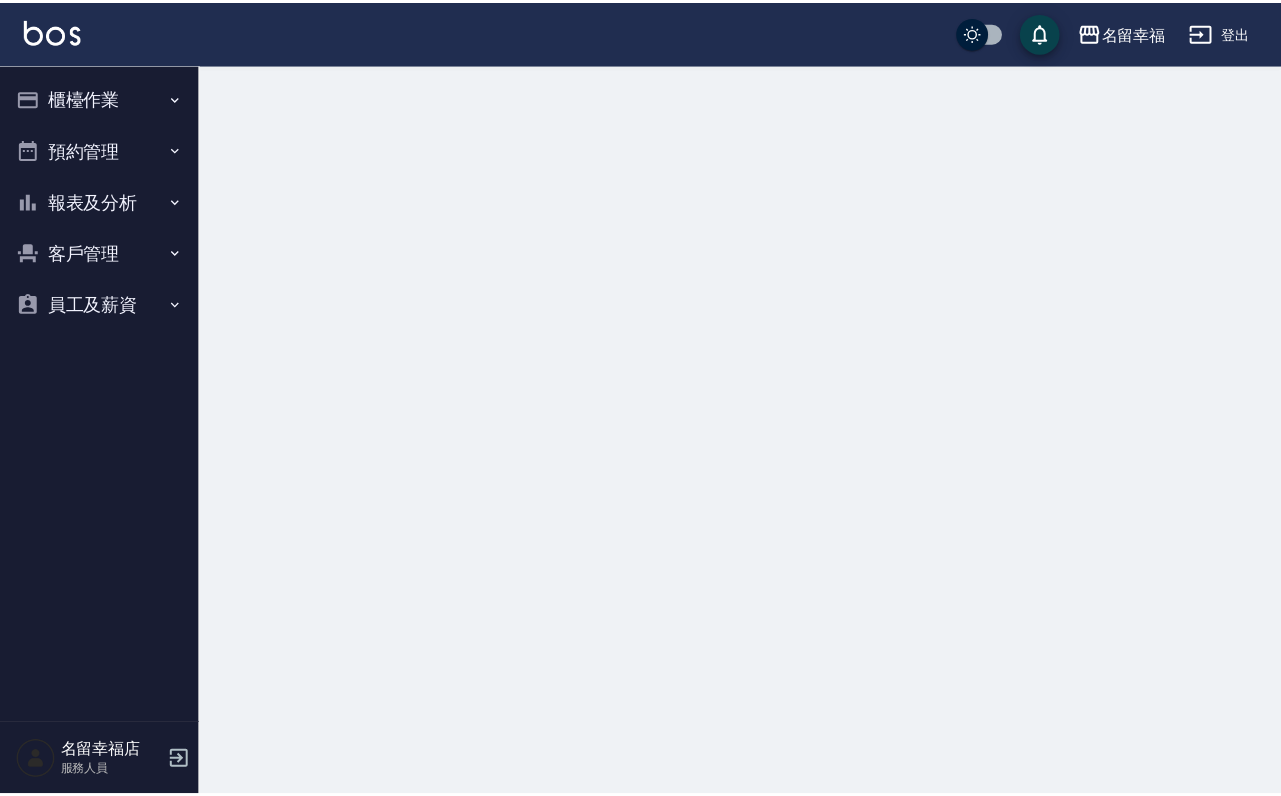 scroll, scrollTop: 0, scrollLeft: 0, axis: both 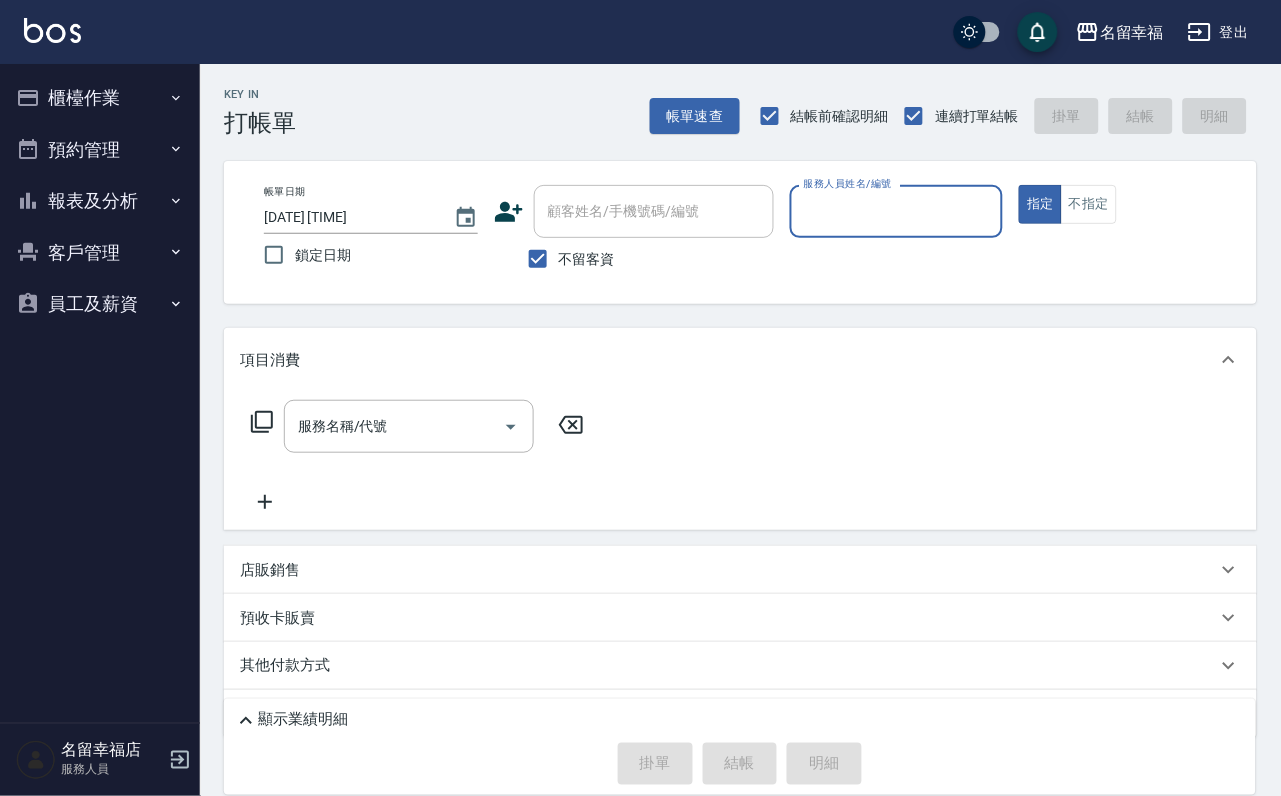 click 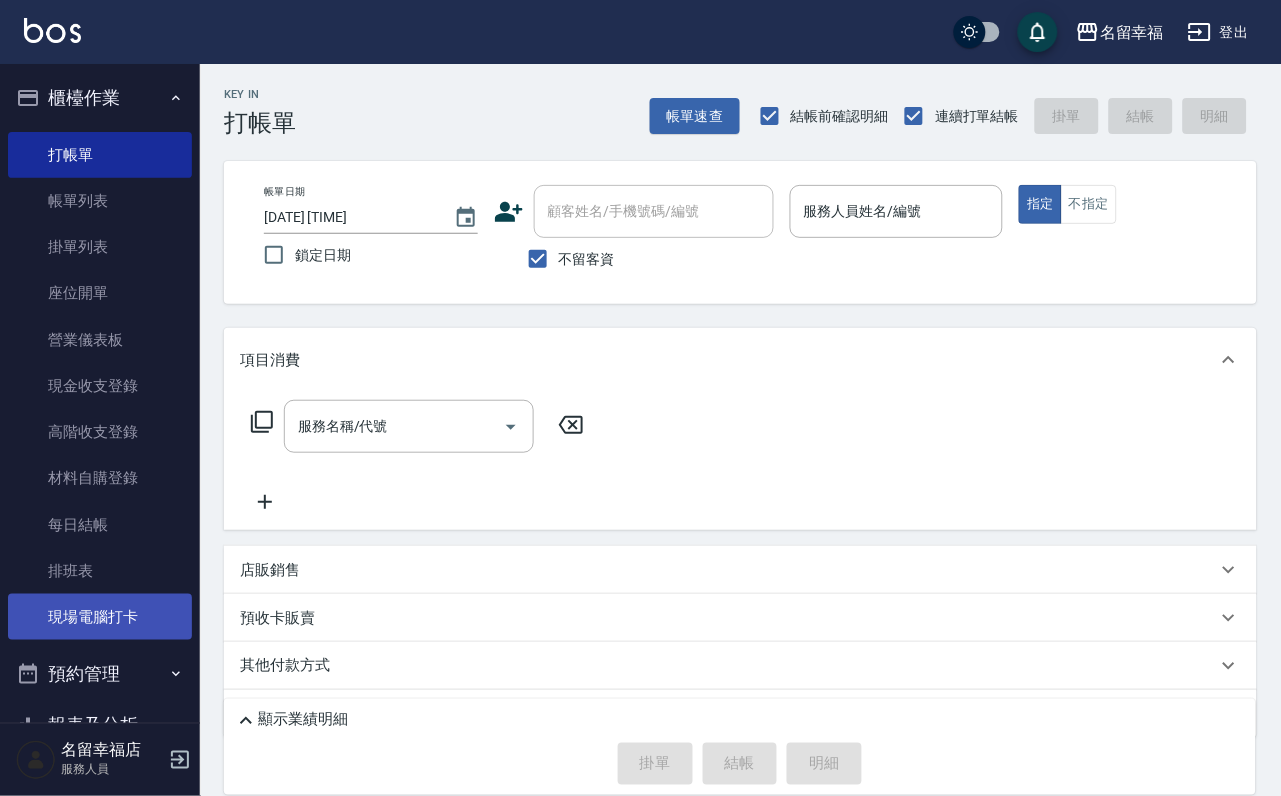 click on "現場電腦打卡" at bounding box center [100, 617] 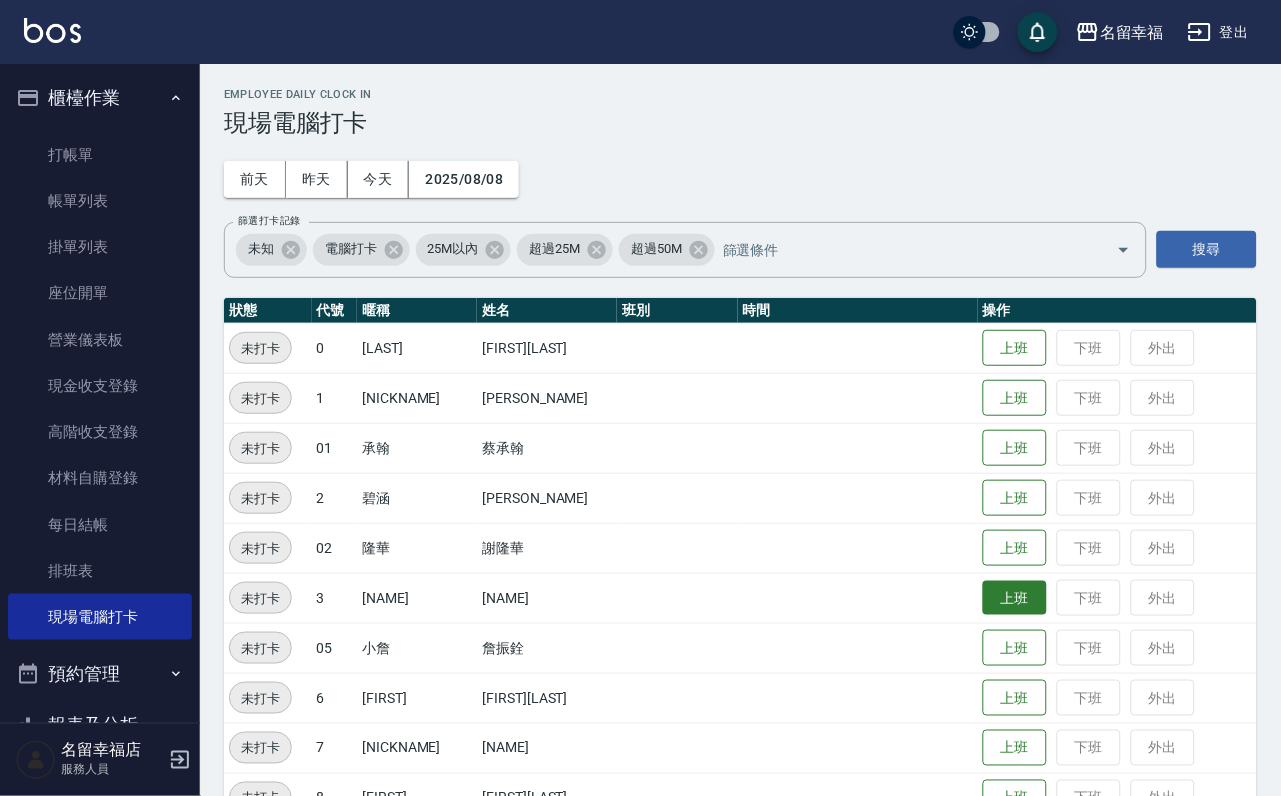 click on "上班" at bounding box center [1015, 598] 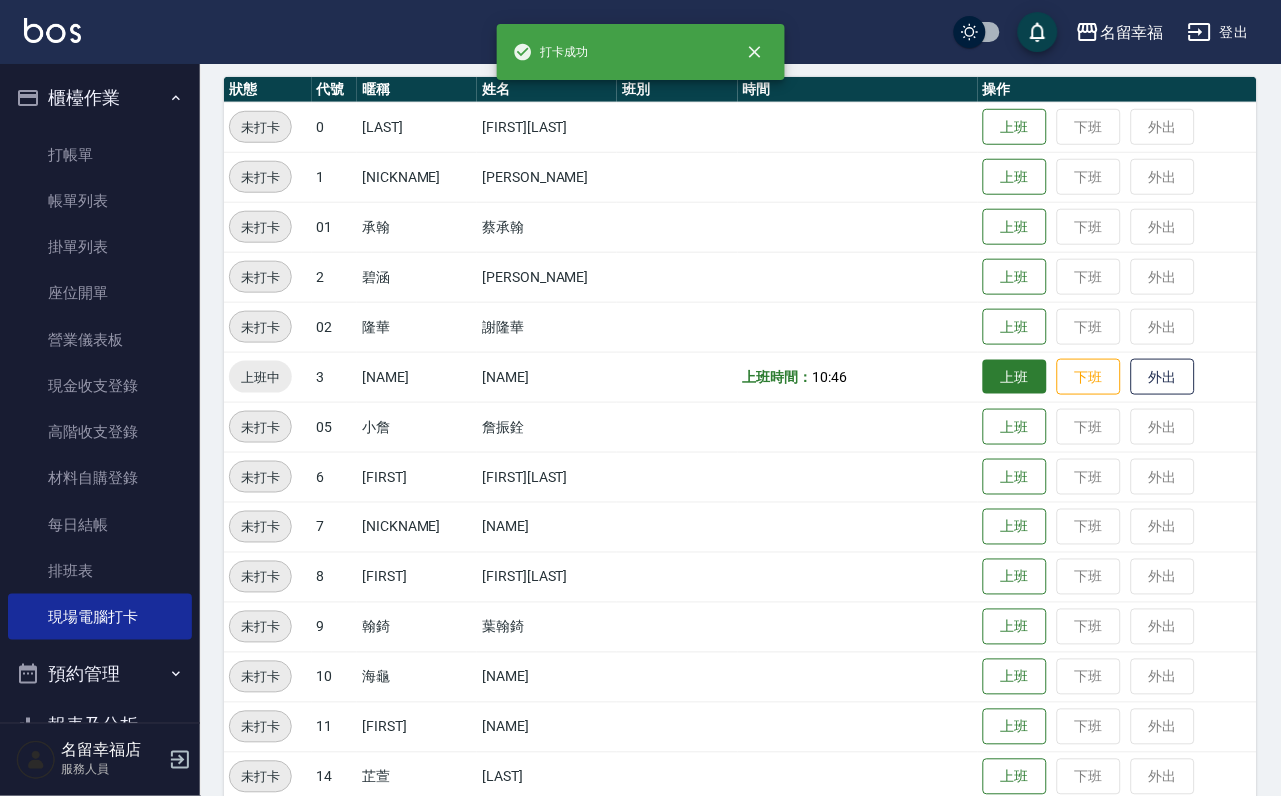 scroll, scrollTop: 300, scrollLeft: 0, axis: vertical 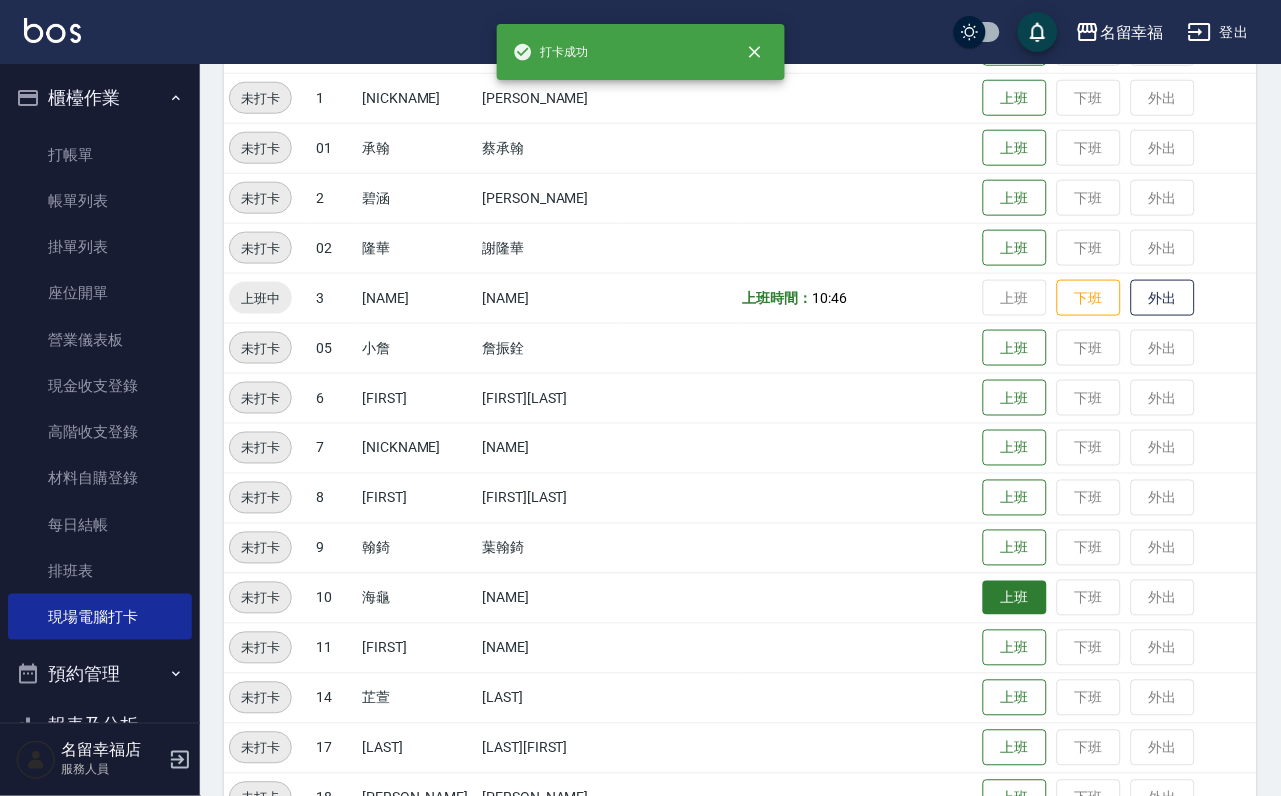 click on "上班" at bounding box center (1015, 598) 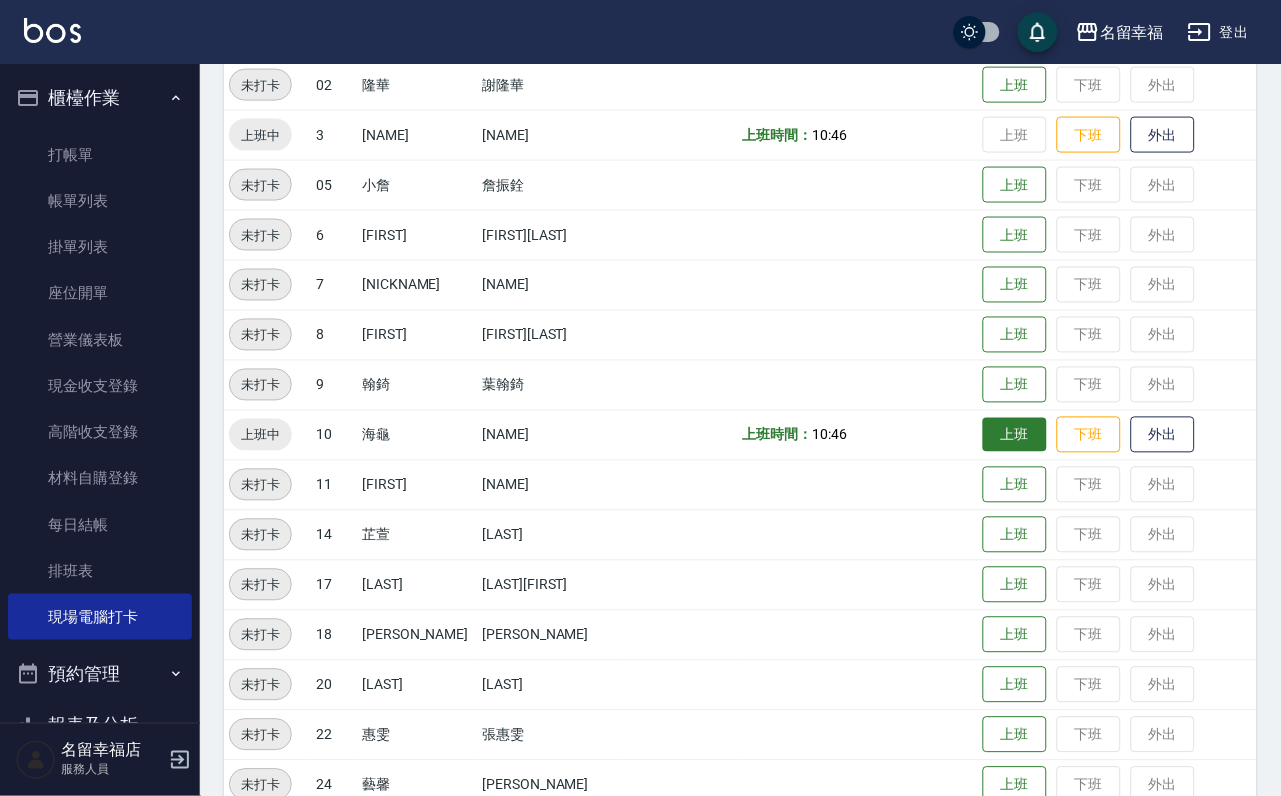 scroll, scrollTop: 655, scrollLeft: 0, axis: vertical 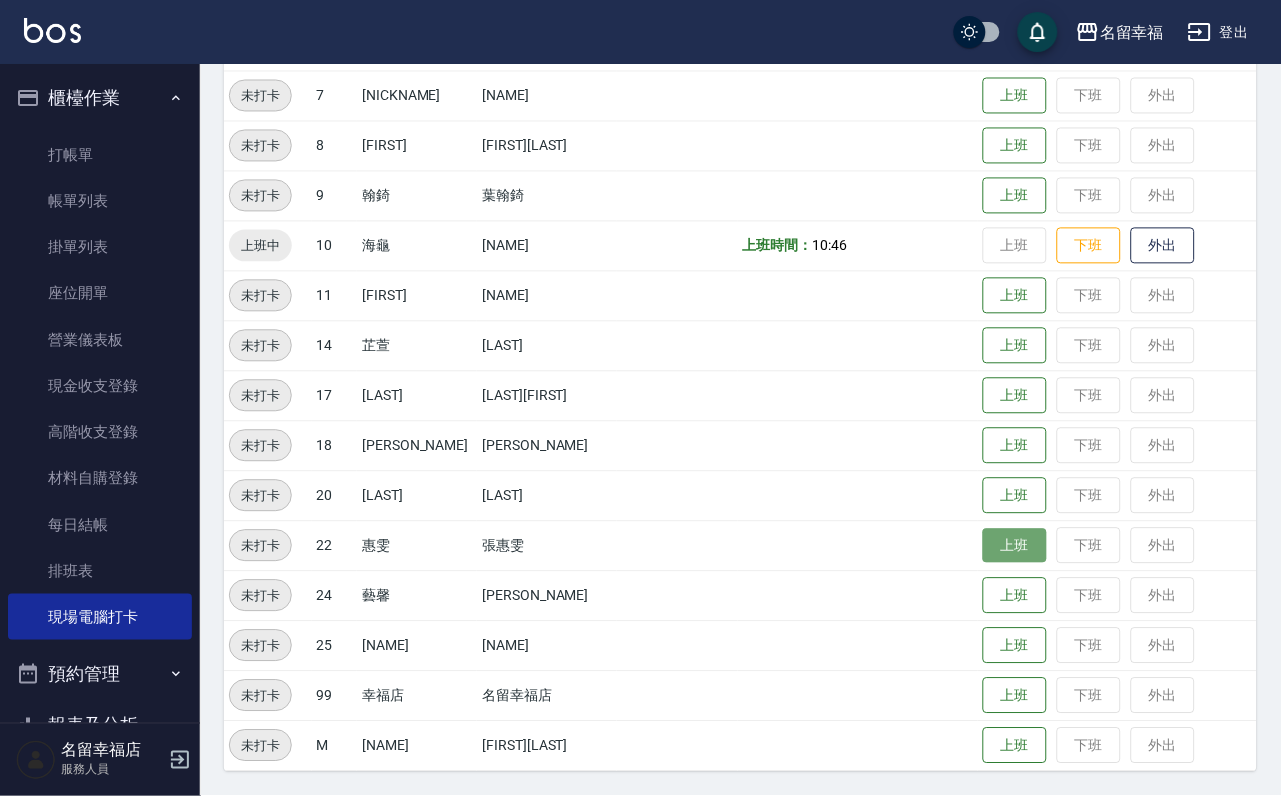 click on "上班" at bounding box center (1015, 546) 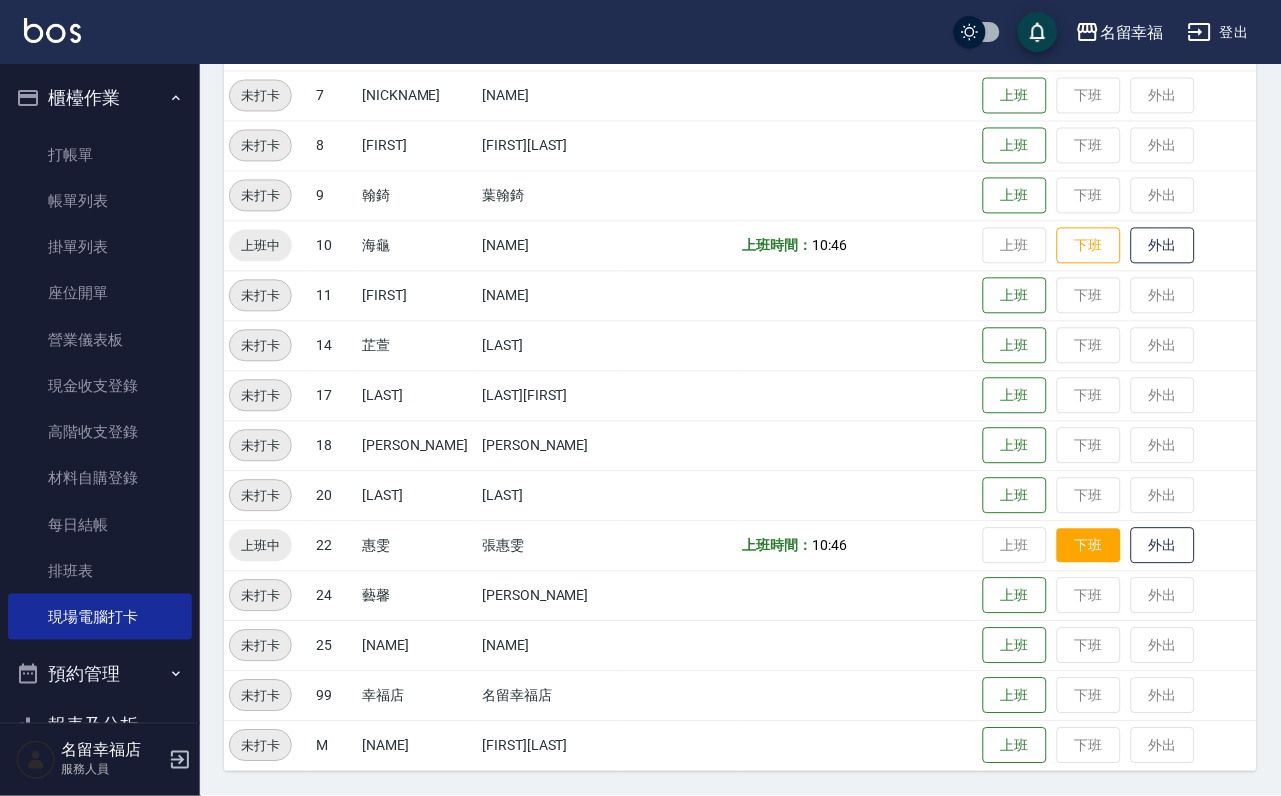 click on "下班" at bounding box center [1089, 546] 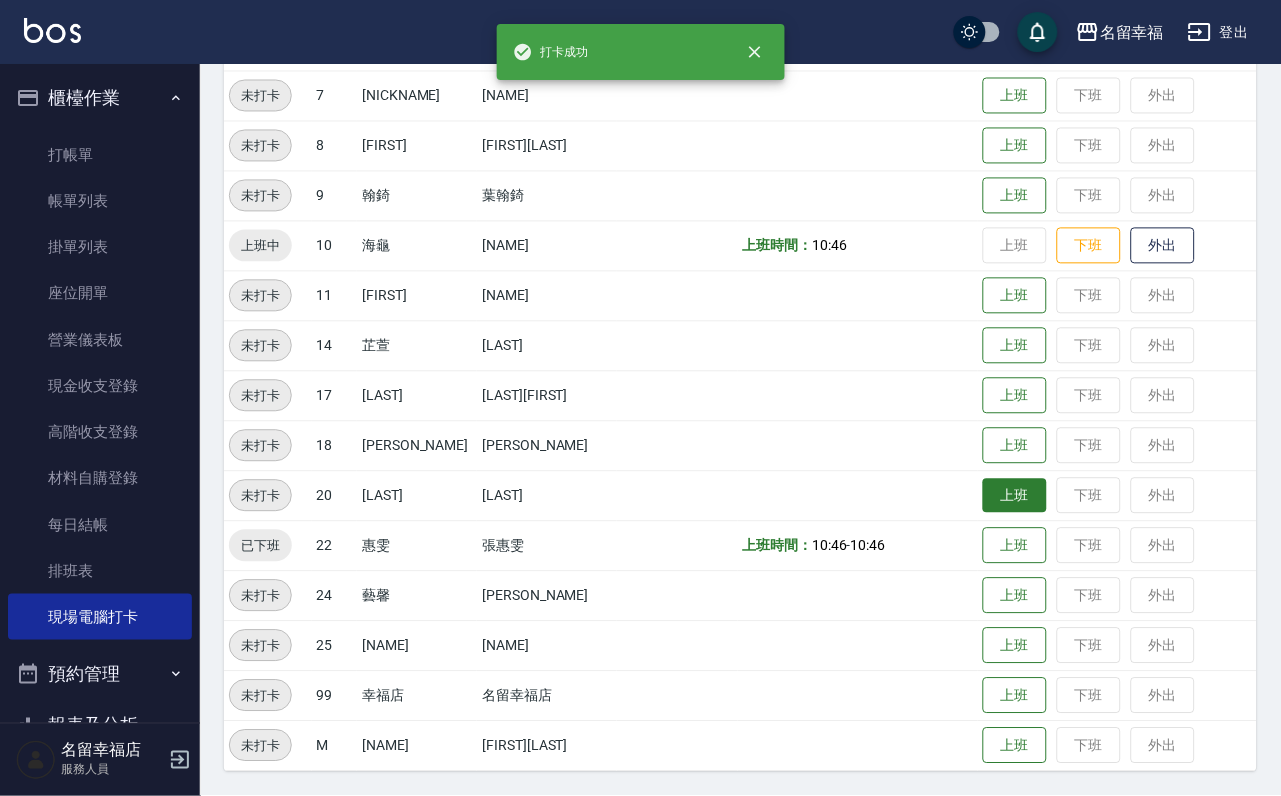 click on "上班" at bounding box center [1015, 496] 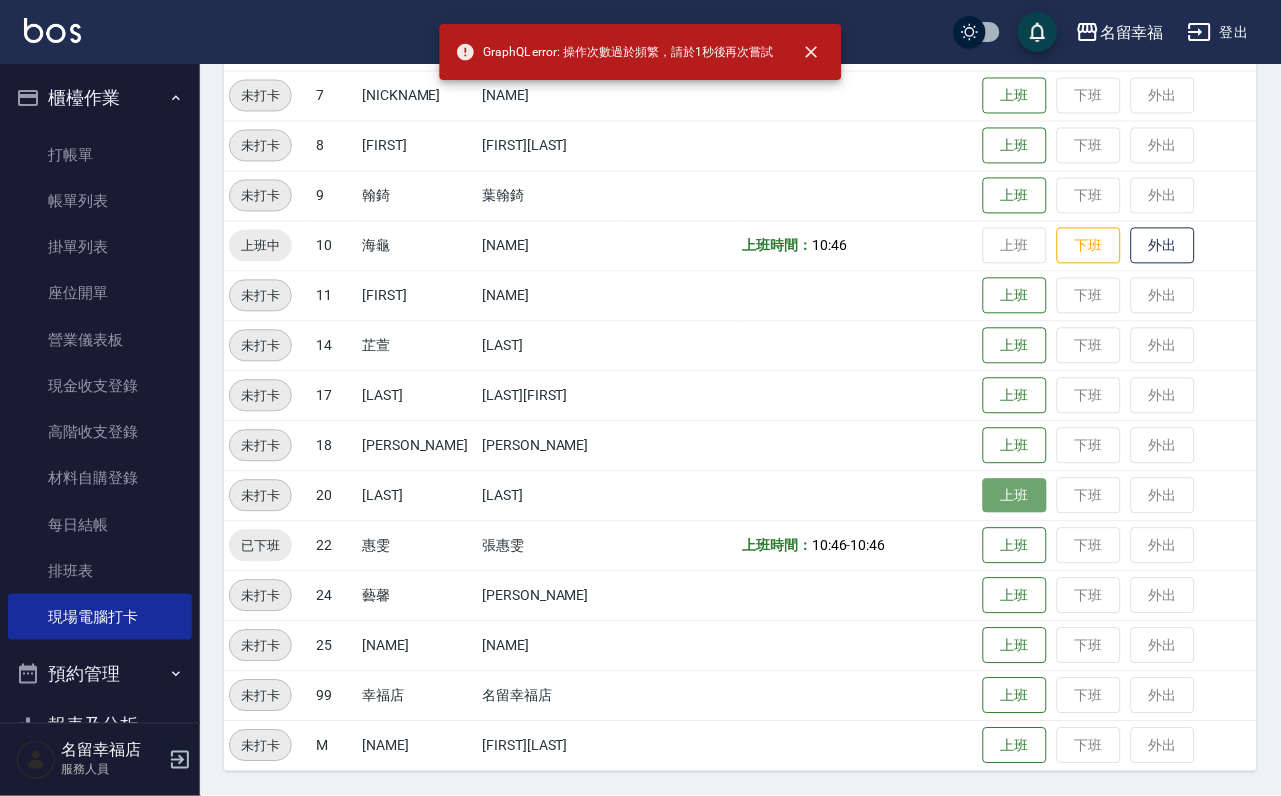 click on "上班" at bounding box center [1015, 496] 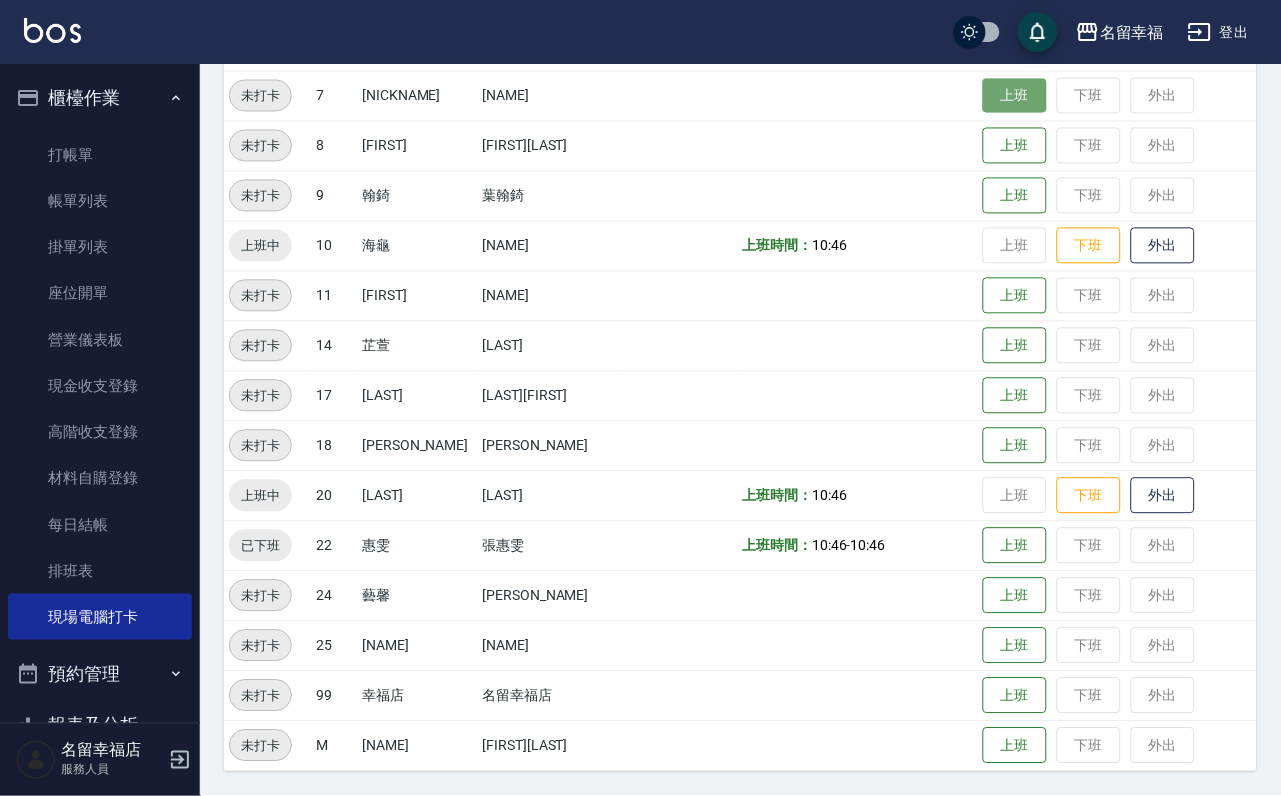 click on "上班" at bounding box center (1015, 96) 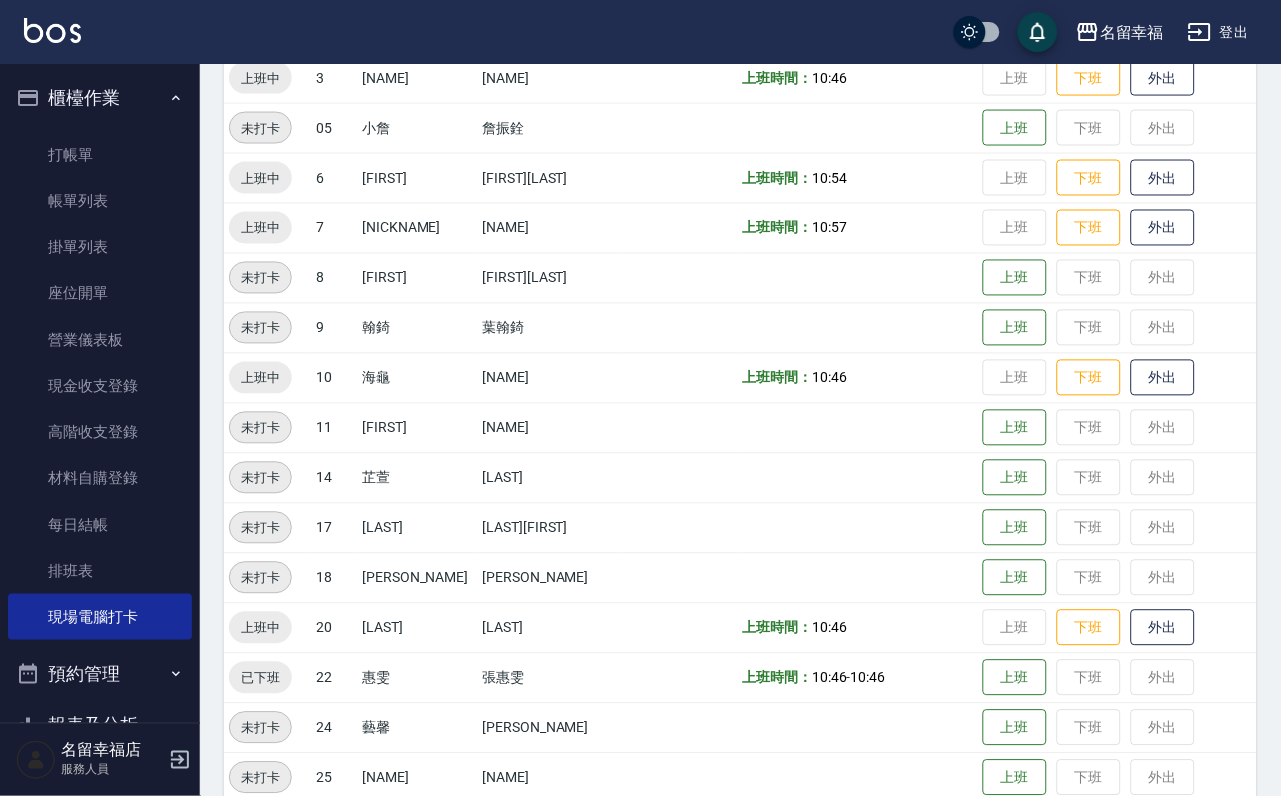 scroll, scrollTop: 355, scrollLeft: 0, axis: vertical 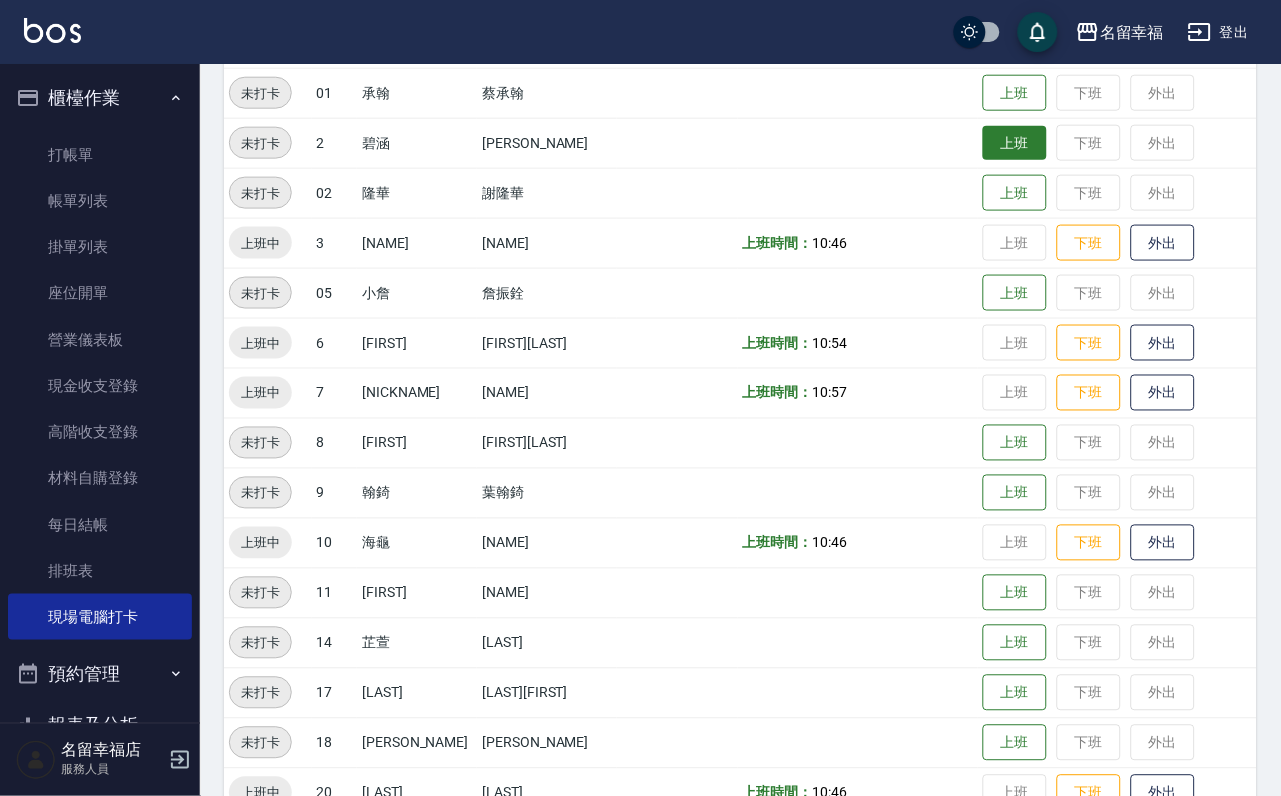 click on "上班" at bounding box center (1015, 143) 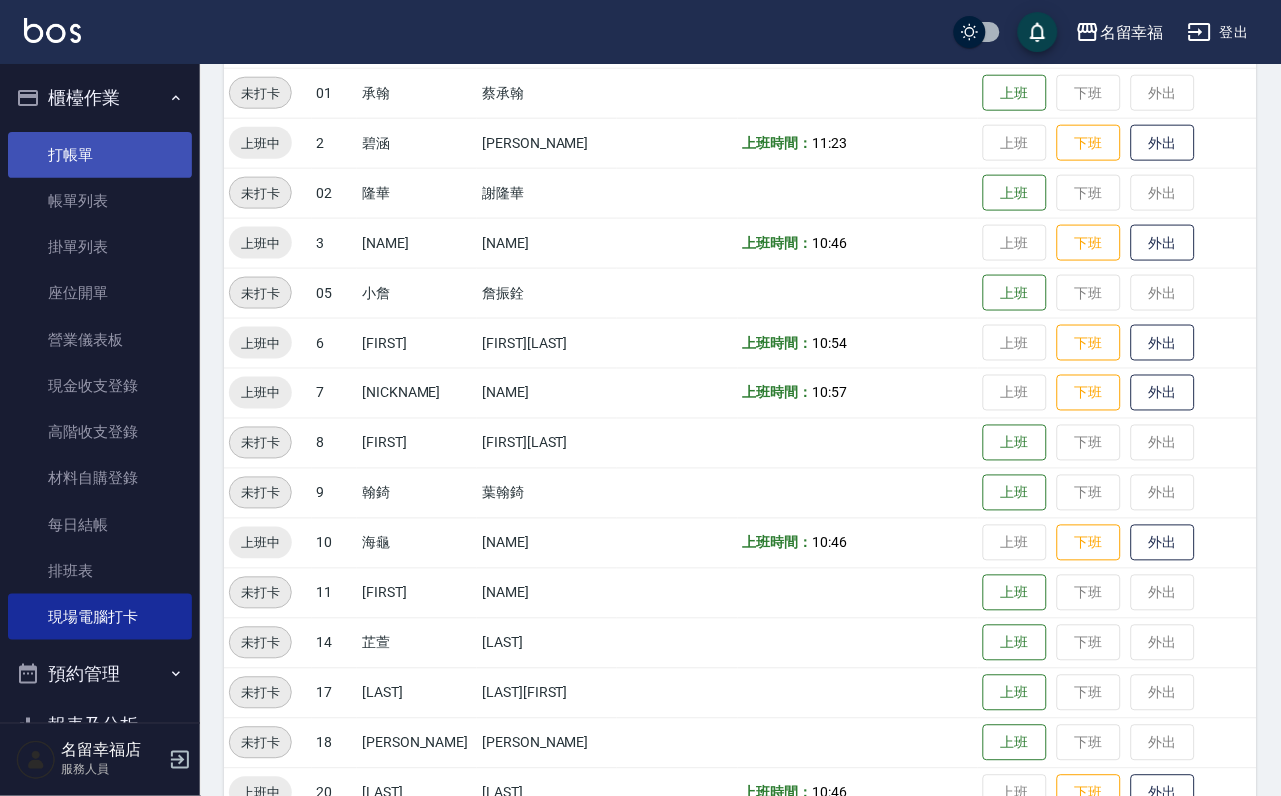click on "打帳單" at bounding box center [100, 155] 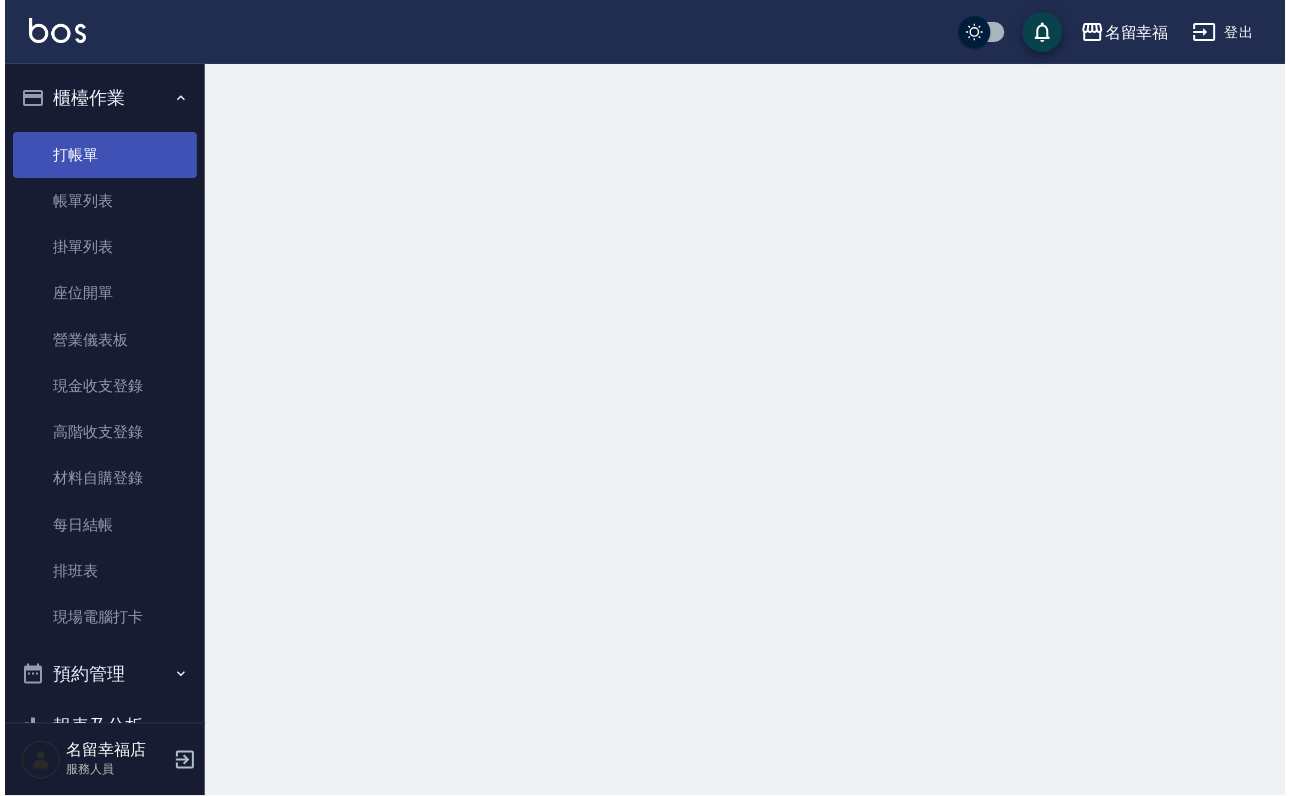 scroll, scrollTop: 0, scrollLeft: 0, axis: both 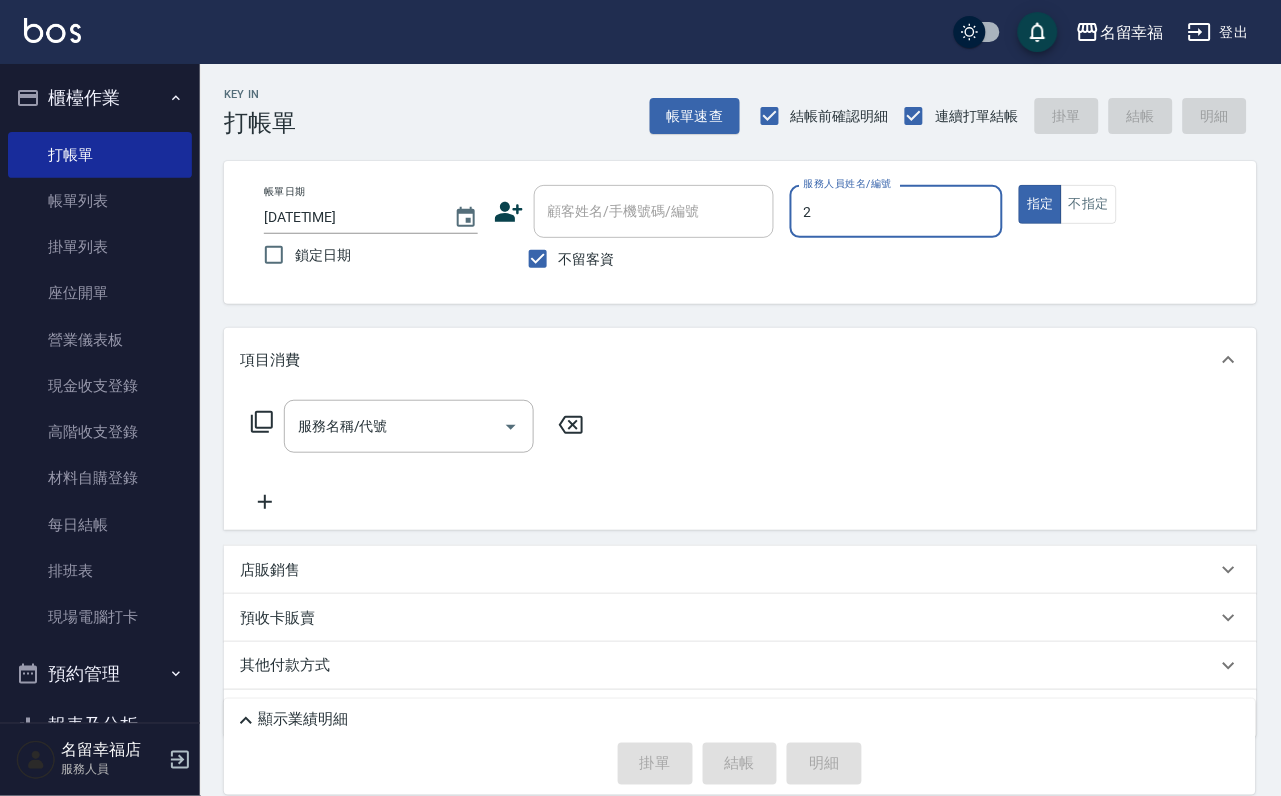 type on "碧涵-2" 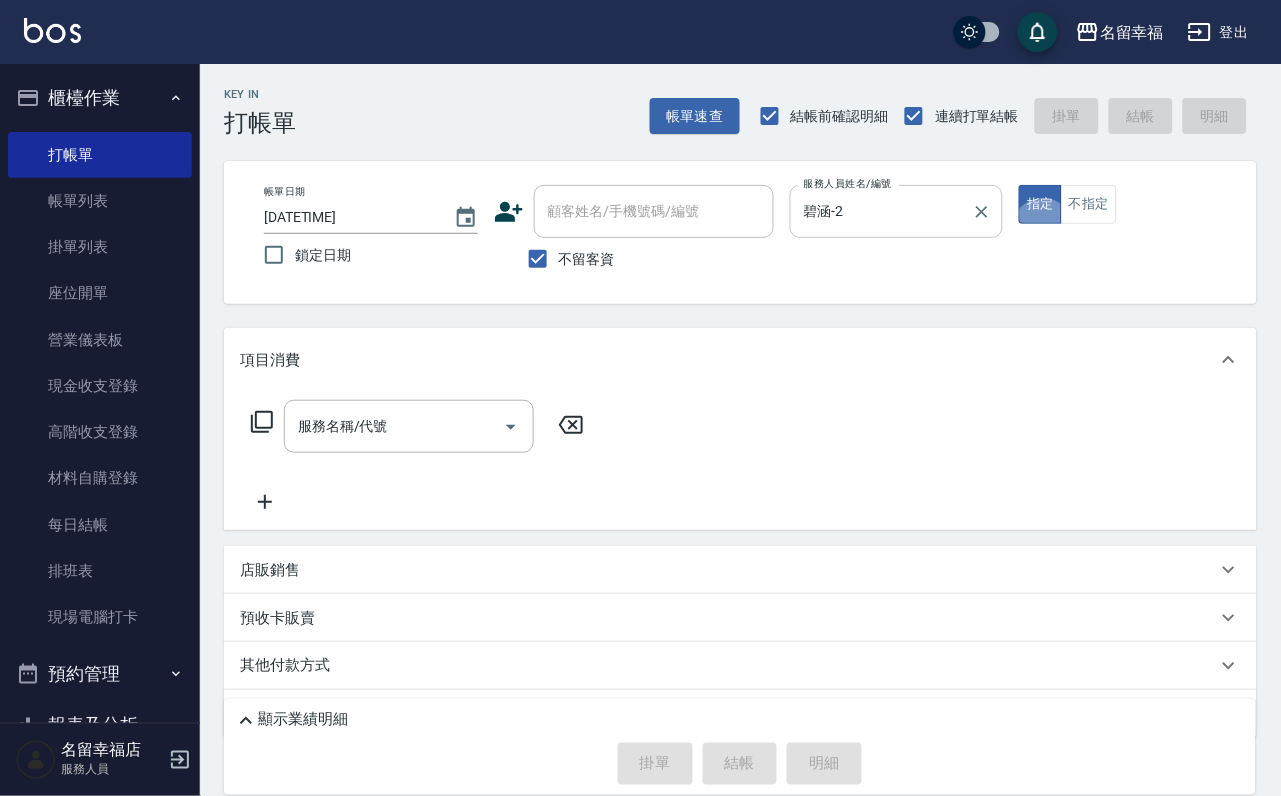 type on "true" 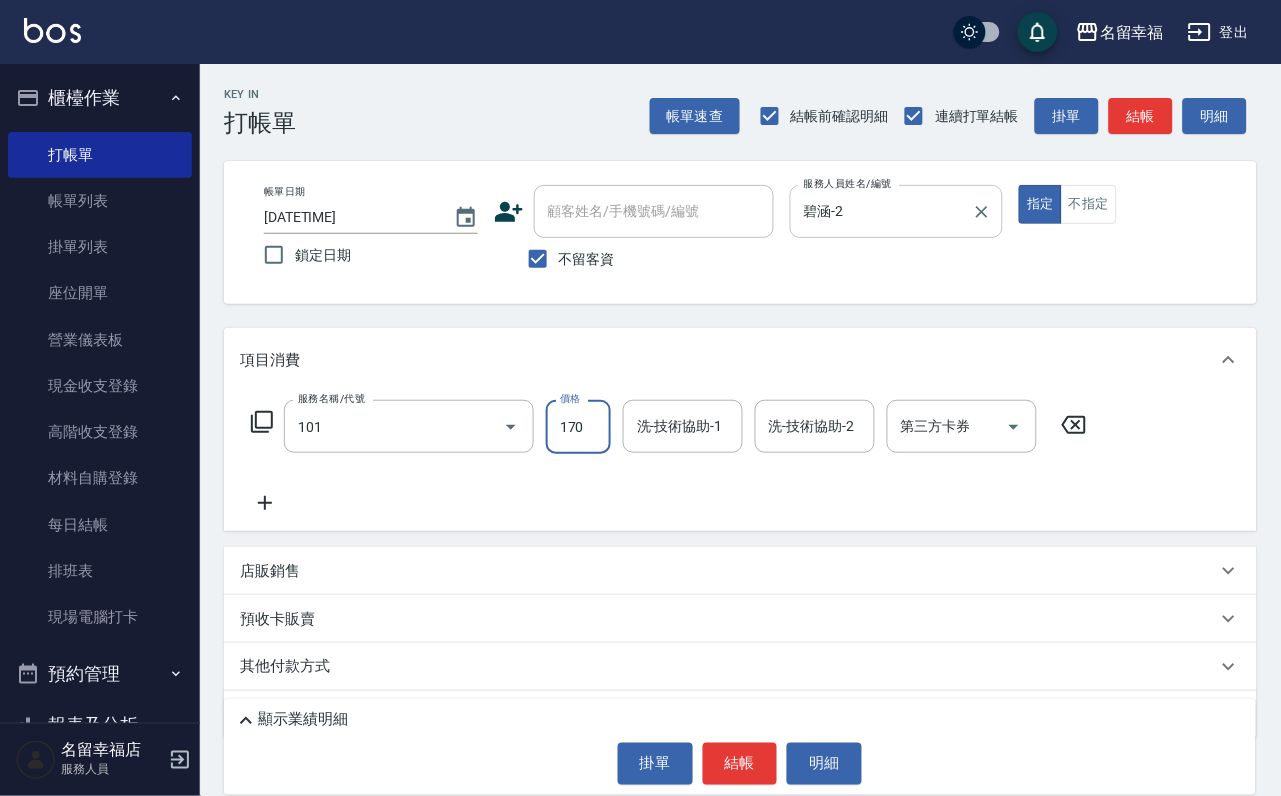 type on "洗髮(101)" 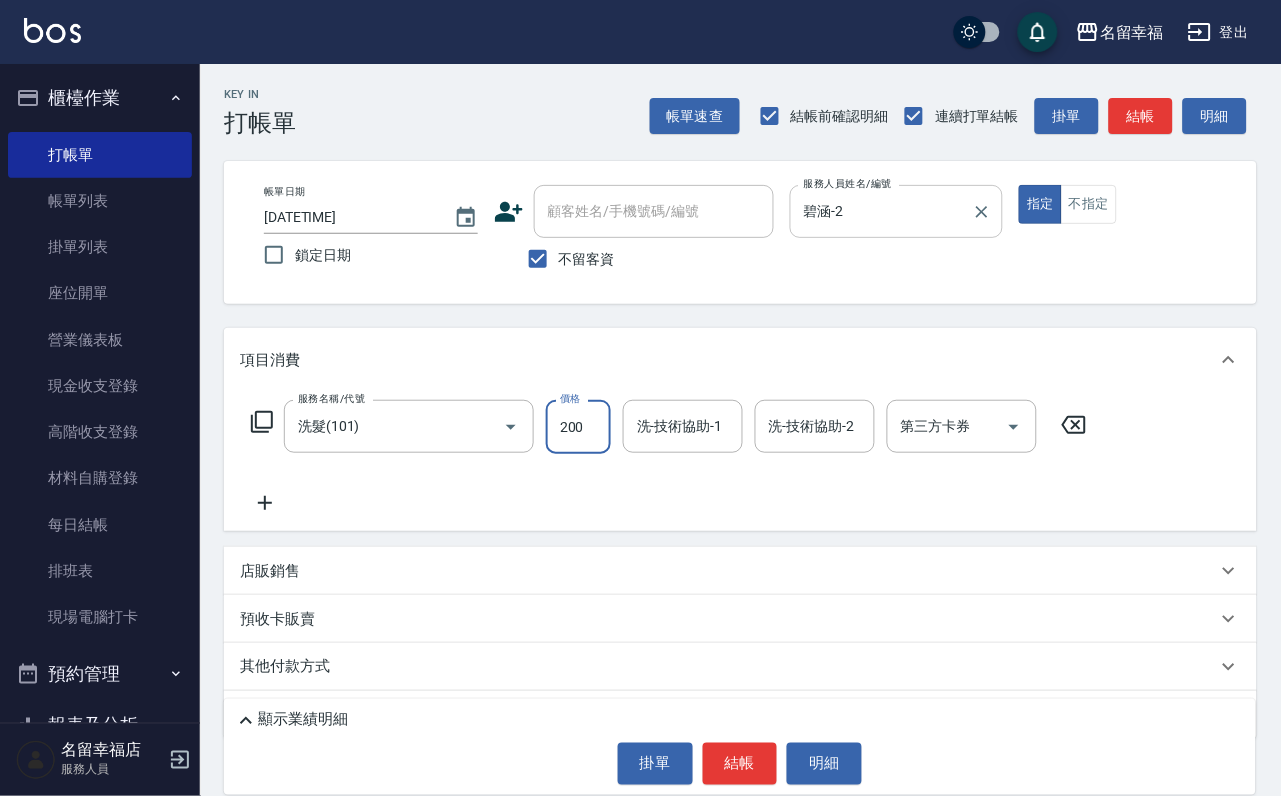 type on "200" 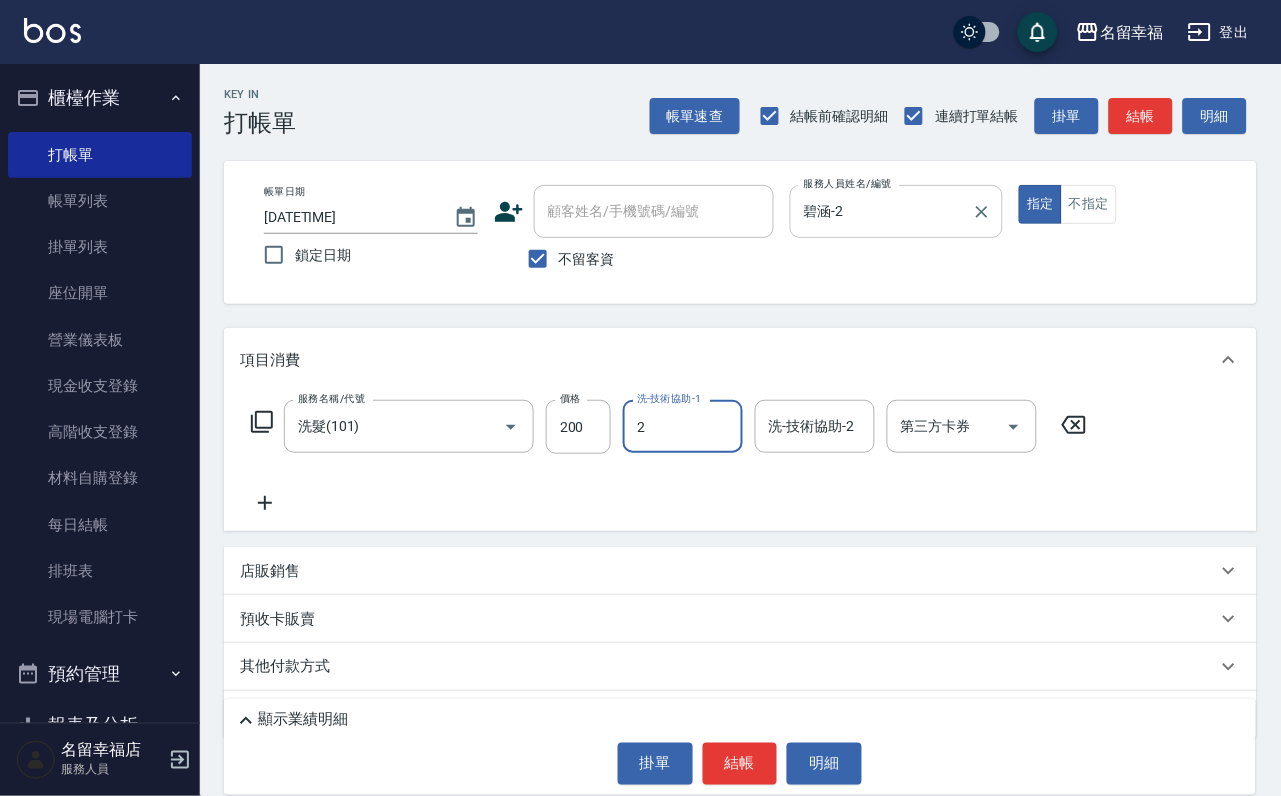 type on "碧涵-2" 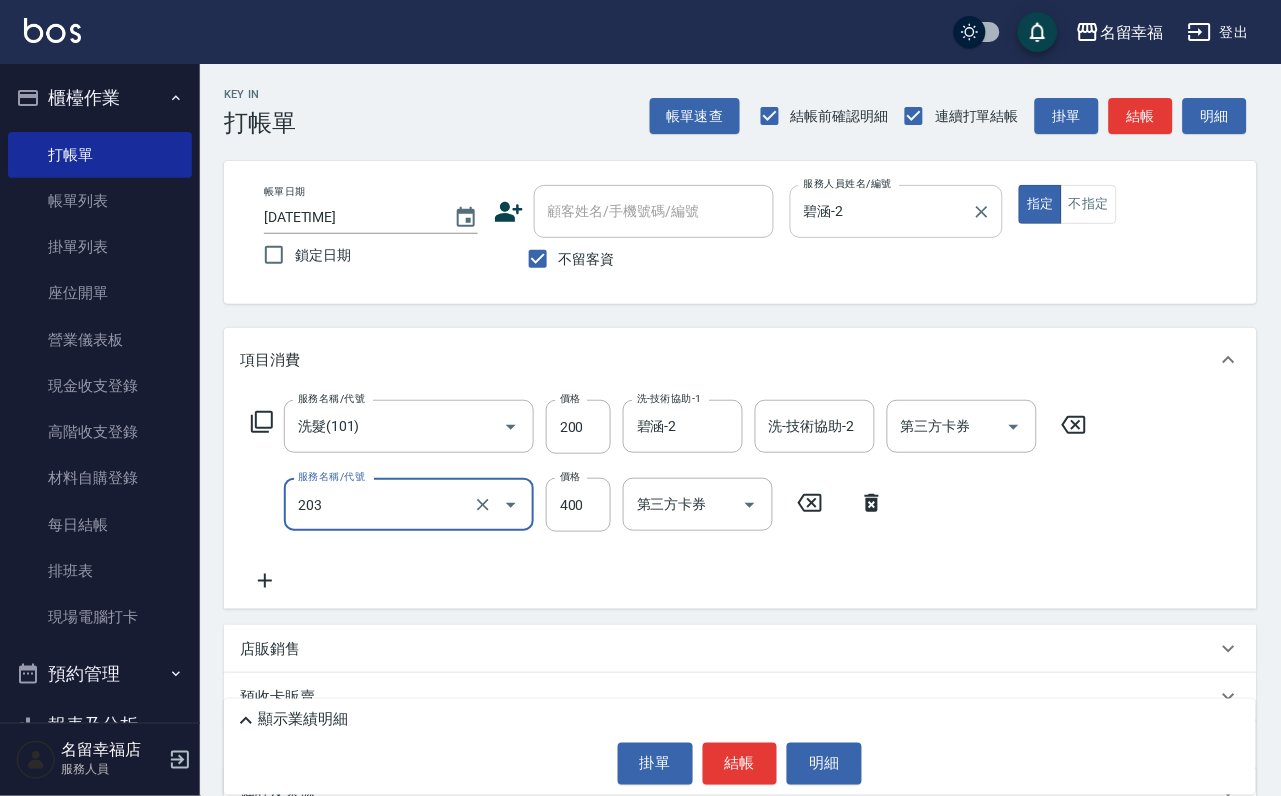 type on "指定單剪(203)" 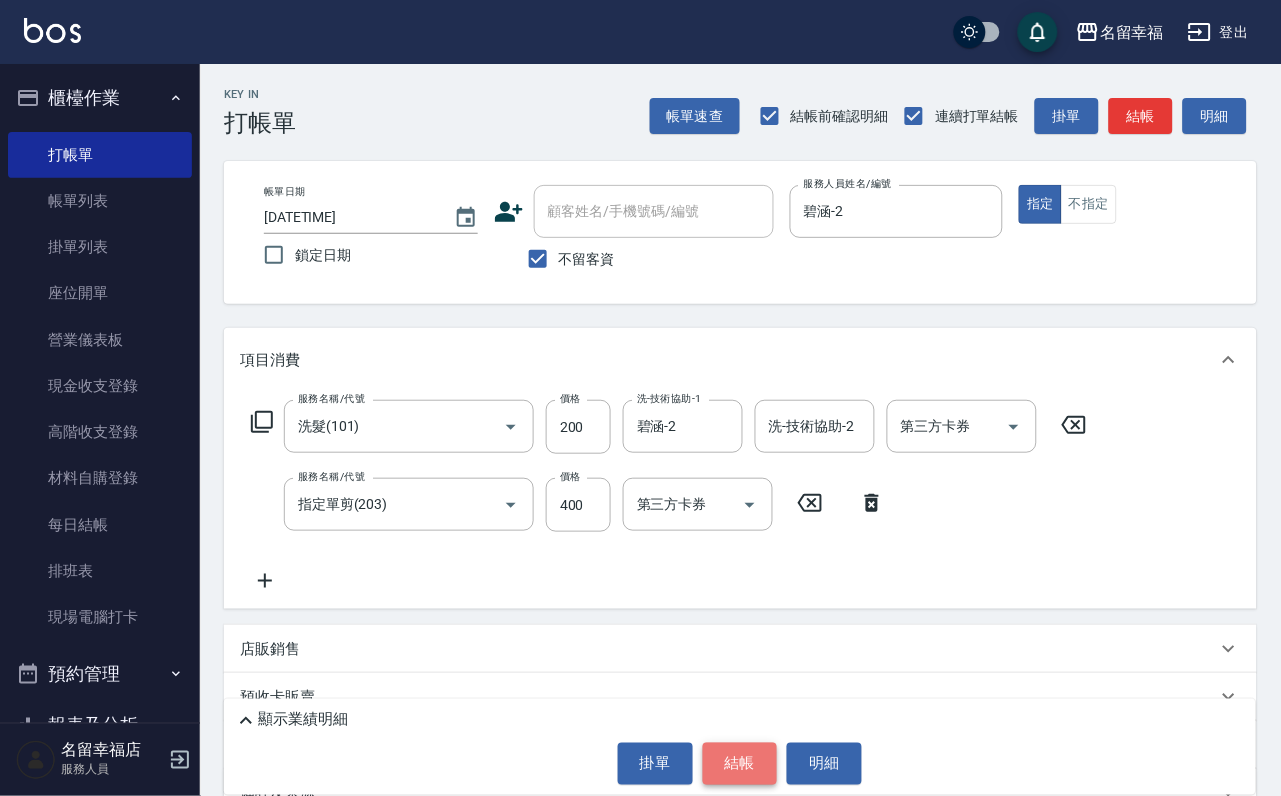 click on "結帳" at bounding box center (740, 764) 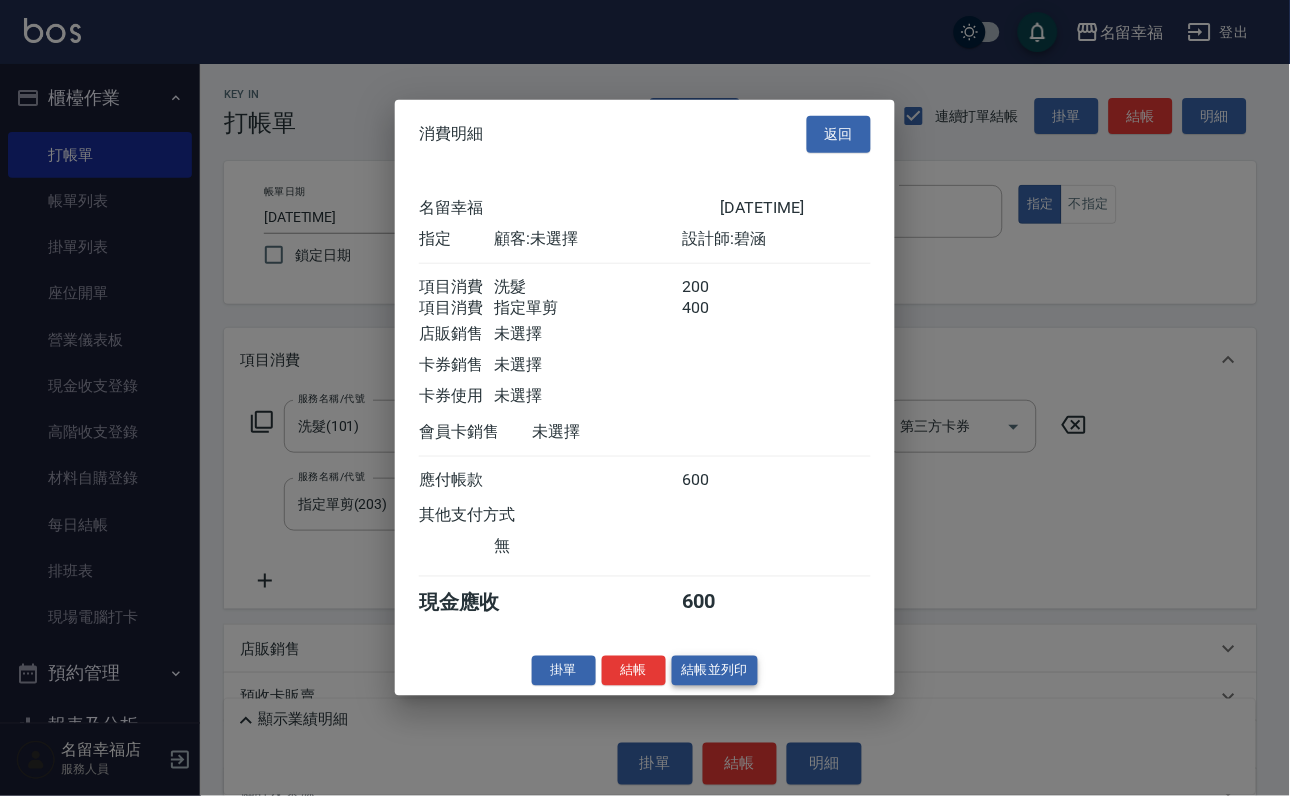 scroll, scrollTop: 322, scrollLeft: 0, axis: vertical 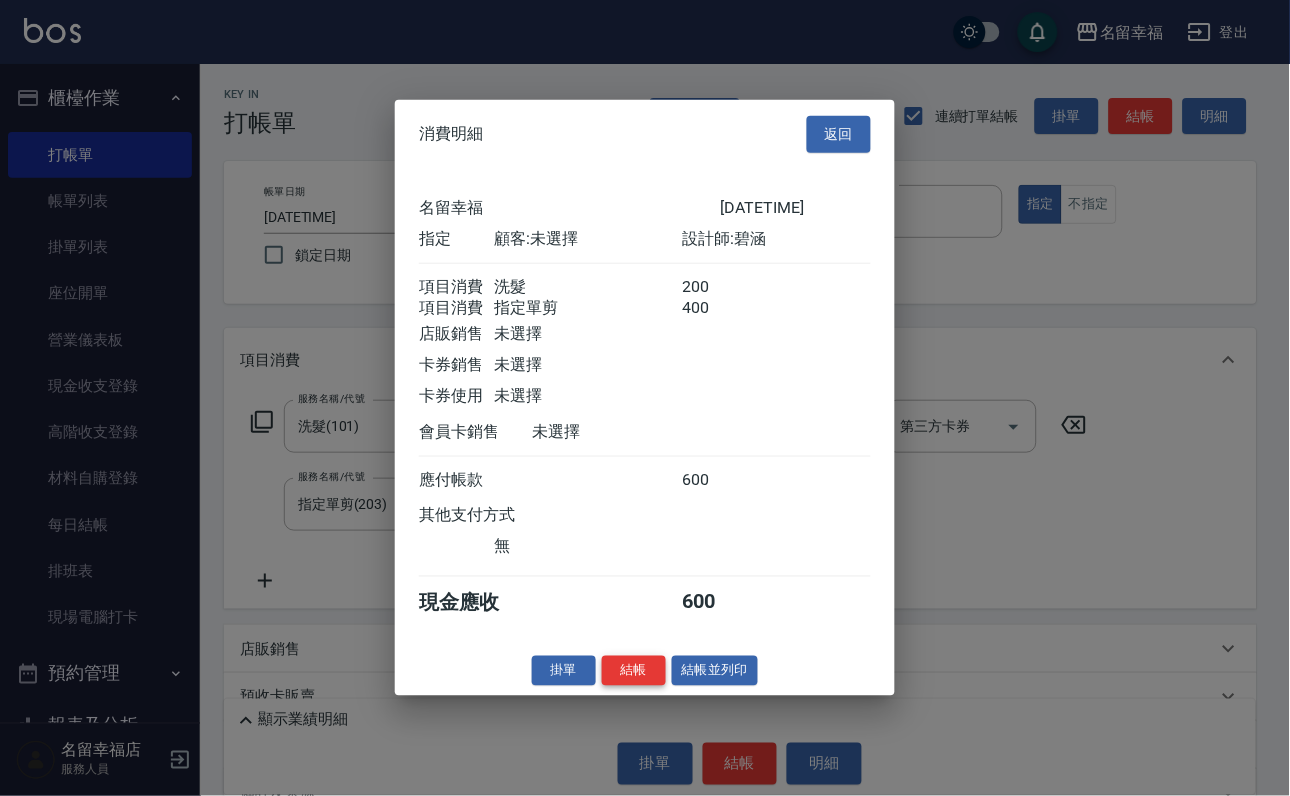 click on "結帳" at bounding box center (634, 670) 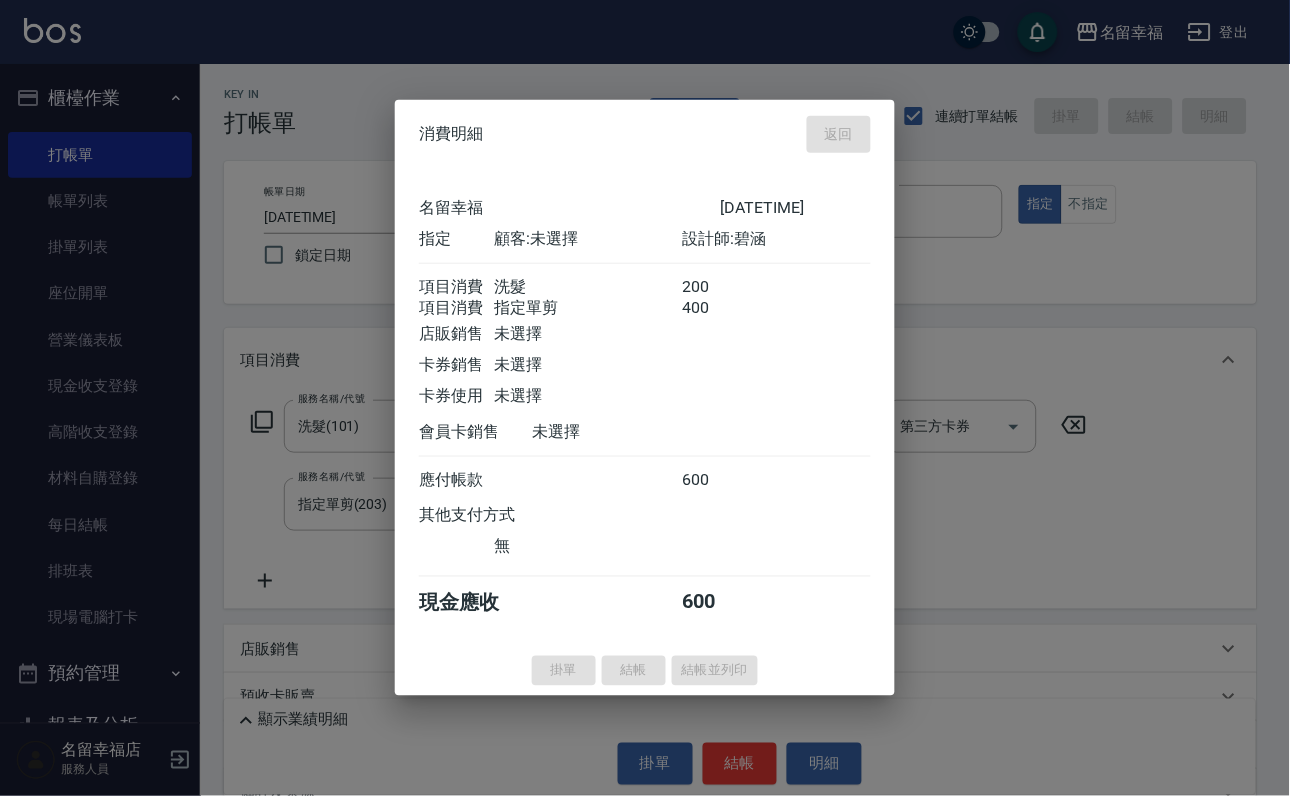 type 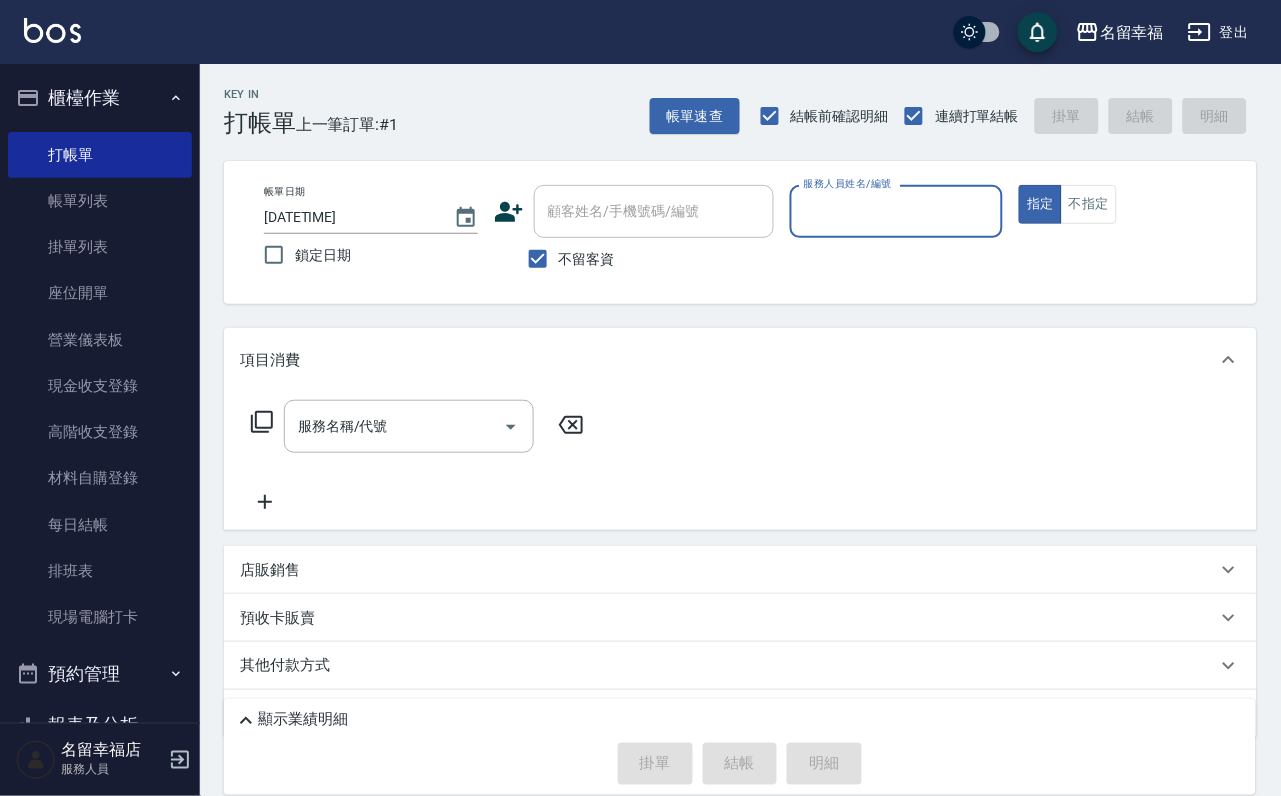 click on "帳單日期 [DATETIME] 鎖定日期 顧客姓名/手機號碼/編號 顧客姓名/手機號碼/編號 不留客資 服務人員姓名/編號 服務人員姓名/編號 指定 不指定" at bounding box center [740, 232] 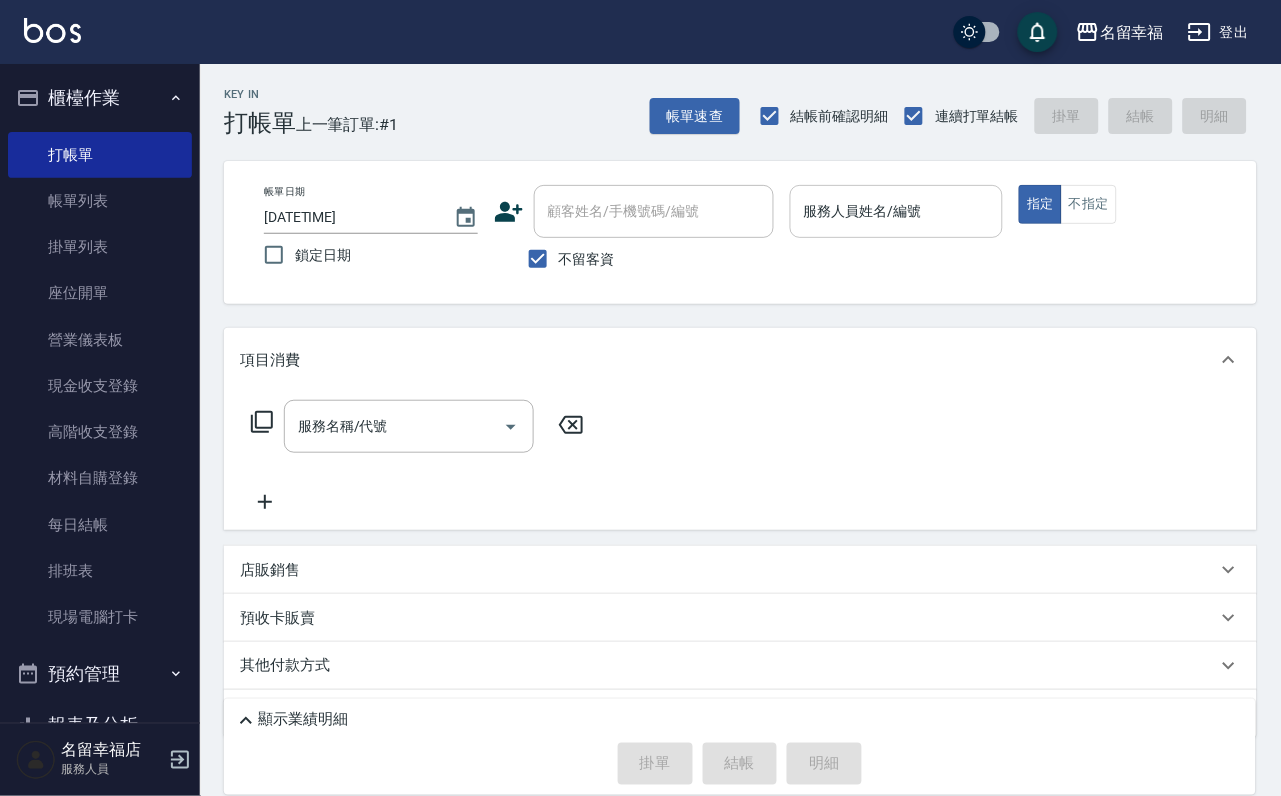 click on "服務人員姓名/編號 服務人員姓名/編號" at bounding box center (897, 211) 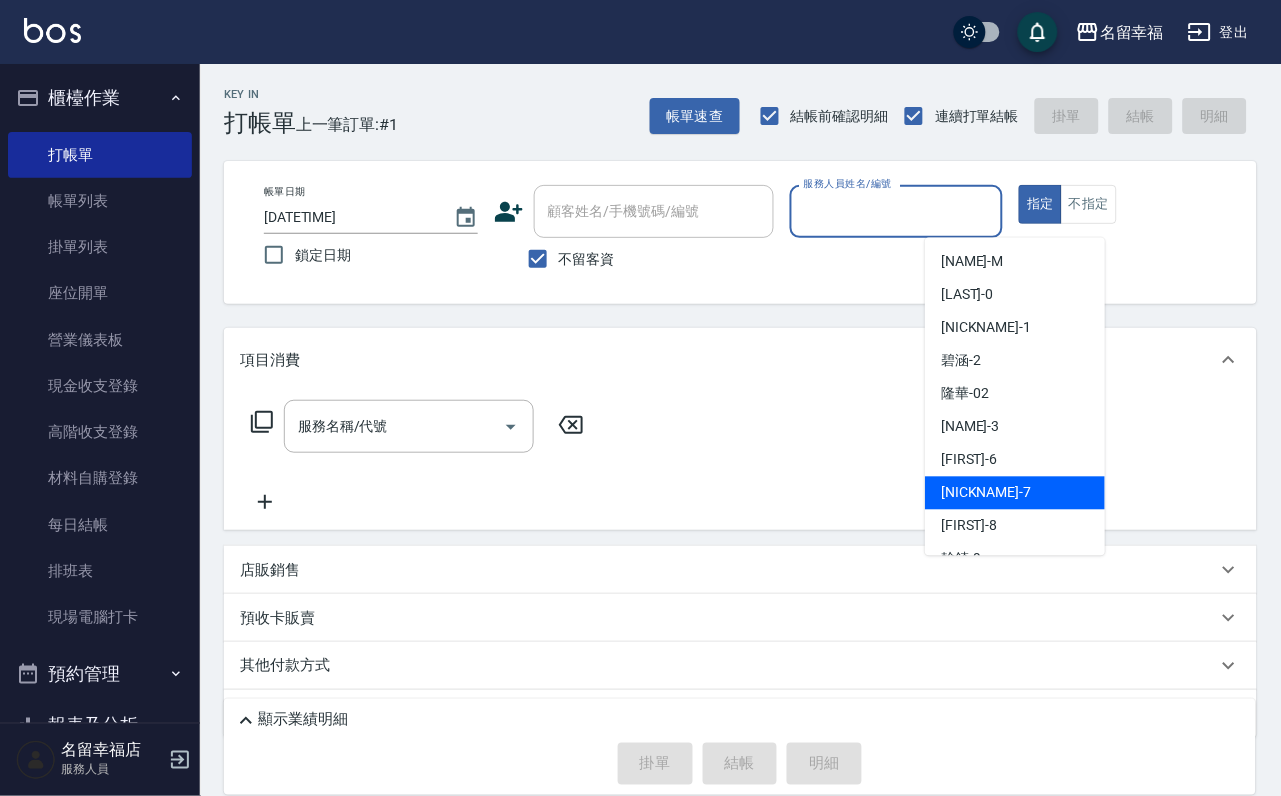 click on "[PERSON_NAME] -7" at bounding box center [986, 493] 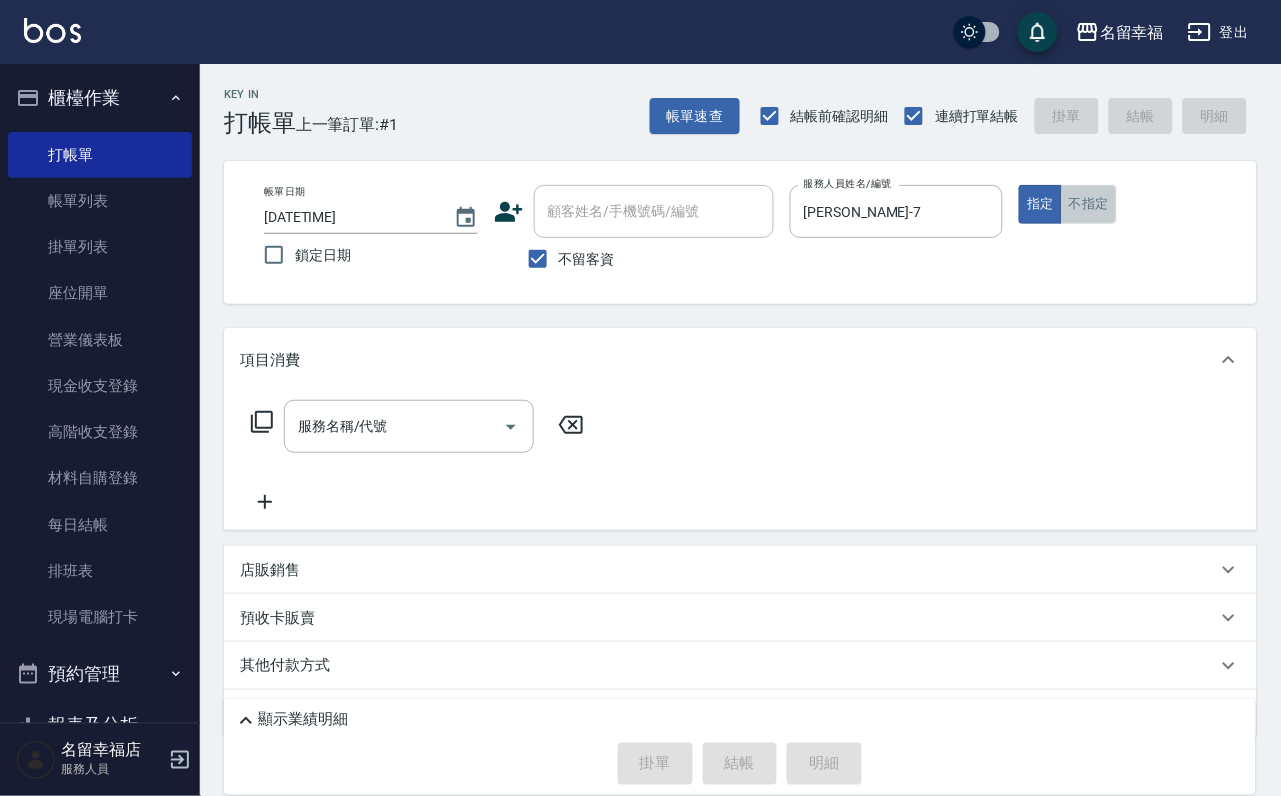 click on "不指定" at bounding box center [1089, 204] 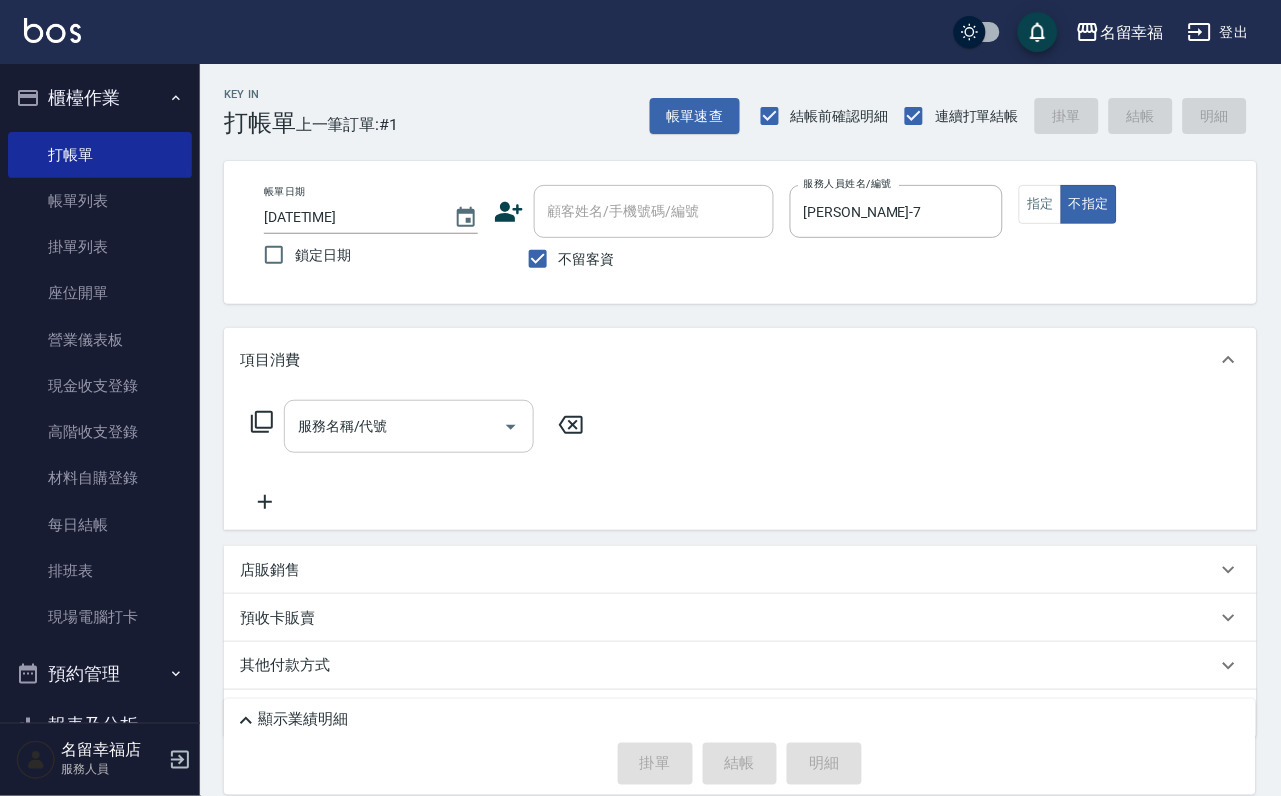 click 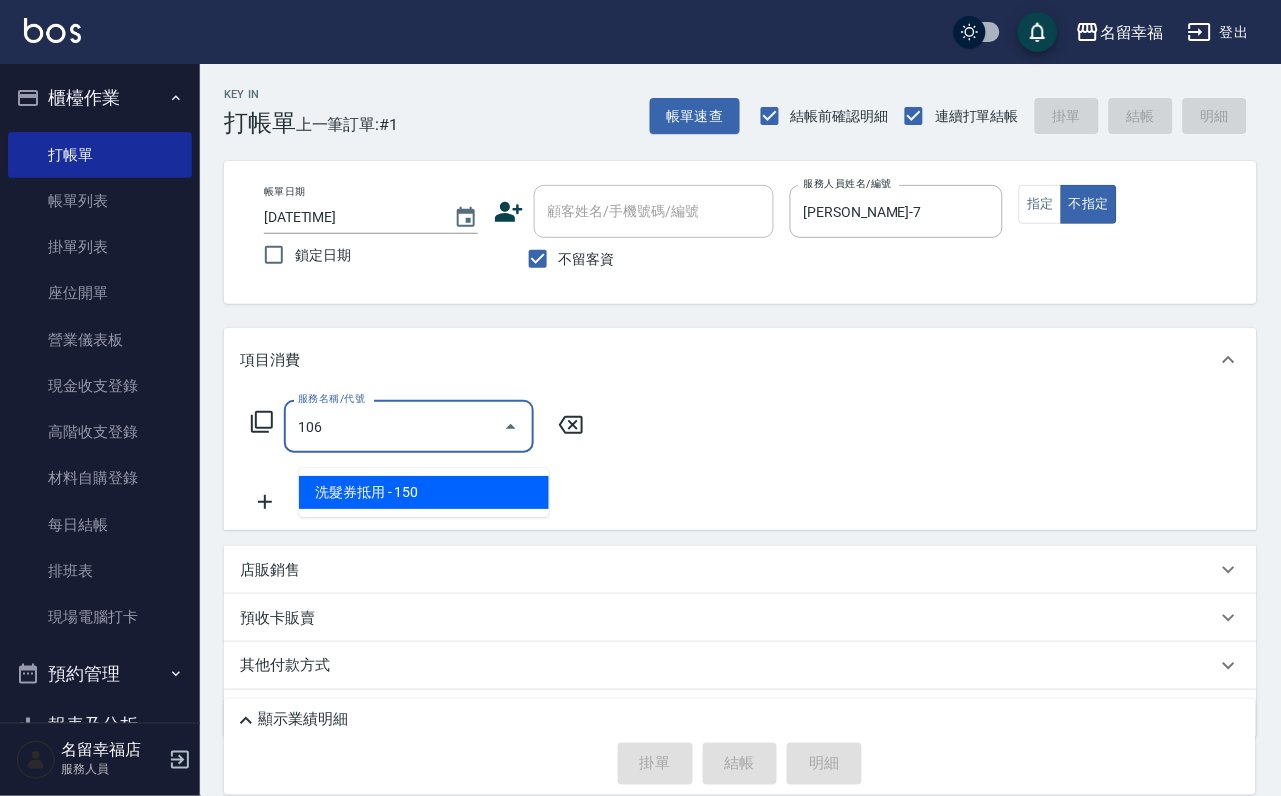 click on "洗髮券抵用 - 150" at bounding box center [424, 492] 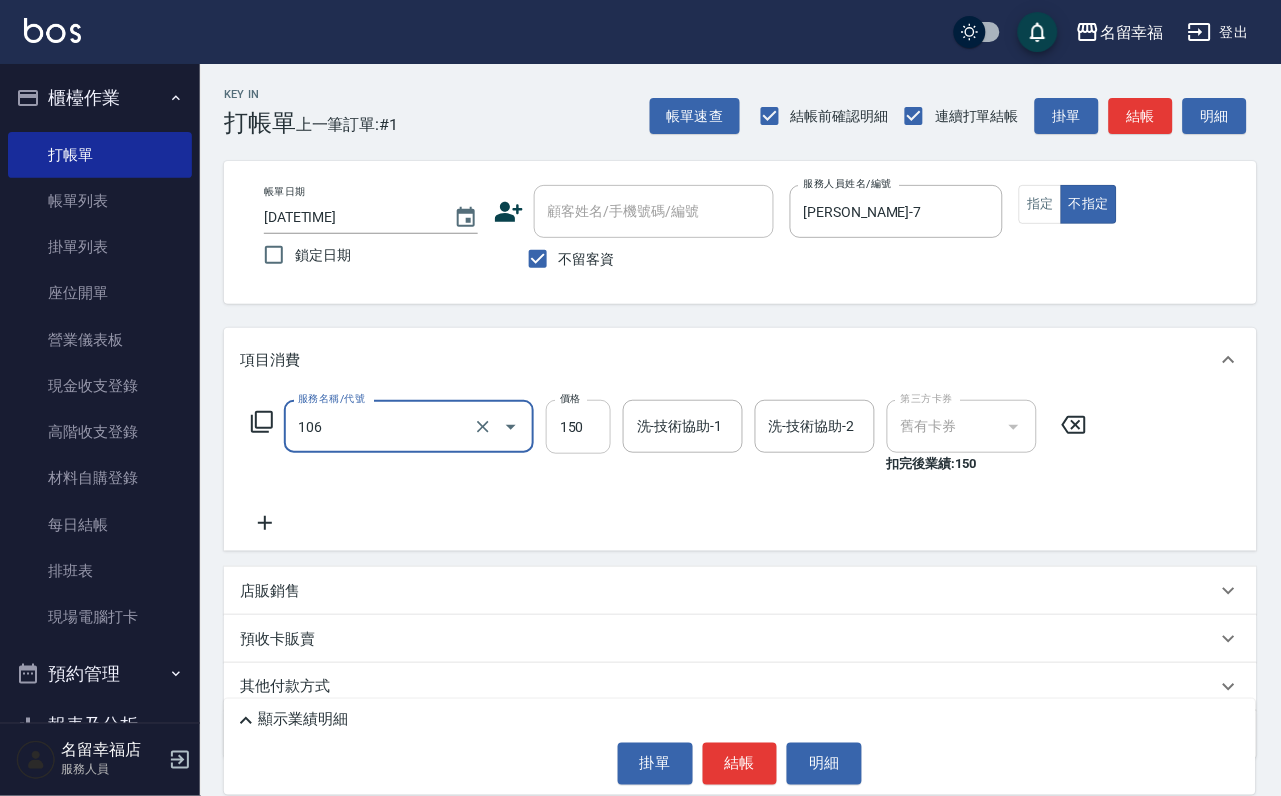 type on "洗髮券抵用(106)" 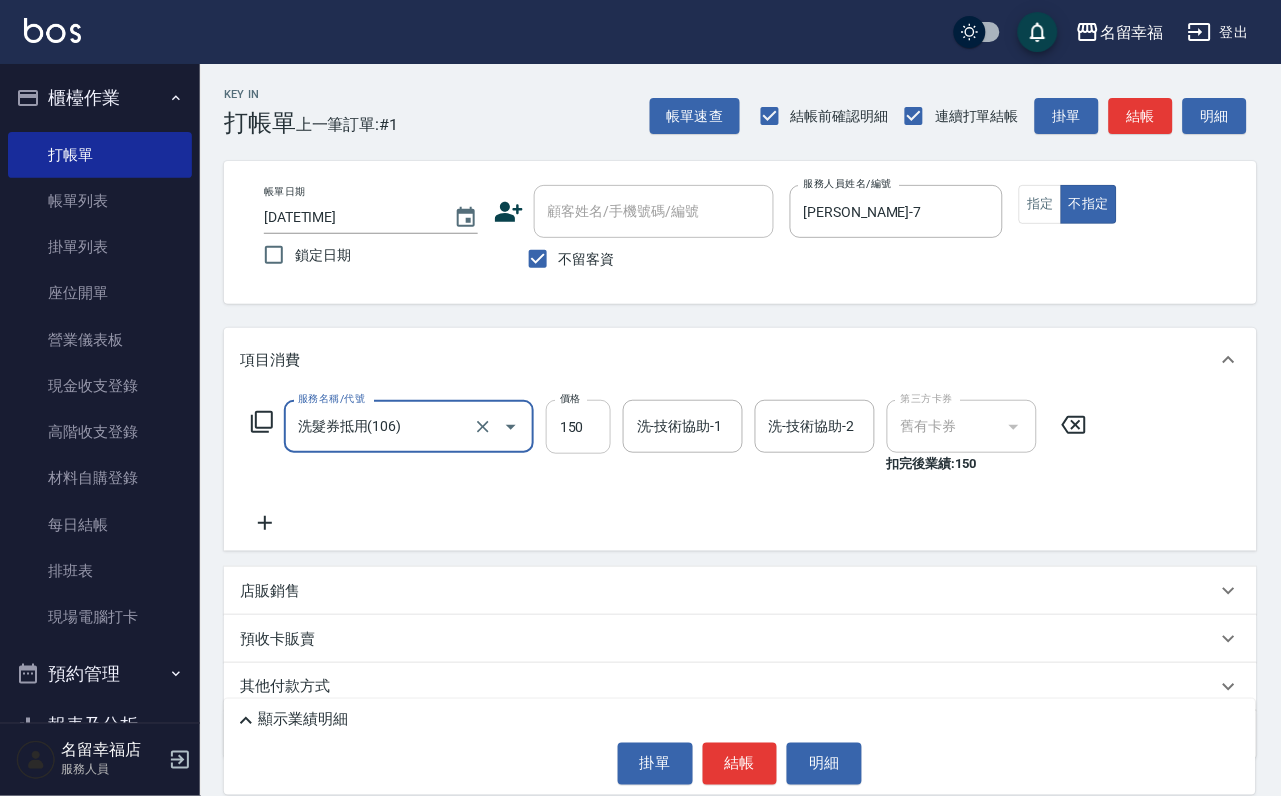 click on "150" at bounding box center (578, 427) 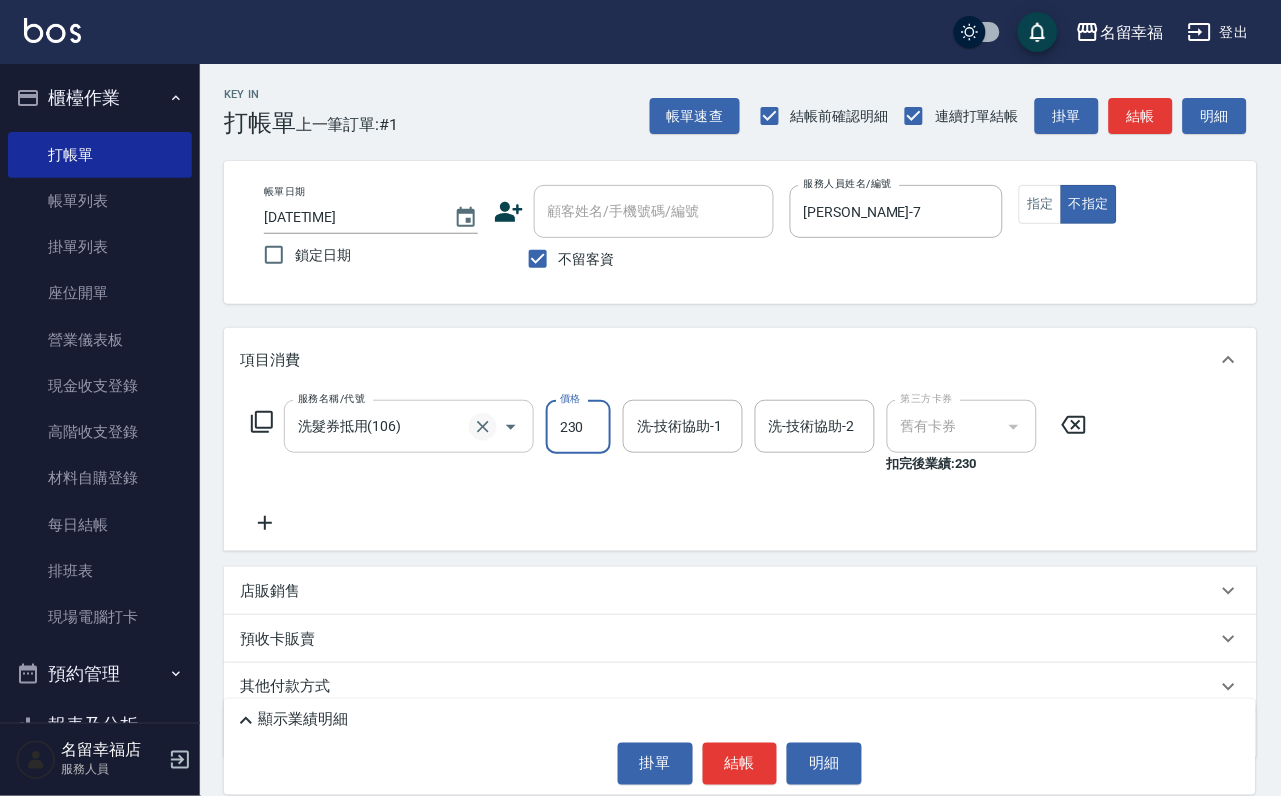 type on "230" 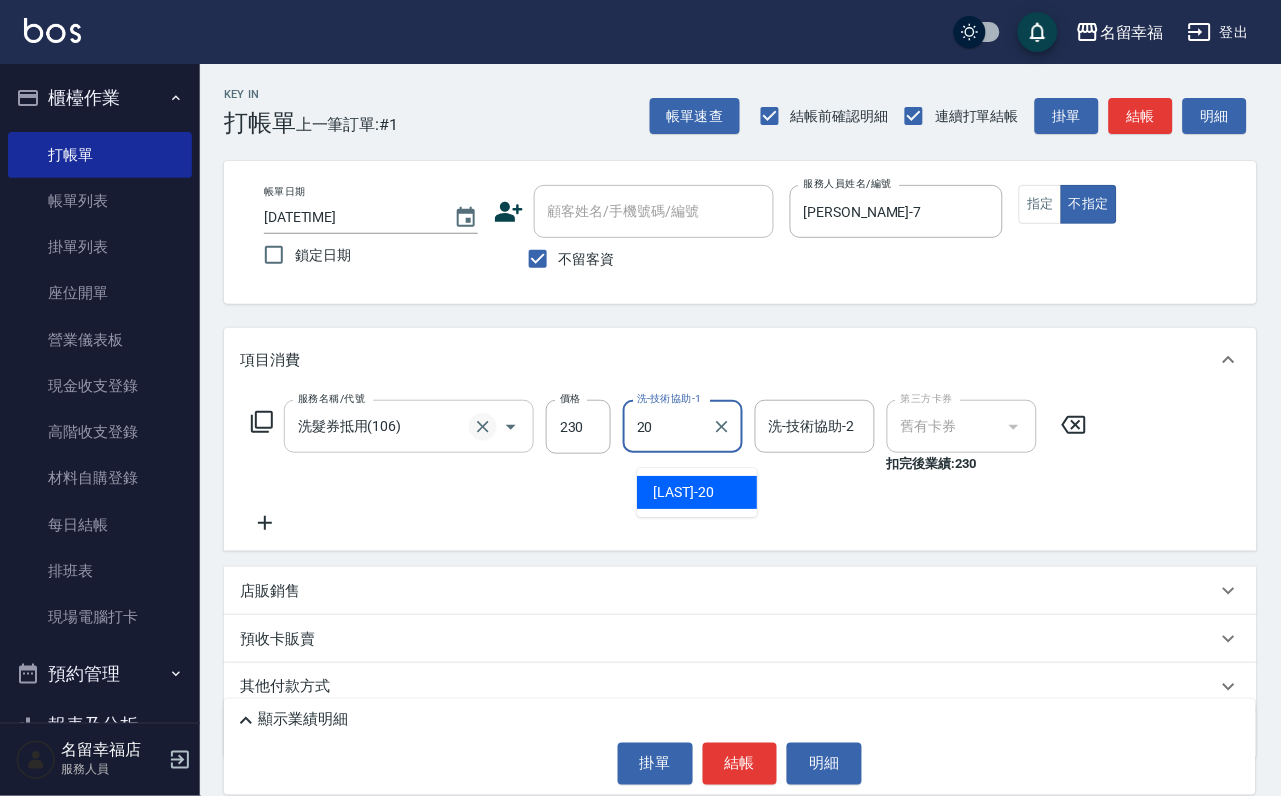 type on "育鋗-20" 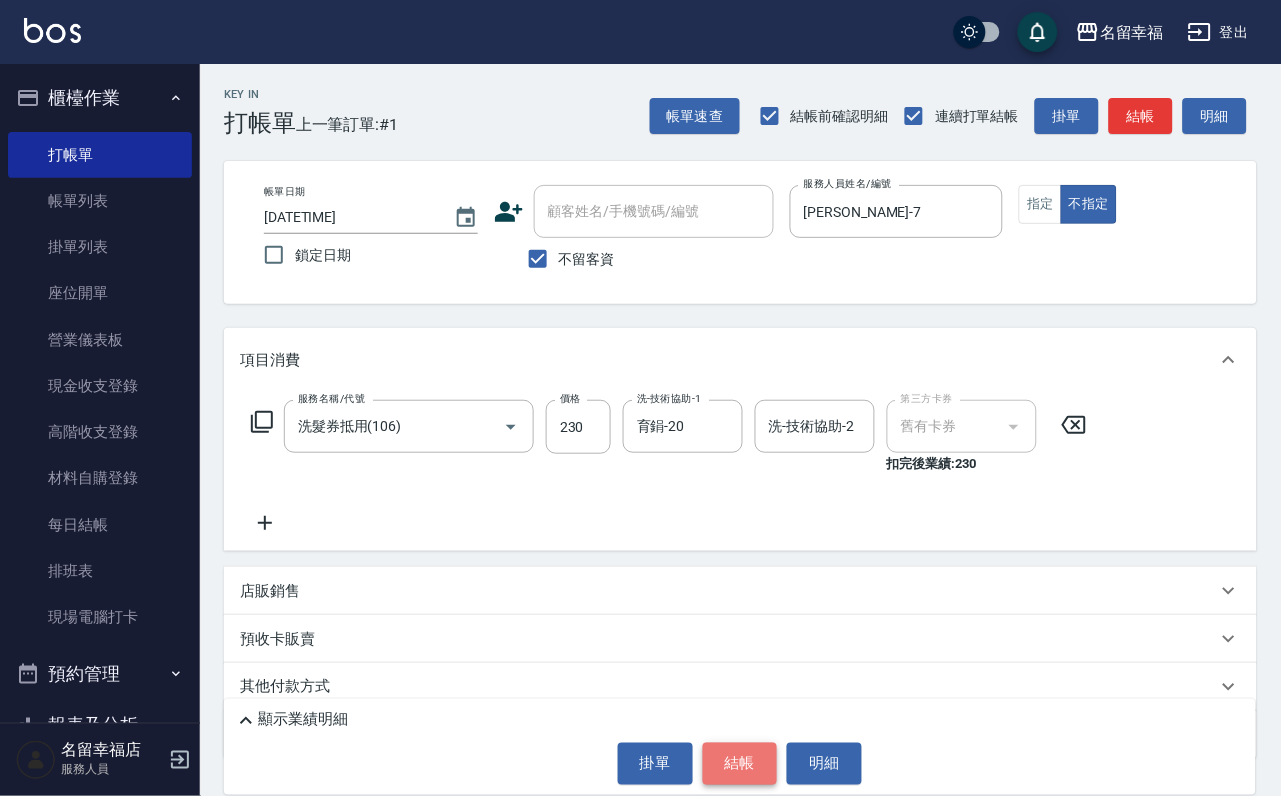 click on "結帳" at bounding box center (740, 764) 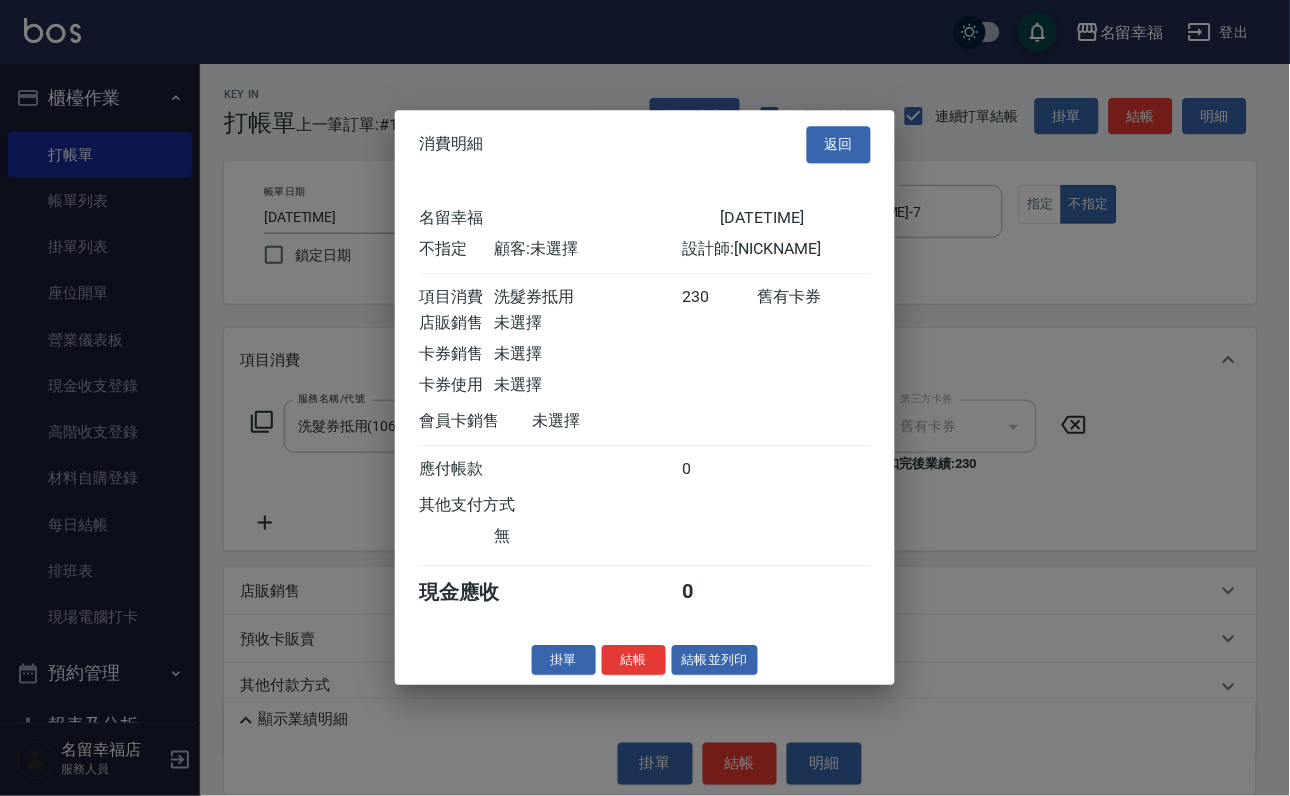 scroll, scrollTop: 284, scrollLeft: 0, axis: vertical 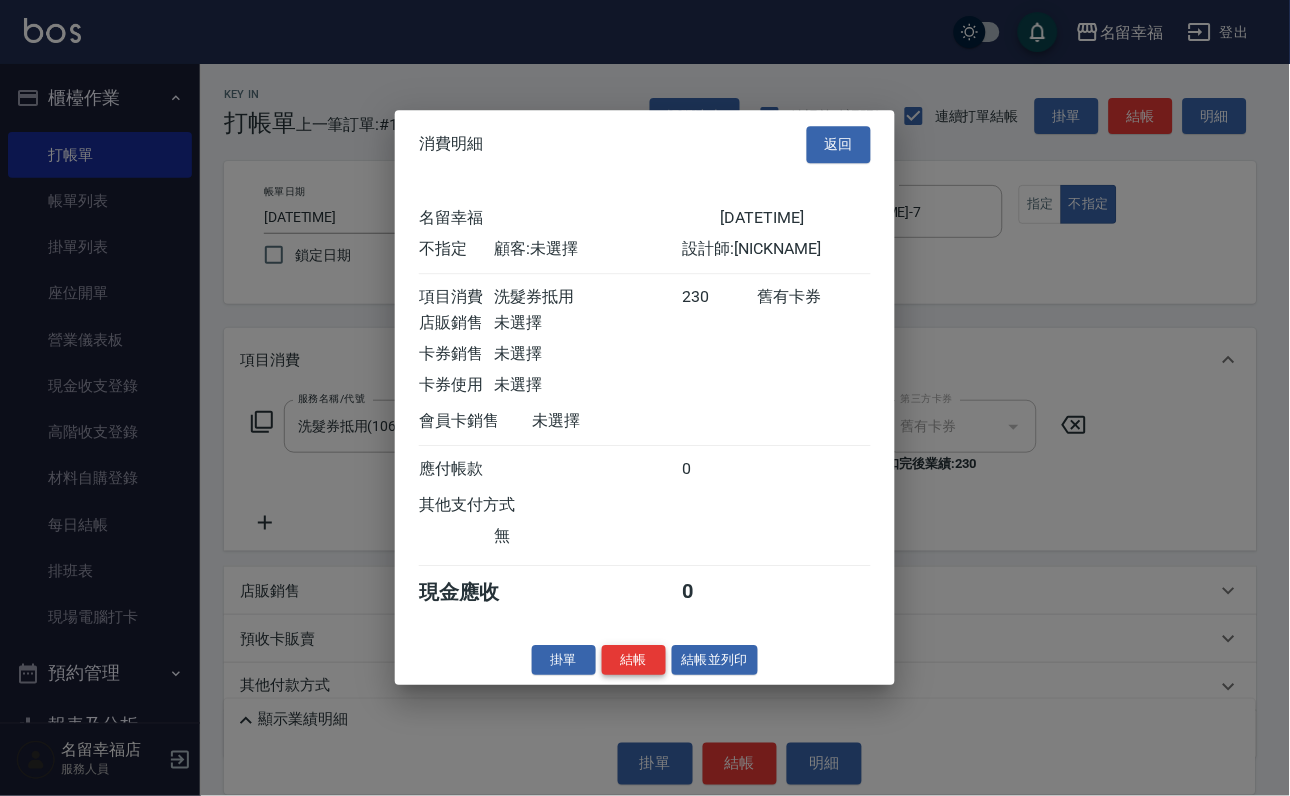 click on "結帳" at bounding box center [634, 660] 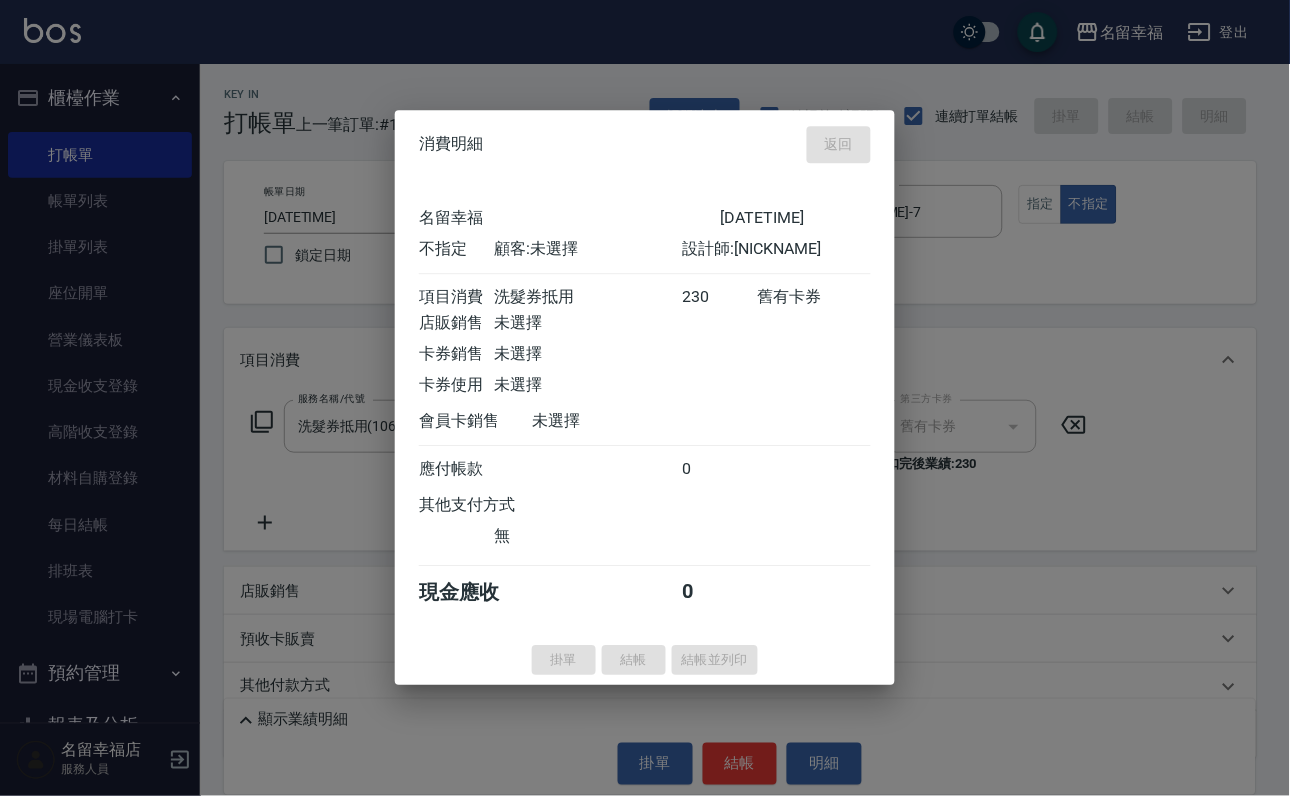 type on "2025/08/08 12:00" 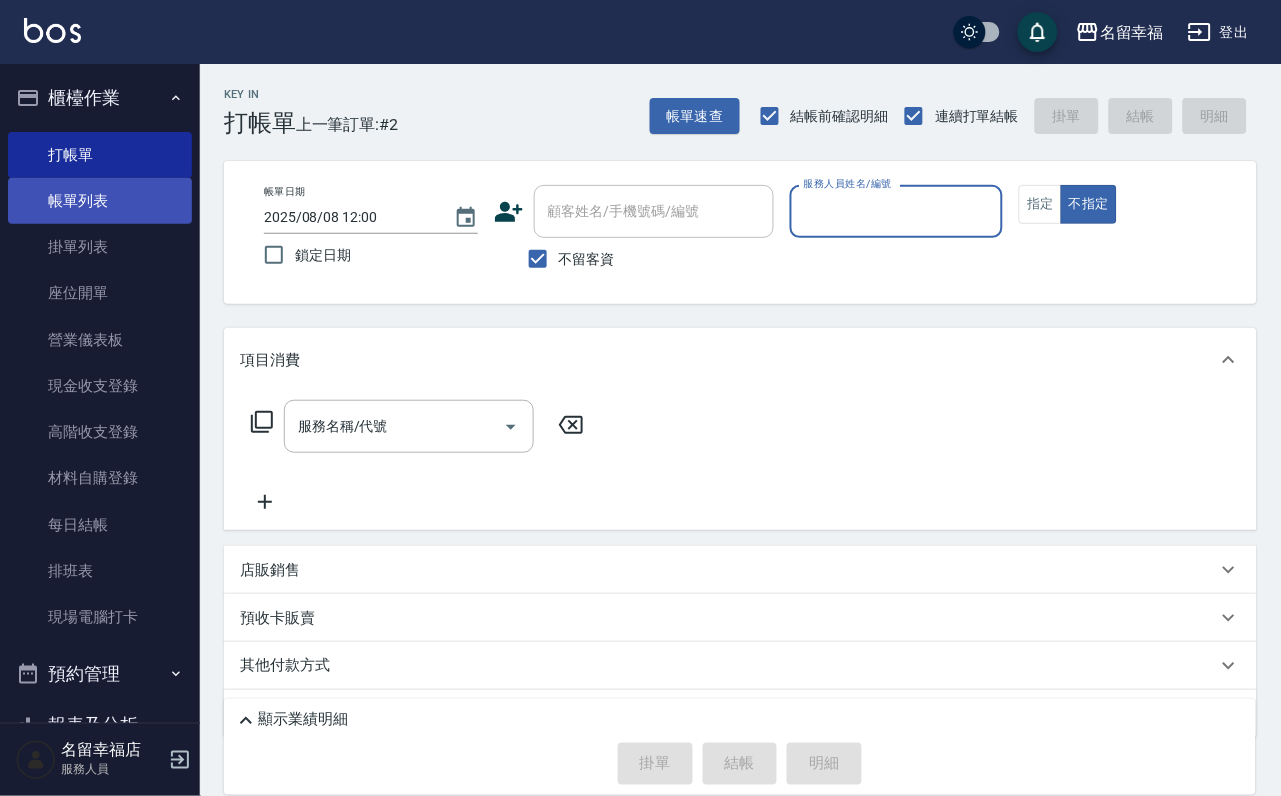 click on "帳單列表" at bounding box center (100, 201) 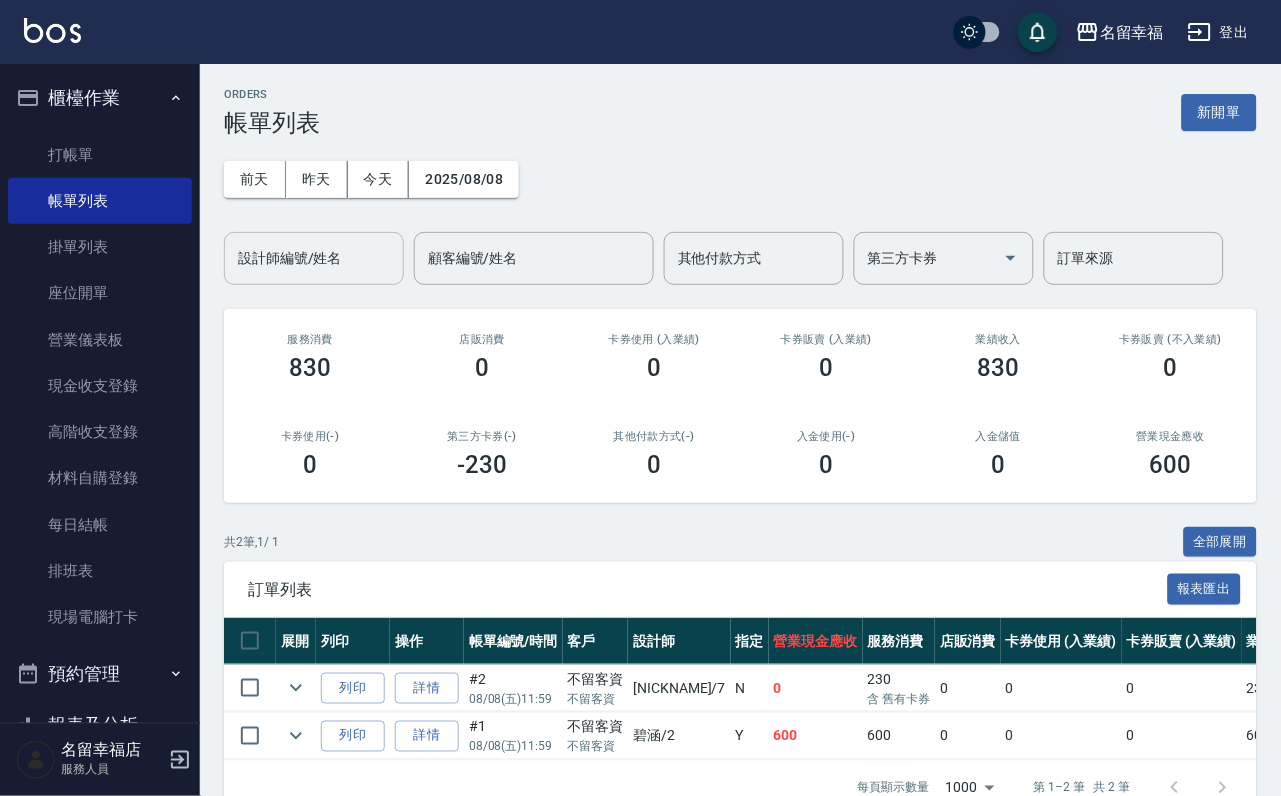click on "設計師編號/姓名" at bounding box center [314, 258] 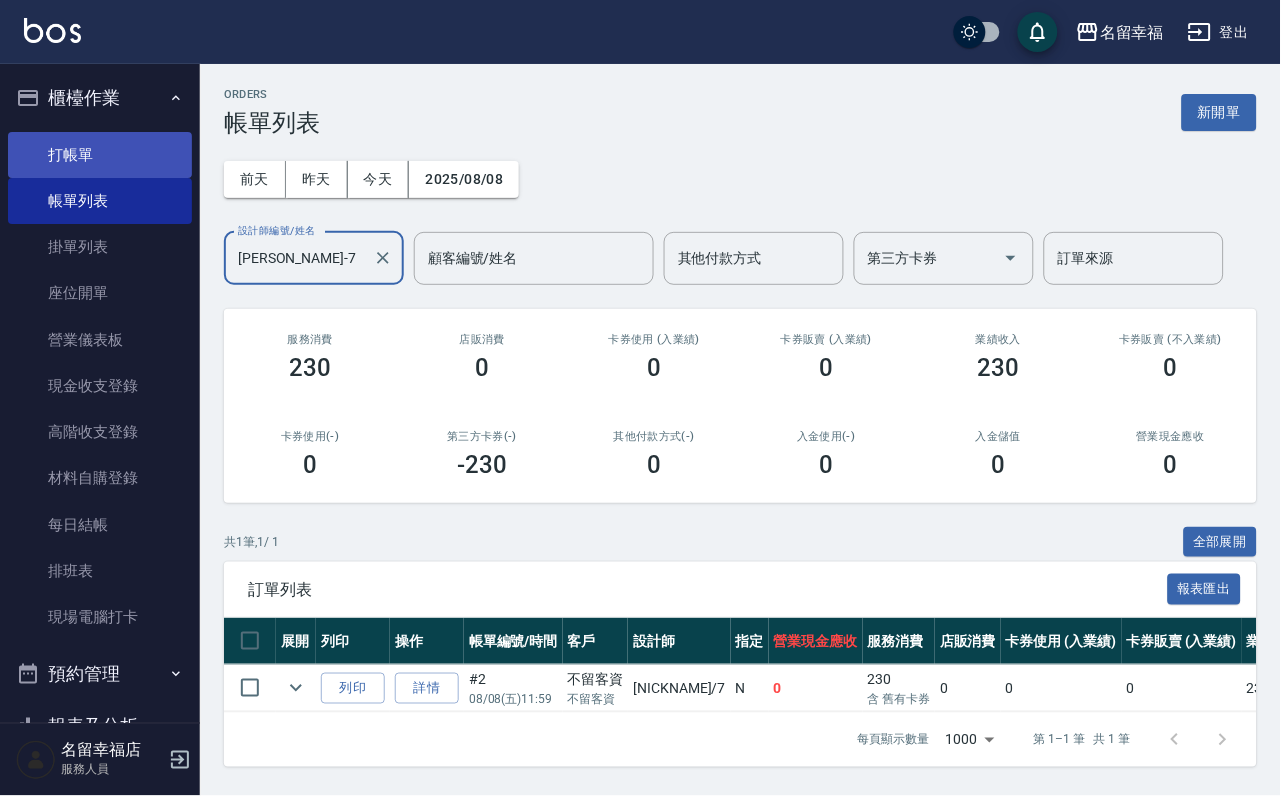 type on "[PERSON_NAME]-7" 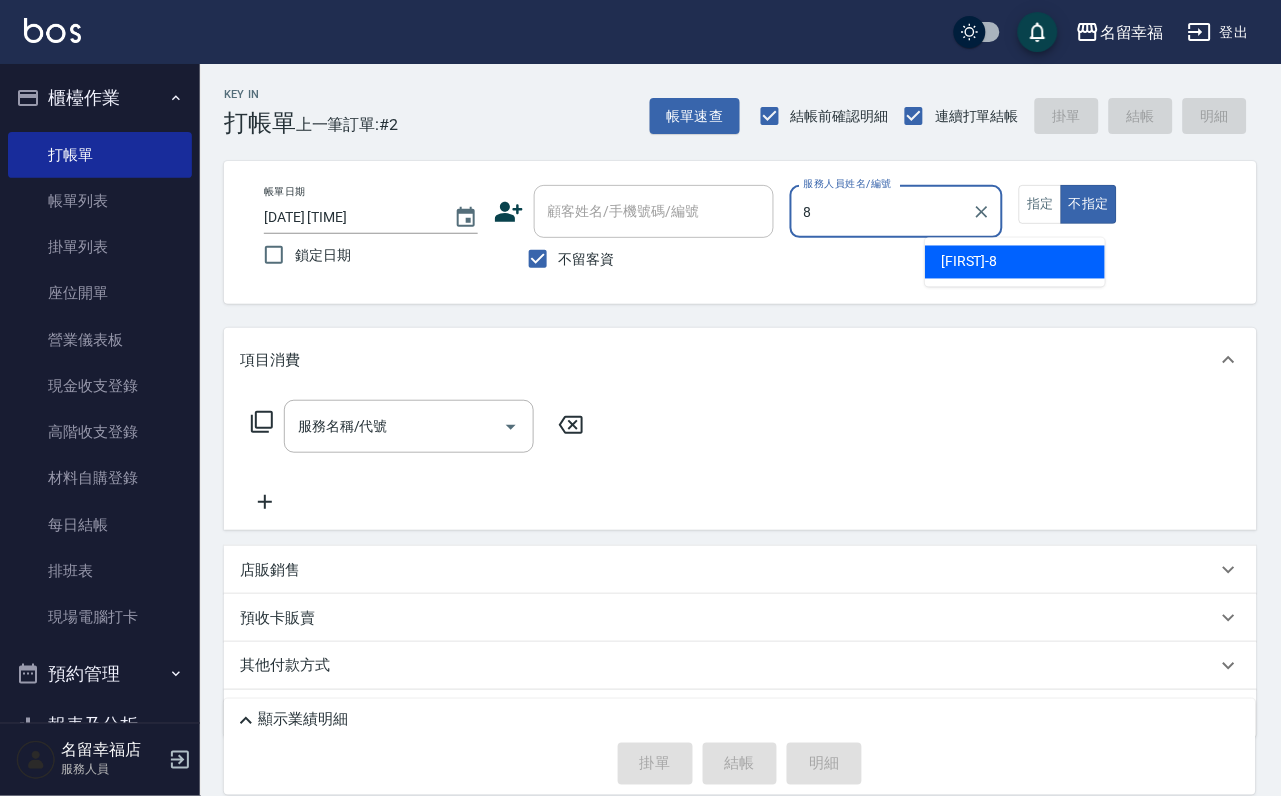 type on "詩婷-8" 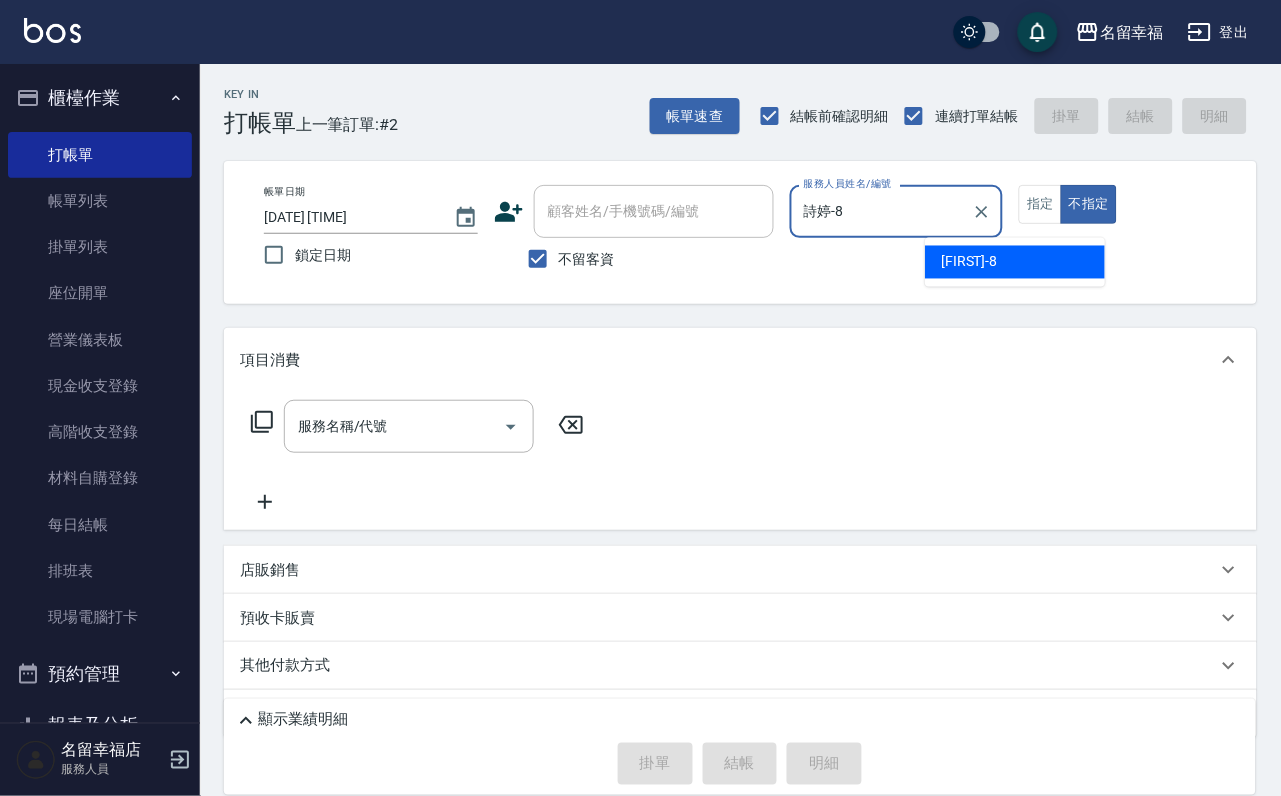 type on "false" 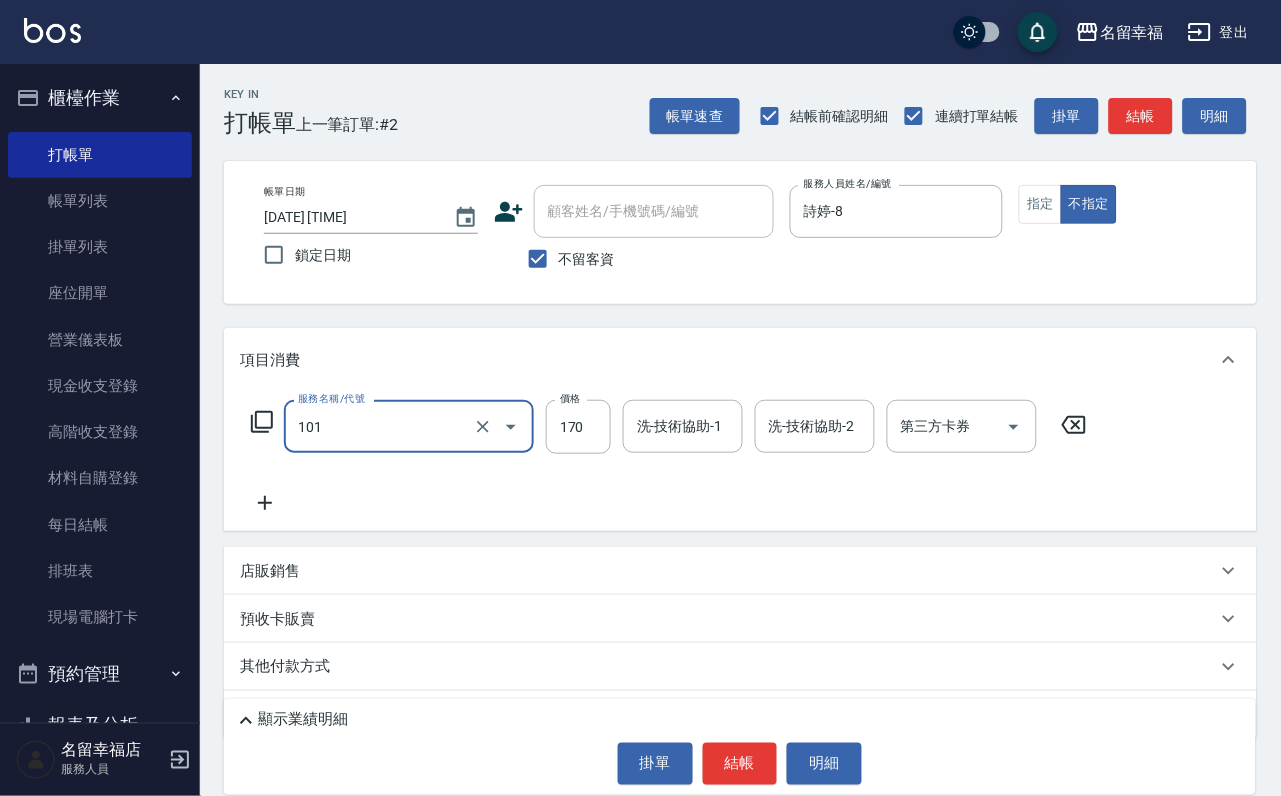 type on "洗髮(101)" 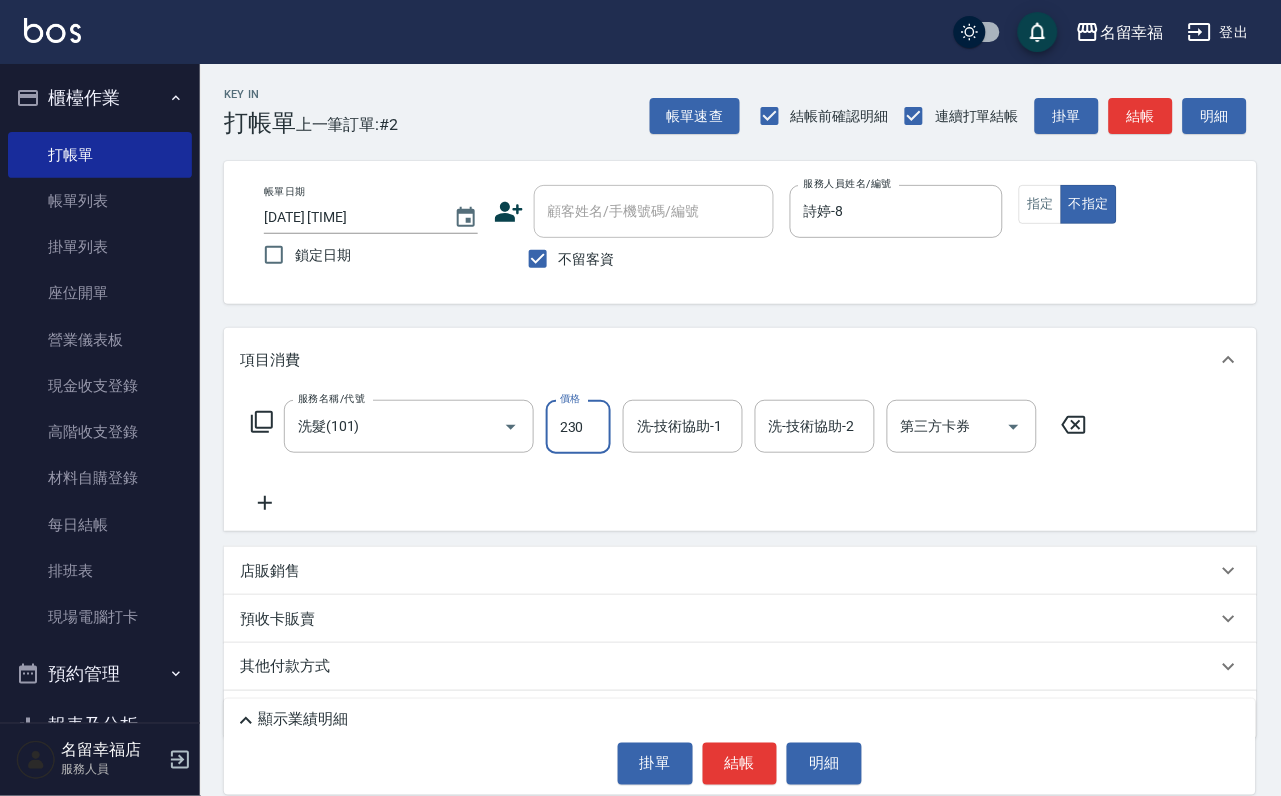 type on "230" 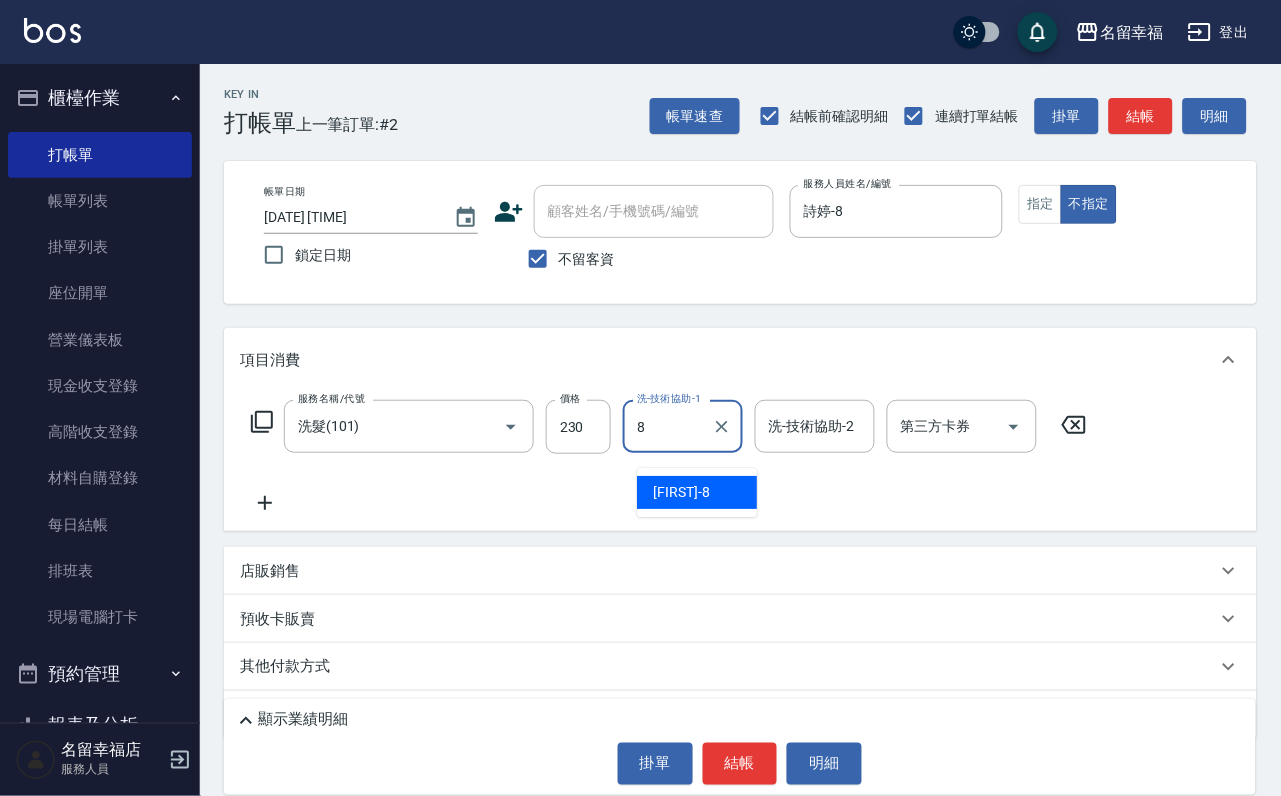 type on "詩婷-8" 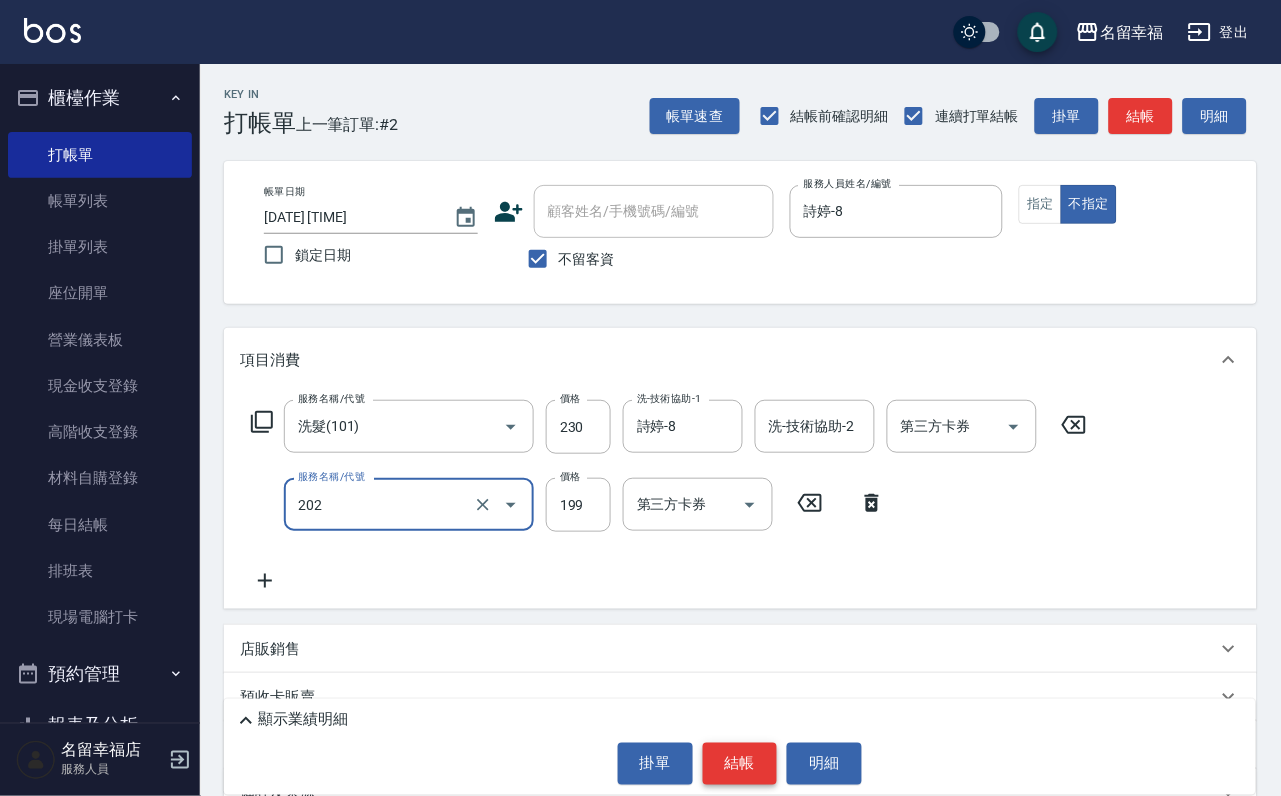 type on "不指定單剪(202)" 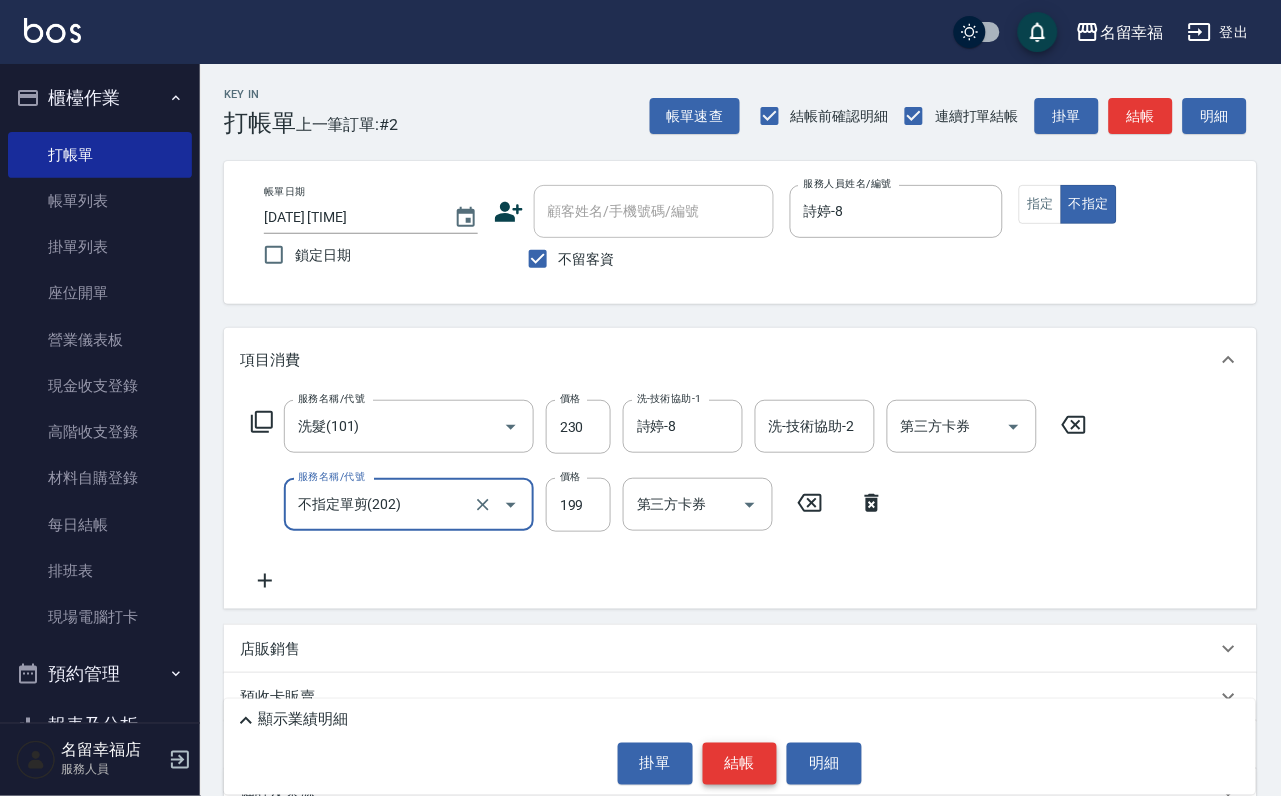 click on "結帳" at bounding box center [740, 764] 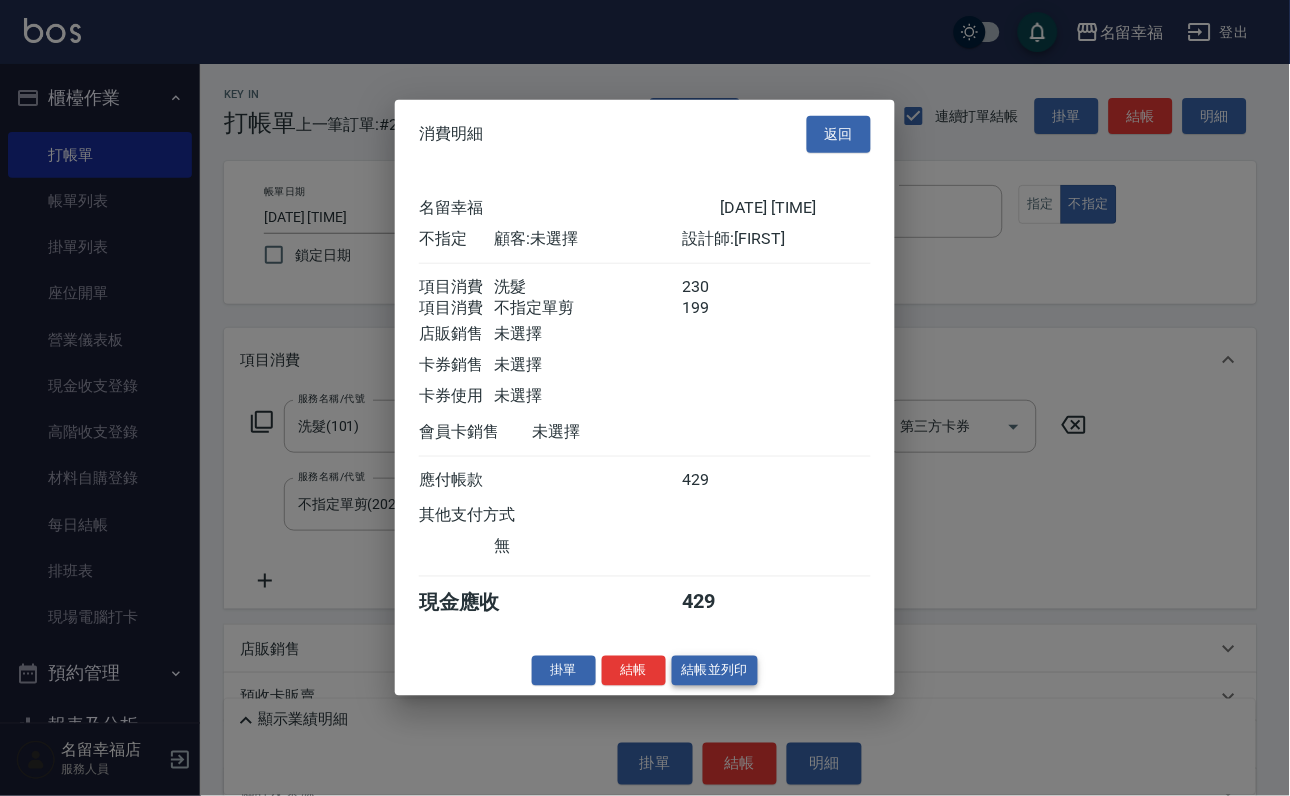 scroll, scrollTop: 359, scrollLeft: 0, axis: vertical 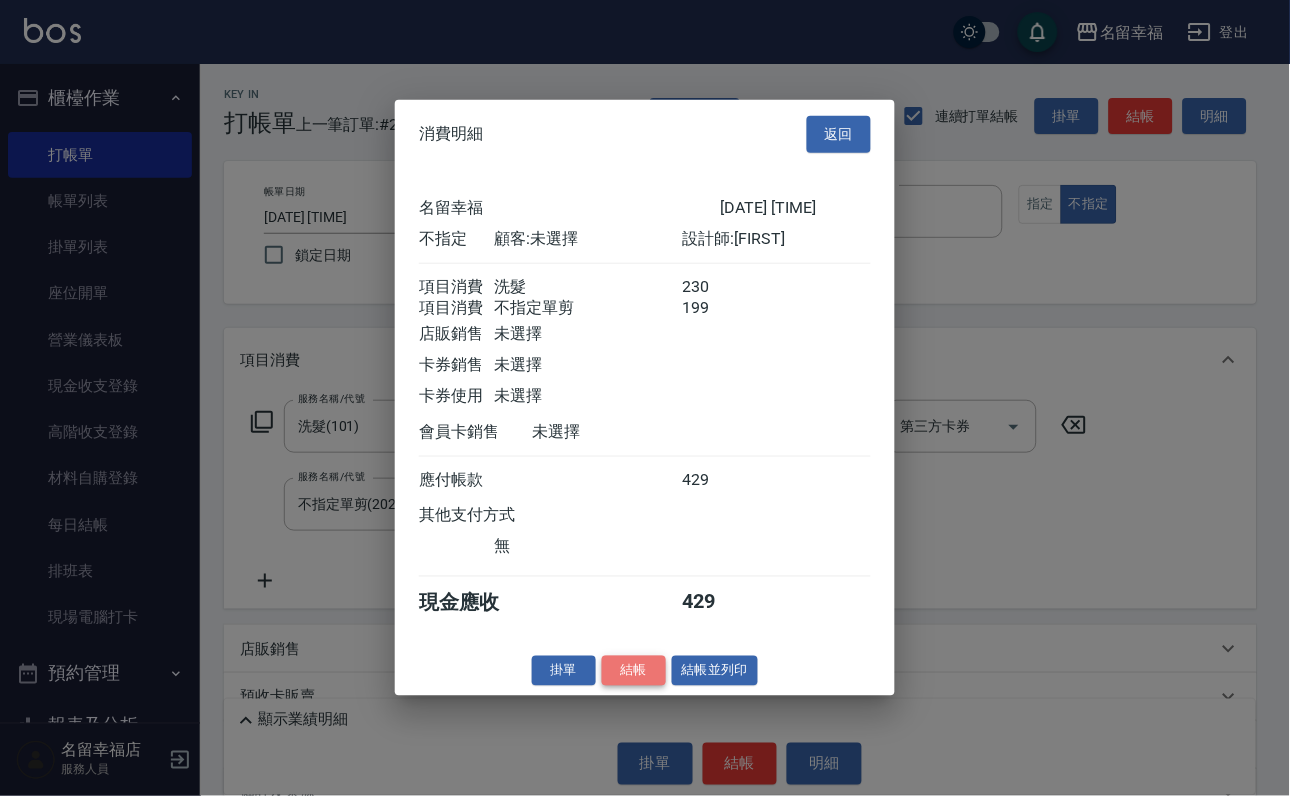 click on "結帳" at bounding box center [634, 670] 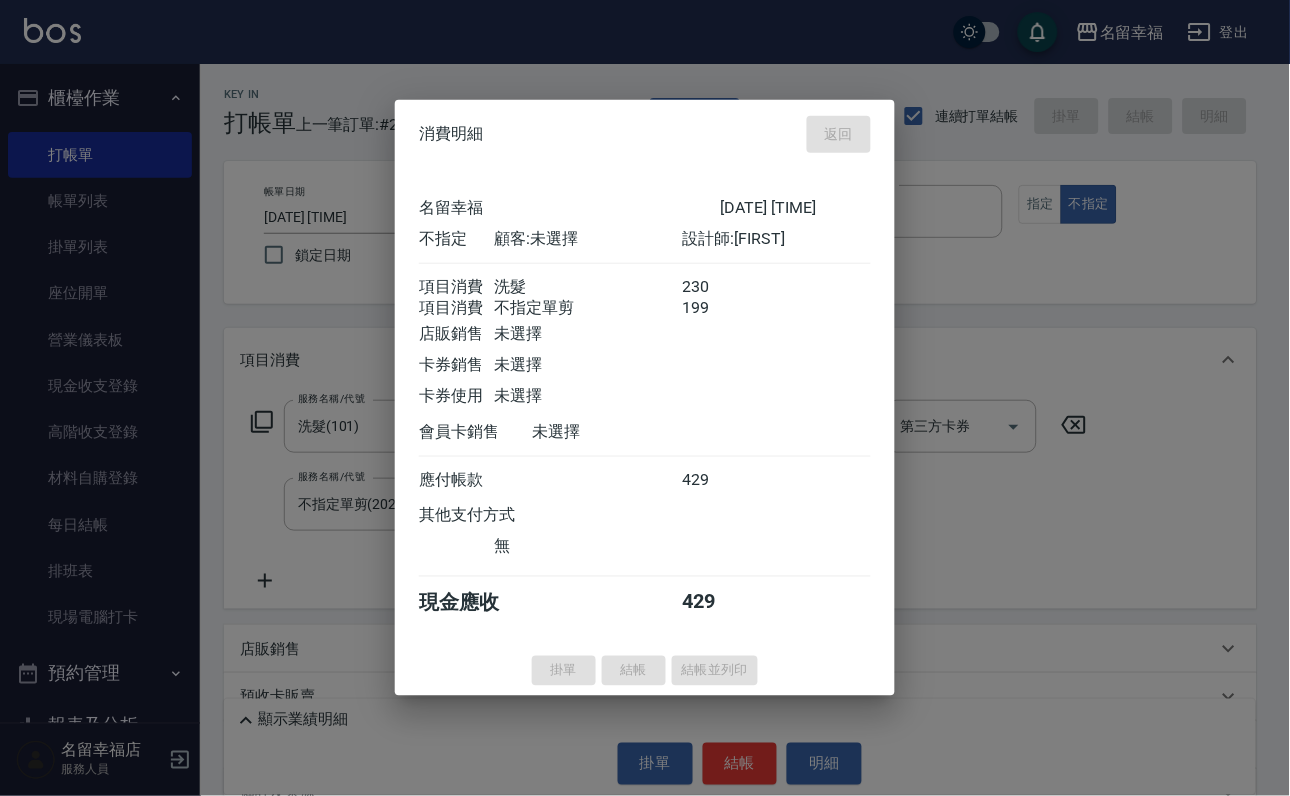 type 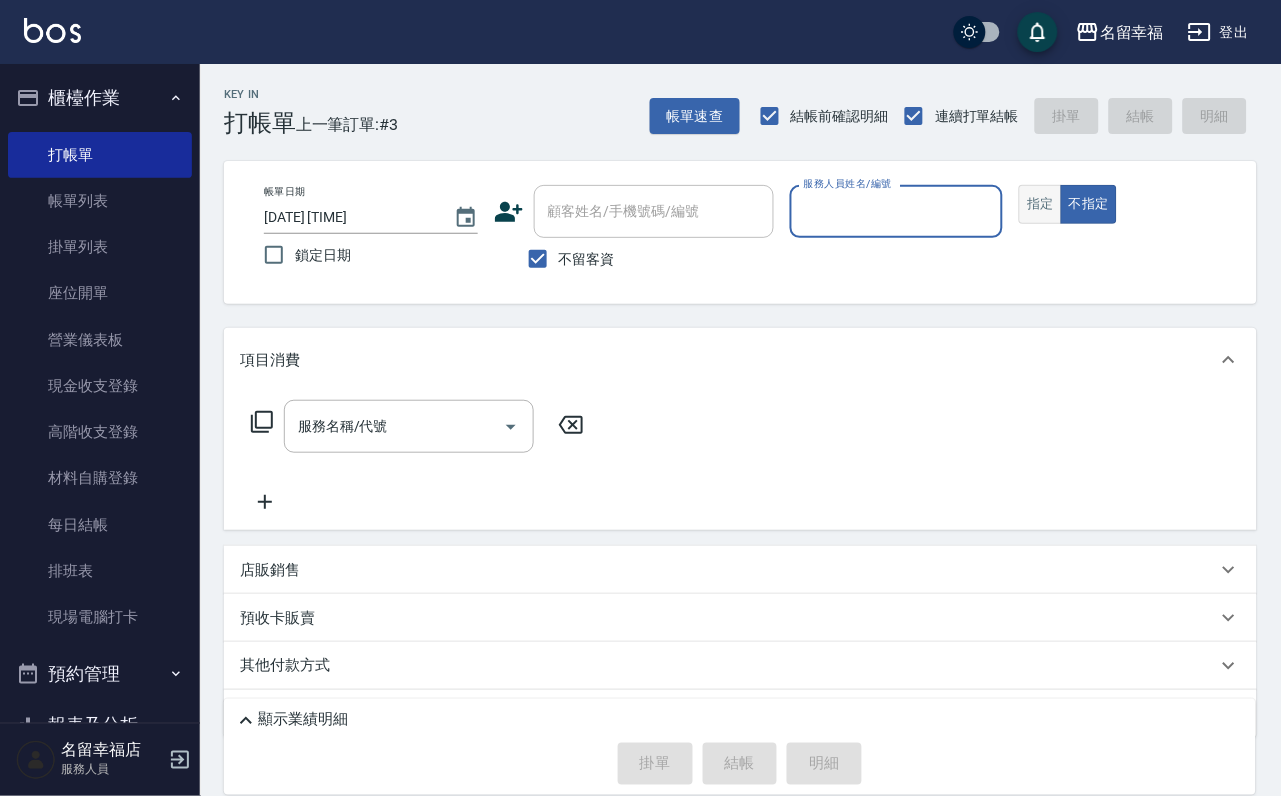 click on "指定" at bounding box center (1040, 204) 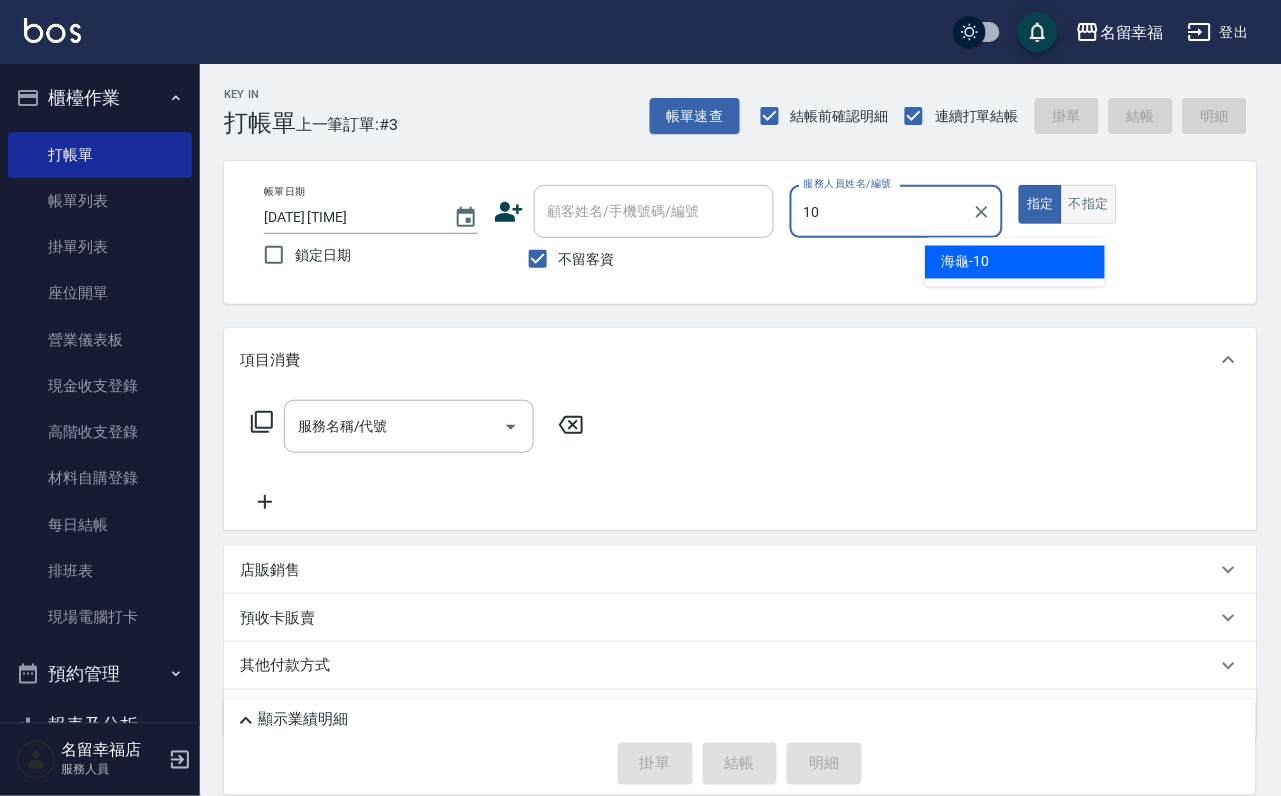 type on "海龜-10" 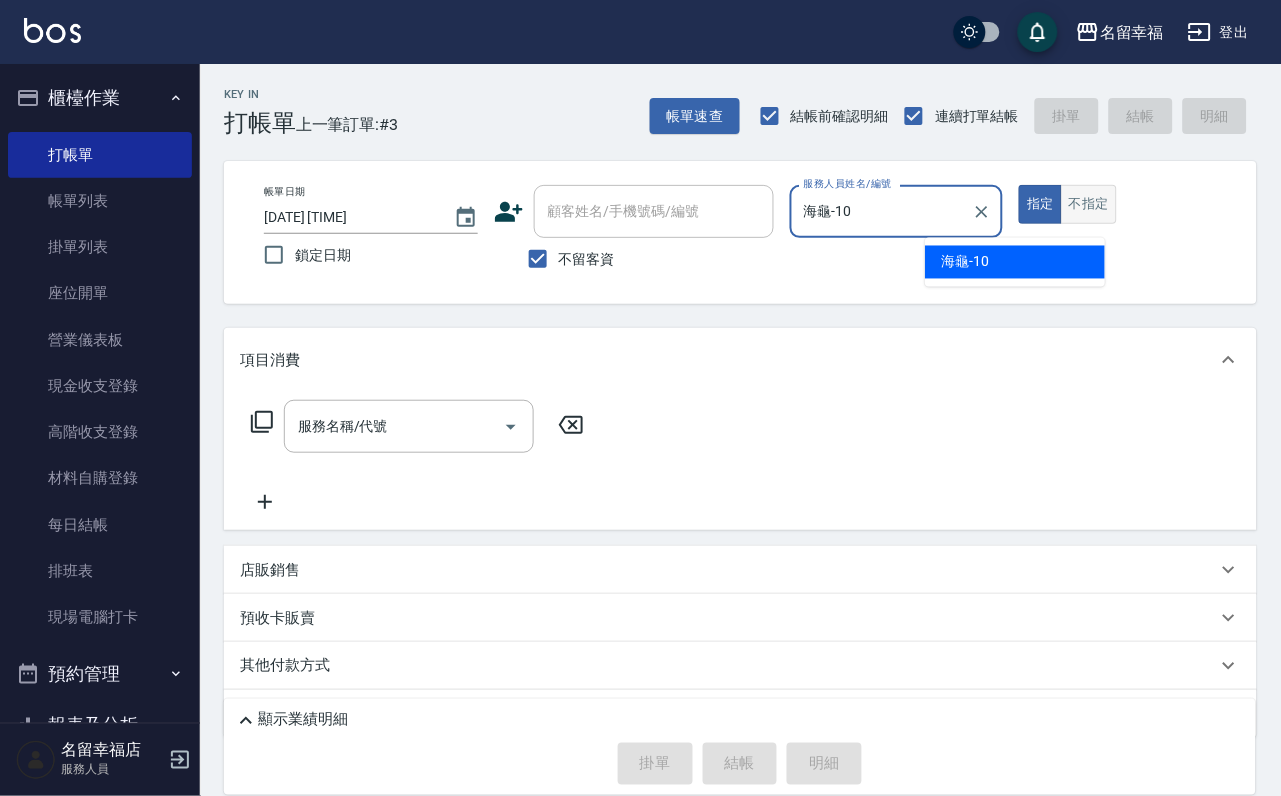 type on "true" 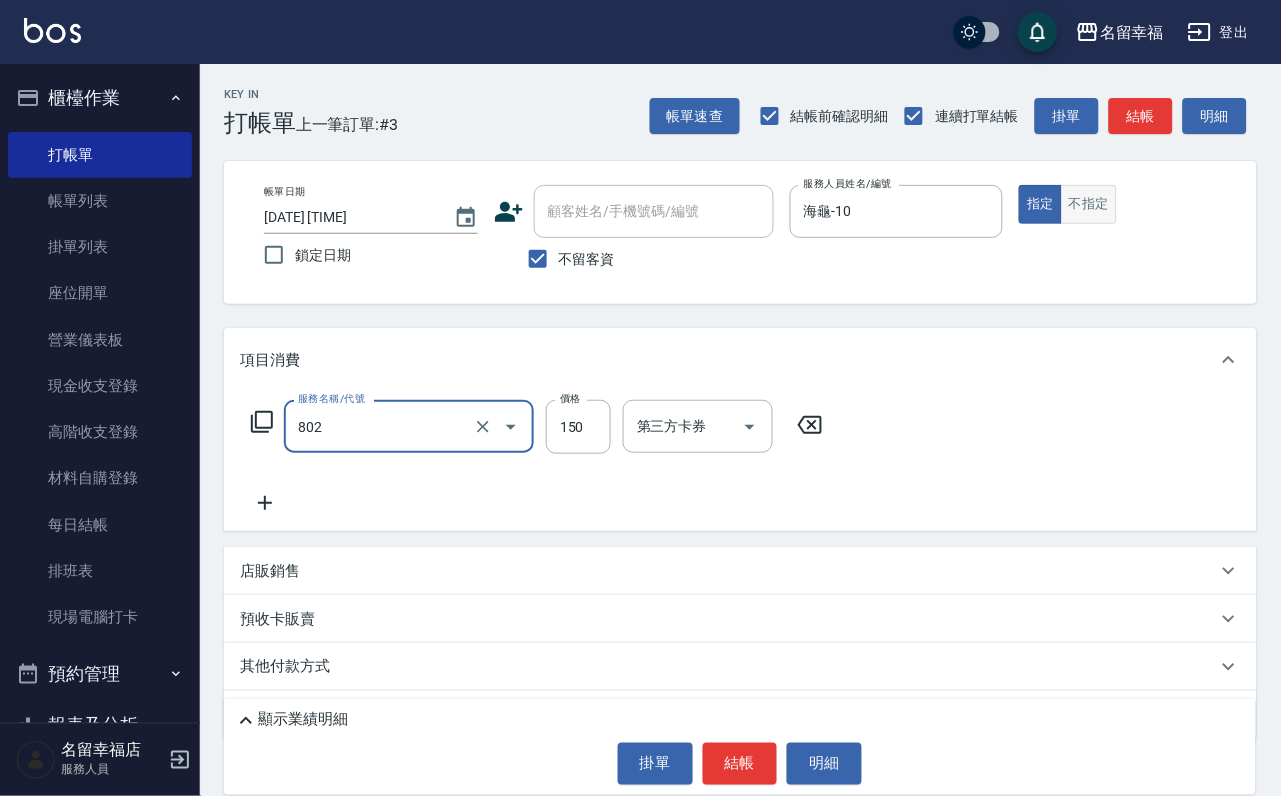 type on "單梳(802)" 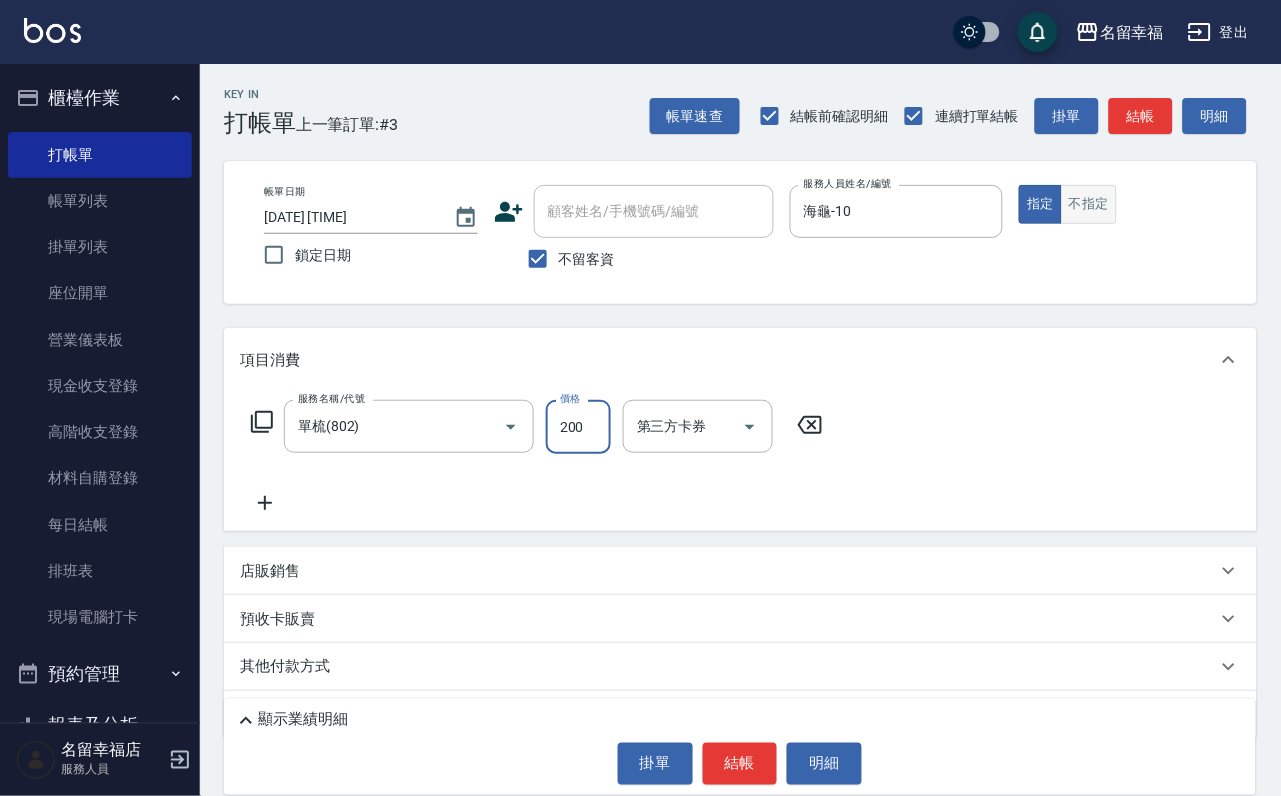 type on "200" 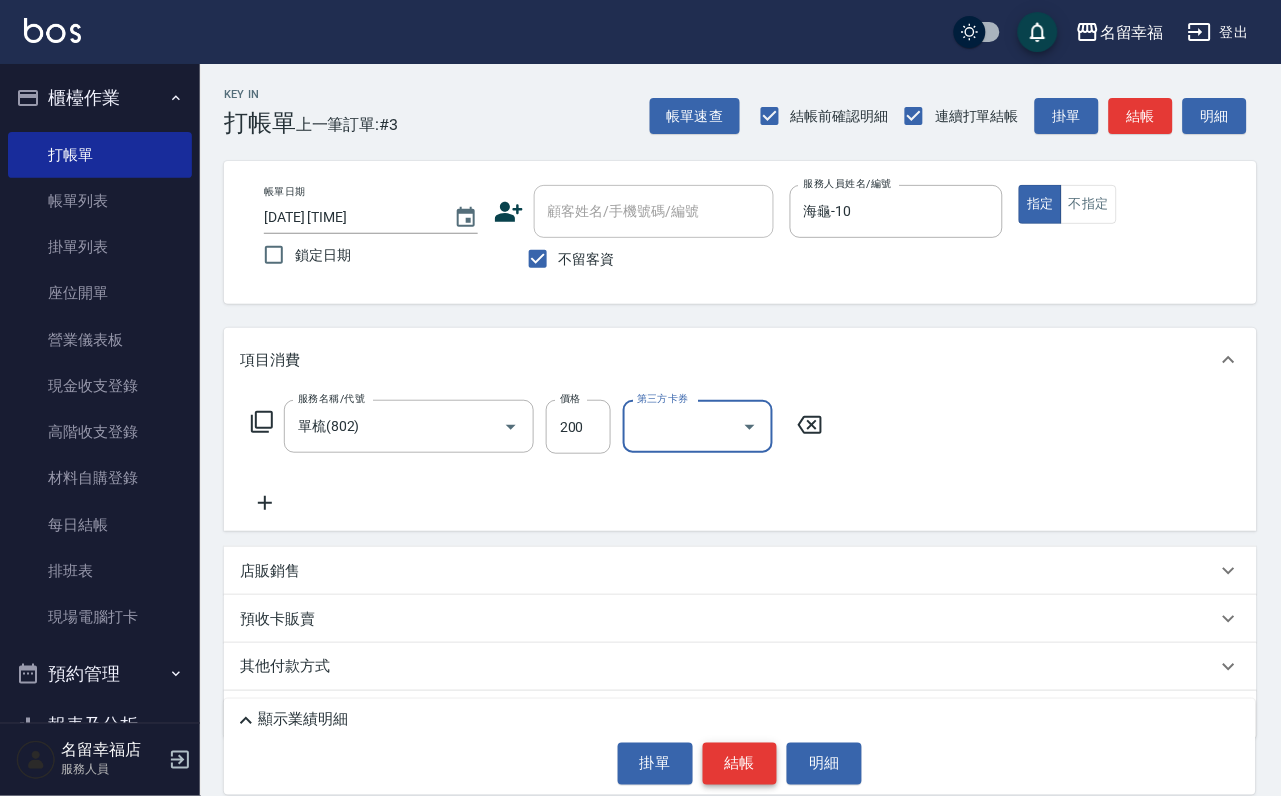 click on "結帳" at bounding box center [740, 764] 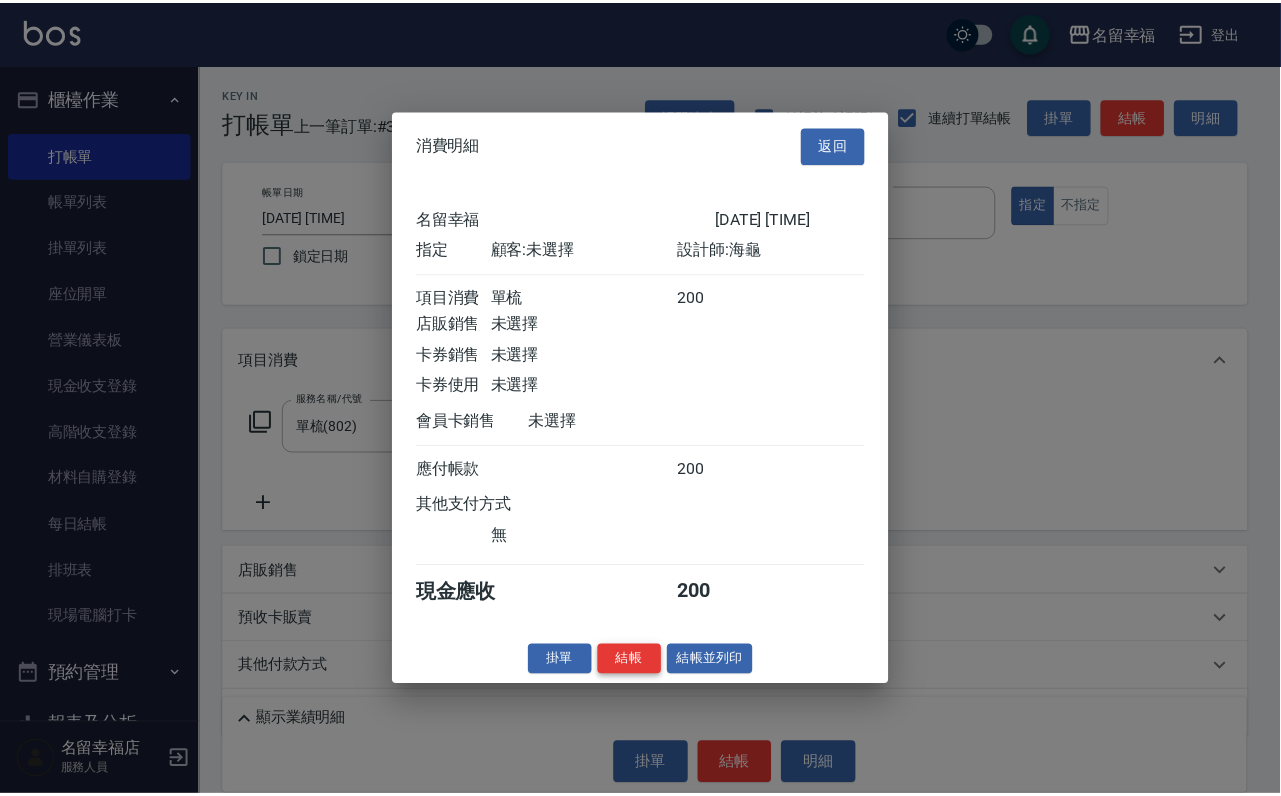 scroll, scrollTop: 247, scrollLeft: 0, axis: vertical 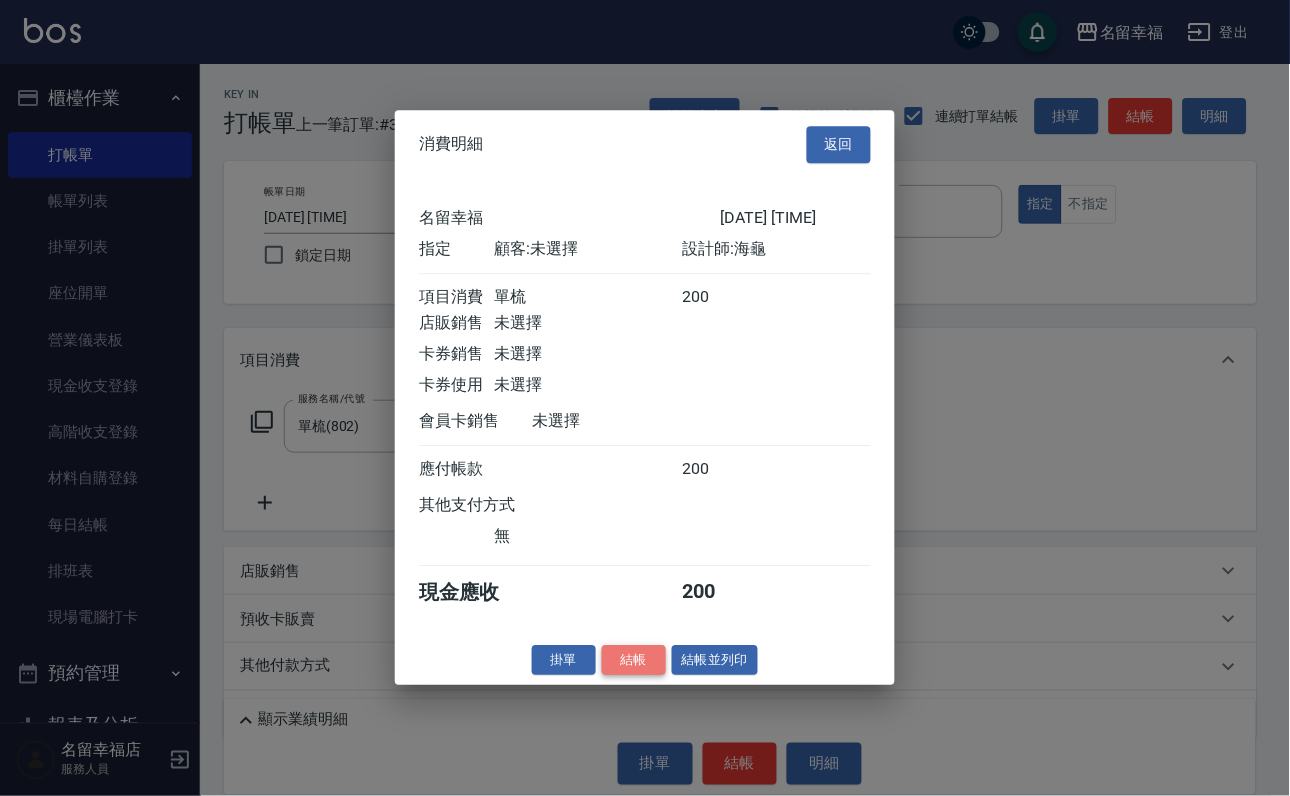 click on "結帳" at bounding box center [634, 660] 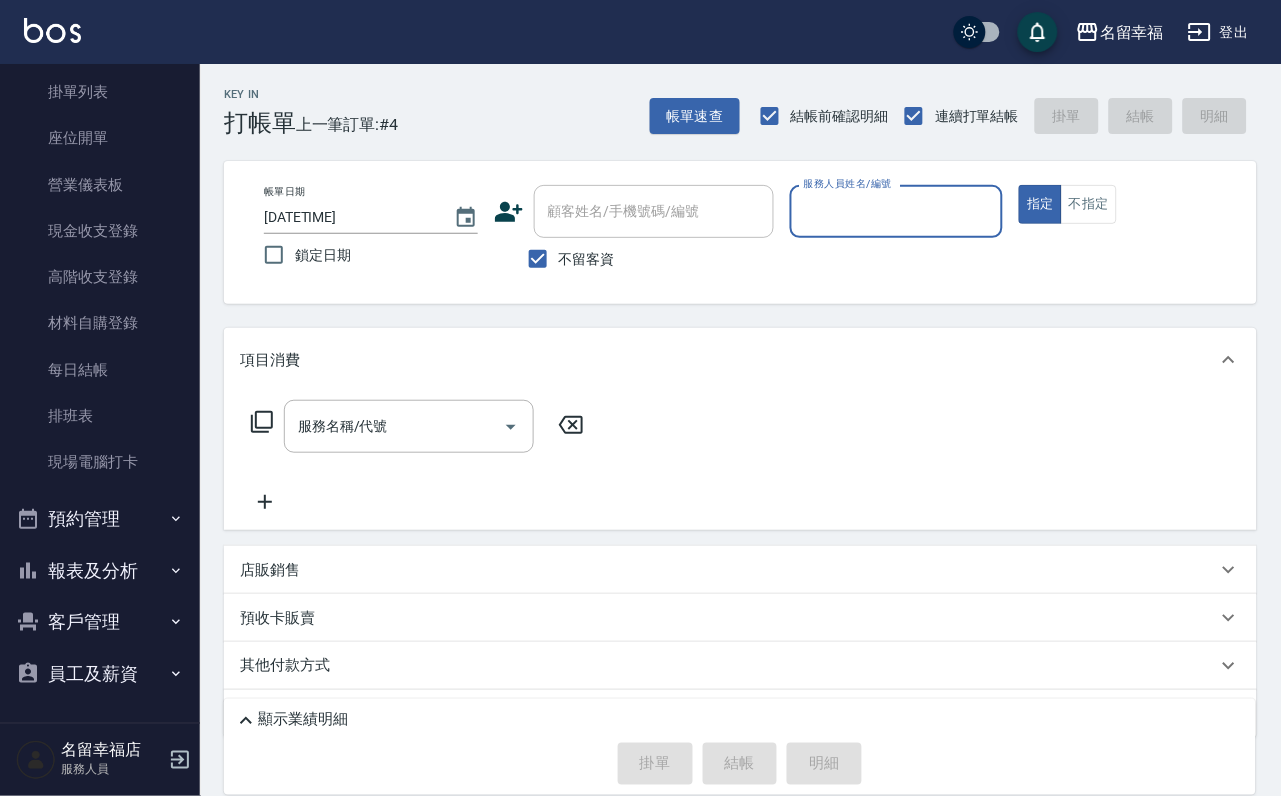 scroll, scrollTop: 229, scrollLeft: 0, axis: vertical 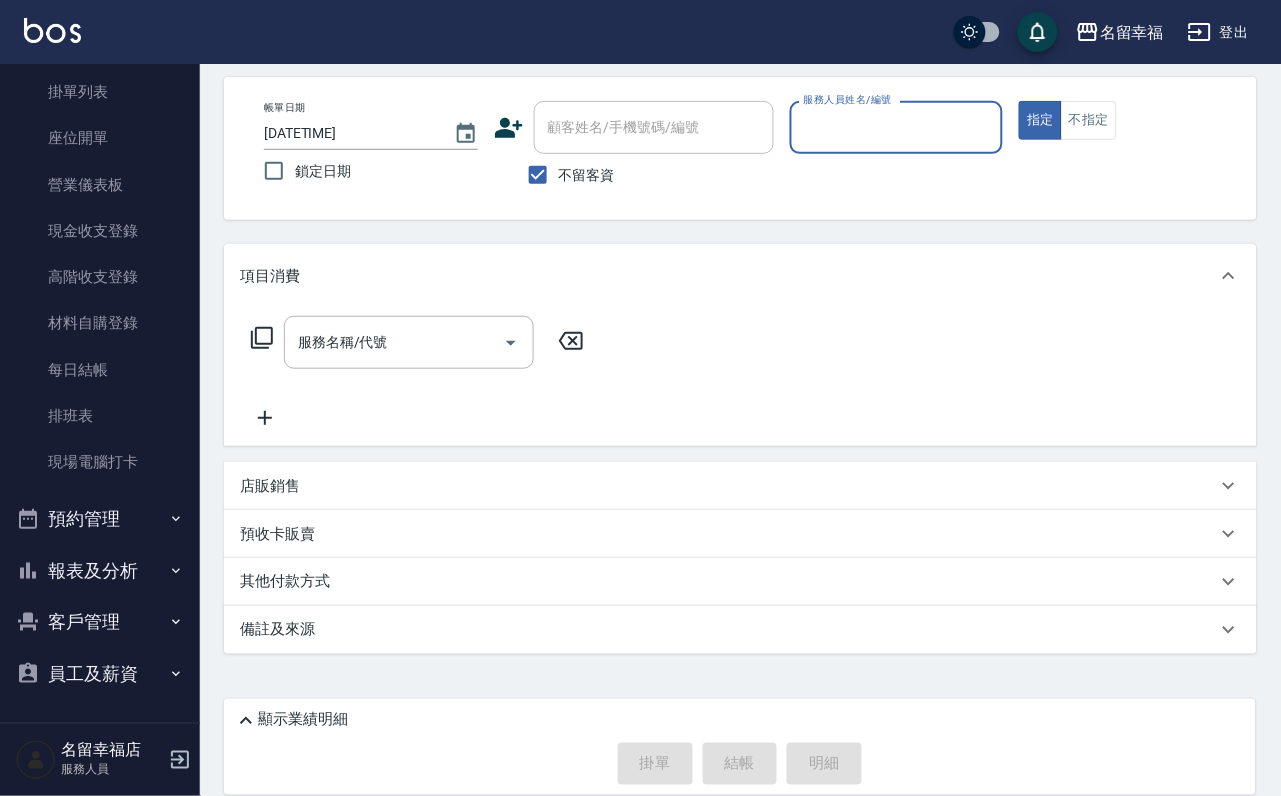 click on "客戶管理" at bounding box center [100, 622] 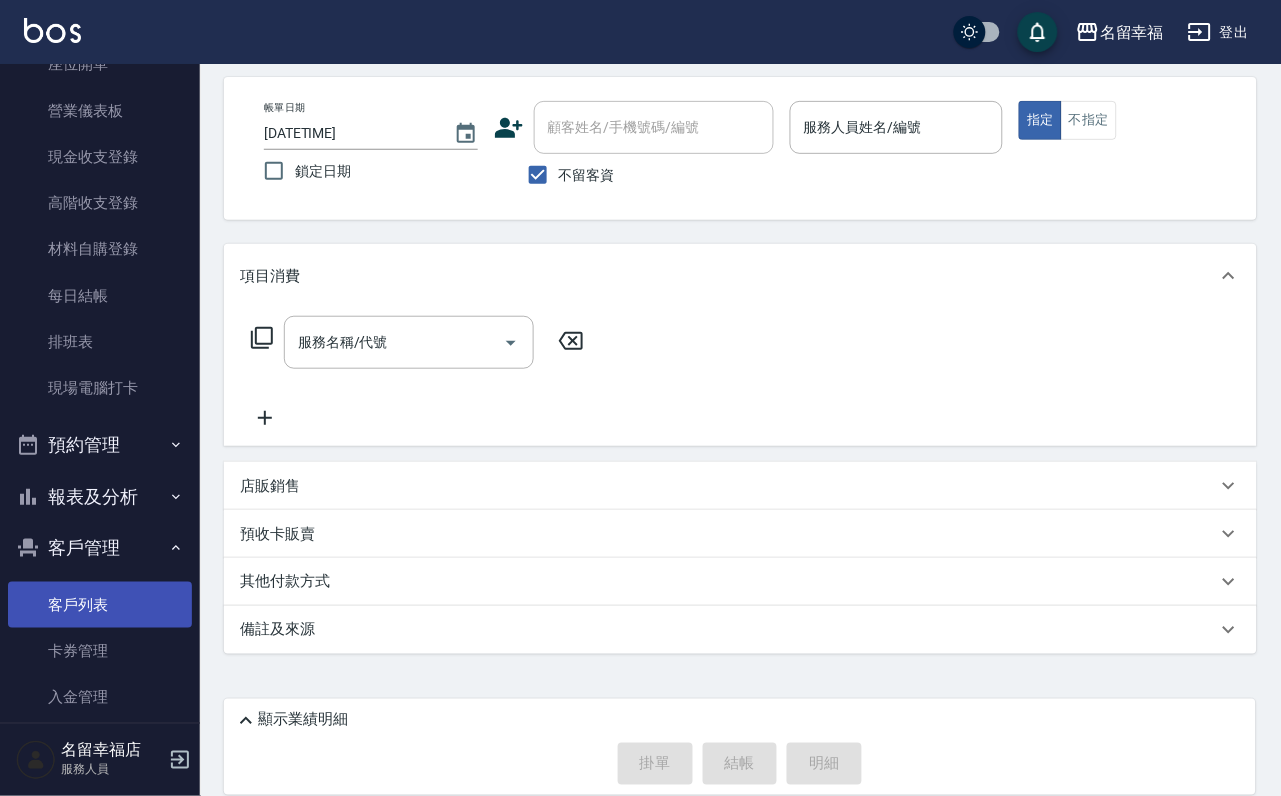 click on "客戶列表" at bounding box center [100, 605] 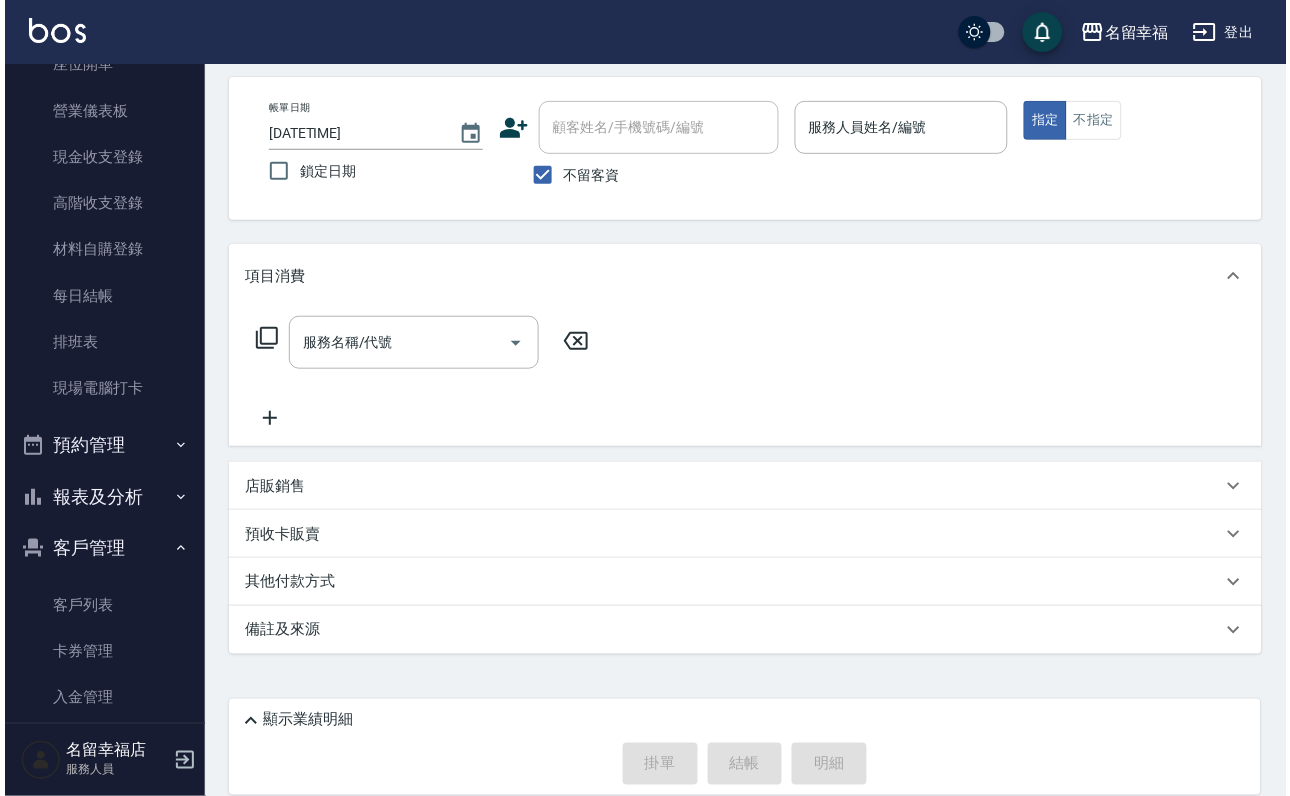 scroll, scrollTop: 0, scrollLeft: 0, axis: both 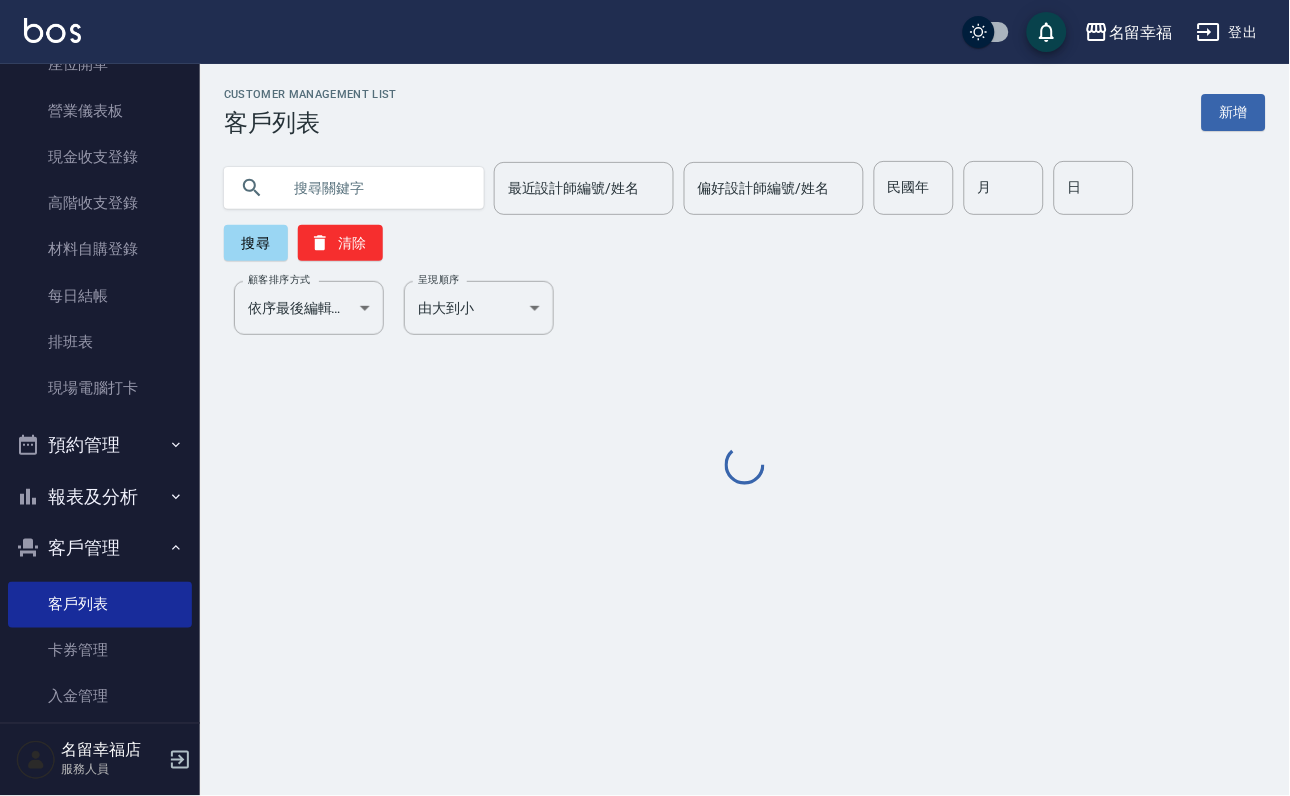 click at bounding box center (374, 188) 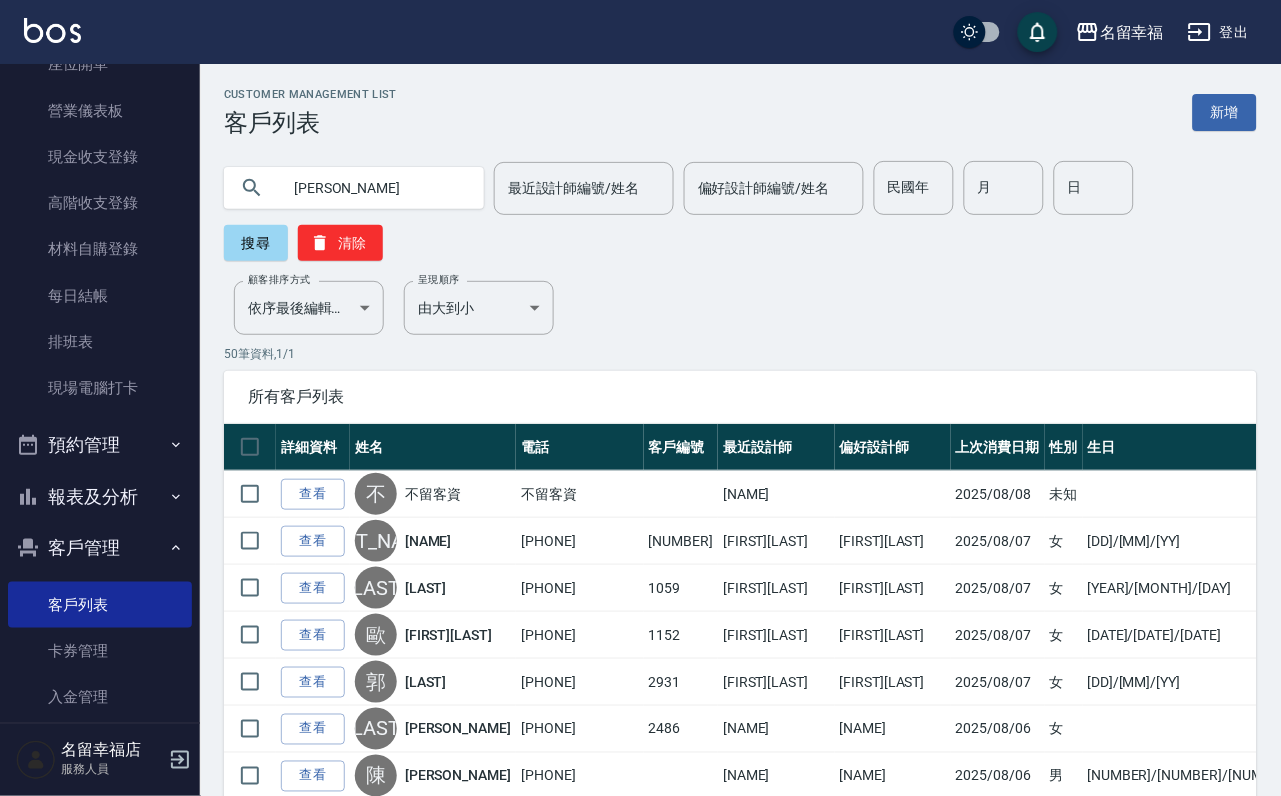 type on "[PERSON_NAME]" 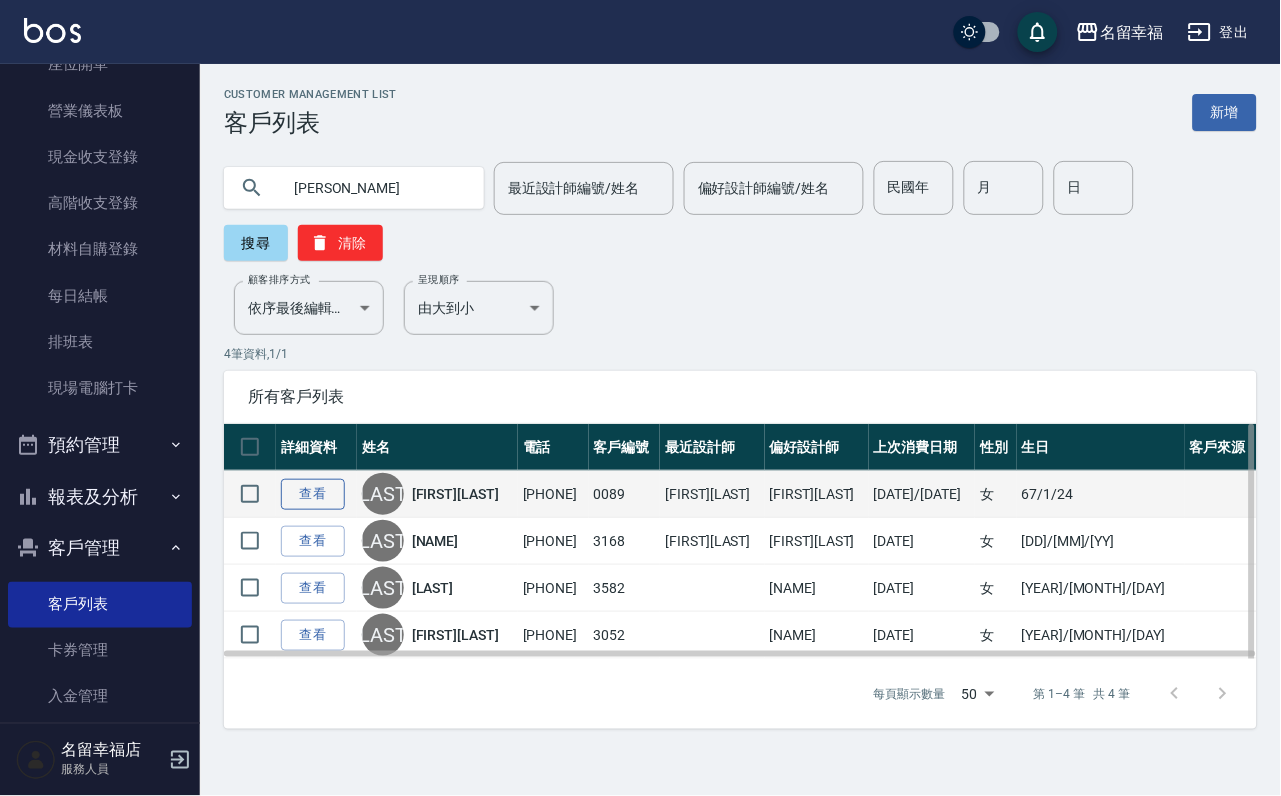 click on "查看" at bounding box center [313, 494] 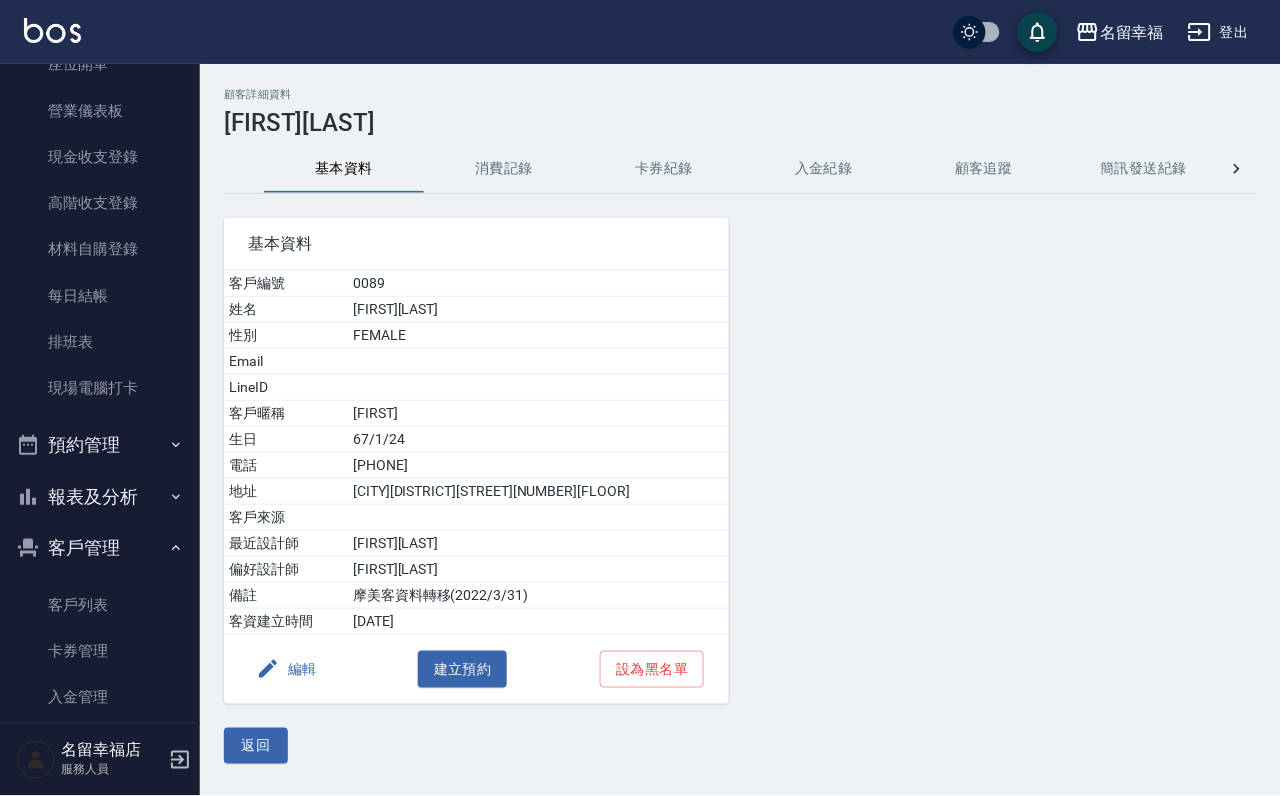 click on "消費記錄" at bounding box center [504, 169] 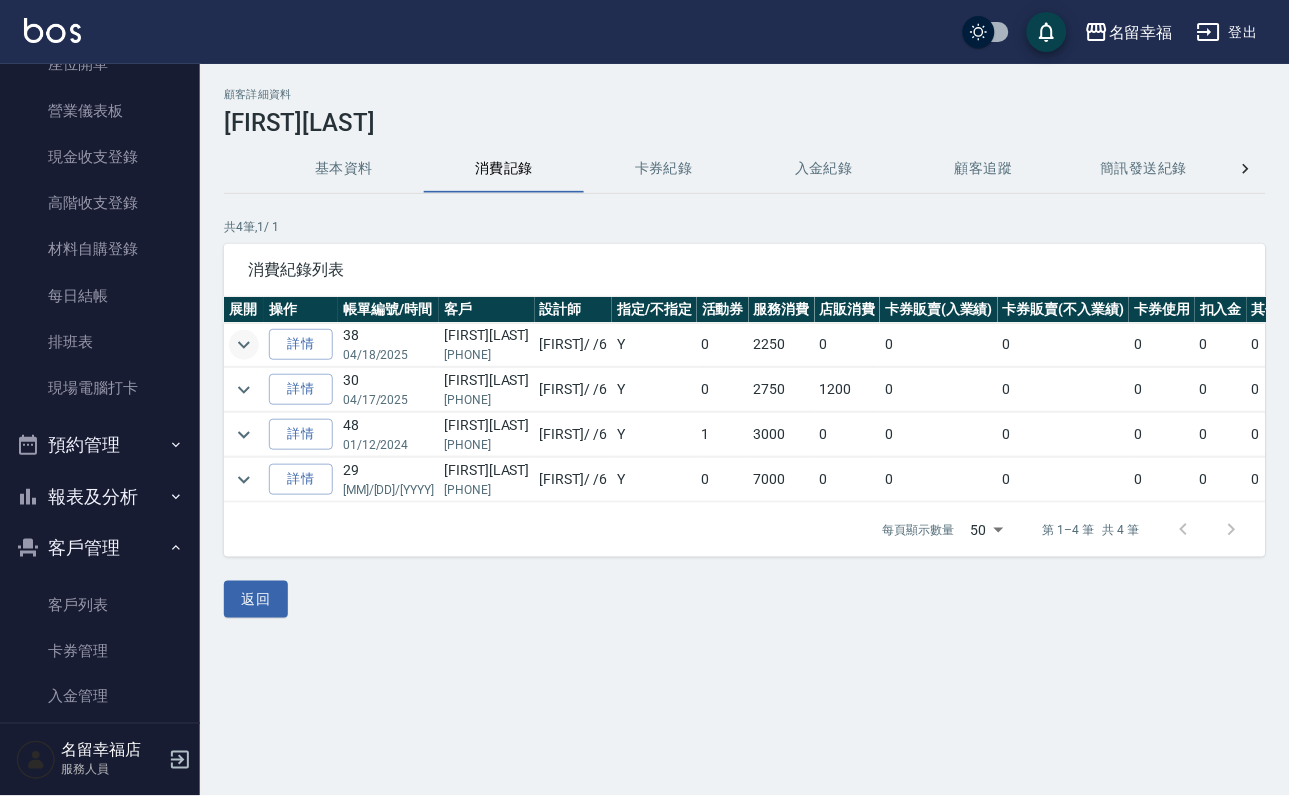 click 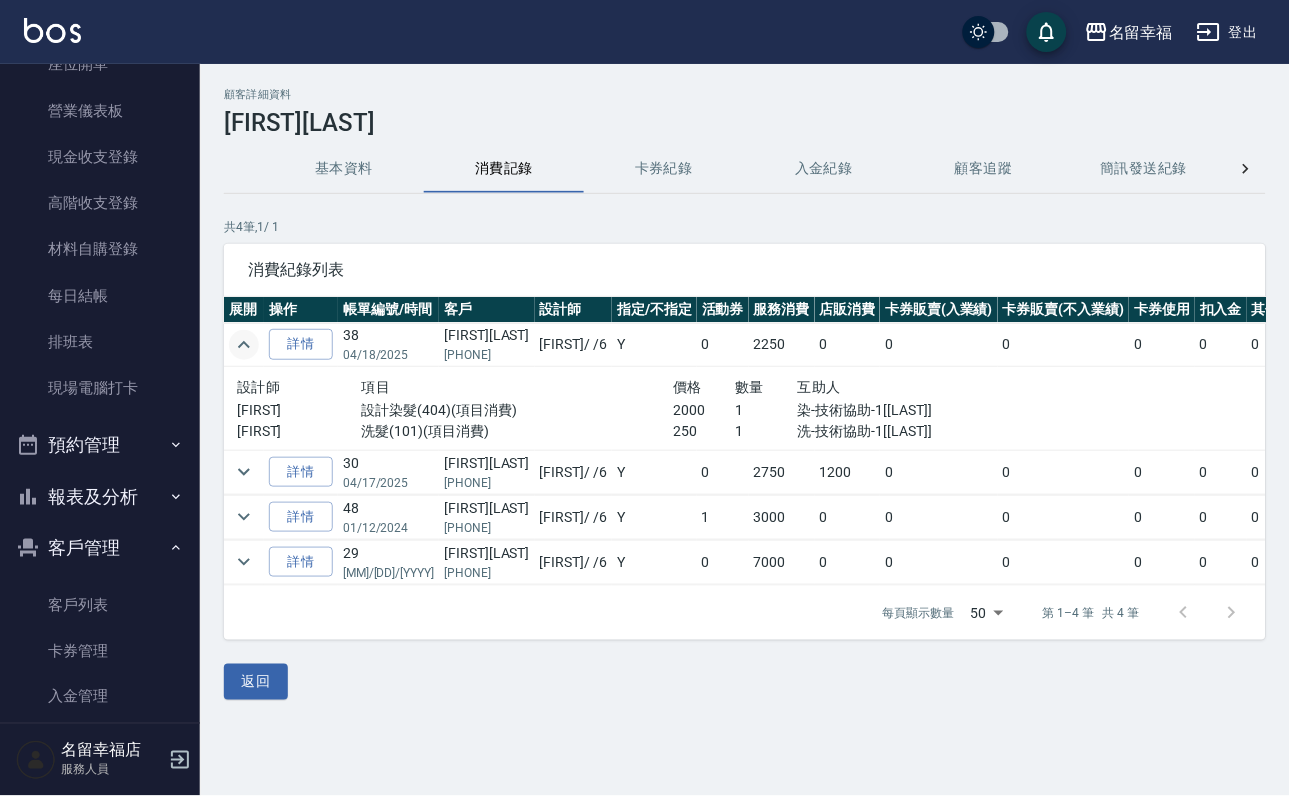 click 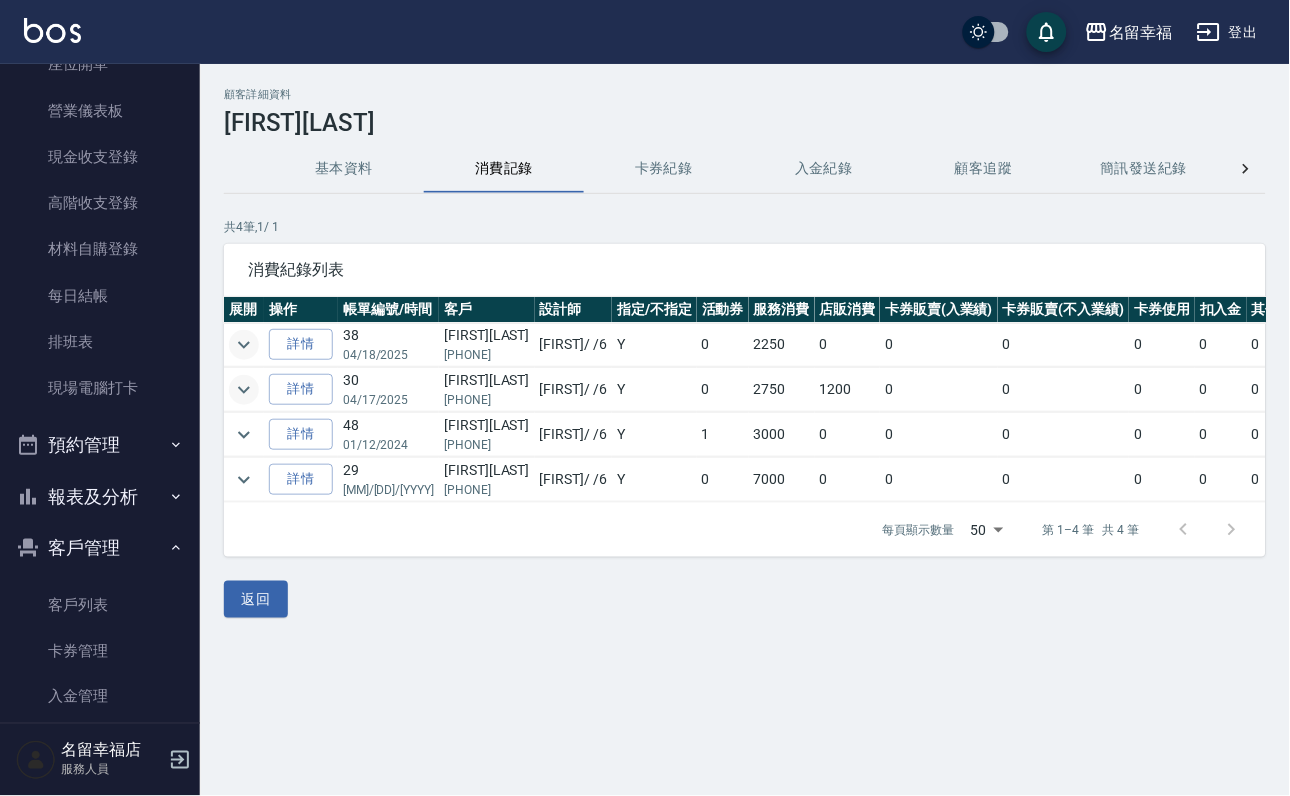 click 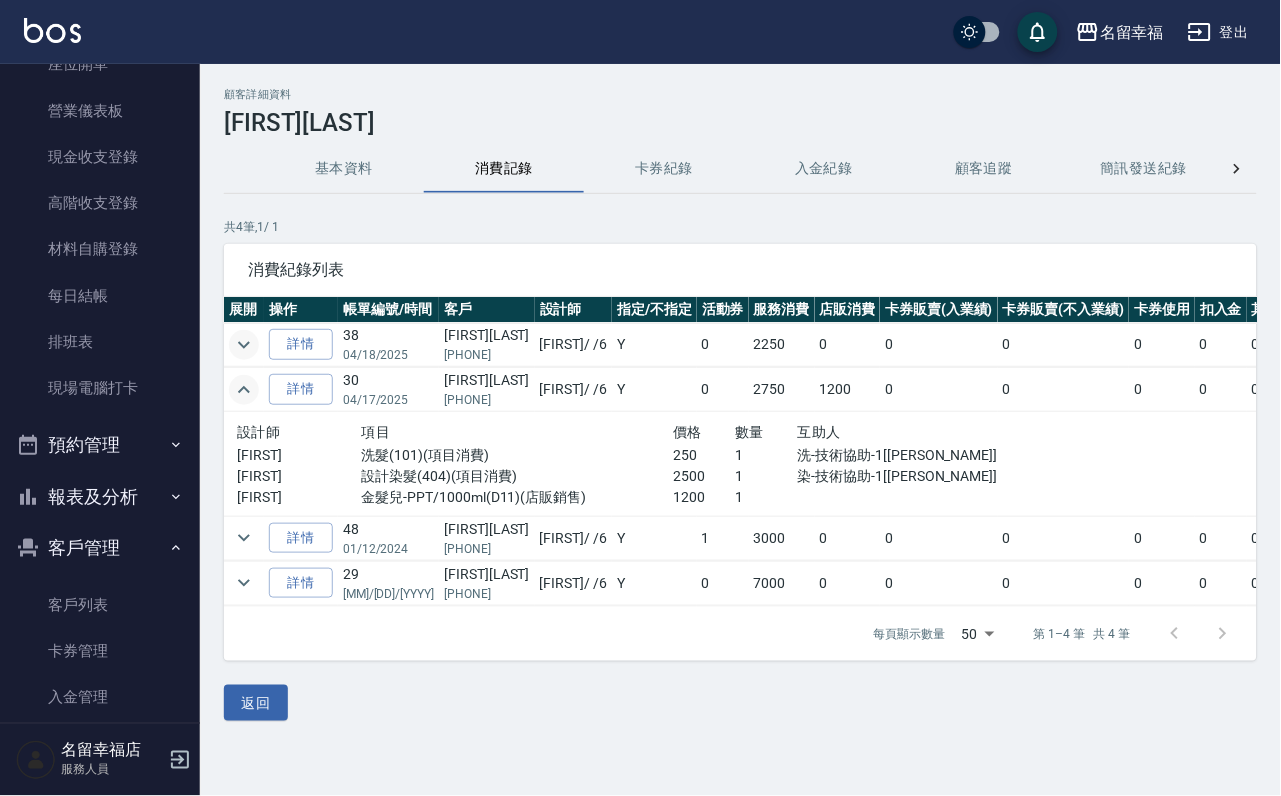 click 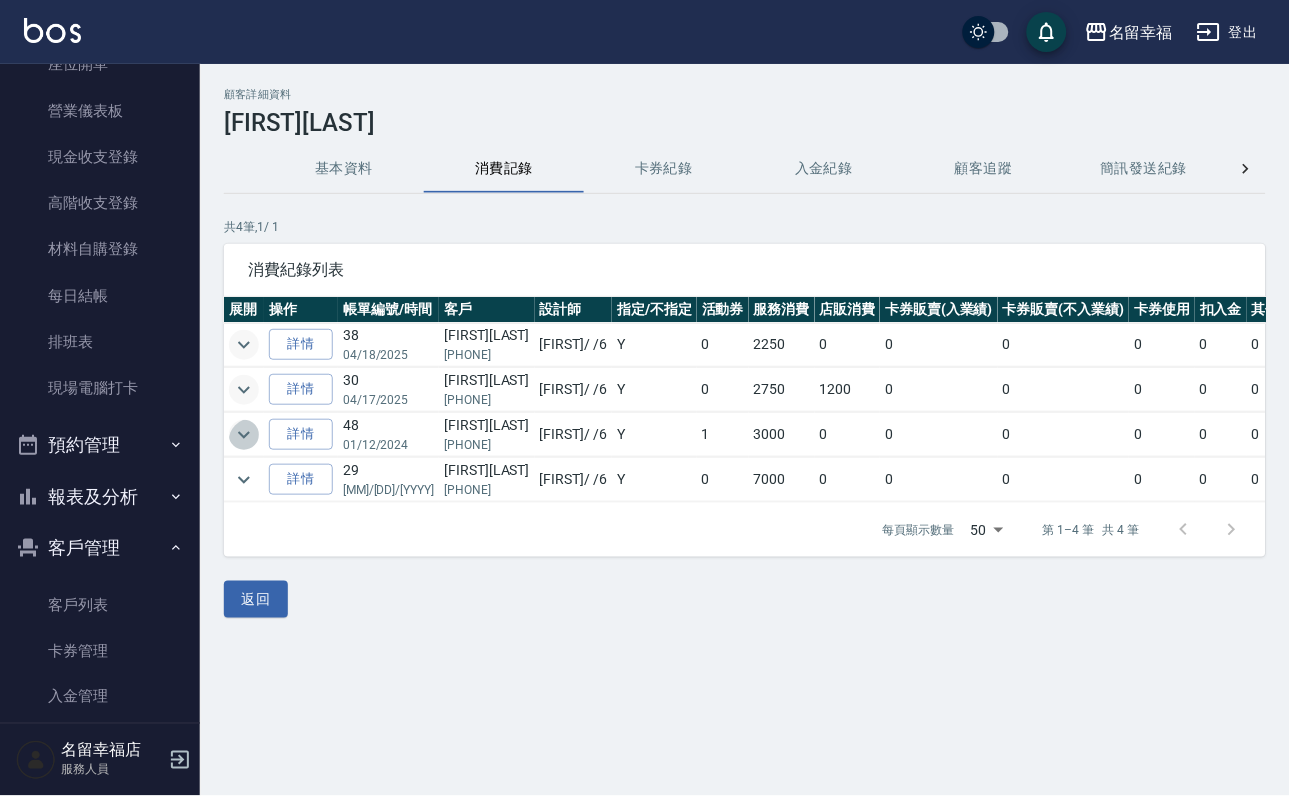 click 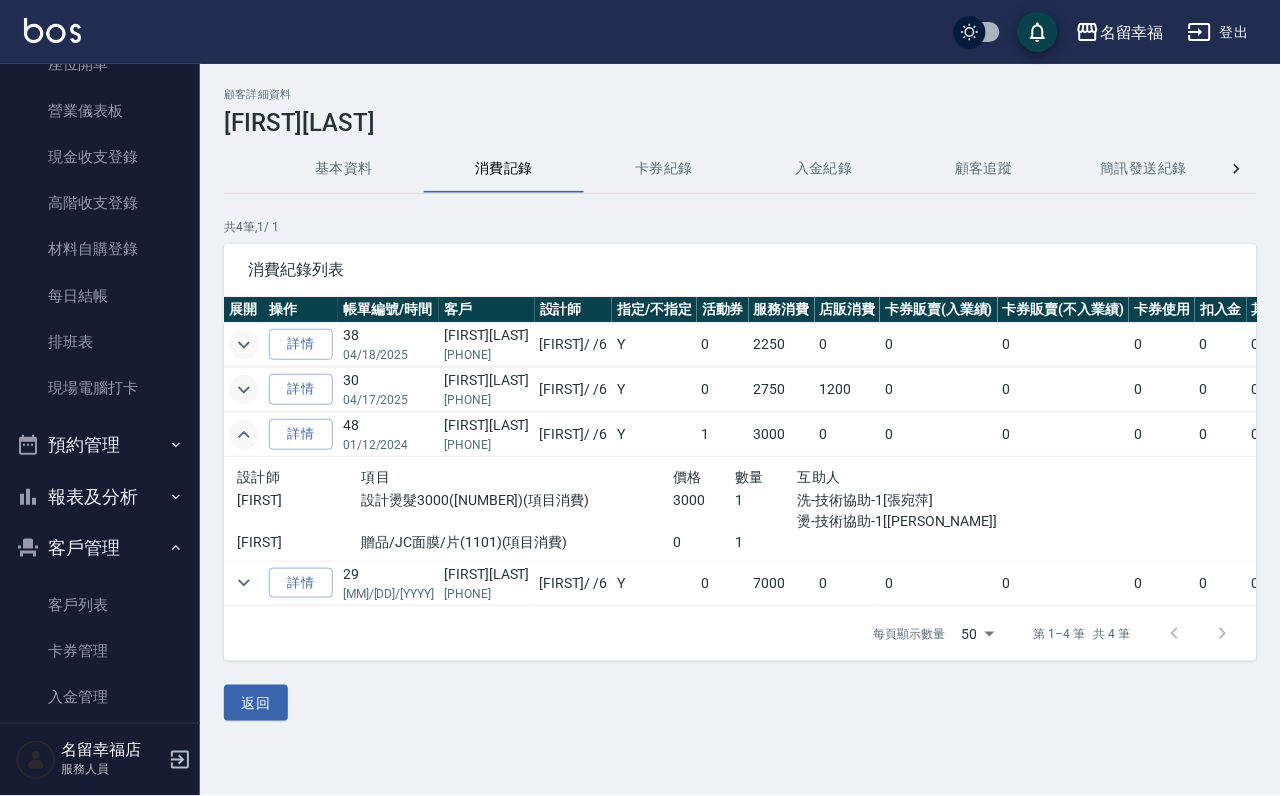 click 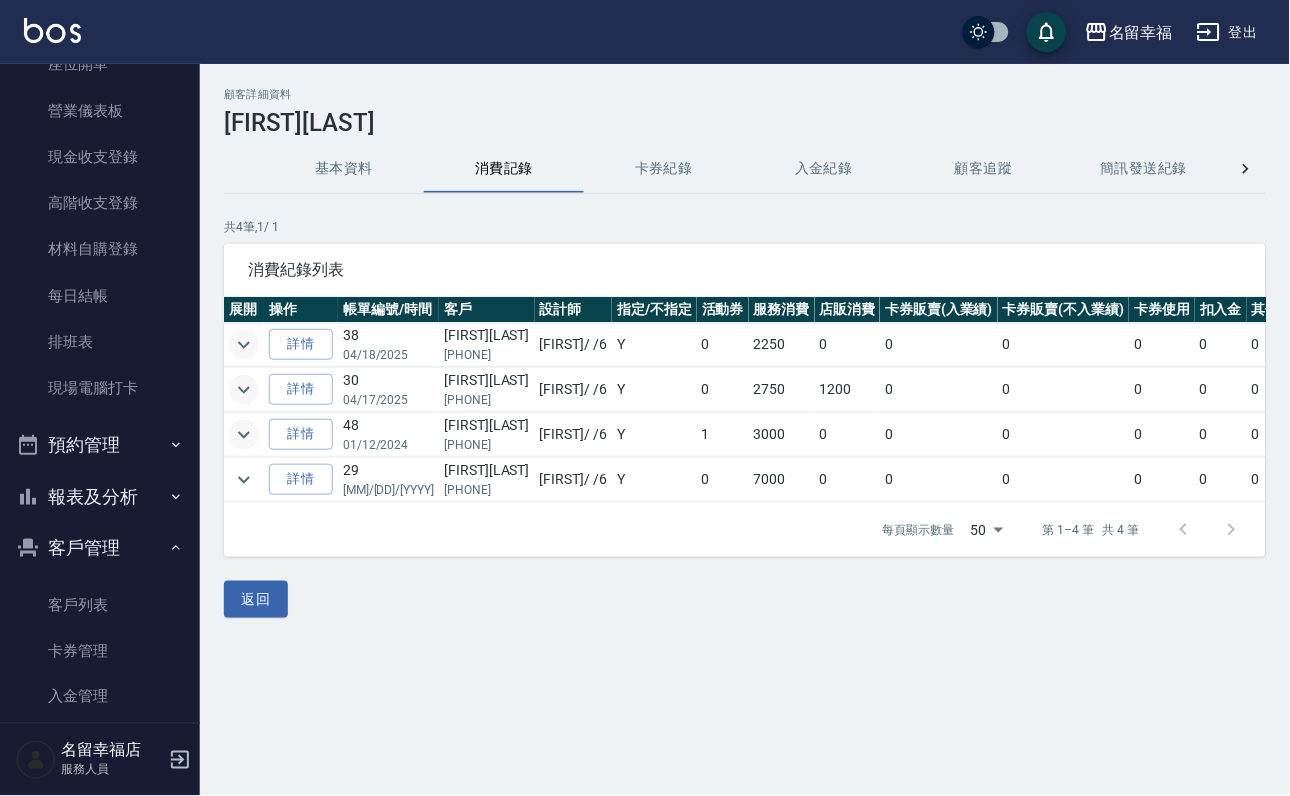 click 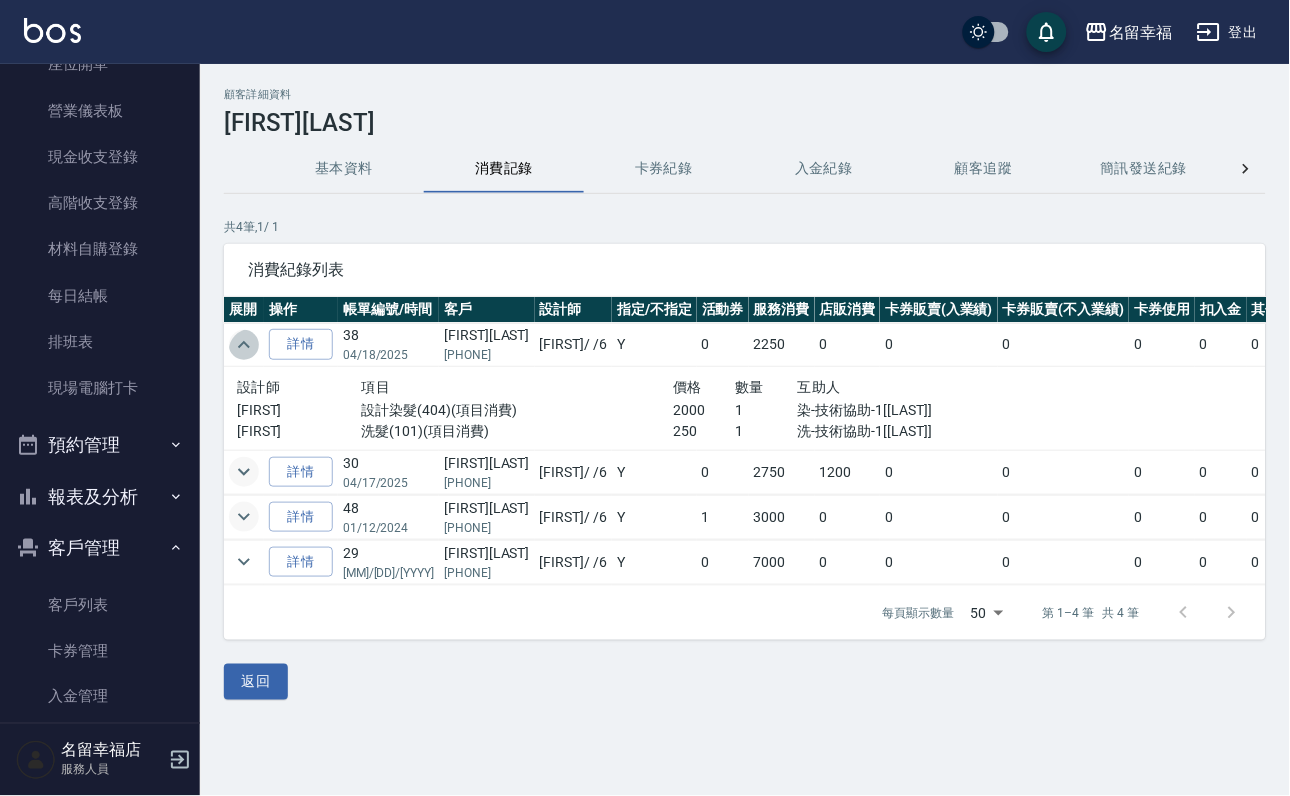 click 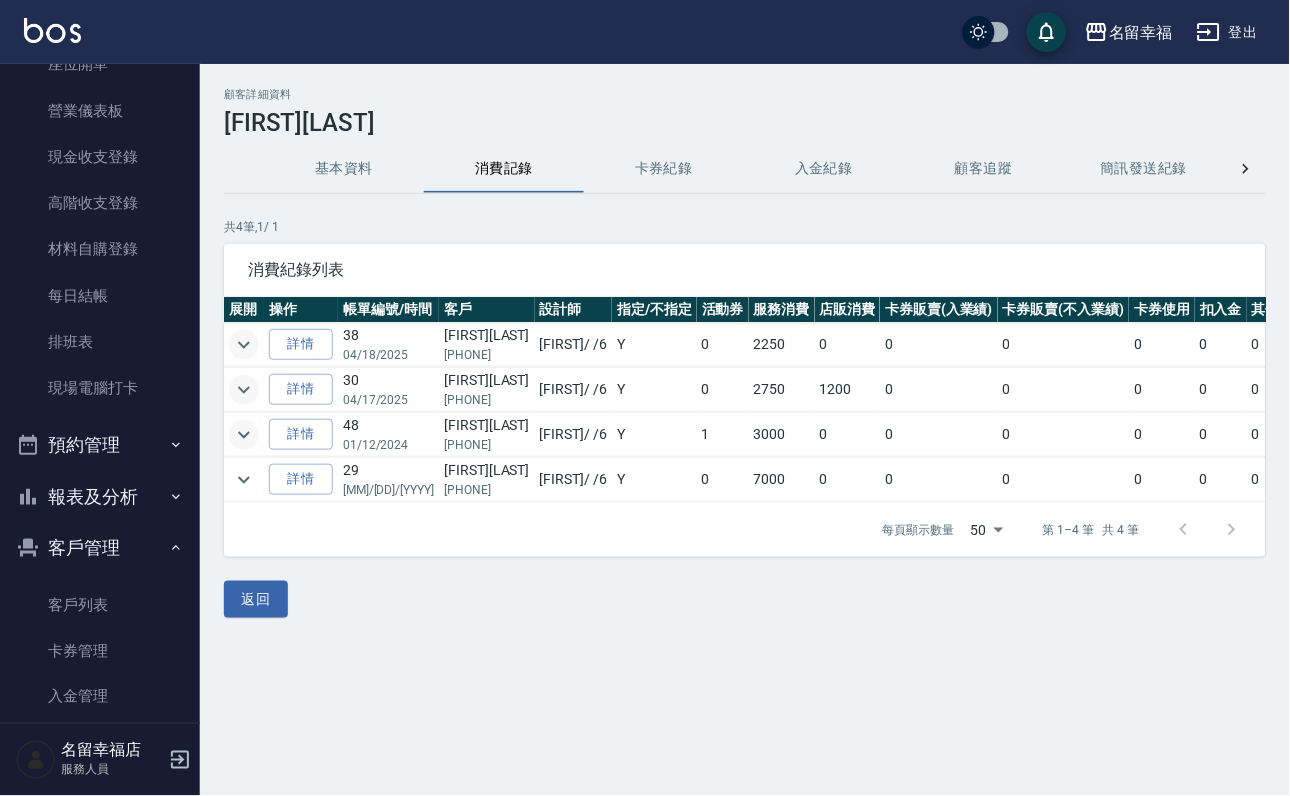 click 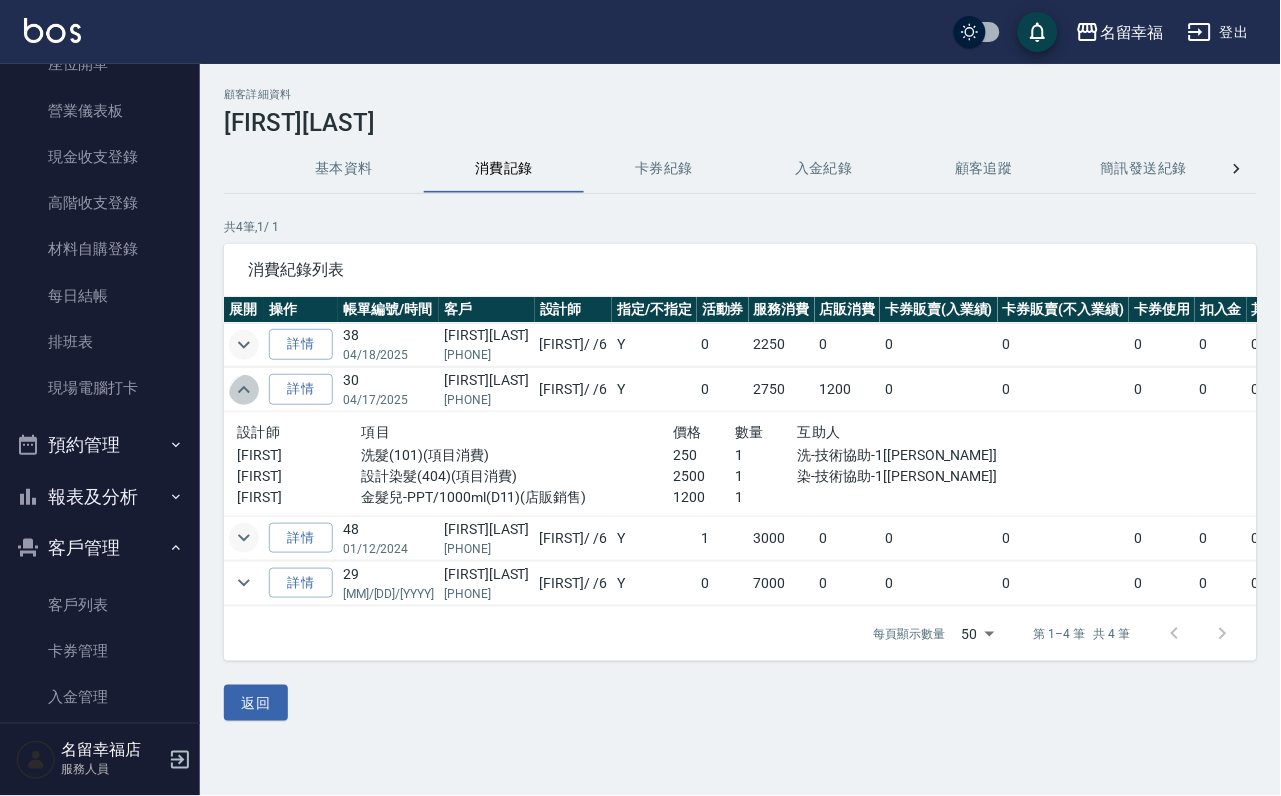 click 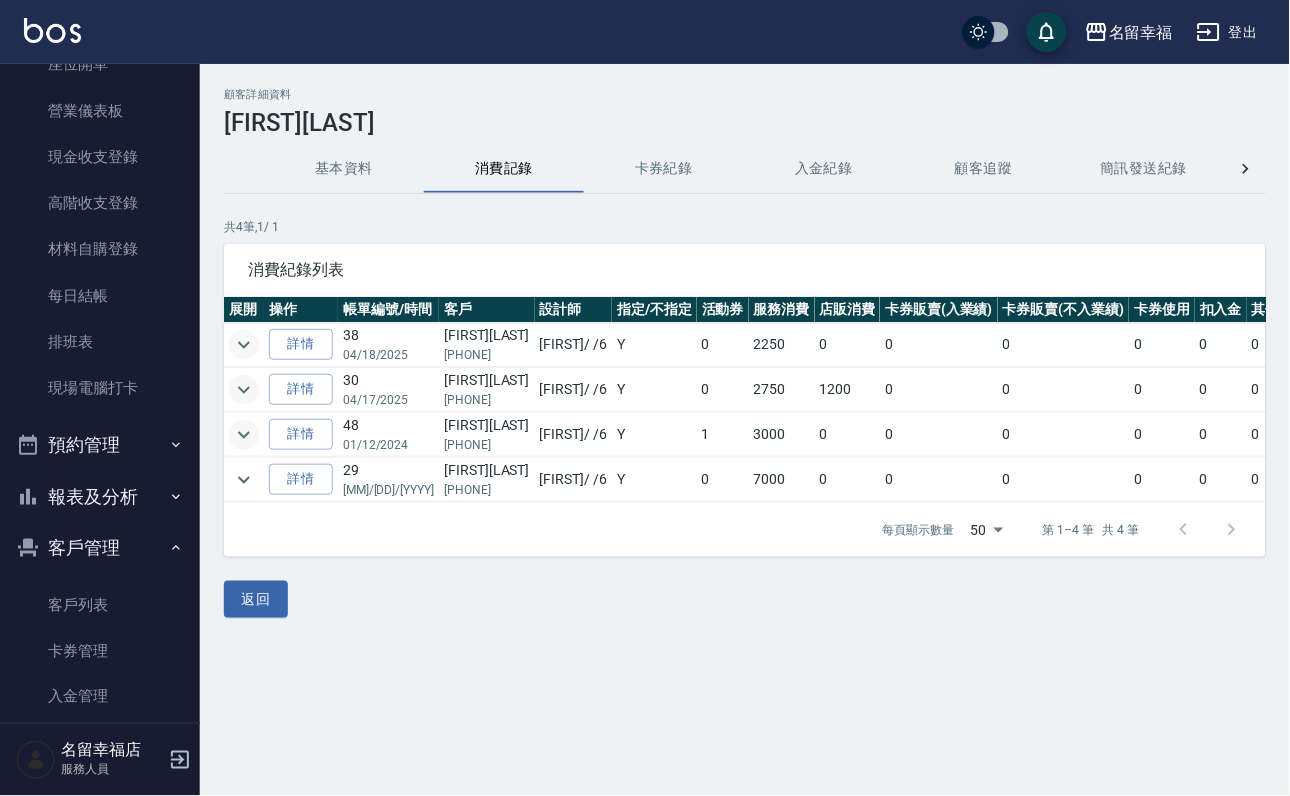 click 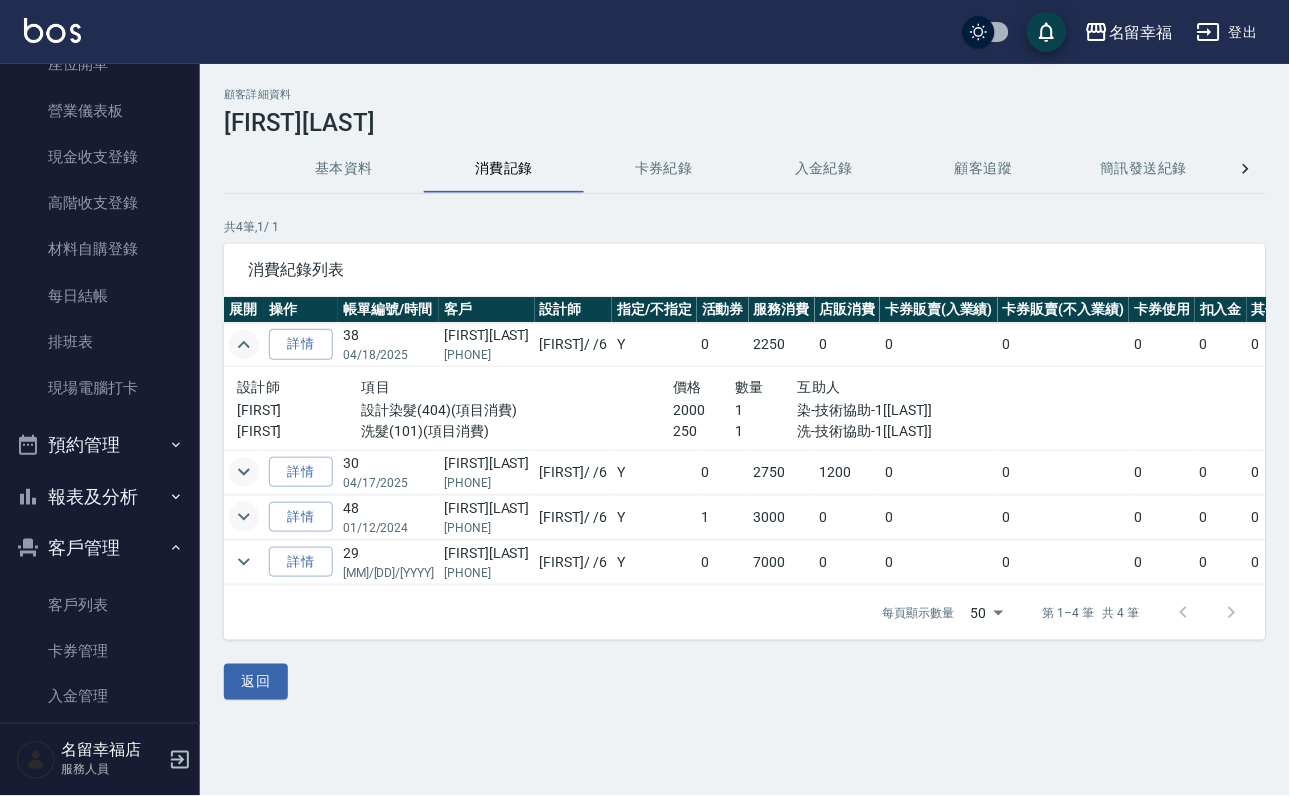 click 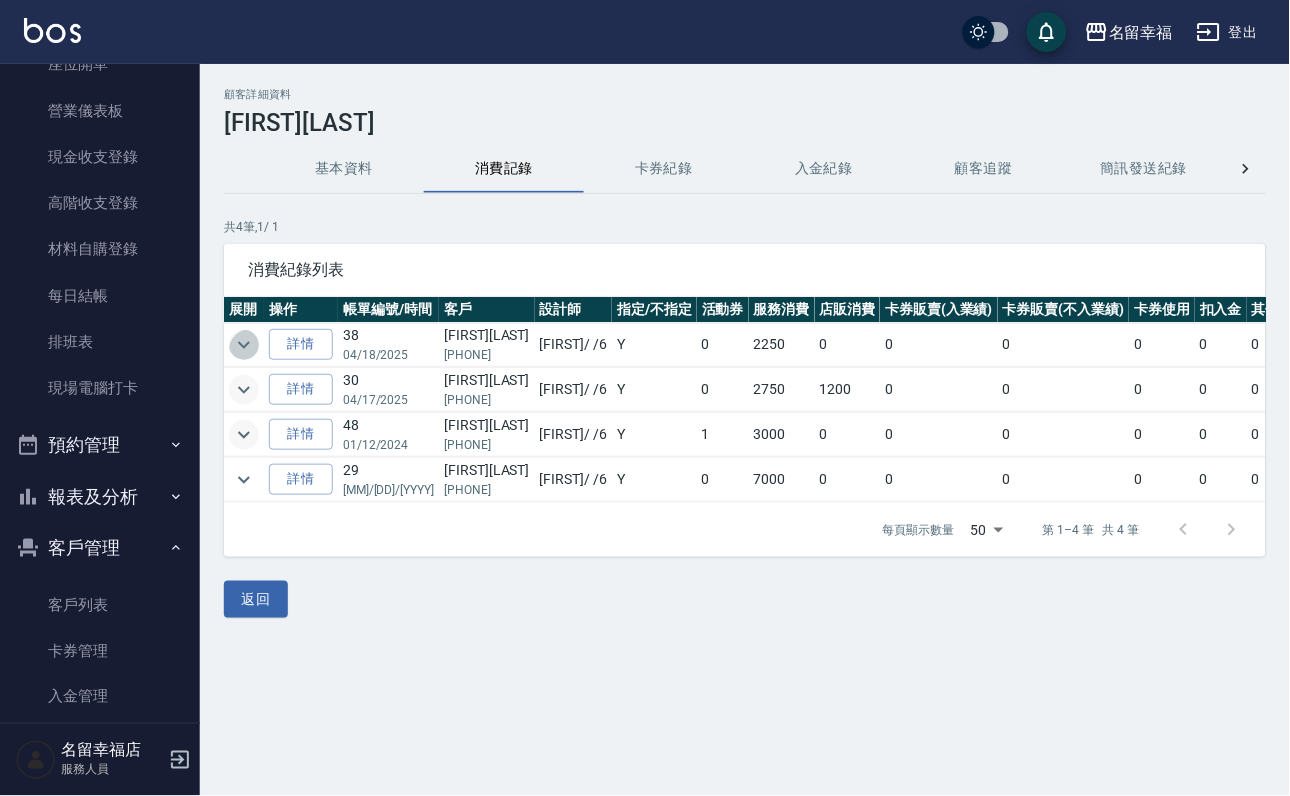 click 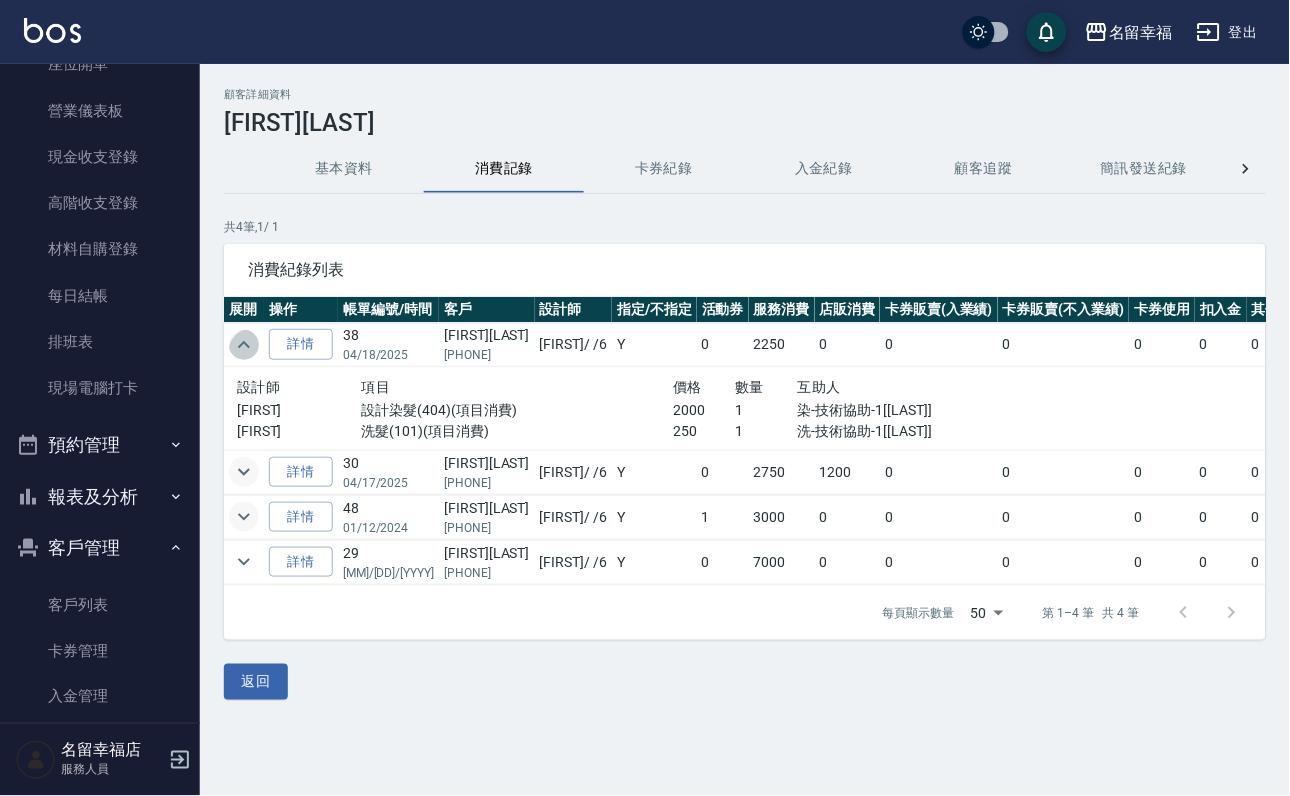 click 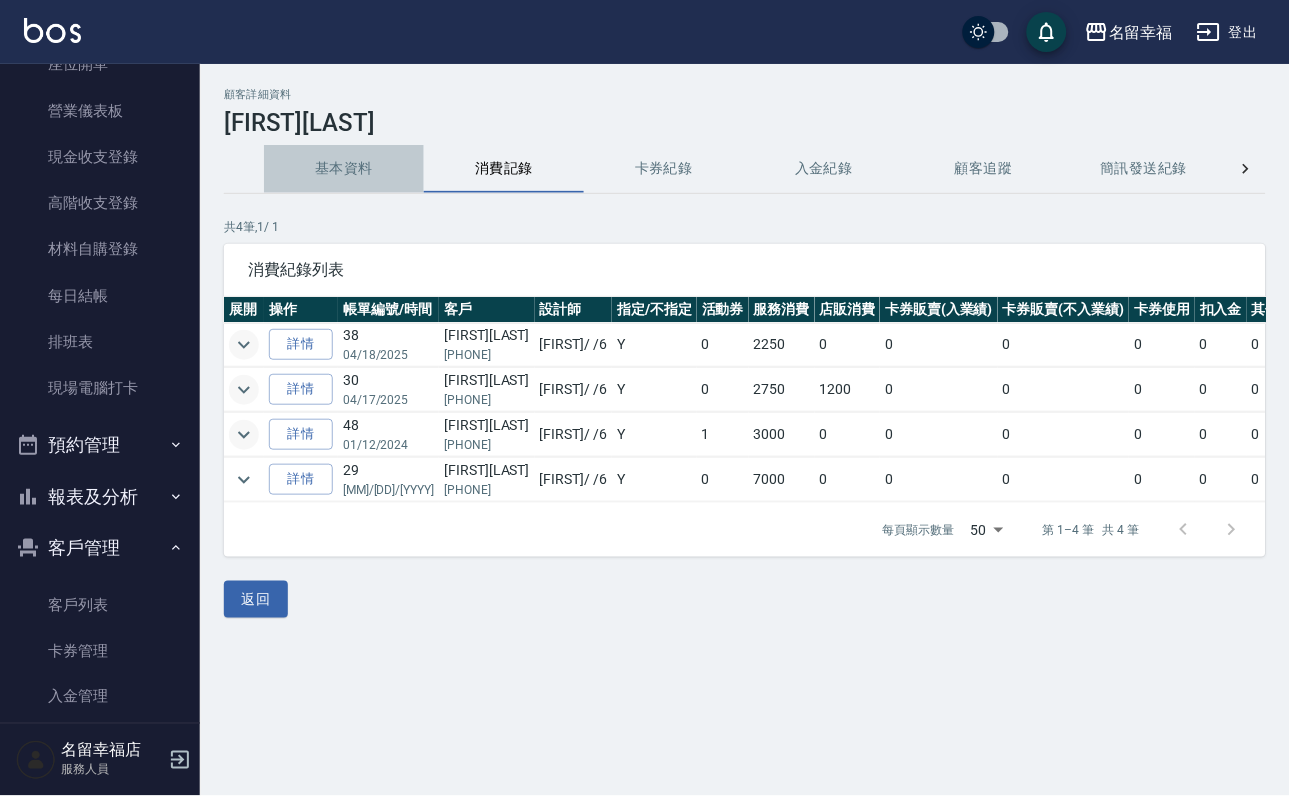click on "基本資料" at bounding box center [344, 169] 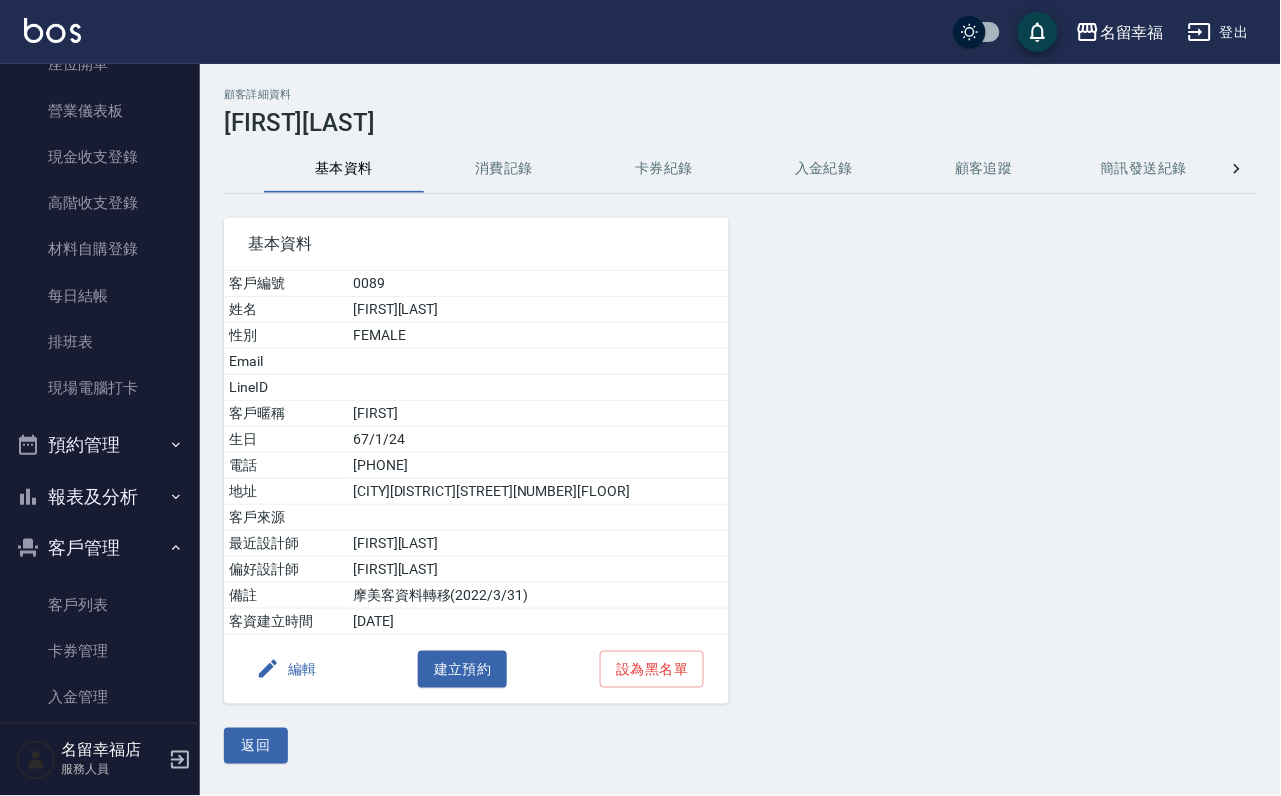 click on "消費記錄" at bounding box center (504, 169) 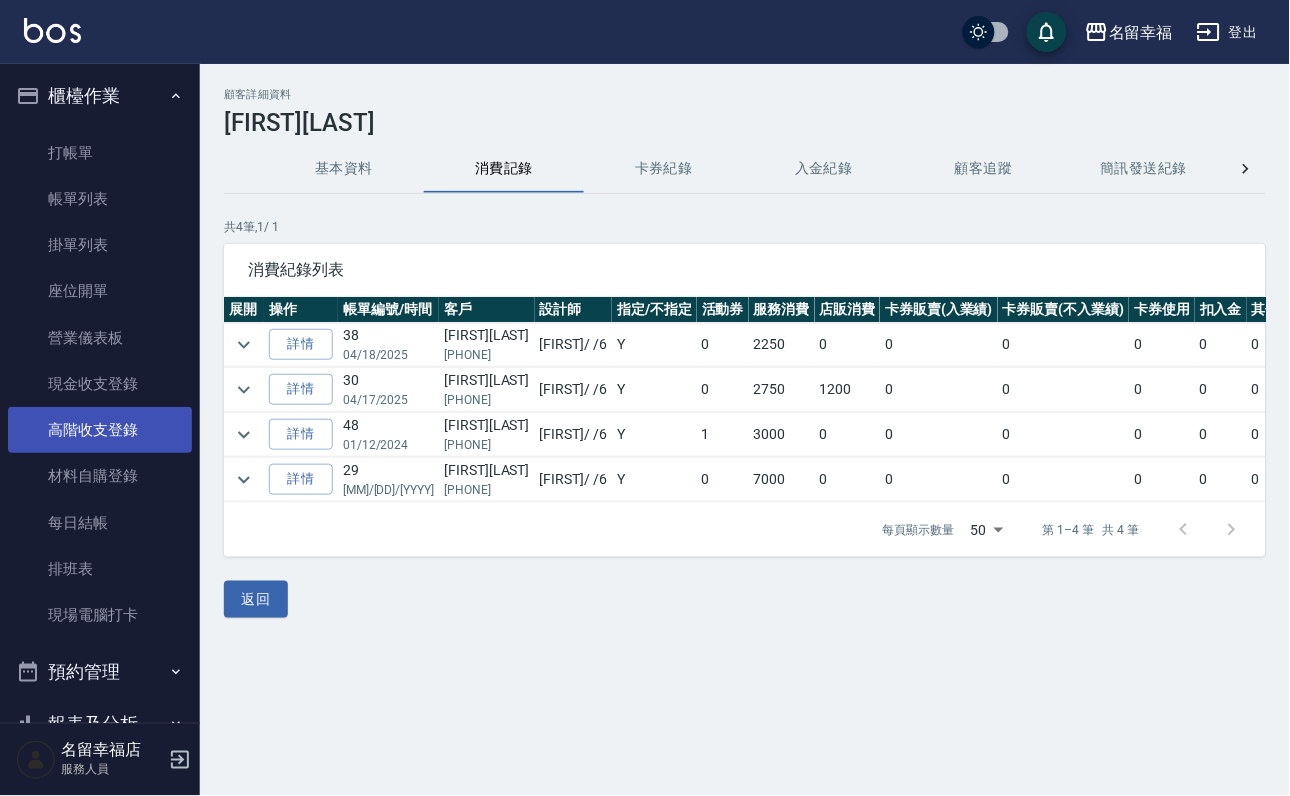 scroll, scrollTop: 0, scrollLeft: 0, axis: both 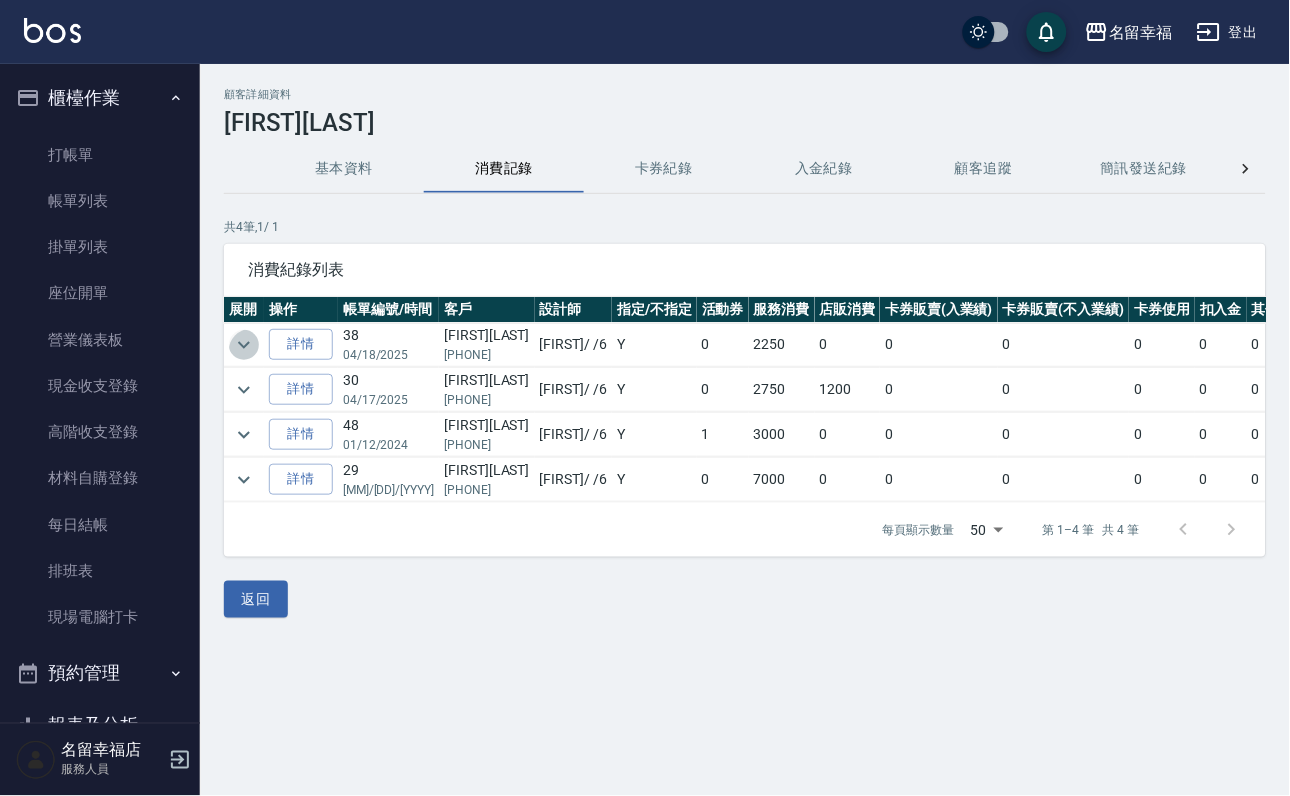click 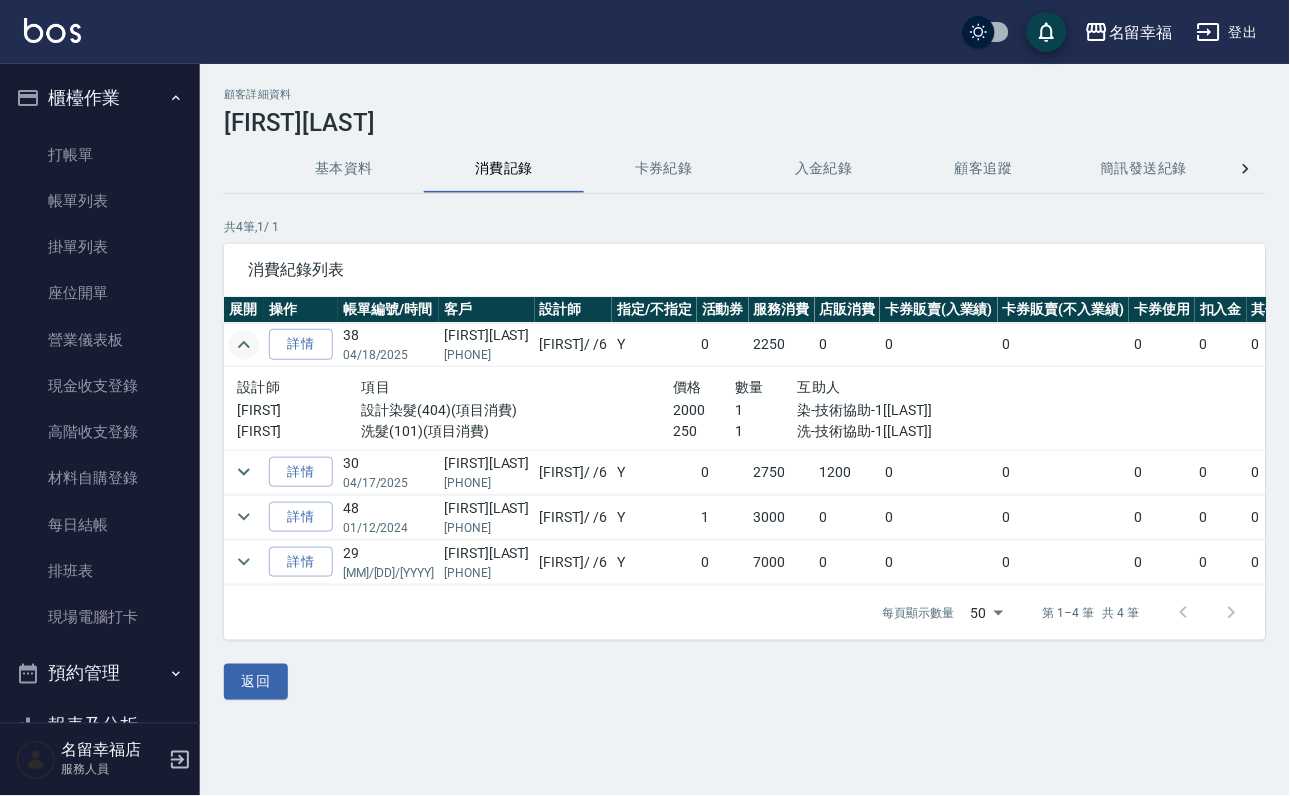 click 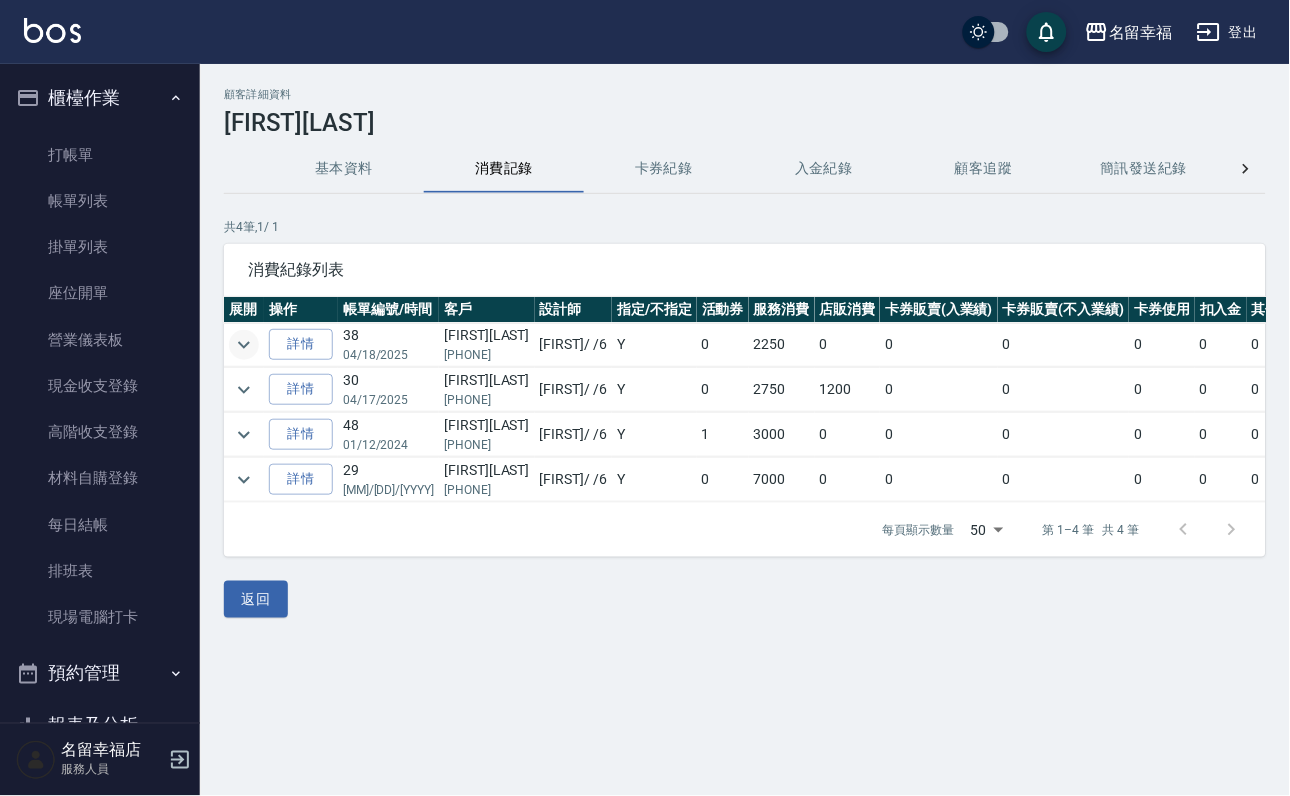 click 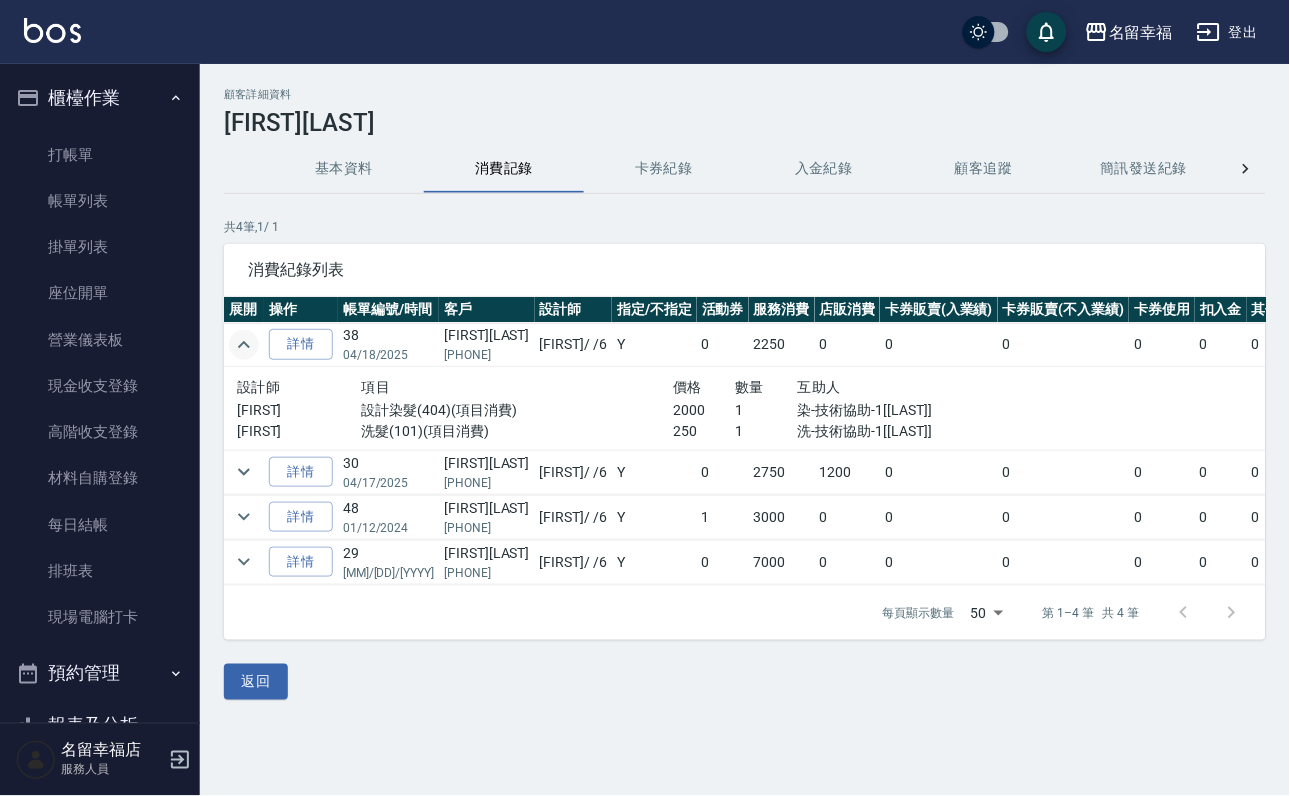 click 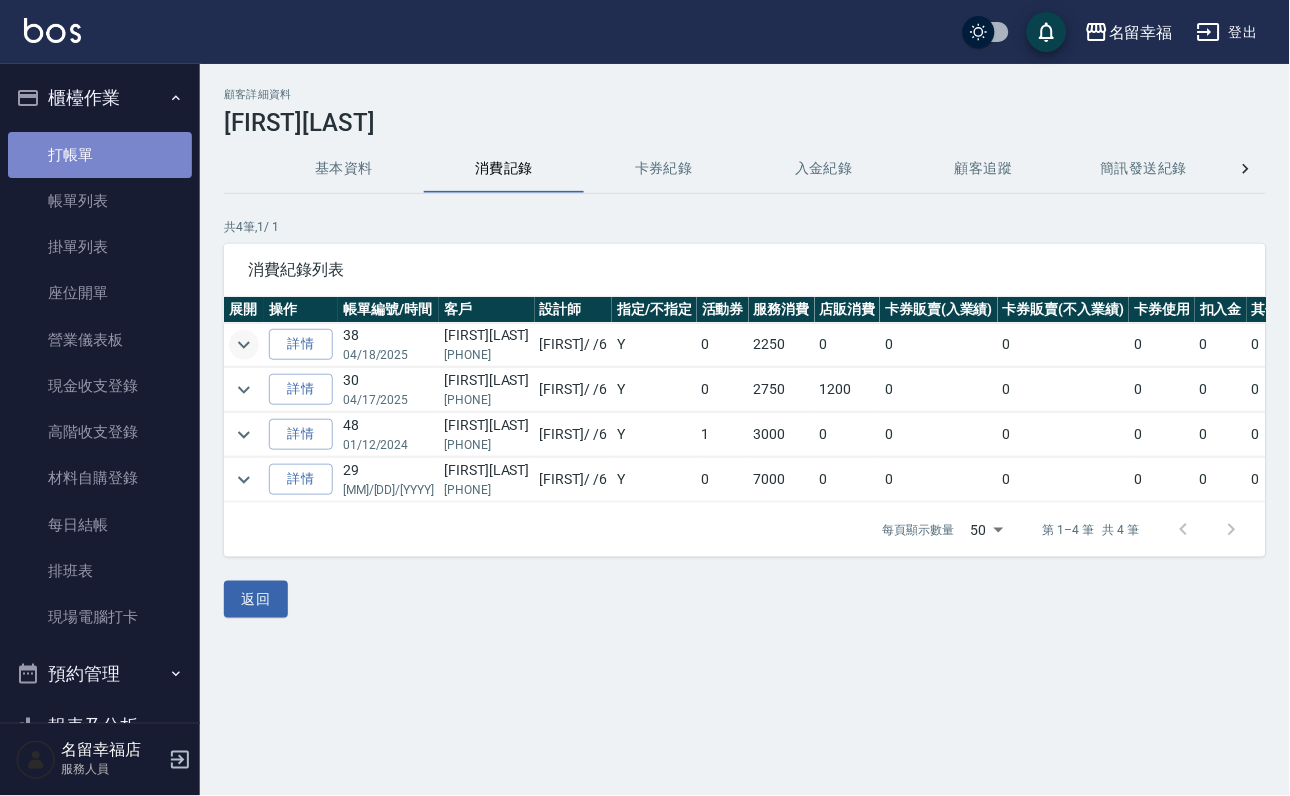 click on "打帳單" at bounding box center (100, 155) 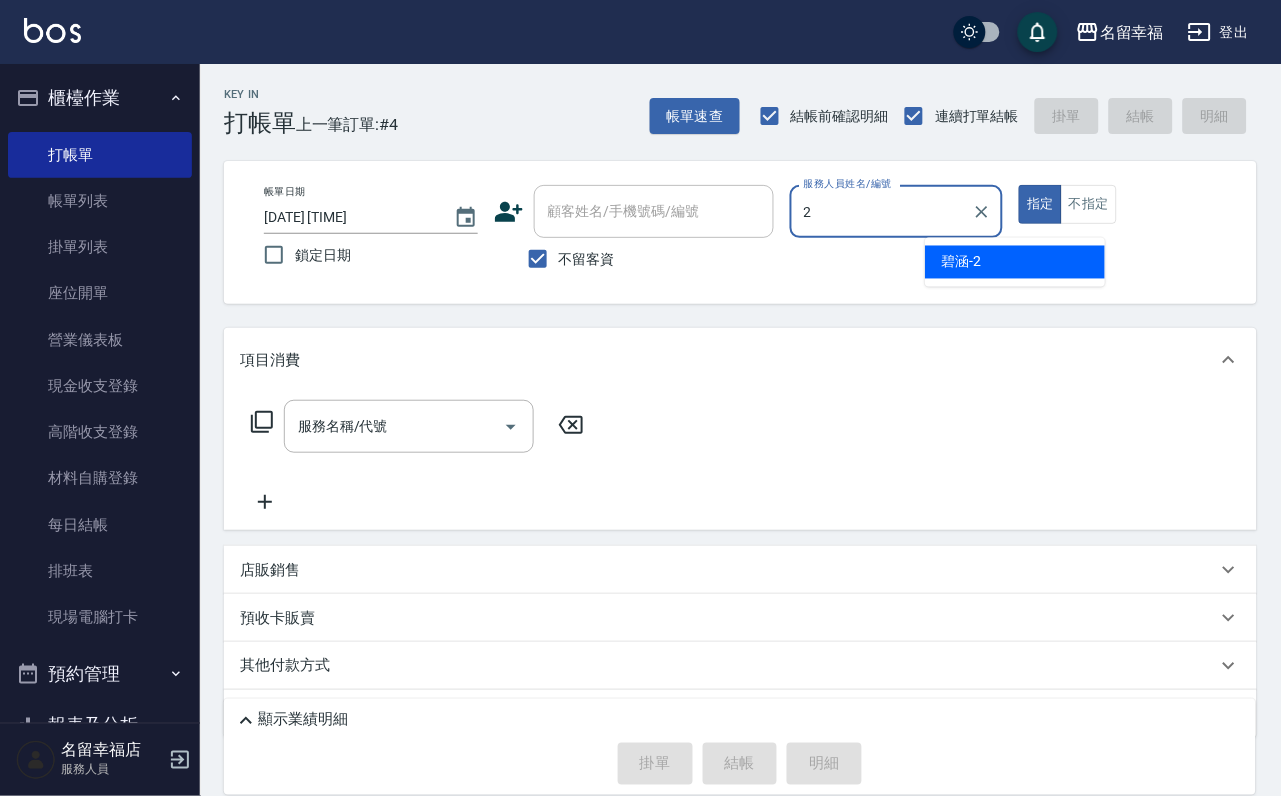 type on "碧涵-2" 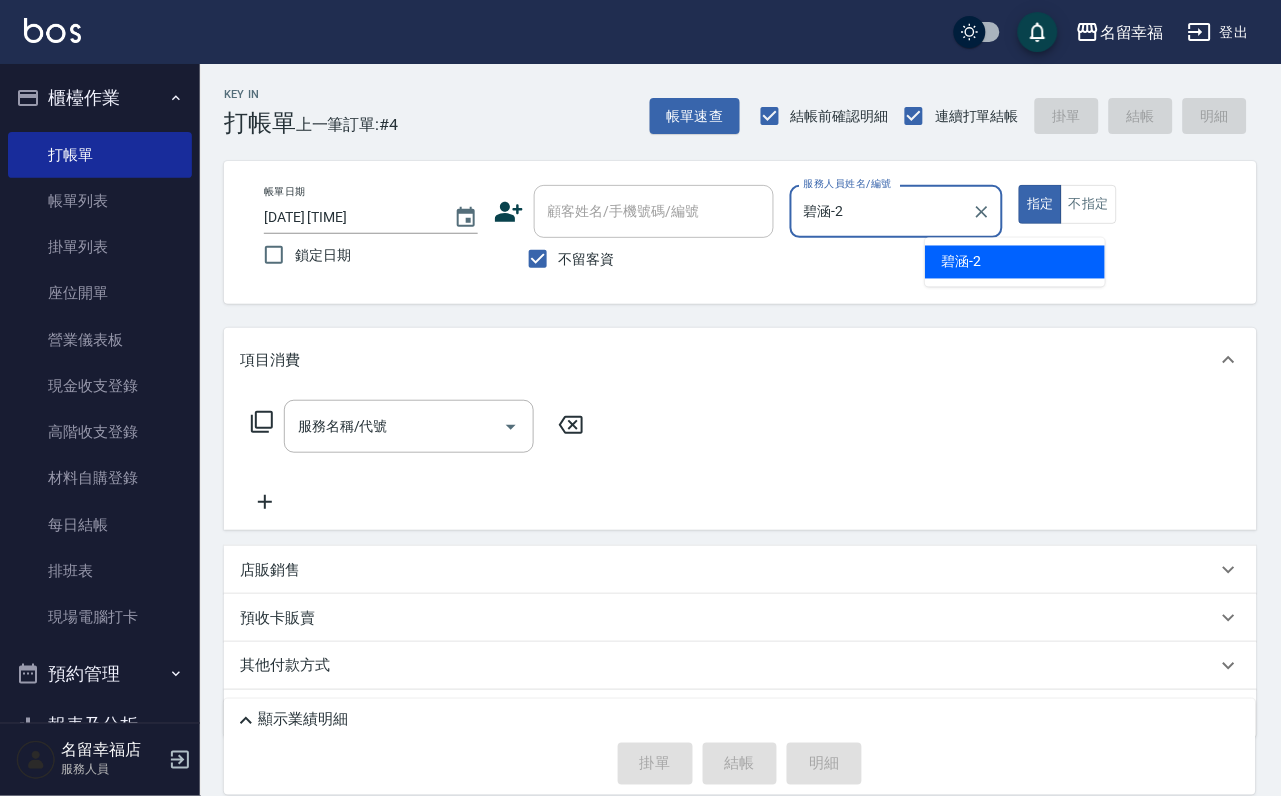 type on "true" 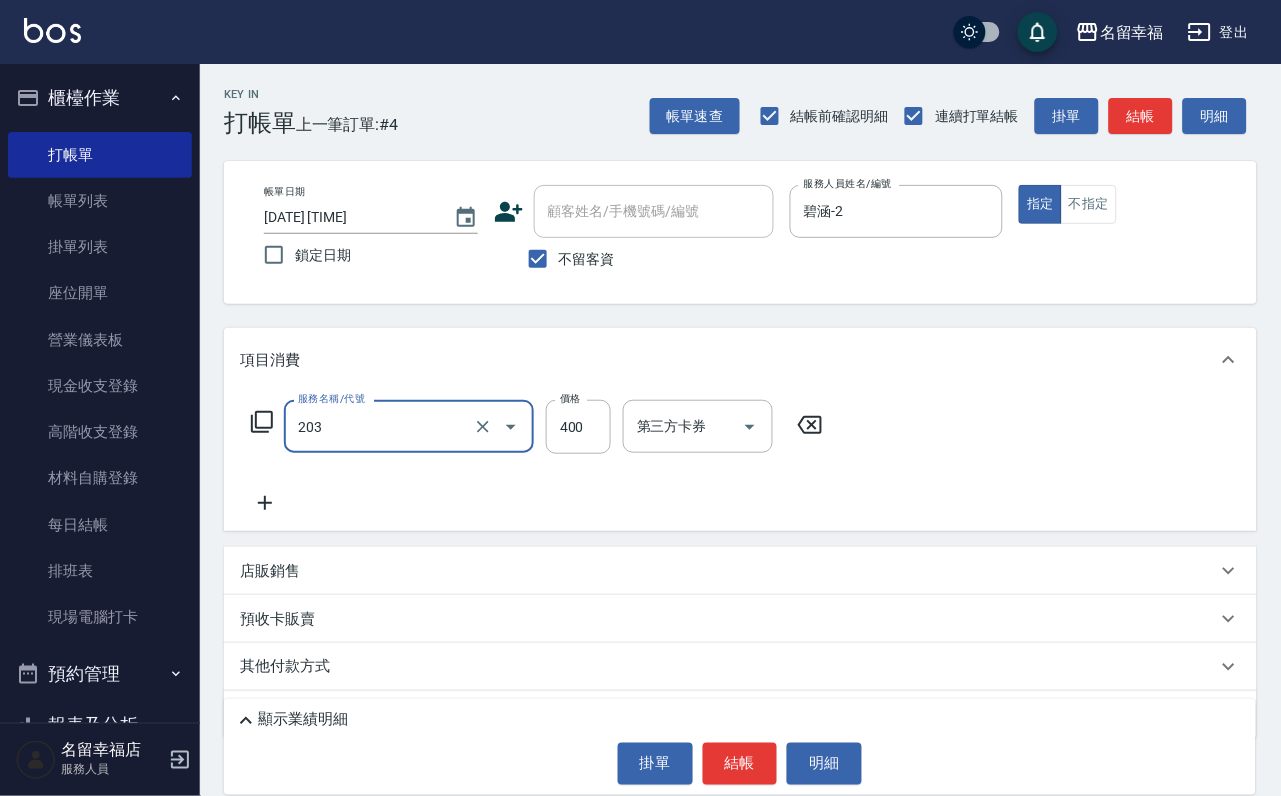 type on "指定單剪(203)" 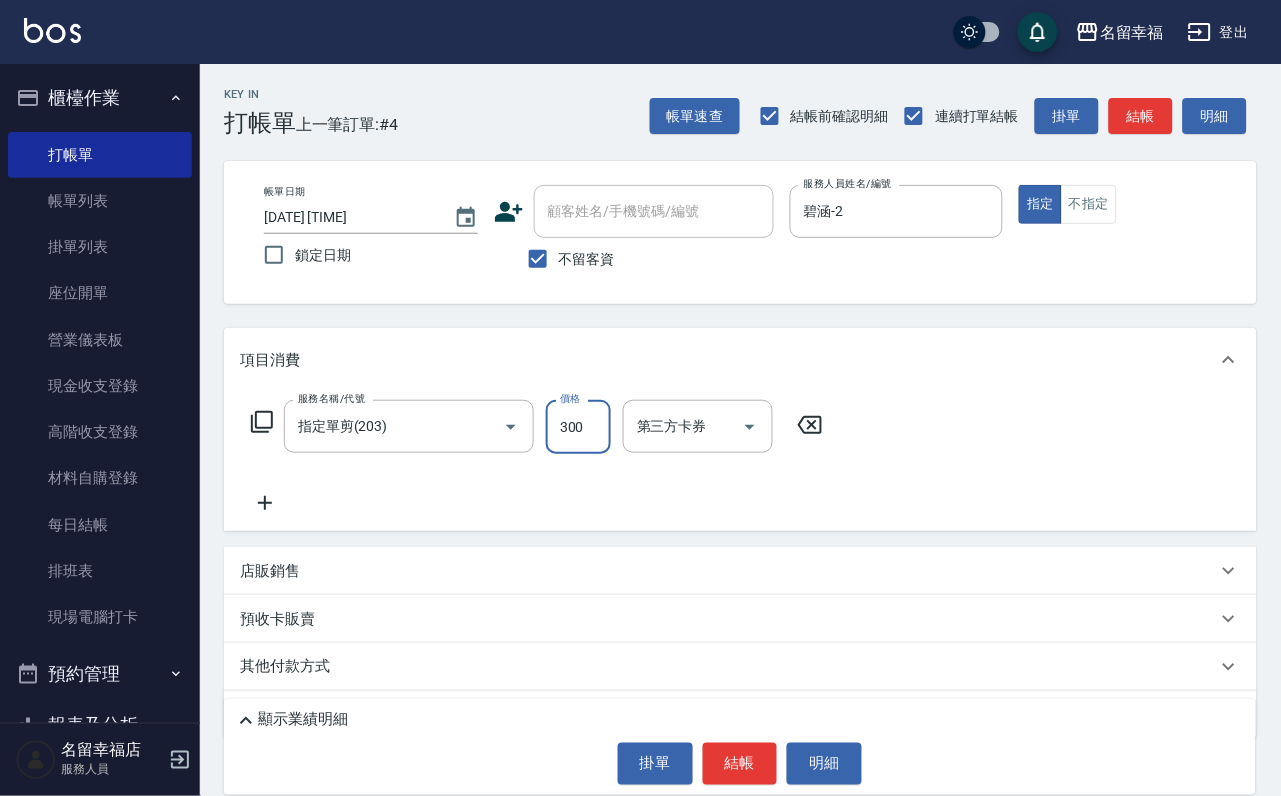 type on "300" 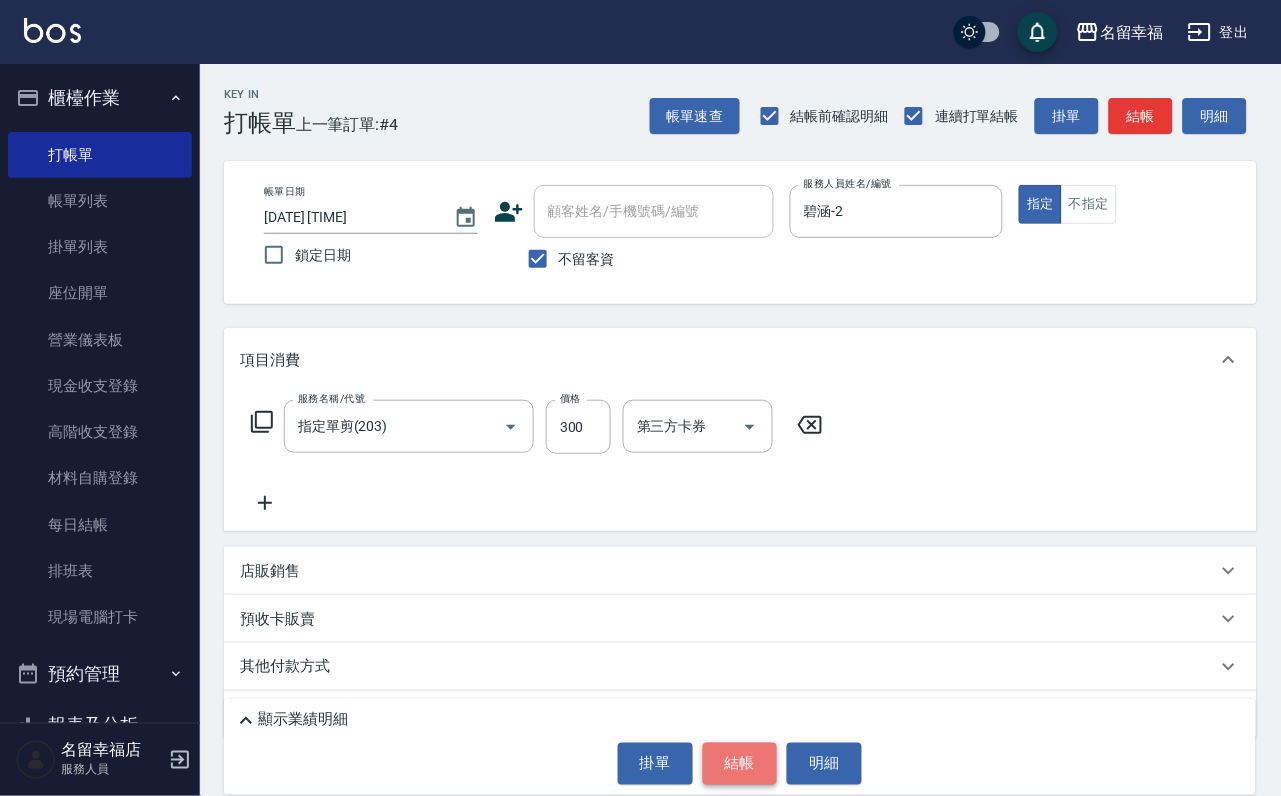 click on "結帳" at bounding box center (740, 764) 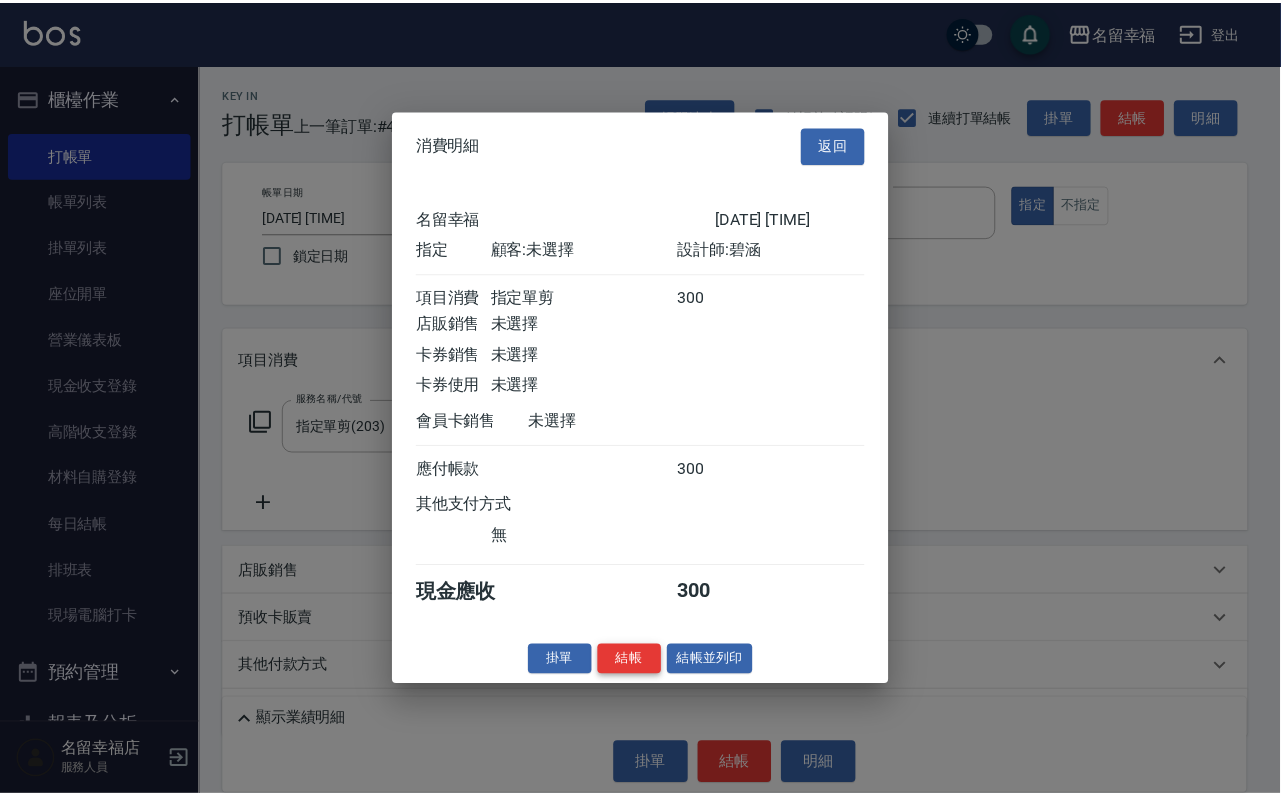 scroll, scrollTop: 247, scrollLeft: 0, axis: vertical 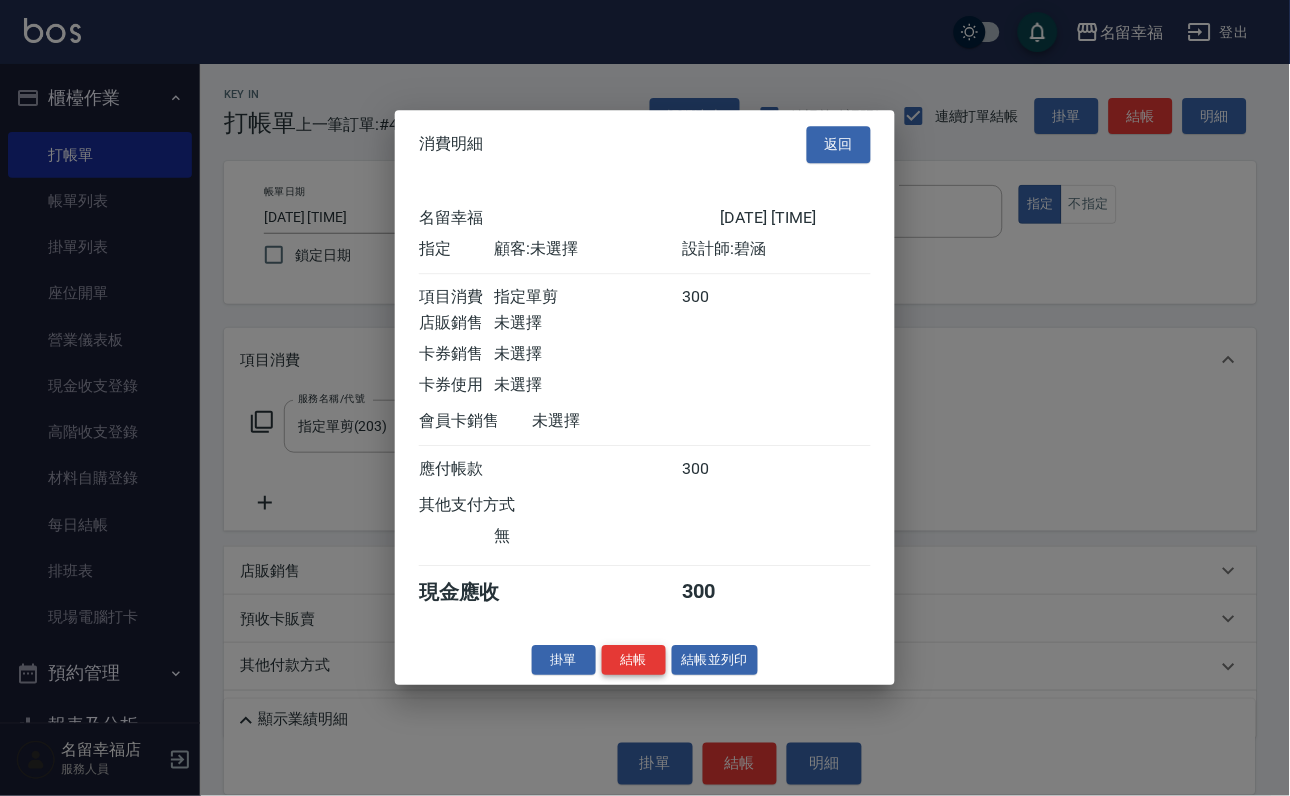 click on "結帳" at bounding box center [634, 660] 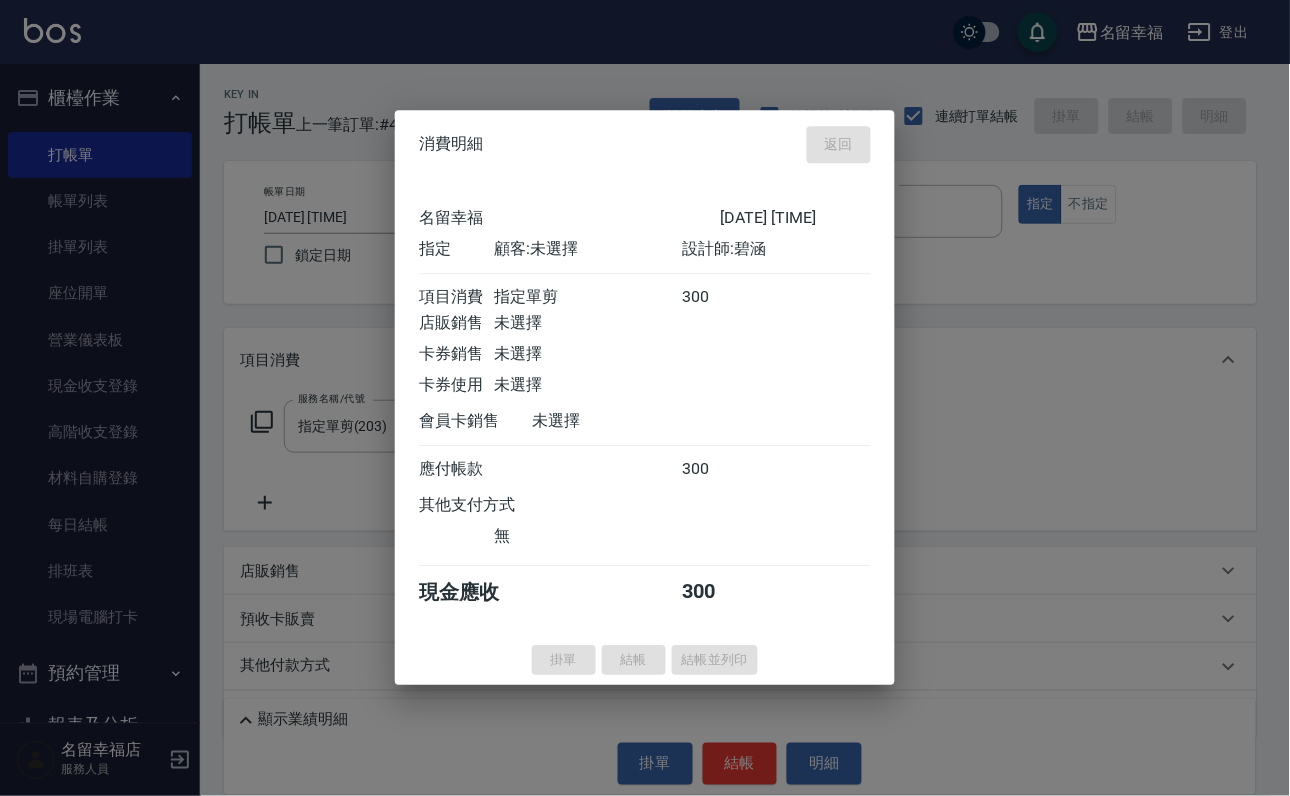 type on "[DATE] [TIME]" 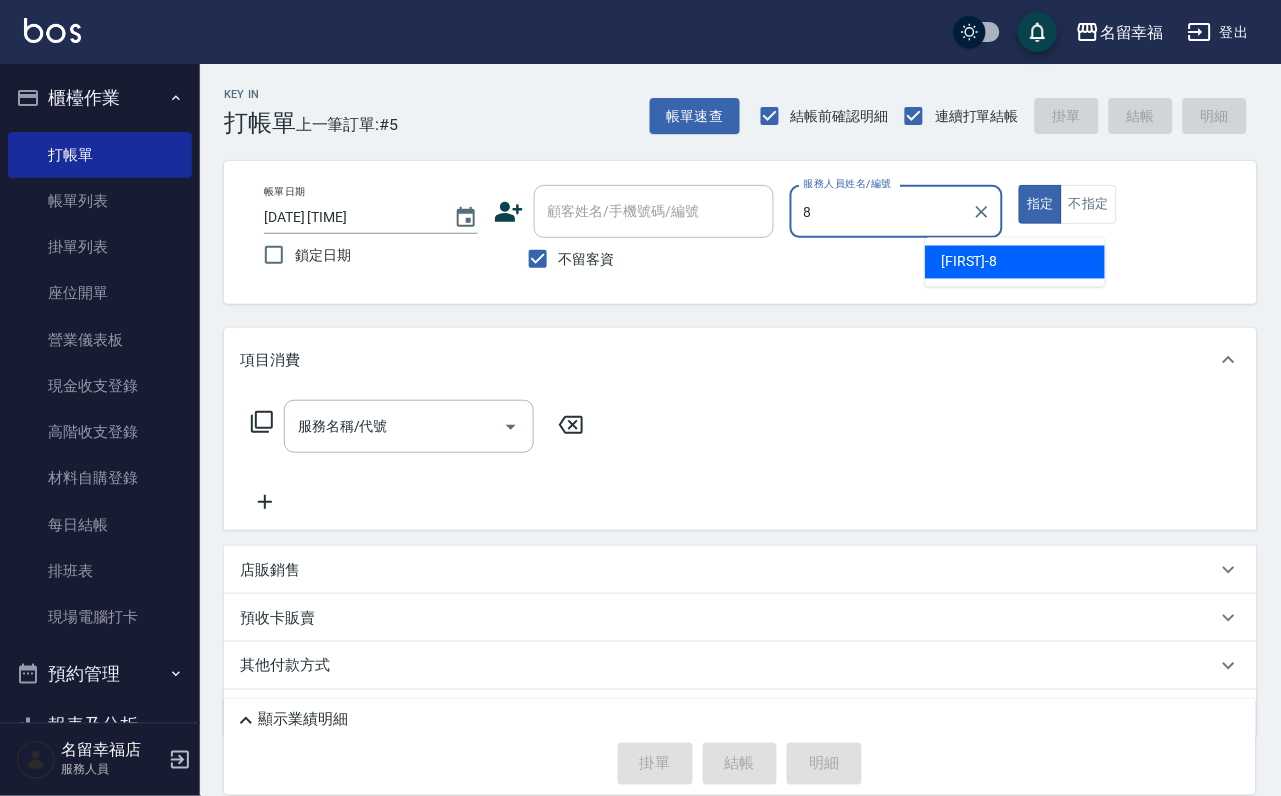 type on "詩婷-8" 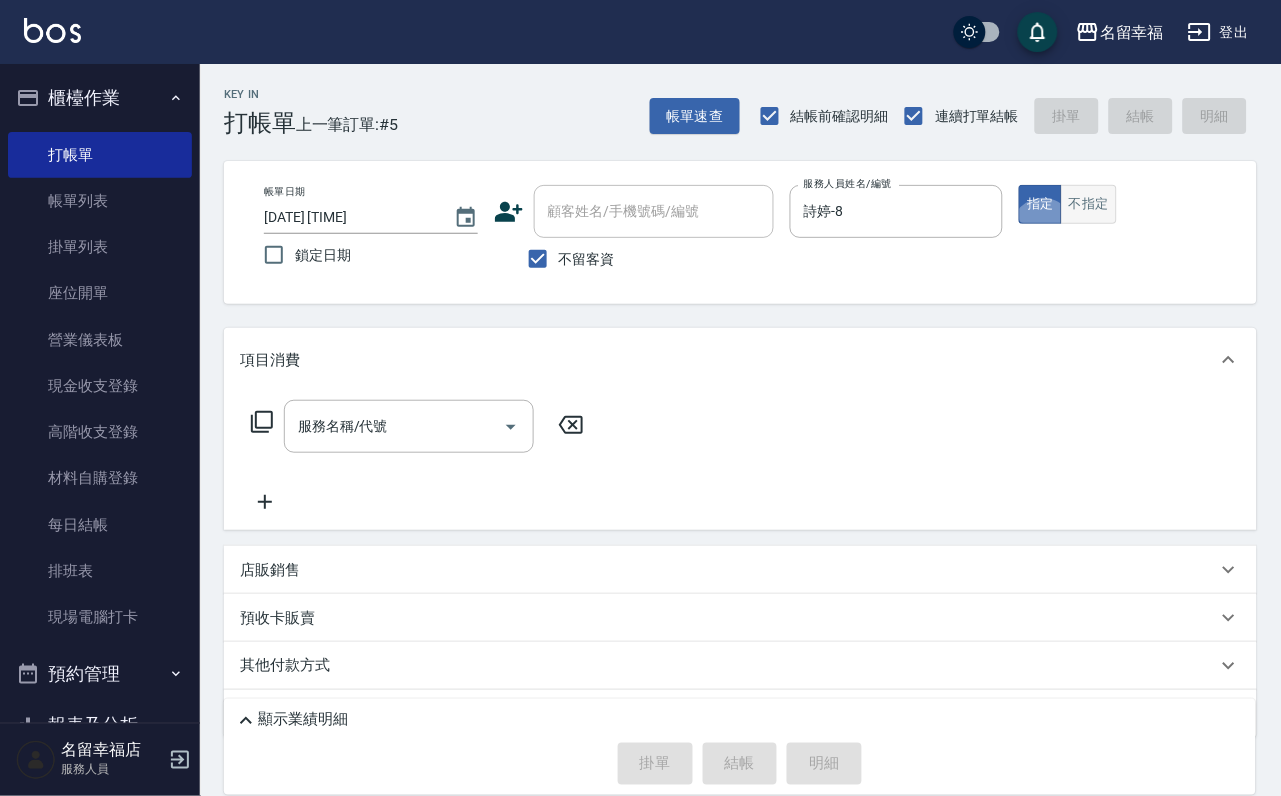 click on "不指定" at bounding box center (1089, 204) 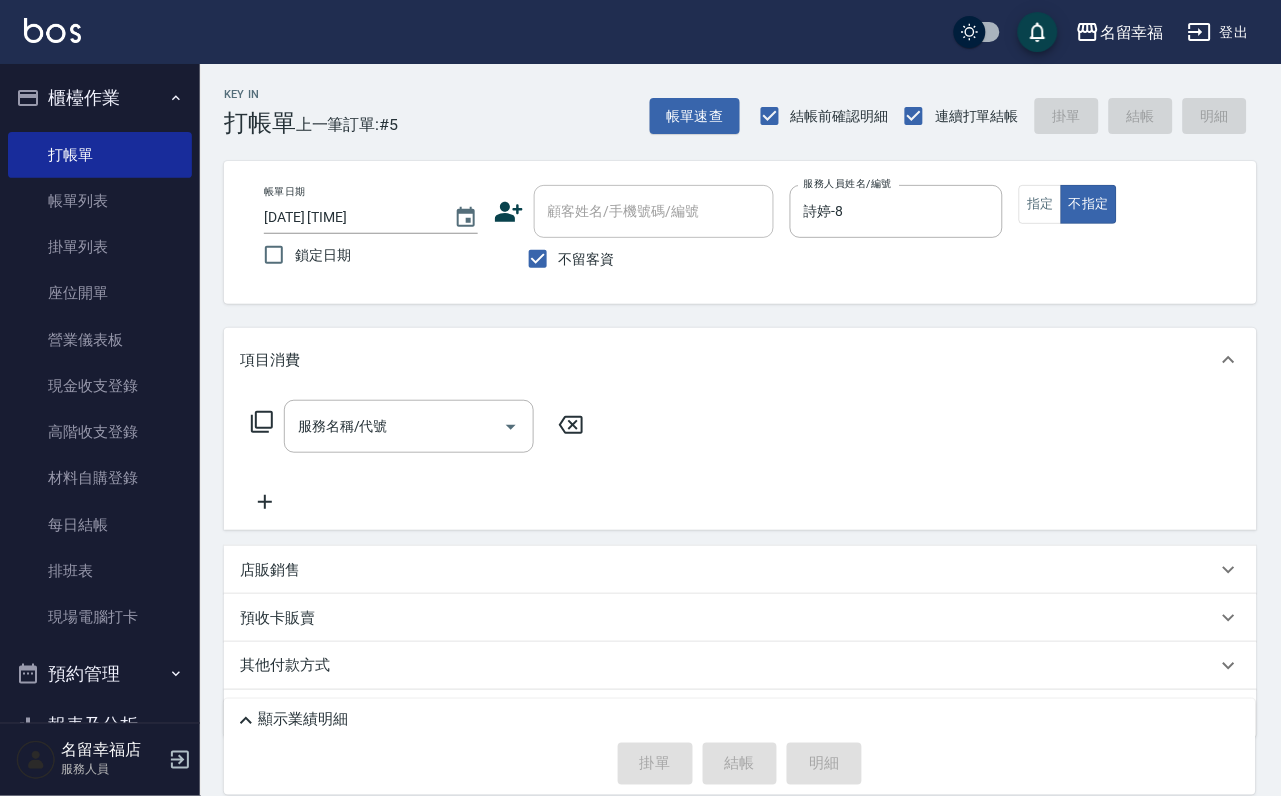 click 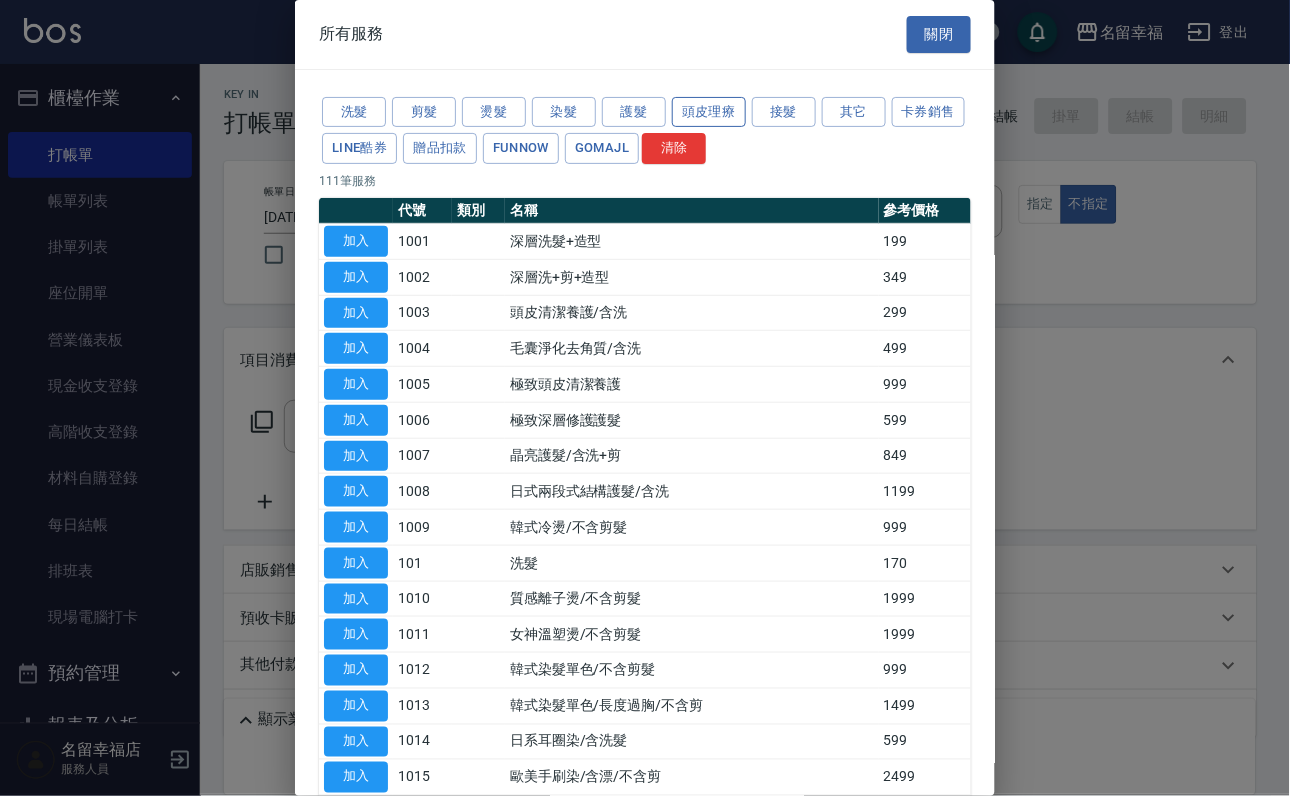 click on "頭皮理療" at bounding box center (709, 112) 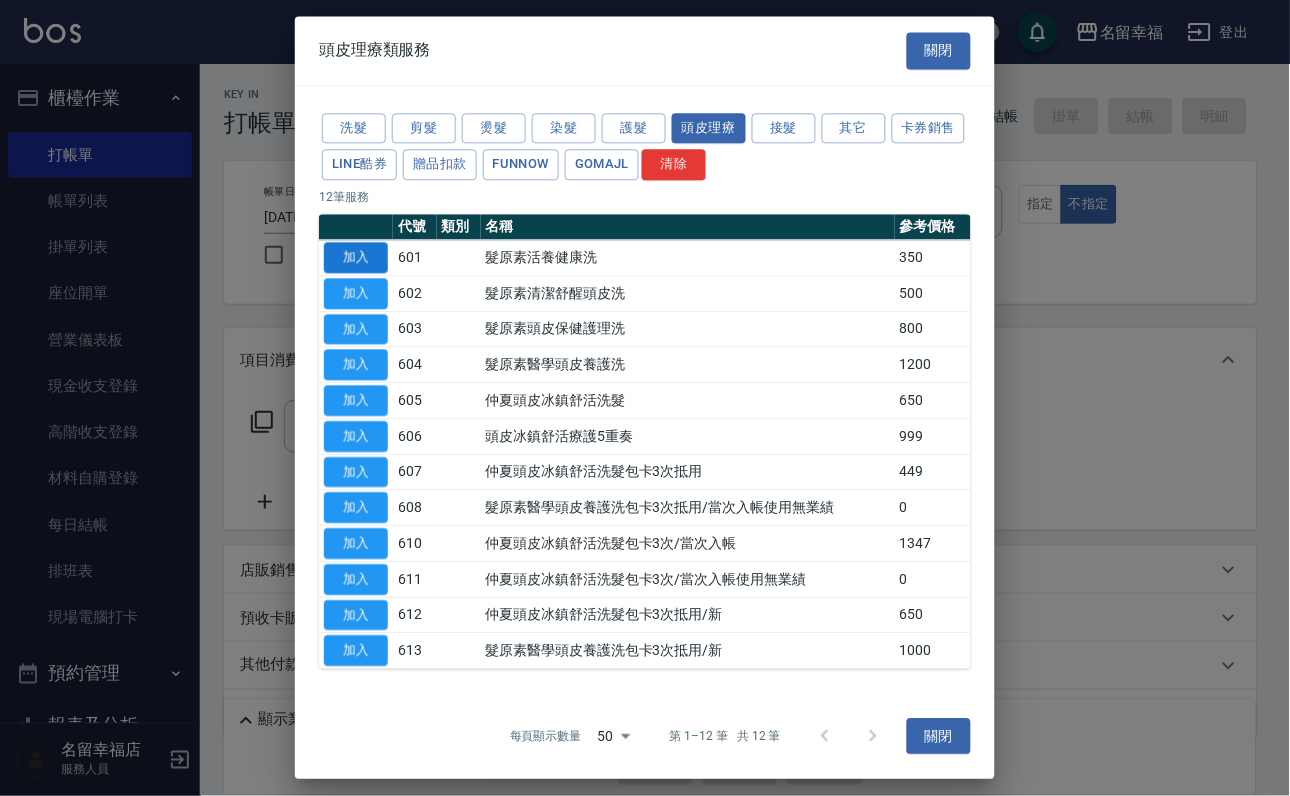 click on "加入" at bounding box center (356, 257) 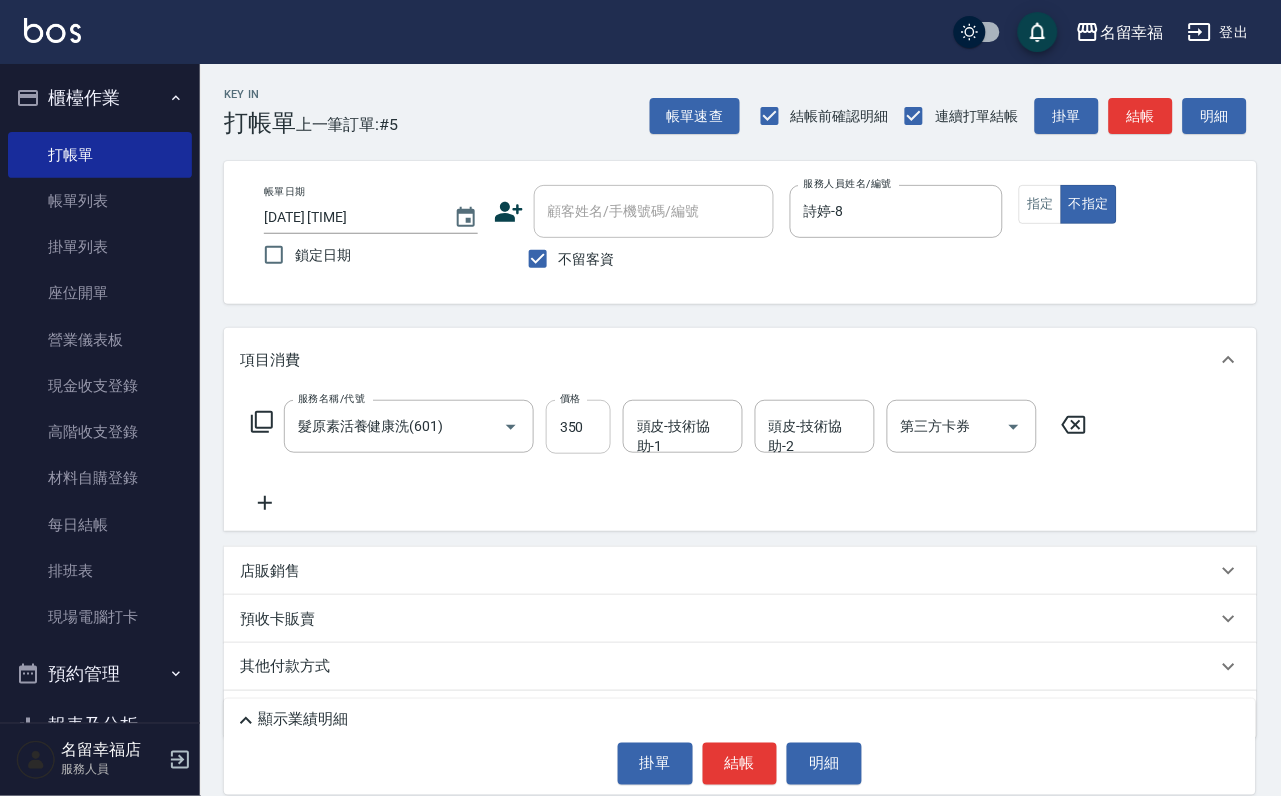 click on "350" at bounding box center [578, 427] 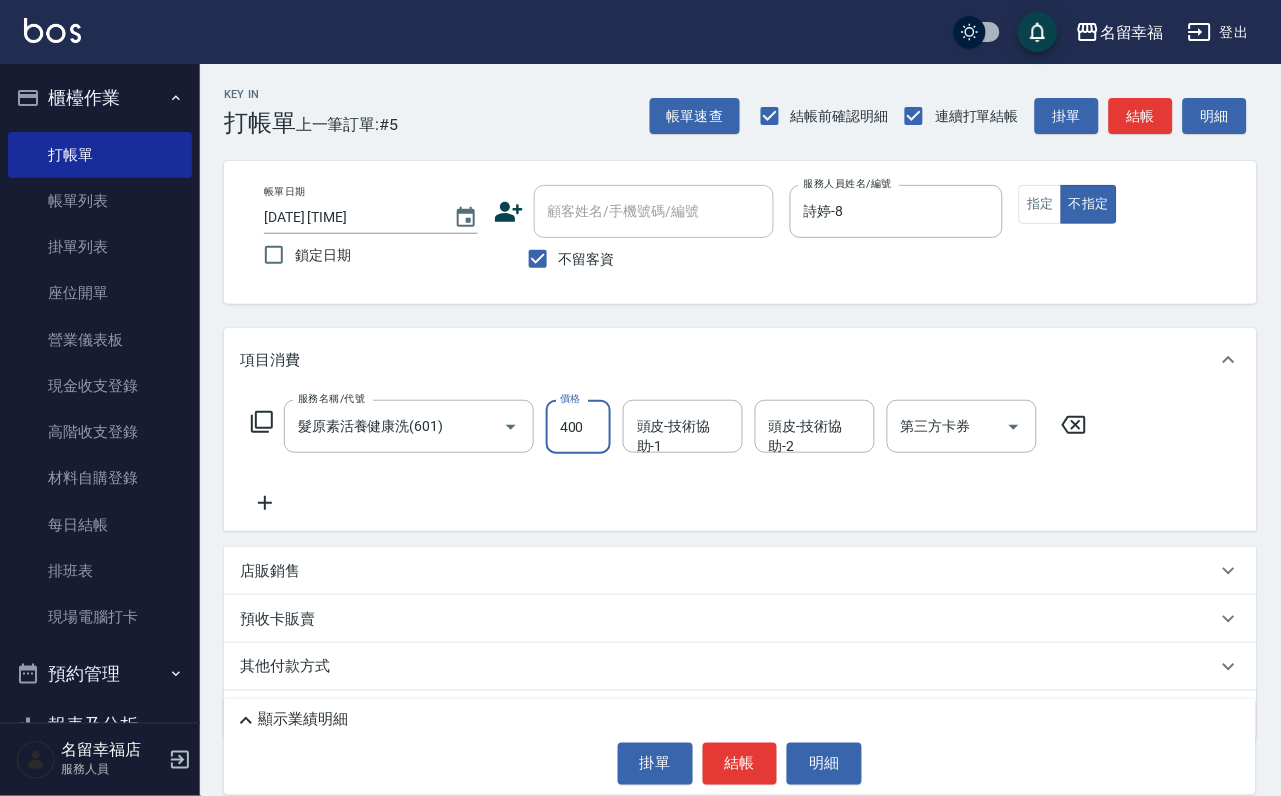 type on "400" 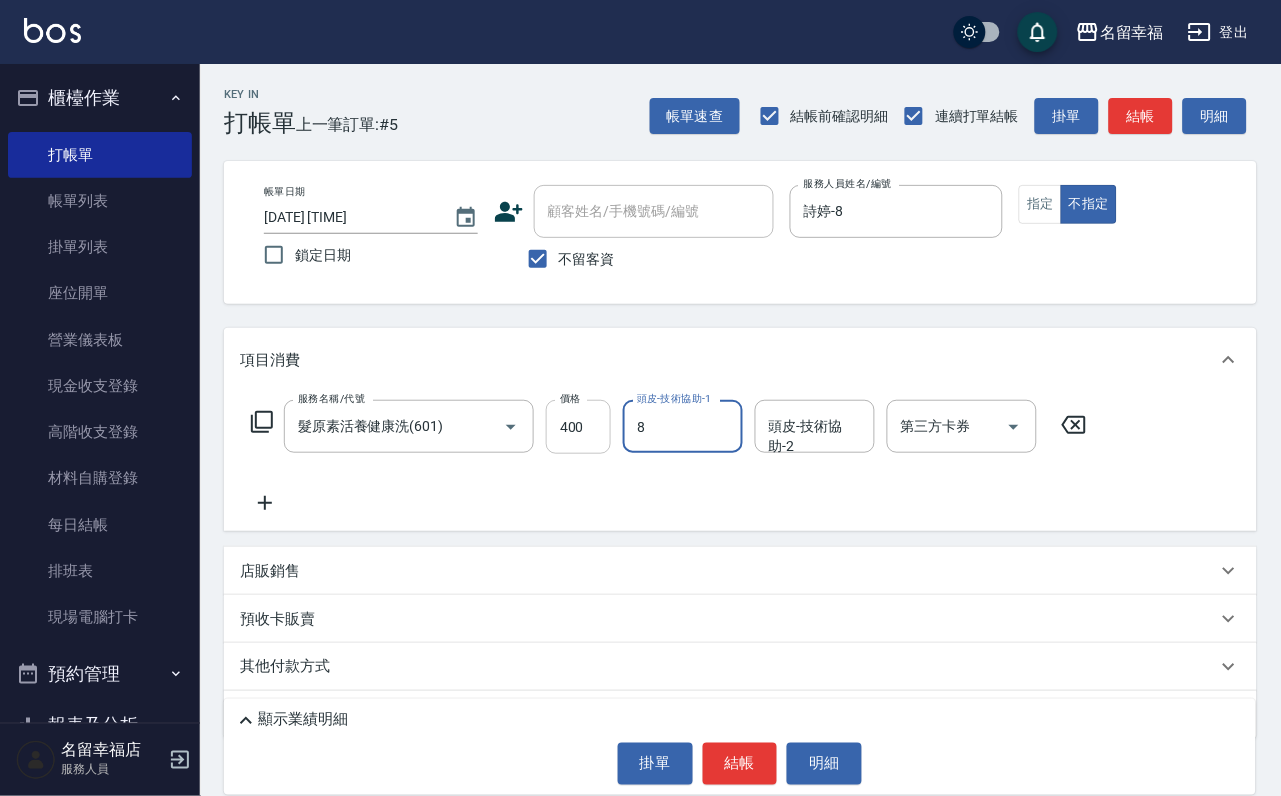 type on "詩婷-8" 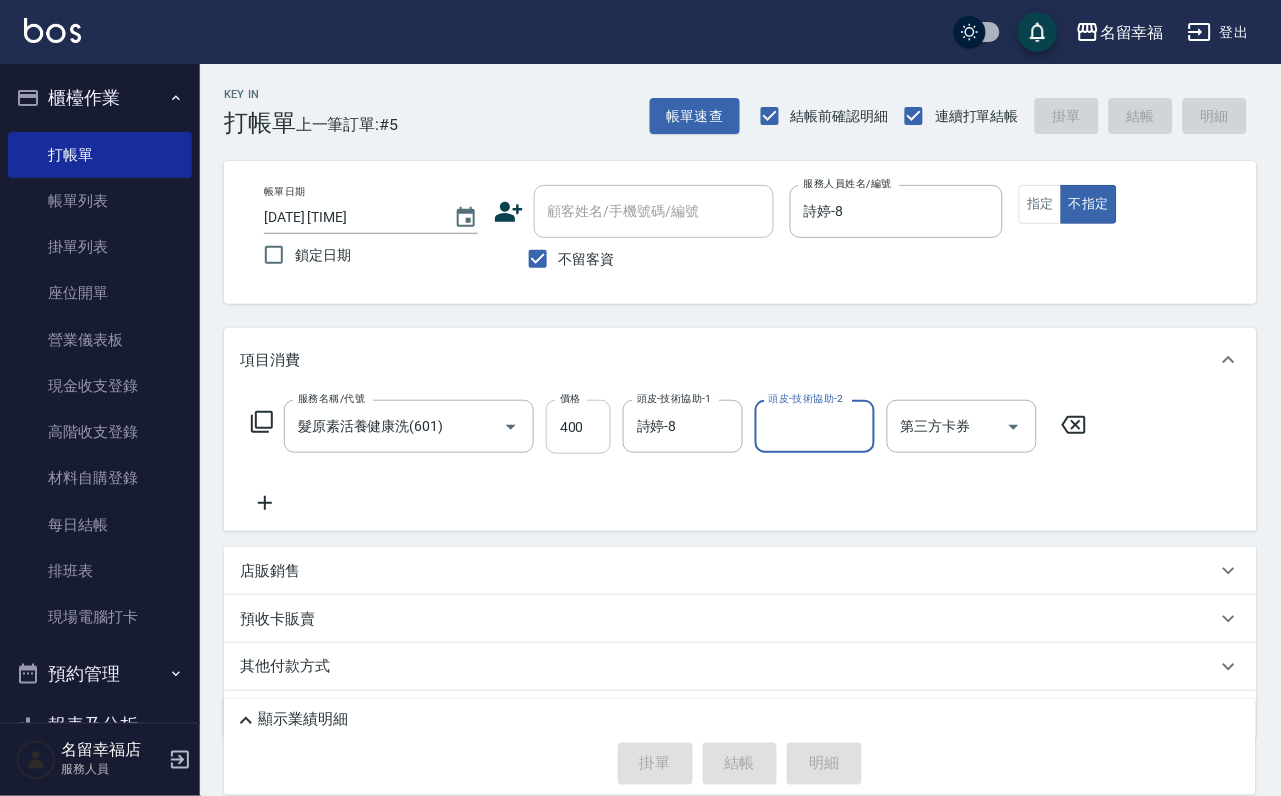 type on "[DATE] [TIME]" 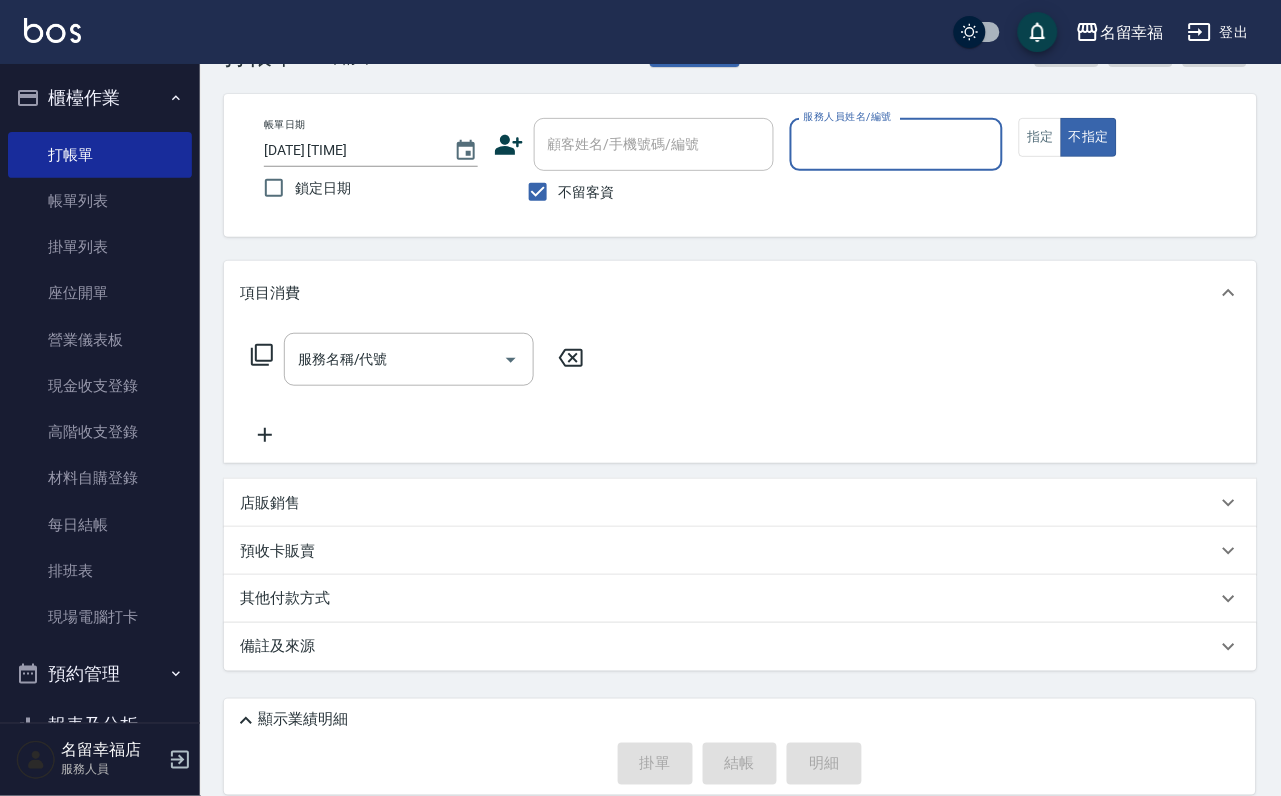 scroll, scrollTop: 119, scrollLeft: 0, axis: vertical 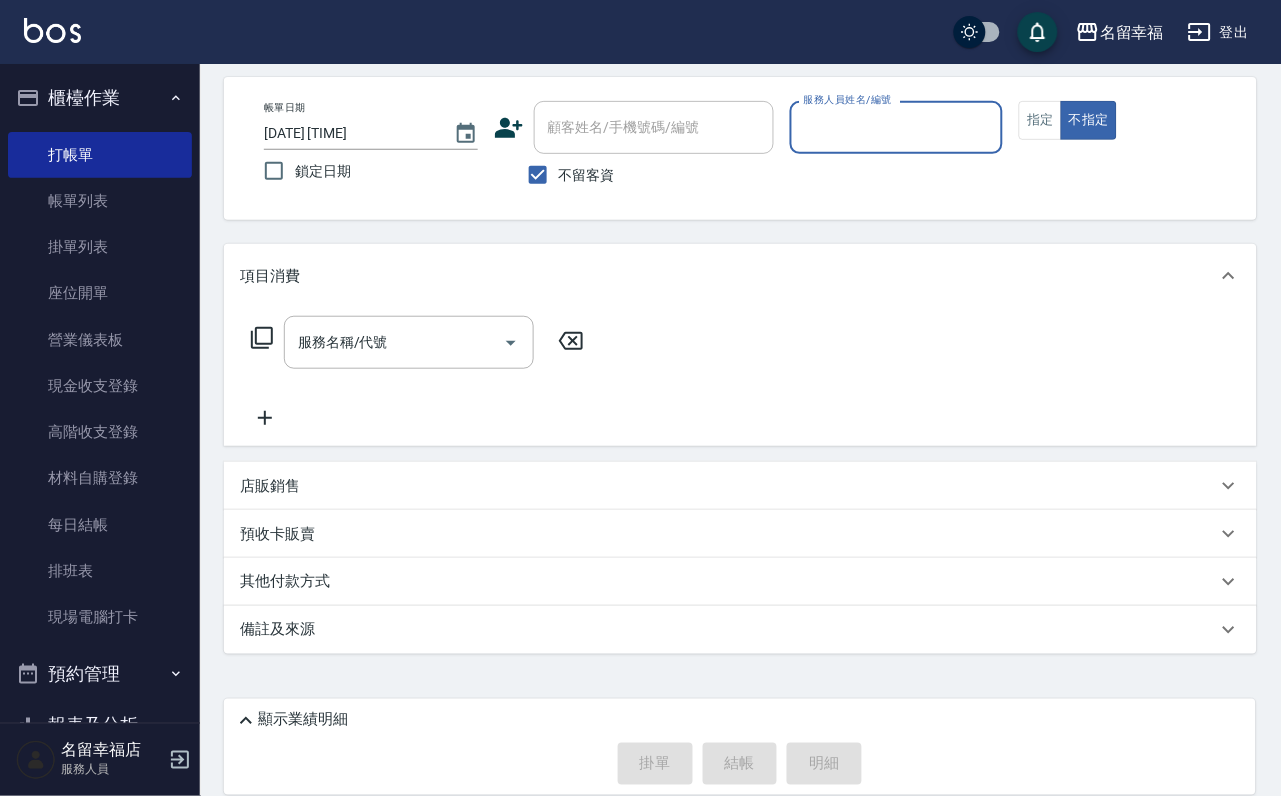 click on "店販銷售" at bounding box center (728, 486) 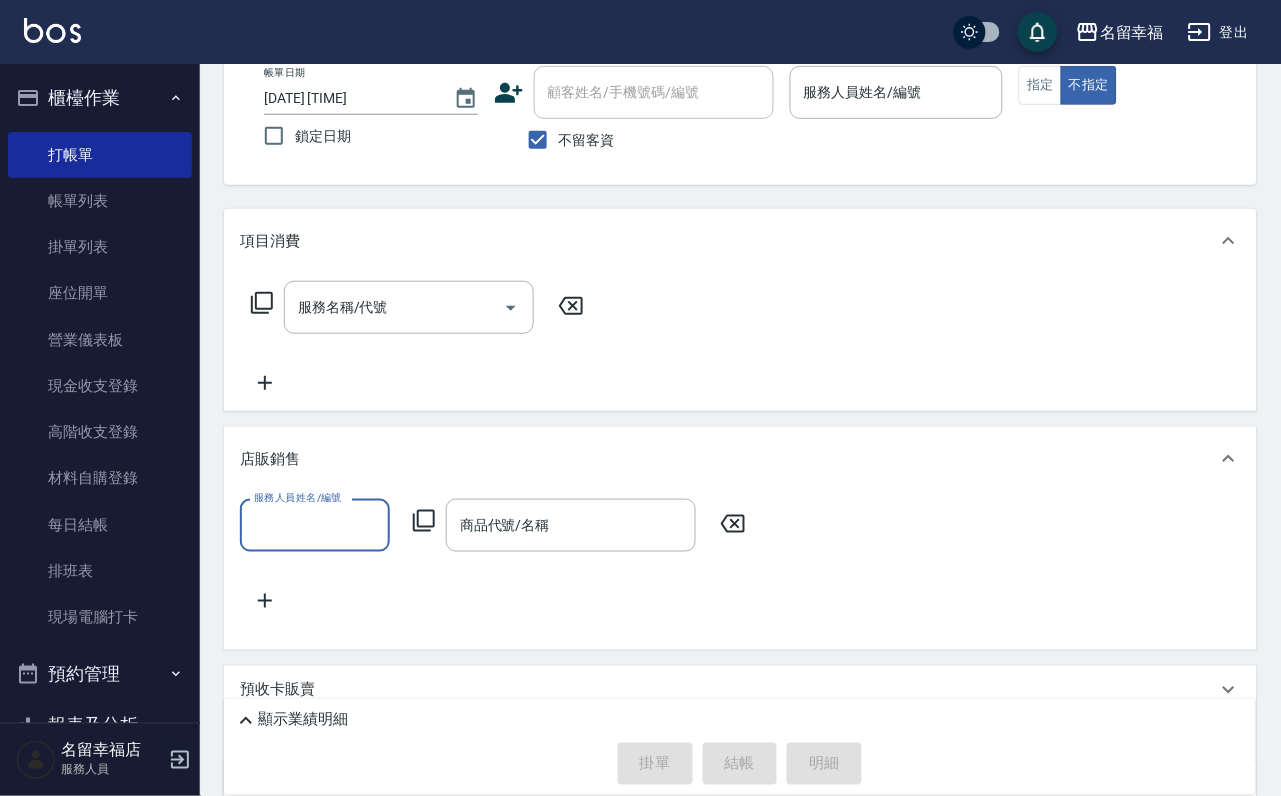 scroll, scrollTop: 0, scrollLeft: 0, axis: both 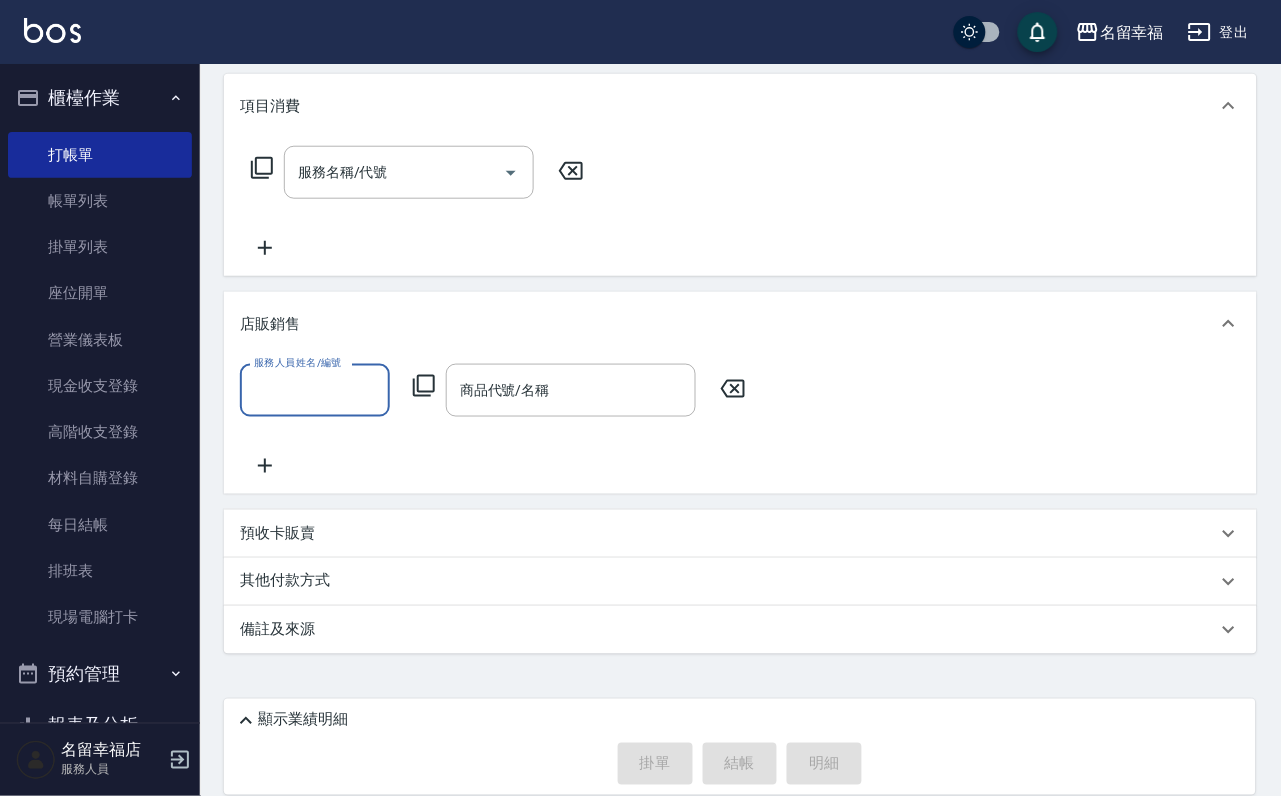 click on "預收卡販賣" at bounding box center [728, 534] 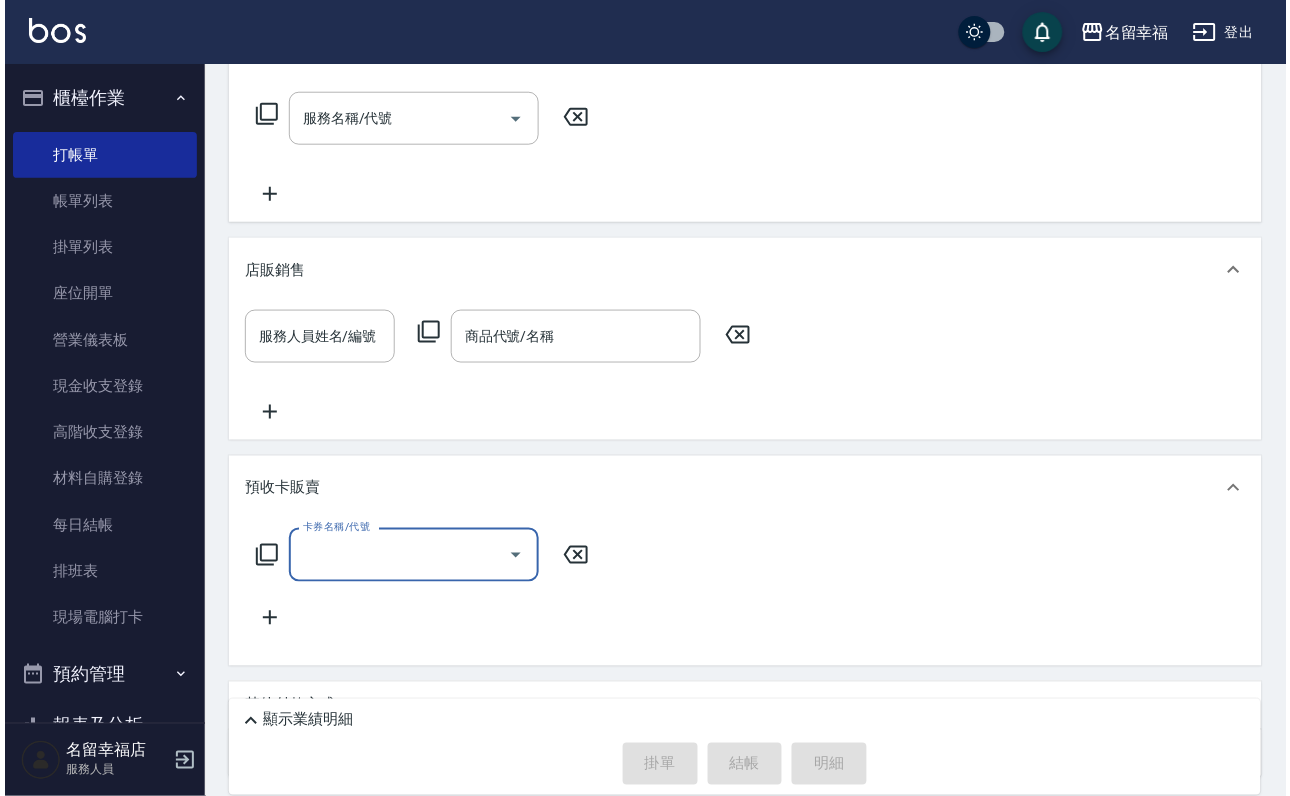 scroll, scrollTop: 0, scrollLeft: 0, axis: both 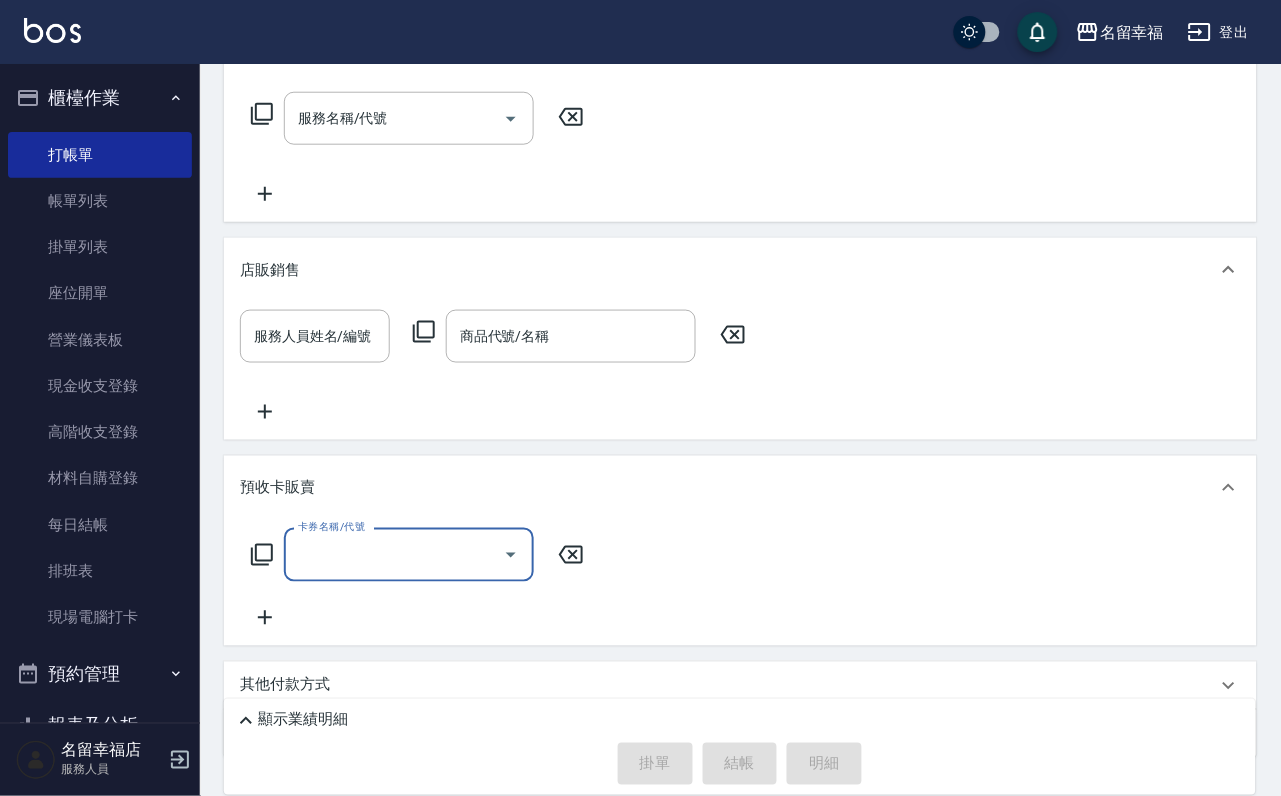 click 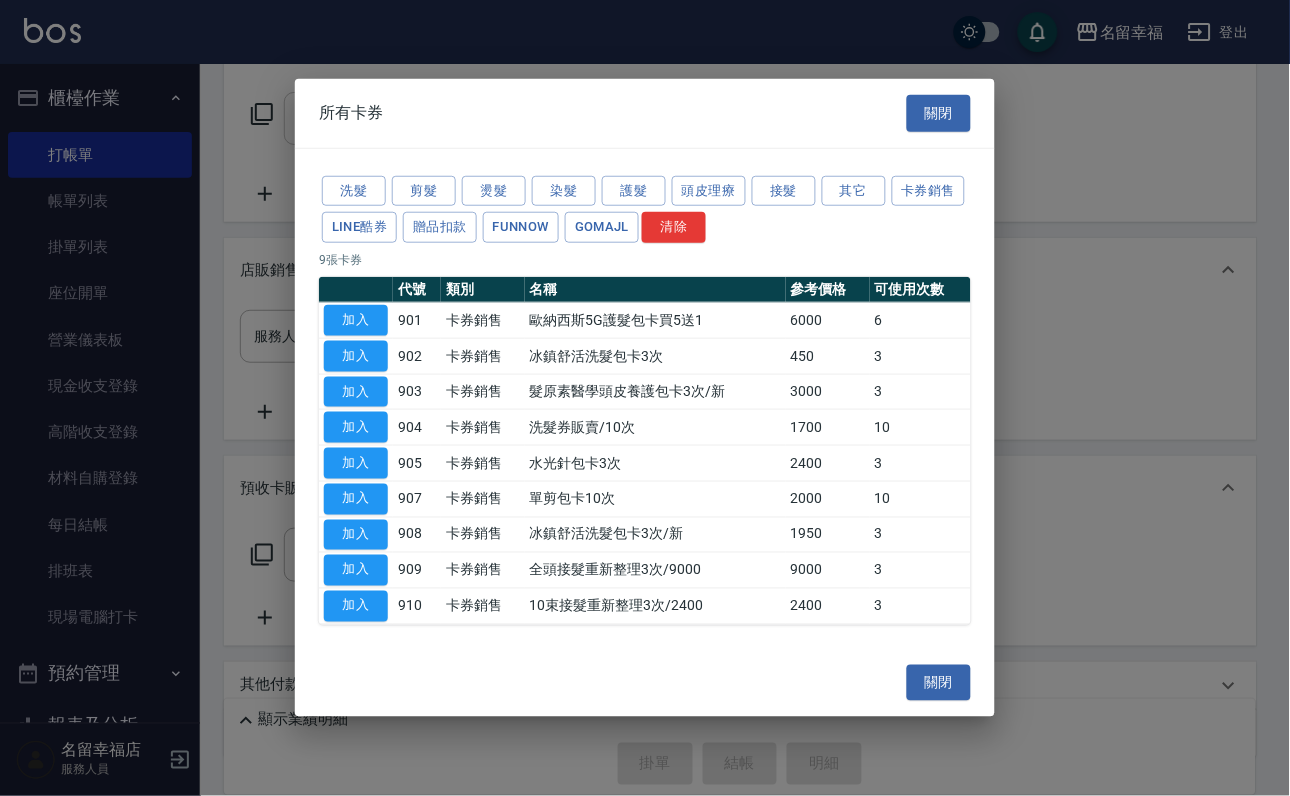 drag, startPoint x: 369, startPoint y: 431, endPoint x: 498, endPoint y: 451, distance: 130.54118 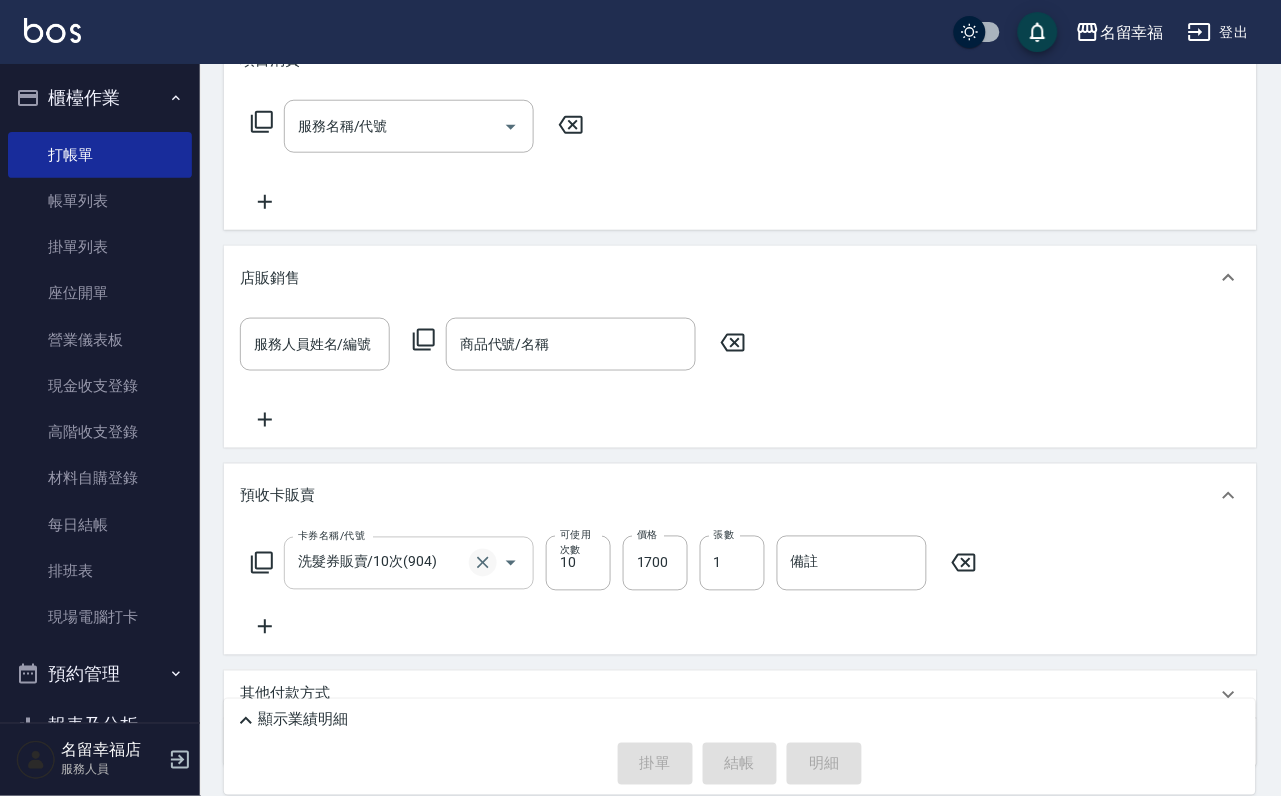 scroll, scrollTop: 488, scrollLeft: 0, axis: vertical 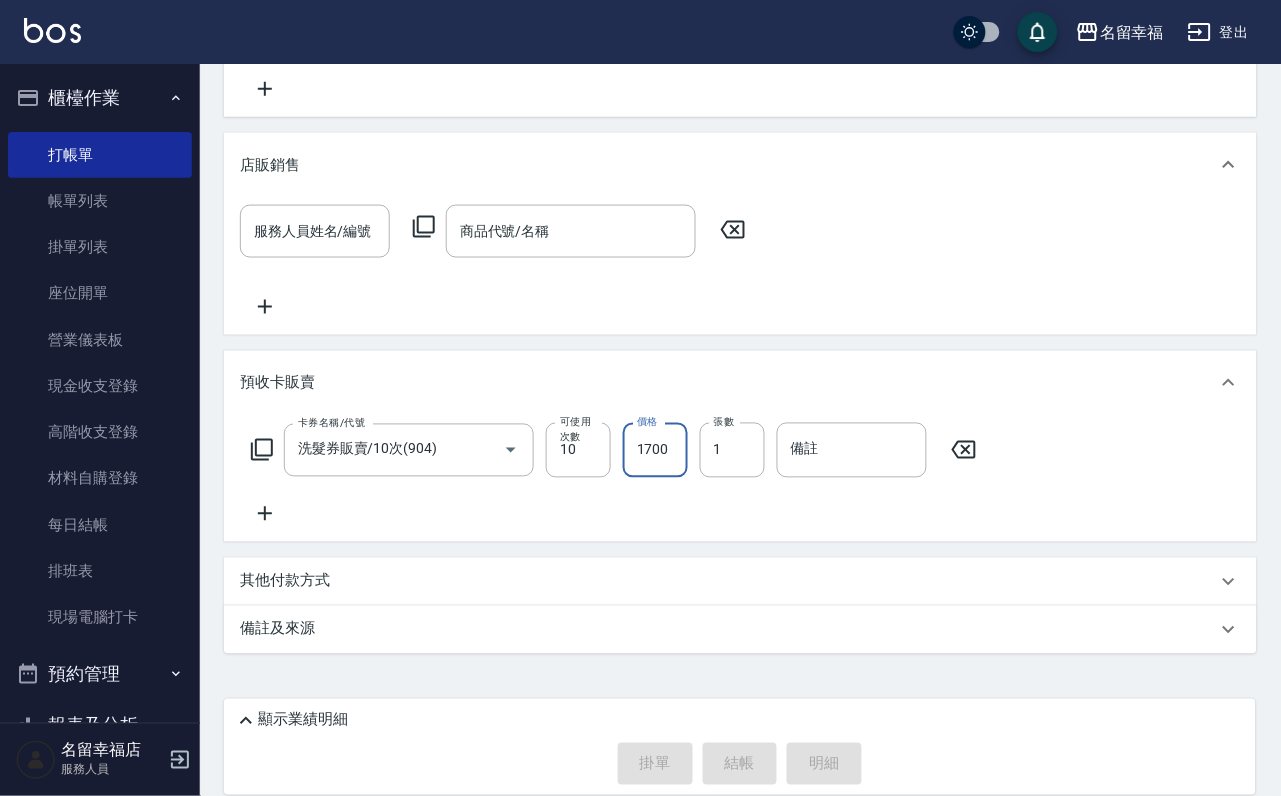 click on "1700" at bounding box center [655, 450] 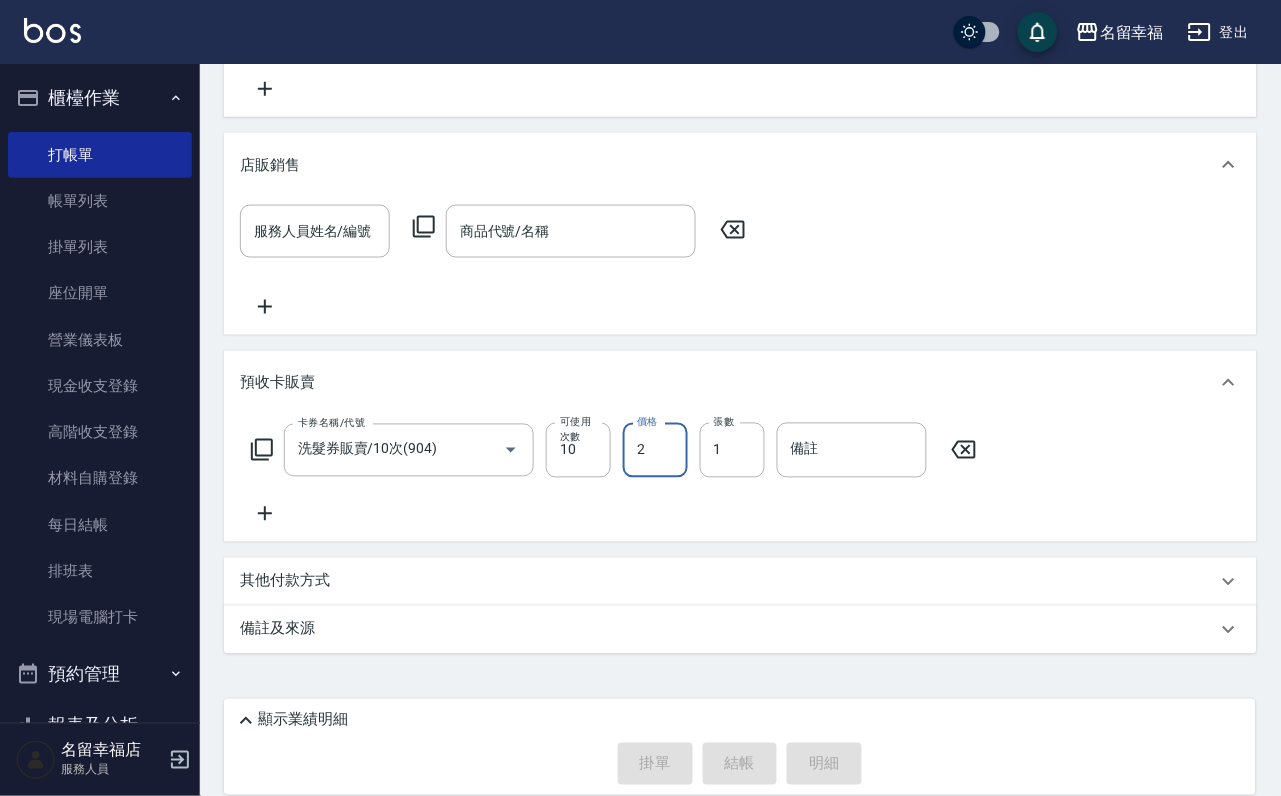 scroll, scrollTop: 0, scrollLeft: 0, axis: both 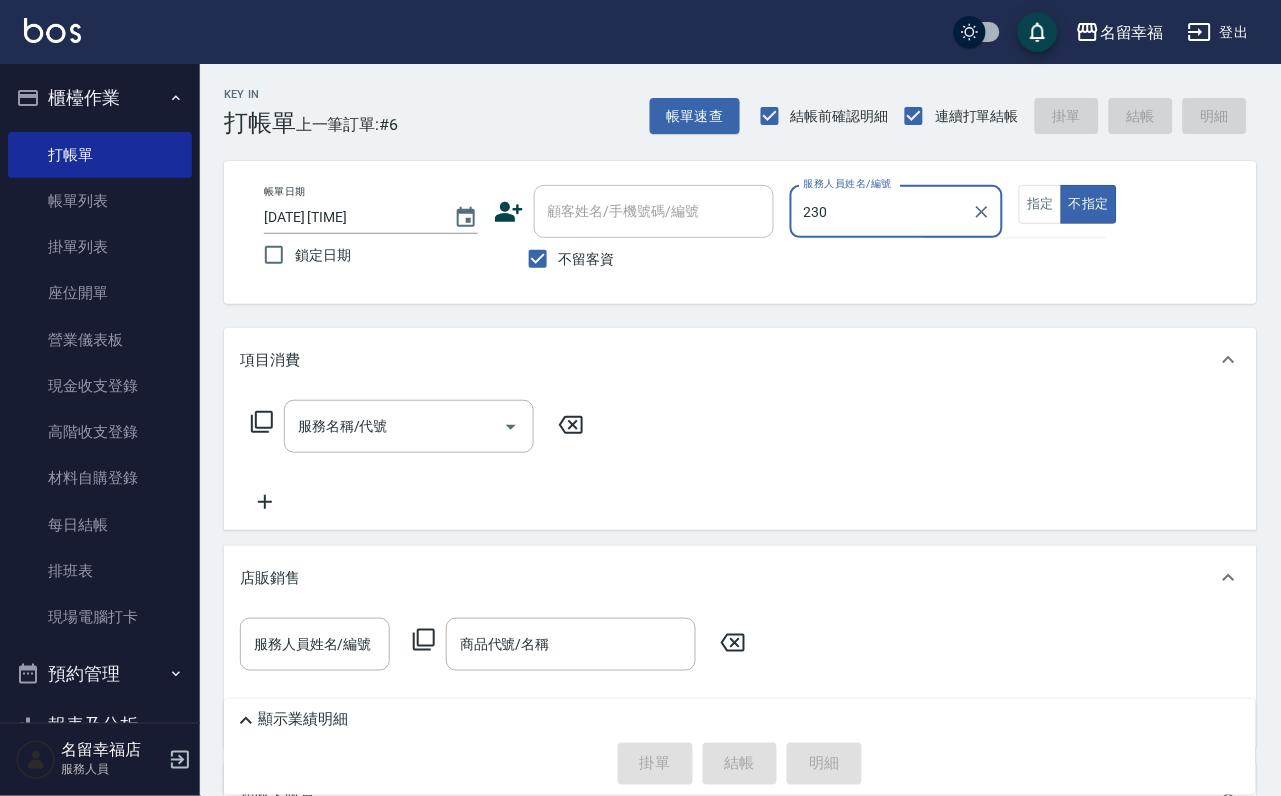 type on "2300" 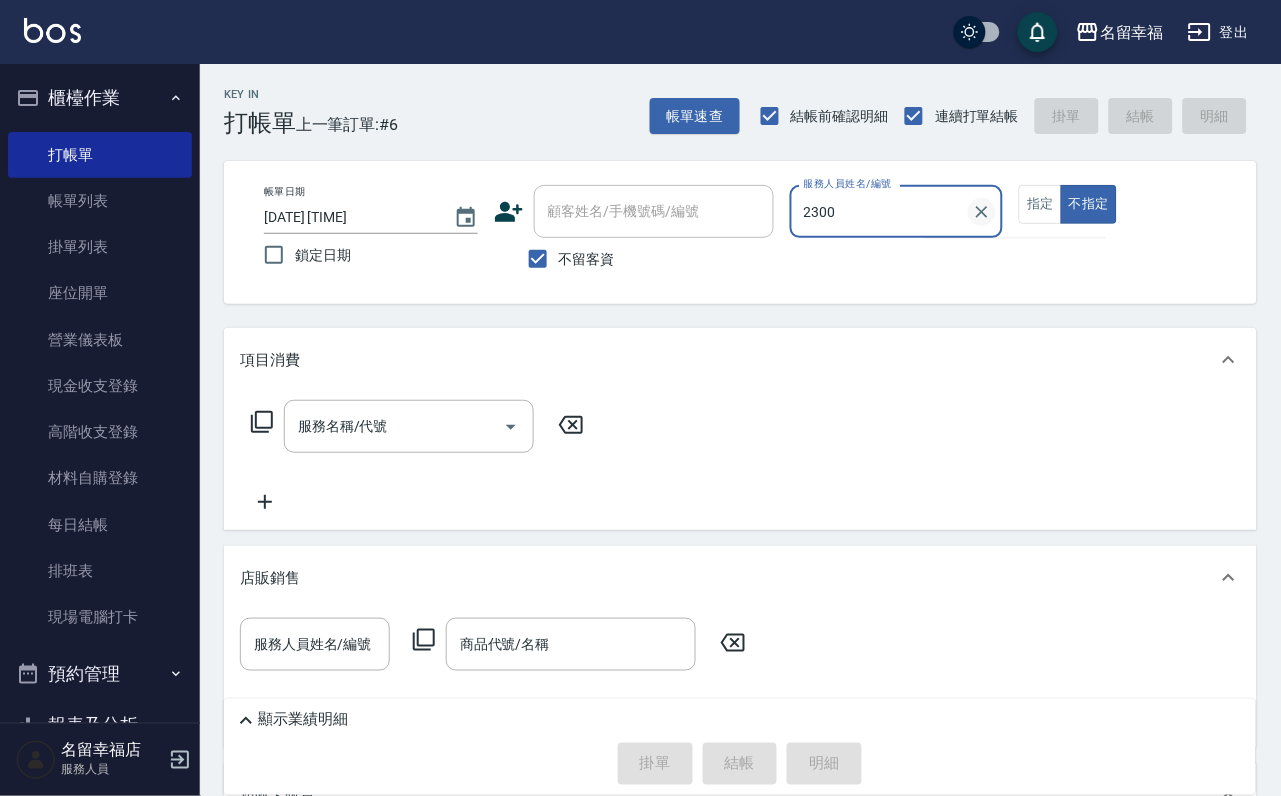 click 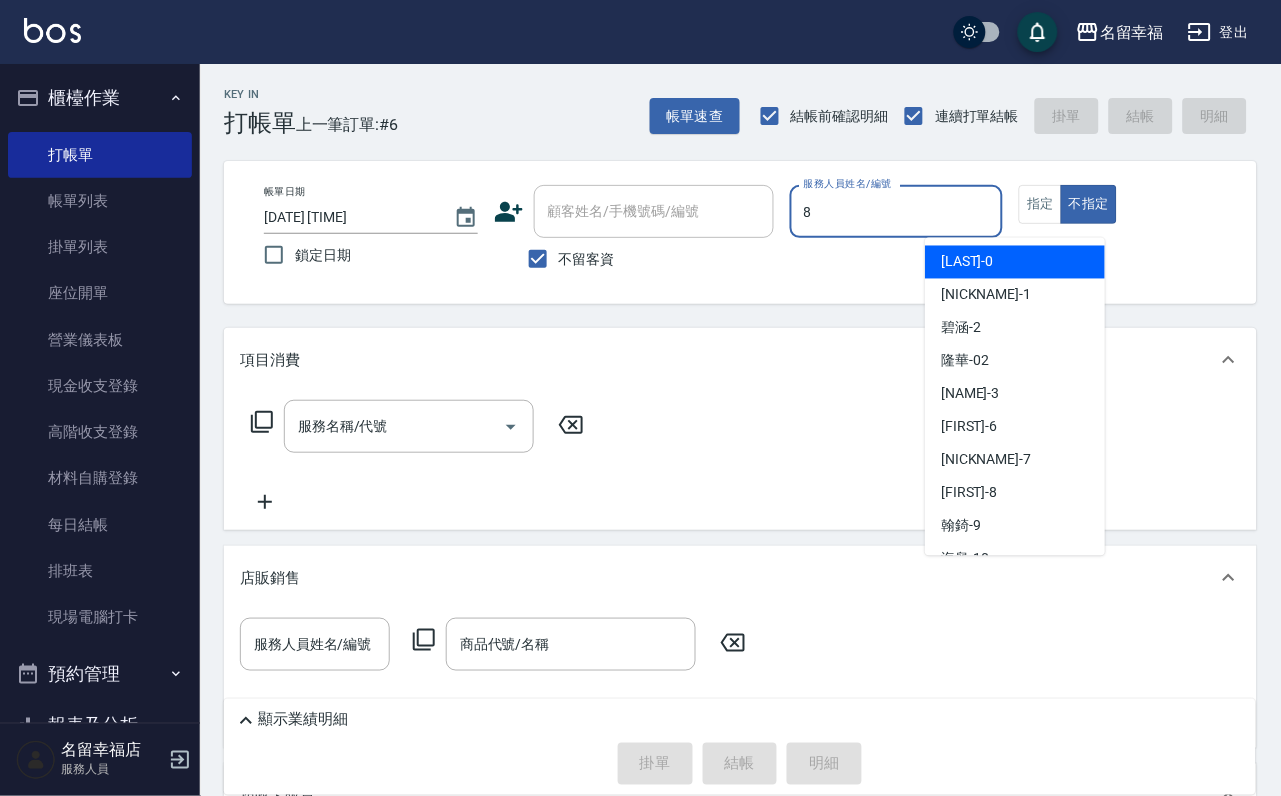 type on "詩婷-8" 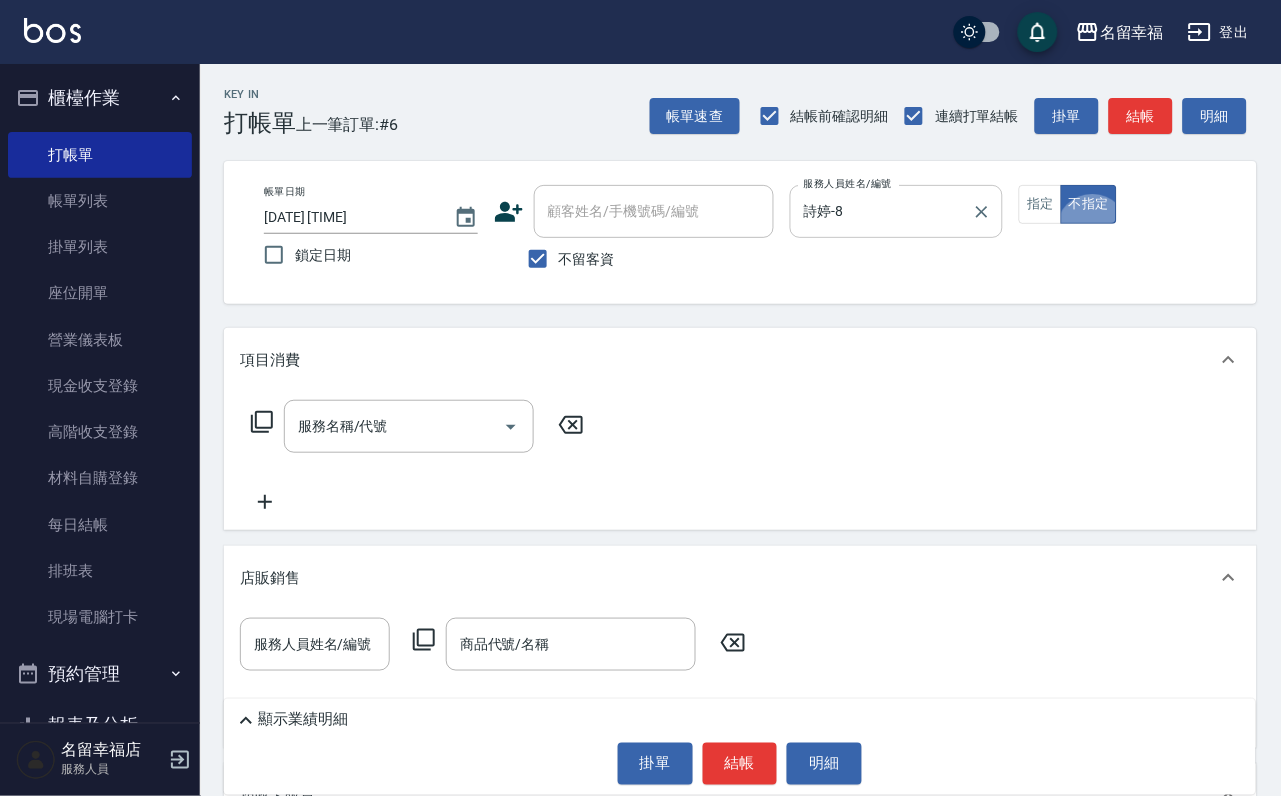 type on "false" 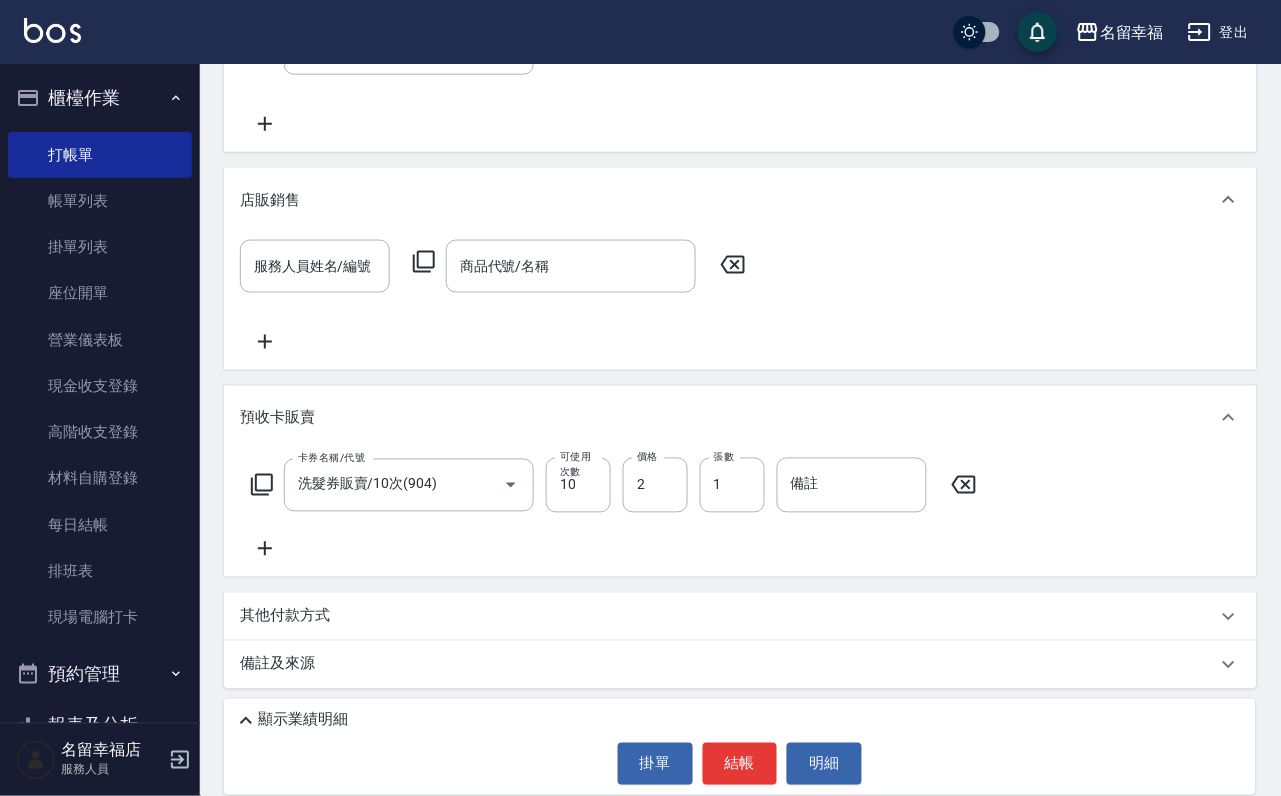 scroll, scrollTop: 488, scrollLeft: 0, axis: vertical 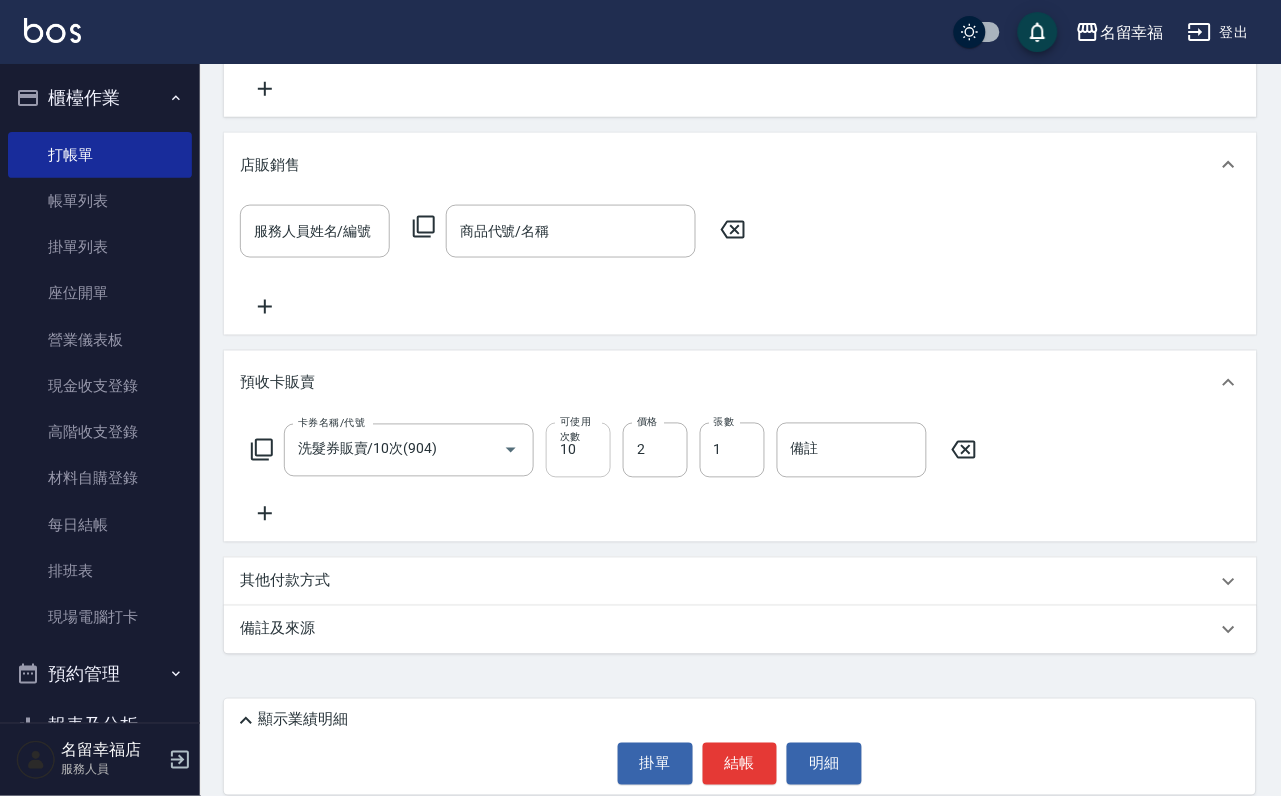 click on "10" at bounding box center [578, 450] 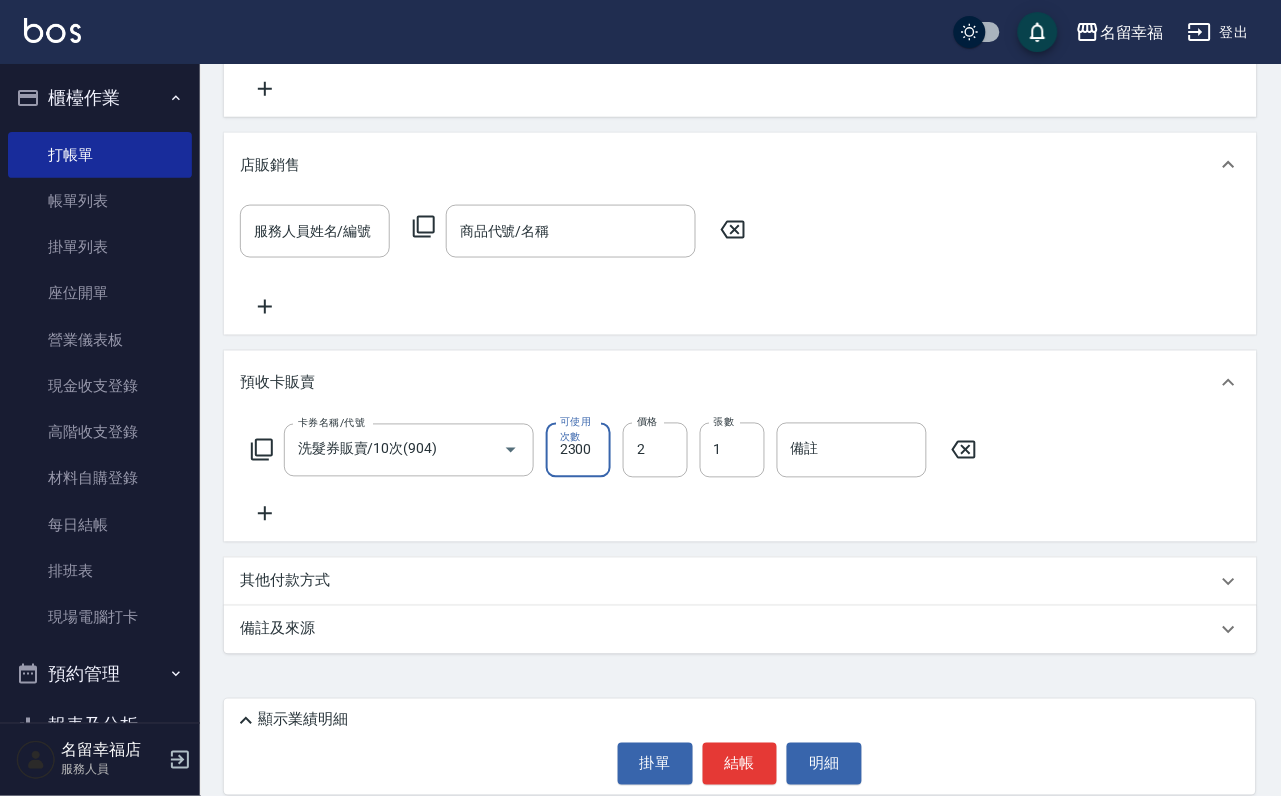 scroll, scrollTop: 0, scrollLeft: 1, axis: horizontal 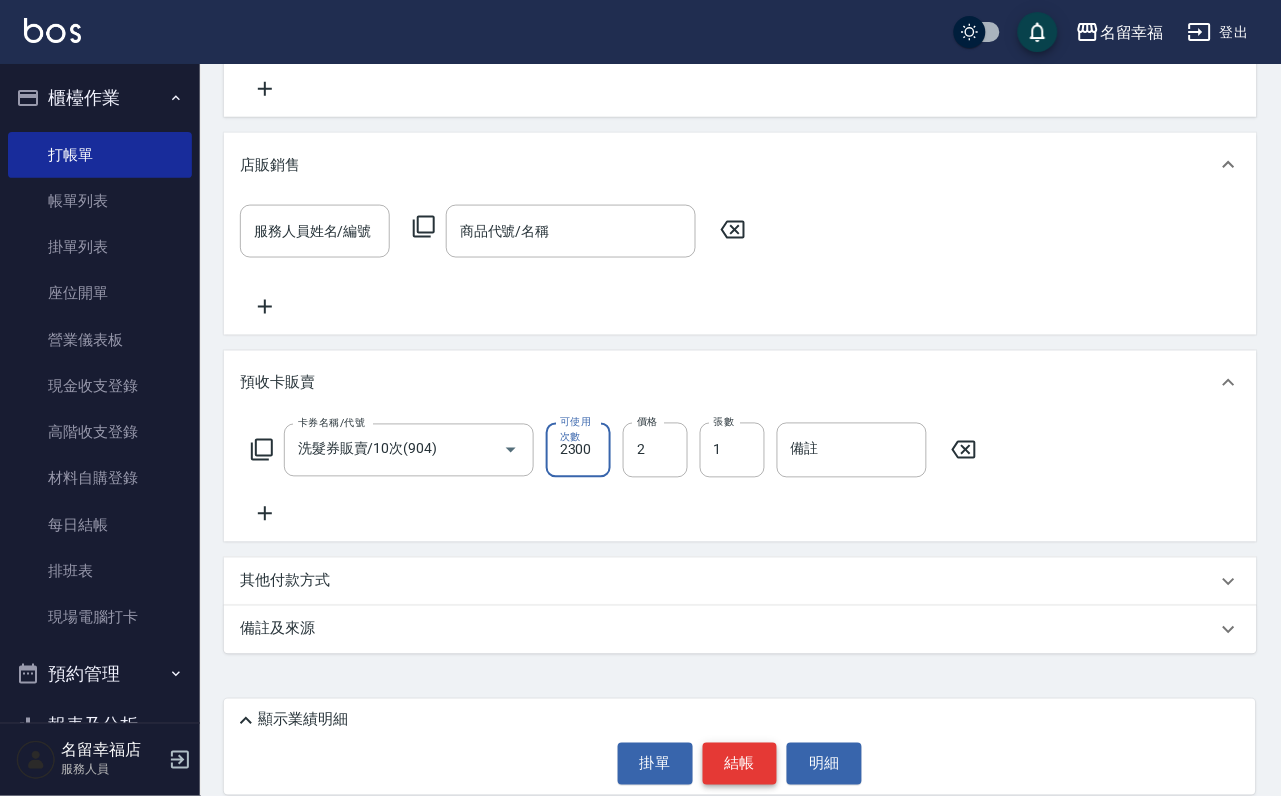 type on "2300" 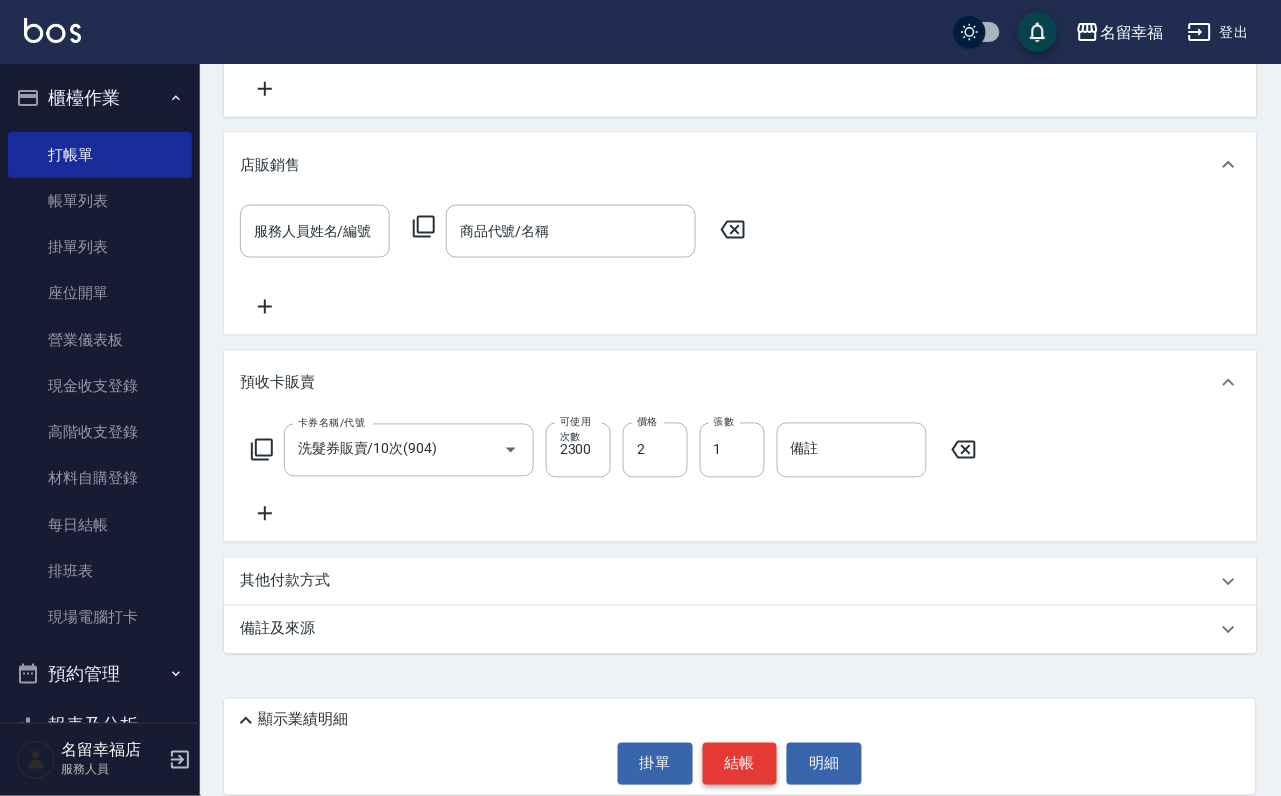 scroll, scrollTop: 0, scrollLeft: 0, axis: both 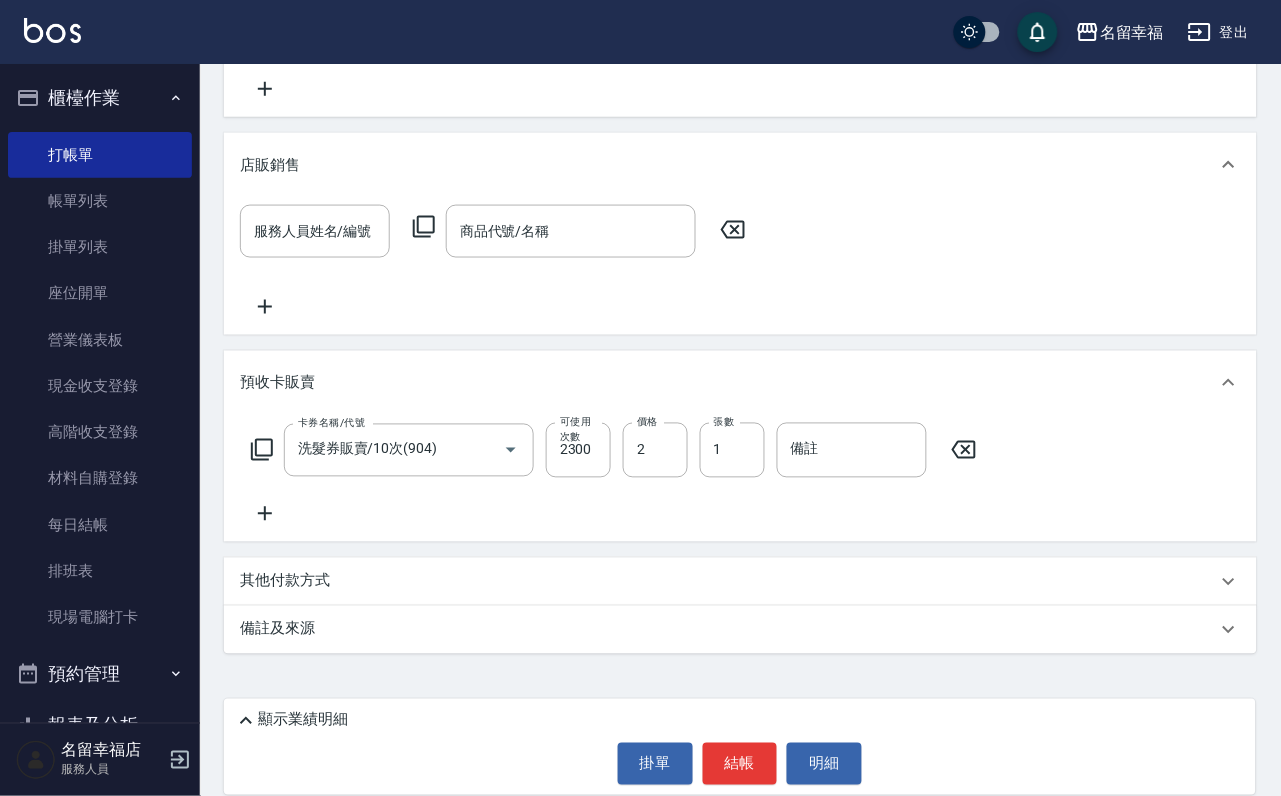 drag, startPoint x: 1278, startPoint y: 376, endPoint x: 1287, endPoint y: 283, distance: 93.43447 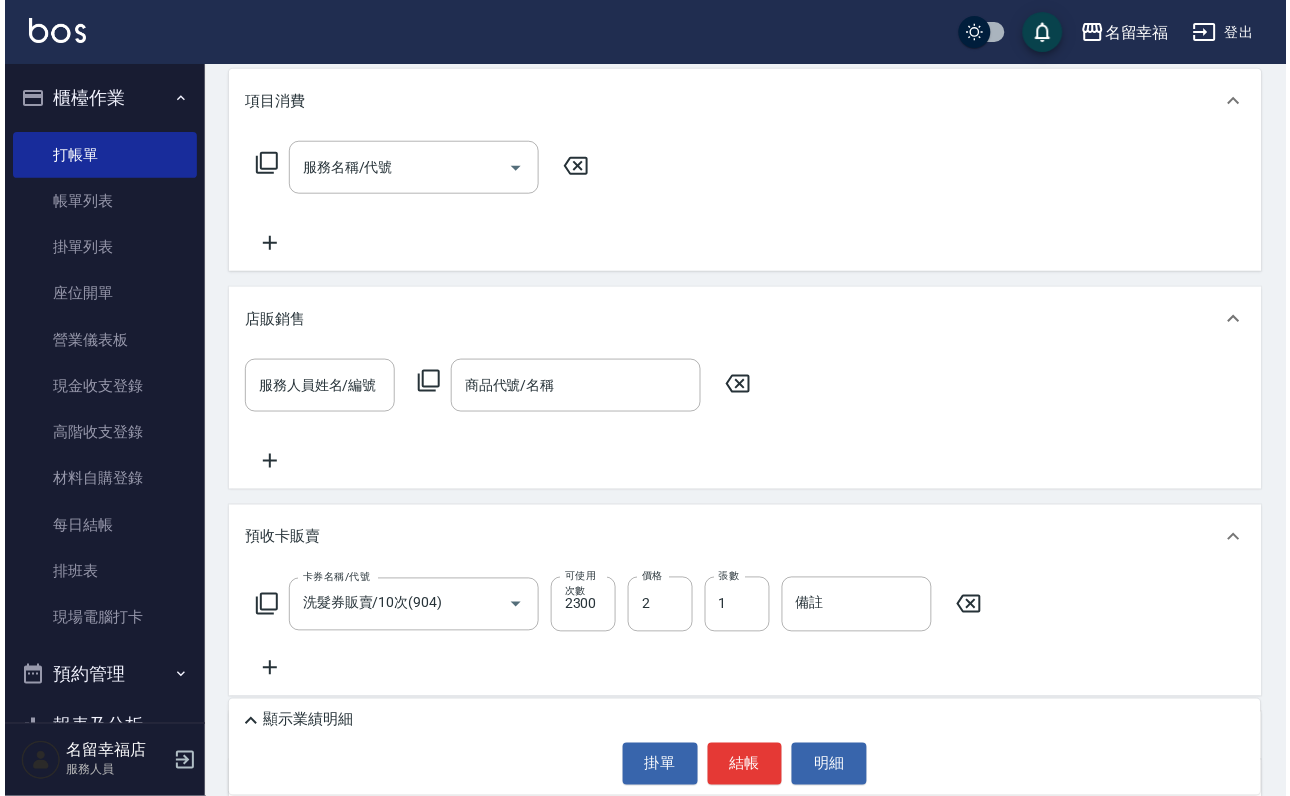 scroll, scrollTop: 488, scrollLeft: 0, axis: vertical 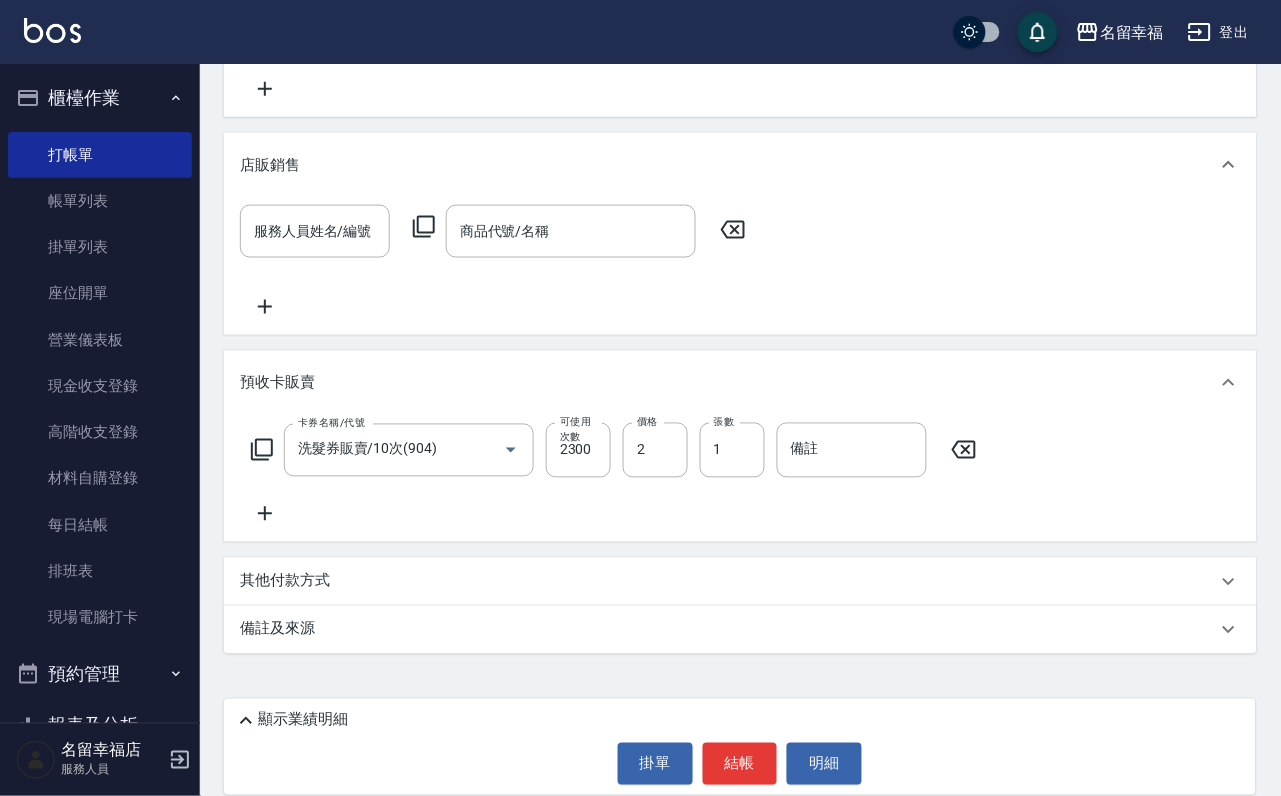 click on "顯示業績明細 掛單 結帳 明細" at bounding box center (740, 747) 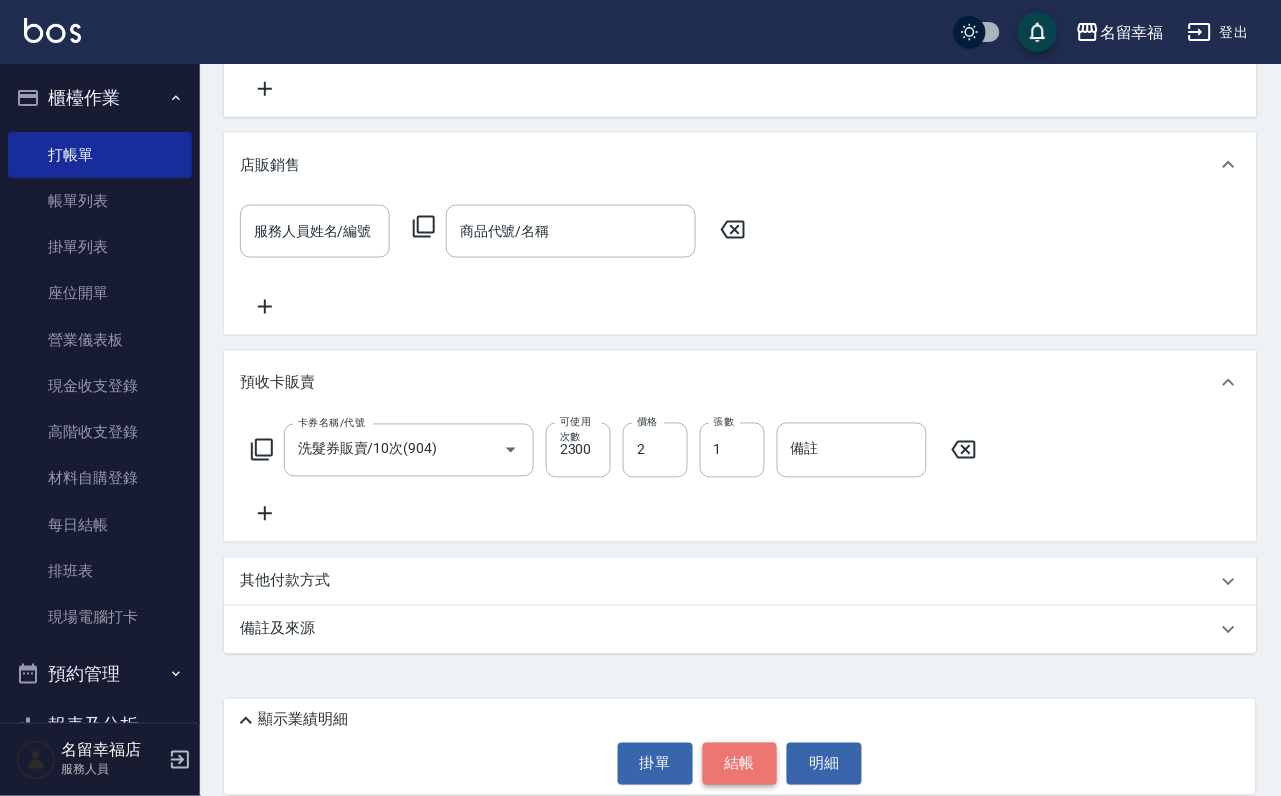 click on "結帳" at bounding box center (740, 764) 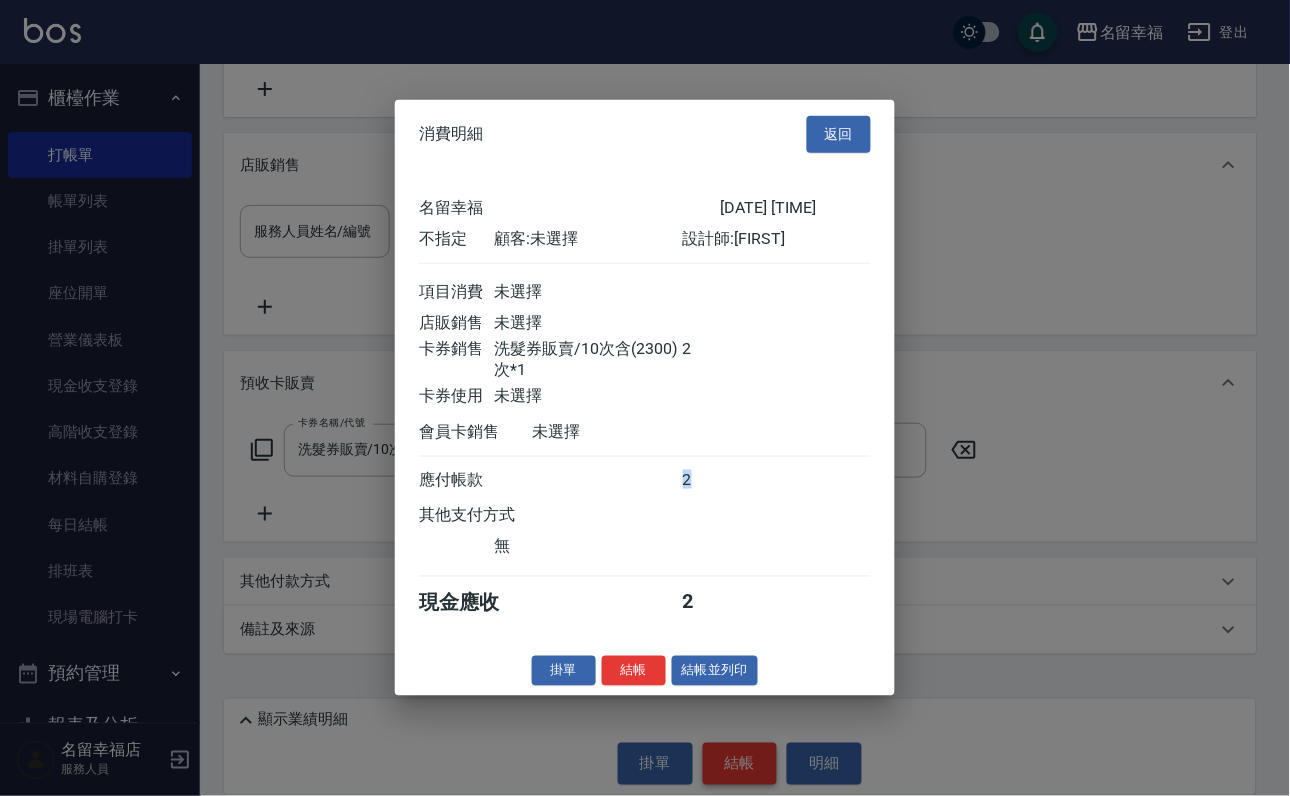 click on "2" at bounding box center (720, 479) 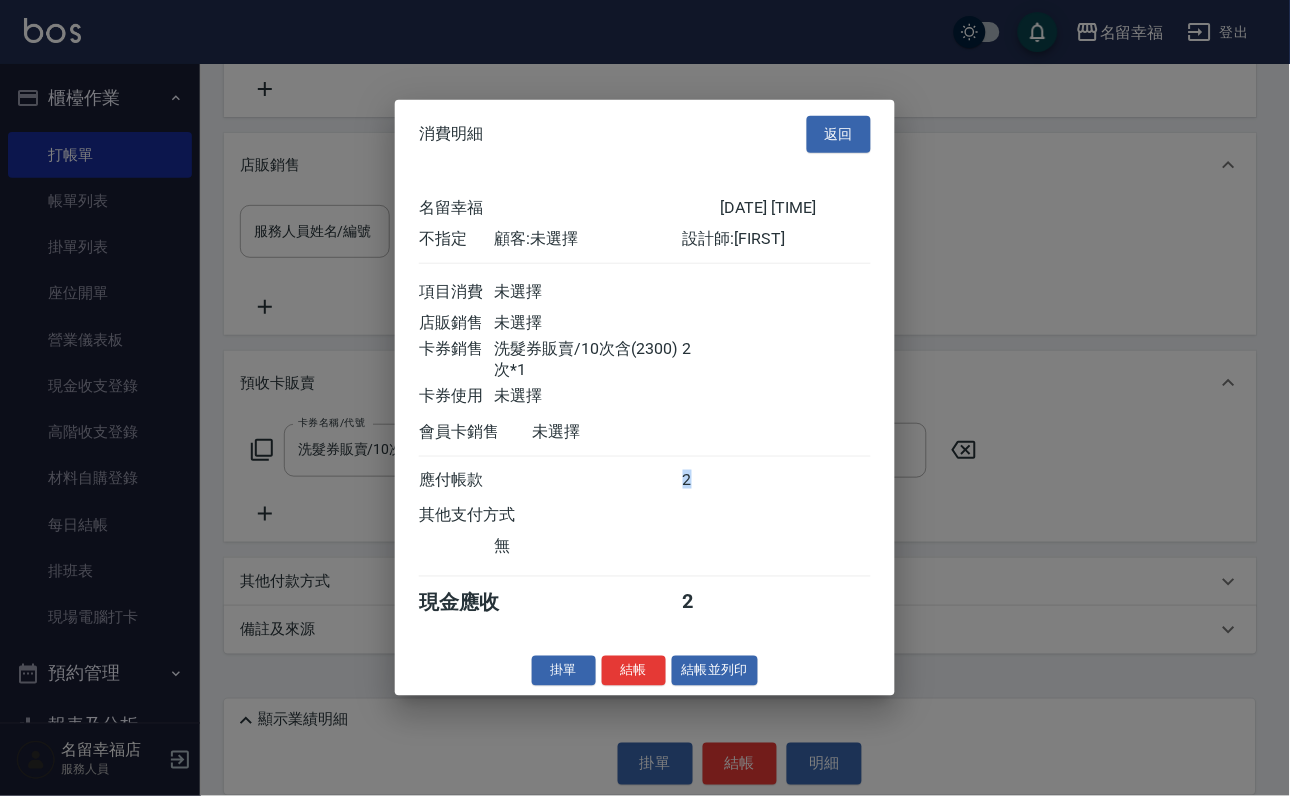 scroll, scrollTop: 284, scrollLeft: 0, axis: vertical 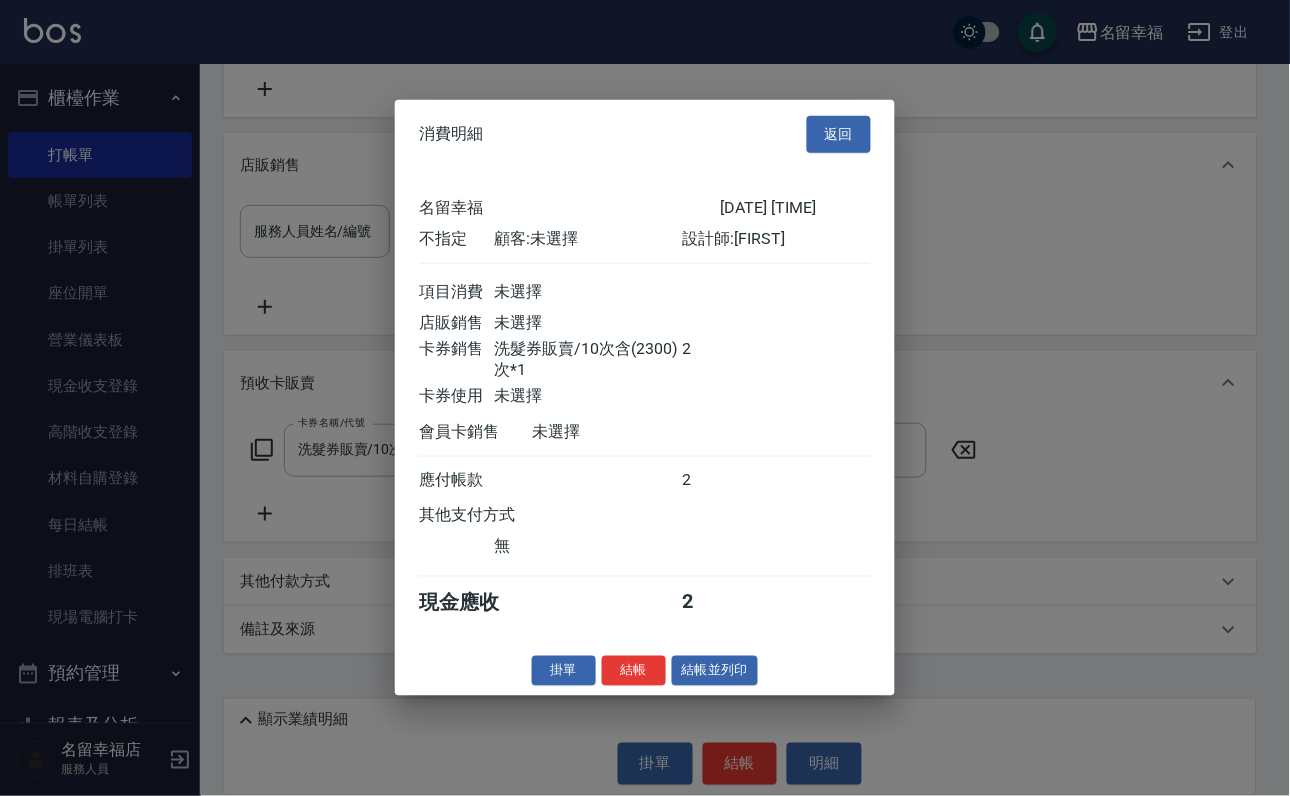 click at bounding box center (814, 359) 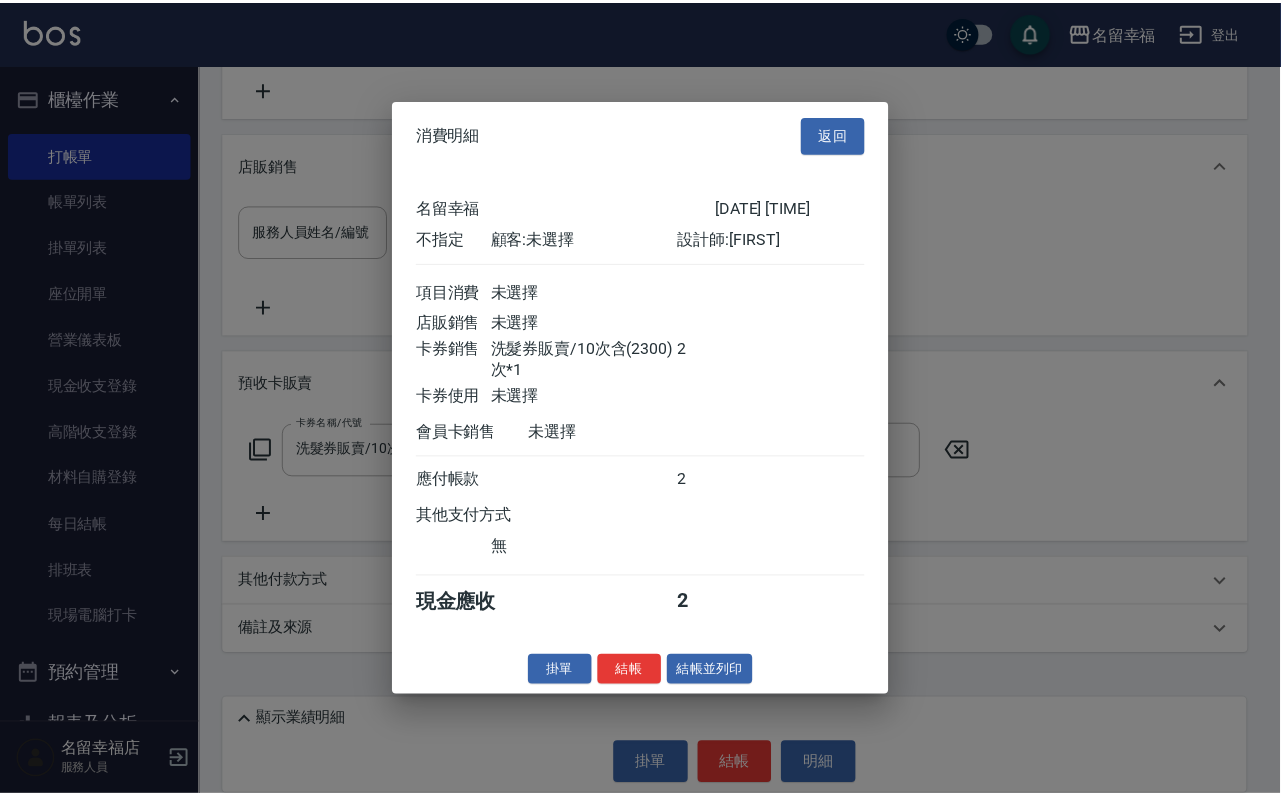 scroll, scrollTop: 0, scrollLeft: 0, axis: both 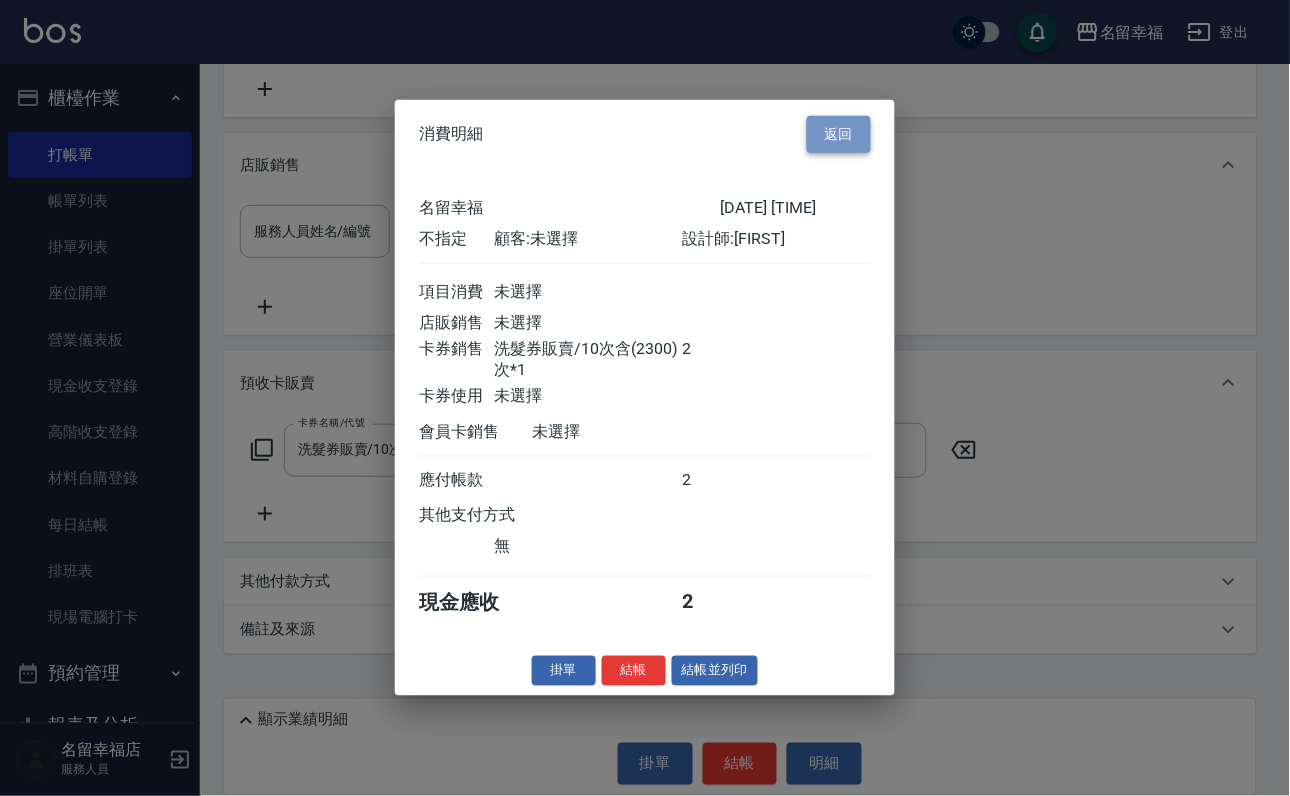 click on "返回" at bounding box center (839, 134) 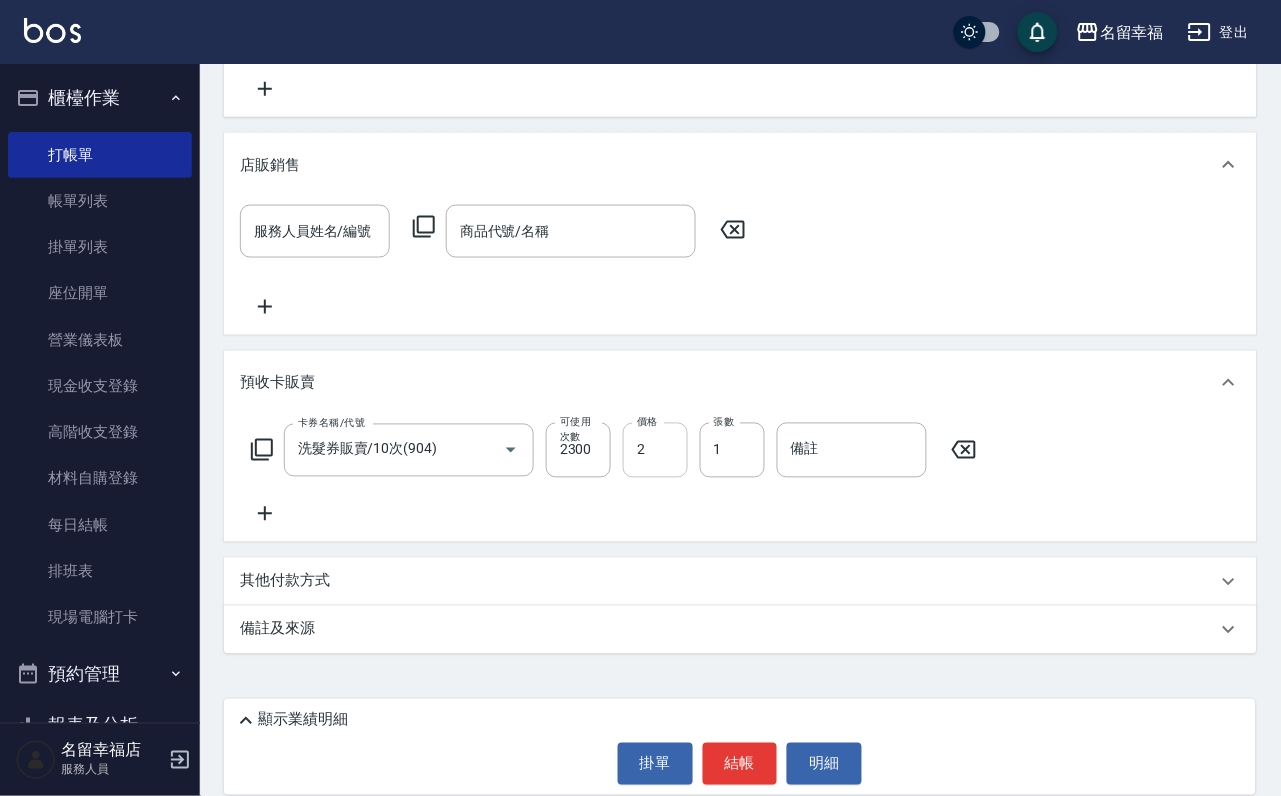 click on "2" at bounding box center (655, 450) 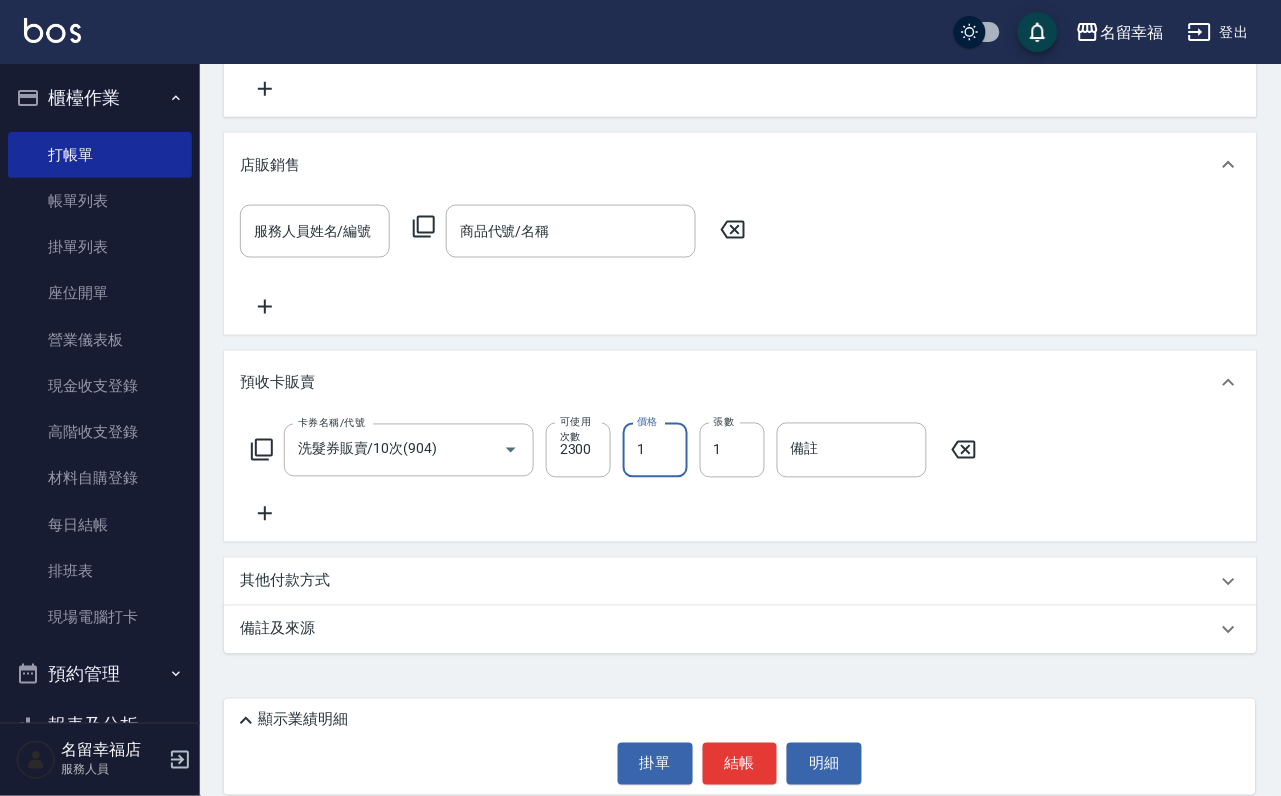 type on "1" 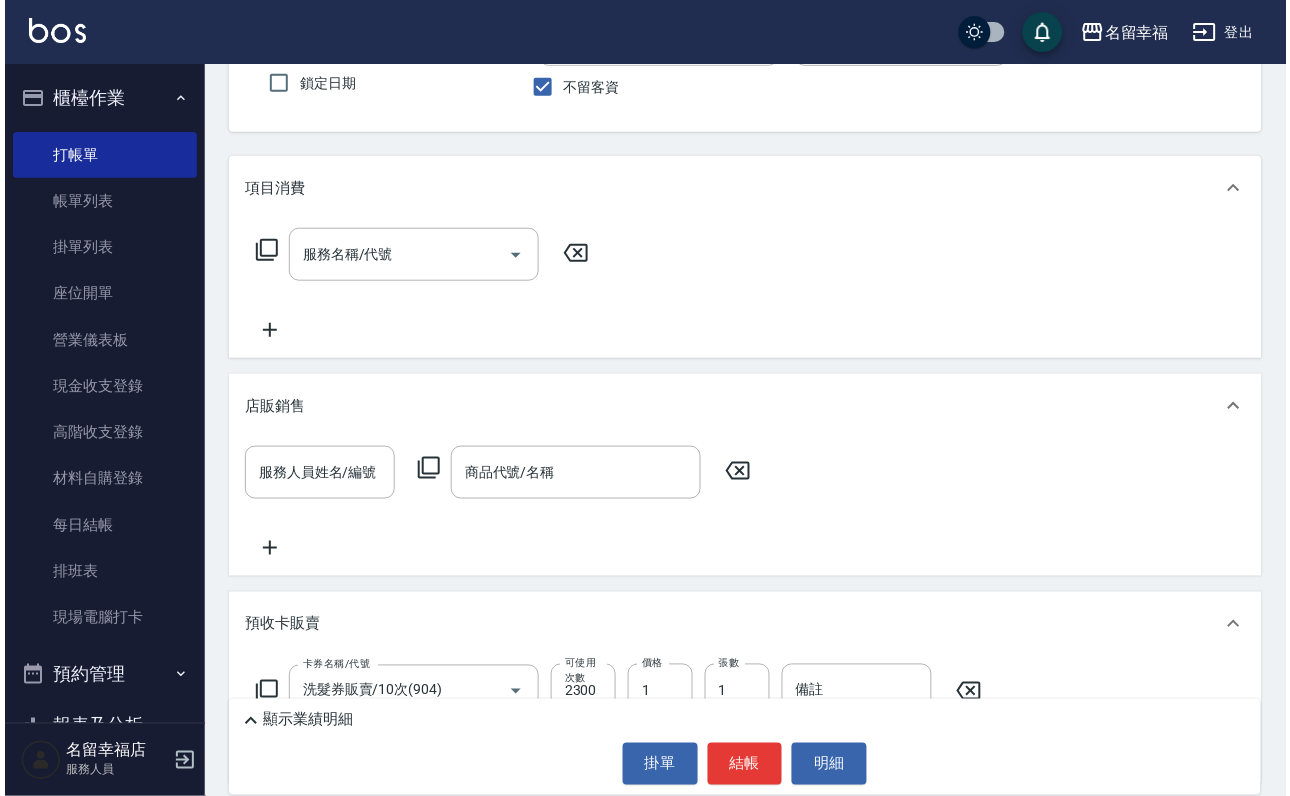 scroll, scrollTop: 0, scrollLeft: 0, axis: both 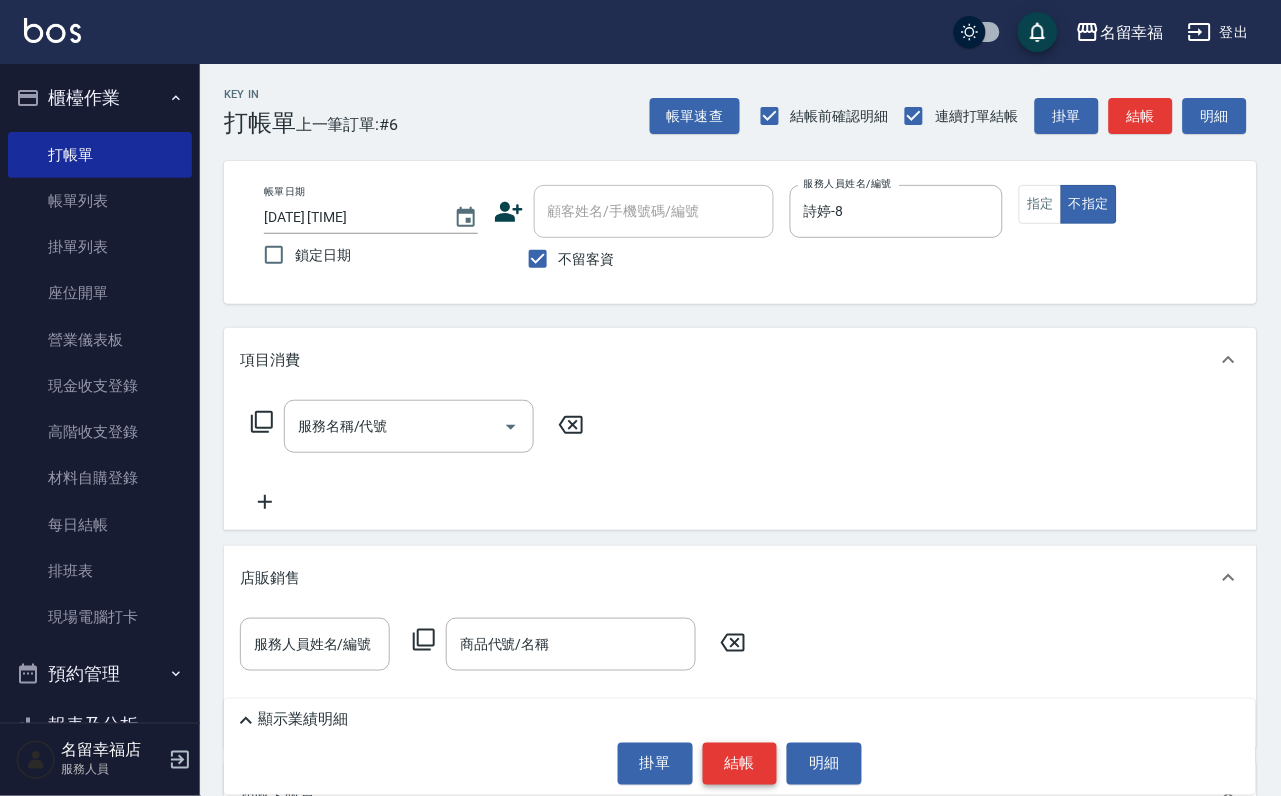 click on "結帳" at bounding box center (740, 764) 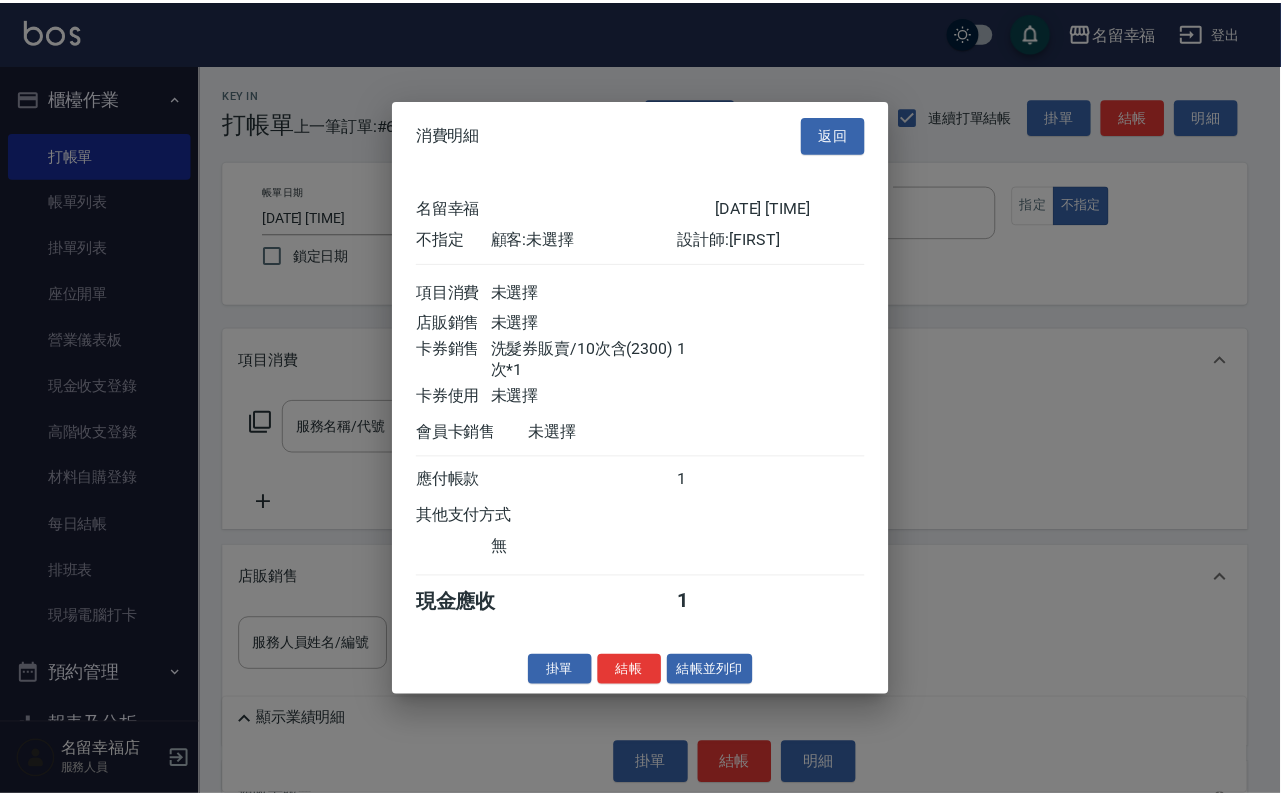 scroll, scrollTop: 284, scrollLeft: 0, axis: vertical 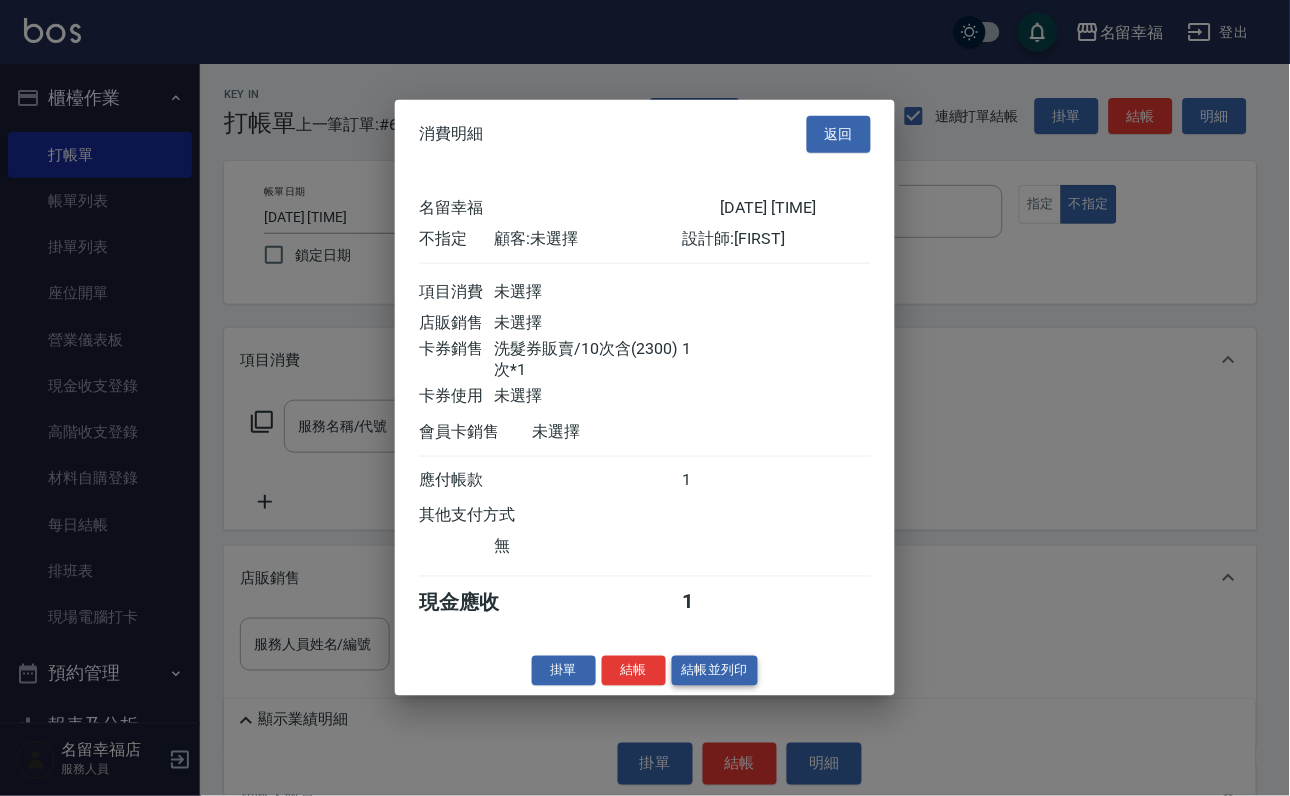 click on "結帳並列印" at bounding box center [715, 670] 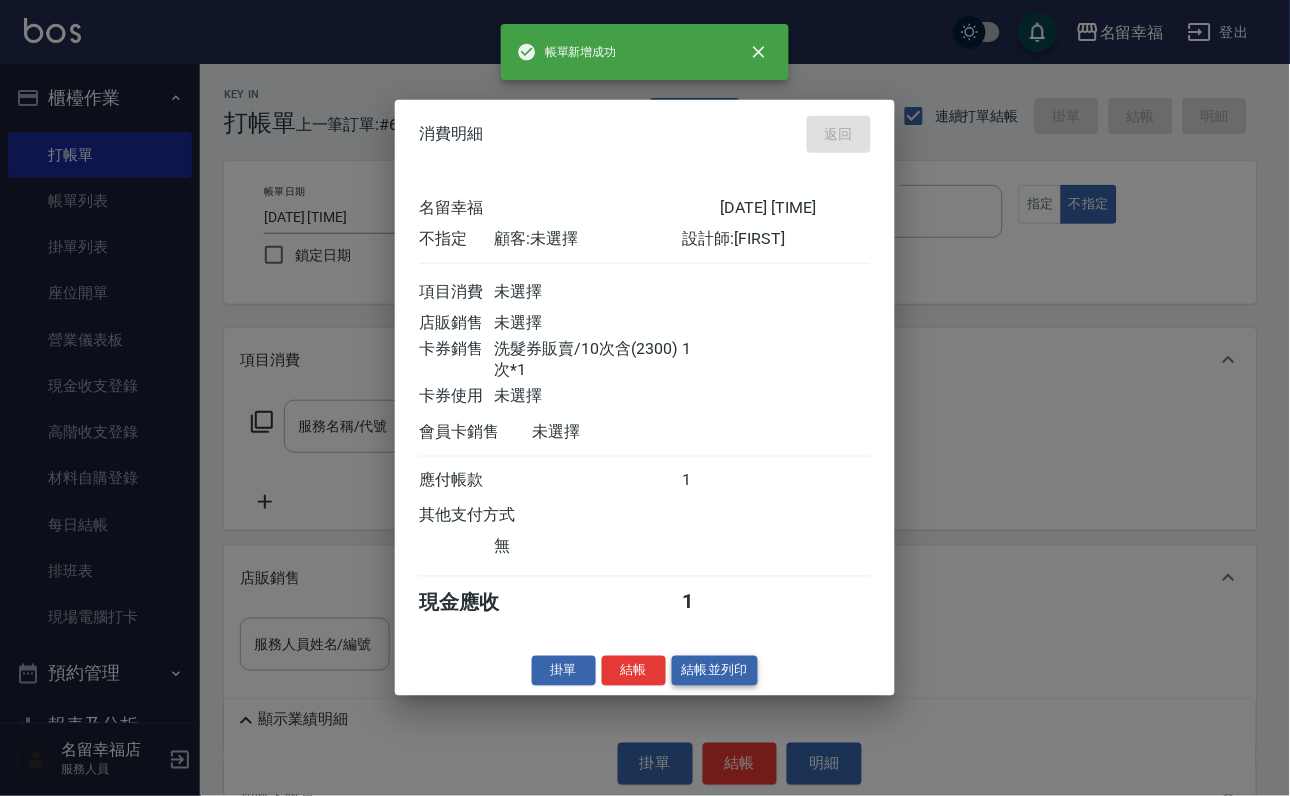 type on "[YYYY]/[MM]/[DD] [HH]:[MM]" 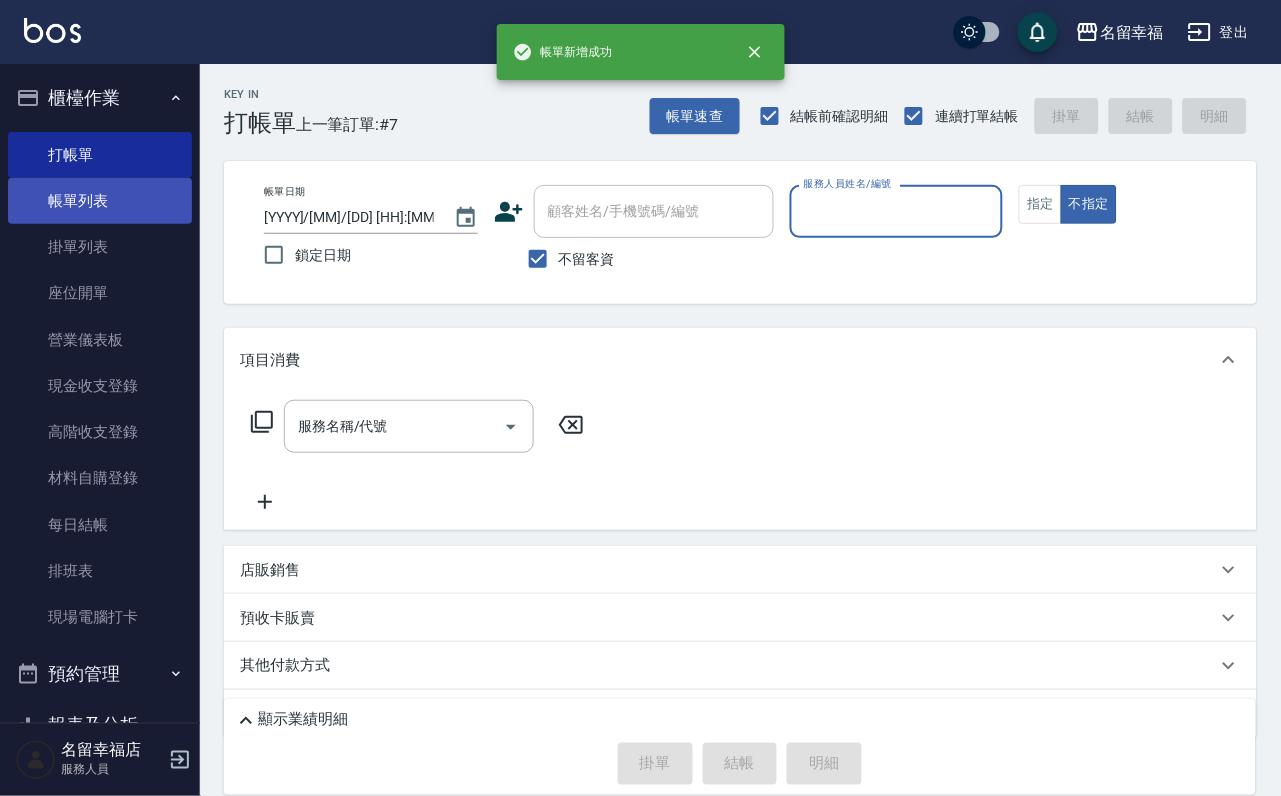 click on "帳單列表" at bounding box center (100, 201) 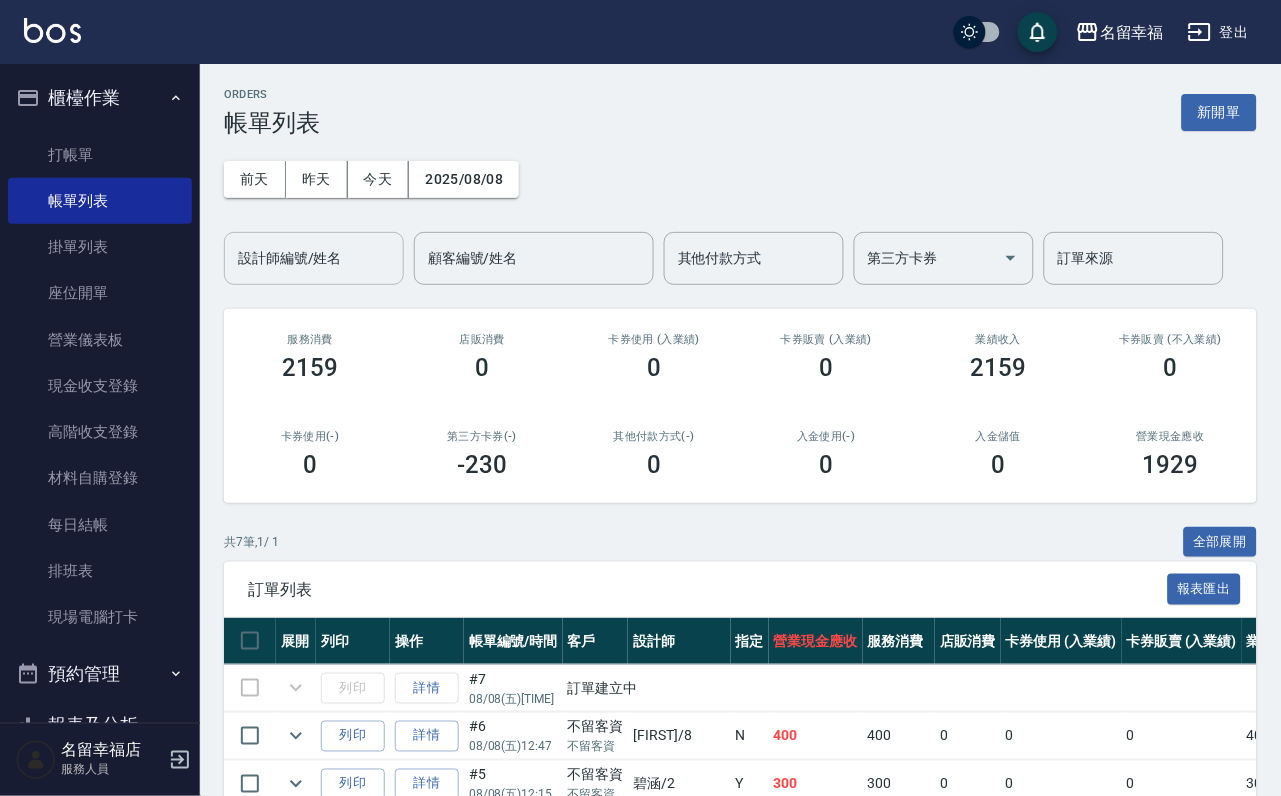 click on "設計師編號/姓名 設計師編號/姓名" at bounding box center [314, 258] 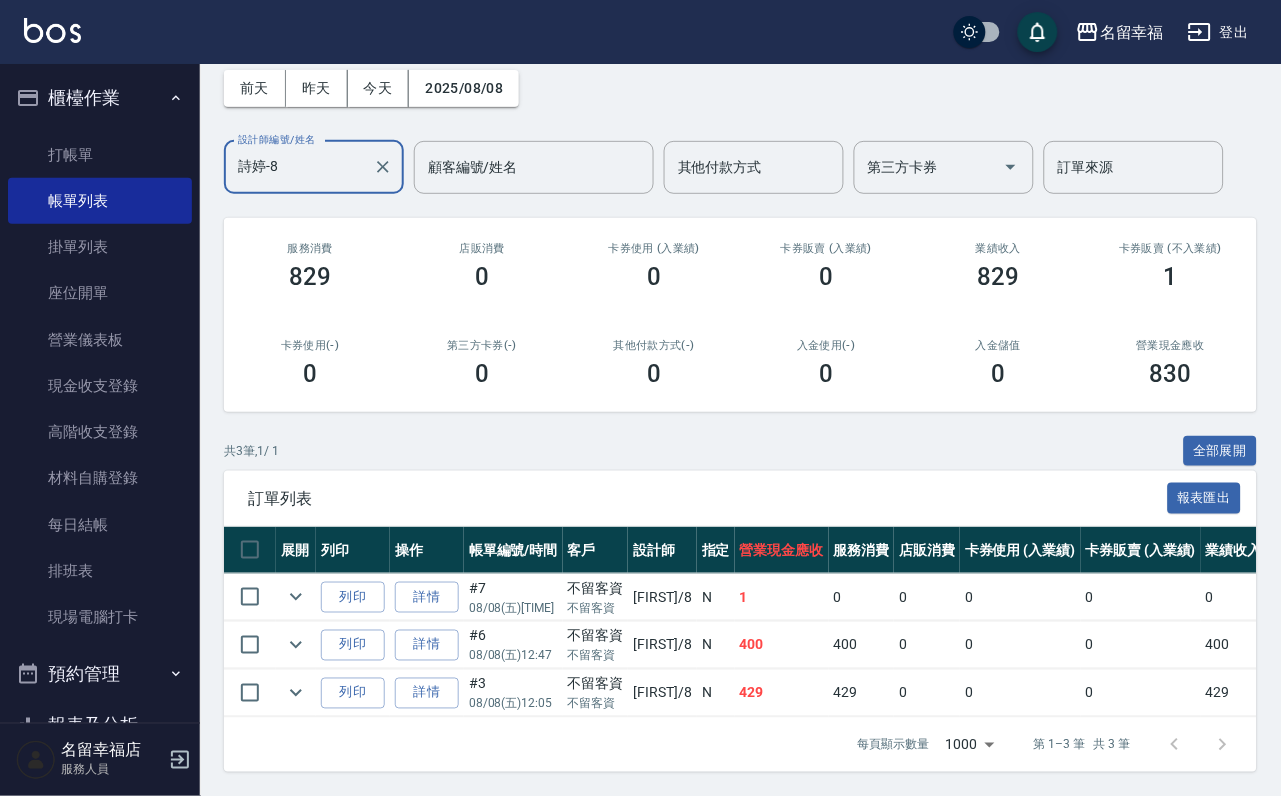 scroll, scrollTop: 231, scrollLeft: 0, axis: vertical 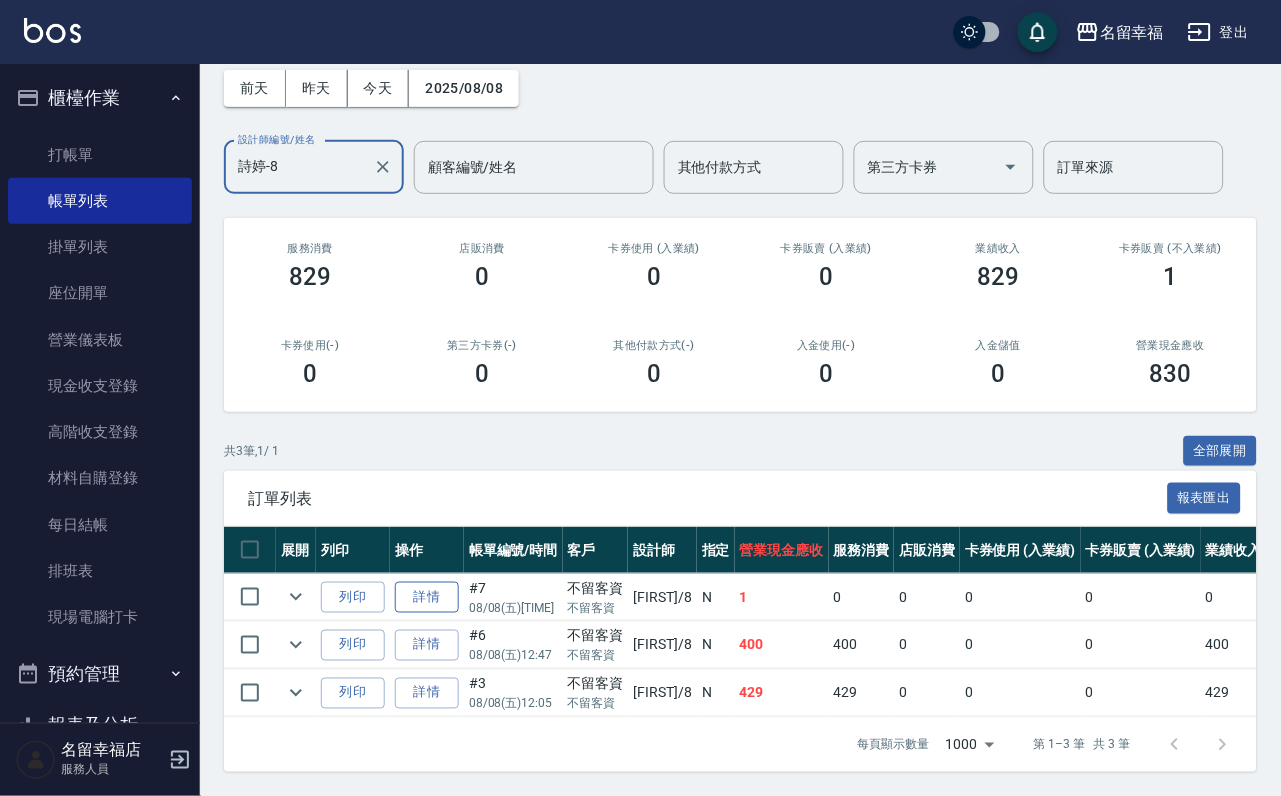 type on "詩婷-8" 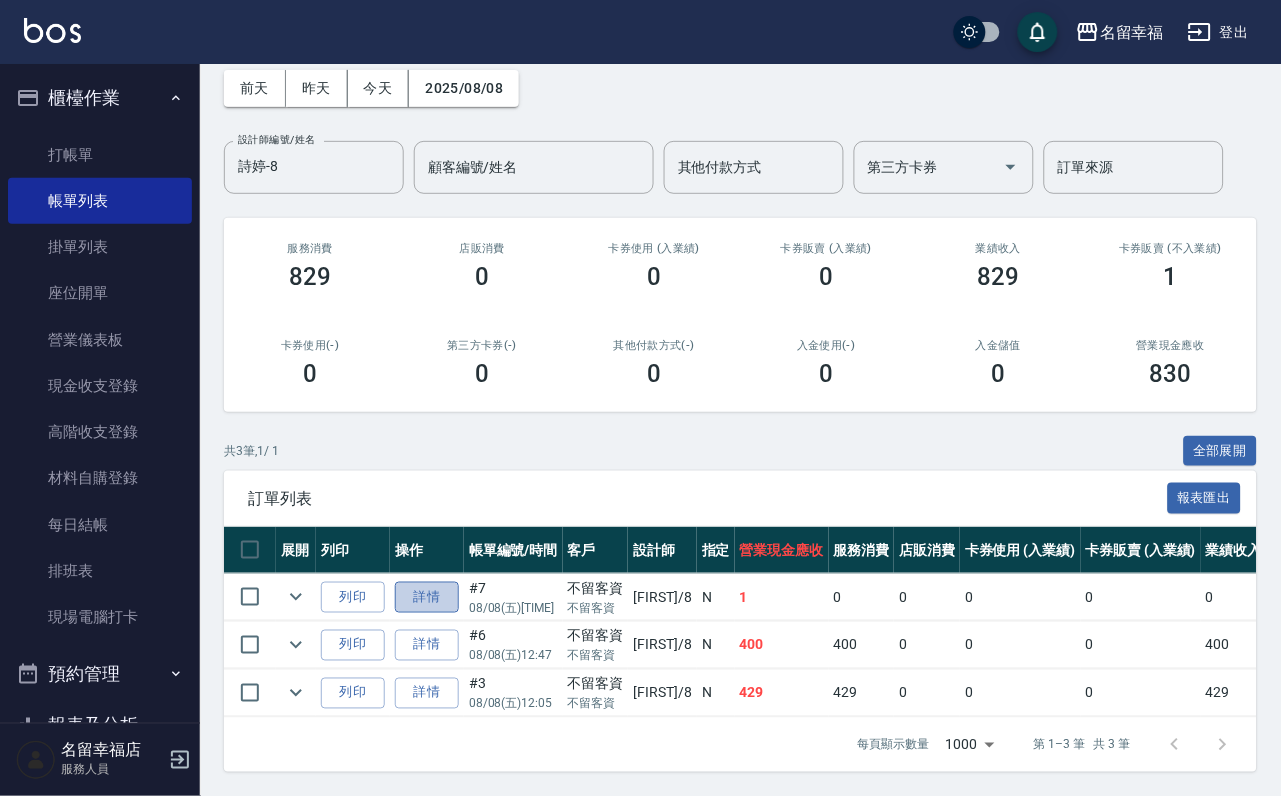 click on "詳情" at bounding box center (427, 597) 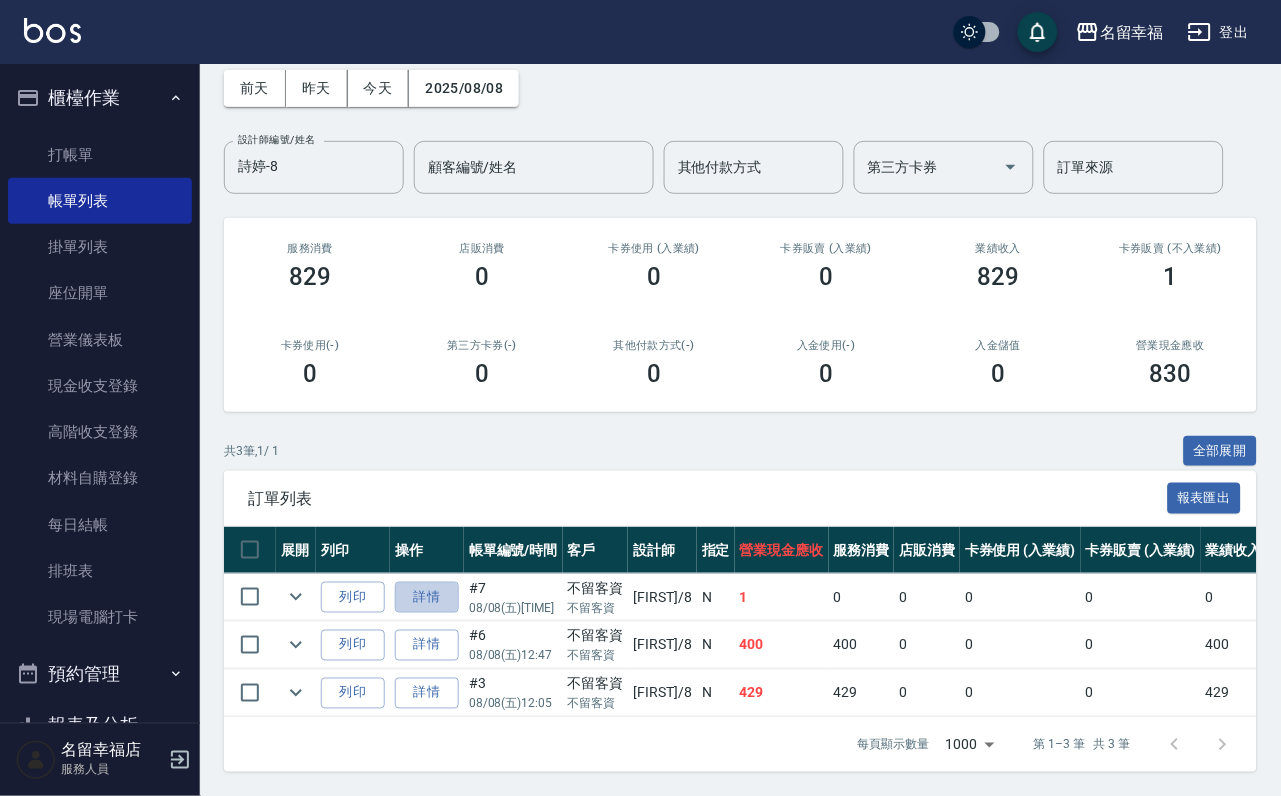 scroll, scrollTop: 0, scrollLeft: 0, axis: both 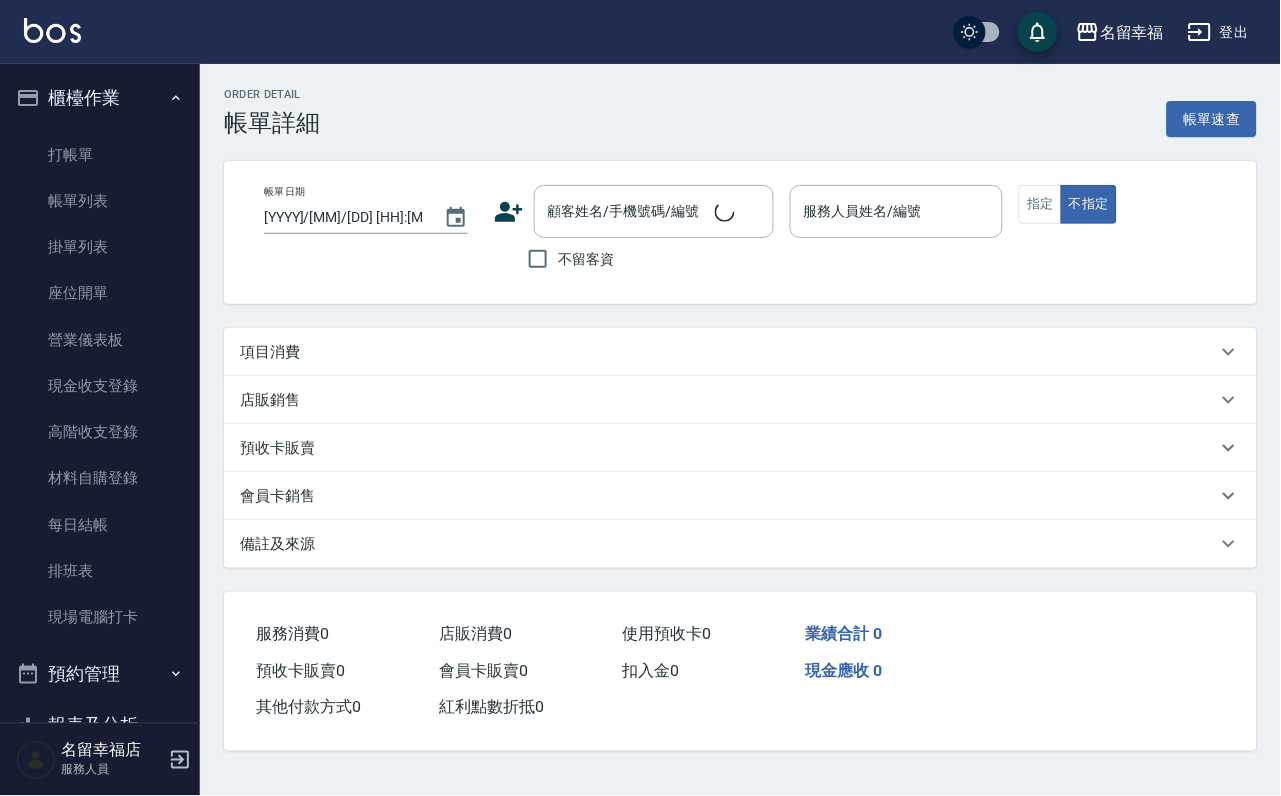 type on "[DATE] [TIME]" 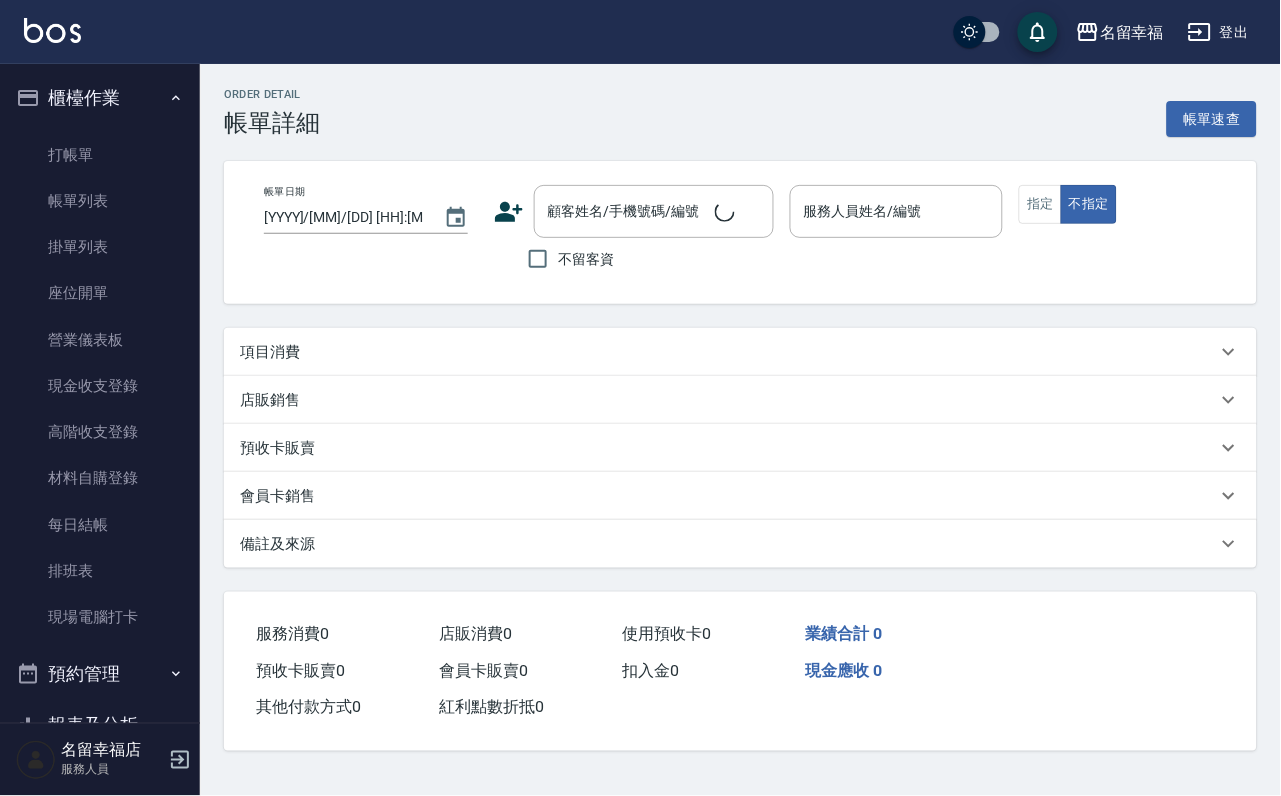 checkbox on "true" 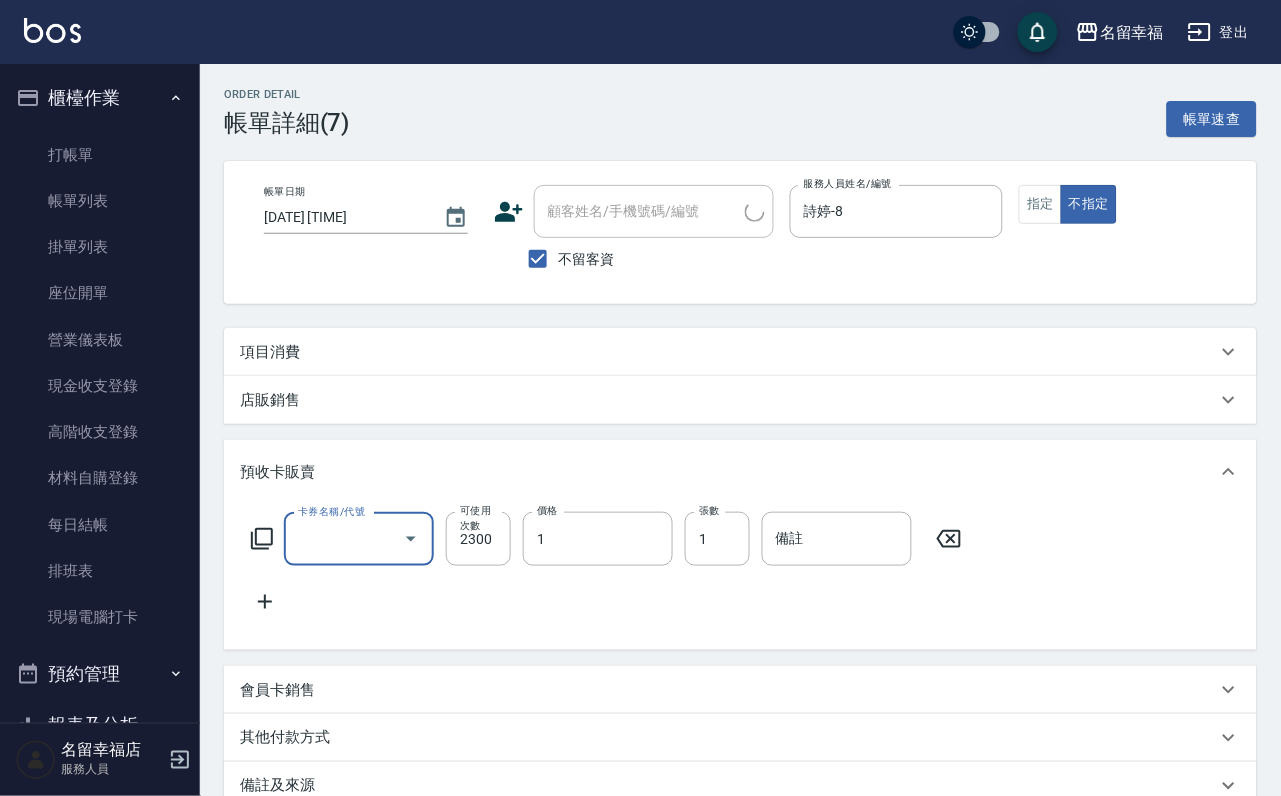 scroll, scrollTop: 81, scrollLeft: 0, axis: vertical 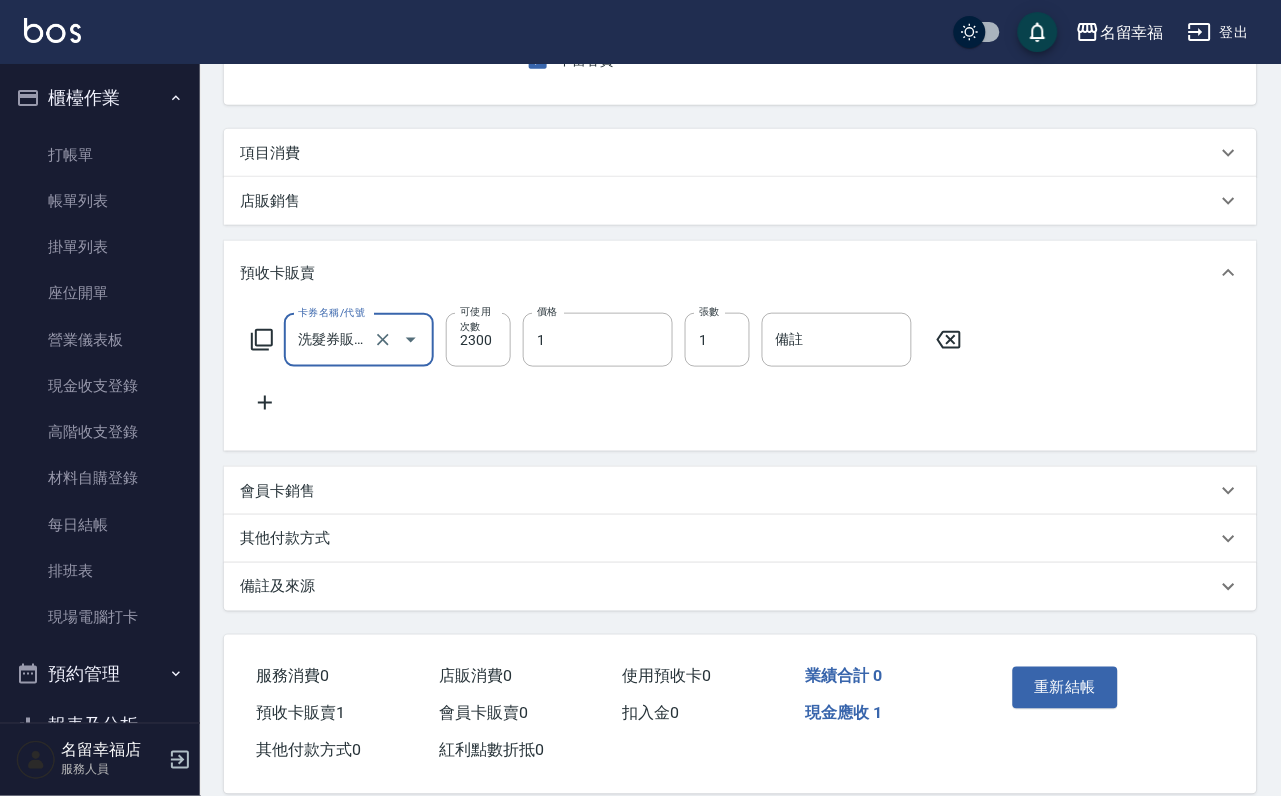 type on "洗髮券販賣/10次(904)" 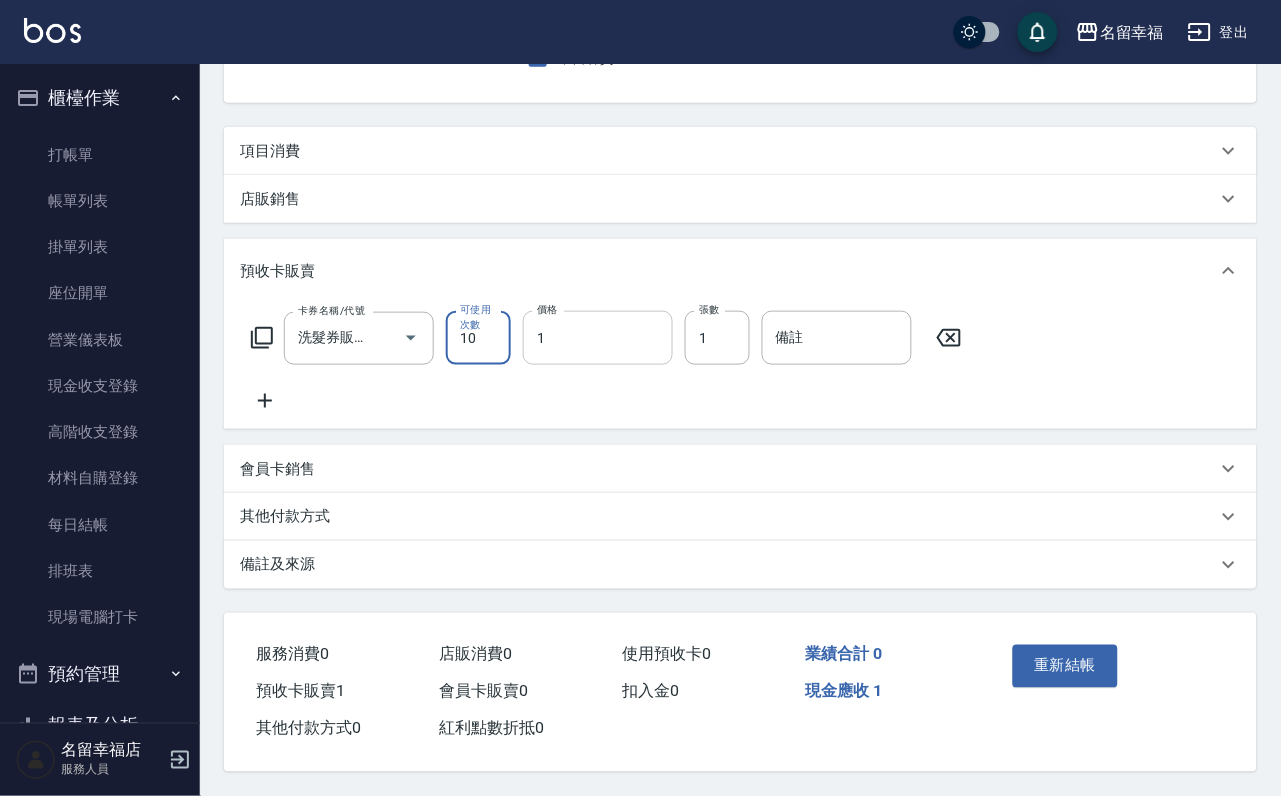 type on "10" 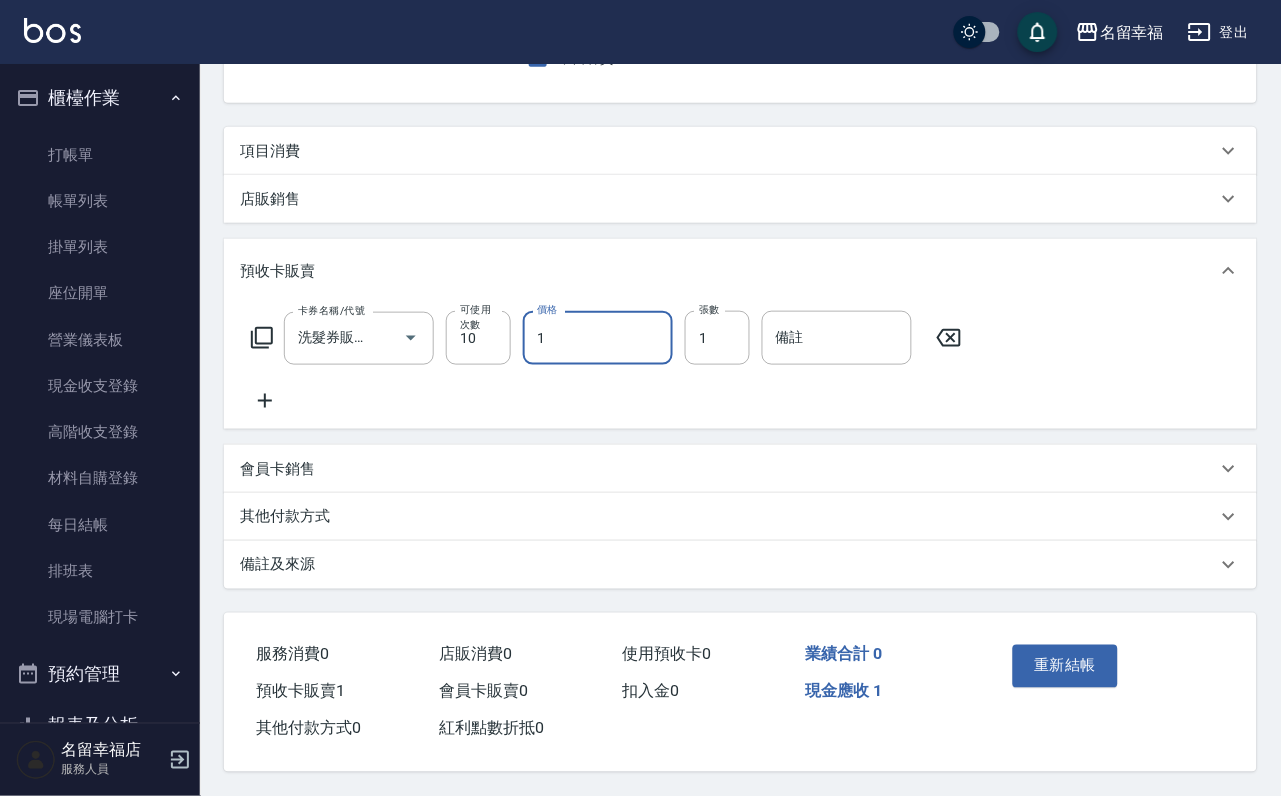 click on "1" at bounding box center (598, 338) 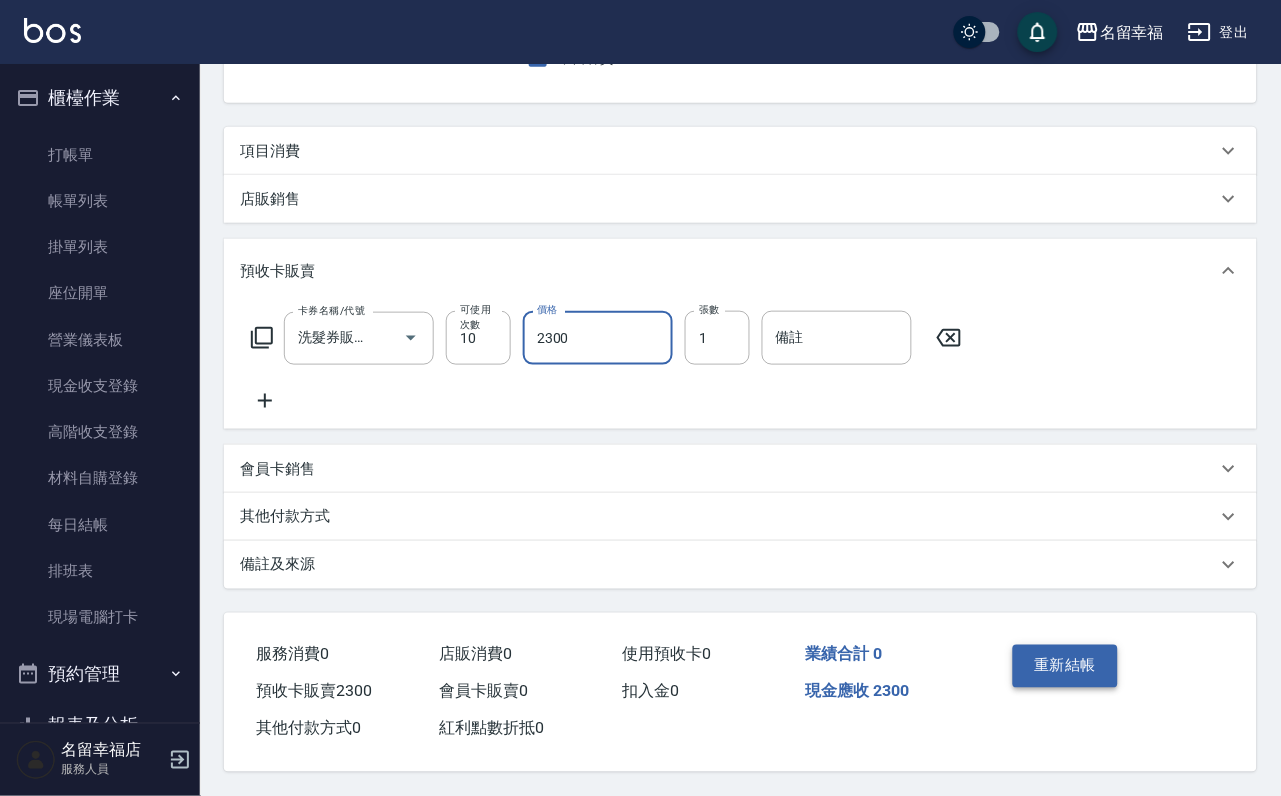 type on "2300" 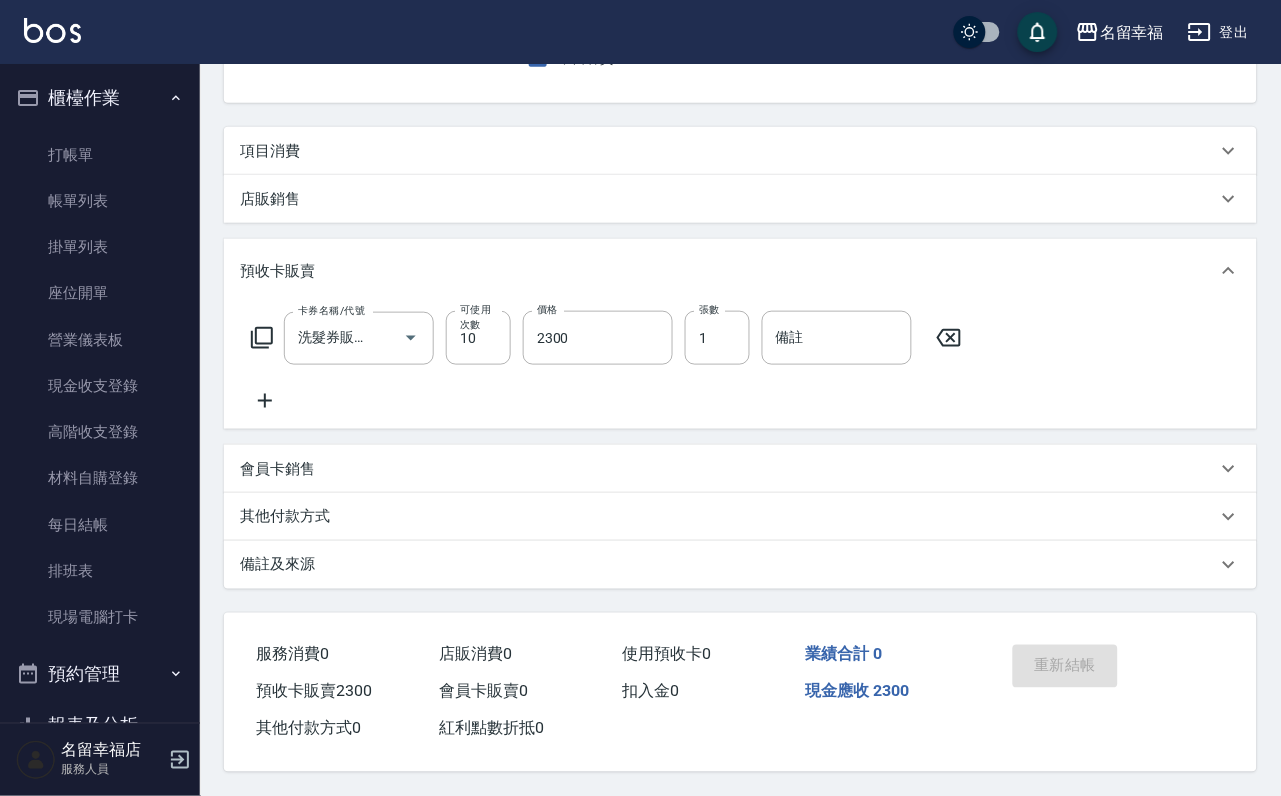 scroll, scrollTop: 283, scrollLeft: 0, axis: vertical 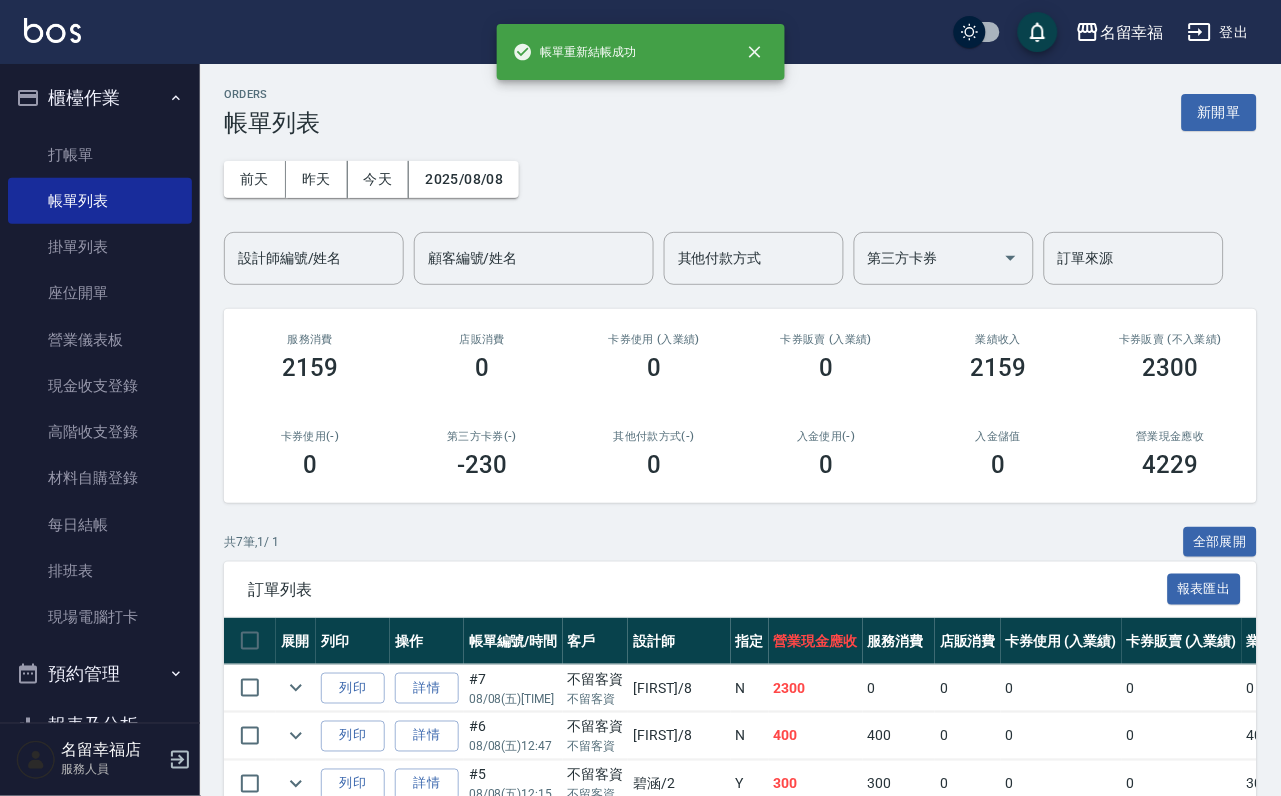 click on "ORDERS 帳單列表 新開單 前天 昨天 今天 2025/08/08 設計師編號/姓名 設計師編號/姓名 顧客編號/姓名 顧客編號/姓名 其他付款方式 其他付款方式 第三方卡券 第三方卡券 訂單來源 訂單來源 服務消費 2159 店販消費 0 卡券使用 (入業績) 0 卡券販賣 (入業績) 0 業績收入 2159 卡券販賣 (不入業績) 2300 卡券使用(-) 0 第三方卡券(-) -230 其他付款方式(-) 0 入金使用(-) 0 入金儲值 0 營業現金應收 4229 共  7  筆,  1  /   1 全部展開 訂單列表 報表匯出 展開 列印 操作 帳單編號/時間 客戶 設計師 指定 營業現金應收 服務消費 店販消費 卡券使用 (入業績) 卡券販賣 (入業績) 業績收入 卡券販賣 (不入業績) 卡券使用(-) 第三方卡券(-) 其他付款方式(-) 入金使用(-) 備註 訂單來源 列印 詳情 #7 08/08 (五) 13:08 不留客資 不留客資 詩婷 /8 N 2300 0 0 0 0 0 2300 0 0 0 0 列印 詳情 #6 08/08 (五) 12:47 不留客資 不留客資 N" at bounding box center (740, 571) 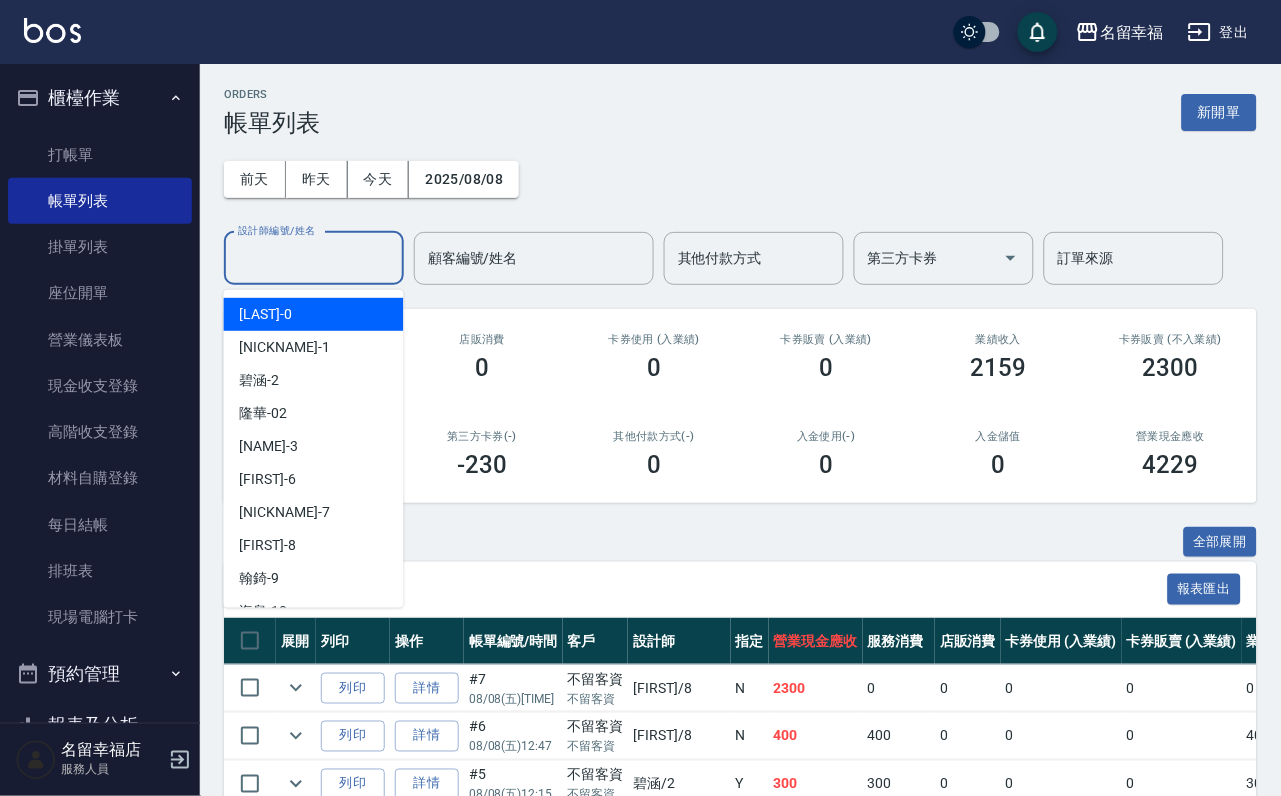 click on "設計師編號/姓名" at bounding box center (314, 258) 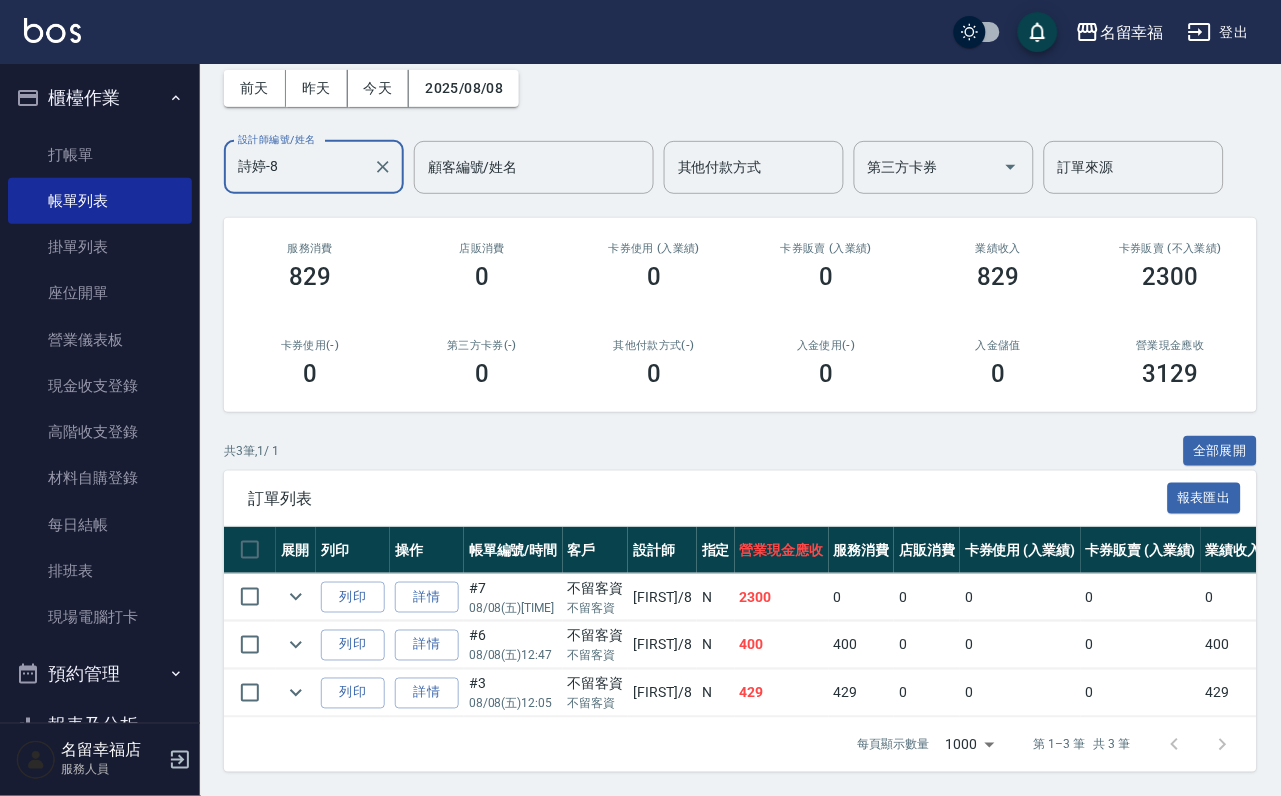 scroll, scrollTop: 231, scrollLeft: 0, axis: vertical 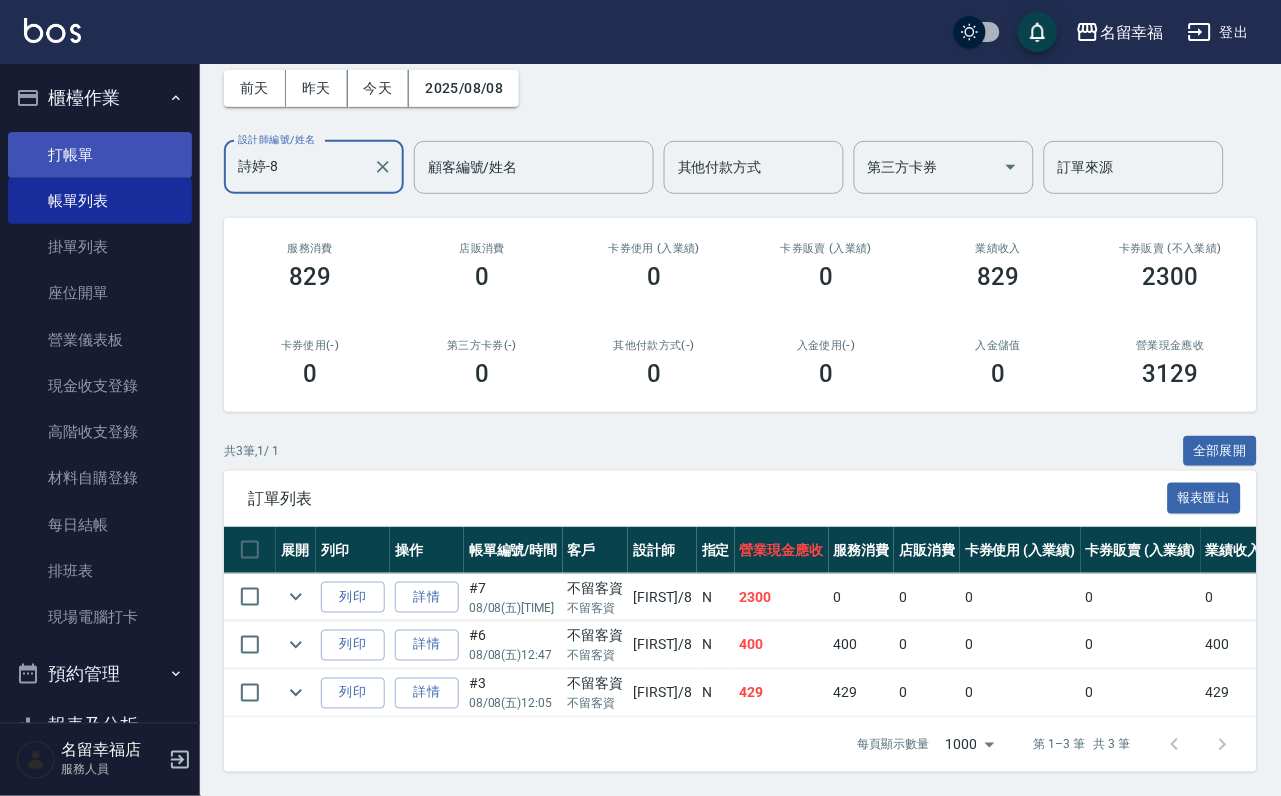 type on "詩婷-8" 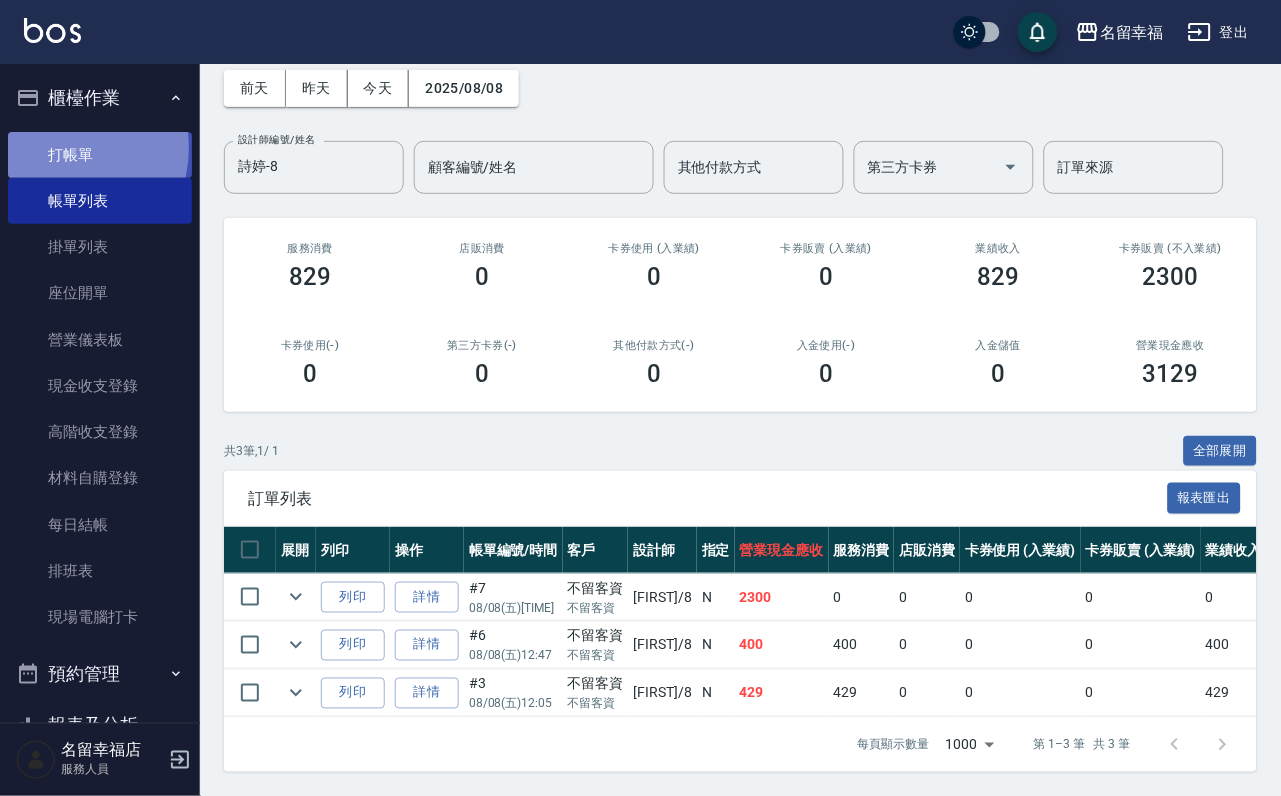 click on "打帳單" at bounding box center [100, 155] 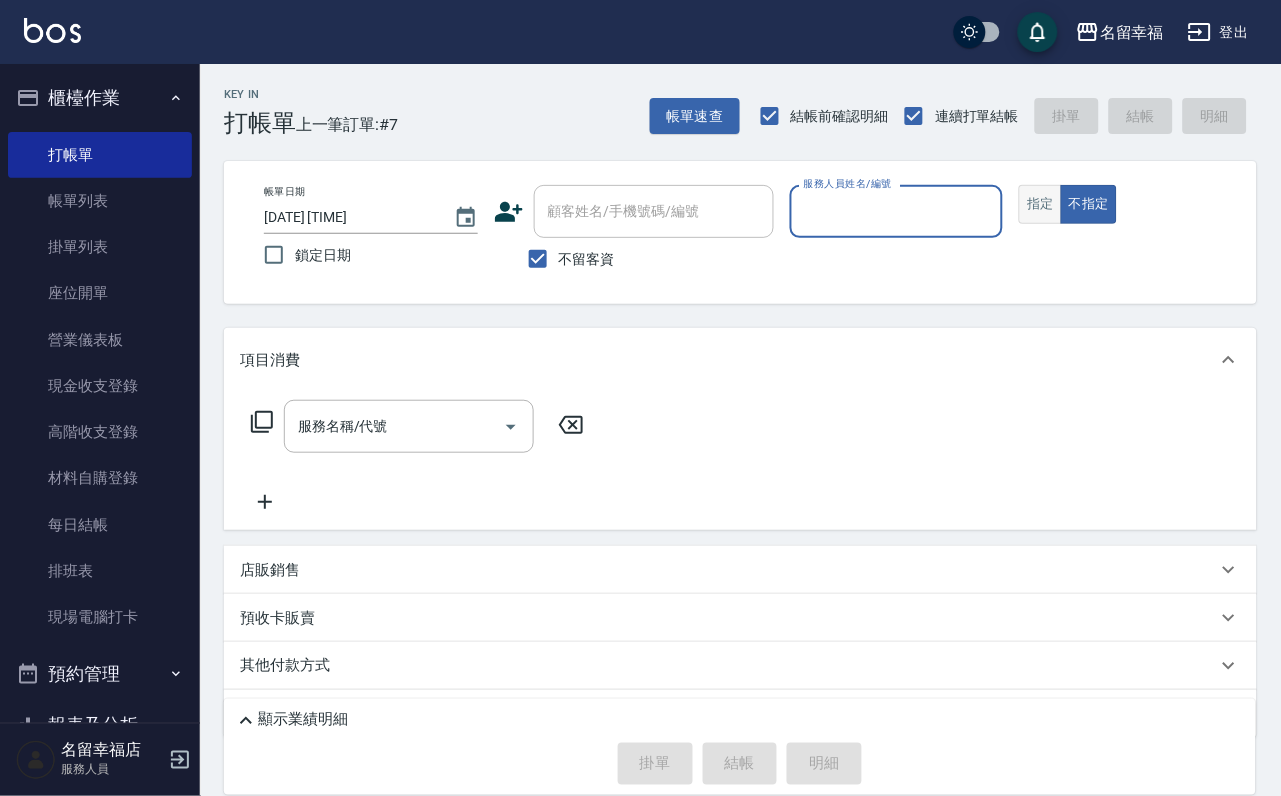 click on "指定" at bounding box center [1040, 204] 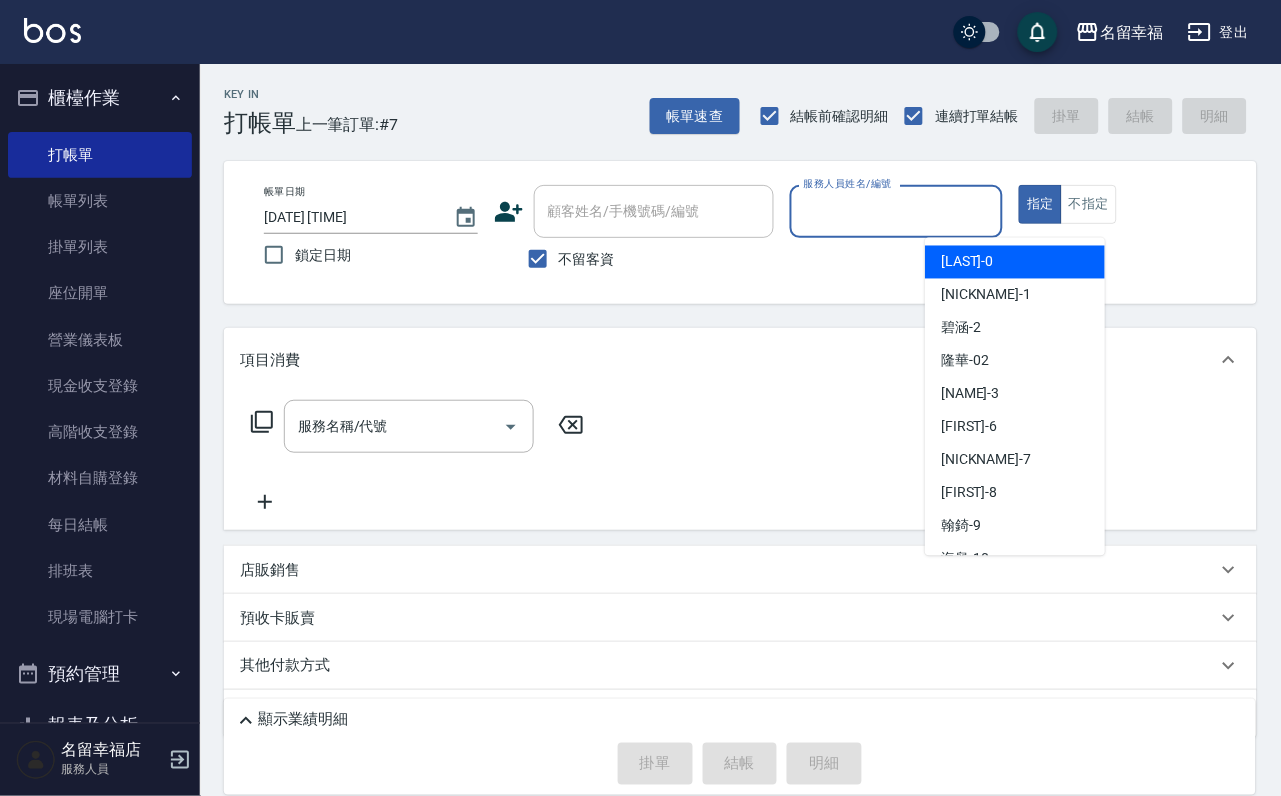 click on "服務人員姓名/編號" at bounding box center [897, 211] 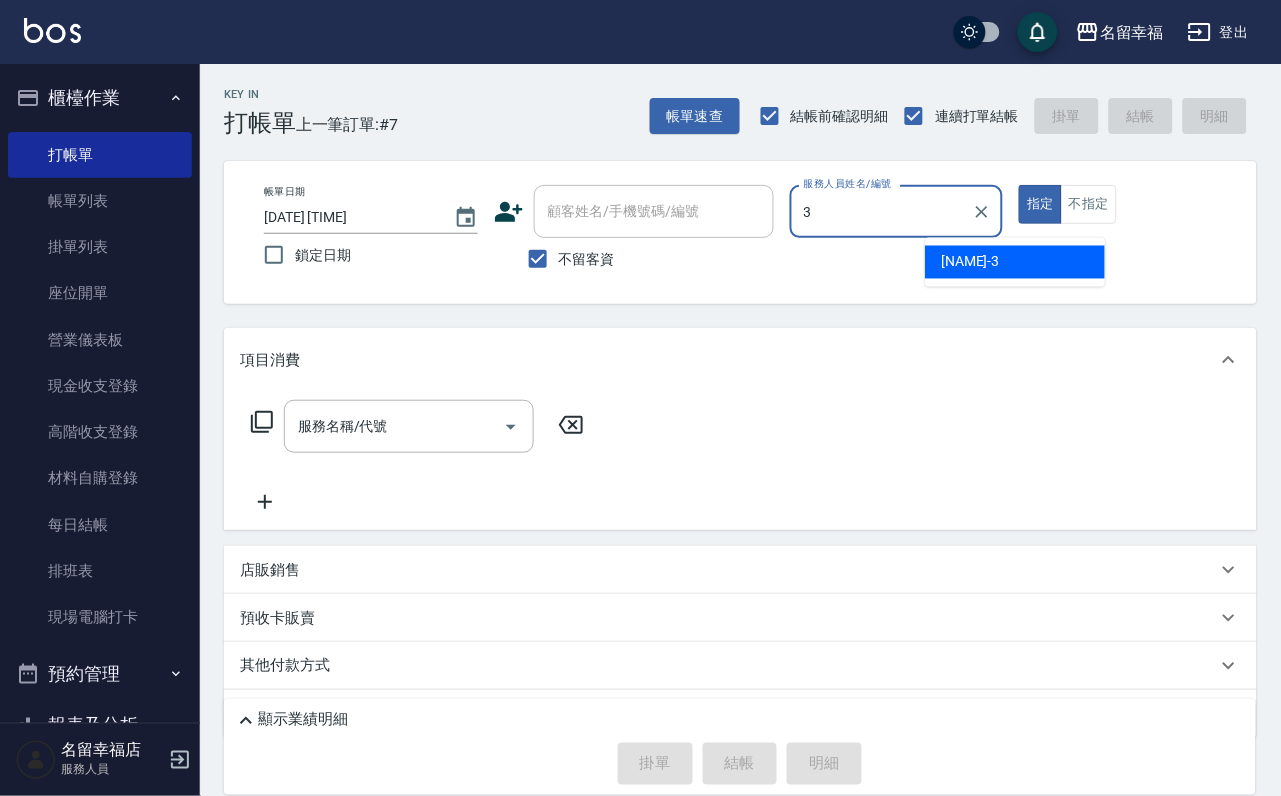 type on "[PERSON_NAME]-3" 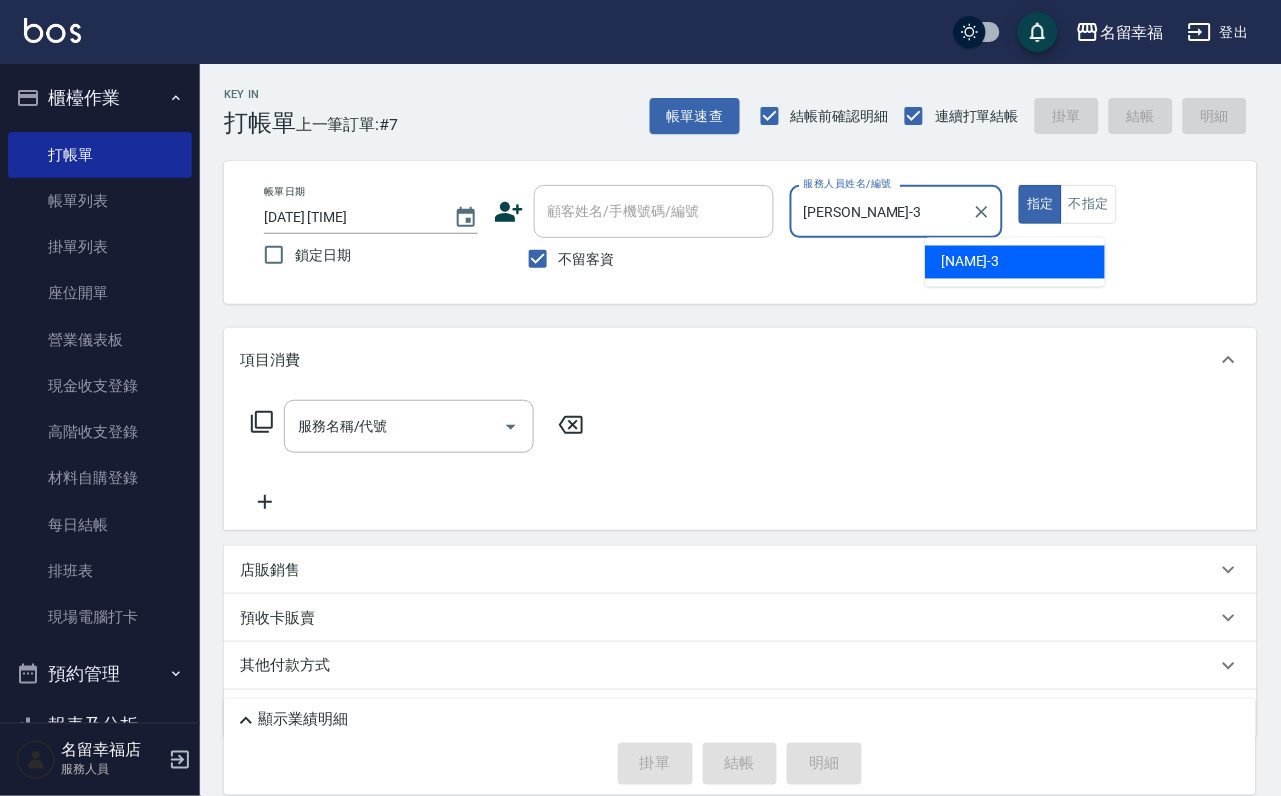 type on "true" 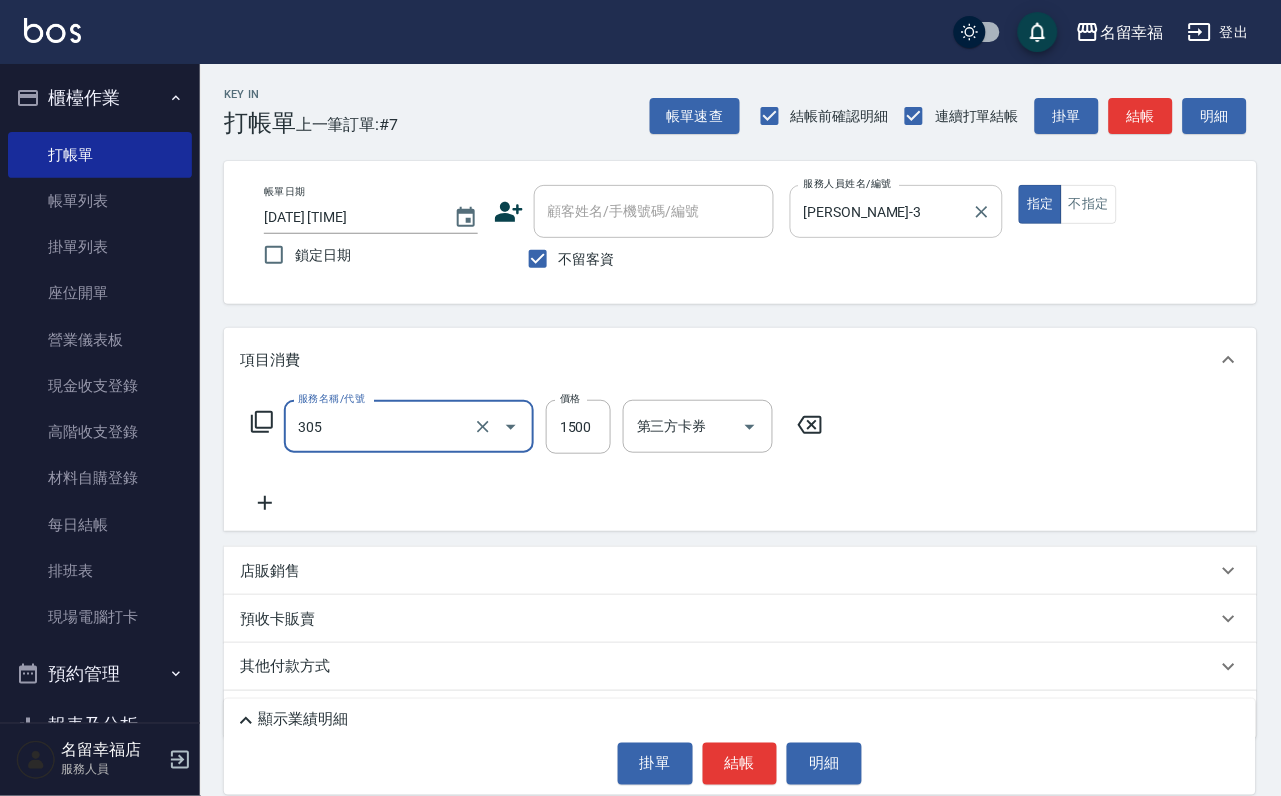type on "設計燙髮1500(305)" 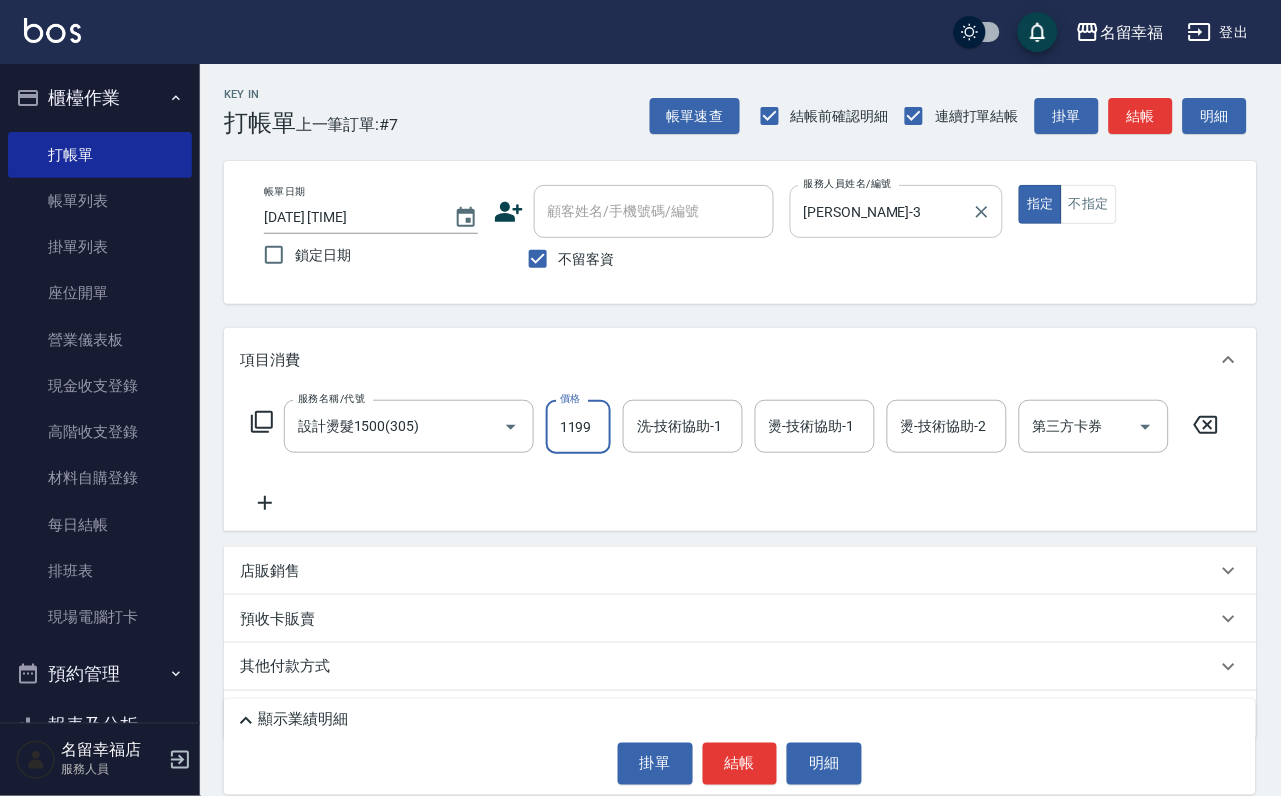 scroll, scrollTop: 0, scrollLeft: 1, axis: horizontal 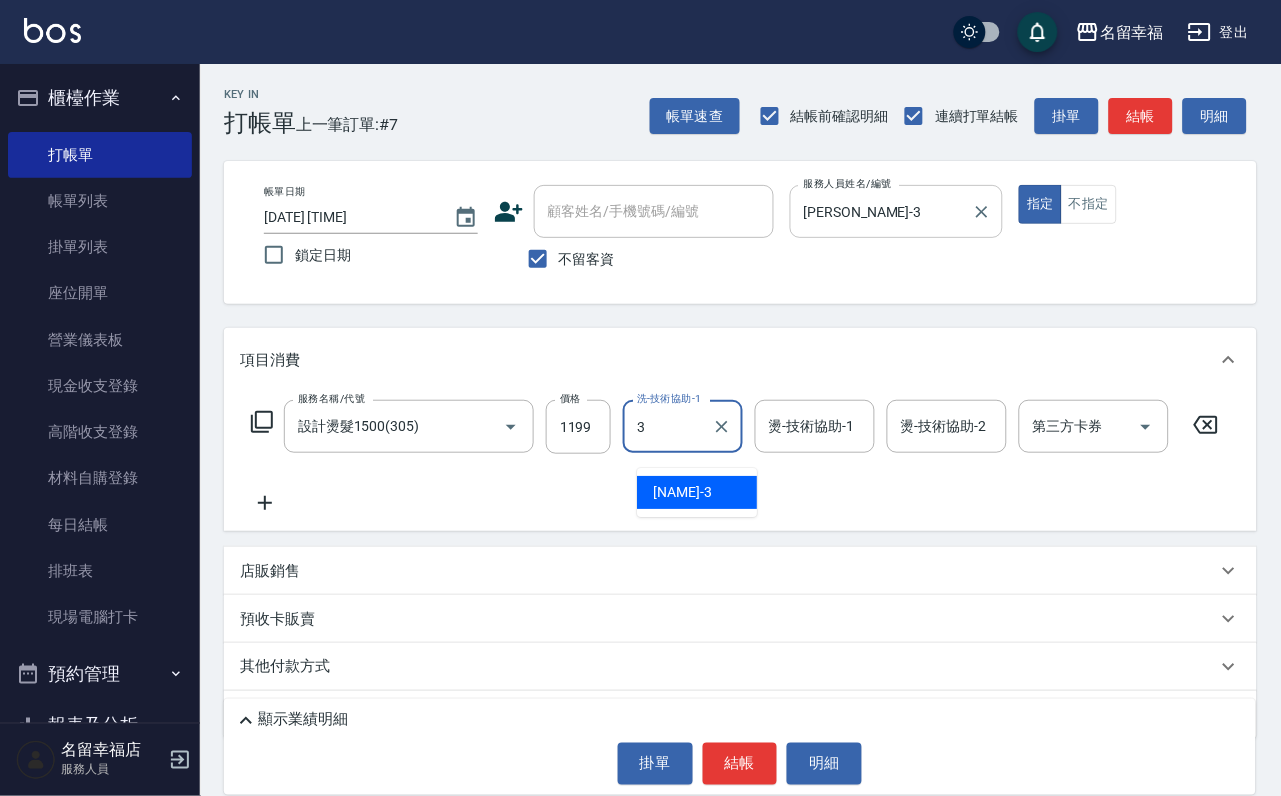 type on "[PERSON_NAME]-3" 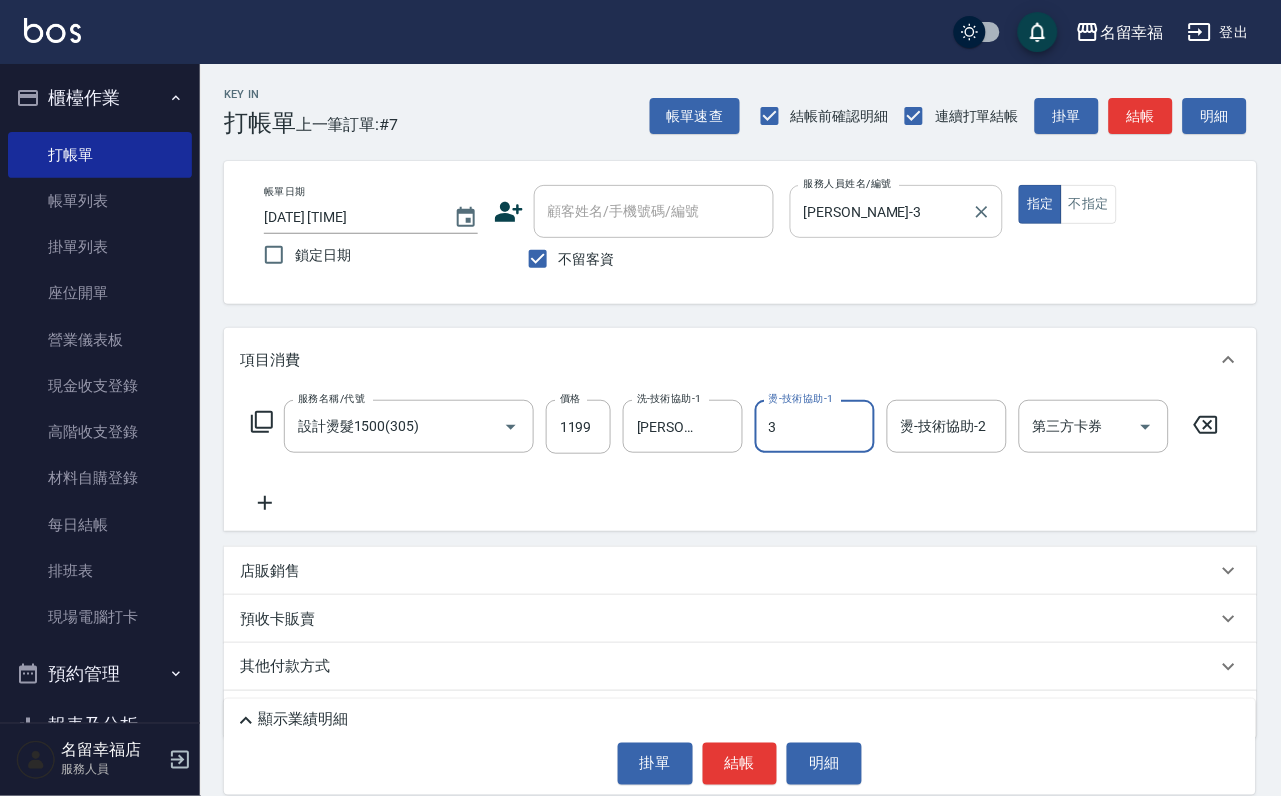 type on "[PERSON_NAME]-3" 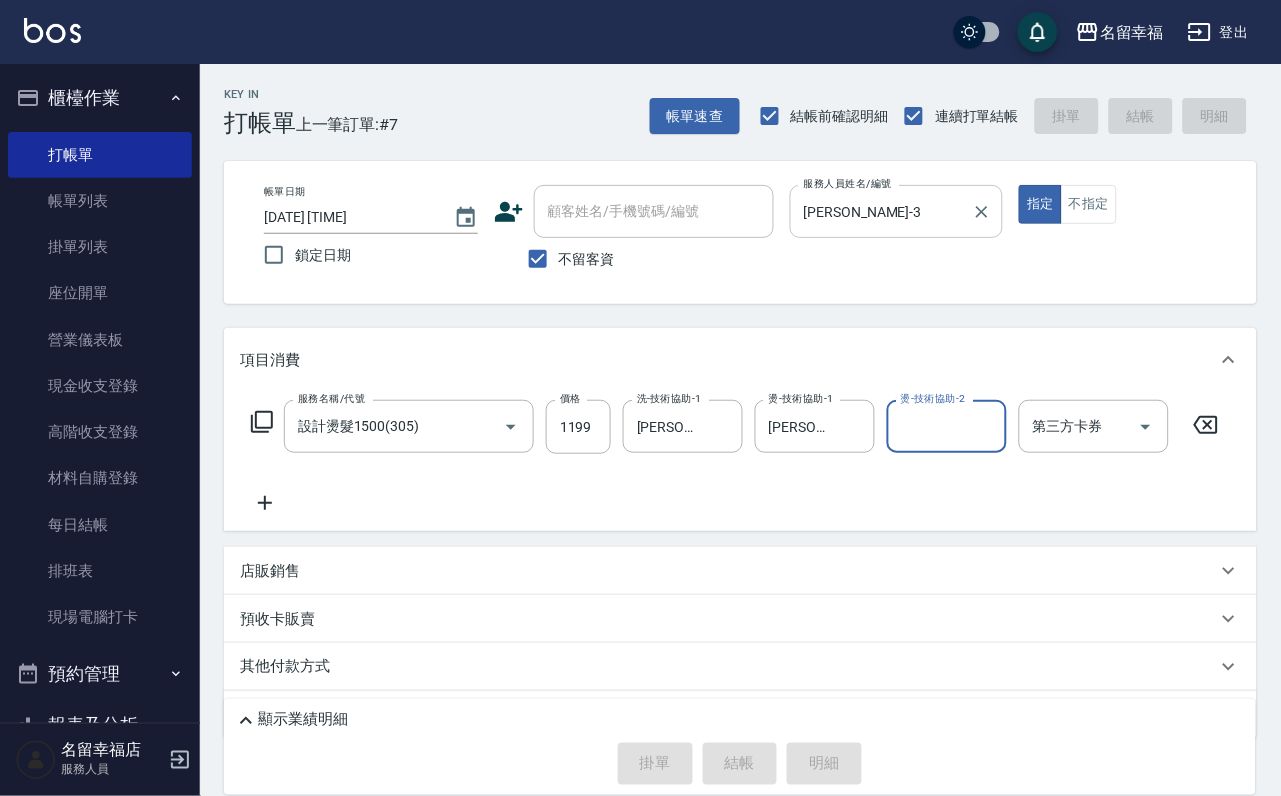 type on "2025/08/08 13:39" 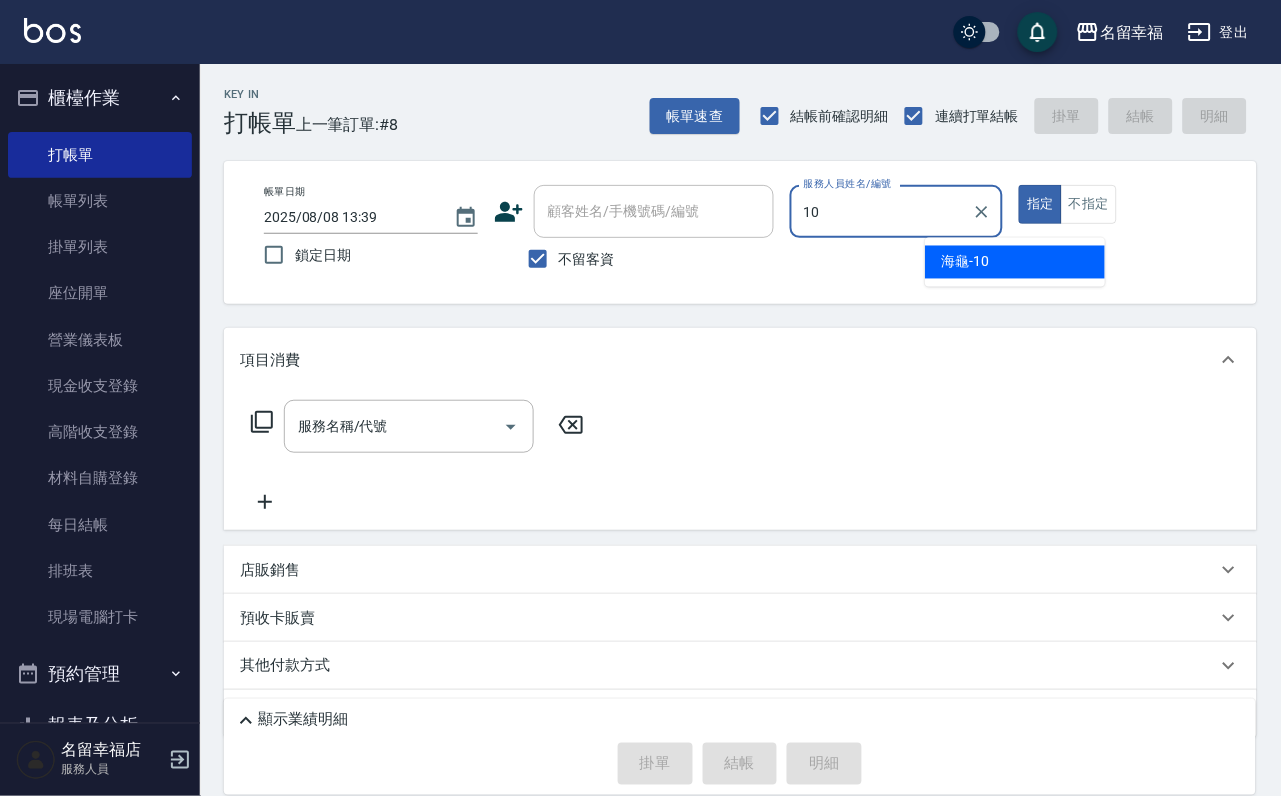 type on "海龜-10" 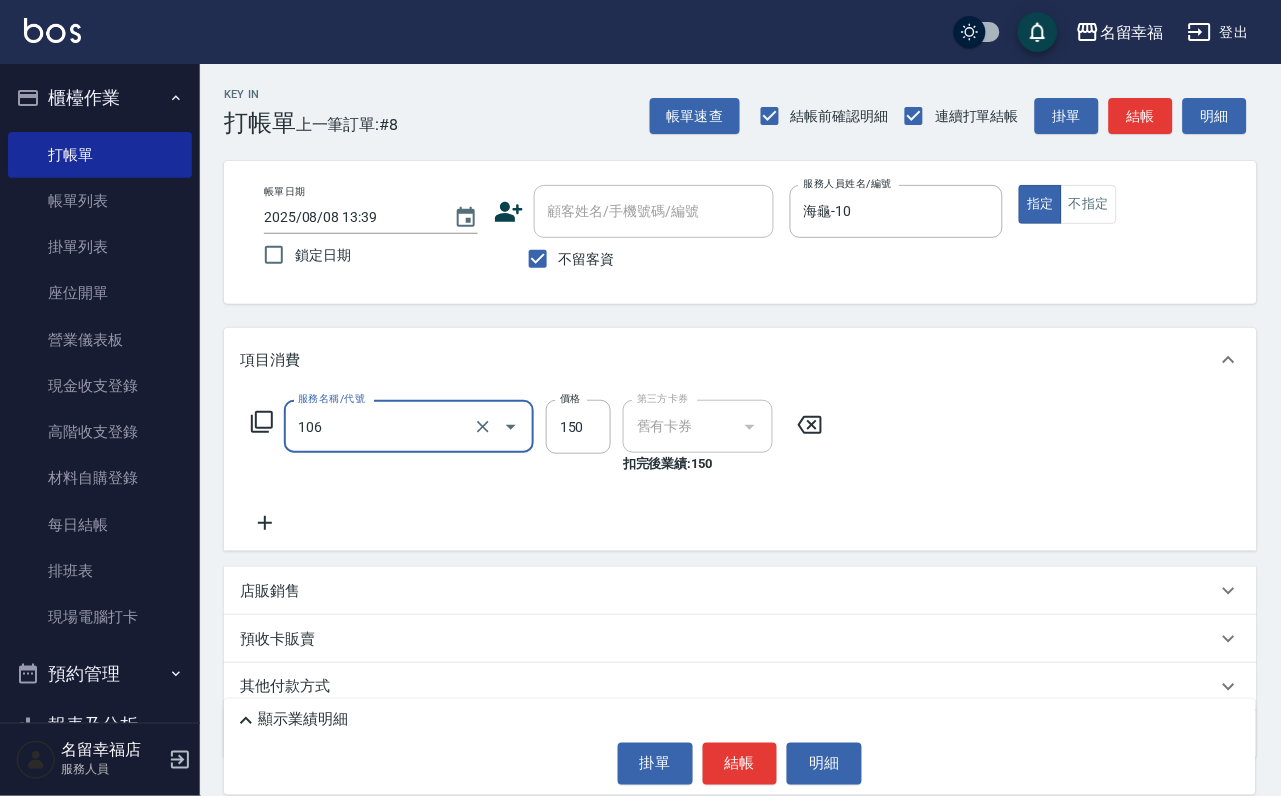 type on "洗髮券抵用(106)" 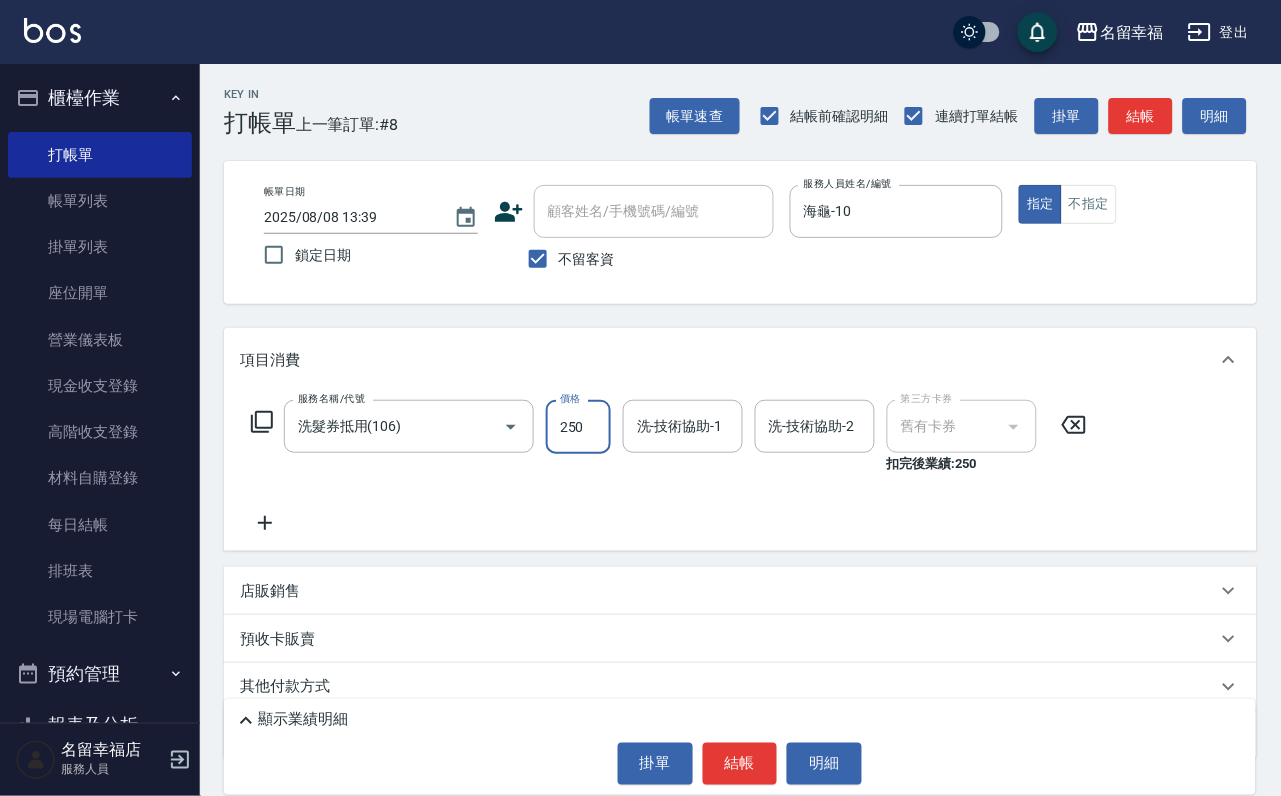 type on "250" 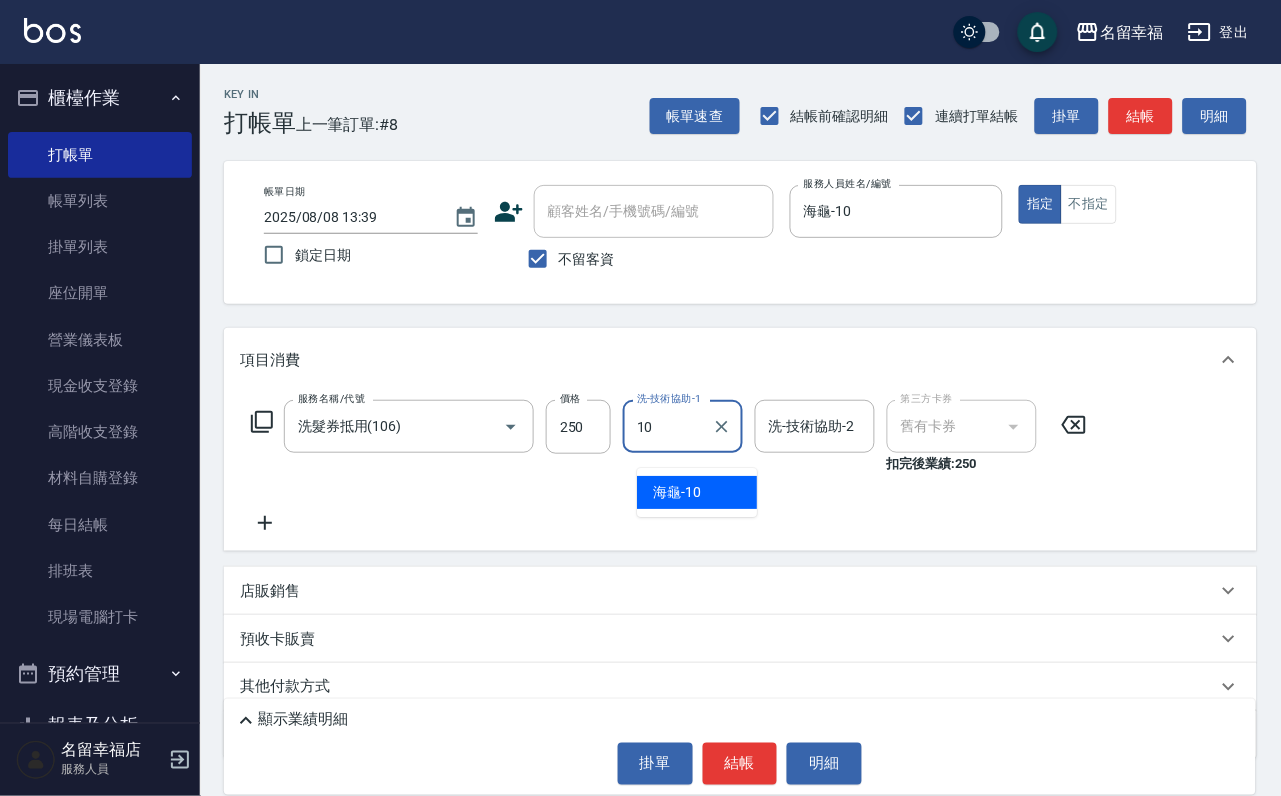 type on "海龜-10" 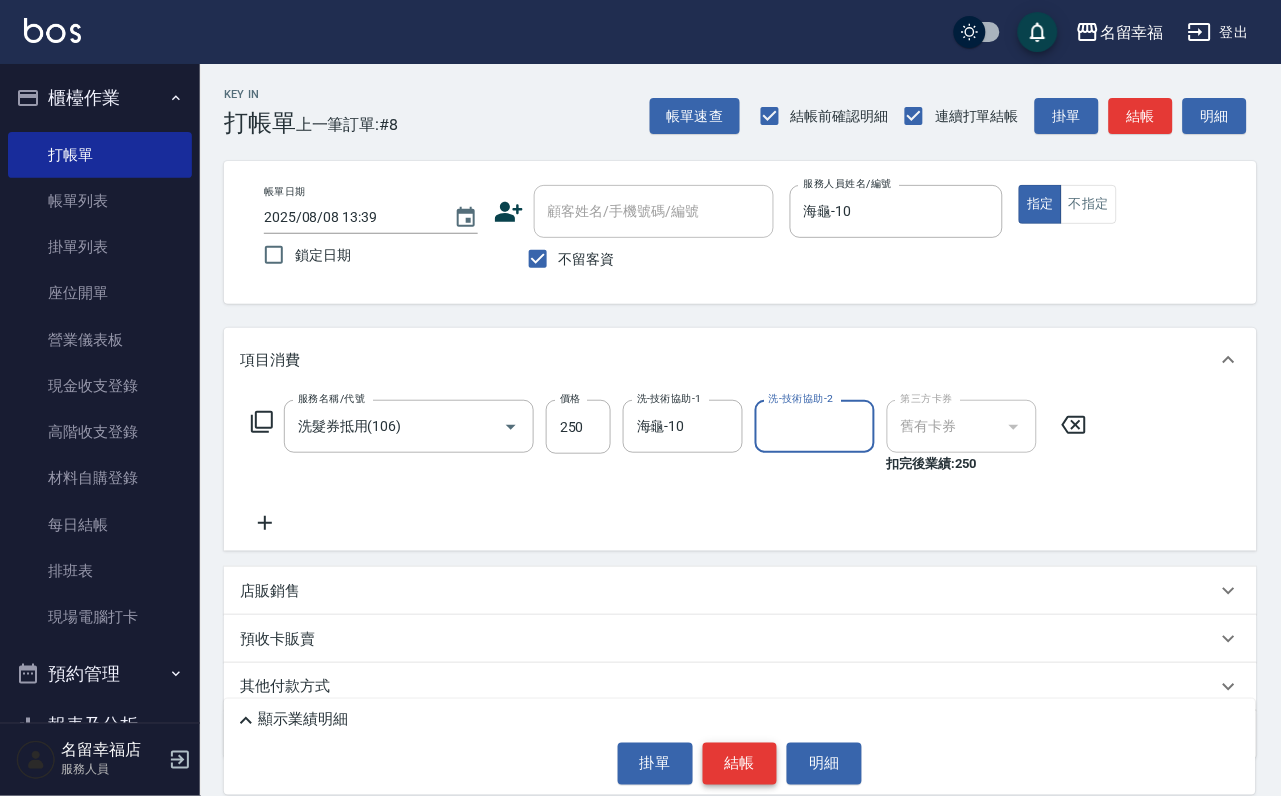 click on "結帳" at bounding box center [740, 764] 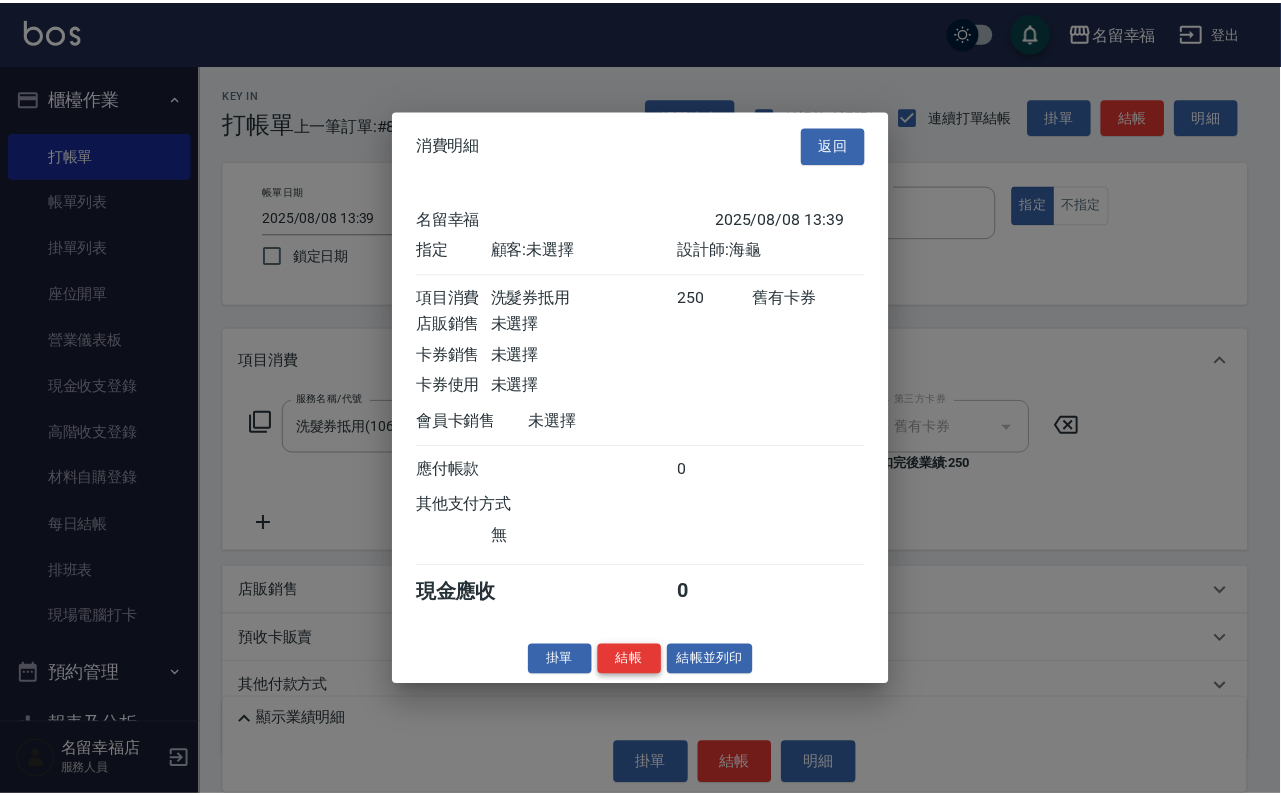 scroll, scrollTop: 247, scrollLeft: 0, axis: vertical 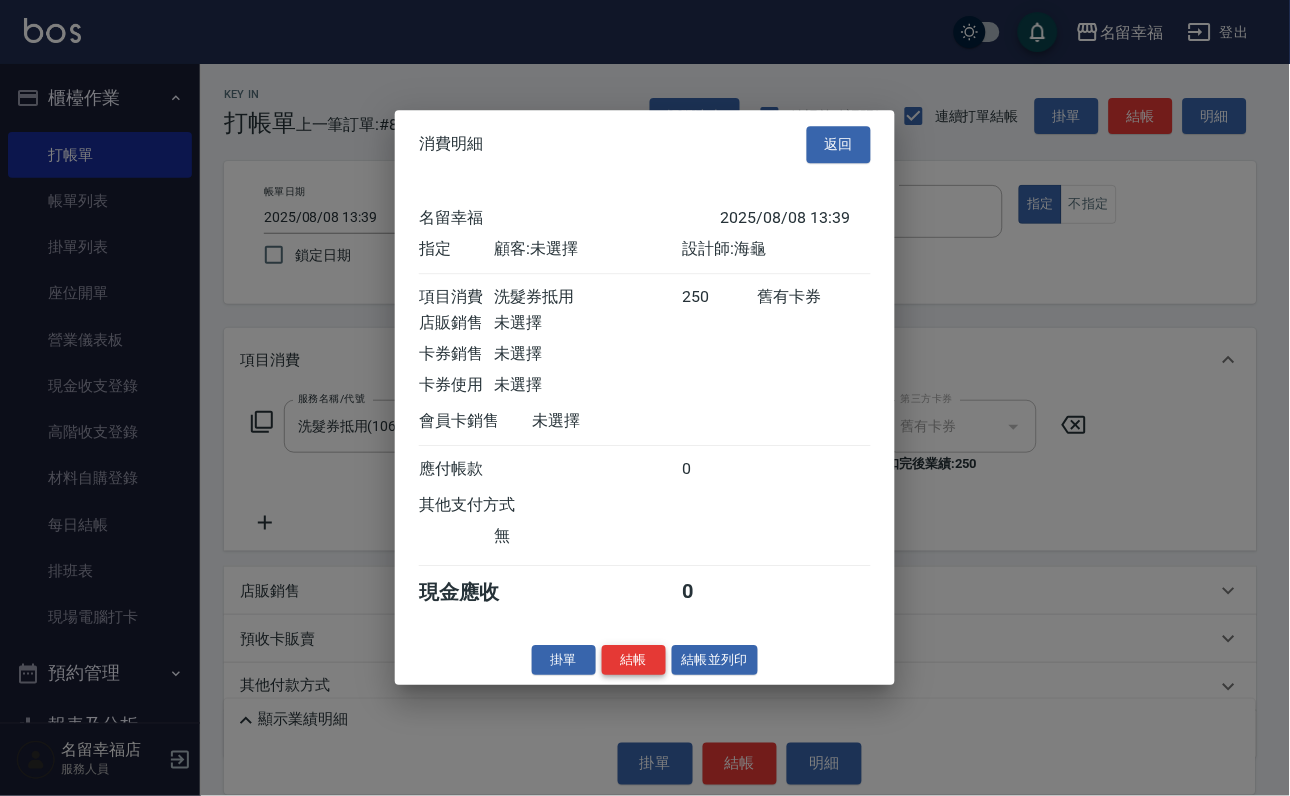 click on "結帳" at bounding box center (634, 660) 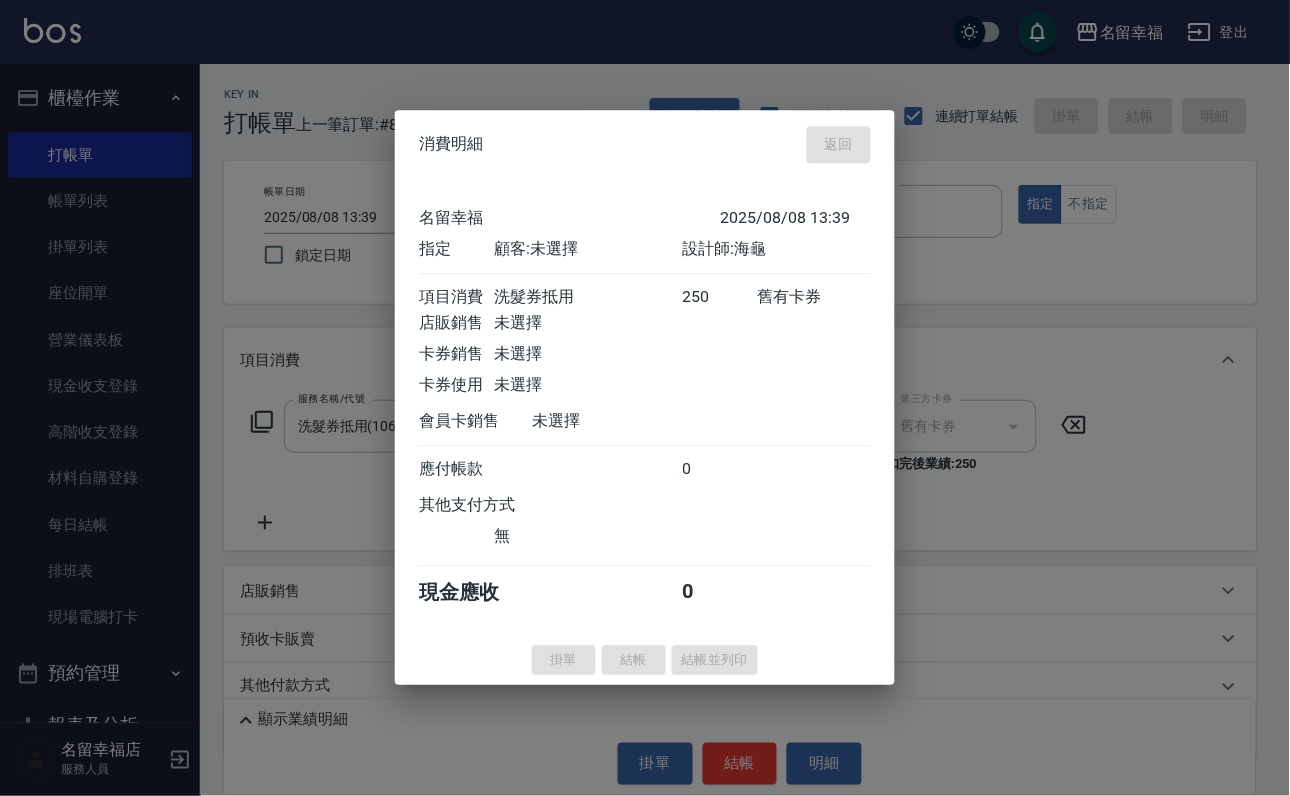 type on "[DATE] [TIME]" 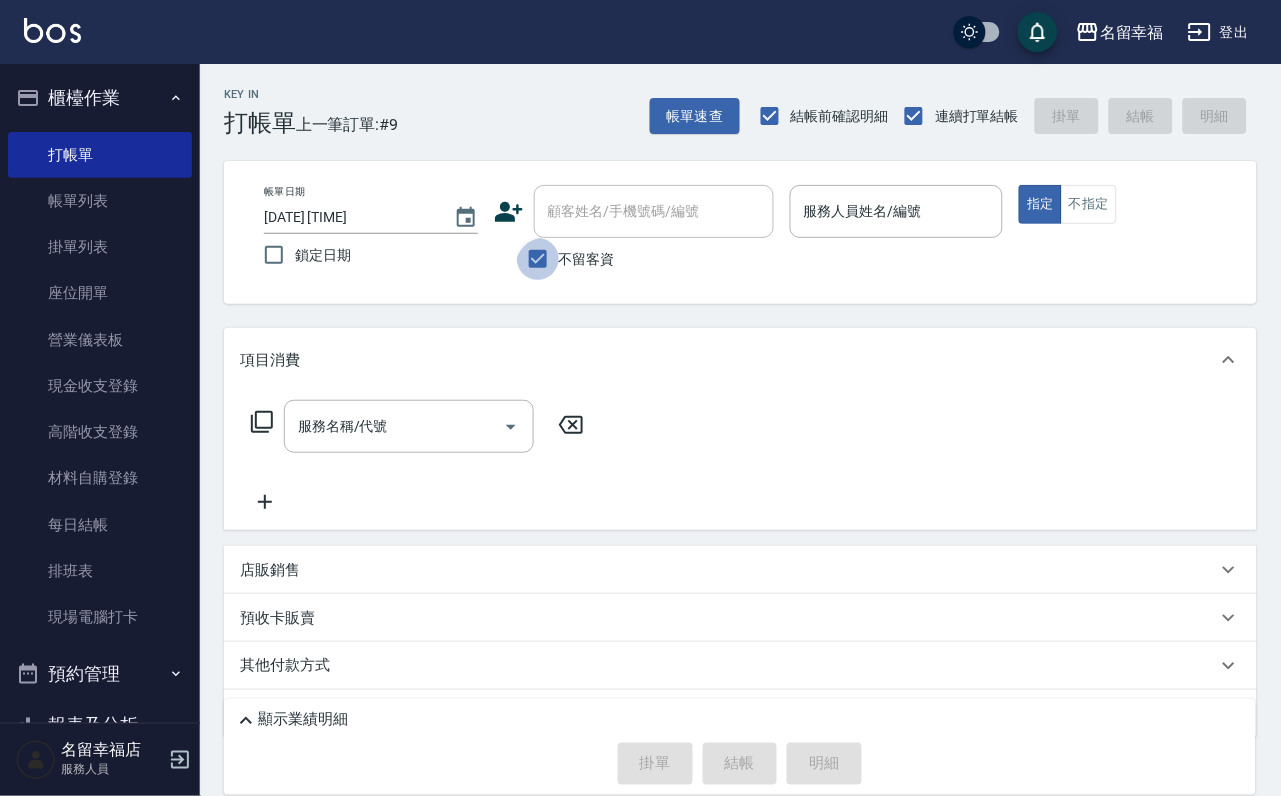 click on "不留客資" at bounding box center [538, 259] 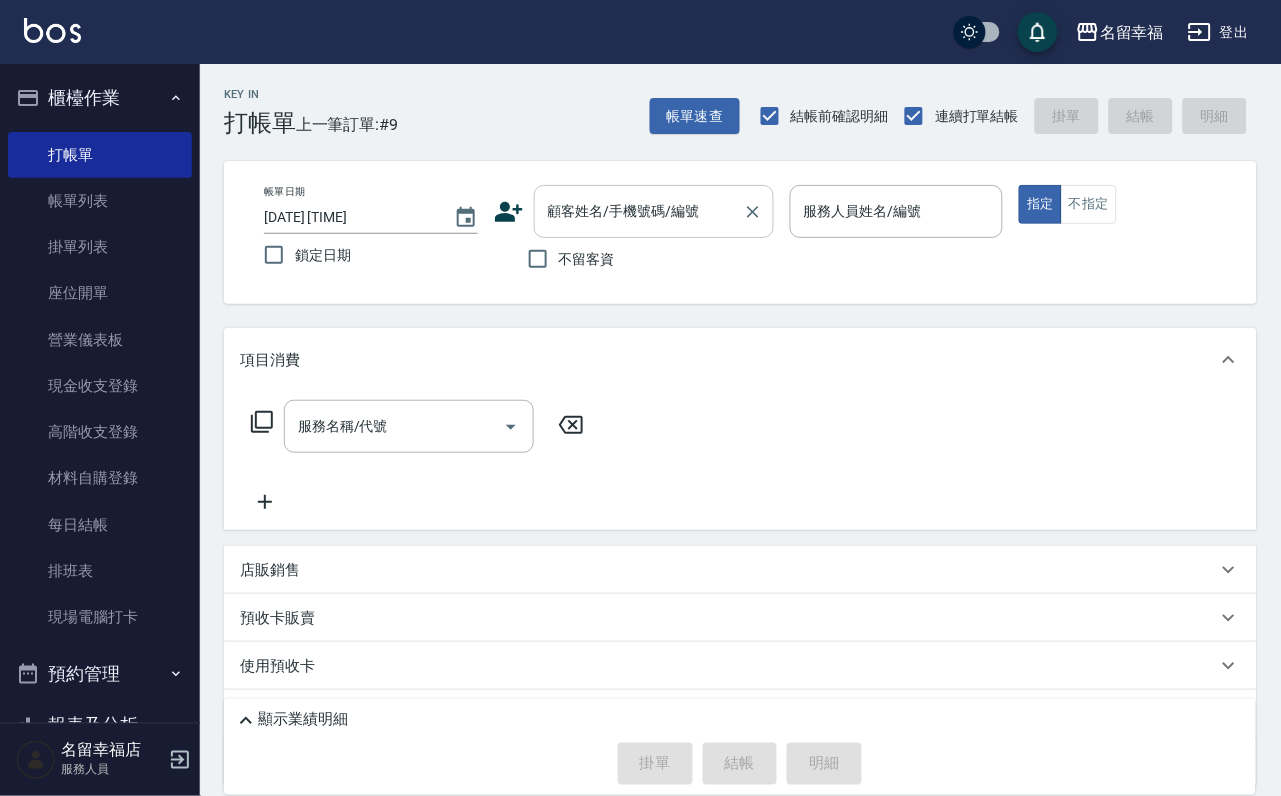 click on "顧客姓名/手機號碼/編號" at bounding box center [639, 211] 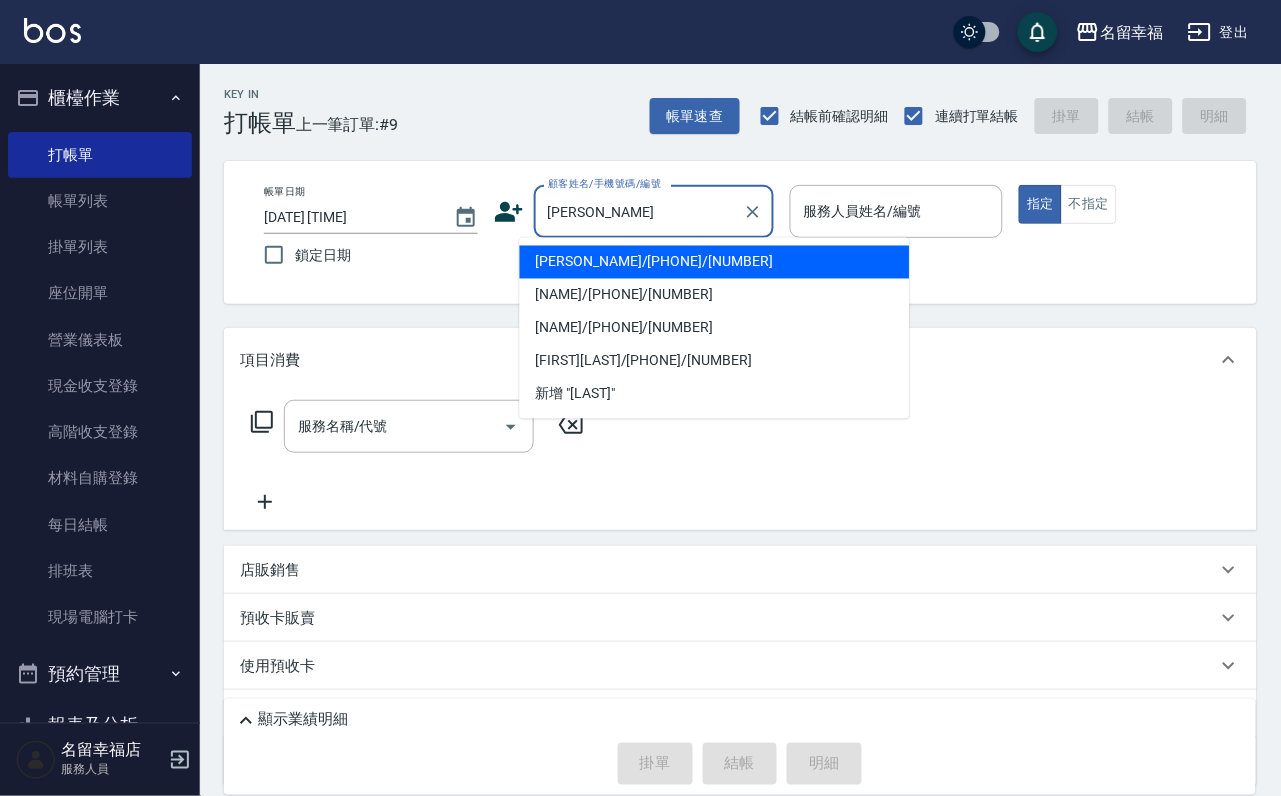 click on "[PERSON_NAME]/[PHONE]/[NUMBER]" at bounding box center [715, 262] 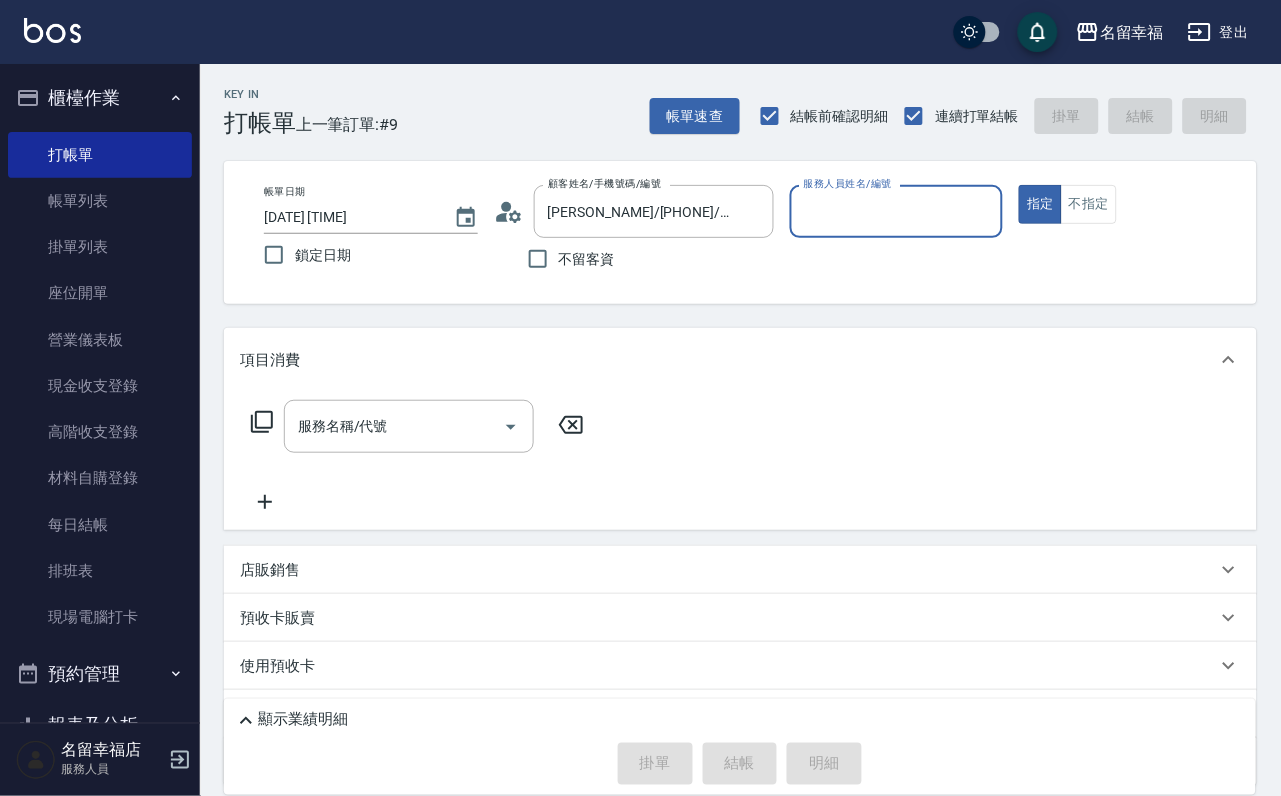 type on "[PERSON_NAME] -6" 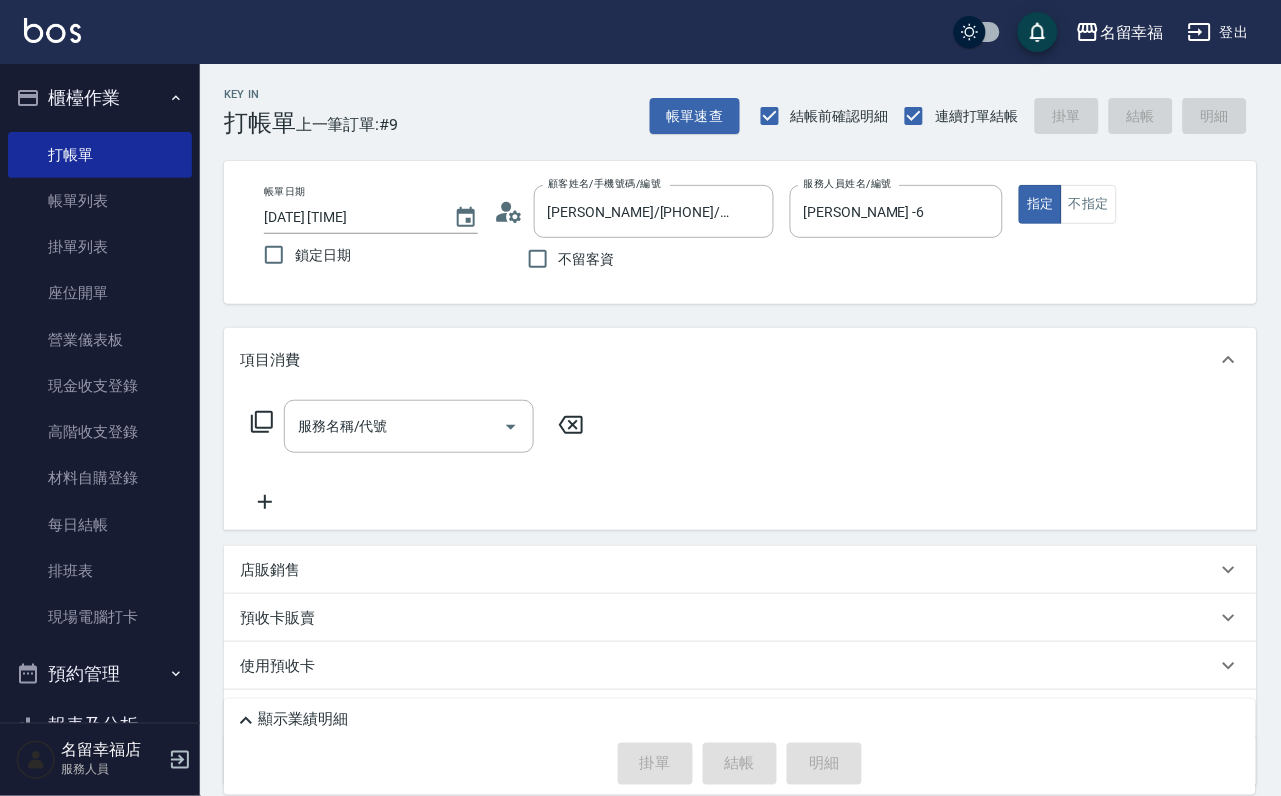 click 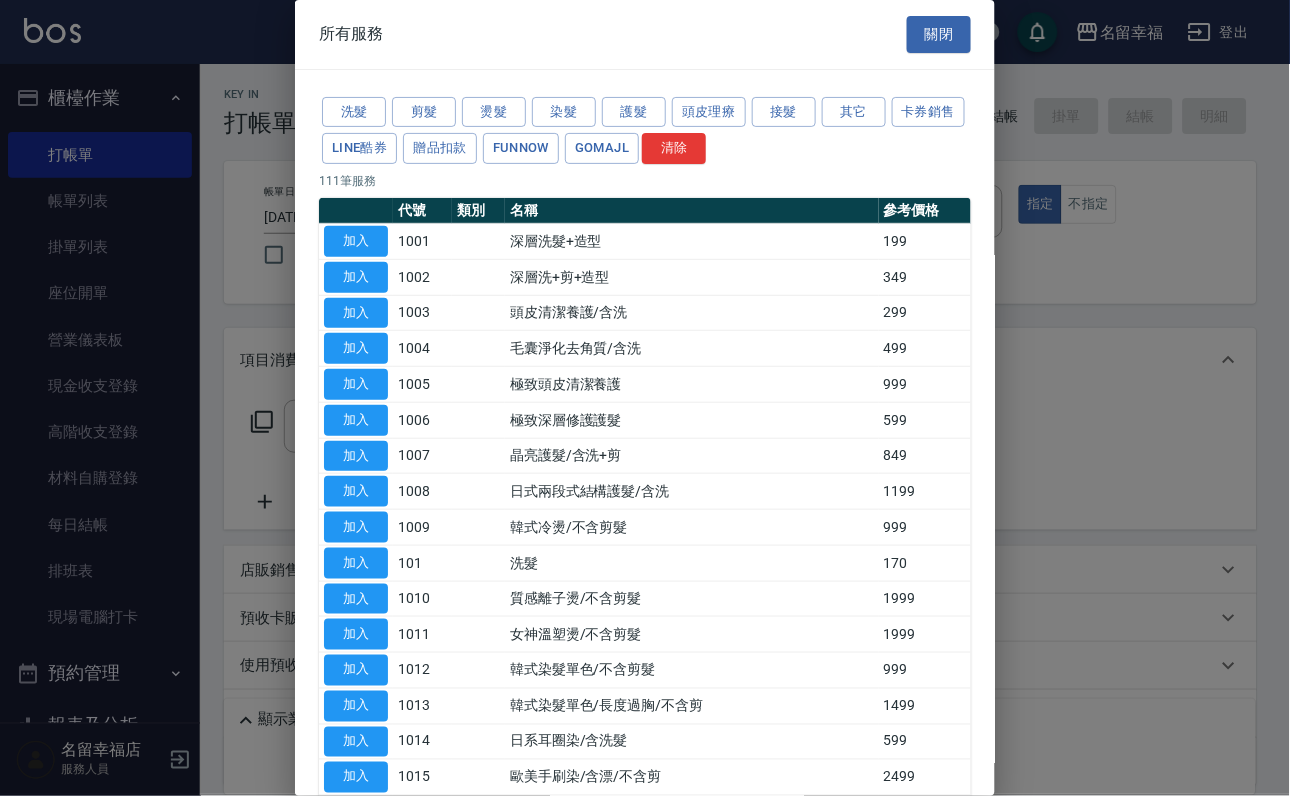 drag, startPoint x: 560, startPoint y: 132, endPoint x: 531, endPoint y: 207, distance: 80.411446 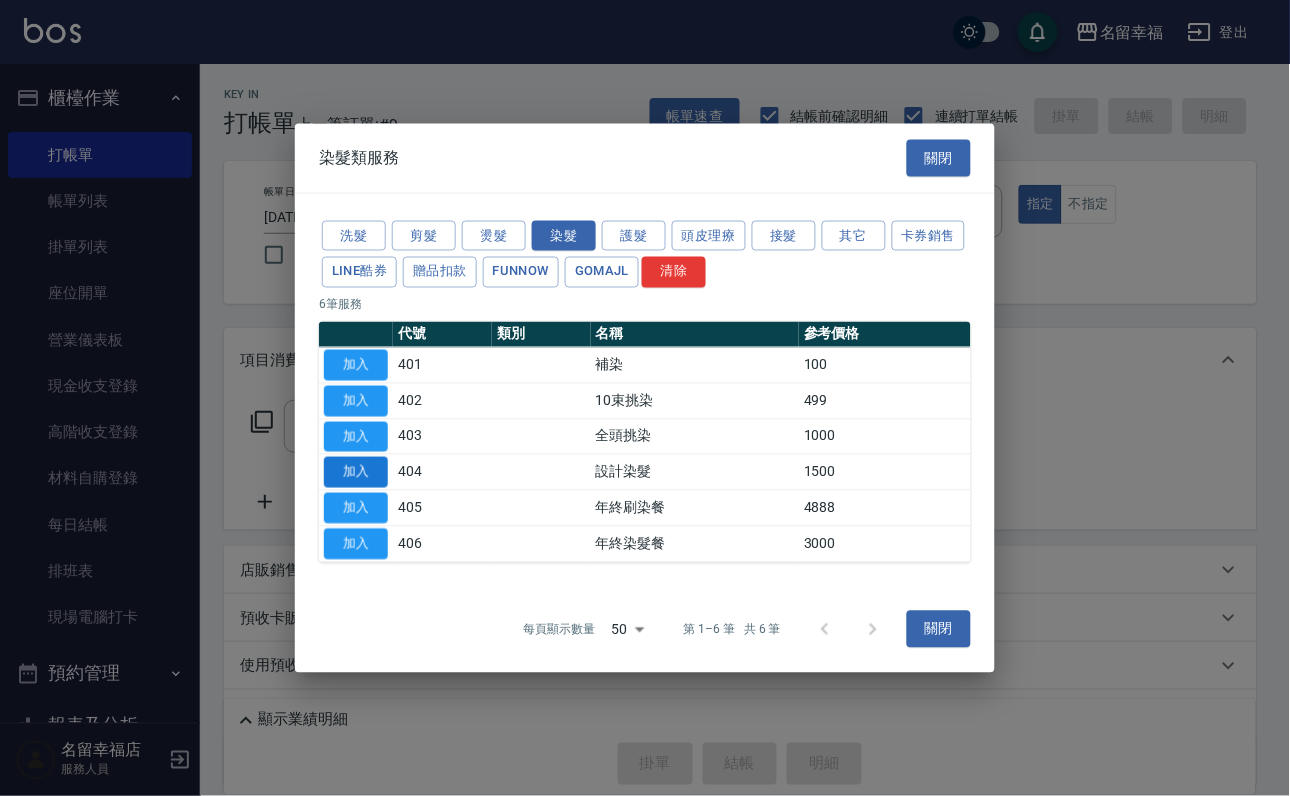 click on "加入" at bounding box center [356, 472] 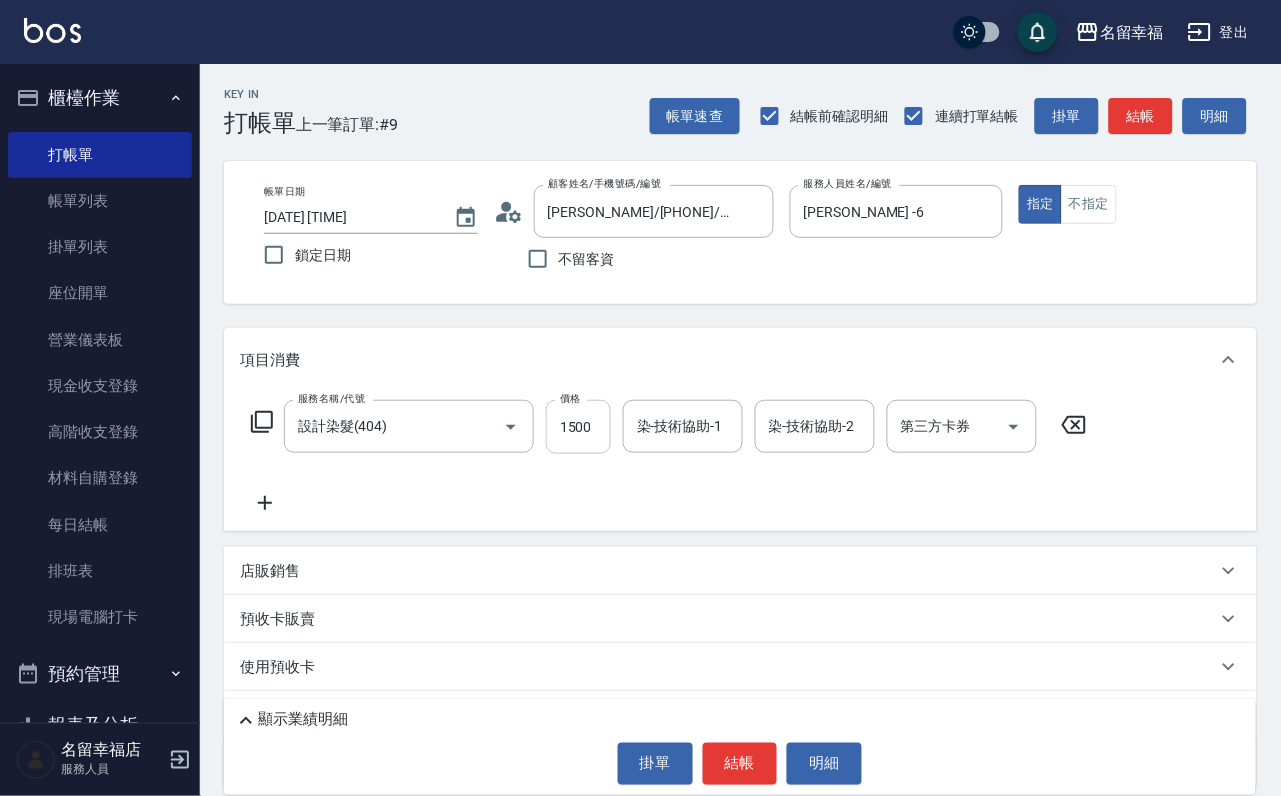 click on "1500" at bounding box center (578, 427) 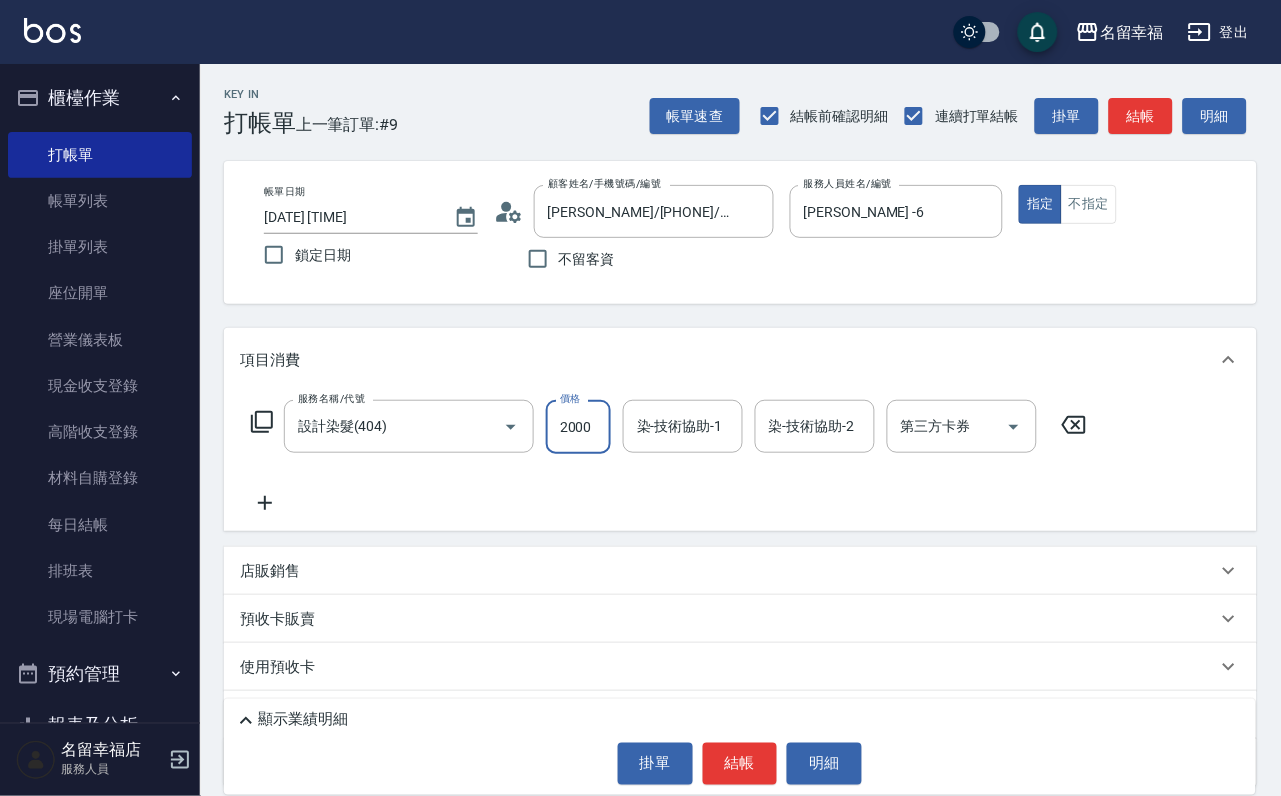 scroll, scrollTop: 0, scrollLeft: 1, axis: horizontal 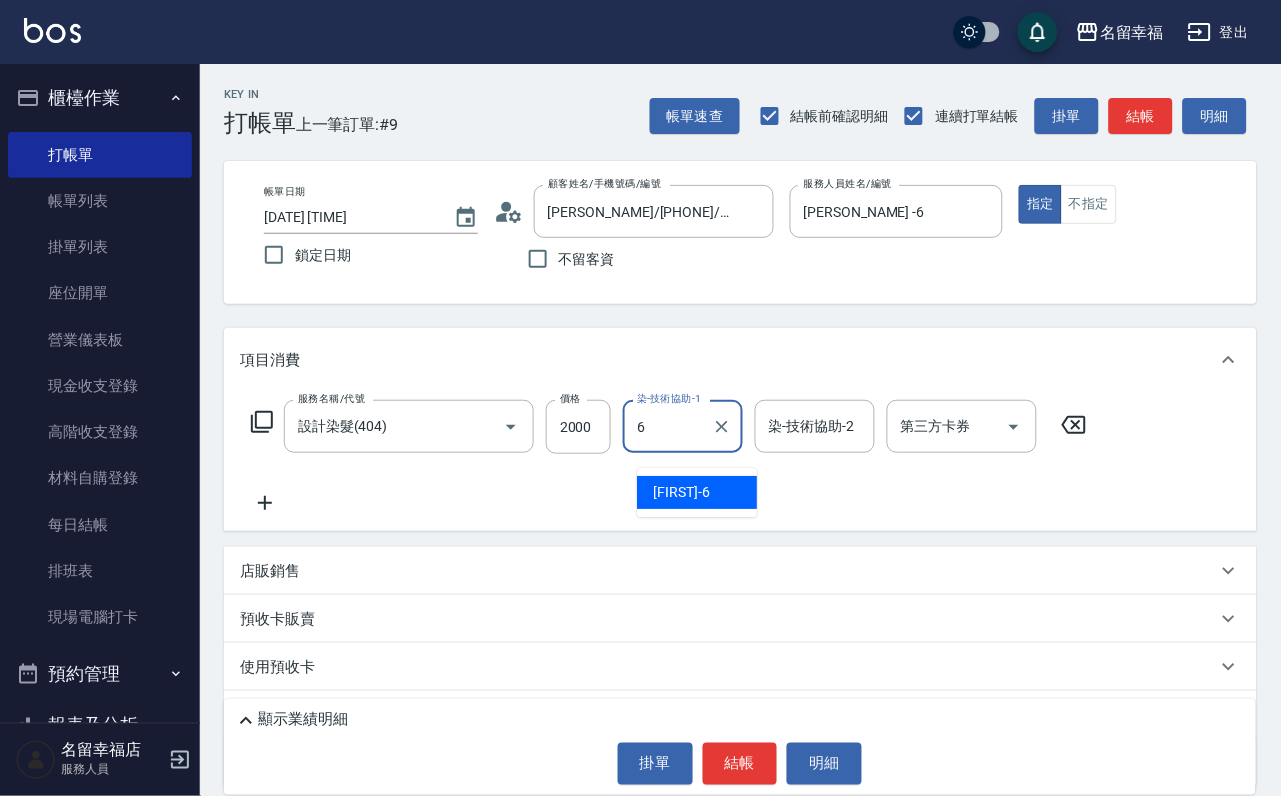 type on "[PERSON_NAME] -6" 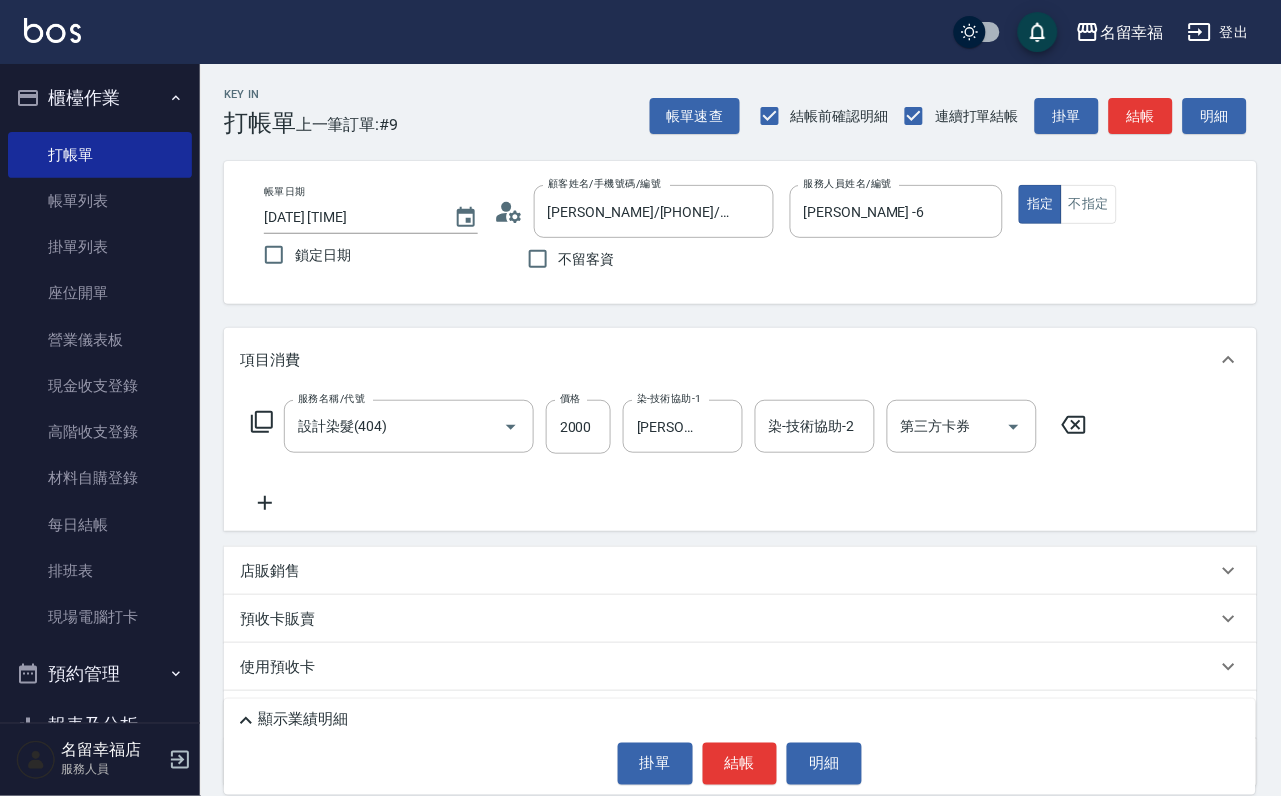 click 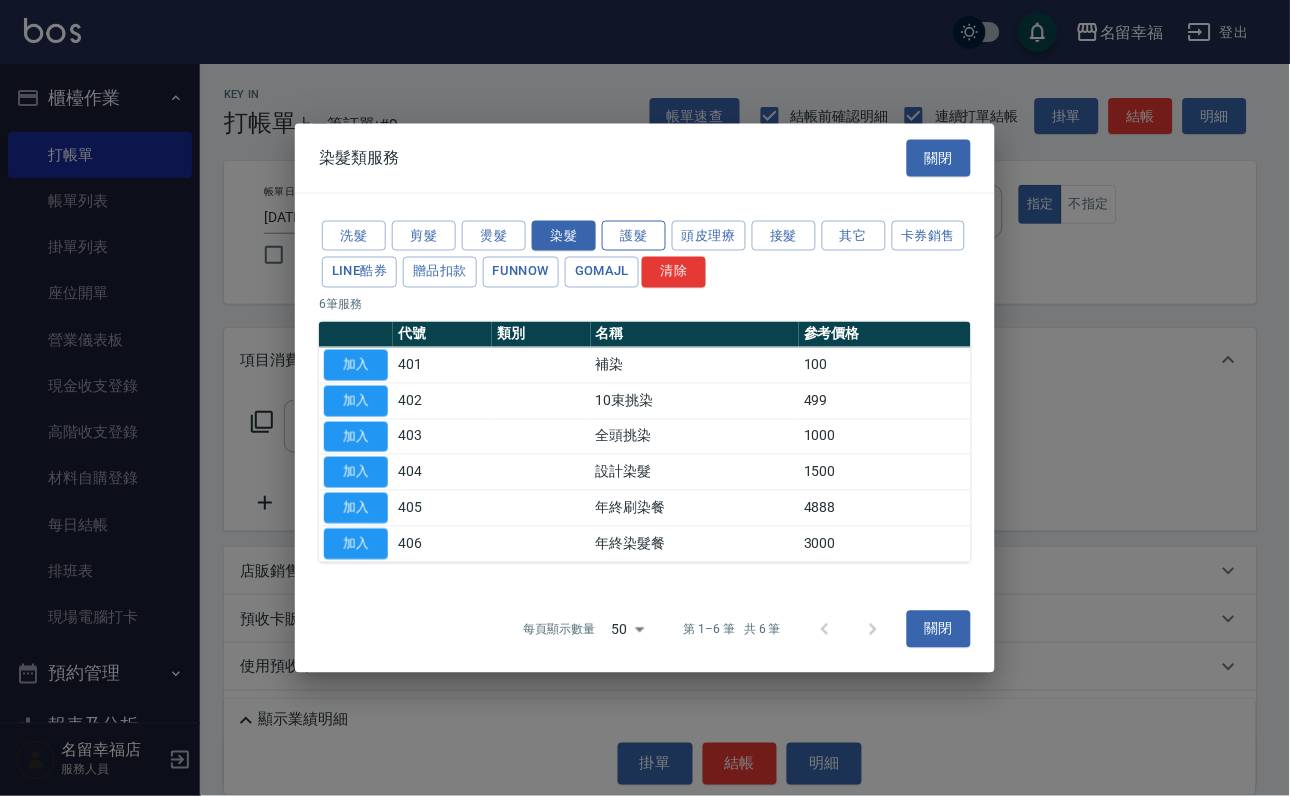 click on "護髮" at bounding box center [634, 235] 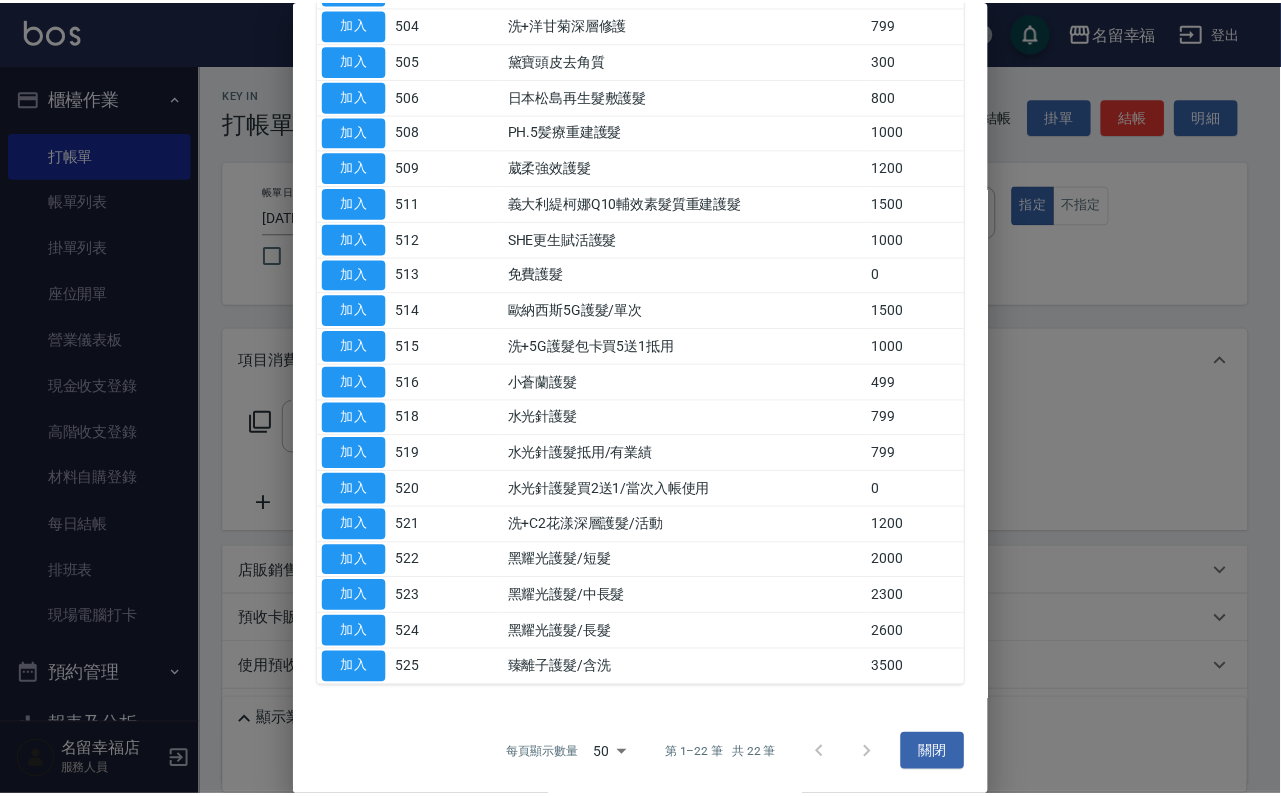 scroll, scrollTop: 450, scrollLeft: 0, axis: vertical 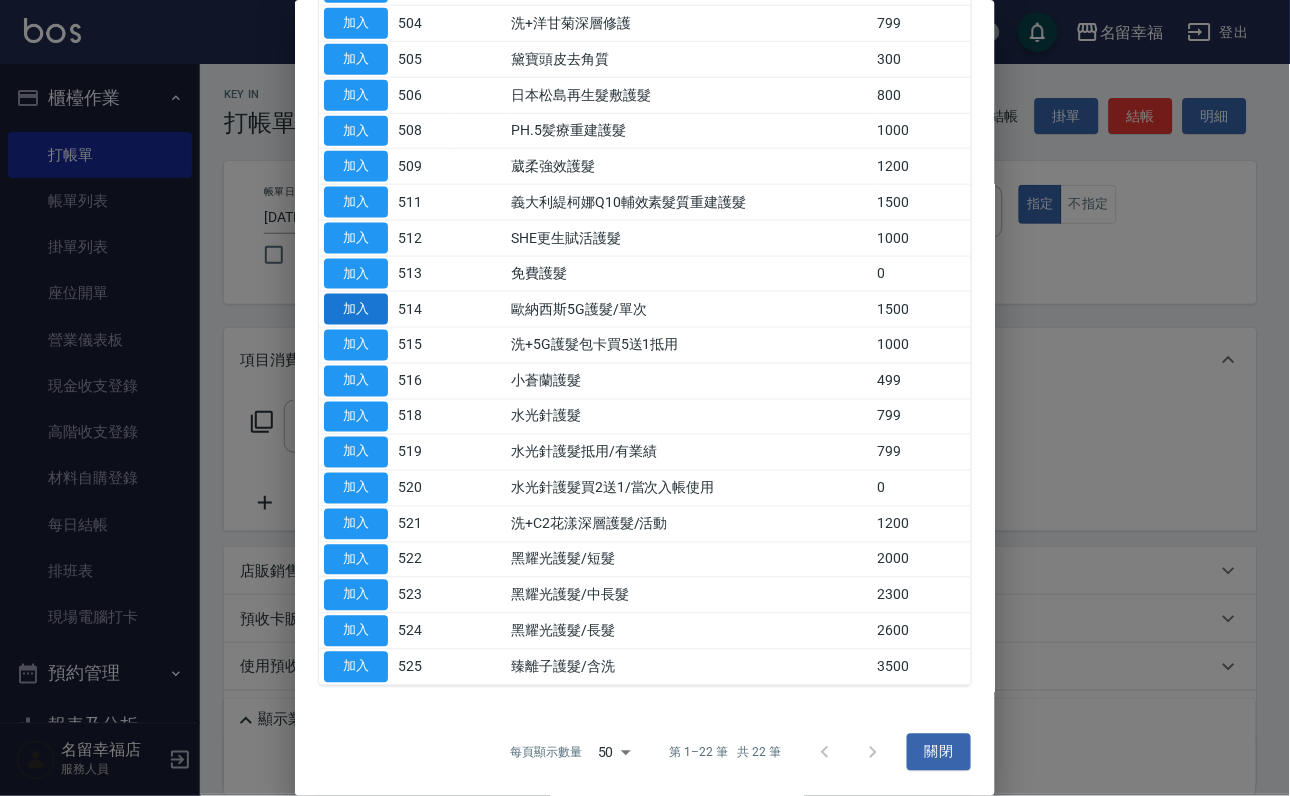click on "加入" at bounding box center (356, 309) 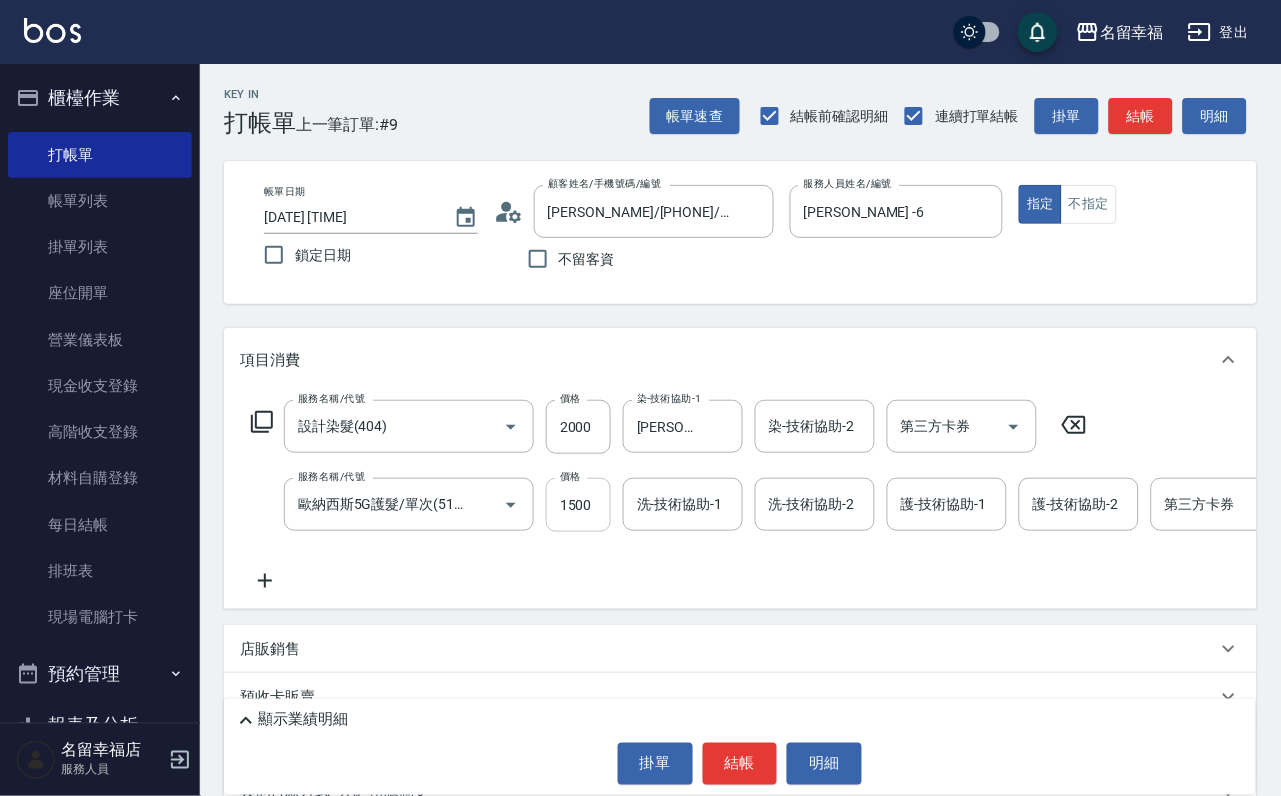 scroll, scrollTop: 0, scrollLeft: 0, axis: both 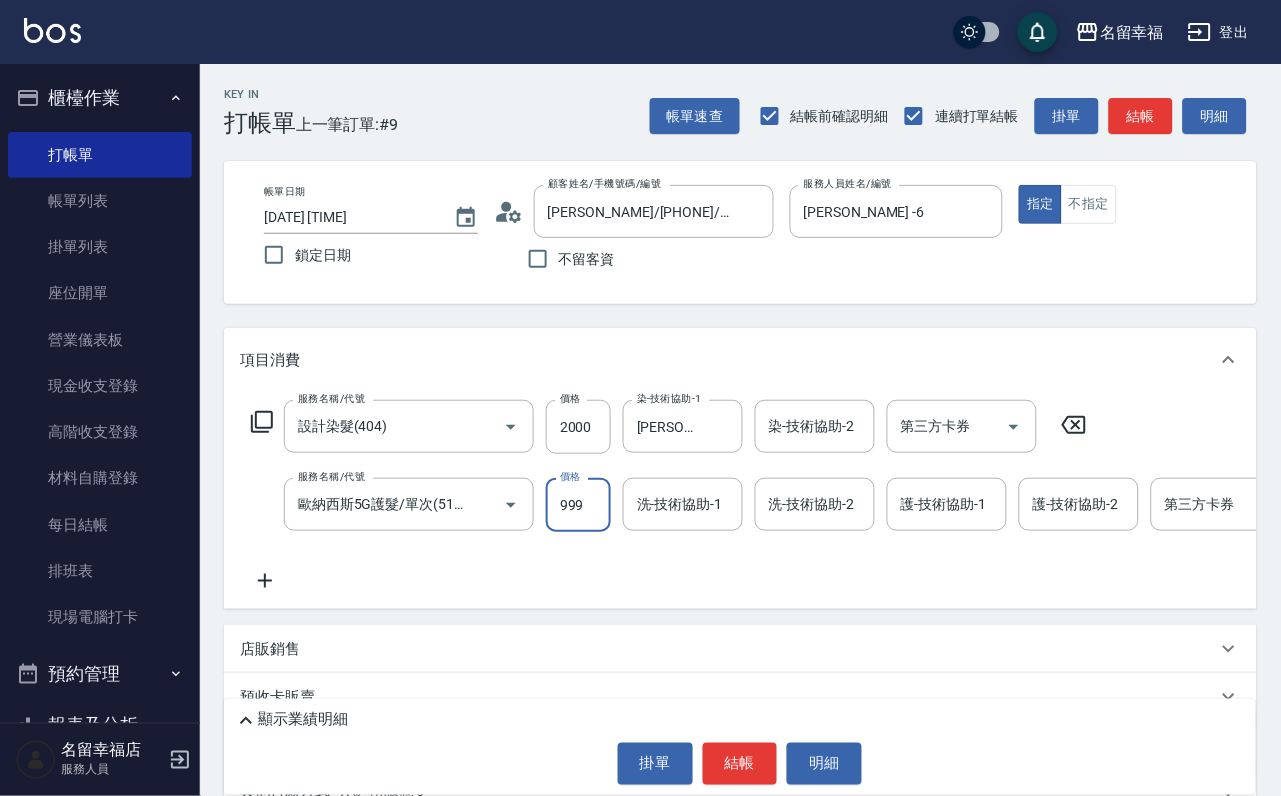 type on "999" 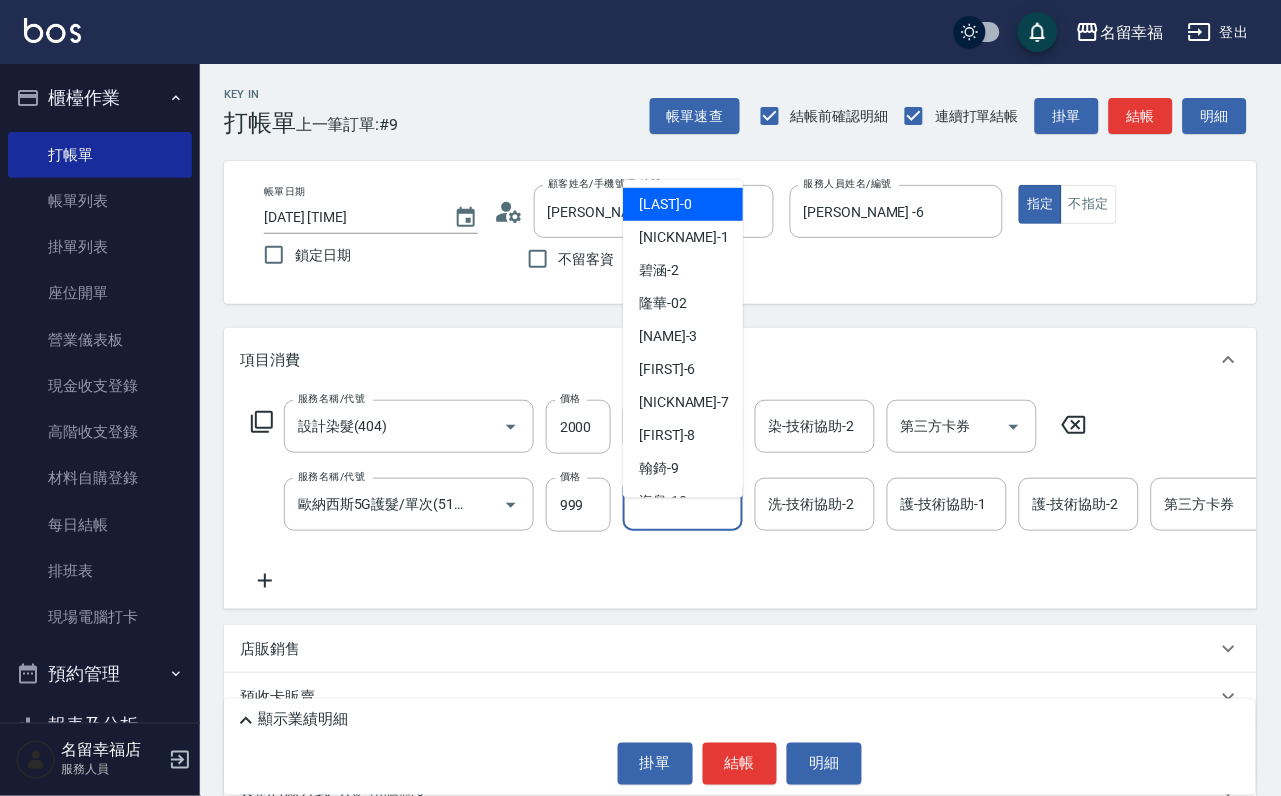 click on "洗-技術協助-1" at bounding box center [683, 504] 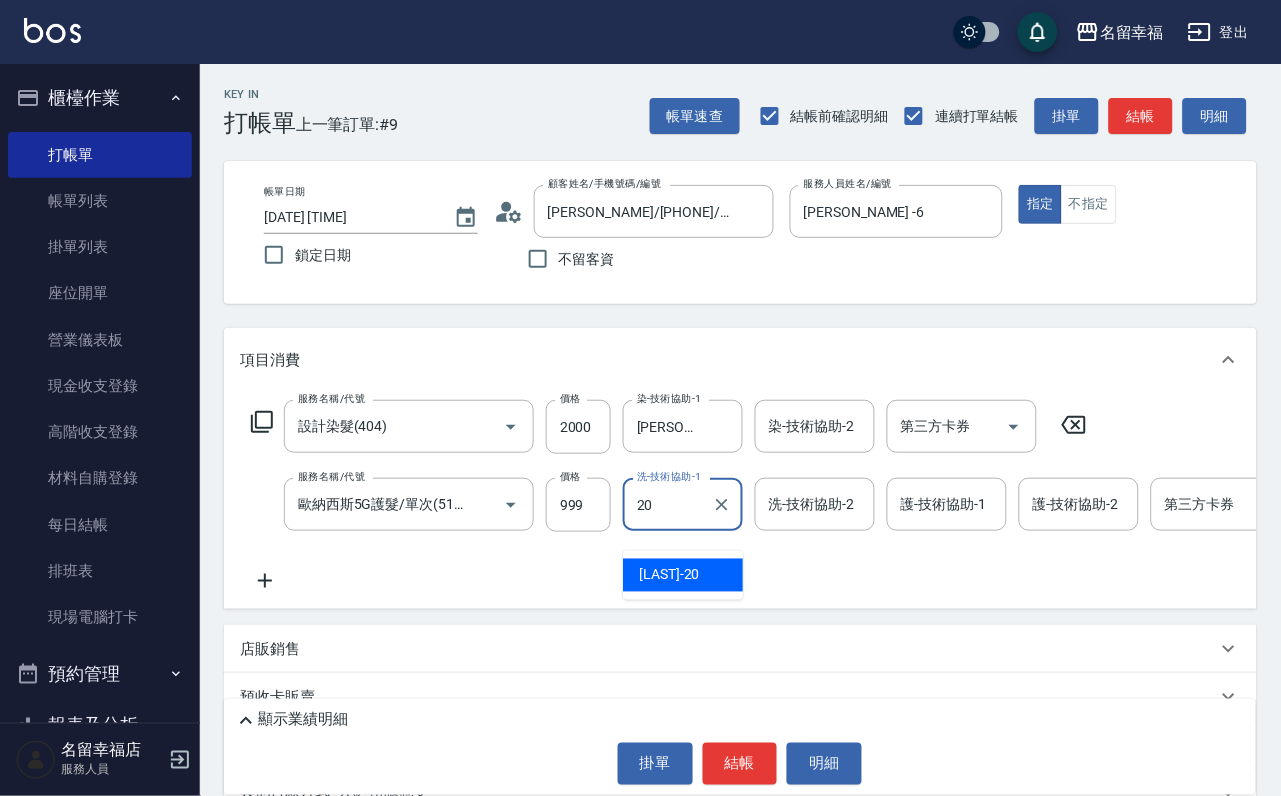 type on "育鋗-20" 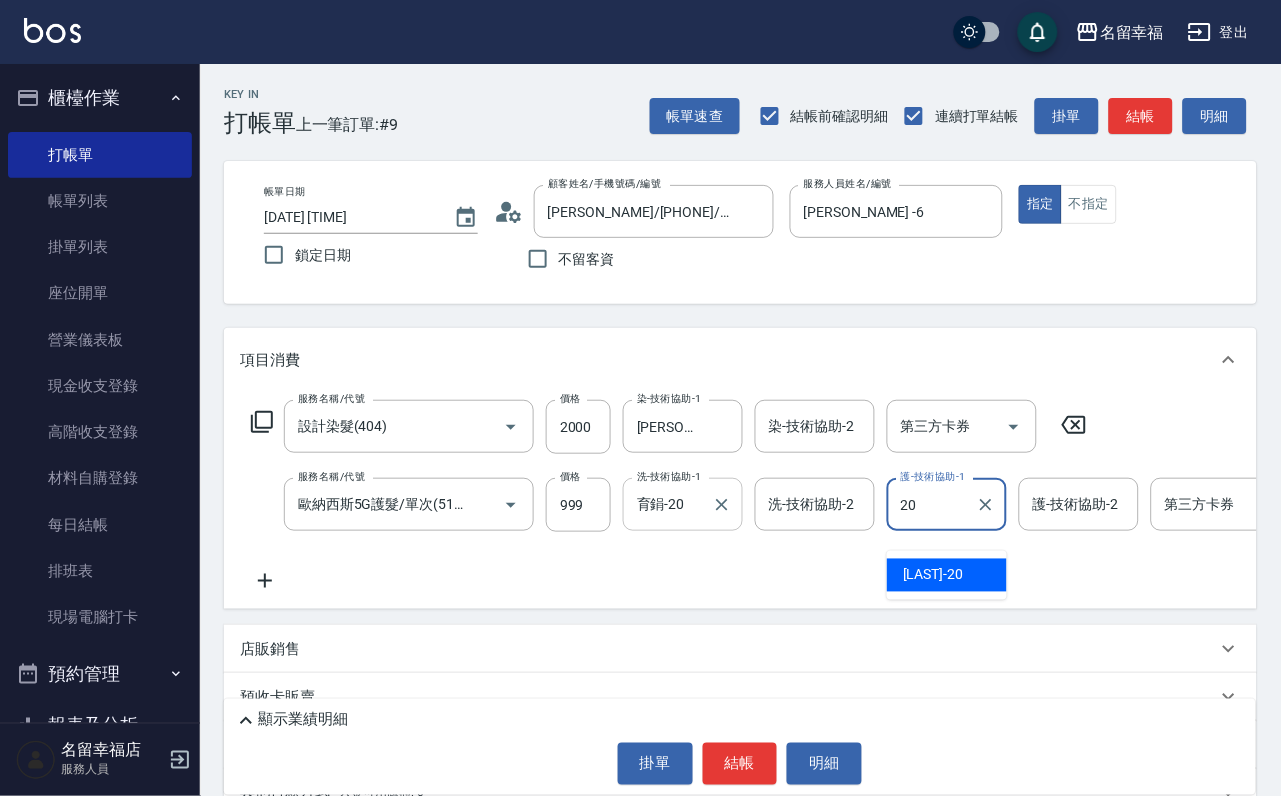 type on "育鋗-20" 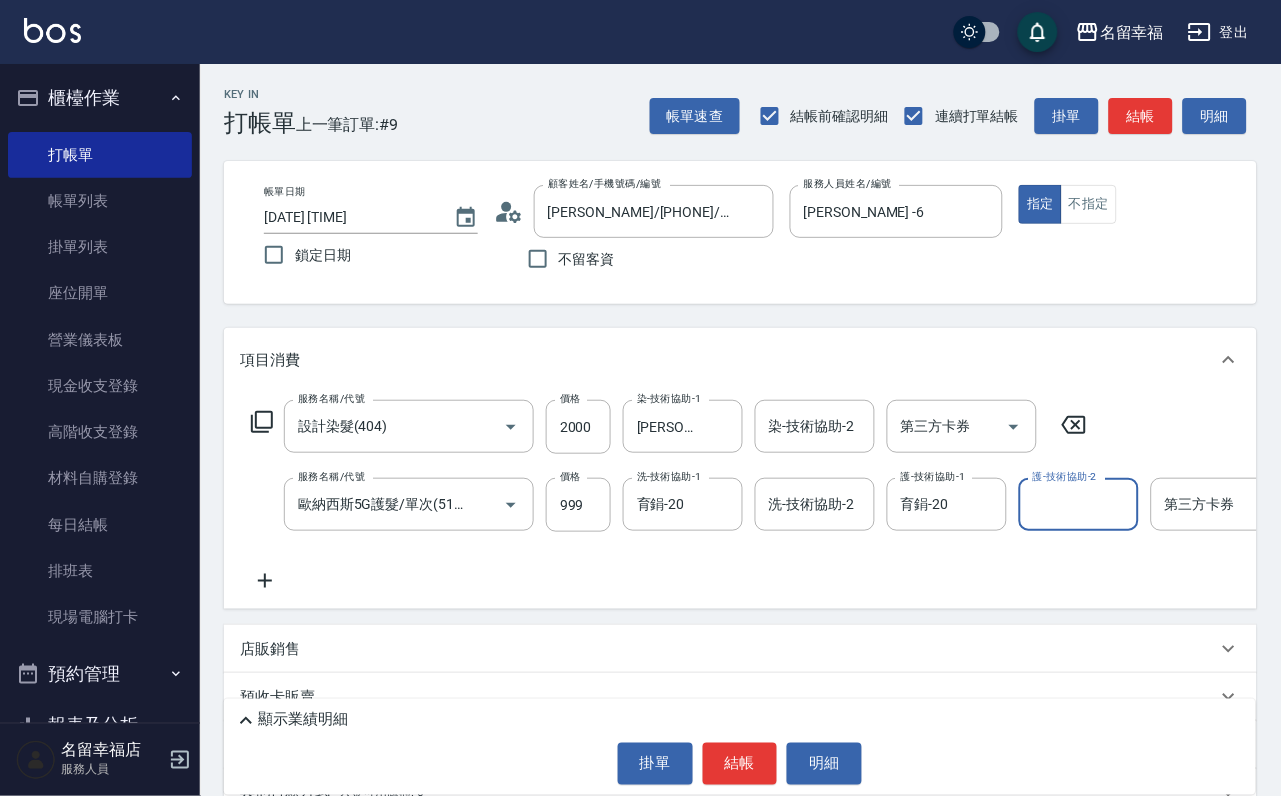 click 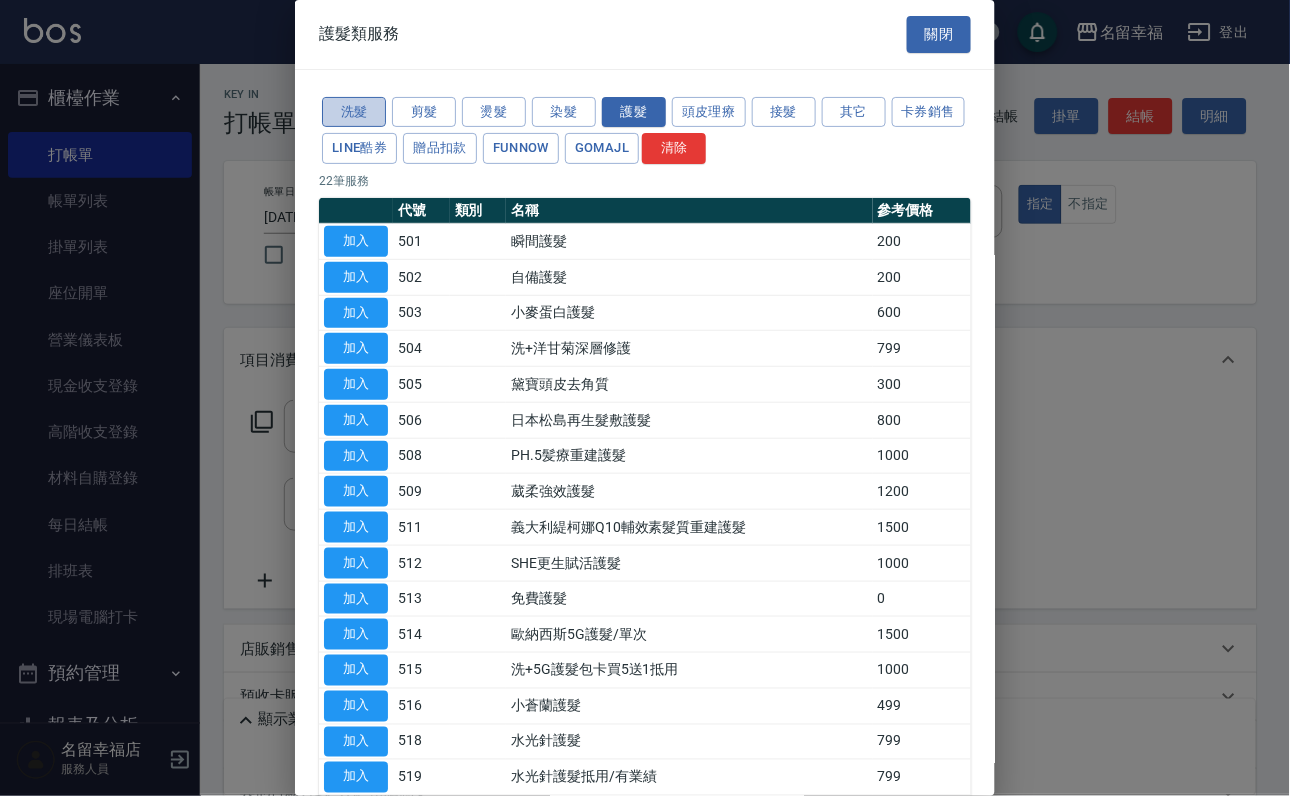 click on "洗髮" at bounding box center [354, 112] 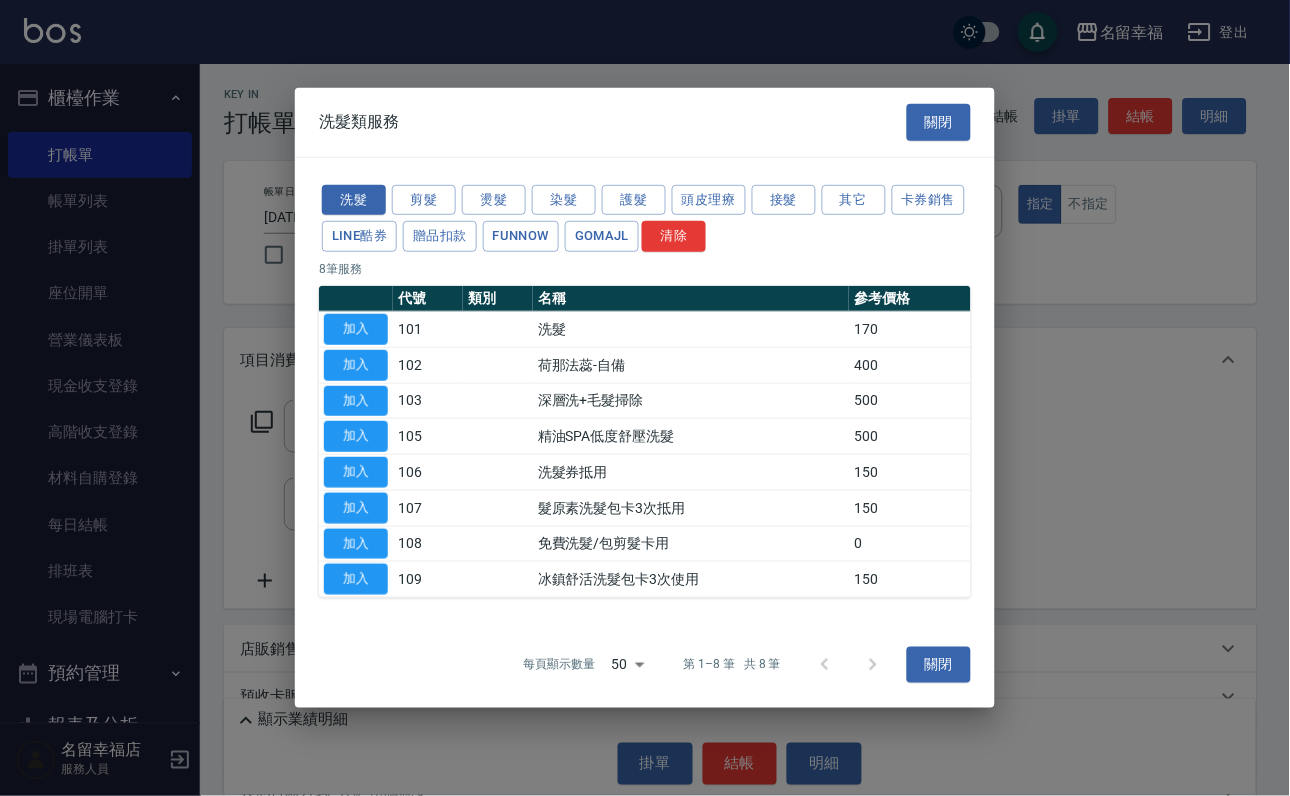 drag, startPoint x: 374, startPoint y: 276, endPoint x: 419, endPoint y: 307, distance: 54.644306 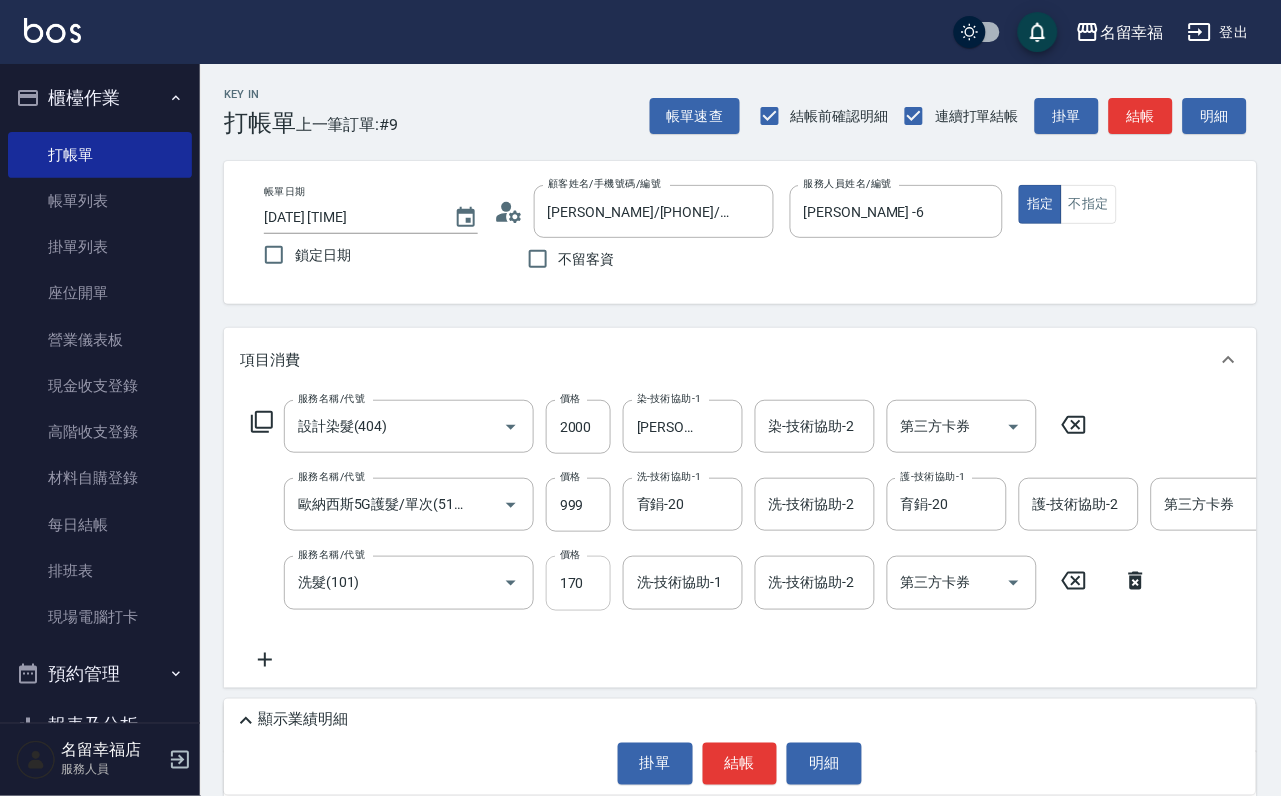 click on "170" at bounding box center (578, 583) 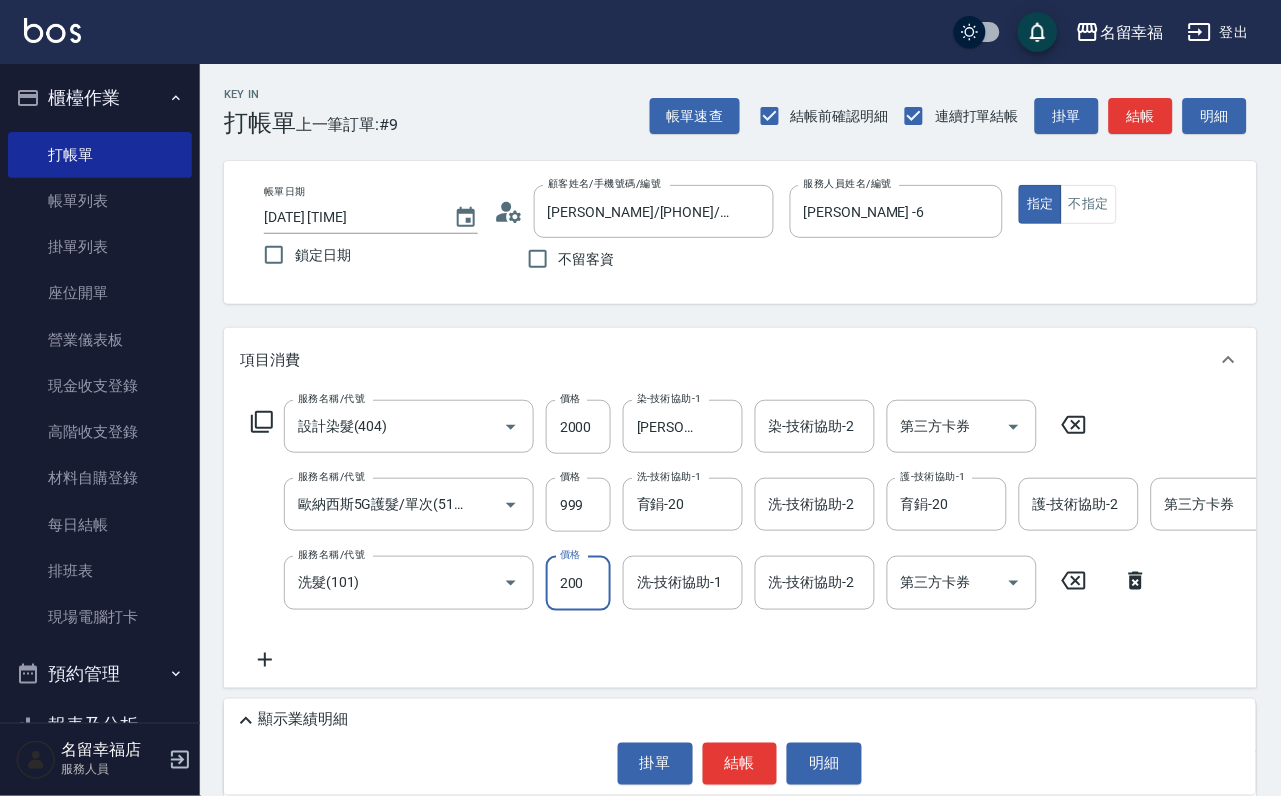 type on "200" 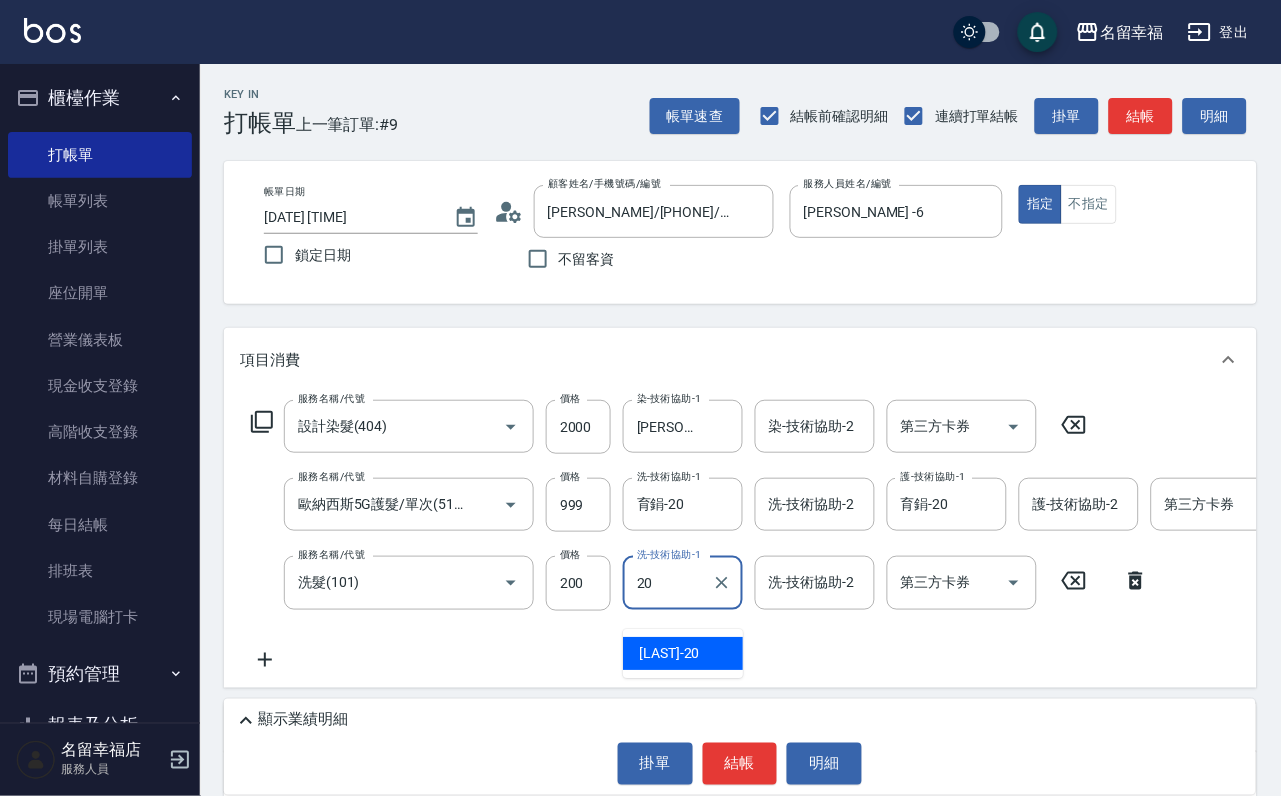 type on "育鋗-20" 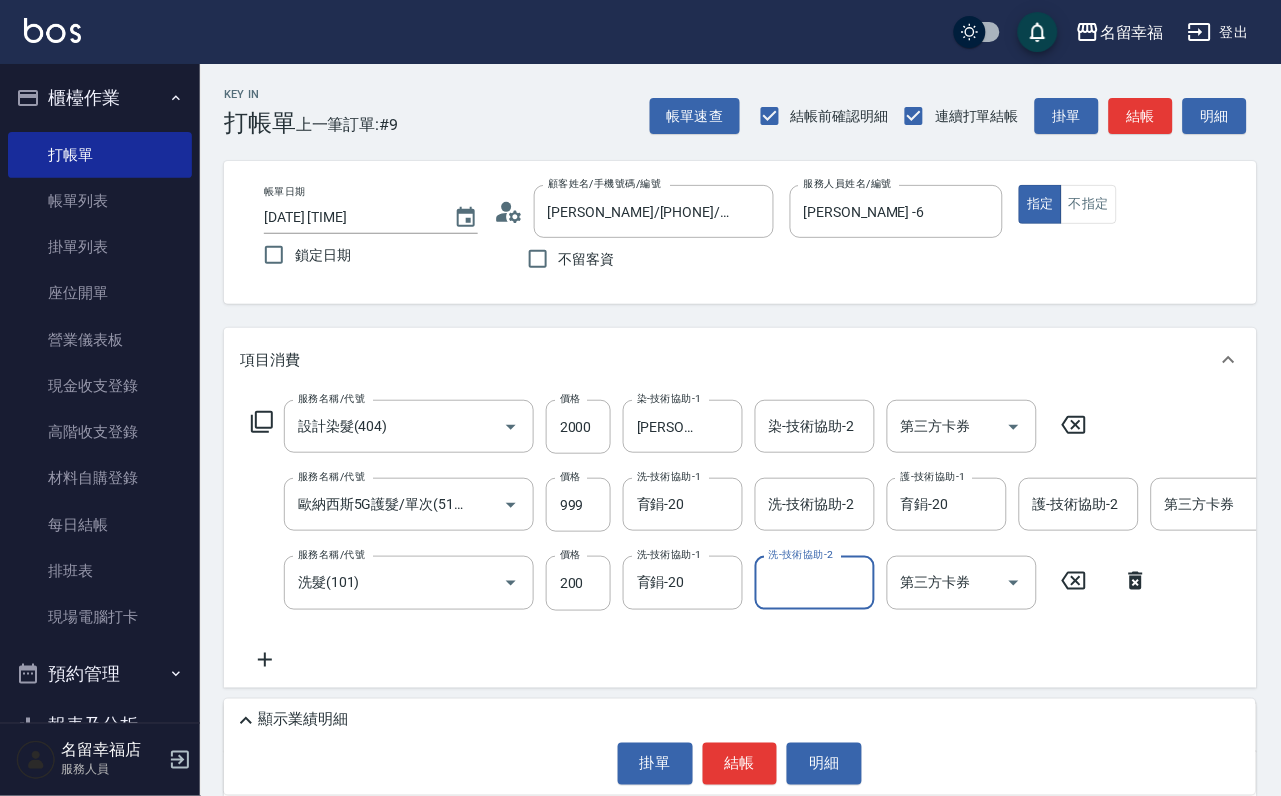click 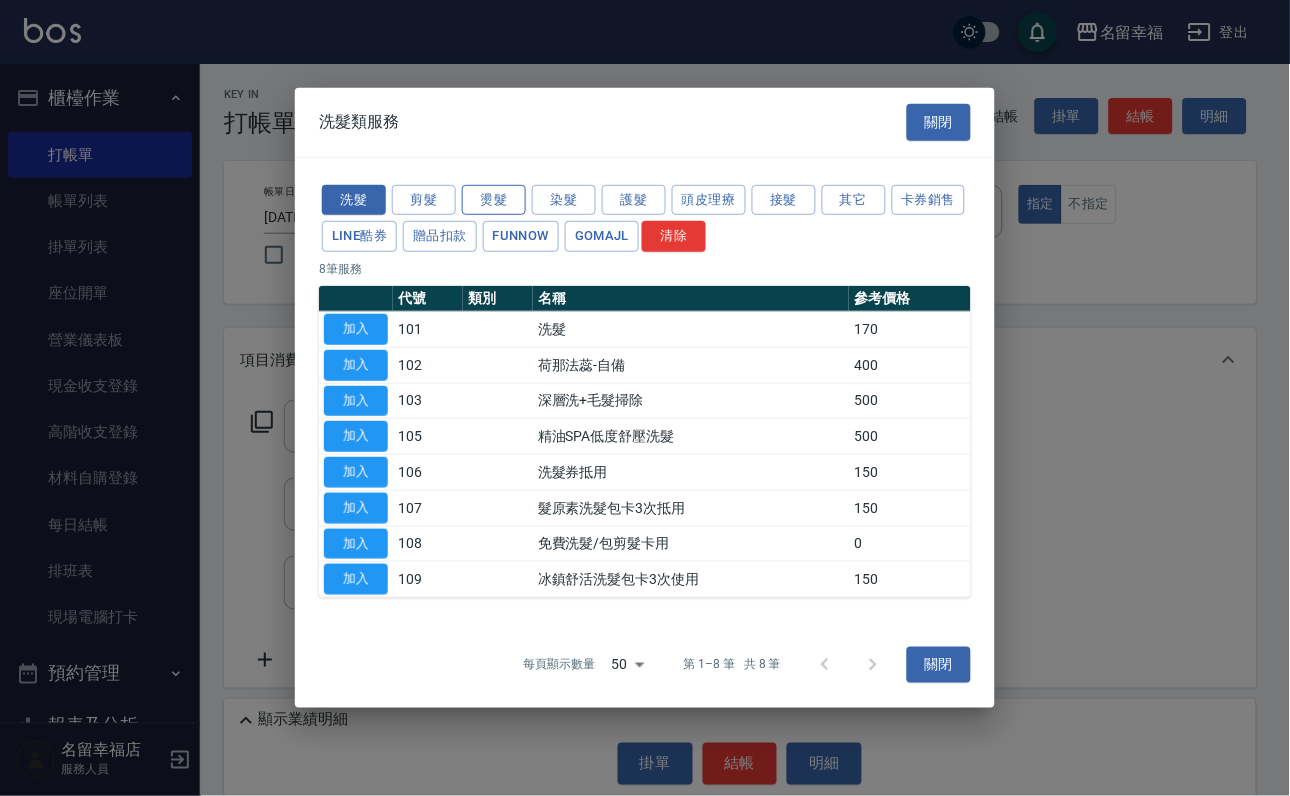 click on "燙髮" at bounding box center [494, 199] 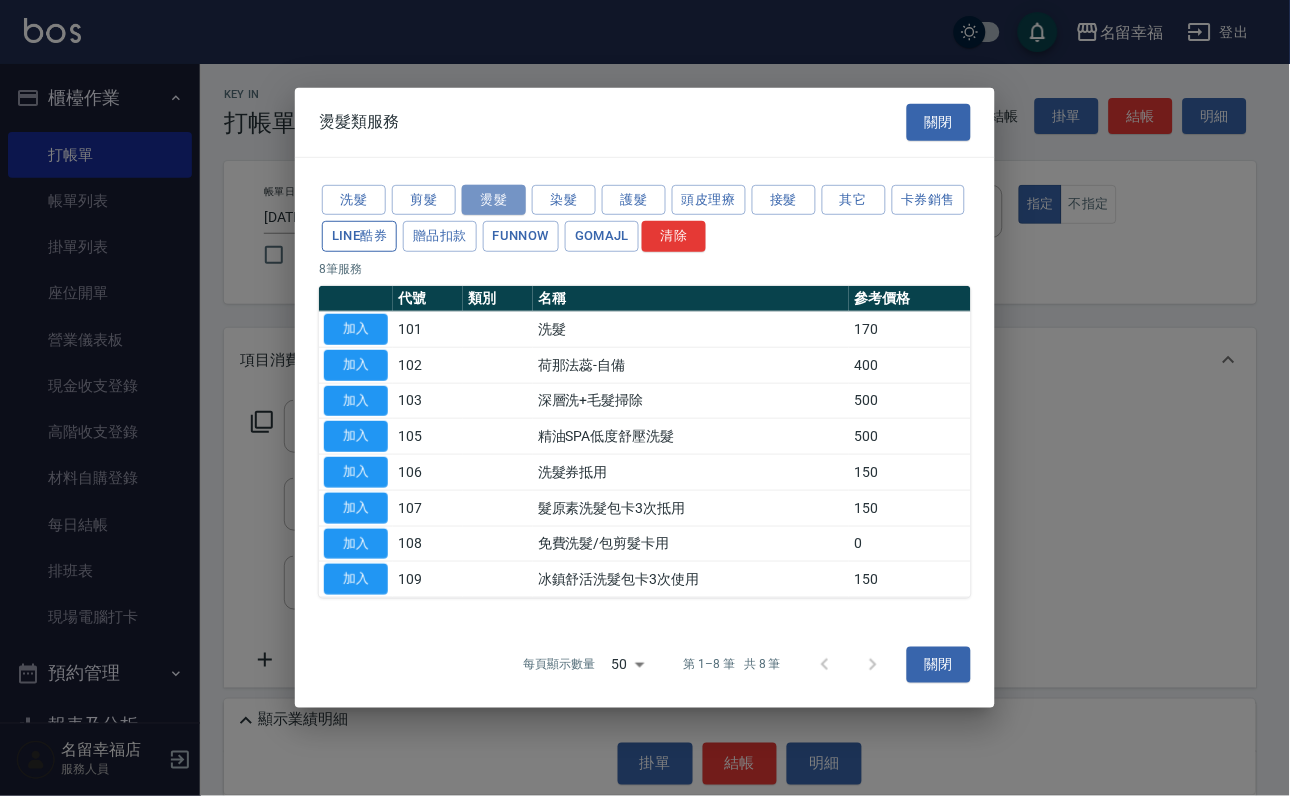drag, startPoint x: 491, startPoint y: 147, endPoint x: 440, endPoint y: 158, distance: 52.17279 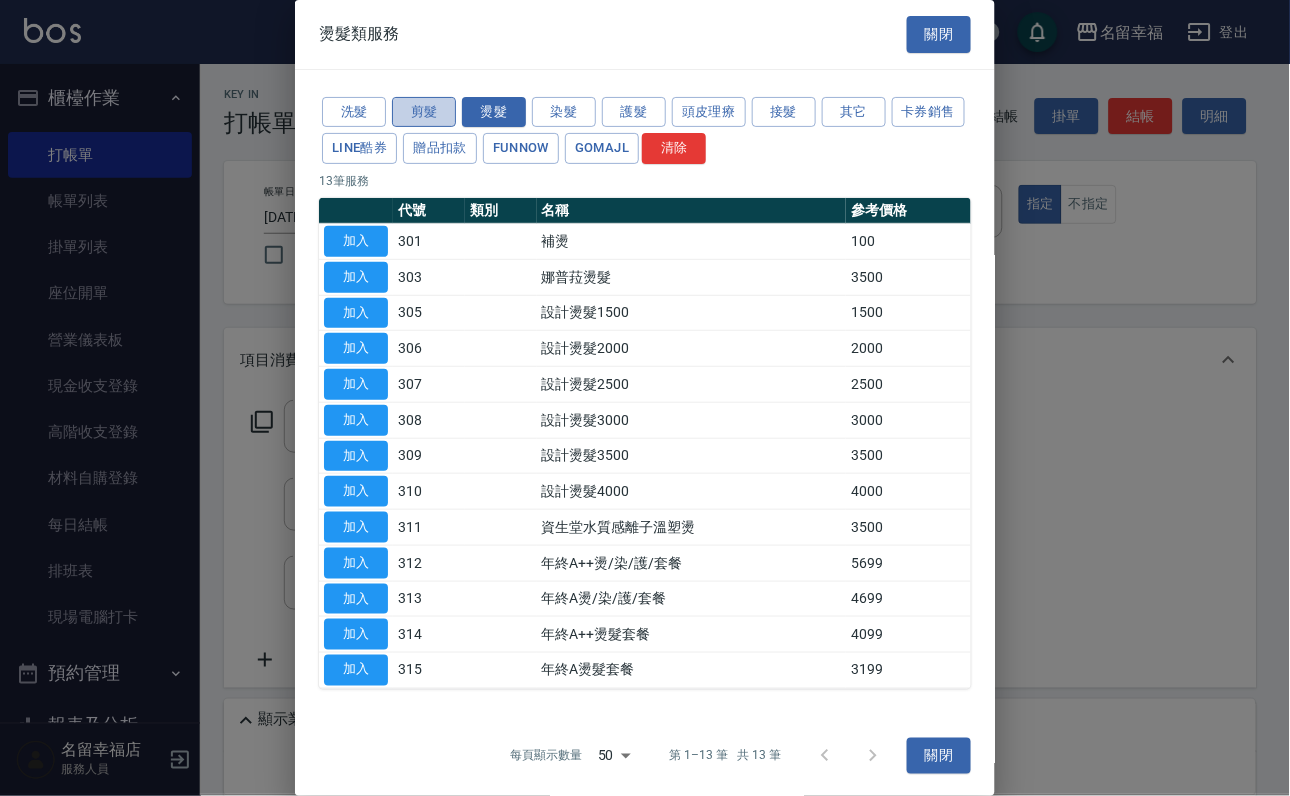 click on "剪髮" at bounding box center (424, 112) 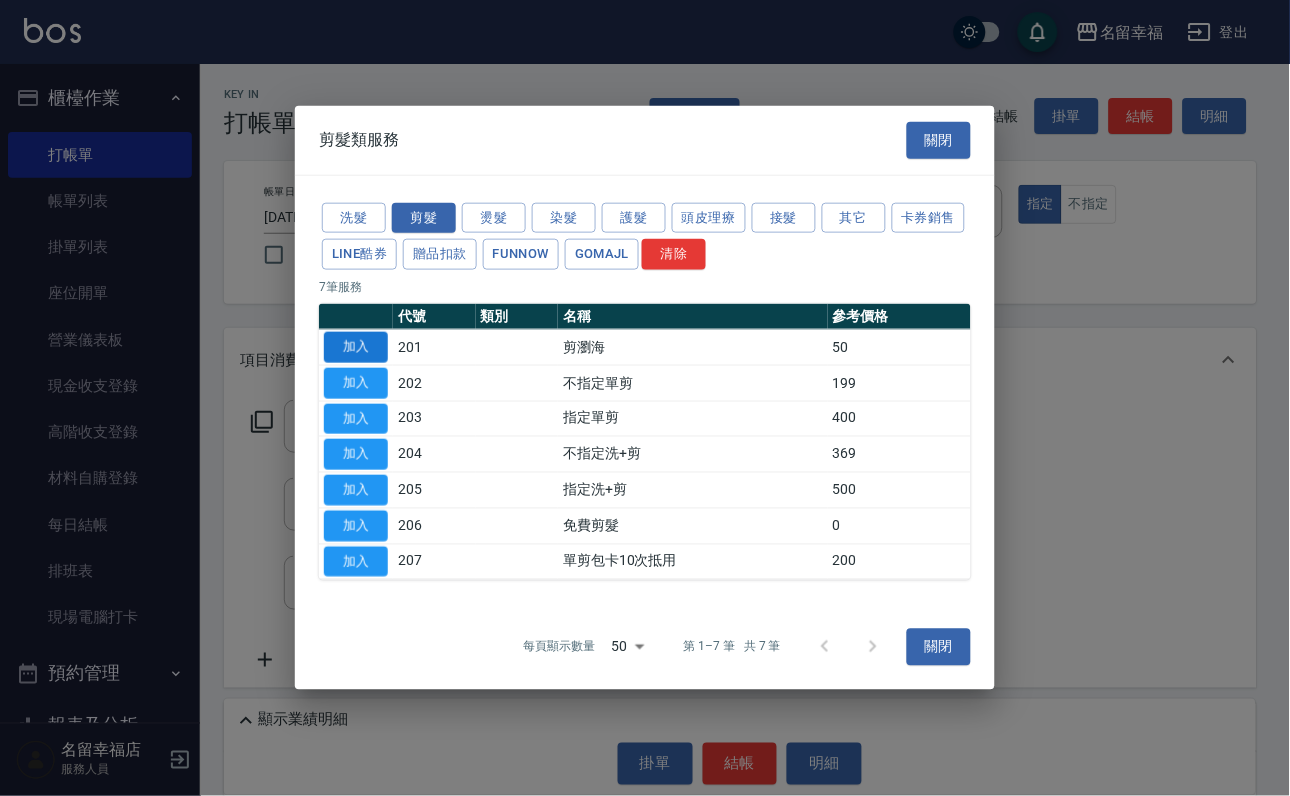 click on "加入" at bounding box center (356, 347) 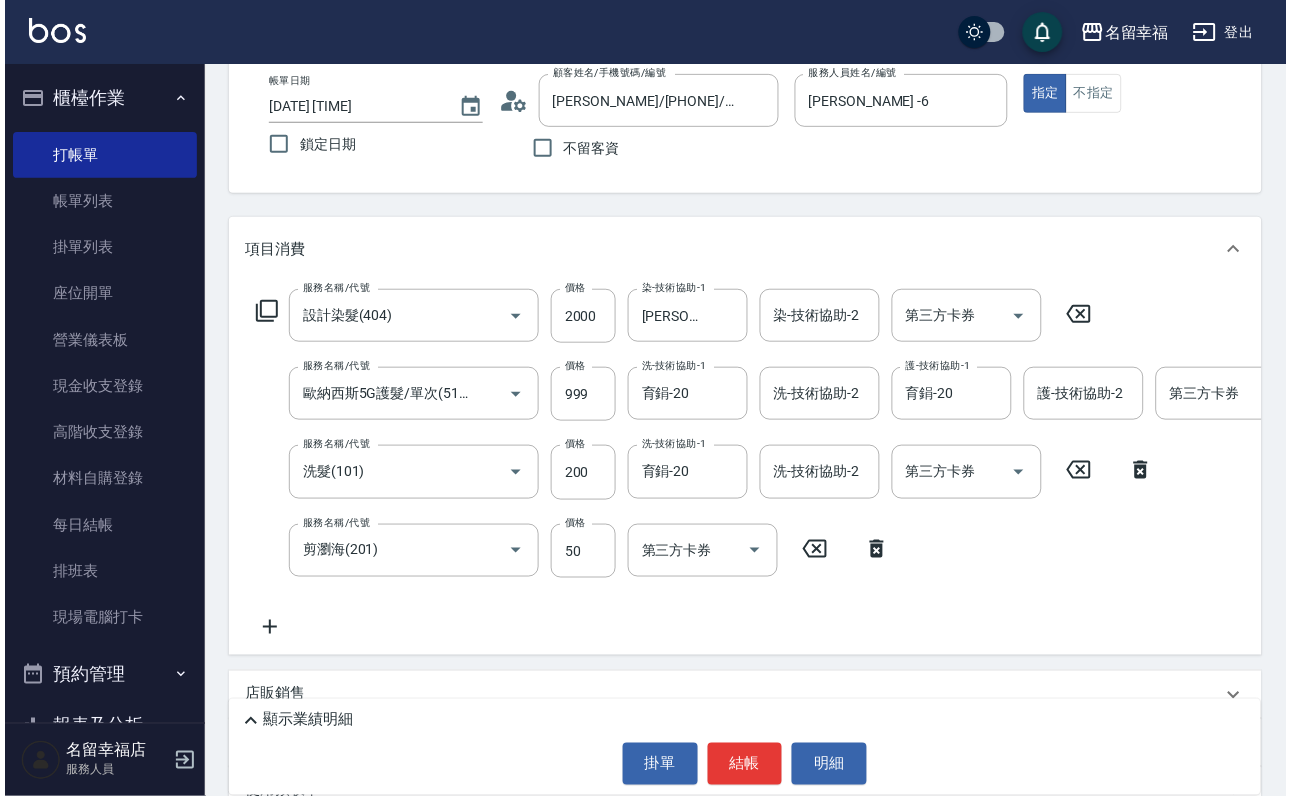 scroll, scrollTop: 300, scrollLeft: 0, axis: vertical 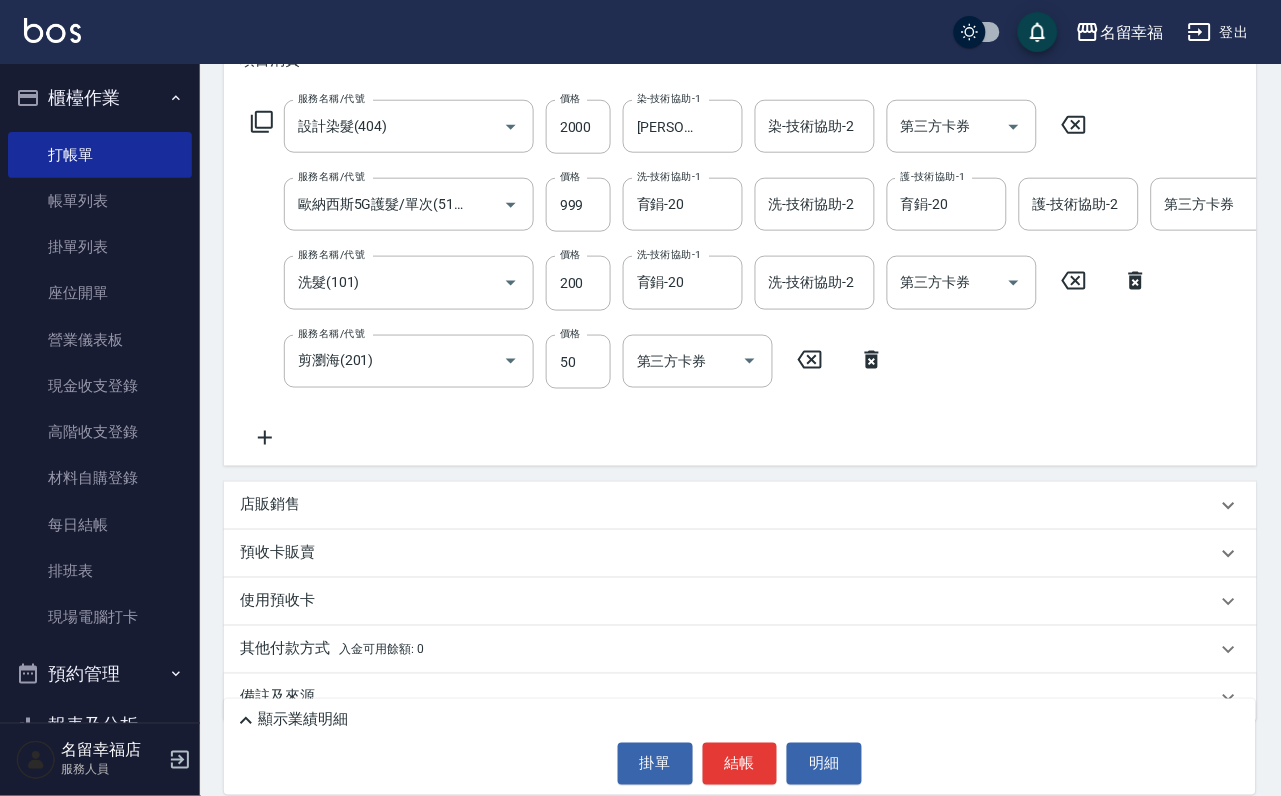 drag, startPoint x: 582, startPoint y: 386, endPoint x: 462, endPoint y: 439, distance: 131.18307 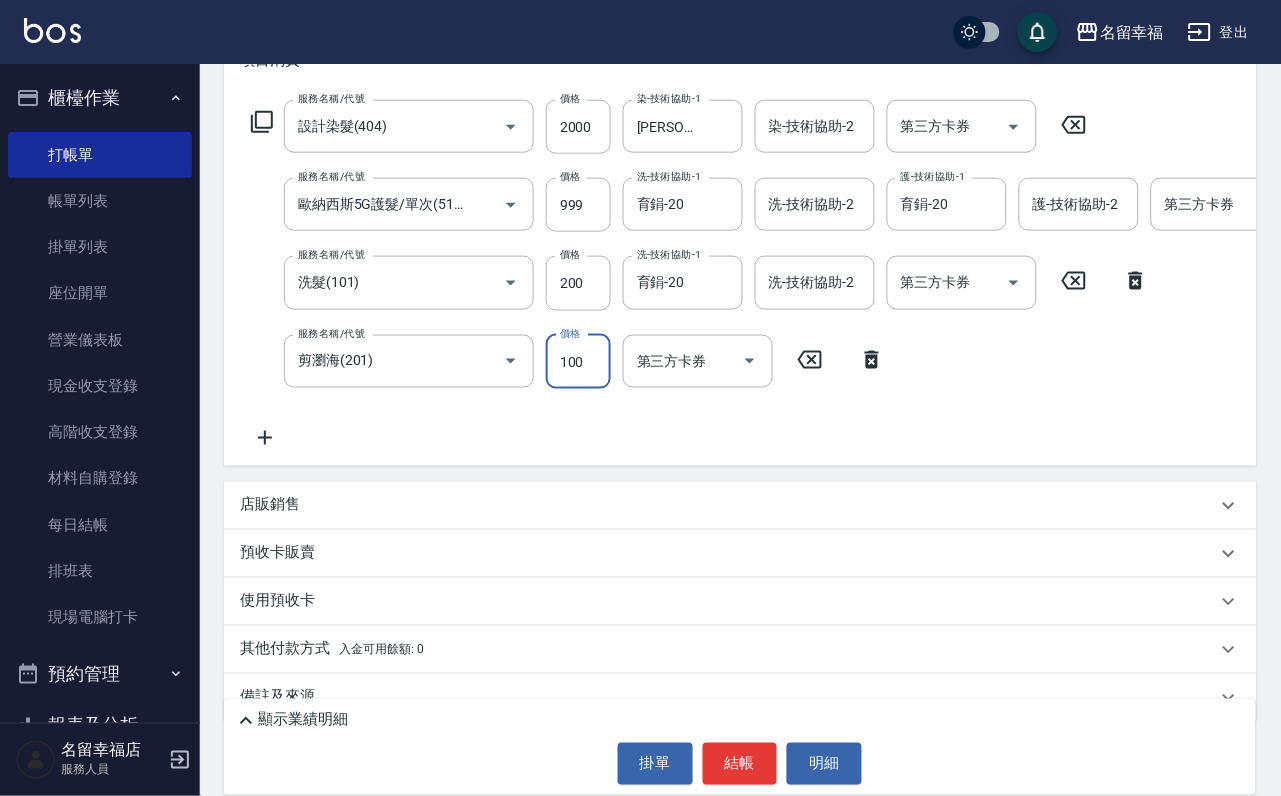 type on "100" 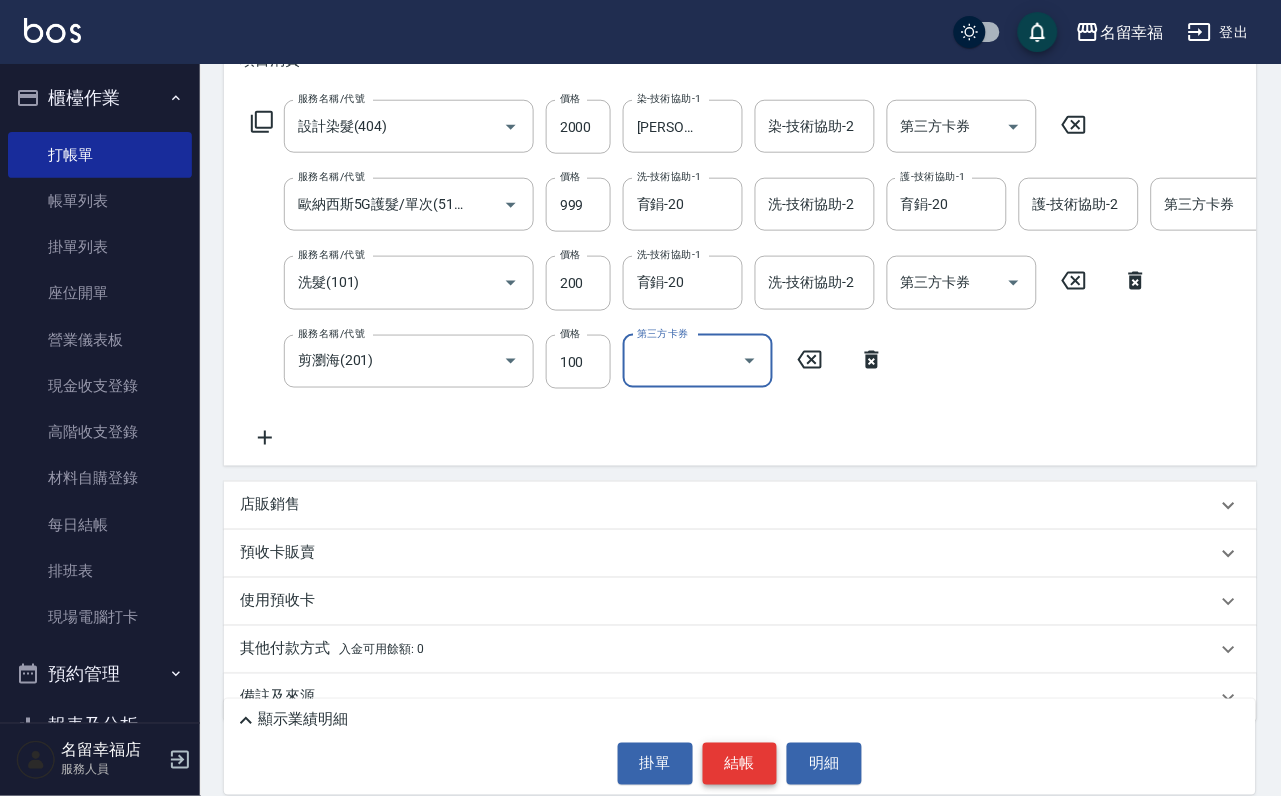 click on "結帳" at bounding box center (740, 764) 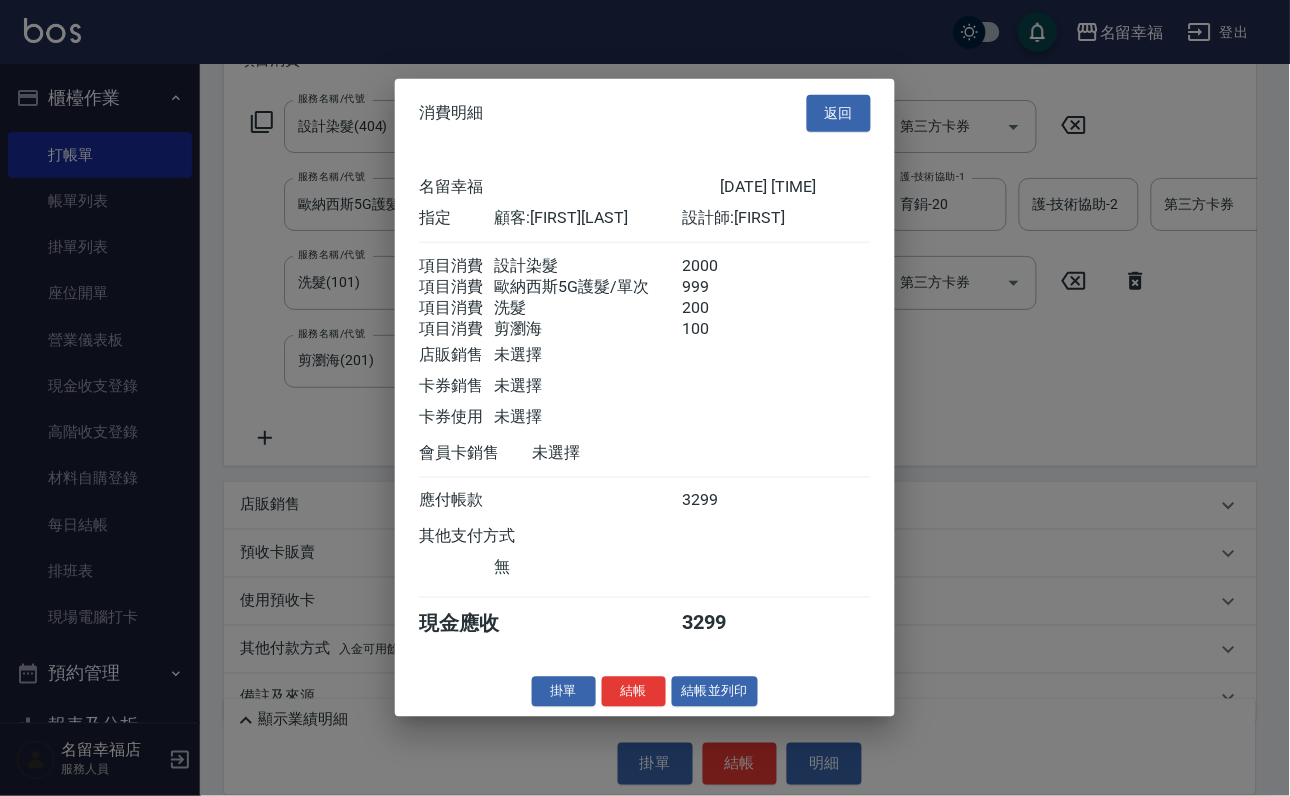 scroll, scrollTop: 450, scrollLeft: 0, axis: vertical 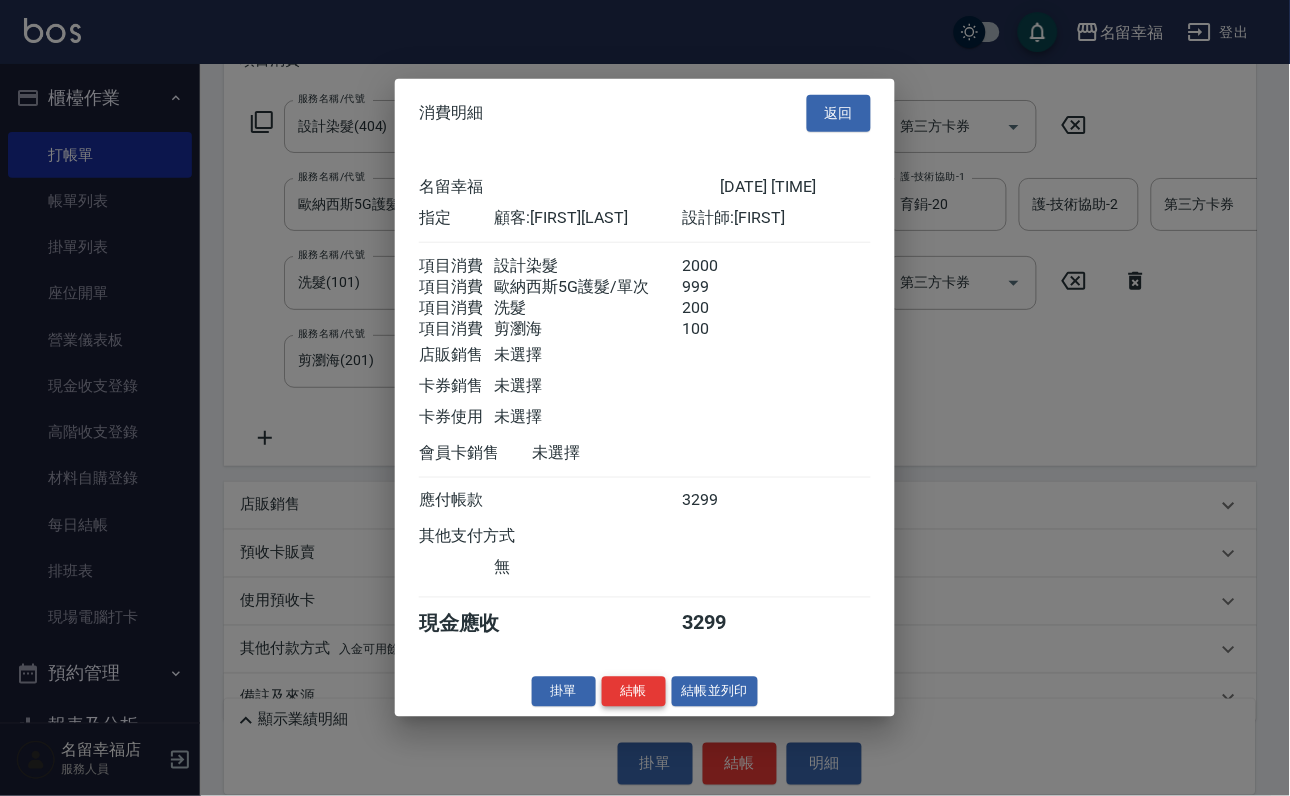 click on "結帳" at bounding box center [634, 691] 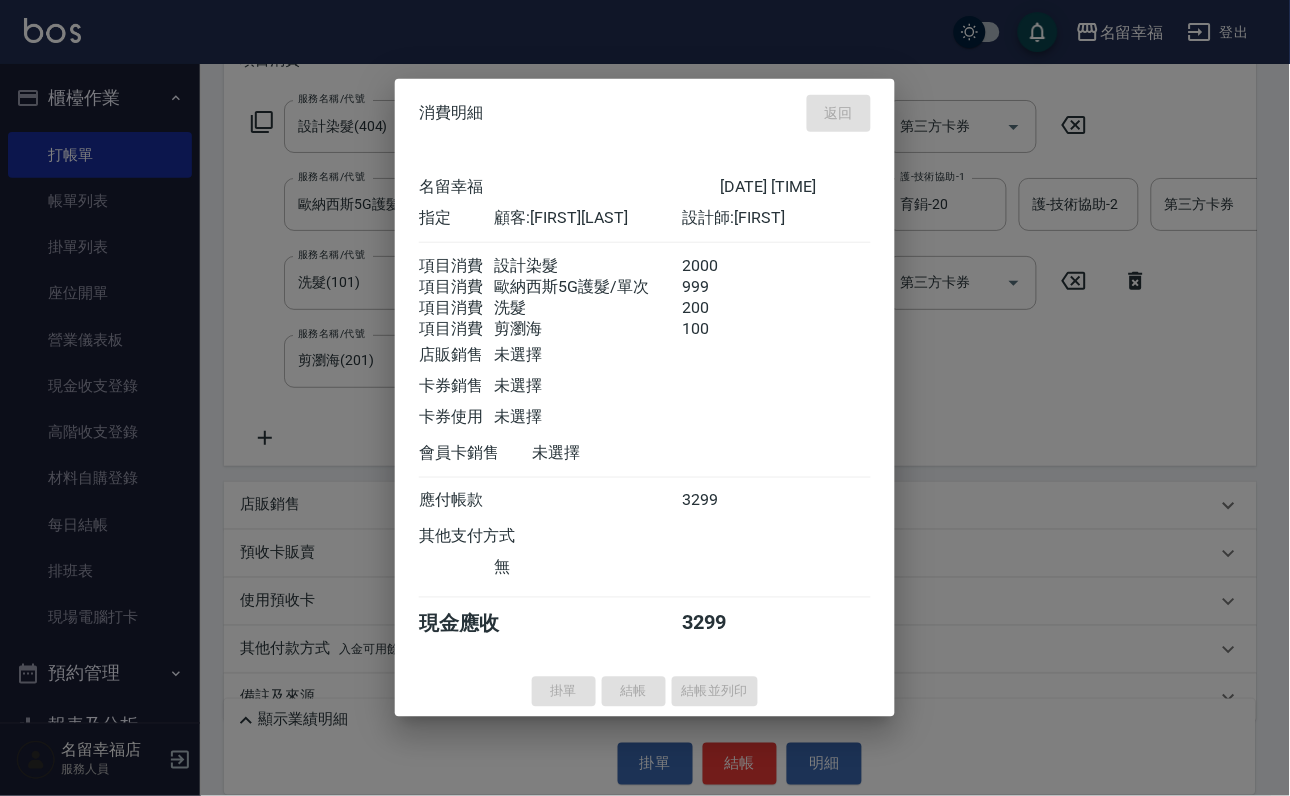 type on "[DATETIME]" 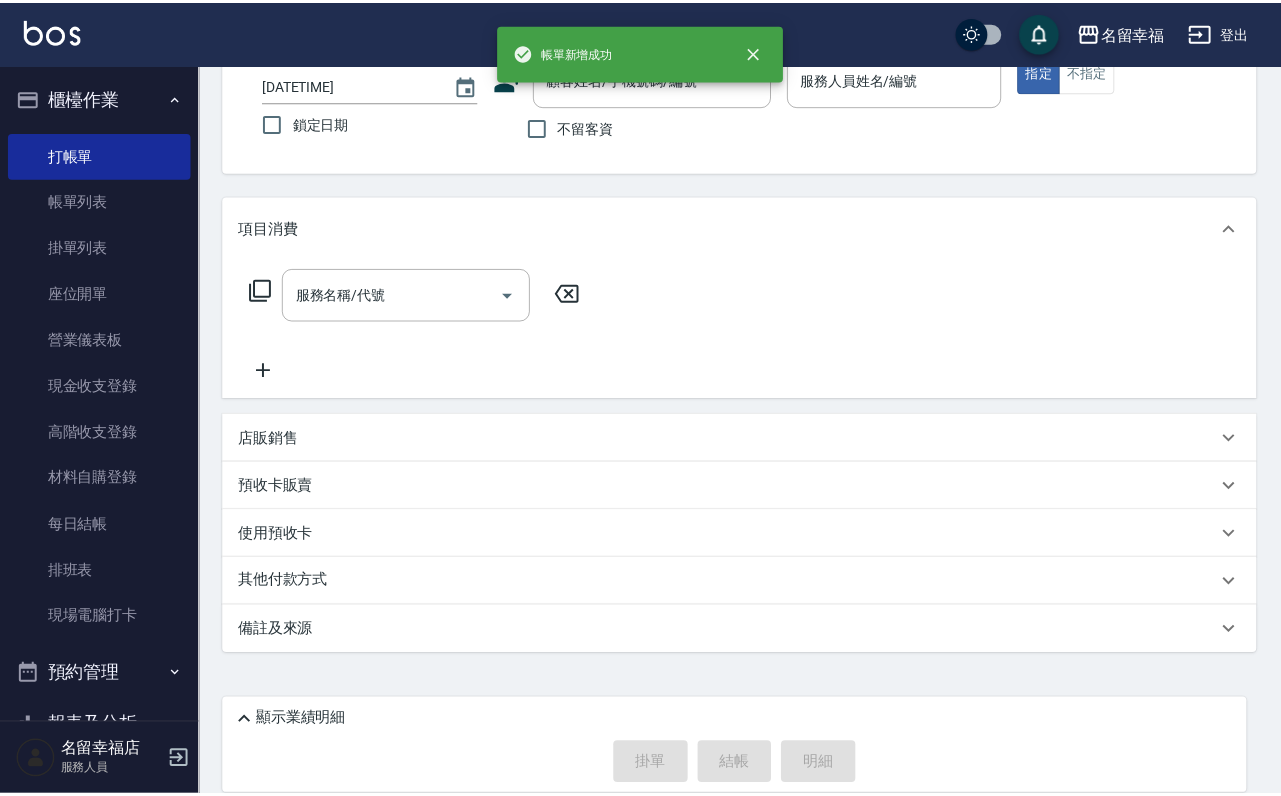 scroll, scrollTop: 0, scrollLeft: 0, axis: both 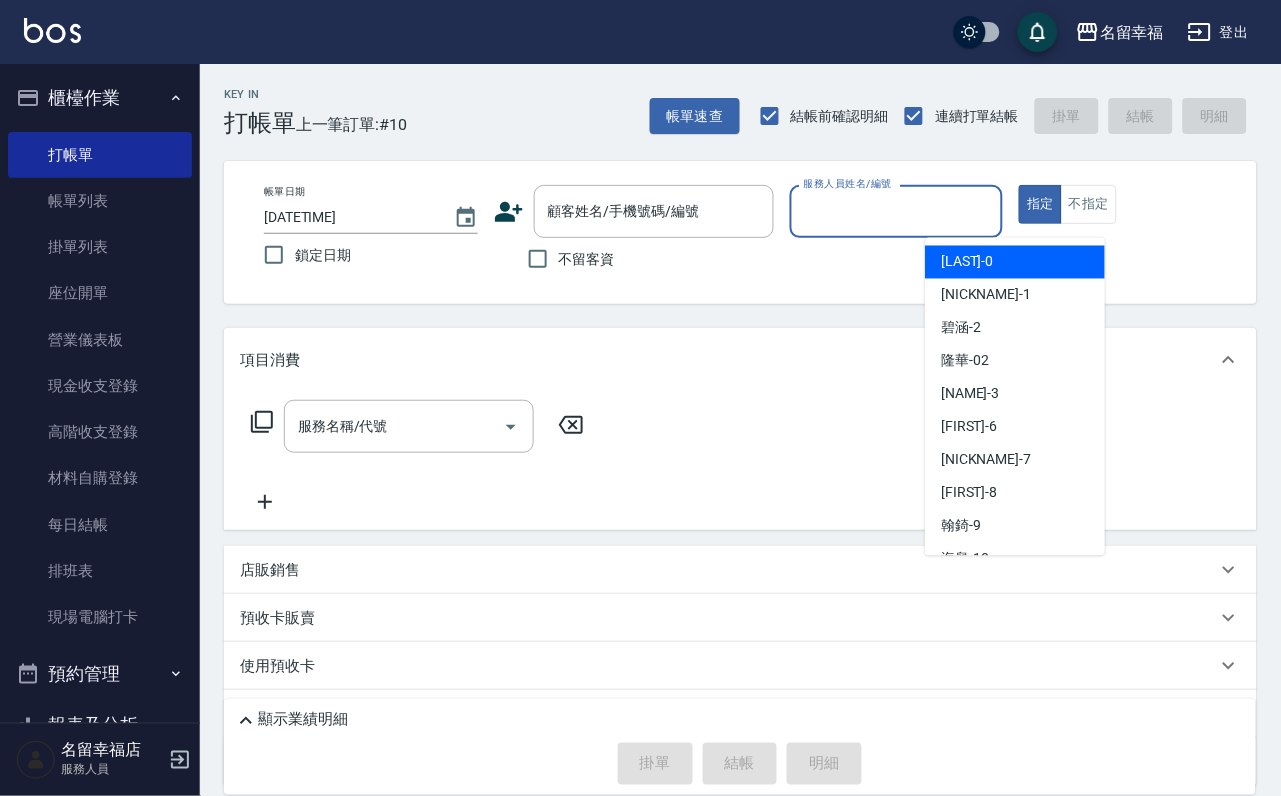 click on "服務人員姓名/編號" at bounding box center (897, 211) 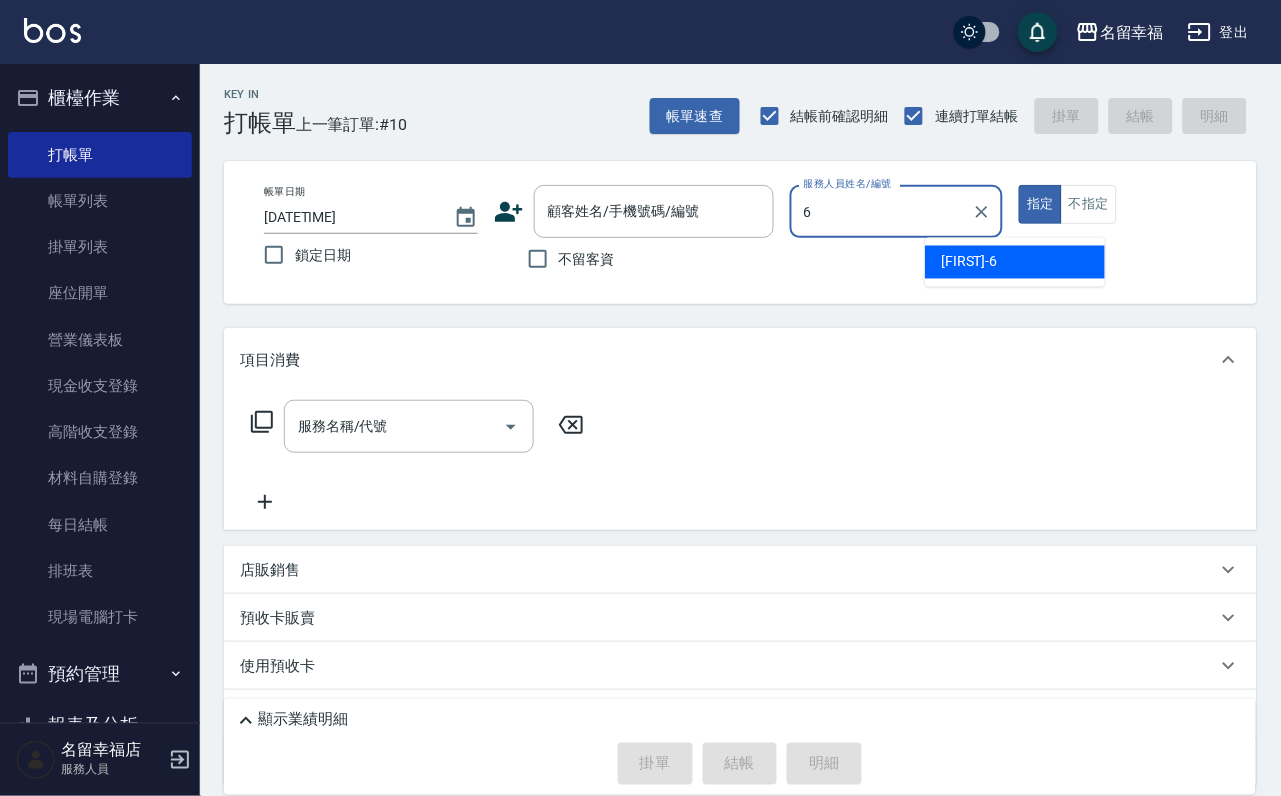 type on "[PERSON_NAME] -6" 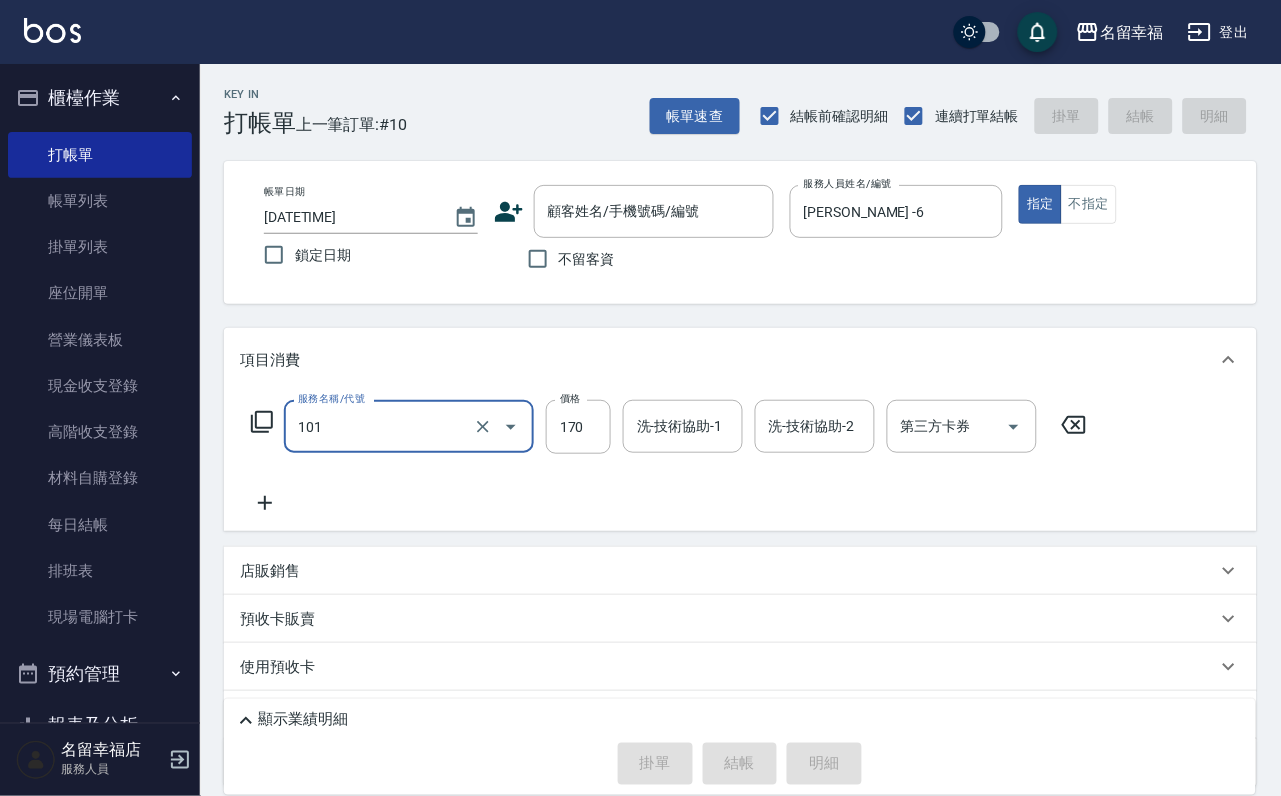 type on "洗髮(101)" 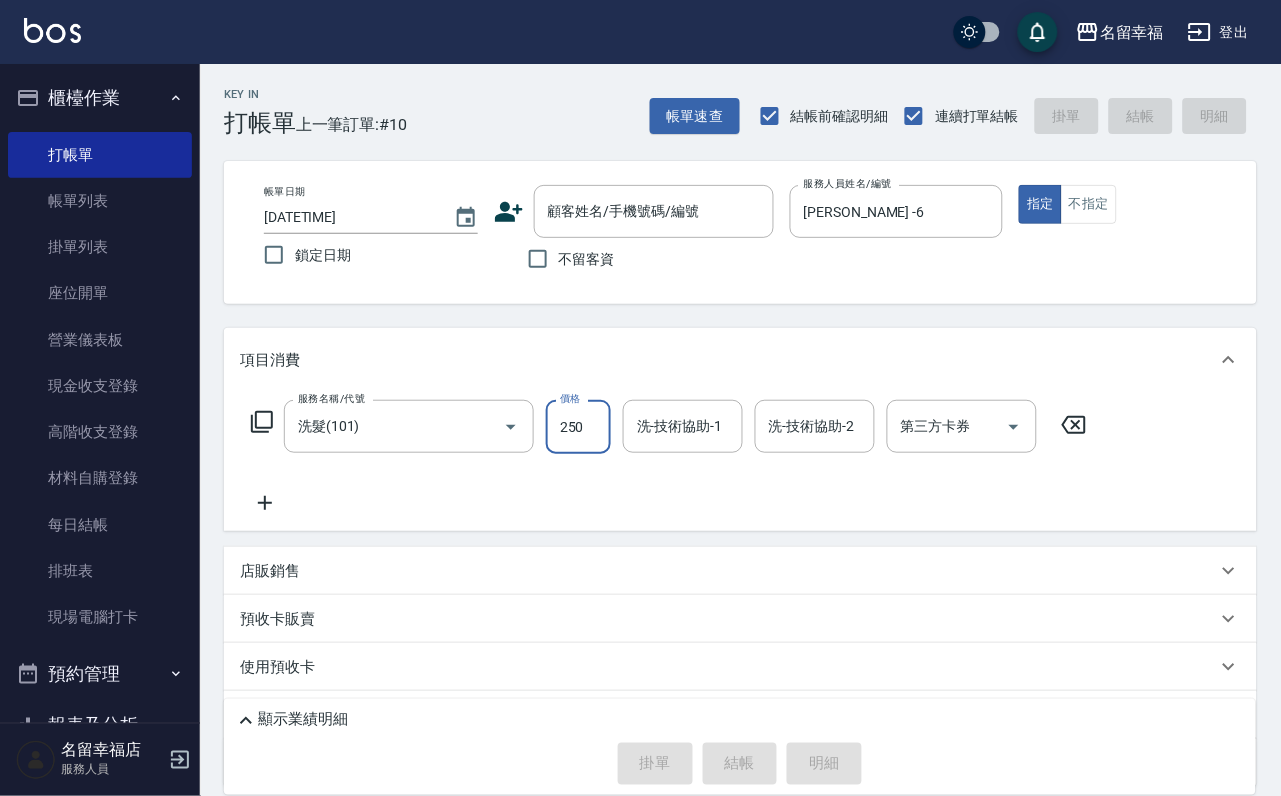 type on "250" 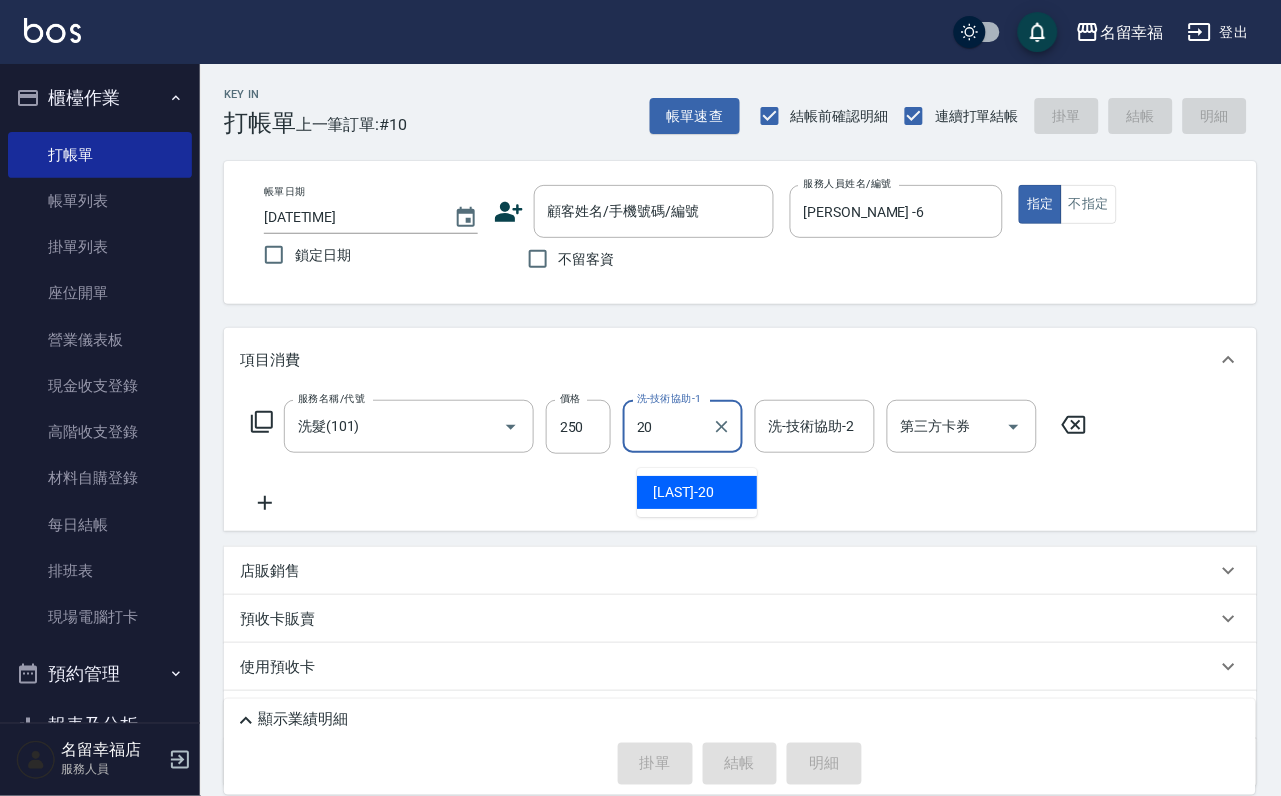 type on "育鋗-20" 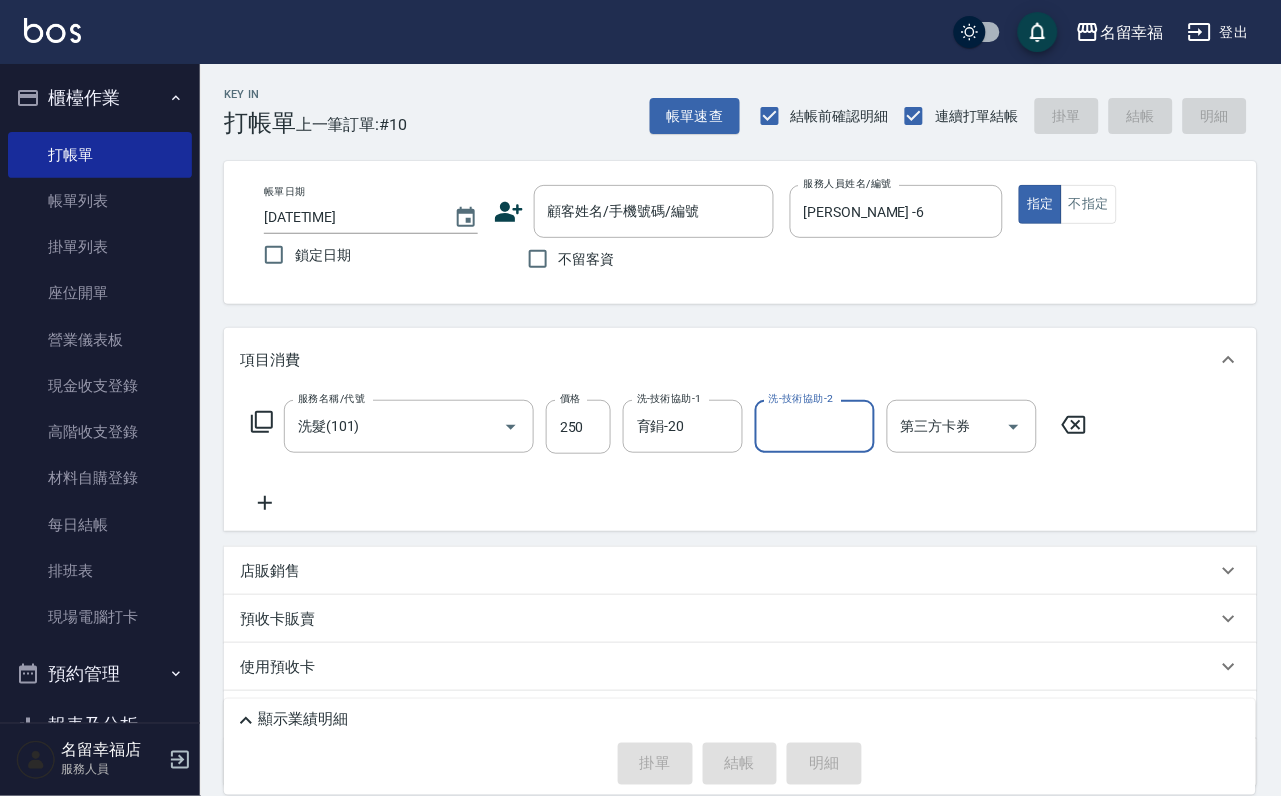 click 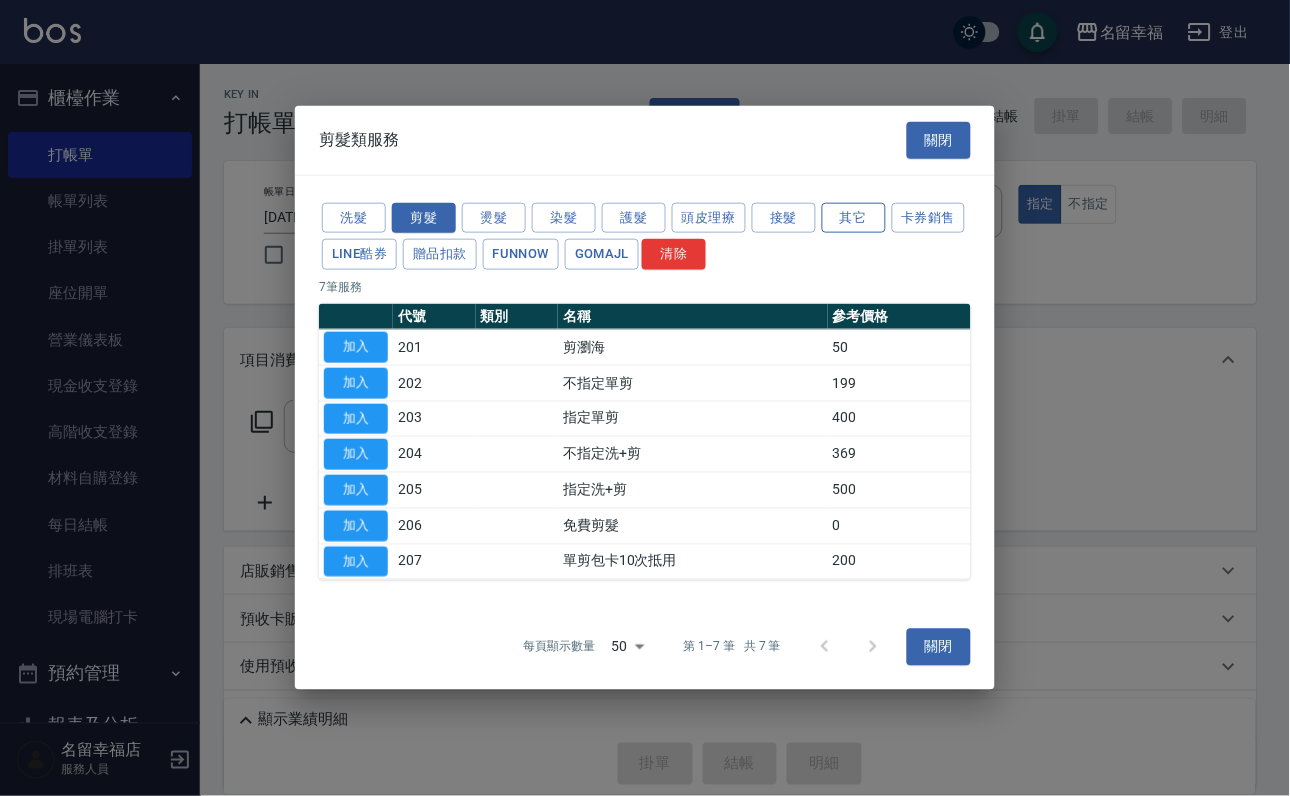 click on "其它" at bounding box center (854, 217) 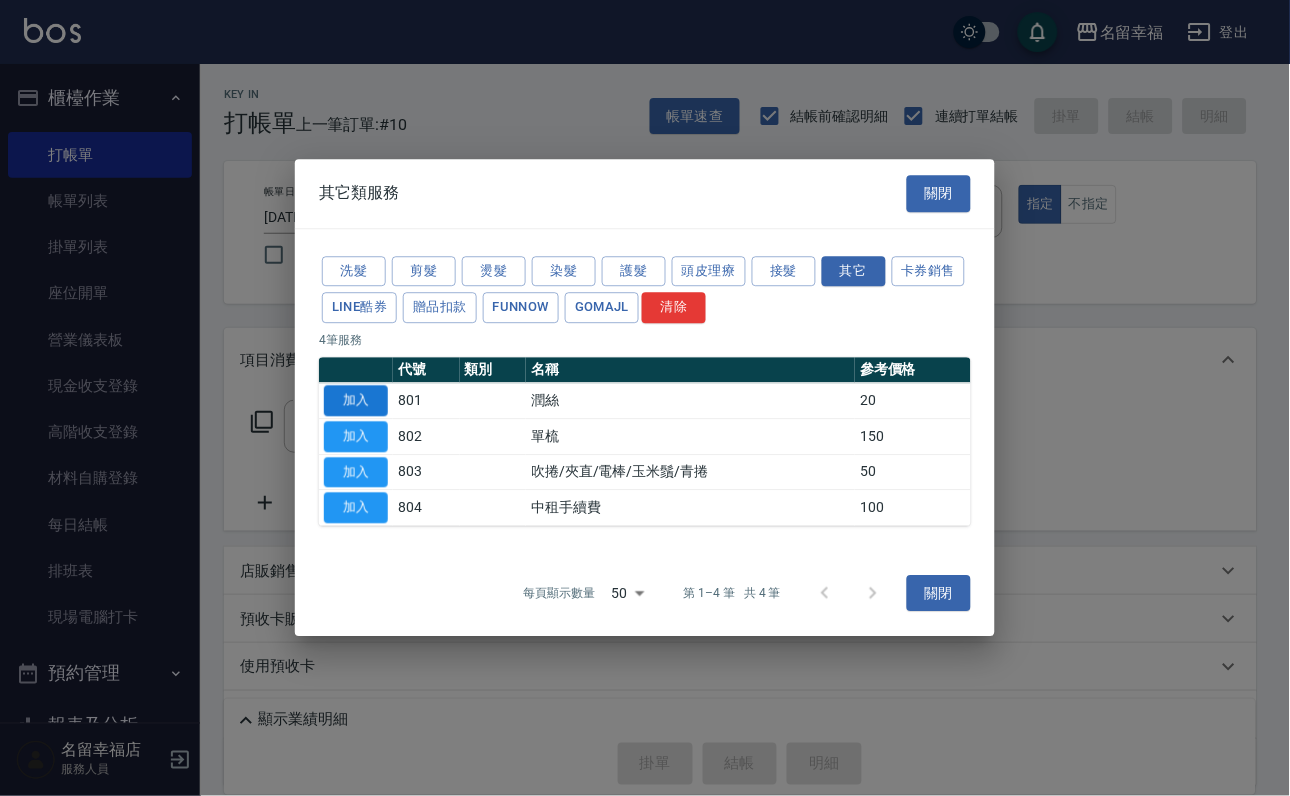 click on "加入" at bounding box center (356, 400) 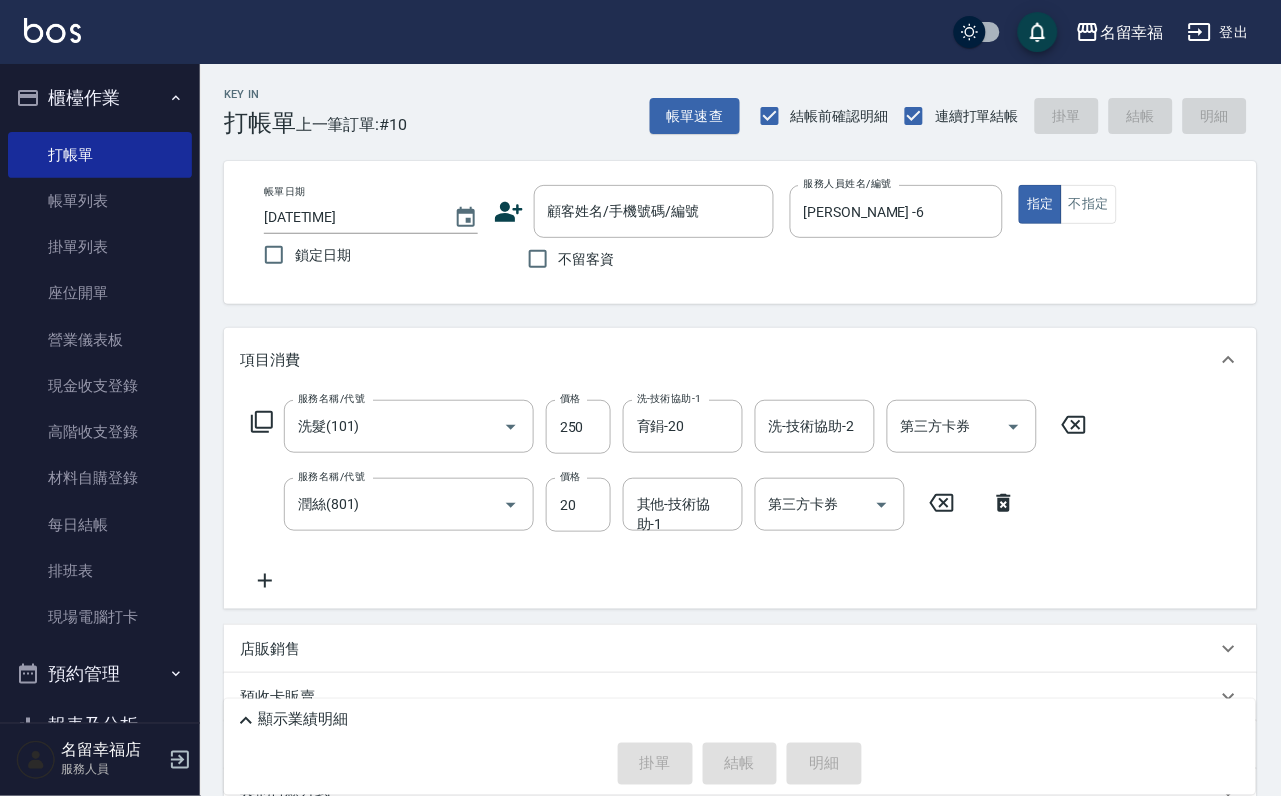 click on "其他-技術協助-1 其他-技術協助-1" at bounding box center (683, 504) 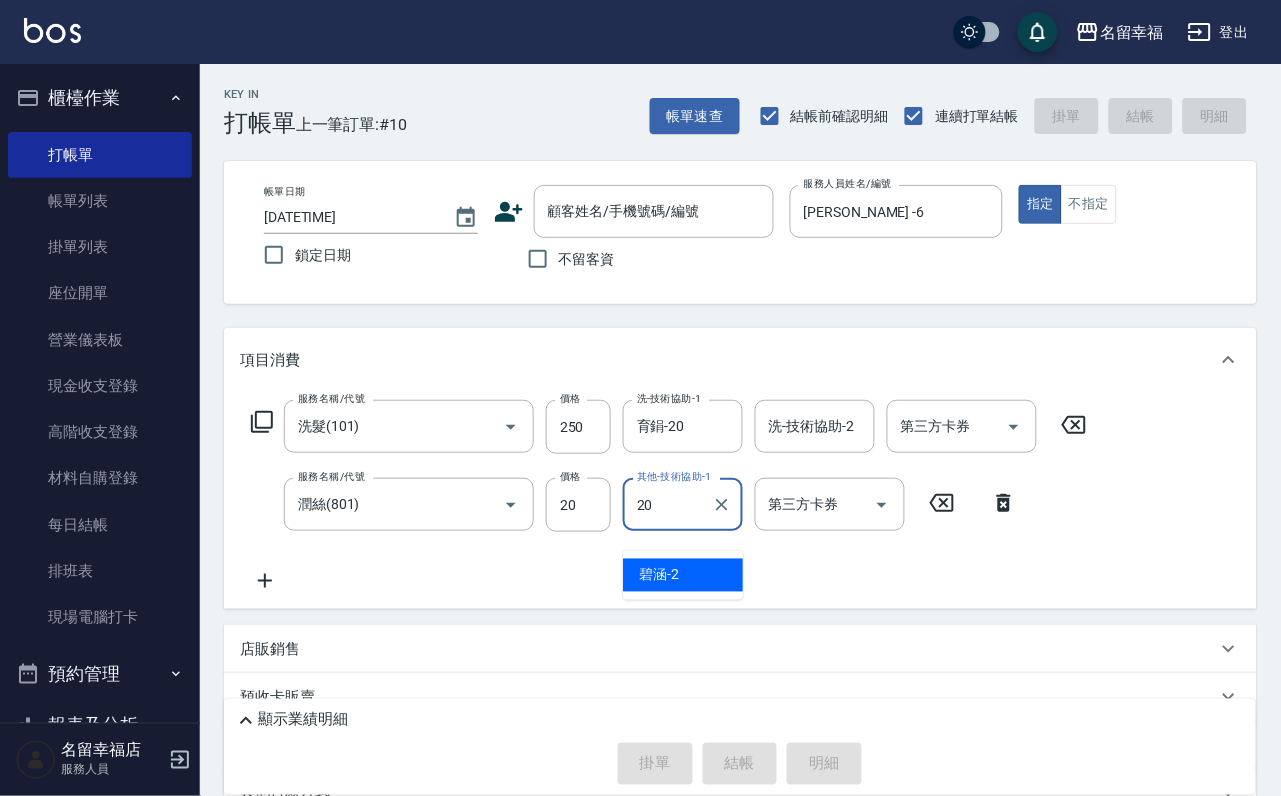 type on "育鋗-20" 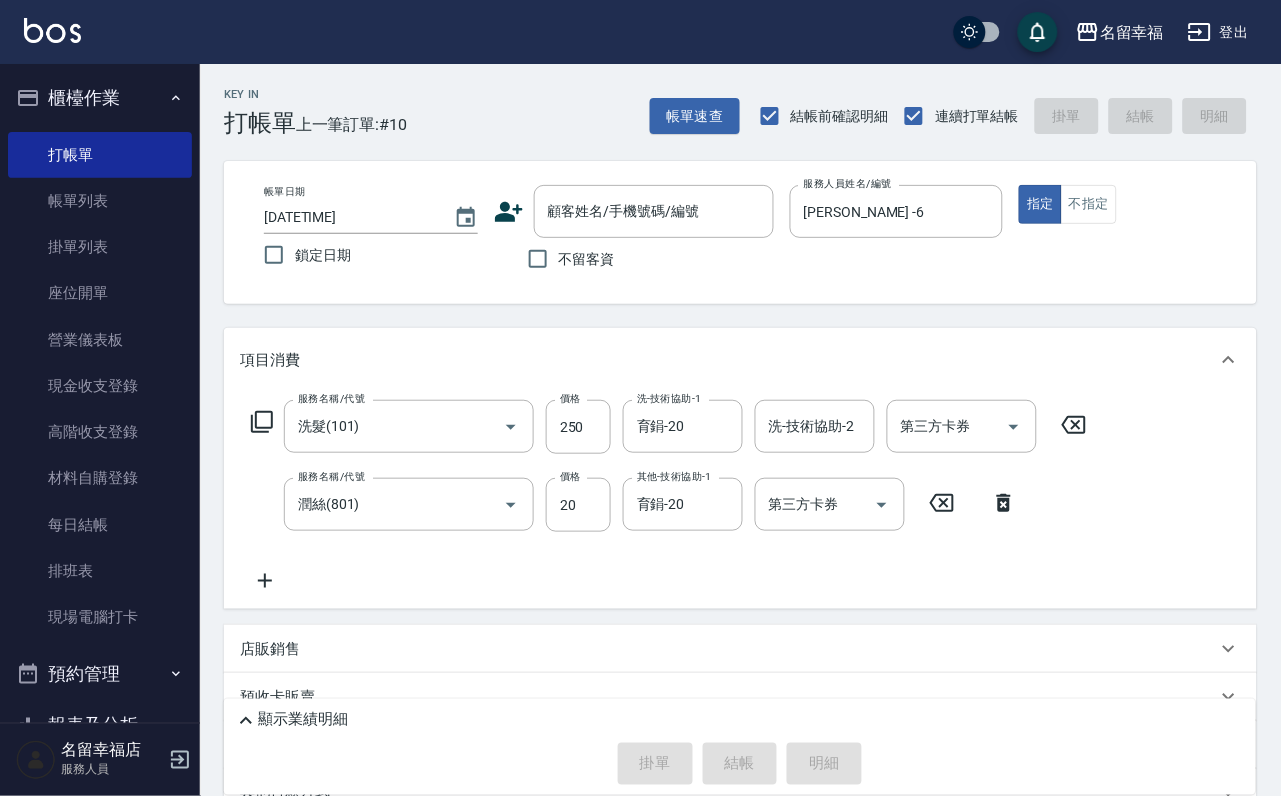 click 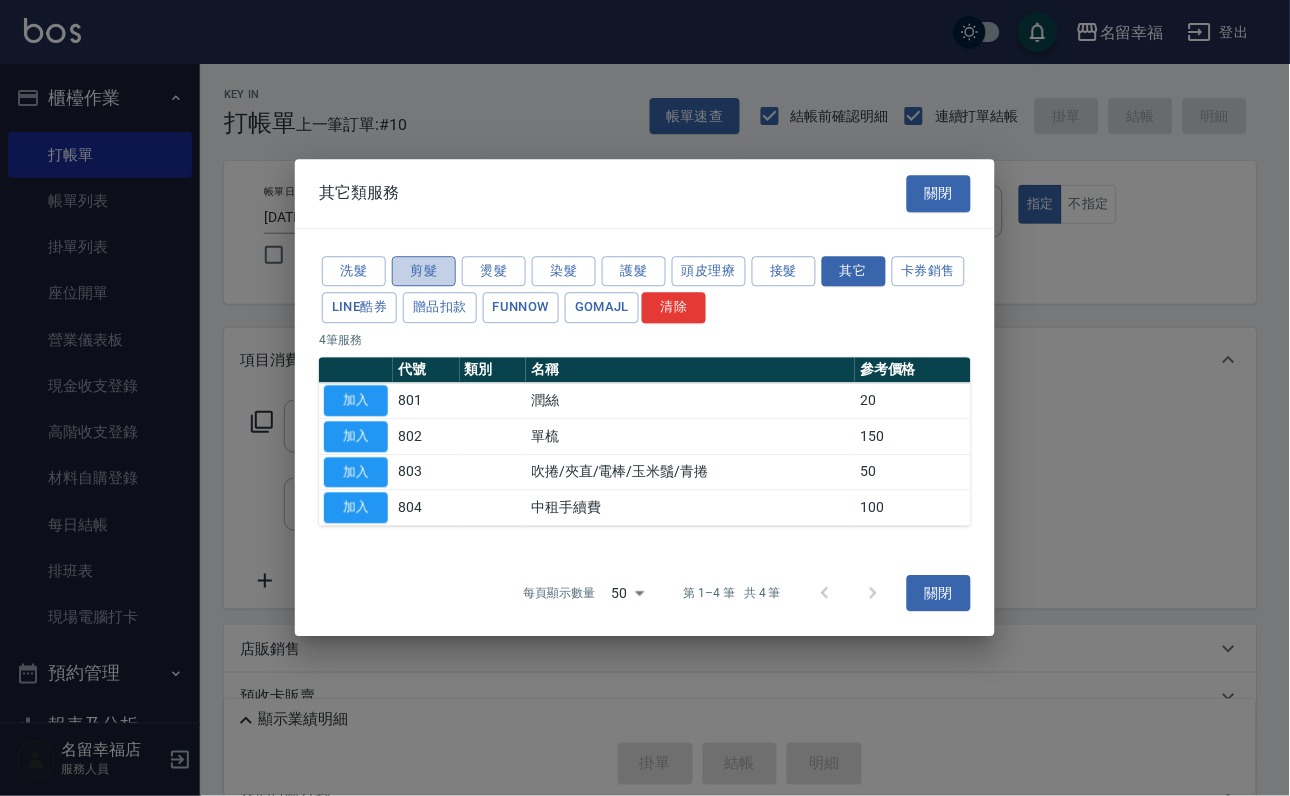click on "剪髮" at bounding box center (424, 271) 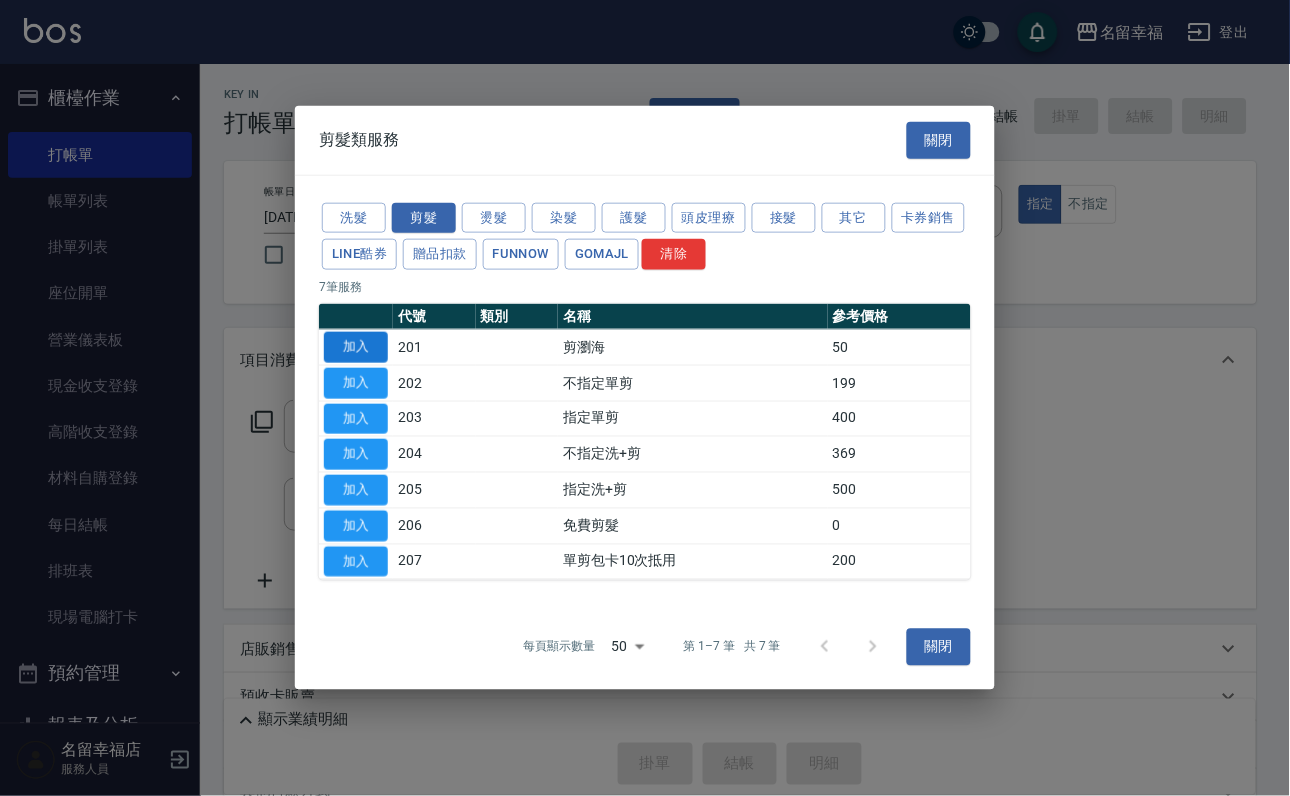 click on "加入" at bounding box center (356, 347) 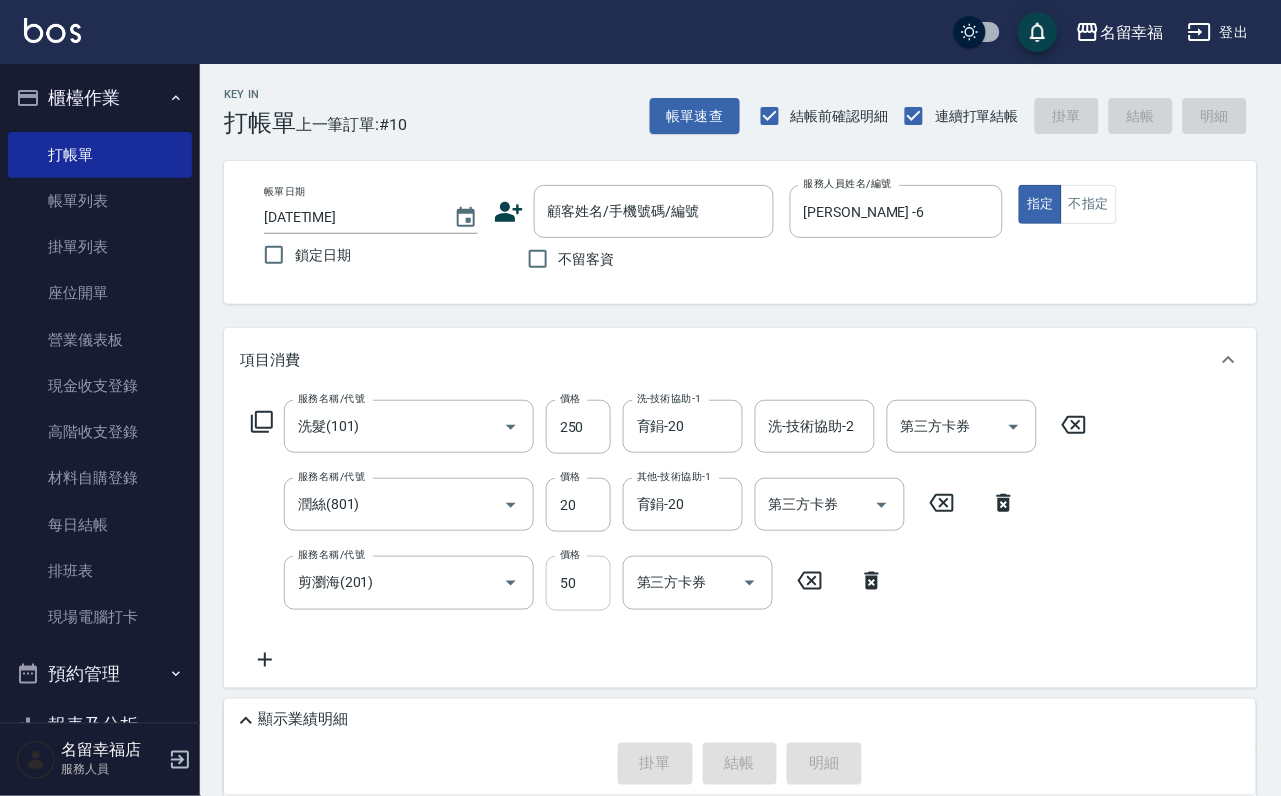 click on "50" at bounding box center (578, 583) 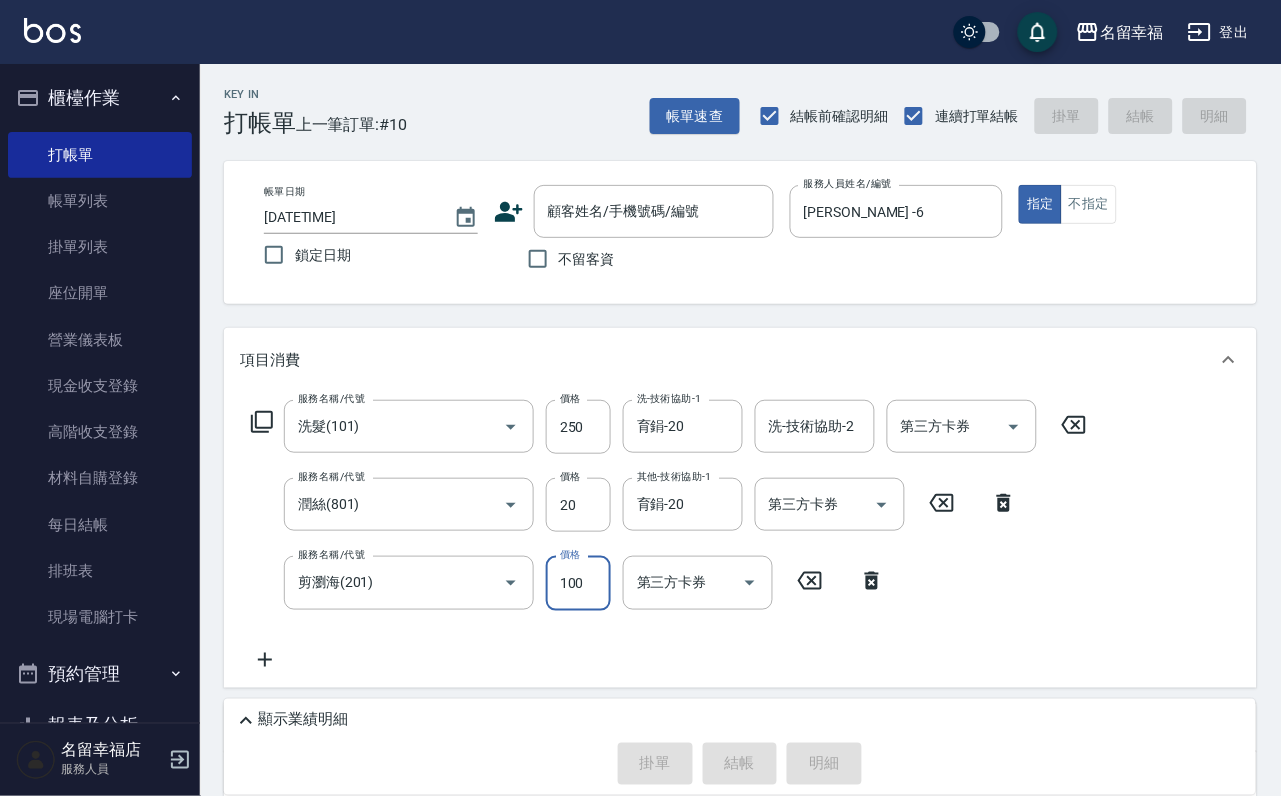 type on "100" 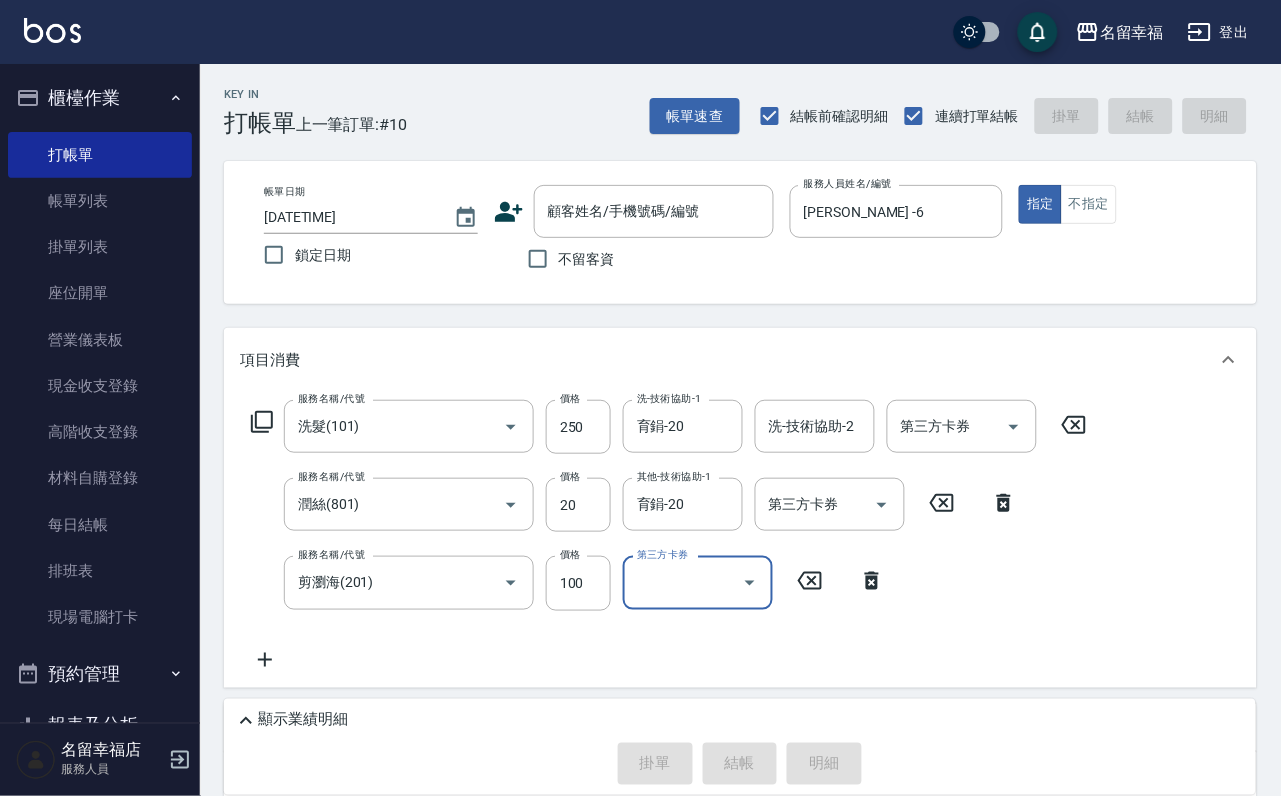 click 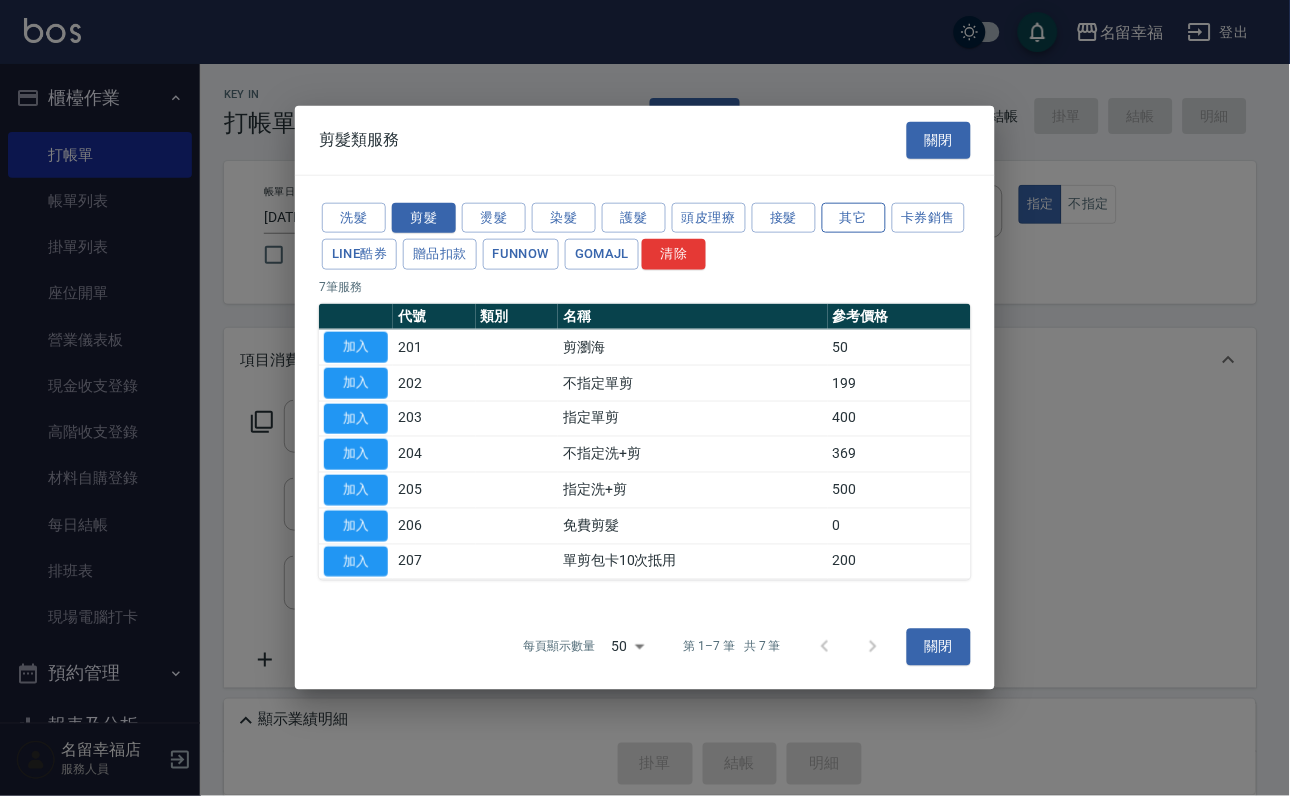 click on "其它" at bounding box center (854, 217) 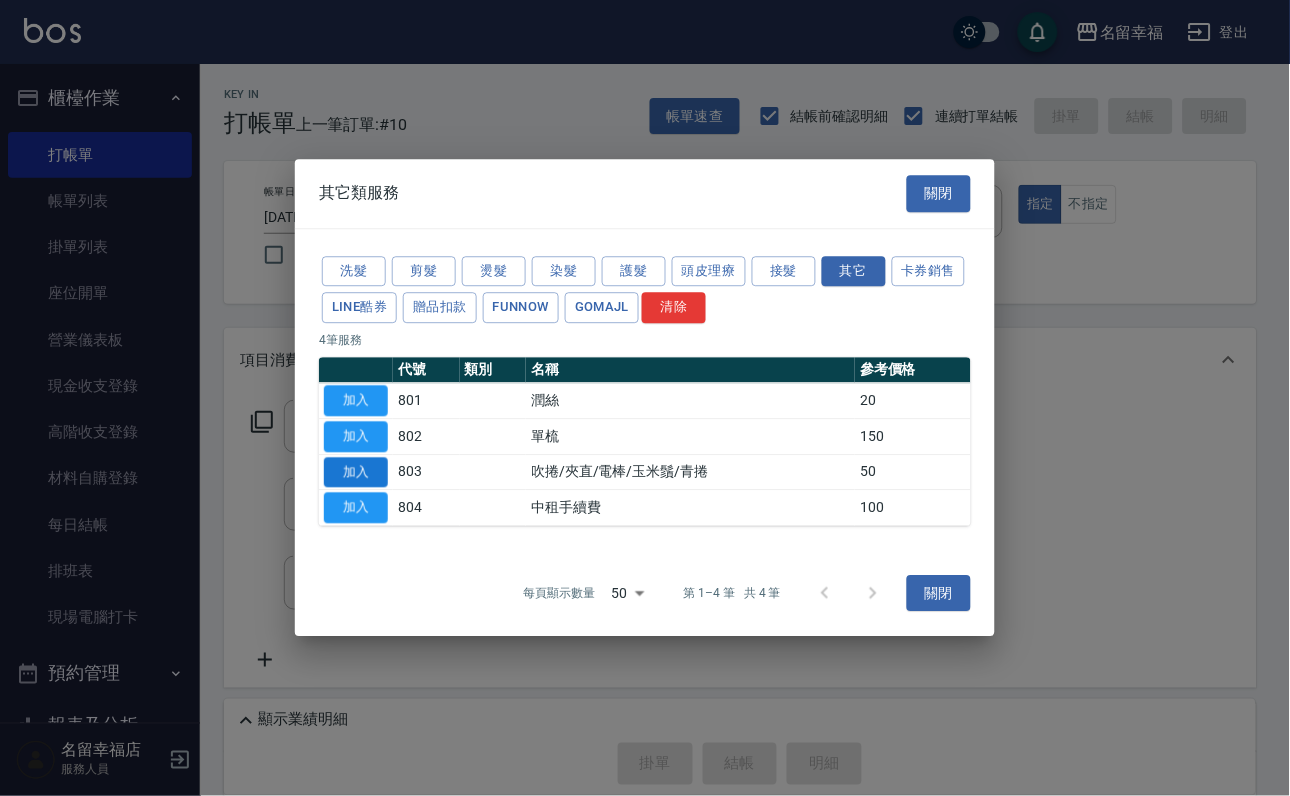 drag, startPoint x: 366, startPoint y: 490, endPoint x: 379, endPoint y: 489, distance: 13.038404 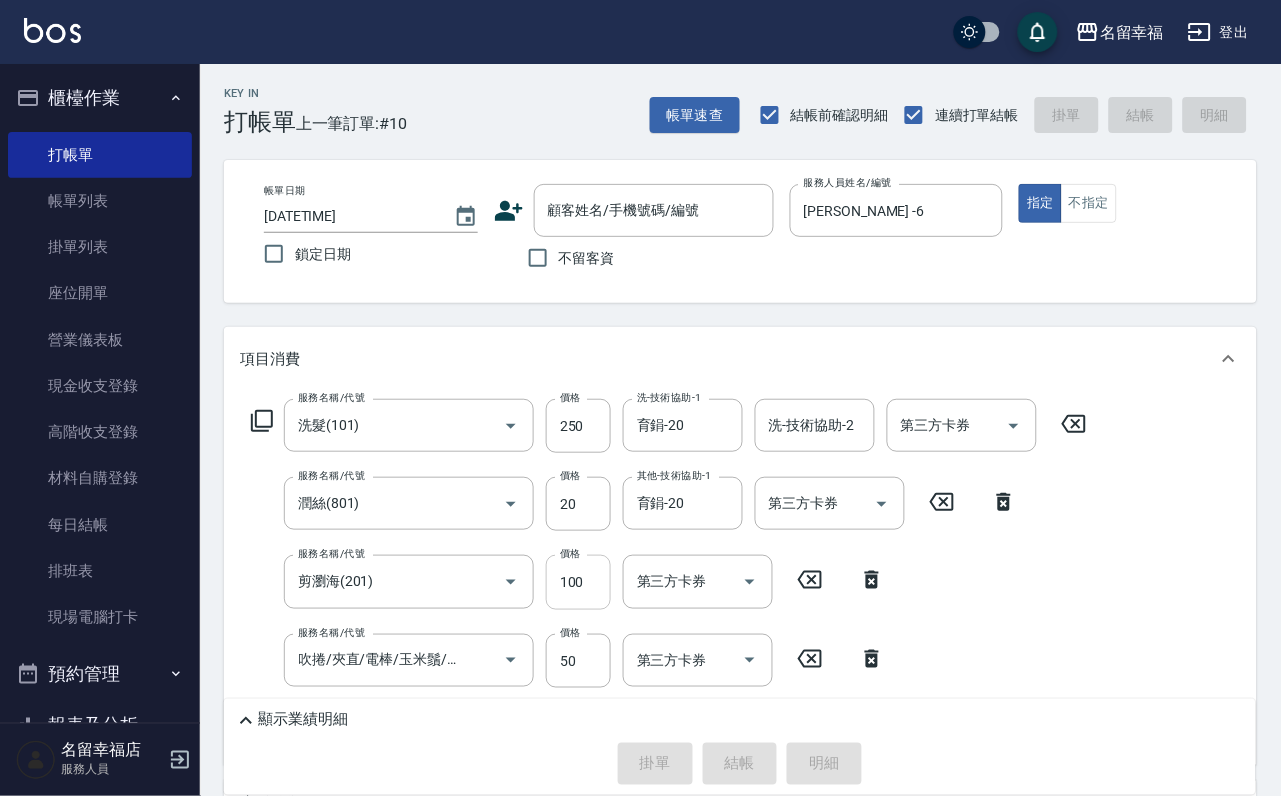 scroll, scrollTop: 150, scrollLeft: 0, axis: vertical 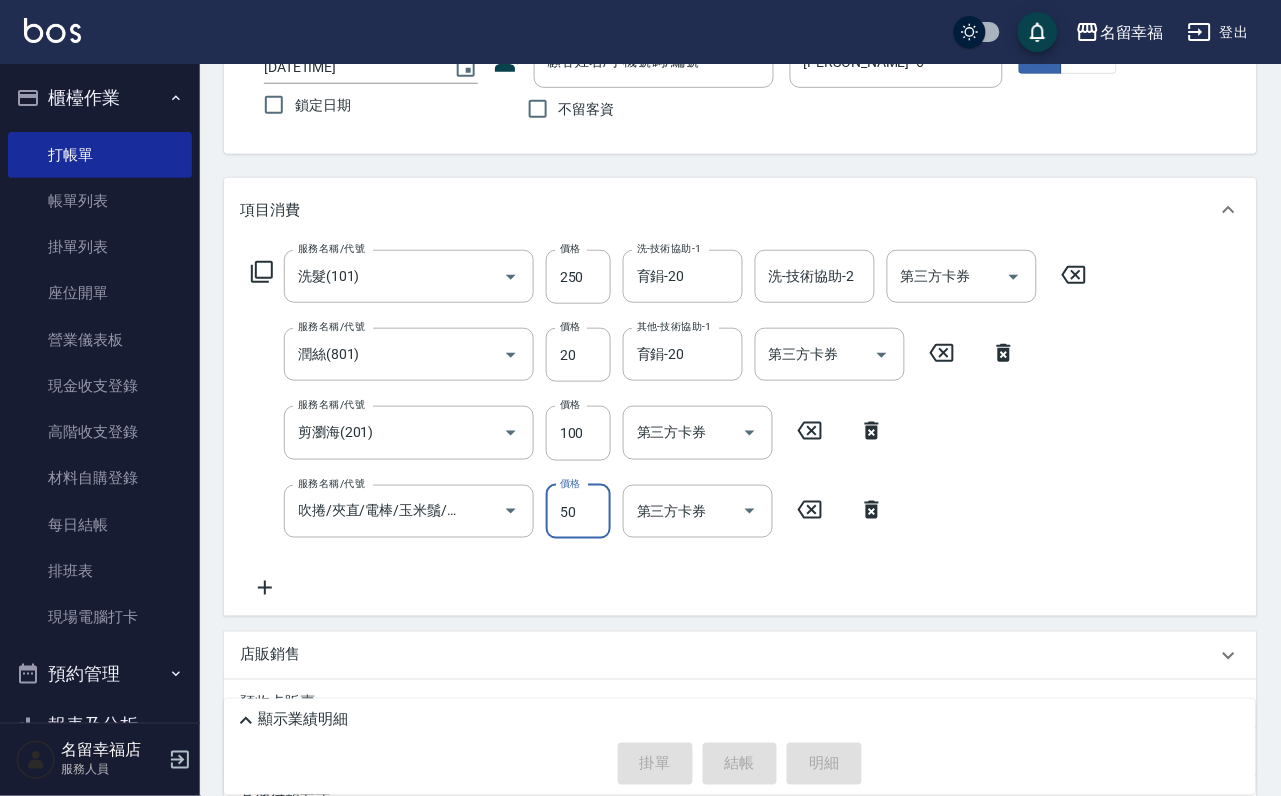 drag, startPoint x: 582, startPoint y: 557, endPoint x: 528, endPoint y: 589, distance: 62.76942 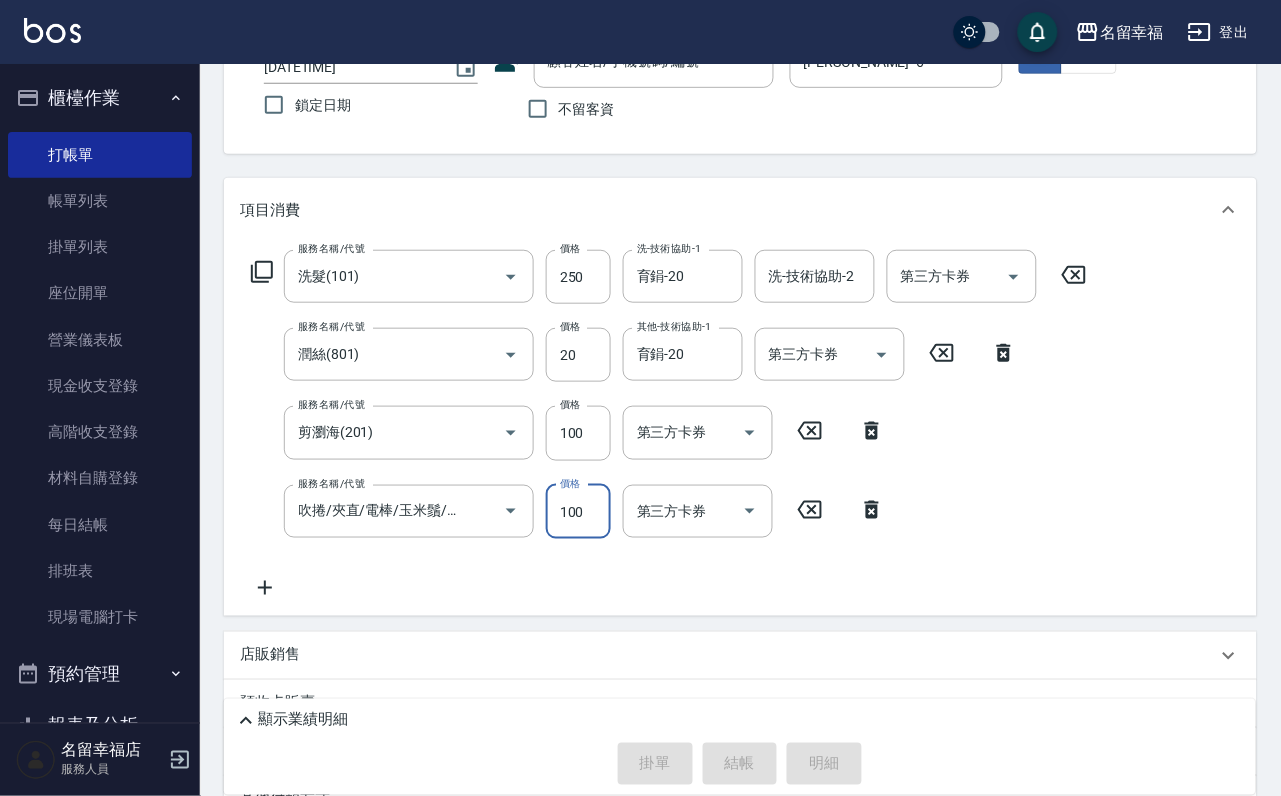 type on "100" 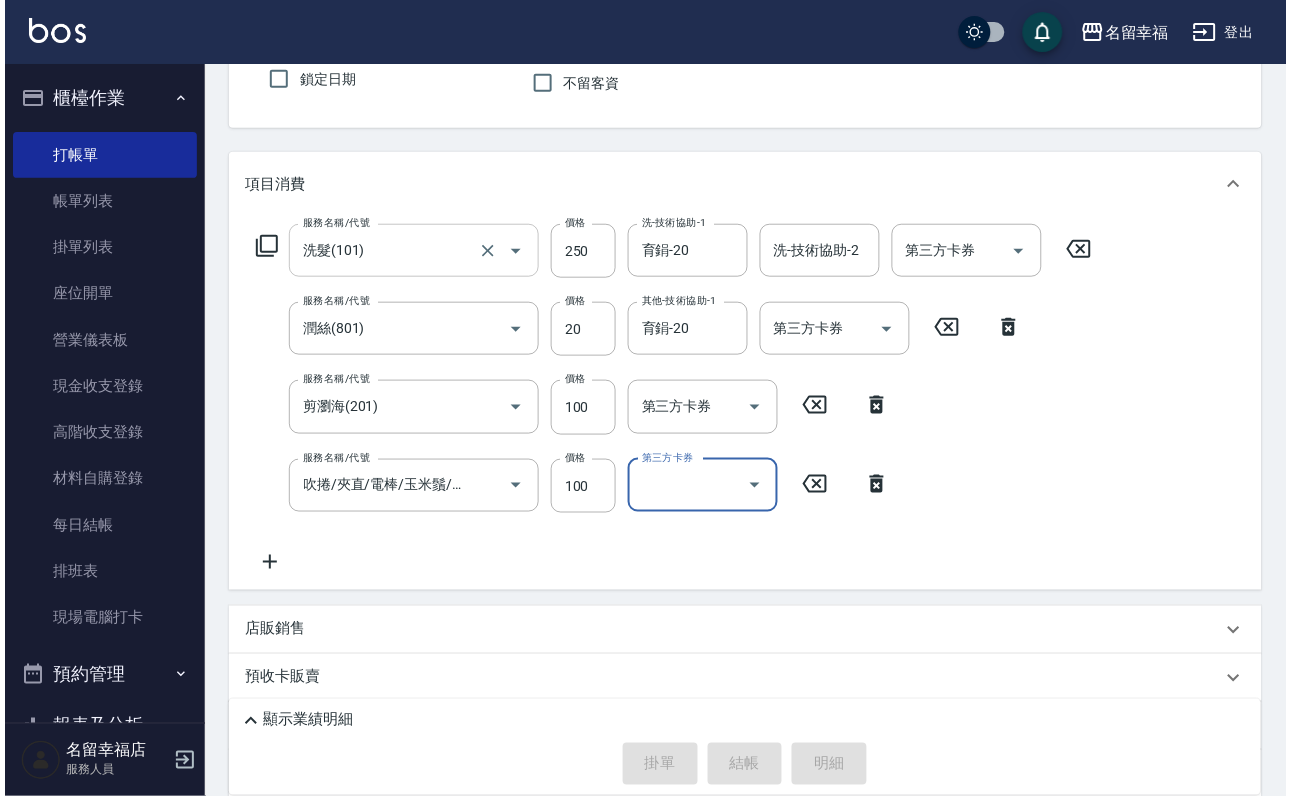 scroll, scrollTop: 0, scrollLeft: 0, axis: both 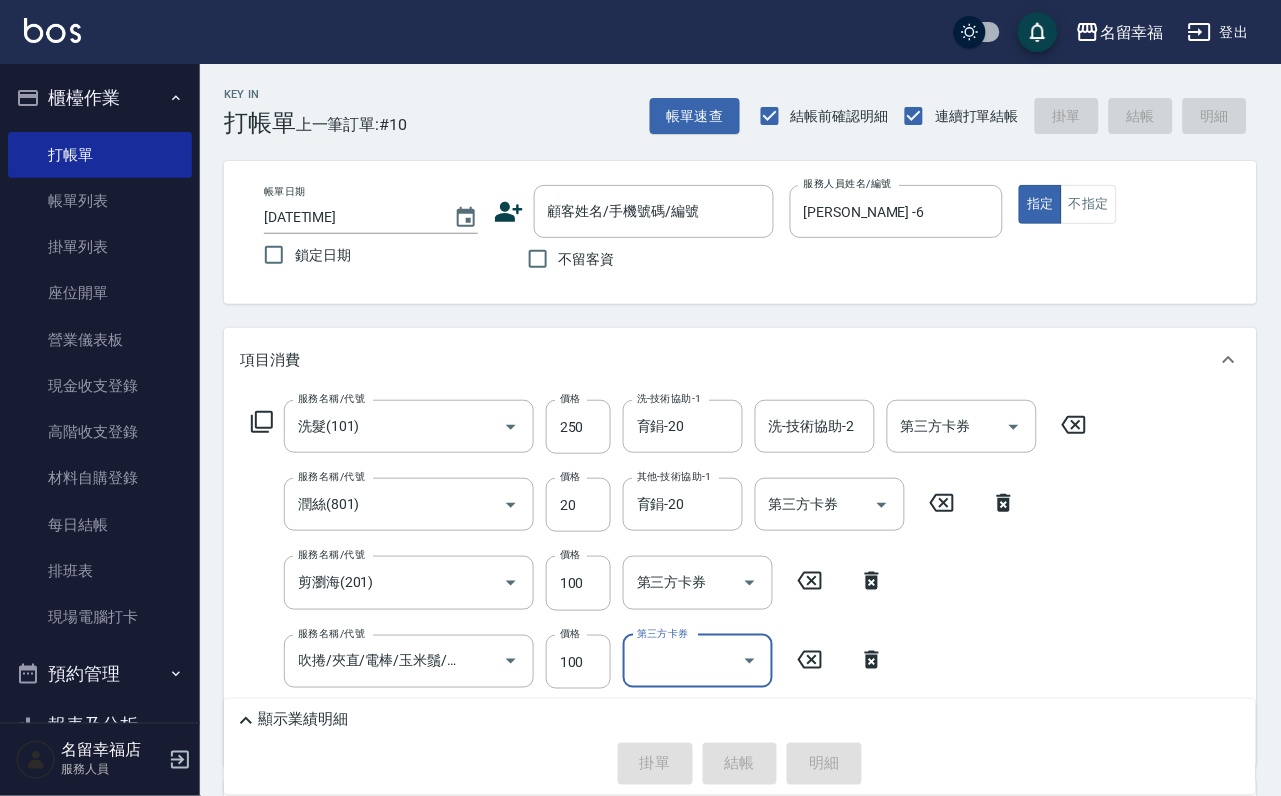 click on "不留客資" at bounding box center [566, 259] 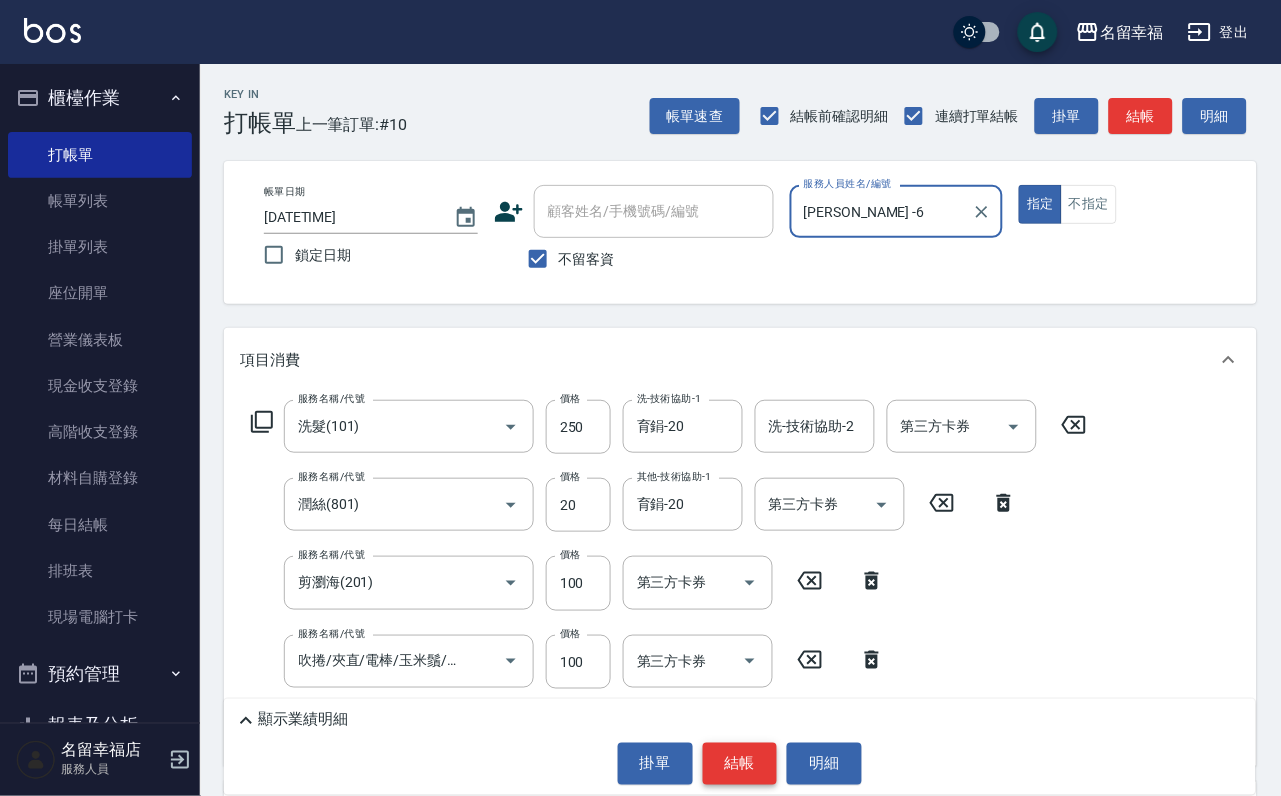 click on "結帳" at bounding box center [740, 764] 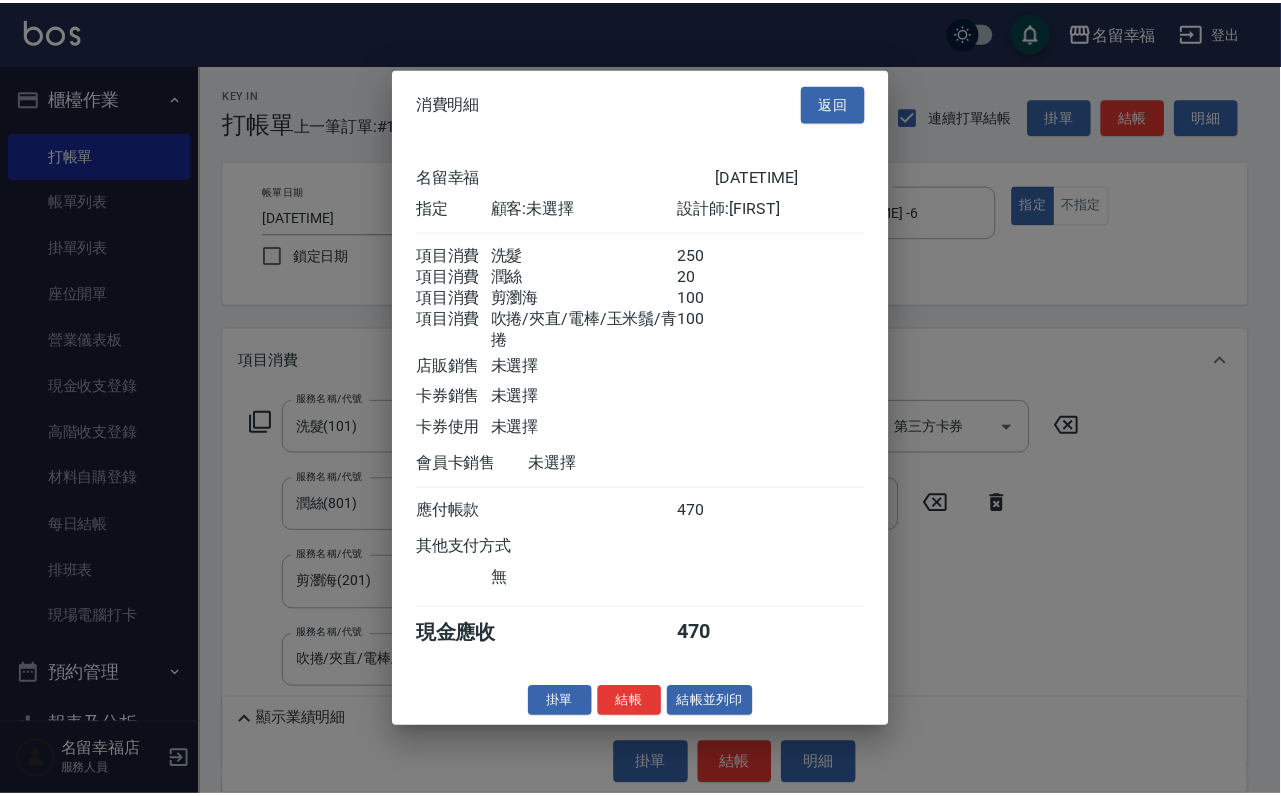 scroll, scrollTop: 450, scrollLeft: 0, axis: vertical 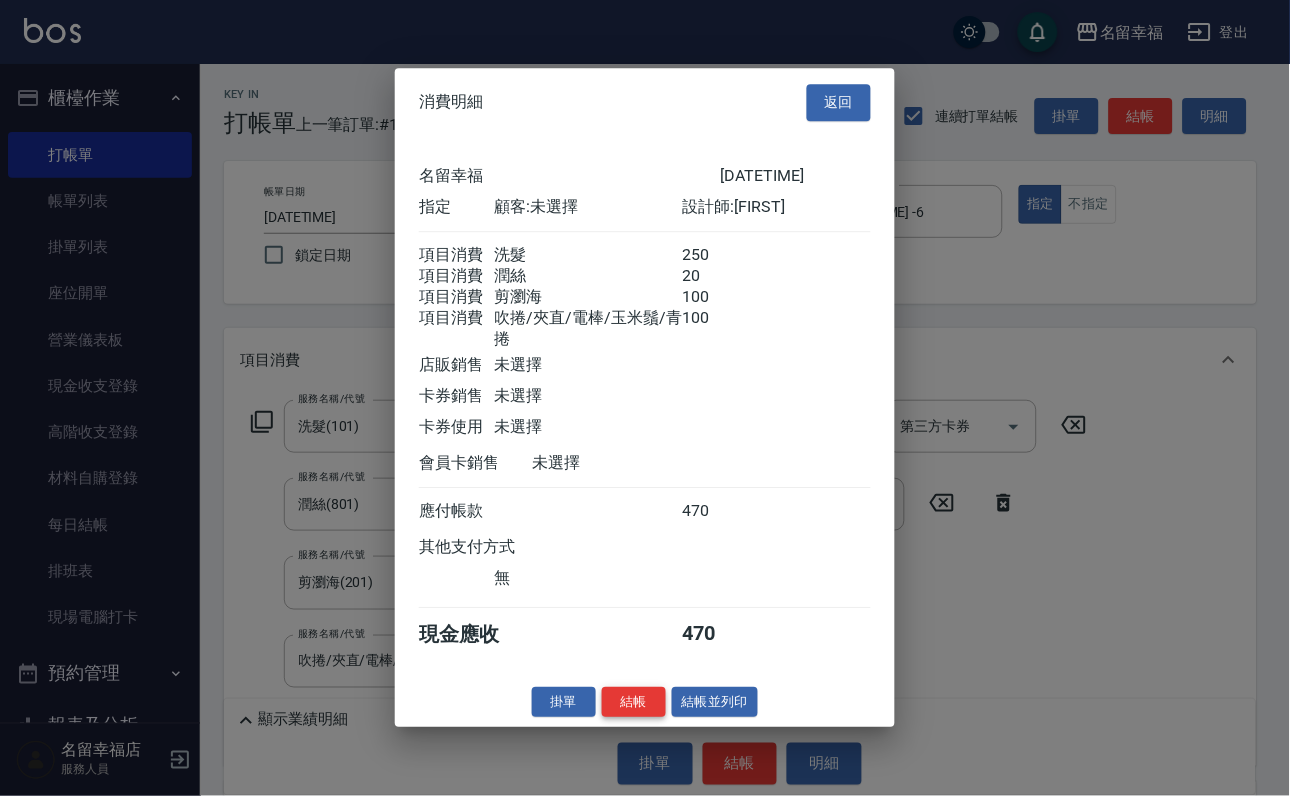 click on "結帳" at bounding box center [634, 702] 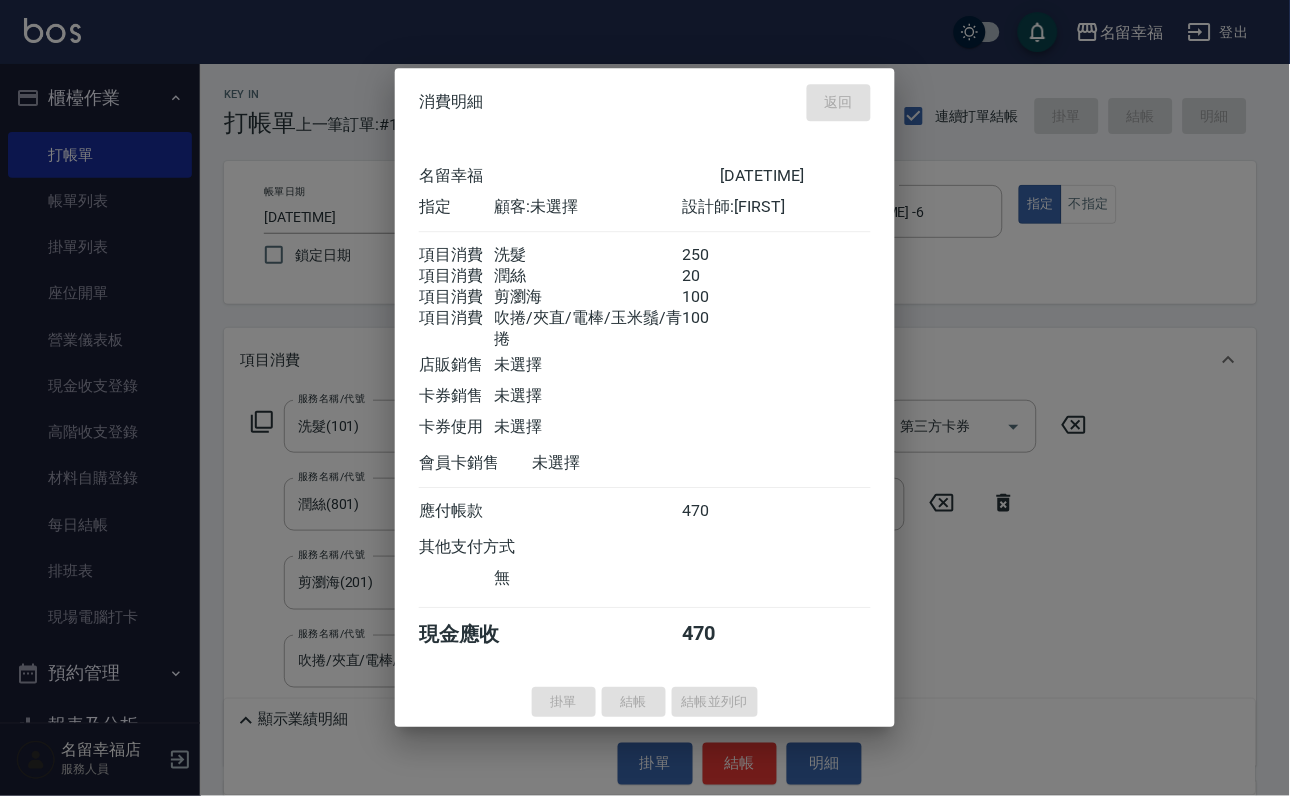 type on "2025/08/08 14:08" 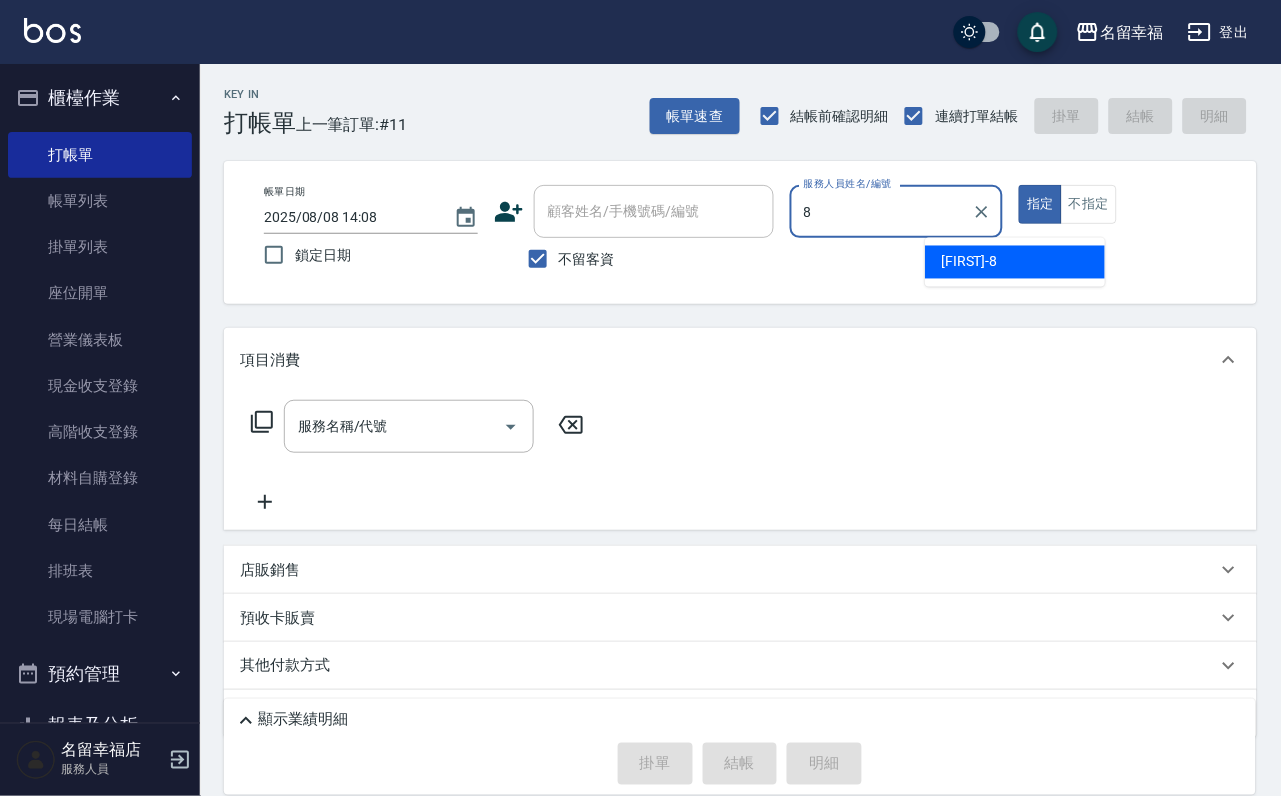 type on "詩婷-8" 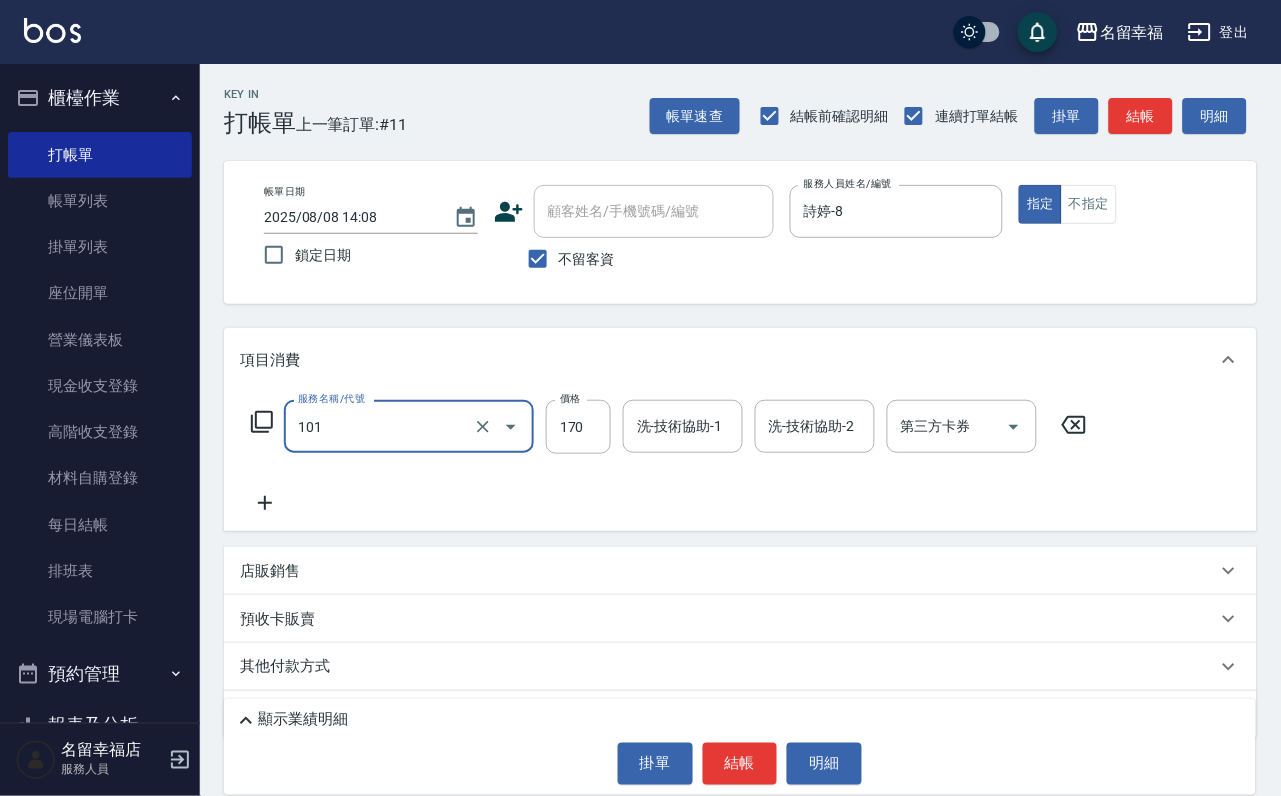 type on "洗髮(101)" 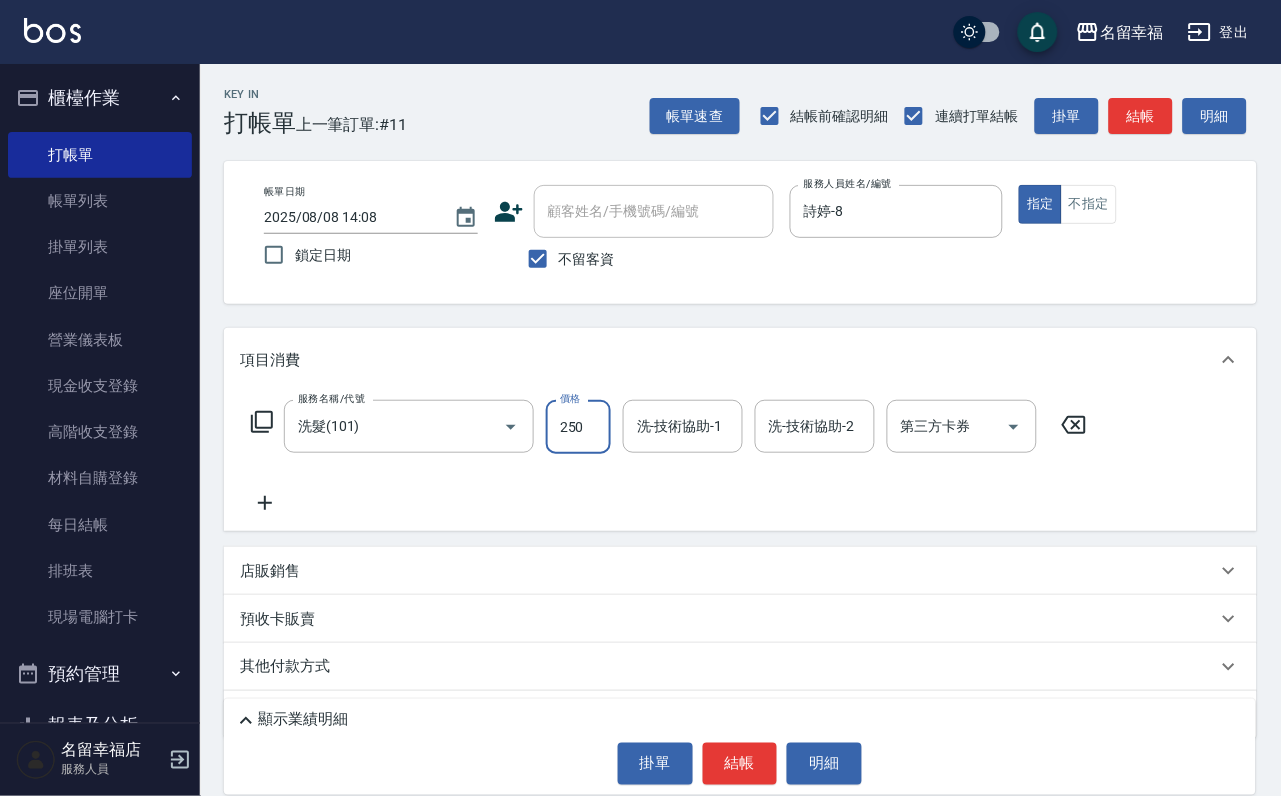 type on "250" 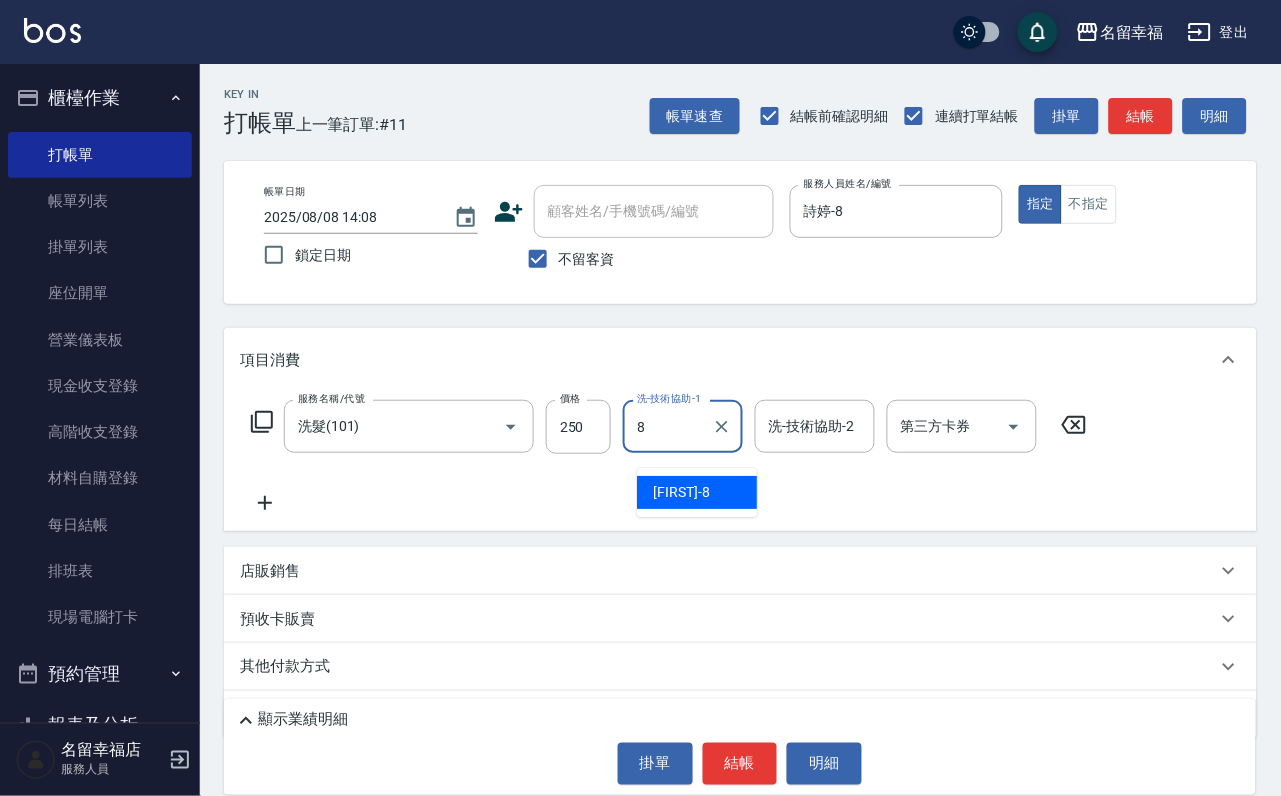 type on "詩婷-8" 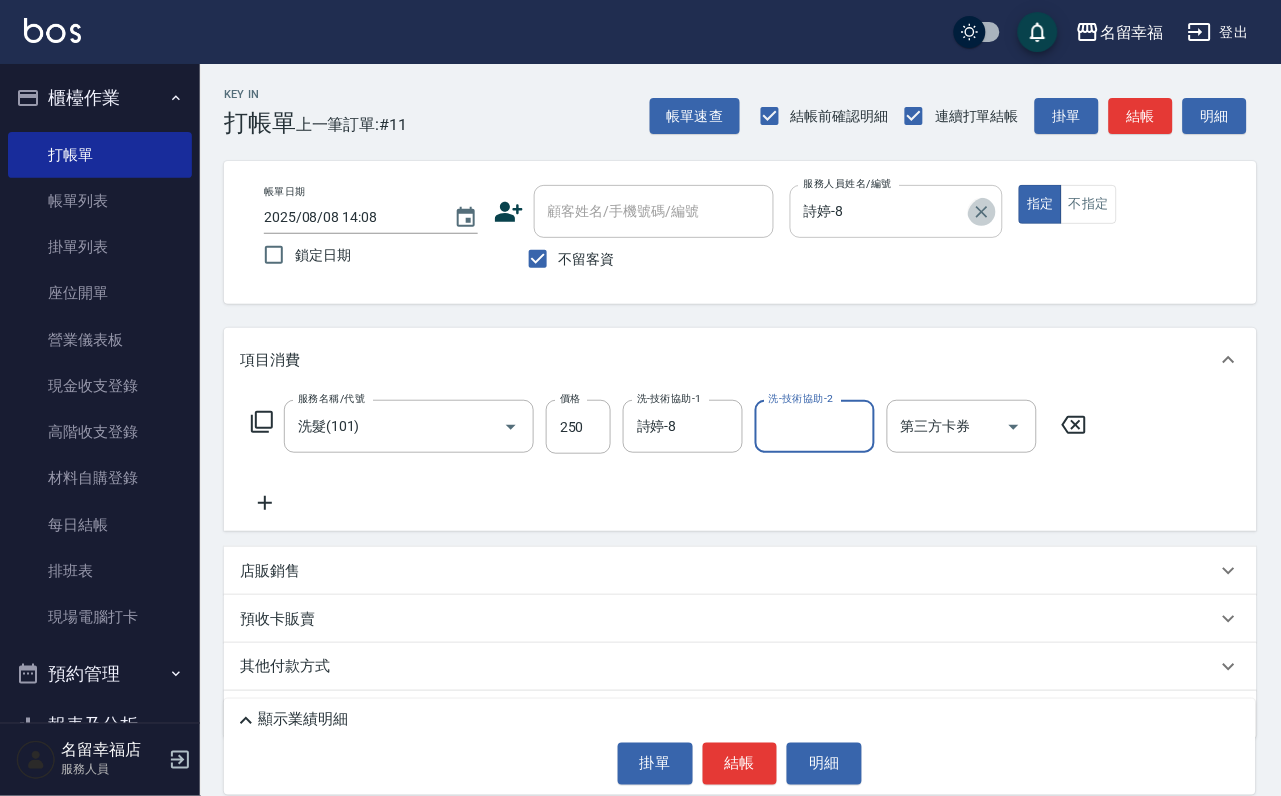 click 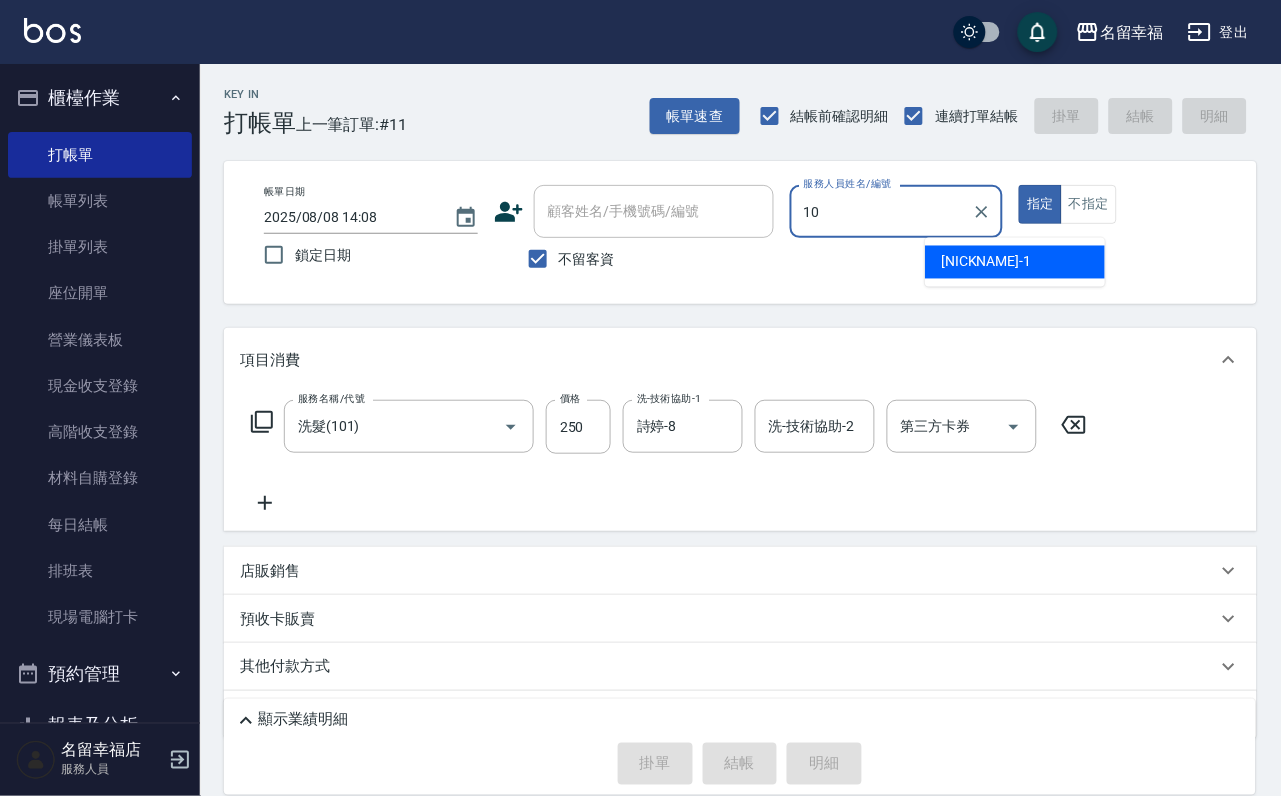 type on "海龜-10" 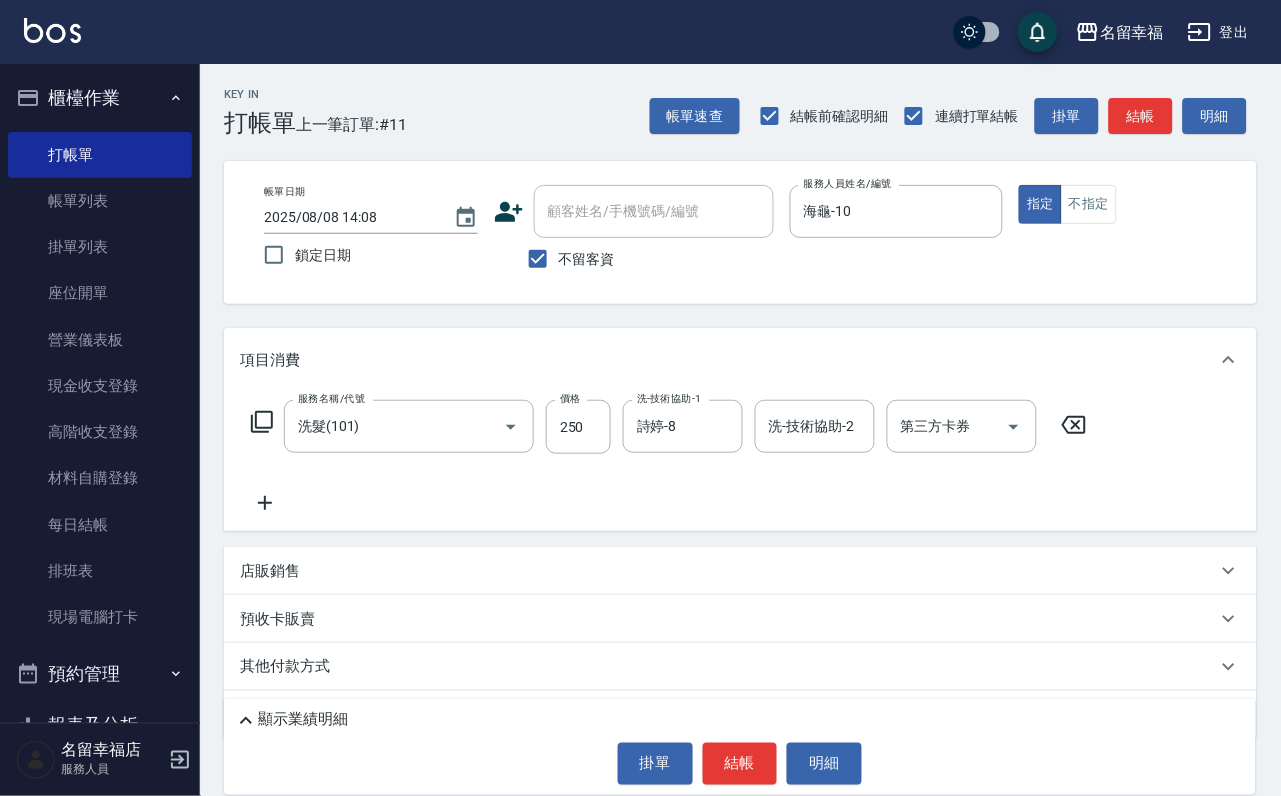click 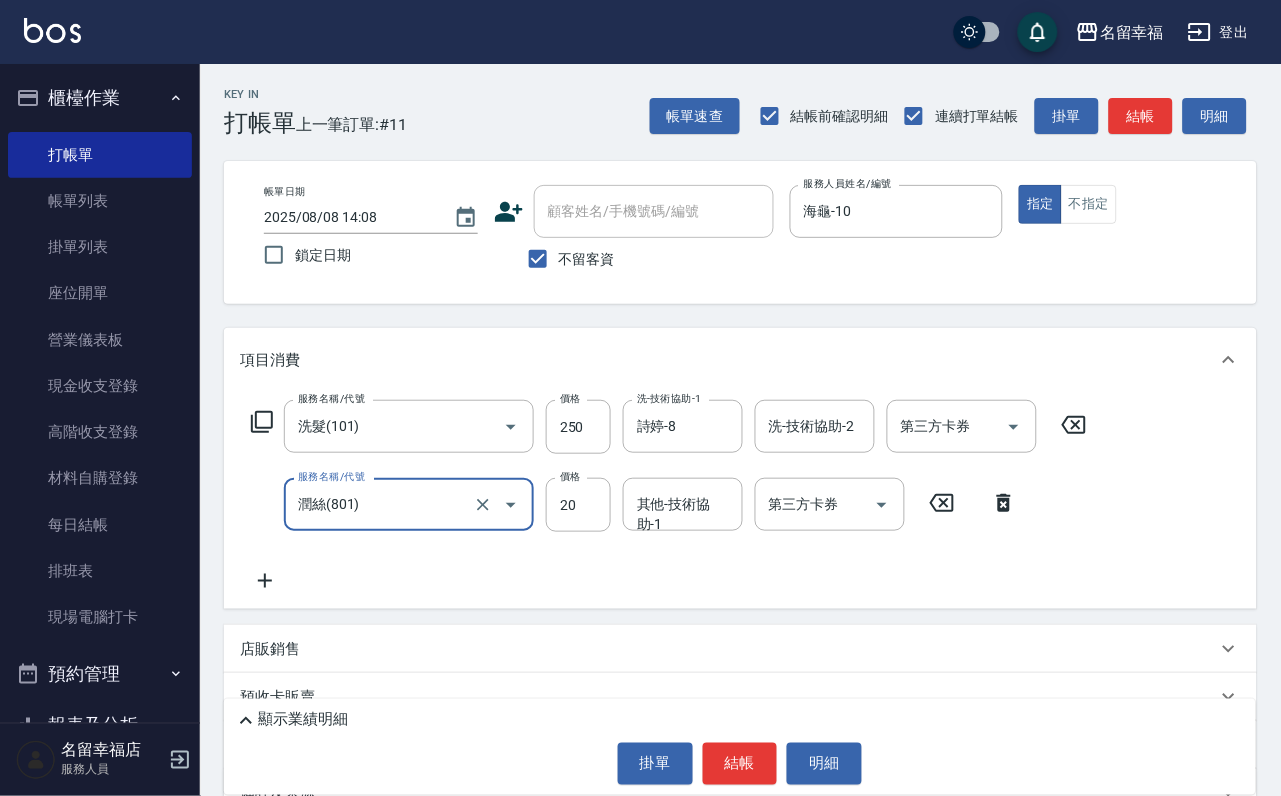 type on "潤絲(801)" 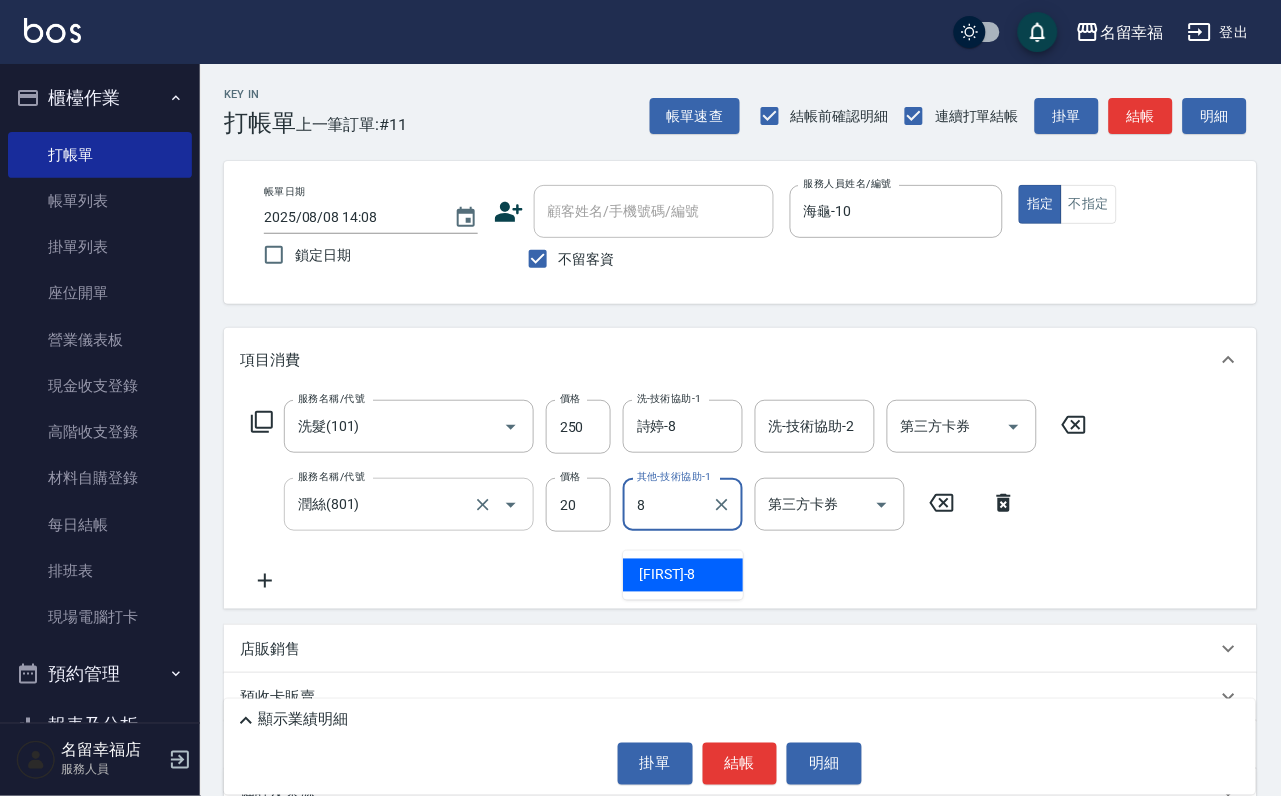 type on "詩婷-8" 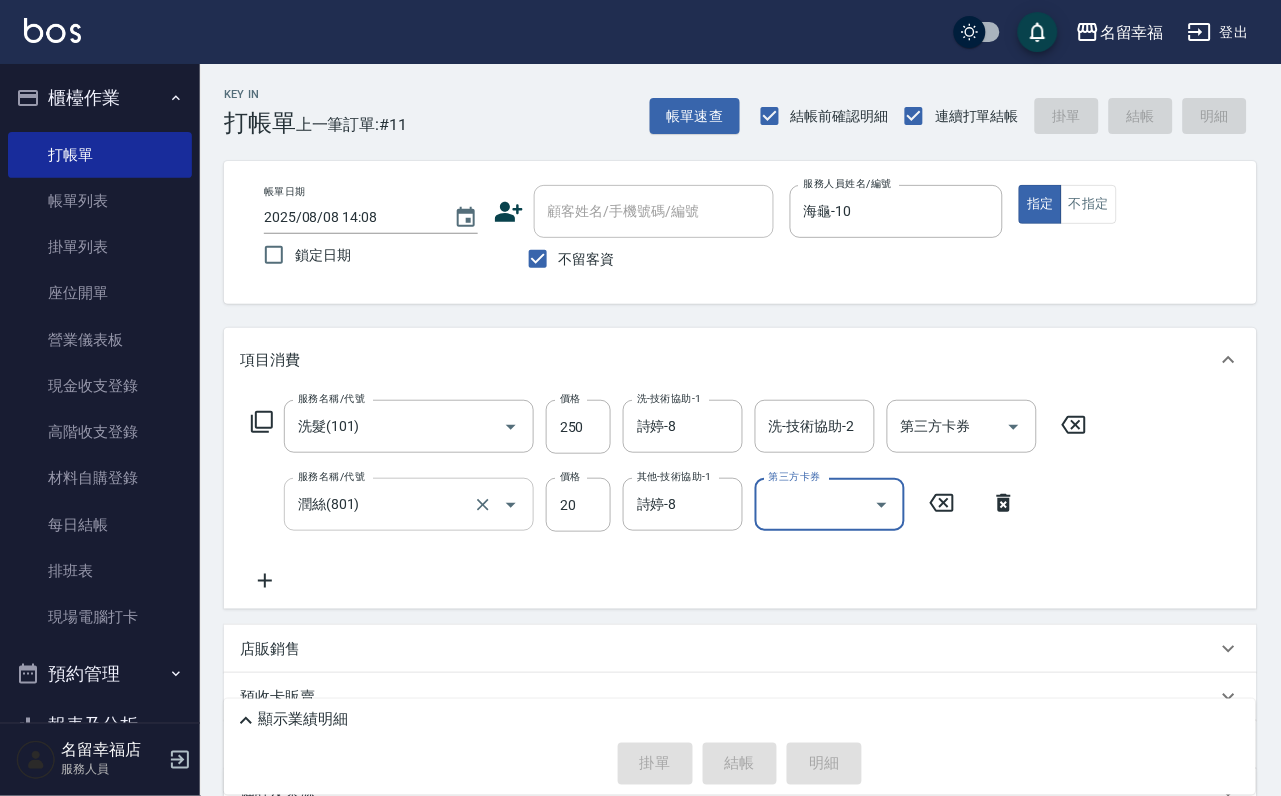 type on "[DATE] [TIME]" 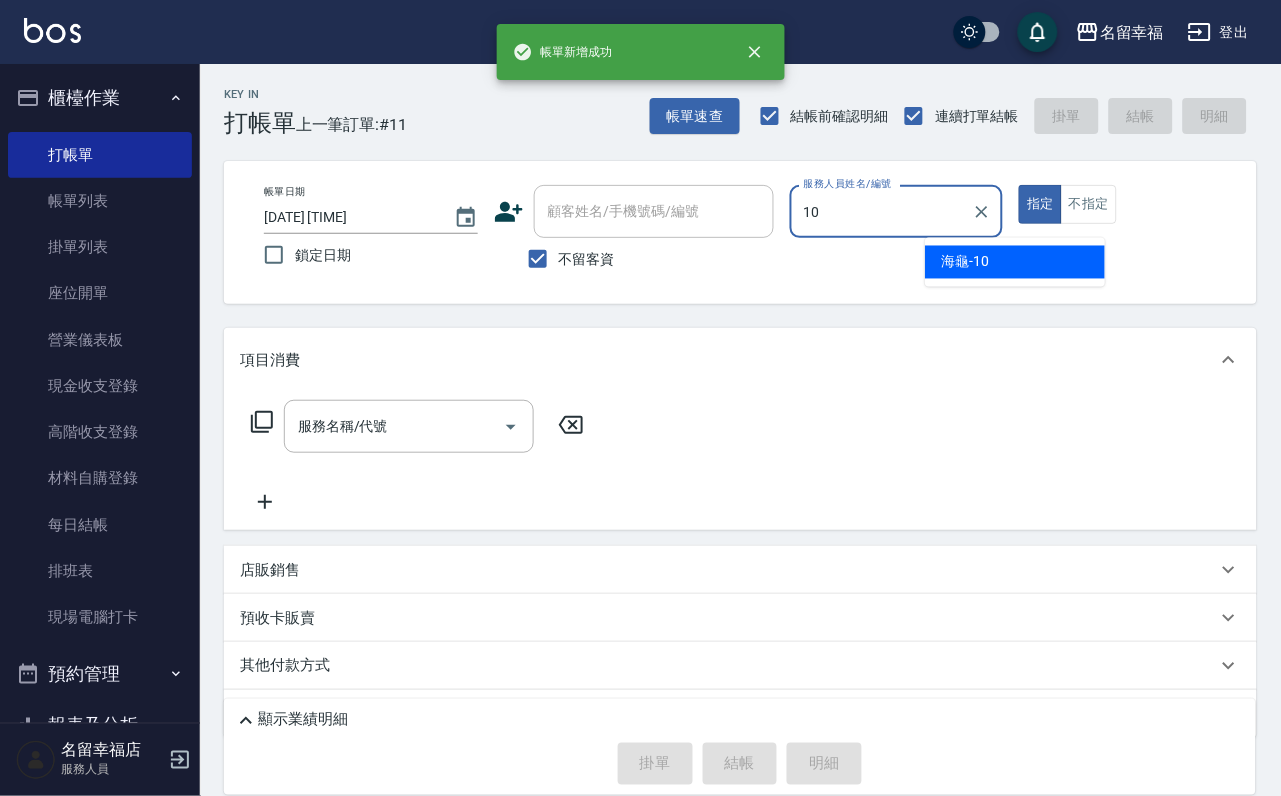 type on "海龜-10" 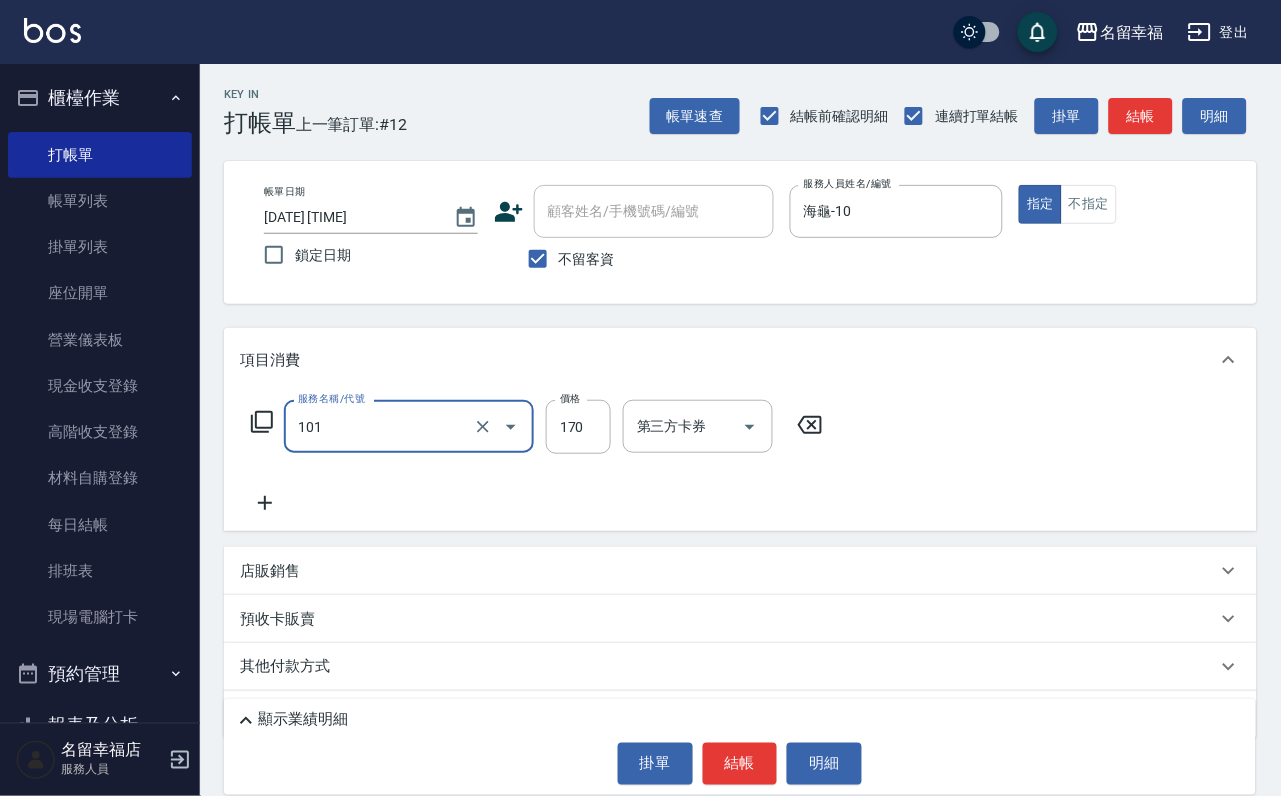 type on "洗髮(101)" 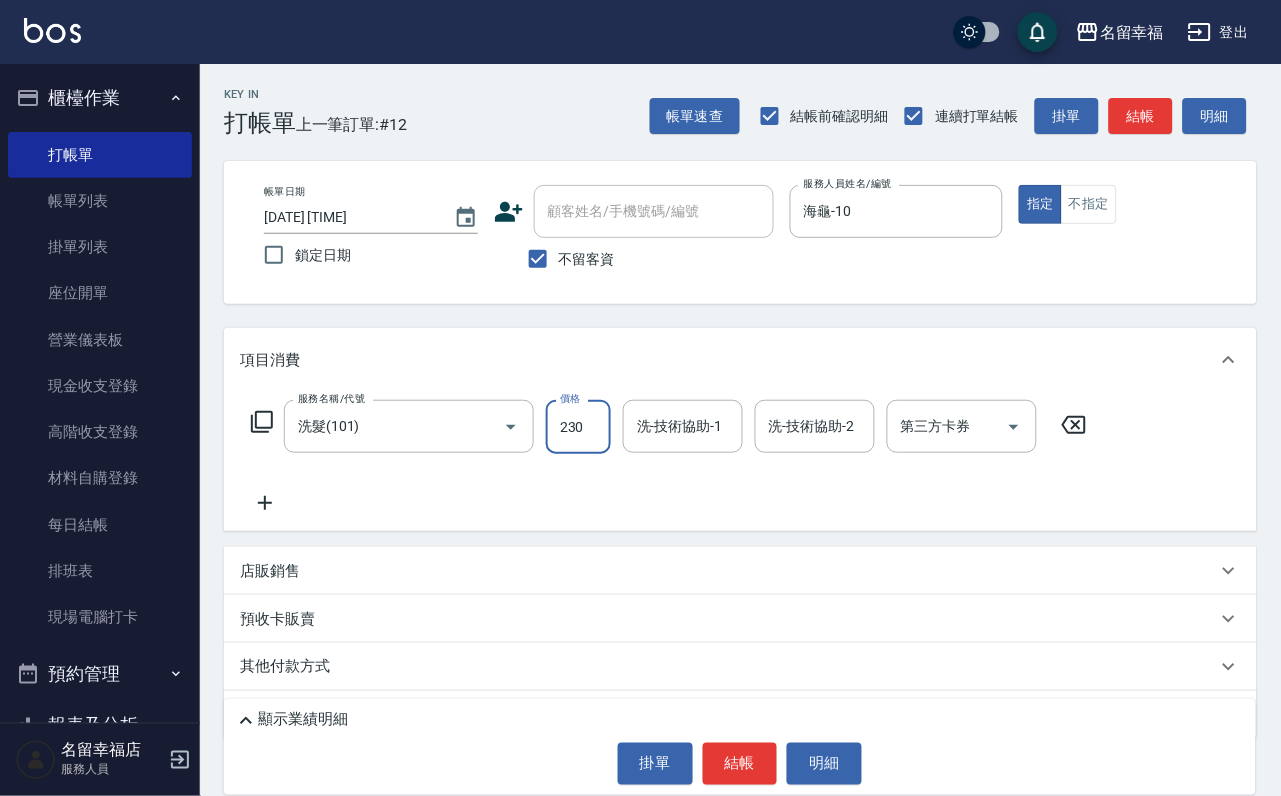 type on "230" 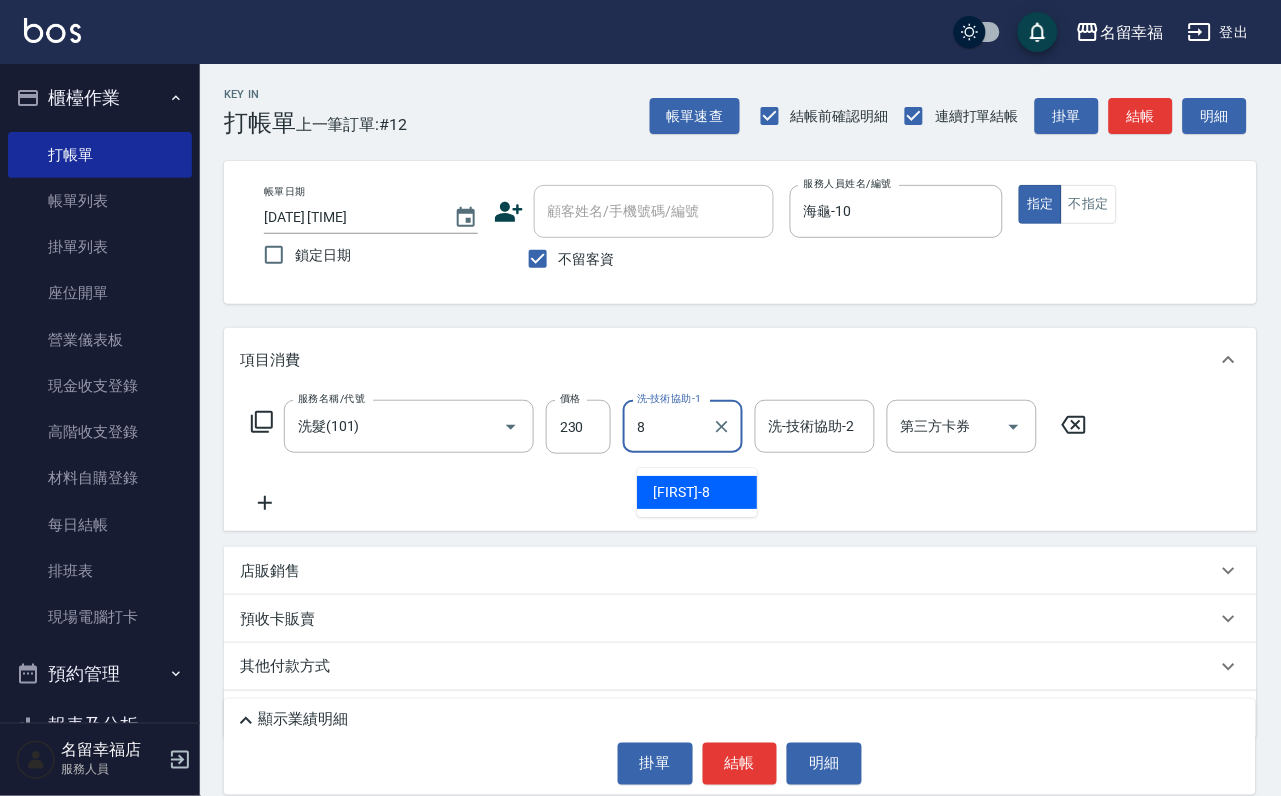 type on "詩婷-8" 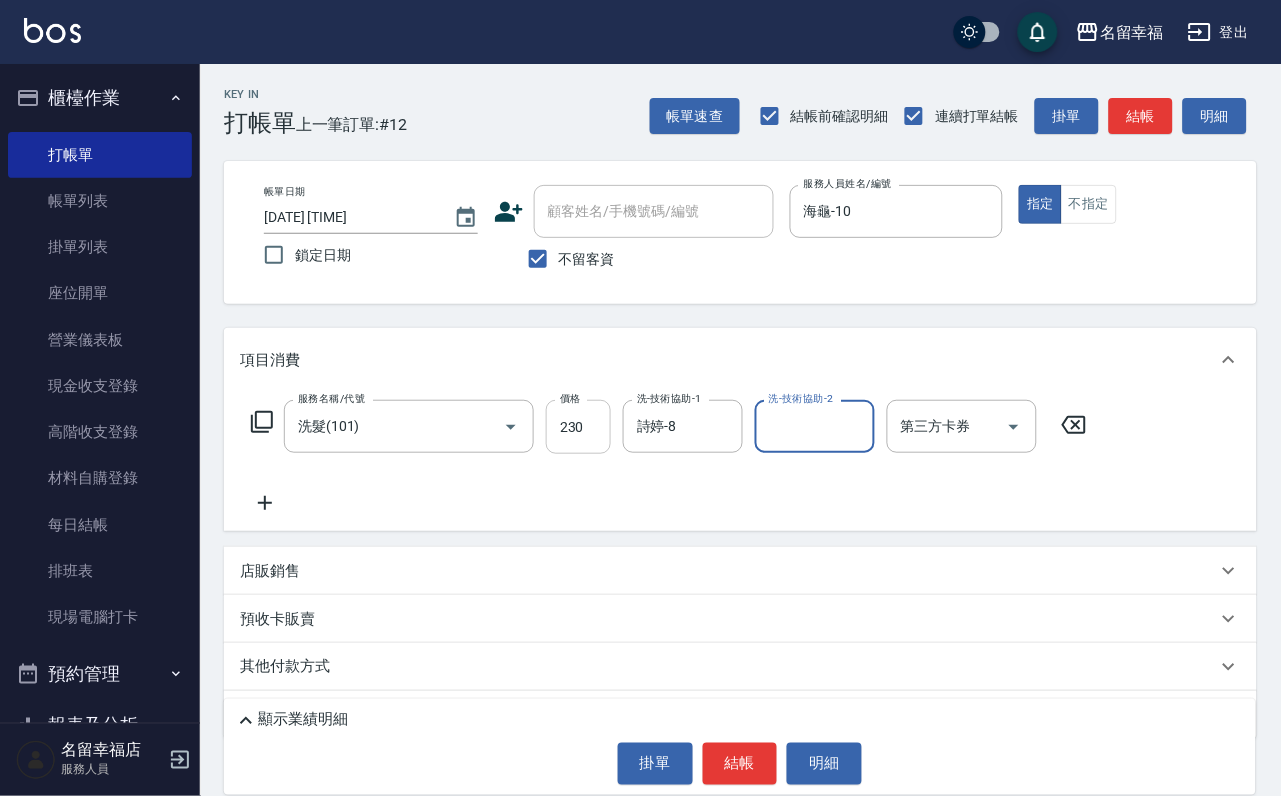 click on "230" at bounding box center [578, 427] 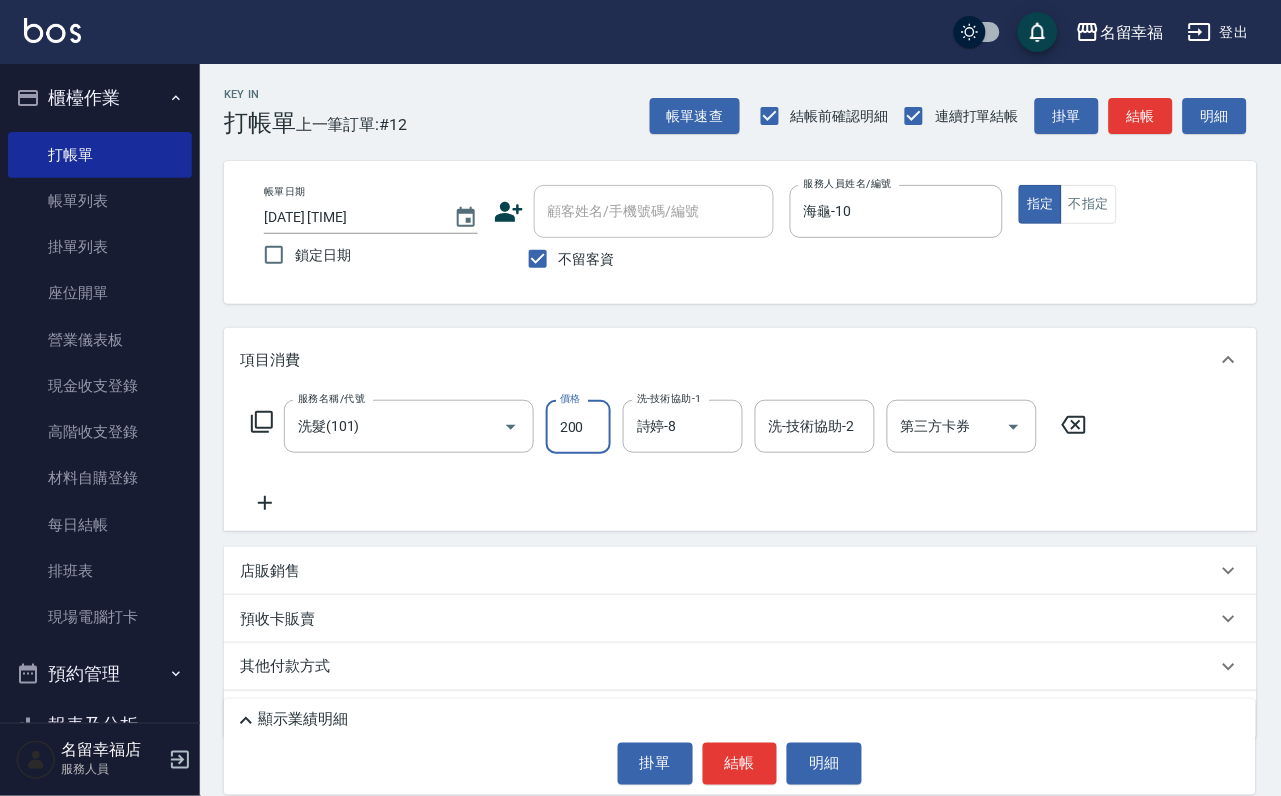 type on "200" 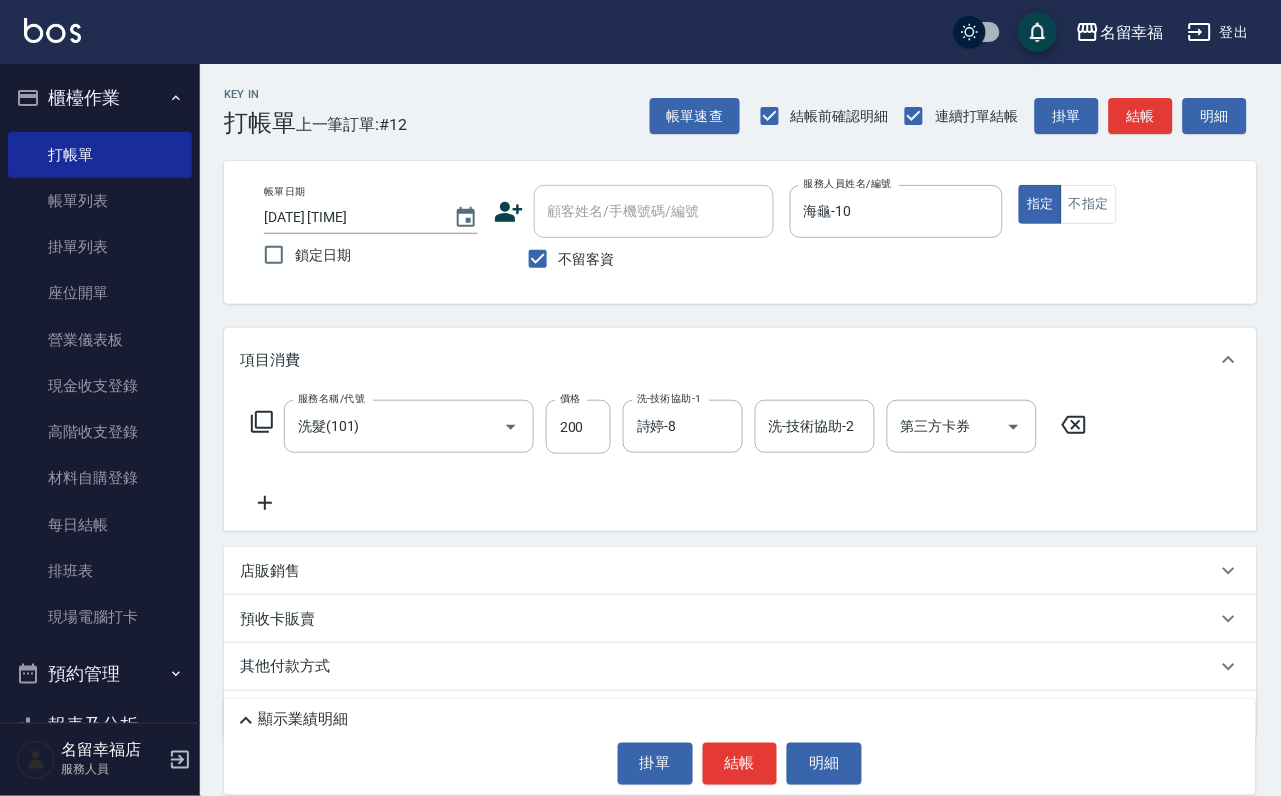click 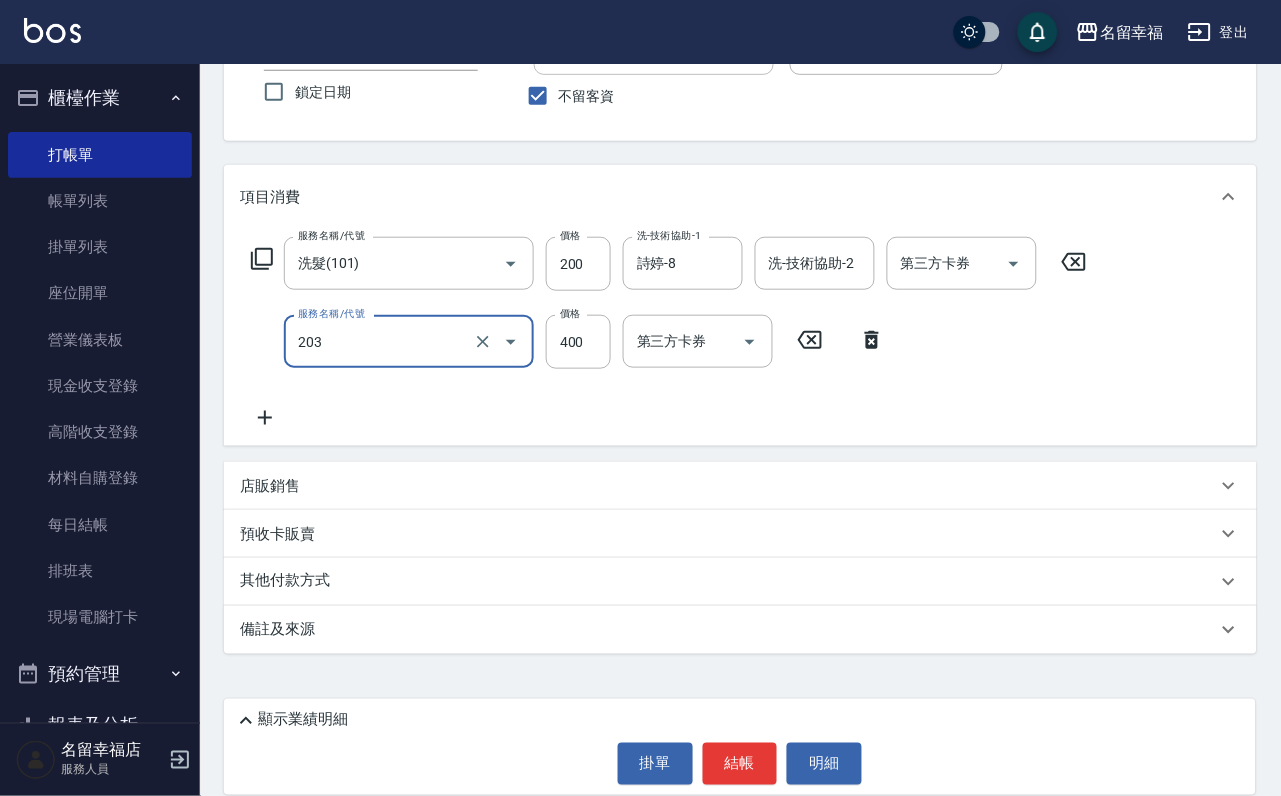 scroll, scrollTop: 197, scrollLeft: 0, axis: vertical 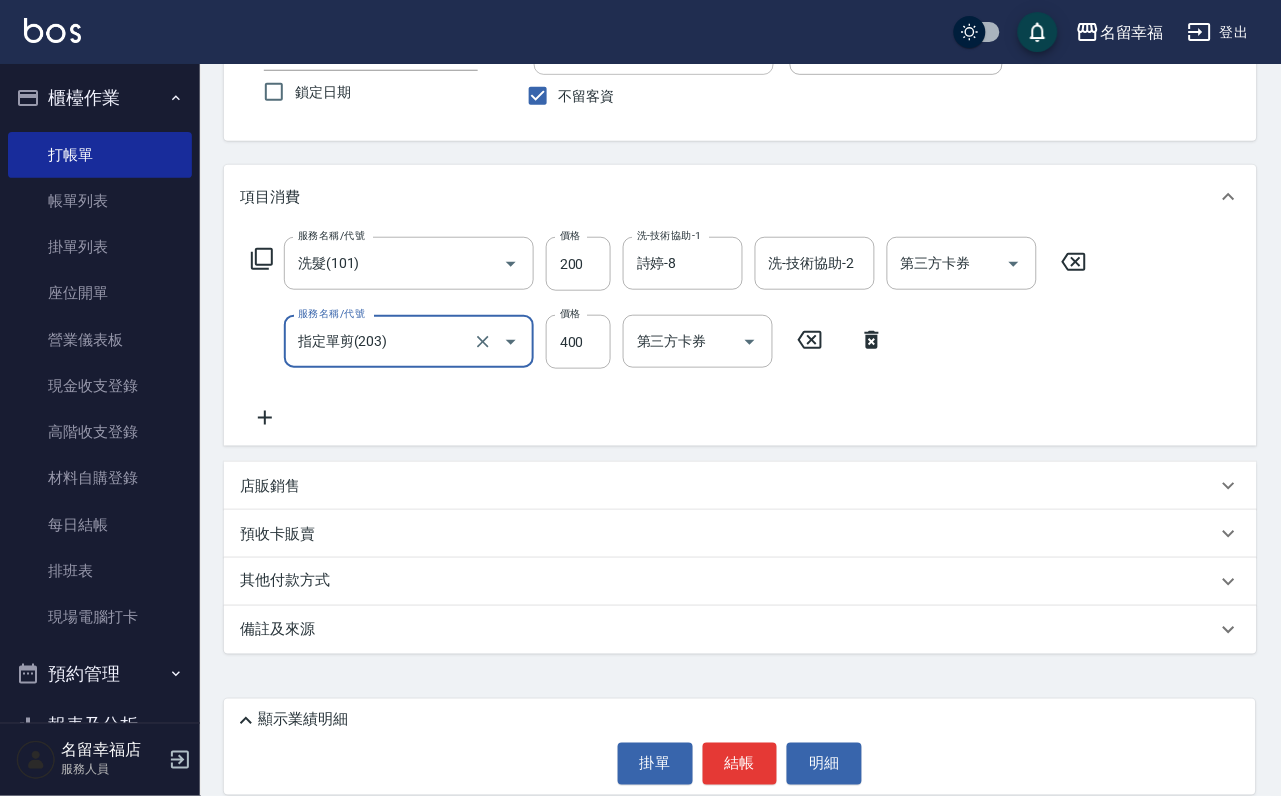 click 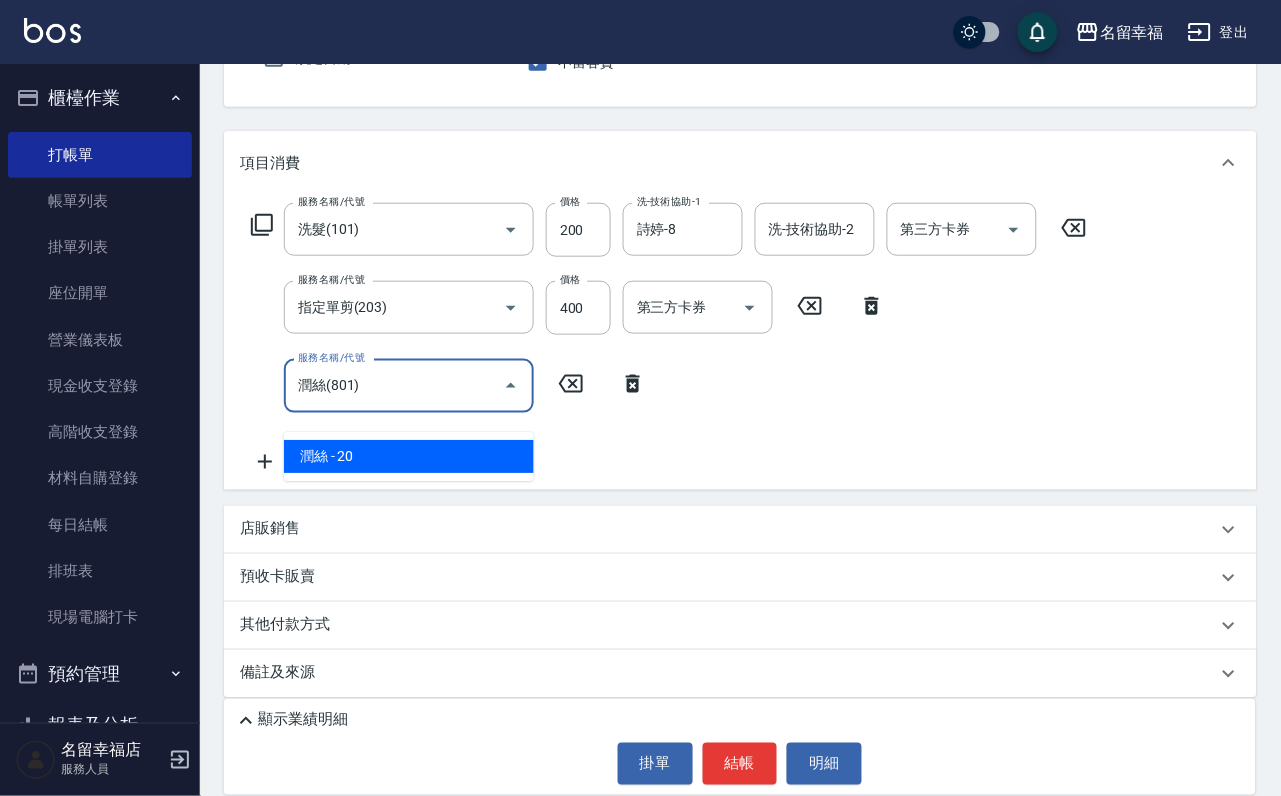 type on "潤絲(801)" 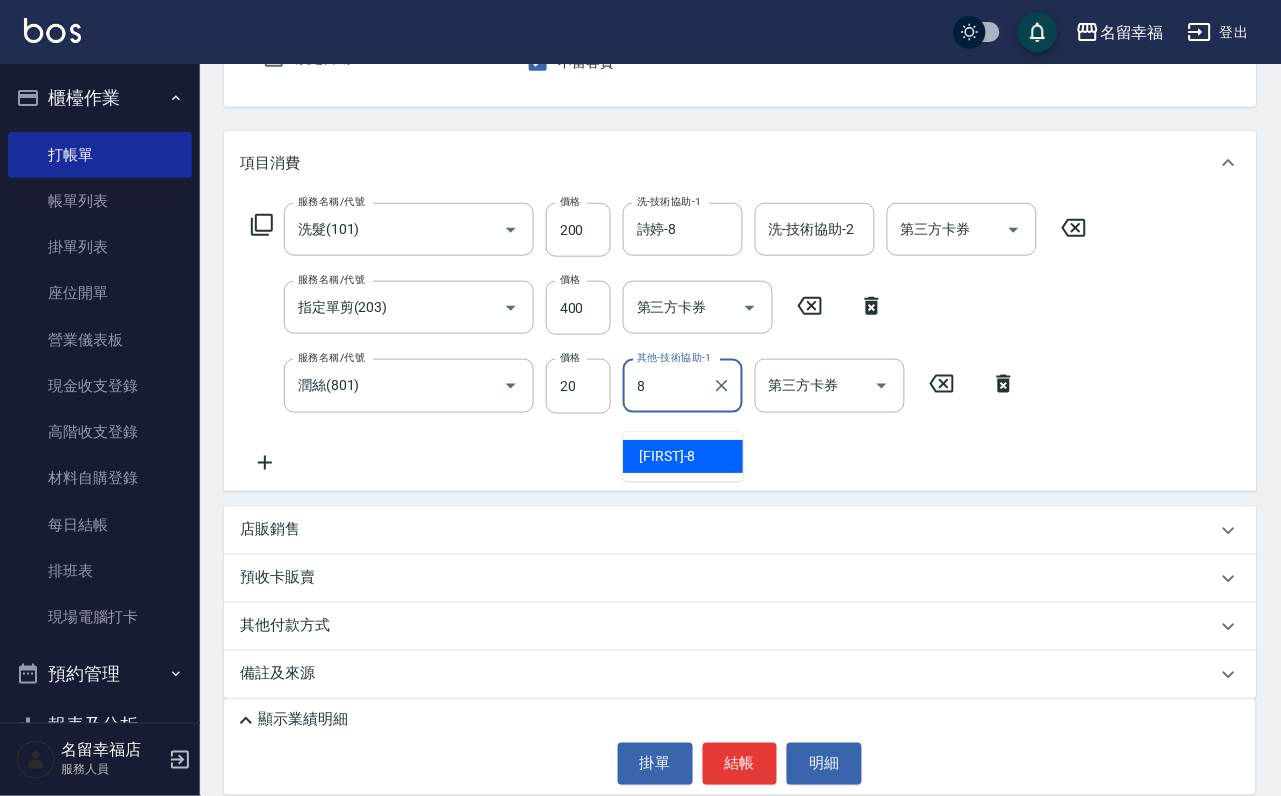 type on "詩婷-8" 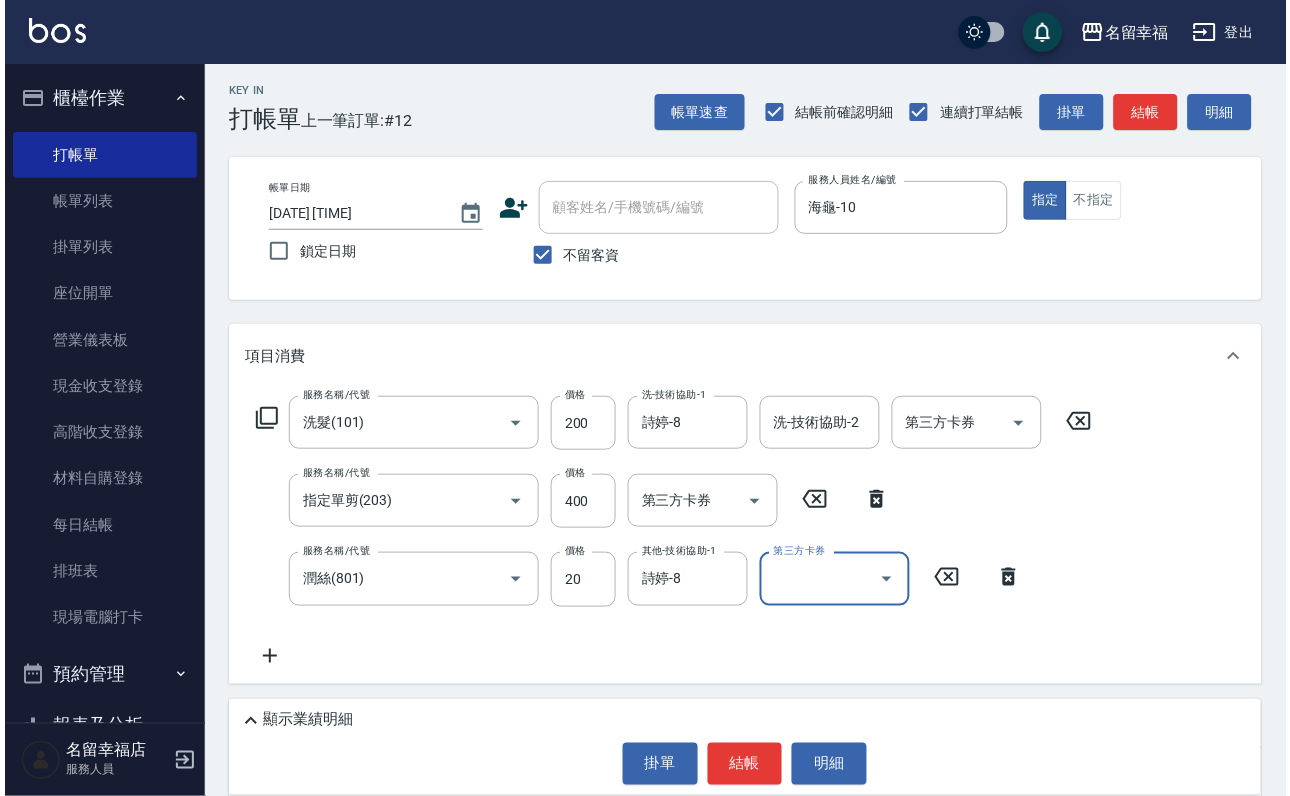 scroll, scrollTop: 0, scrollLeft: 0, axis: both 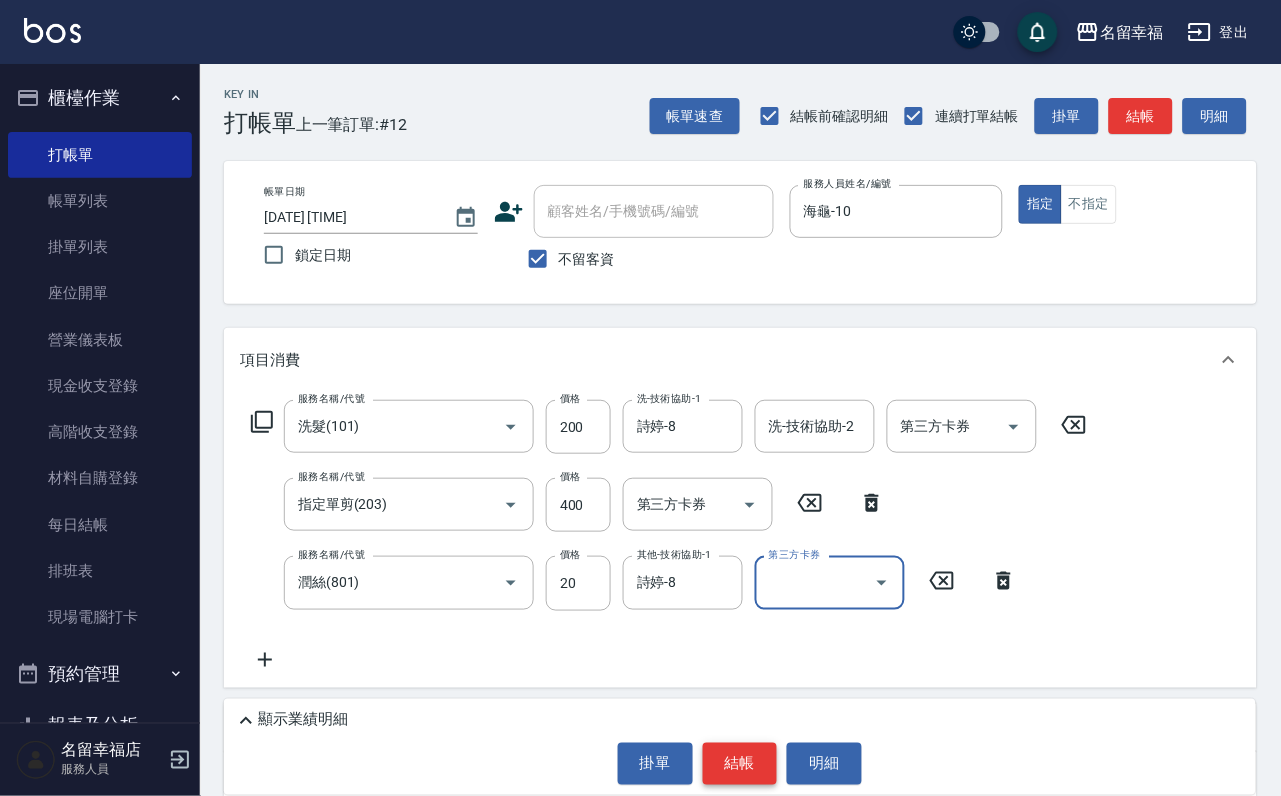 click on "結帳" at bounding box center [740, 764] 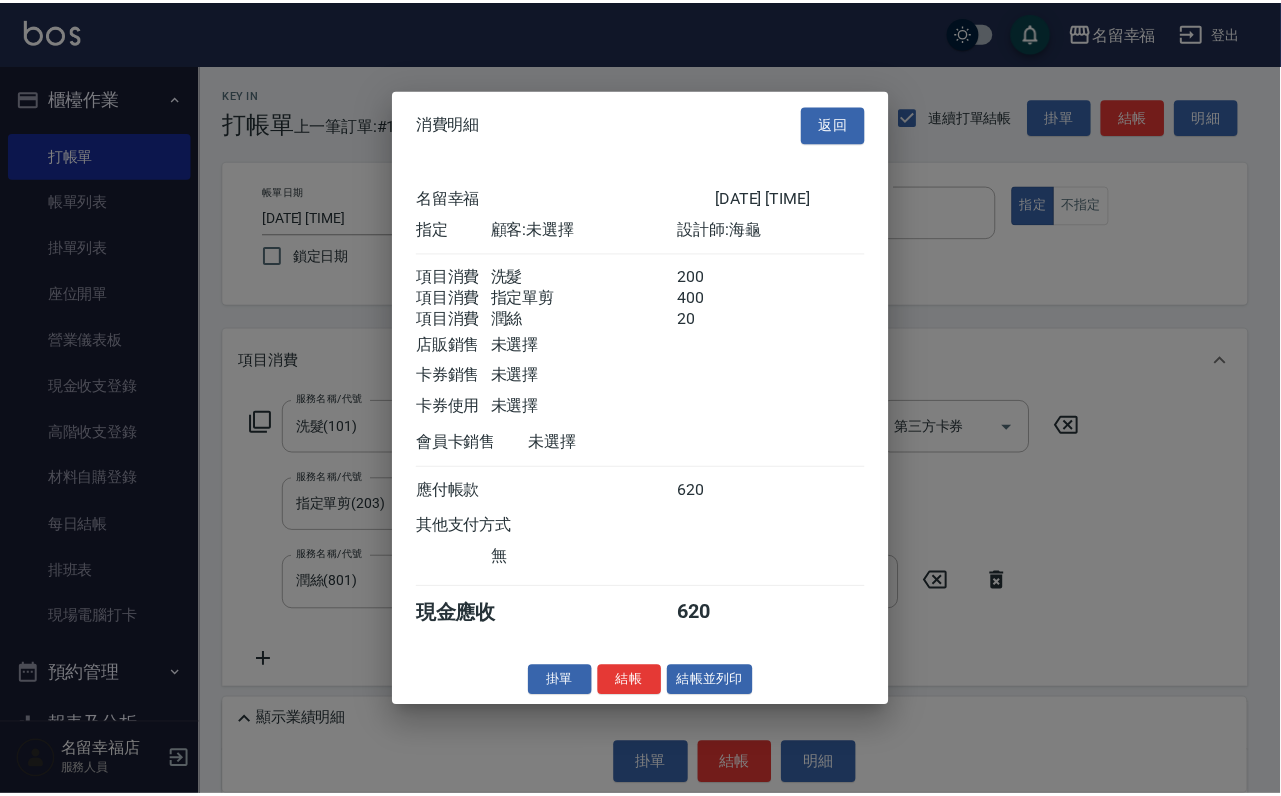 scroll, scrollTop: 396, scrollLeft: 0, axis: vertical 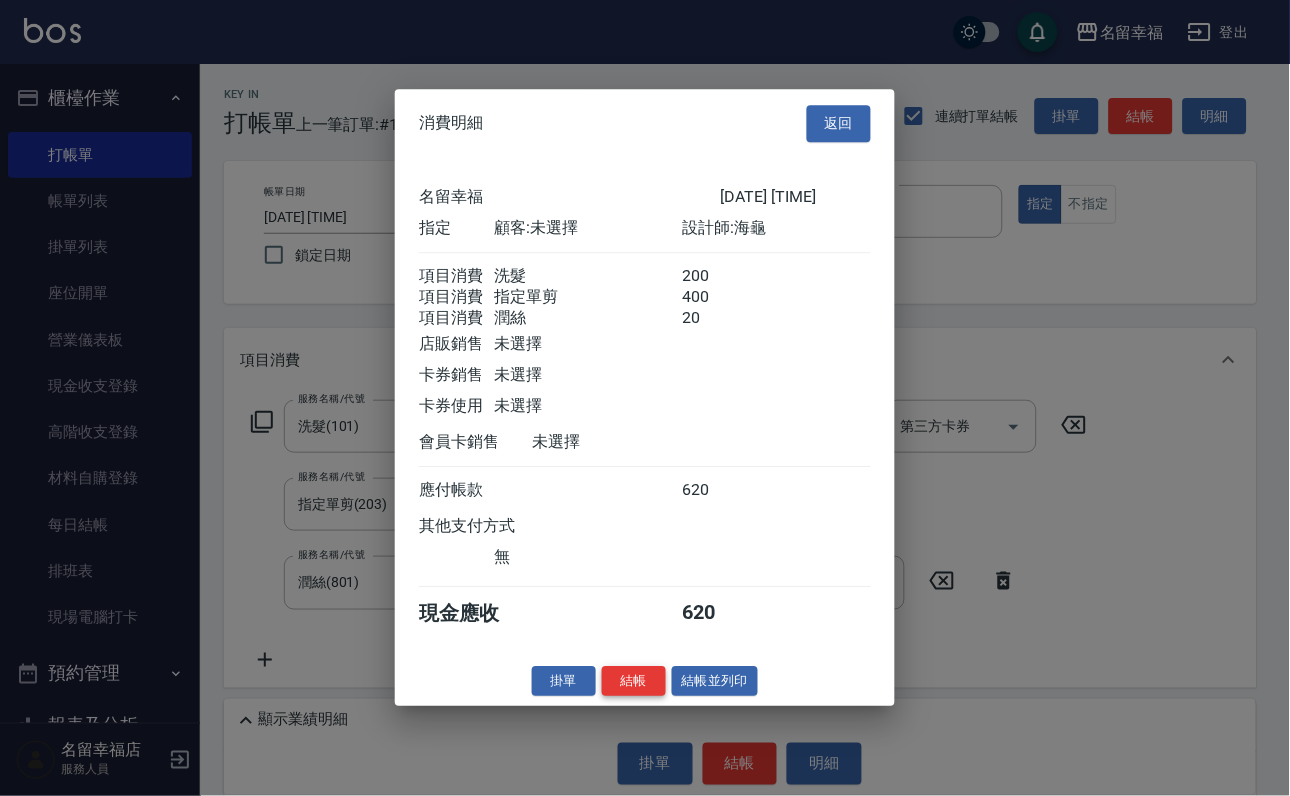 click on "結帳" at bounding box center (634, 681) 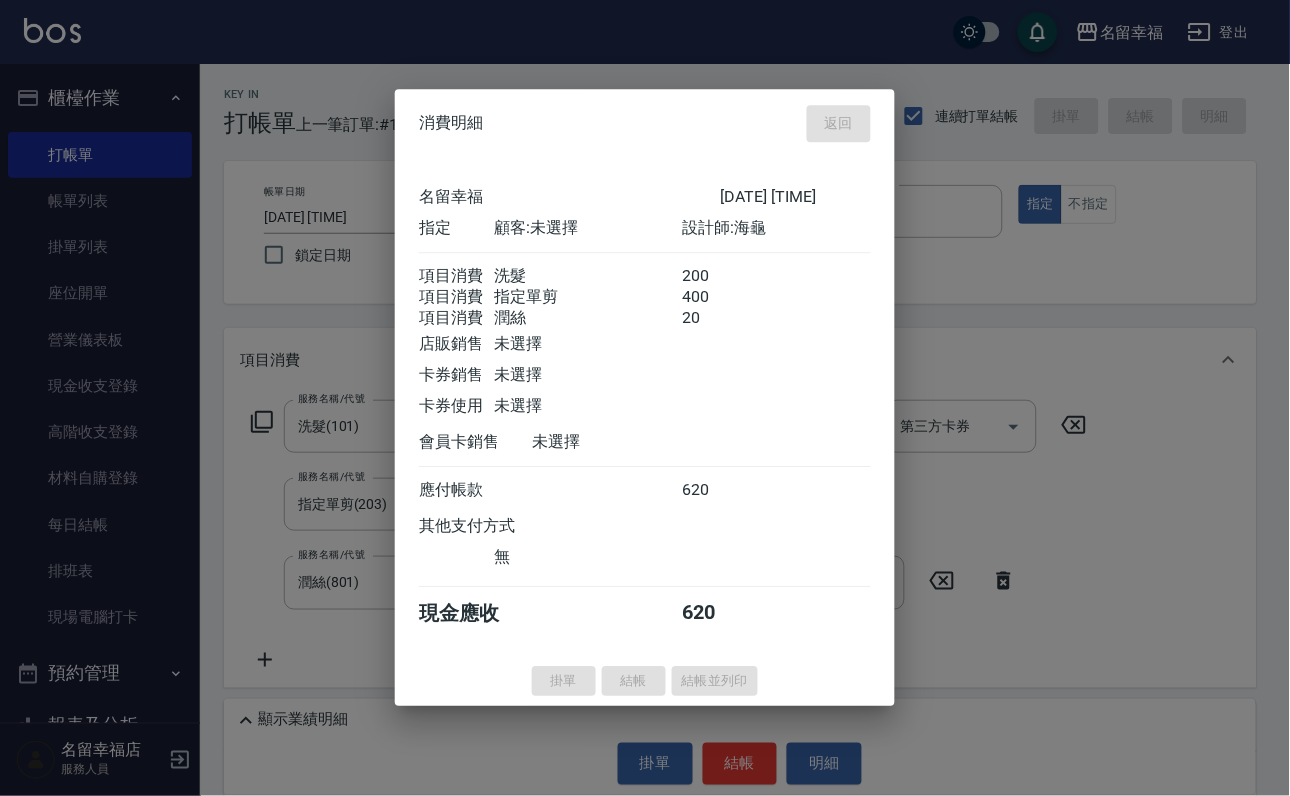 type on "2025/08/08 14:28" 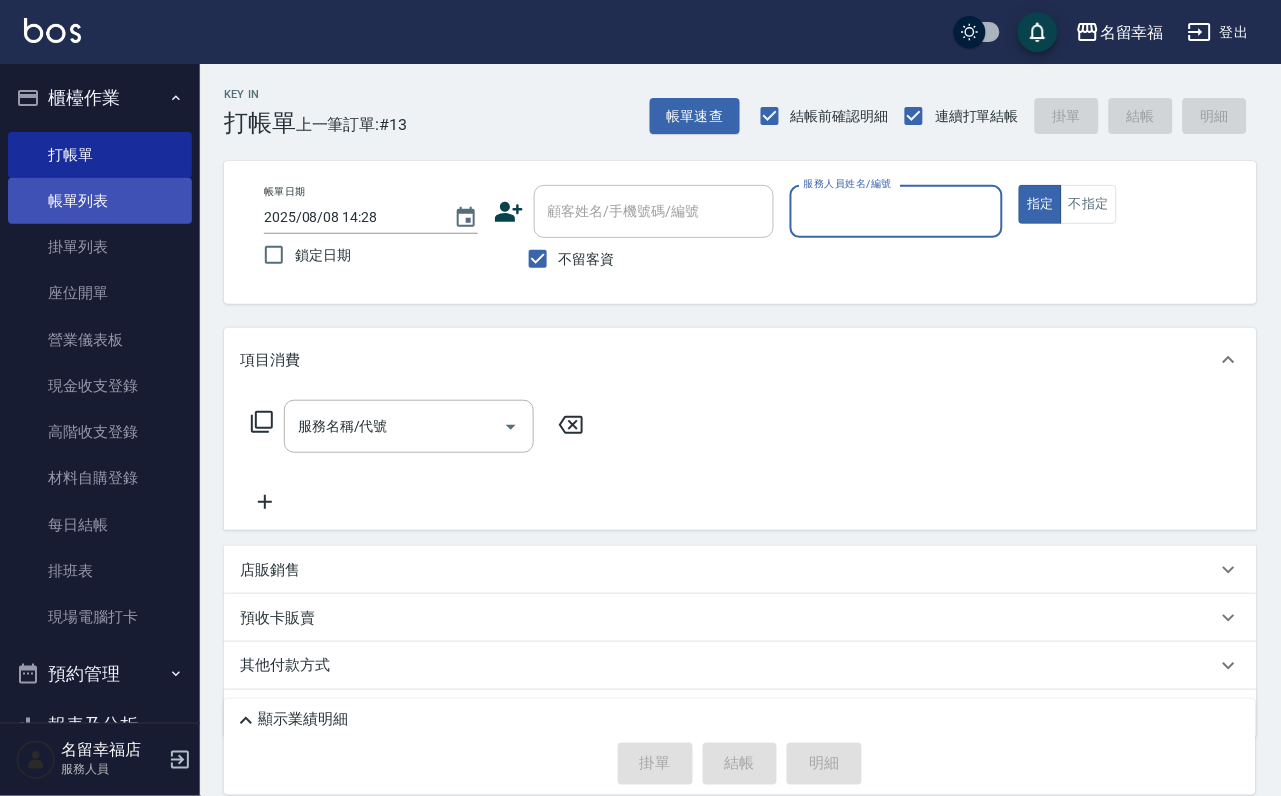 click on "帳單列表" at bounding box center [100, 201] 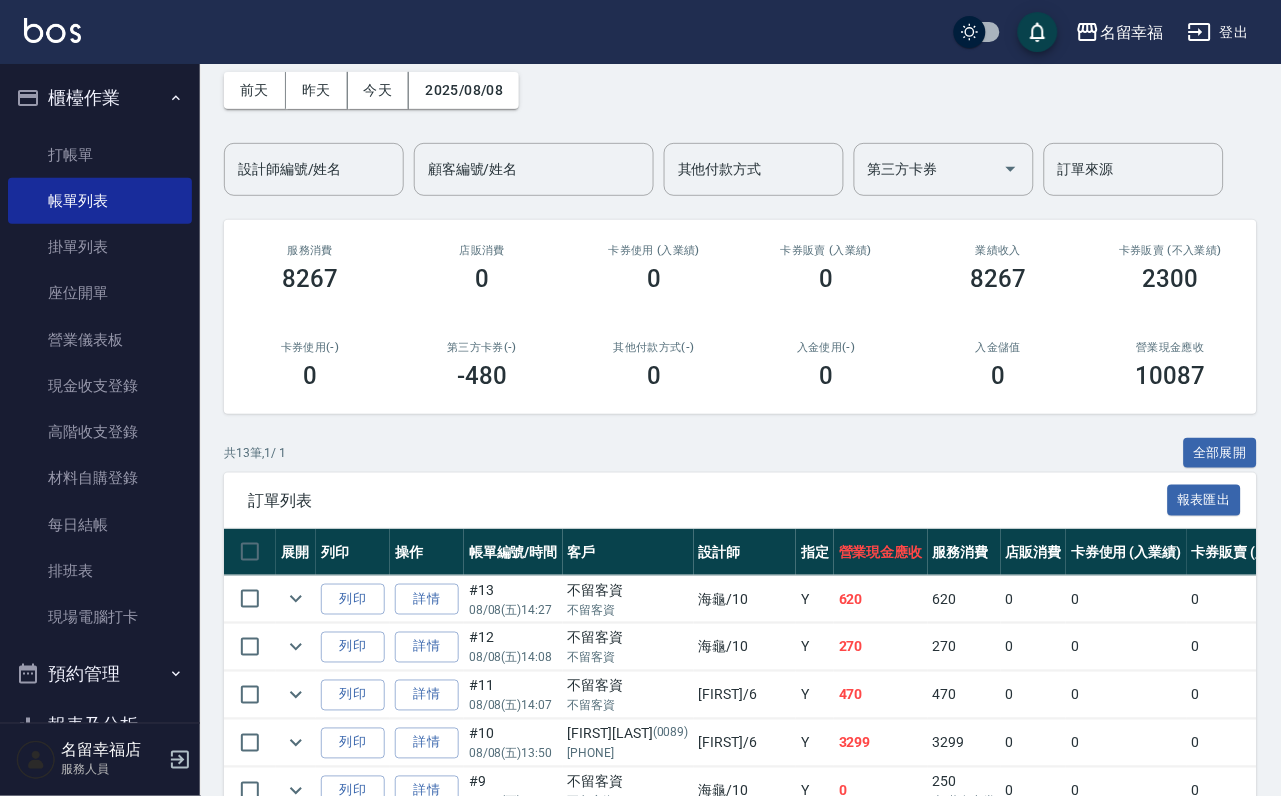 scroll, scrollTop: 150, scrollLeft: 0, axis: vertical 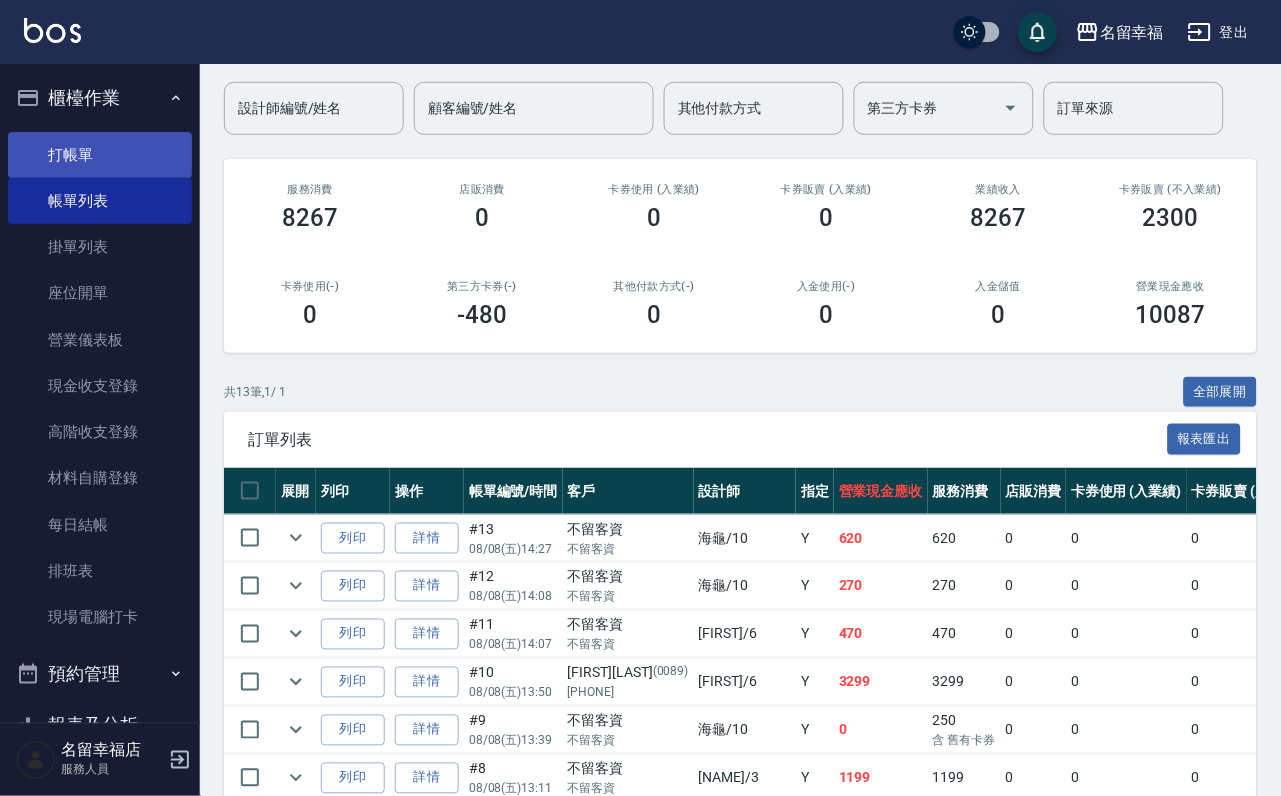 click on "打帳單" at bounding box center (100, 155) 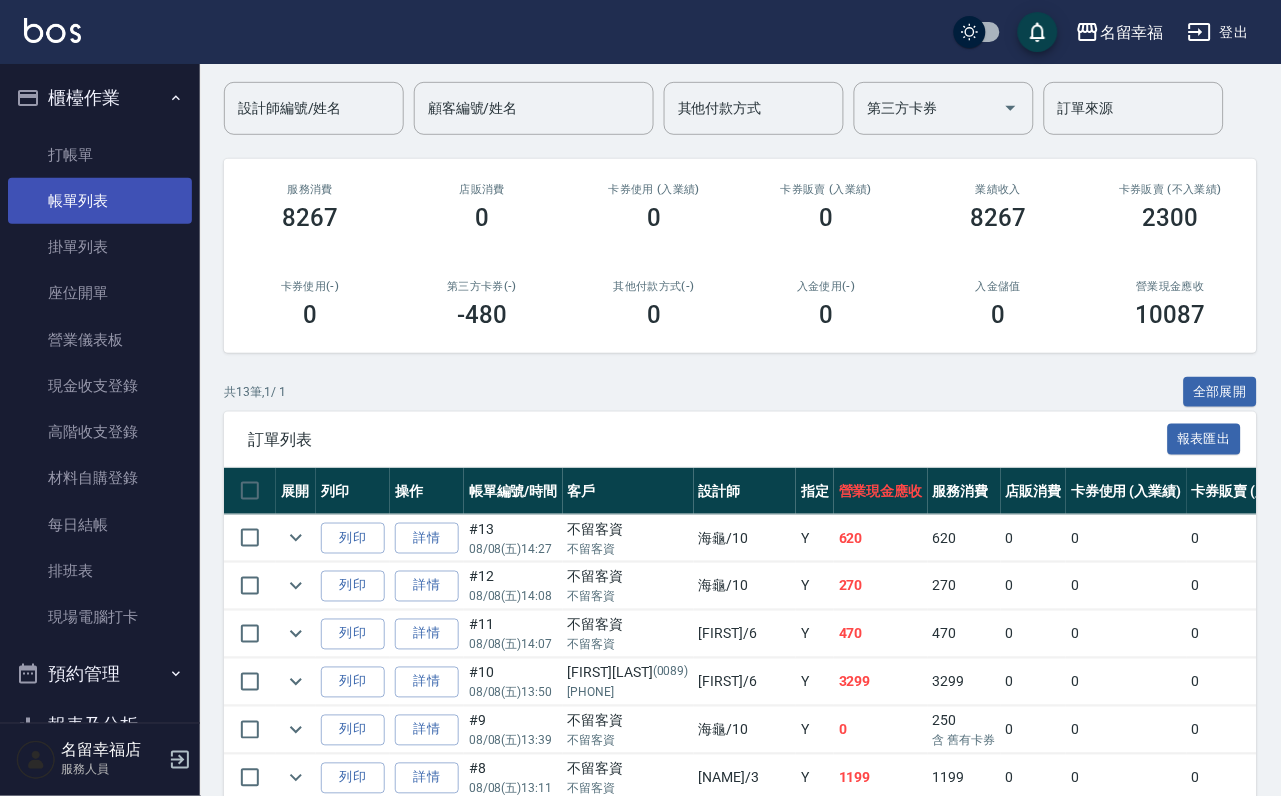 scroll, scrollTop: 0, scrollLeft: 0, axis: both 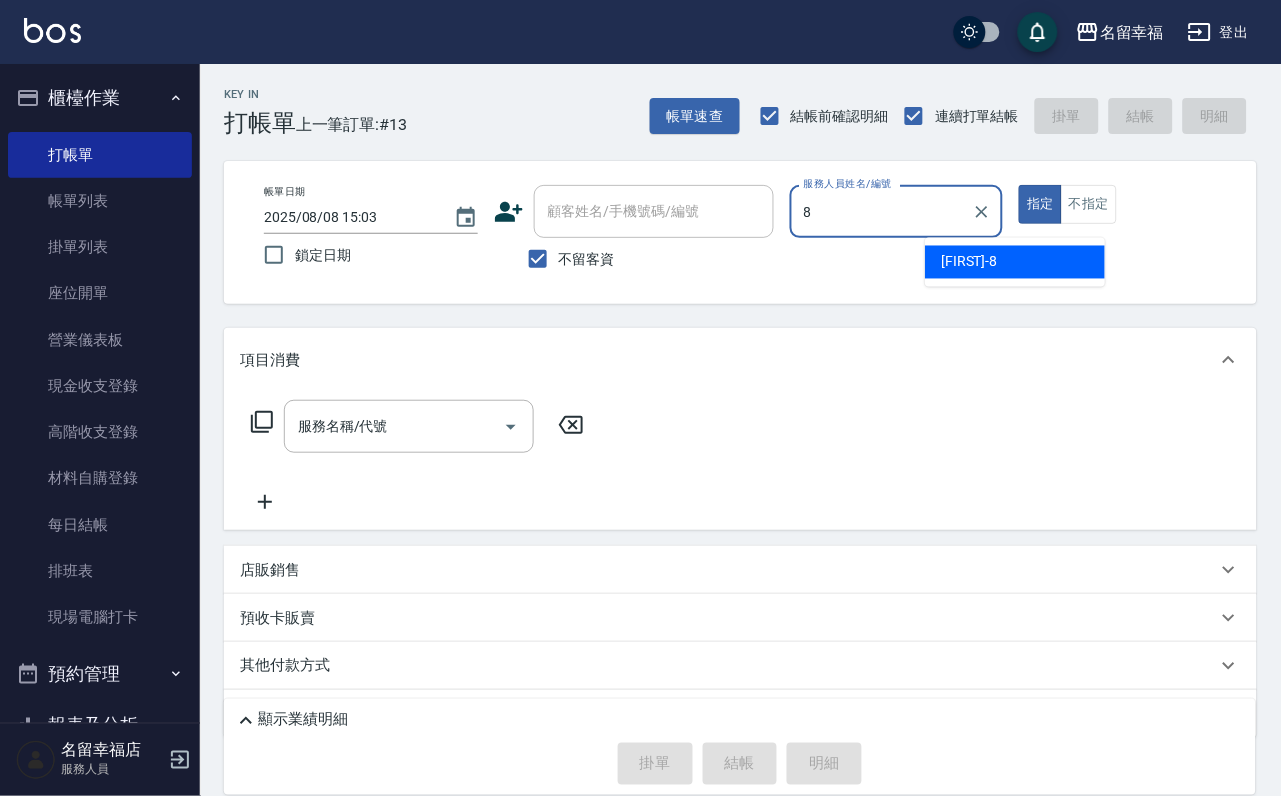 type on "詩婷-8" 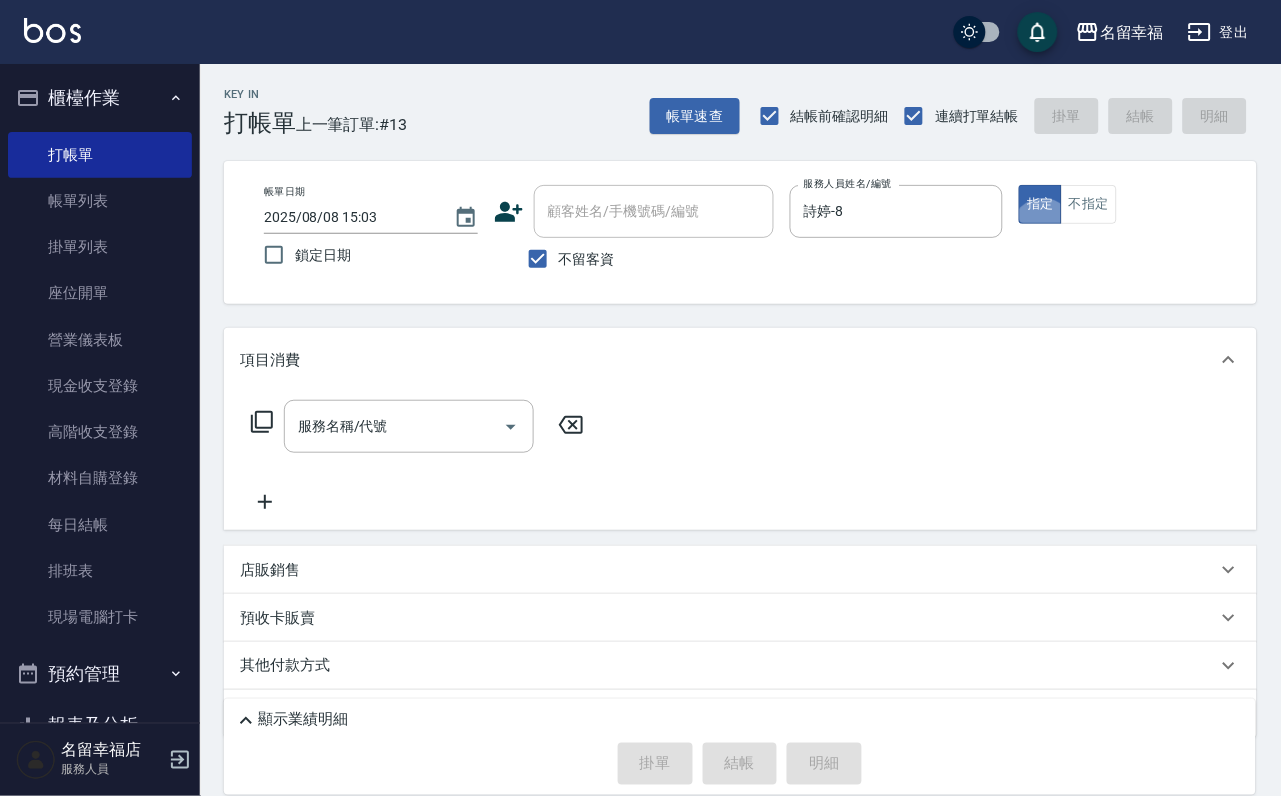 type on "true" 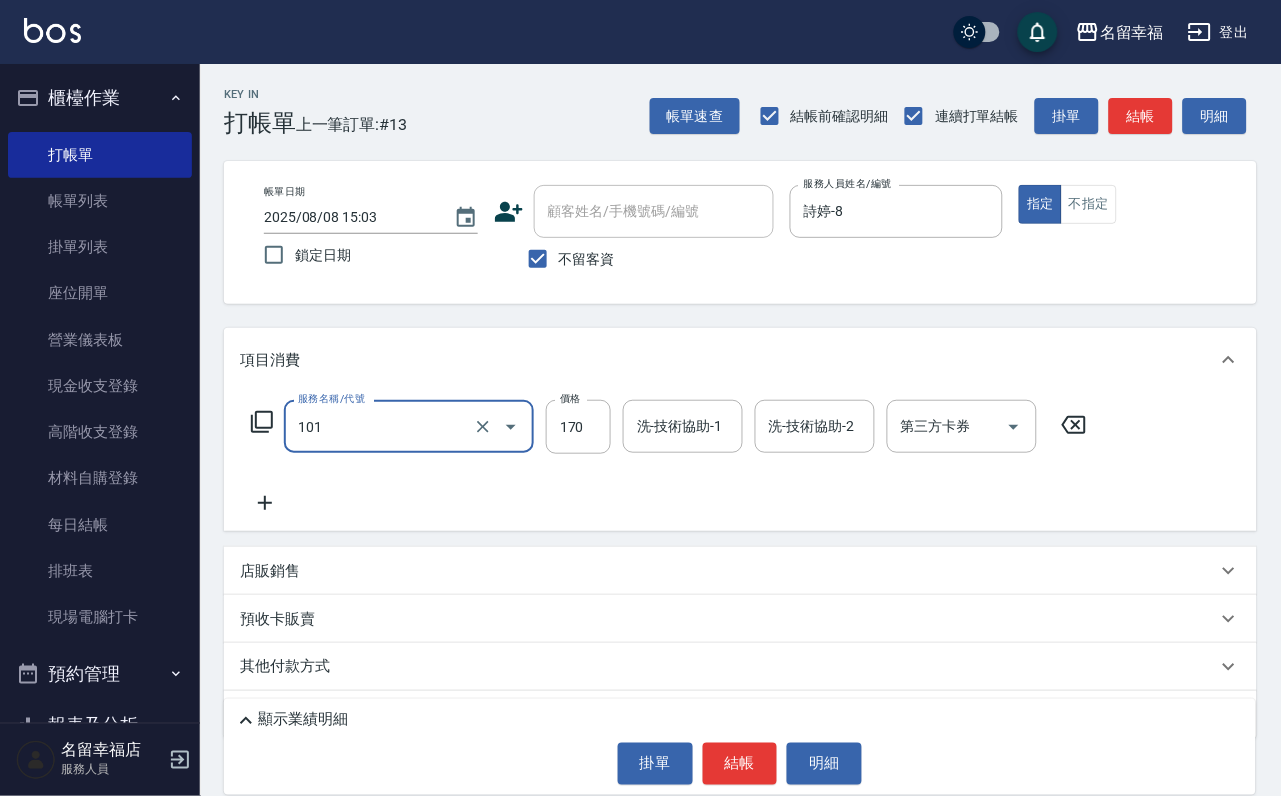 type on "洗髮(101)" 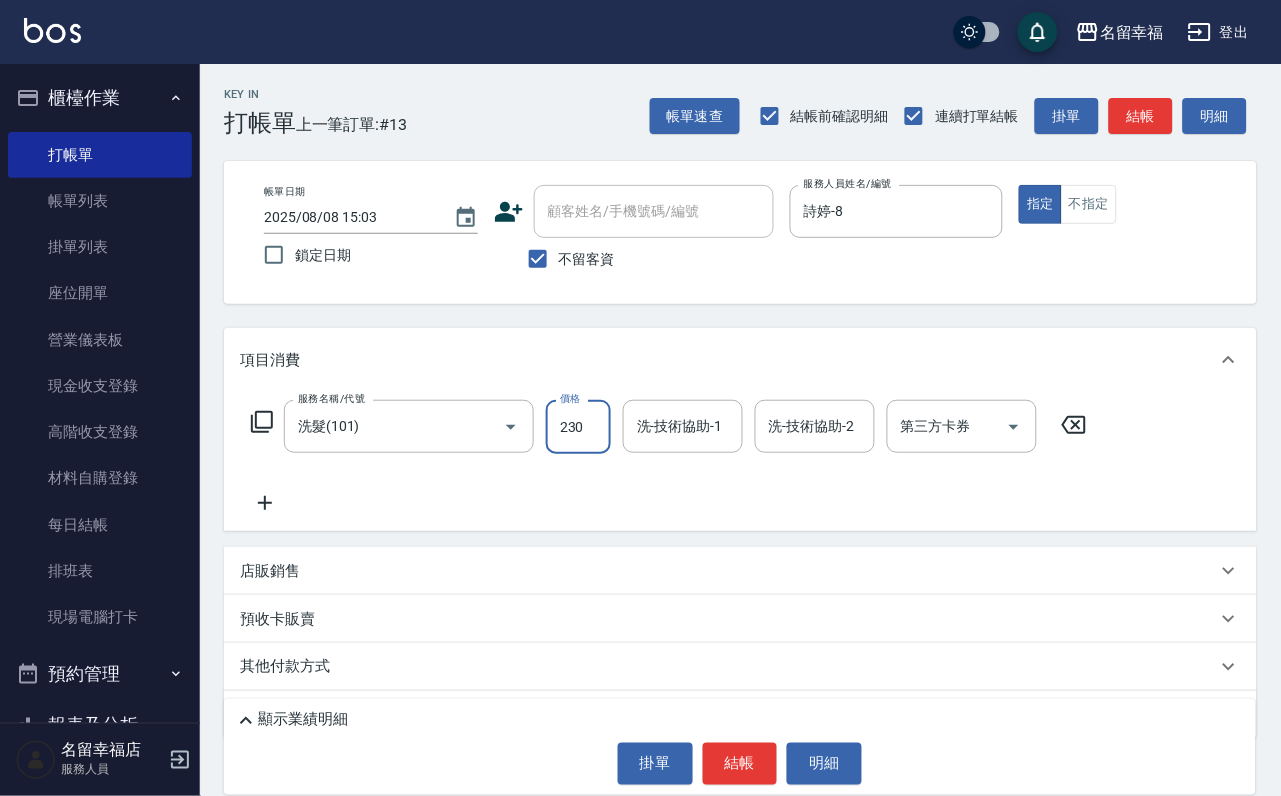 type on "230" 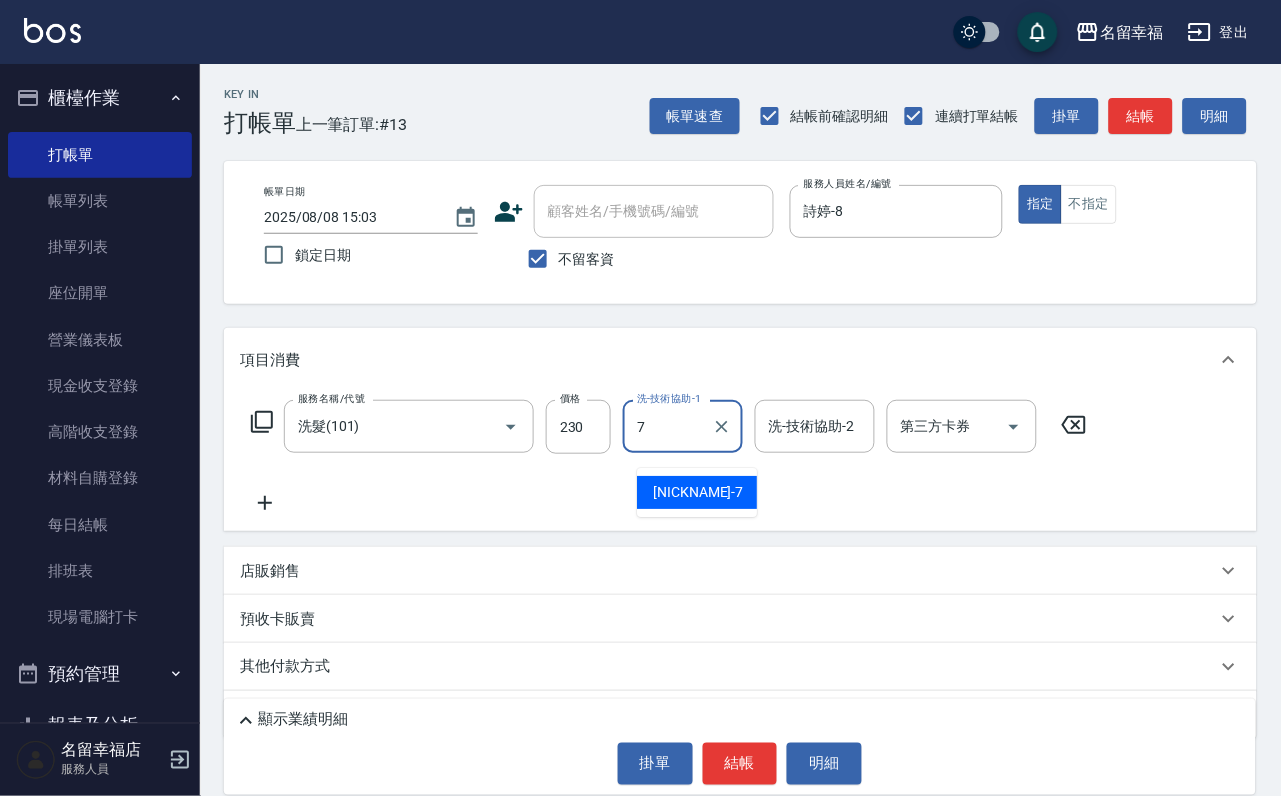 type on "[PERSON_NAME]-7" 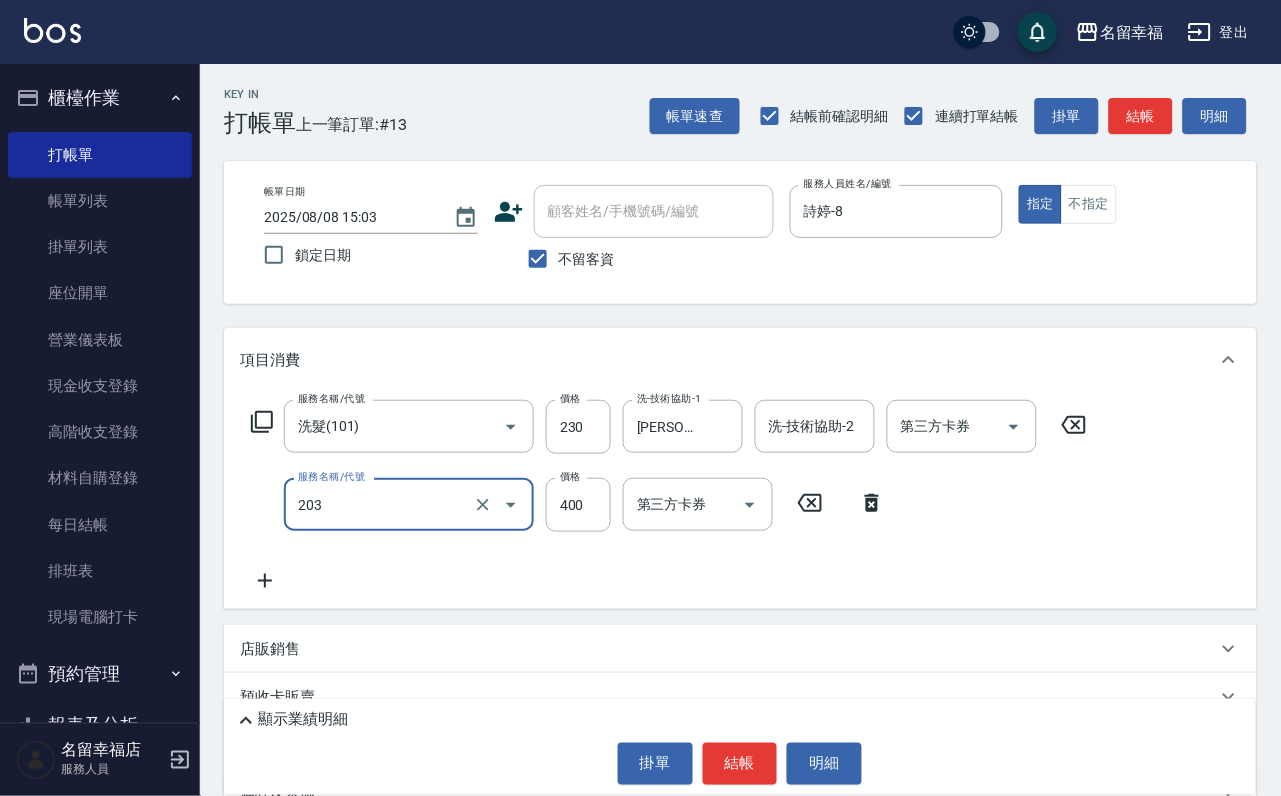 type on "指定單剪(203)" 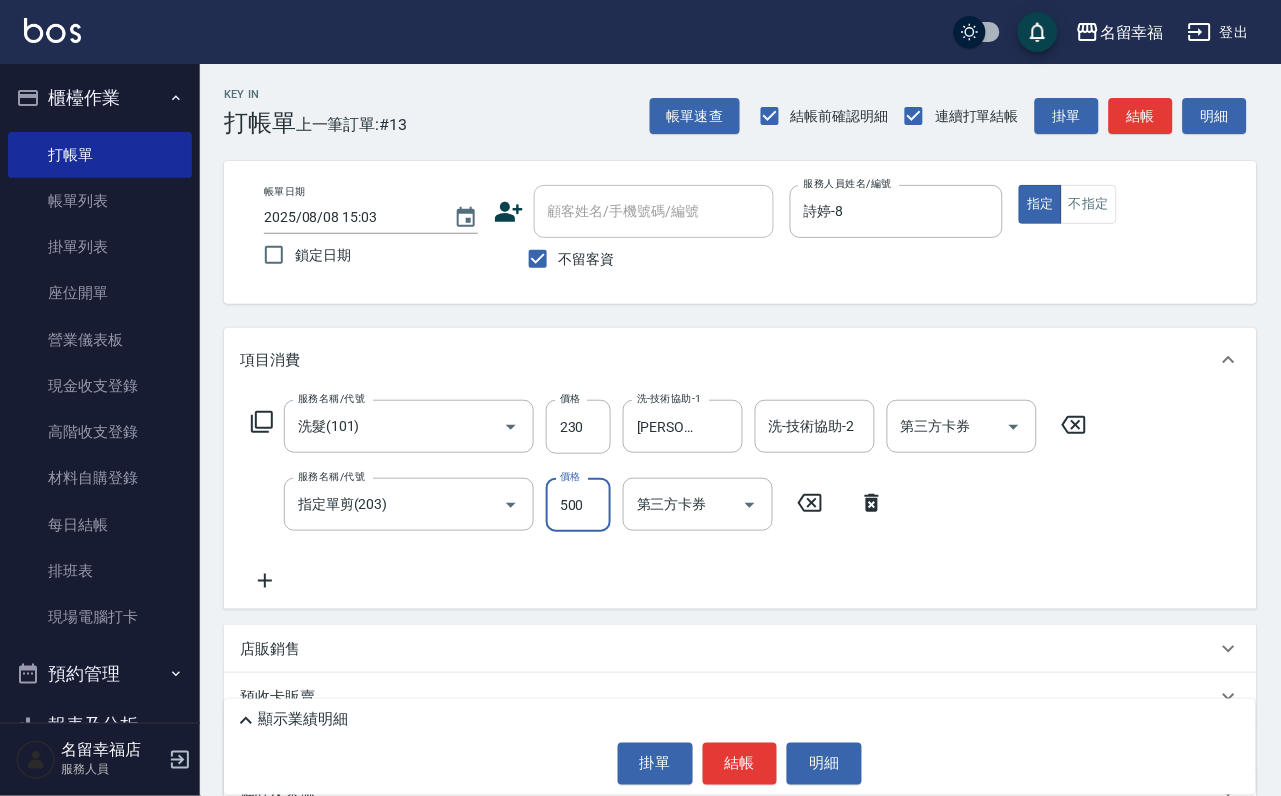 type on "500" 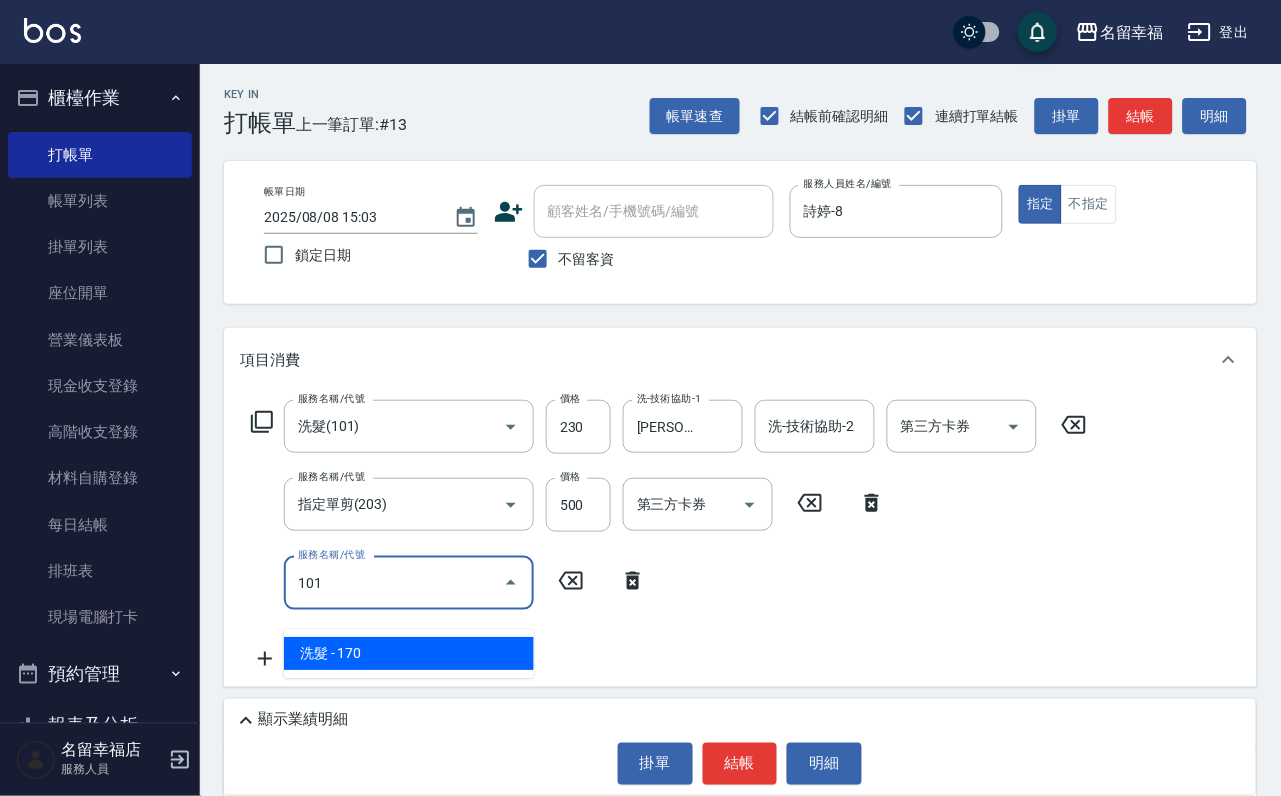 type on "洗髮(101)" 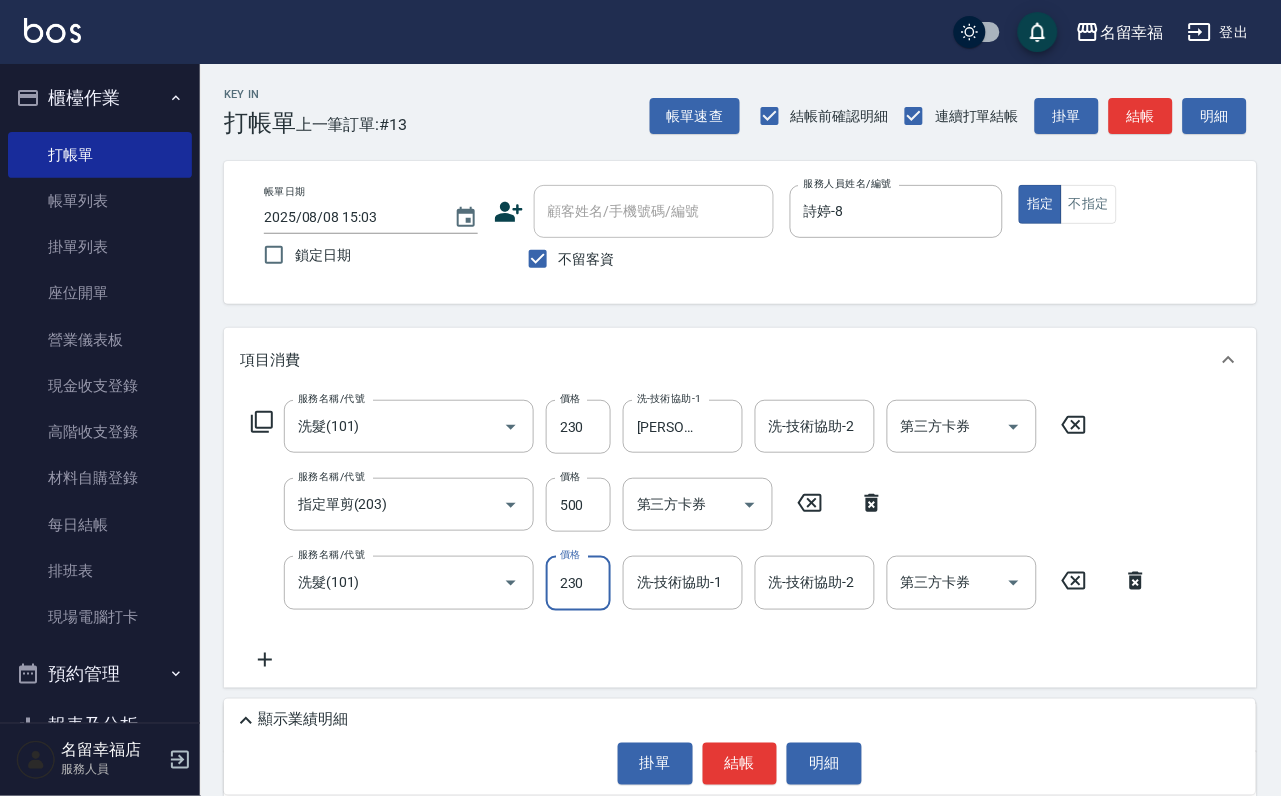 type on "230" 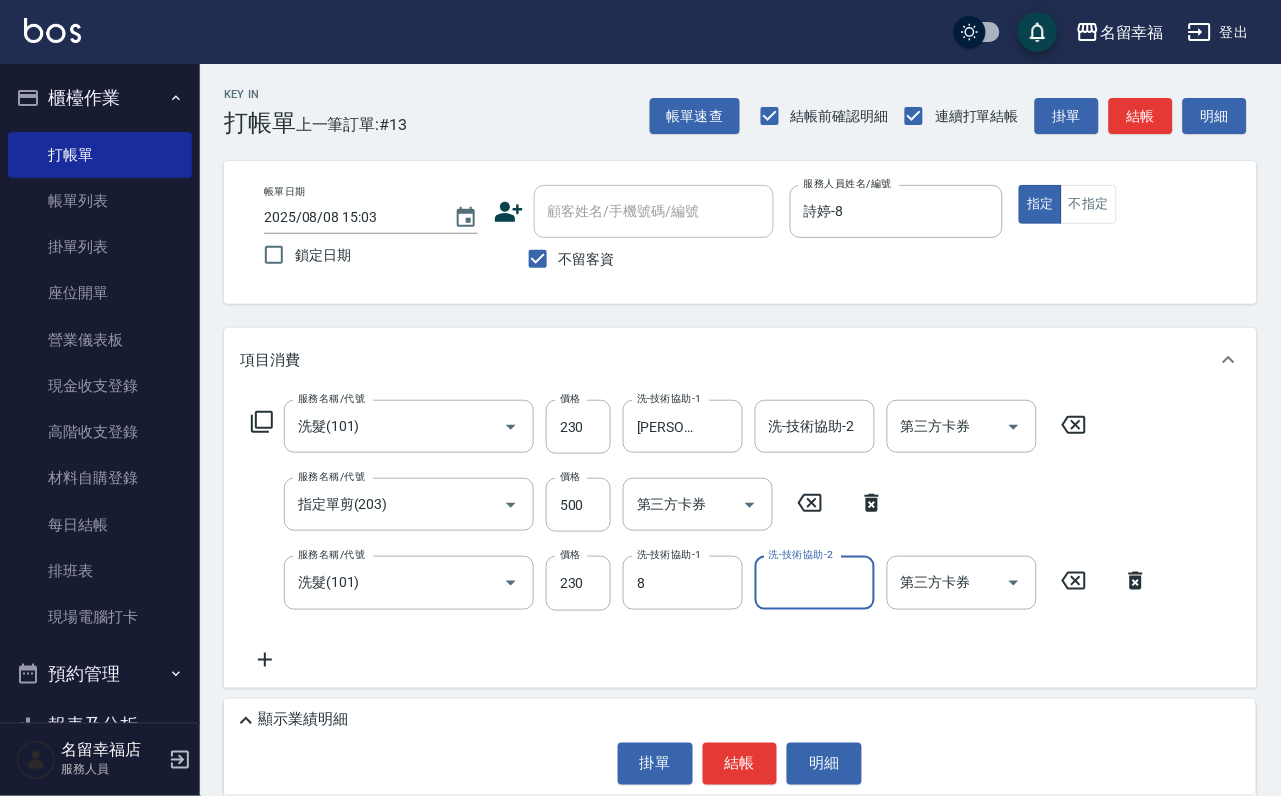 type on "詩婷-8" 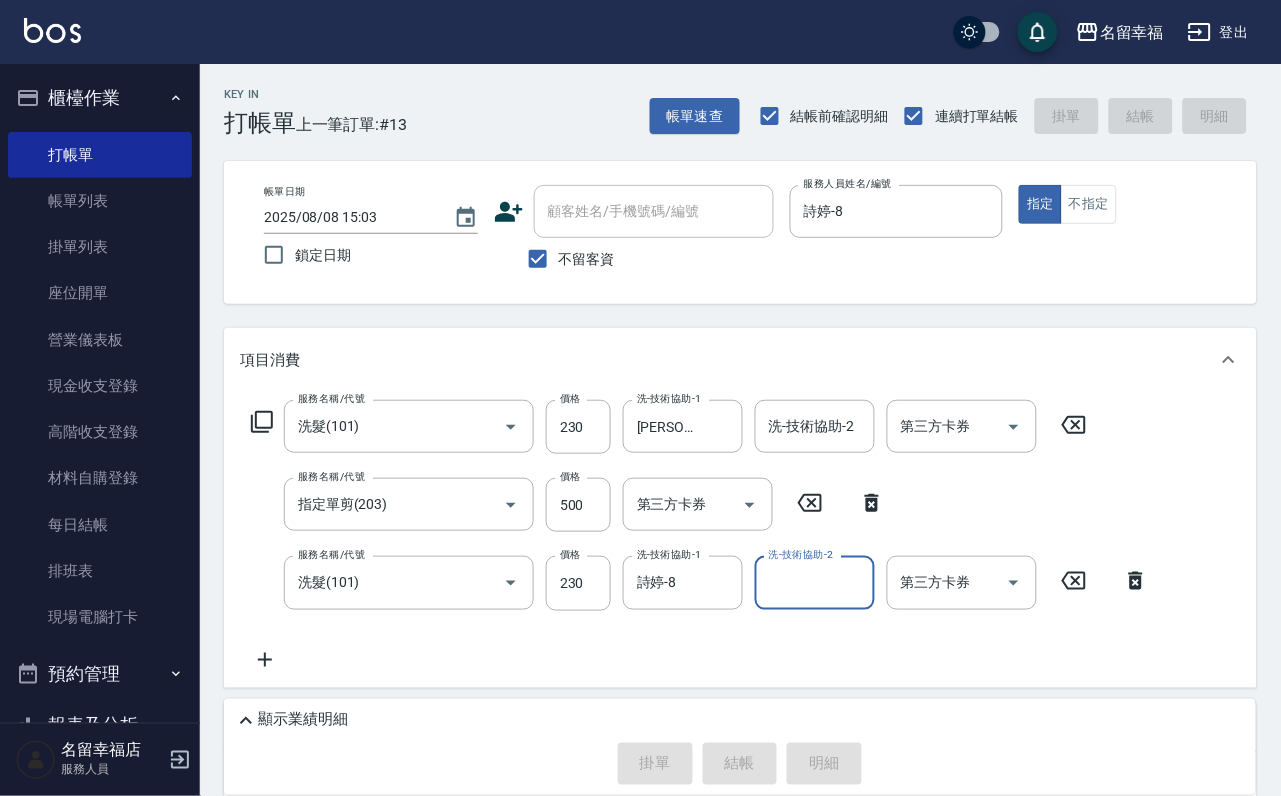 type 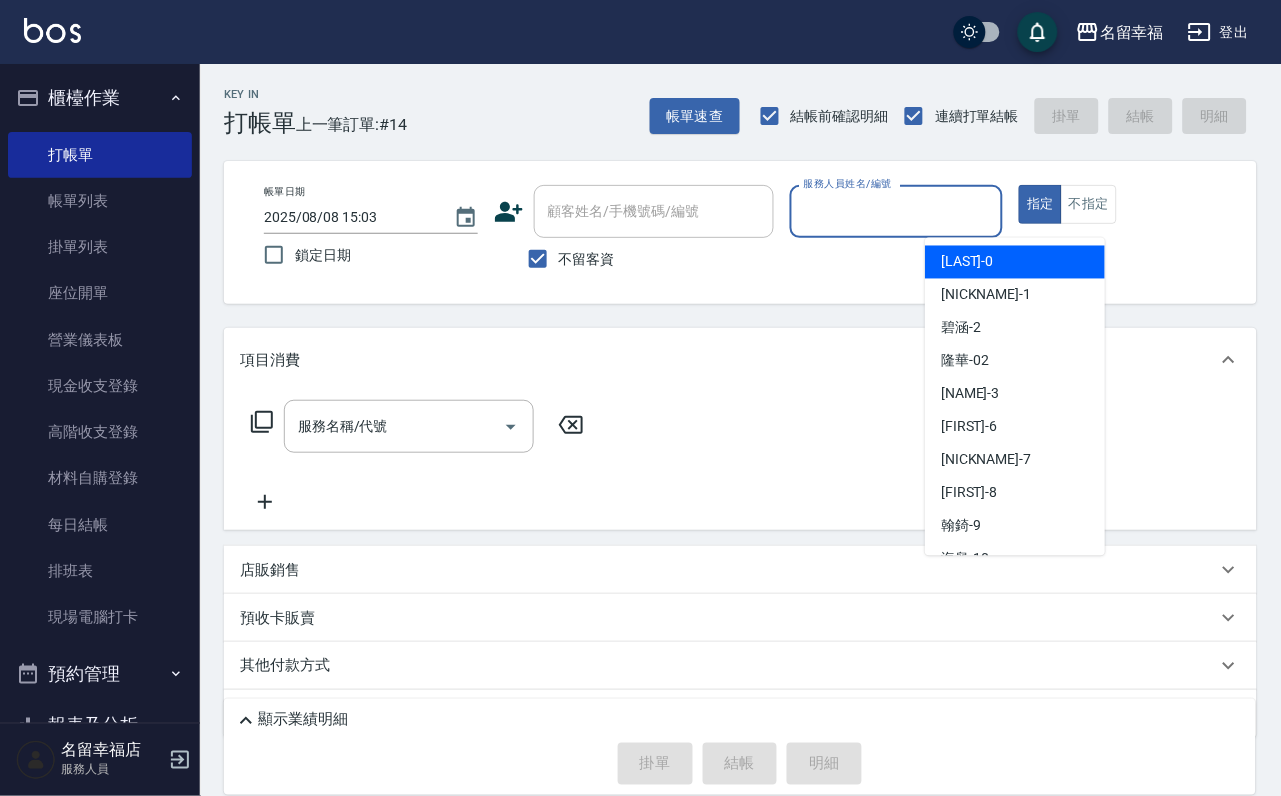 click on "服務人員姓名/編號" at bounding box center [897, 211] 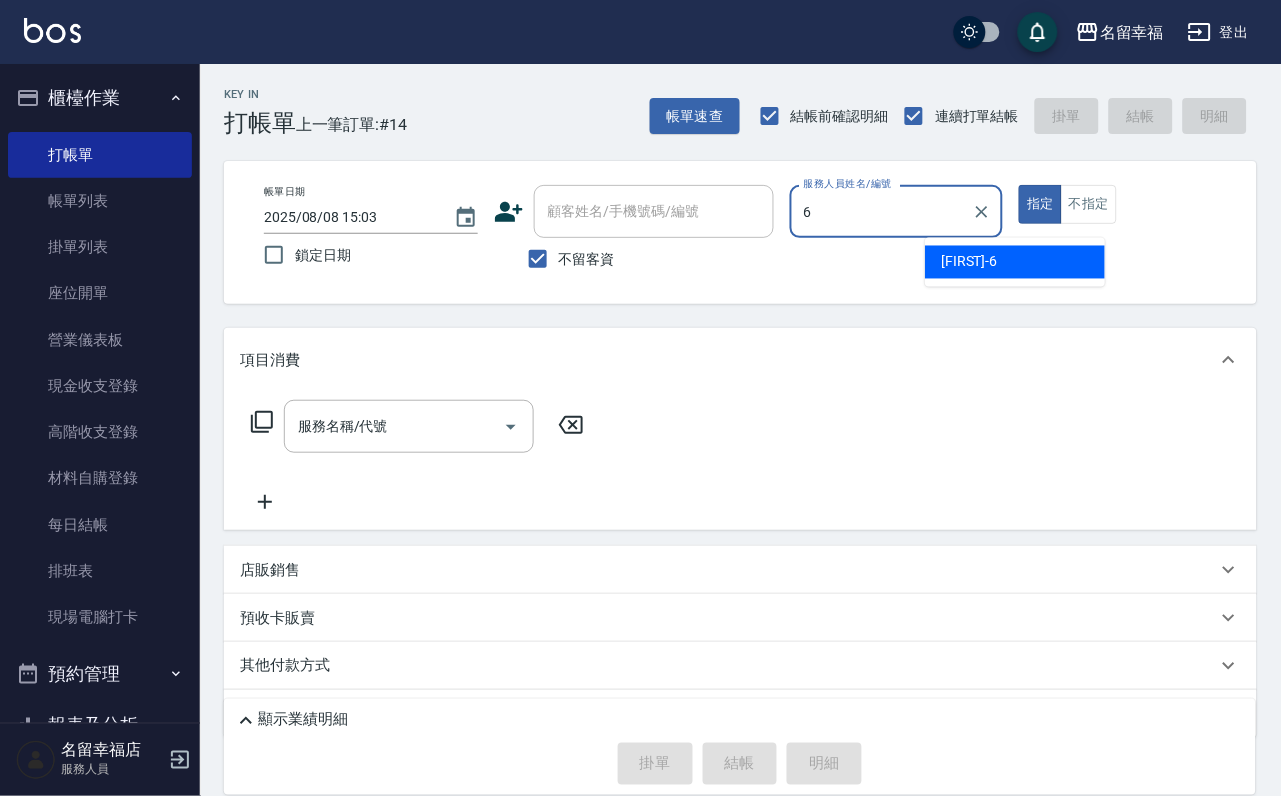type on "[PERSON_NAME] -6" 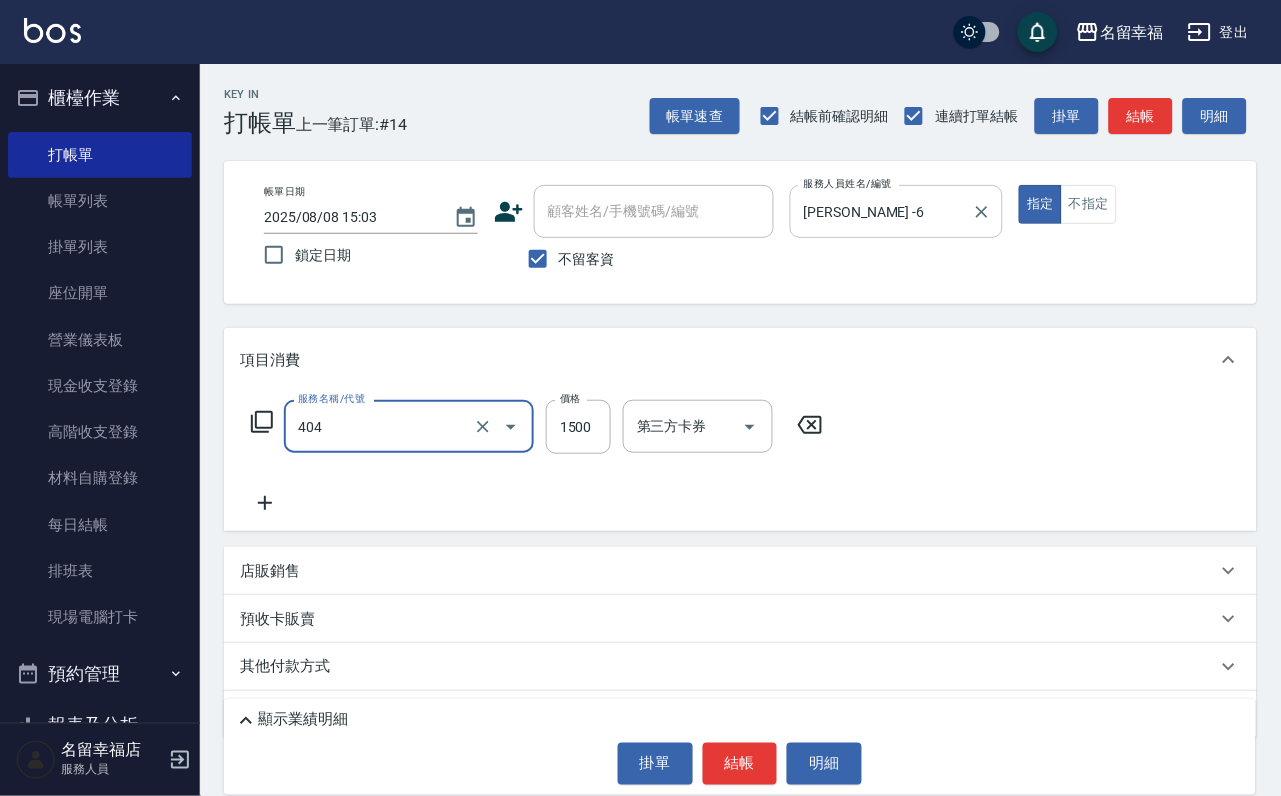 type on "設計染髮(404)" 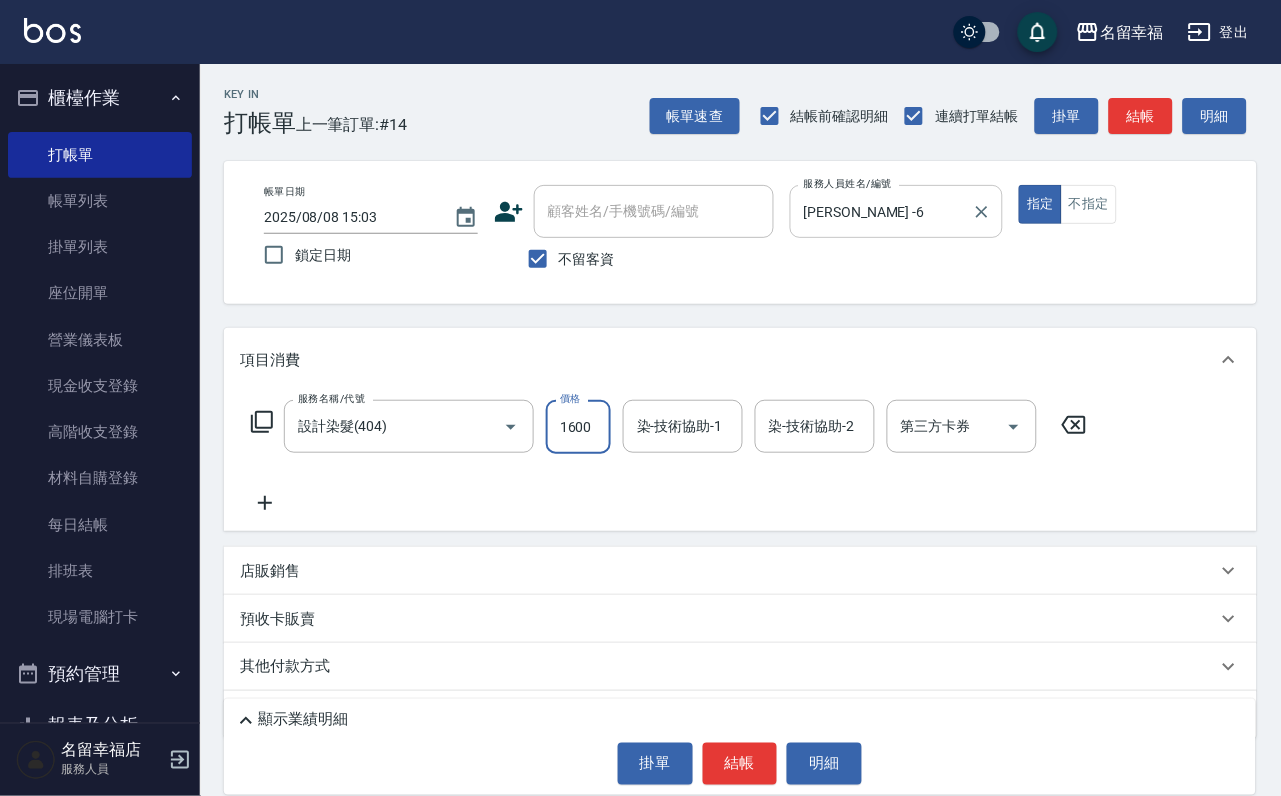 scroll, scrollTop: 0, scrollLeft: 1, axis: horizontal 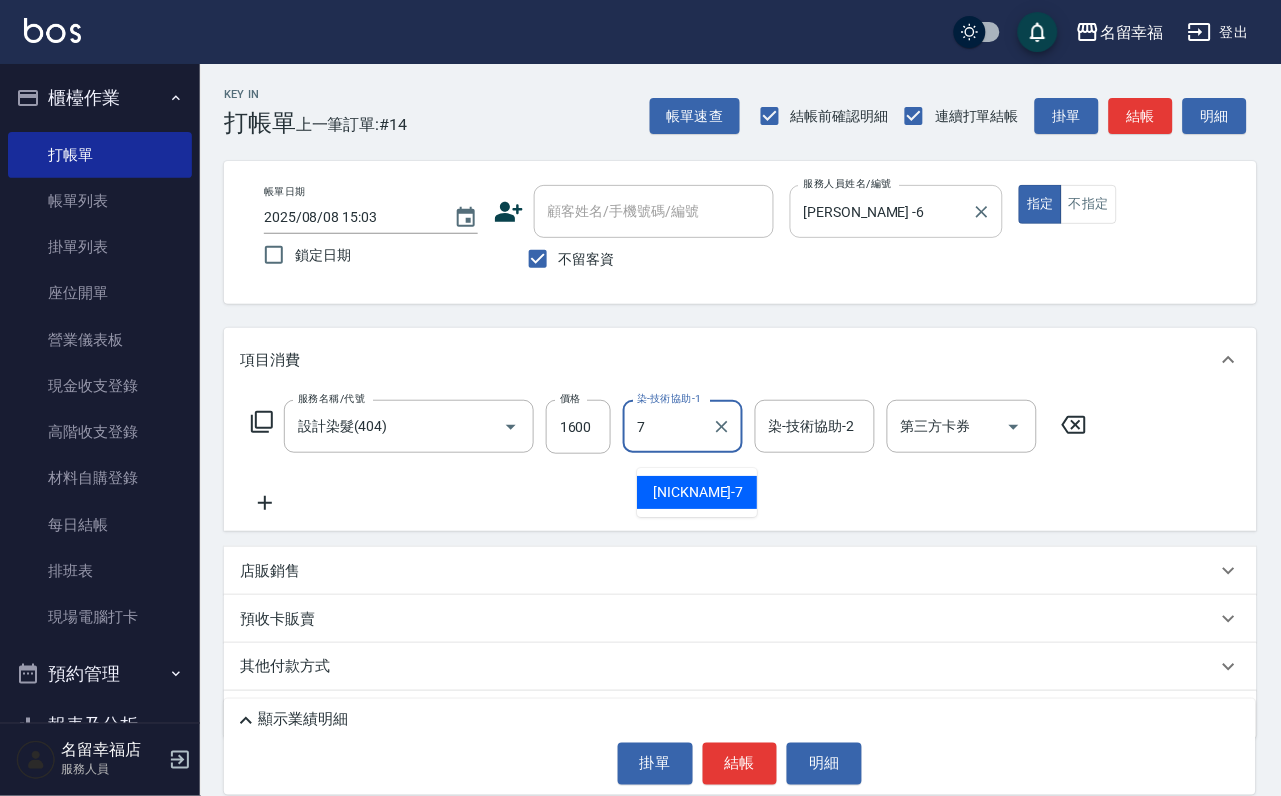 type on "[PERSON_NAME]-7" 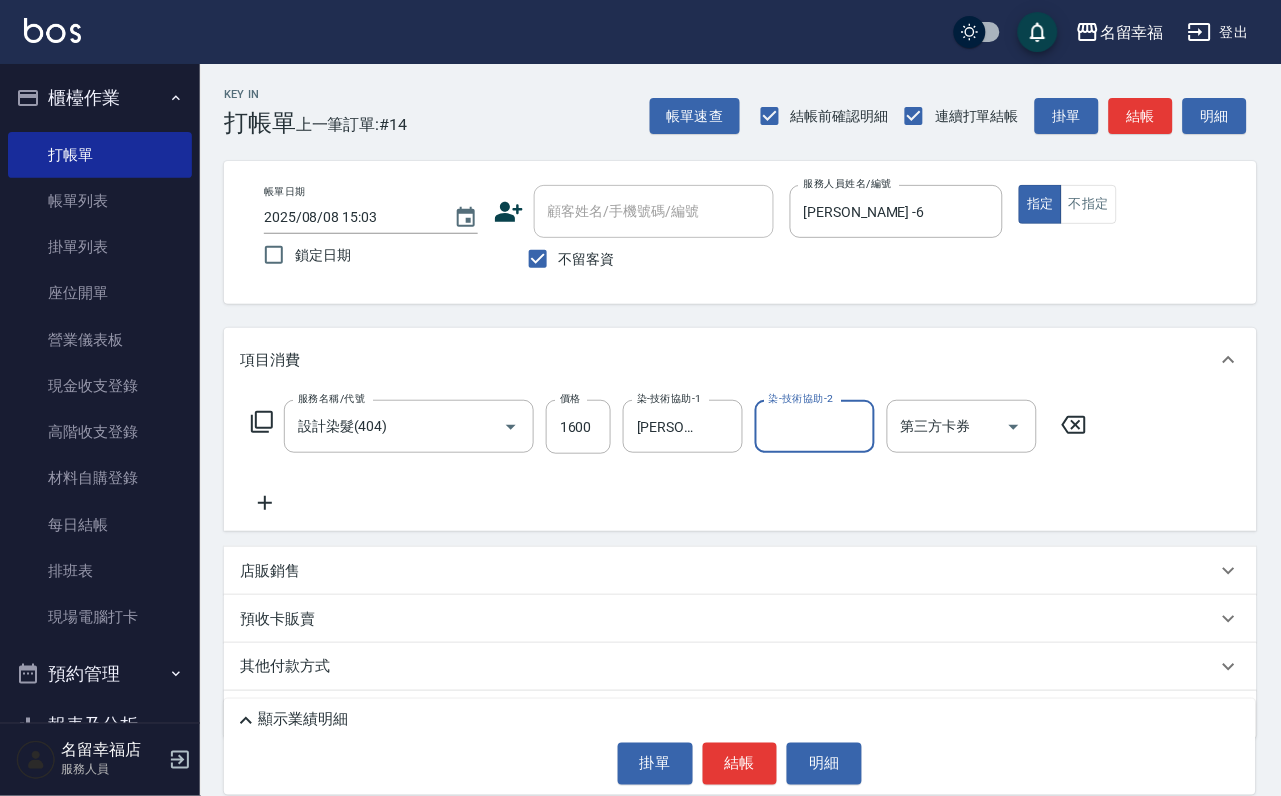 click 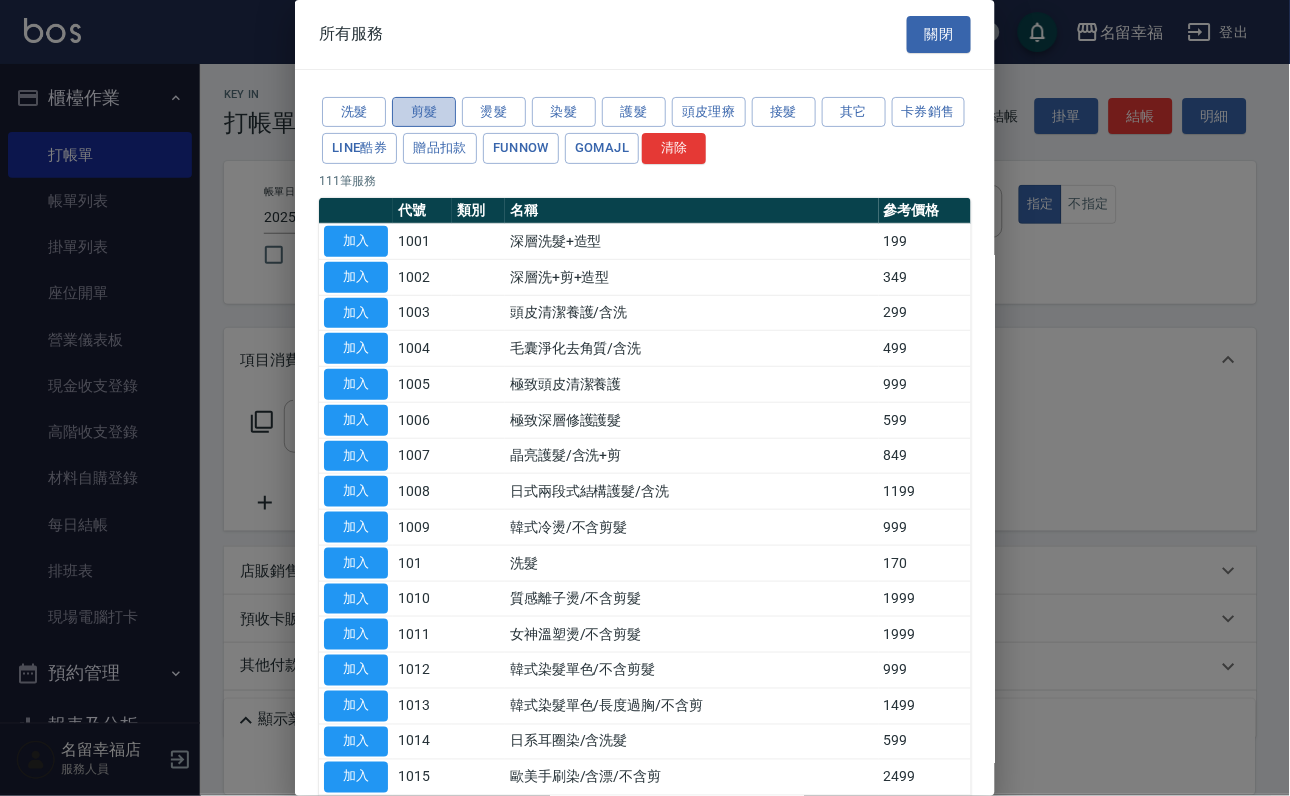 drag, startPoint x: 422, startPoint y: 122, endPoint x: 416, endPoint y: 138, distance: 17.088007 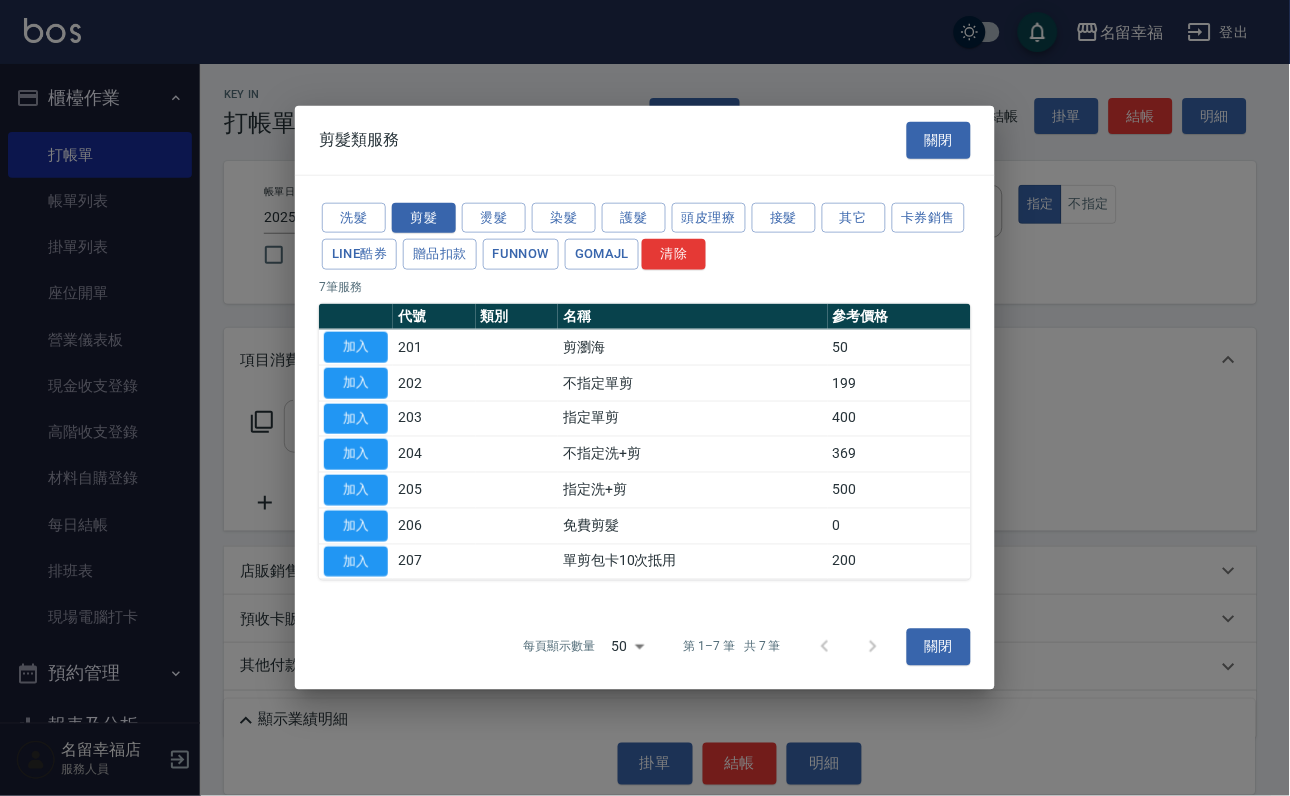 click on "加入" at bounding box center (356, 418) 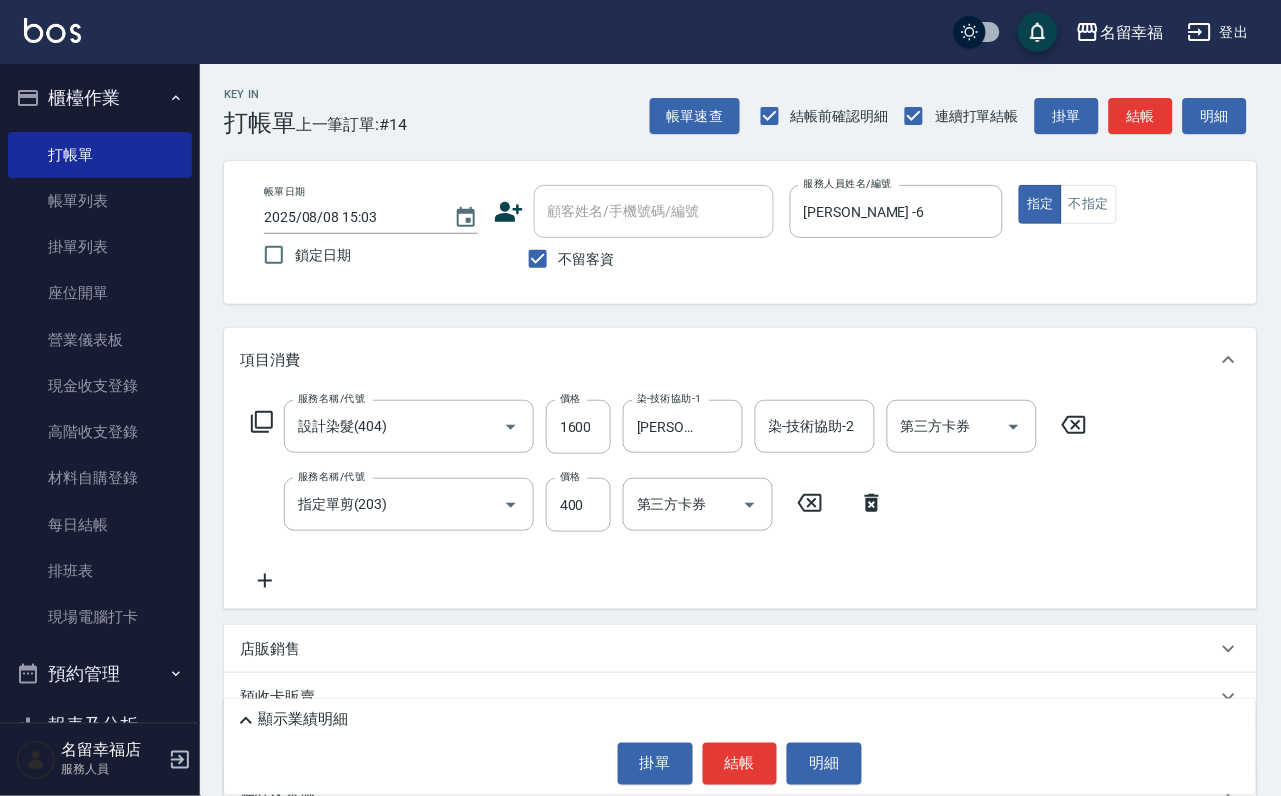 click 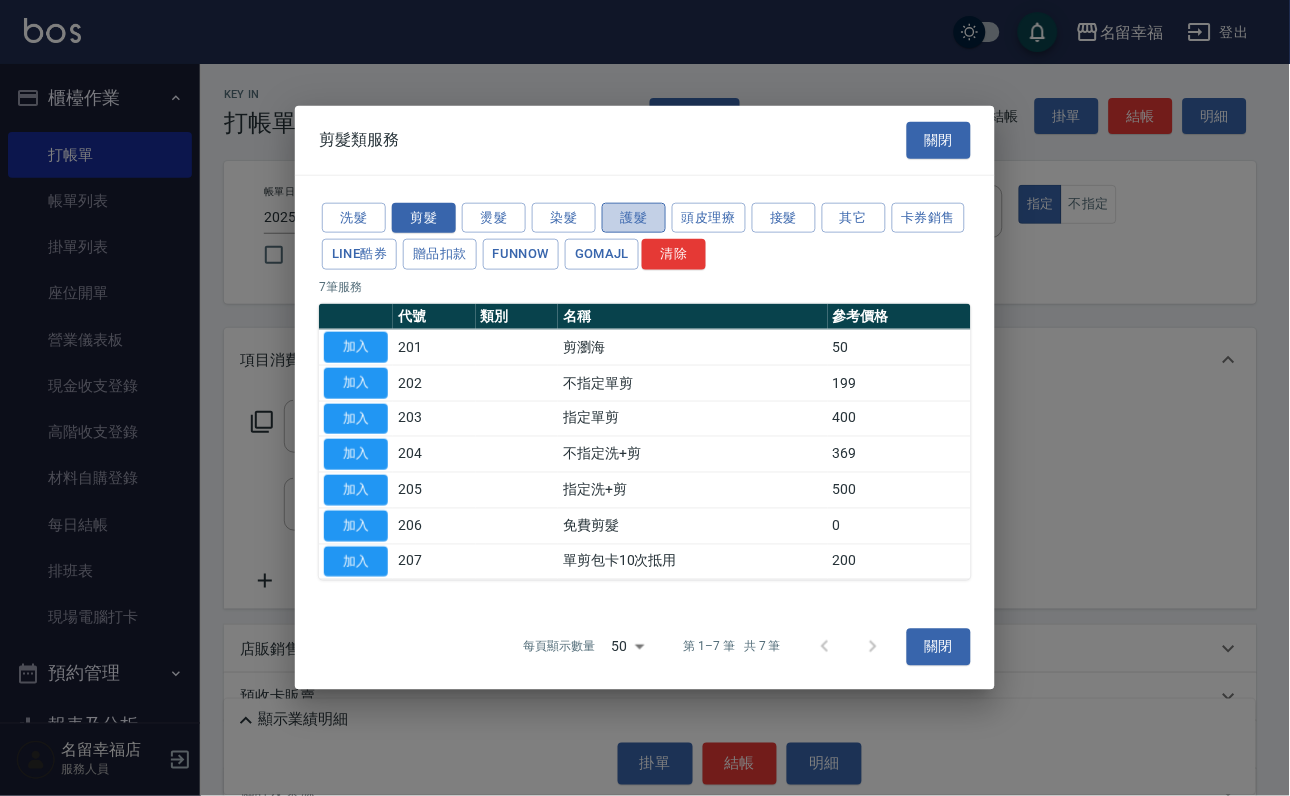 click on "護髮" at bounding box center (634, 217) 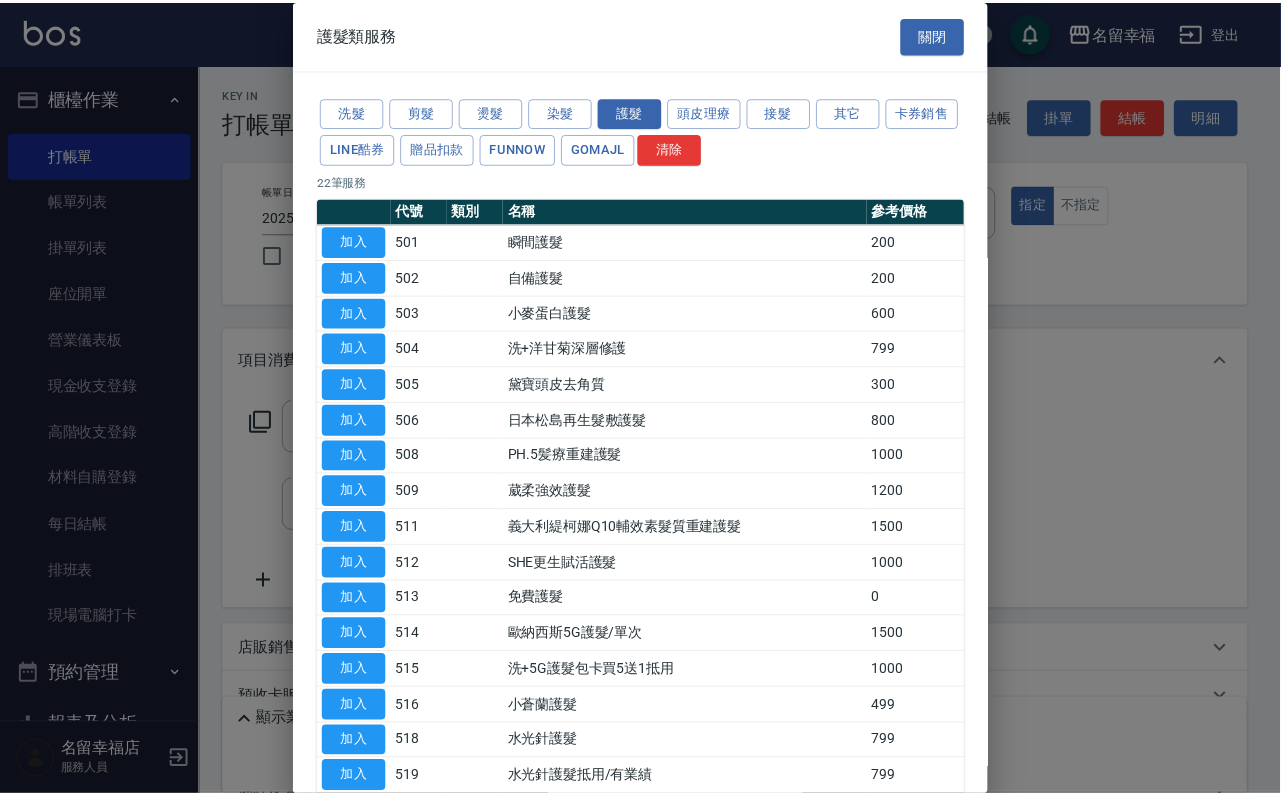 scroll, scrollTop: 300, scrollLeft: 0, axis: vertical 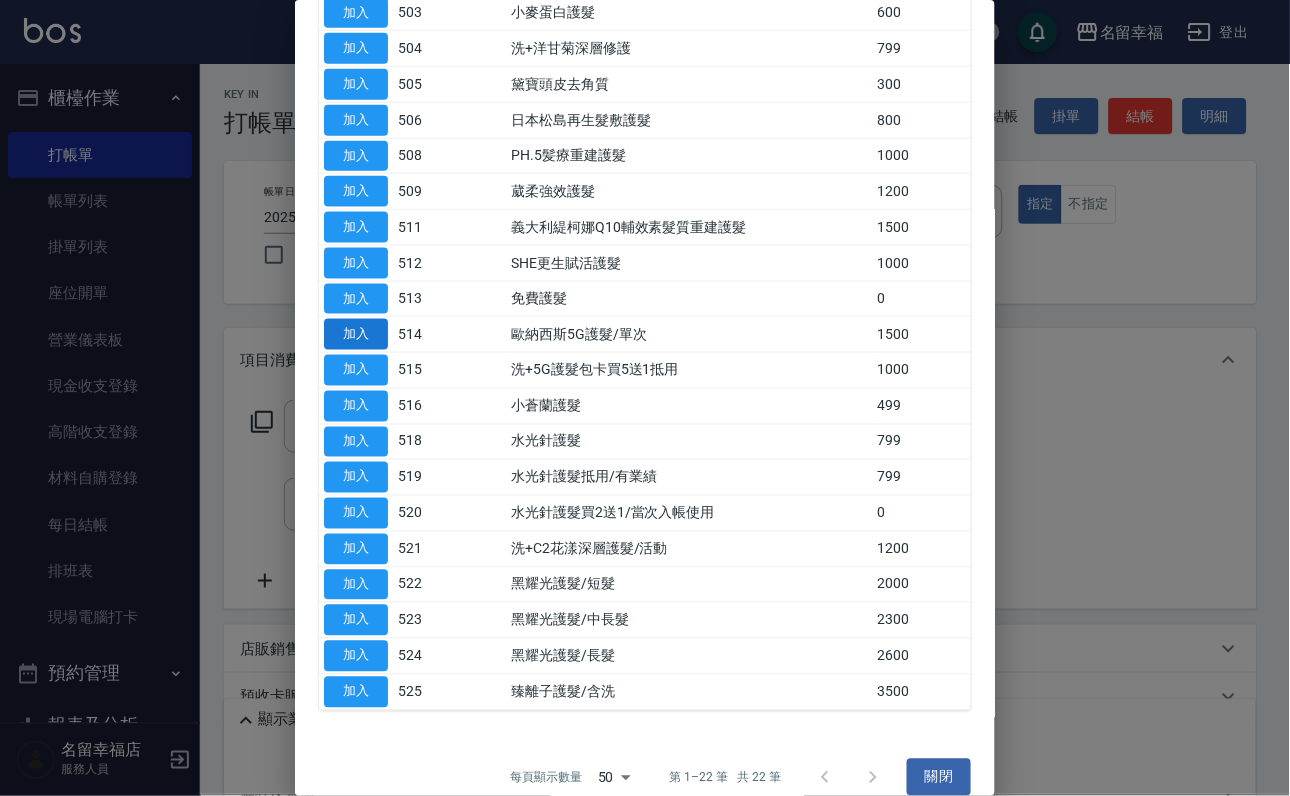 click on "加入" at bounding box center [356, 334] 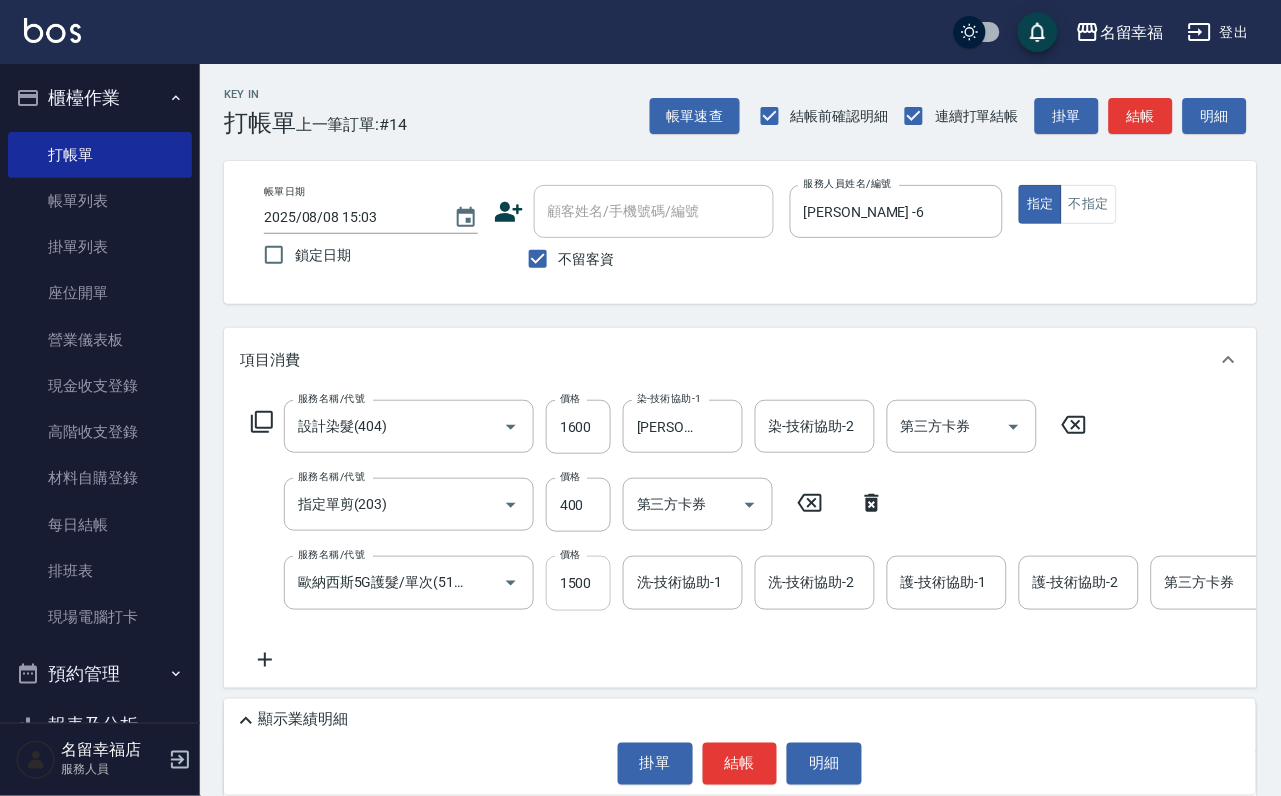 click on "1500" at bounding box center [578, 583] 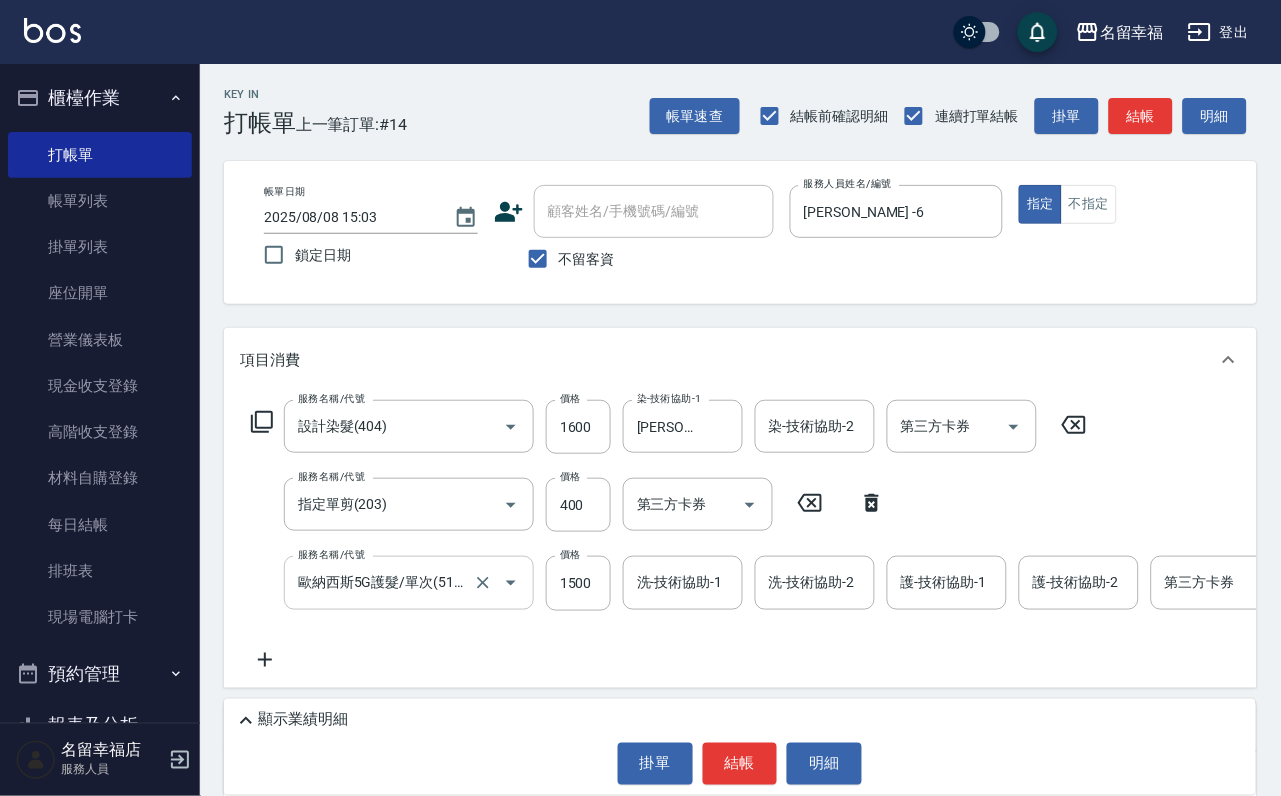 drag, startPoint x: 560, startPoint y: 592, endPoint x: 507, endPoint y: 616, distance: 58.18075 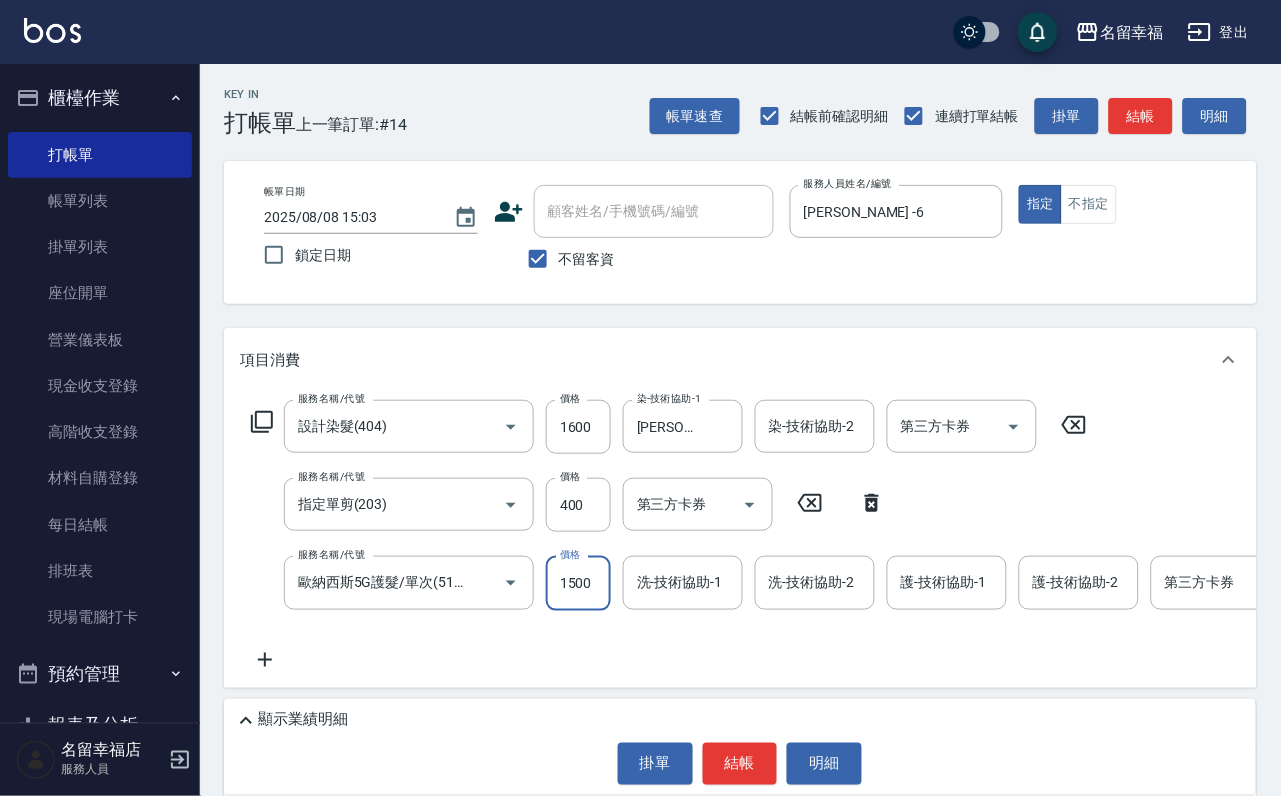 click on "1500" at bounding box center [578, 583] 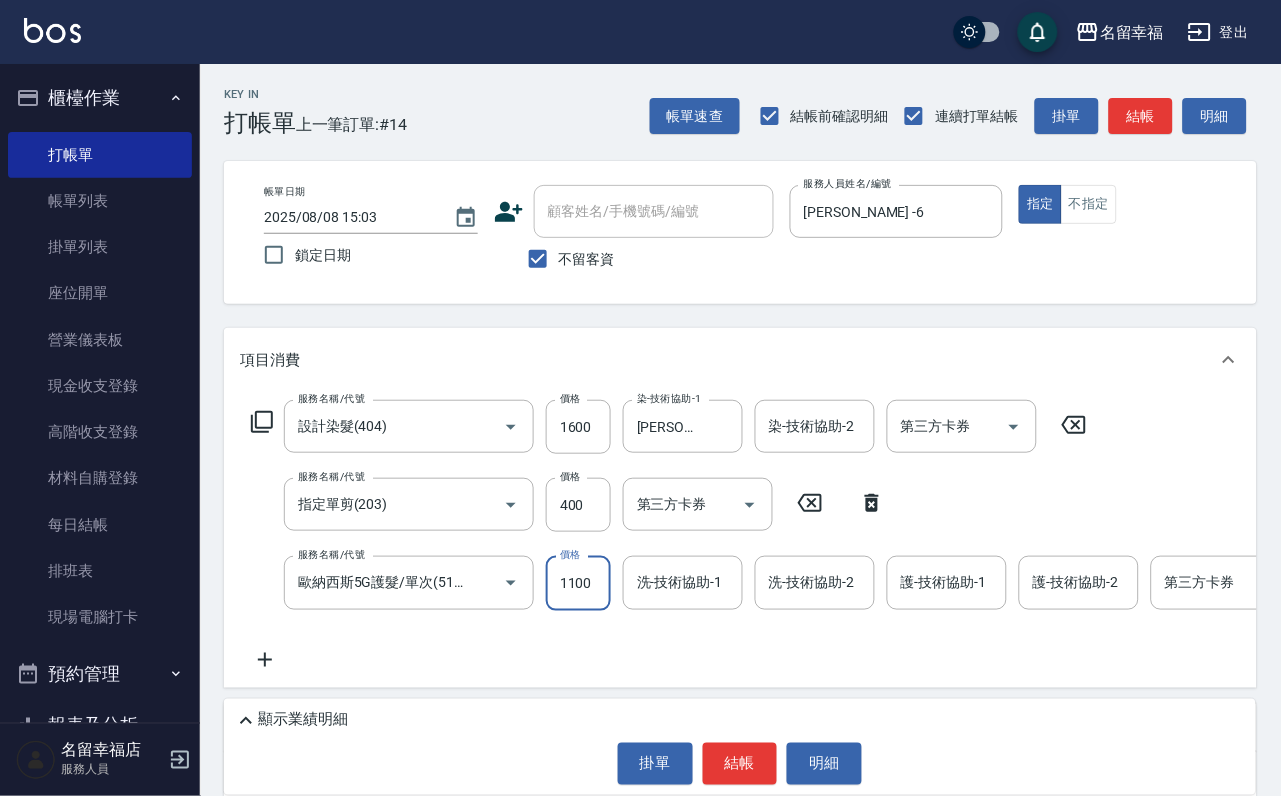 scroll, scrollTop: 0, scrollLeft: 1, axis: horizontal 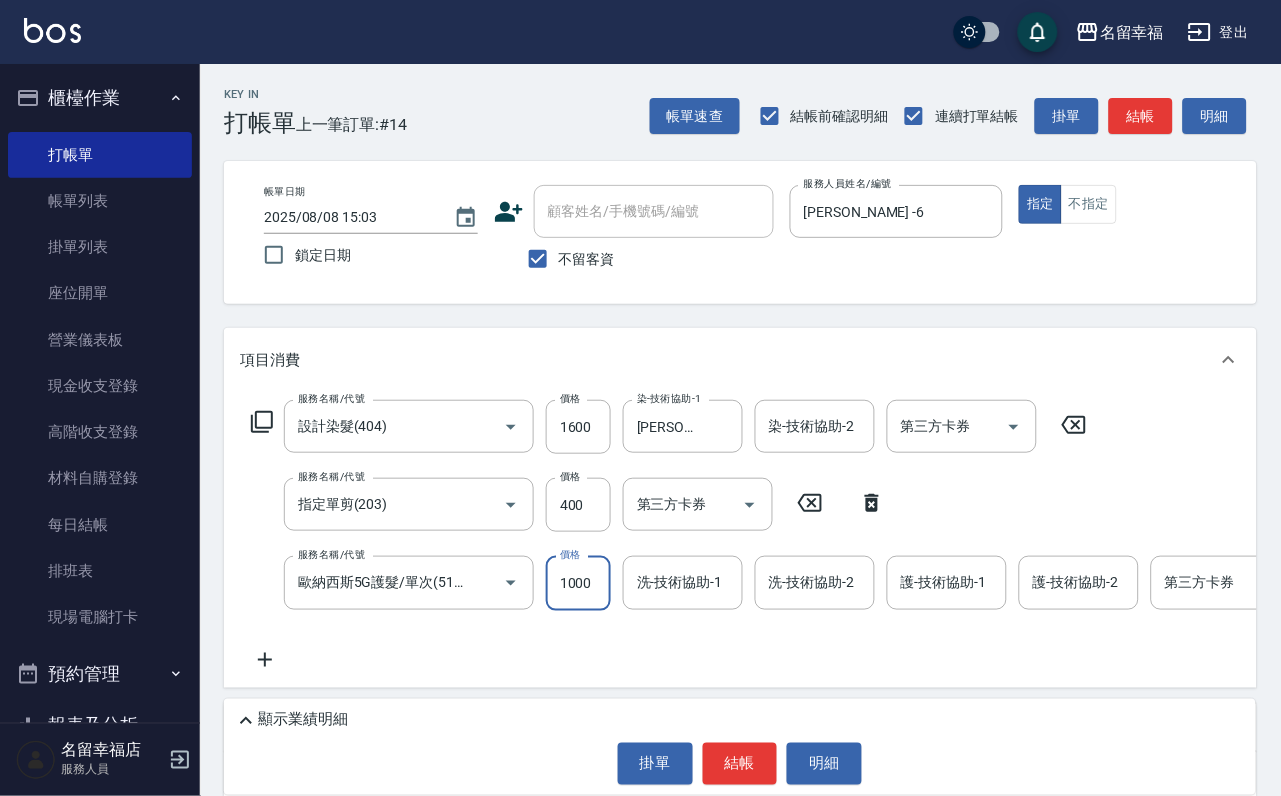 type on "1000" 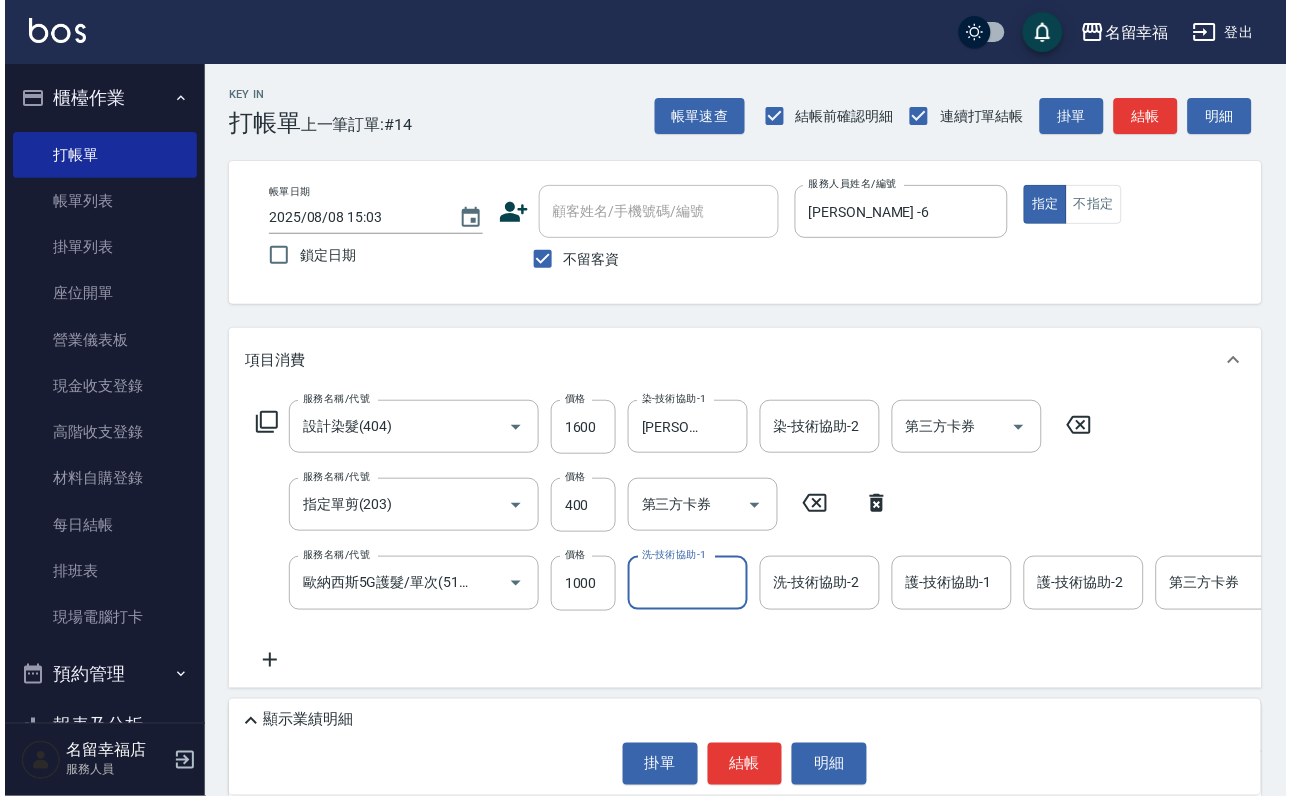 scroll, scrollTop: 0, scrollLeft: 0, axis: both 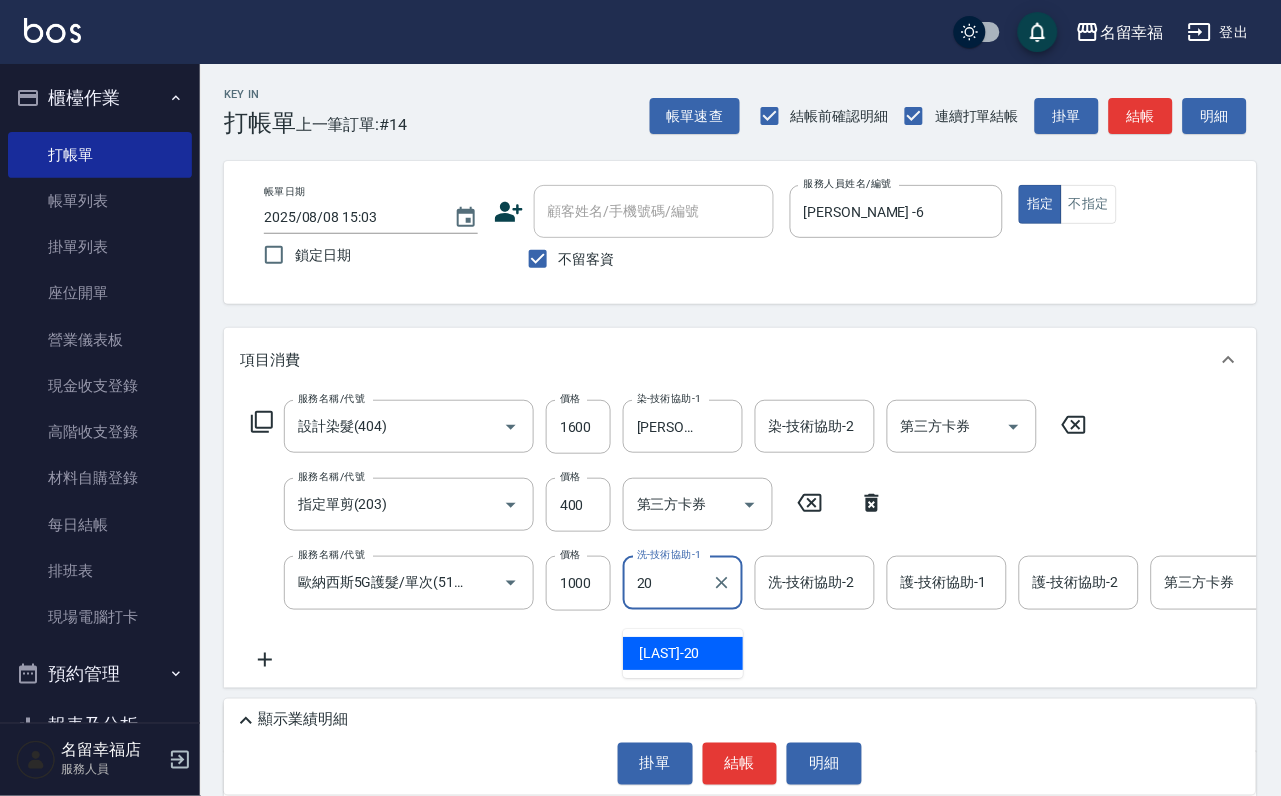 type on "育鋗-20" 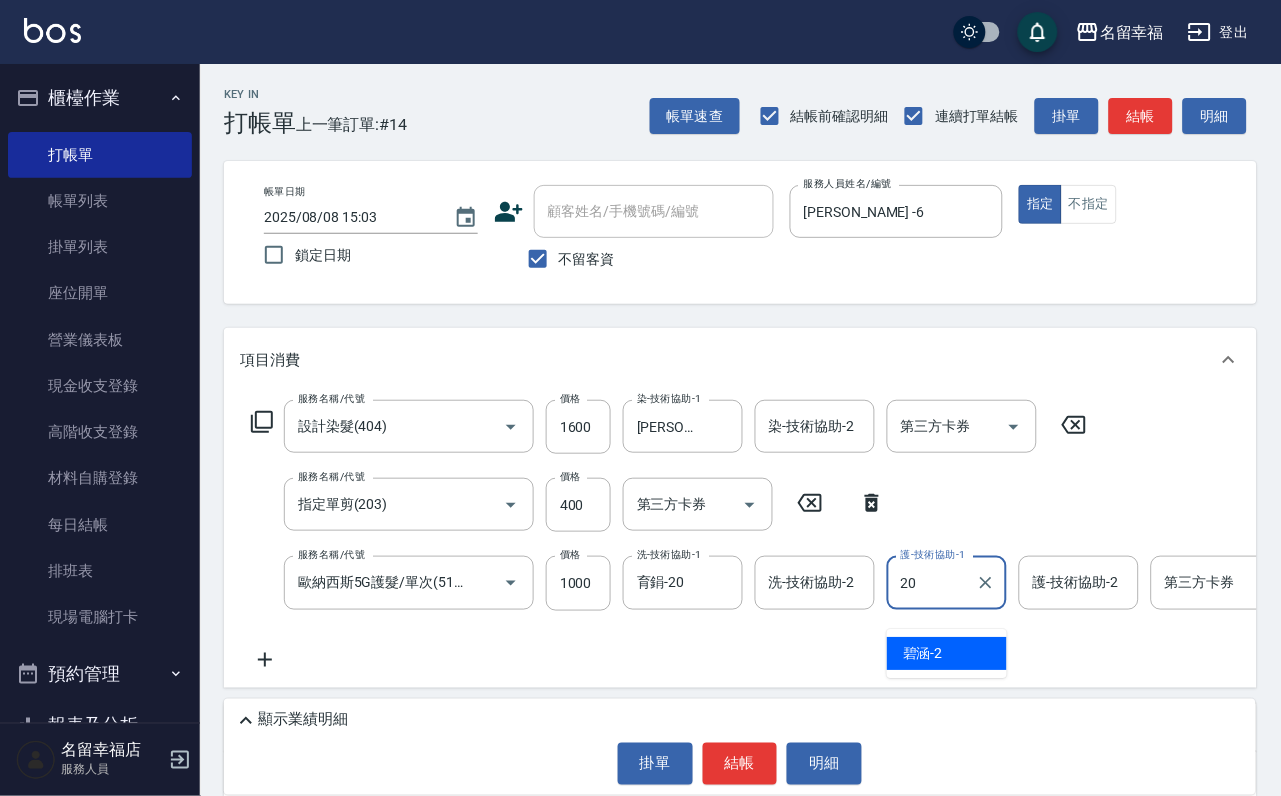 type on "育鋗-20" 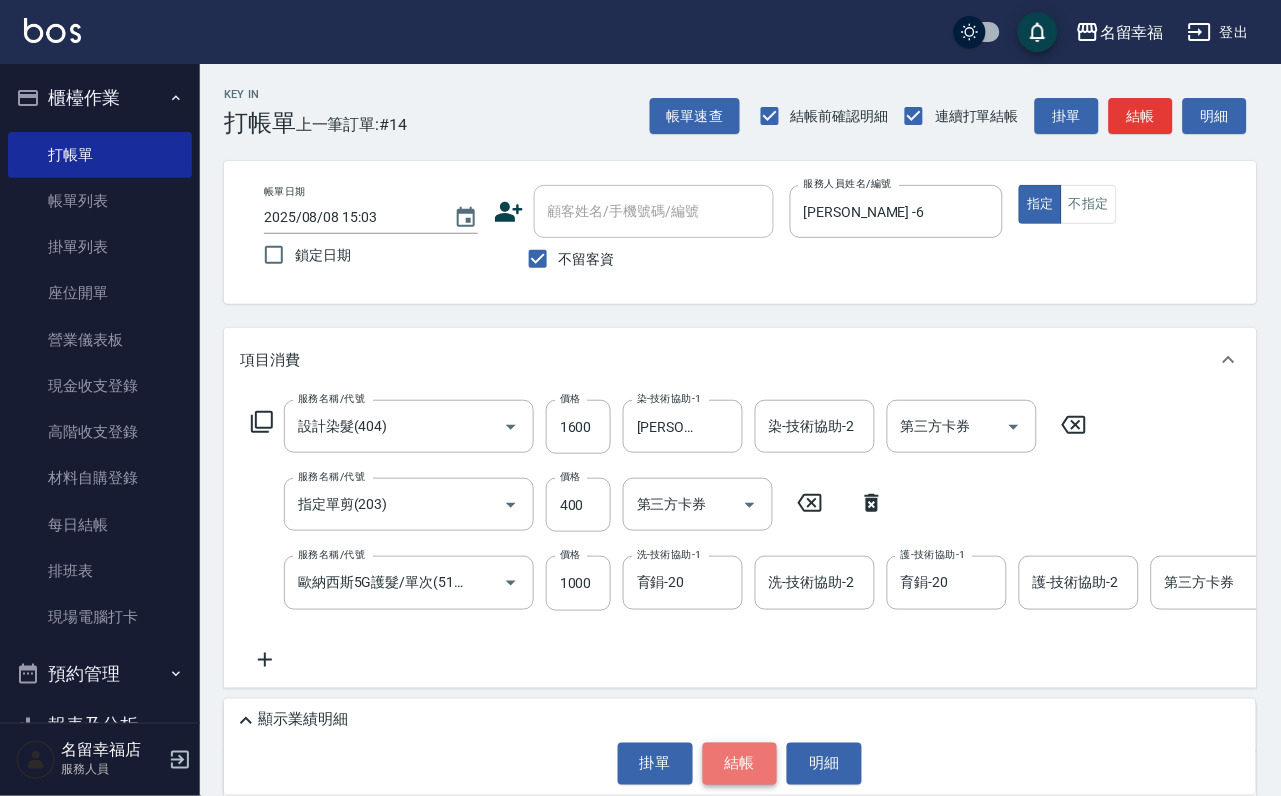 click on "結帳" at bounding box center (740, 764) 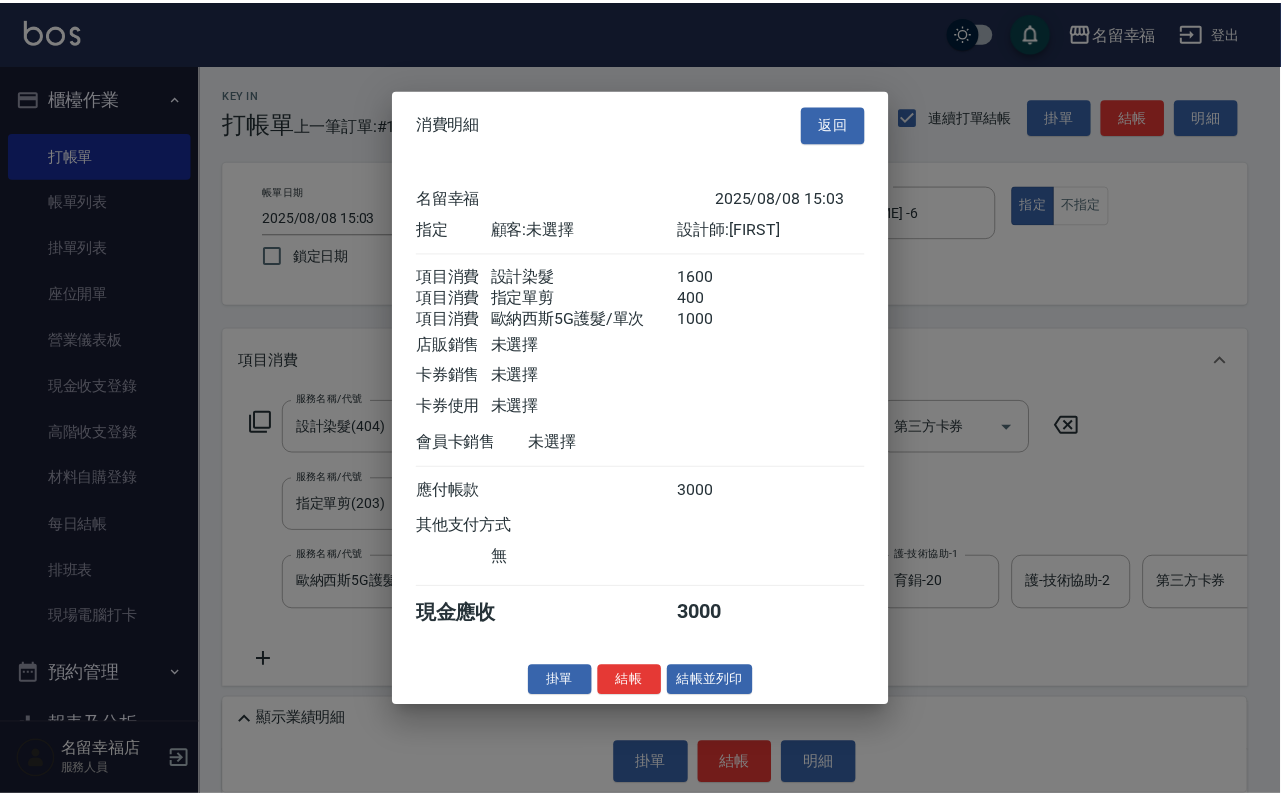 scroll, scrollTop: 396, scrollLeft: 0, axis: vertical 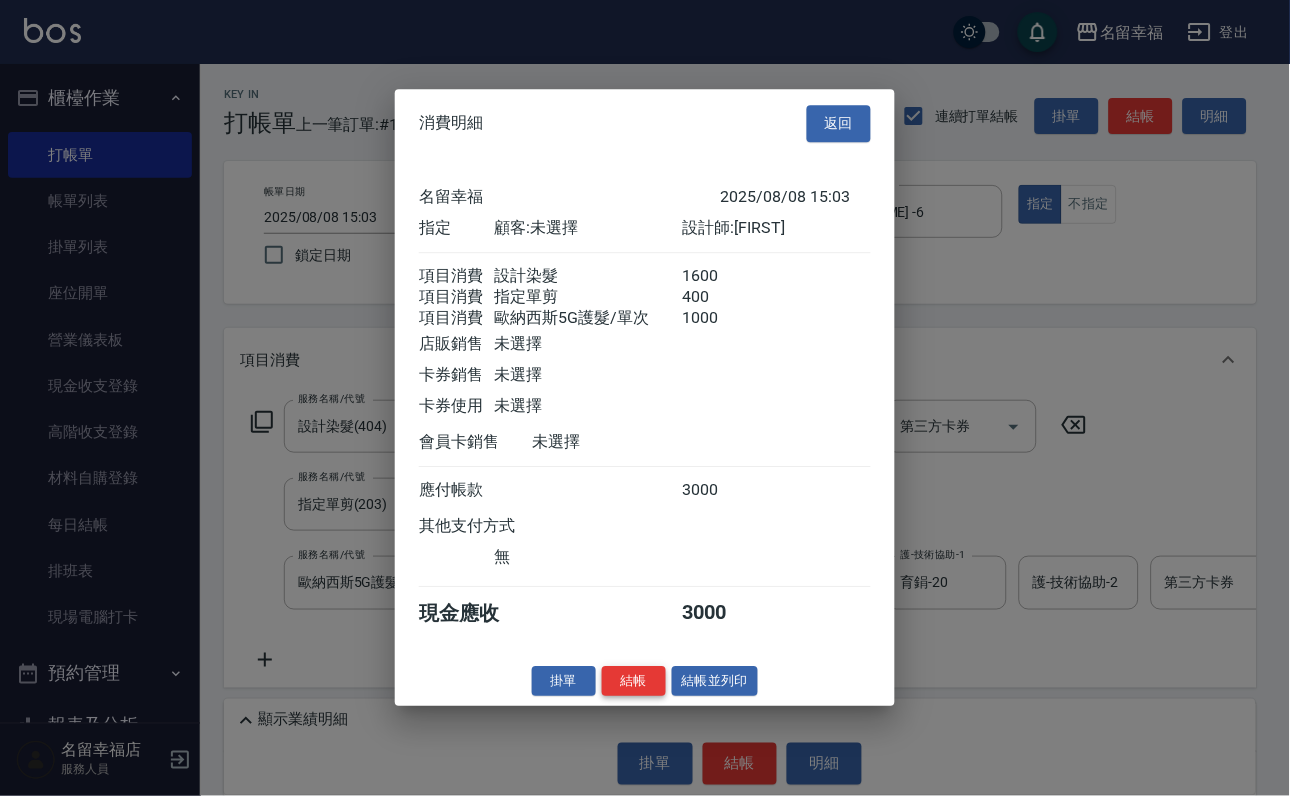 click on "結帳" at bounding box center (634, 681) 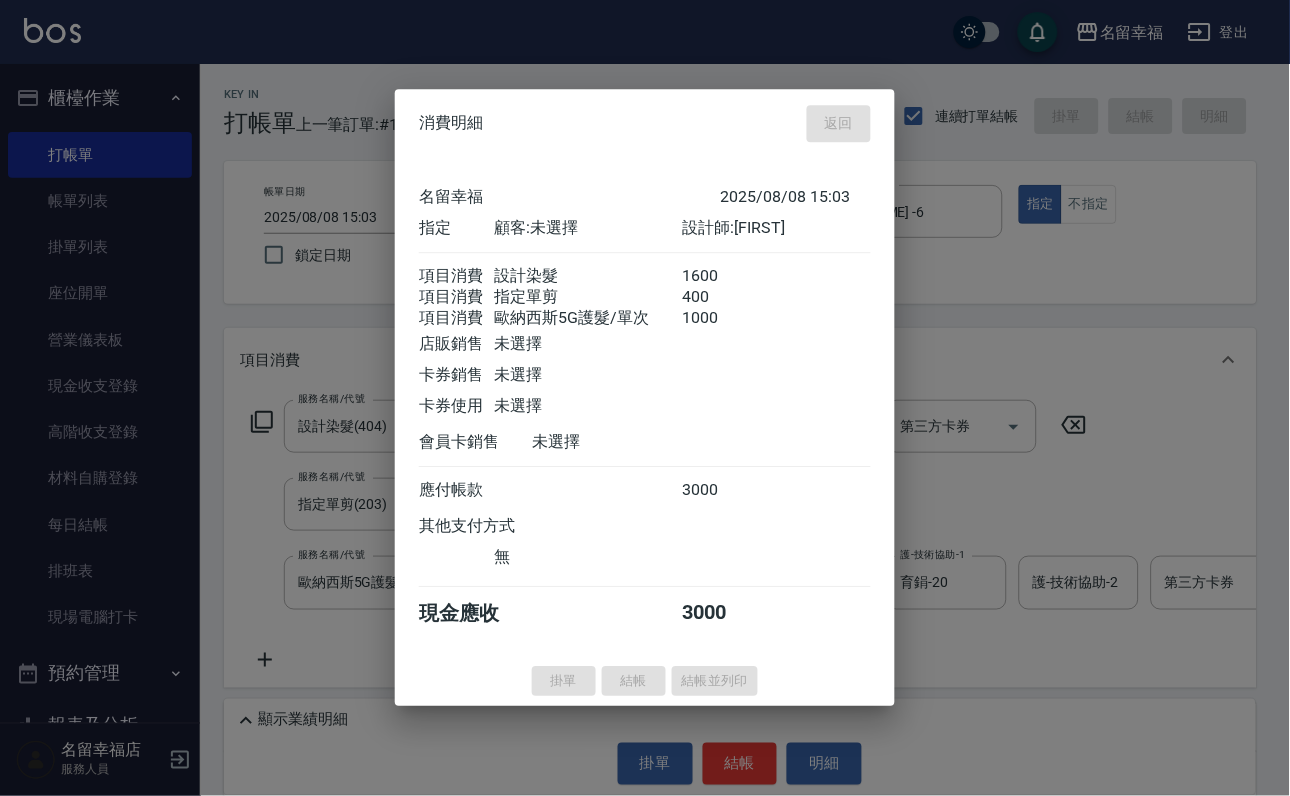 type on "[DATETIME]" 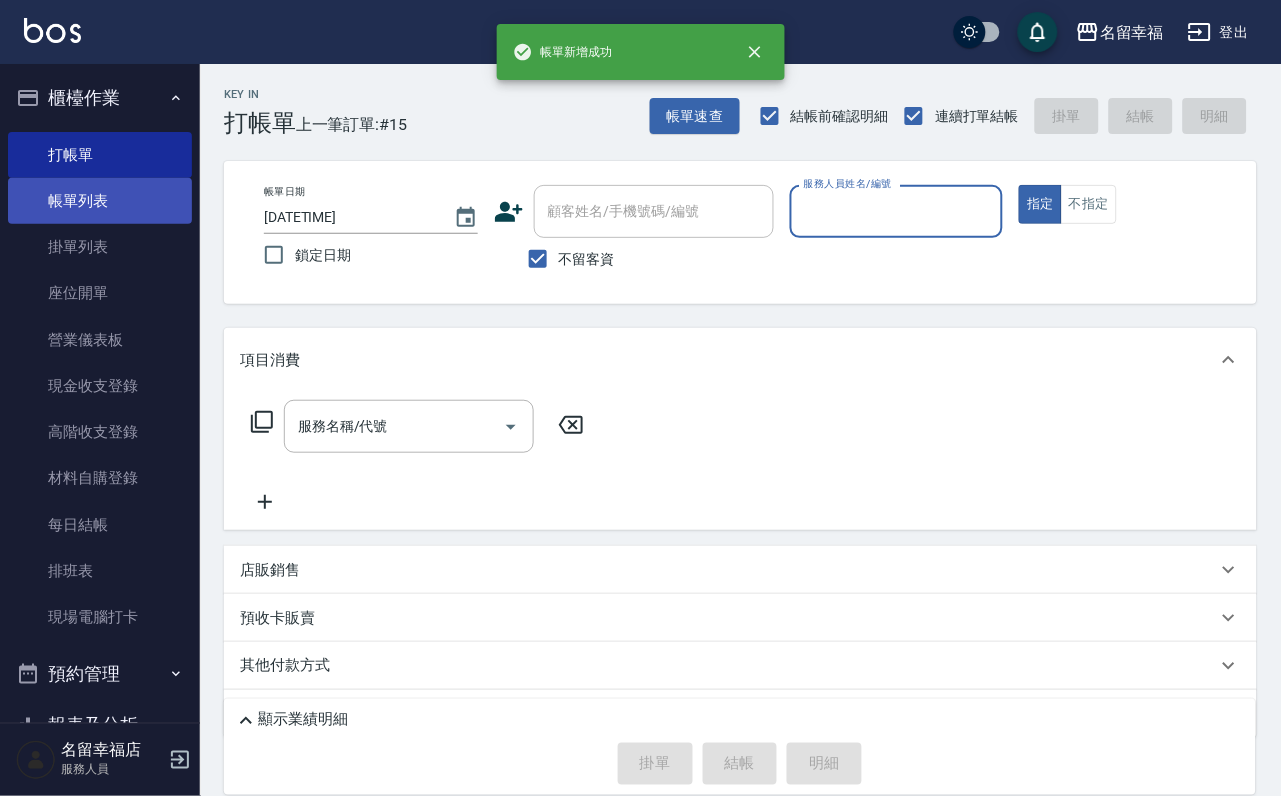 click on "帳單列表" at bounding box center [100, 201] 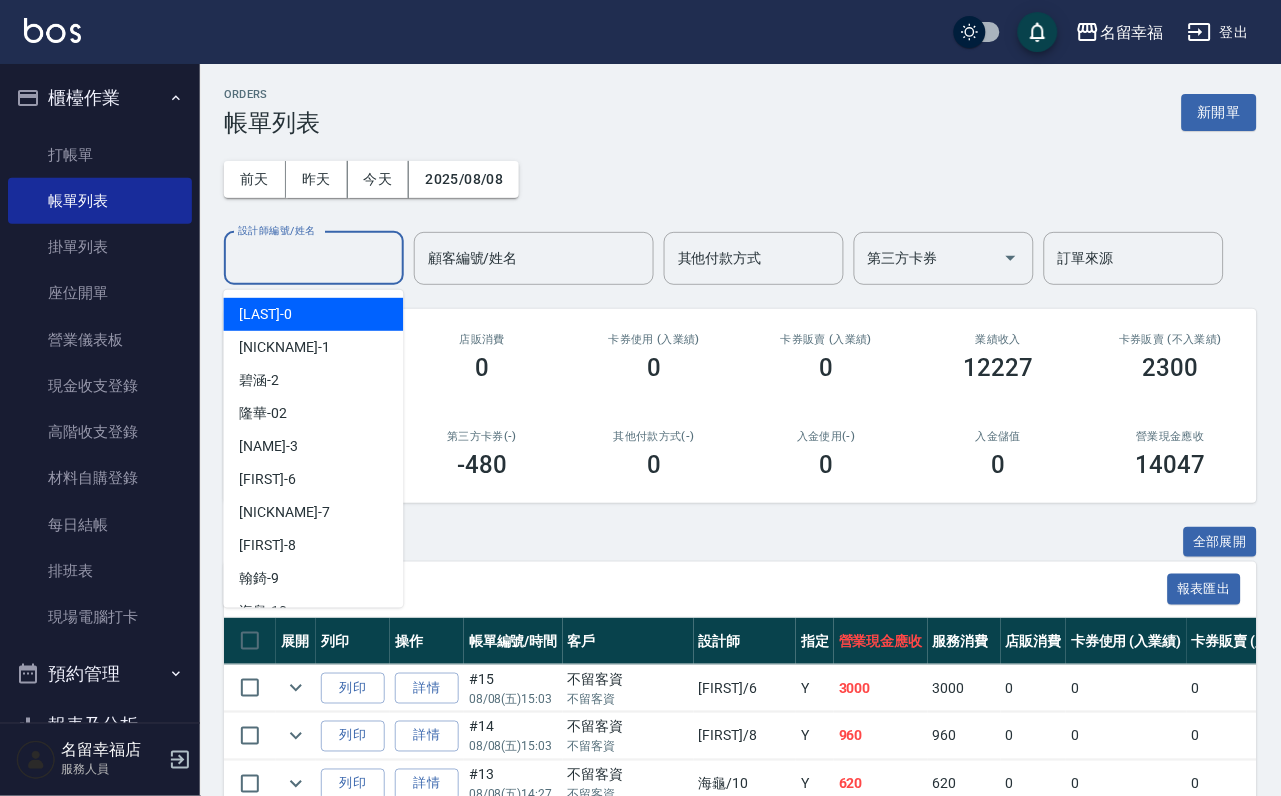 click on "設計師編號/姓名 設計師編號/姓名" at bounding box center (314, 258) 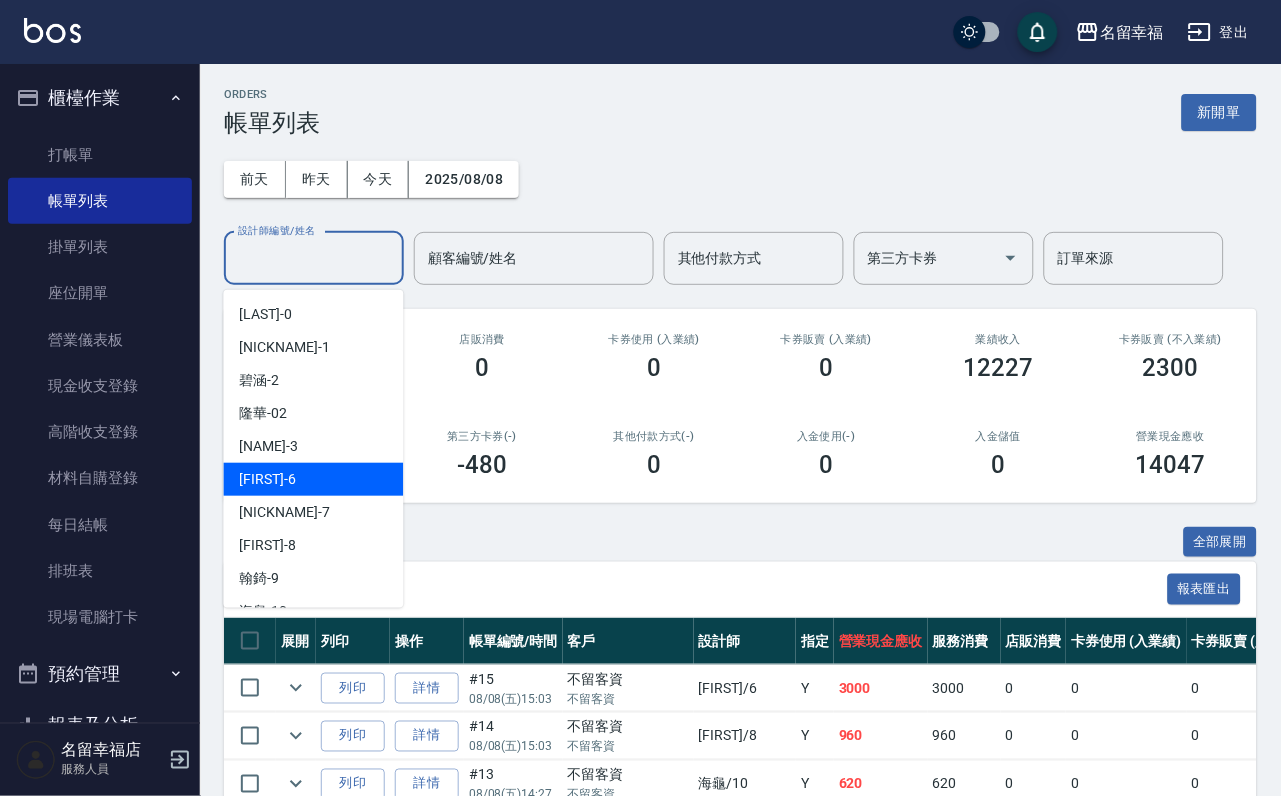 click on "[PERSON_NAME] -6" at bounding box center [314, 479] 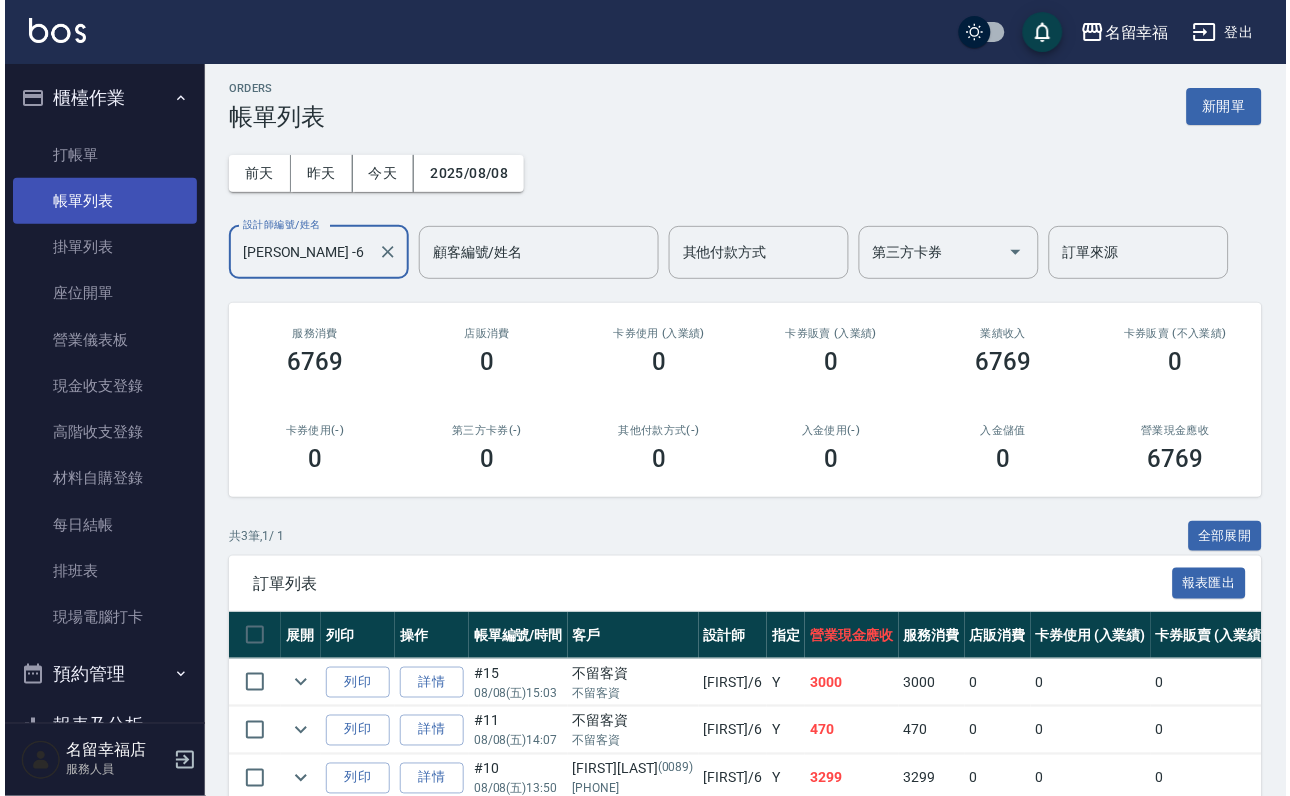 scroll, scrollTop: 0, scrollLeft: 0, axis: both 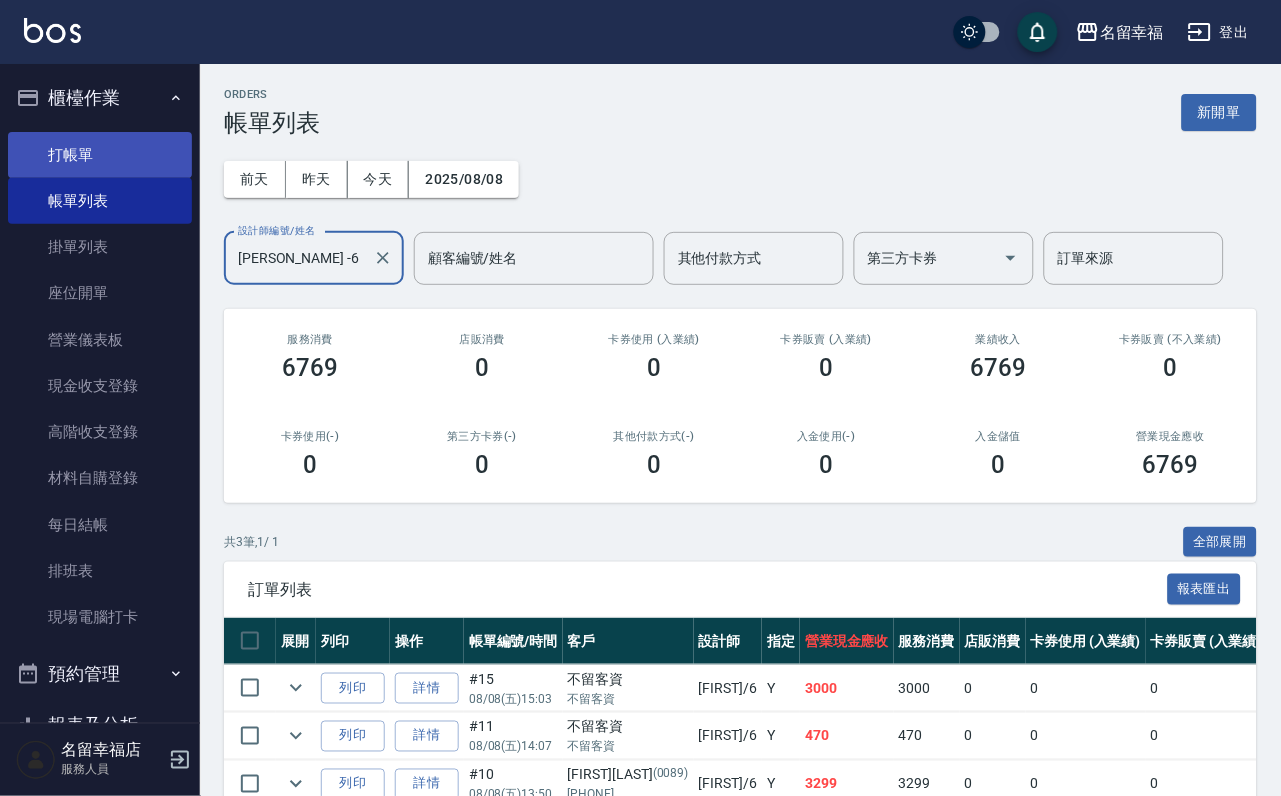 click on "打帳單" at bounding box center [100, 155] 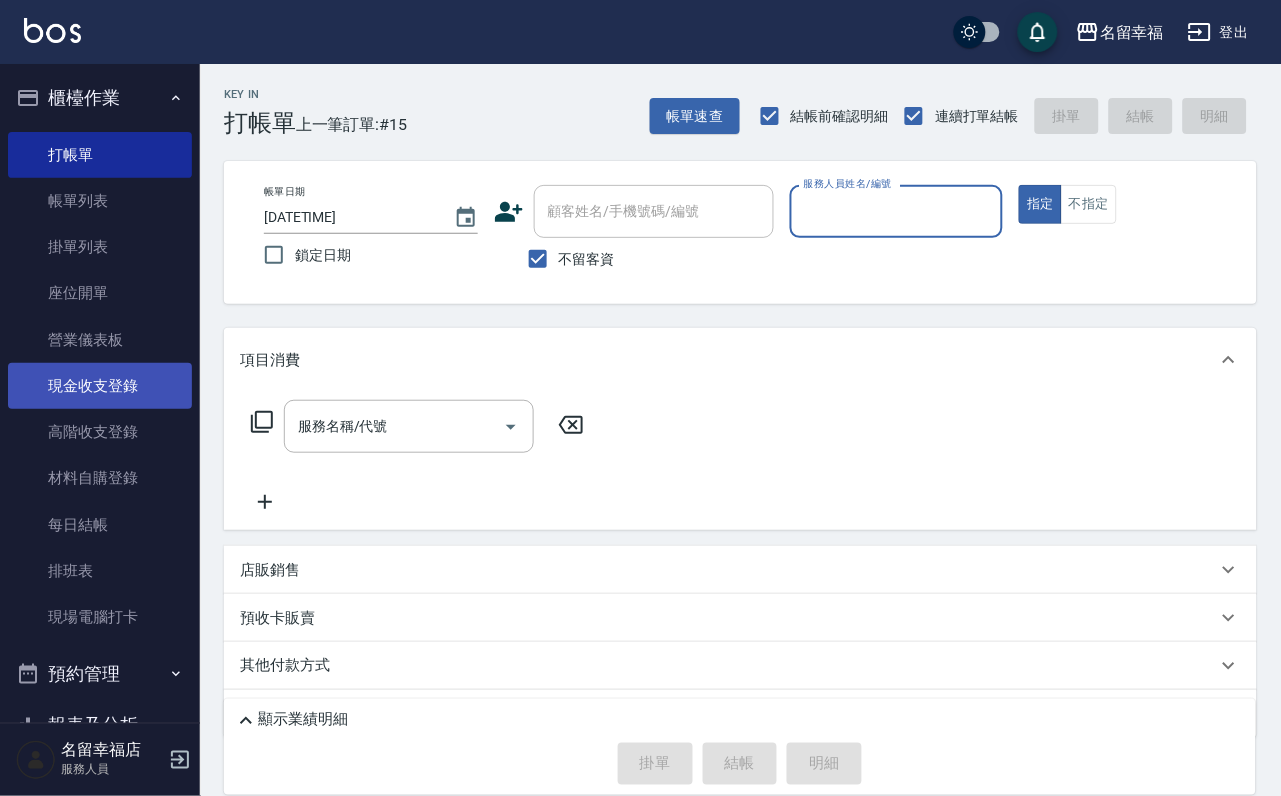 click on "現金收支登錄" at bounding box center [100, 386] 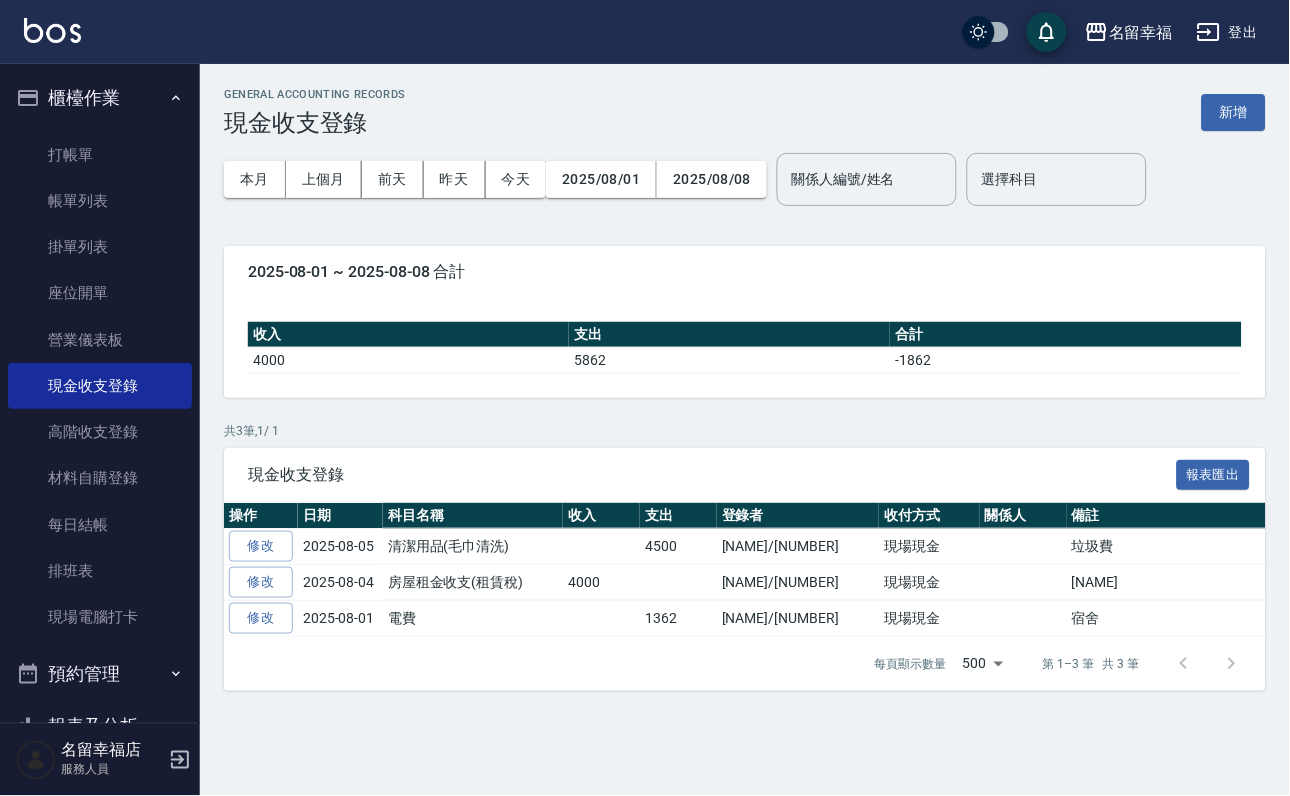 click on "新增" at bounding box center [1234, 112] 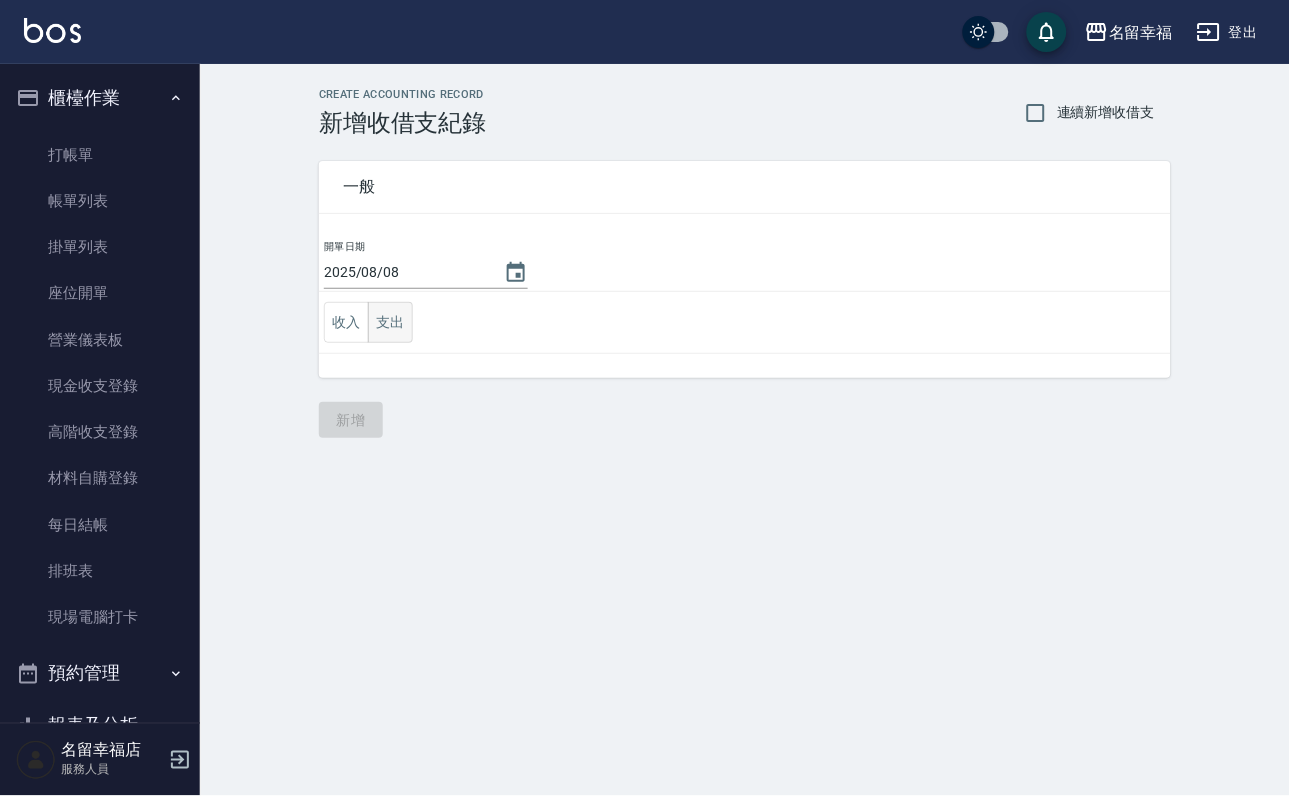 click on "支出" at bounding box center [390, 322] 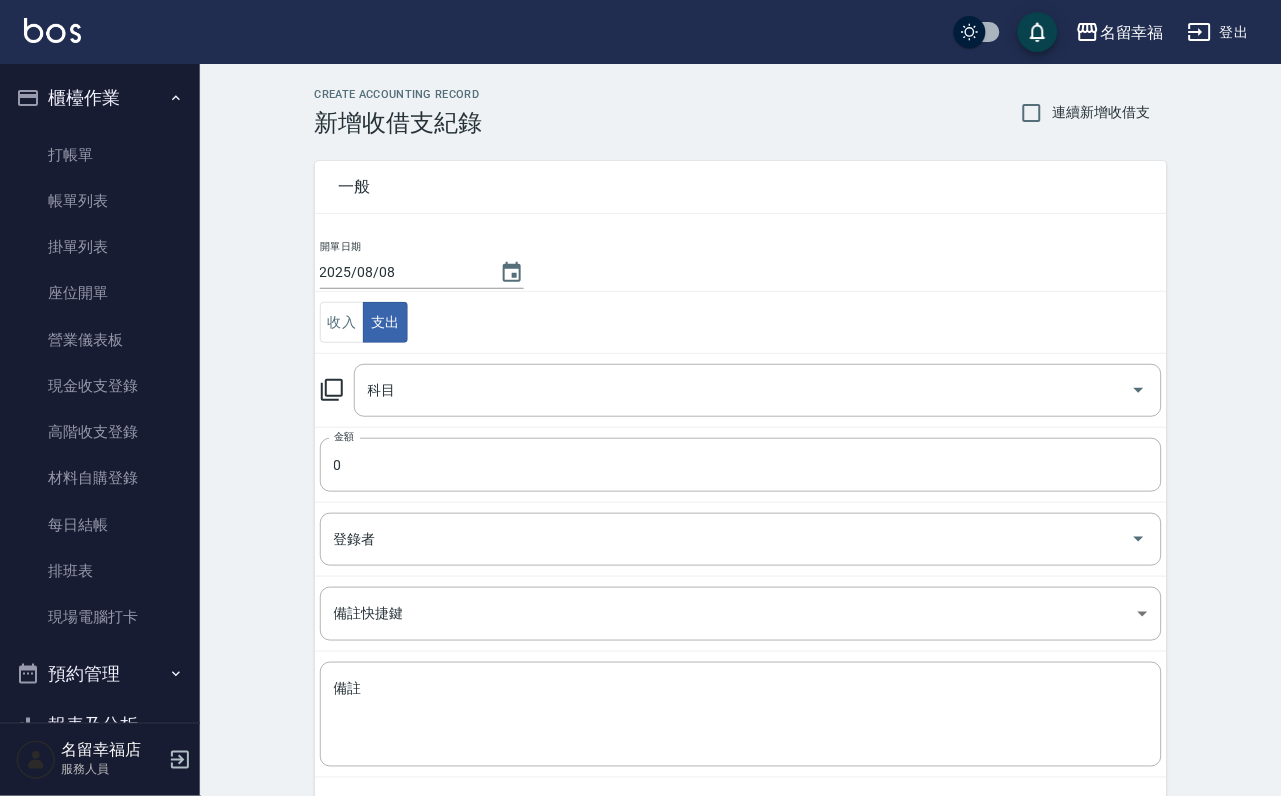 click 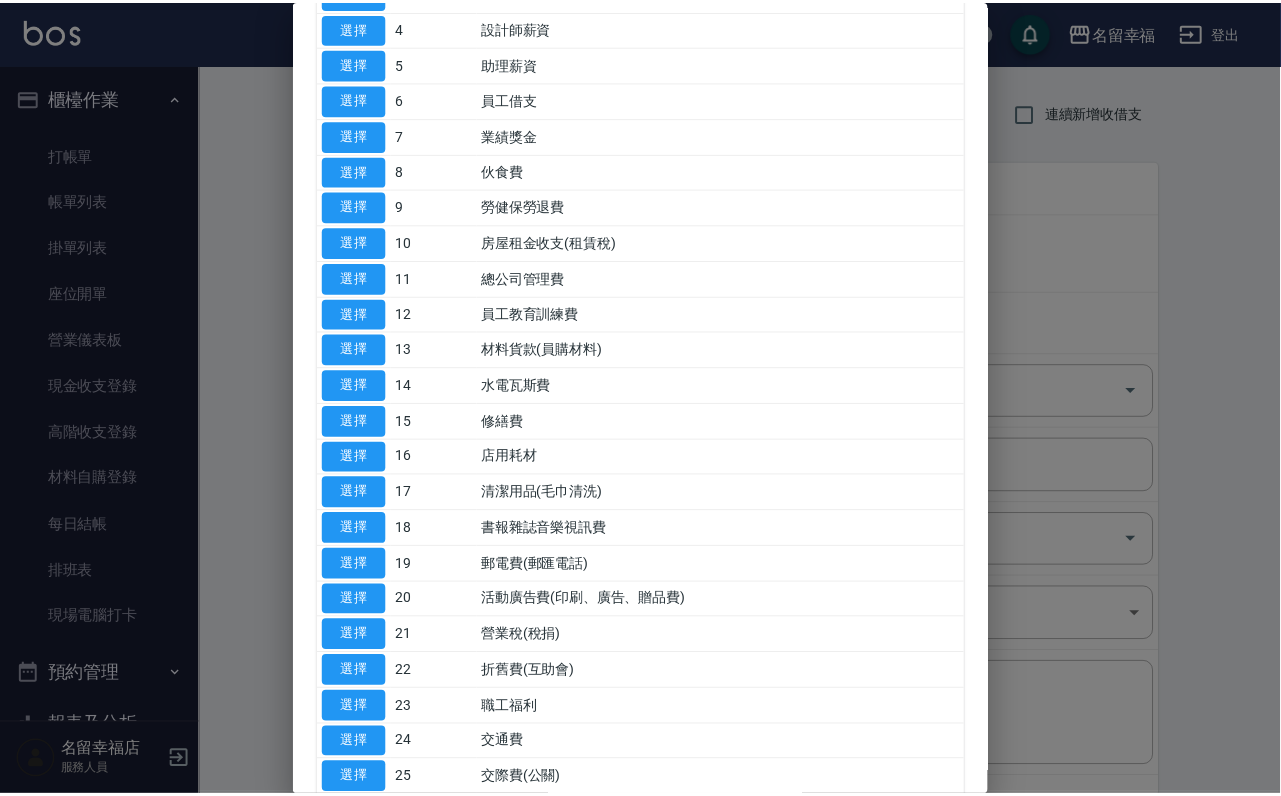 scroll, scrollTop: 600, scrollLeft: 0, axis: vertical 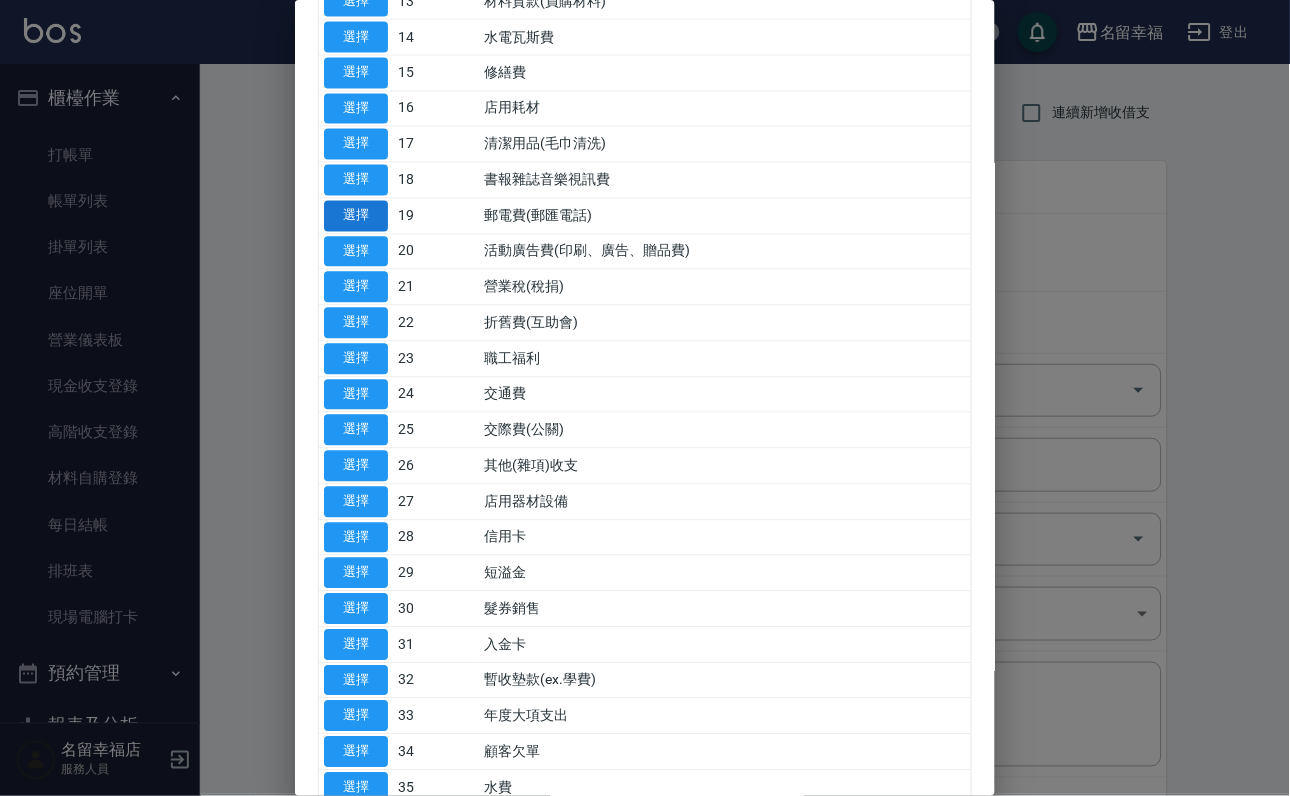 click on "選擇" at bounding box center (356, 216) 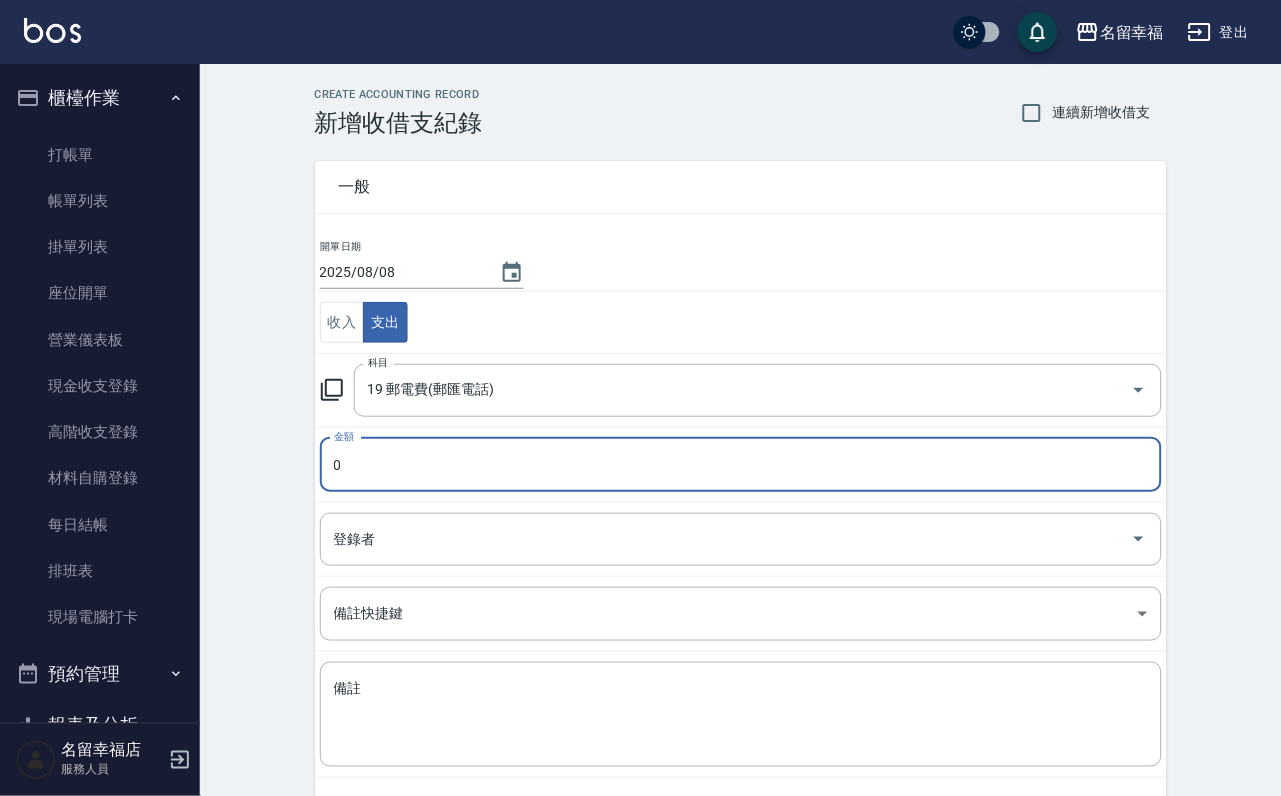 click on "0" at bounding box center [741, 465] 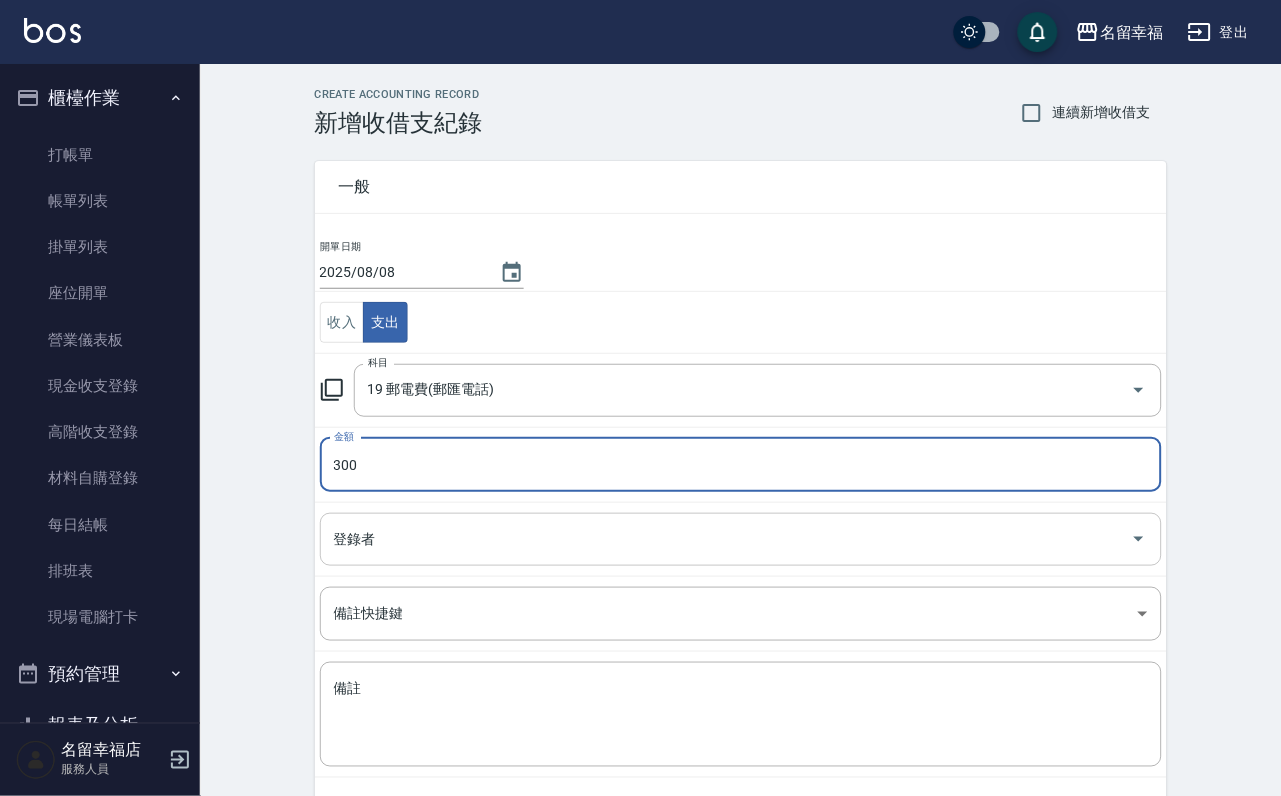 type on "300" 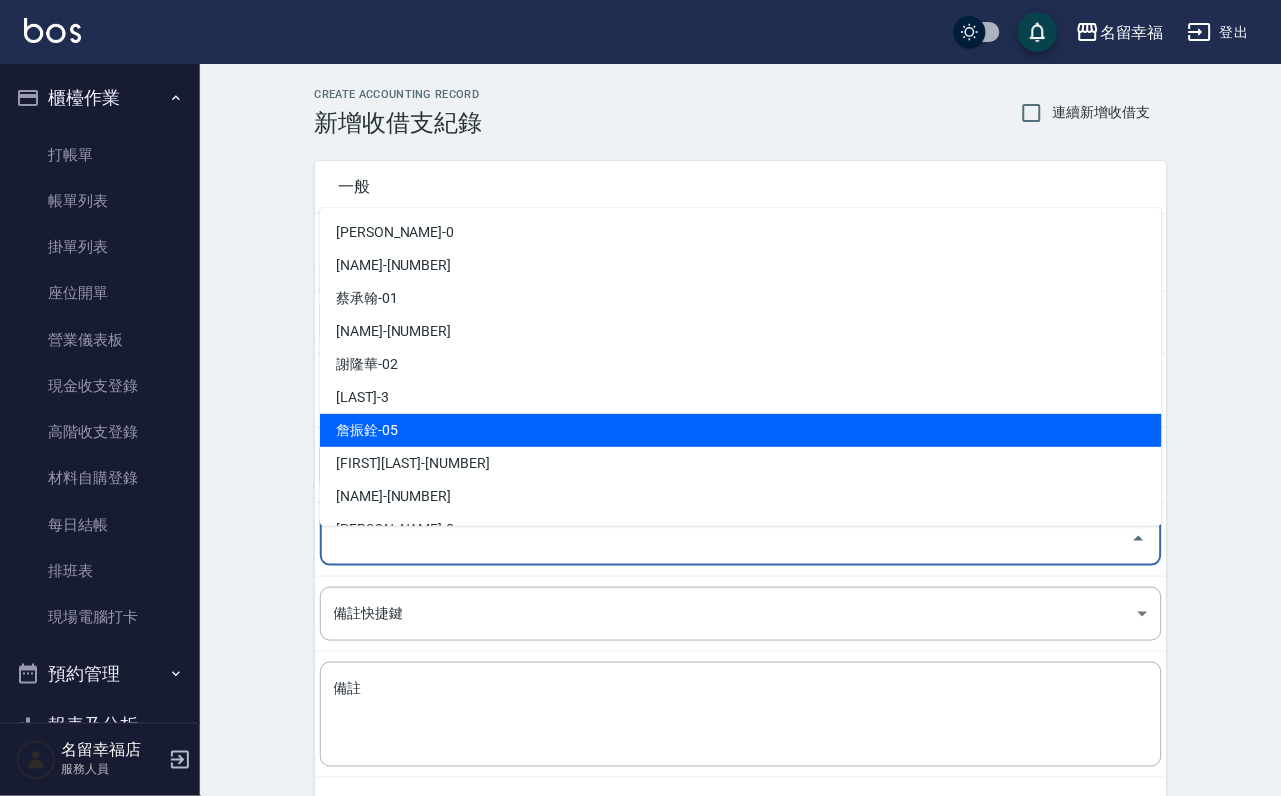 scroll, scrollTop: 150, scrollLeft: 0, axis: vertical 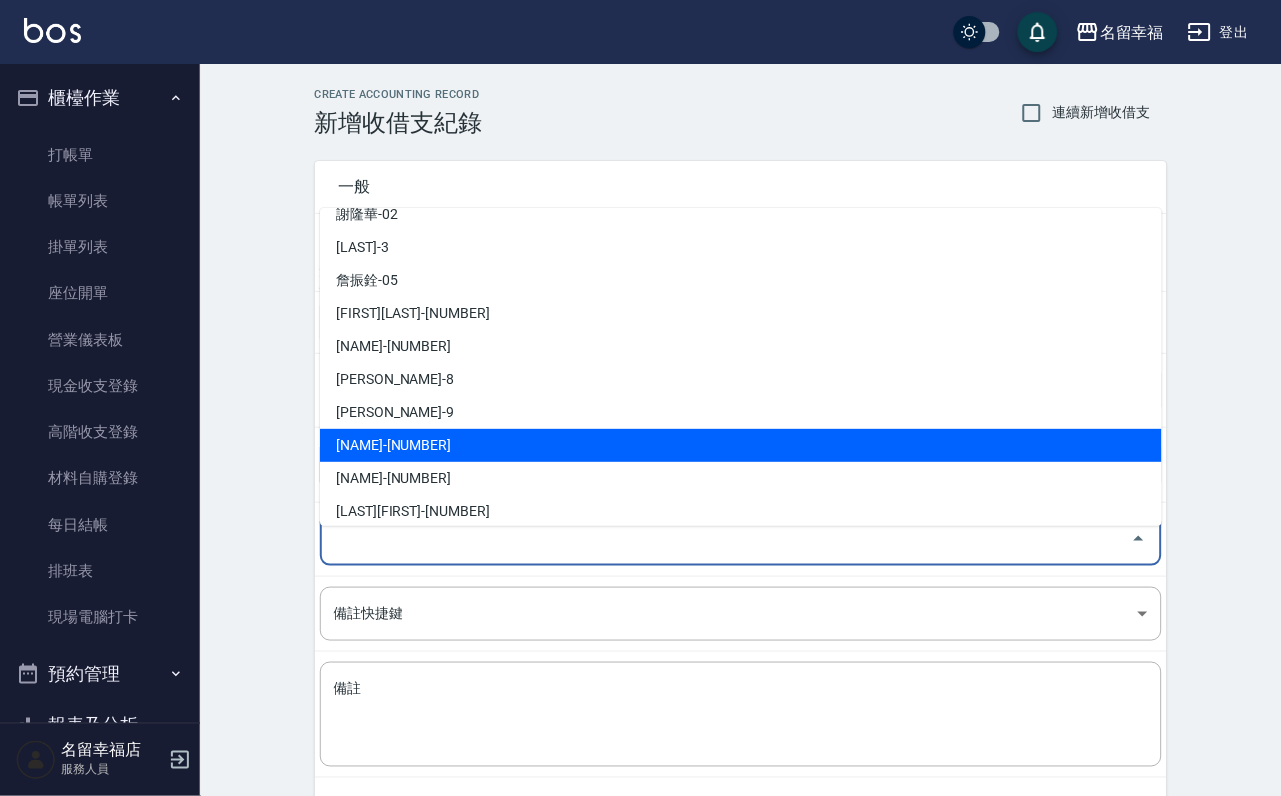 click on "[NAME]-[NUMBER]" at bounding box center [741, 445] 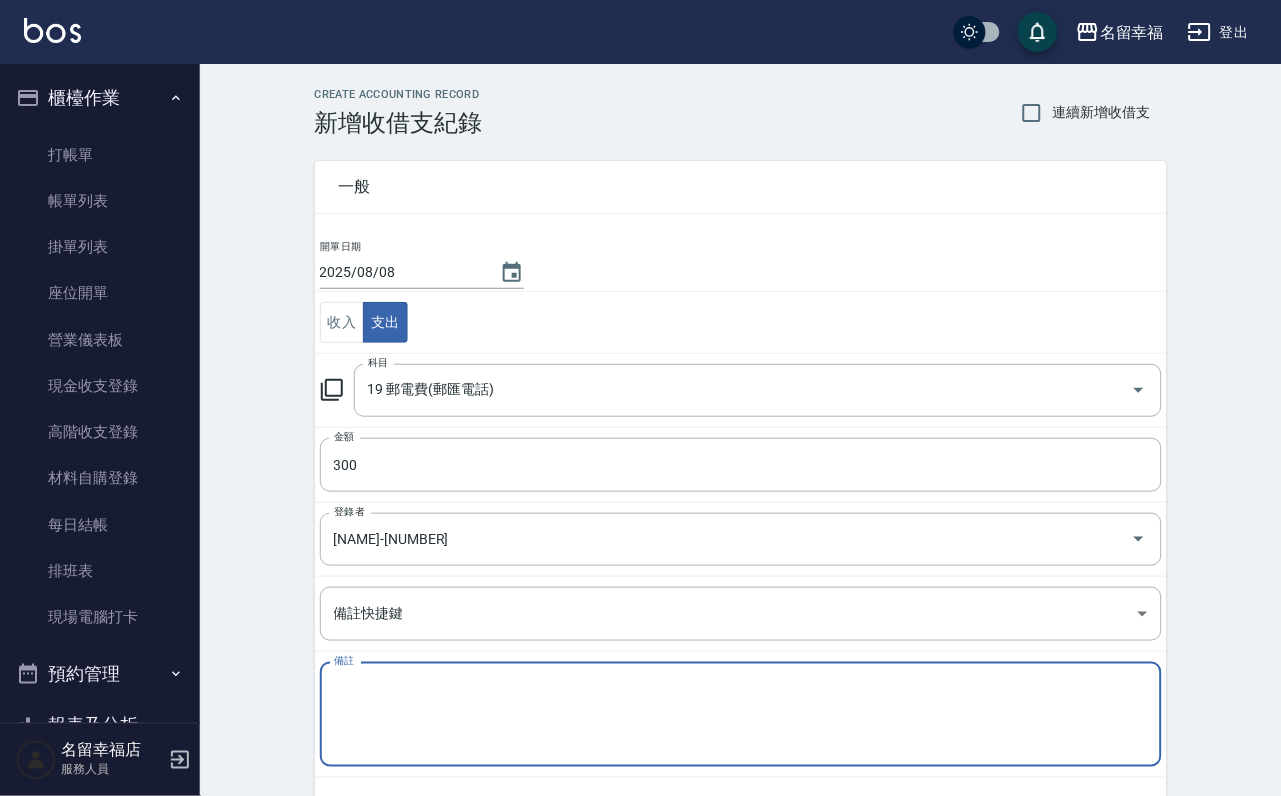 click on "備註" at bounding box center (741, 715) 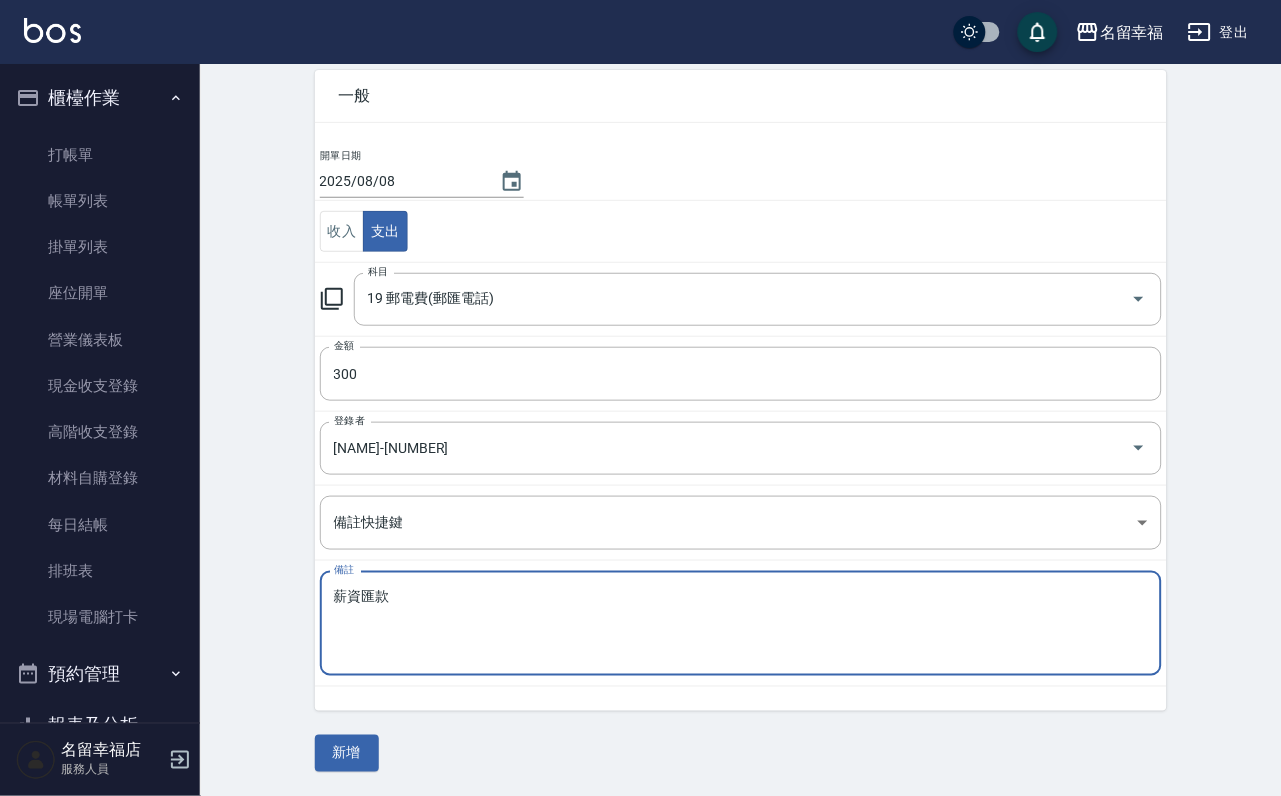 scroll, scrollTop: 108, scrollLeft: 0, axis: vertical 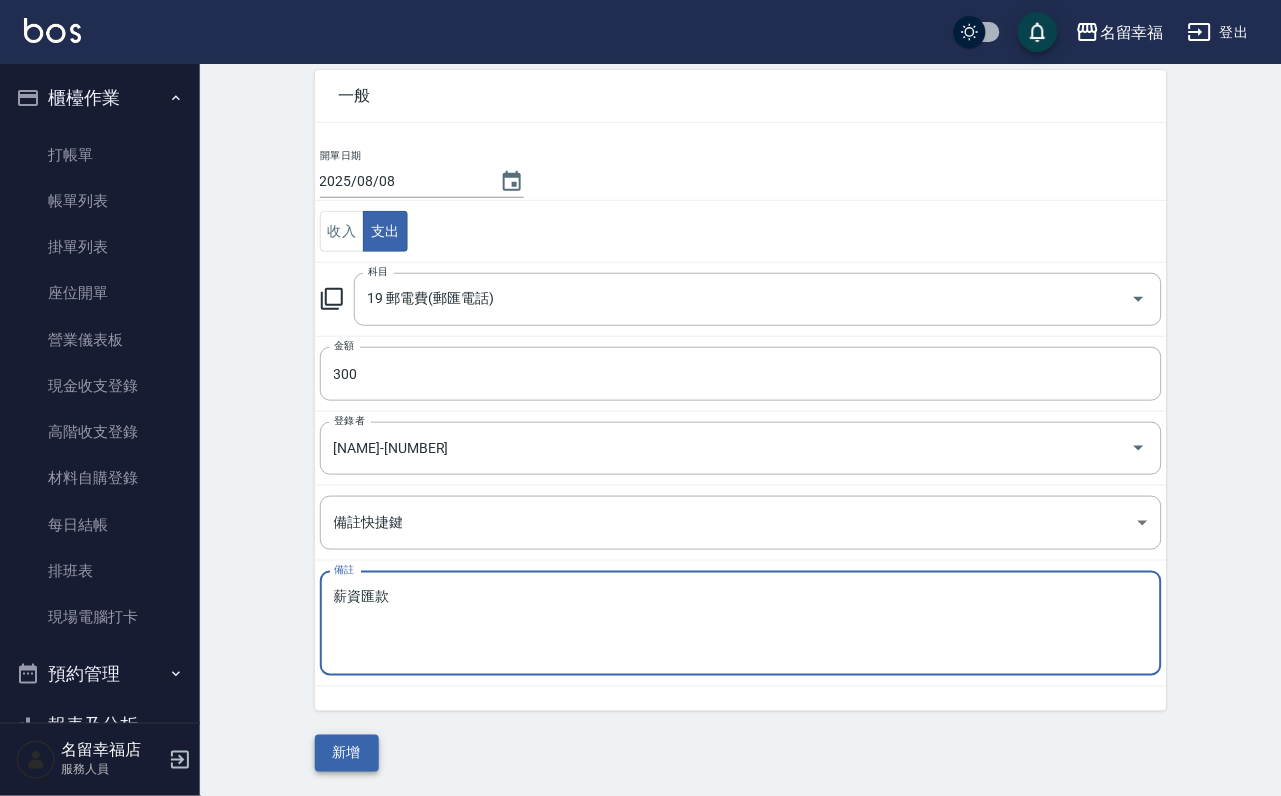 type on "薪資匯款" 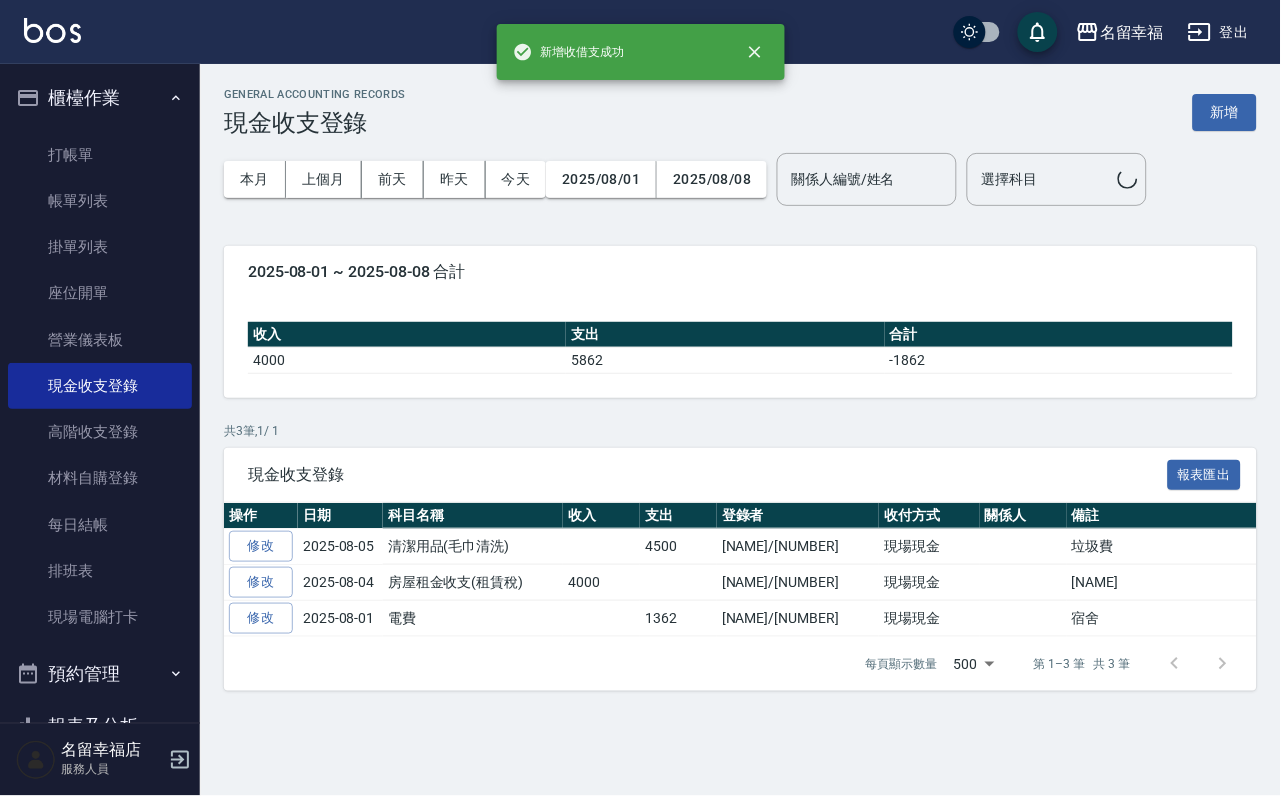 scroll, scrollTop: 0, scrollLeft: 0, axis: both 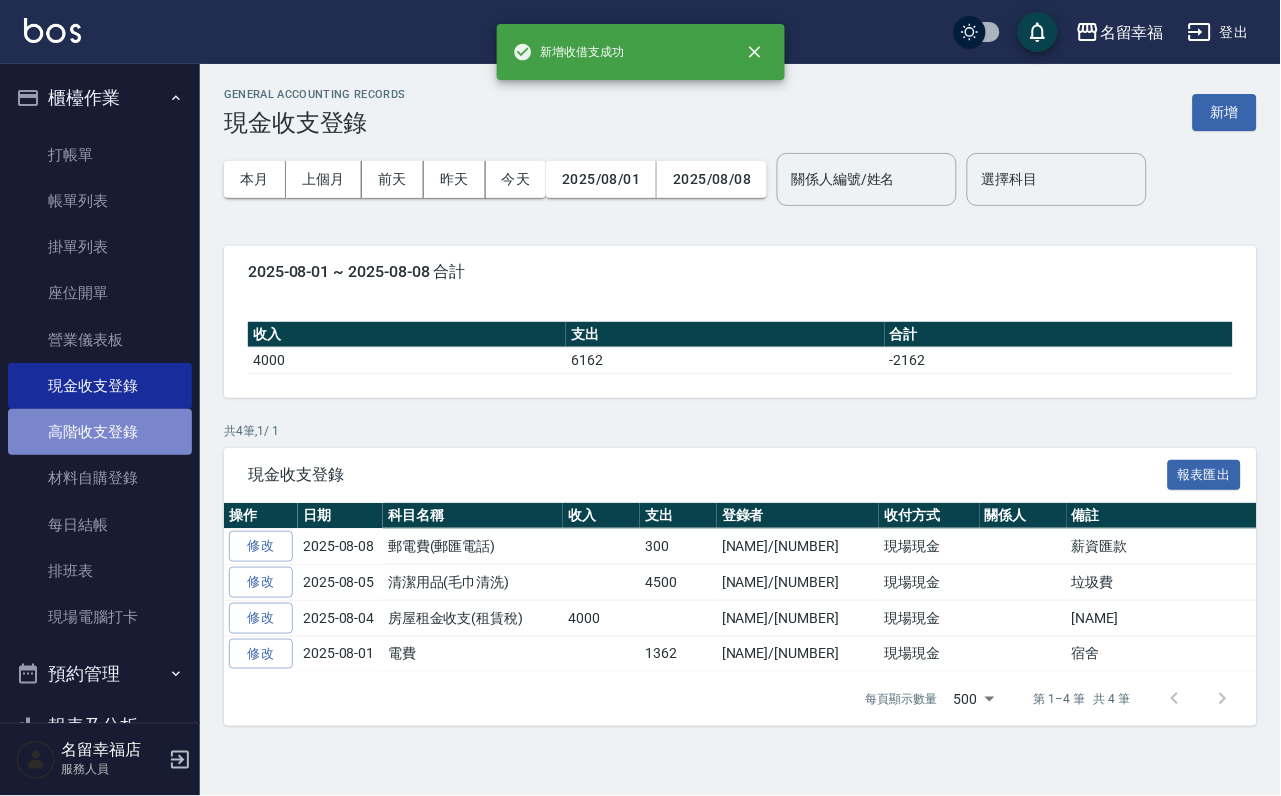 click on "高階收支登錄" at bounding box center (100, 432) 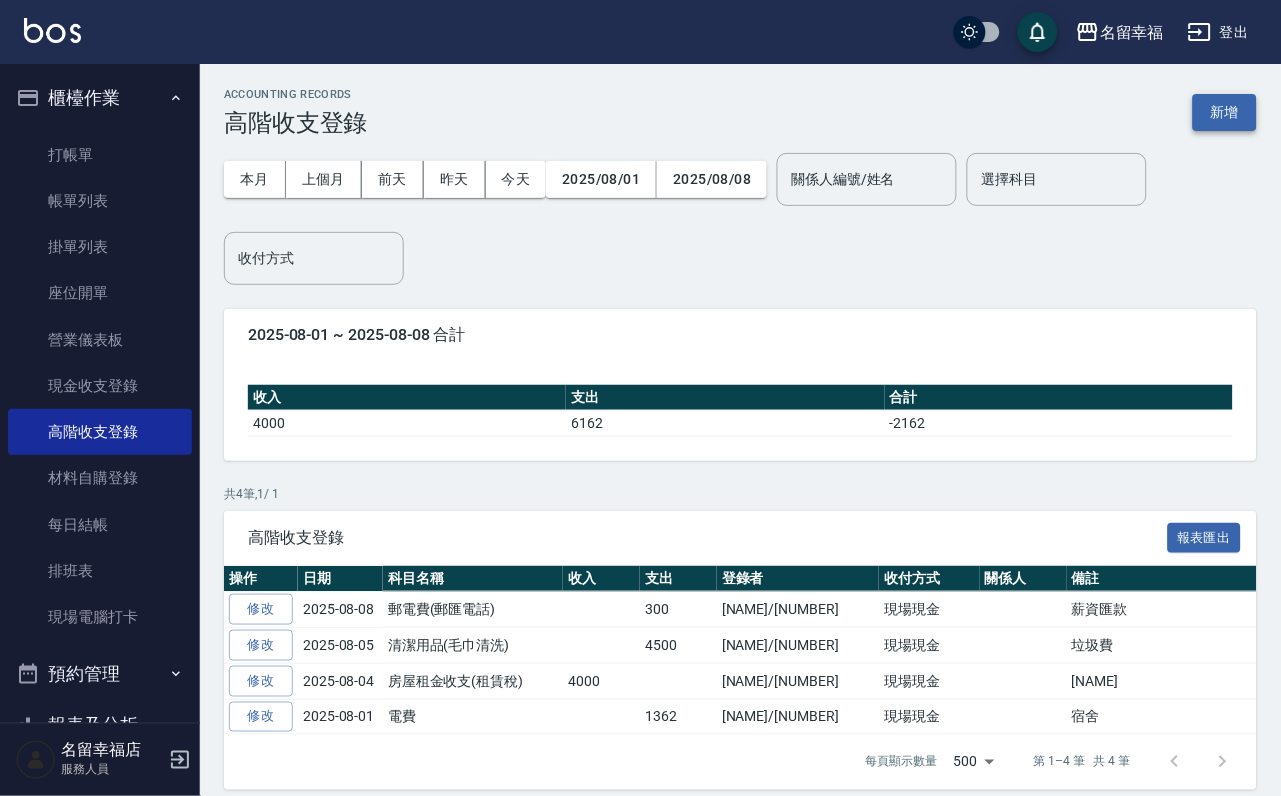 drag, startPoint x: 1228, startPoint y: 110, endPoint x: 1132, endPoint y: 145, distance: 102.18121 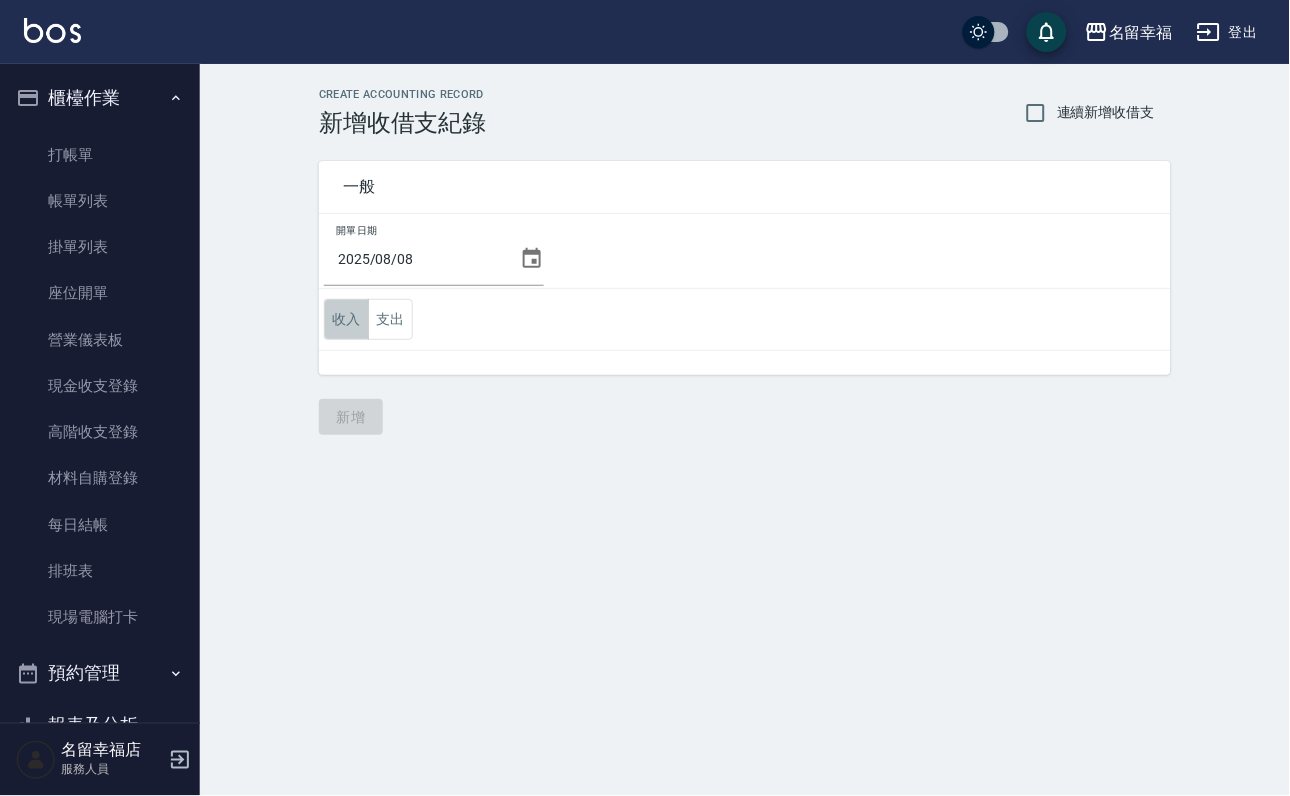 click on "收入" at bounding box center [346, 319] 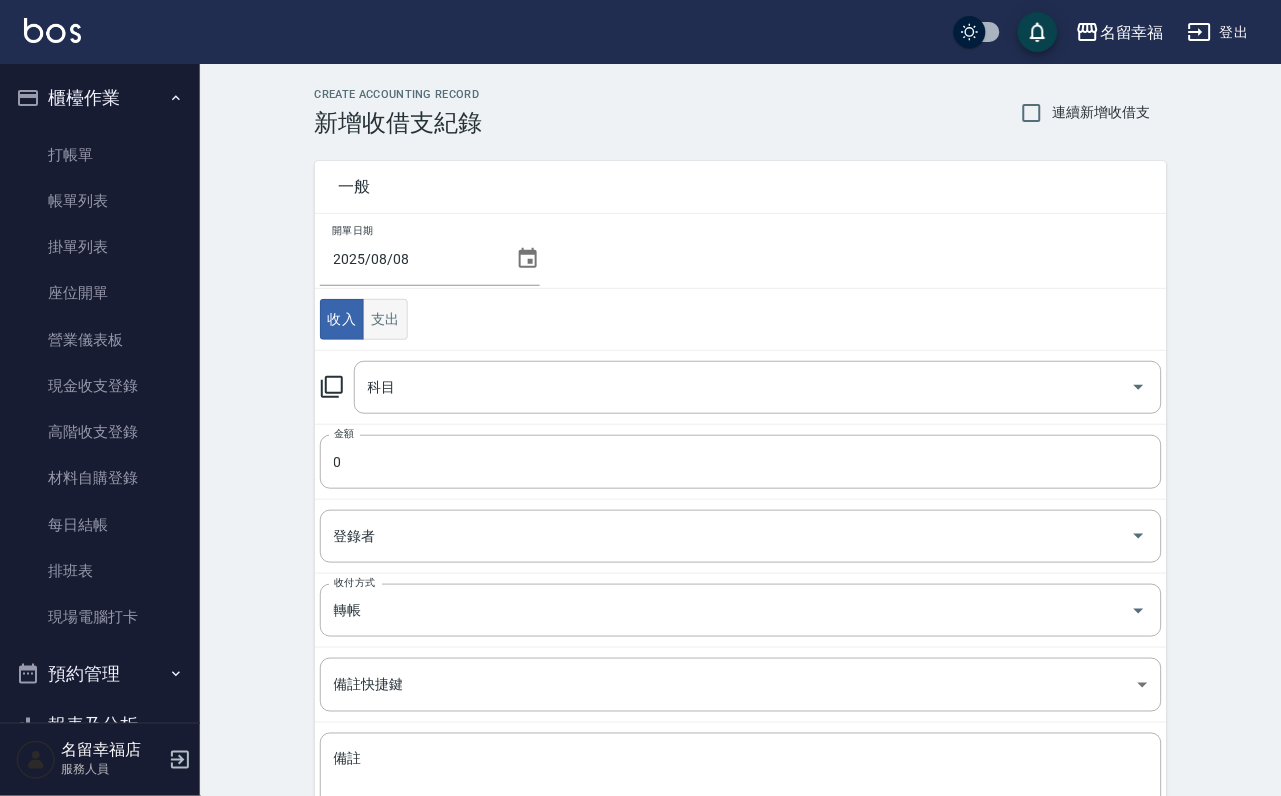 click on "支出" at bounding box center [385, 319] 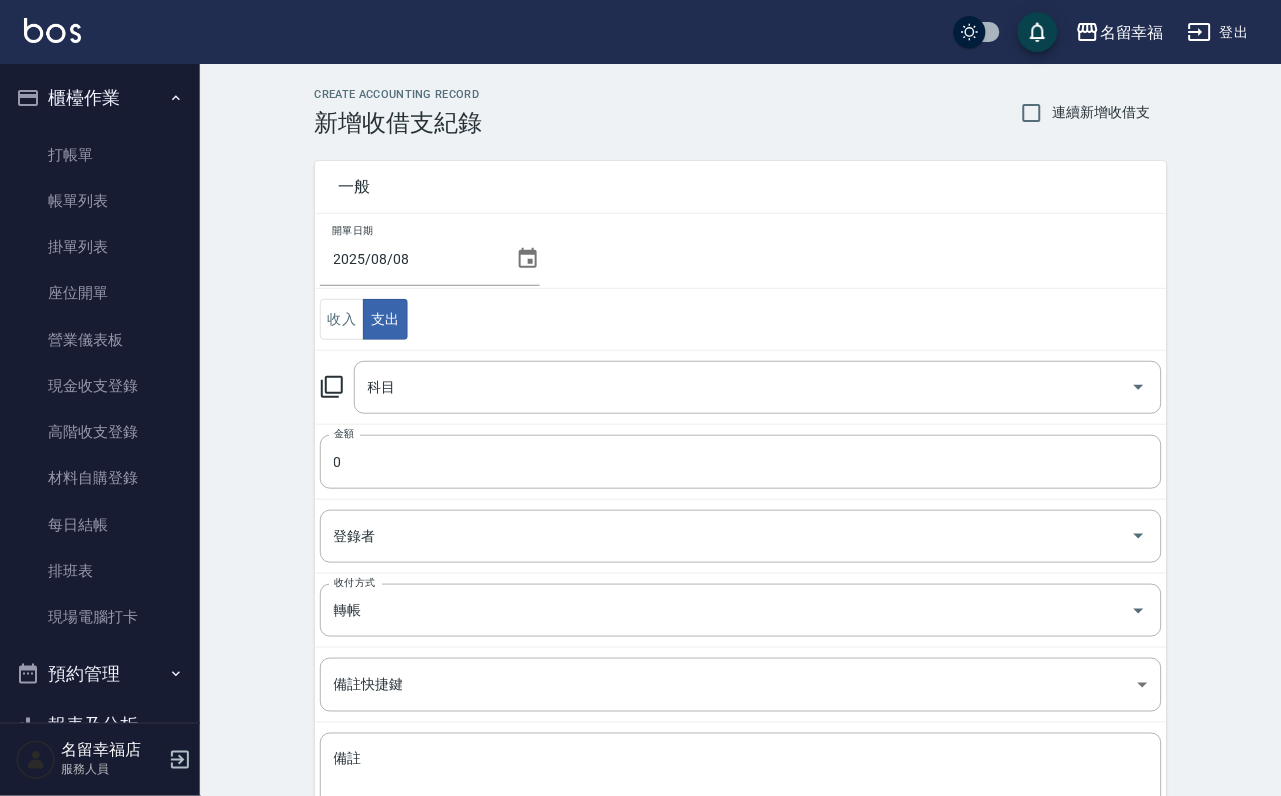 click 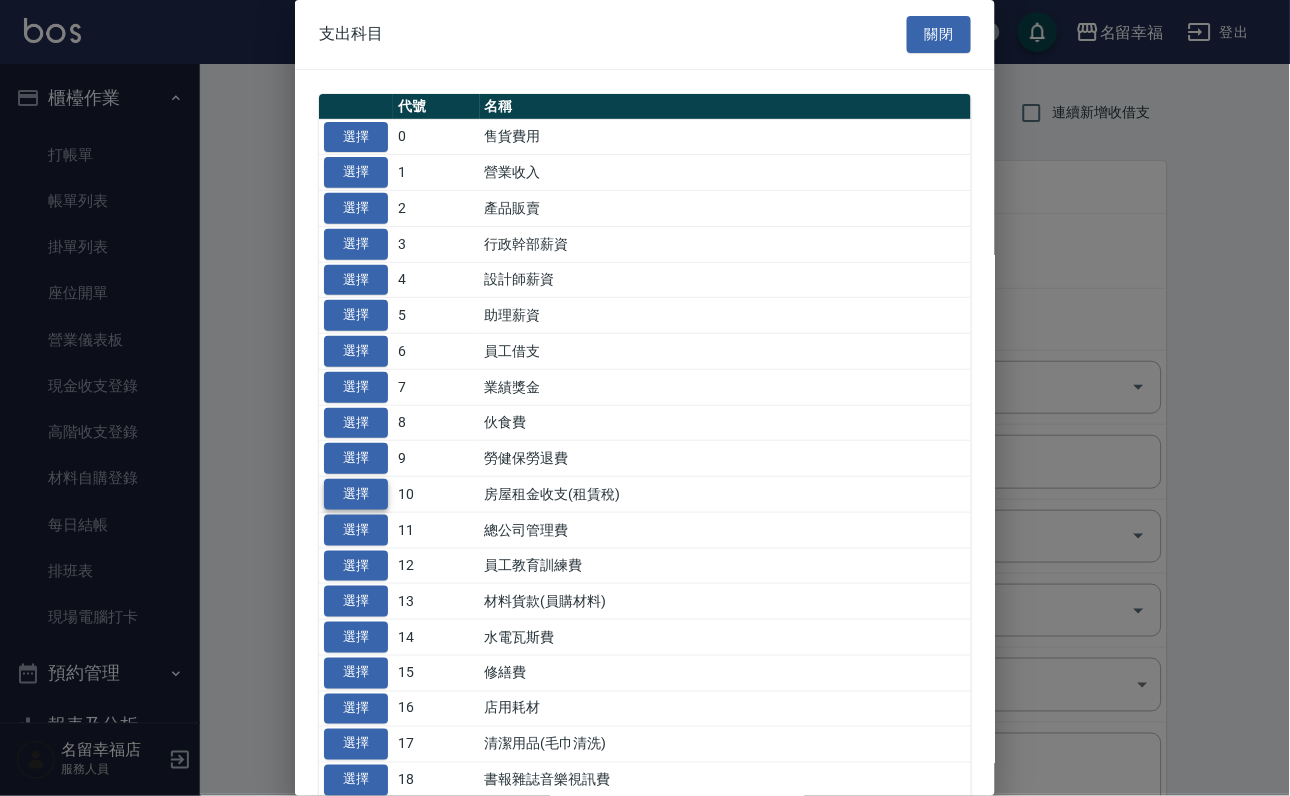 click on "選擇" at bounding box center (356, 494) 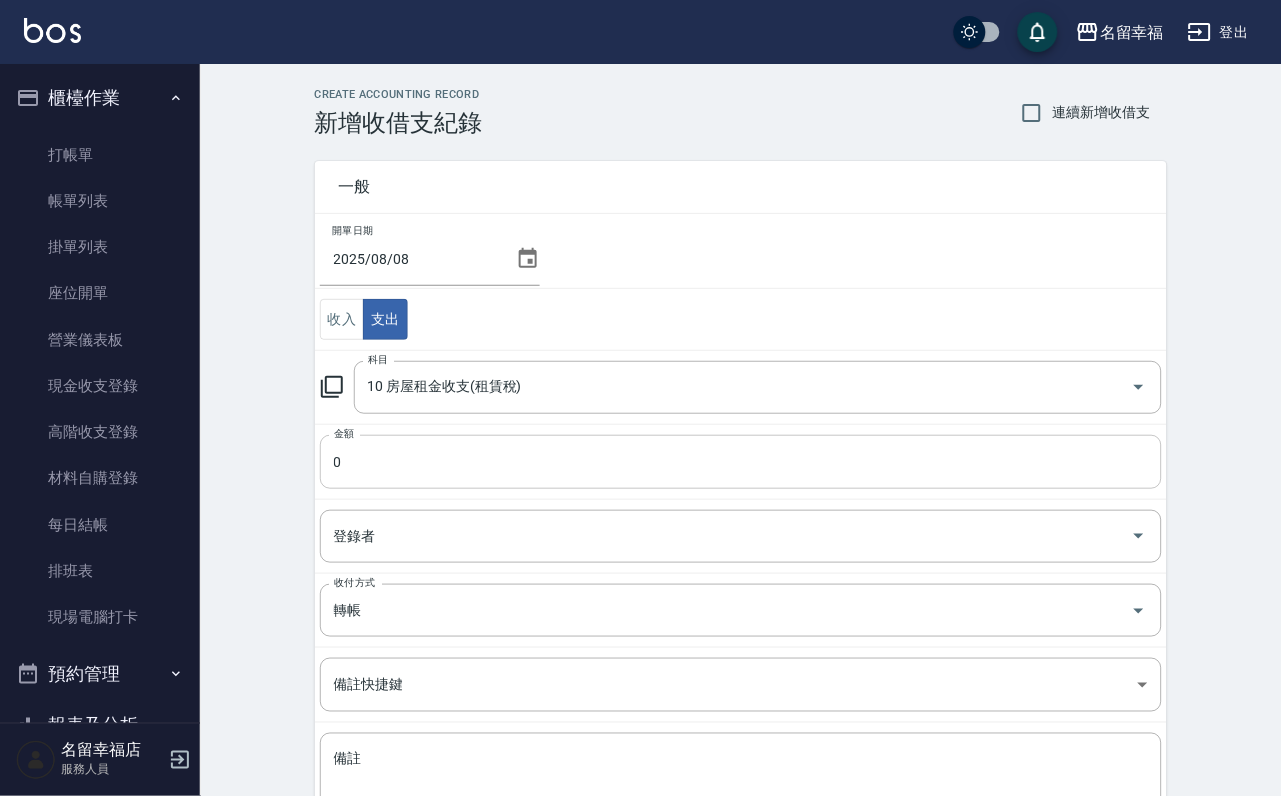 click on "0" at bounding box center (741, 462) 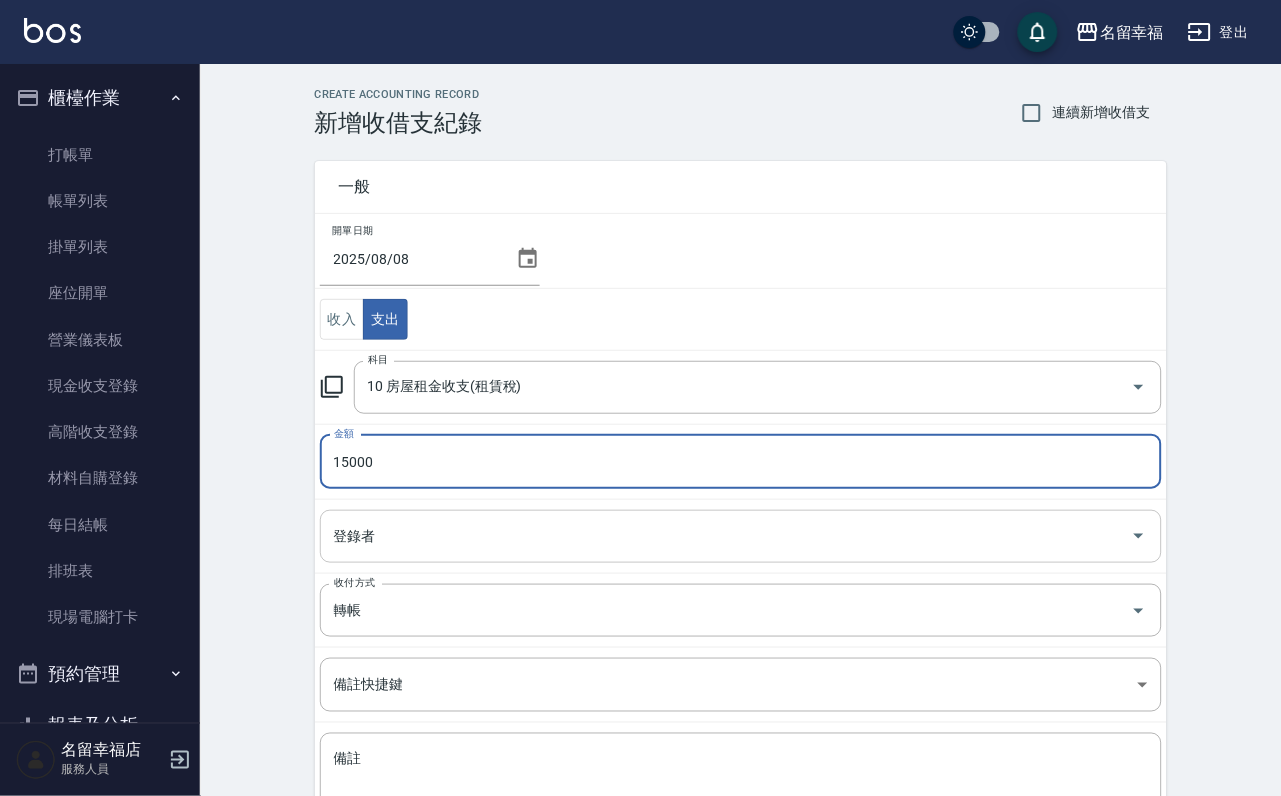 type on "15000" 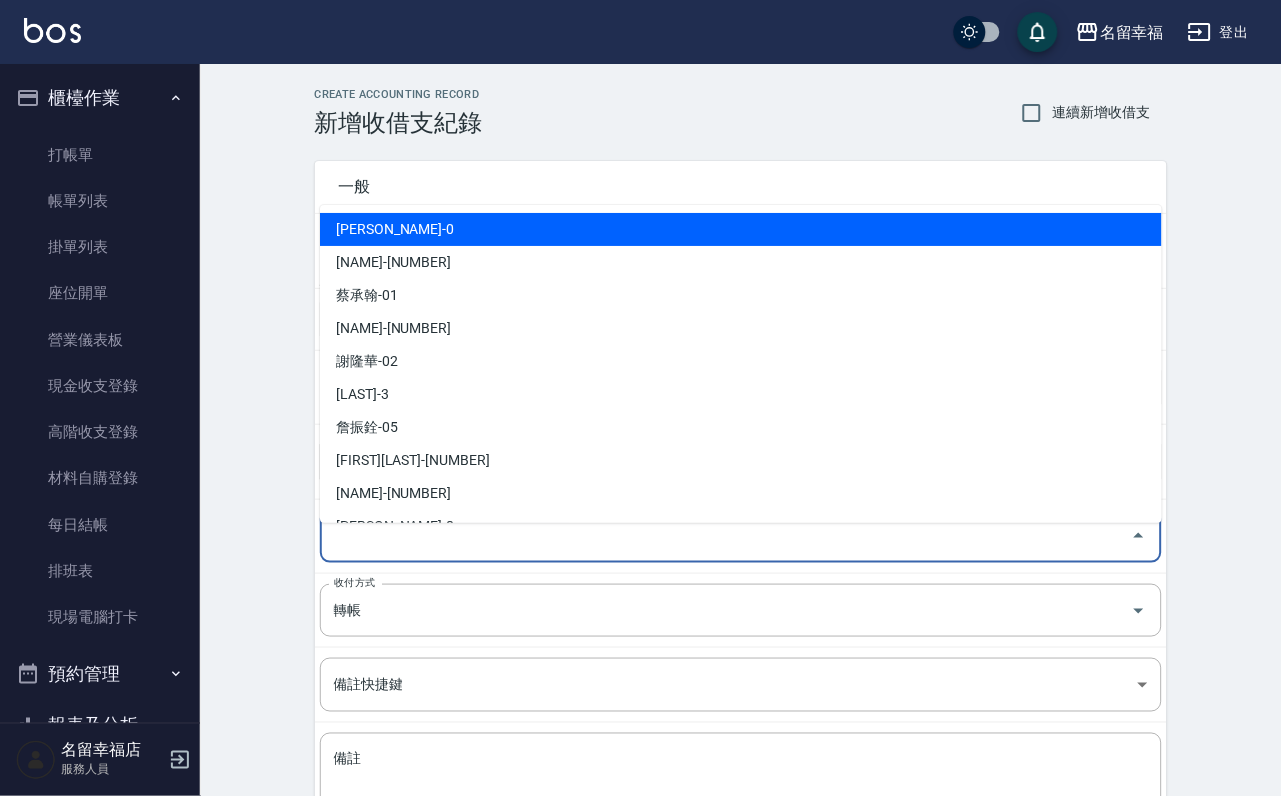 click on "登錄者" at bounding box center (726, 536) 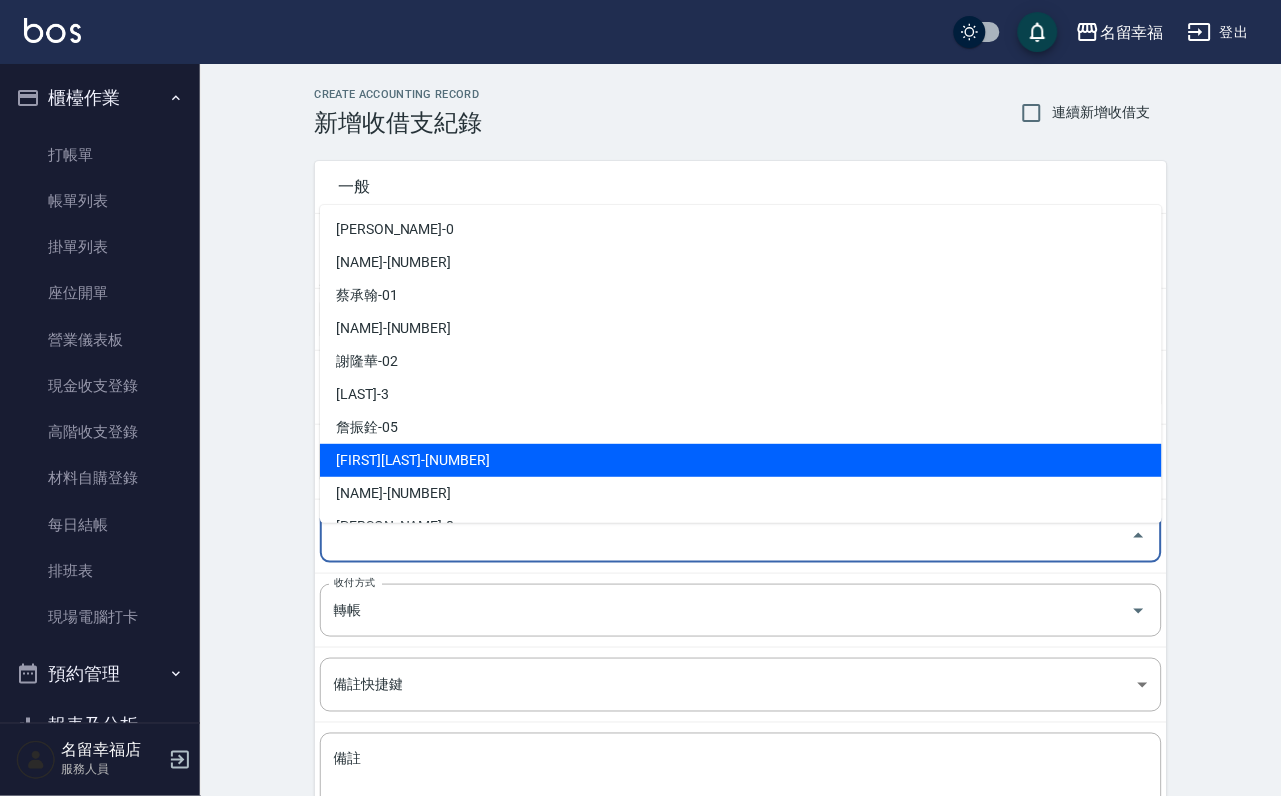 scroll, scrollTop: 150, scrollLeft: 0, axis: vertical 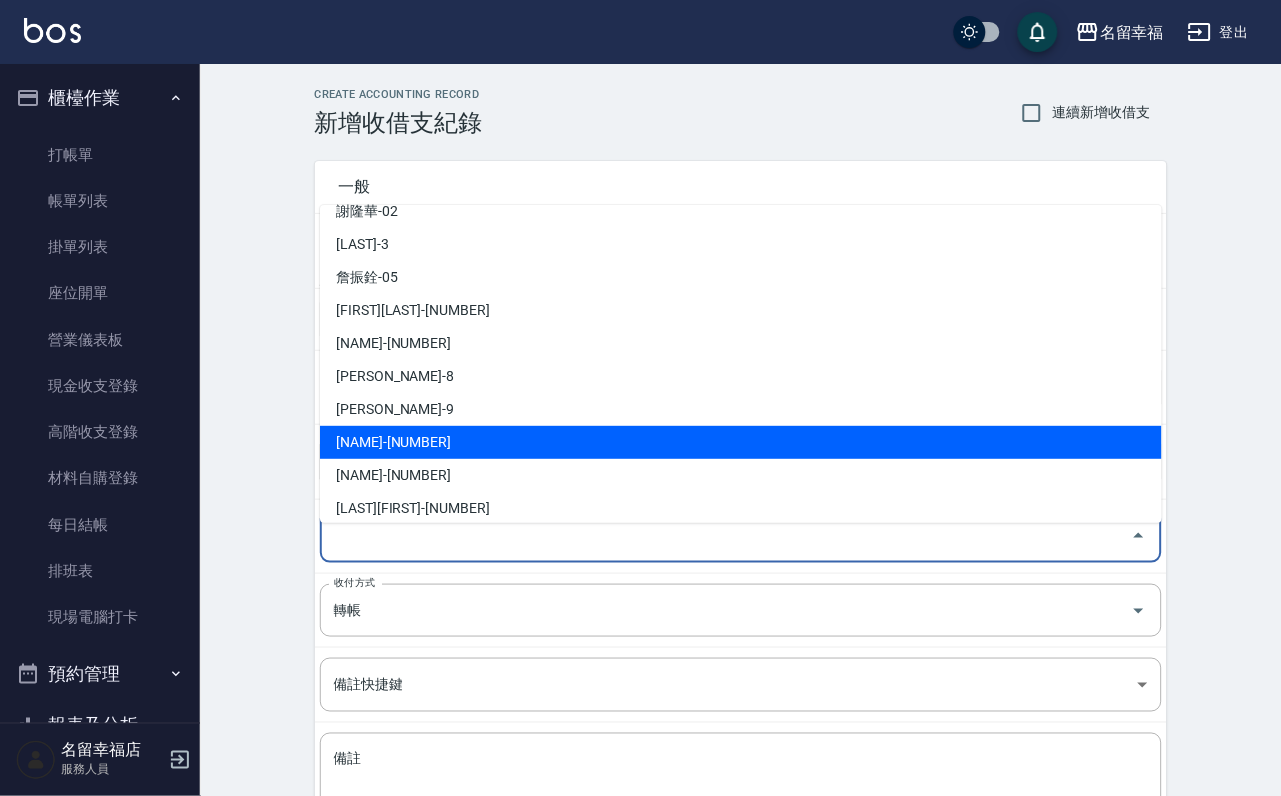 click on "[NAME]-[NUMBER]" at bounding box center (741, 442) 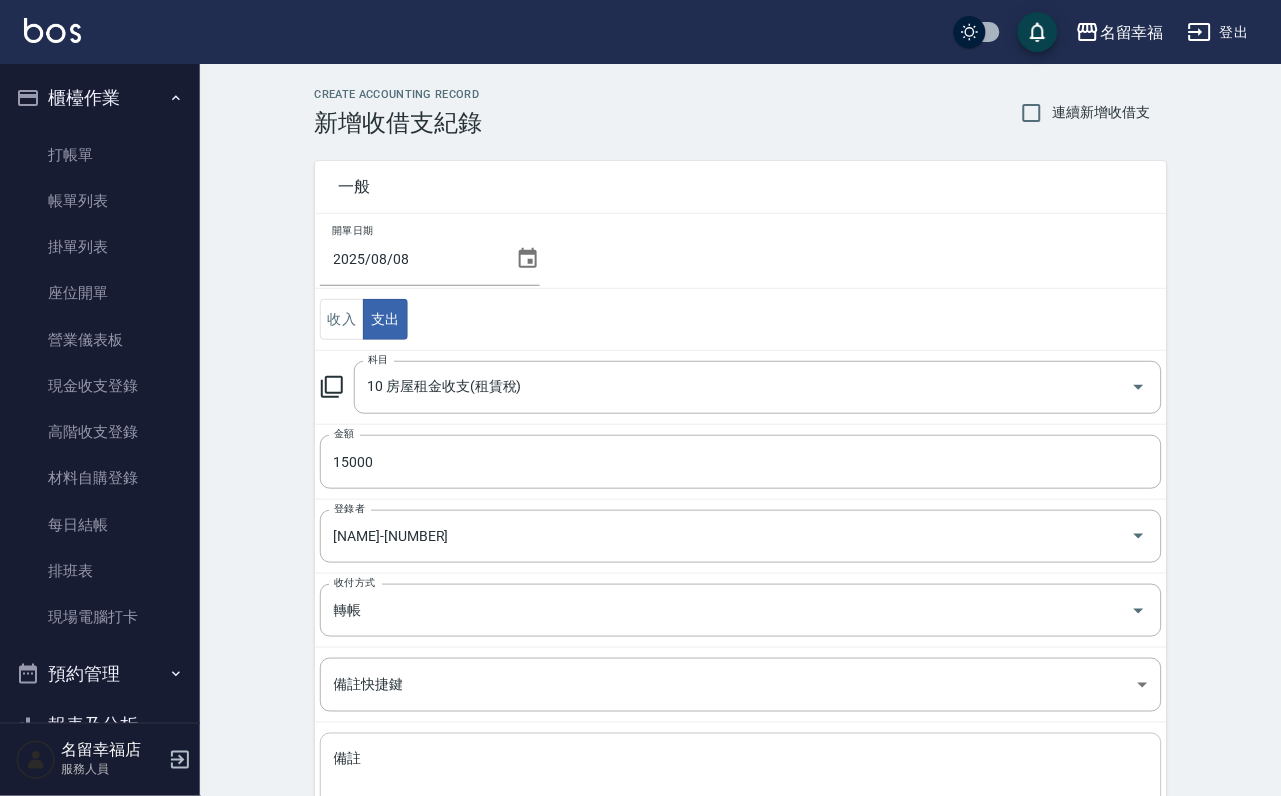 click on "x 備註" at bounding box center [741, 785] 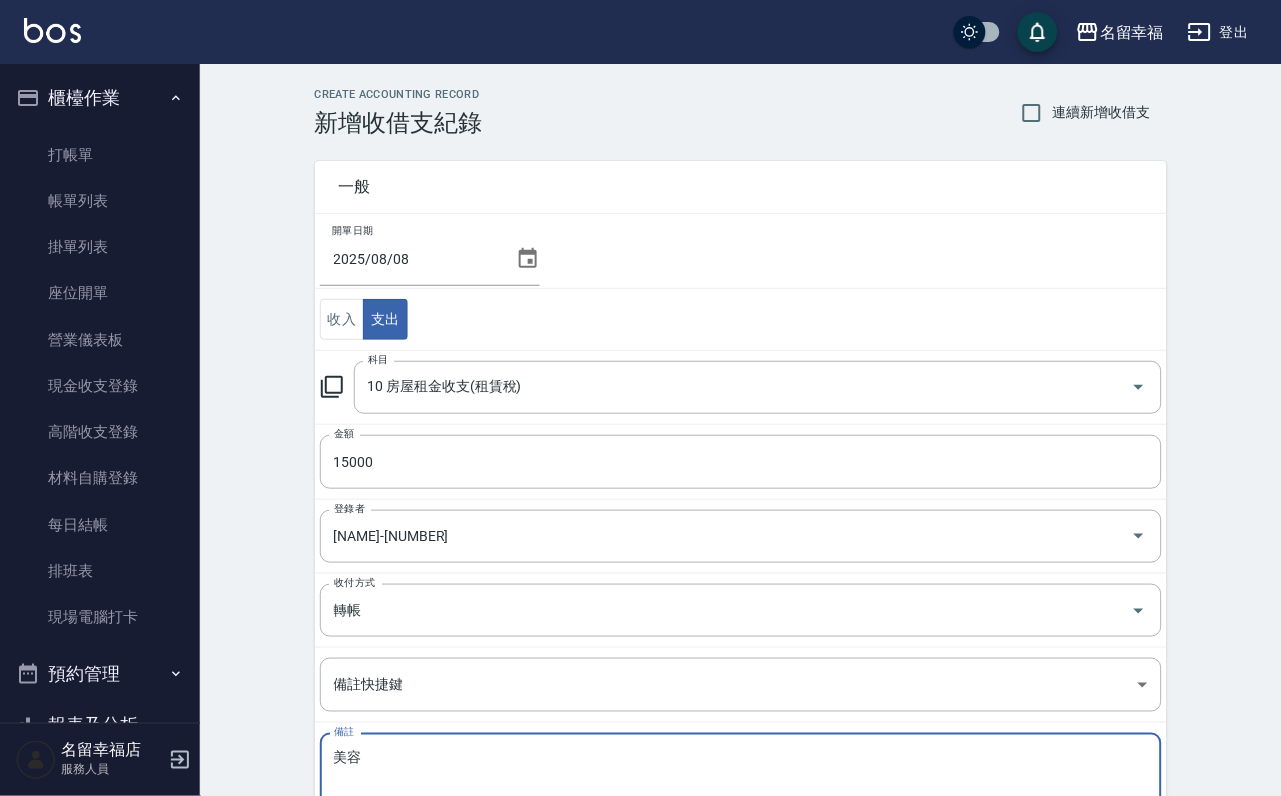 type on "每" 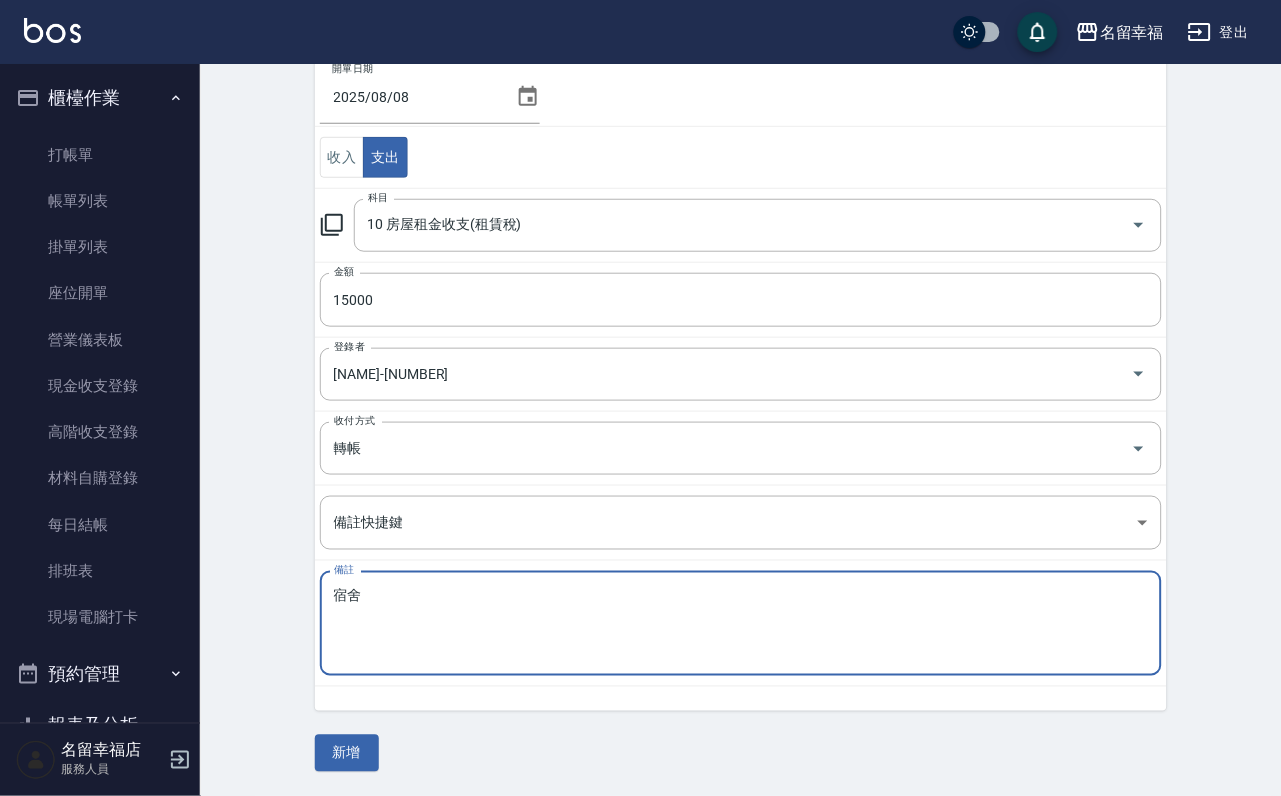 scroll, scrollTop: 179, scrollLeft: 0, axis: vertical 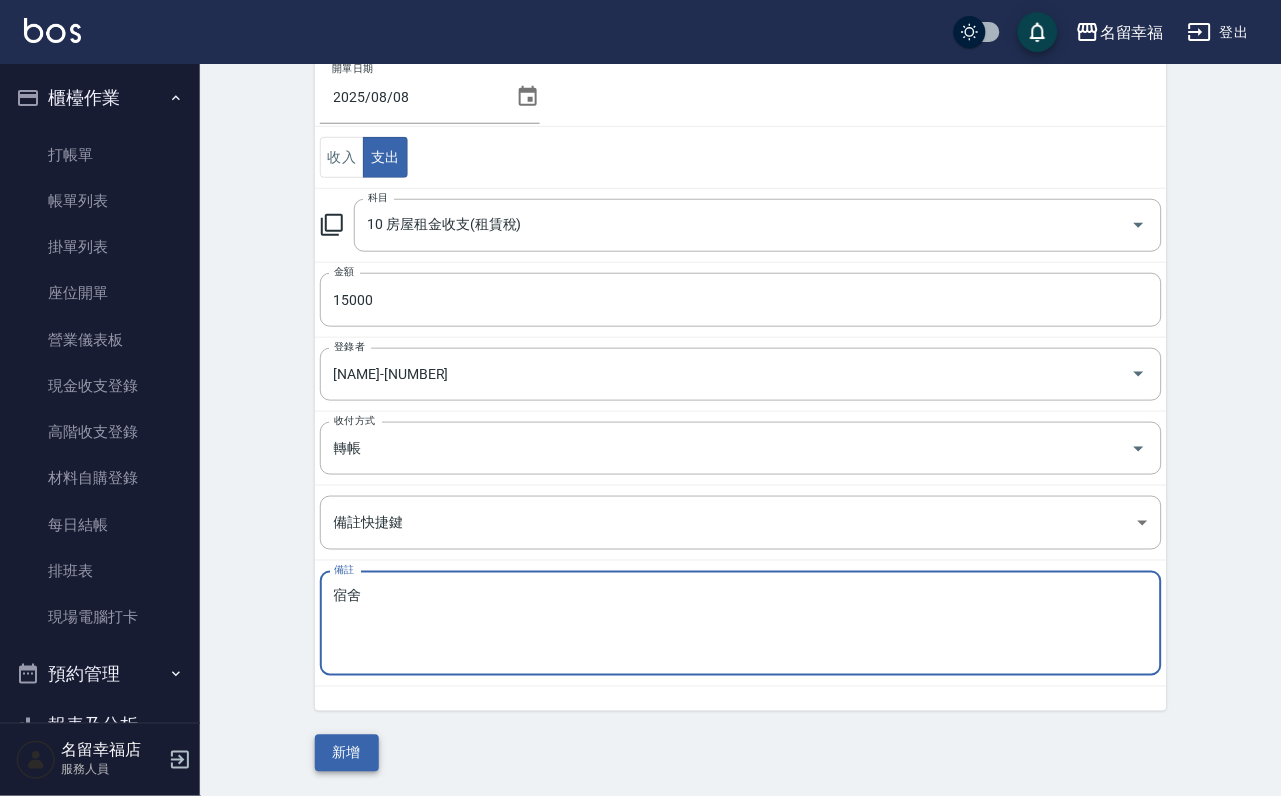 type on "宿舍" 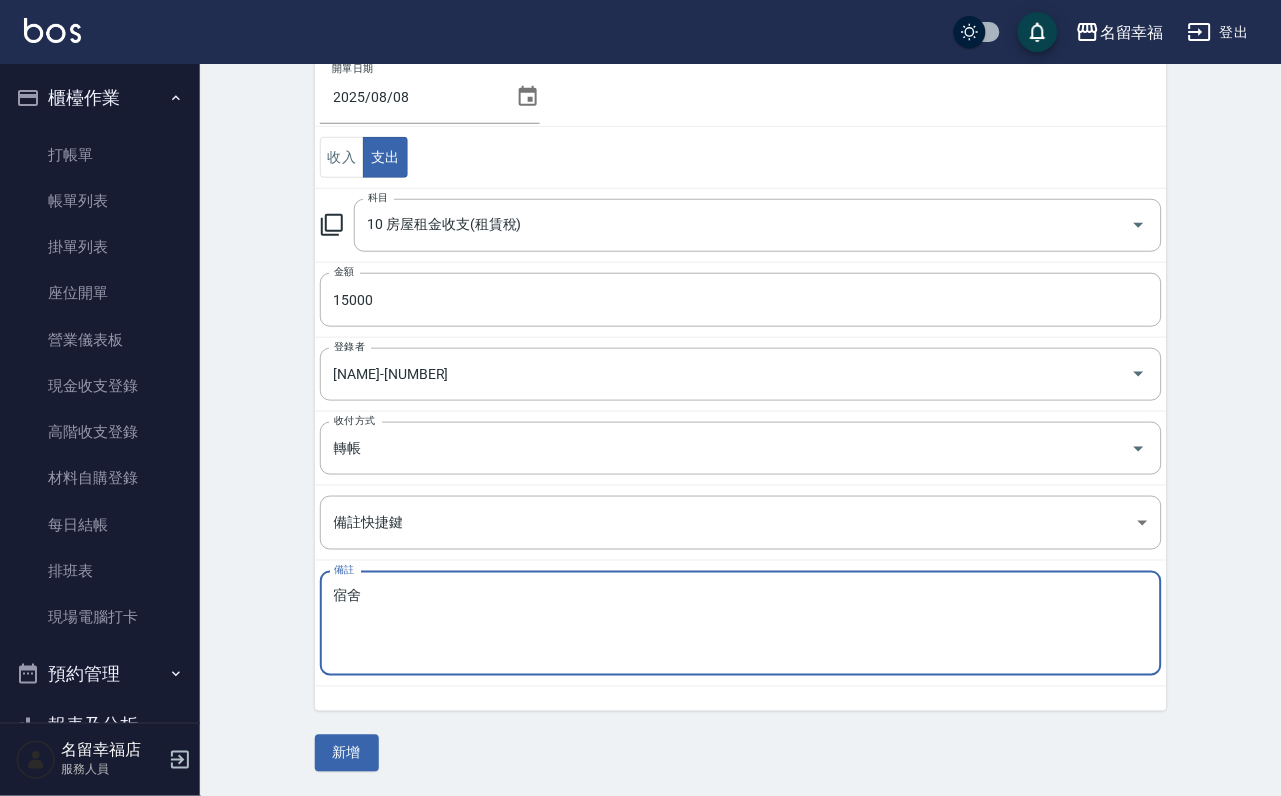 click on "新增" at bounding box center (347, 753) 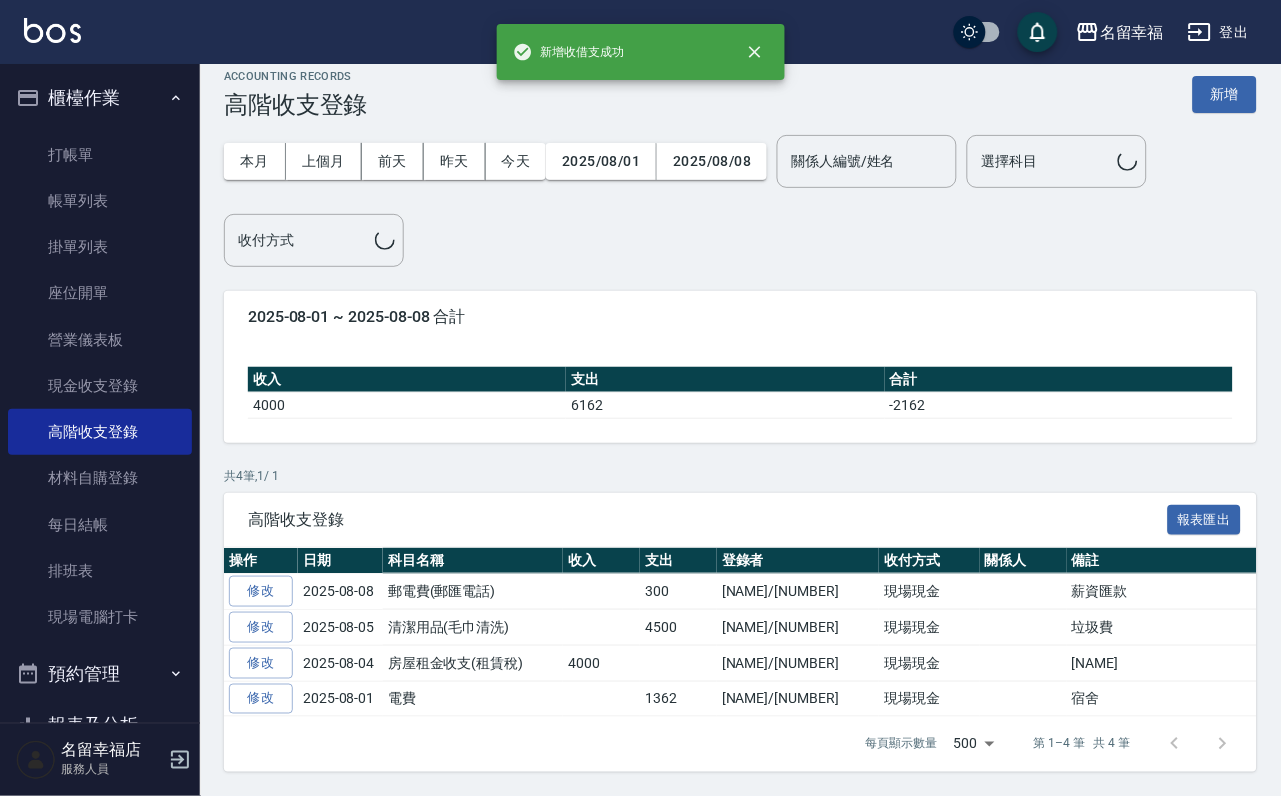 scroll, scrollTop: 0, scrollLeft: 0, axis: both 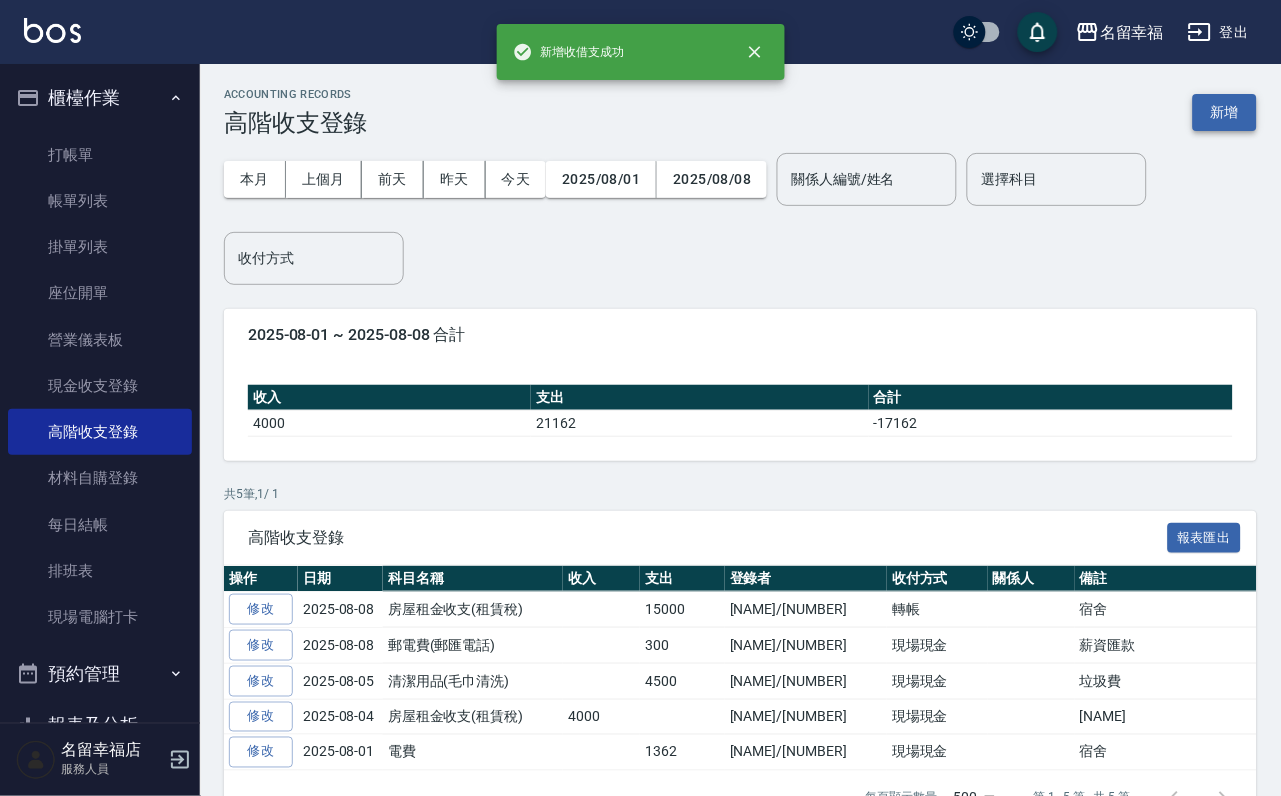 click on "新增" at bounding box center [1225, 112] 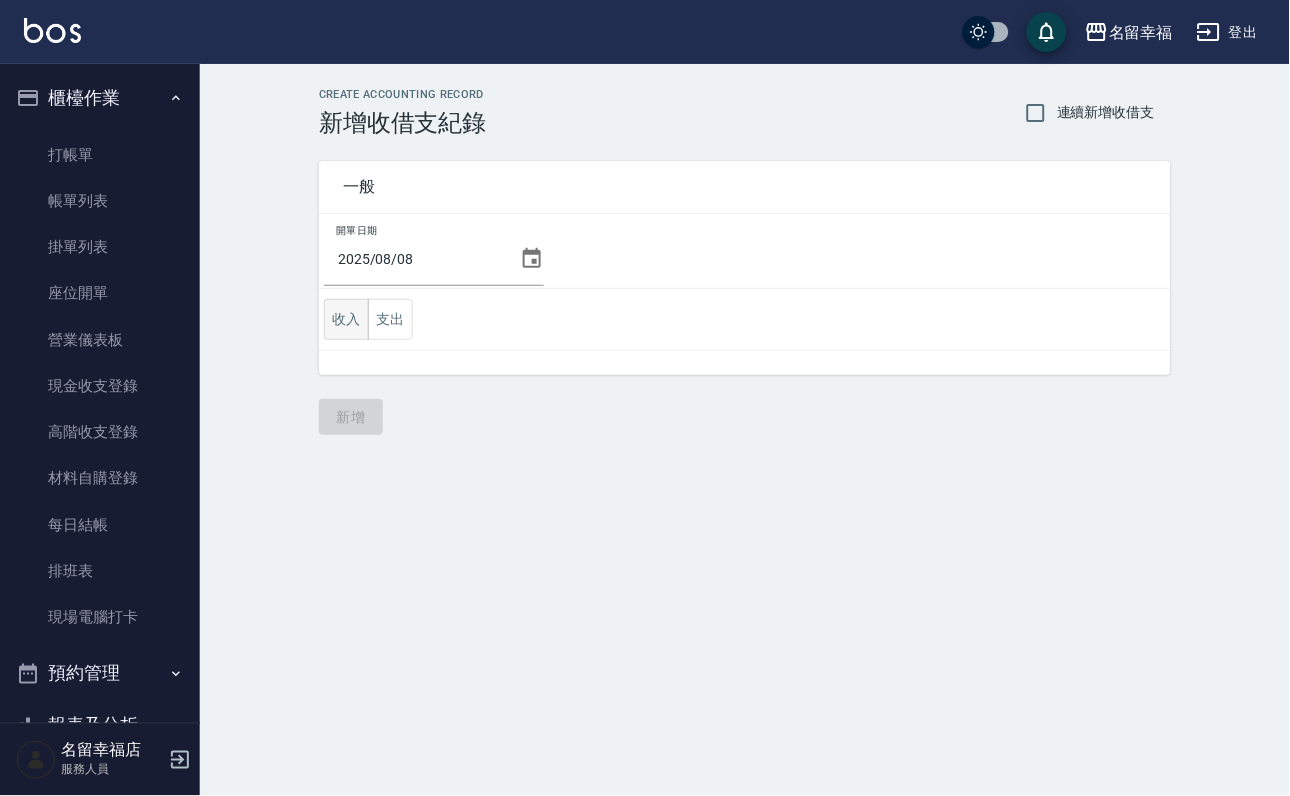 click on "收入" at bounding box center (346, 319) 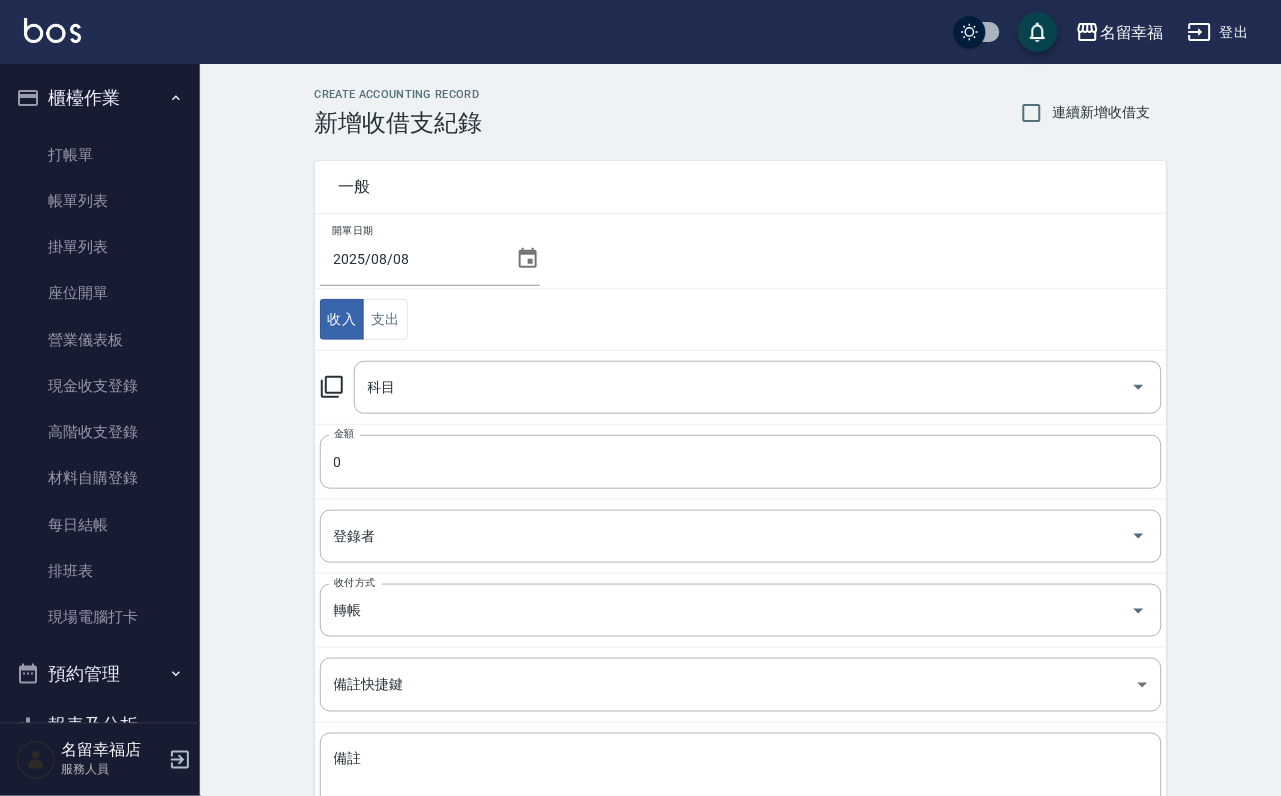 click 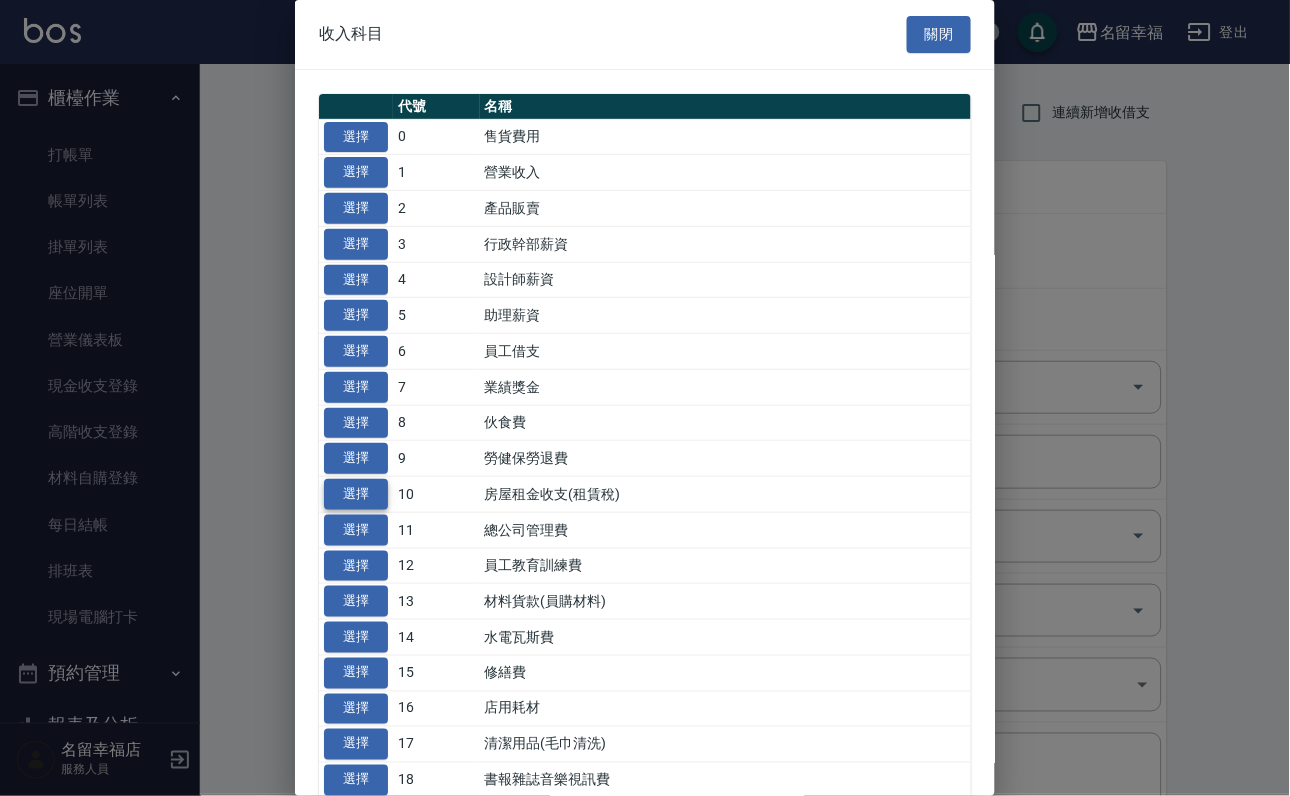 click on "選擇" at bounding box center [356, 494] 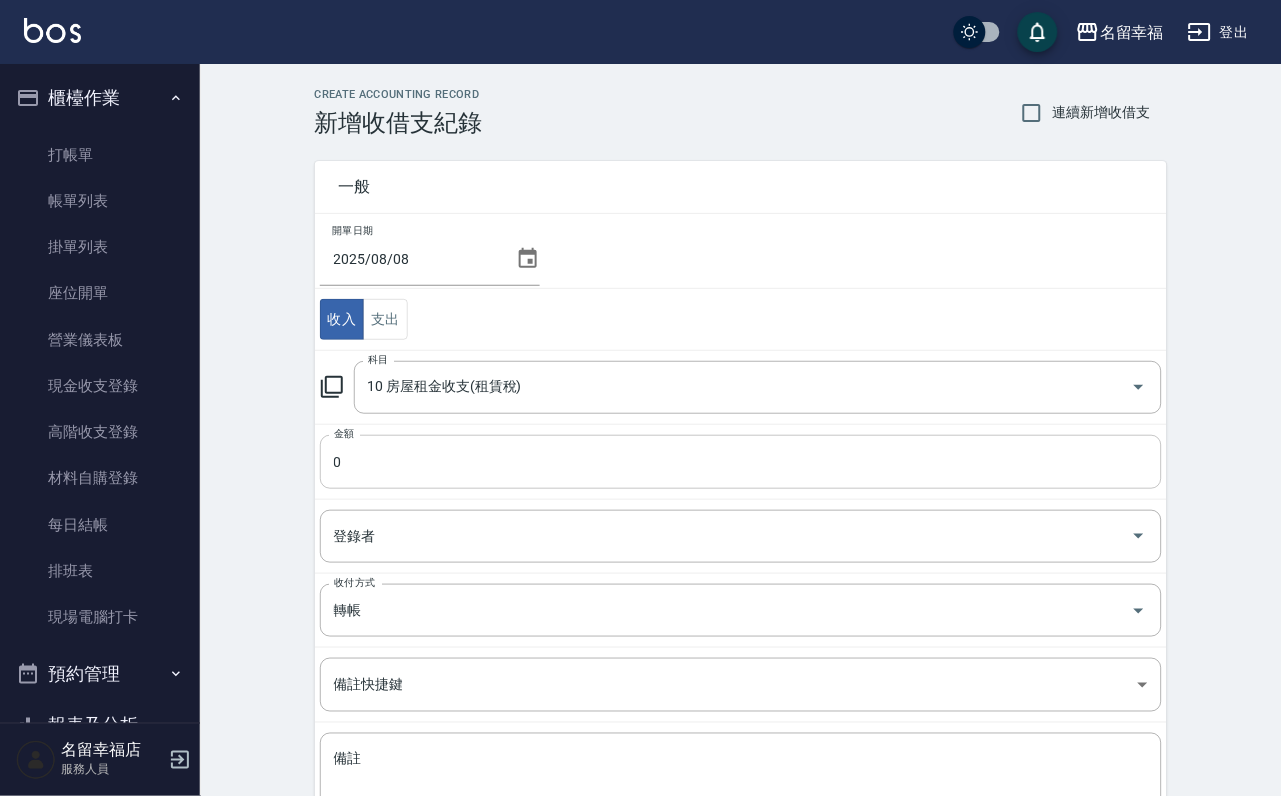 click on "0" at bounding box center [741, 462] 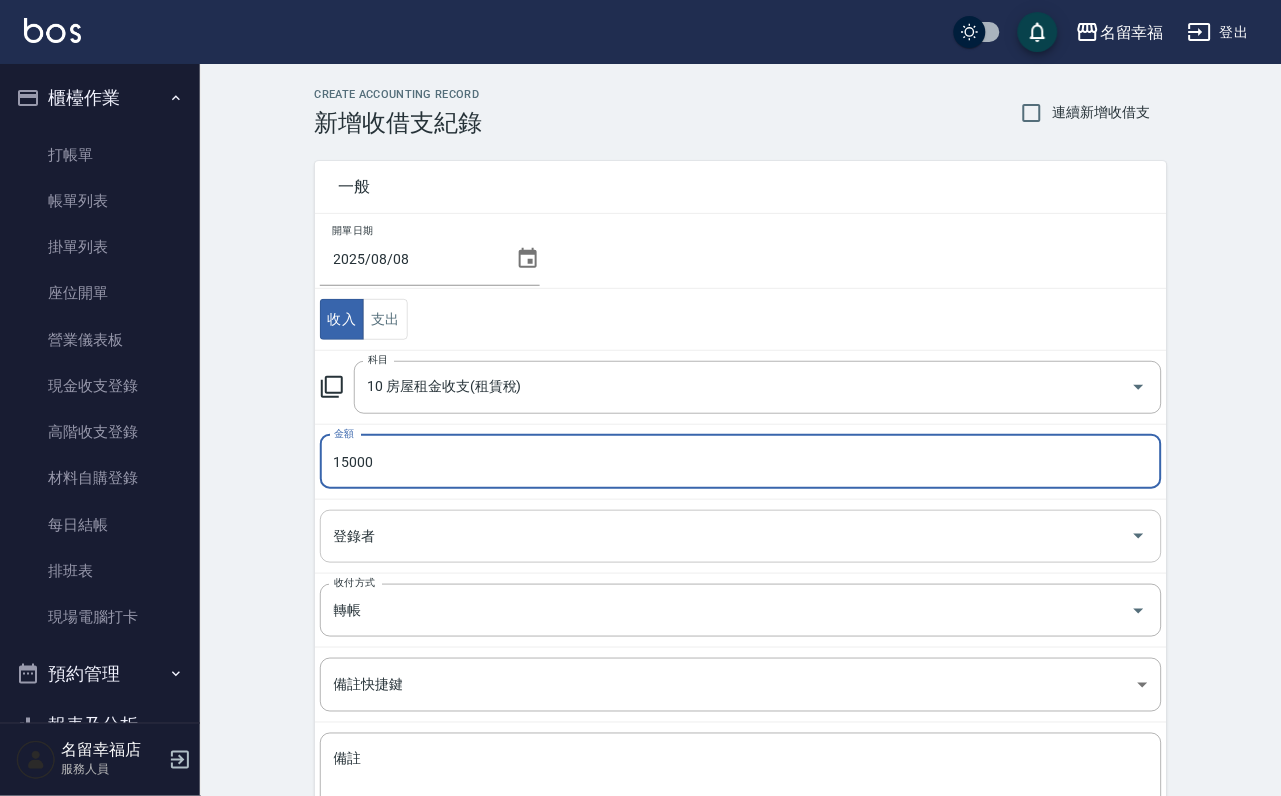 type on "15000" 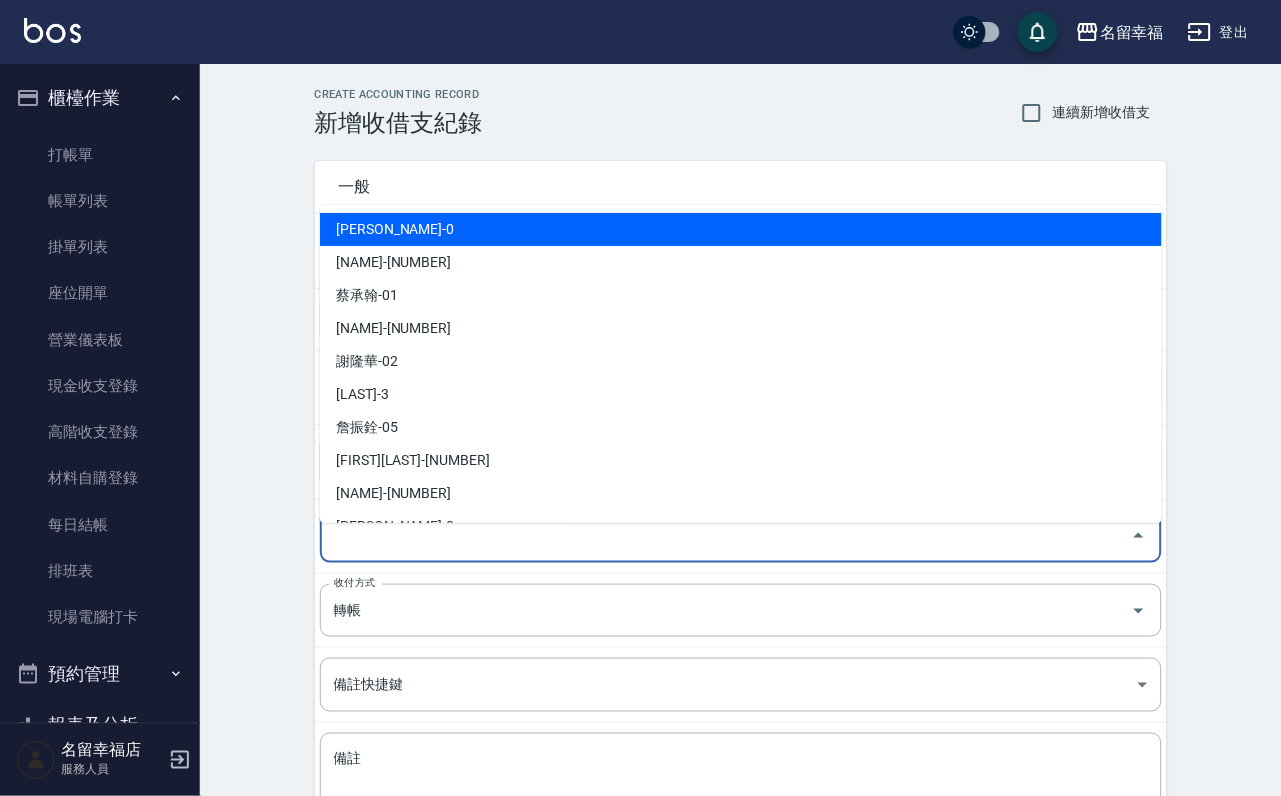 click on "登錄者" at bounding box center (726, 536) 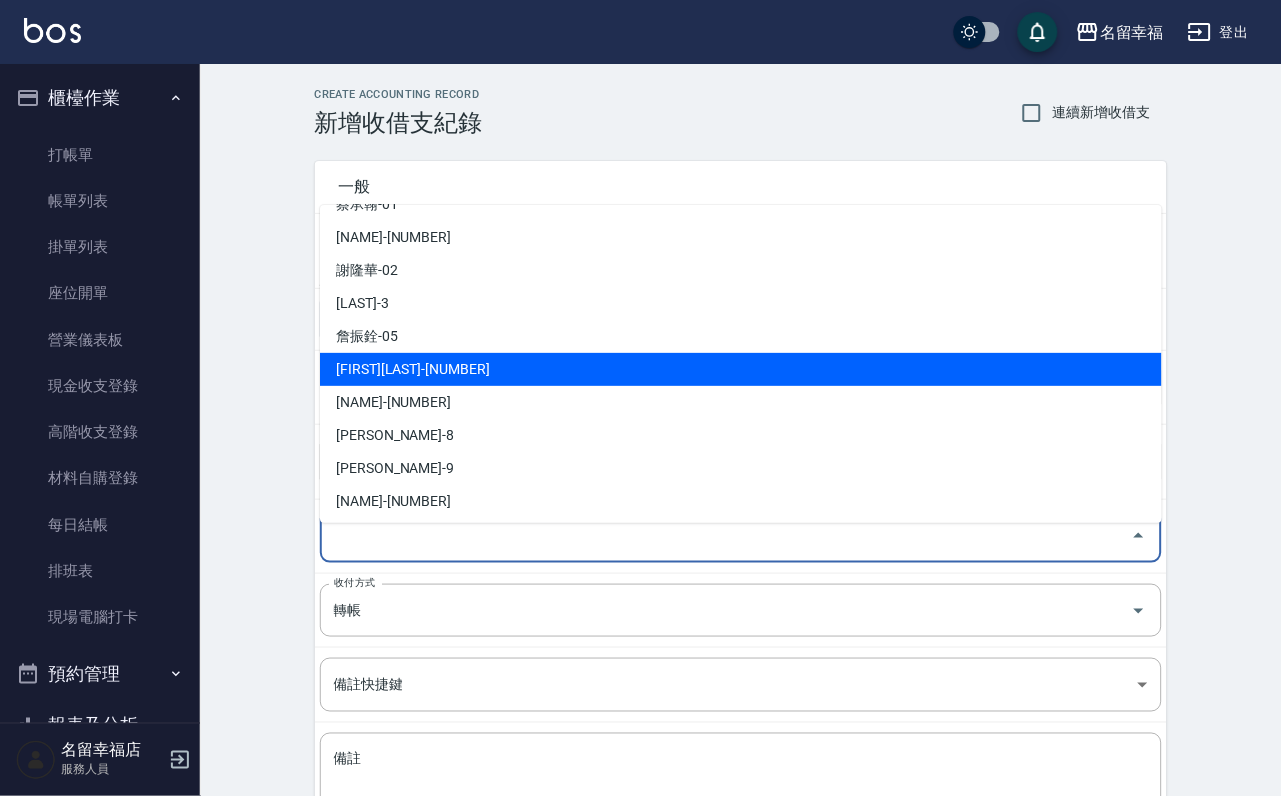 scroll, scrollTop: 150, scrollLeft: 0, axis: vertical 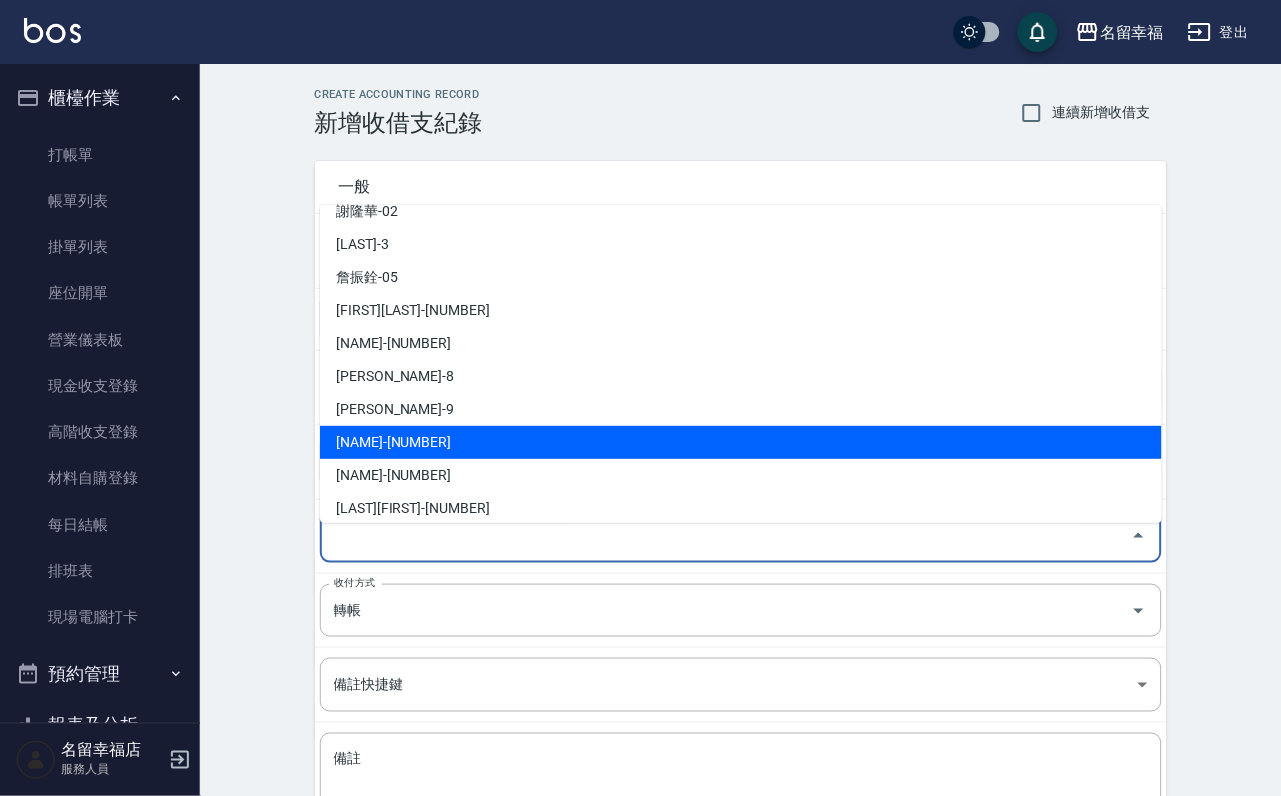 drag, startPoint x: 406, startPoint y: 439, endPoint x: 406, endPoint y: 465, distance: 26 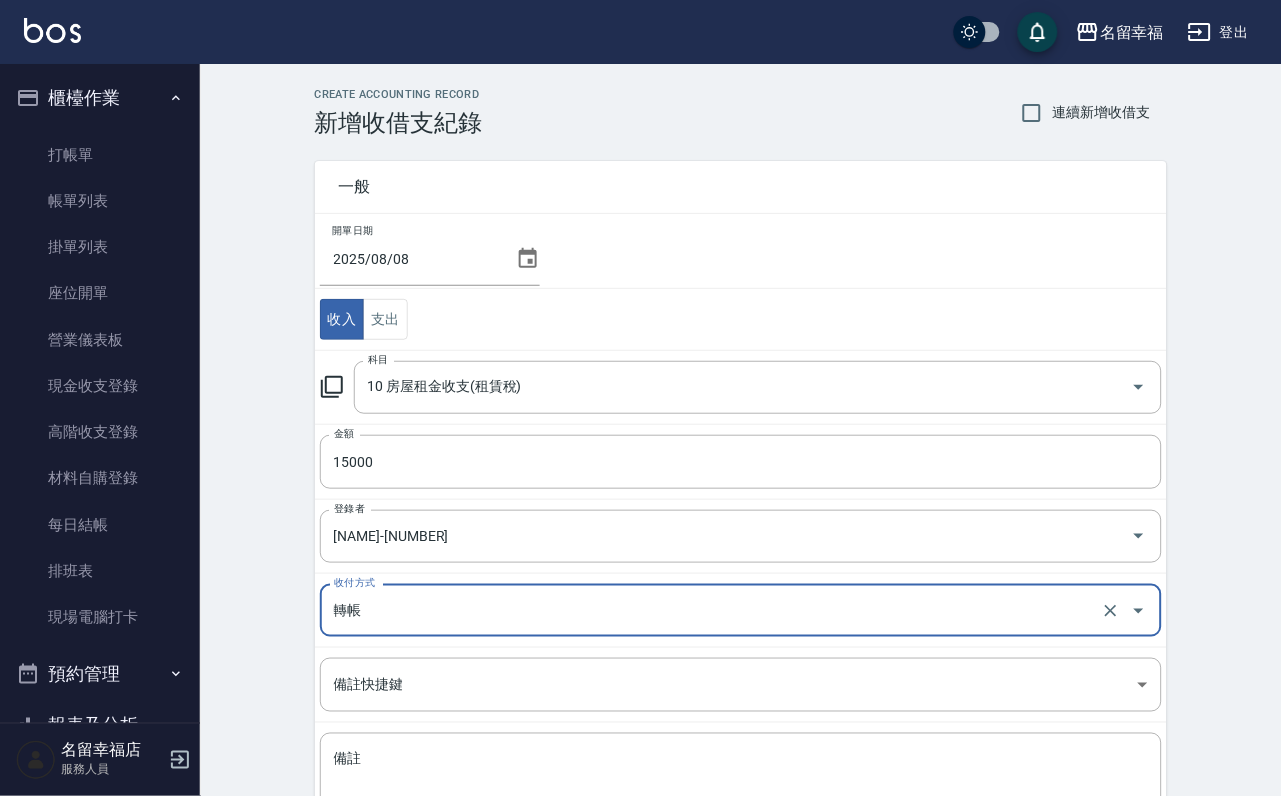click on "備註 x 備註" at bounding box center (741, 786) 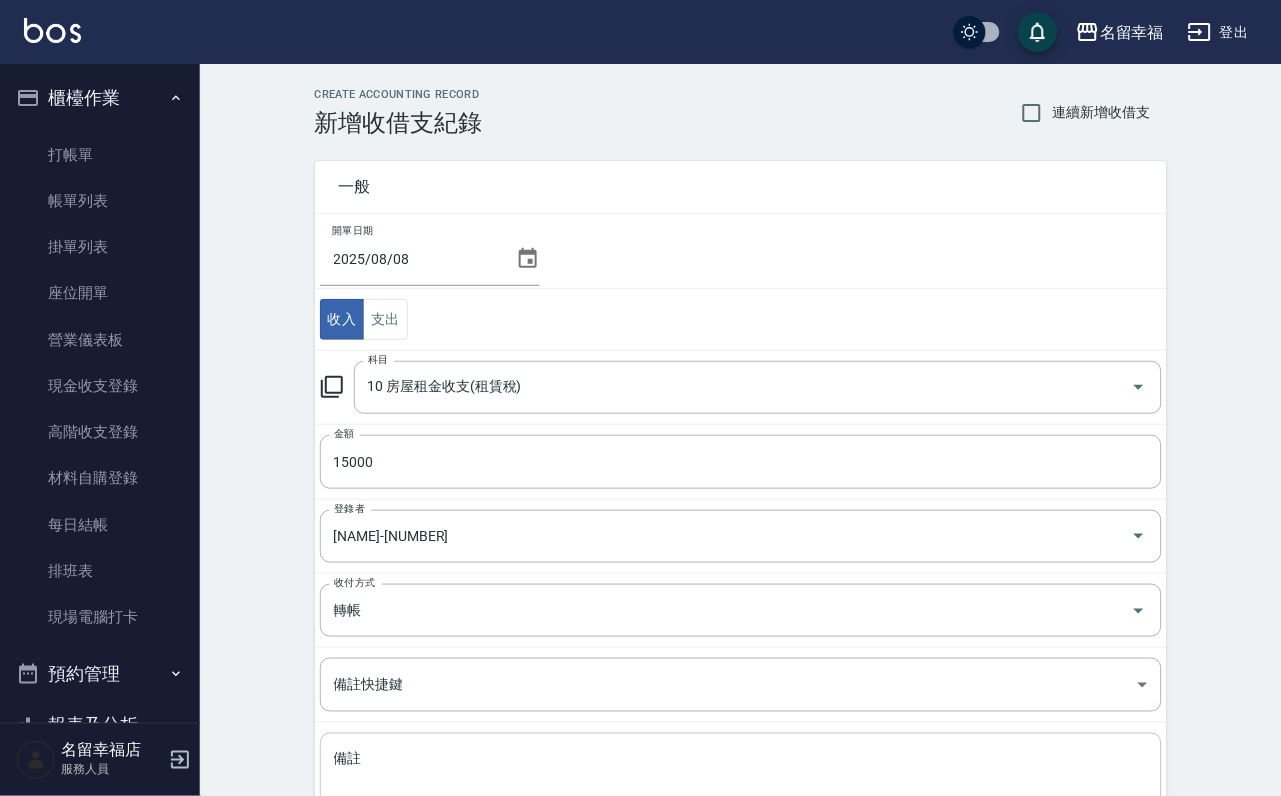 click on "備註" at bounding box center [741, 786] 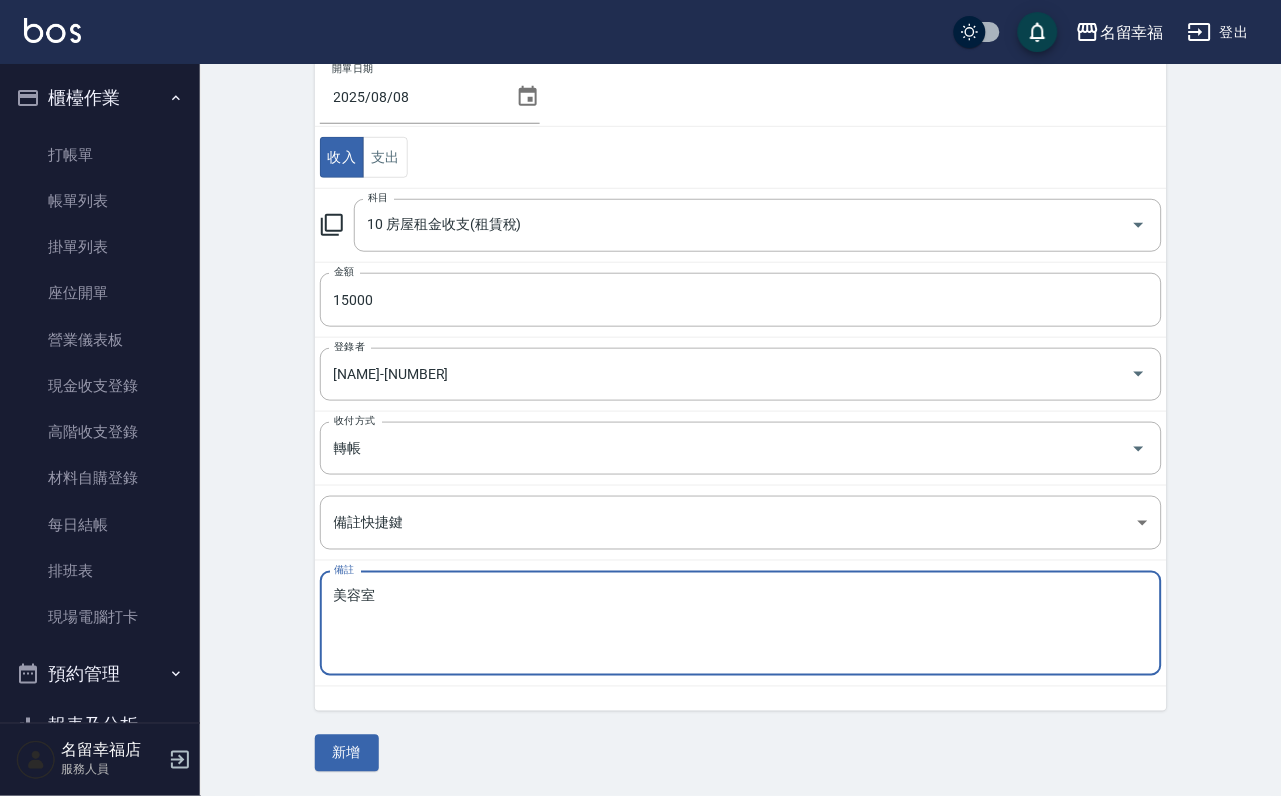 scroll, scrollTop: 179, scrollLeft: 0, axis: vertical 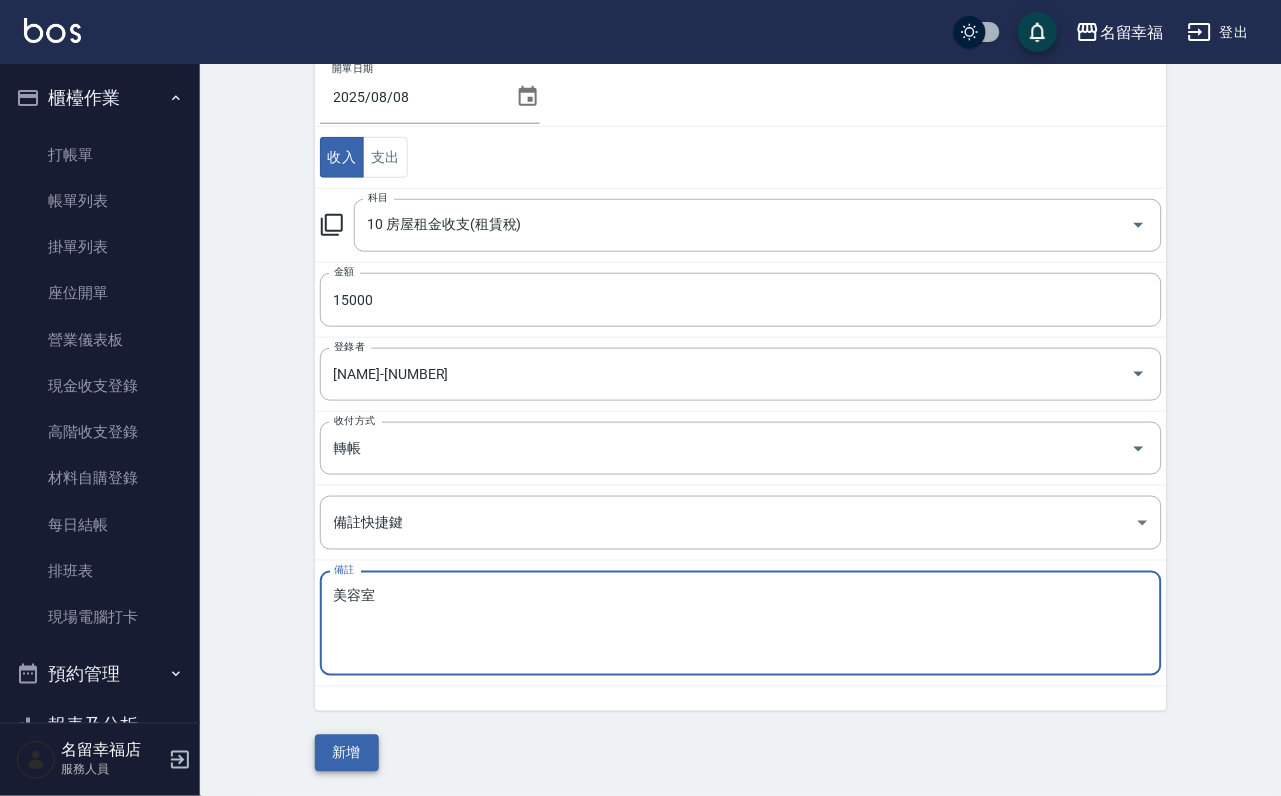 type on "美容室" 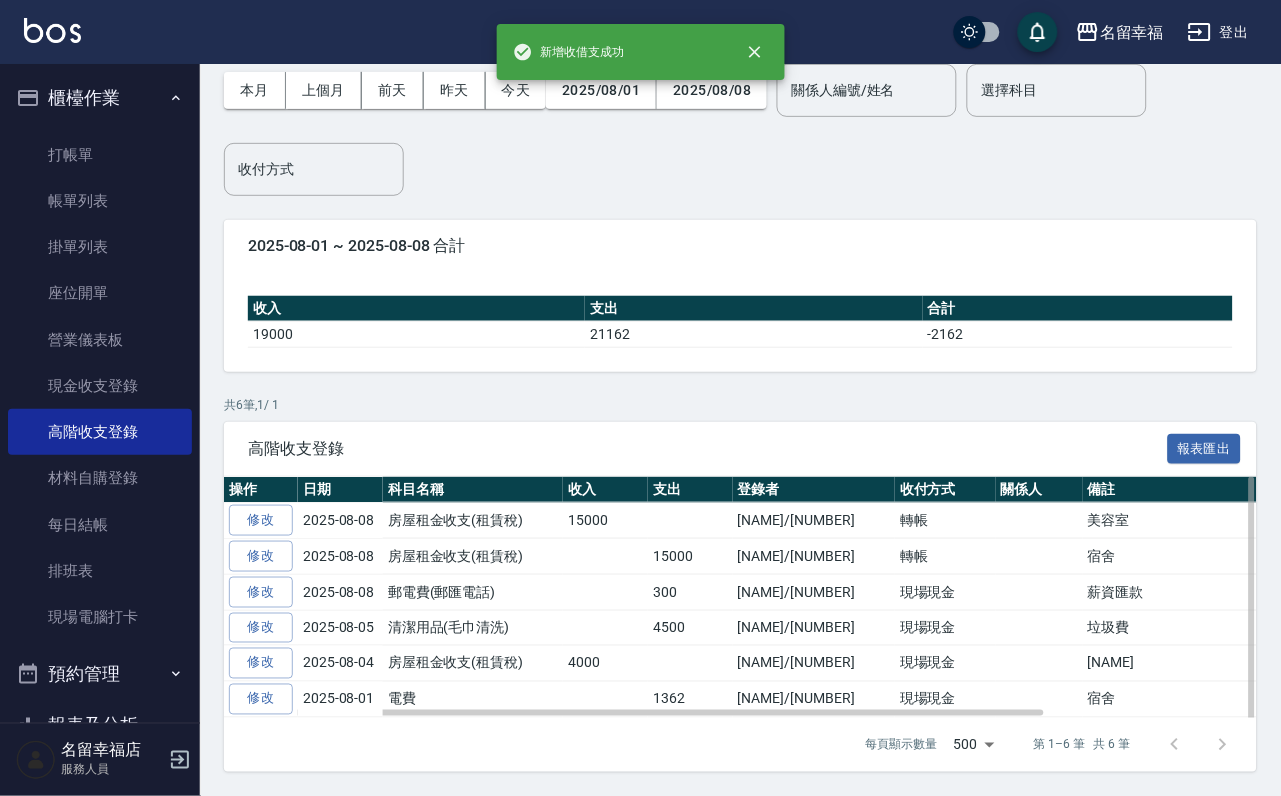 scroll, scrollTop: 150, scrollLeft: 0, axis: vertical 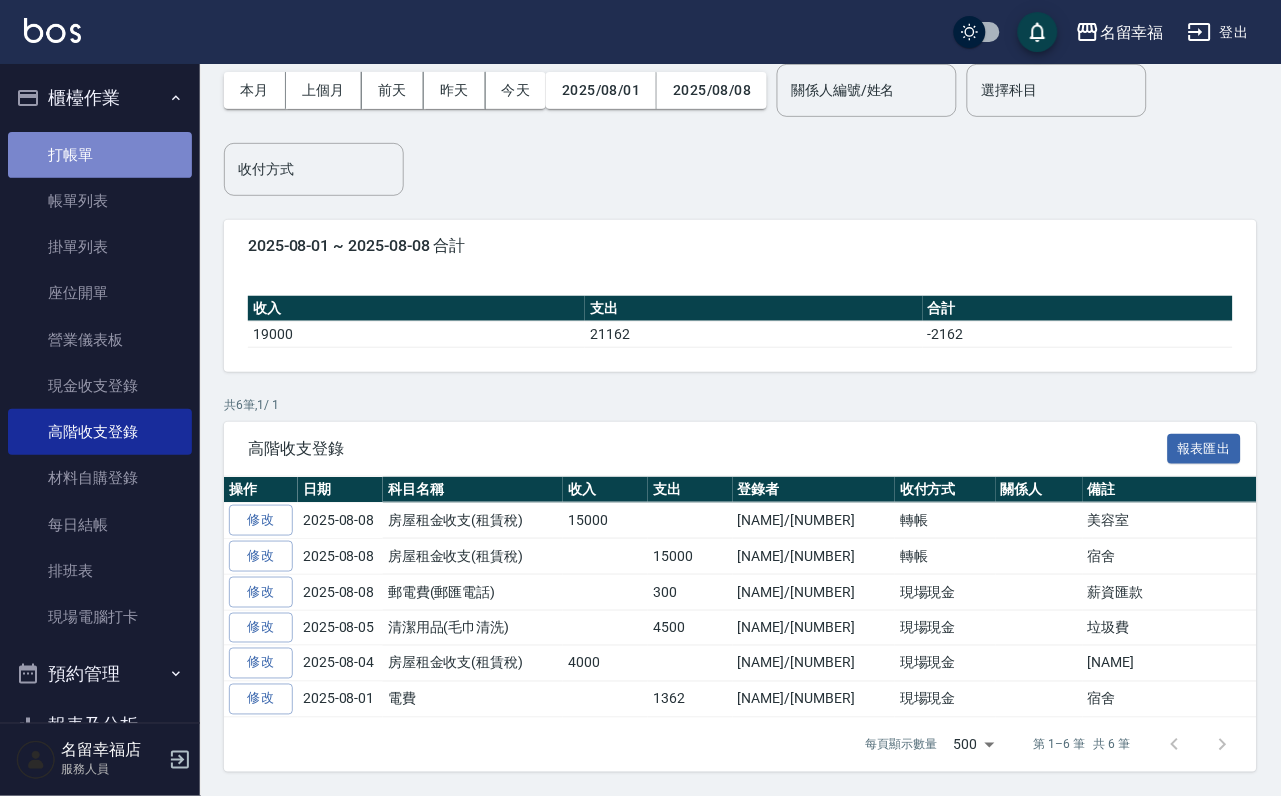 click on "打帳單" at bounding box center [100, 155] 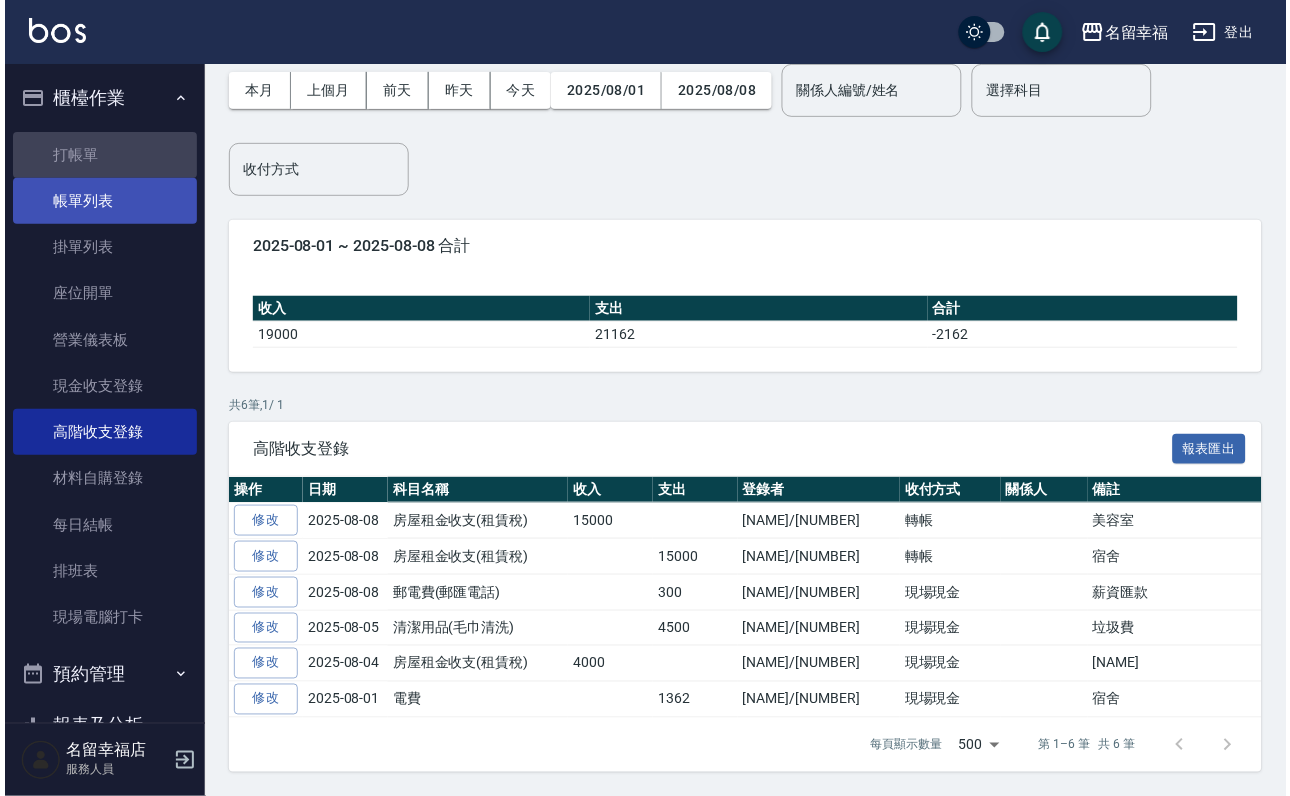scroll, scrollTop: 0, scrollLeft: 0, axis: both 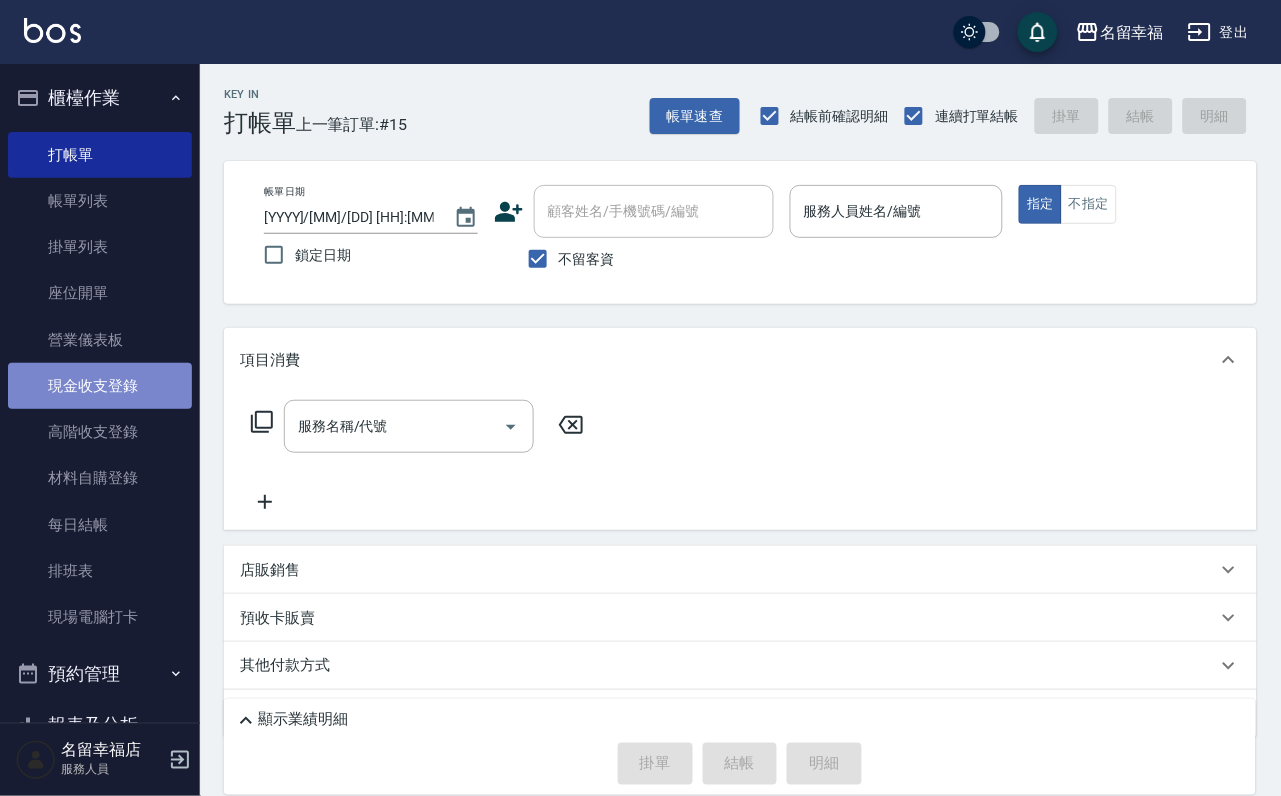 click on "現金收支登錄" at bounding box center [100, 386] 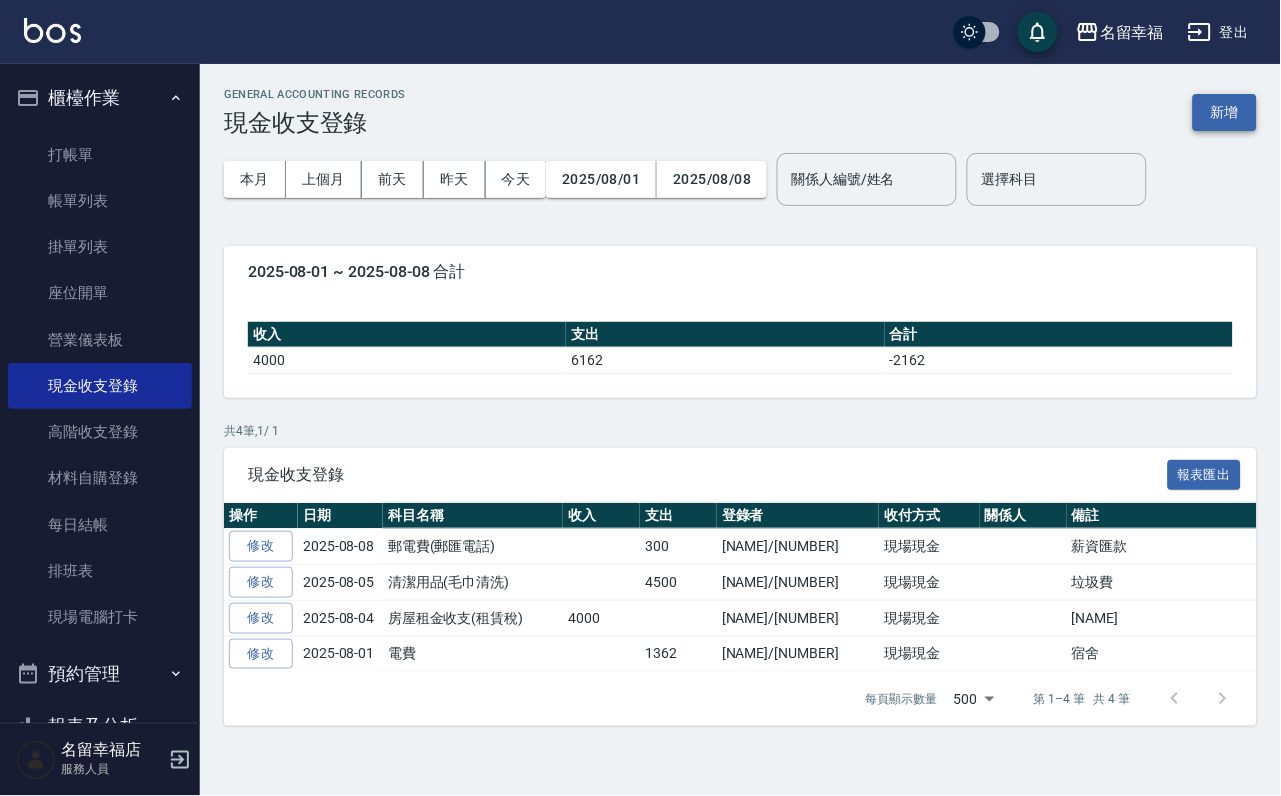 click on "新增" at bounding box center (1225, 112) 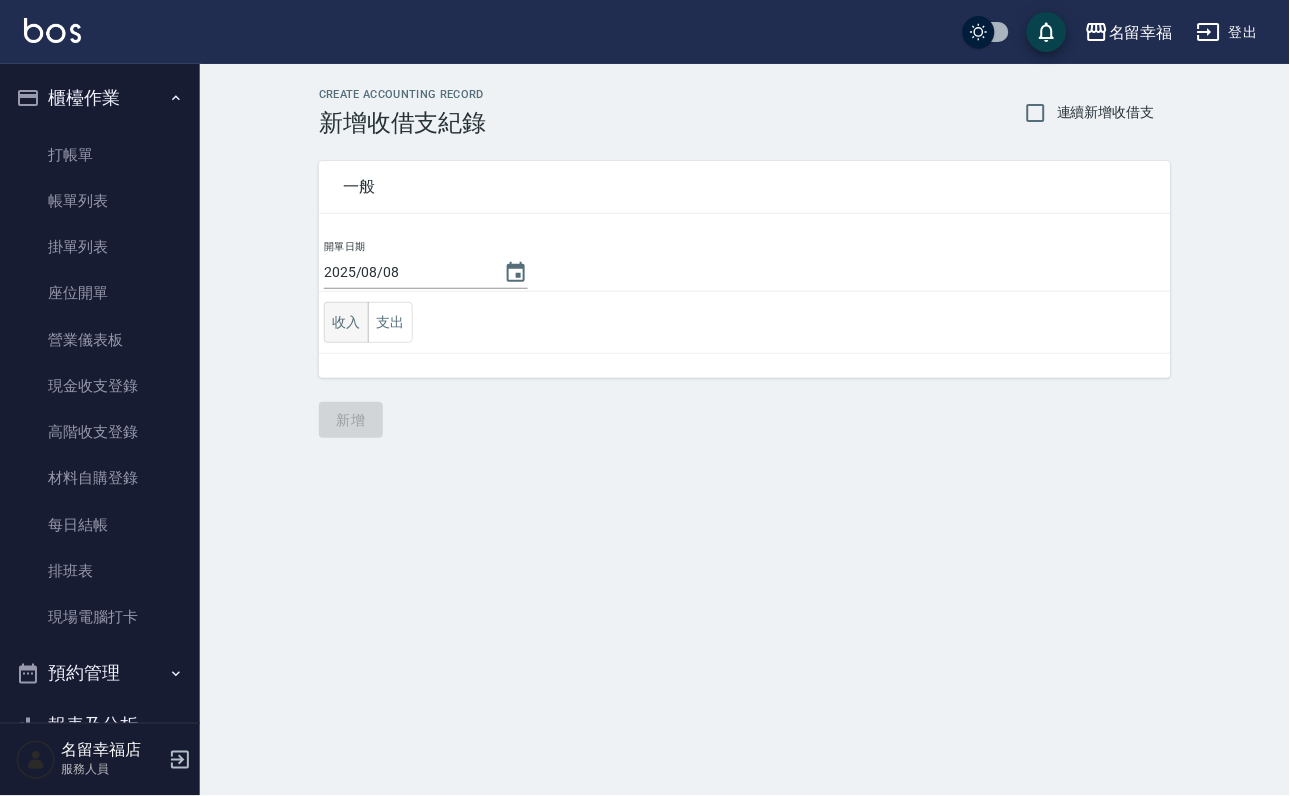 click on "收入" at bounding box center (346, 322) 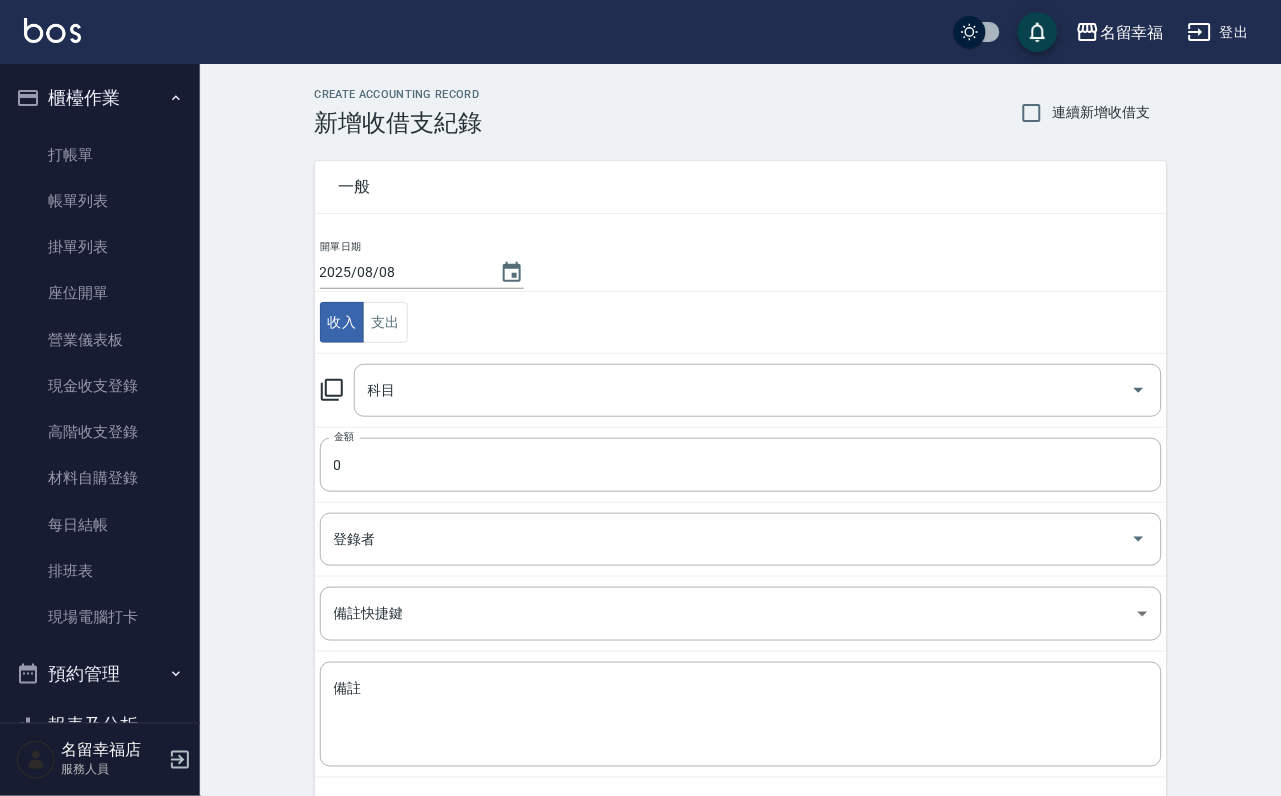 click 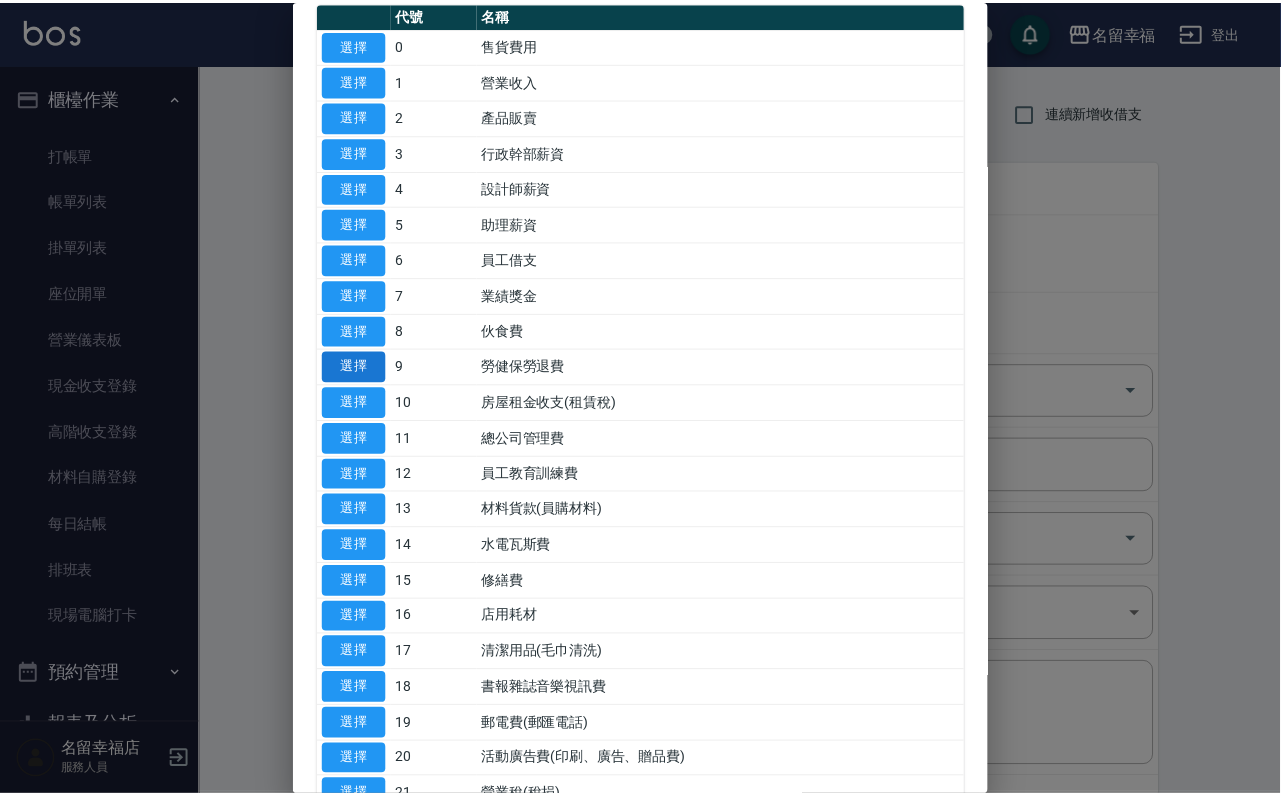 scroll, scrollTop: 150, scrollLeft: 0, axis: vertical 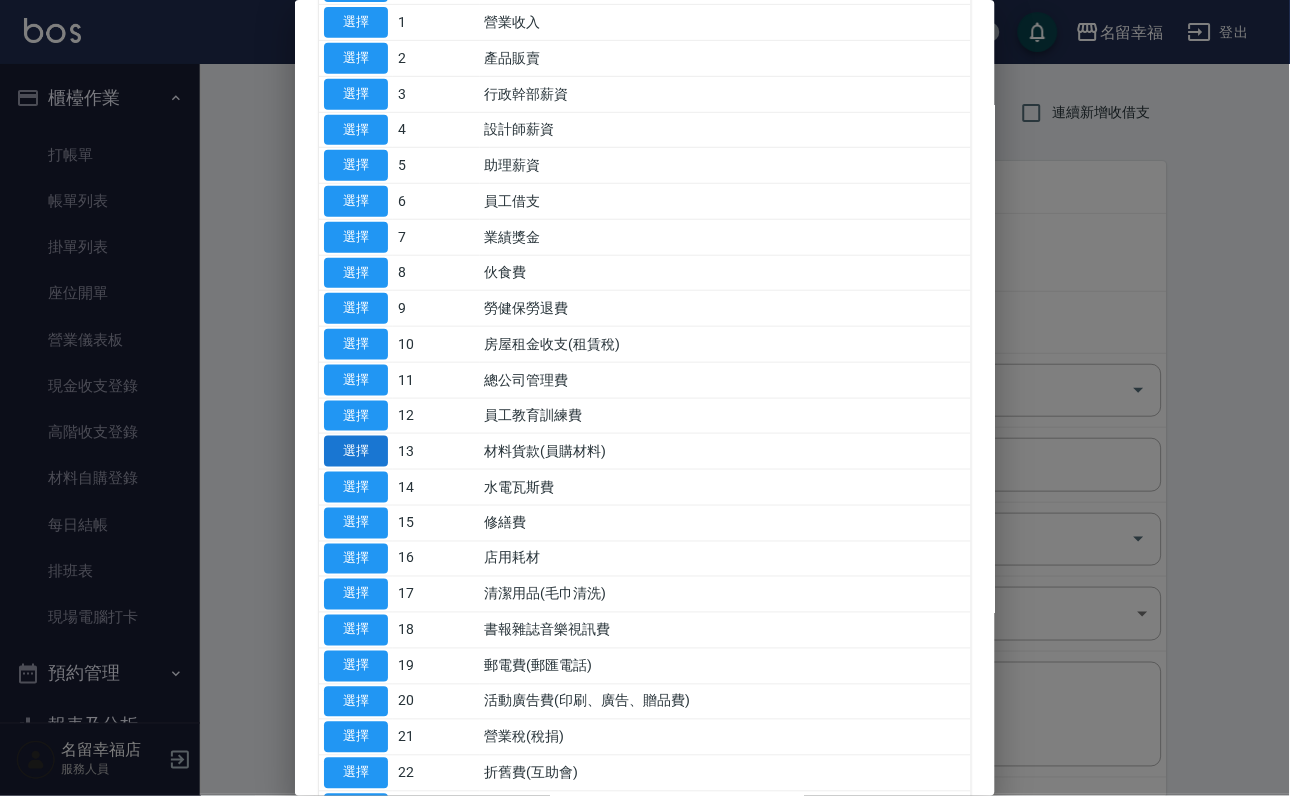 drag, startPoint x: 355, startPoint y: 644, endPoint x: 358, endPoint y: 628, distance: 16.27882 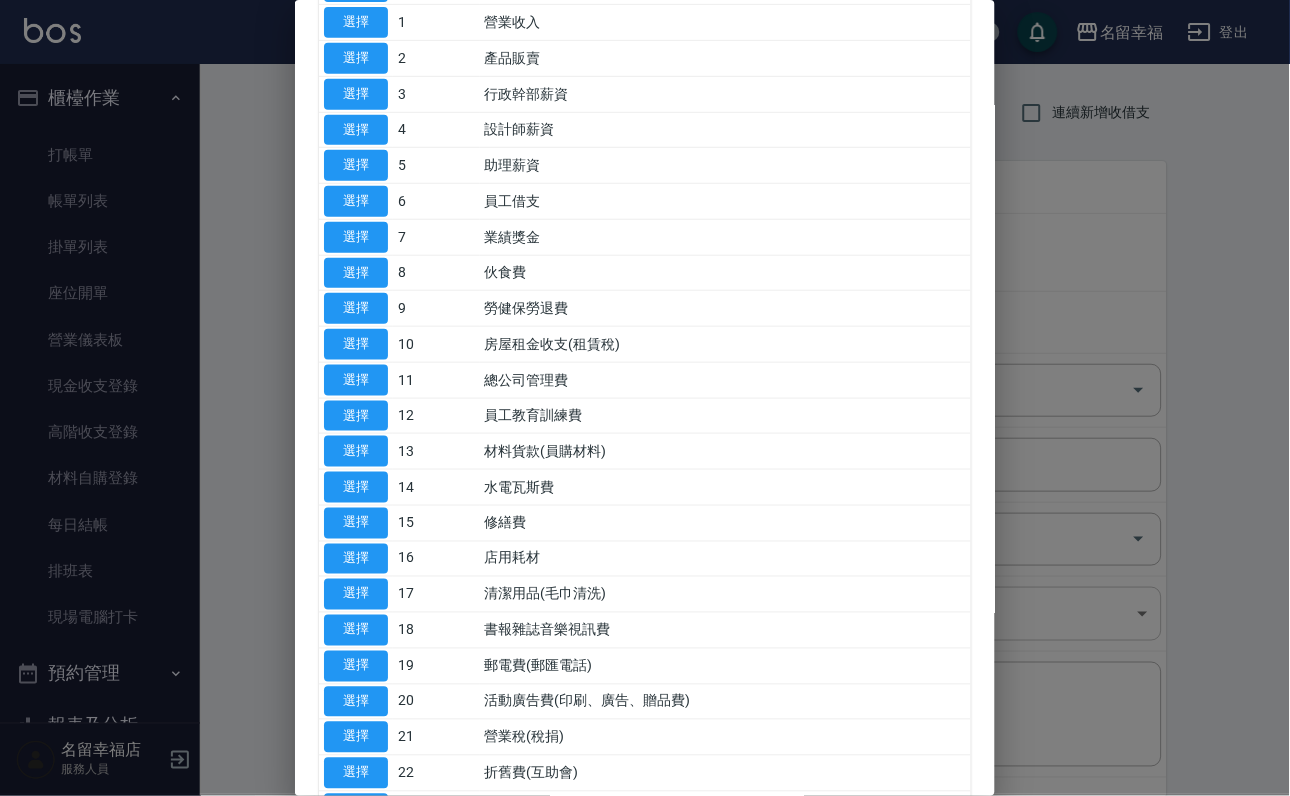 type on "13 材料貨款(員購材料)" 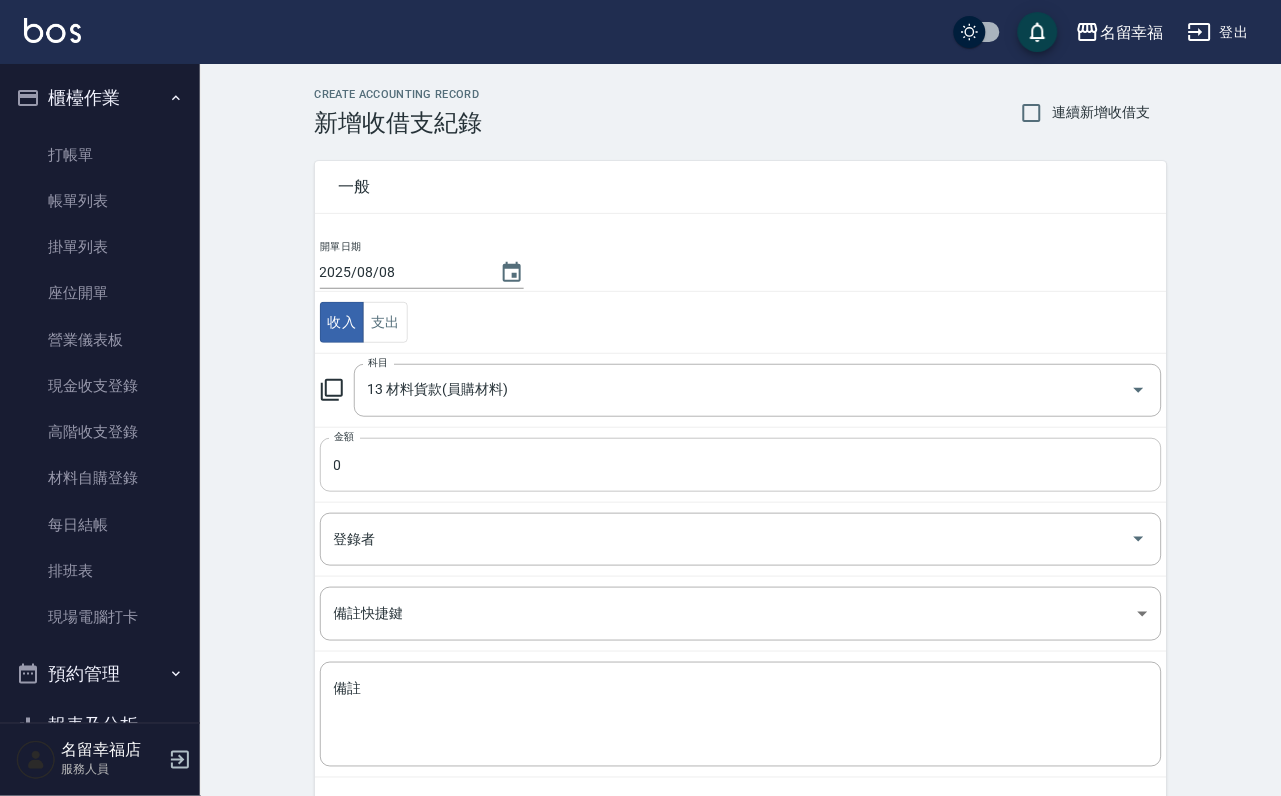 click on "0" at bounding box center [741, 465] 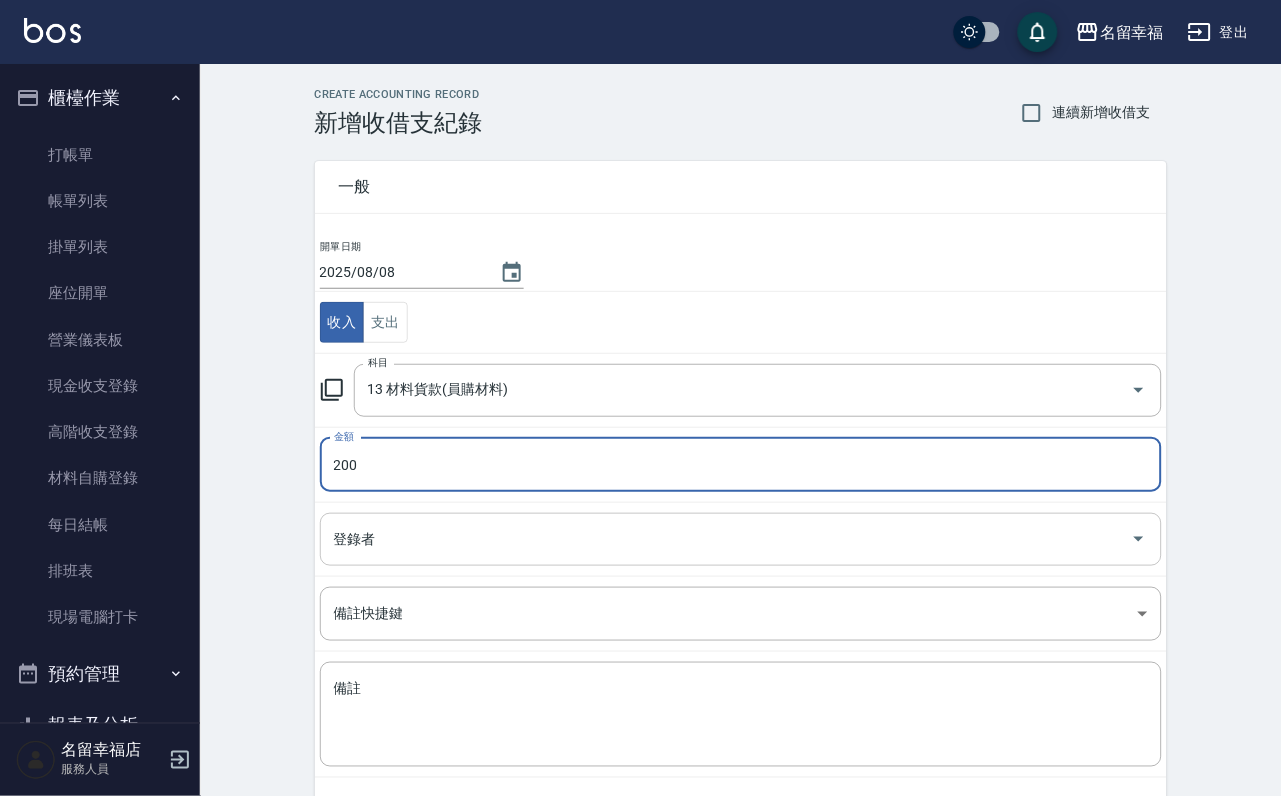 type on "200" 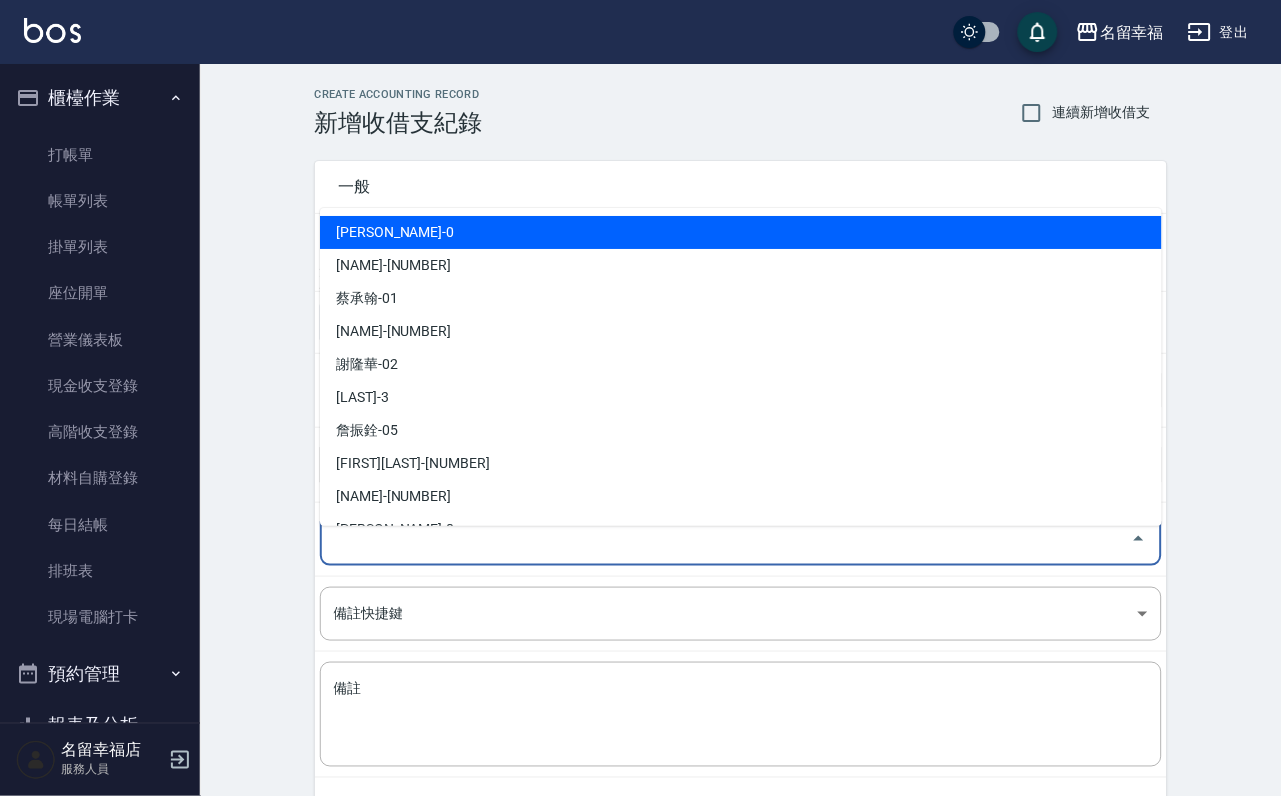 click on "登錄者" at bounding box center (726, 539) 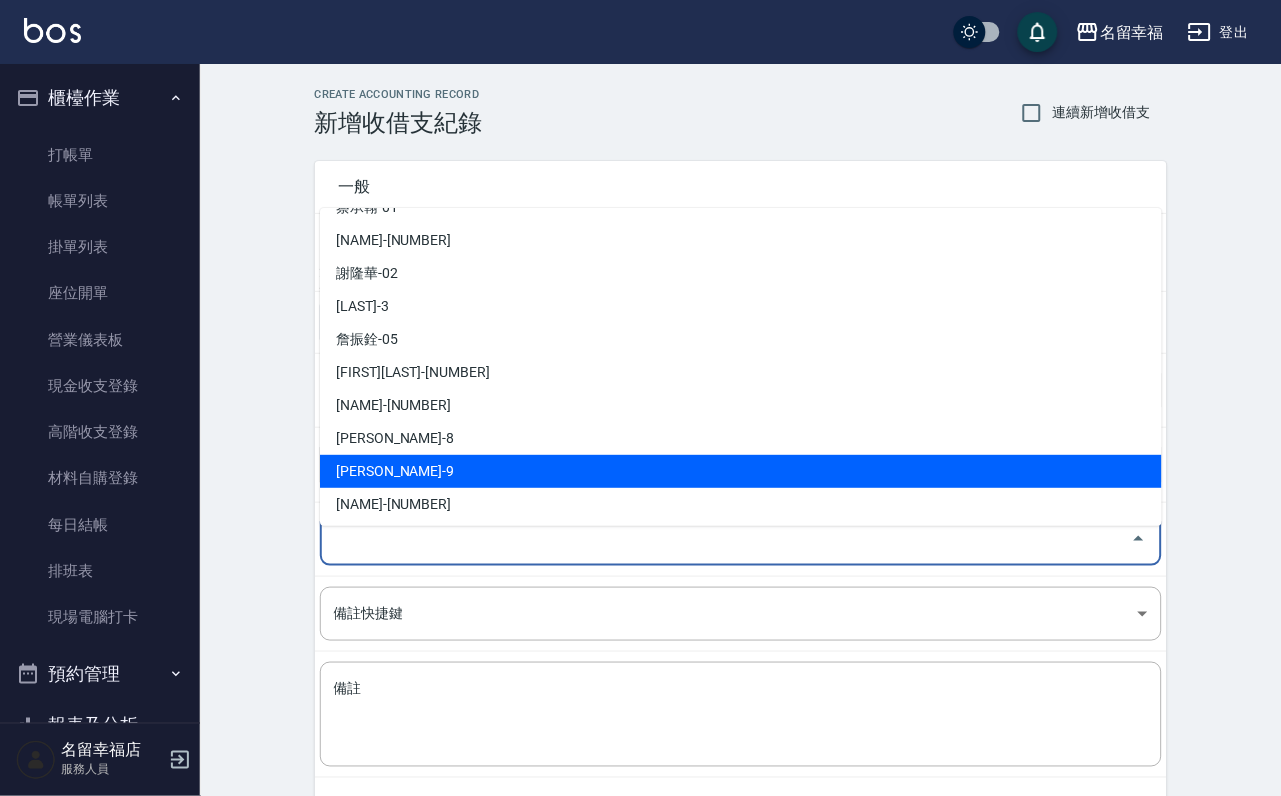 scroll, scrollTop: 150, scrollLeft: 0, axis: vertical 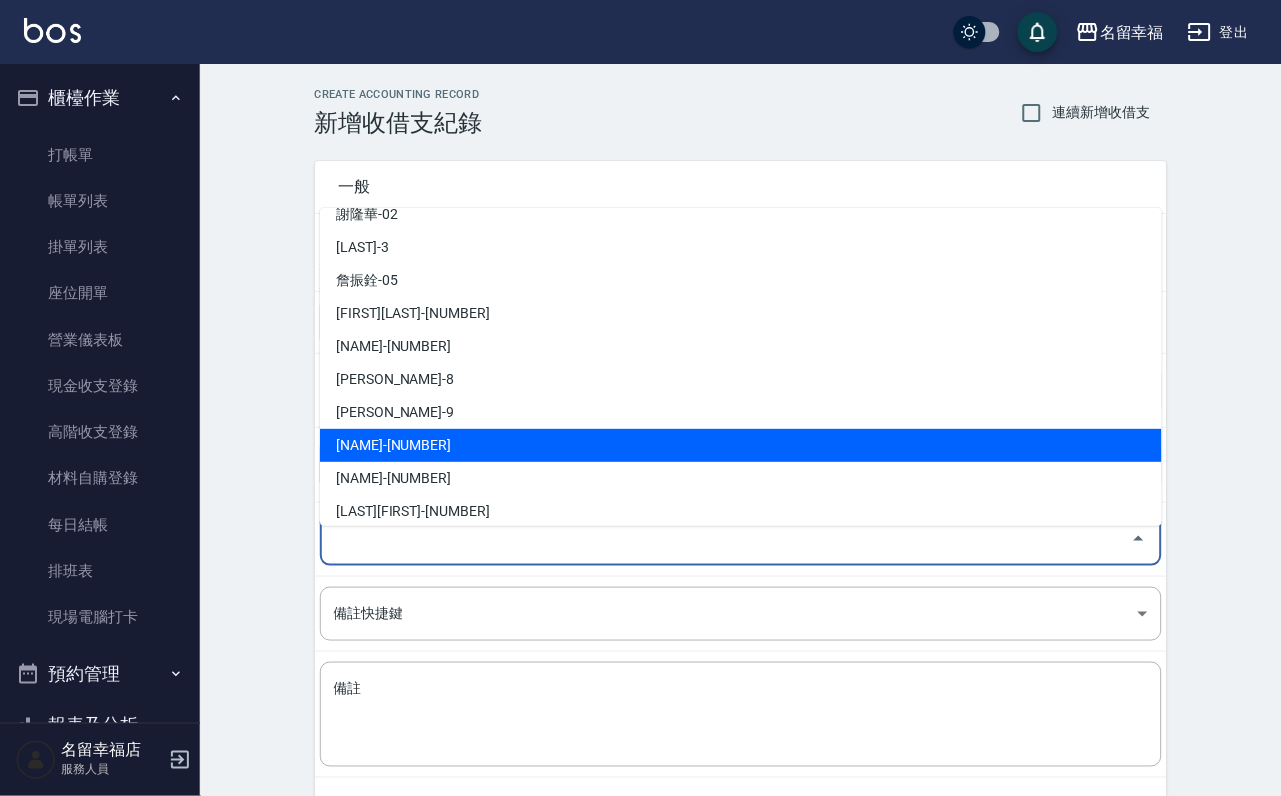 click on "[NAME]-[NUMBER]" at bounding box center (741, 445) 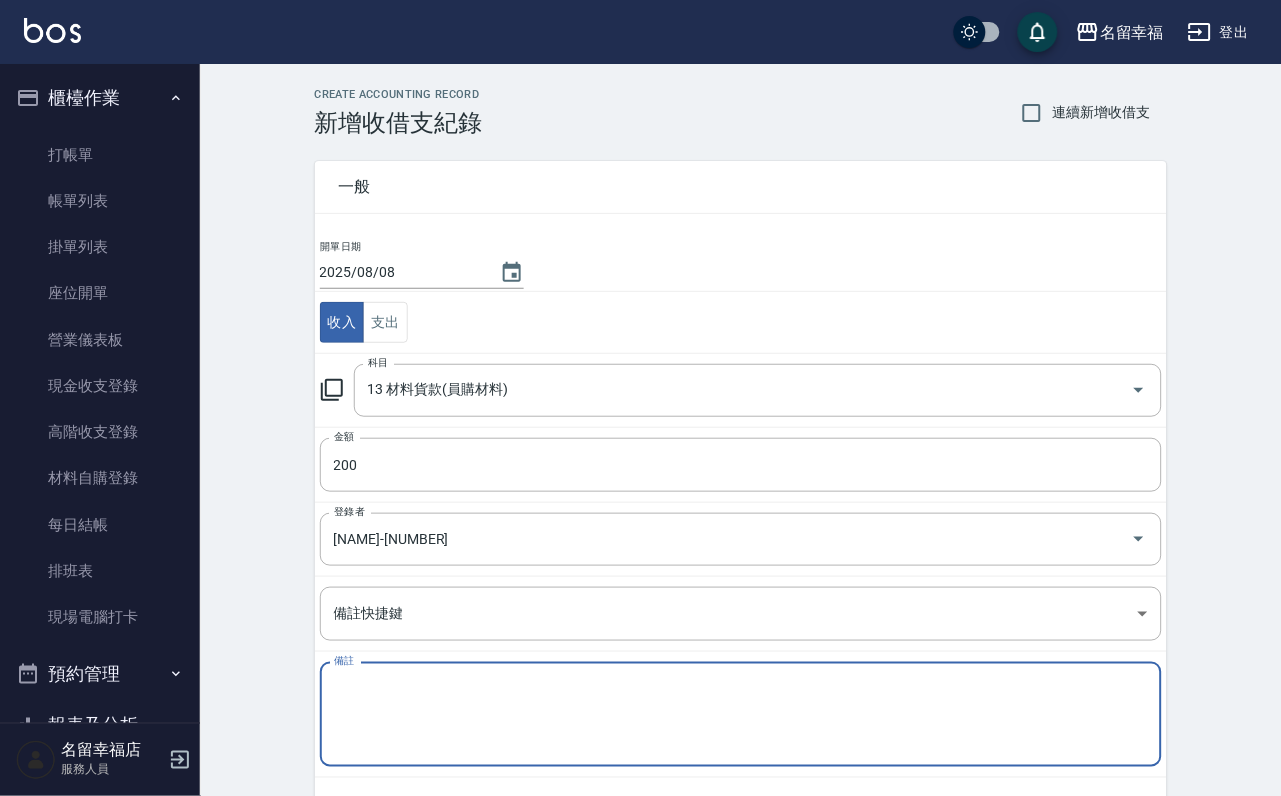 drag, startPoint x: 413, startPoint y: 712, endPoint x: 390, endPoint y: 714, distance: 23.086792 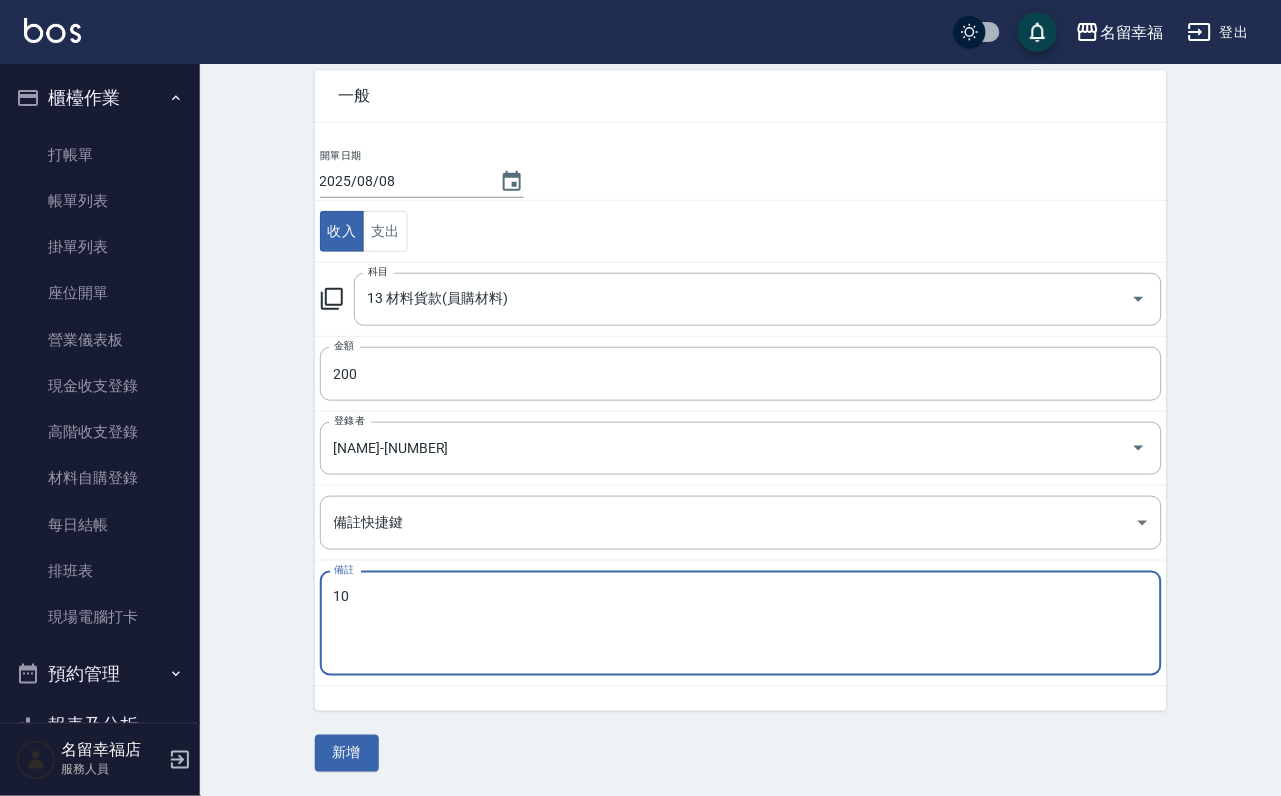 scroll, scrollTop: 108, scrollLeft: 0, axis: vertical 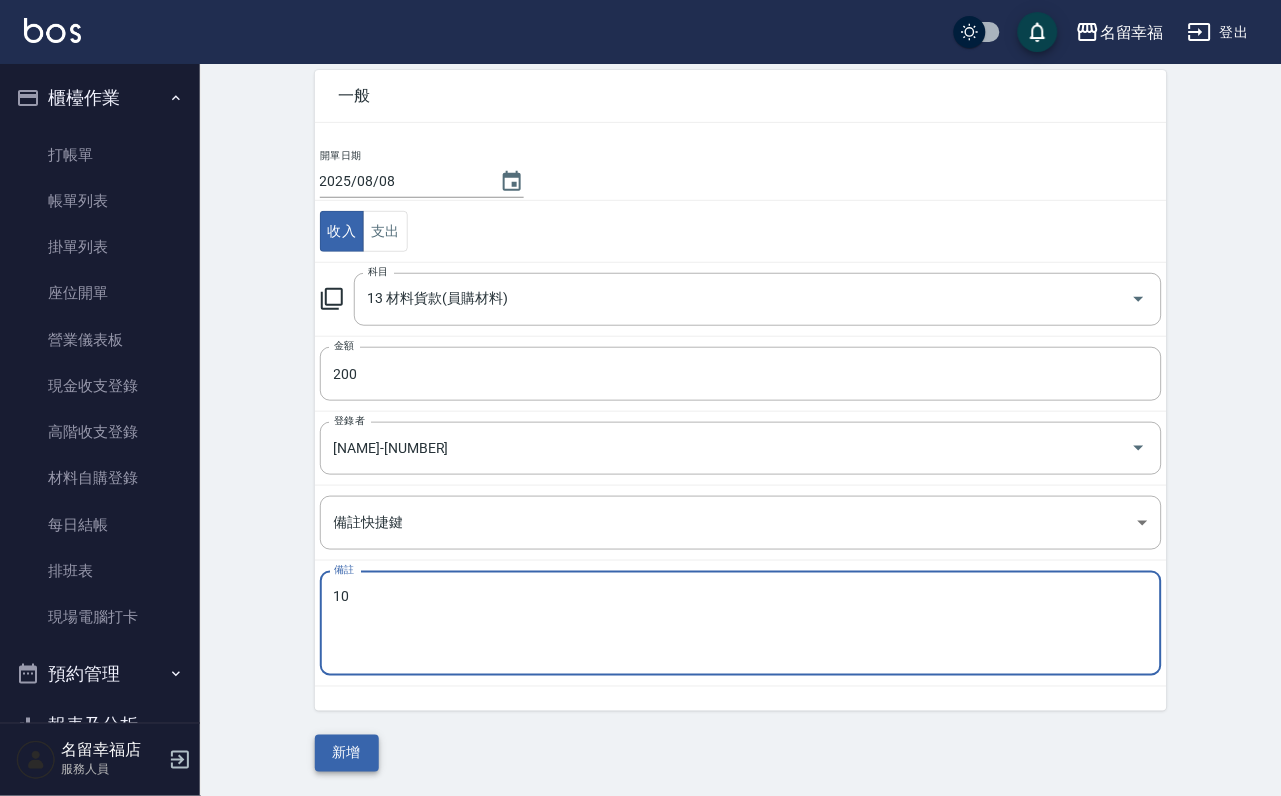 type on "10" 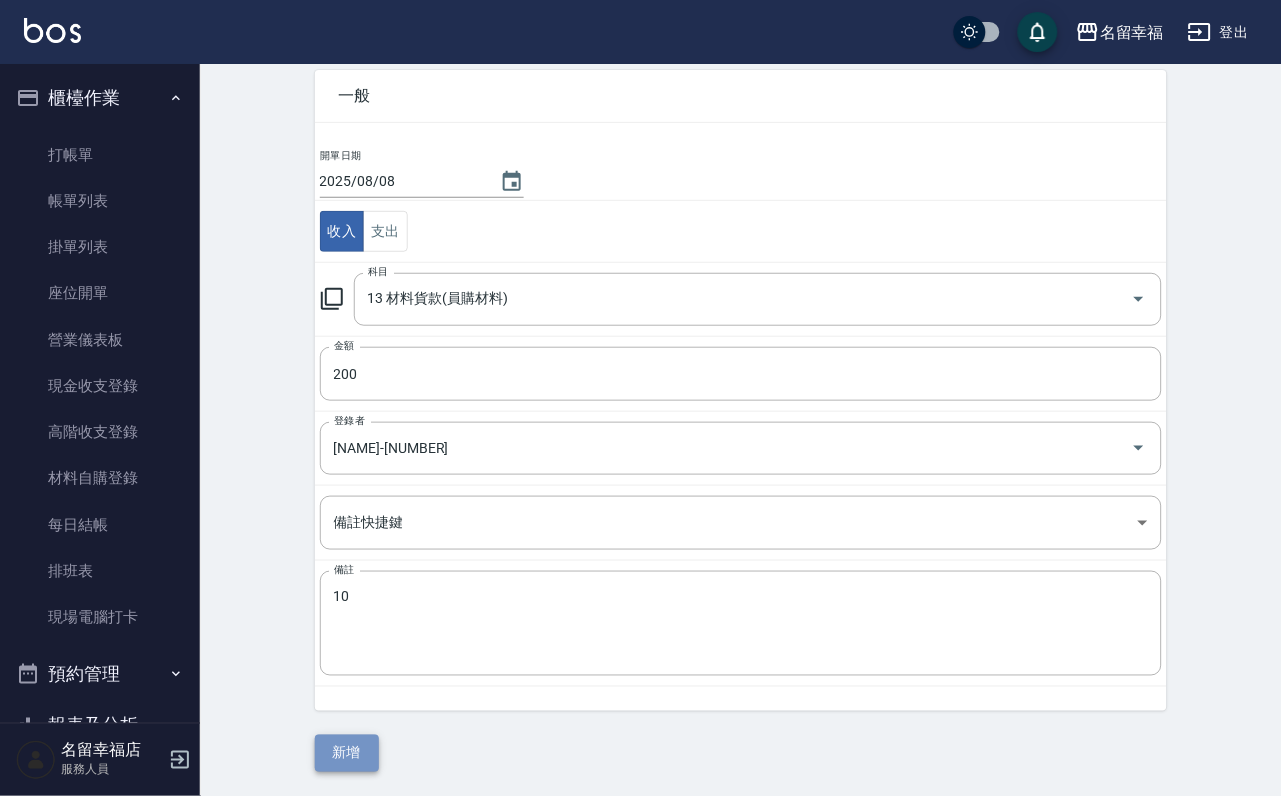click on "新增" at bounding box center (347, 753) 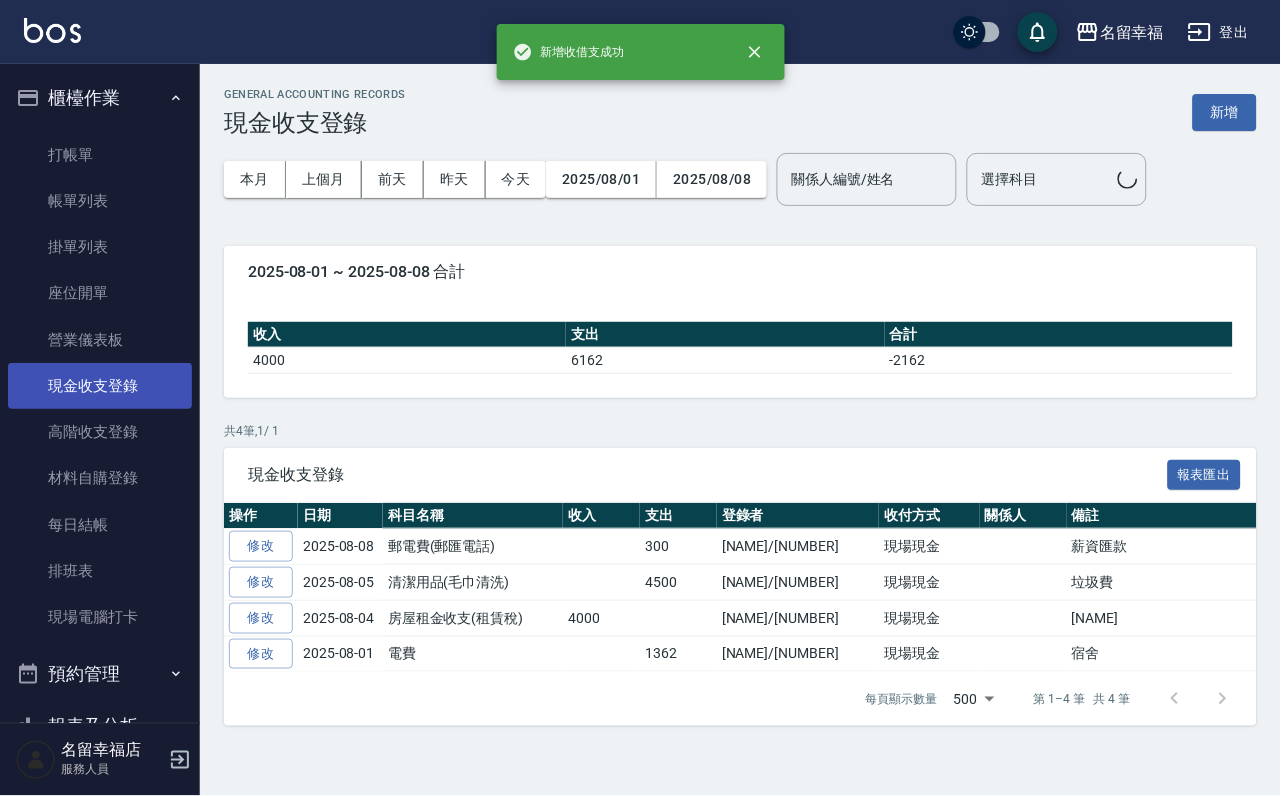 scroll, scrollTop: 0, scrollLeft: 0, axis: both 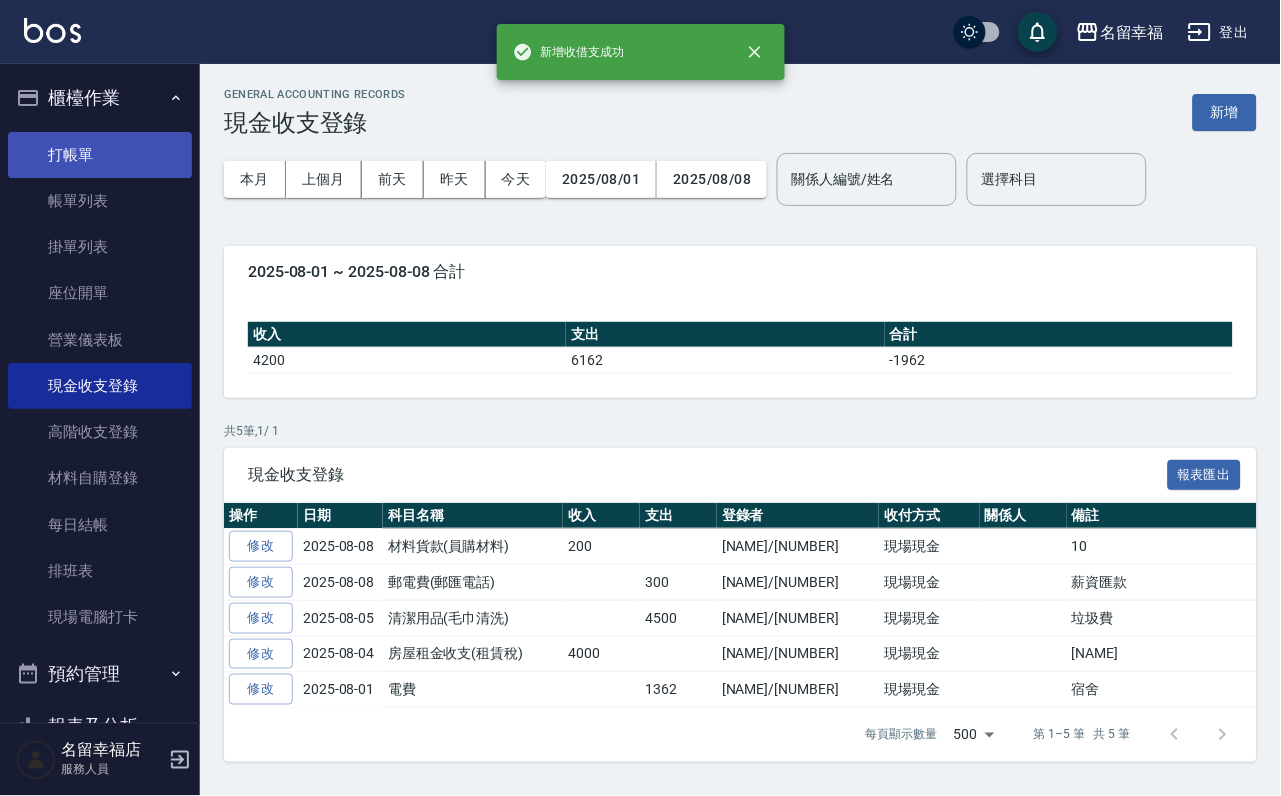 click on "打帳單" at bounding box center (100, 155) 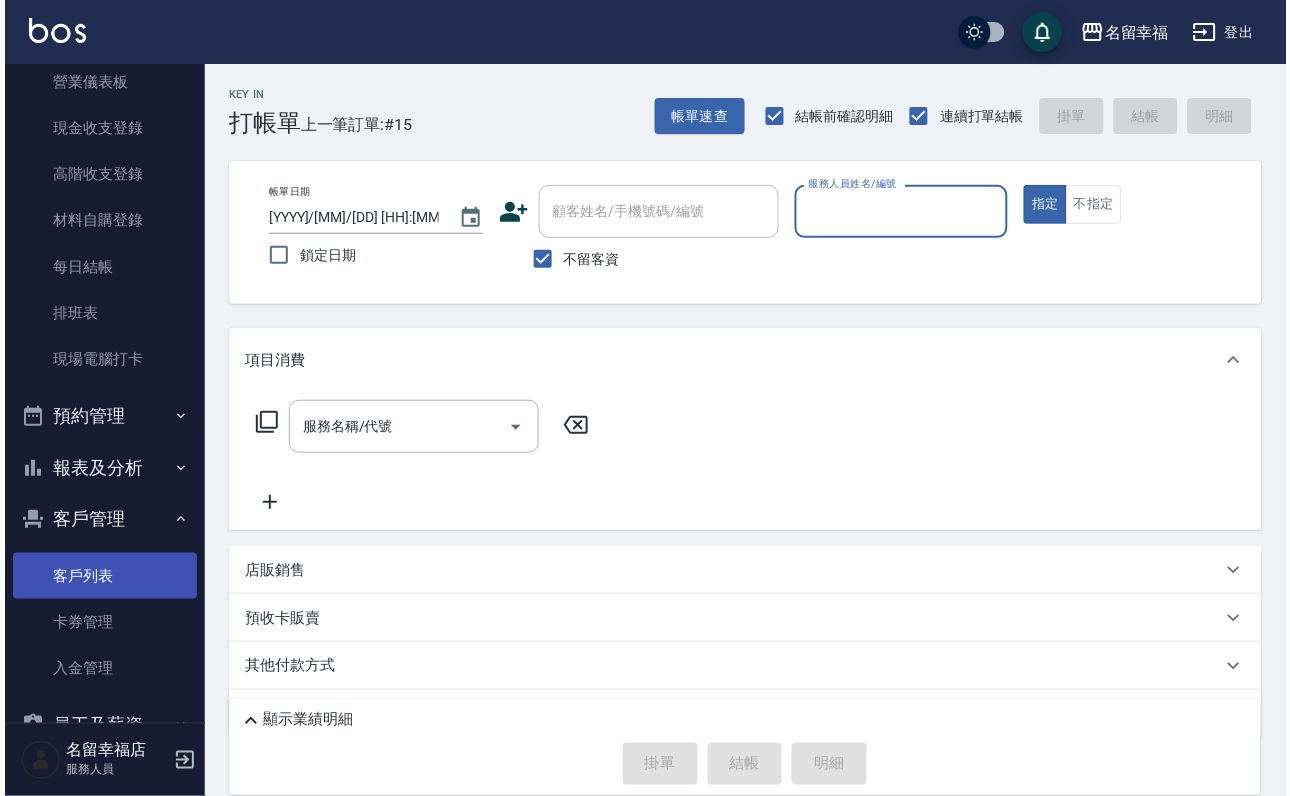 scroll, scrollTop: 394, scrollLeft: 0, axis: vertical 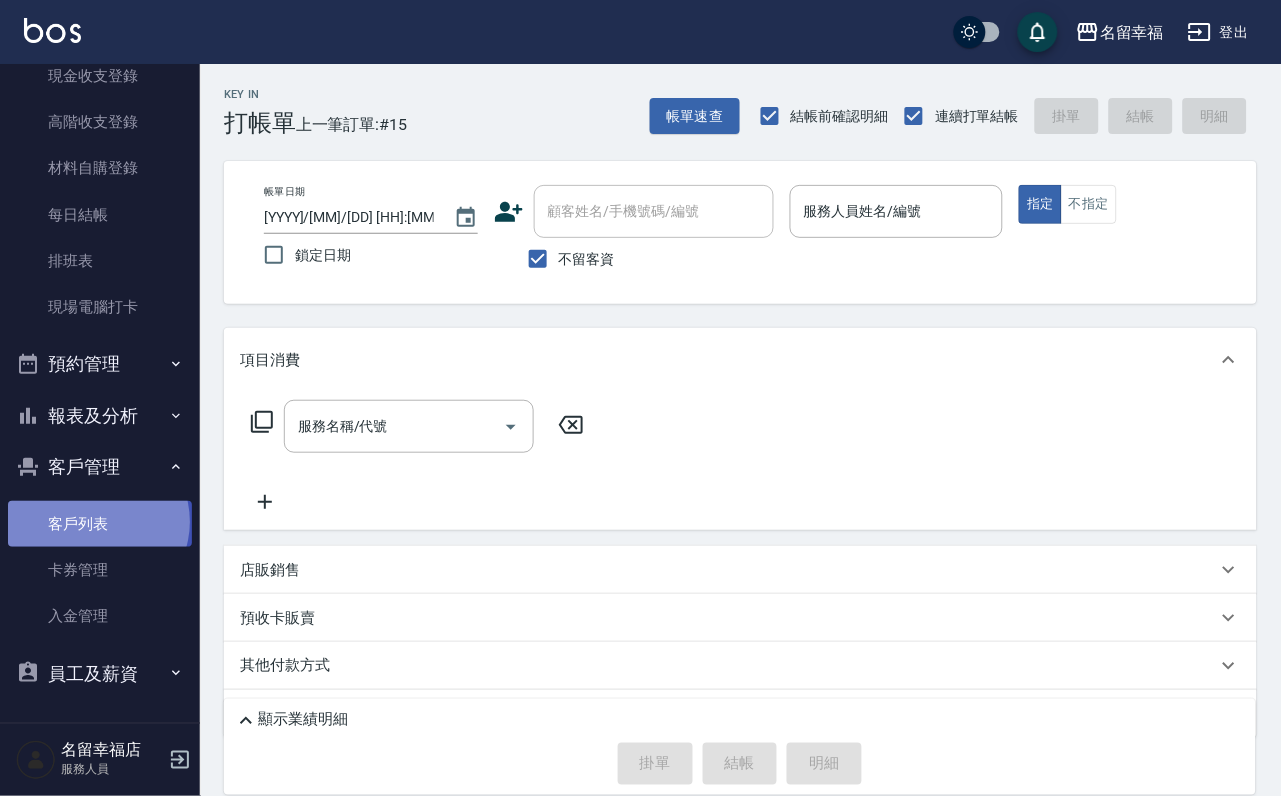 click on "客戶列表" at bounding box center (100, 524) 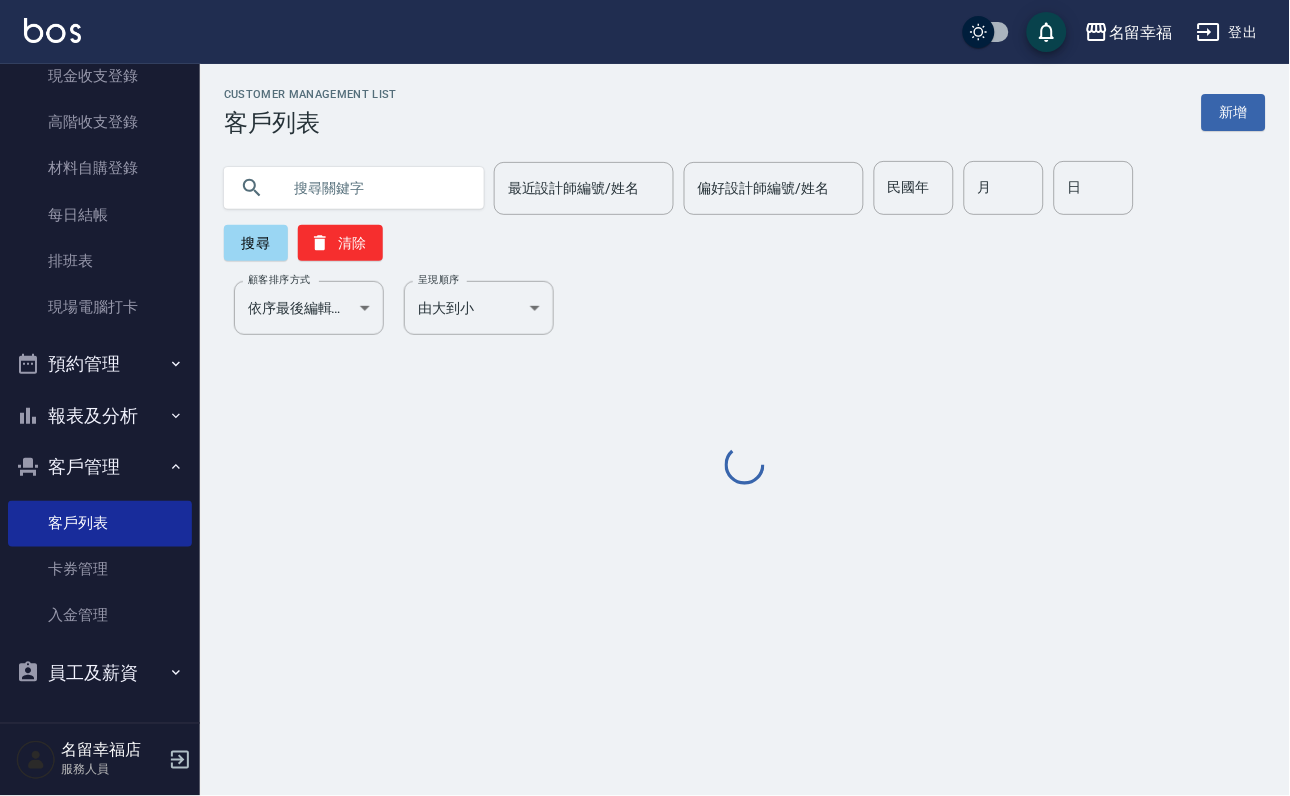 click at bounding box center [374, 188] 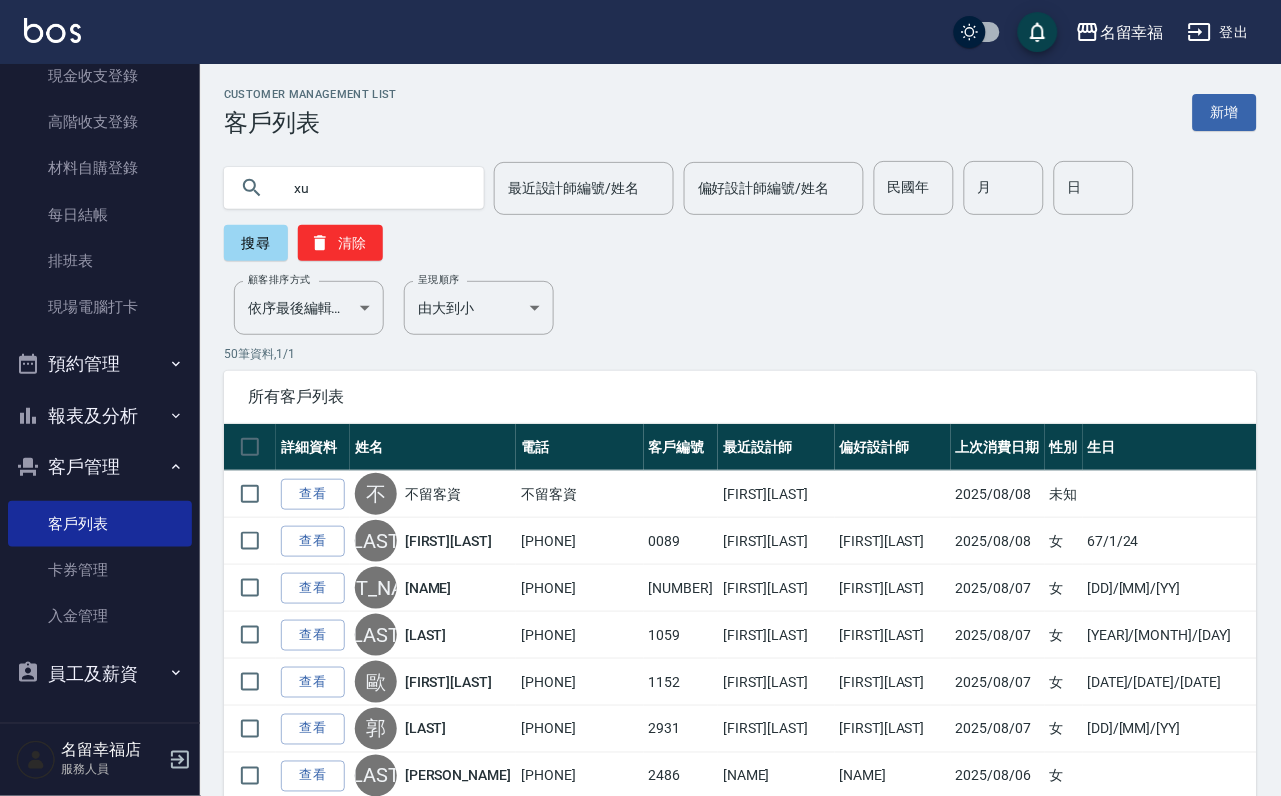type on "x" 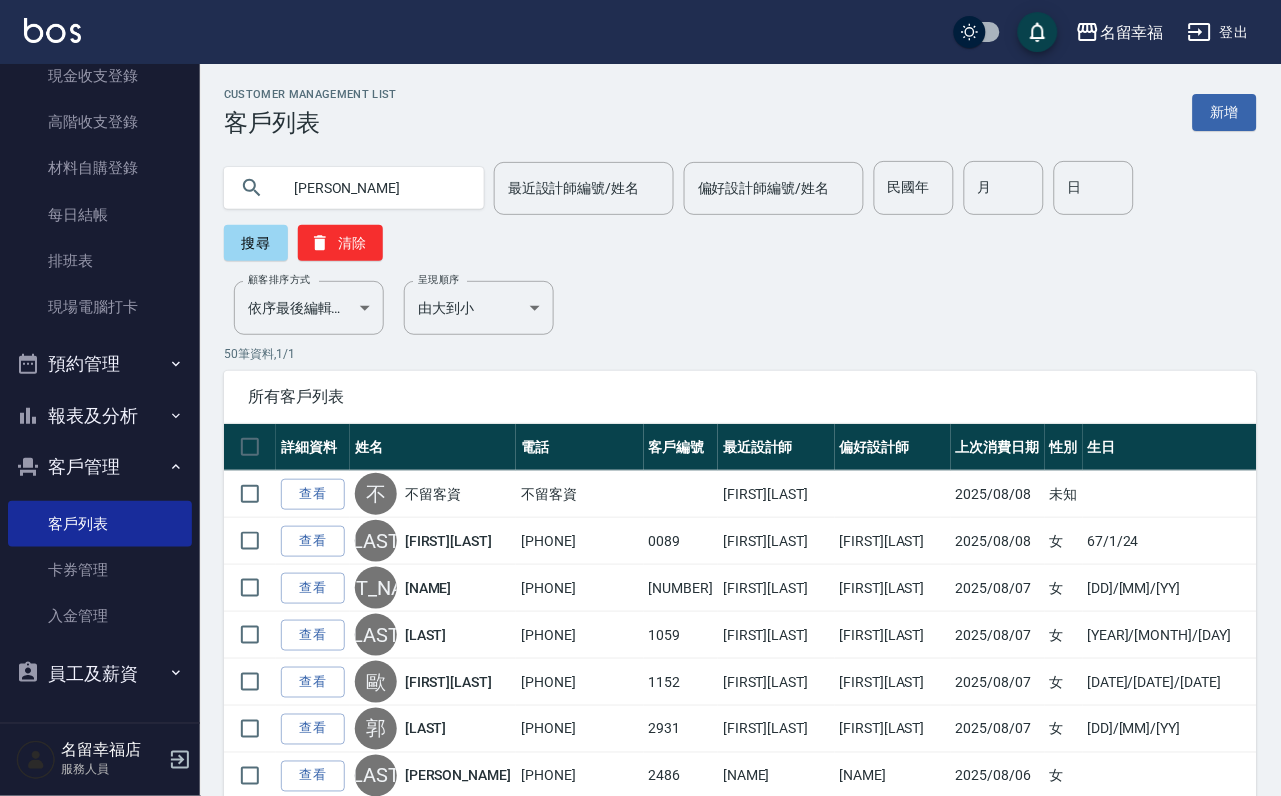 type on "[PERSON_NAME]" 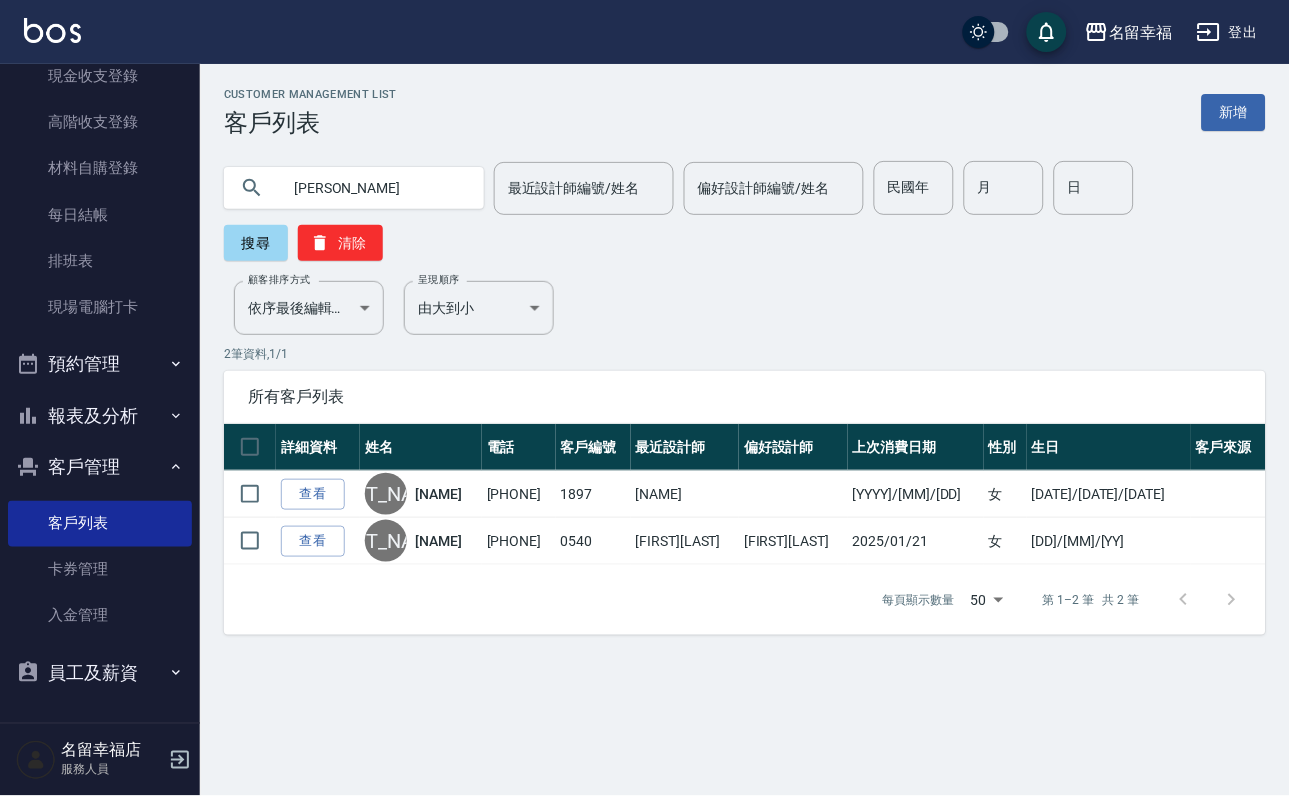 click on "查看" at bounding box center [313, 541] 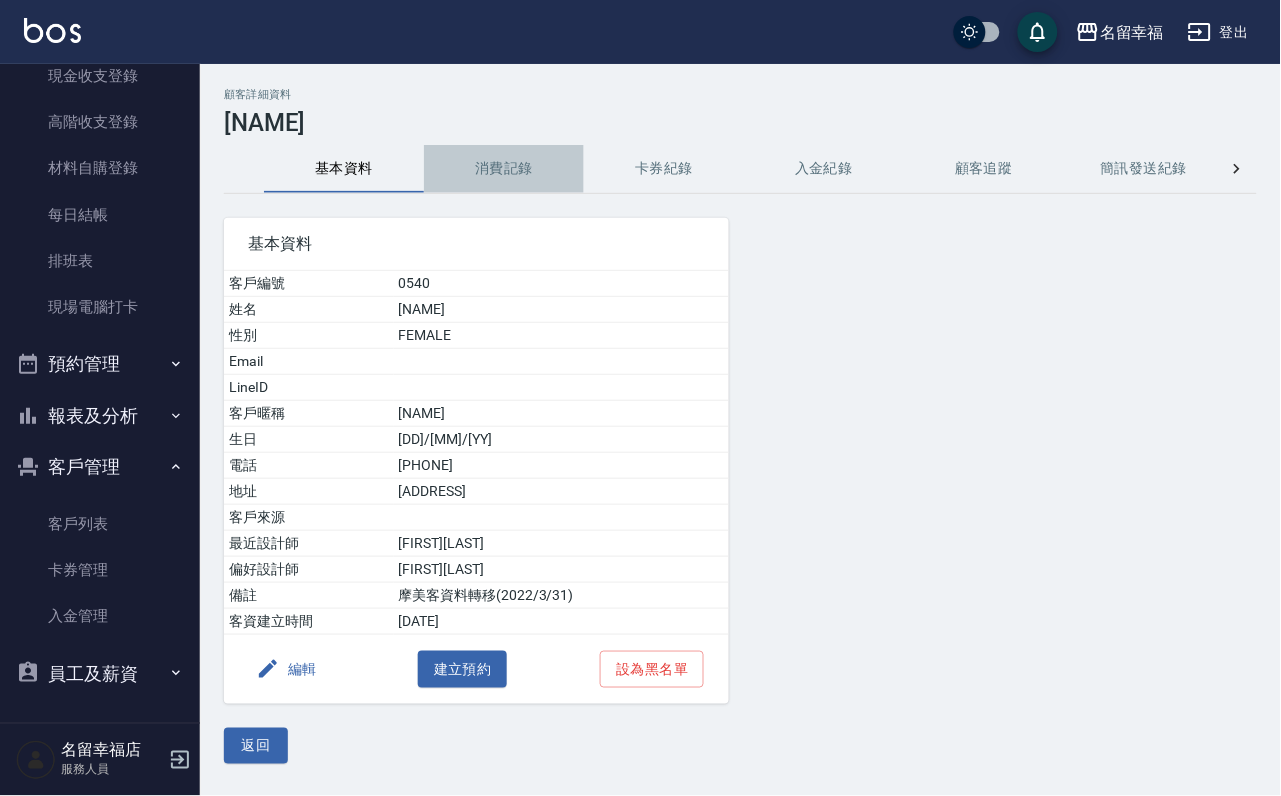 click on "消費記錄" at bounding box center (504, 169) 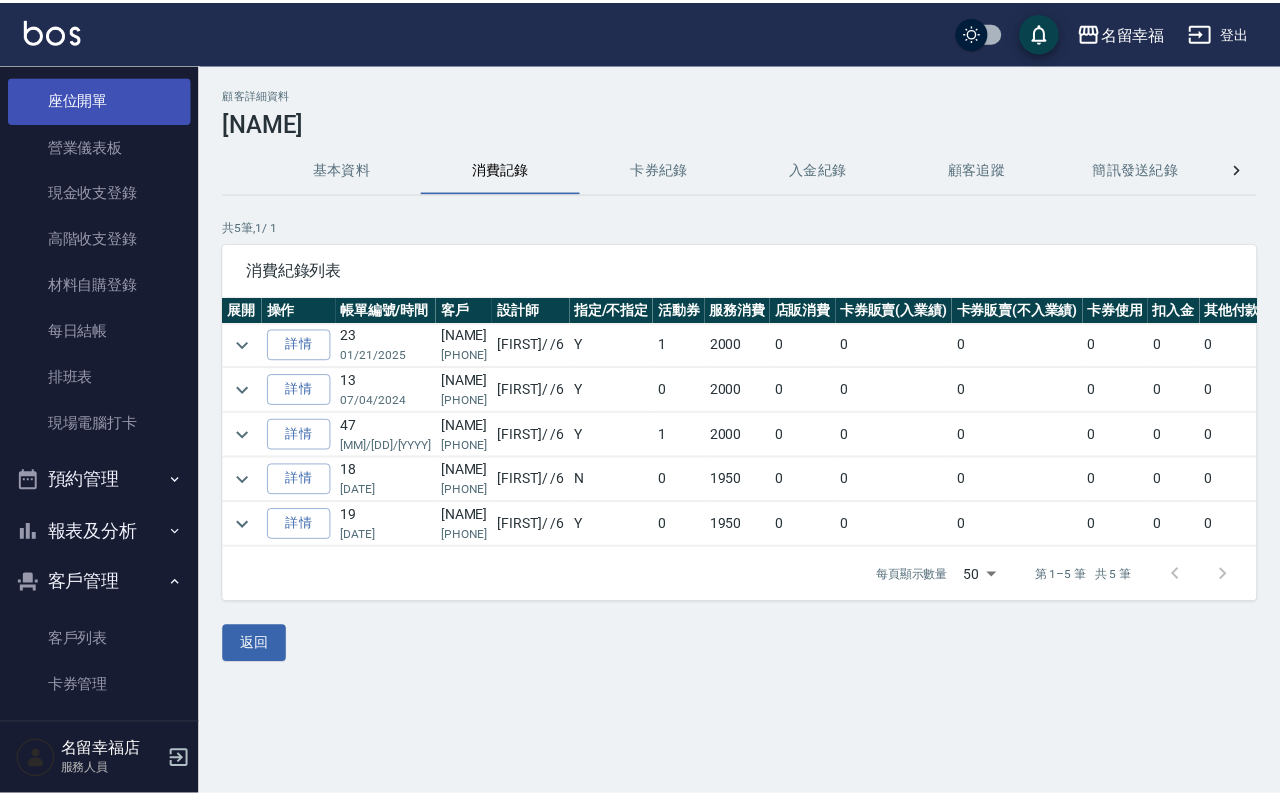 scroll, scrollTop: 0, scrollLeft: 0, axis: both 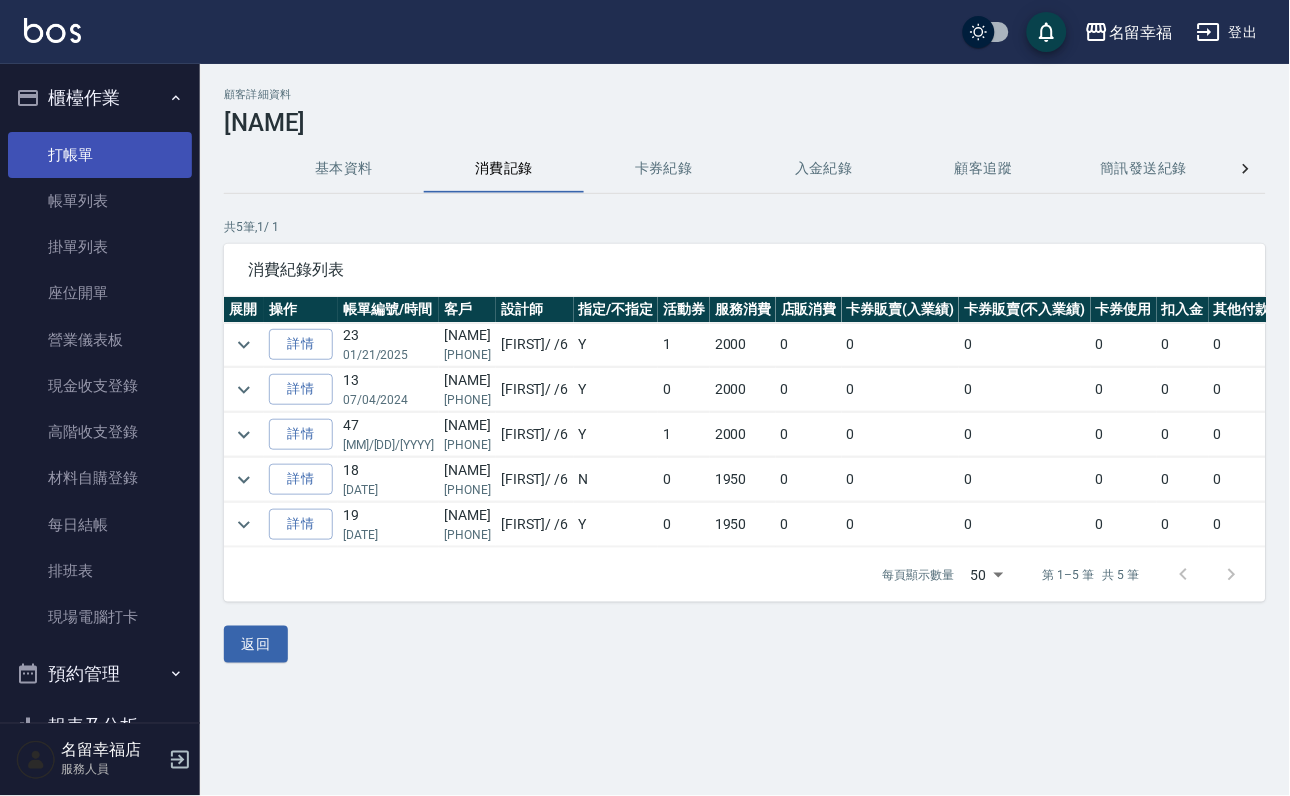 click on "打帳單" at bounding box center [100, 155] 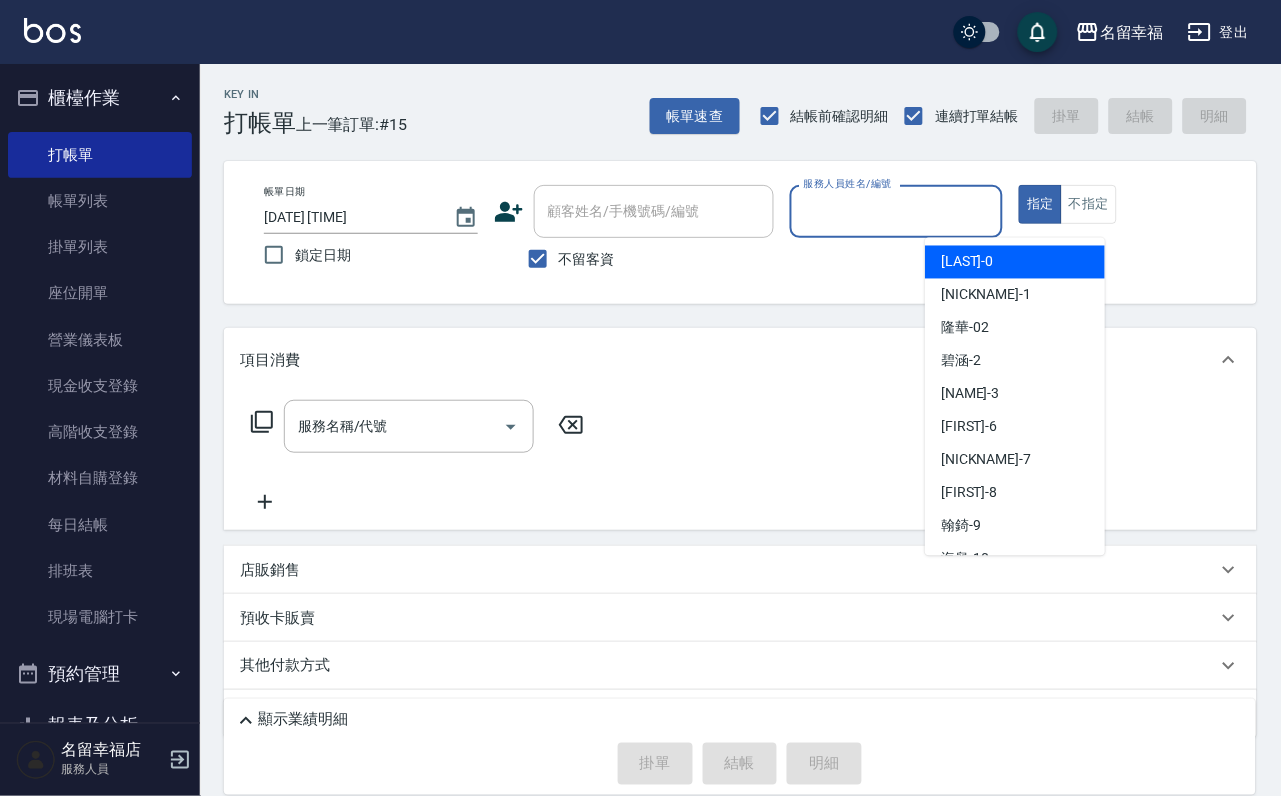 click on "服務人員姓名/編號" at bounding box center [897, 211] 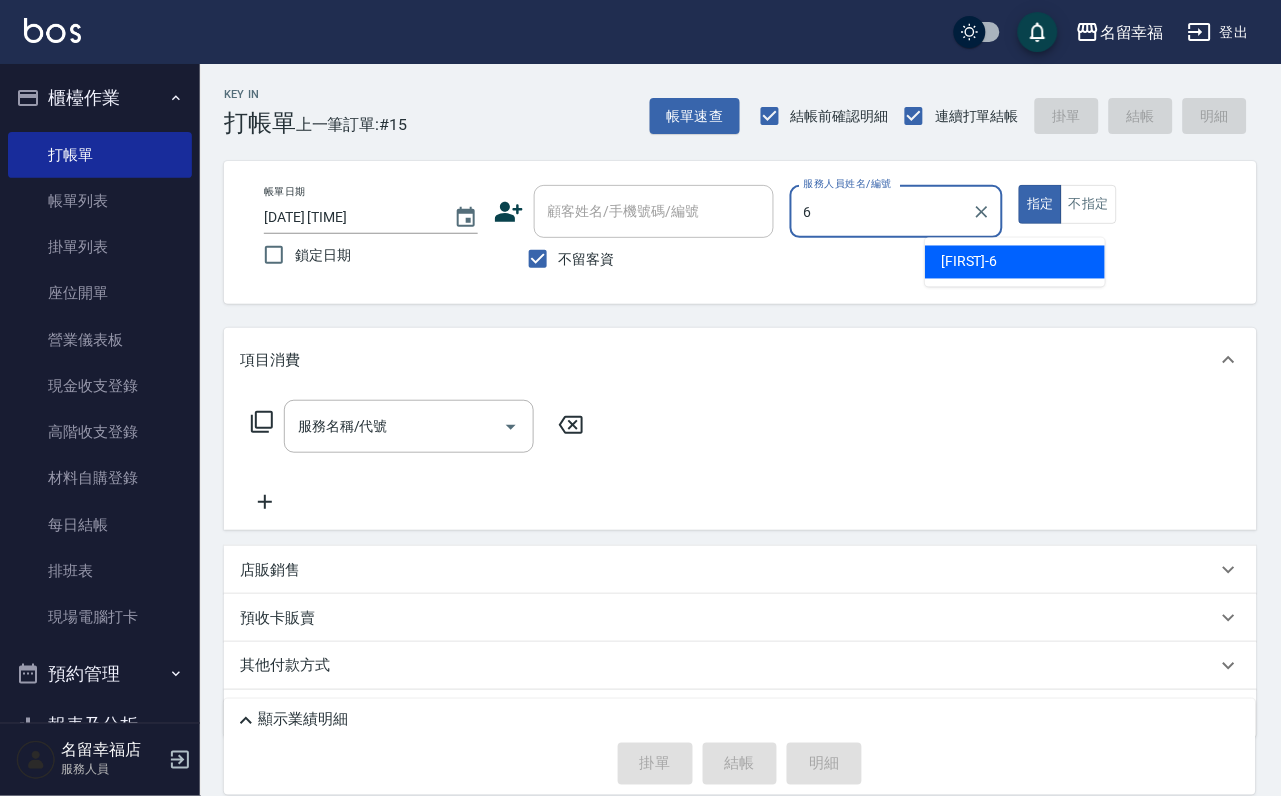 type on "[PERSON_NAME] -6" 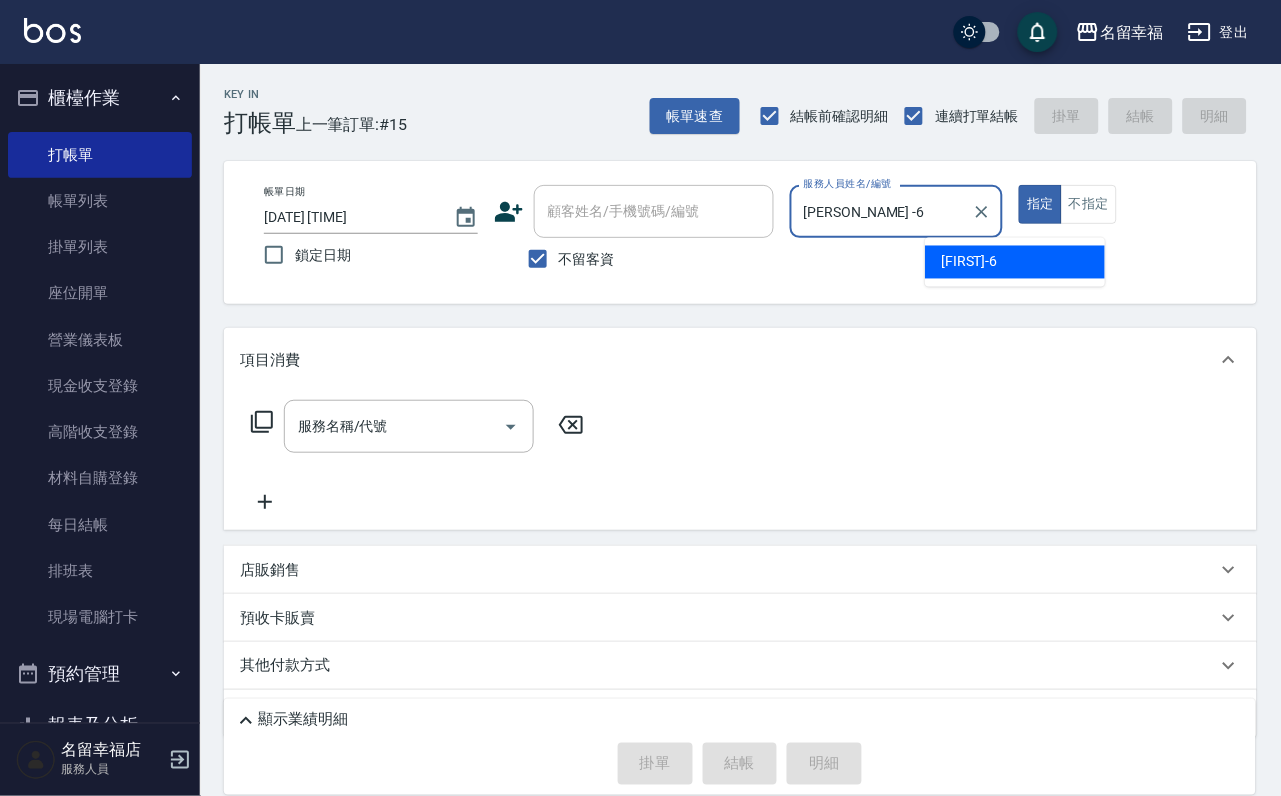 type on "true" 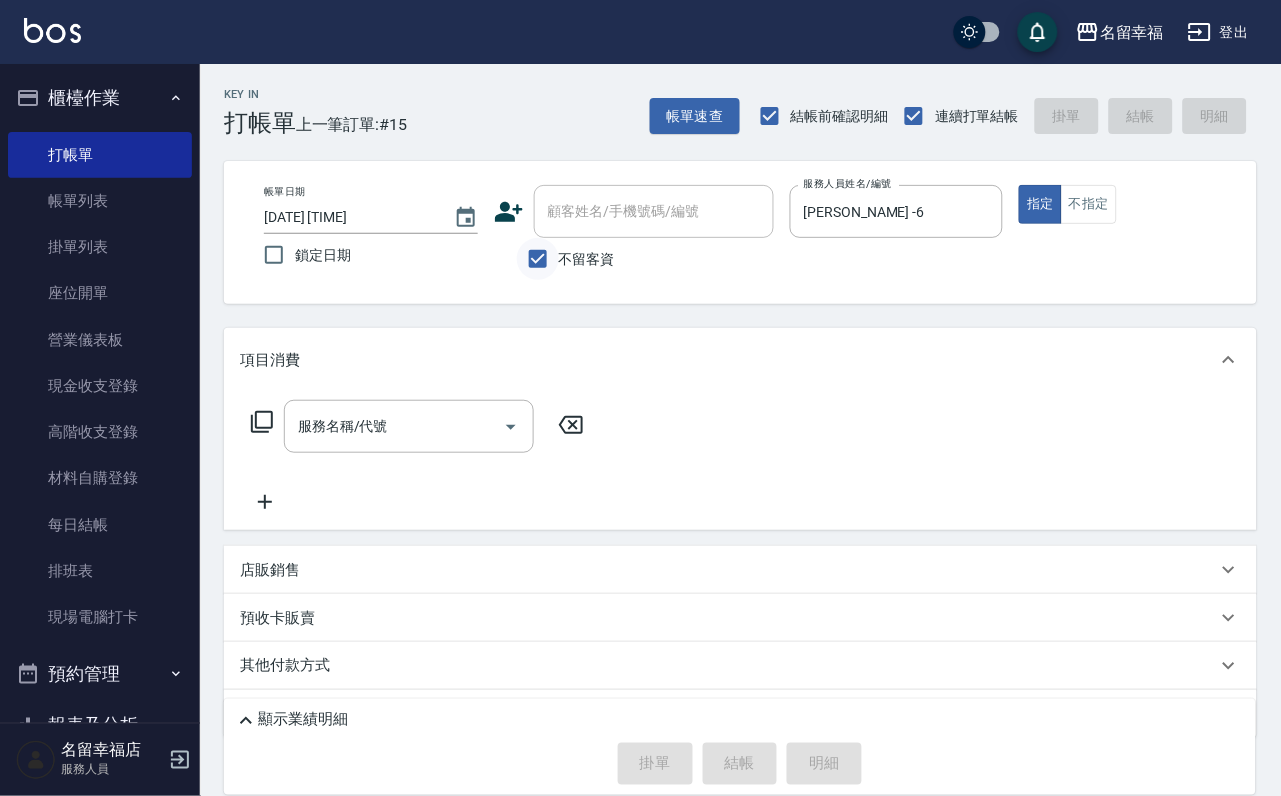 click on "不留客資" at bounding box center [538, 259] 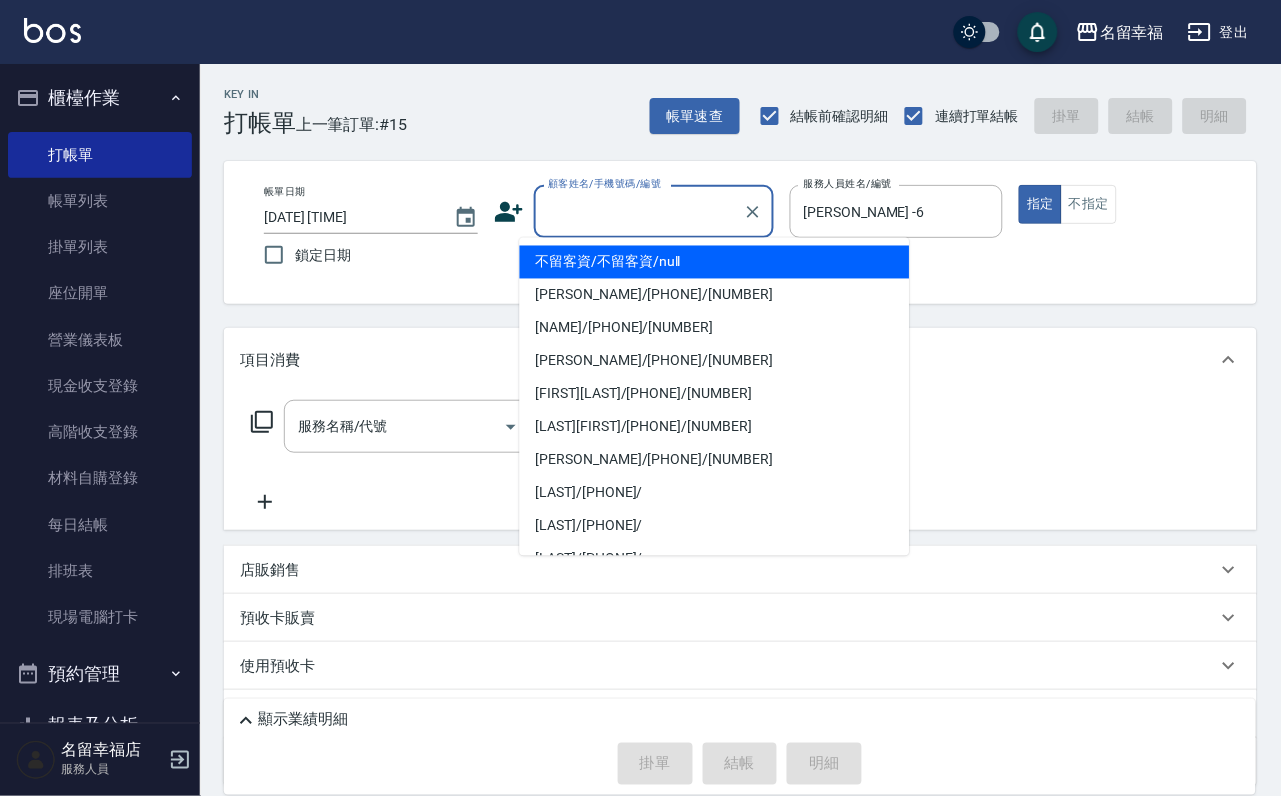 click on "顧客姓名/手機號碼/編號" at bounding box center (639, 211) 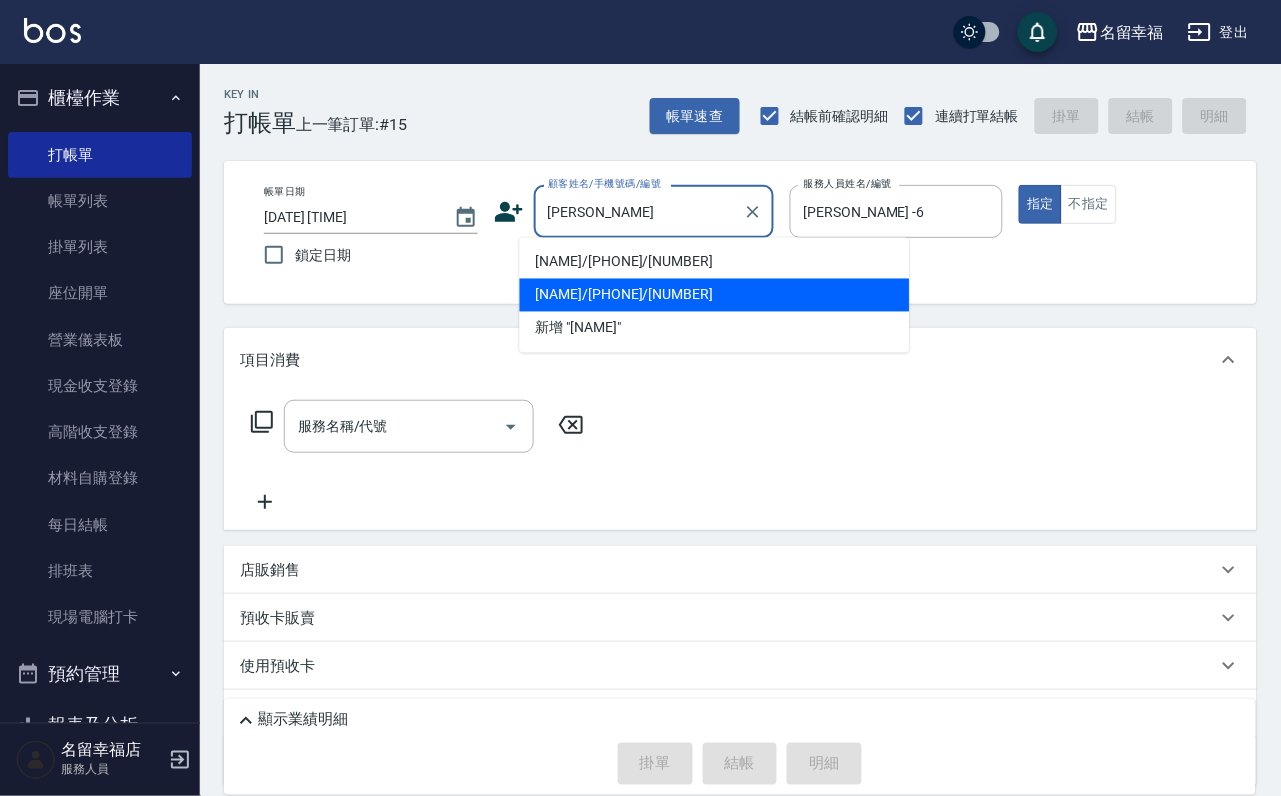 click on "[NAME]/[PHONE]/[NUMBER]" at bounding box center (715, 295) 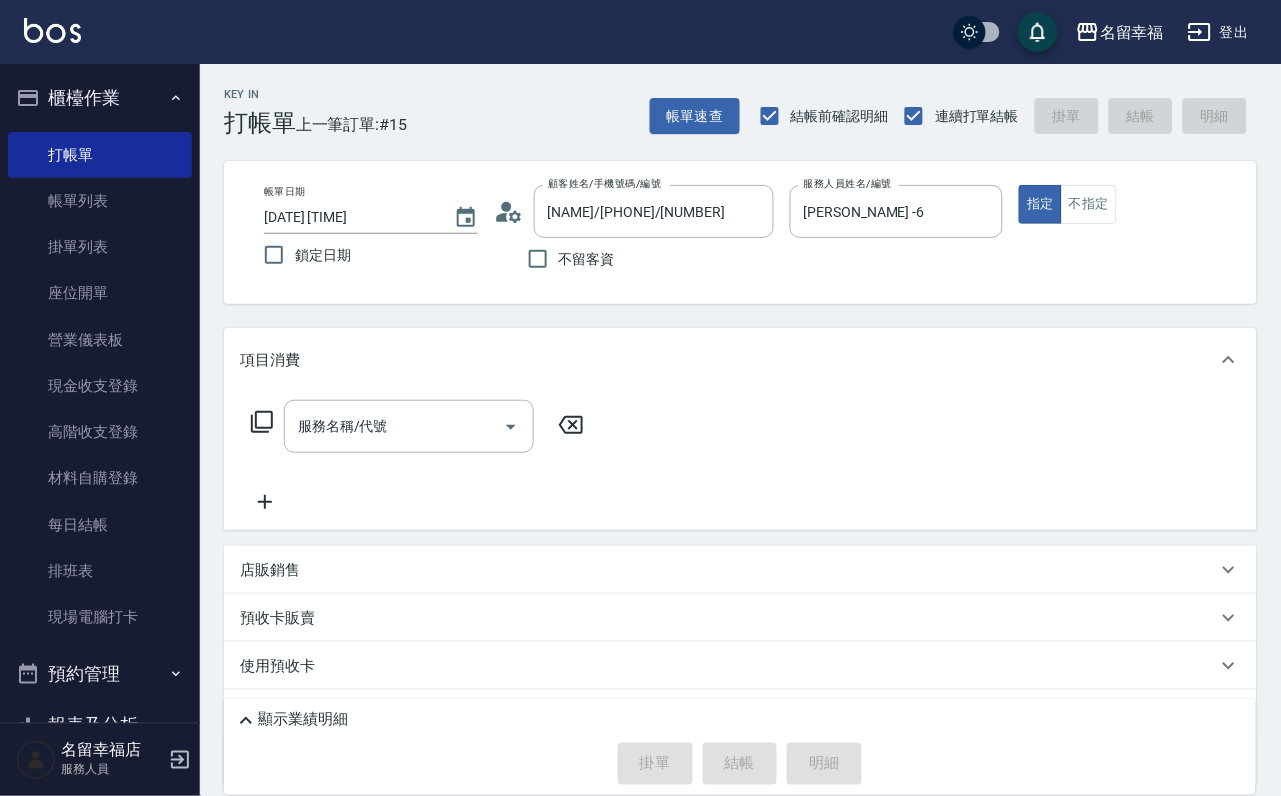 click 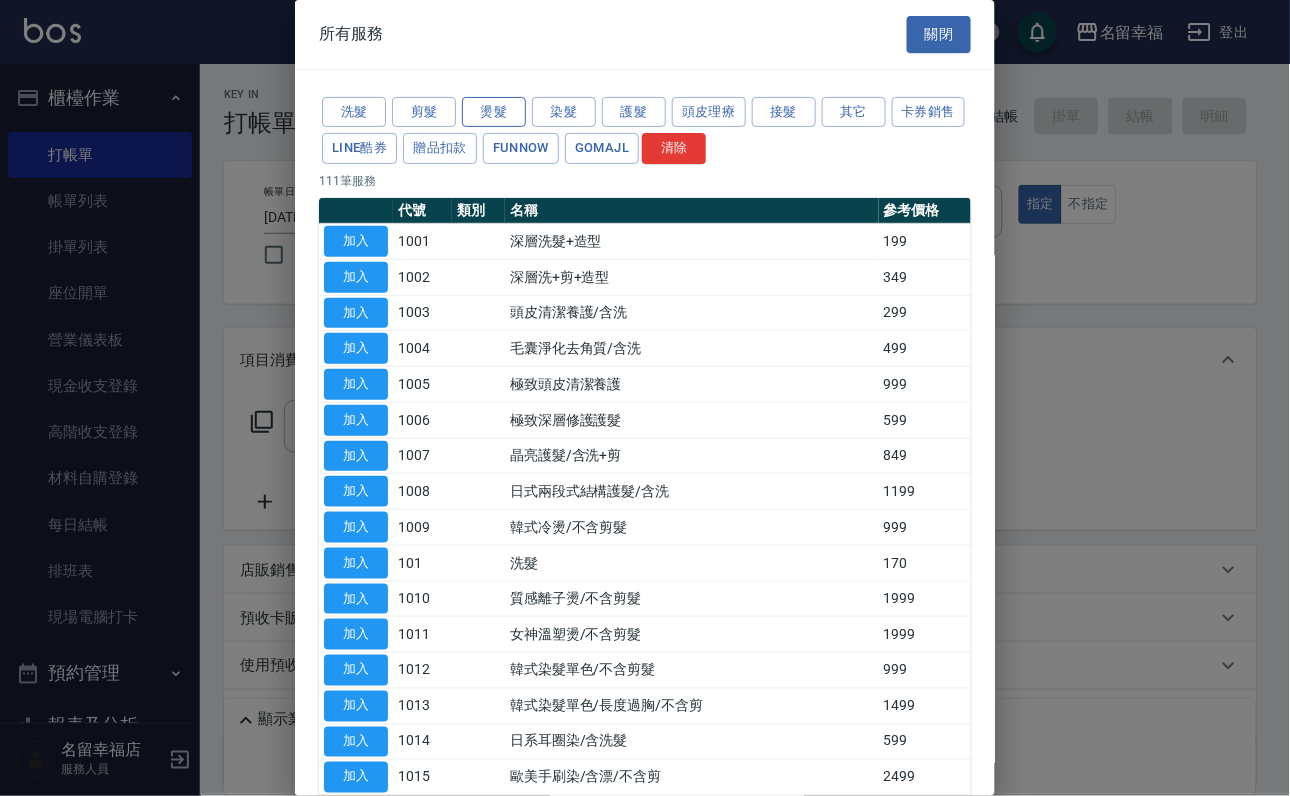 click on "燙髮" at bounding box center (494, 112) 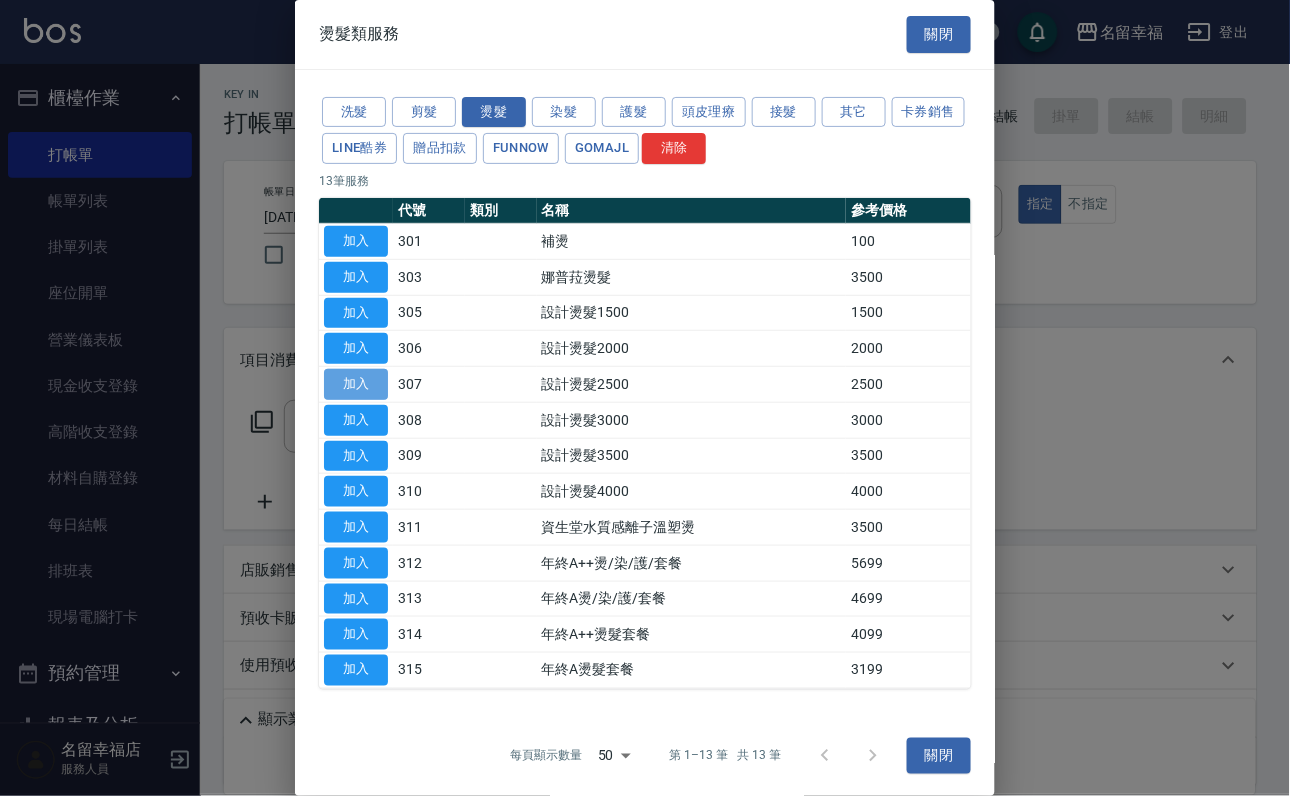 click on "加入" at bounding box center (356, 384) 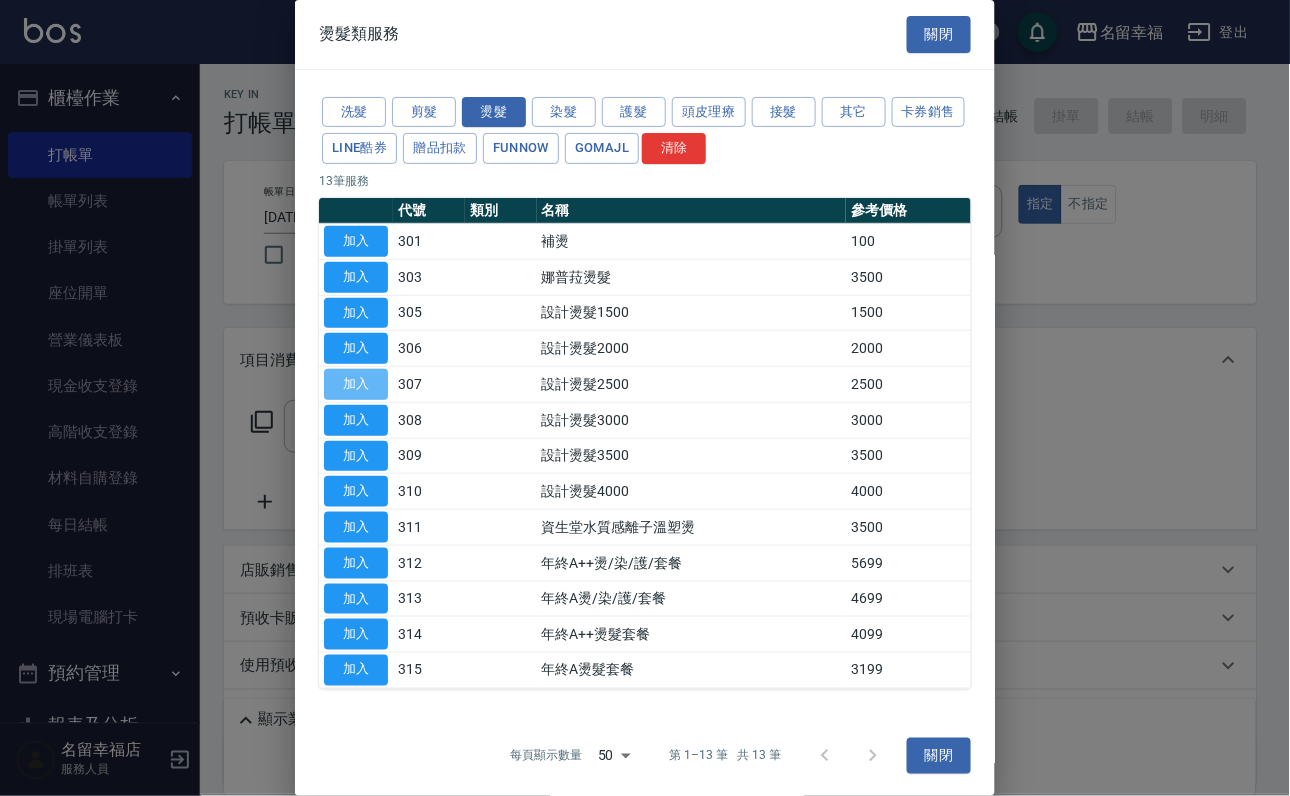 type on "設計燙髮2500(307)" 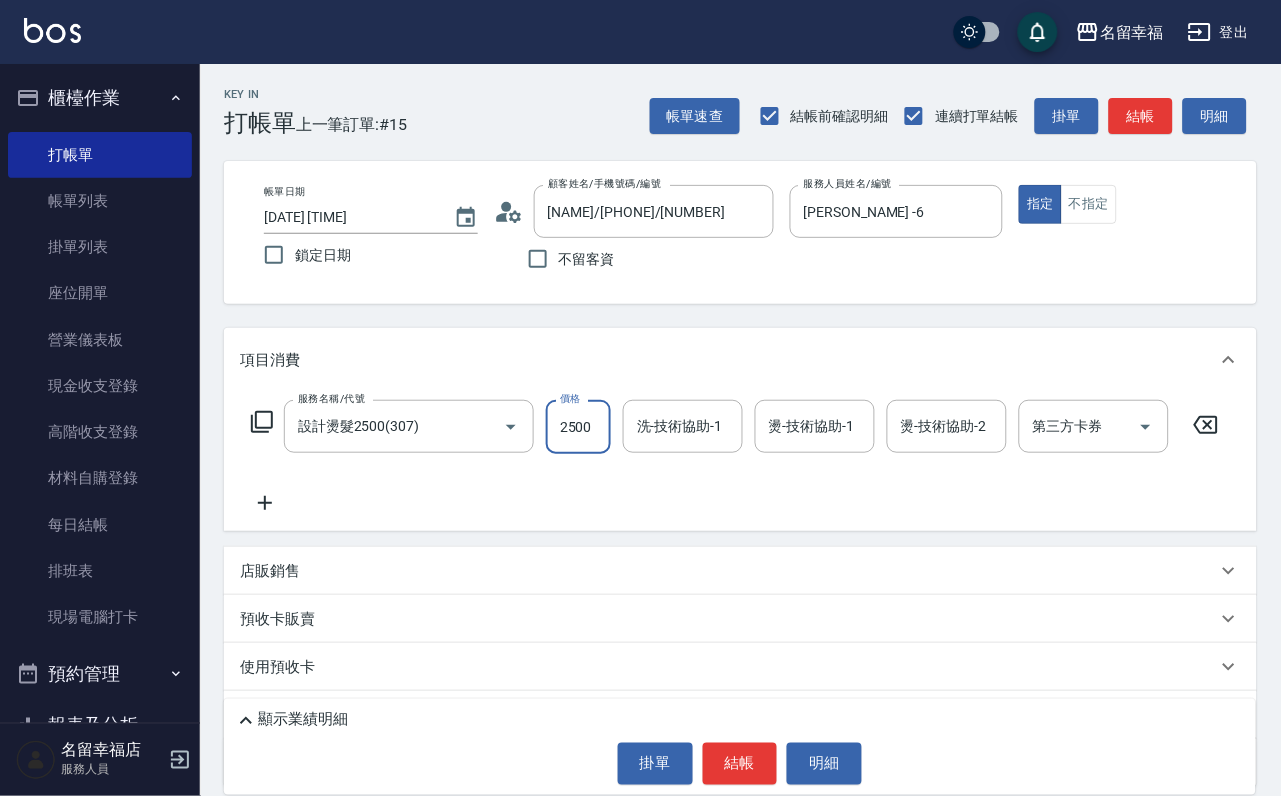 click on "2500" at bounding box center [578, 427] 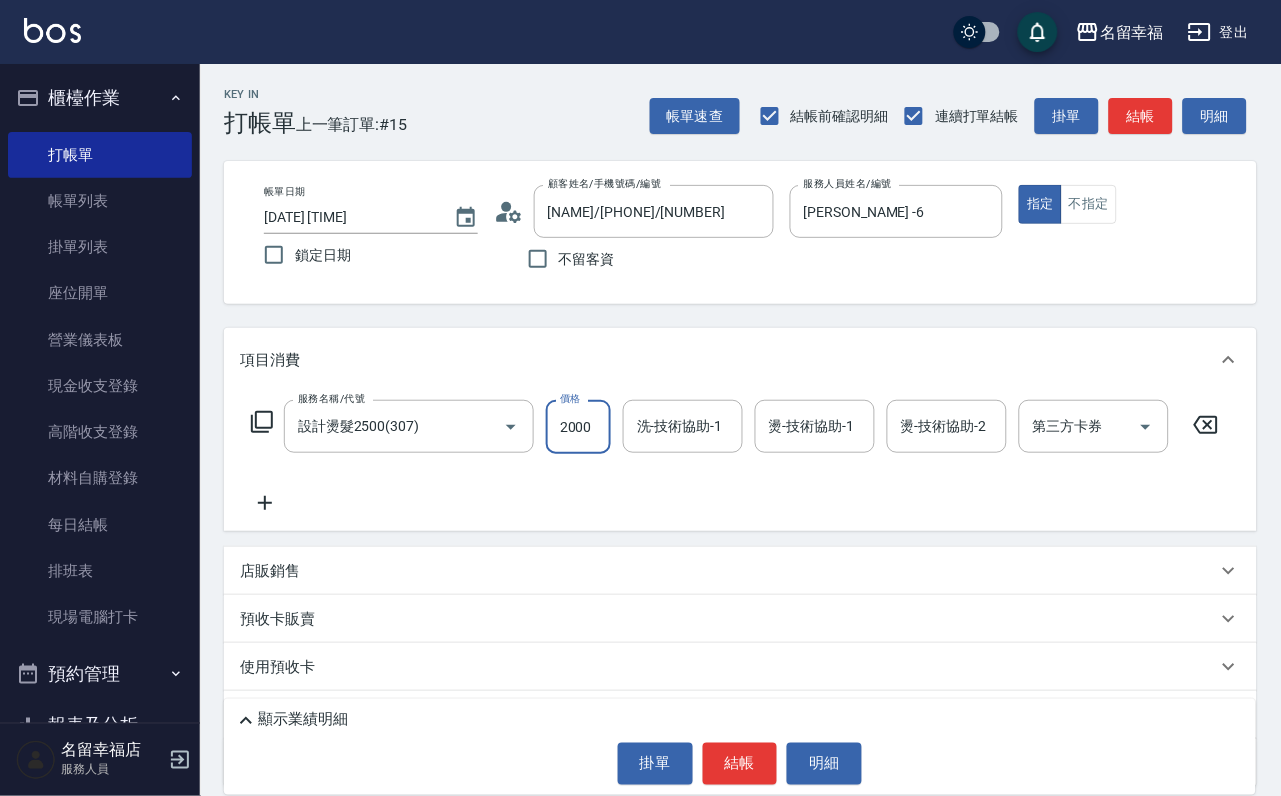 scroll, scrollTop: 0, scrollLeft: 1, axis: horizontal 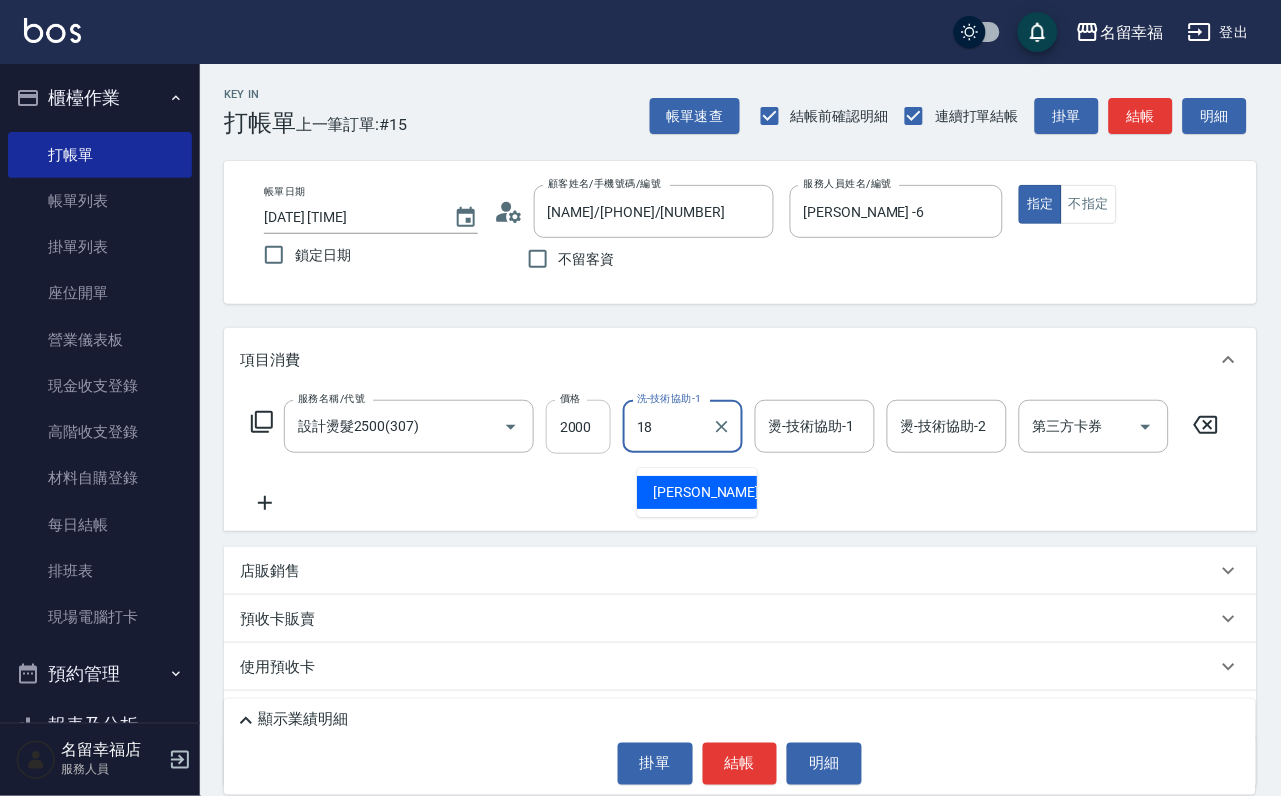 type on "[PERSON_NAME]-[NUMBER]" 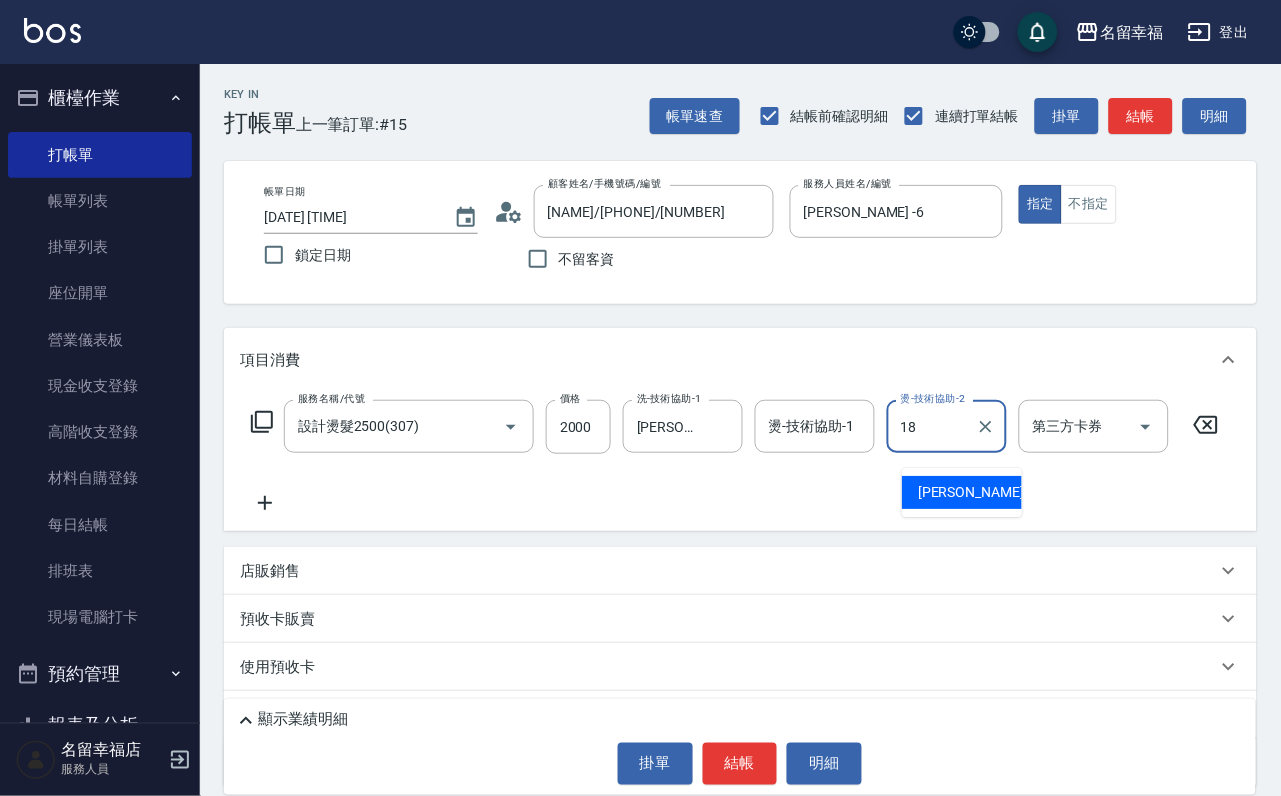 click on "[LAST]-18" at bounding box center (981, 492) 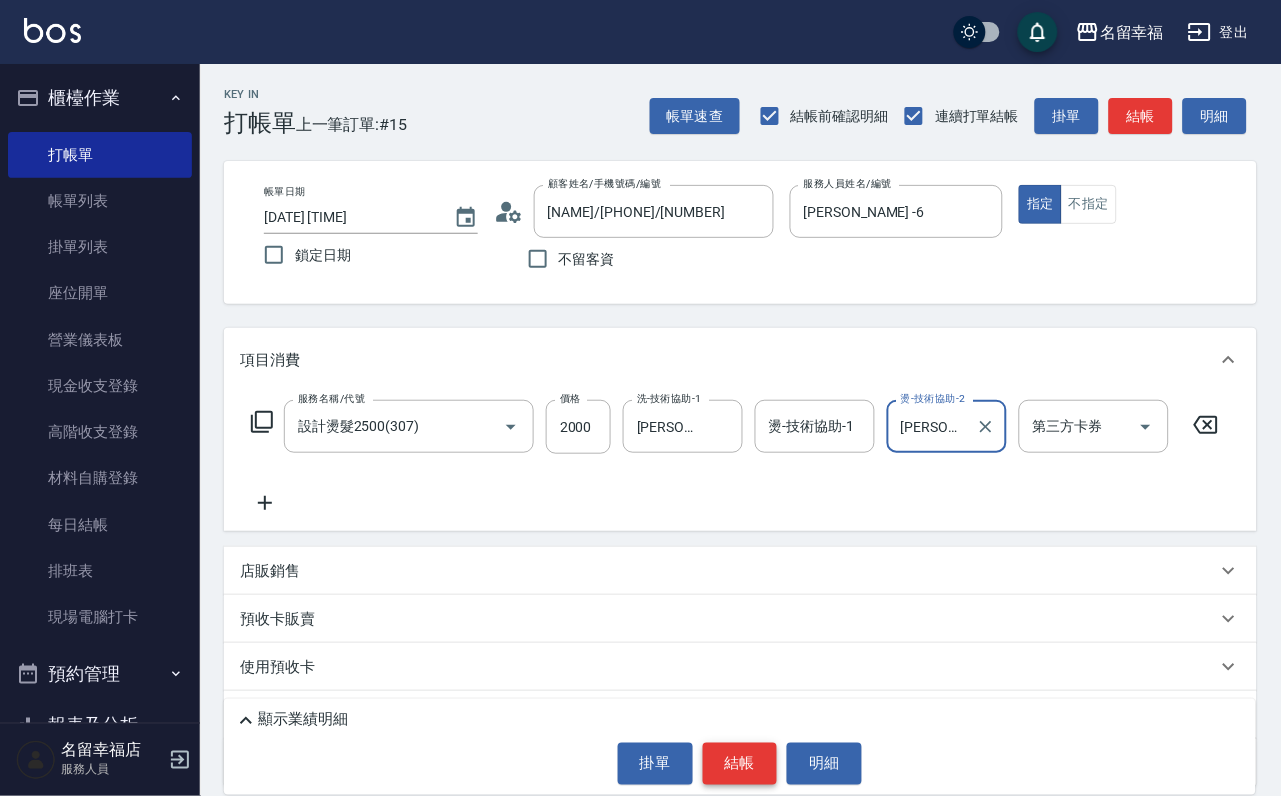 type on "[PERSON_NAME]-[NUMBER]" 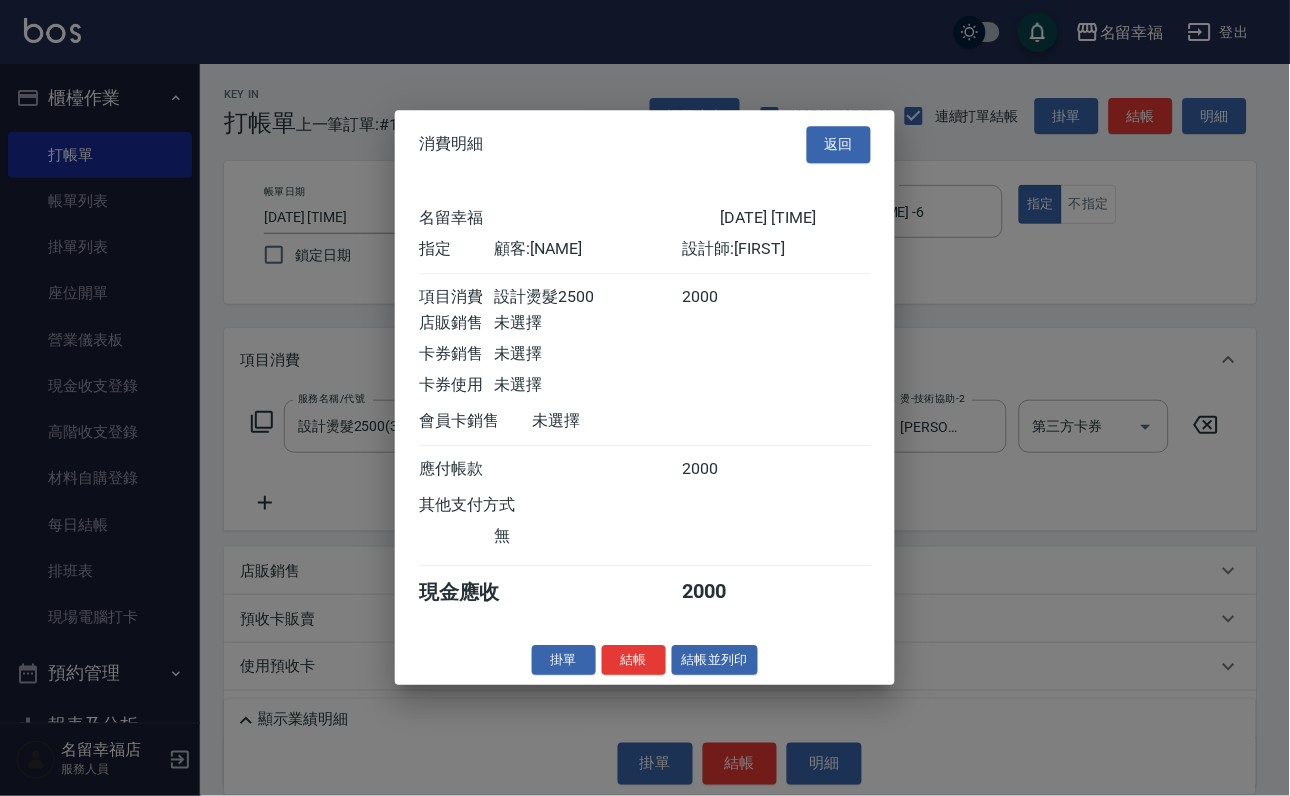 scroll, scrollTop: 247, scrollLeft: 0, axis: vertical 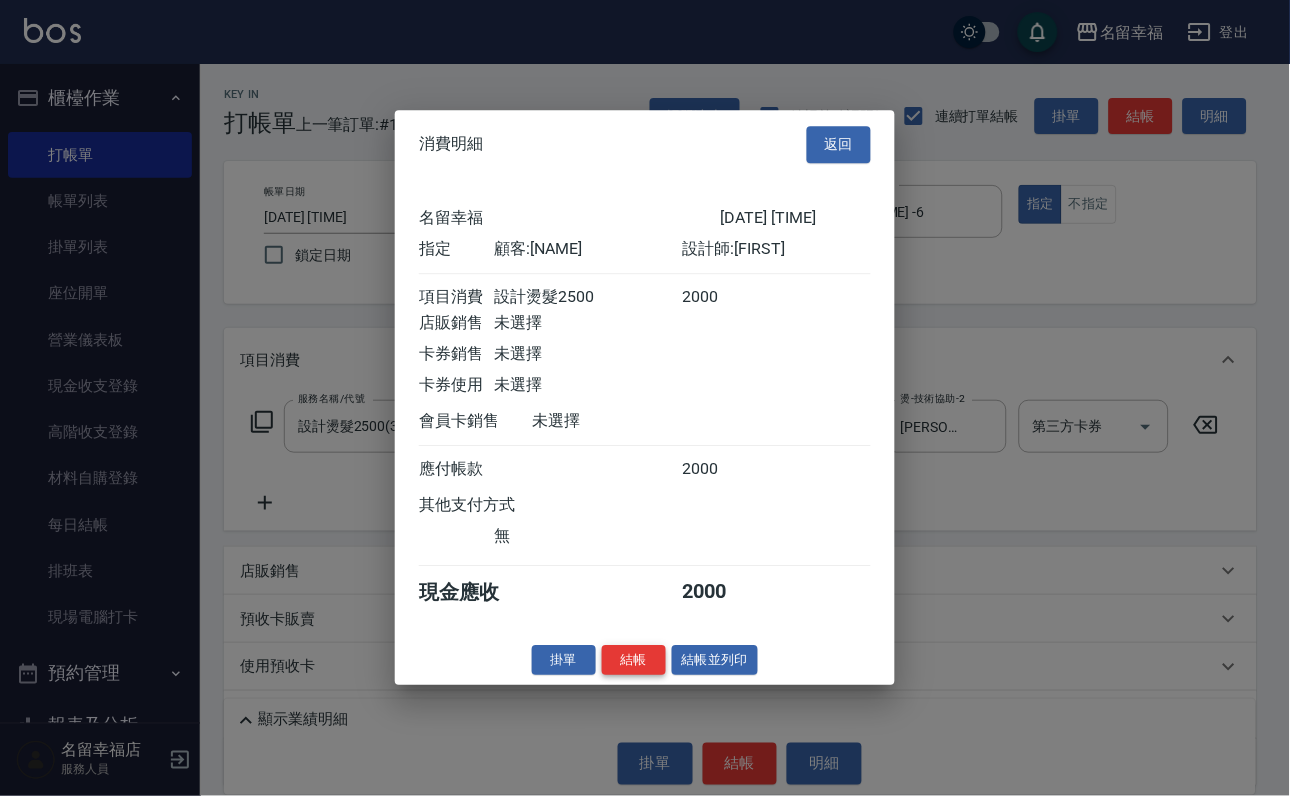 click on "結帳" at bounding box center (634, 660) 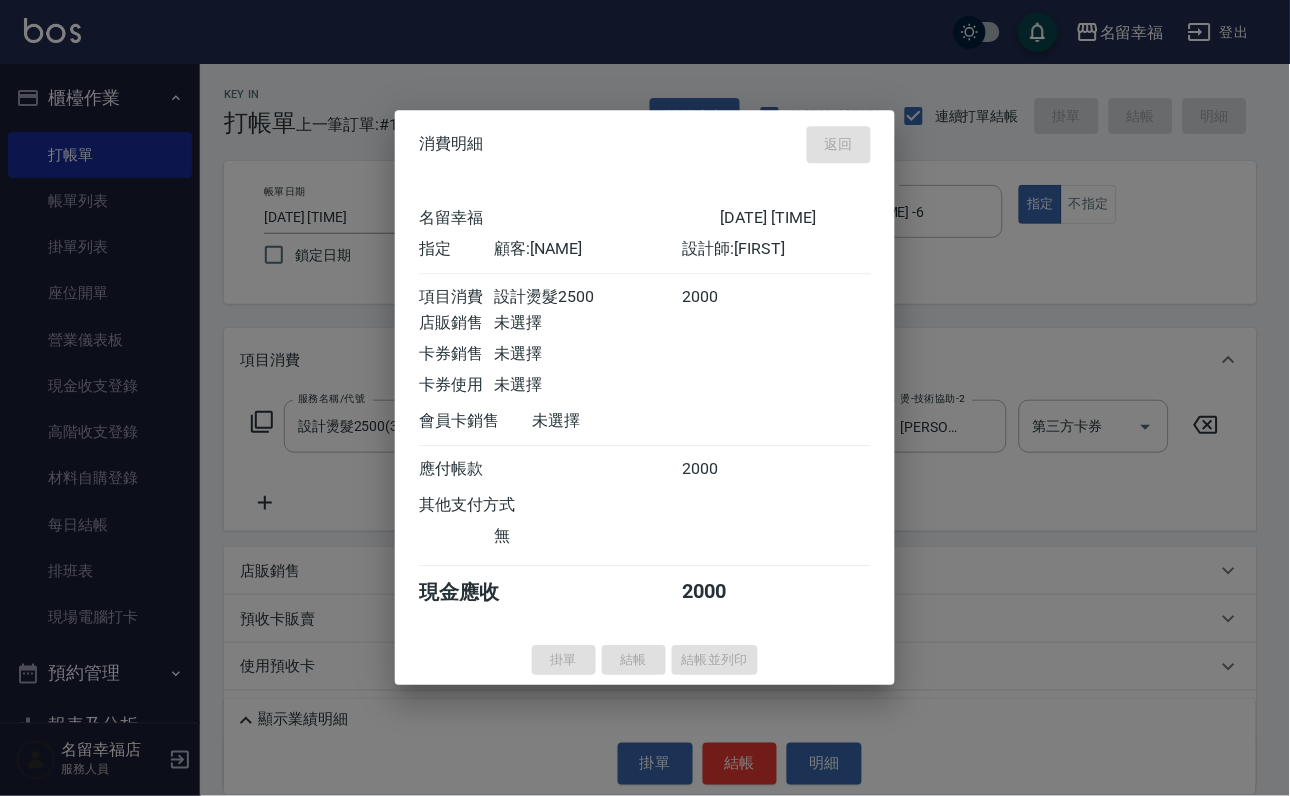 type on "[DATE] [TIME]" 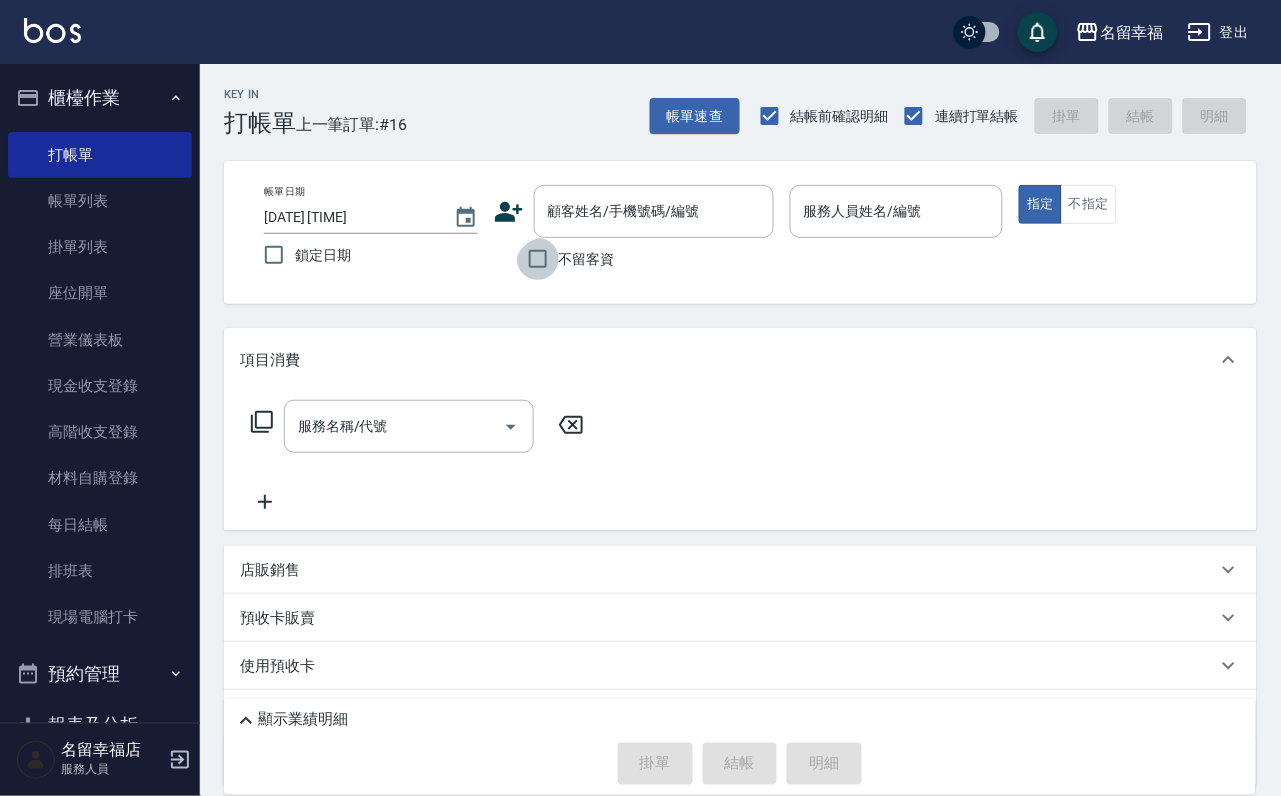 click on "不留客資" at bounding box center [538, 259] 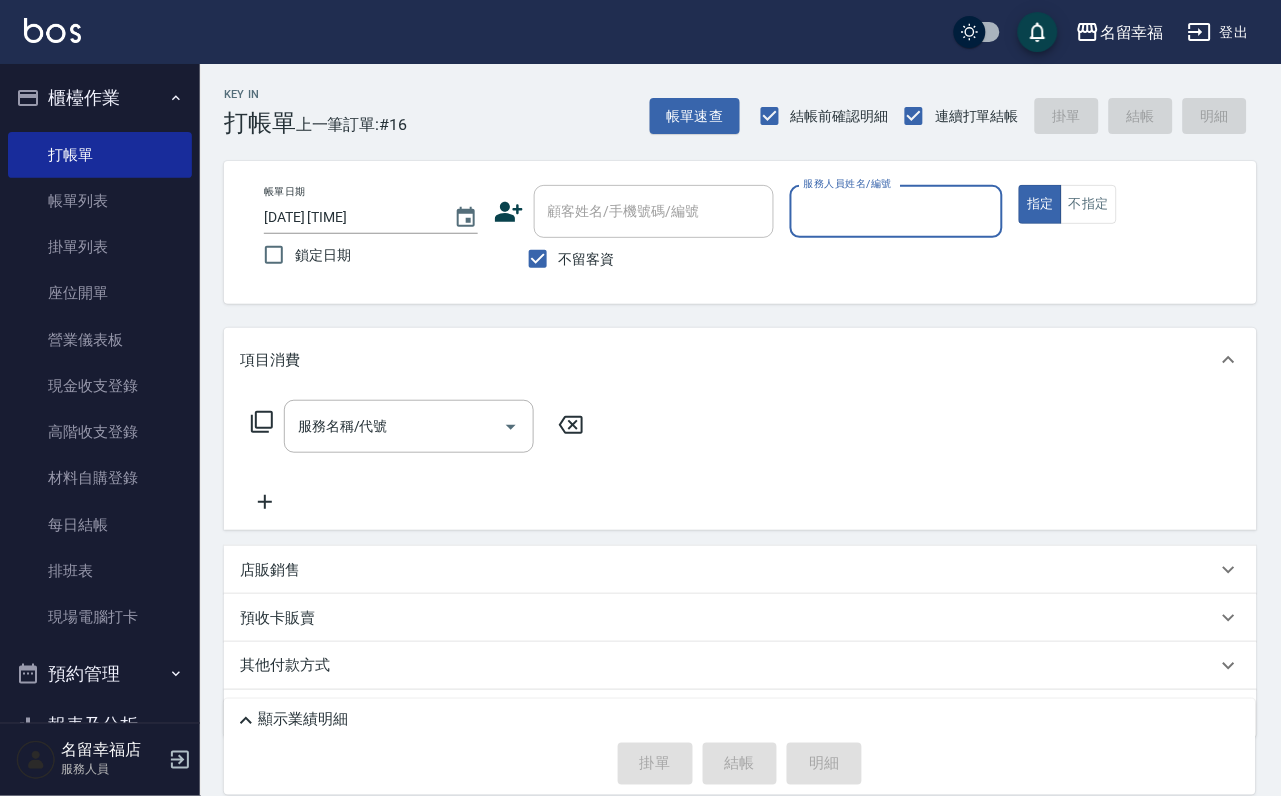 click on "服務人員姓名/編號" at bounding box center (897, 211) 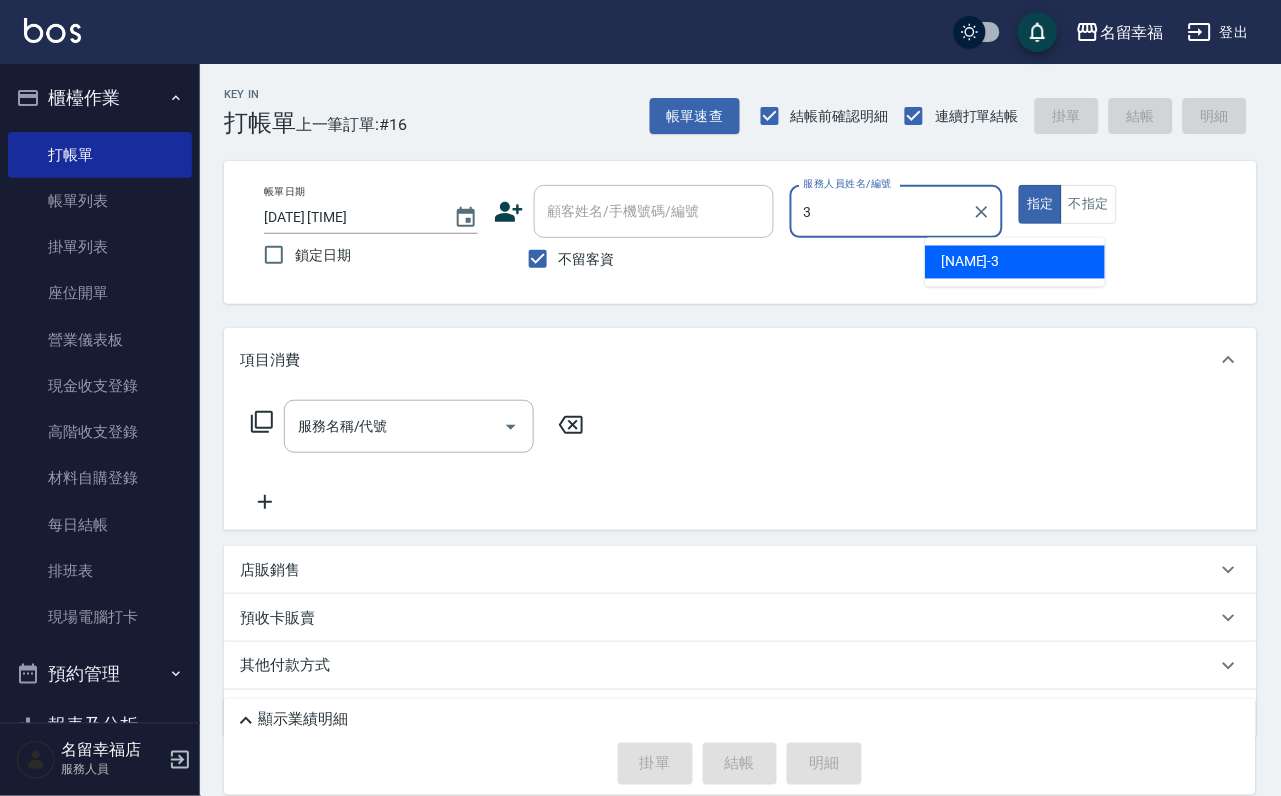 type on "[PERSON_NAME]-3" 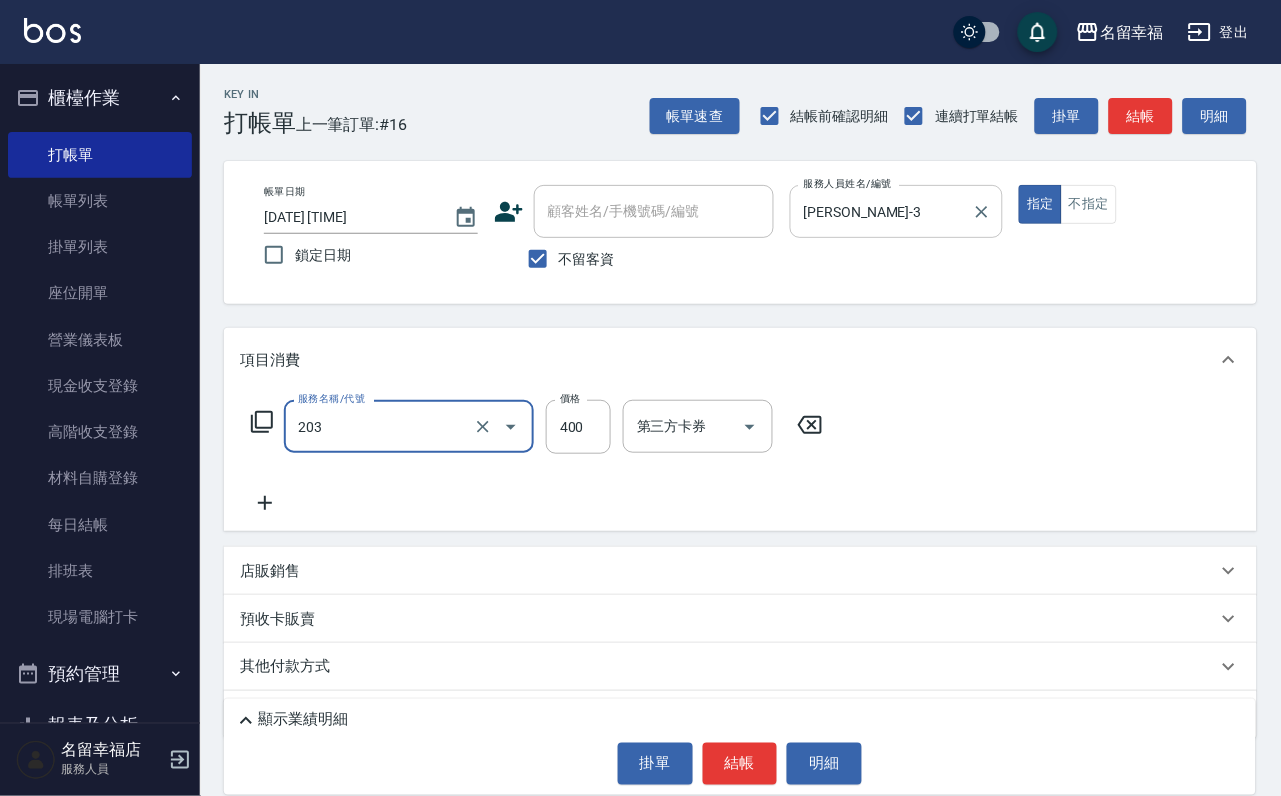 type on "指定單剪(203)" 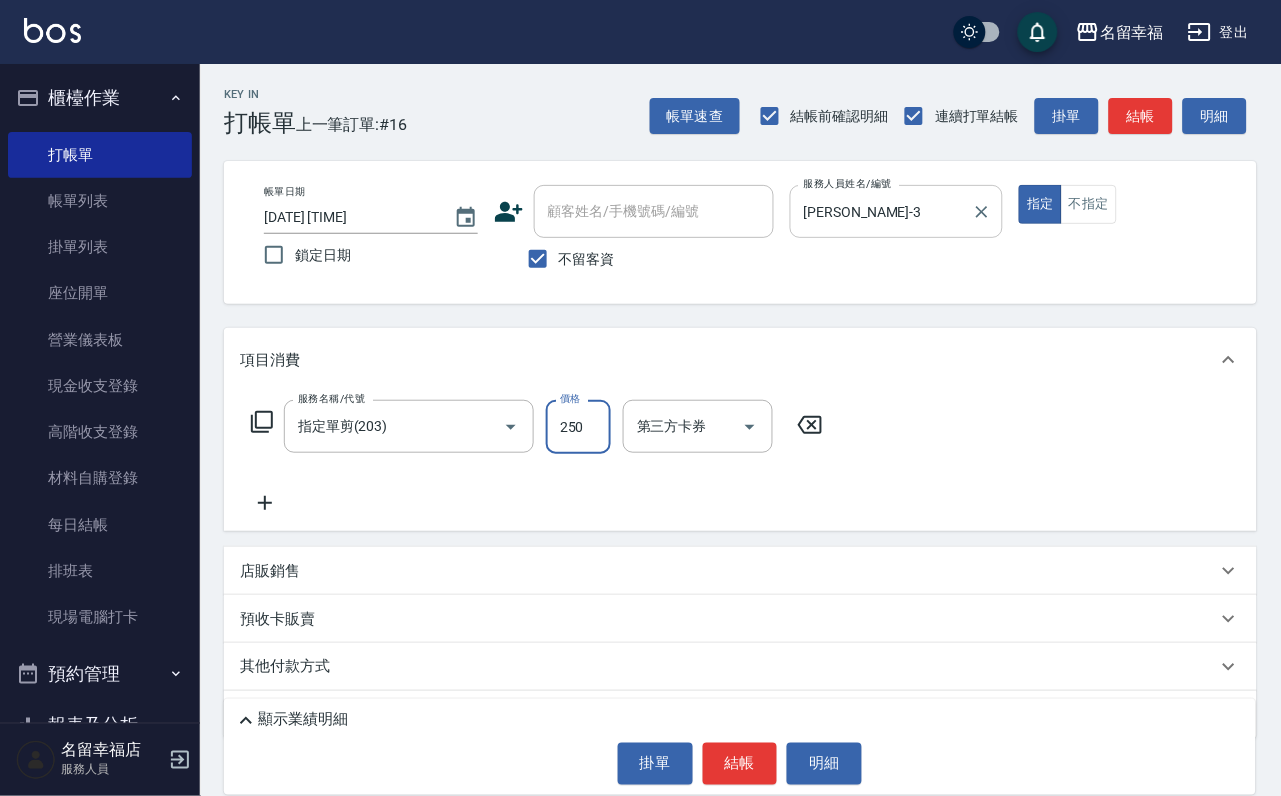 type on "250" 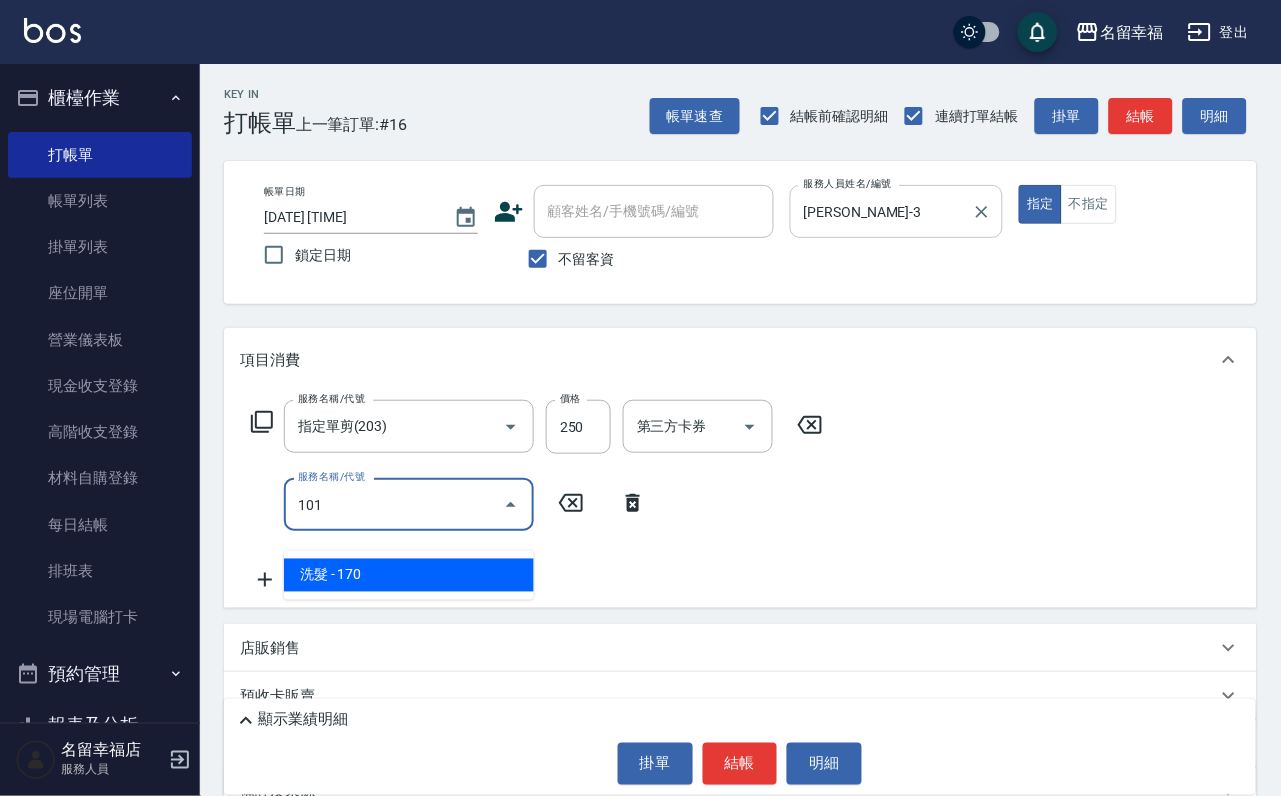 type on "洗髮(101)" 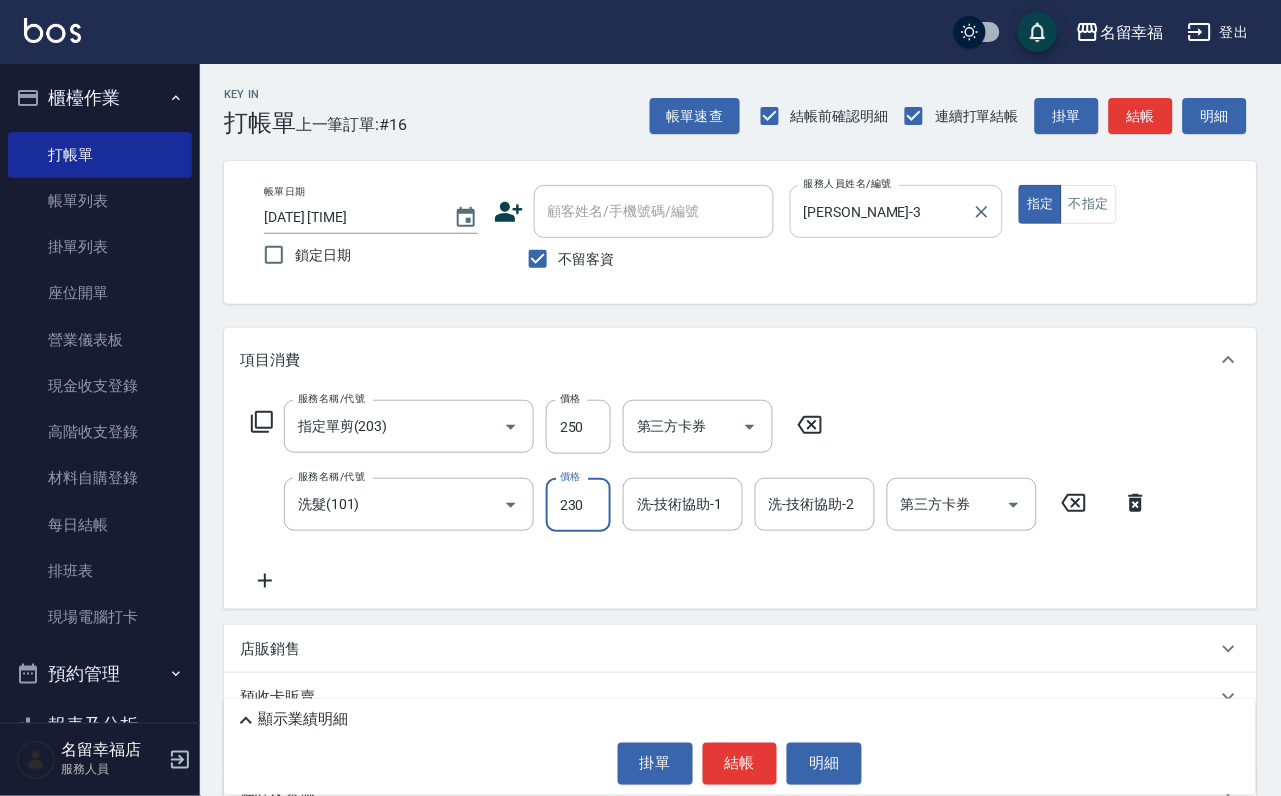 type on "230" 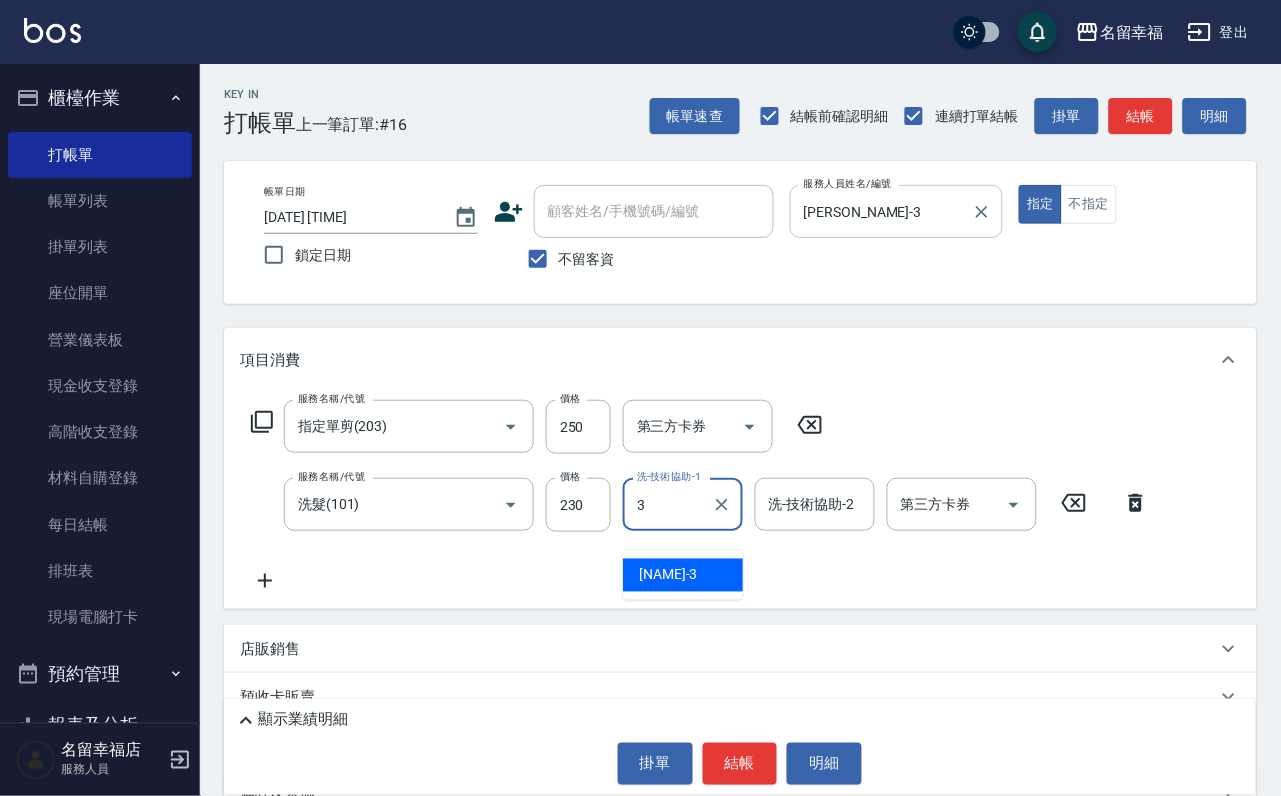 type on "[PERSON_NAME]-3" 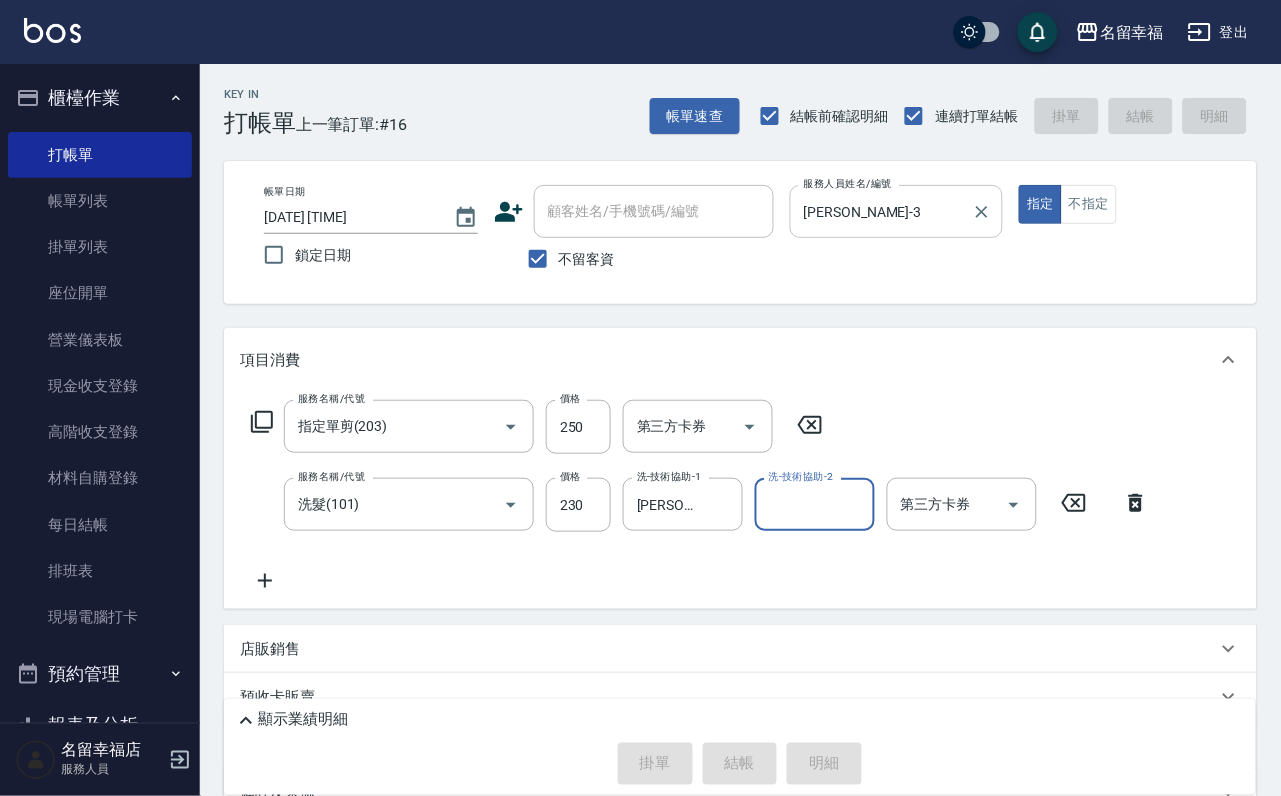 type on "2025/08/08 16:06" 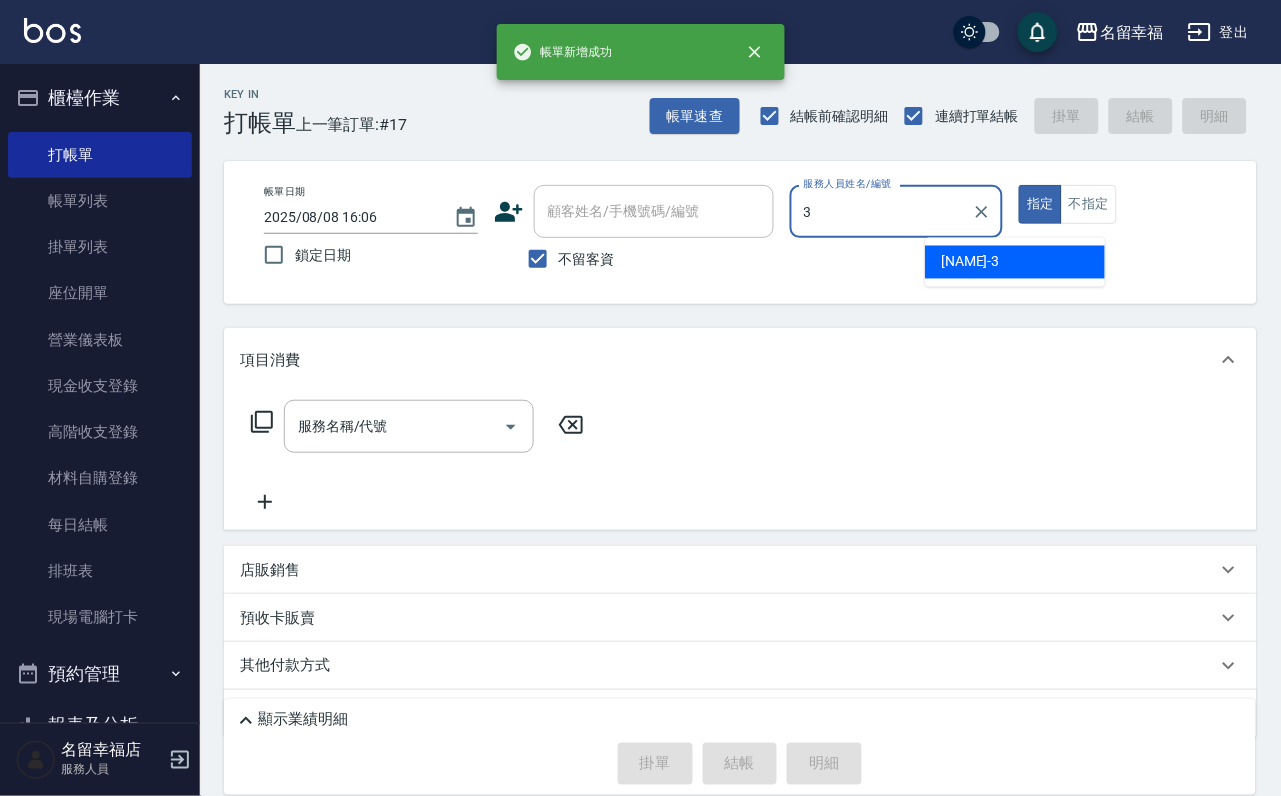 type on "[PERSON_NAME]-3" 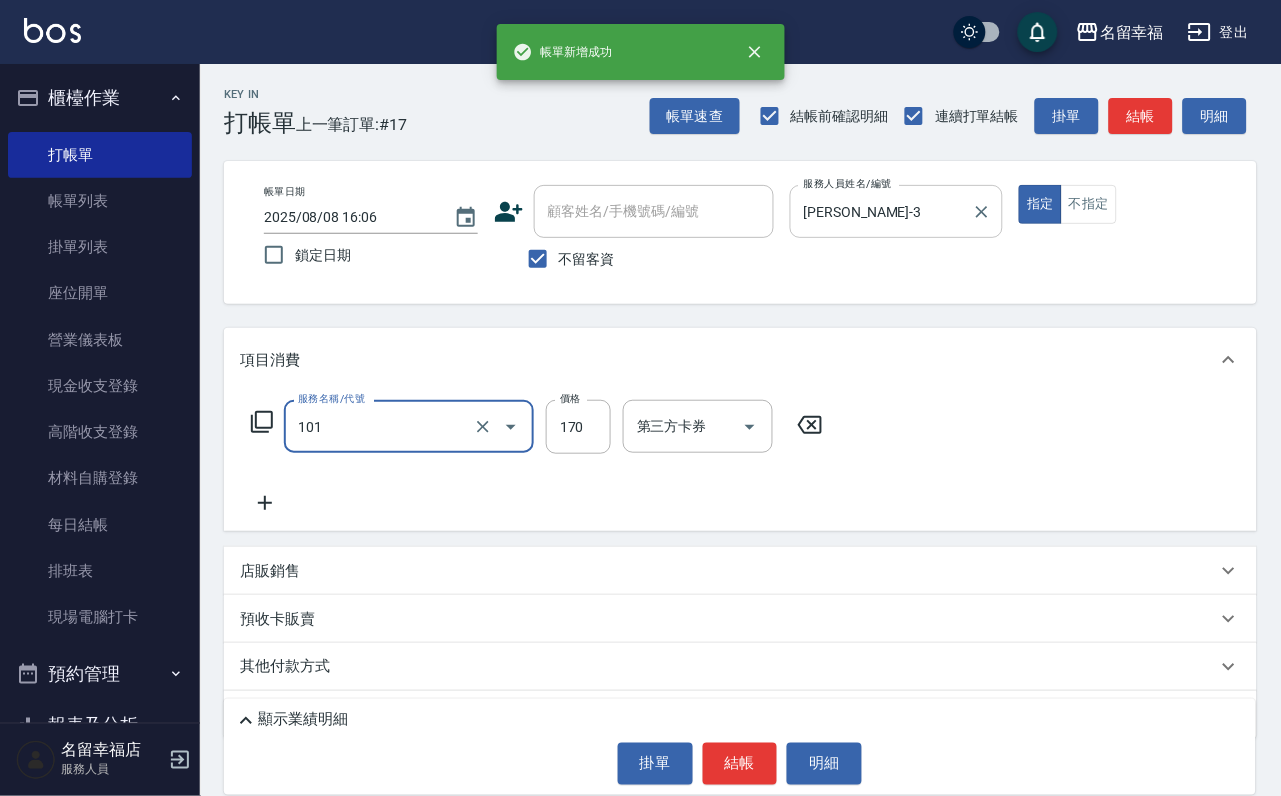 type on "洗髮(101)" 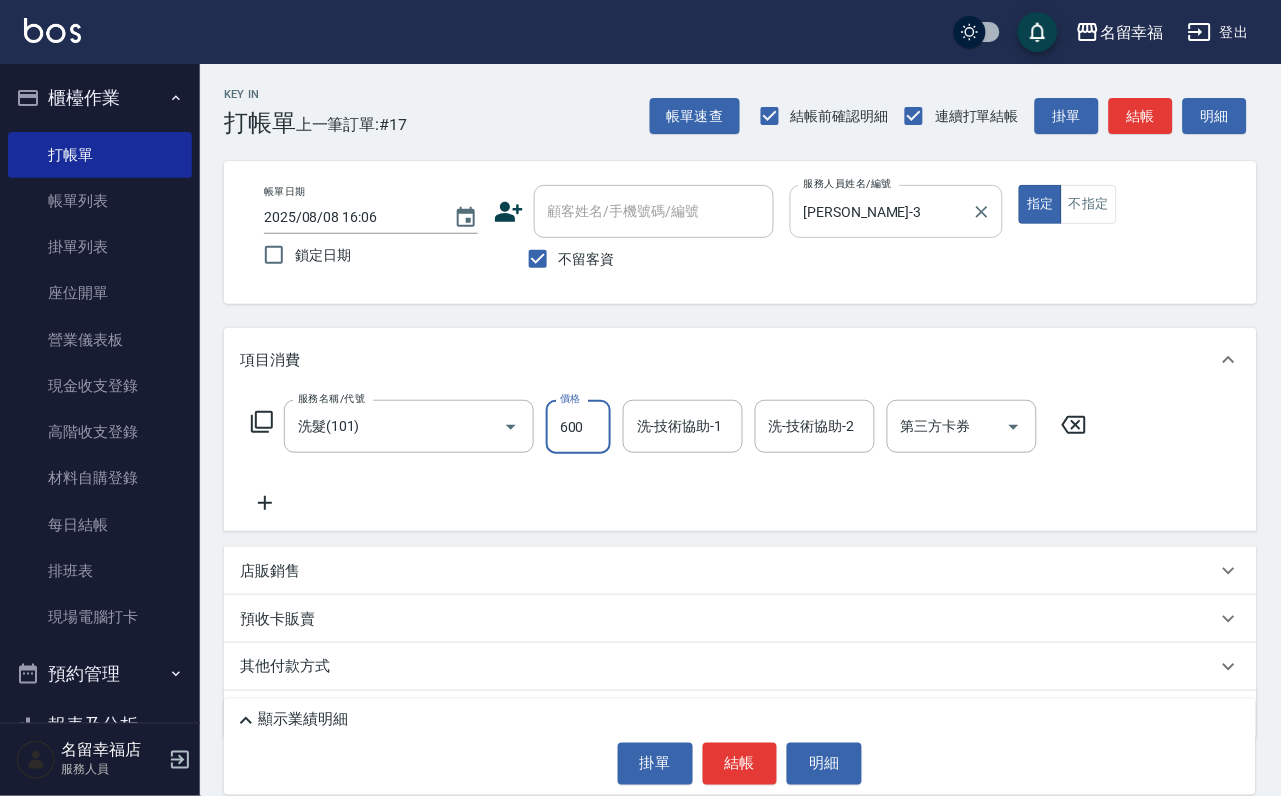 type on "600" 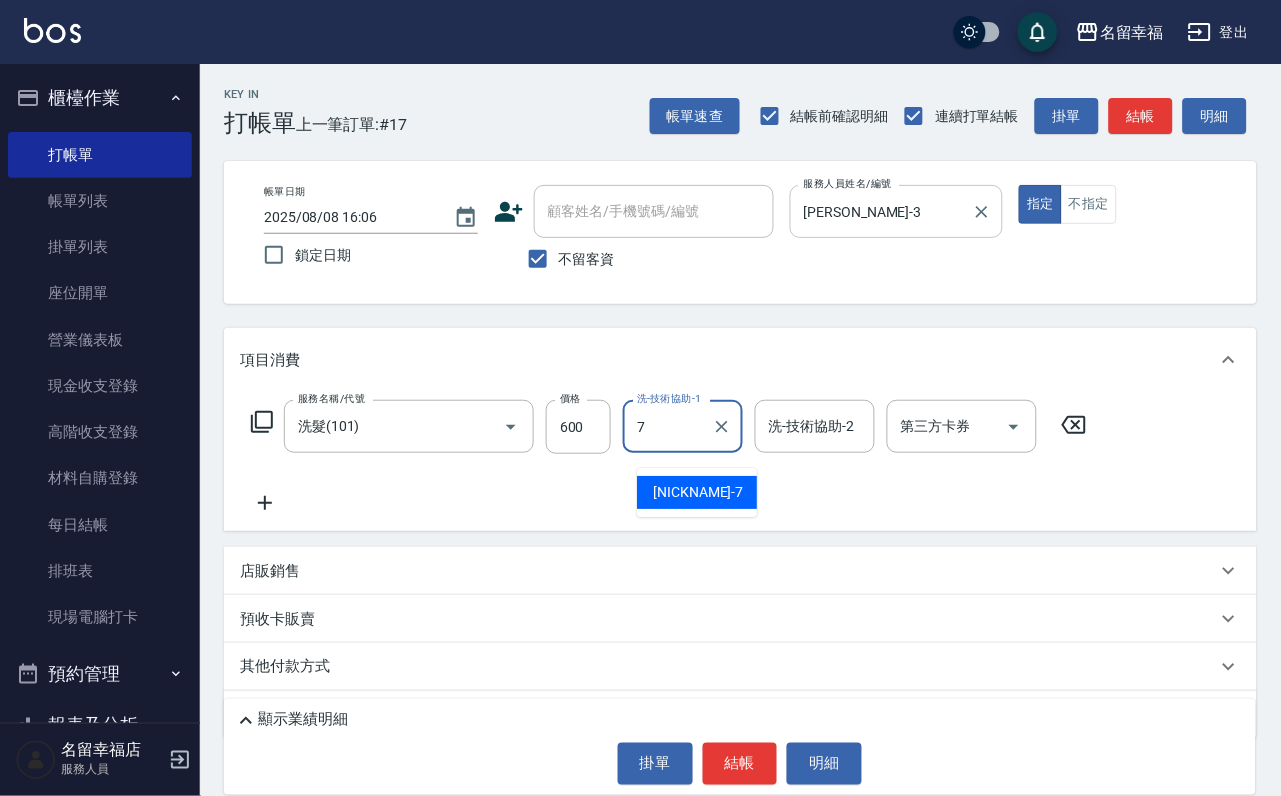 type on "[PERSON_NAME]-7" 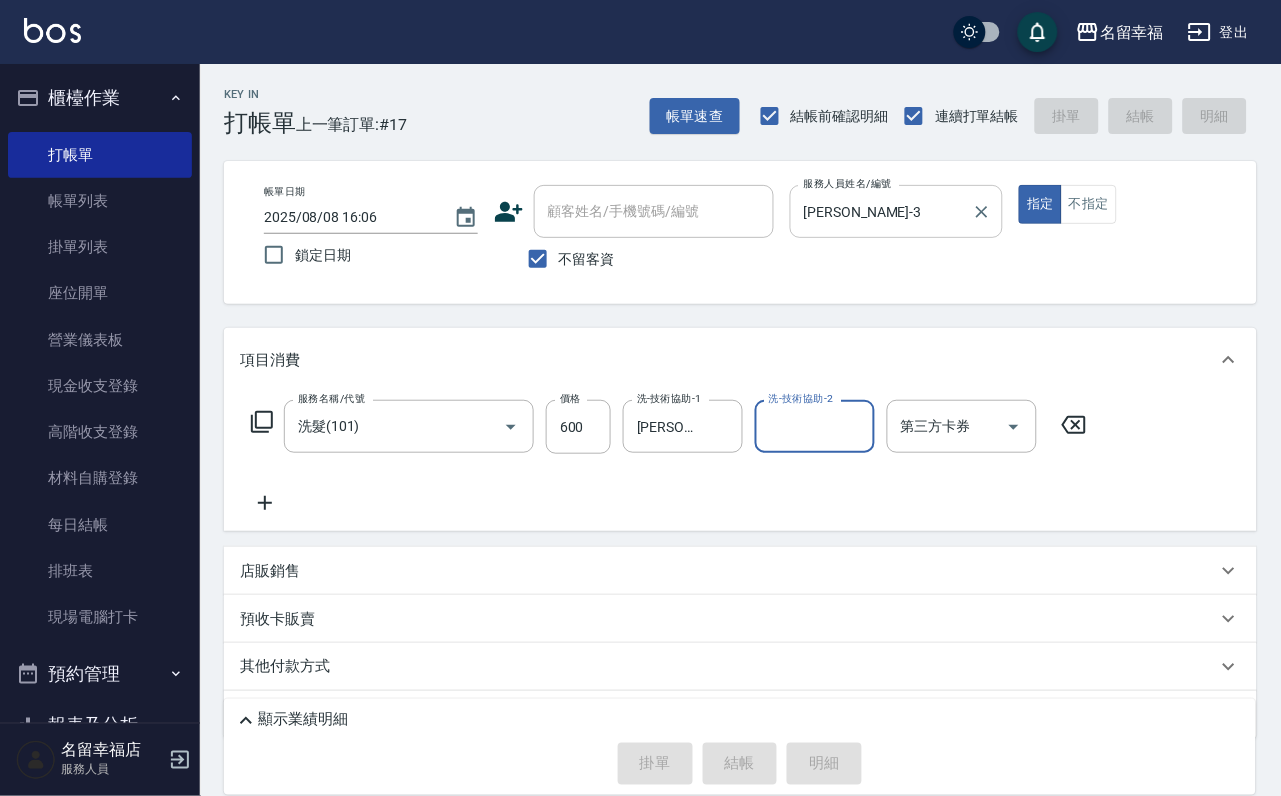type 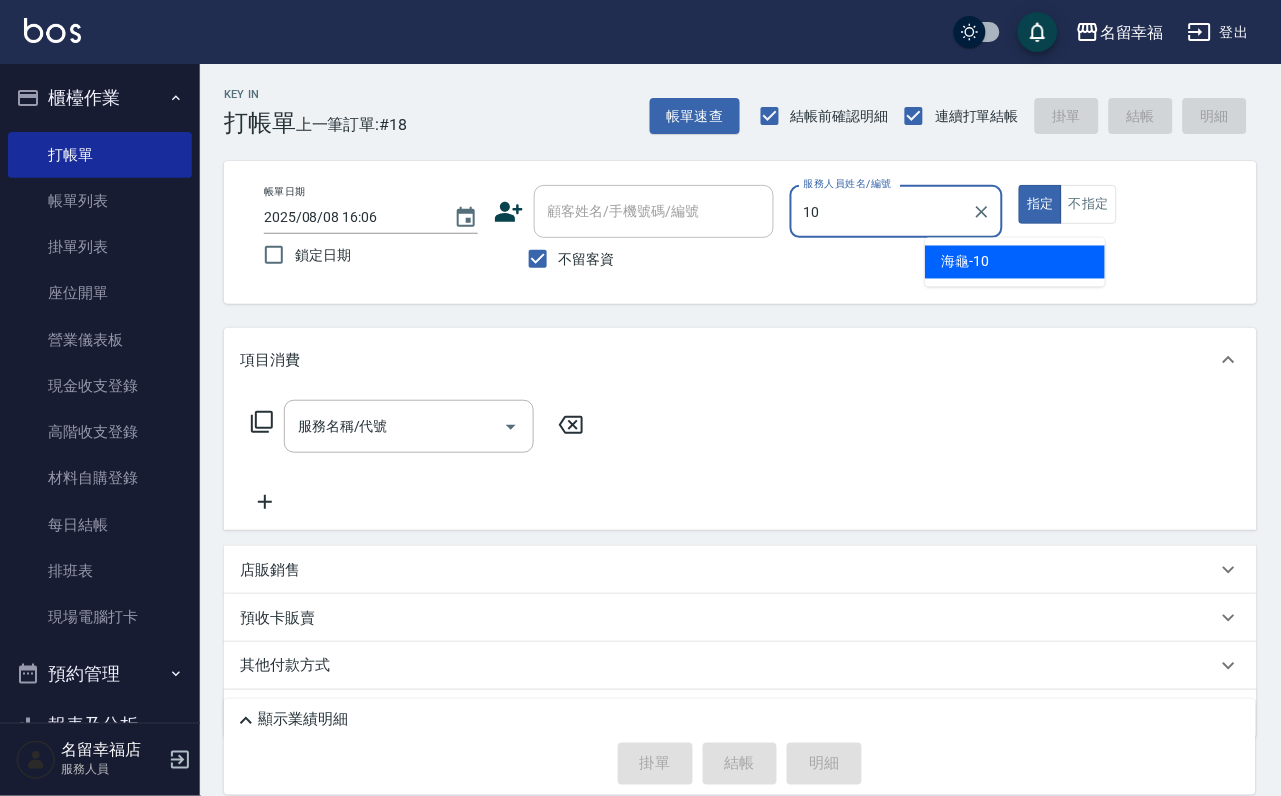 type on "海龜-10" 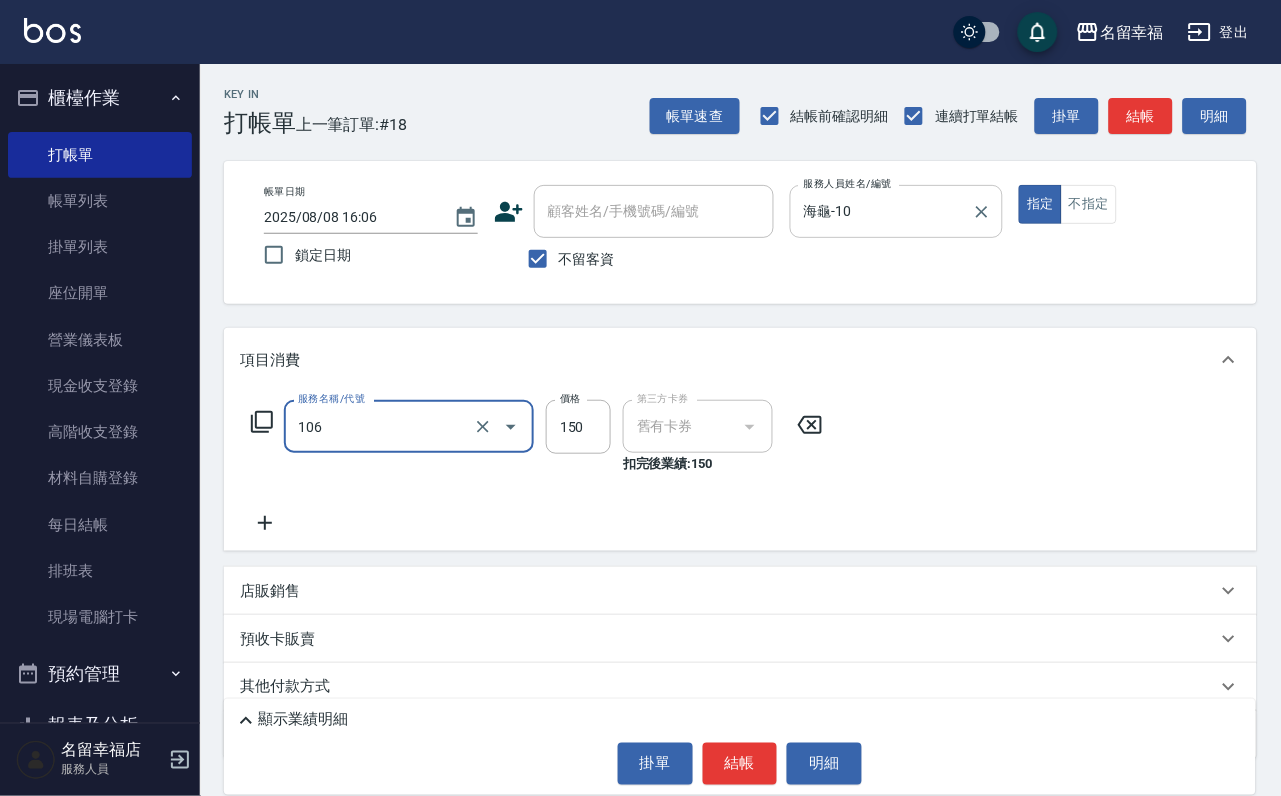 type on "洗髮券抵用(106)" 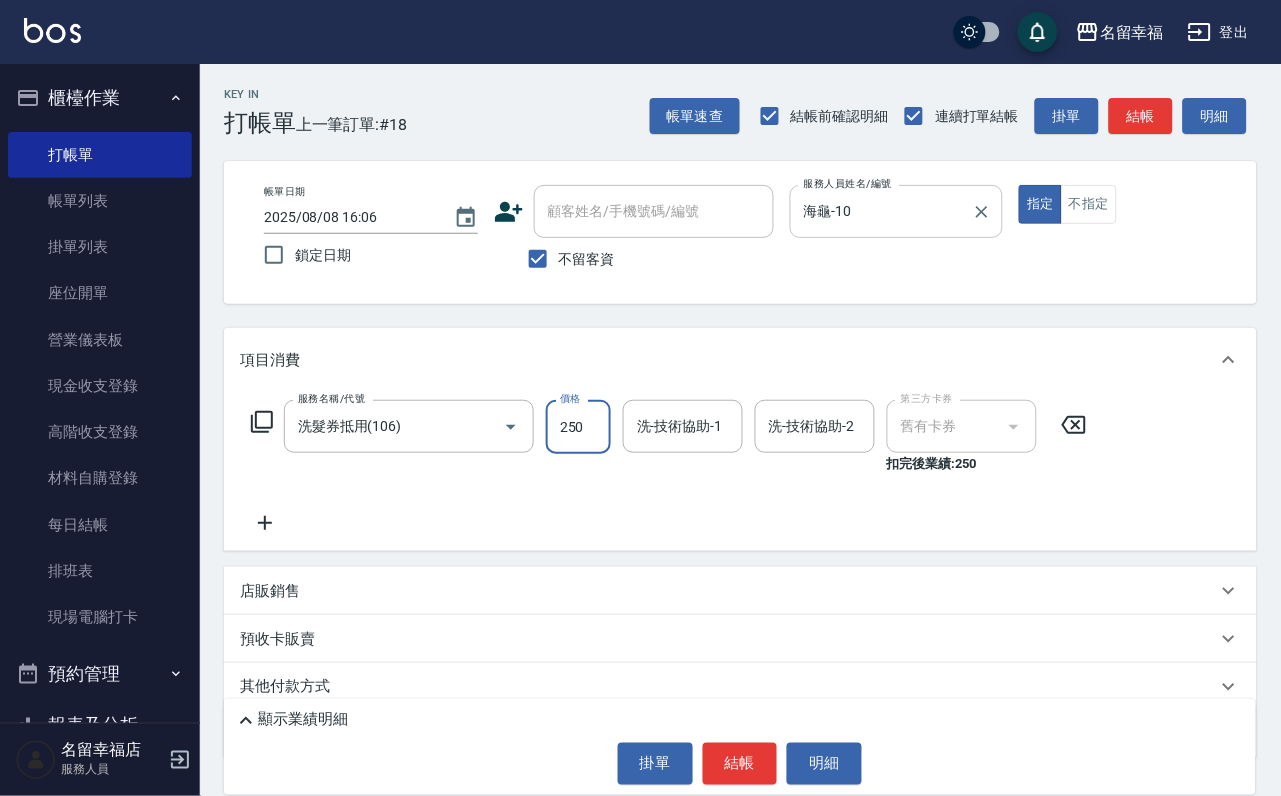 type on "250" 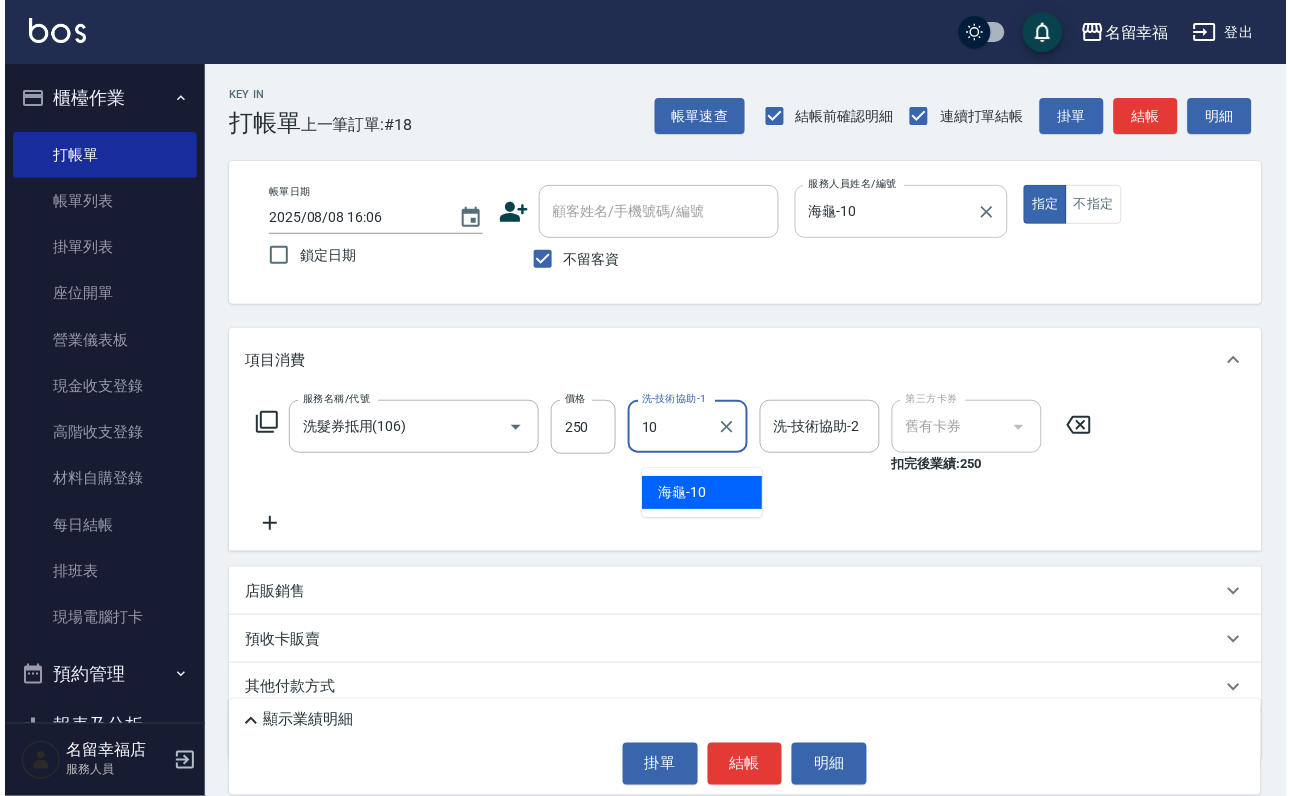 type 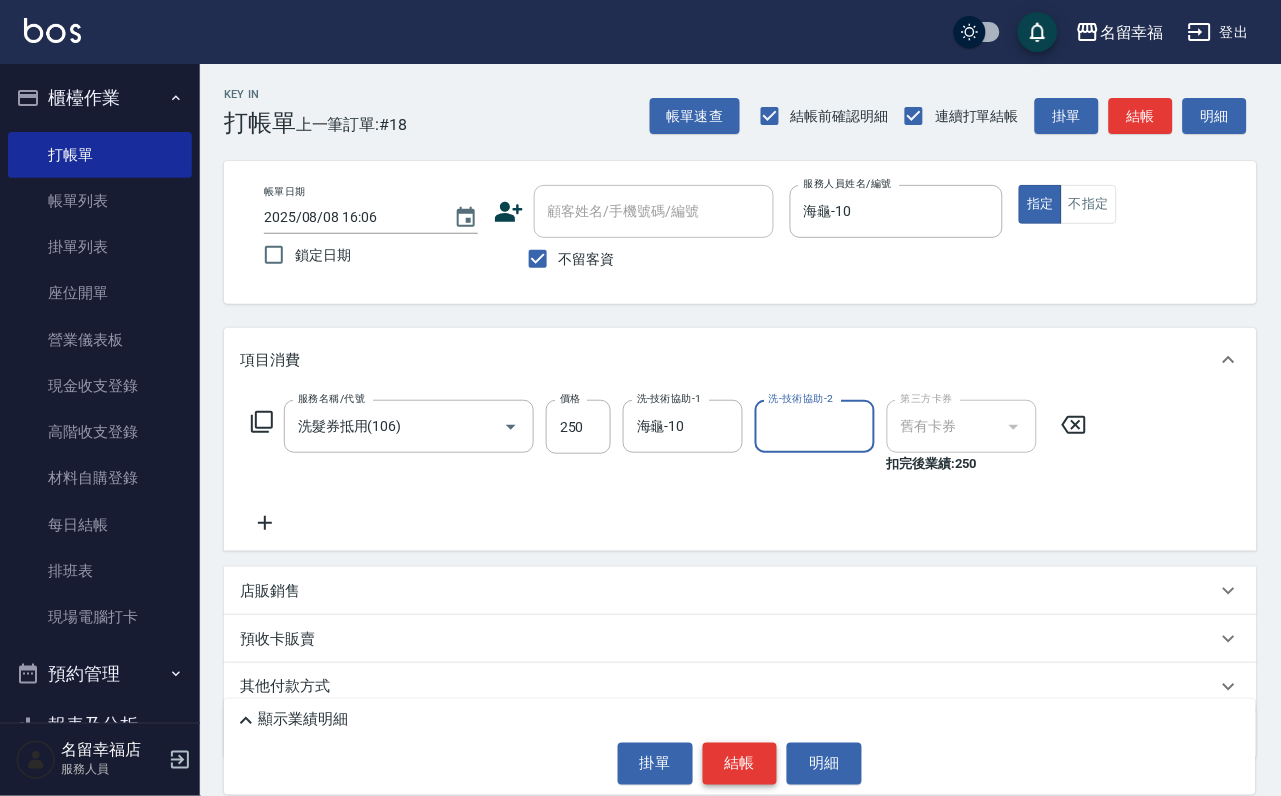 click on "結帳" at bounding box center (740, 764) 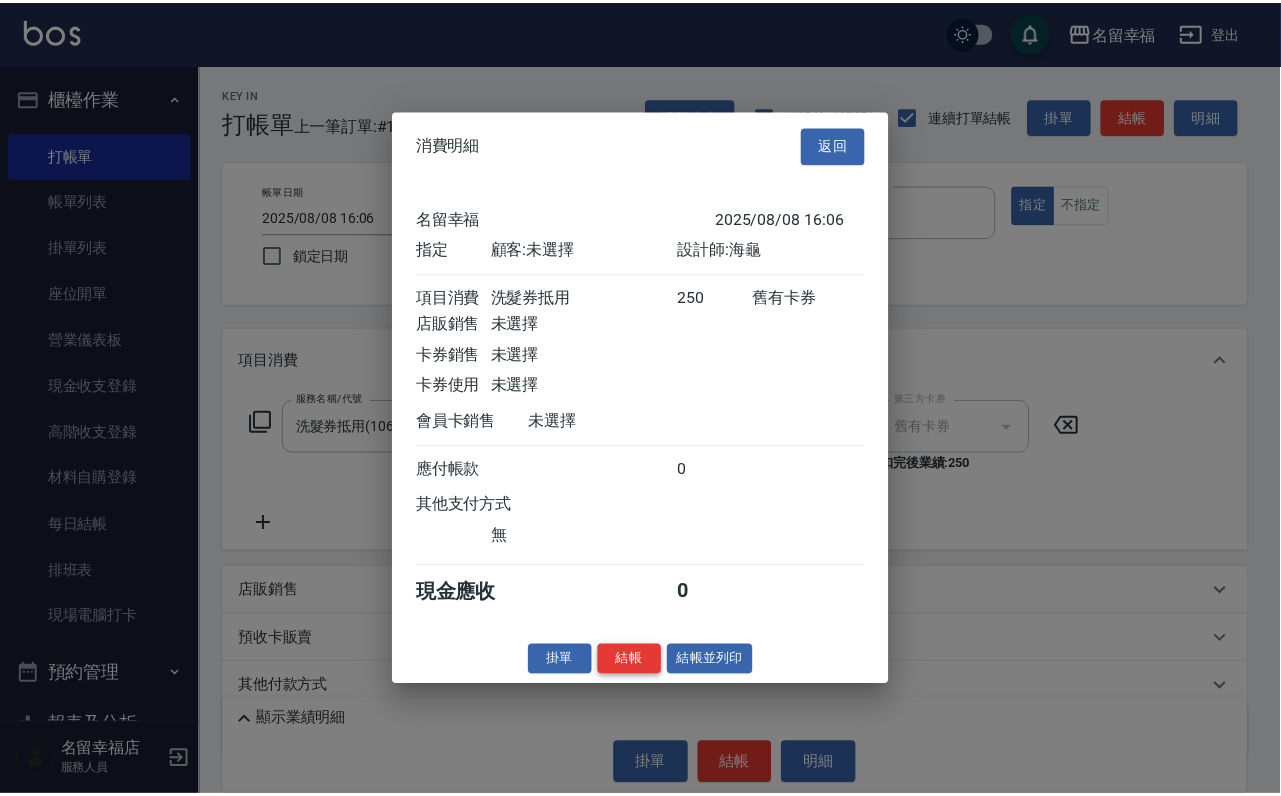 scroll, scrollTop: 247, scrollLeft: 0, axis: vertical 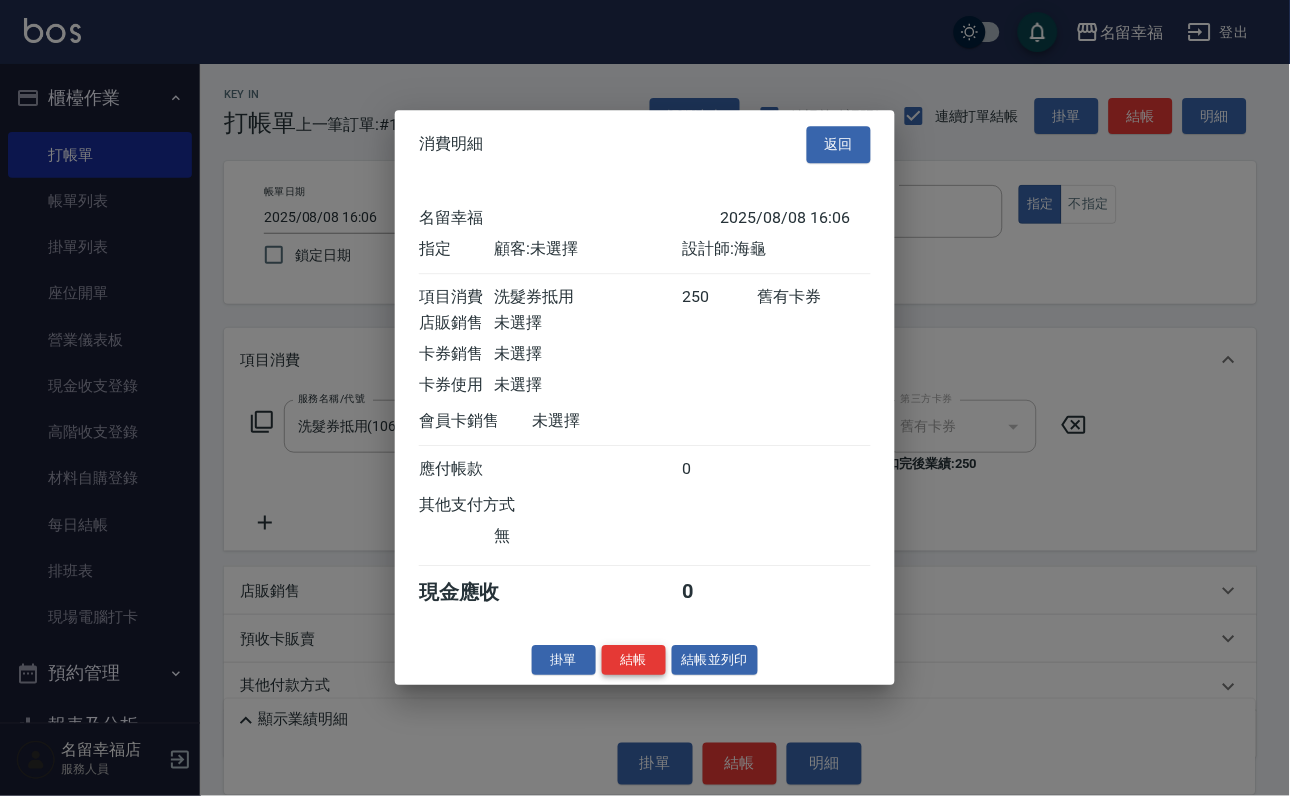click on "結帳" at bounding box center [634, 660] 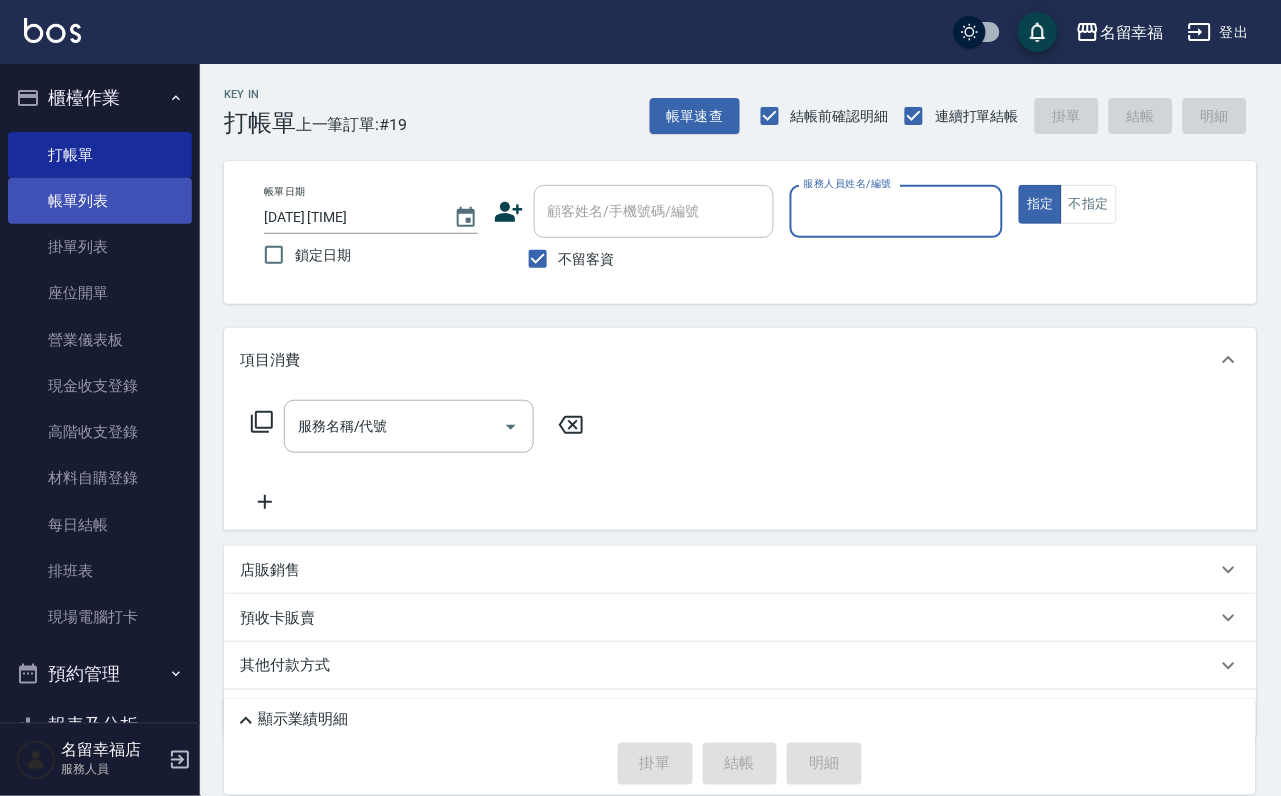 click on "帳單列表" at bounding box center [100, 201] 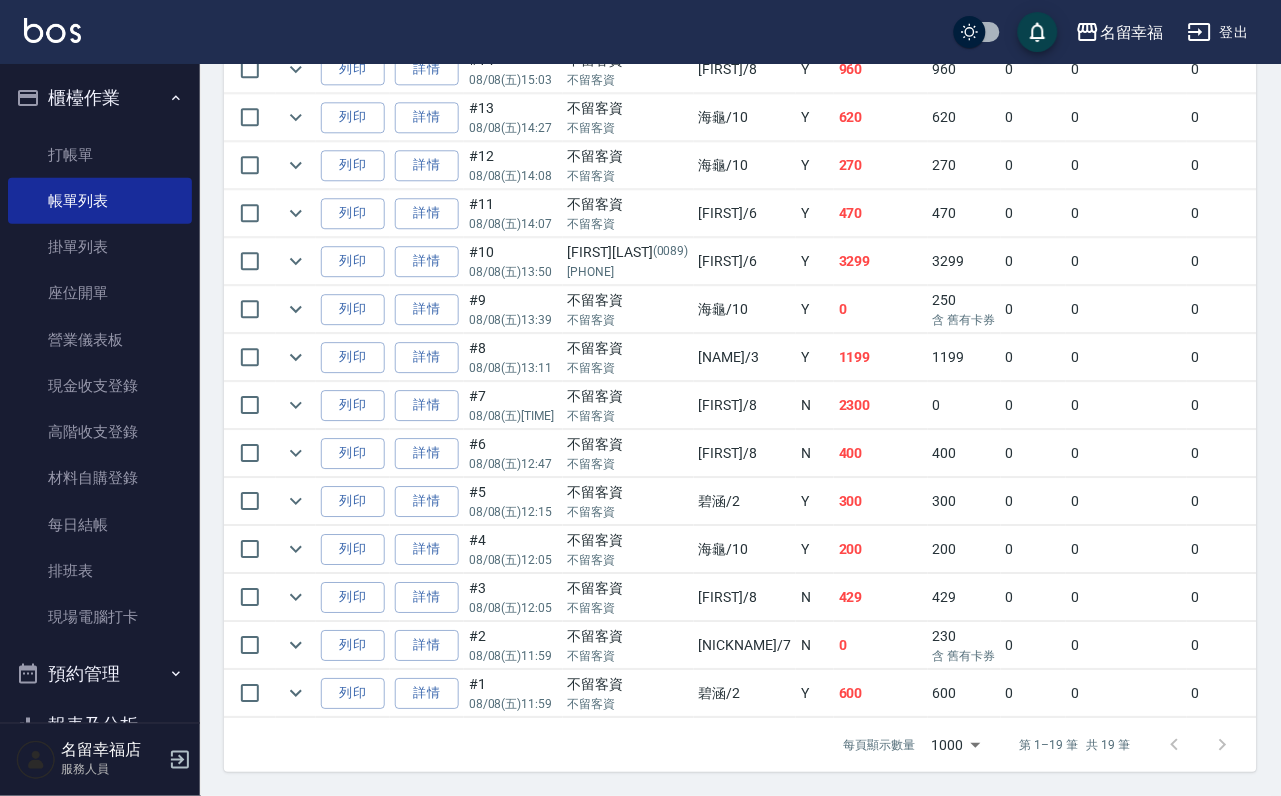 scroll, scrollTop: 1239, scrollLeft: 0, axis: vertical 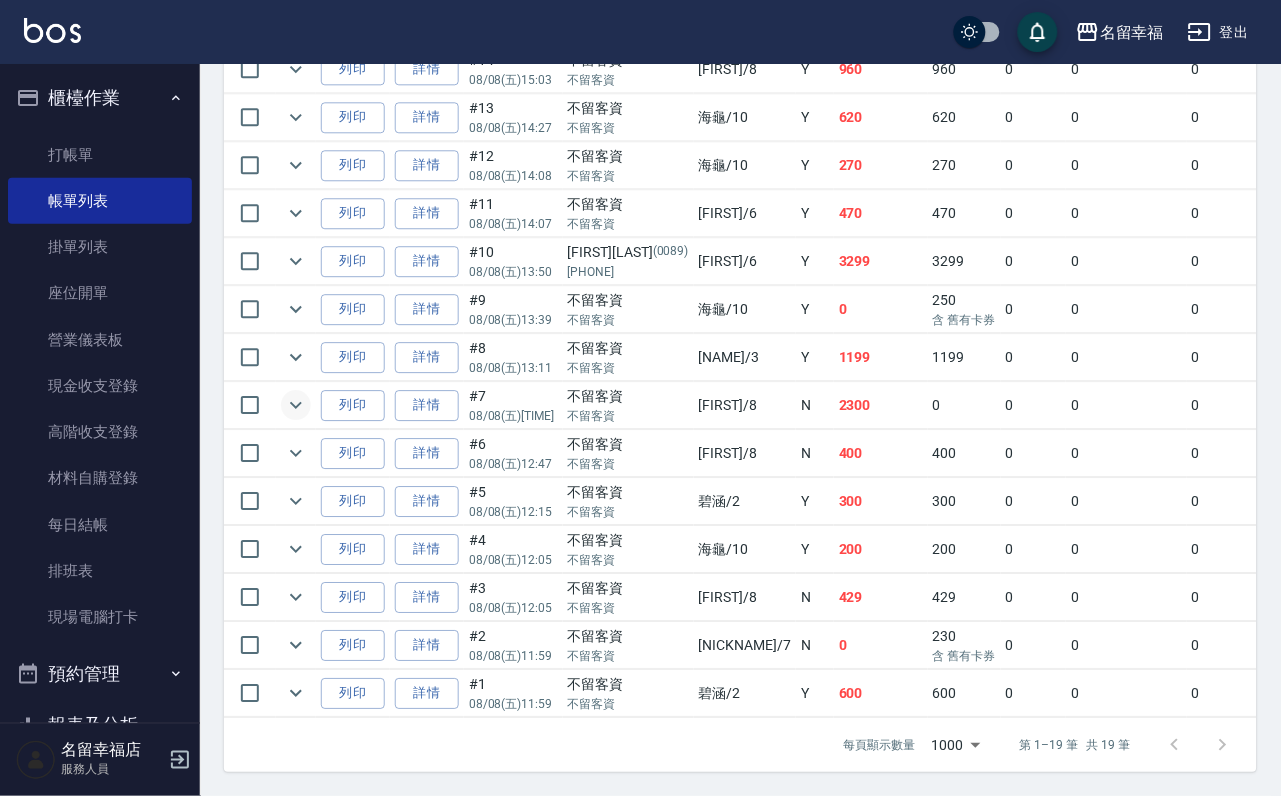 click 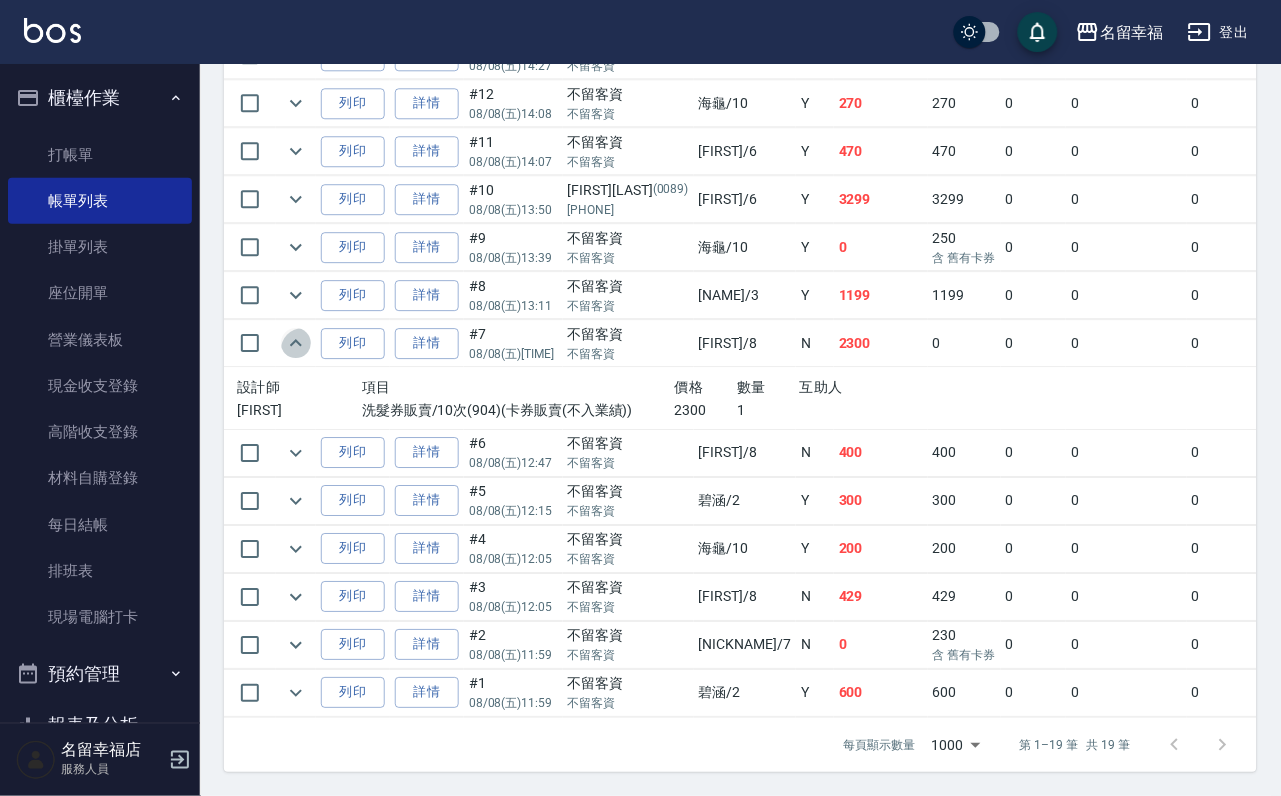 click 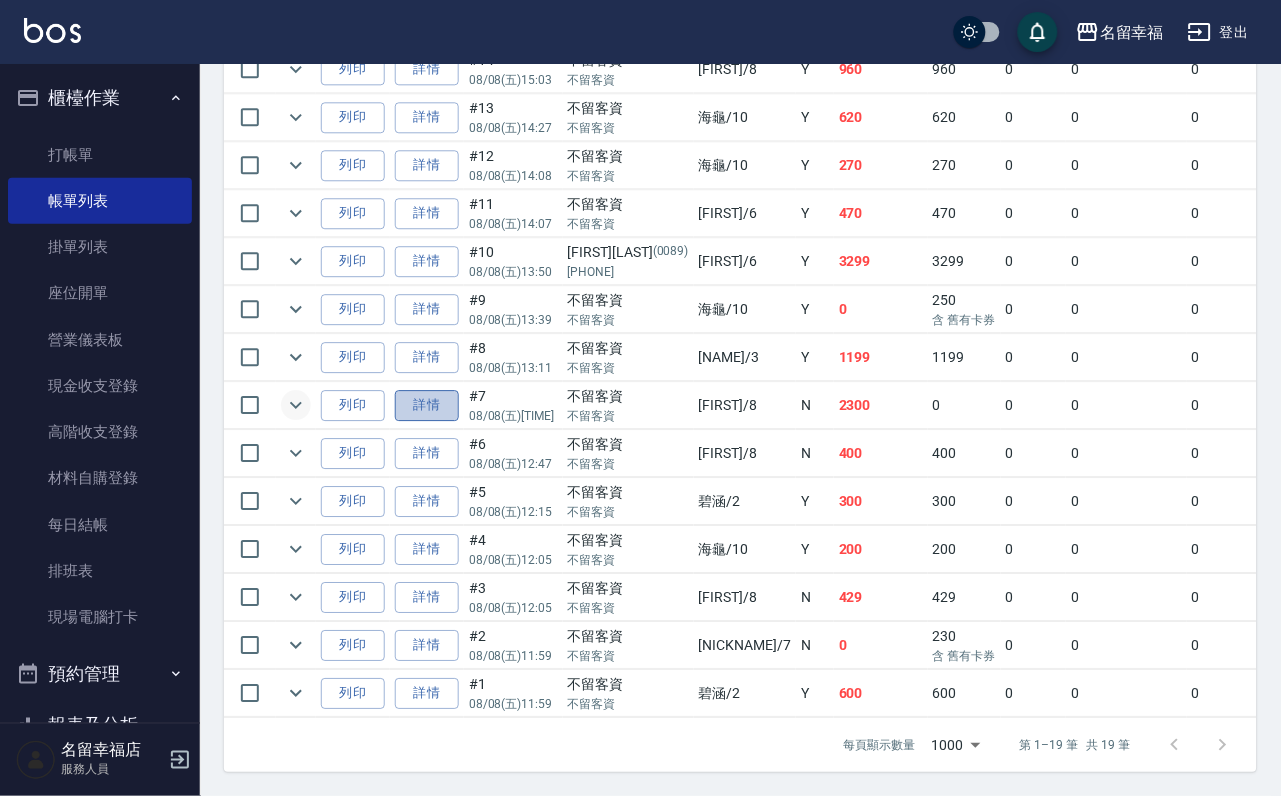 click on "詳情" at bounding box center [427, 405] 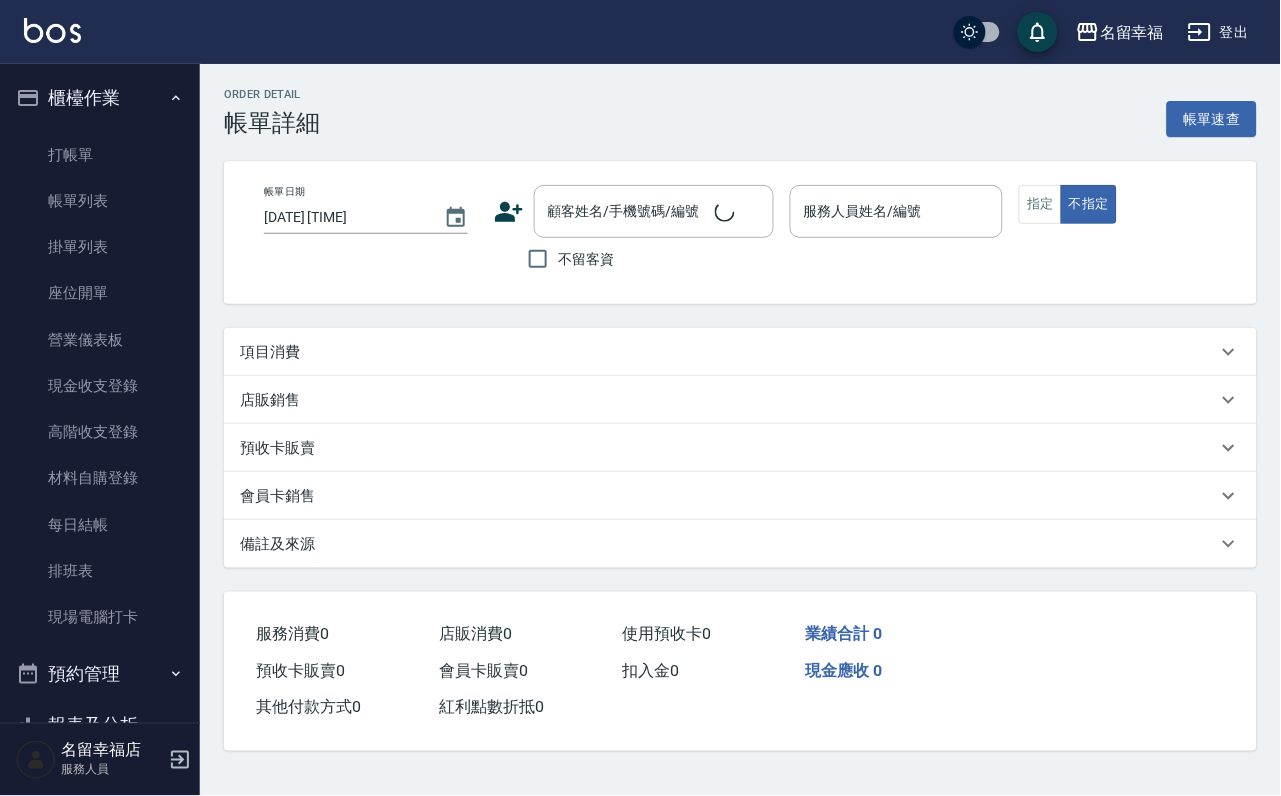 scroll, scrollTop: 0, scrollLeft: 0, axis: both 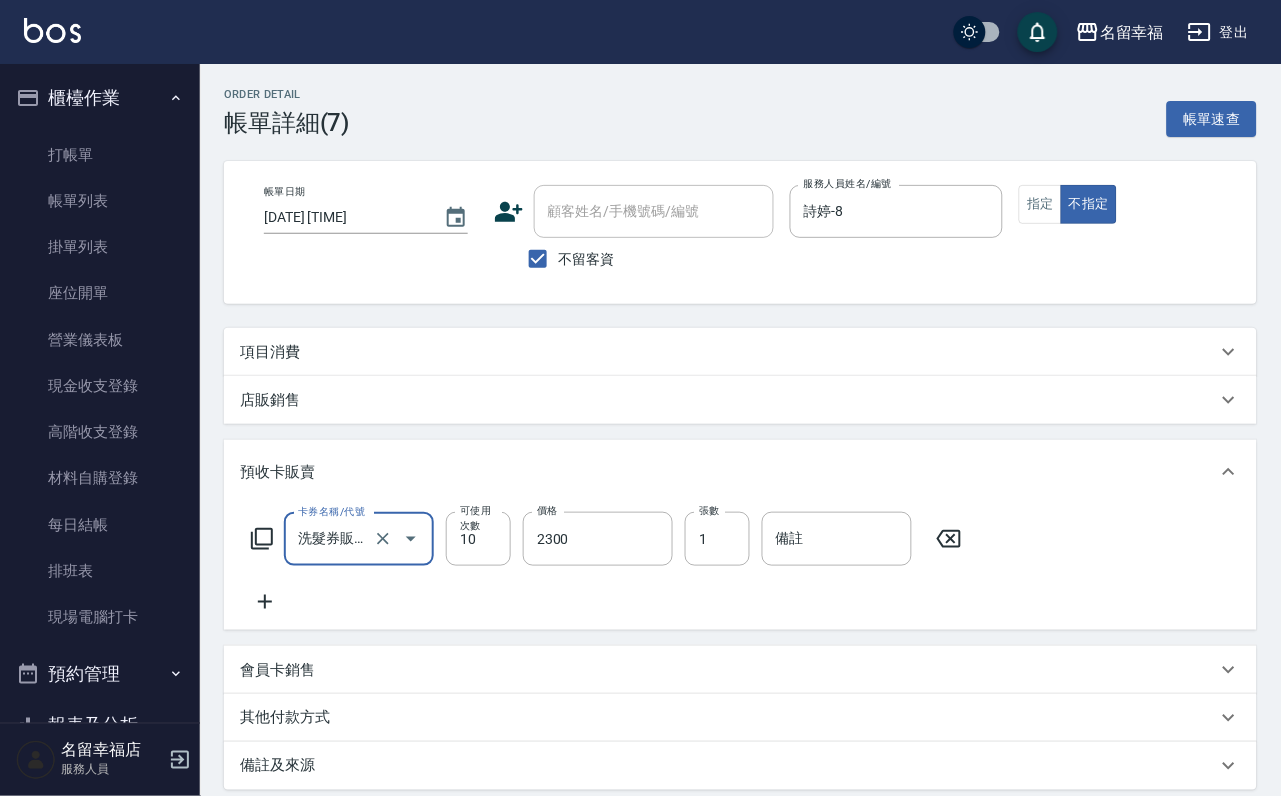 click on "項目消費" at bounding box center [728, 352] 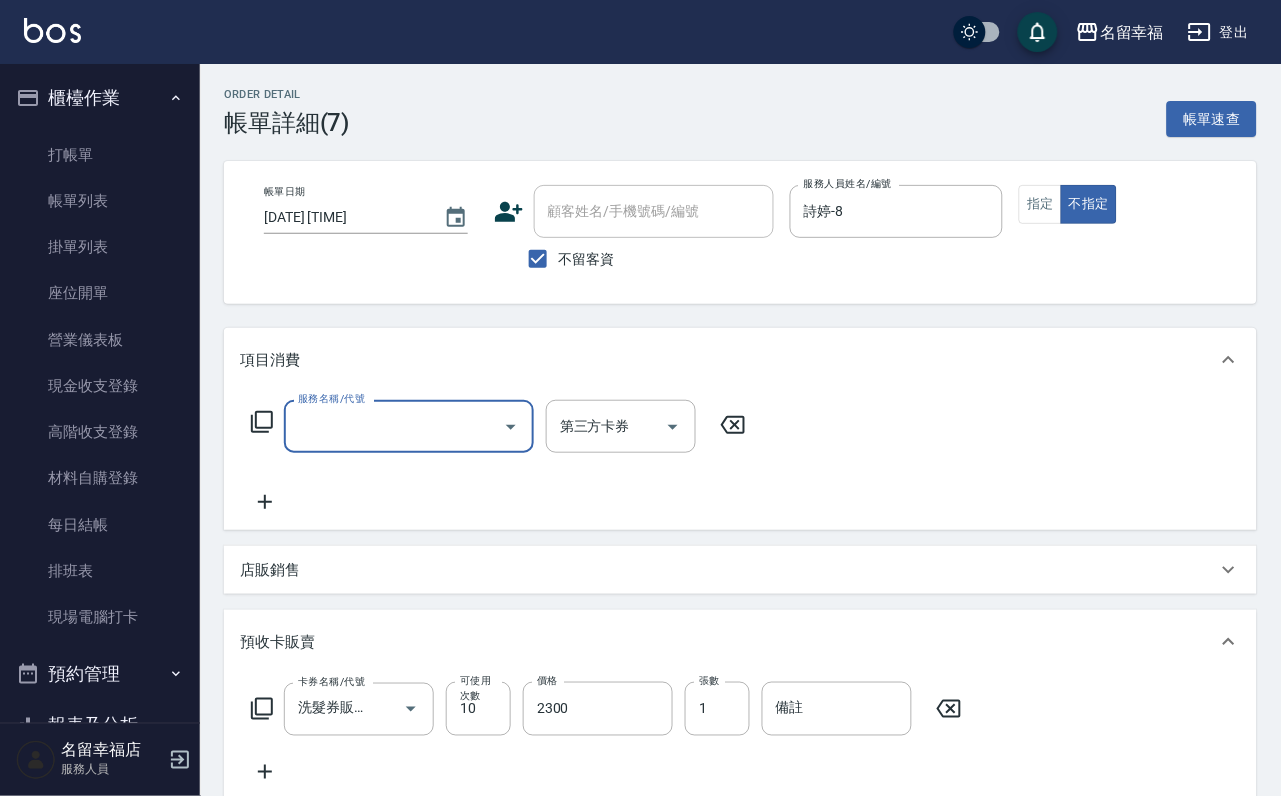 scroll, scrollTop: 0, scrollLeft: 0, axis: both 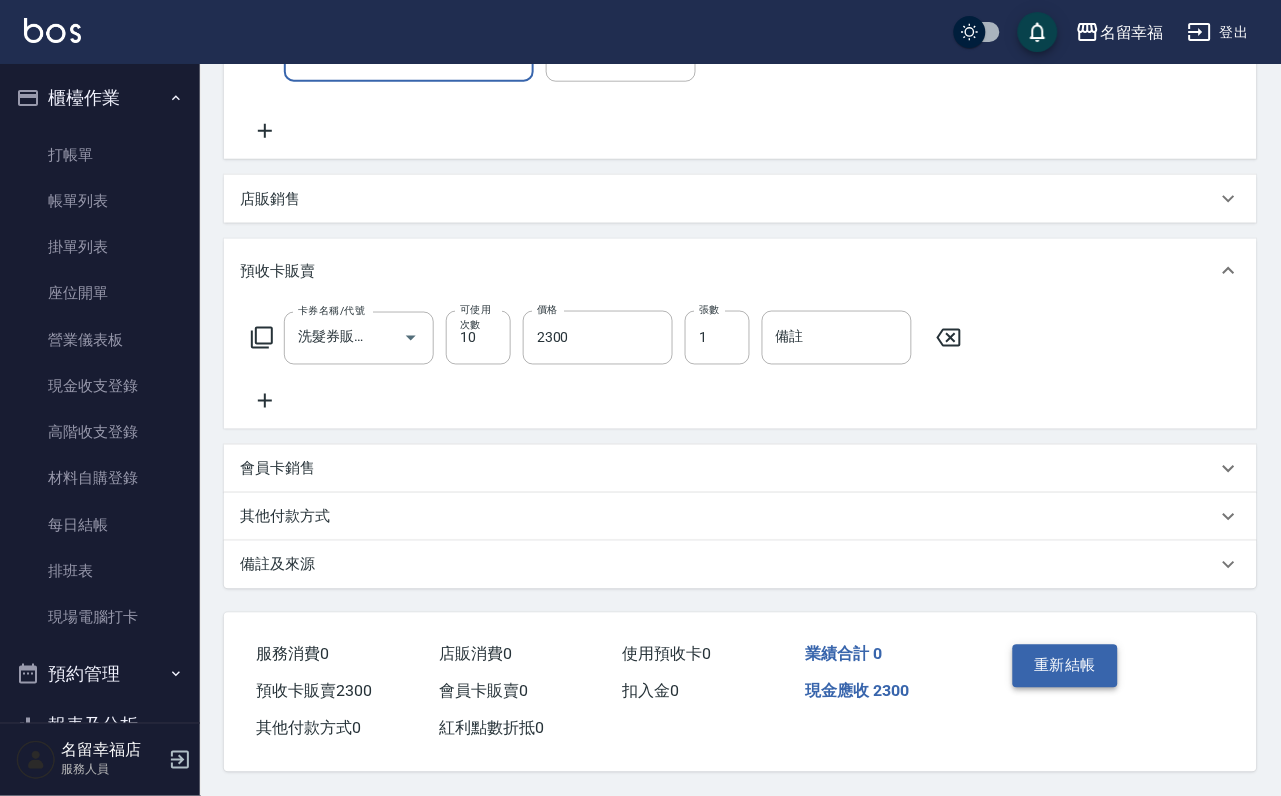 click on "重新結帳" at bounding box center (1066, 666) 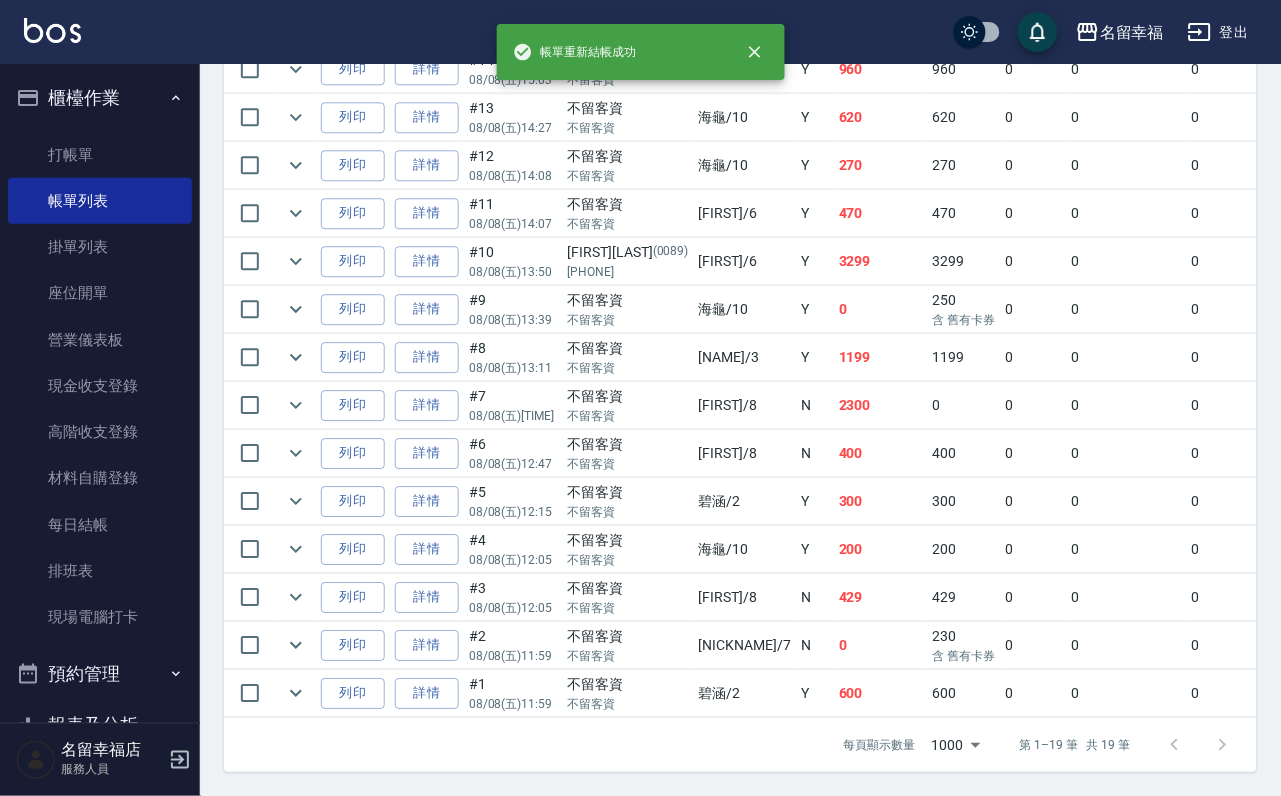 scroll, scrollTop: 1050, scrollLeft: 0, axis: vertical 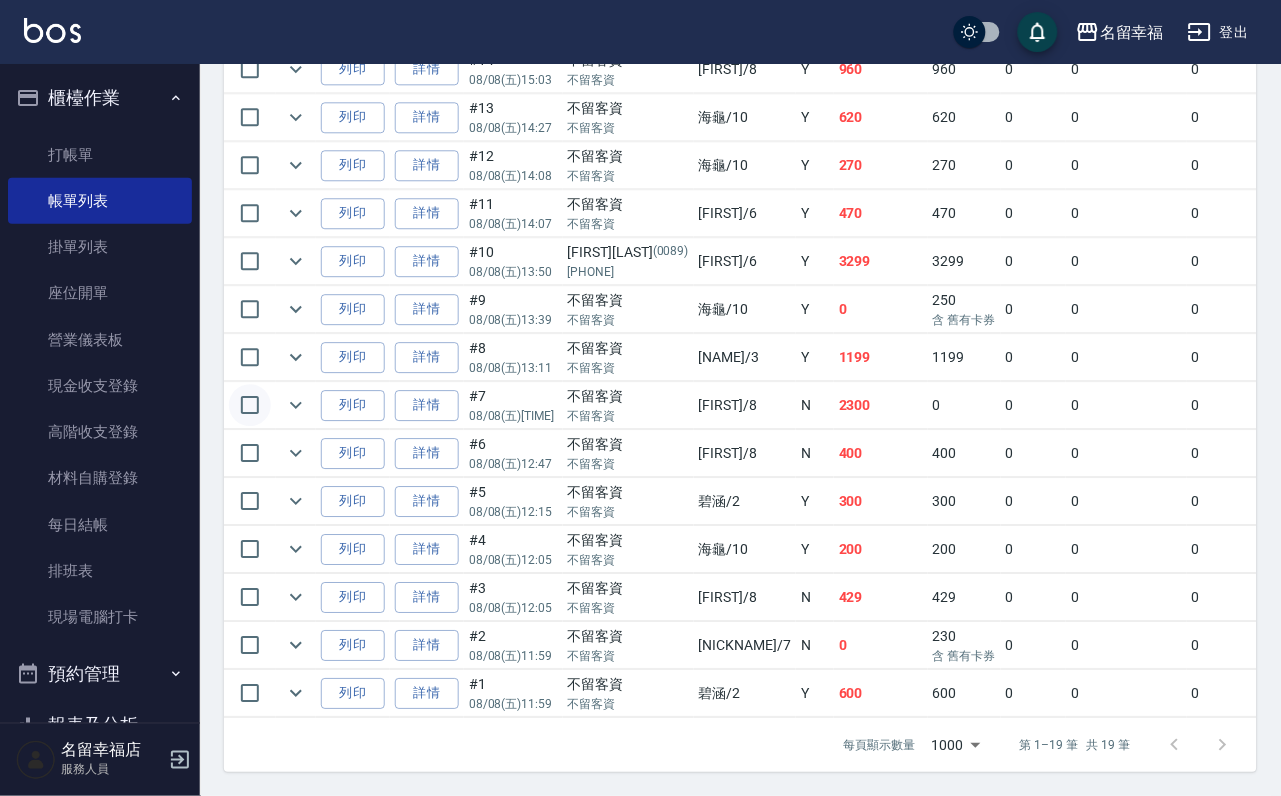 click at bounding box center (250, 405) 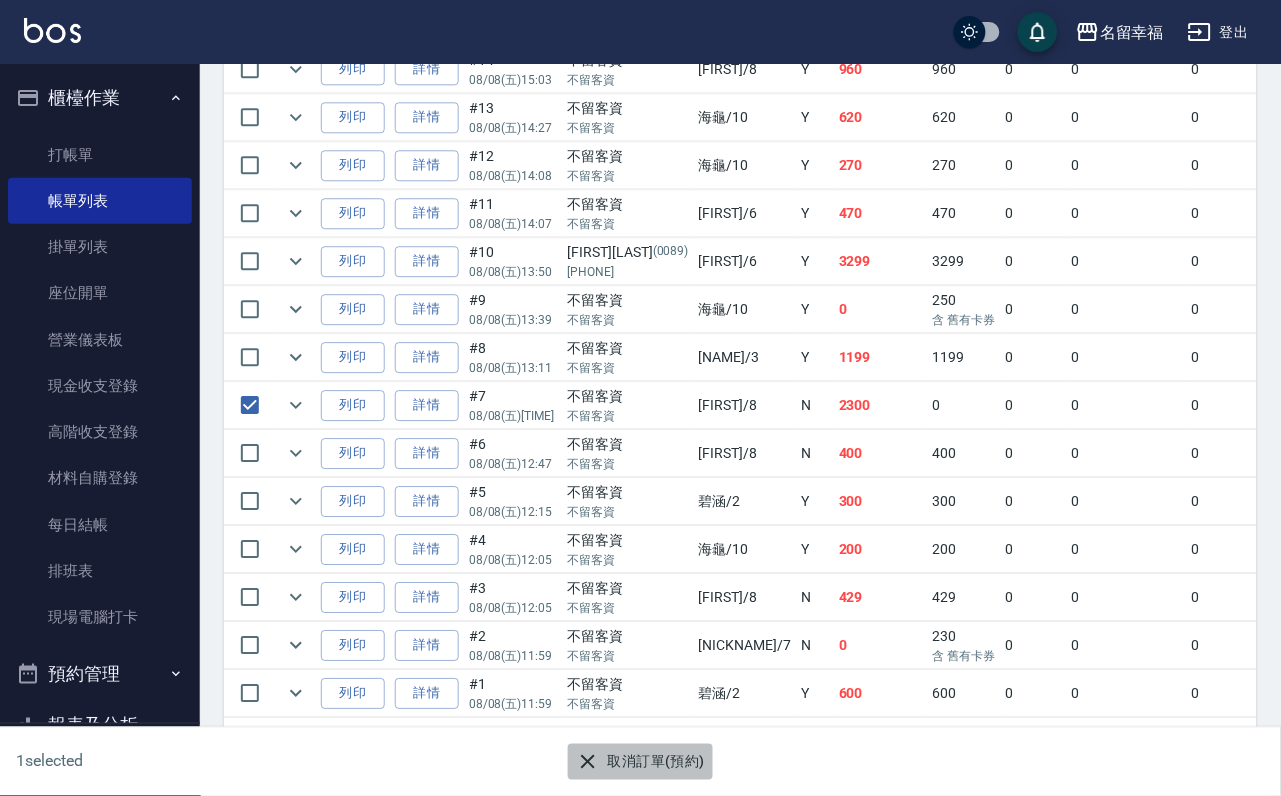 click on "取消訂單(預約)" at bounding box center (640, 762) 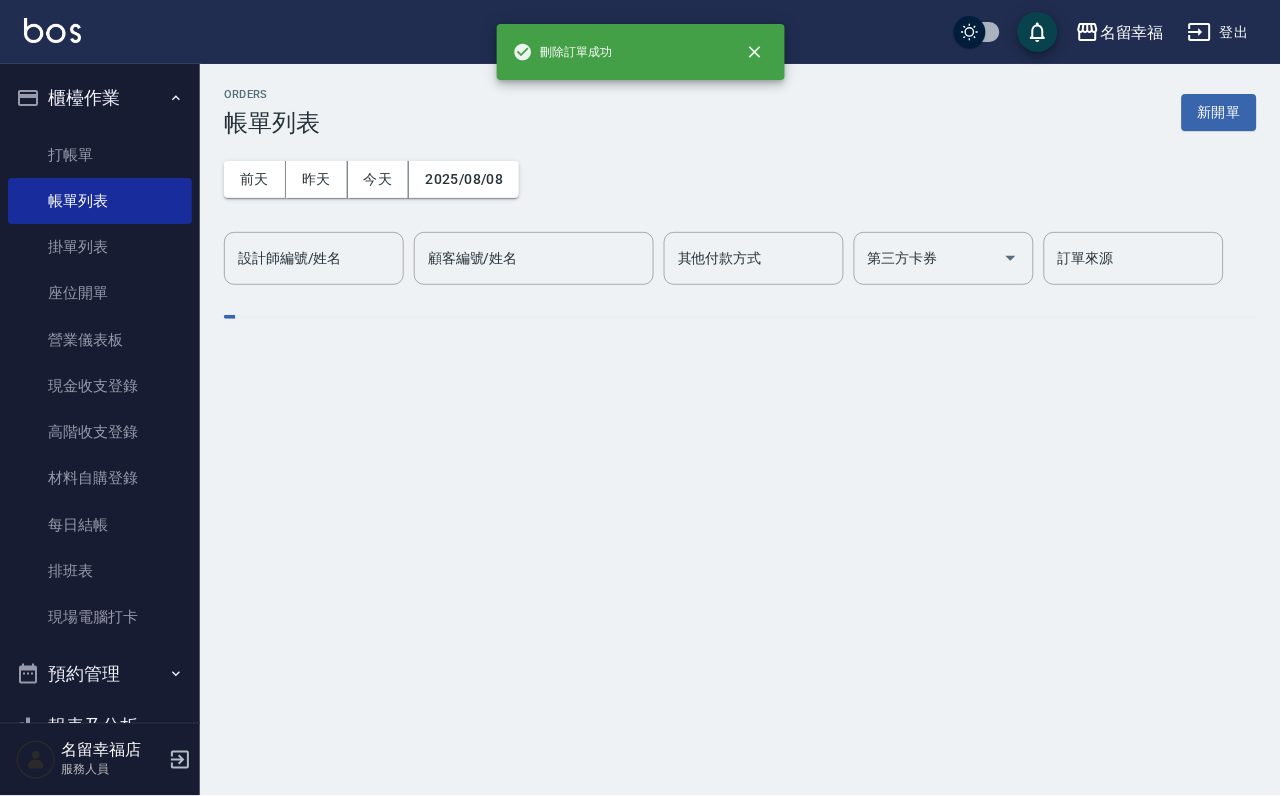 scroll, scrollTop: 0, scrollLeft: 0, axis: both 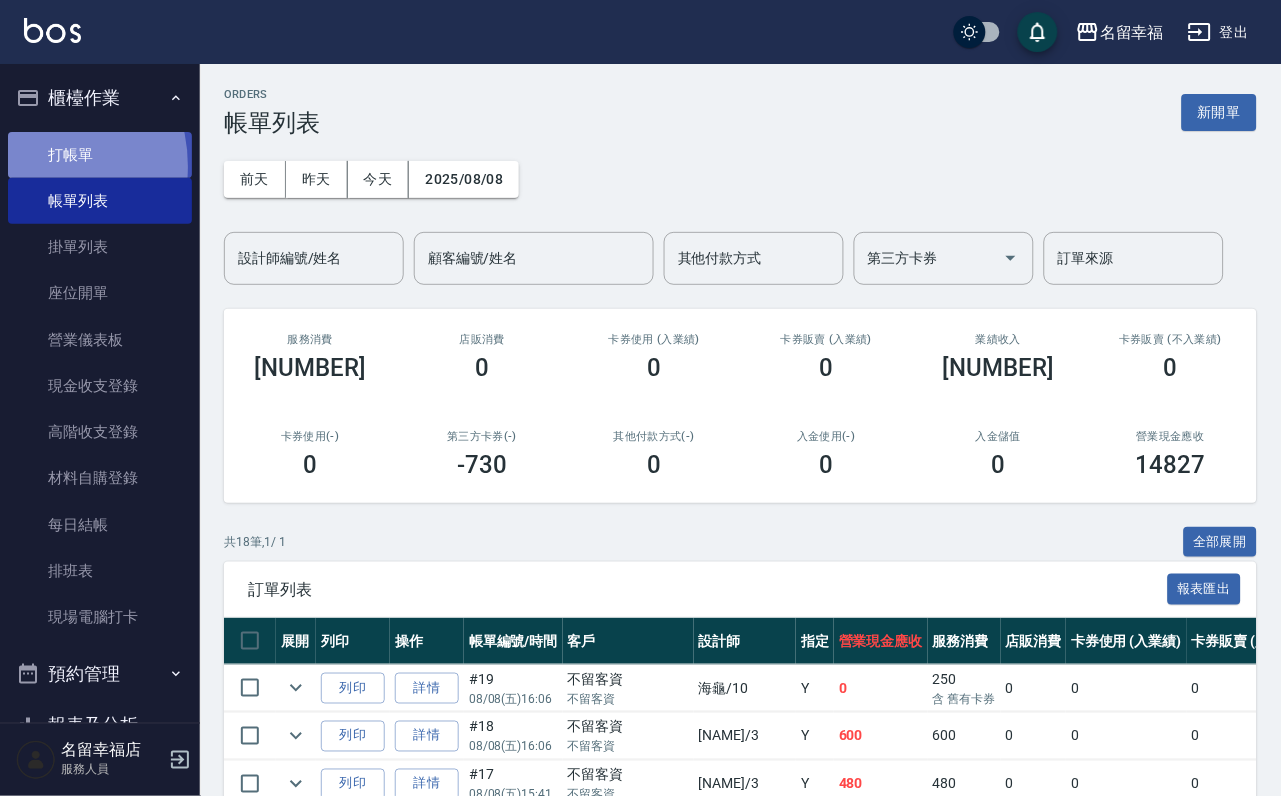 click on "打帳單" at bounding box center (100, 155) 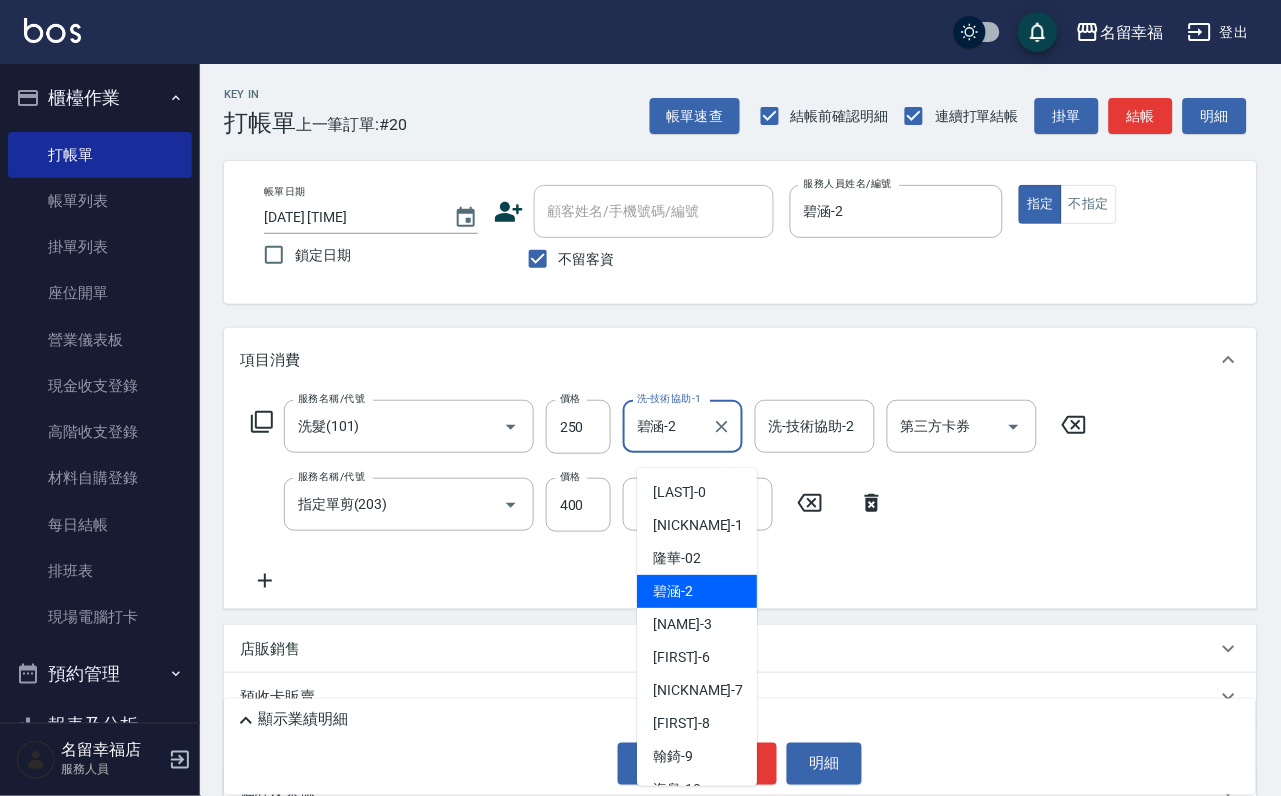 click on "碧涵-2" at bounding box center (668, 426) 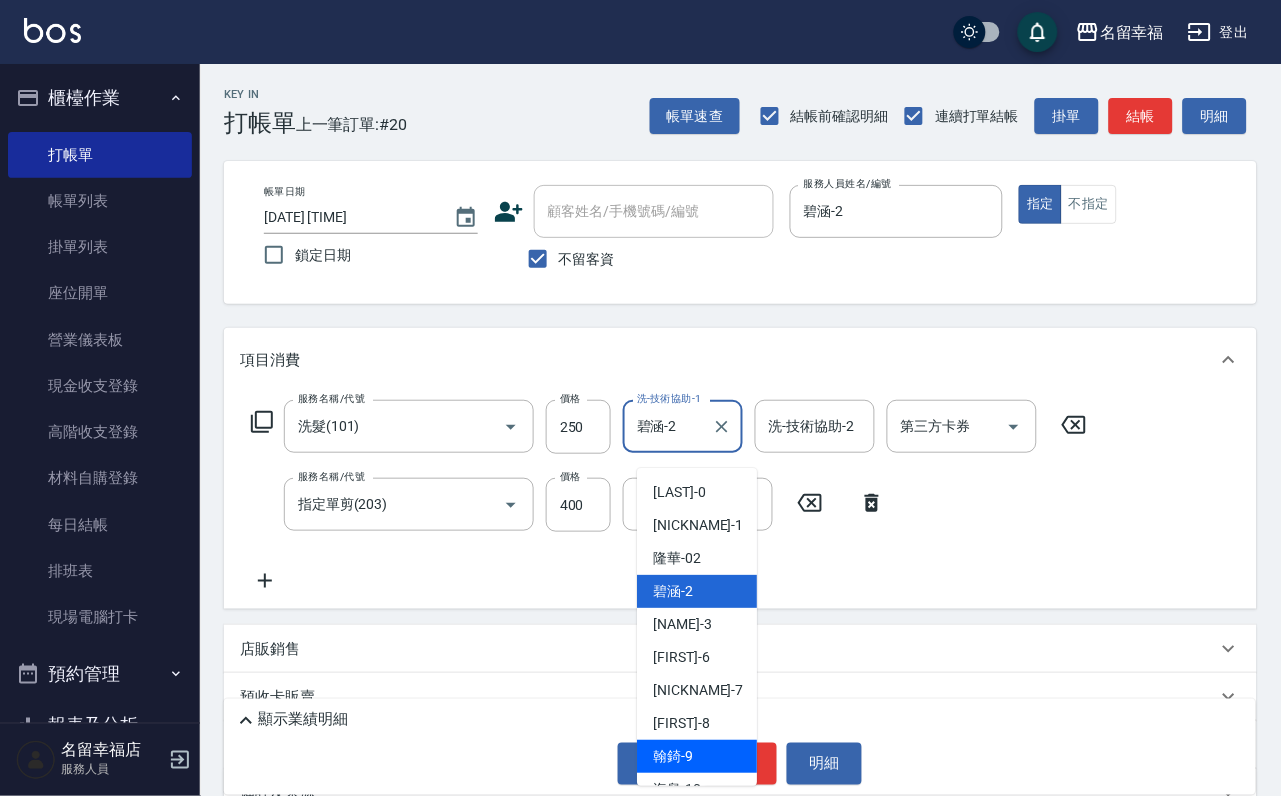 scroll, scrollTop: 150, scrollLeft: 0, axis: vertical 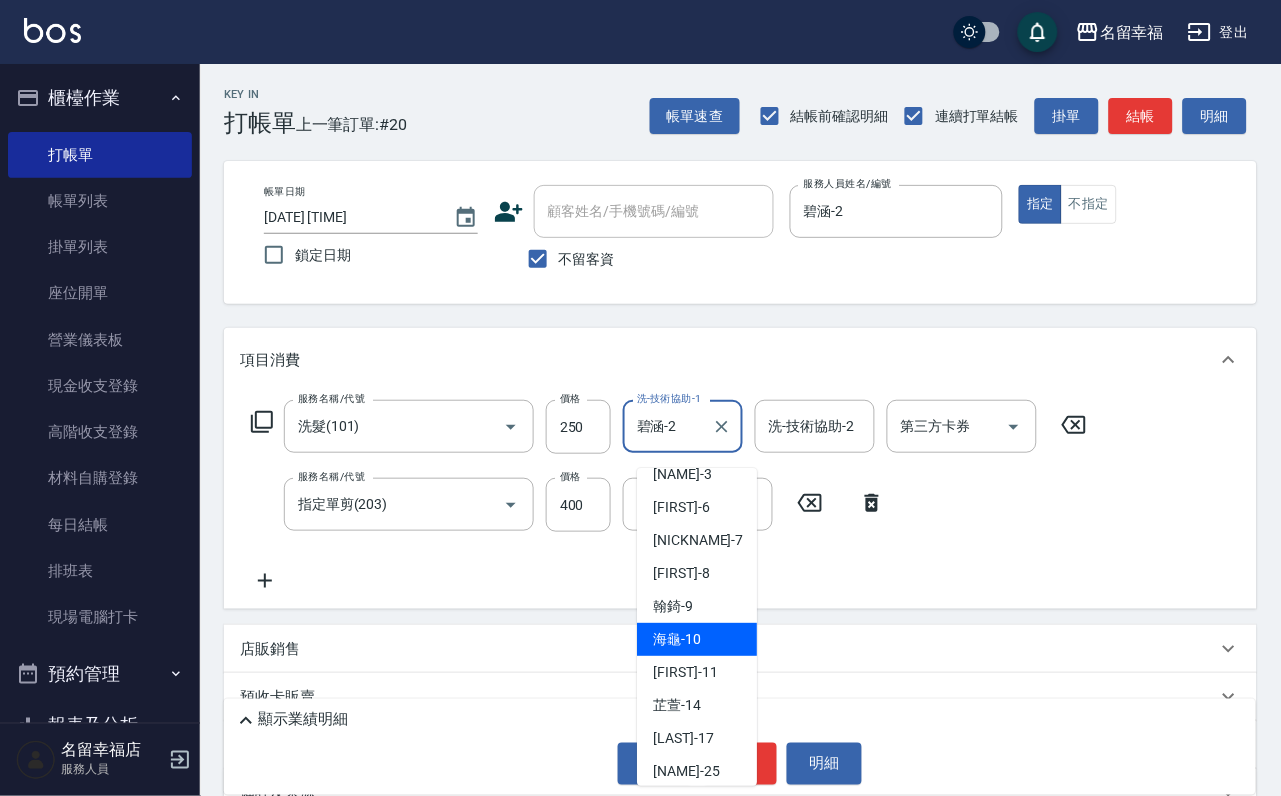 click on "[NAME] -[NUMBER]" at bounding box center (677, 639) 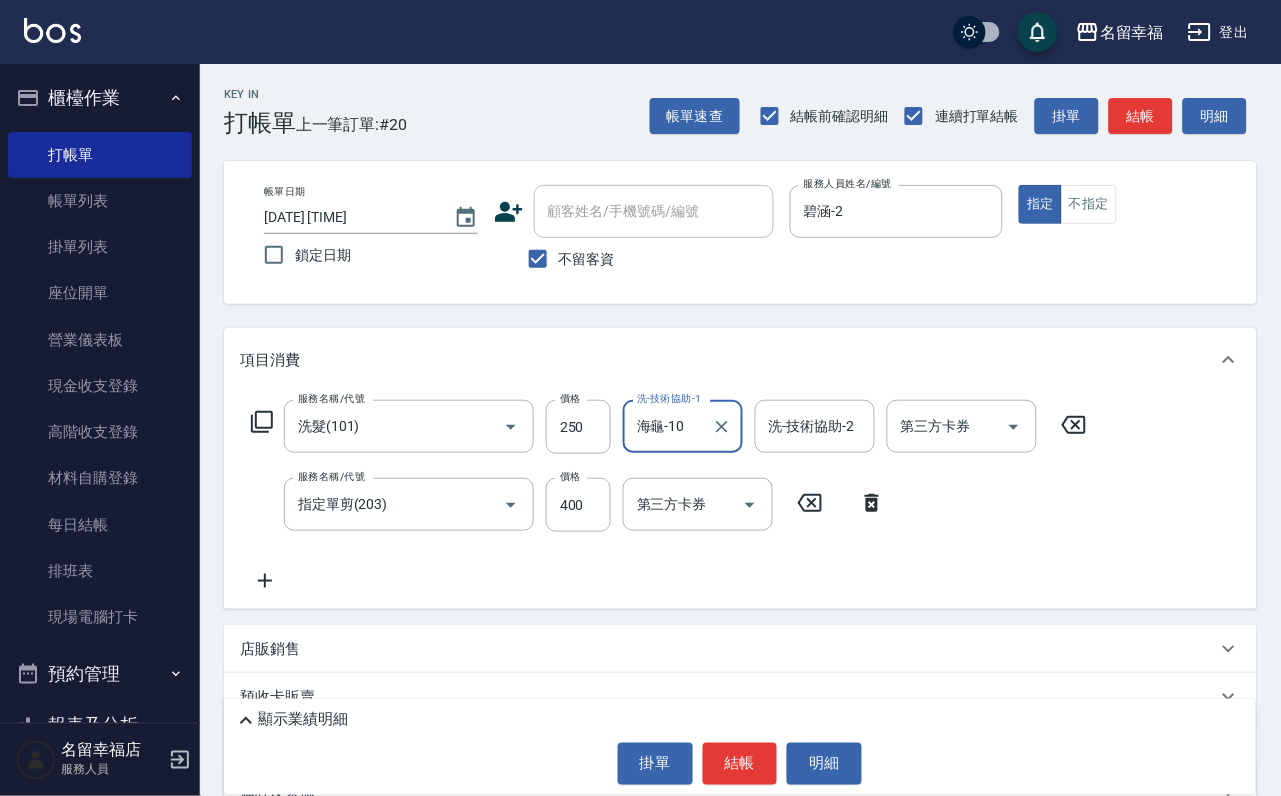 click 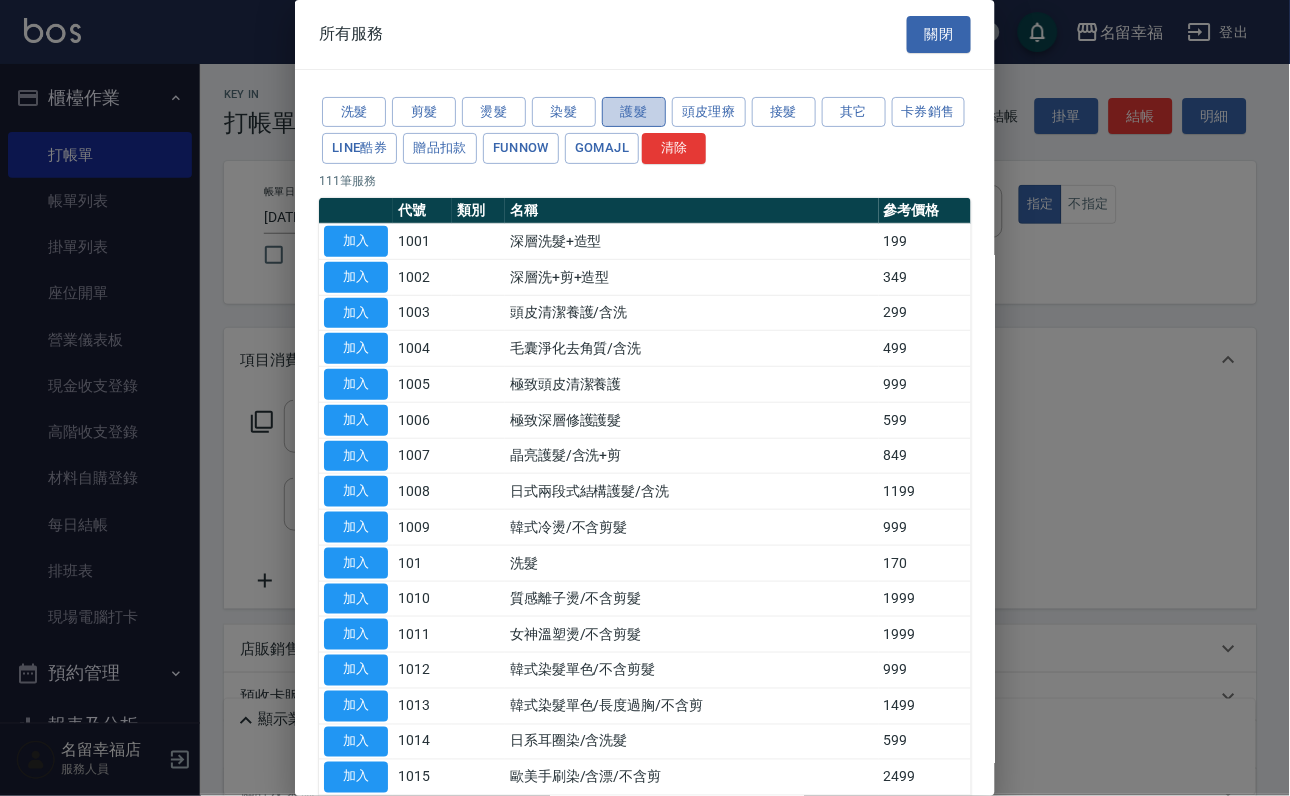 click on "護髮" at bounding box center (634, 112) 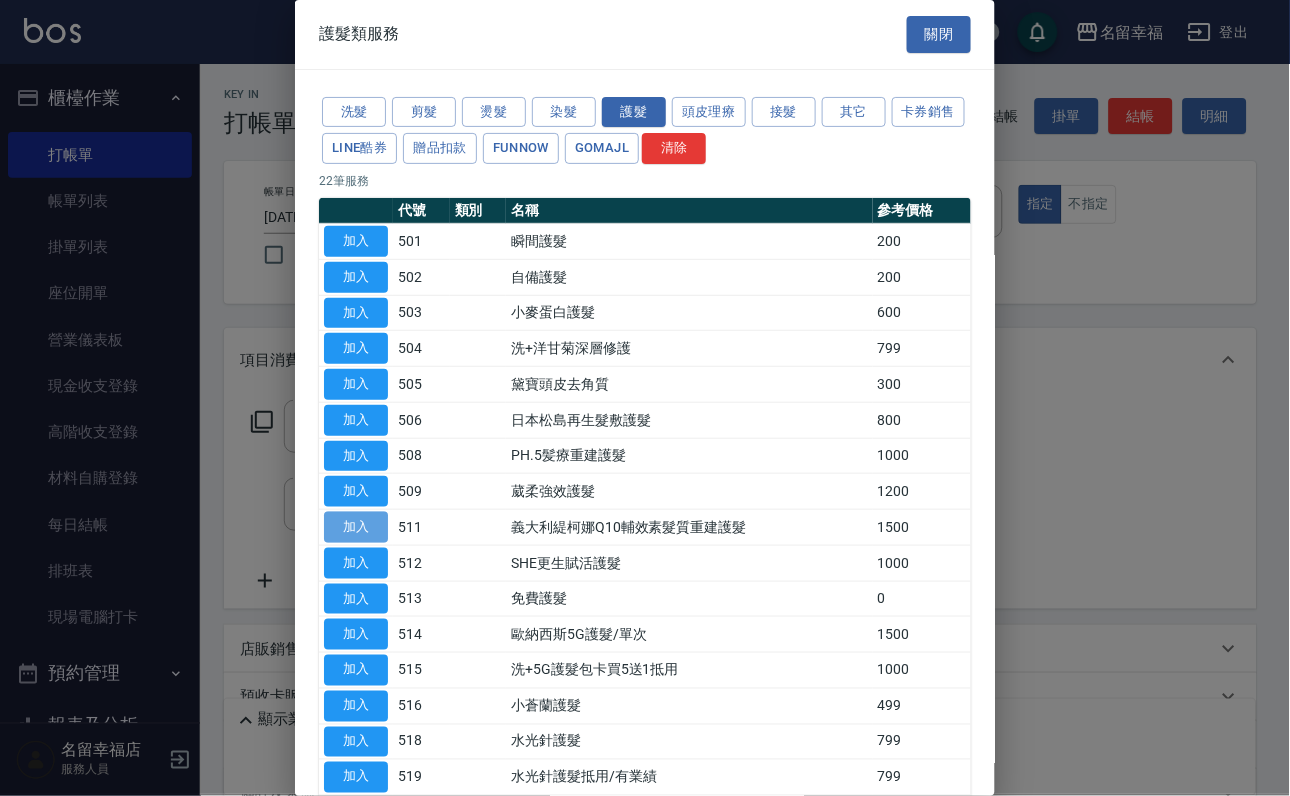 click on "加入" at bounding box center [356, 527] 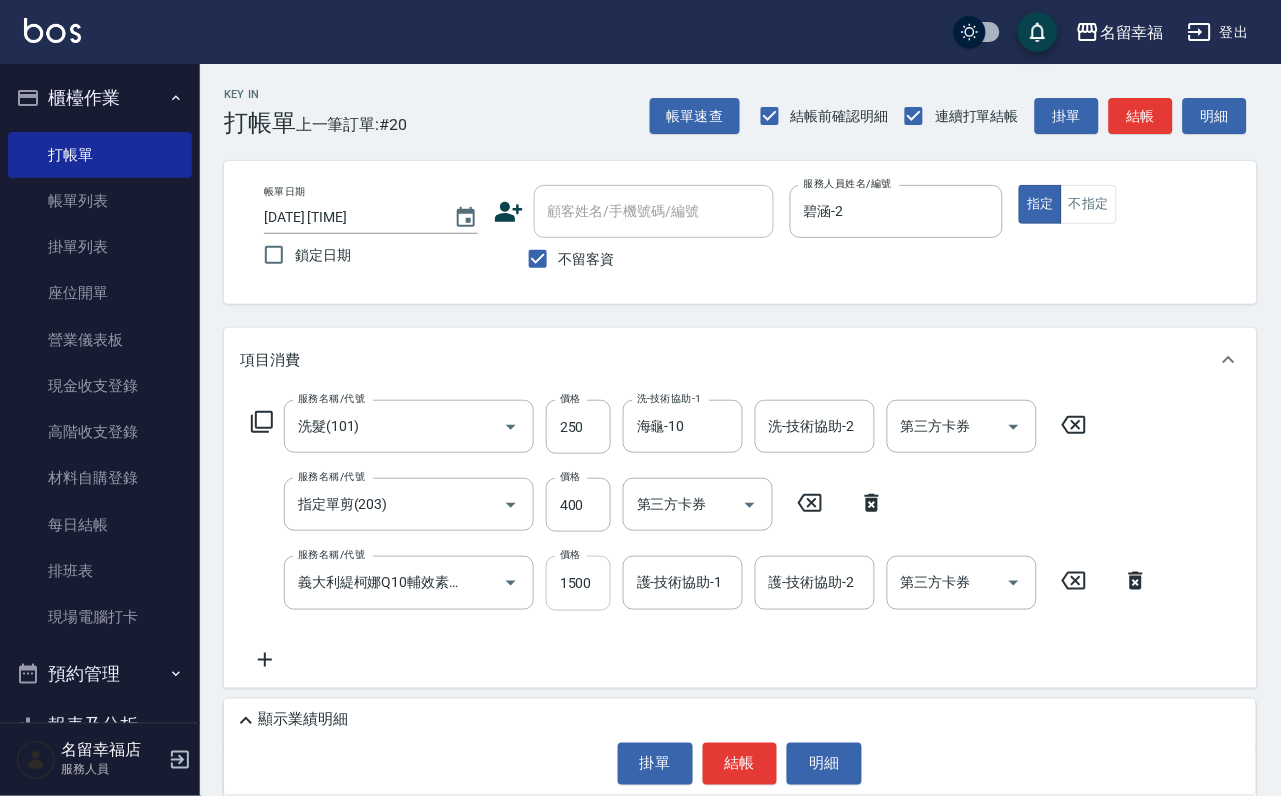 click on "1500" at bounding box center (578, 583) 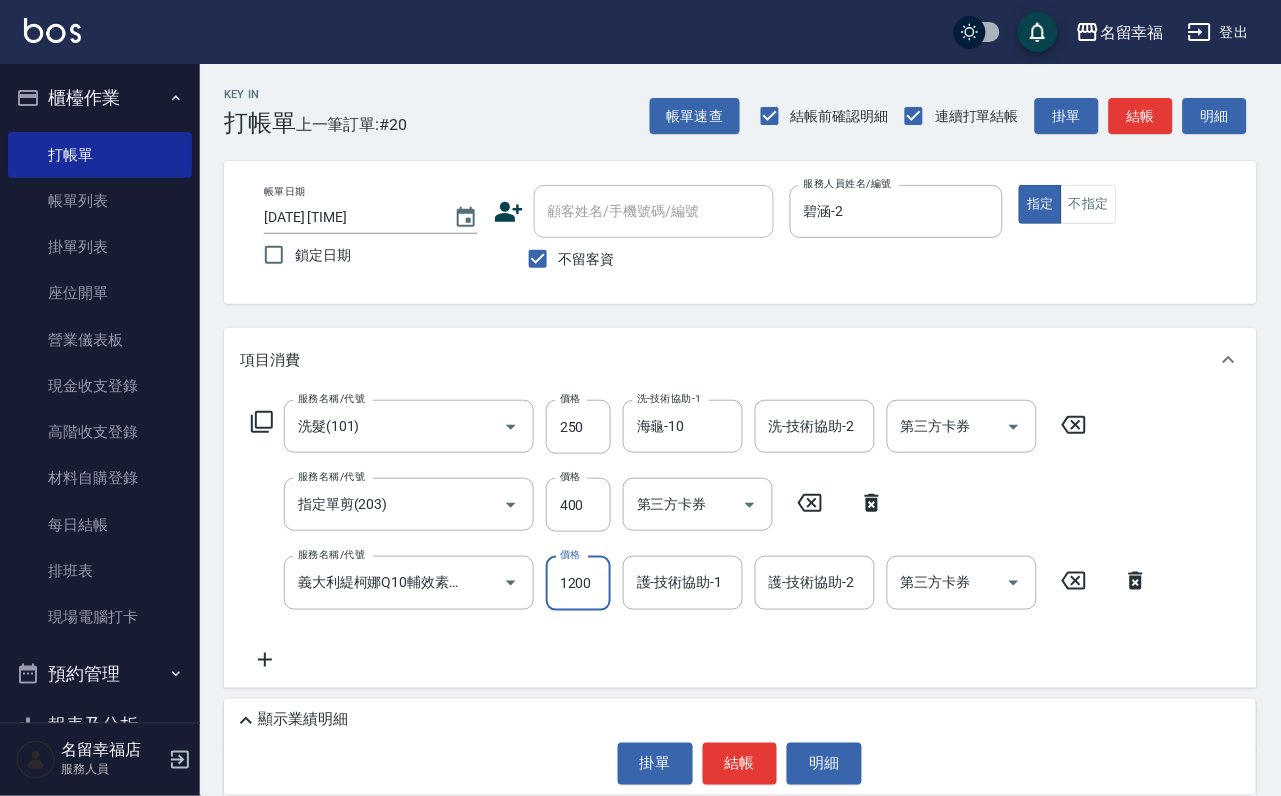 scroll, scrollTop: 0, scrollLeft: 1, axis: horizontal 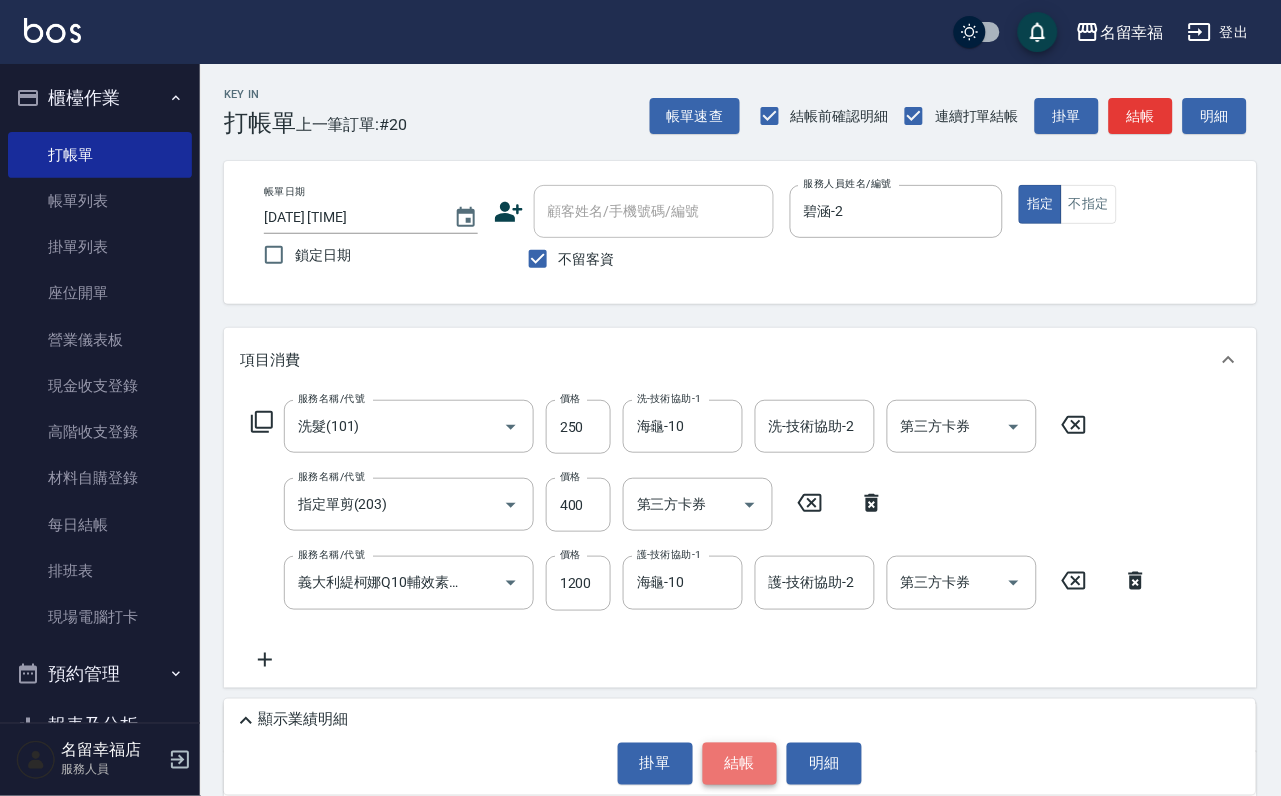 click on "結帳" at bounding box center (740, 764) 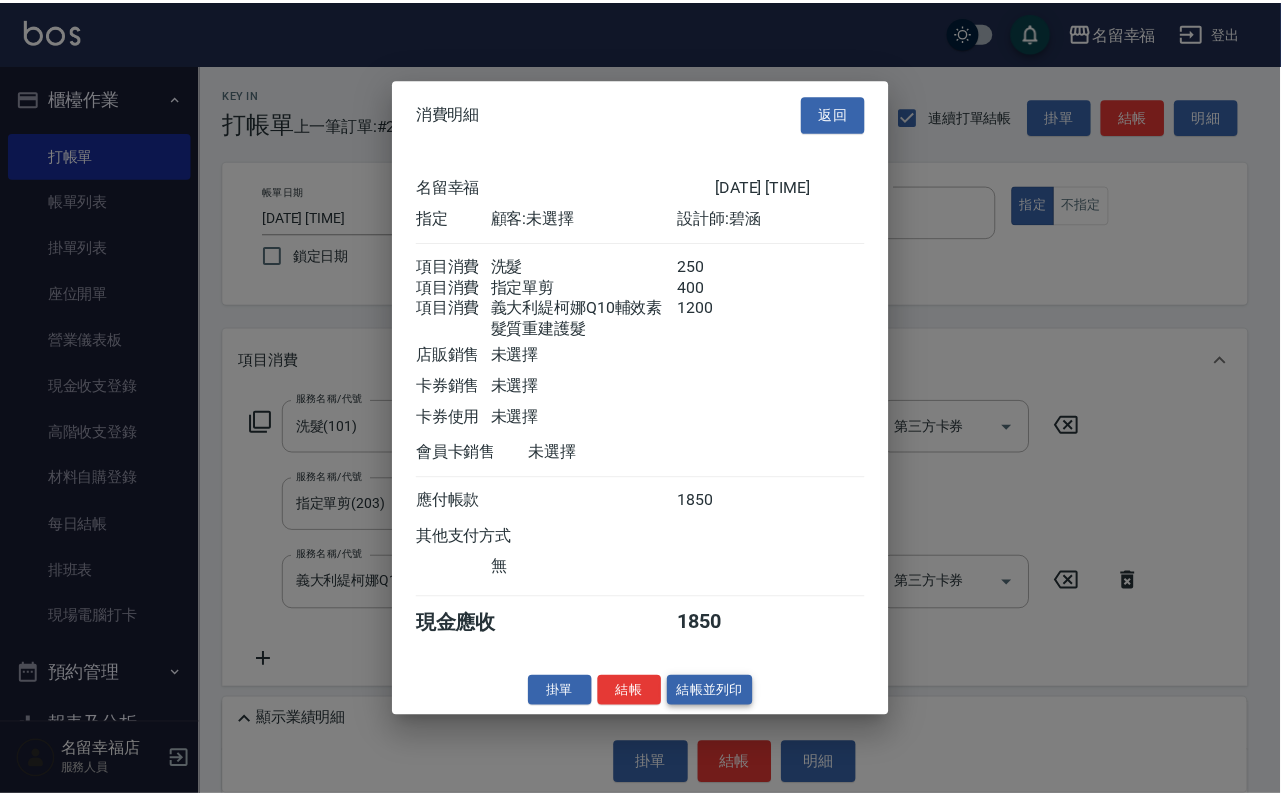 scroll, scrollTop: 434, scrollLeft: 0, axis: vertical 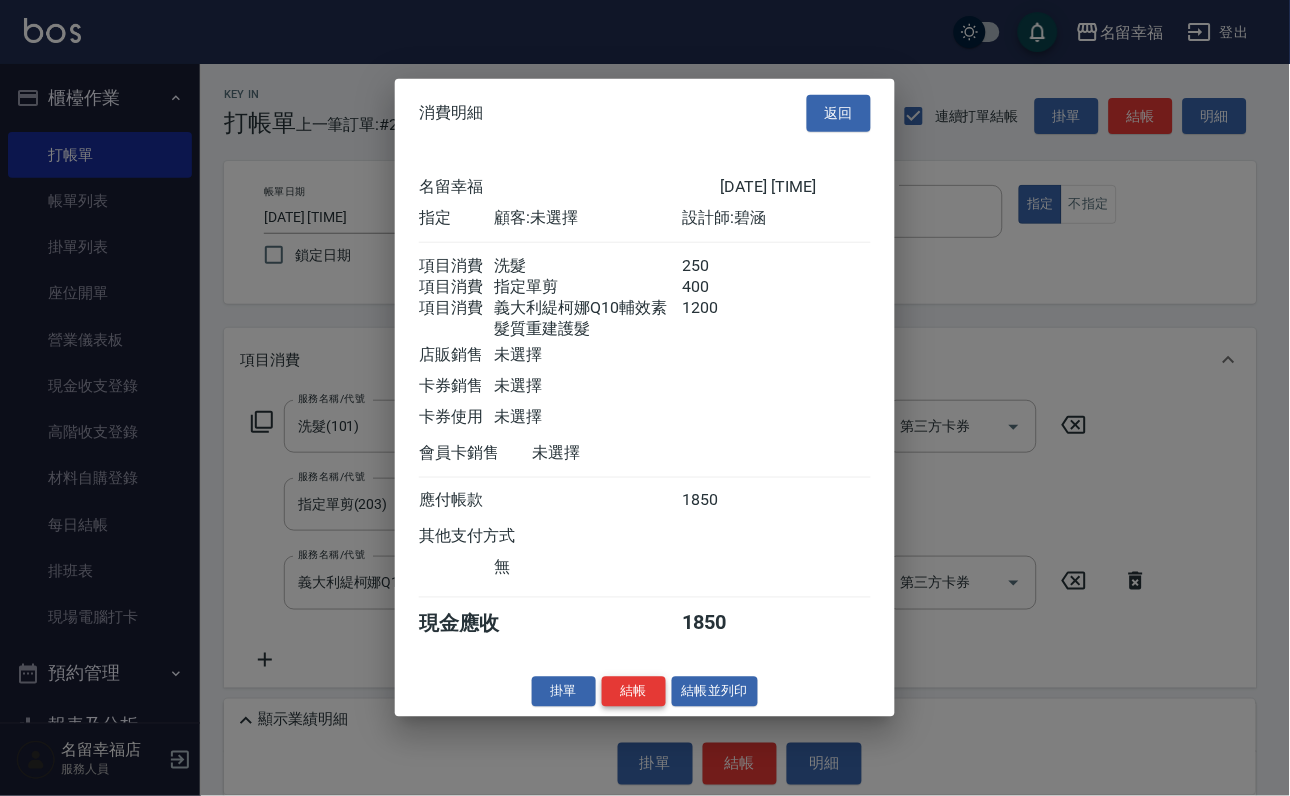 click on "結帳" at bounding box center [634, 691] 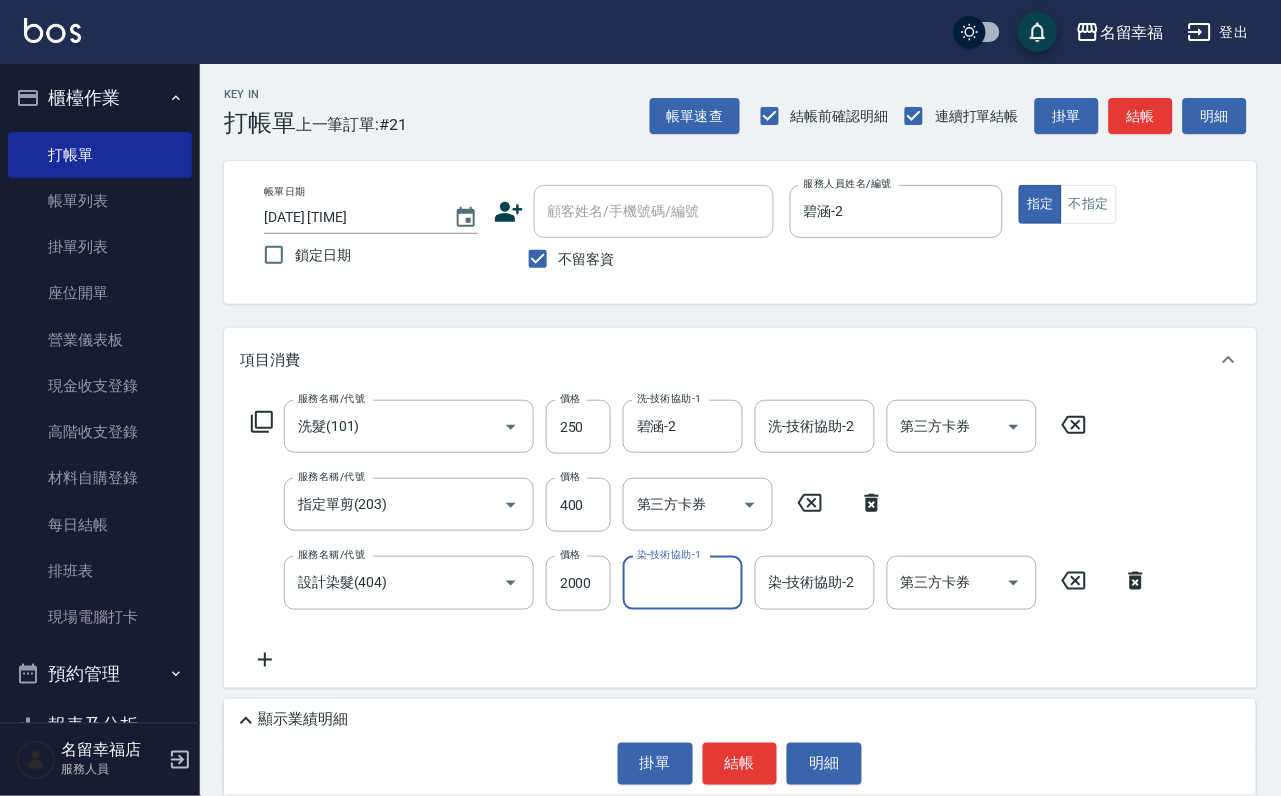 scroll, scrollTop: 0, scrollLeft: 0, axis: both 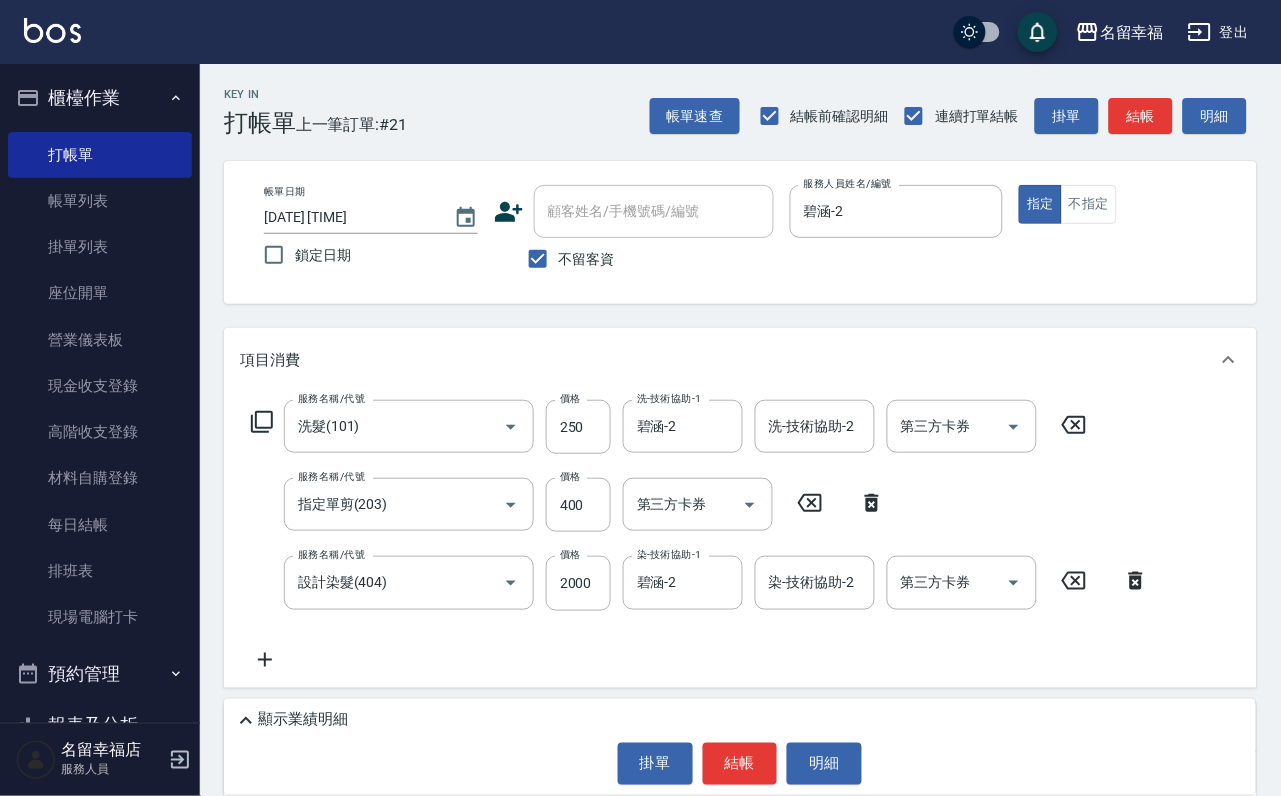 click 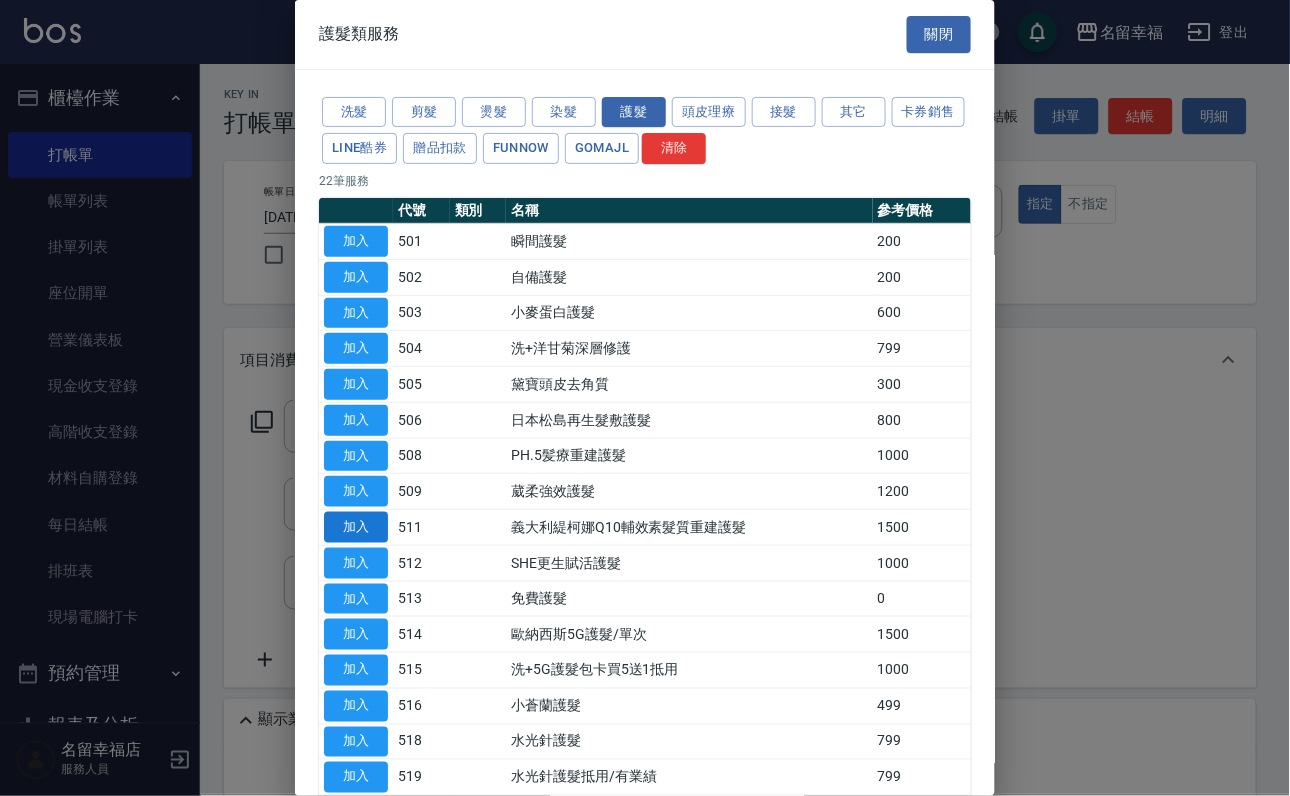 click on "加入" at bounding box center [356, 527] 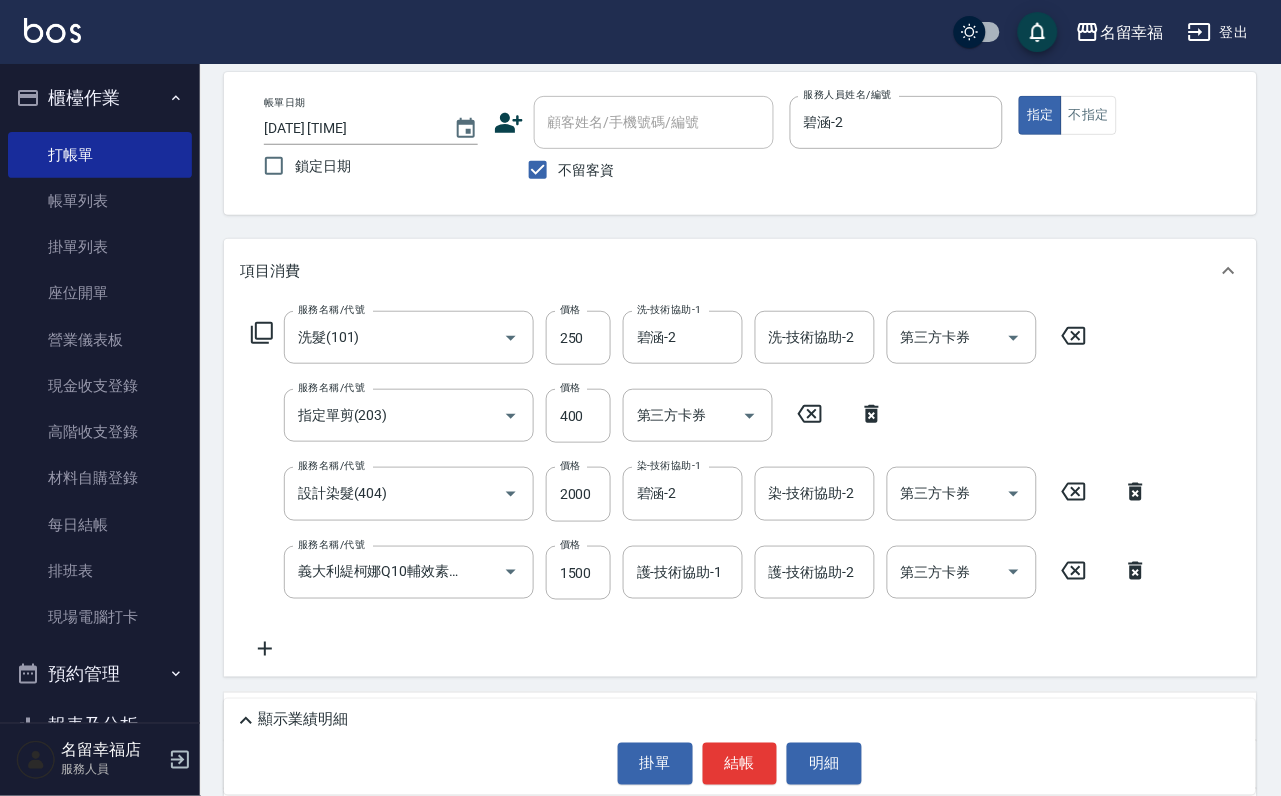 scroll, scrollTop: 150, scrollLeft: 0, axis: vertical 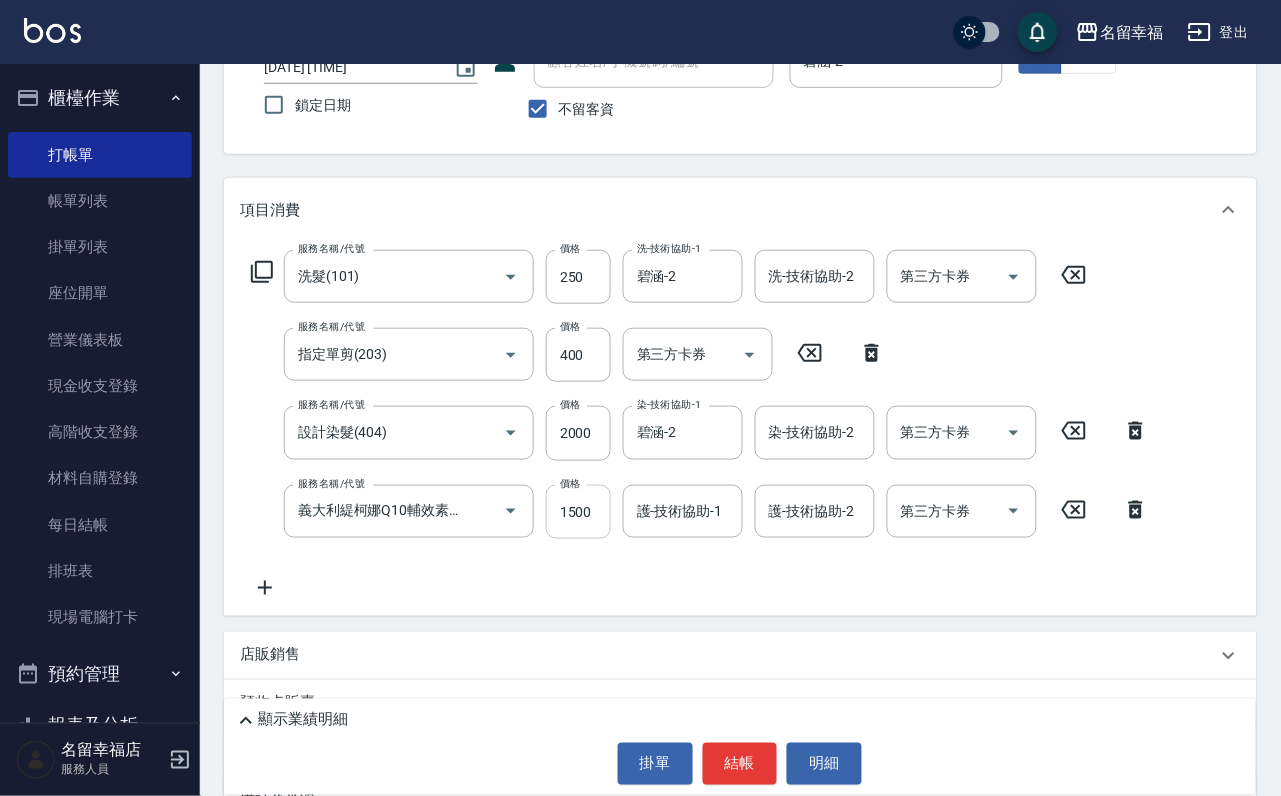 click on "1500" at bounding box center (578, 512) 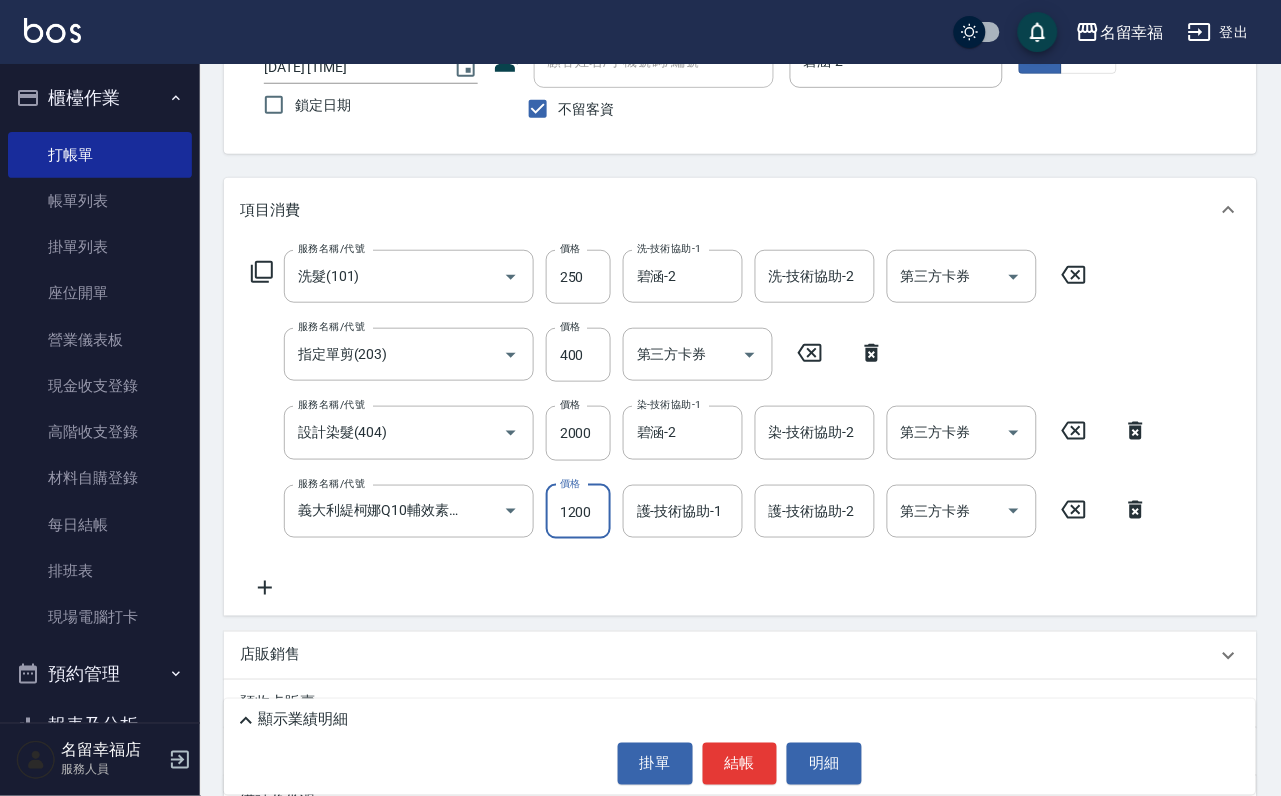 scroll, scrollTop: 0, scrollLeft: 0, axis: both 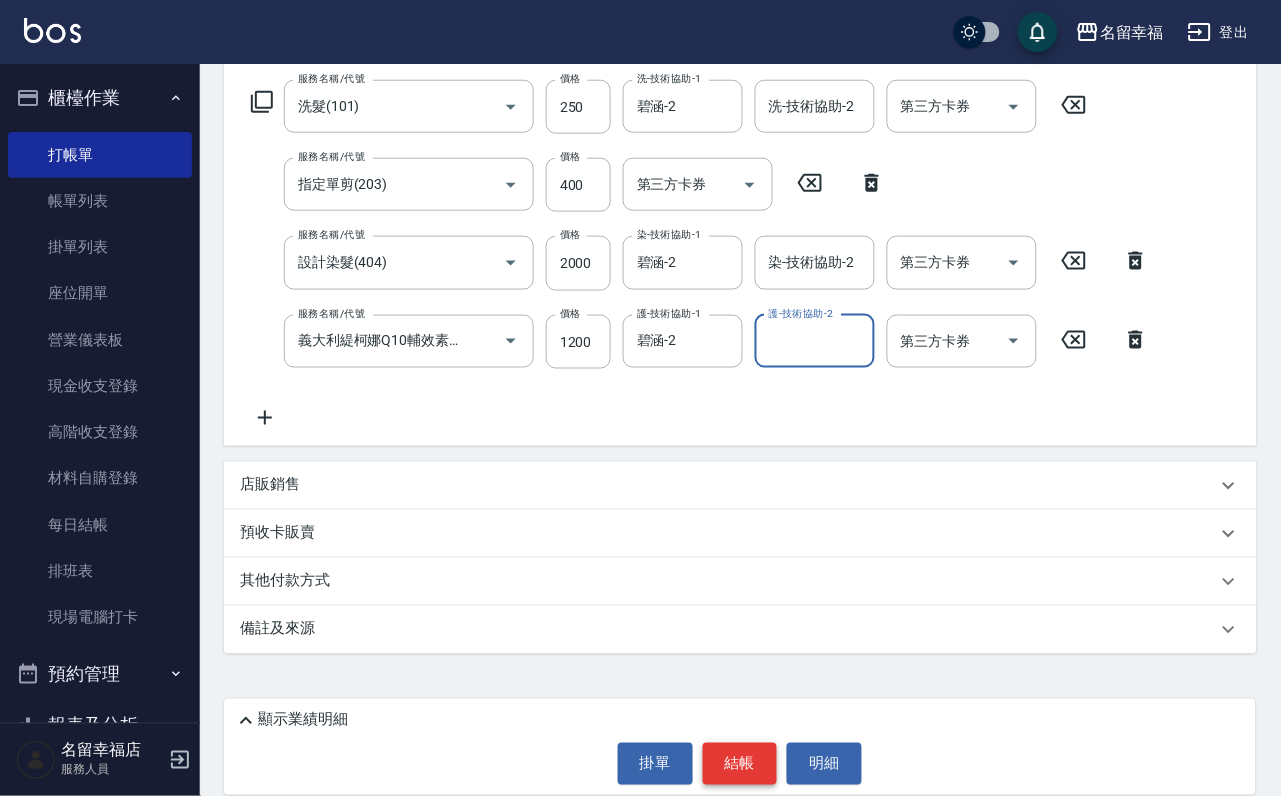 click on "結帳" at bounding box center [740, 764] 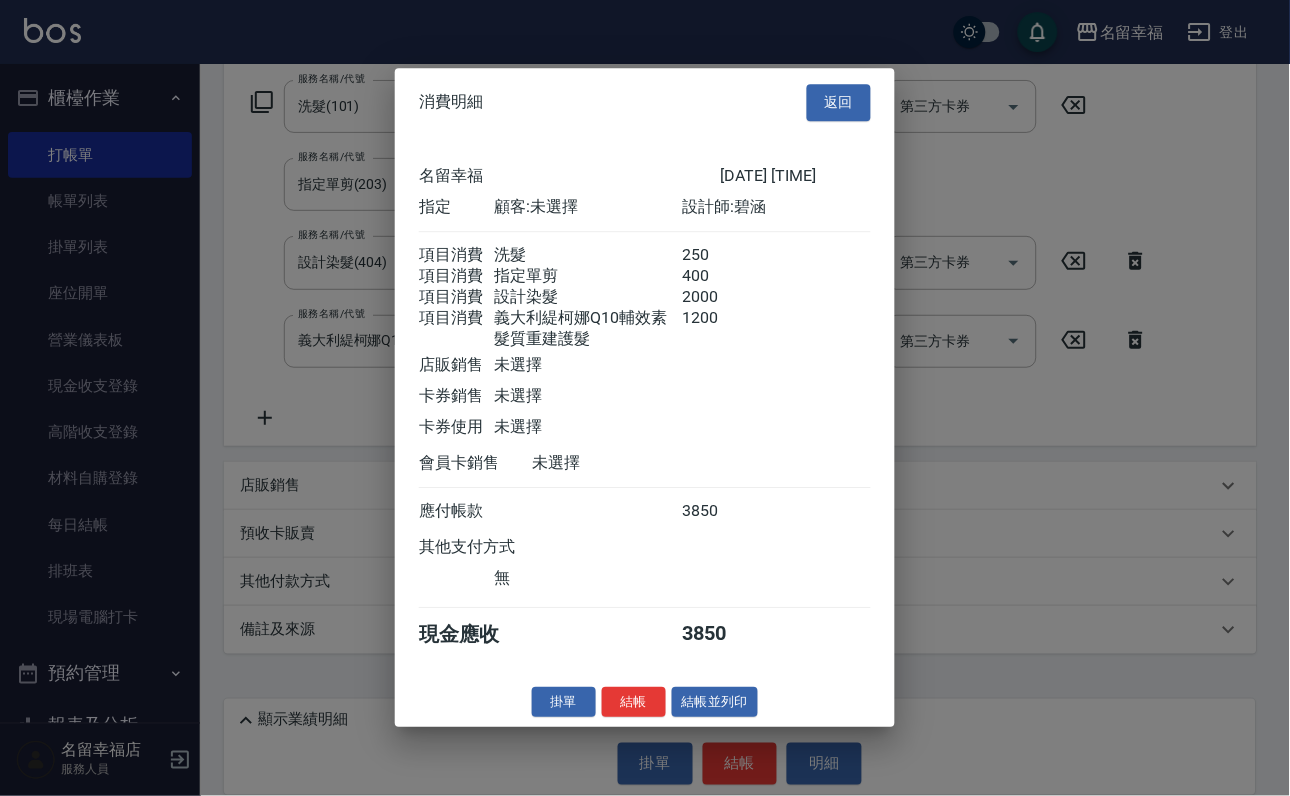 scroll, scrollTop: 508, scrollLeft: 0, axis: vertical 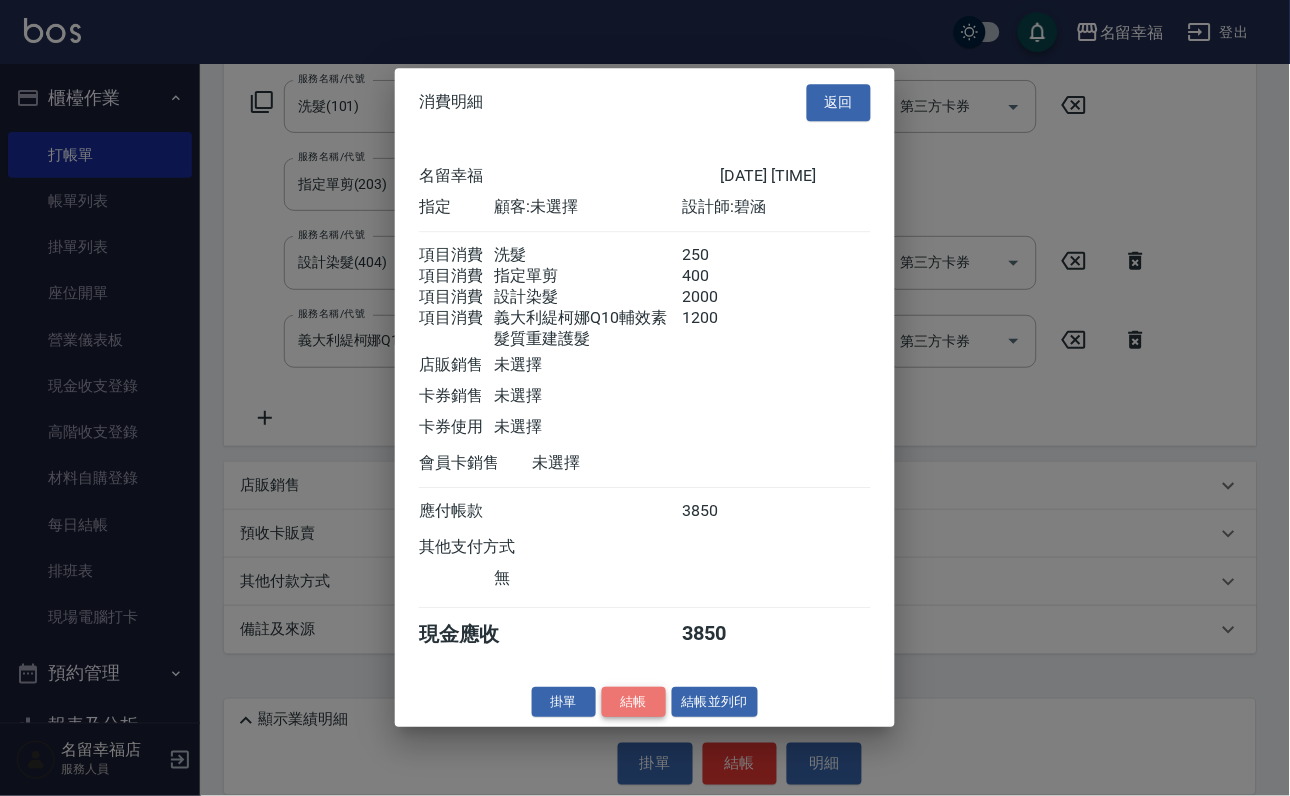 click on "結帳" at bounding box center [634, 702] 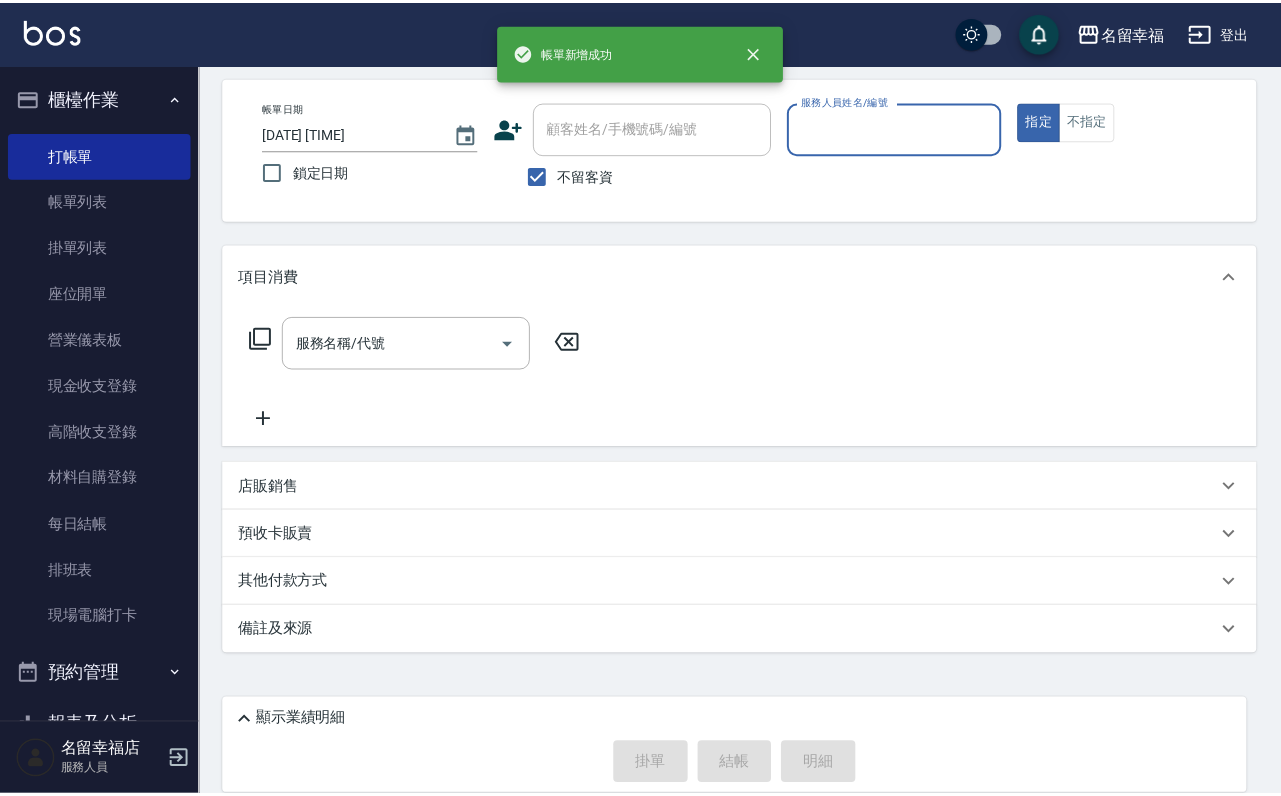 scroll, scrollTop: 119, scrollLeft: 0, axis: vertical 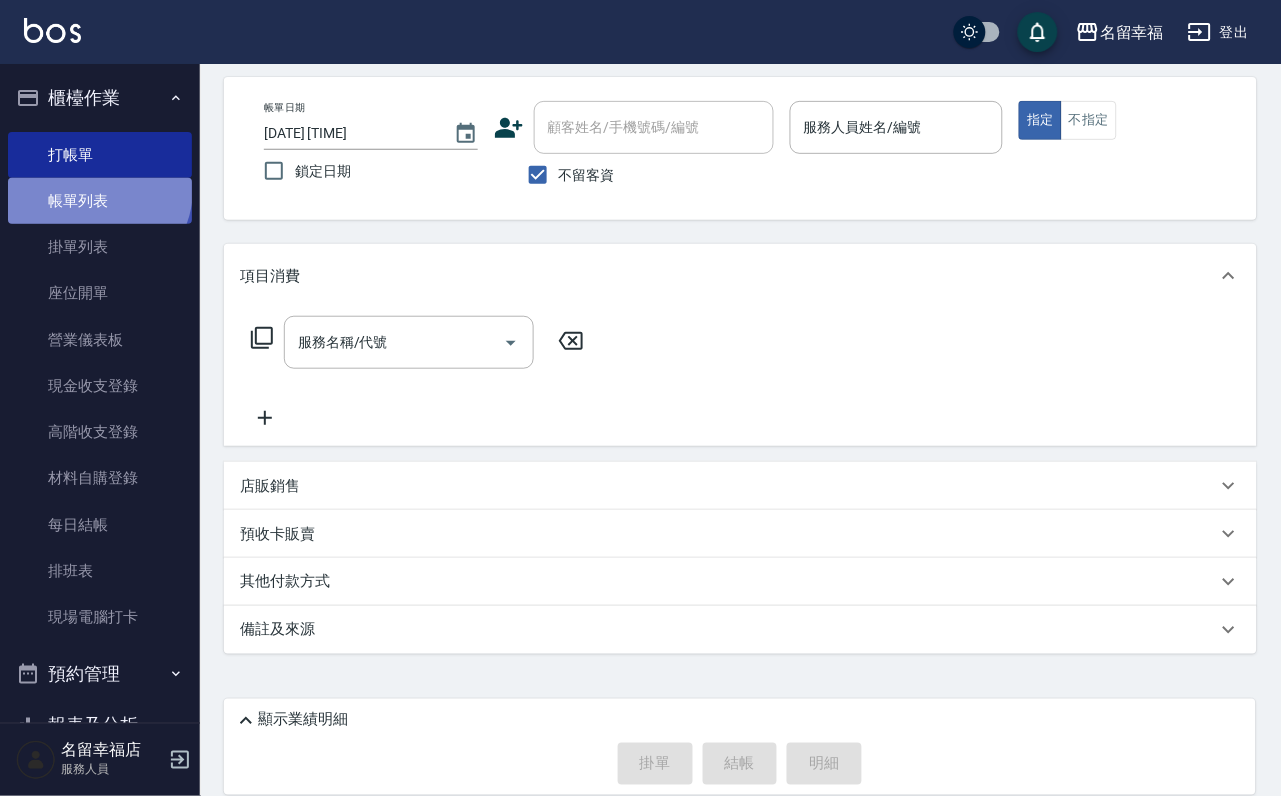 click on "帳單列表" at bounding box center (100, 201) 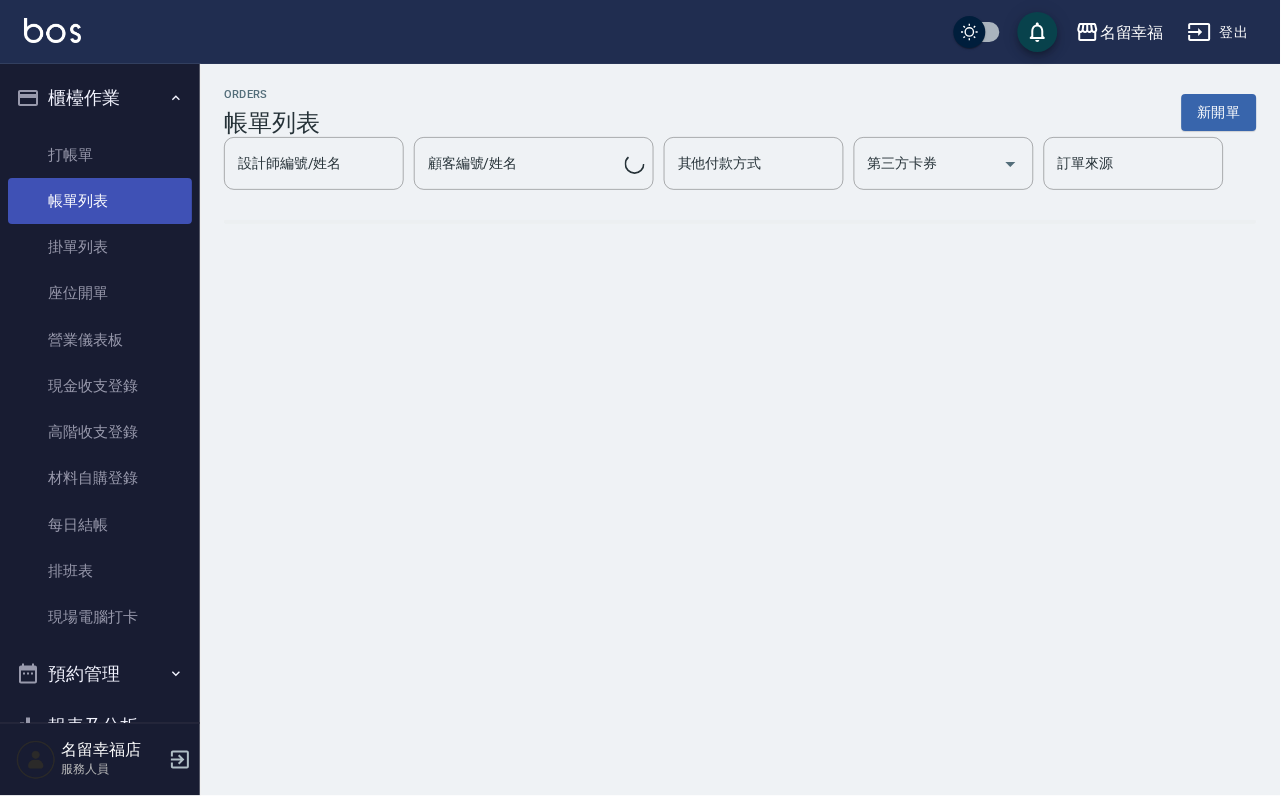 scroll, scrollTop: 0, scrollLeft: 0, axis: both 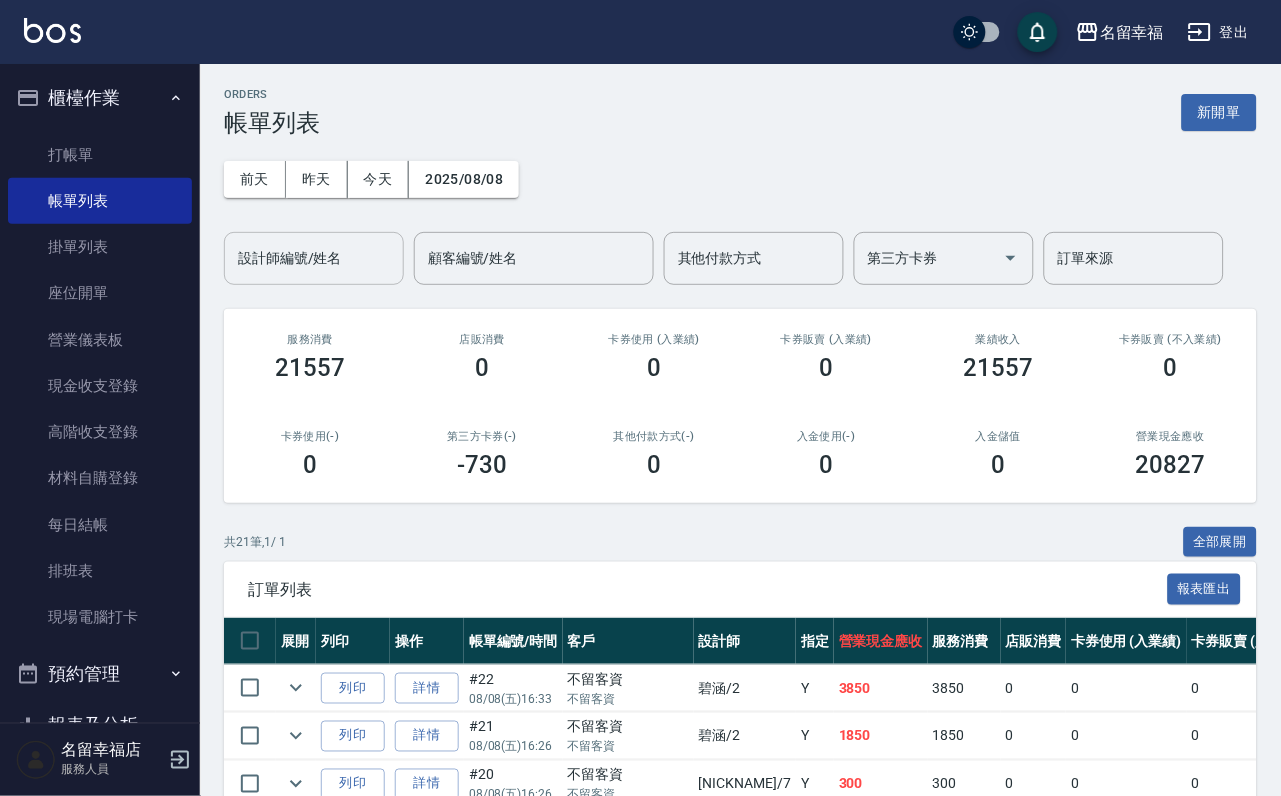 click on "設計師編號/姓名" at bounding box center [314, 258] 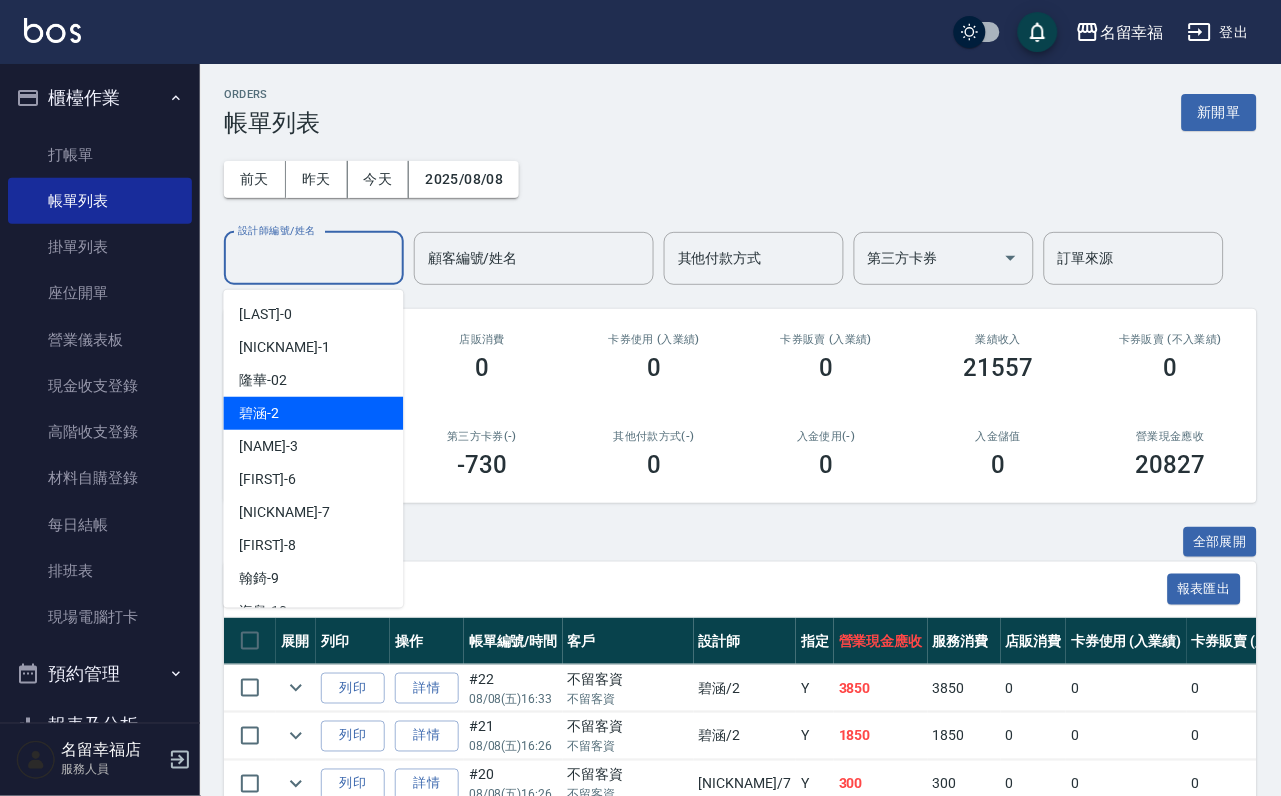 click on "[FIRST] - 2" at bounding box center [260, 413] 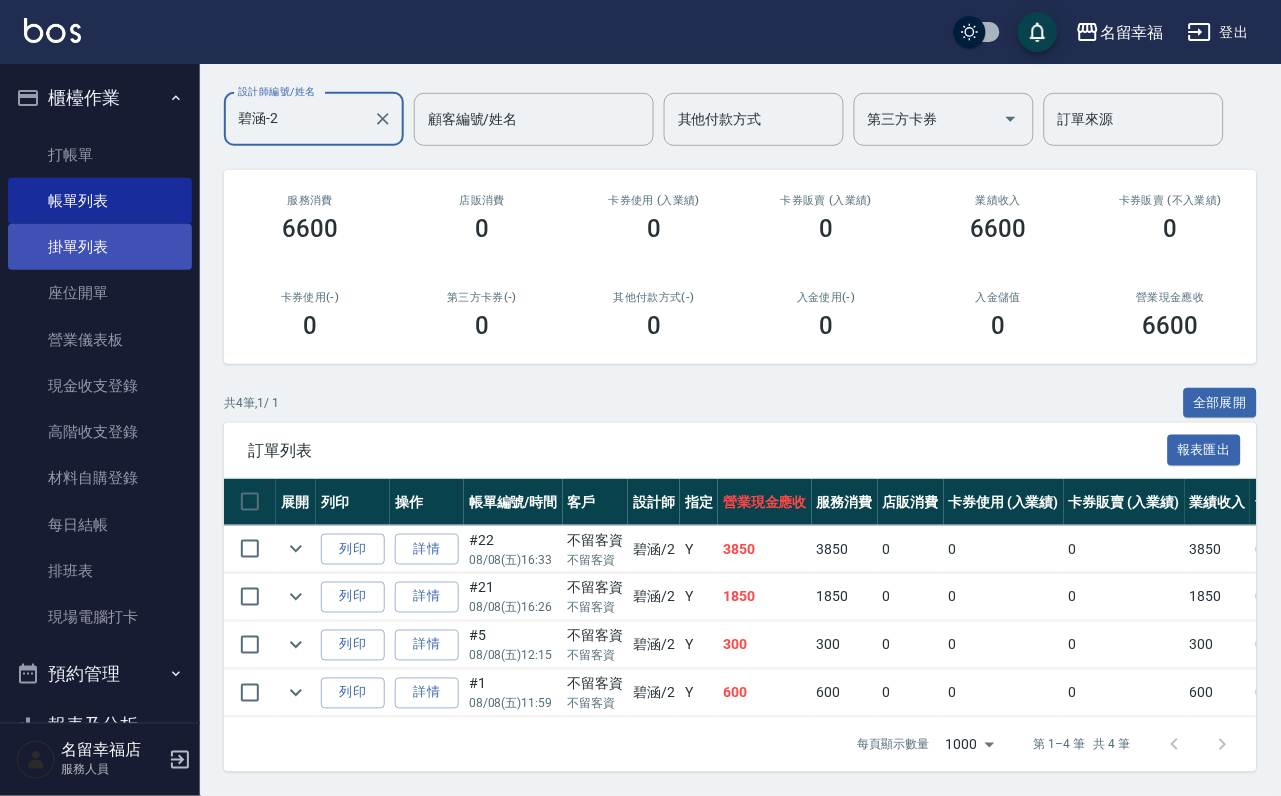 scroll, scrollTop: 0, scrollLeft: 0, axis: both 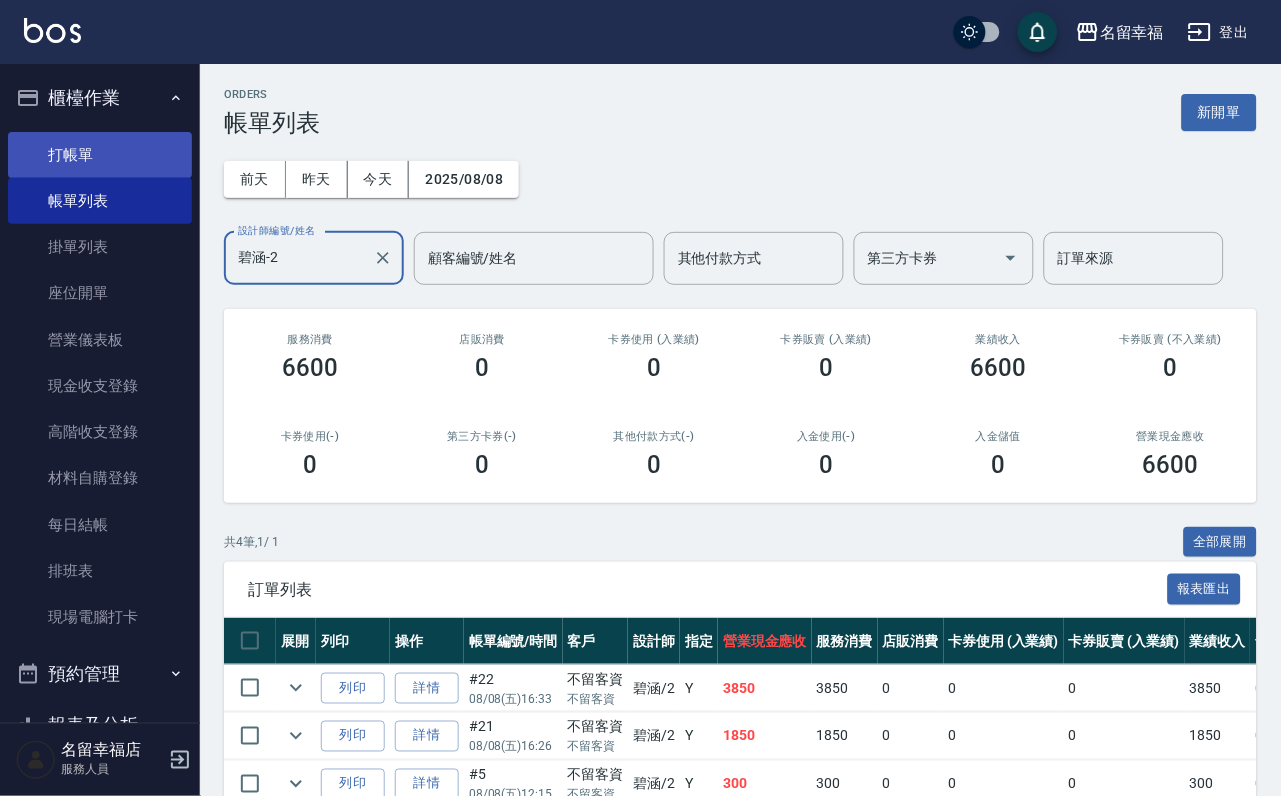 click on "打帳單" at bounding box center [100, 155] 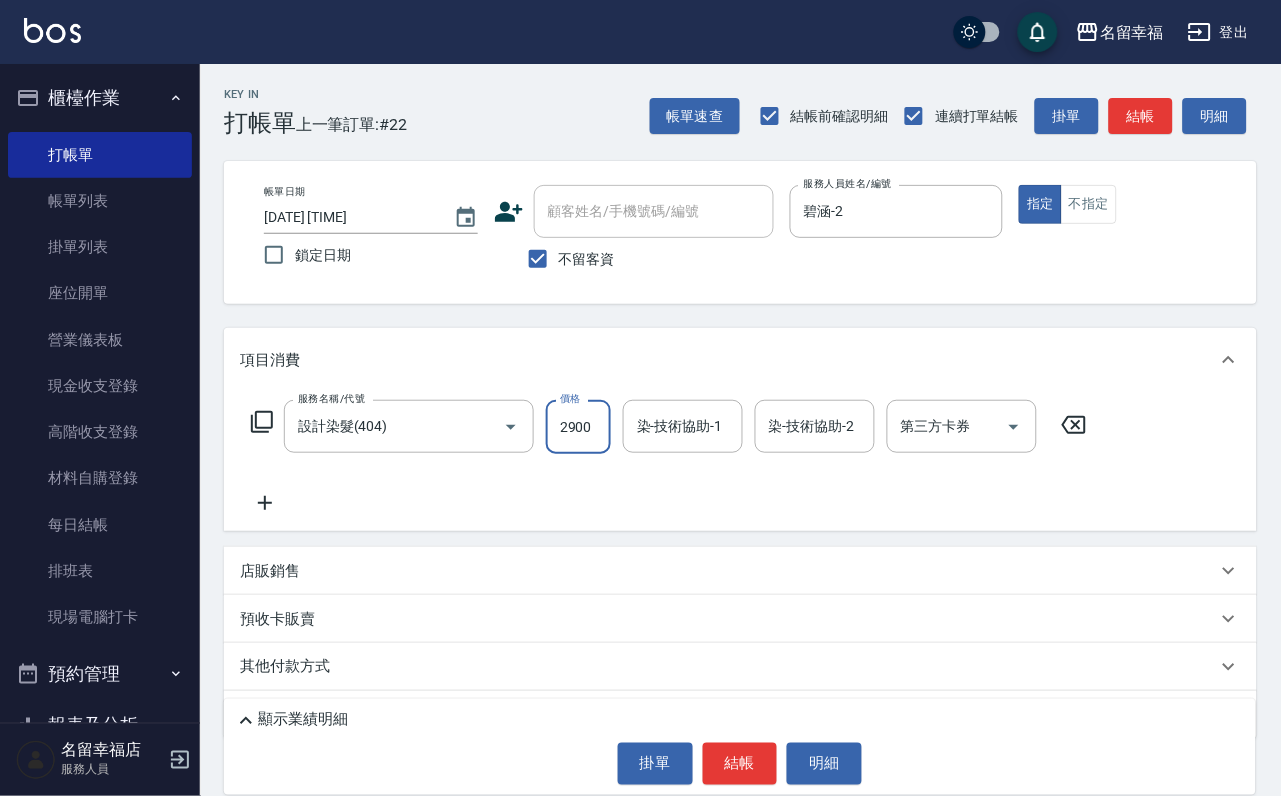 scroll, scrollTop: 0, scrollLeft: 1, axis: horizontal 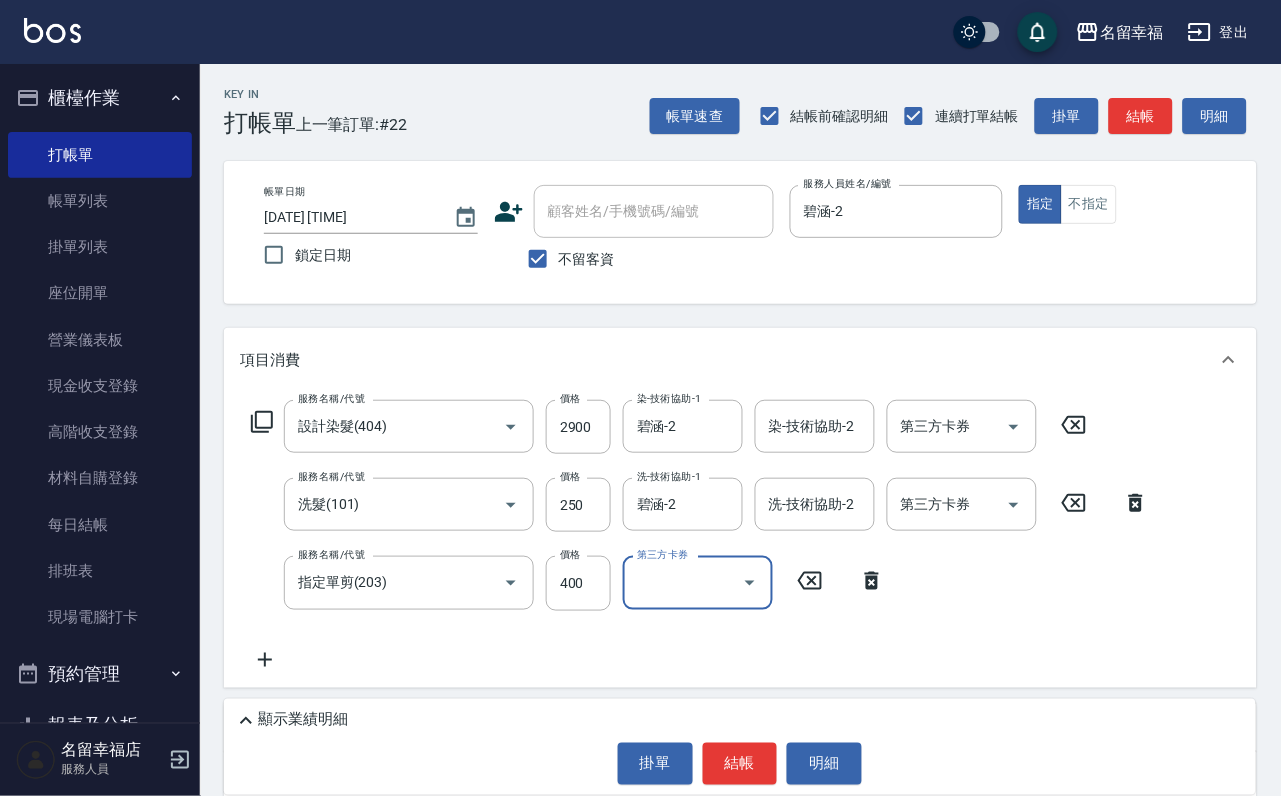 click 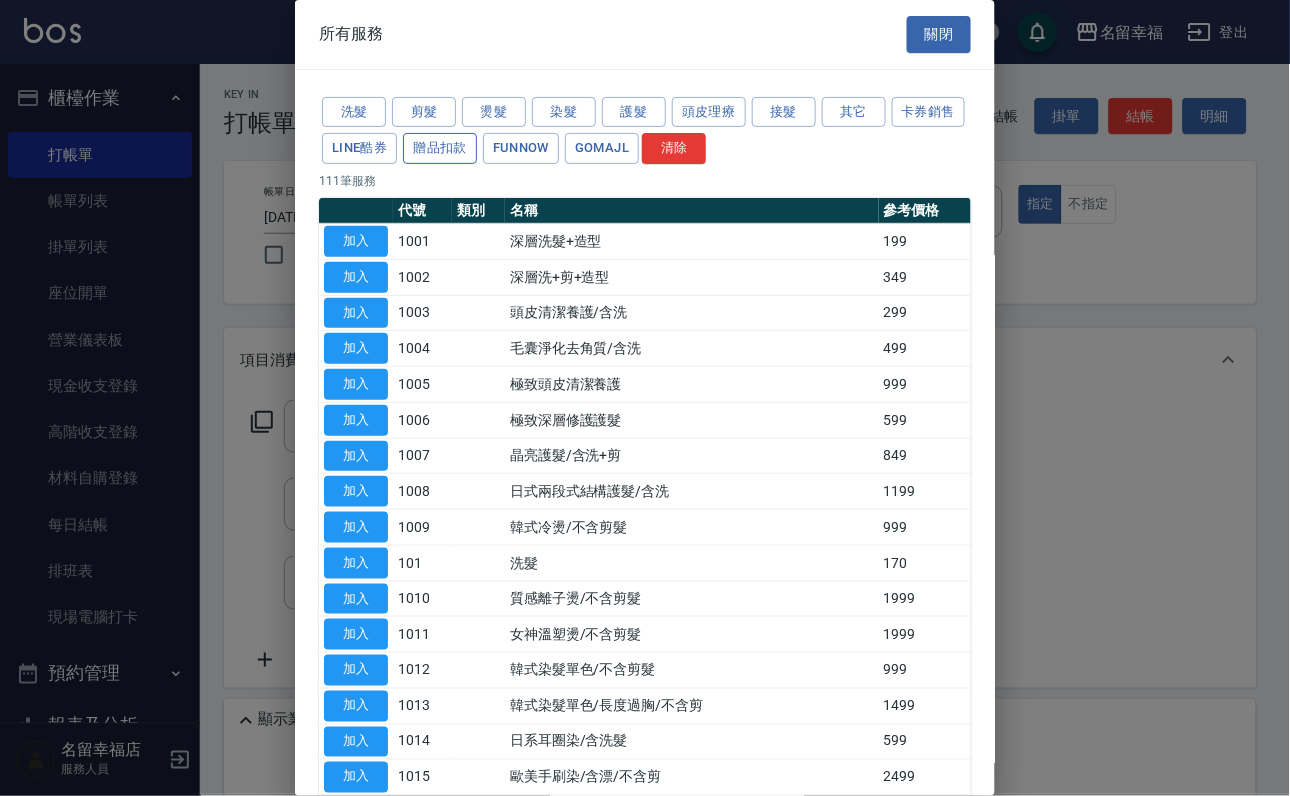 click on "贈品扣款" at bounding box center [440, 148] 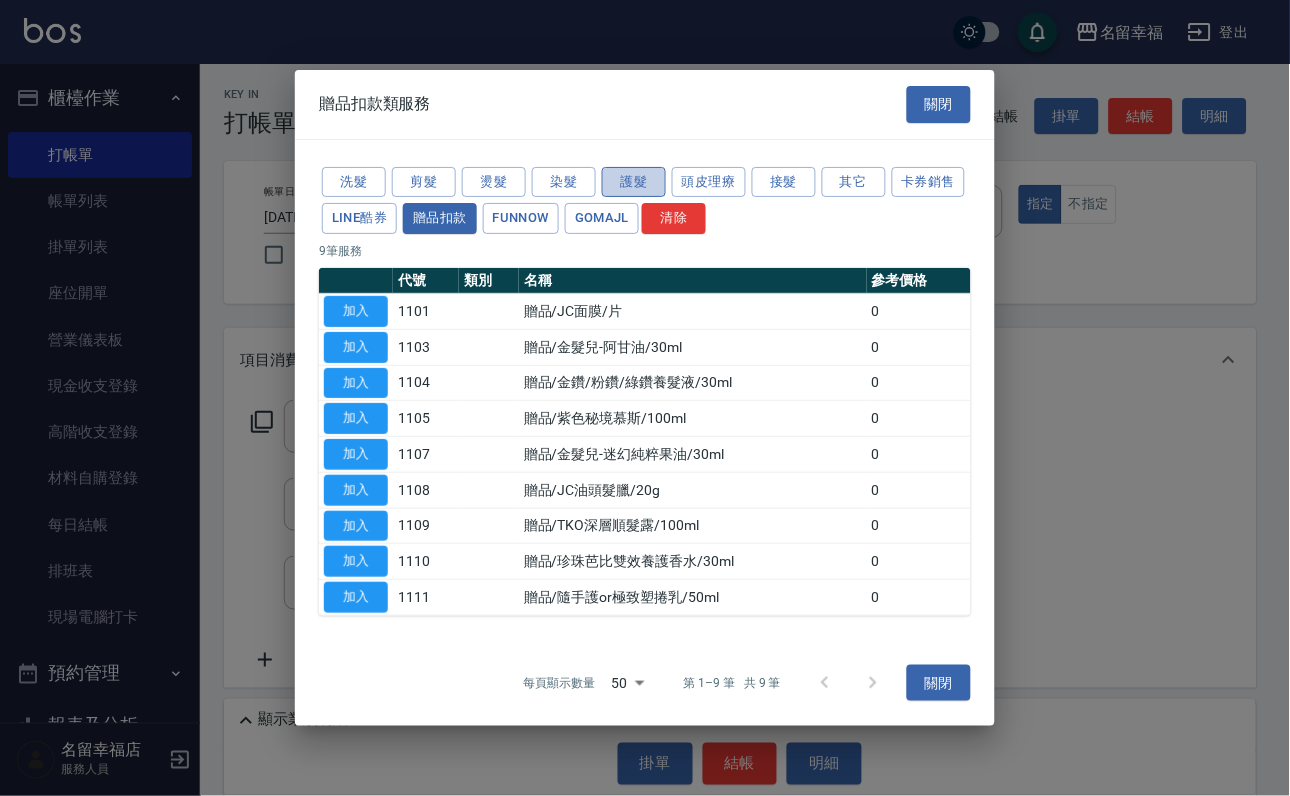 click on "護髮" at bounding box center [634, 182] 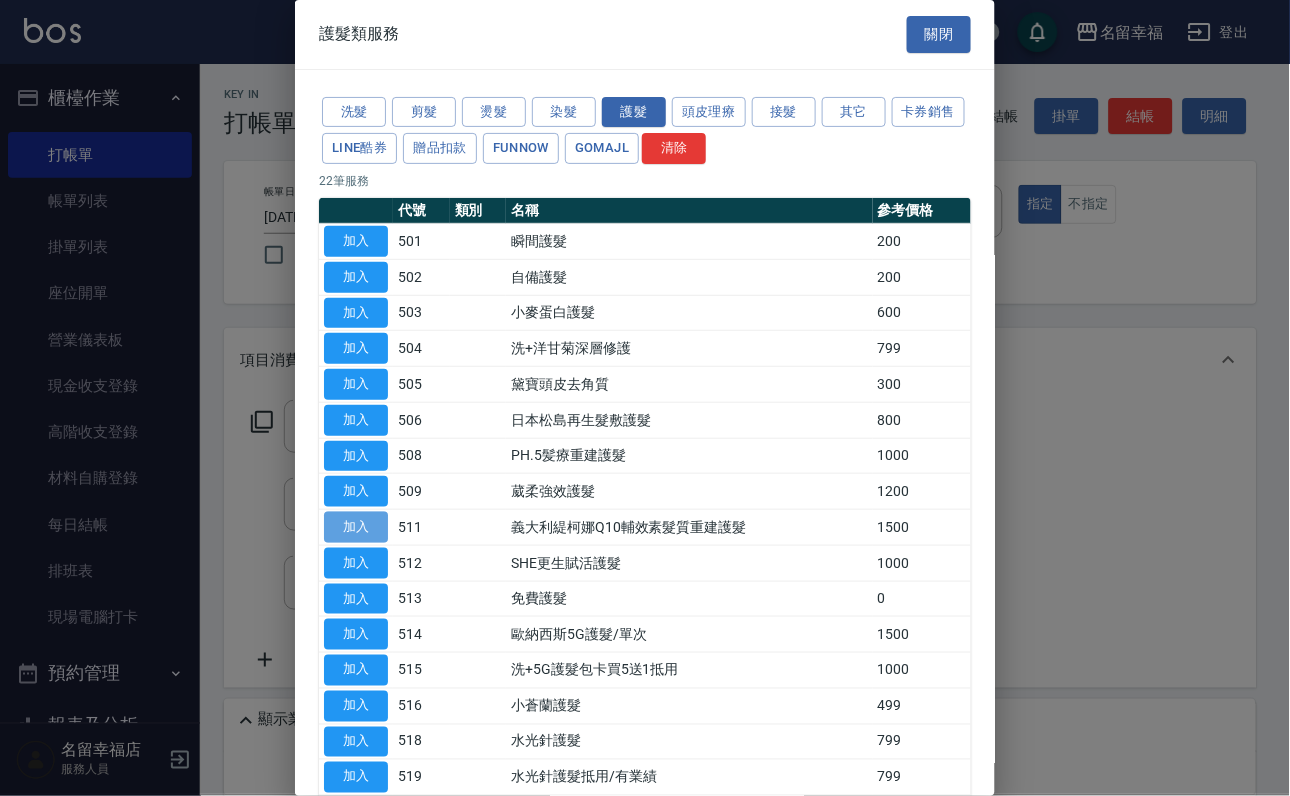 click on "加入" at bounding box center [356, 527] 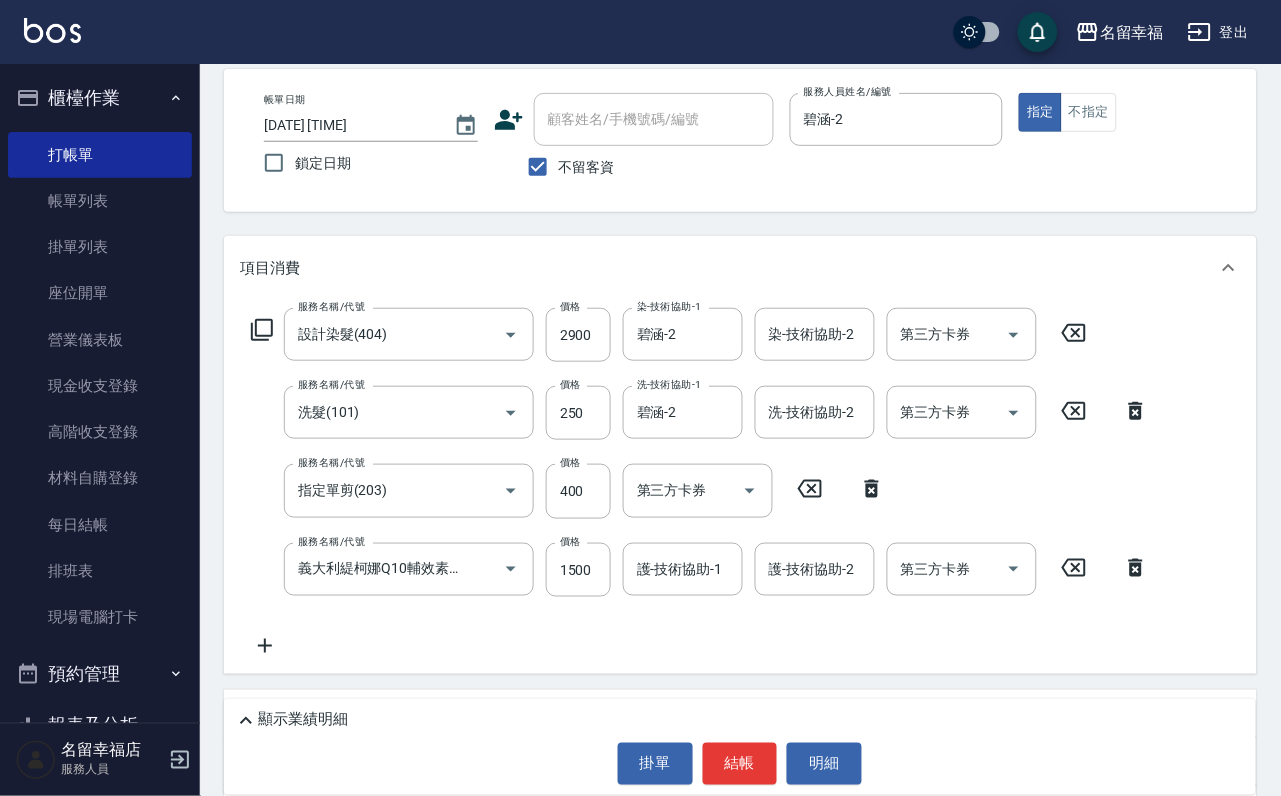 scroll, scrollTop: 150, scrollLeft: 0, axis: vertical 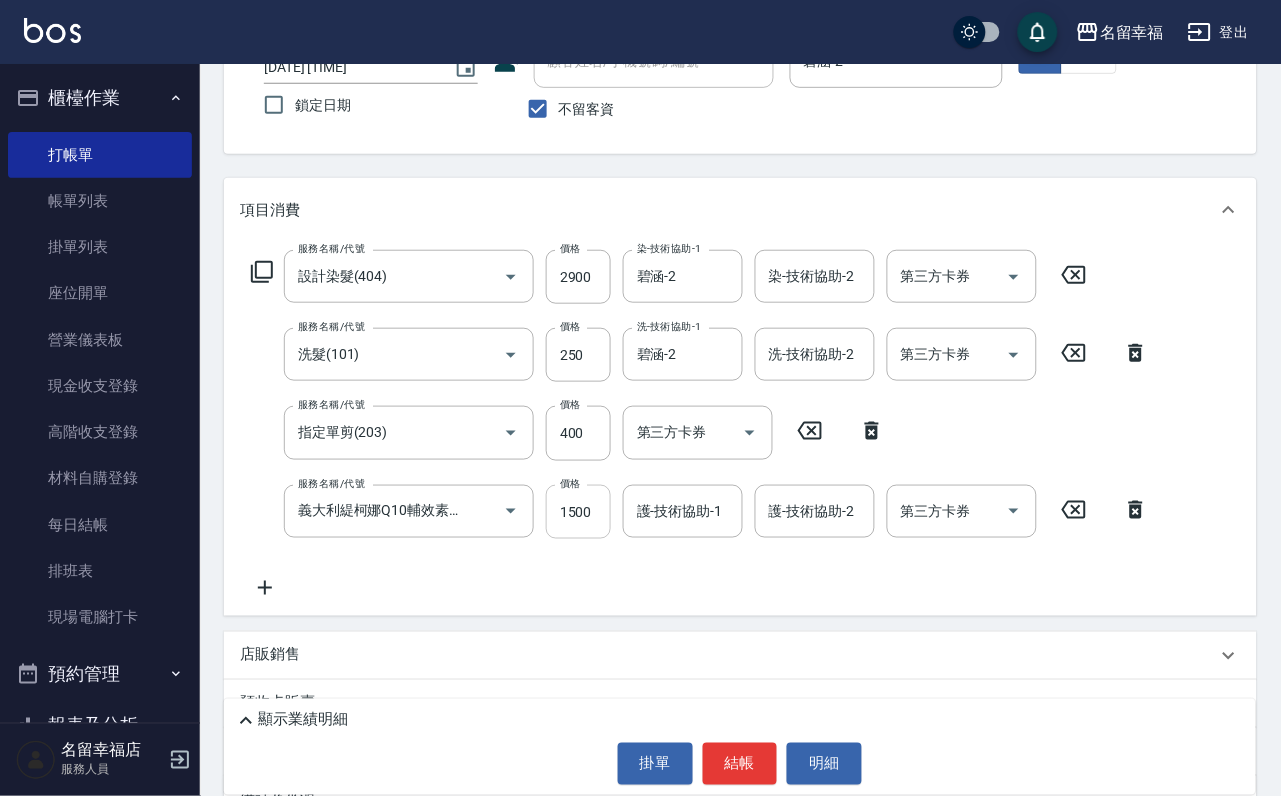 click on "1500" at bounding box center (578, 512) 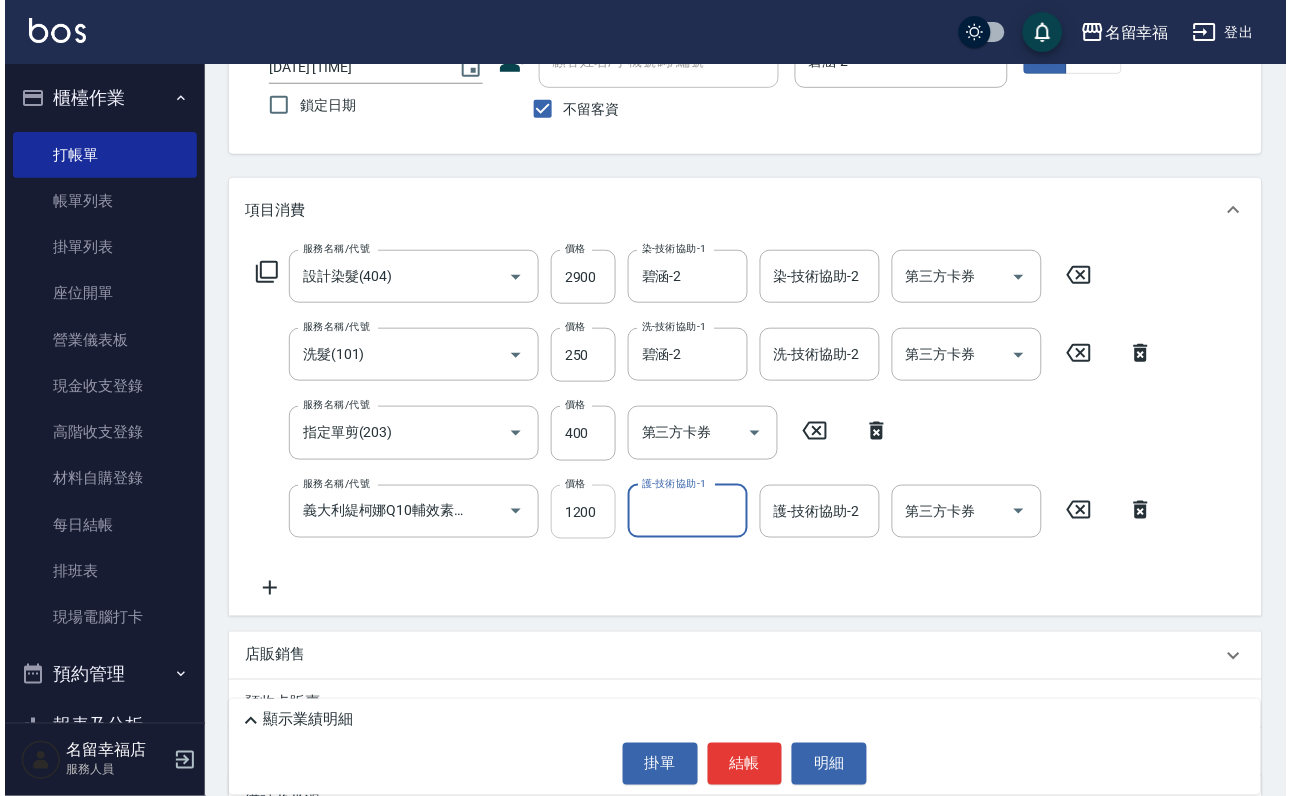 scroll, scrollTop: 0, scrollLeft: 0, axis: both 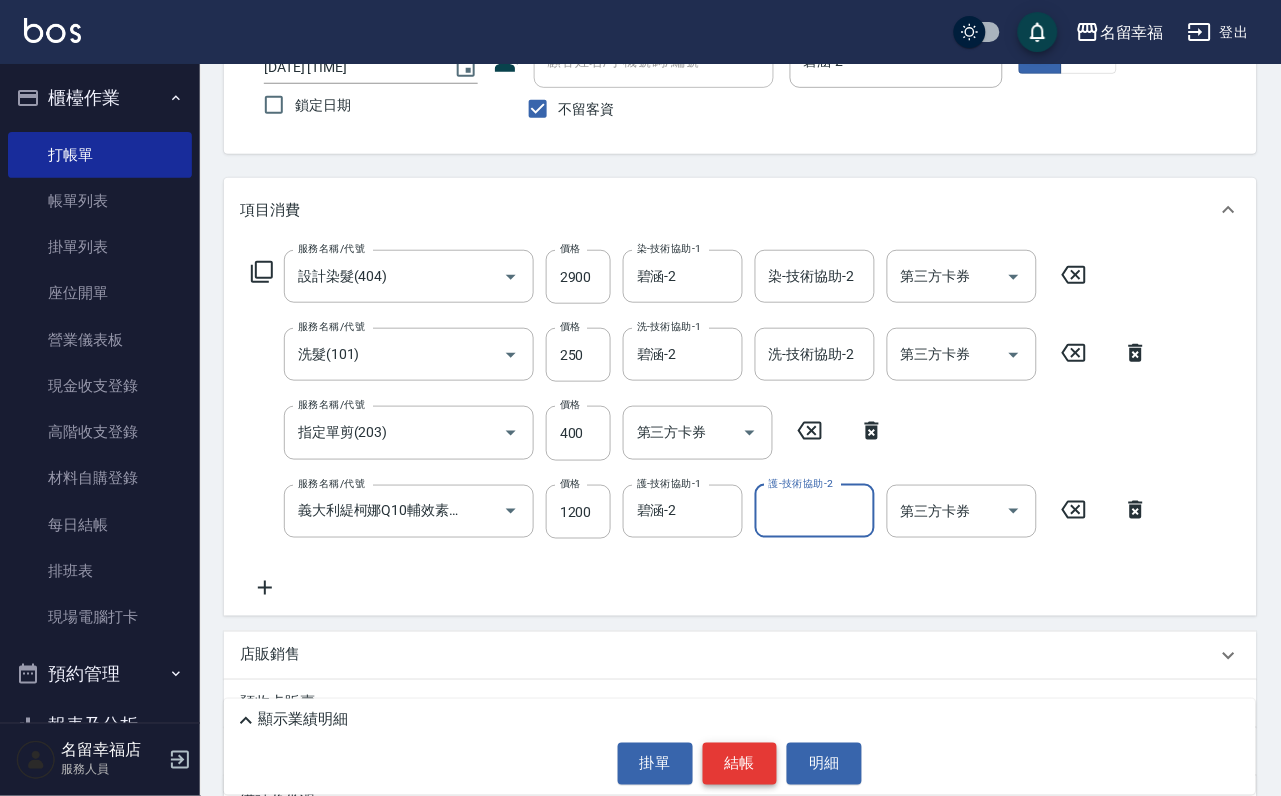 click on "結帳" at bounding box center (740, 764) 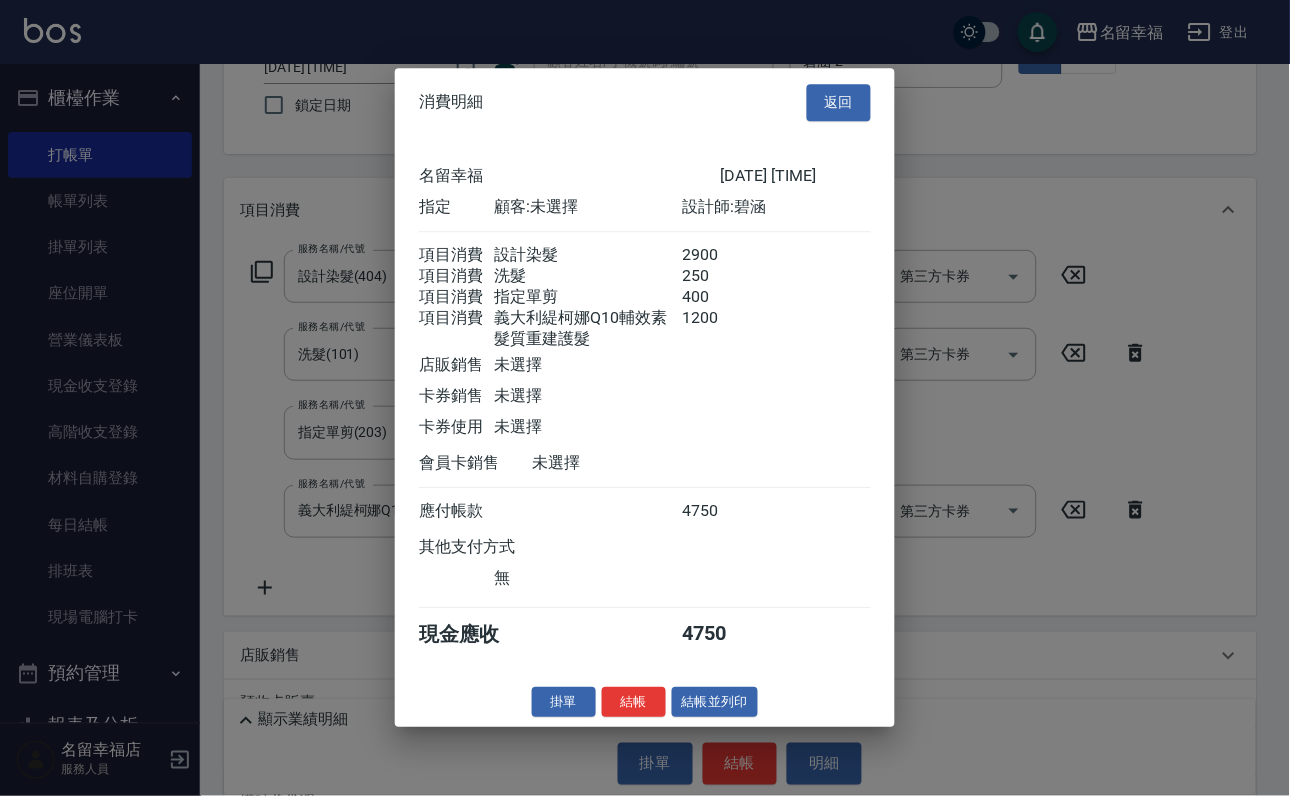 scroll, scrollTop: 508, scrollLeft: 0, axis: vertical 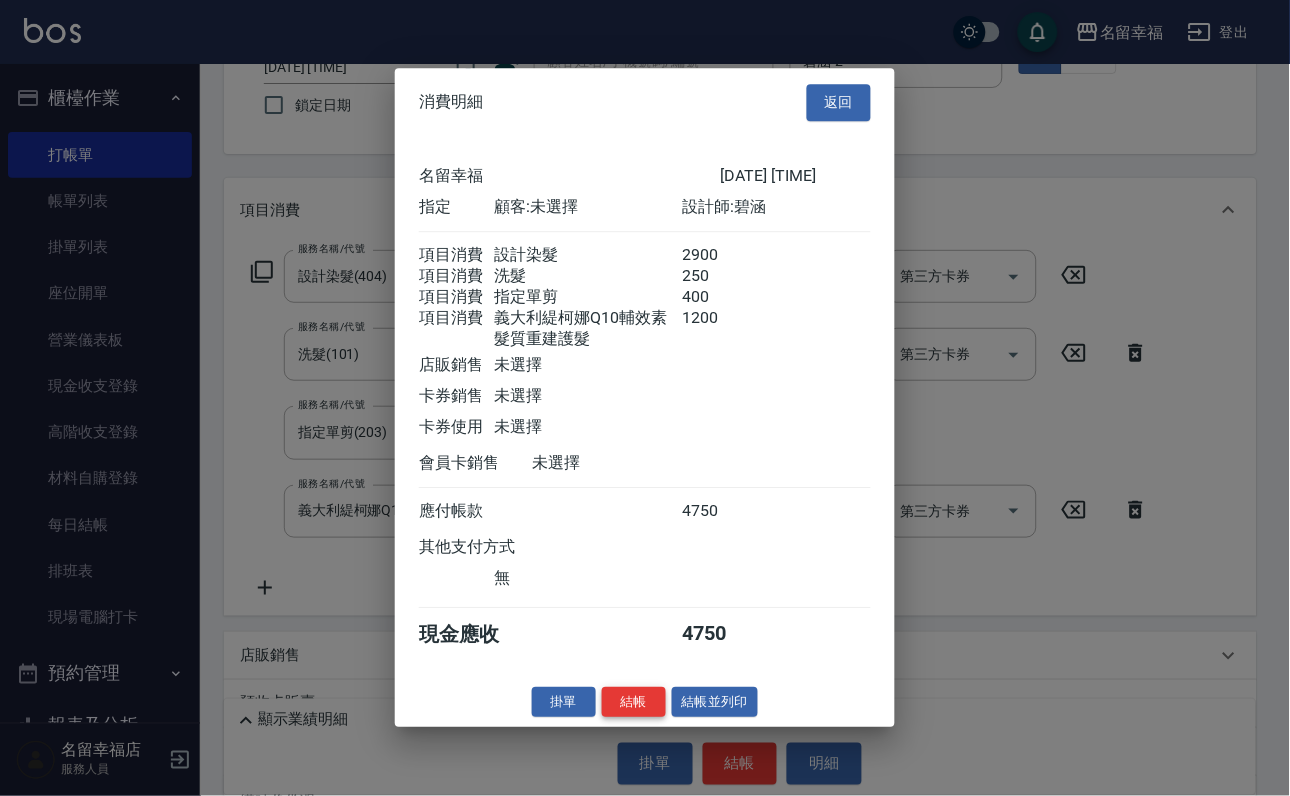 click on "結帳" at bounding box center (634, 702) 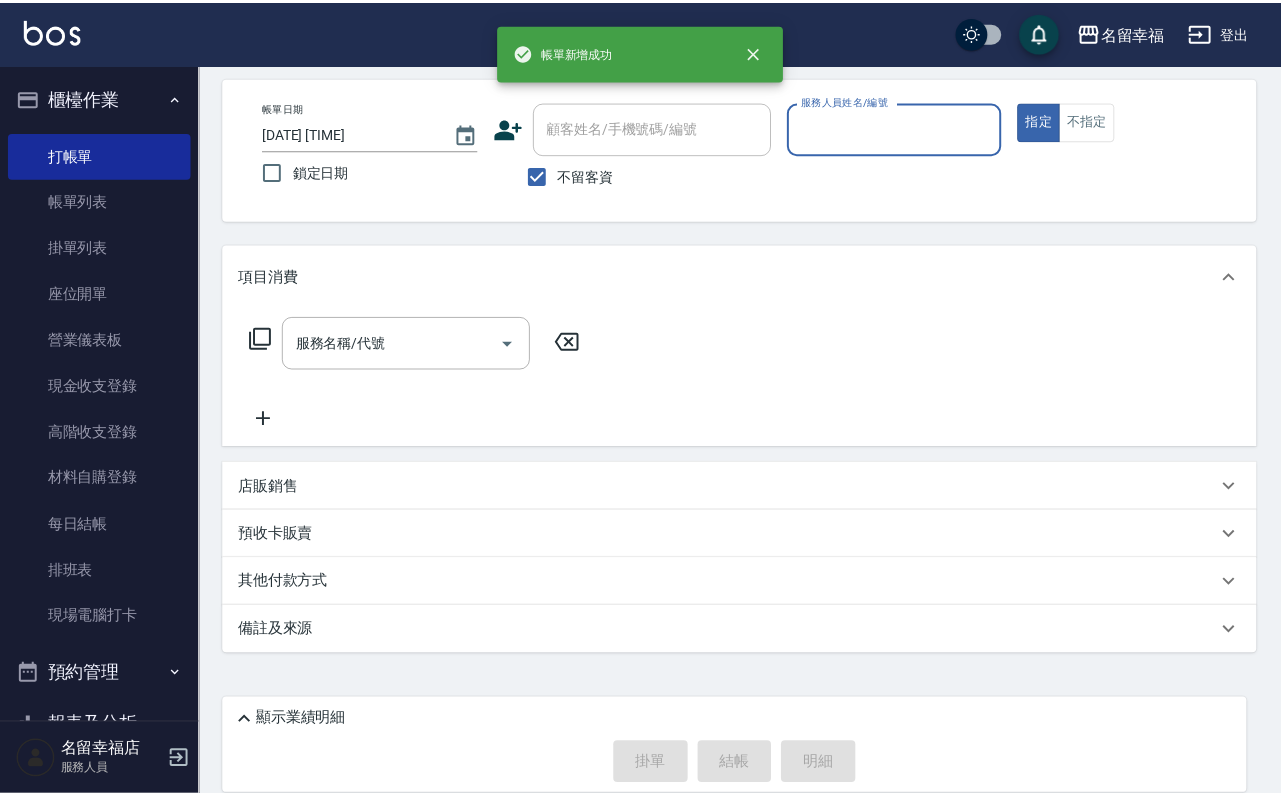 scroll, scrollTop: 119, scrollLeft: 0, axis: vertical 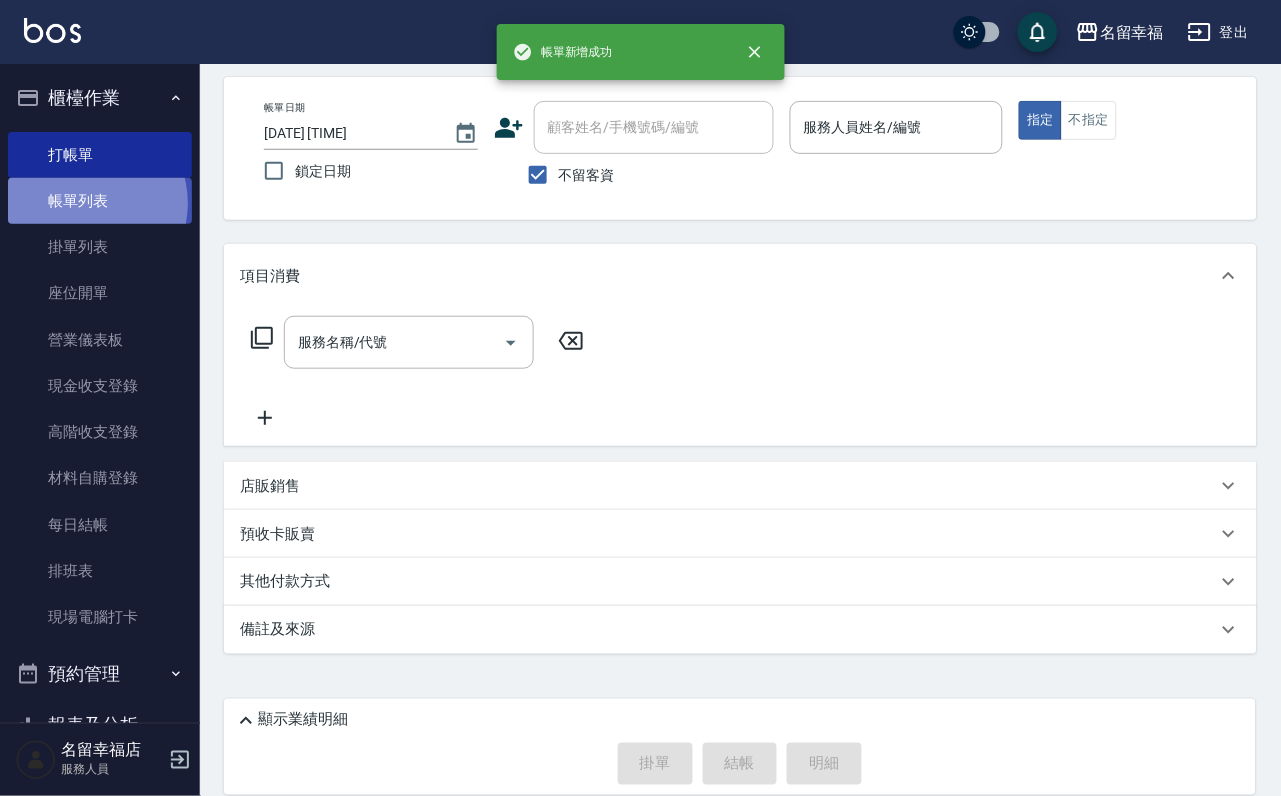 click on "帳單列表" at bounding box center (100, 201) 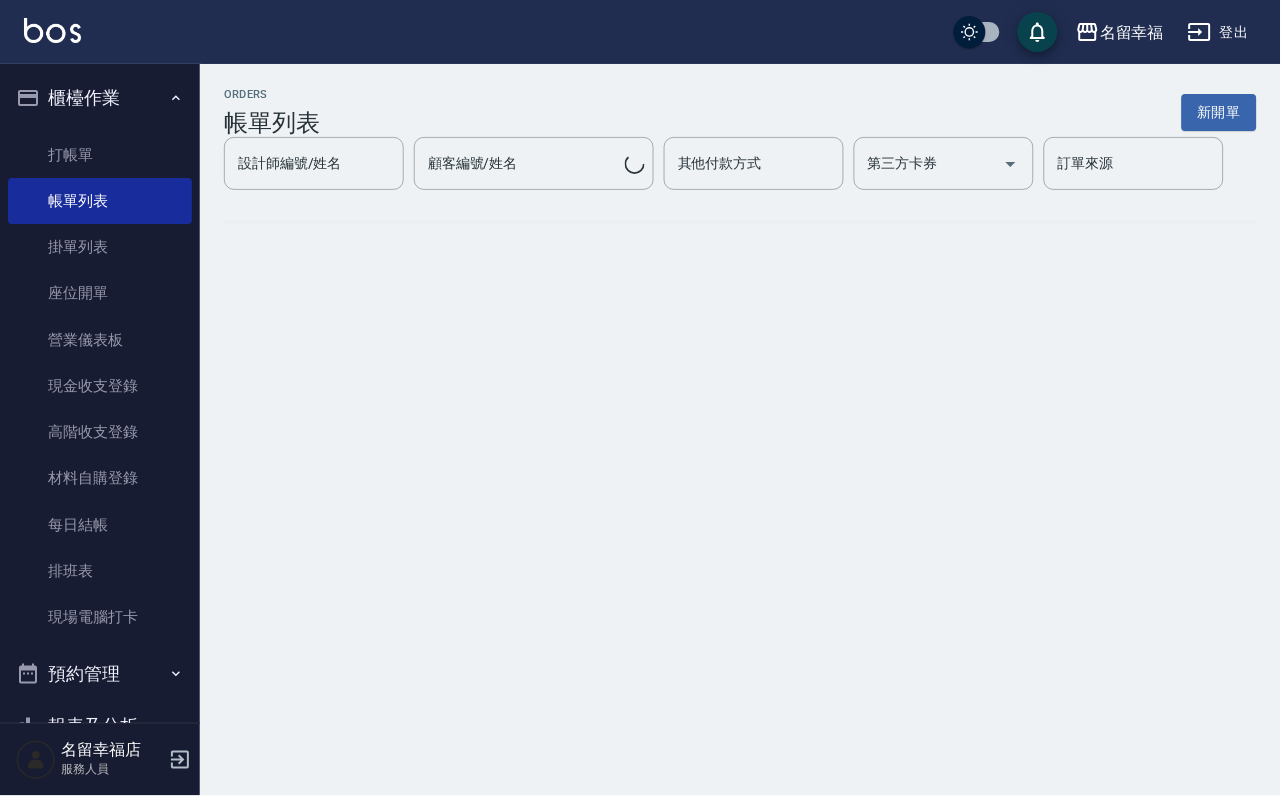scroll, scrollTop: 0, scrollLeft: 0, axis: both 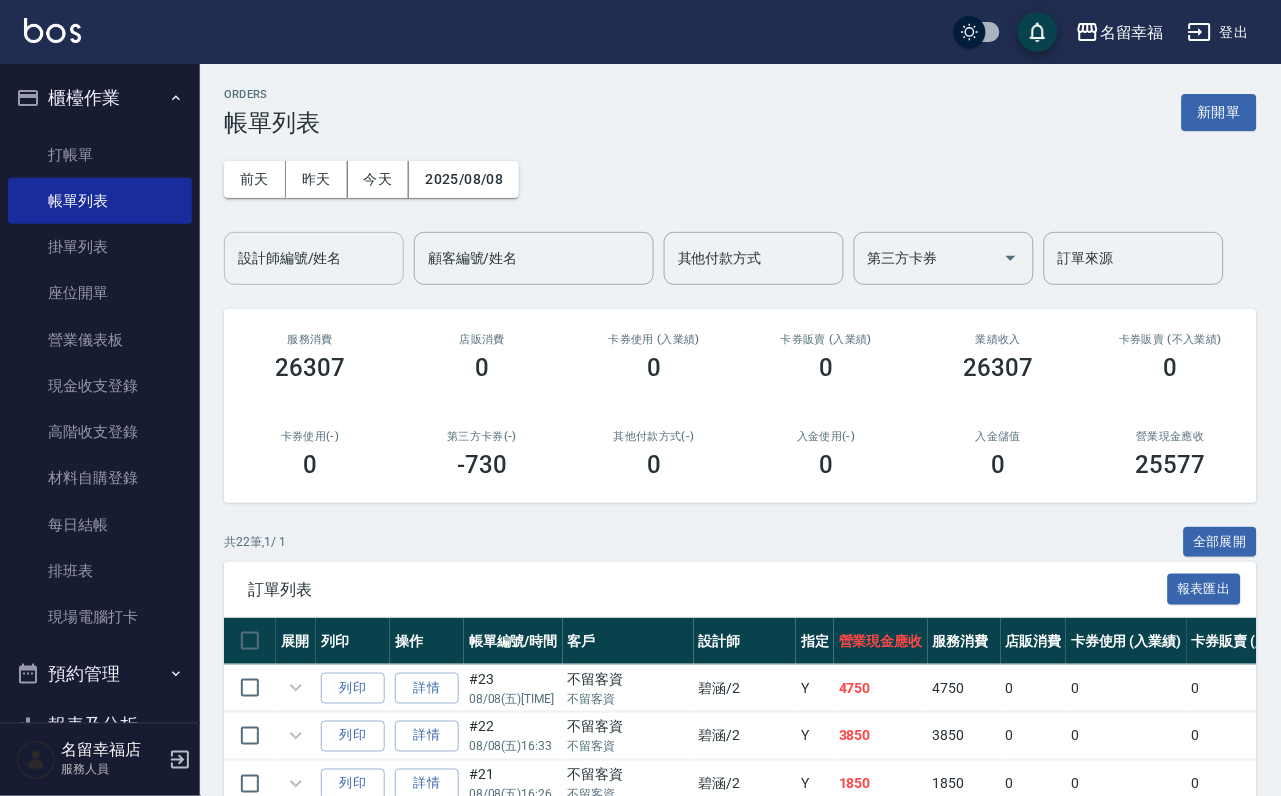 click on "設計師編號/姓名" at bounding box center [314, 258] 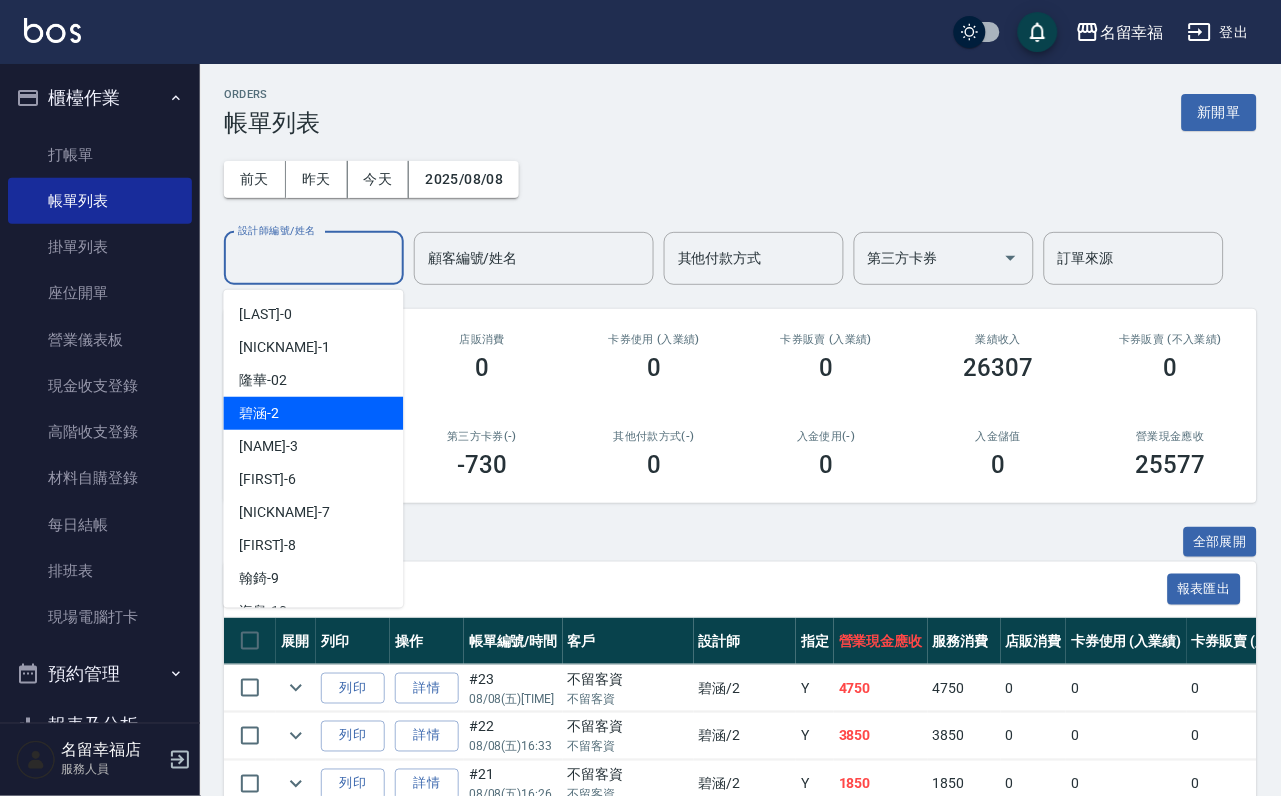click on "[FIRST] - 2" at bounding box center [260, 413] 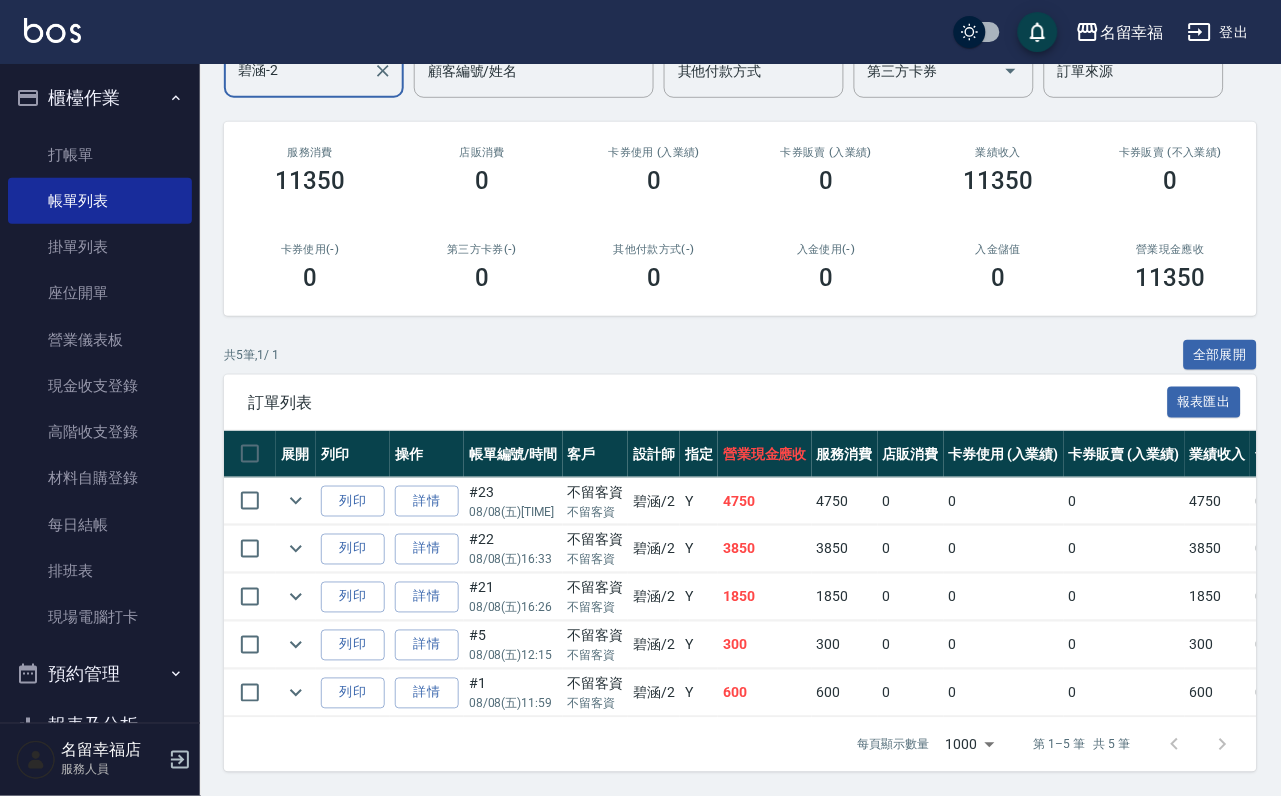 scroll, scrollTop: 357, scrollLeft: 0, axis: vertical 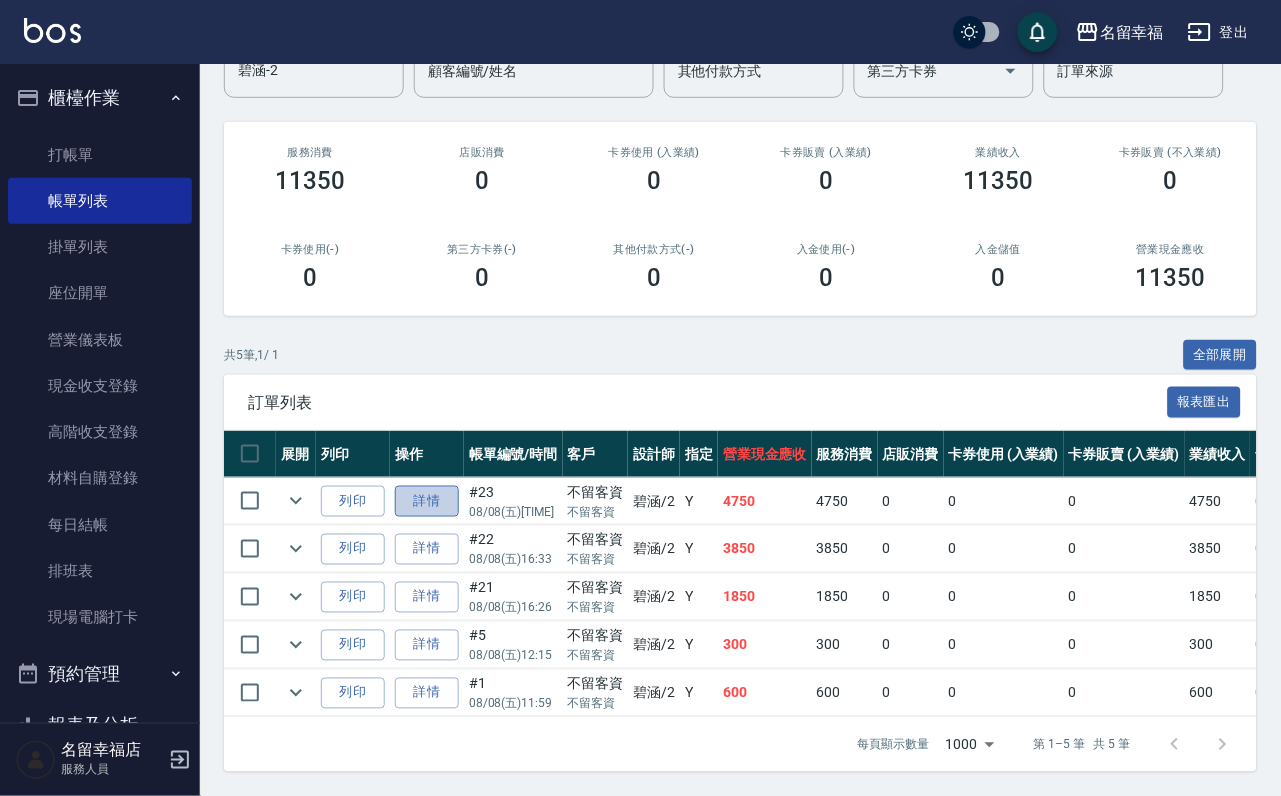 click on "詳情" at bounding box center [427, 501] 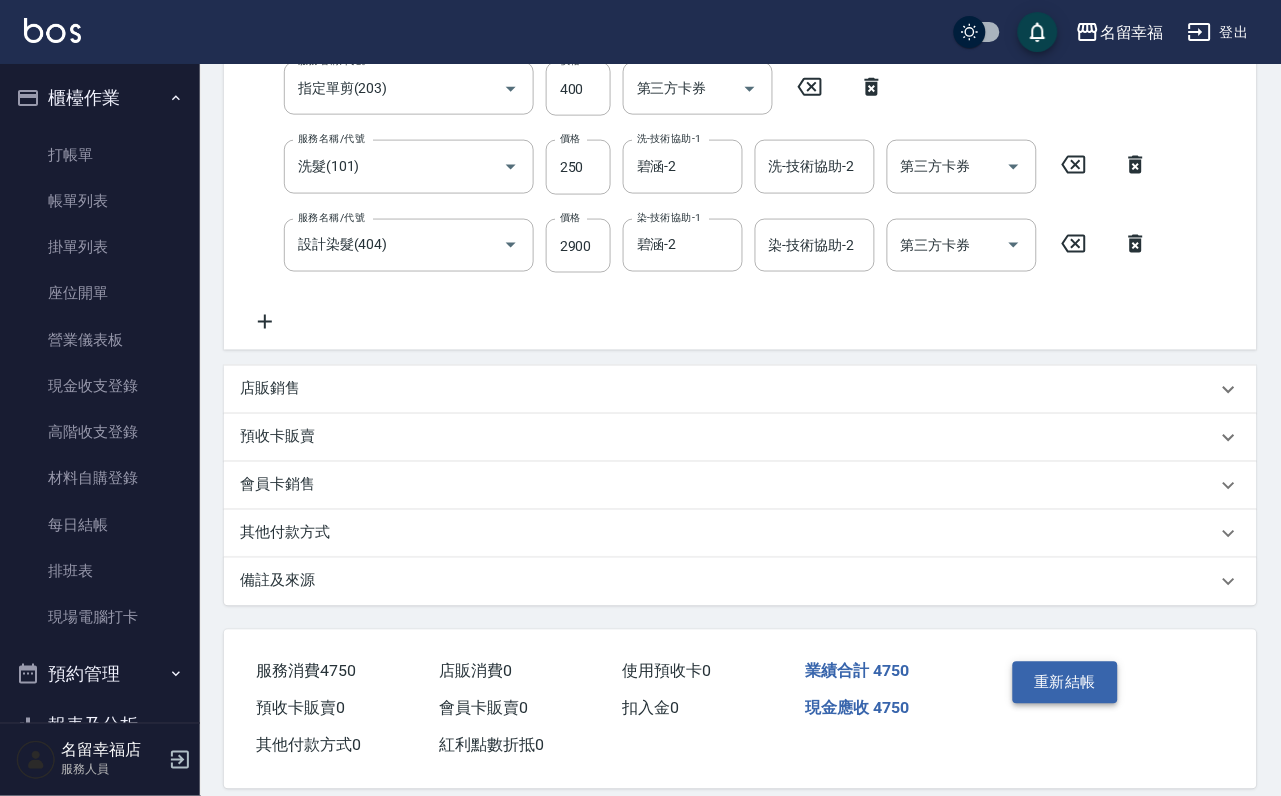 scroll, scrollTop: 515, scrollLeft: 0, axis: vertical 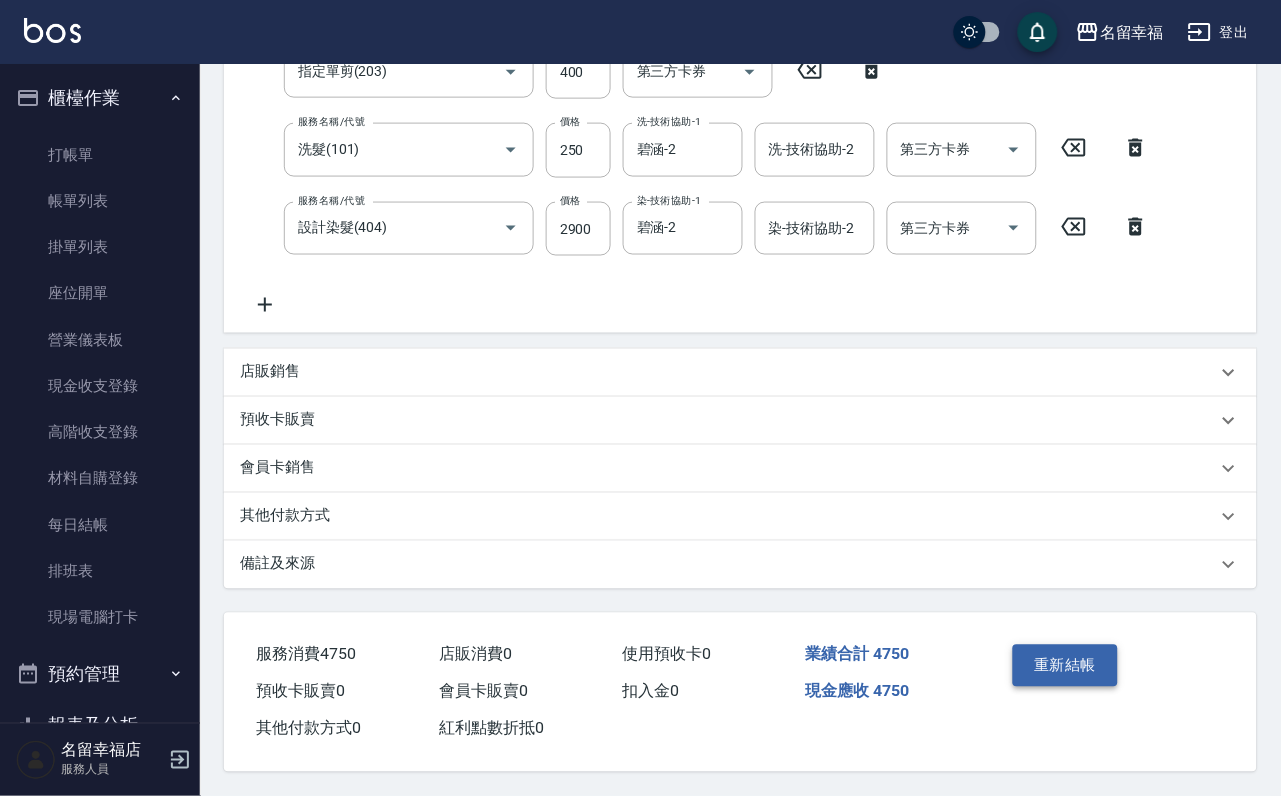 click on "重新結帳" at bounding box center (1066, 666) 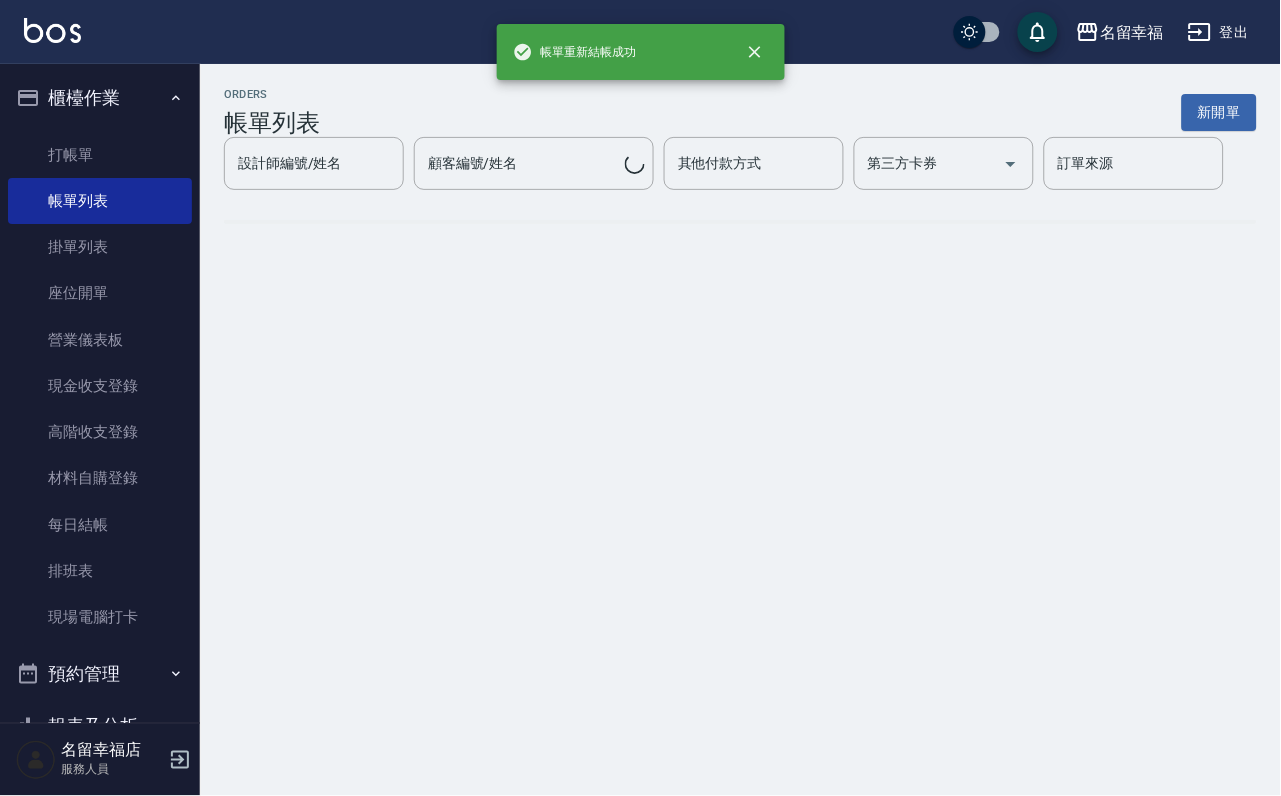 scroll, scrollTop: 0, scrollLeft: 0, axis: both 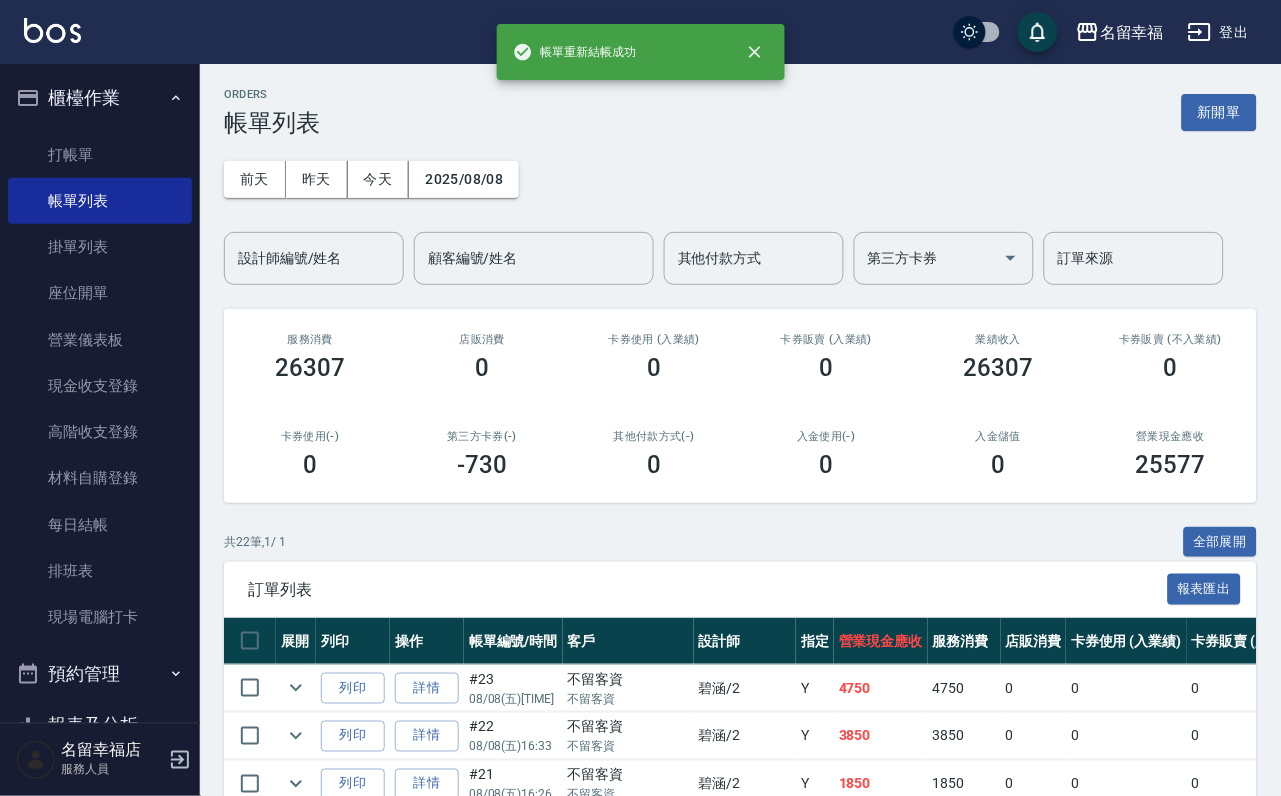 click on "設計師編號/姓名" at bounding box center (314, 258) 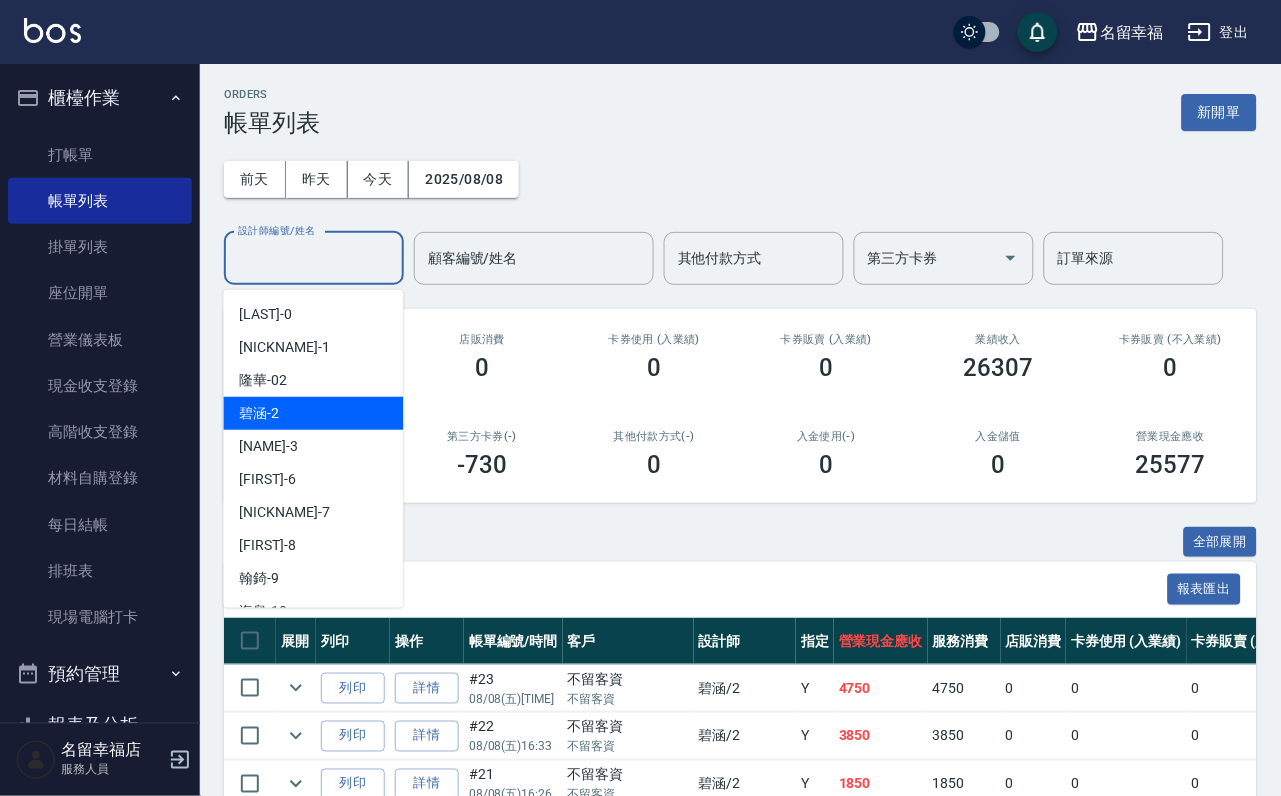 click on "[FIRST] - 2" at bounding box center [314, 413] 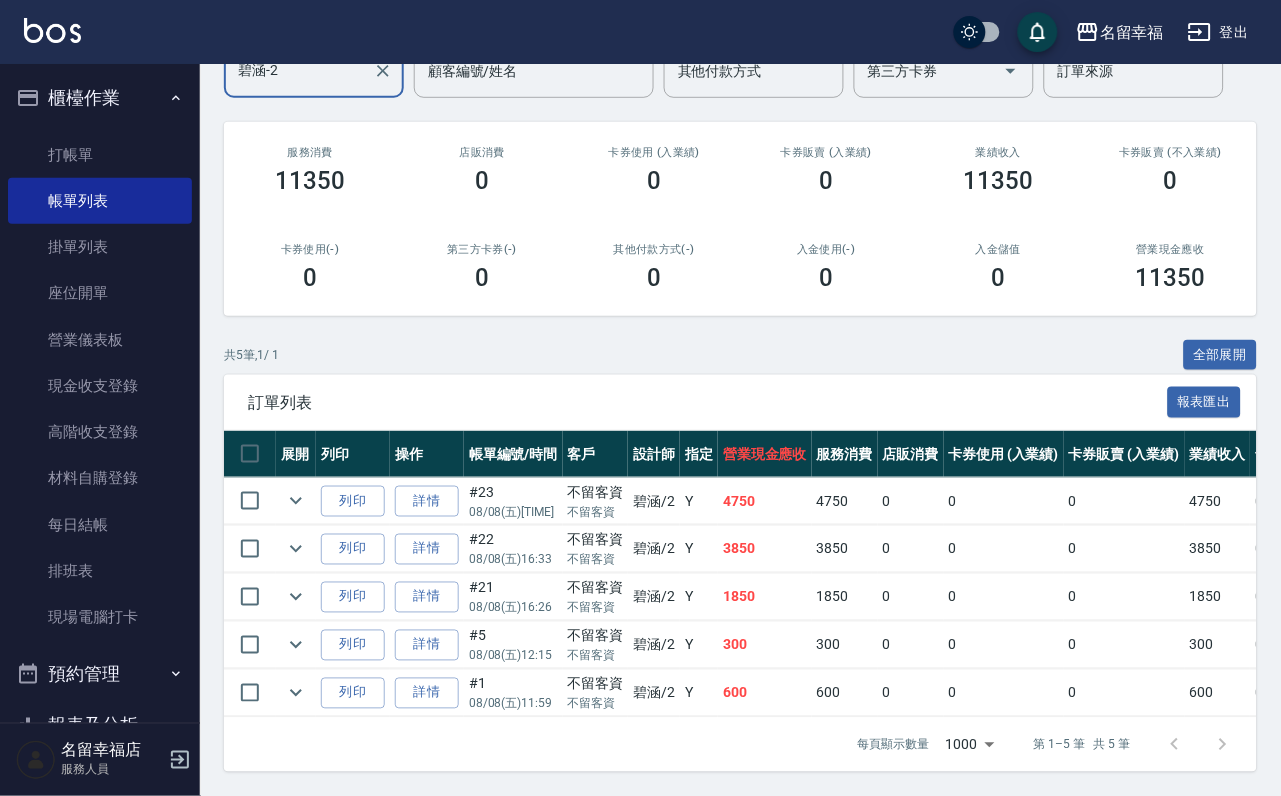 scroll, scrollTop: 357, scrollLeft: 0, axis: vertical 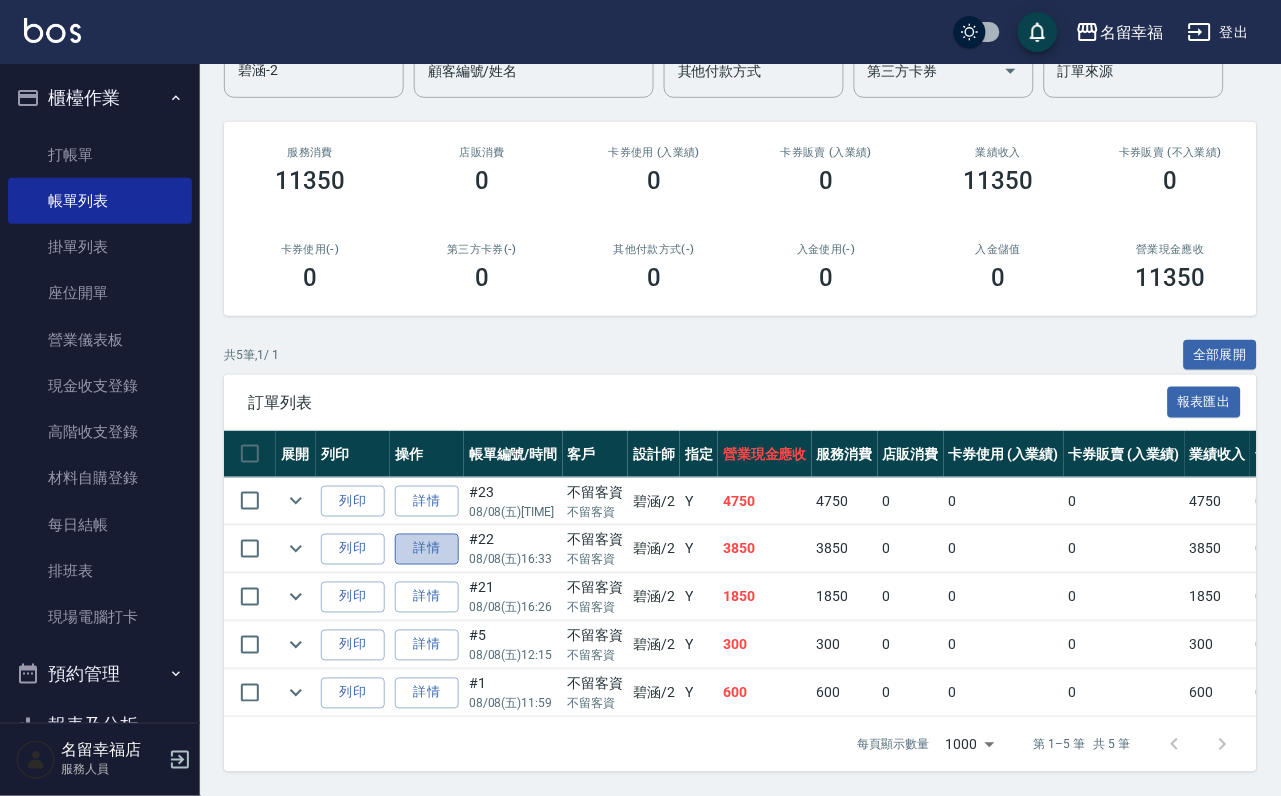 click on "詳情" at bounding box center [427, 549] 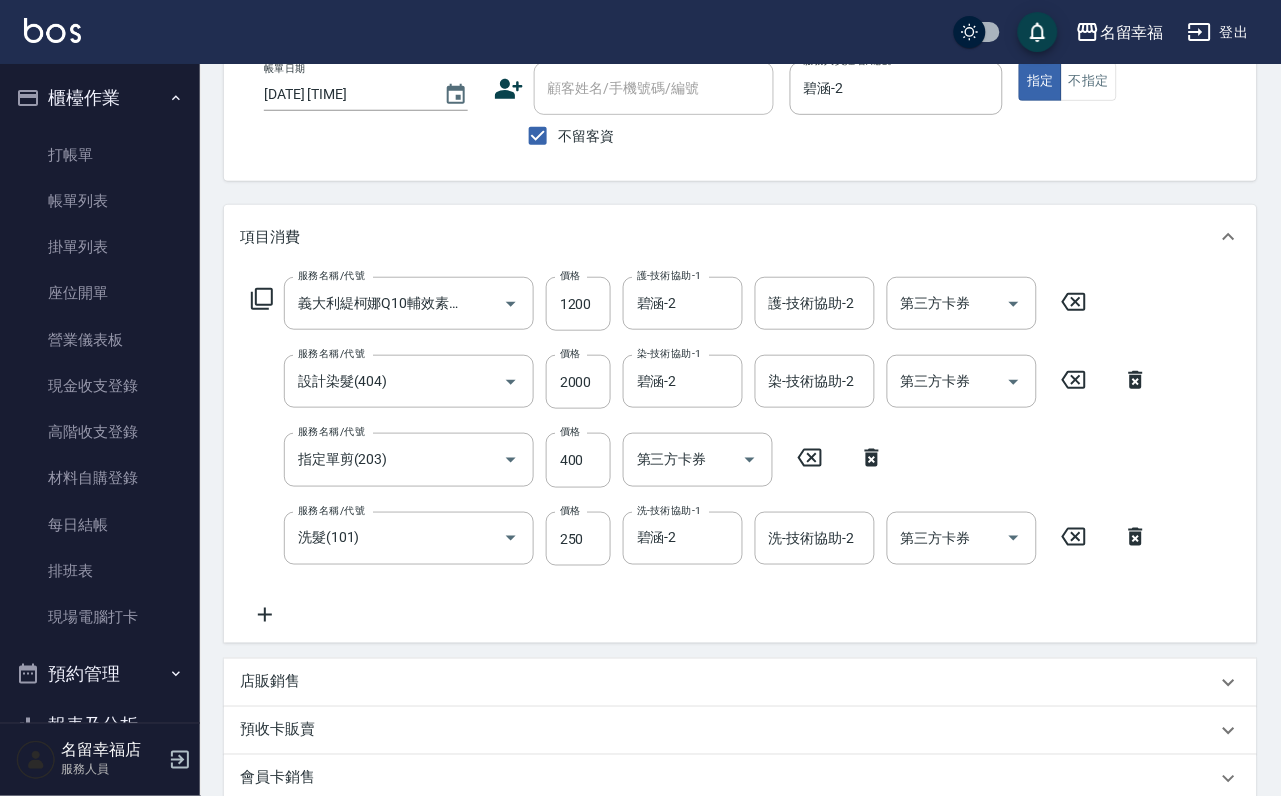 scroll, scrollTop: 300, scrollLeft: 0, axis: vertical 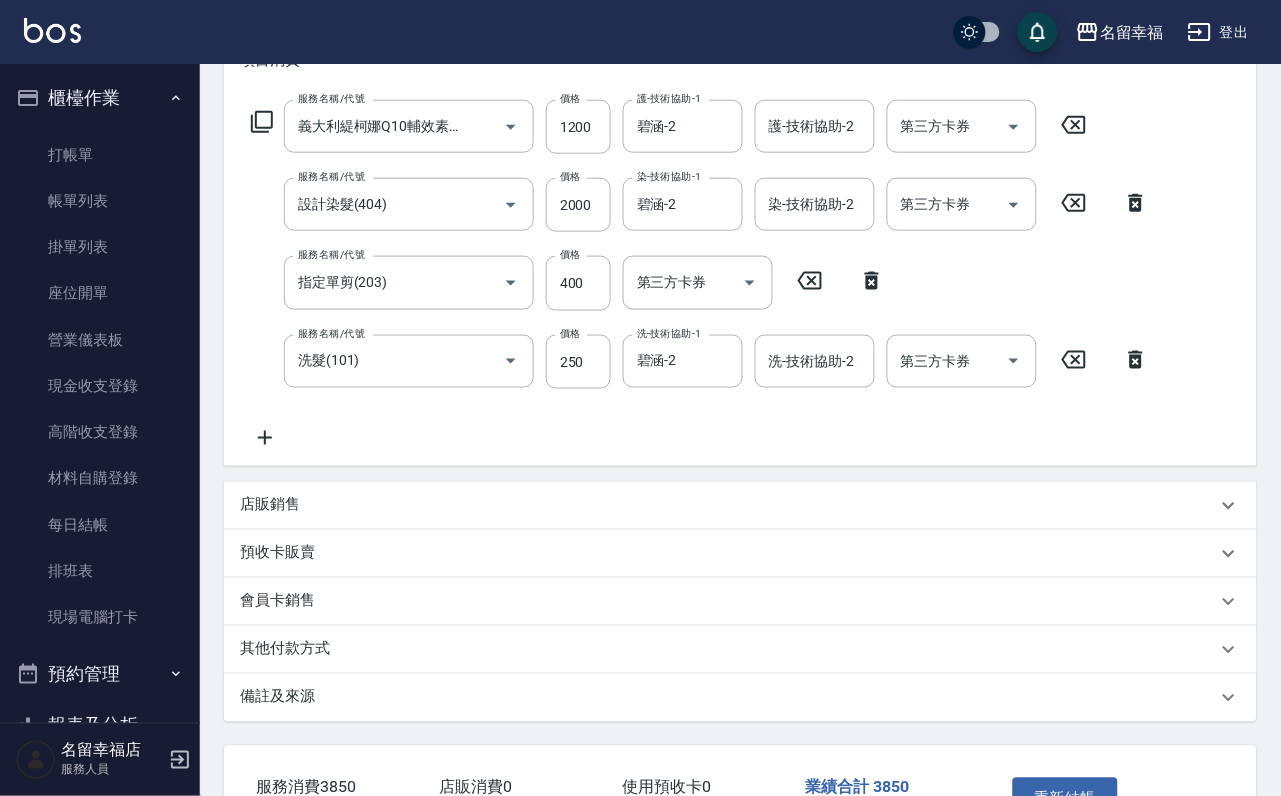drag, startPoint x: 70, startPoint y: 195, endPoint x: 410, endPoint y: 310, distance: 358.922 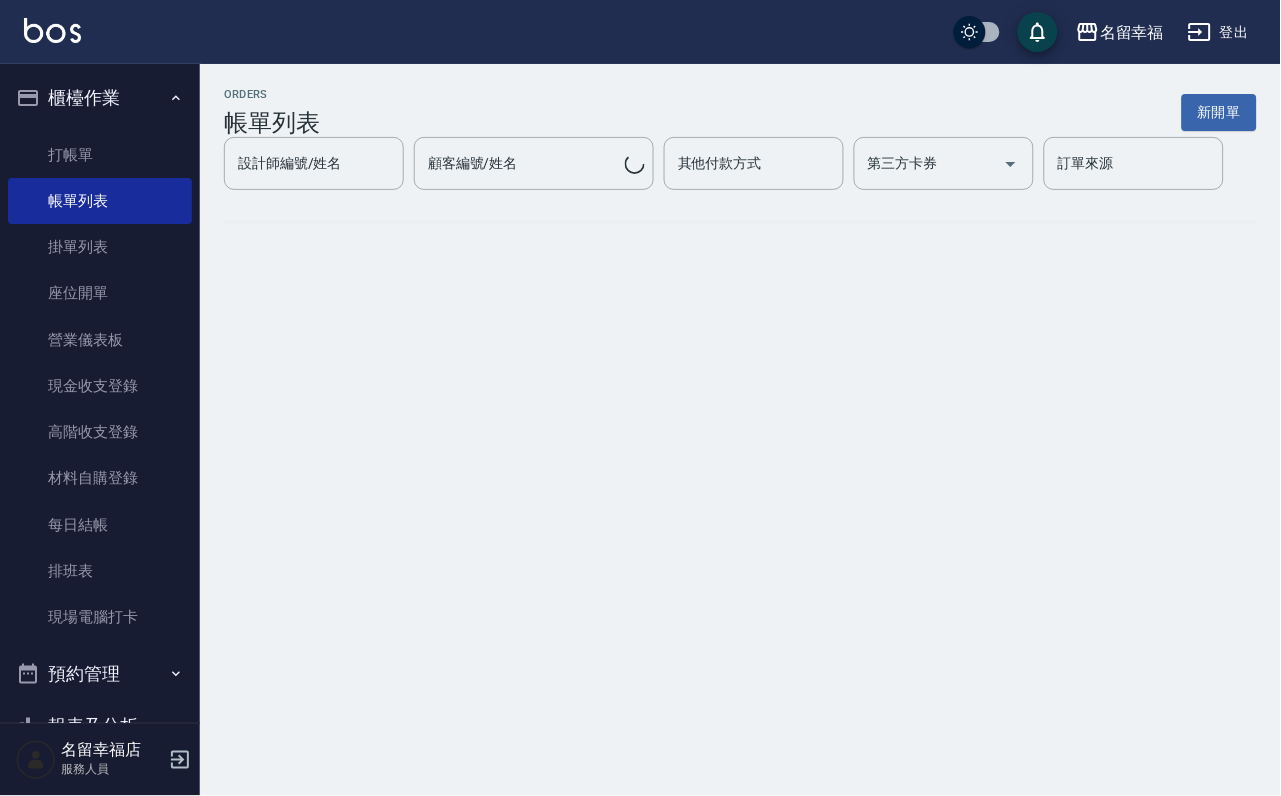 scroll, scrollTop: 0, scrollLeft: 0, axis: both 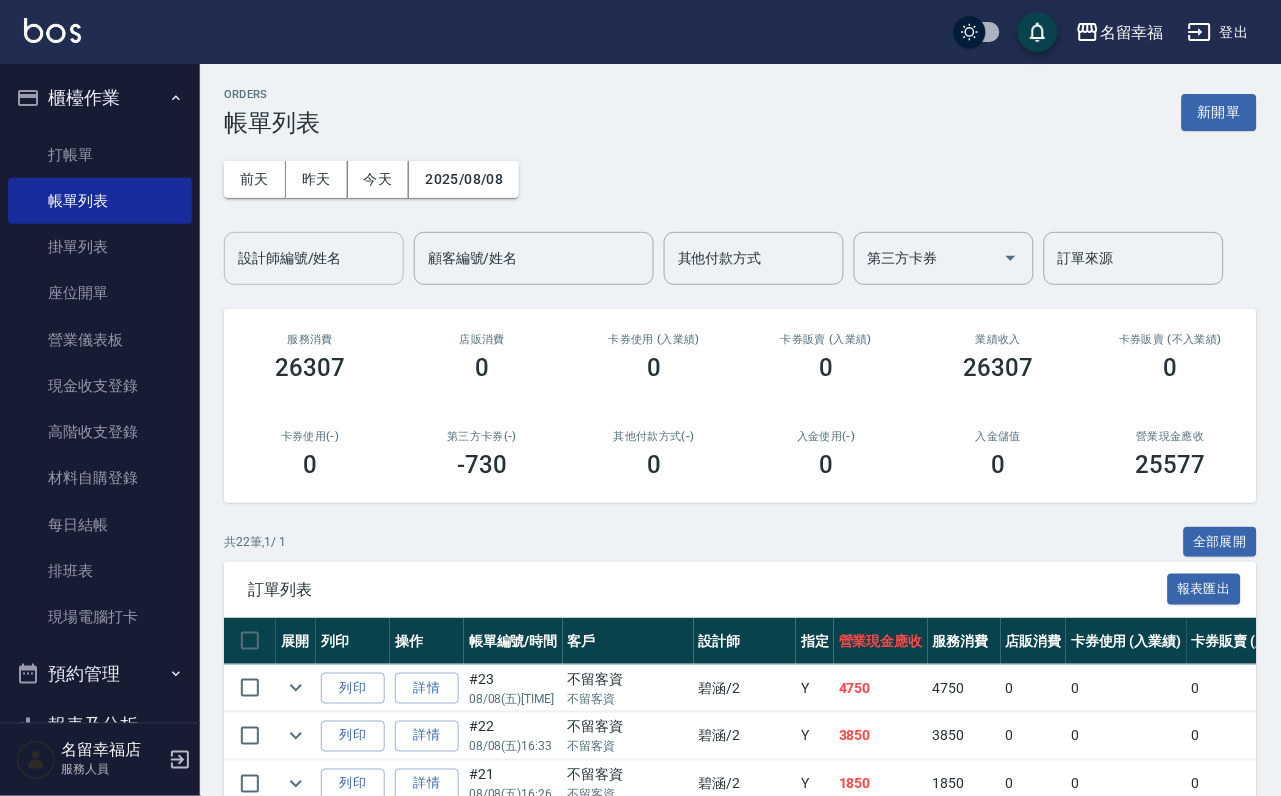 click on "設計師編號/姓名" at bounding box center [314, 258] 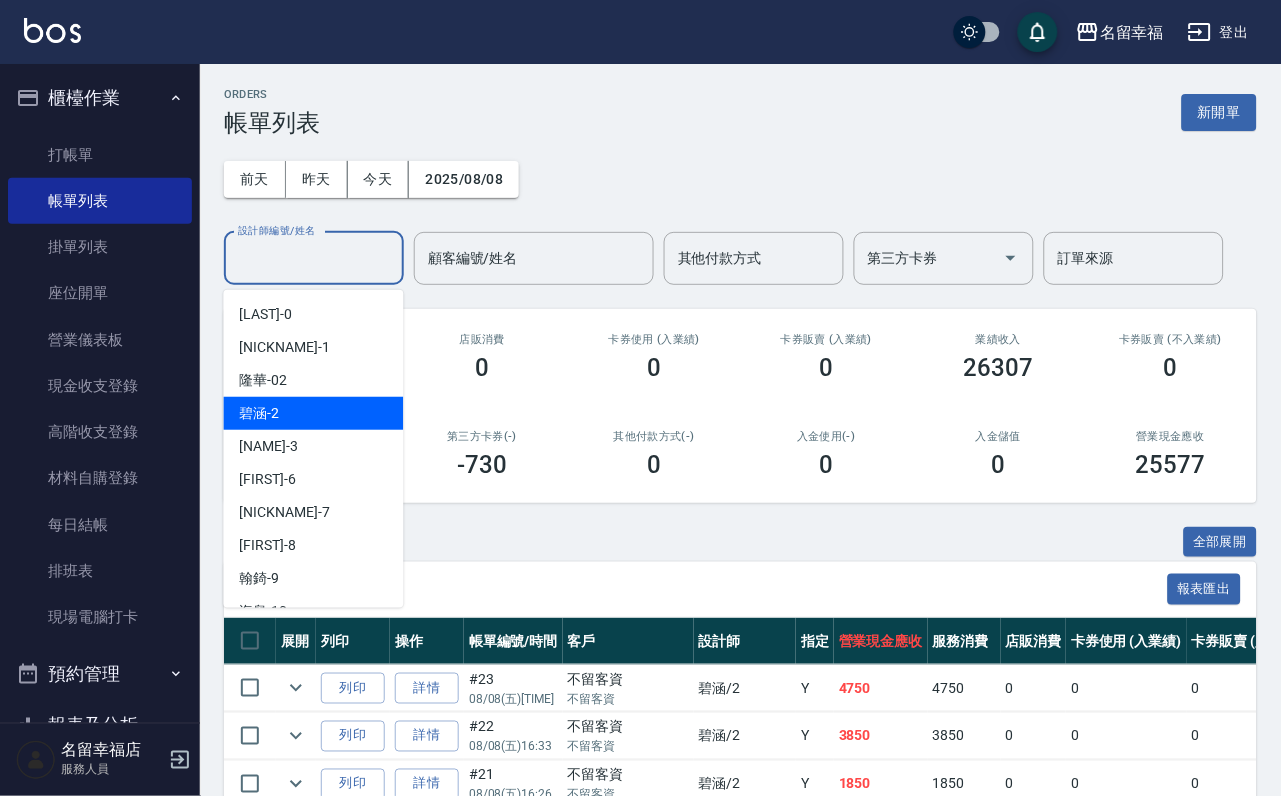 click on "[FIRST] - 2" at bounding box center [314, 413] 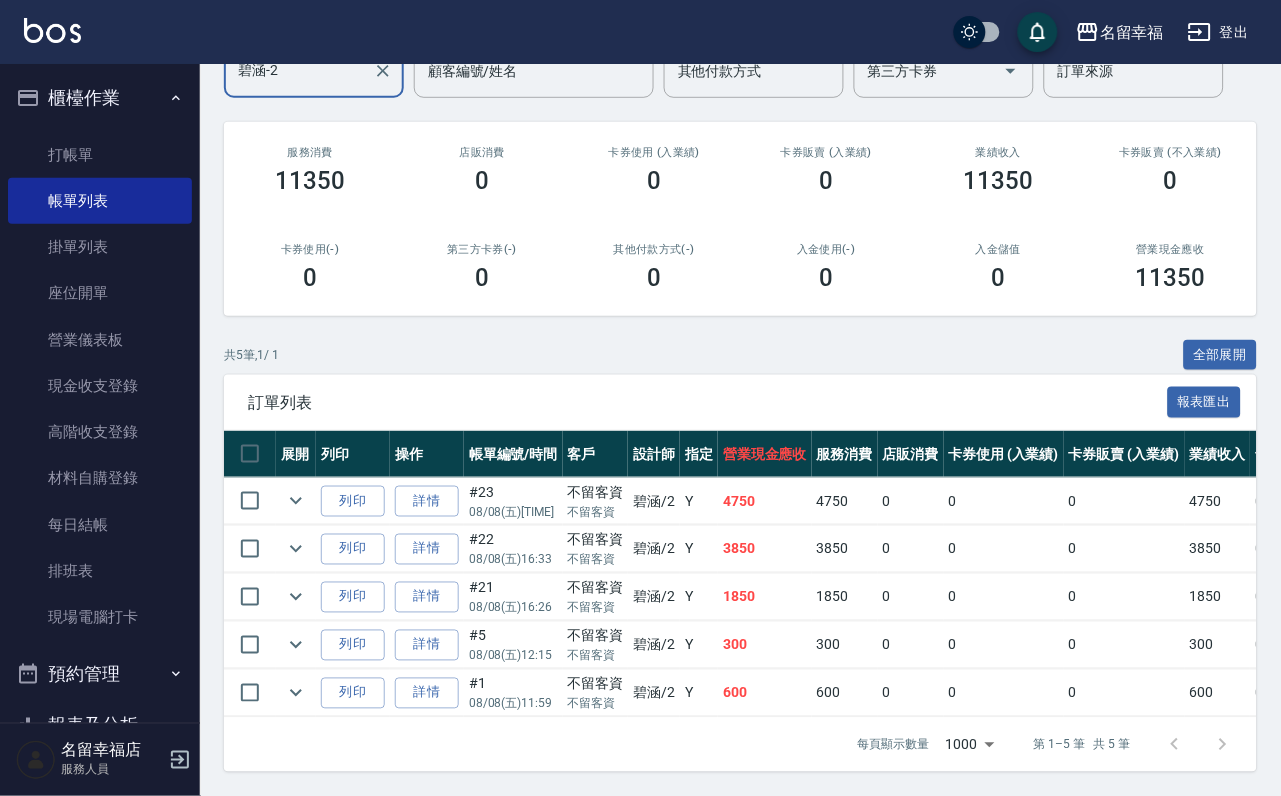 scroll, scrollTop: 357, scrollLeft: 0, axis: vertical 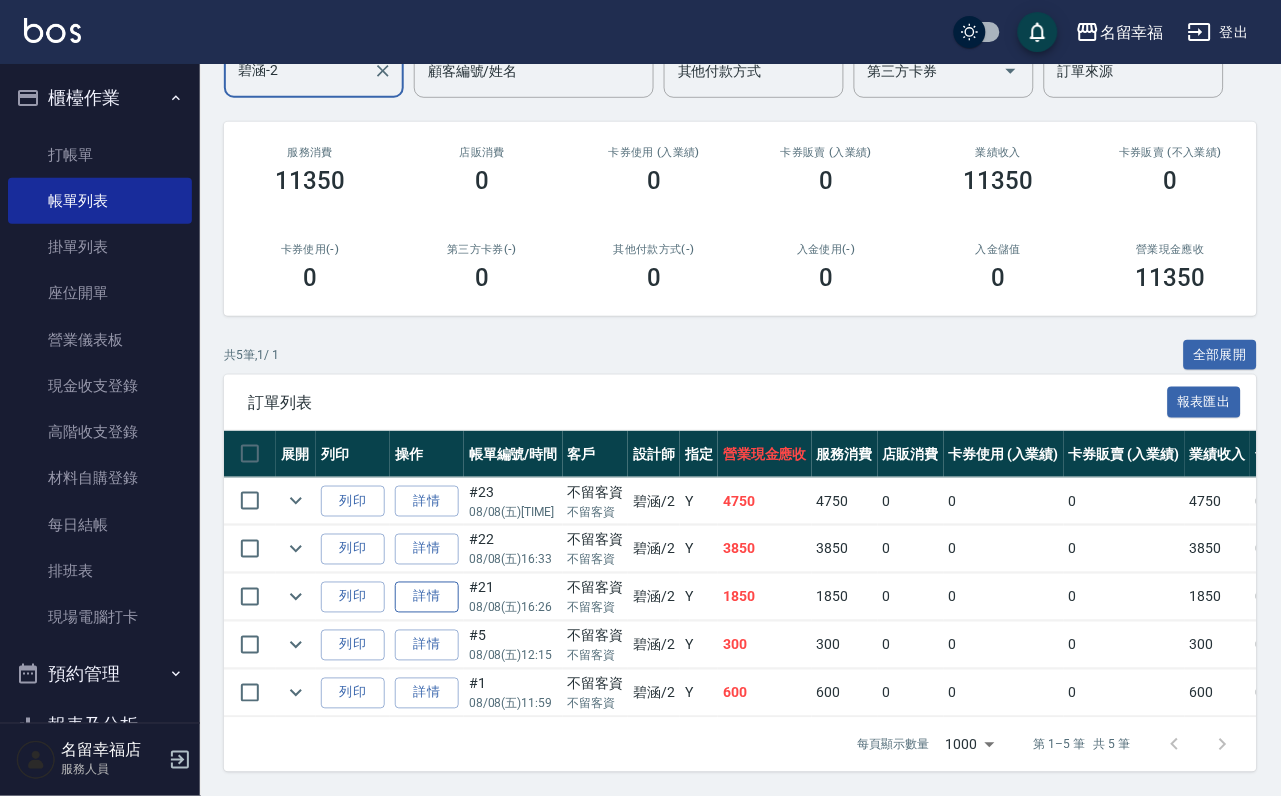click on "詳情" at bounding box center (427, 597) 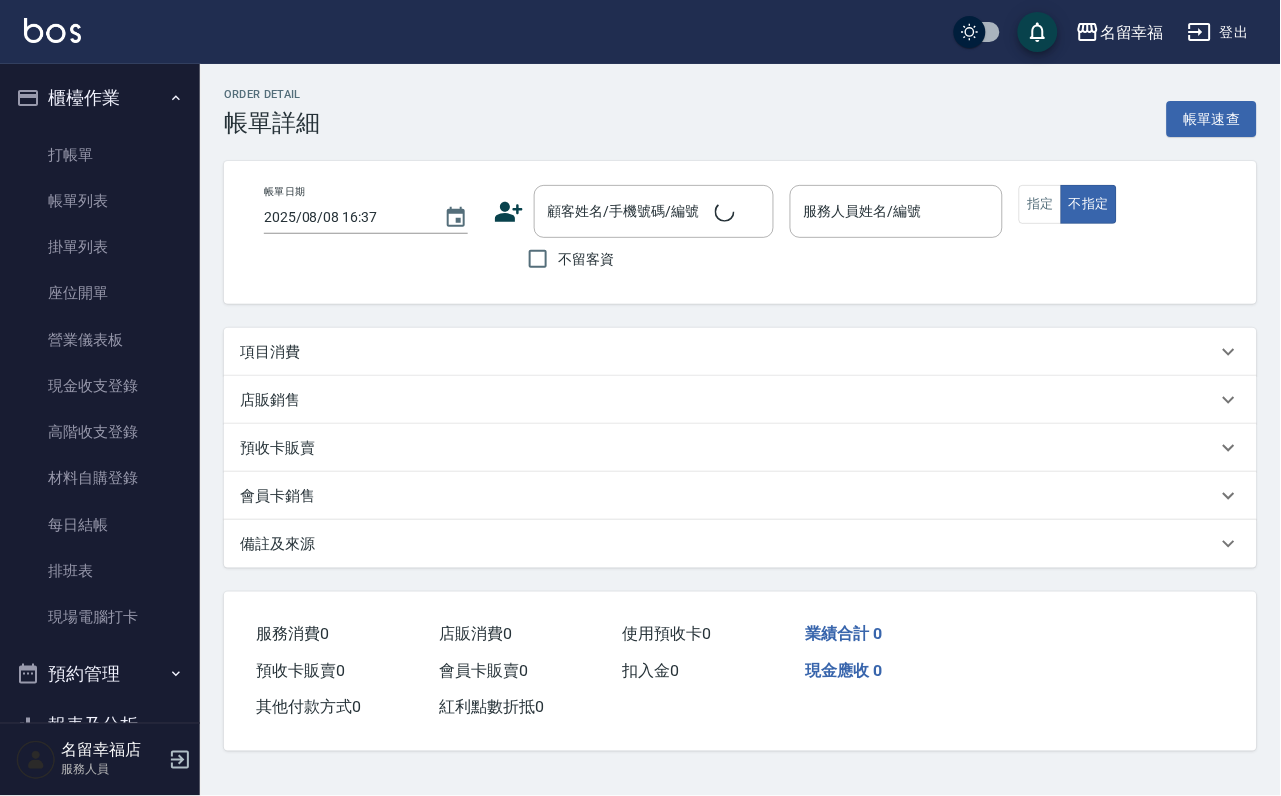 scroll, scrollTop: 0, scrollLeft: 0, axis: both 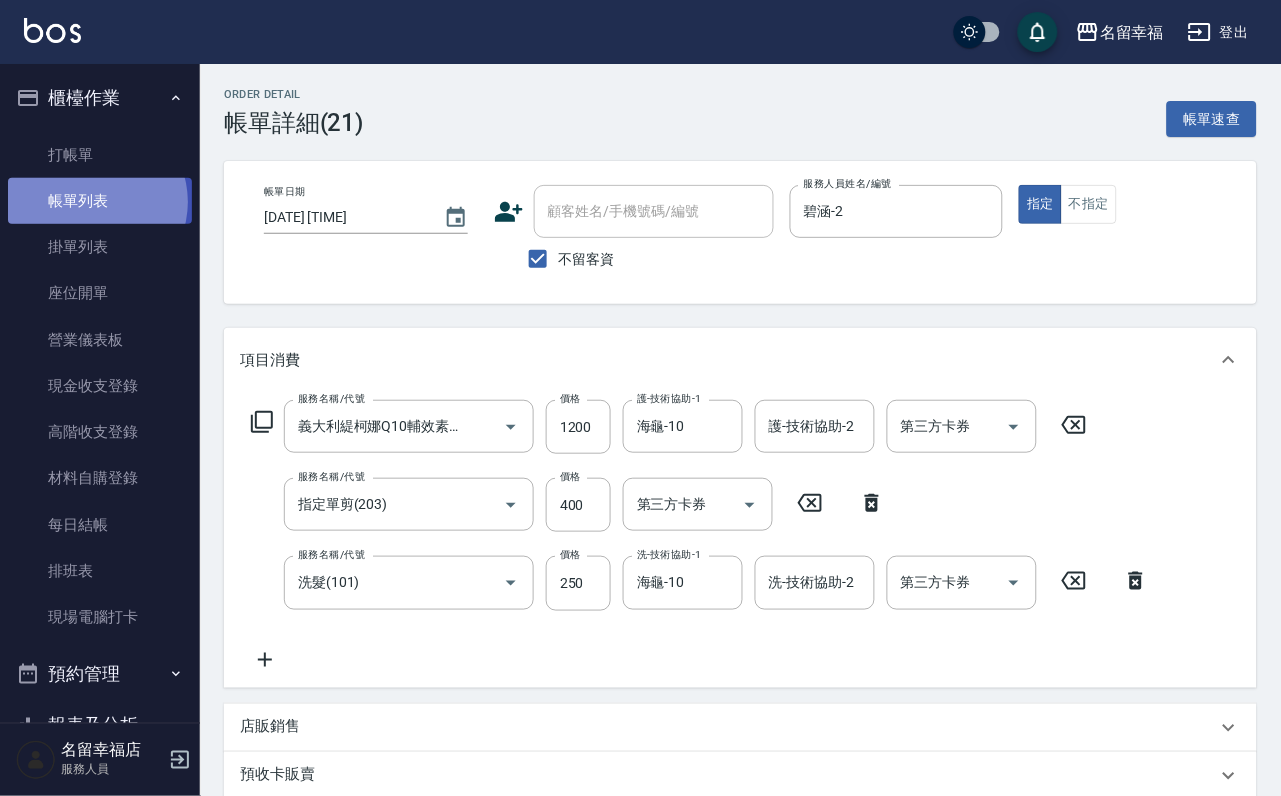 click on "帳單列表" at bounding box center (100, 201) 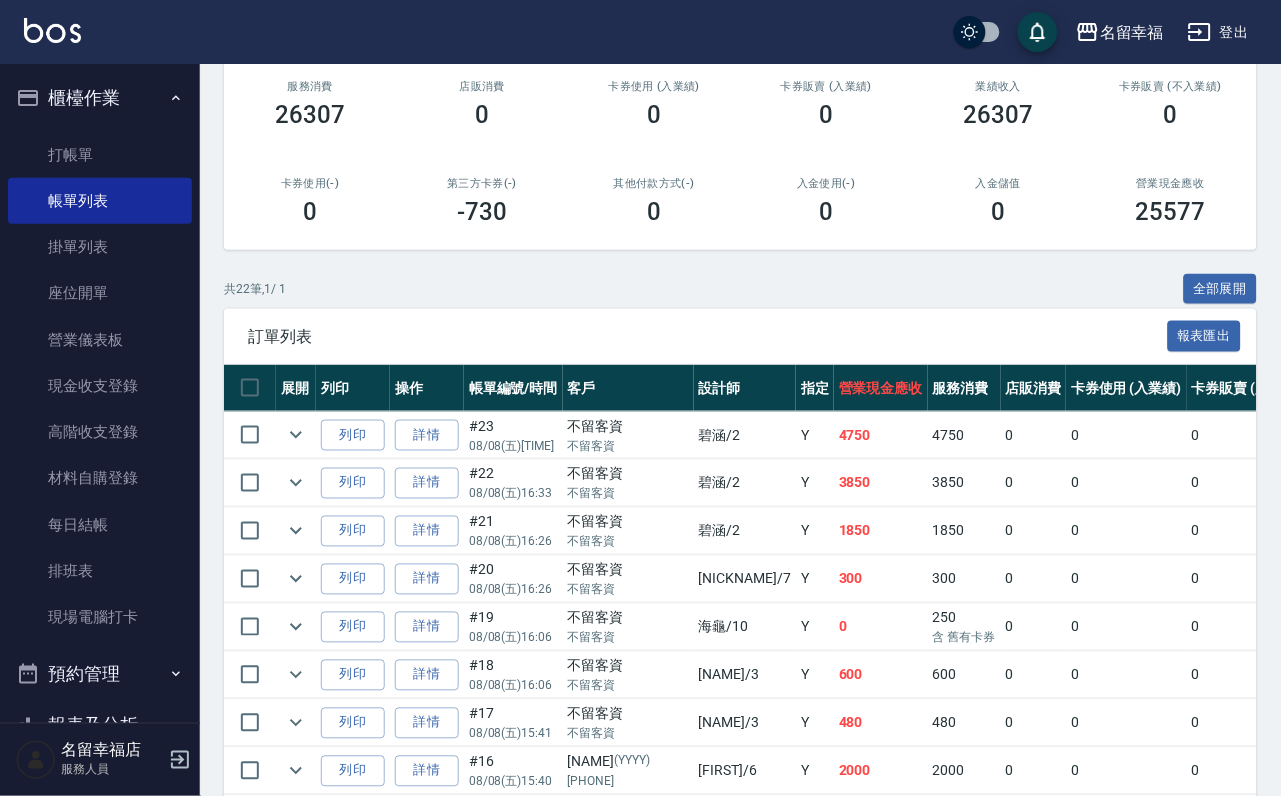 scroll, scrollTop: 300, scrollLeft: 0, axis: vertical 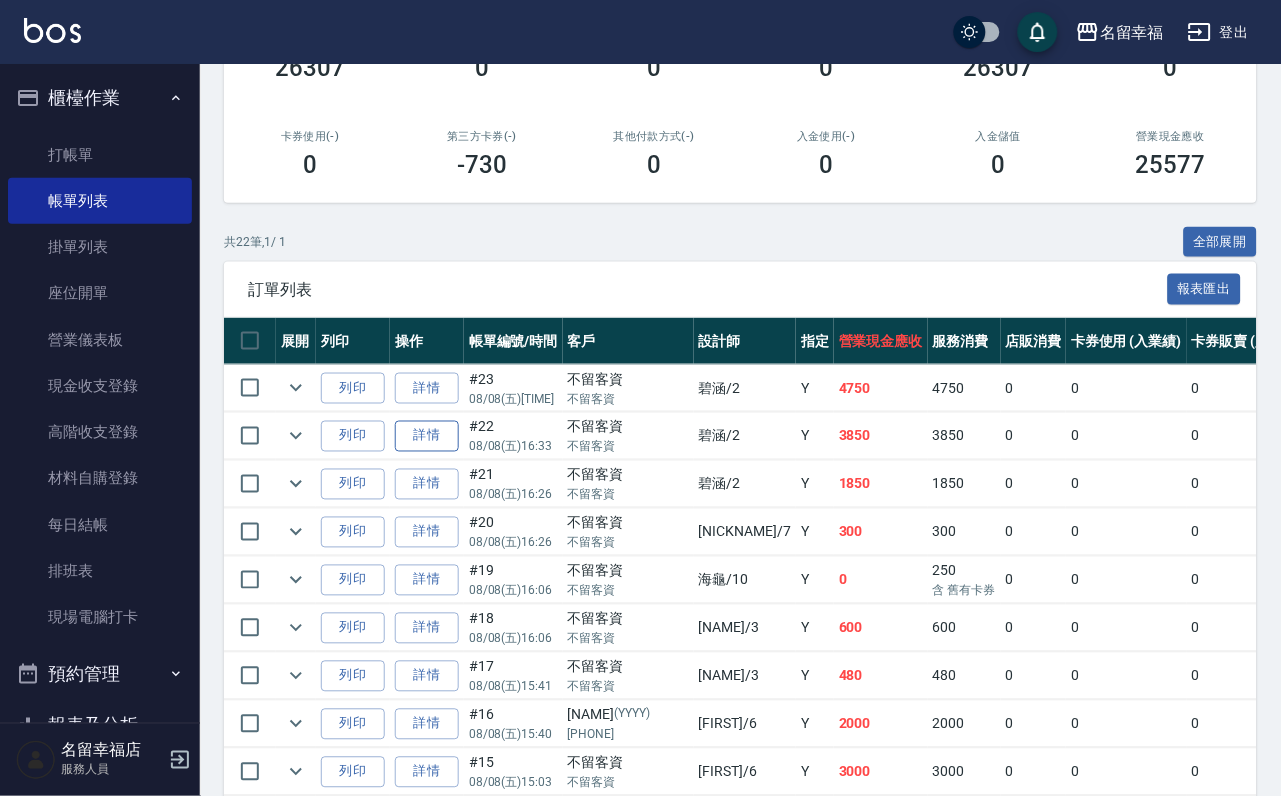 click on "詳情" at bounding box center (427, 436) 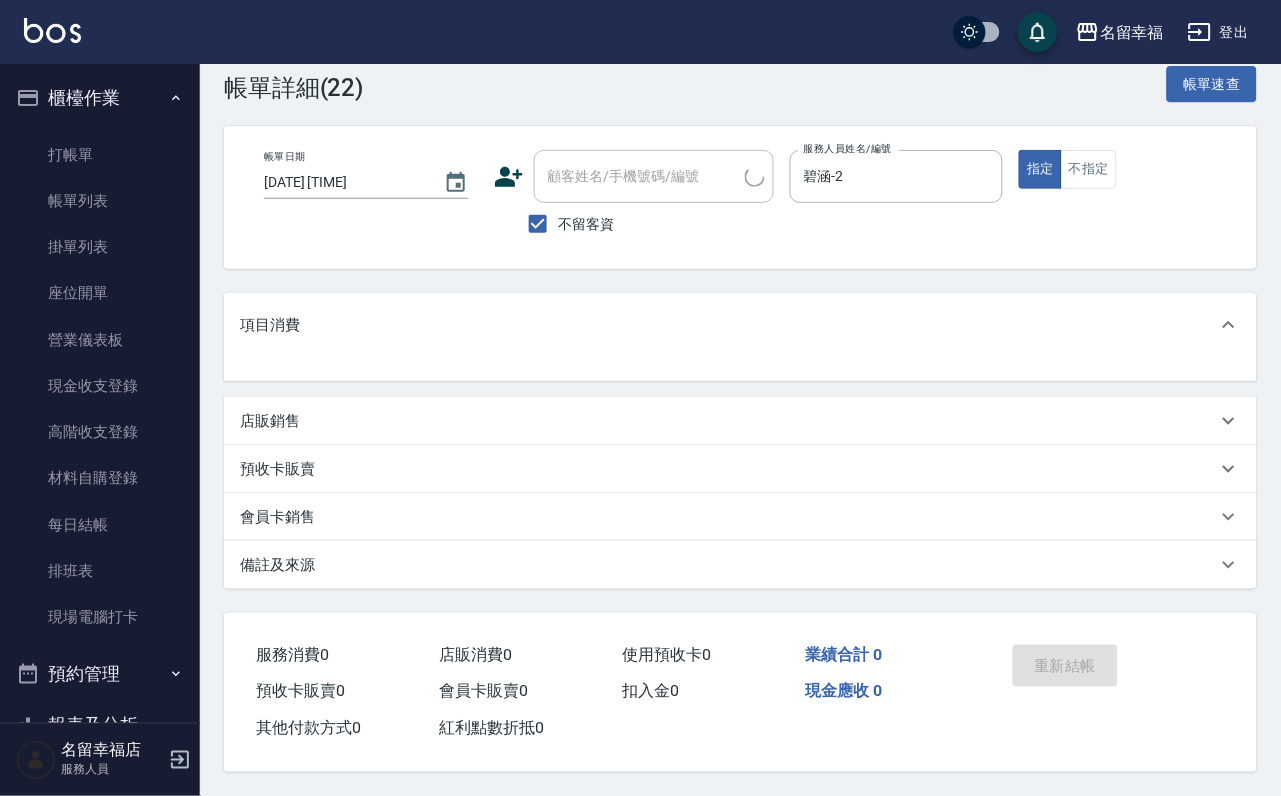 scroll, scrollTop: 0, scrollLeft: 0, axis: both 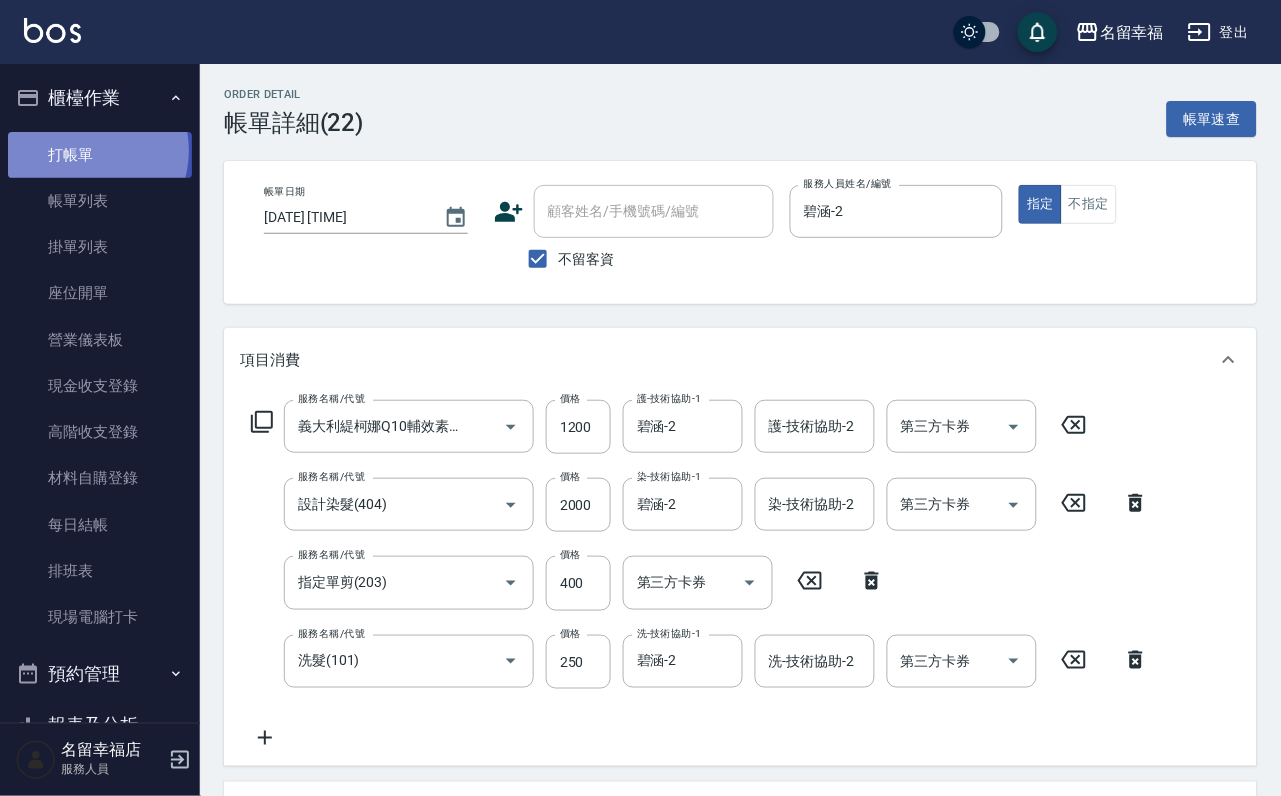click on "打帳單" at bounding box center [100, 155] 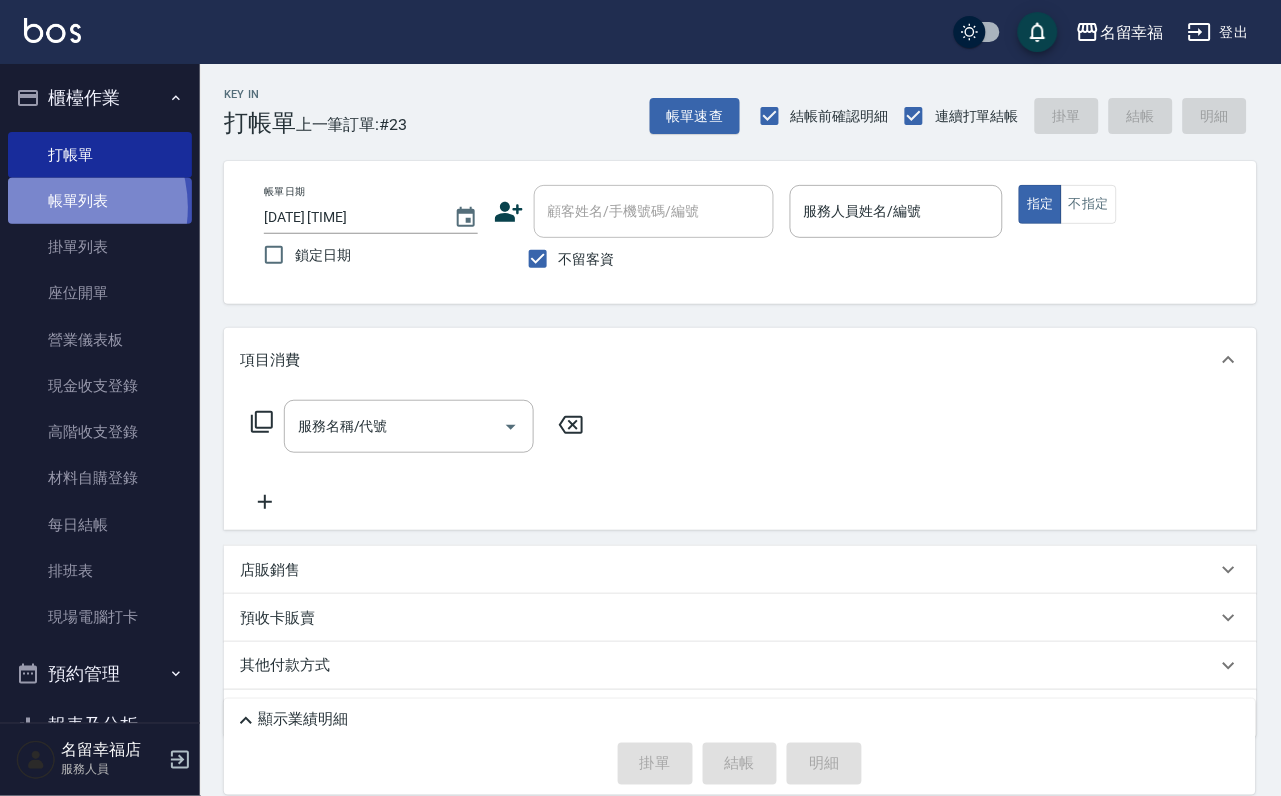 click on "帳單列表" at bounding box center (100, 201) 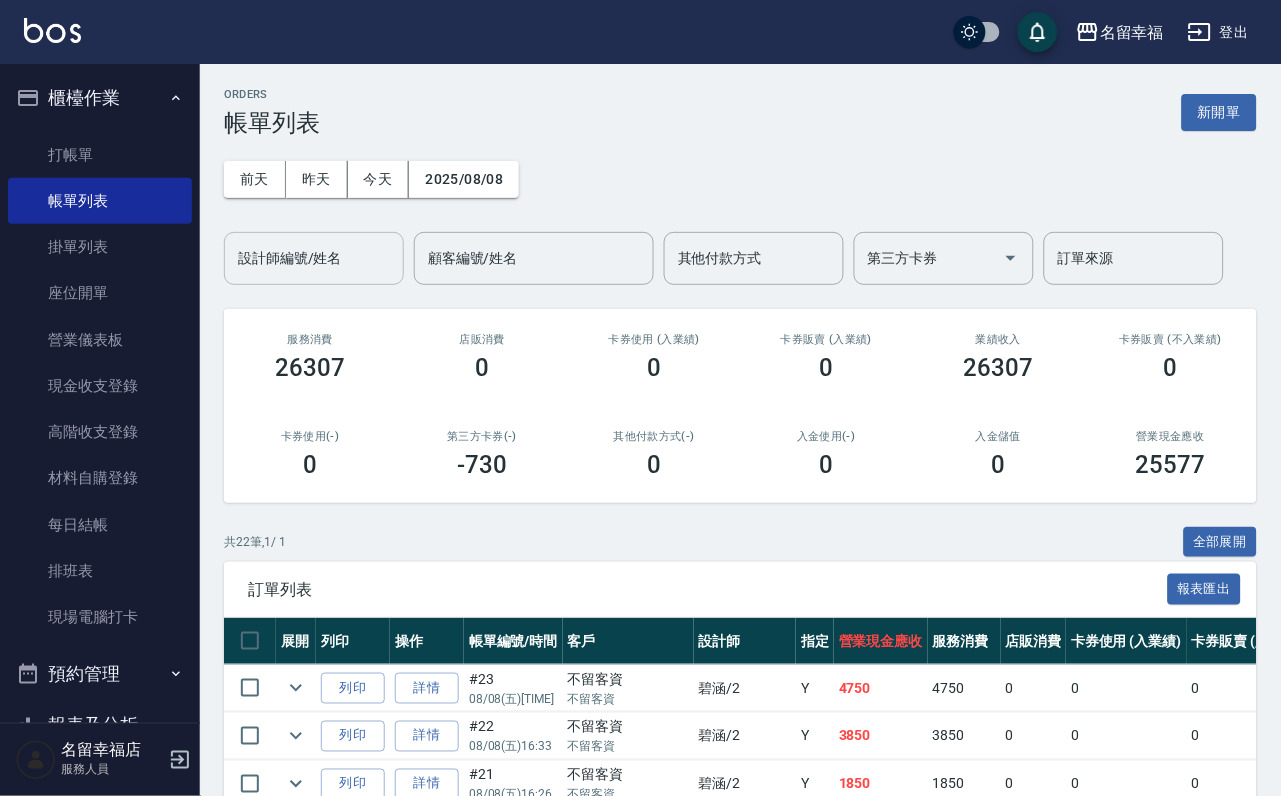 click on "設計師編號/姓名 設計師編號/姓名" at bounding box center (314, 258) 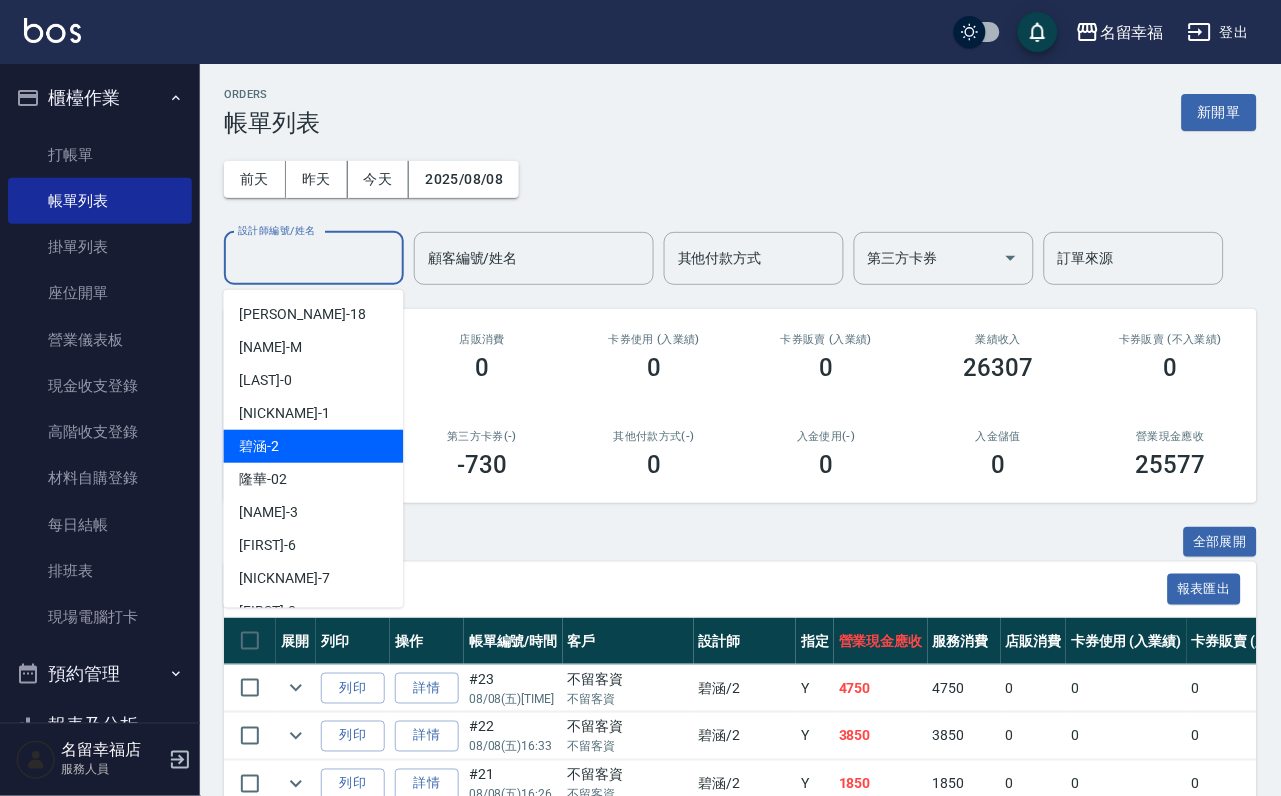 click on "[FIRST] - 2" at bounding box center [314, 446] 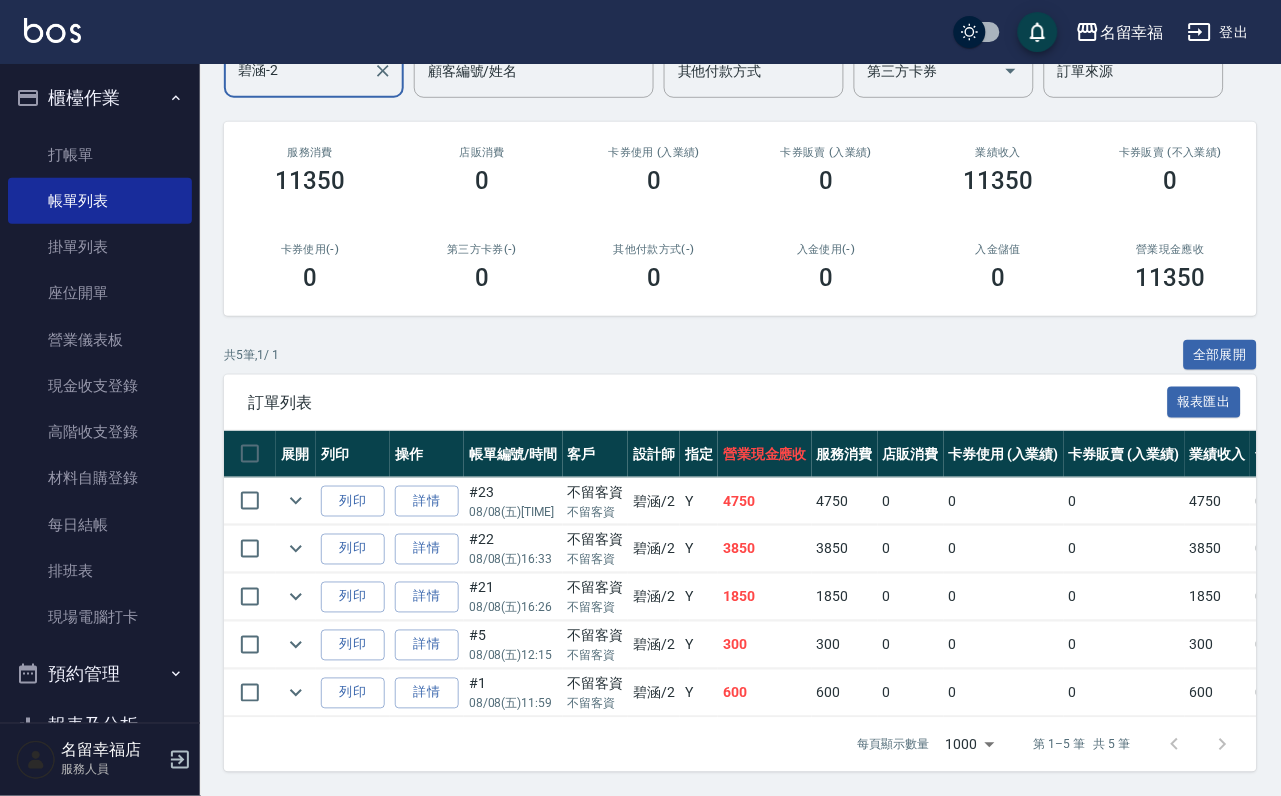 scroll, scrollTop: 300, scrollLeft: 0, axis: vertical 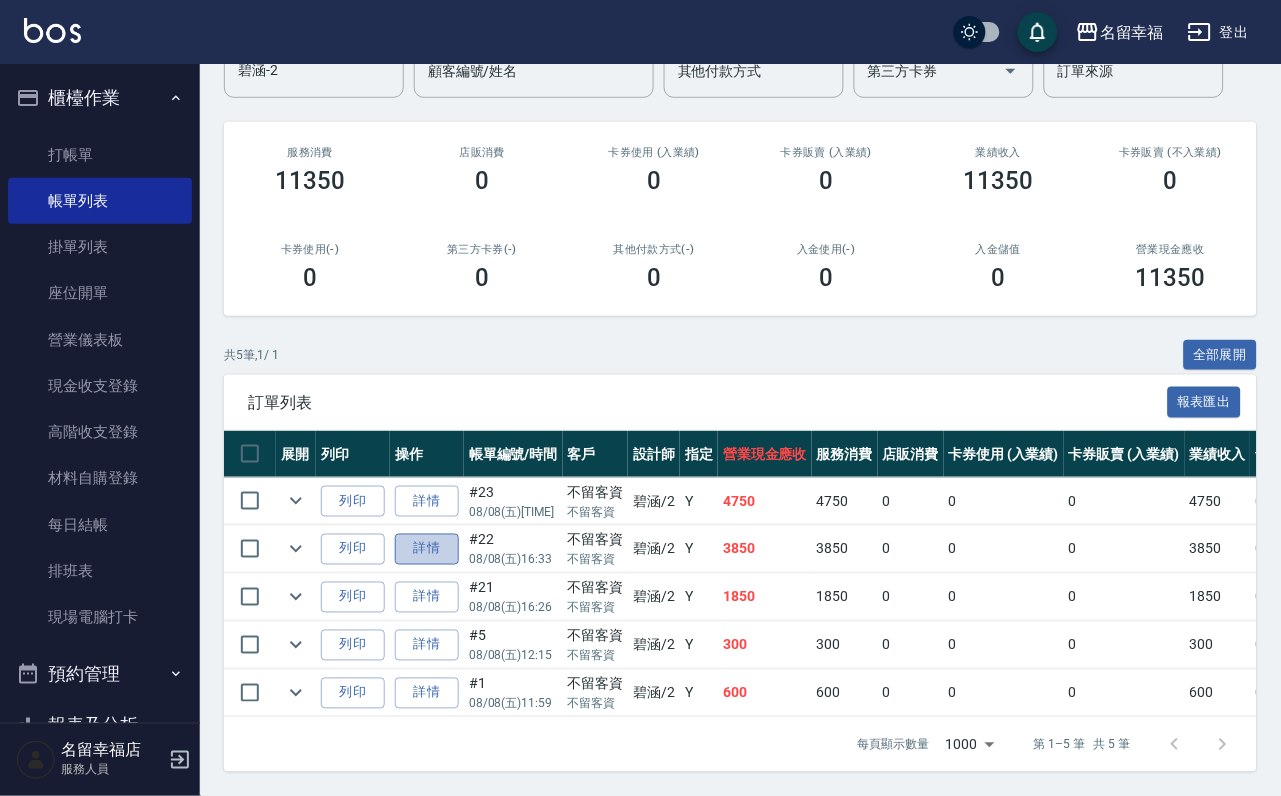 click on "詳情" at bounding box center (427, 549) 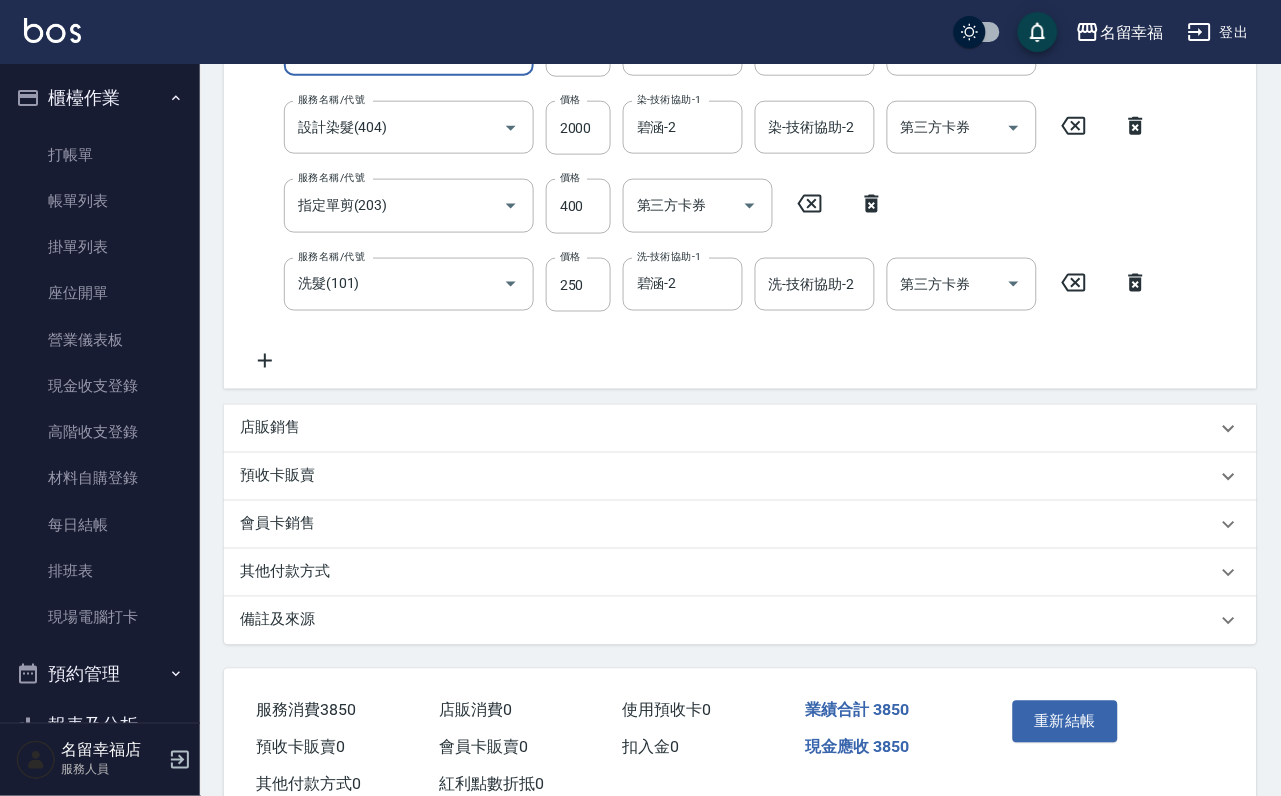 scroll, scrollTop: 450, scrollLeft: 0, axis: vertical 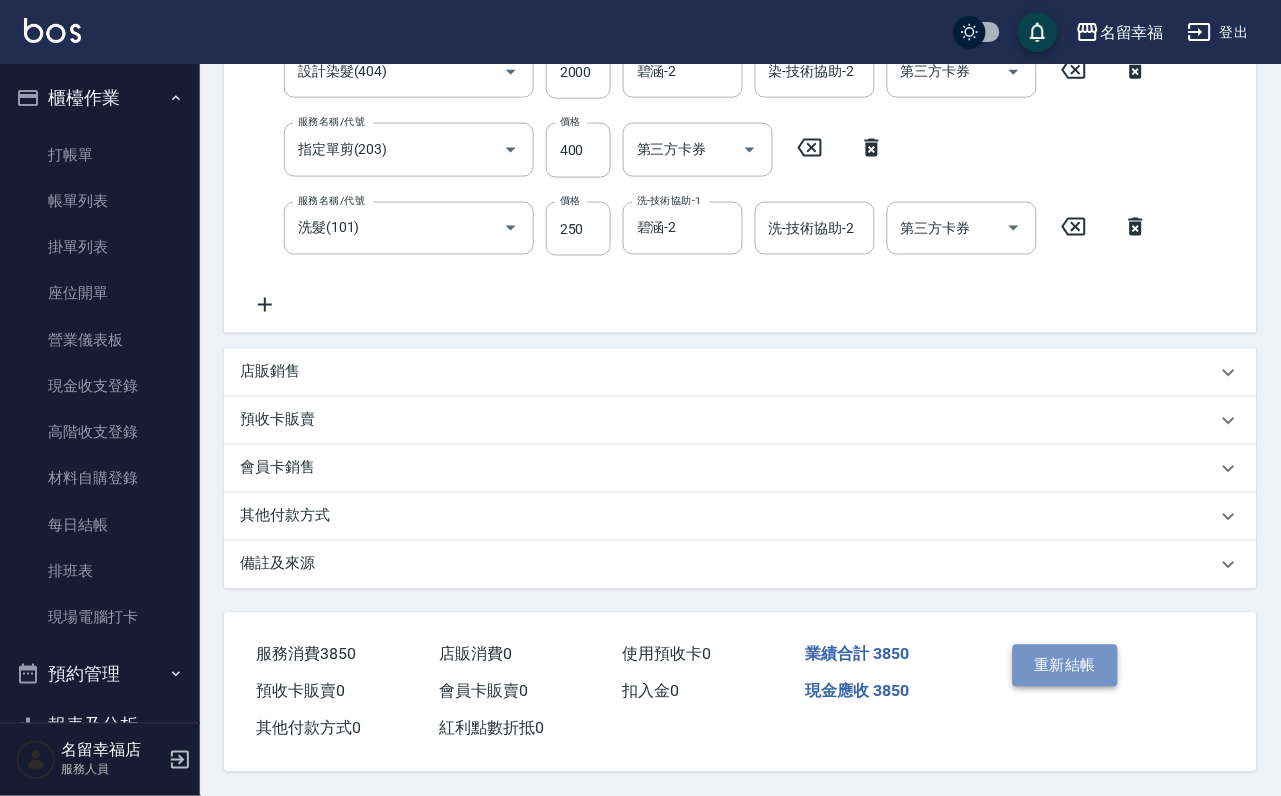 click on "重新結帳" at bounding box center (1066, 666) 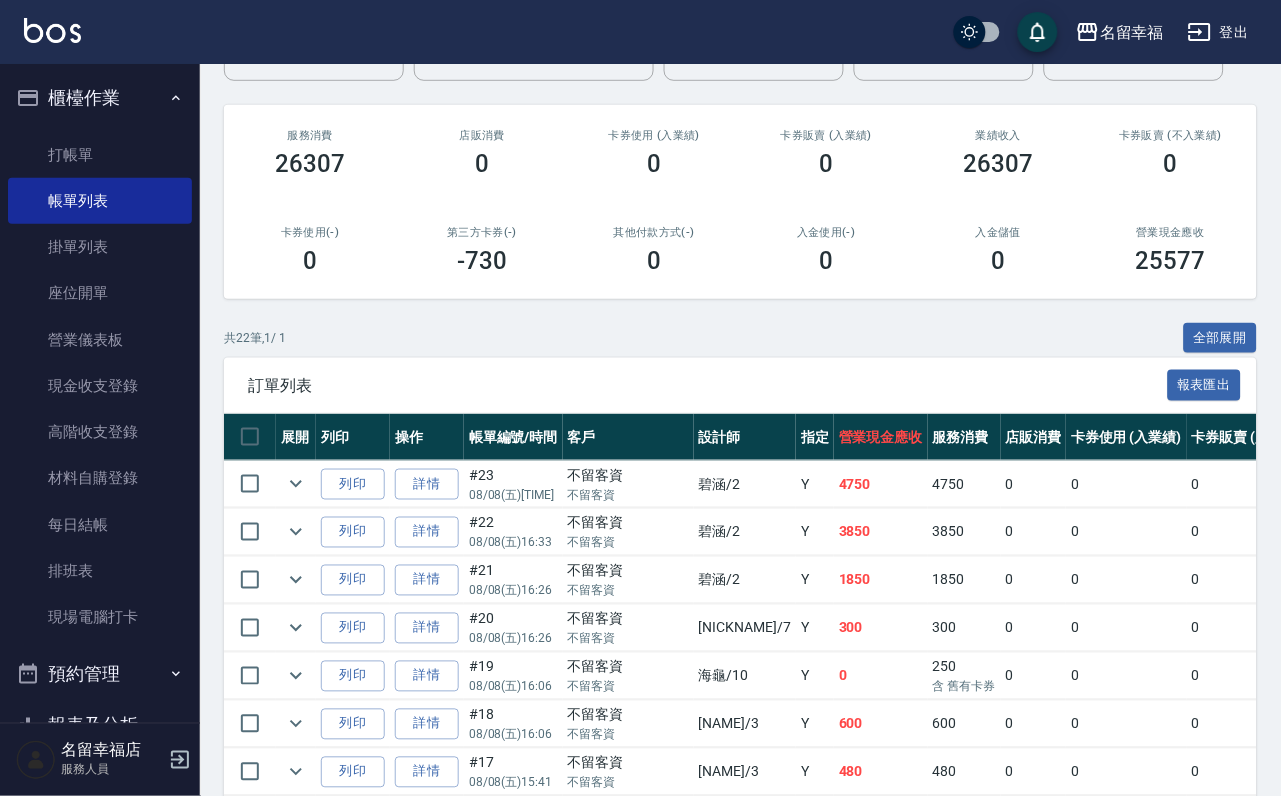 scroll, scrollTop: 450, scrollLeft: 0, axis: vertical 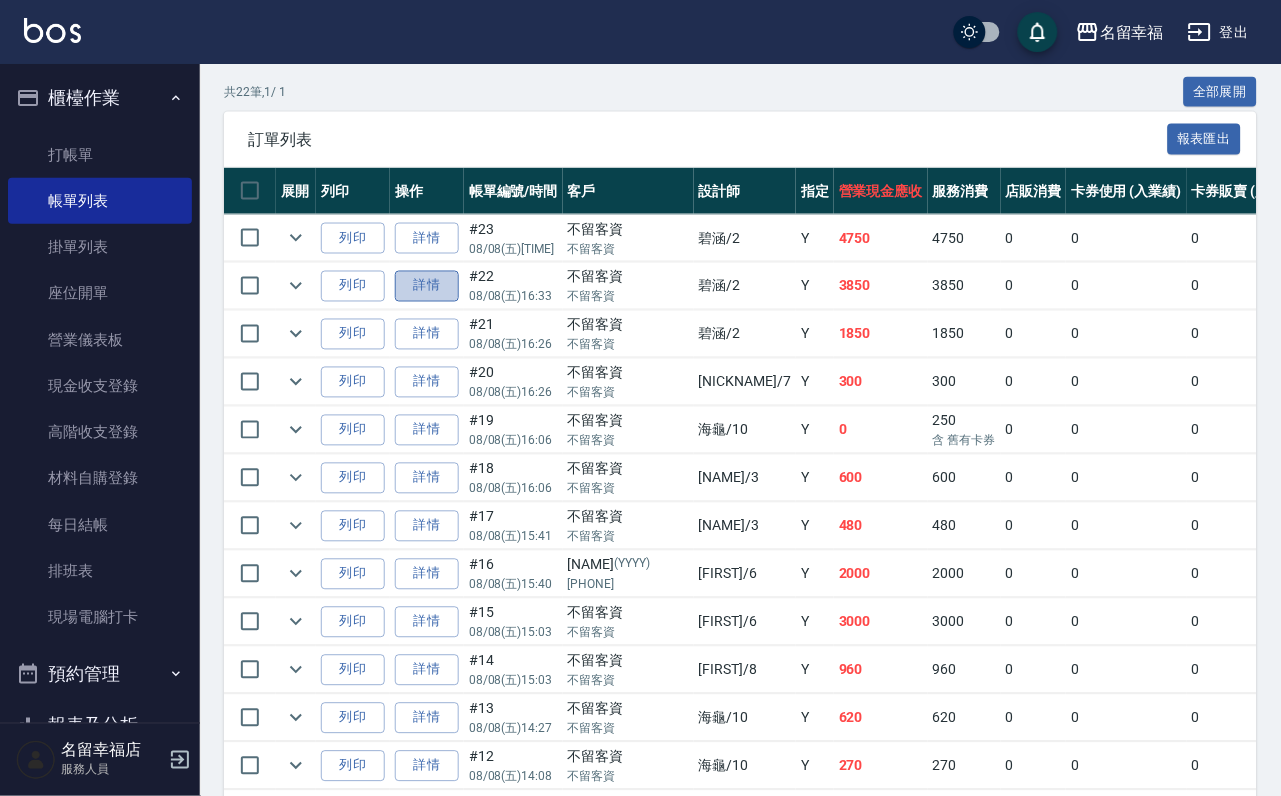 click on "詳情" at bounding box center (427, 286) 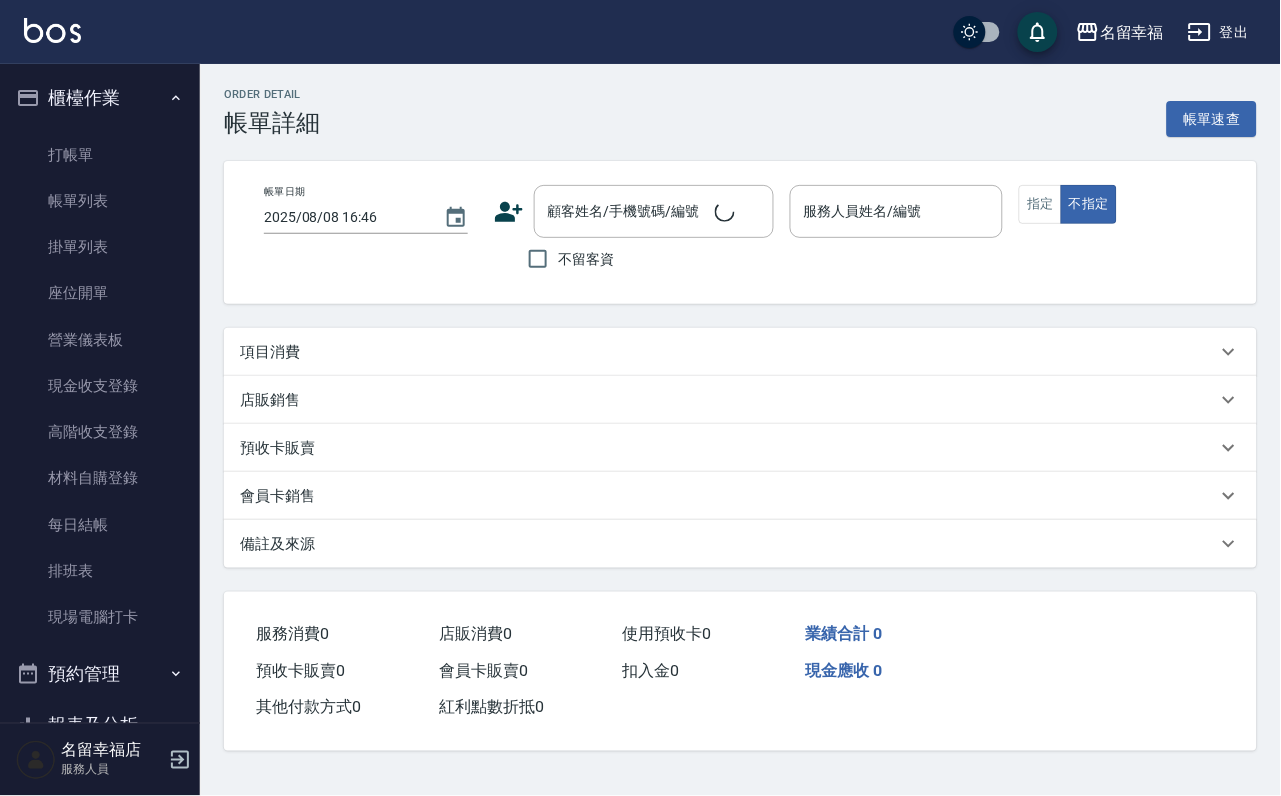 scroll, scrollTop: 0, scrollLeft: 0, axis: both 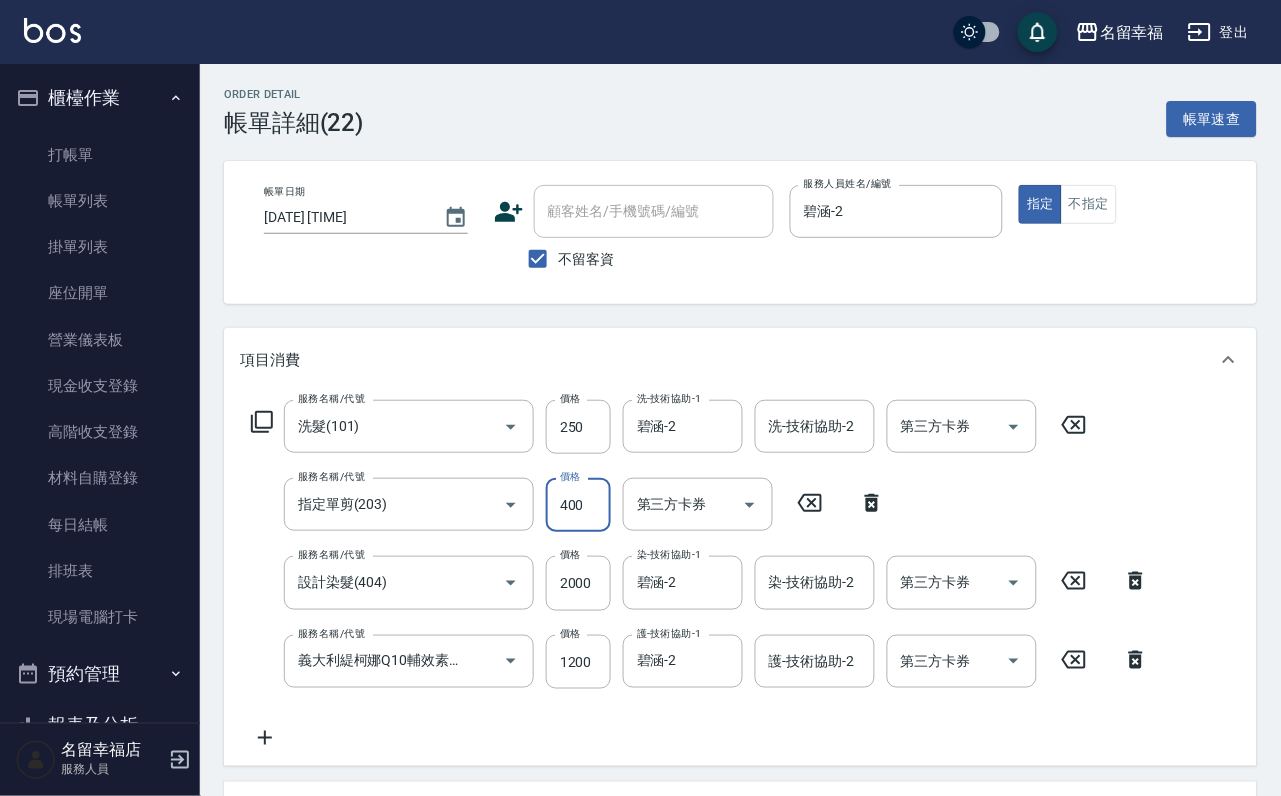 click on "400" at bounding box center [578, 505] 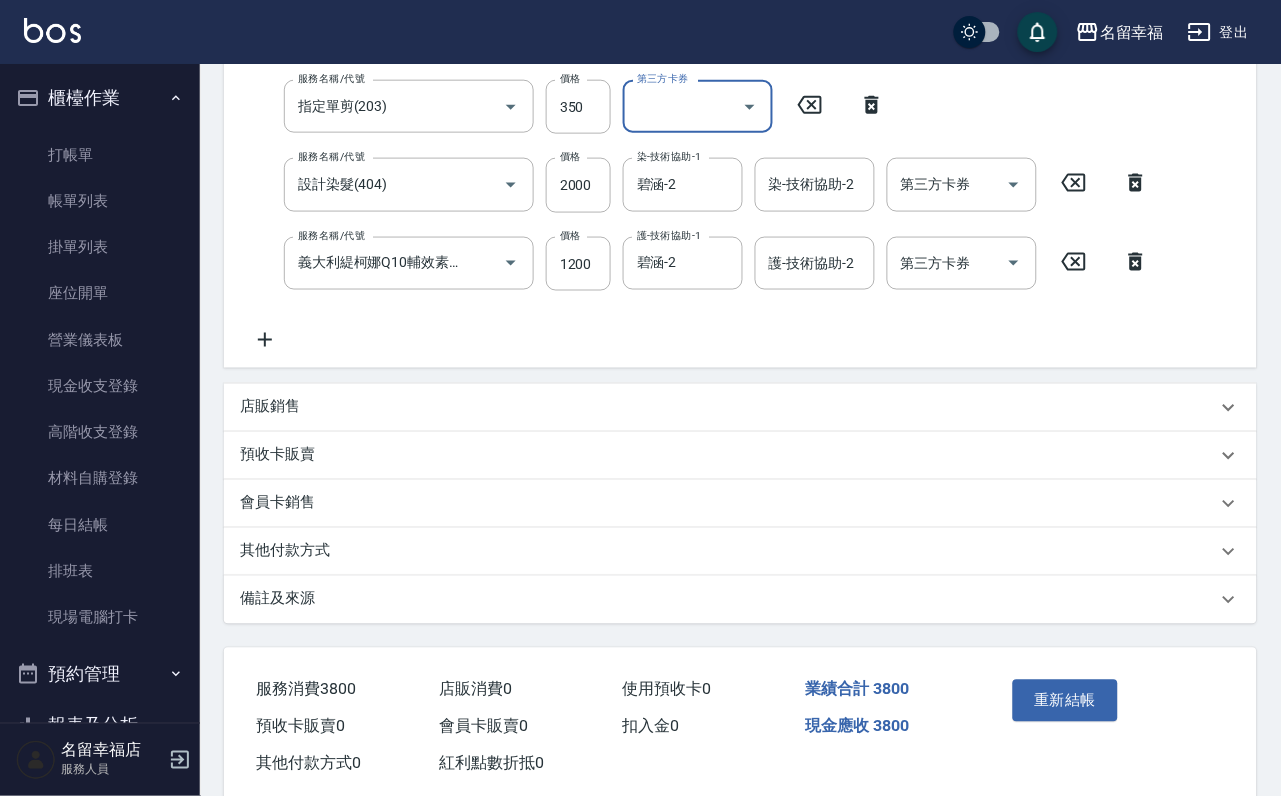 scroll, scrollTop: 515, scrollLeft: 0, axis: vertical 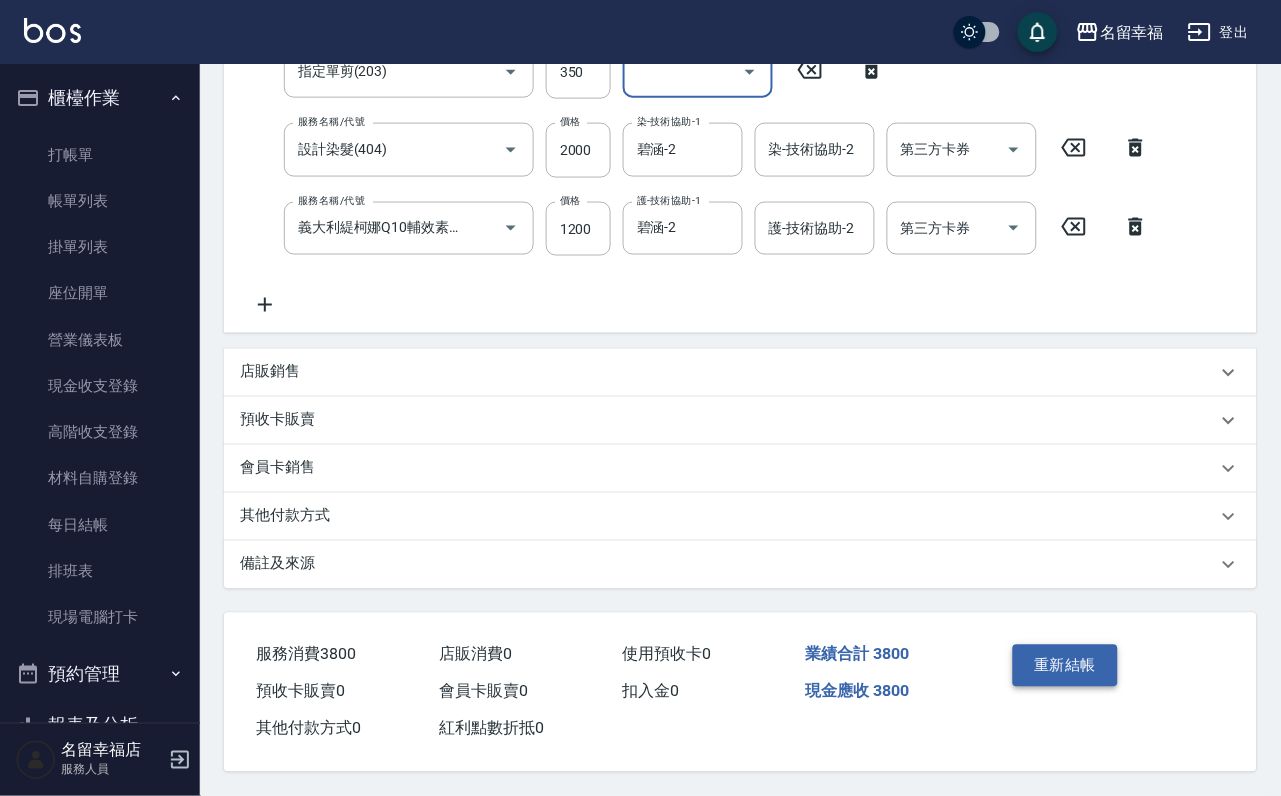 click on "重新結帳" at bounding box center (1066, 666) 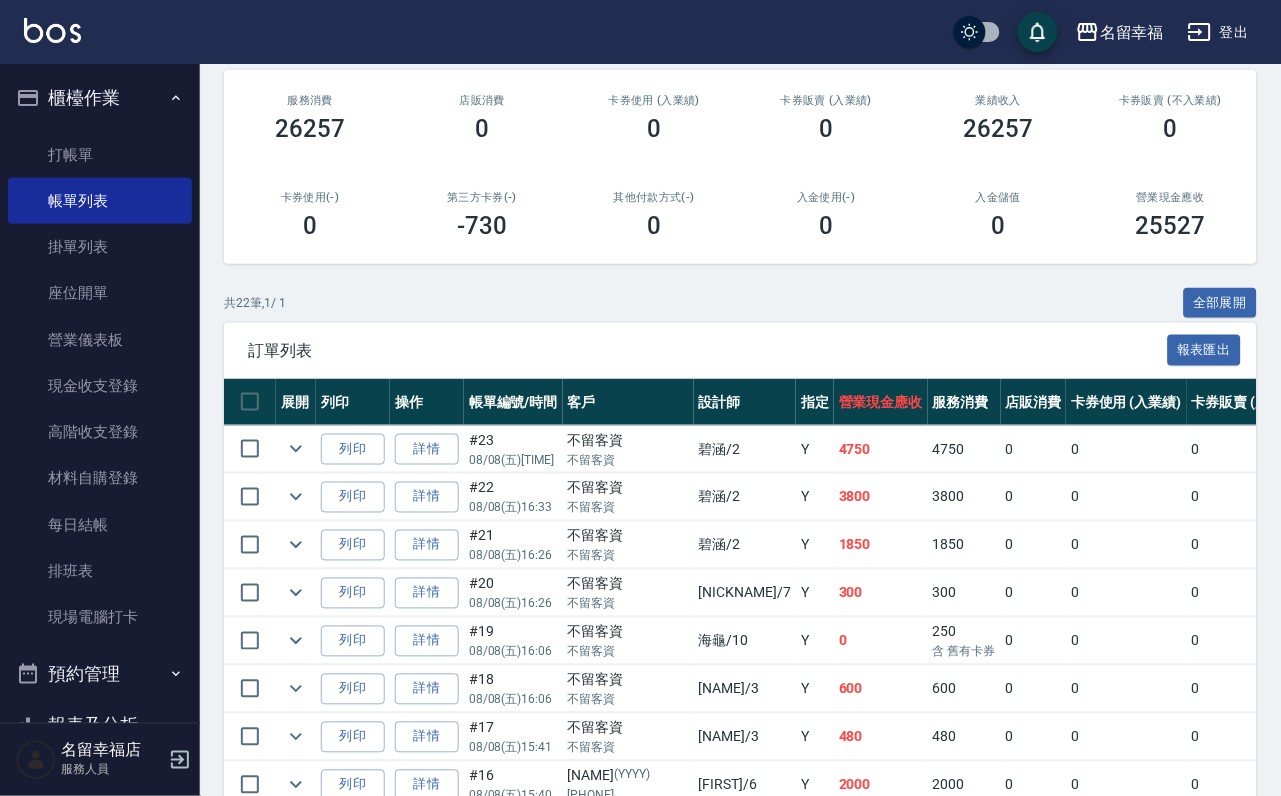 scroll, scrollTop: 300, scrollLeft: 0, axis: vertical 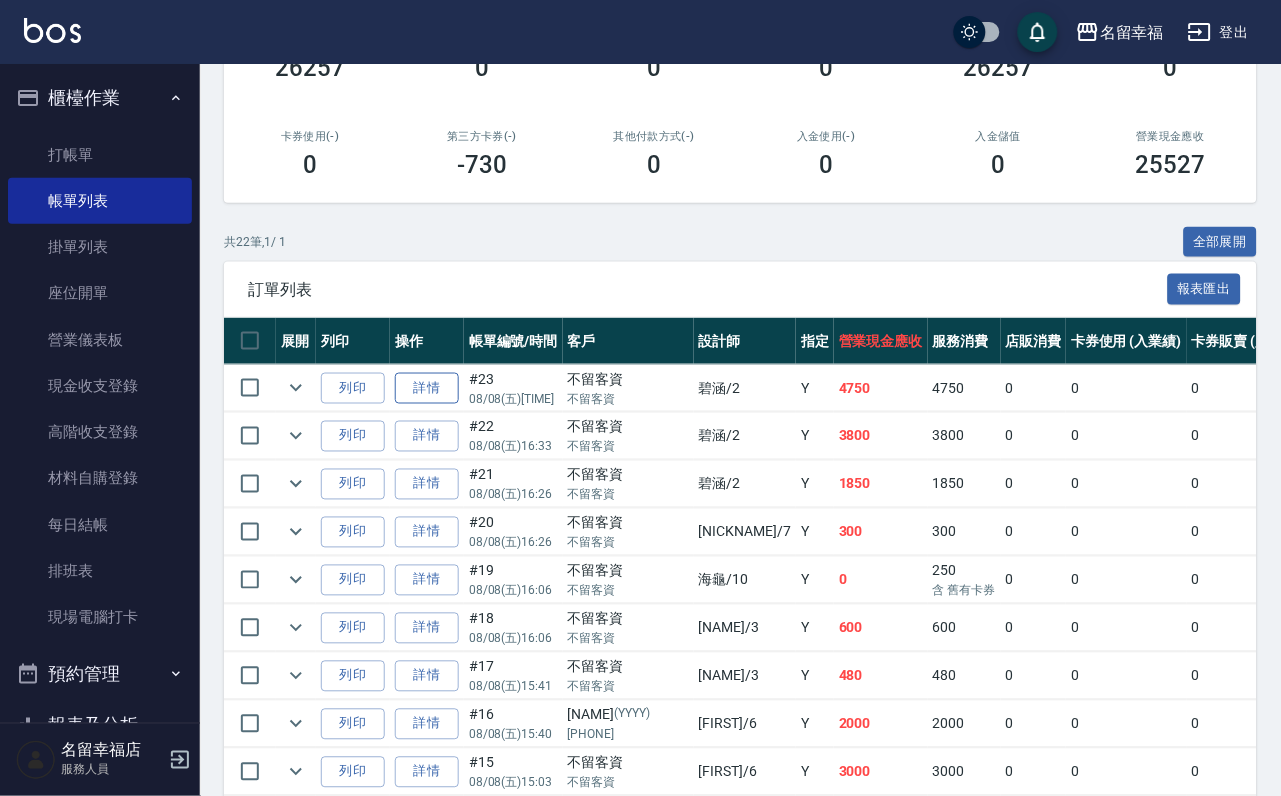 click on "詳情" at bounding box center (427, 388) 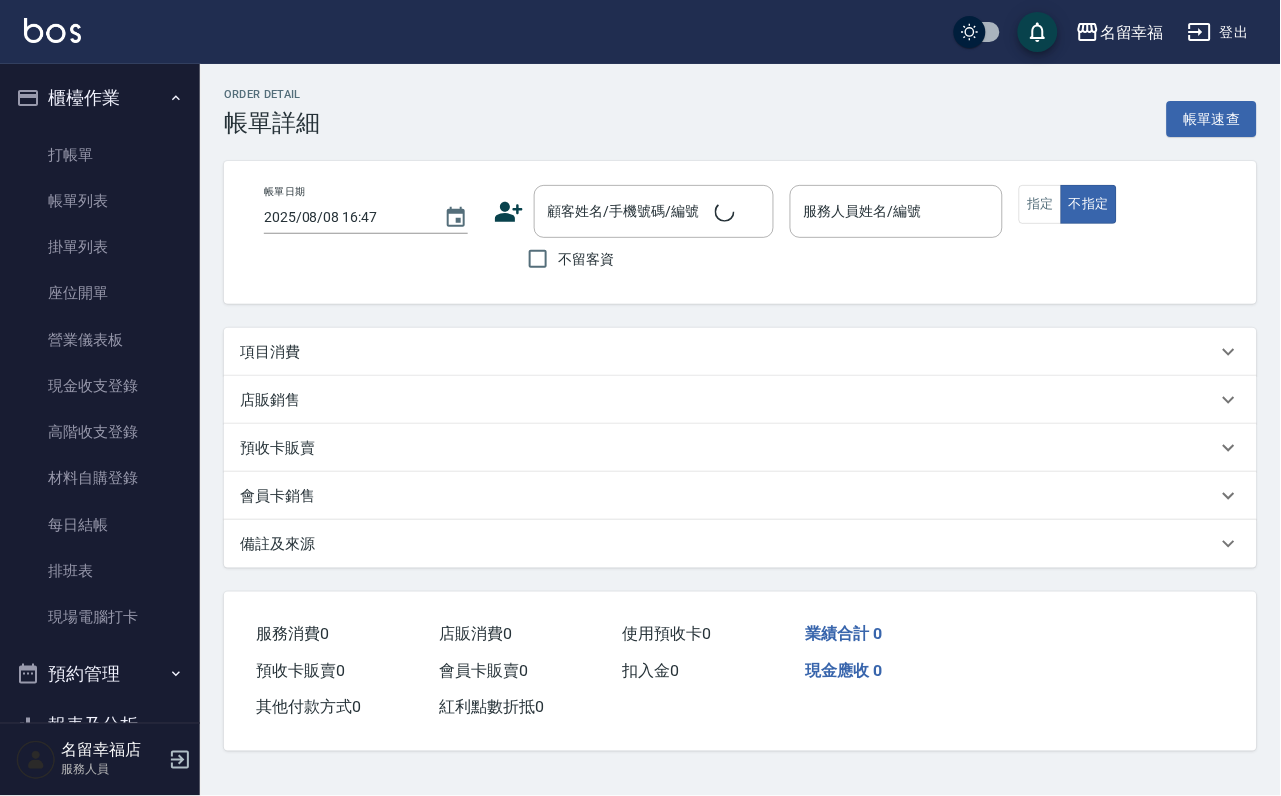 scroll, scrollTop: 0, scrollLeft: 0, axis: both 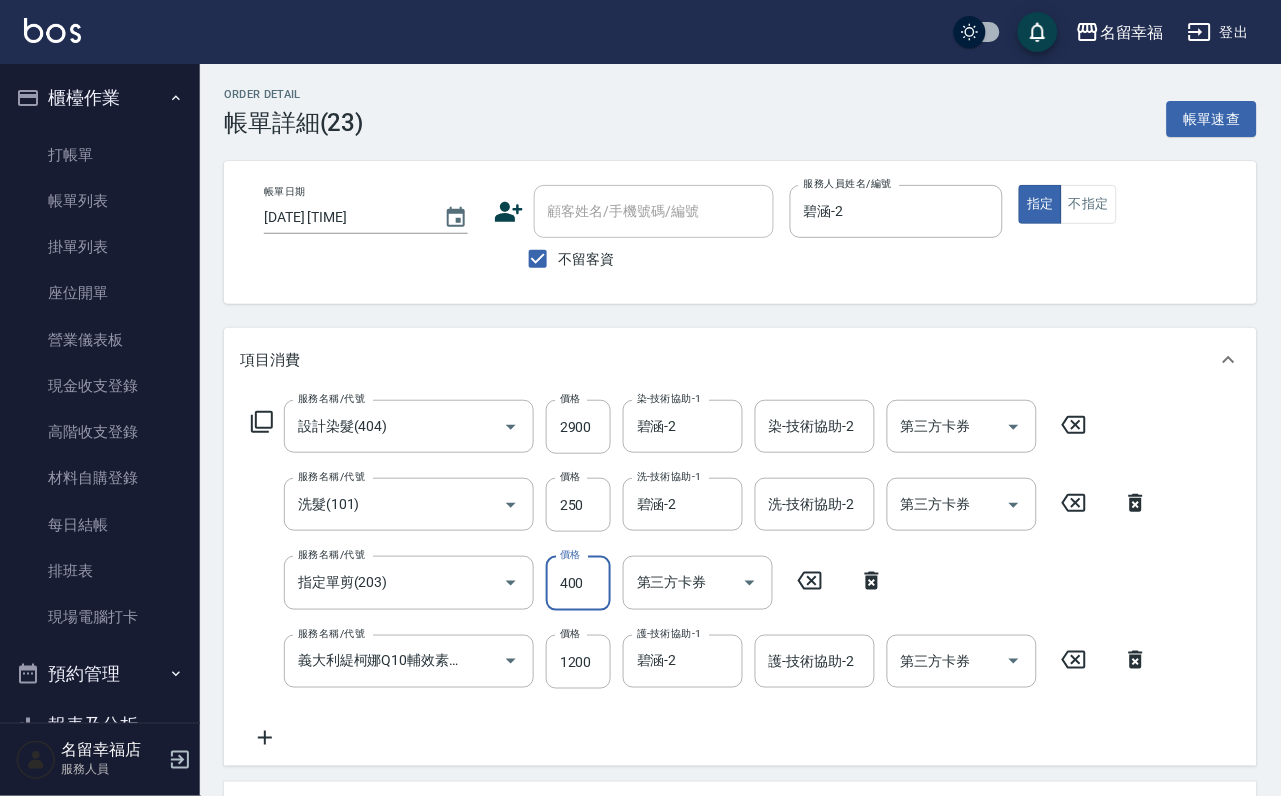 click on "400" at bounding box center [578, 583] 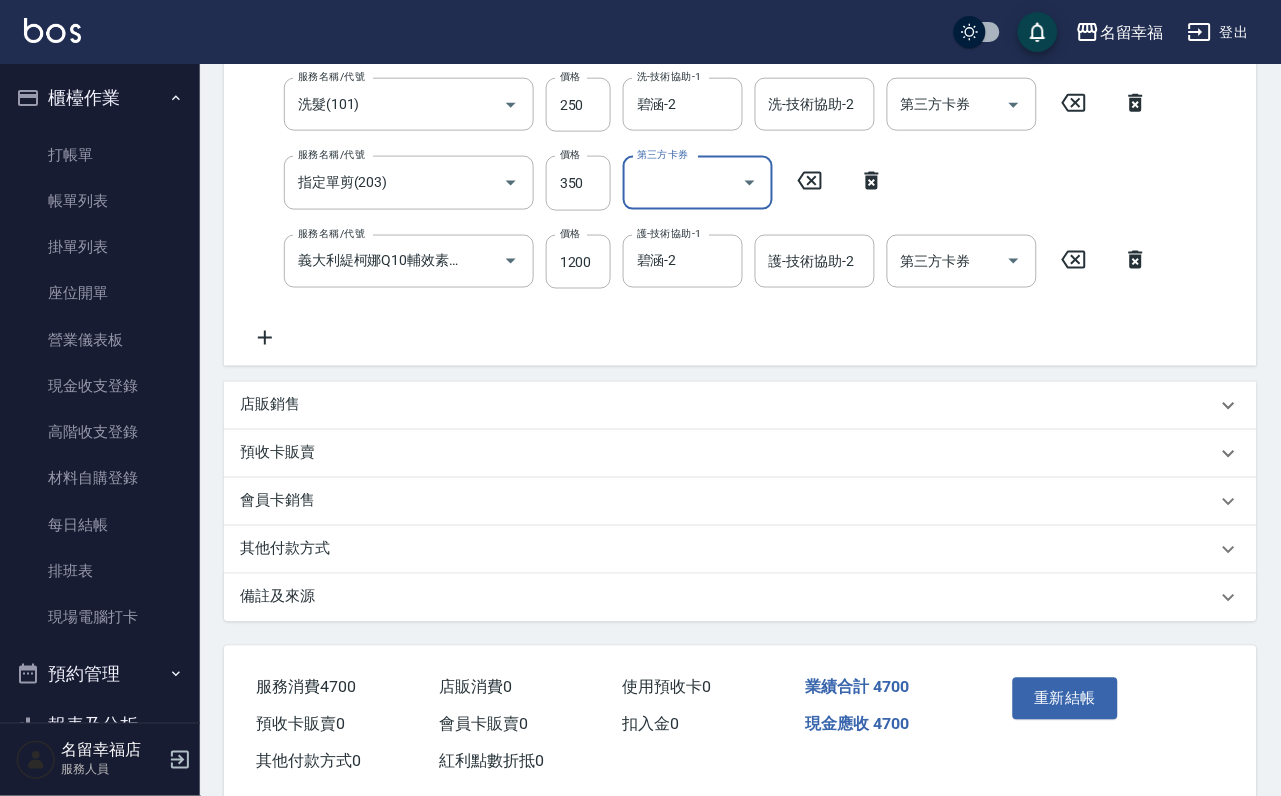 scroll, scrollTop: 515, scrollLeft: 0, axis: vertical 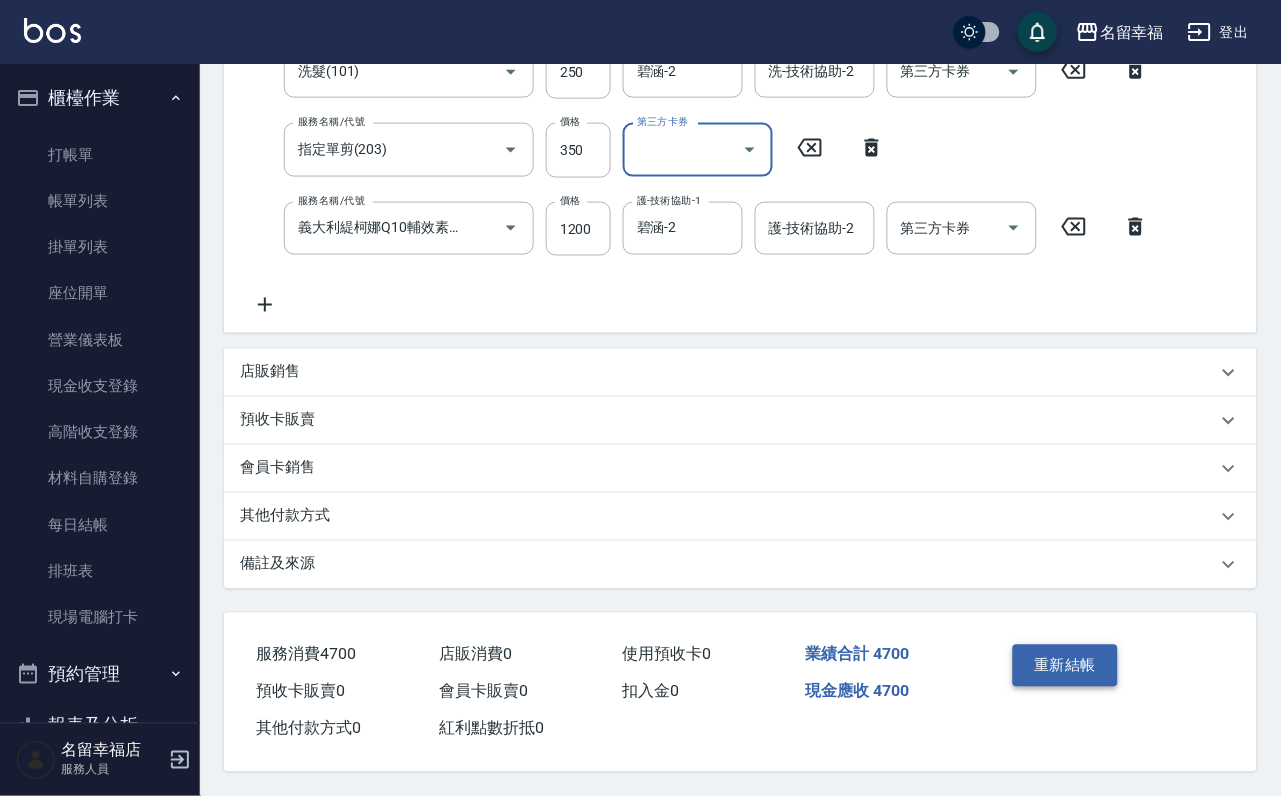 click on "重新結帳" at bounding box center (1066, 666) 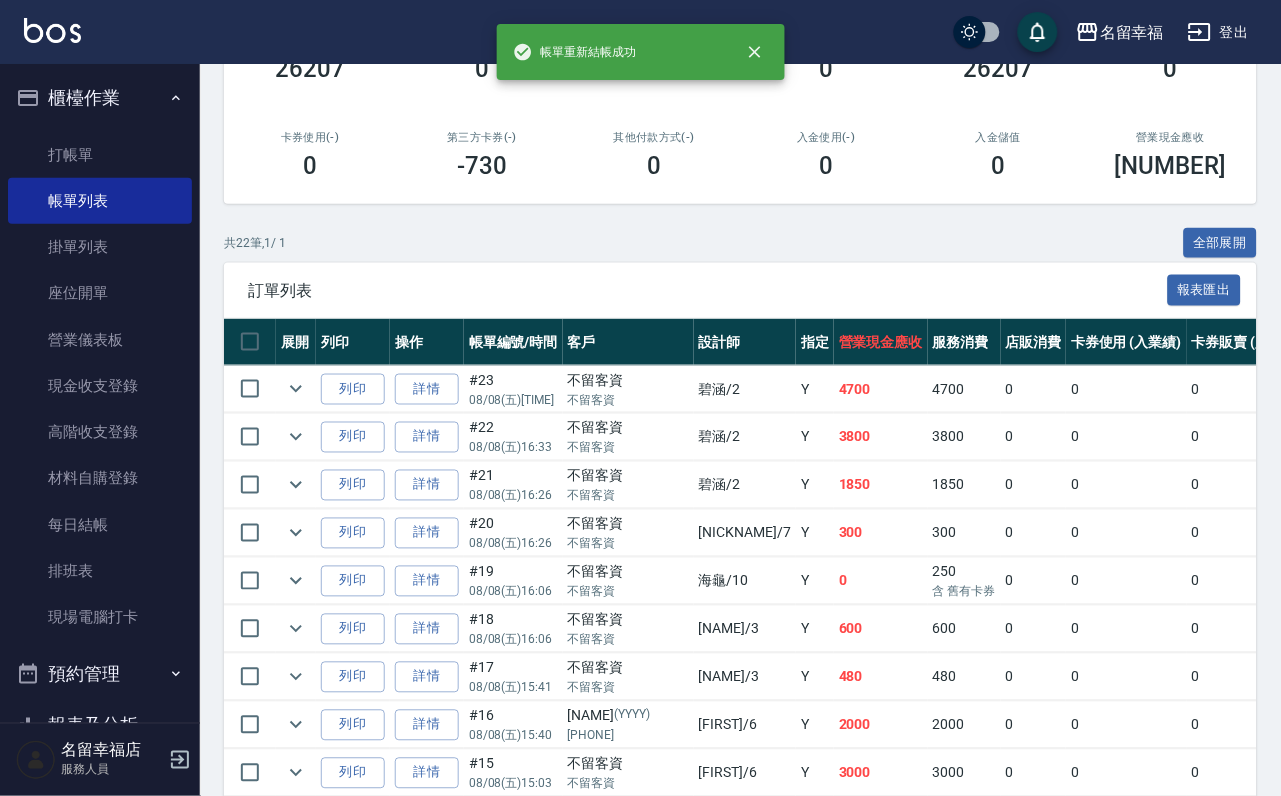 scroll, scrollTop: 300, scrollLeft: 0, axis: vertical 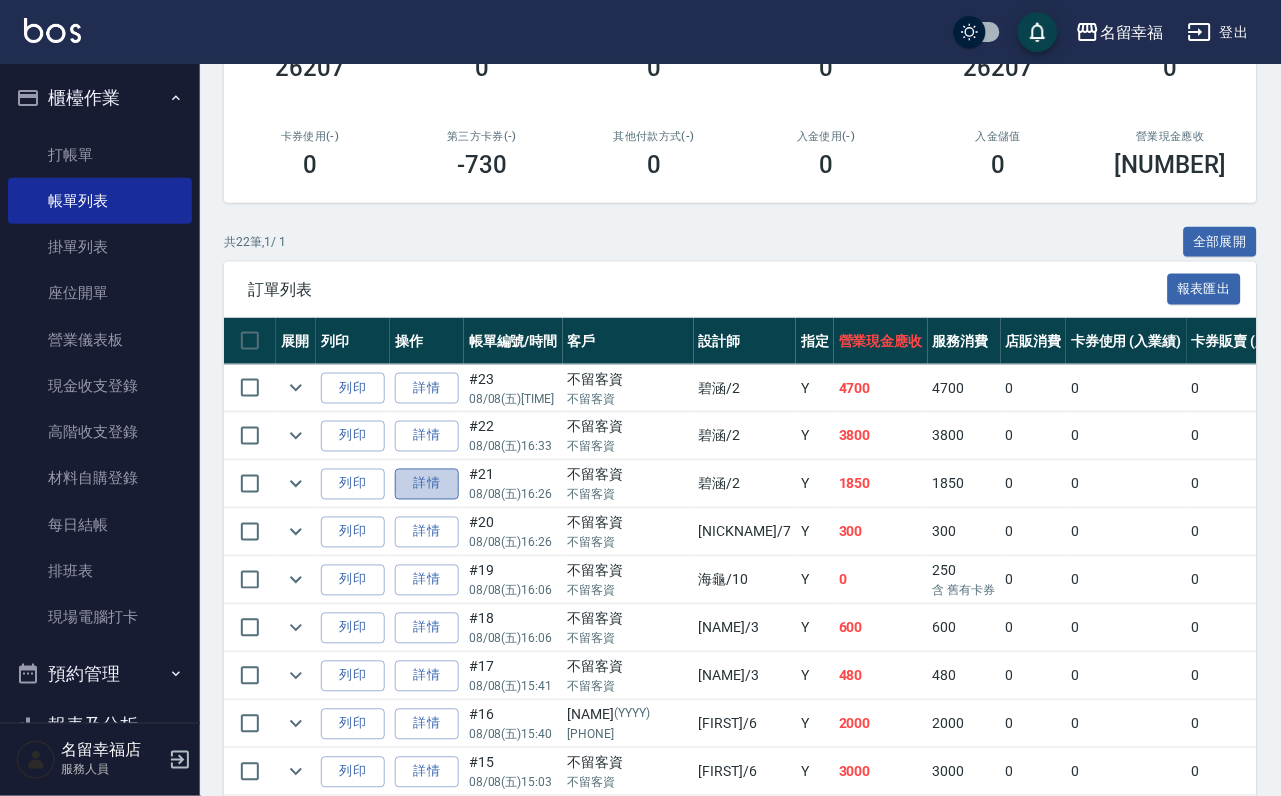 click on "詳情" at bounding box center [427, 484] 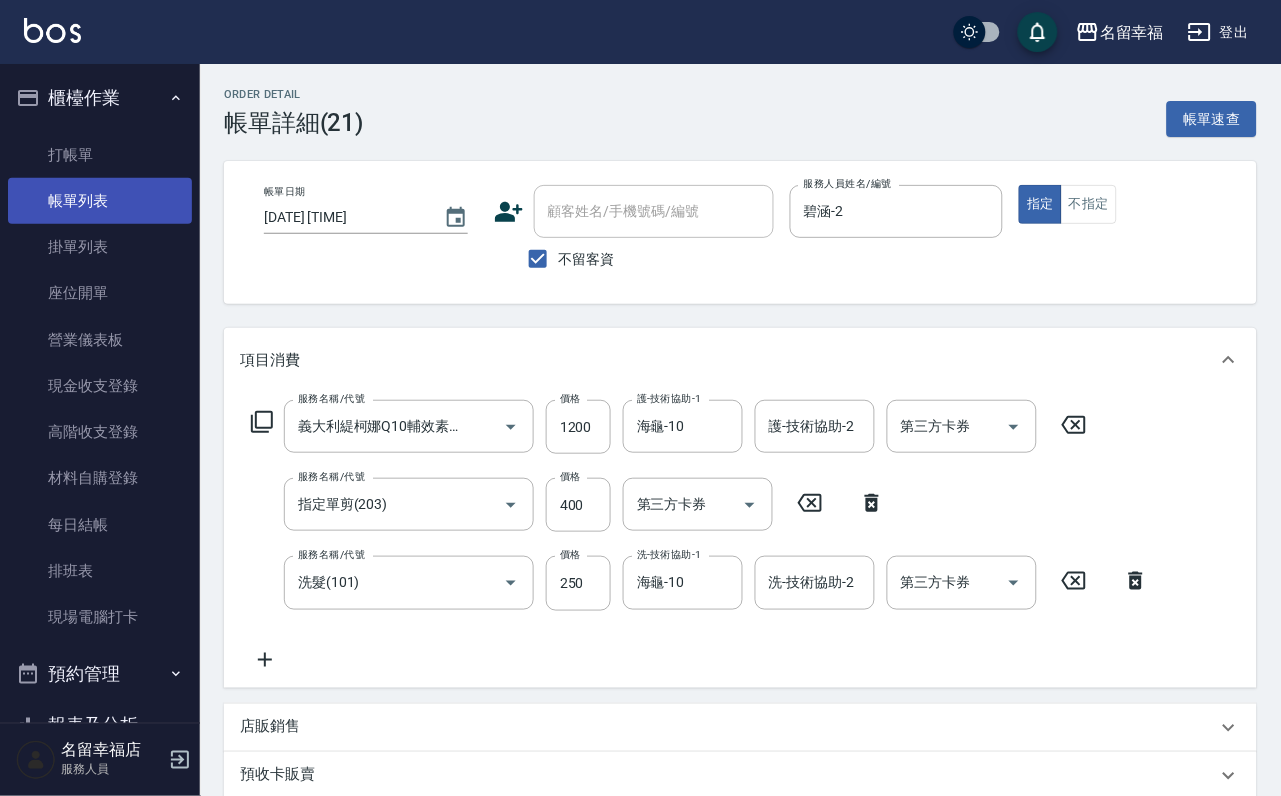 click on "帳單列表" at bounding box center [100, 201] 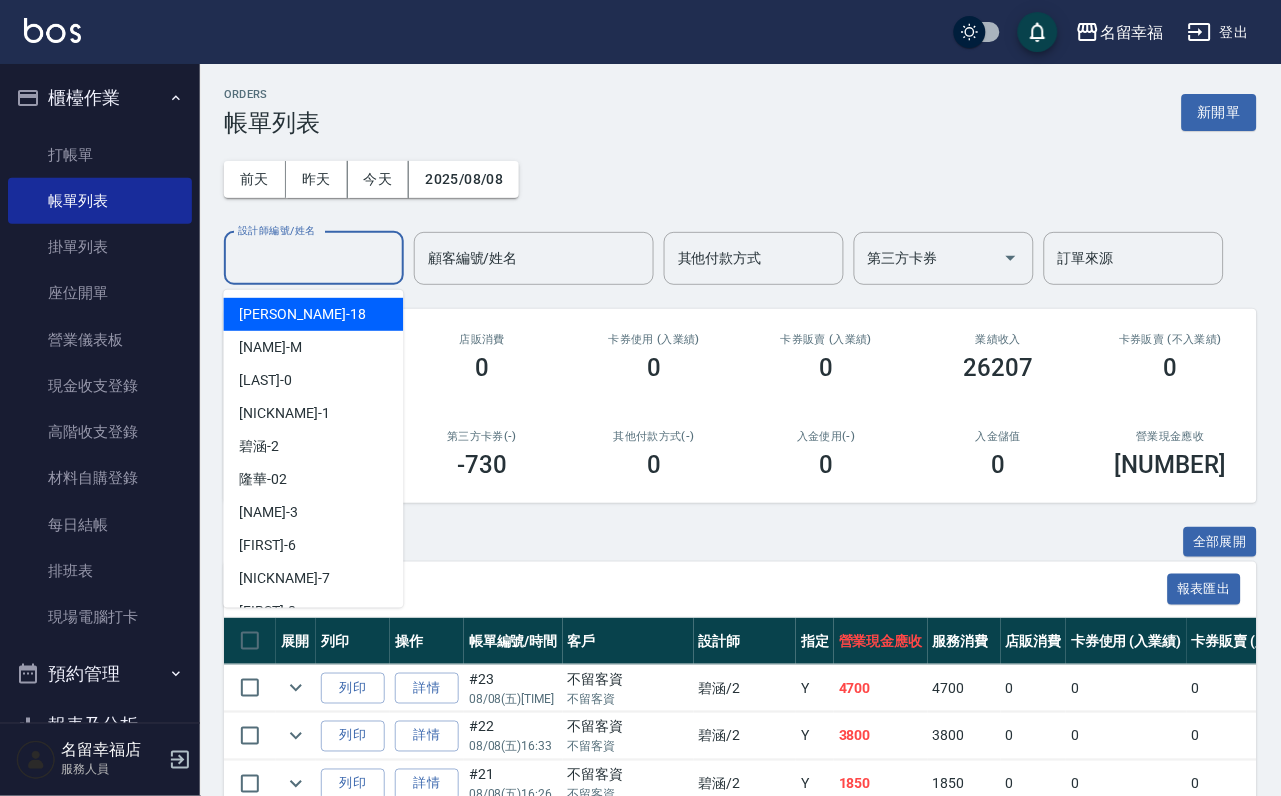 click on "設計師編號/姓名" at bounding box center [314, 258] 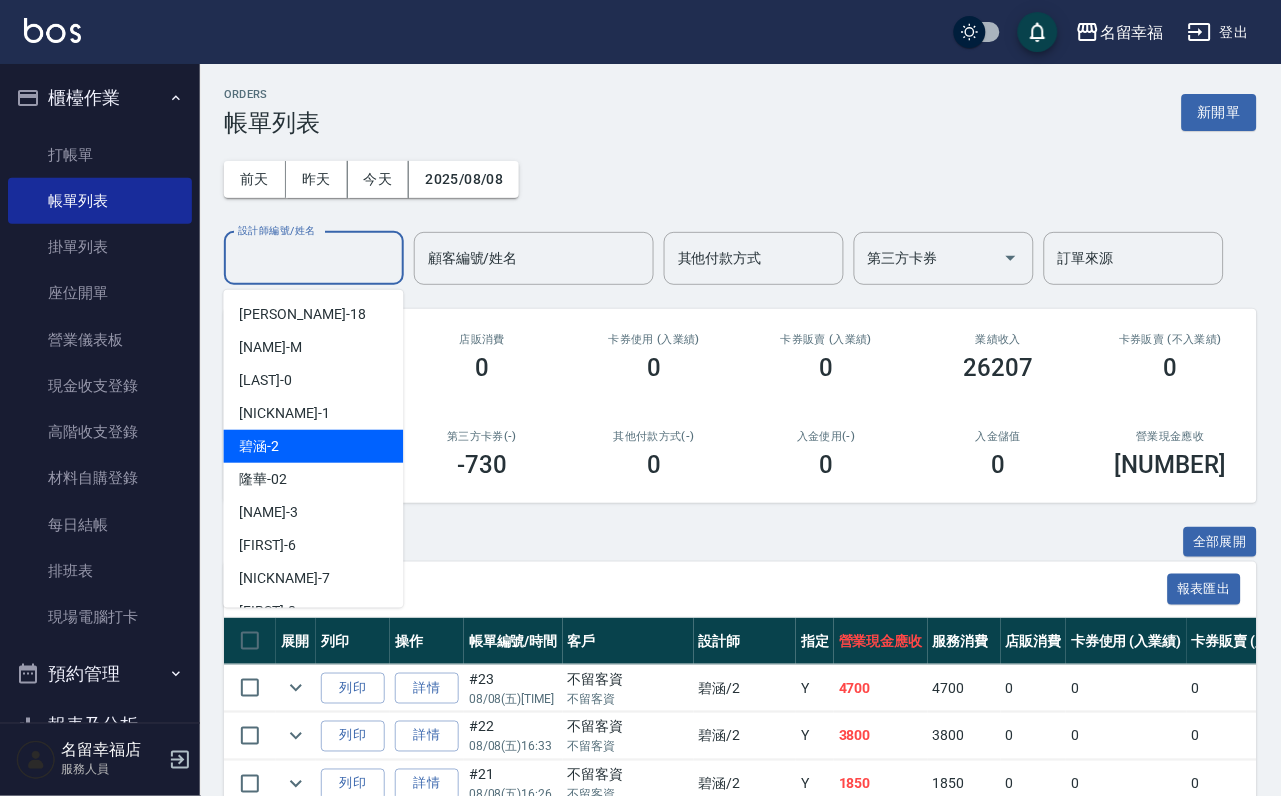 click on "[FIRST] - 2" at bounding box center [314, 446] 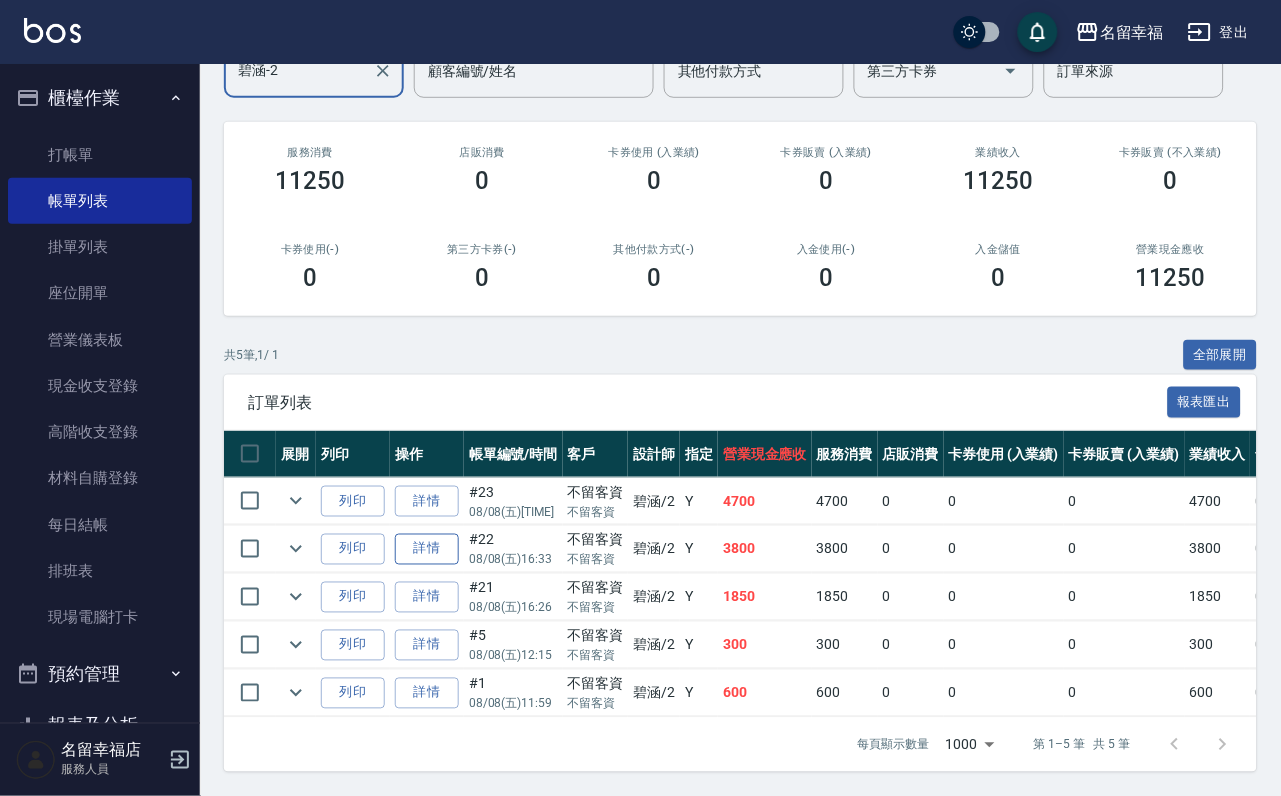 scroll, scrollTop: 357, scrollLeft: 0, axis: vertical 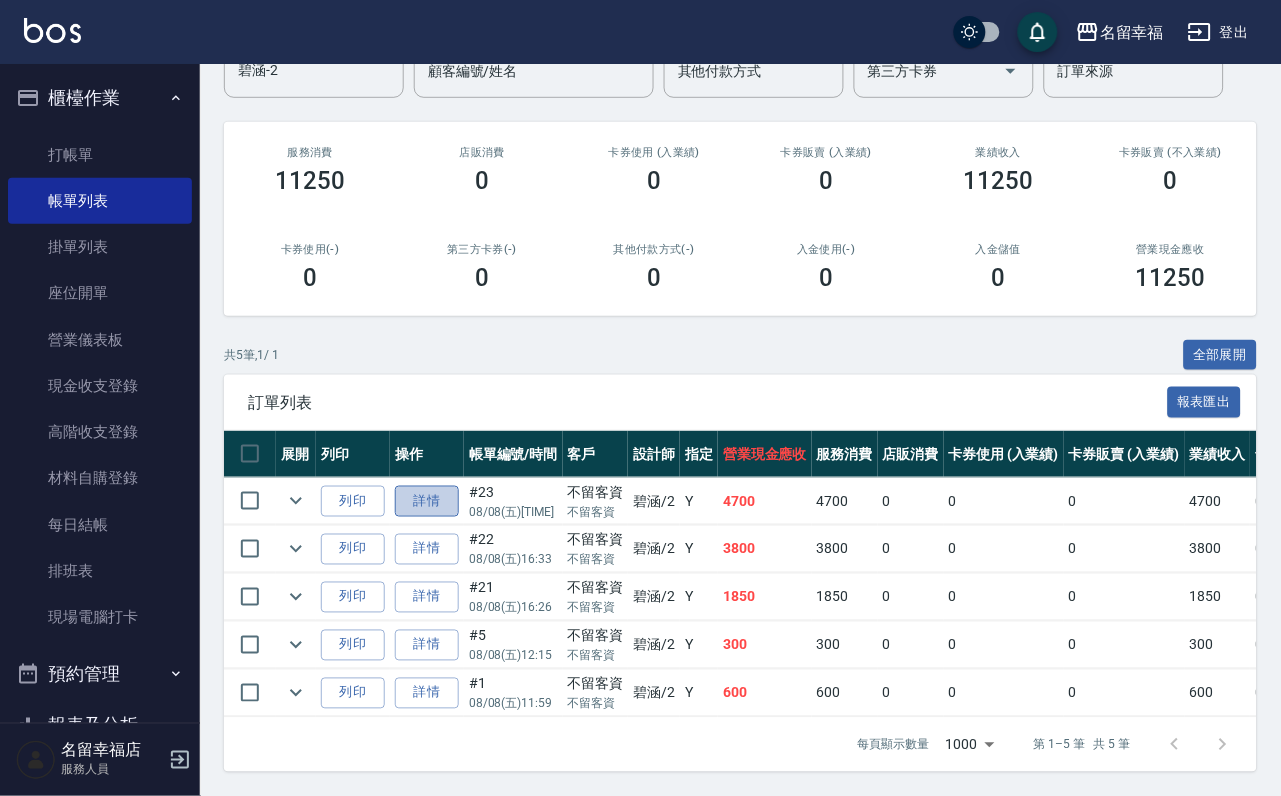 click on "詳情" at bounding box center (427, 501) 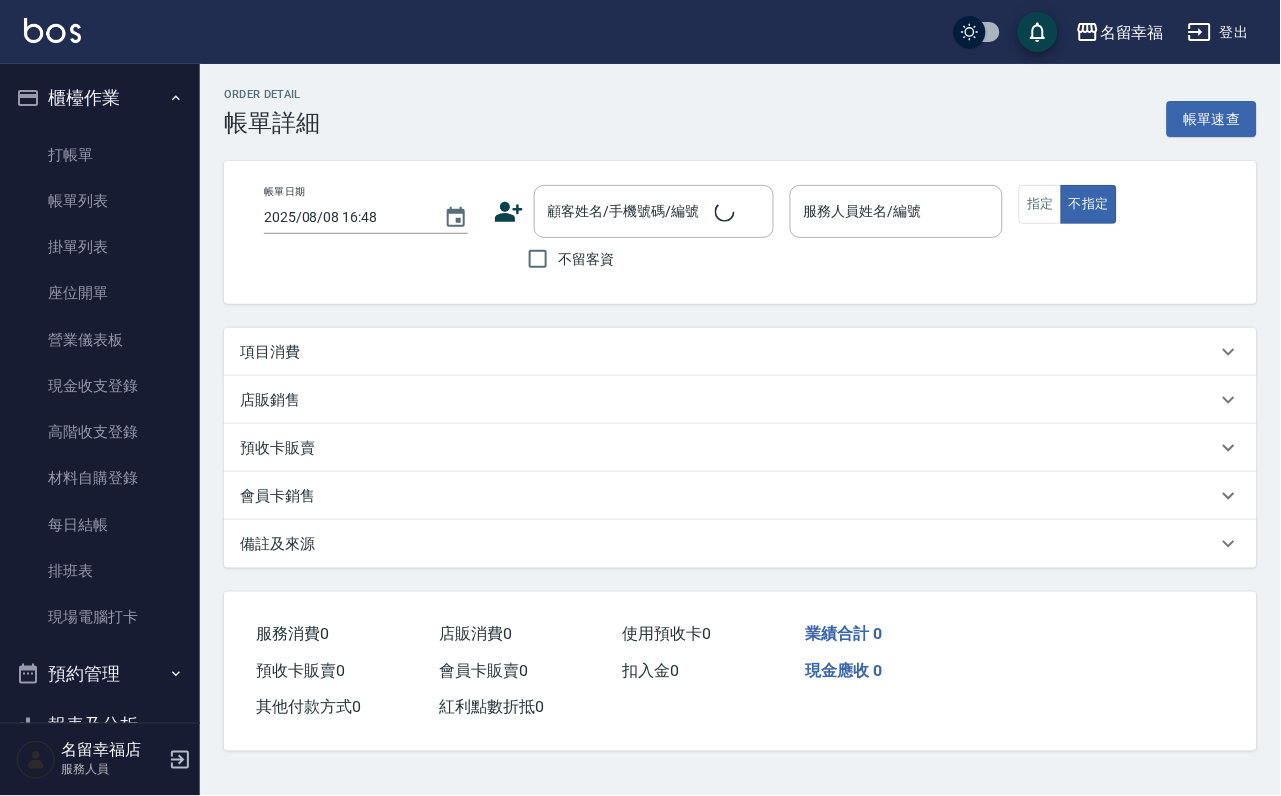 scroll, scrollTop: 0, scrollLeft: 0, axis: both 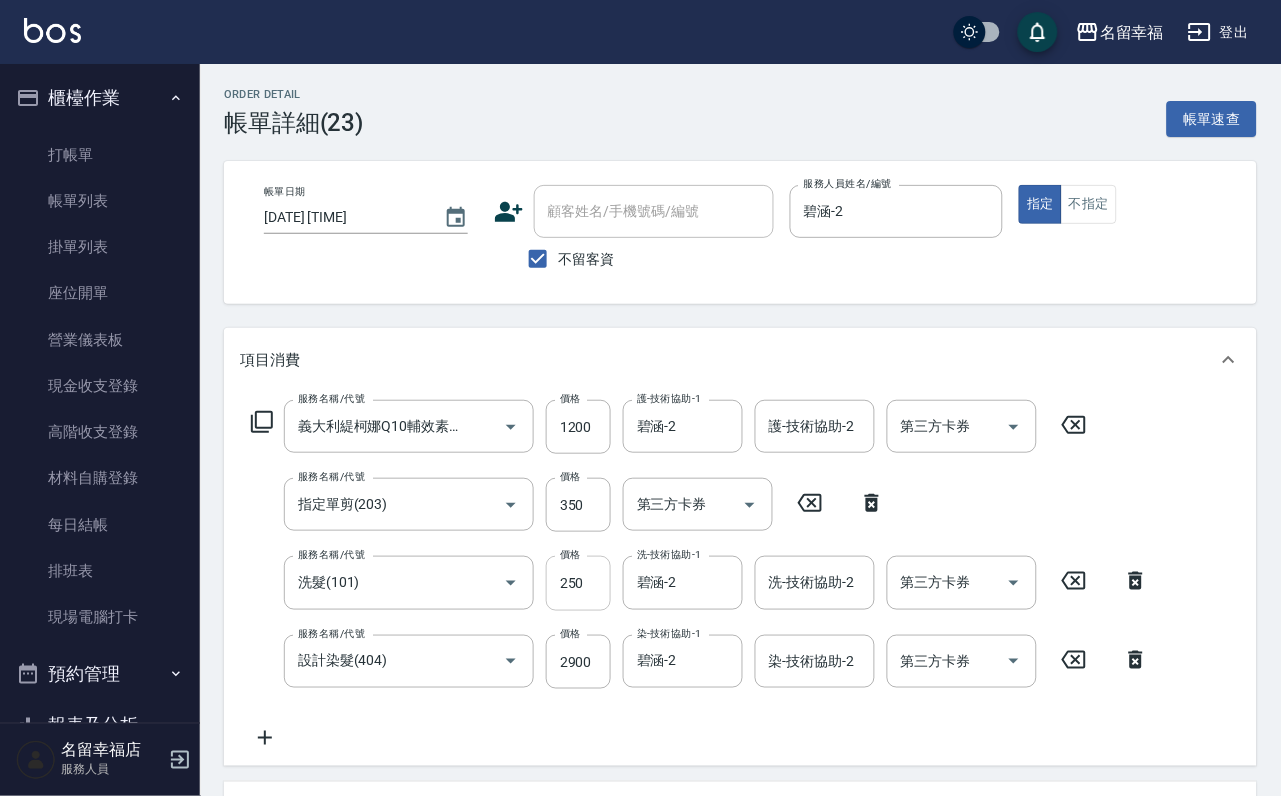 click on "250" at bounding box center (578, 583) 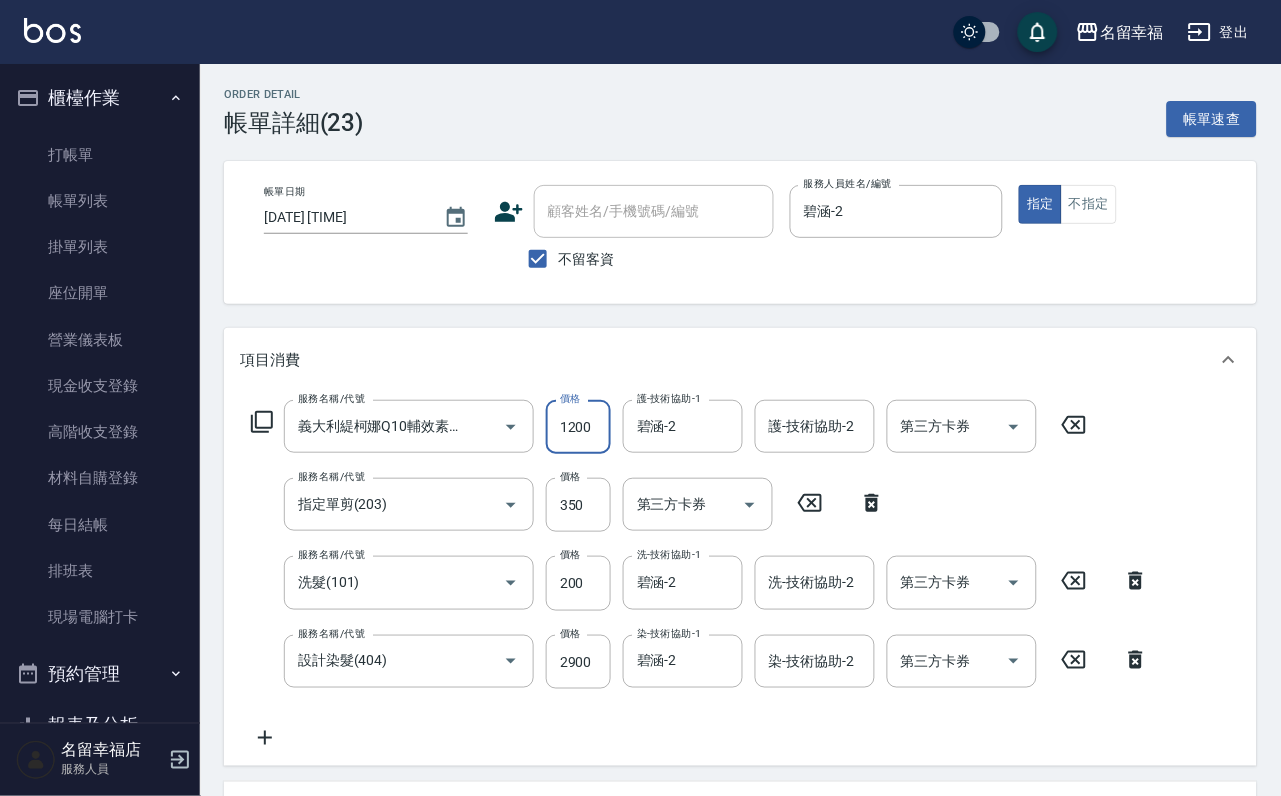 click on "1200" at bounding box center (578, 427) 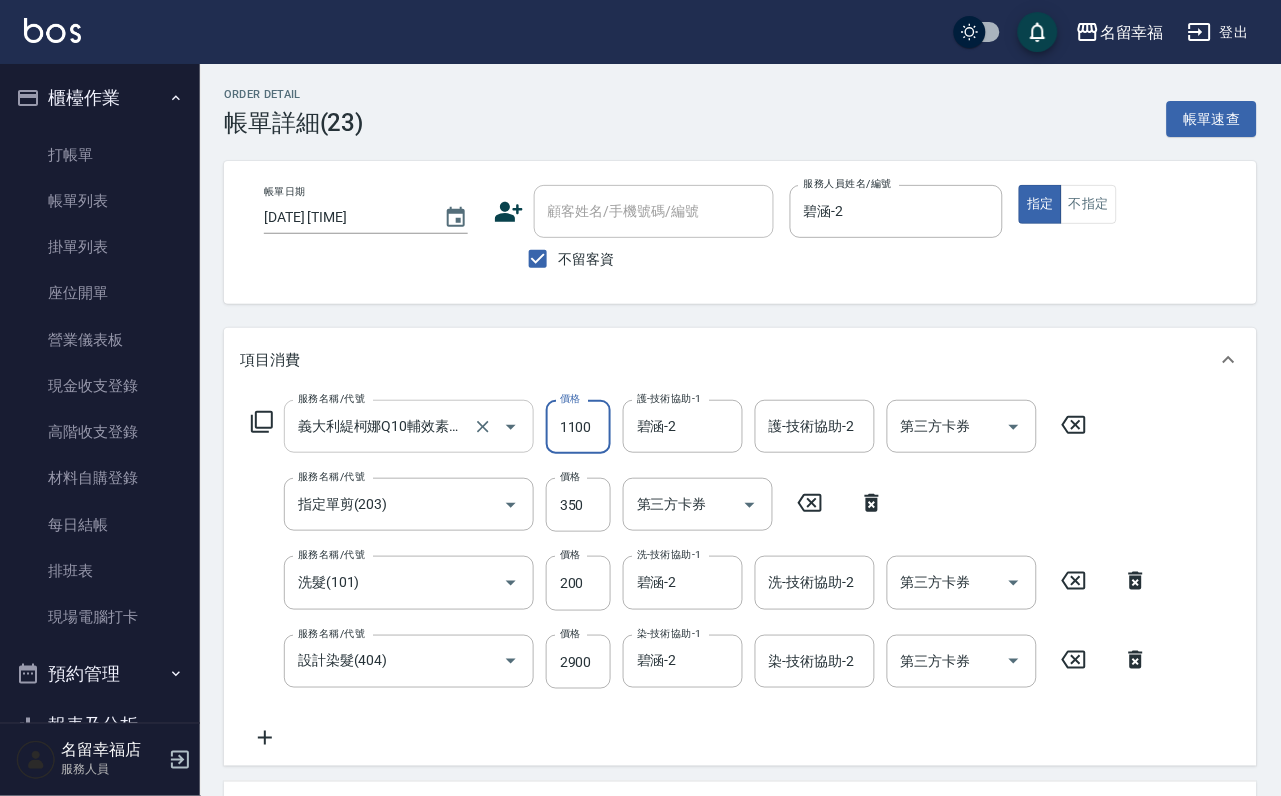 scroll, scrollTop: 0, scrollLeft: 1, axis: horizontal 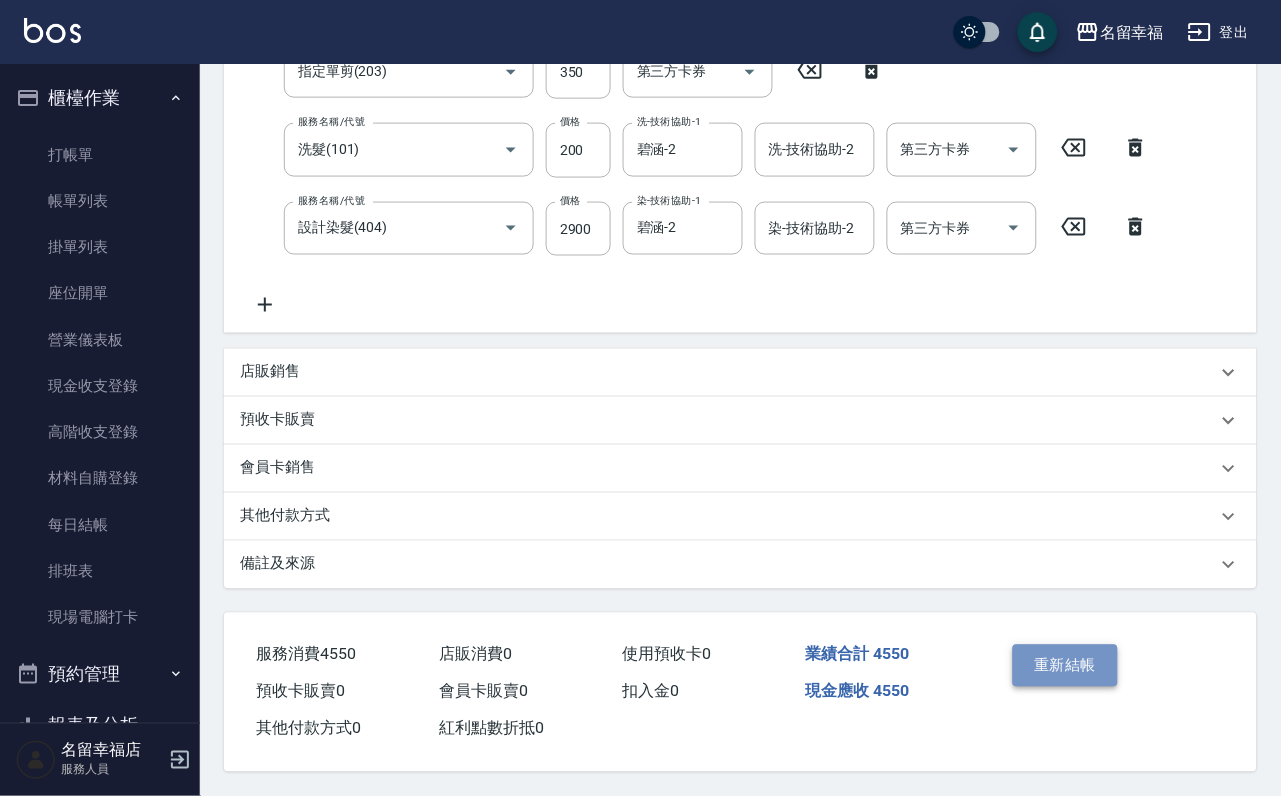 click on "重新結帳" at bounding box center (1066, 666) 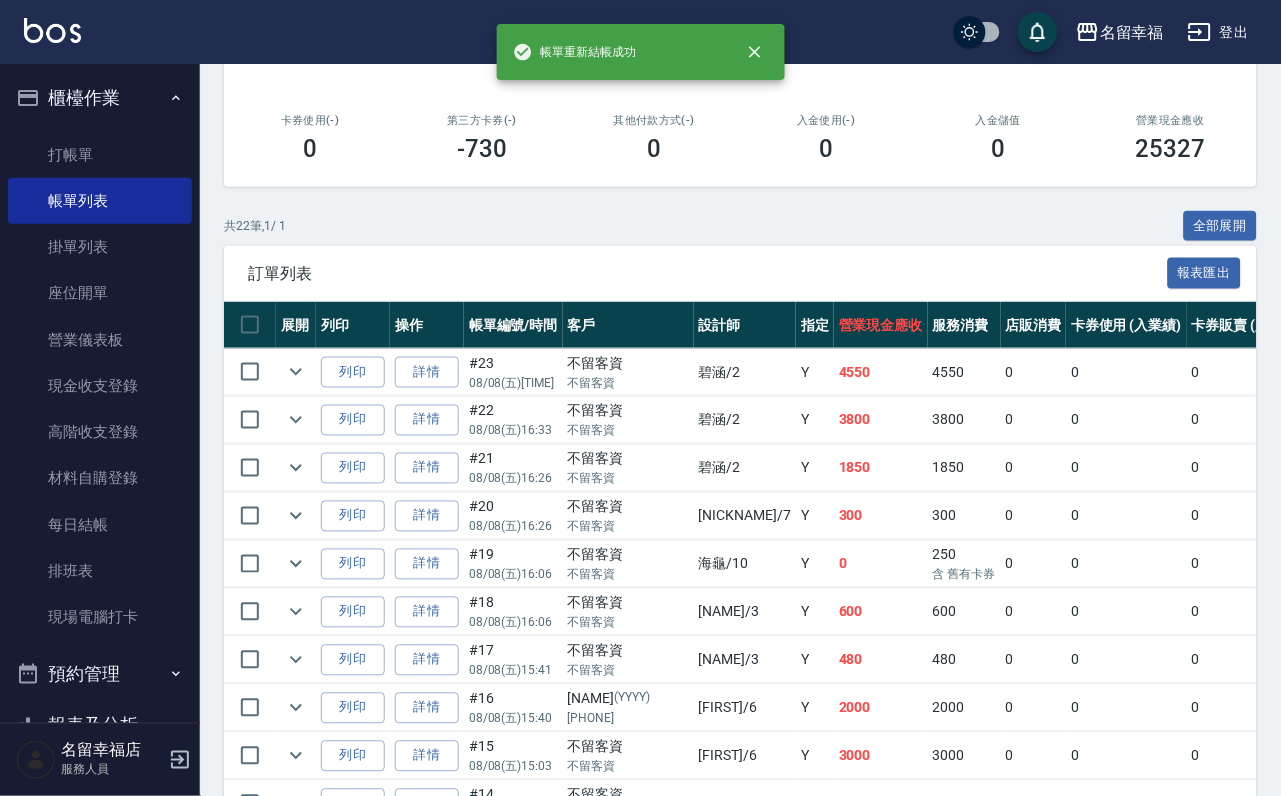 scroll, scrollTop: 450, scrollLeft: 0, axis: vertical 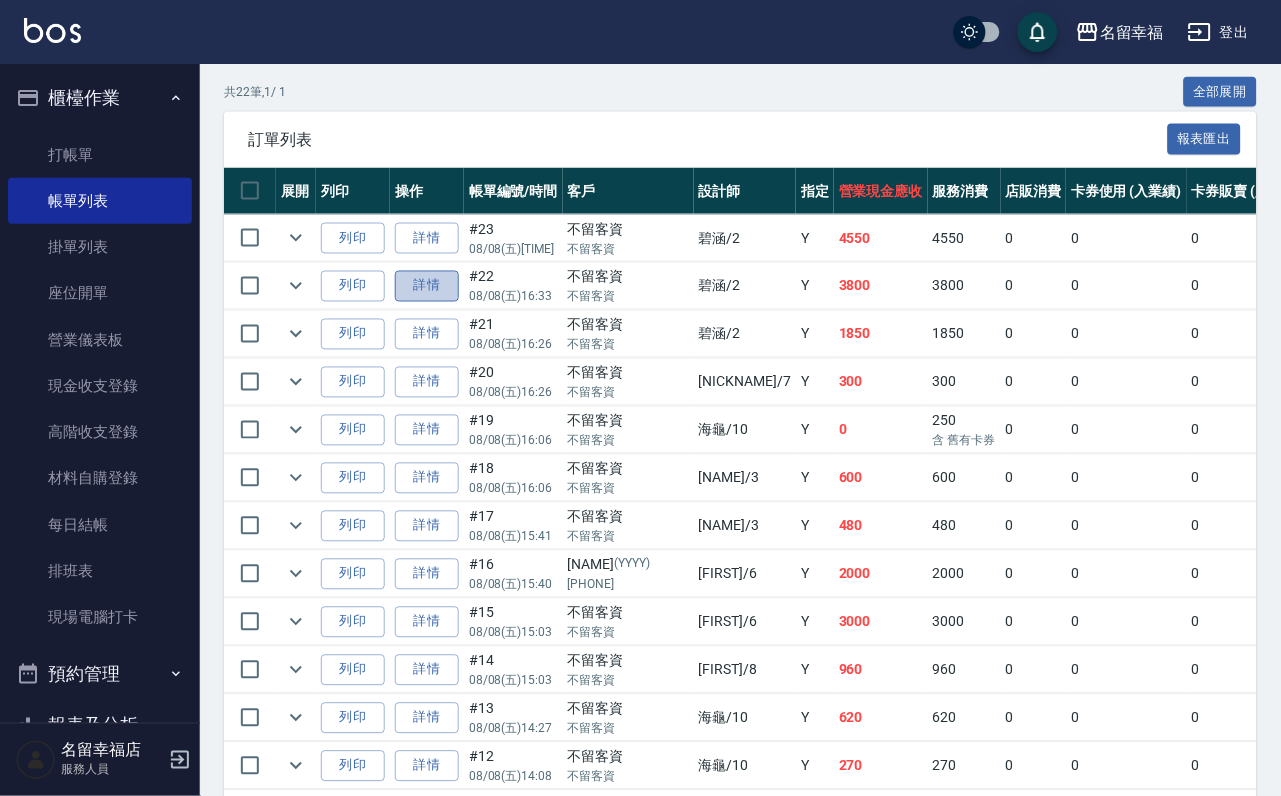 click on "詳情" at bounding box center [427, 286] 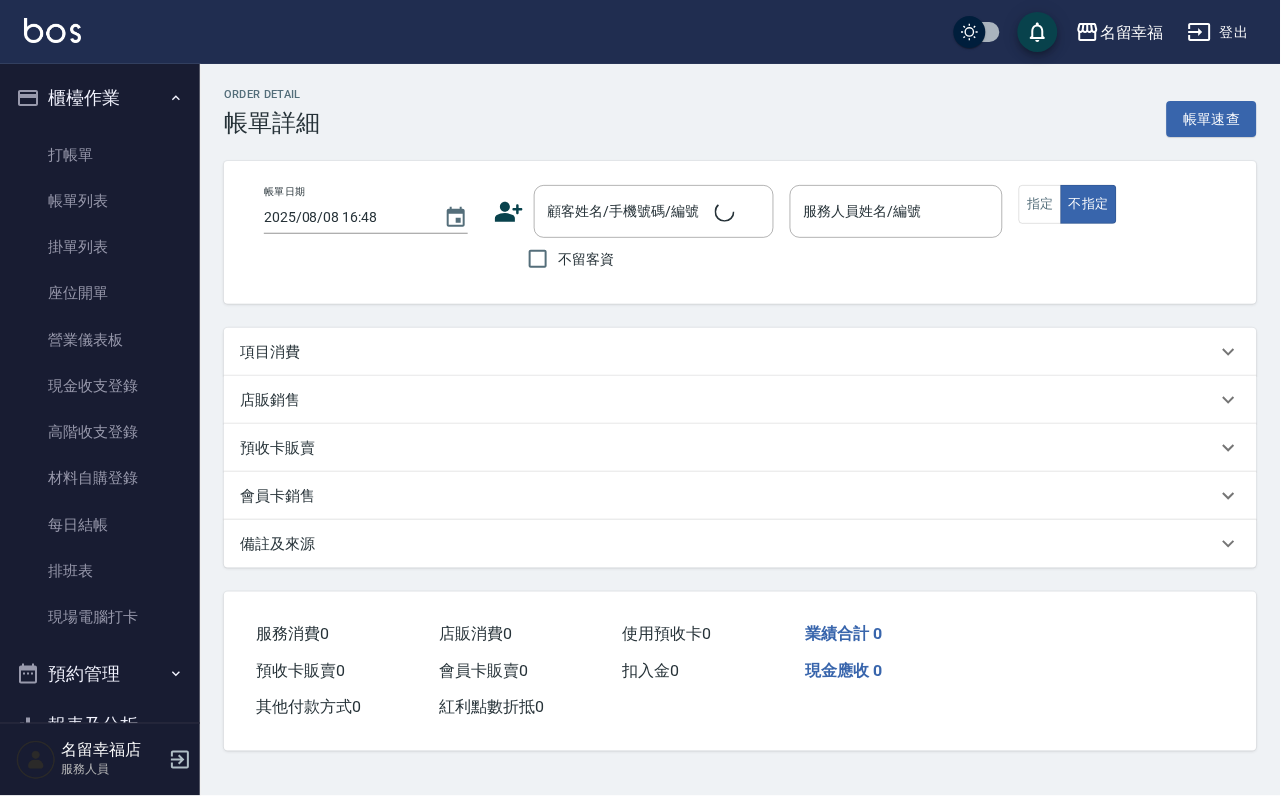 scroll, scrollTop: 0, scrollLeft: 0, axis: both 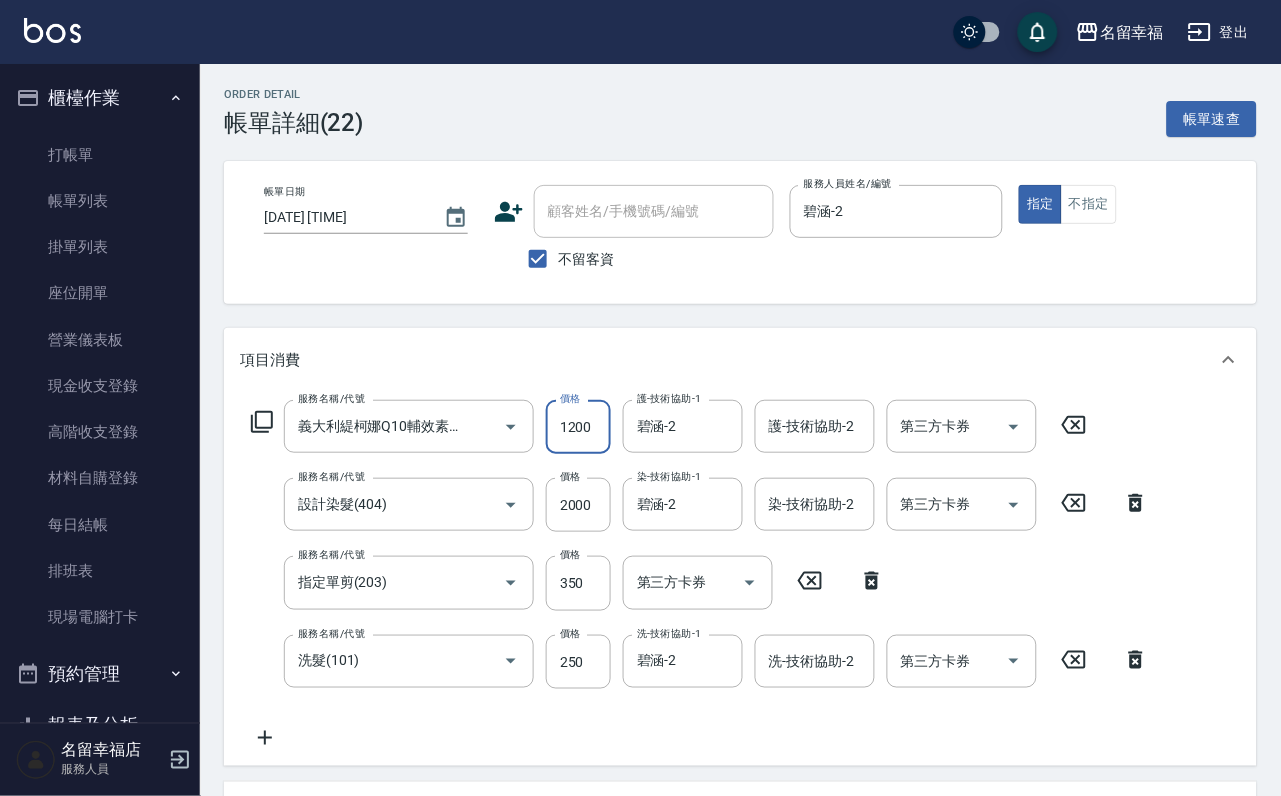 click on "1200" at bounding box center [578, 427] 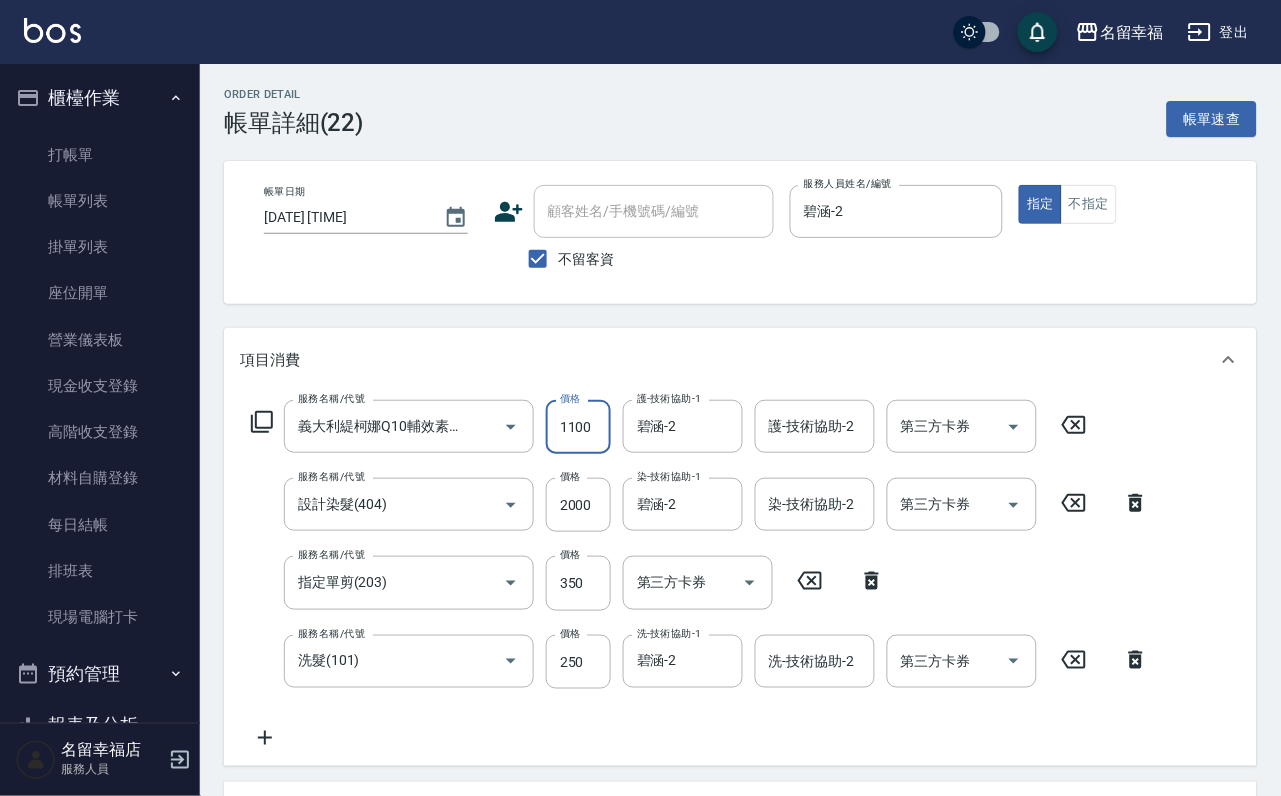 scroll, scrollTop: 0, scrollLeft: 1, axis: horizontal 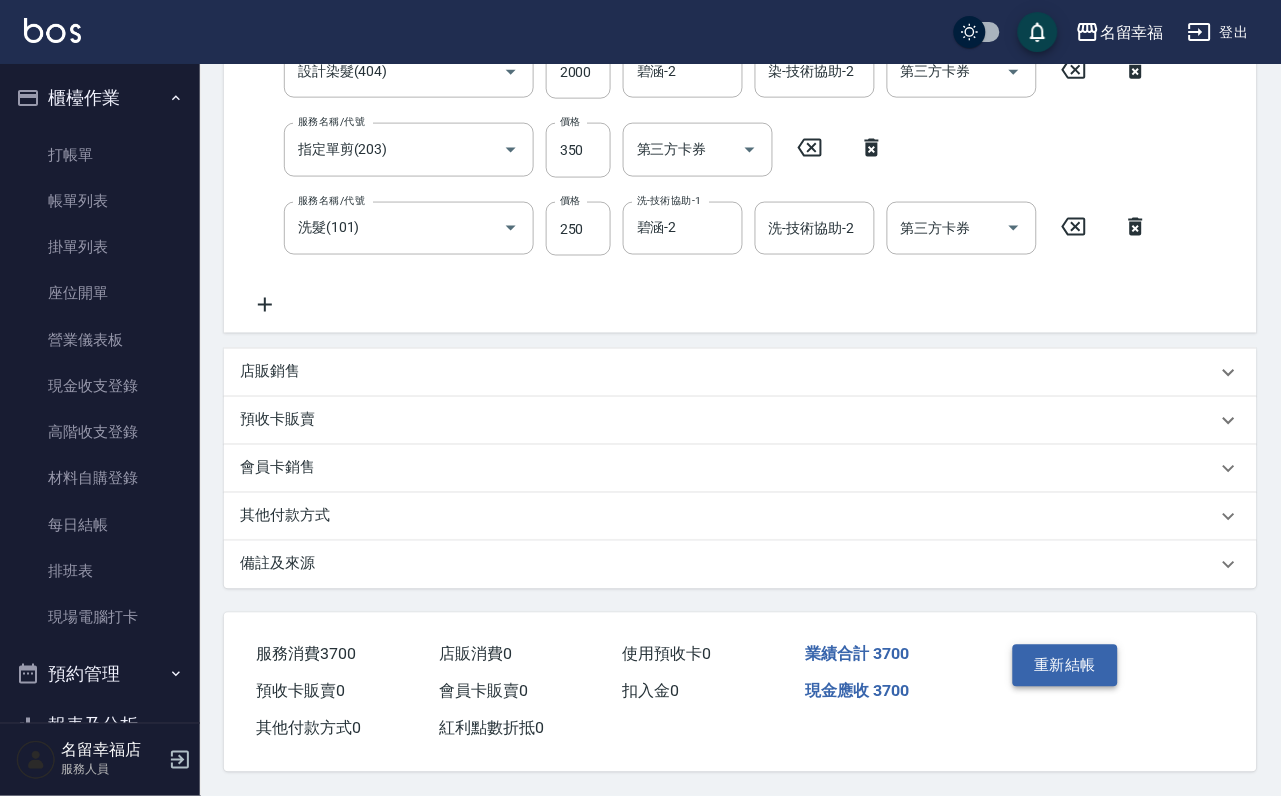 click on "重新結帳" at bounding box center [1066, 666] 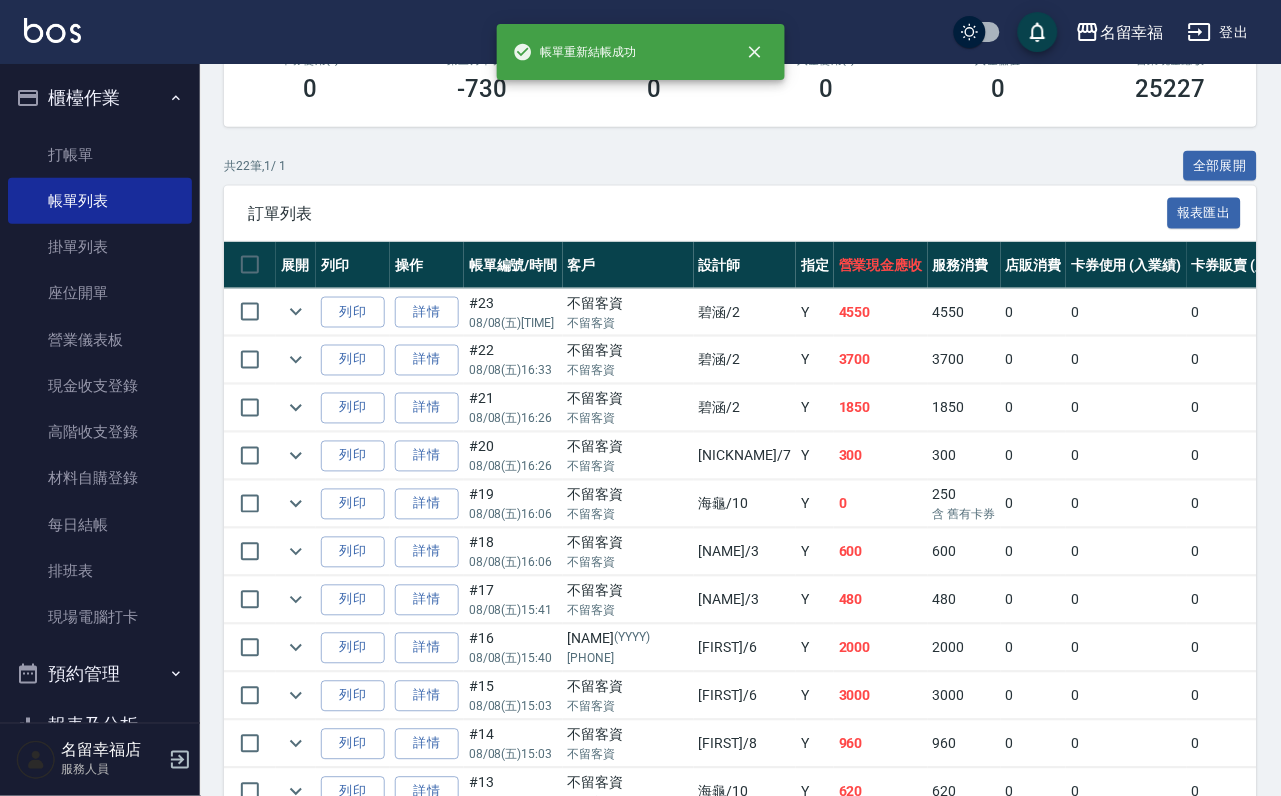scroll, scrollTop: 450, scrollLeft: 0, axis: vertical 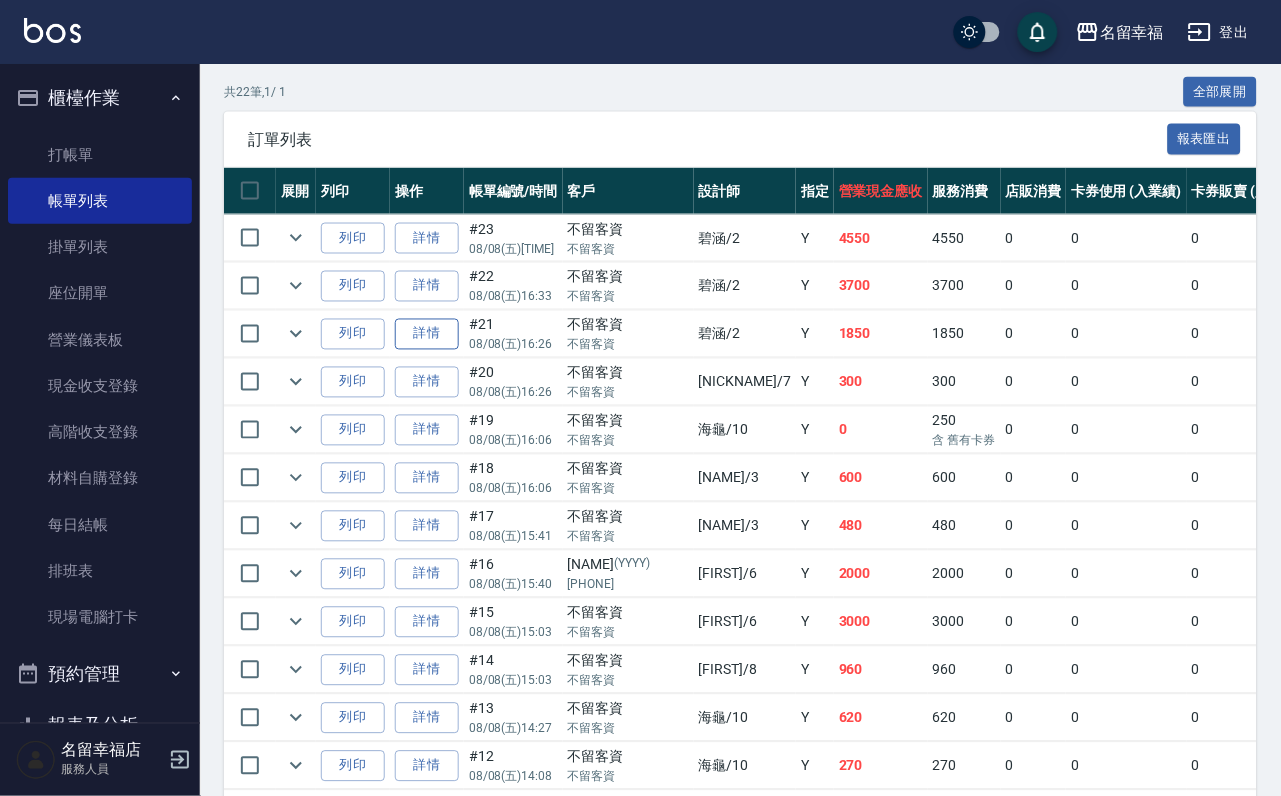 click on "詳情" at bounding box center (427, 334) 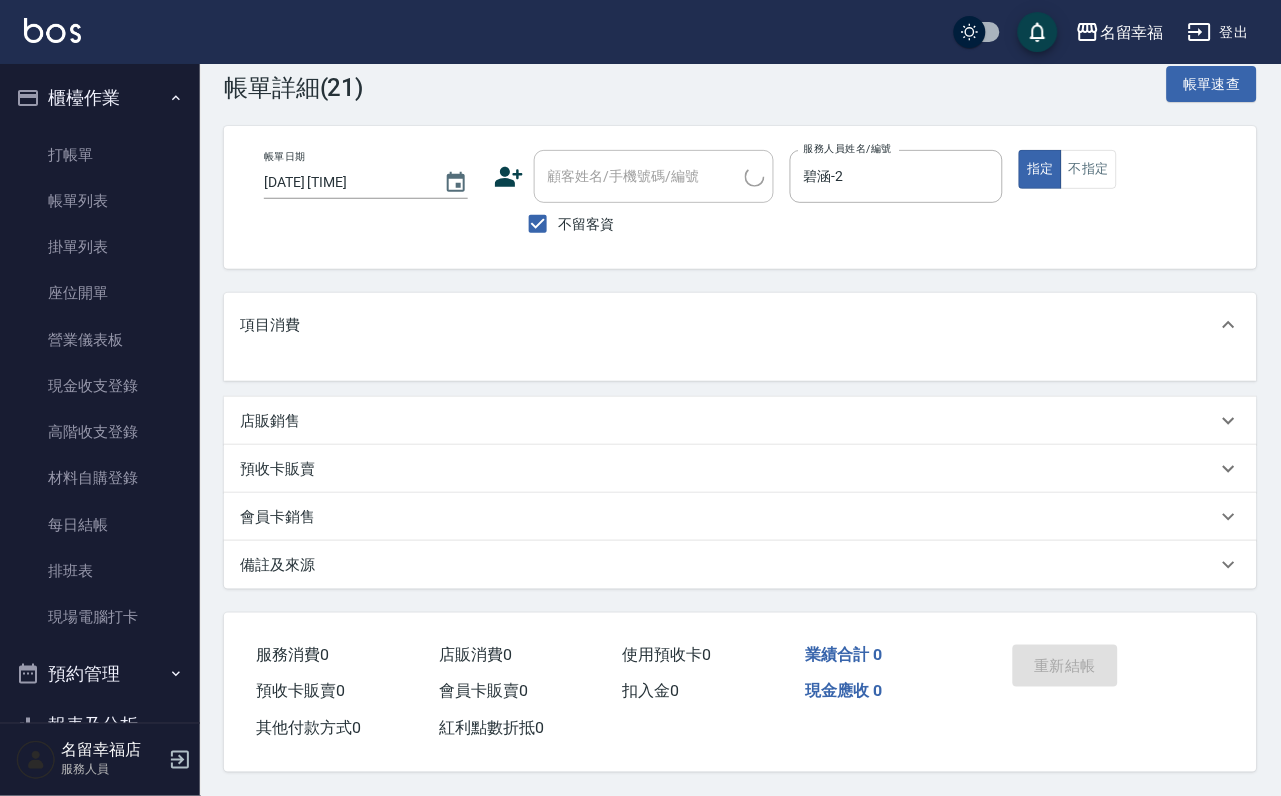 scroll, scrollTop: 0, scrollLeft: 0, axis: both 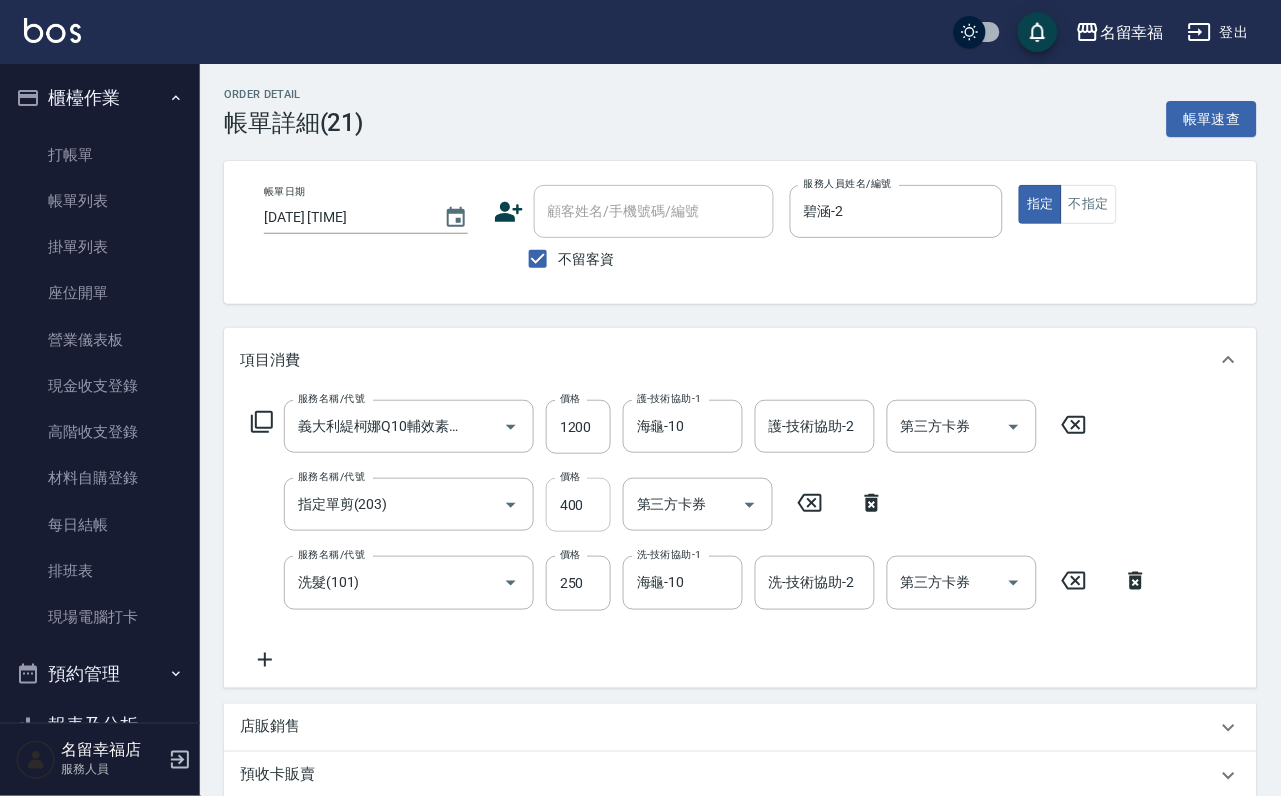 click on "400" at bounding box center (578, 505) 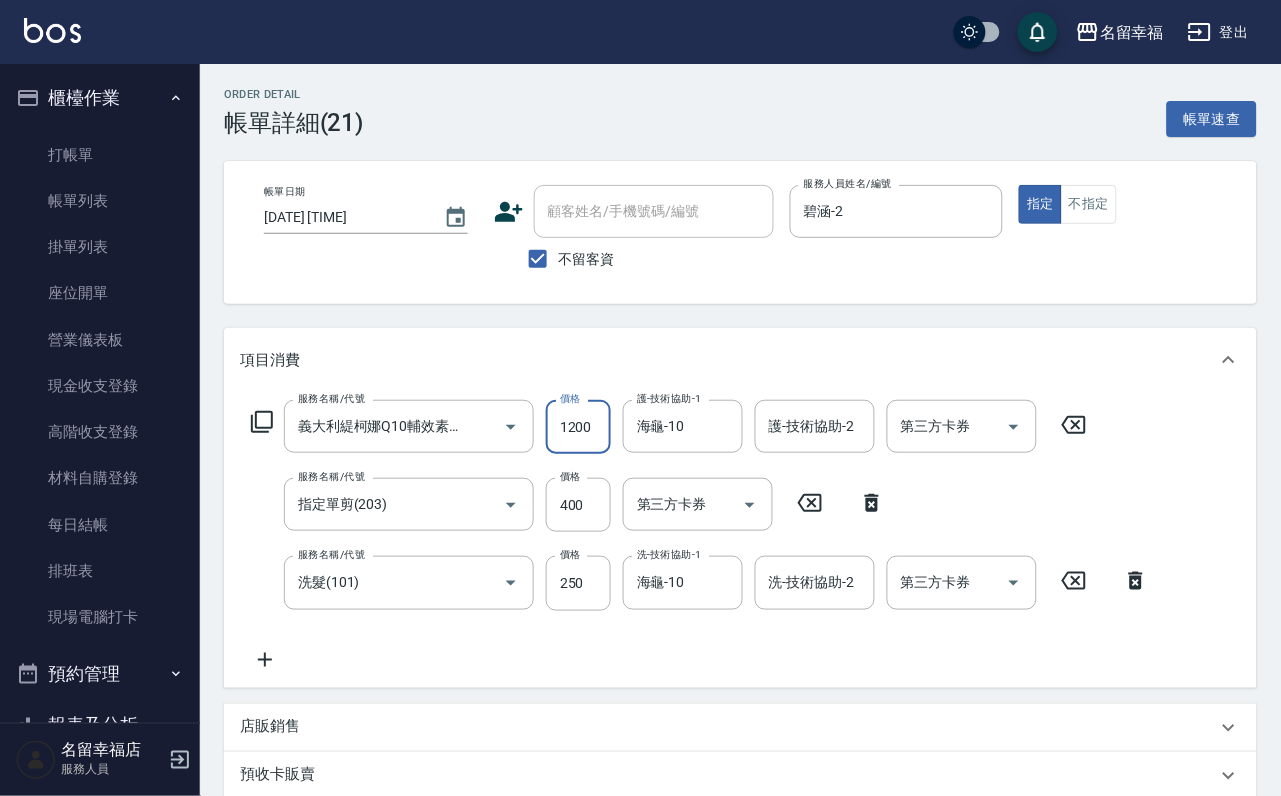click on "1200" at bounding box center [578, 427] 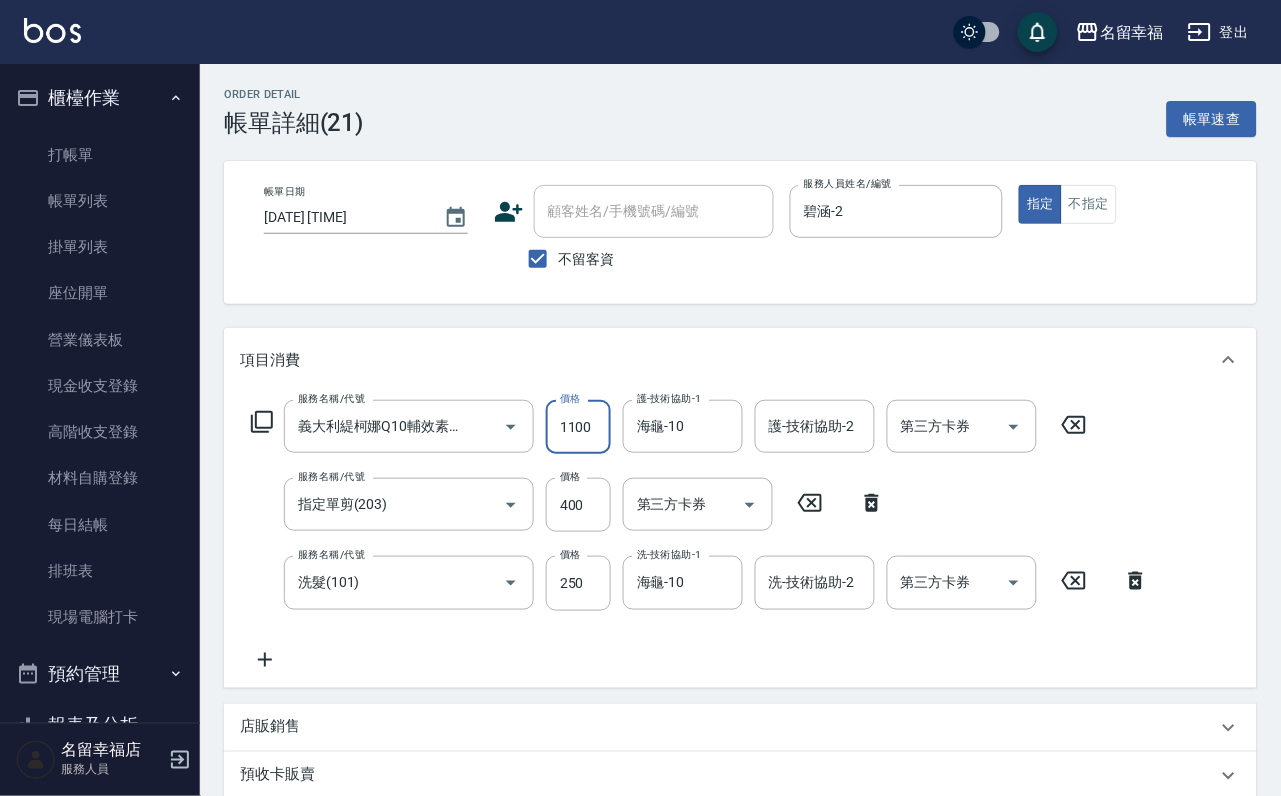 scroll, scrollTop: 0, scrollLeft: 1, axis: horizontal 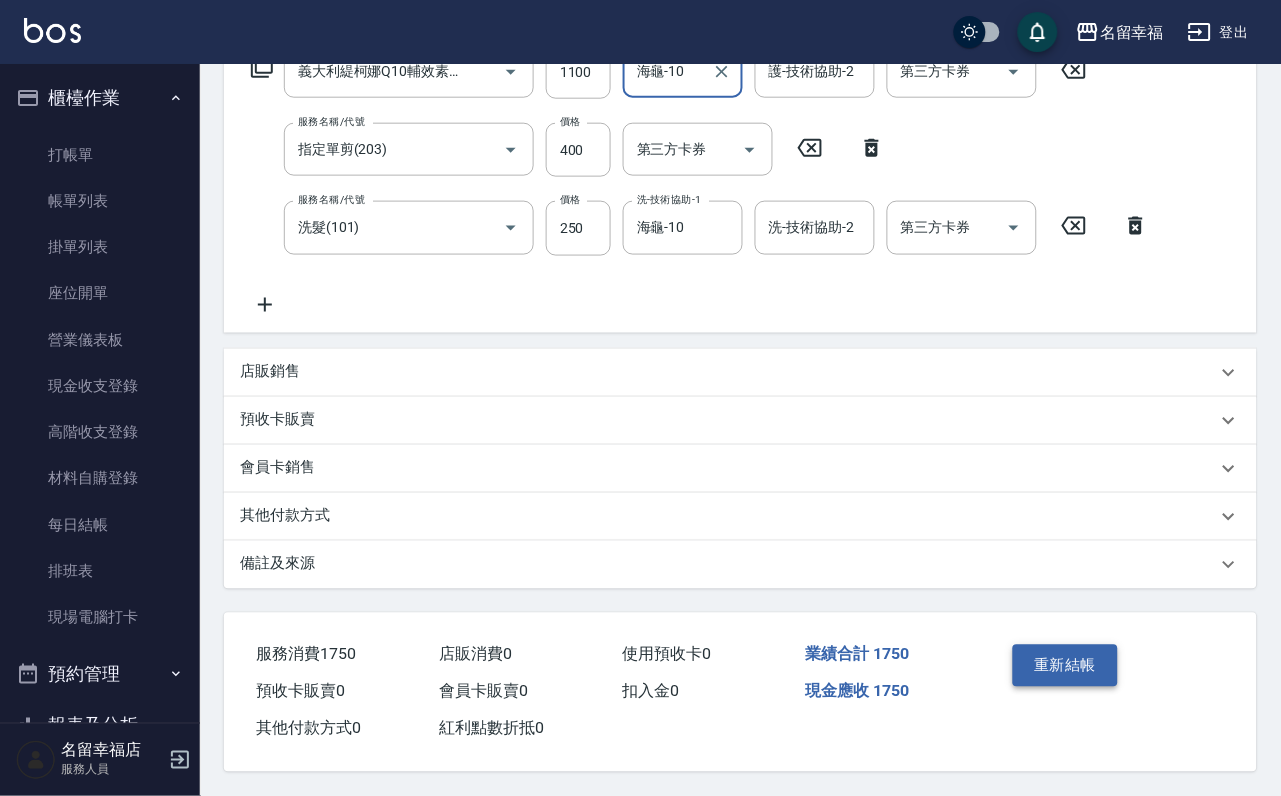 click on "重新結帳" at bounding box center [1066, 666] 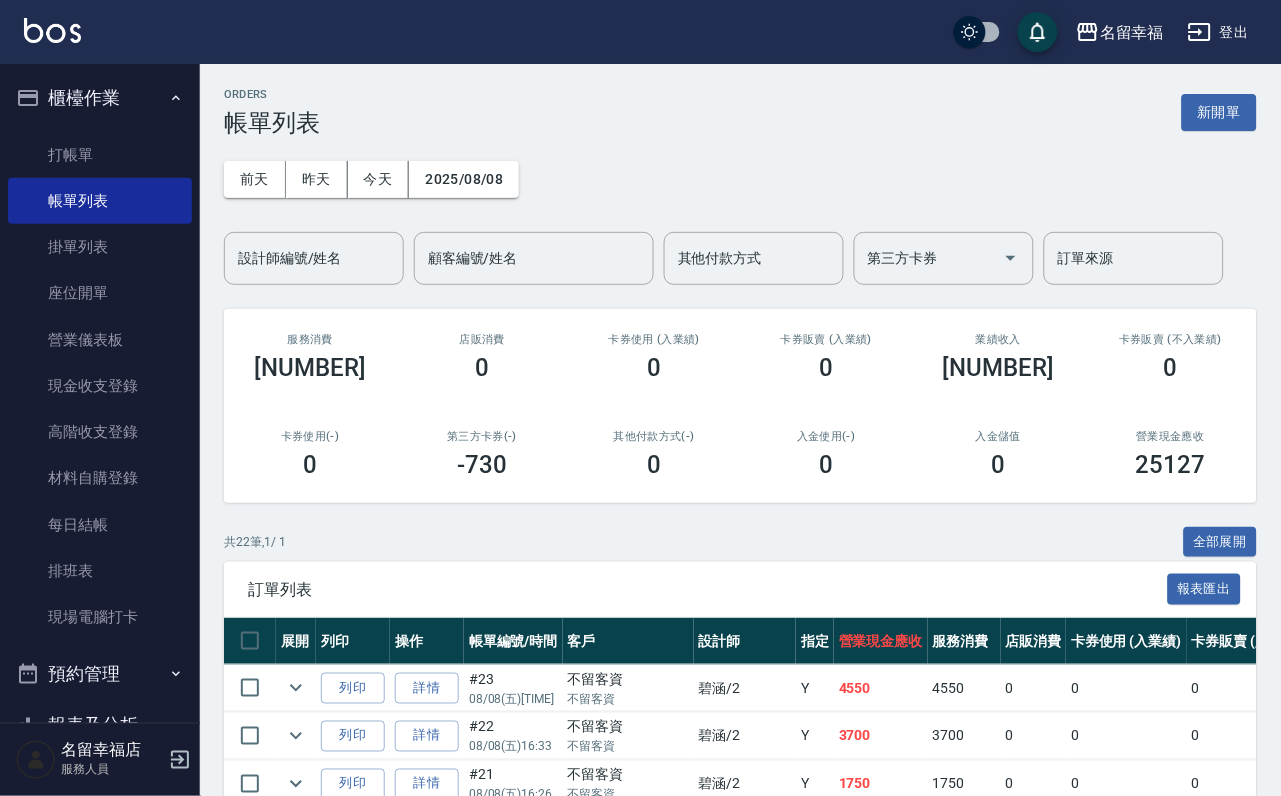 scroll, scrollTop: 300, scrollLeft: 0, axis: vertical 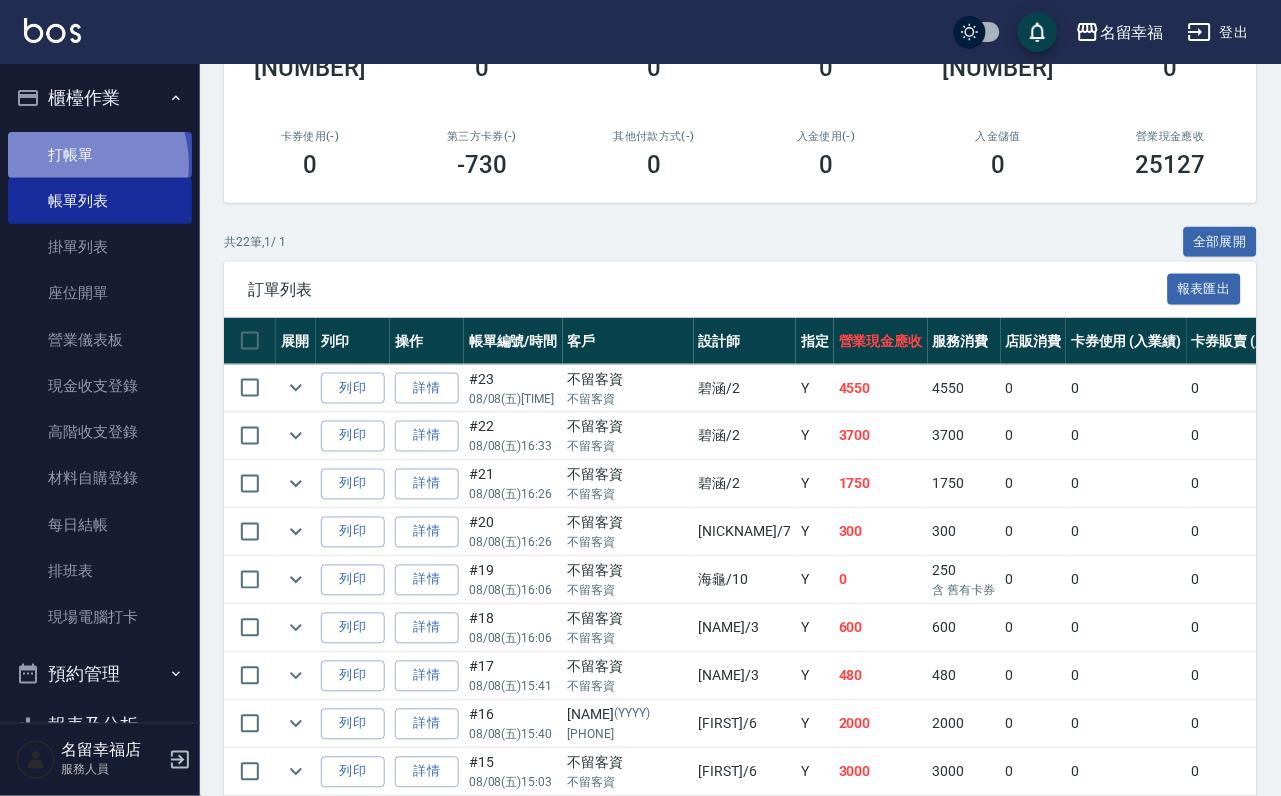 click on "打帳單" at bounding box center [100, 155] 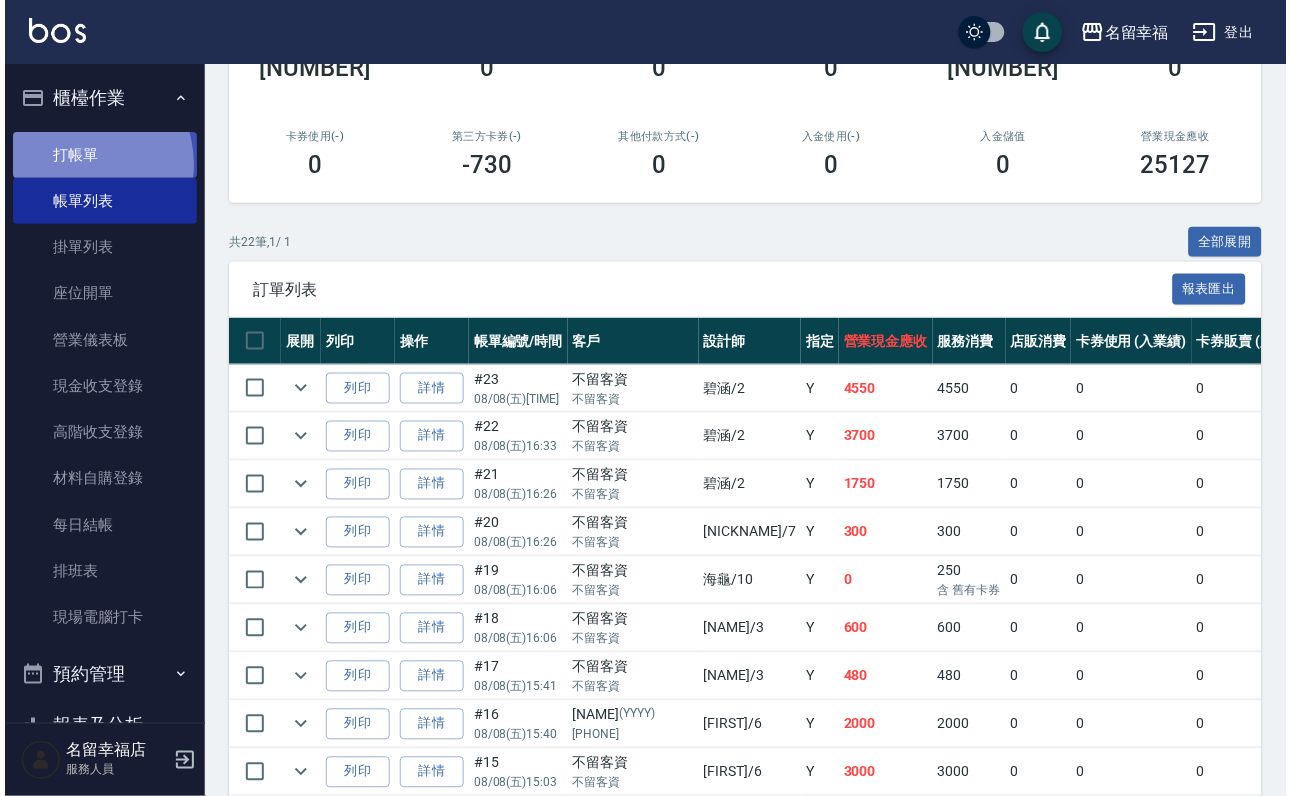scroll, scrollTop: 0, scrollLeft: 0, axis: both 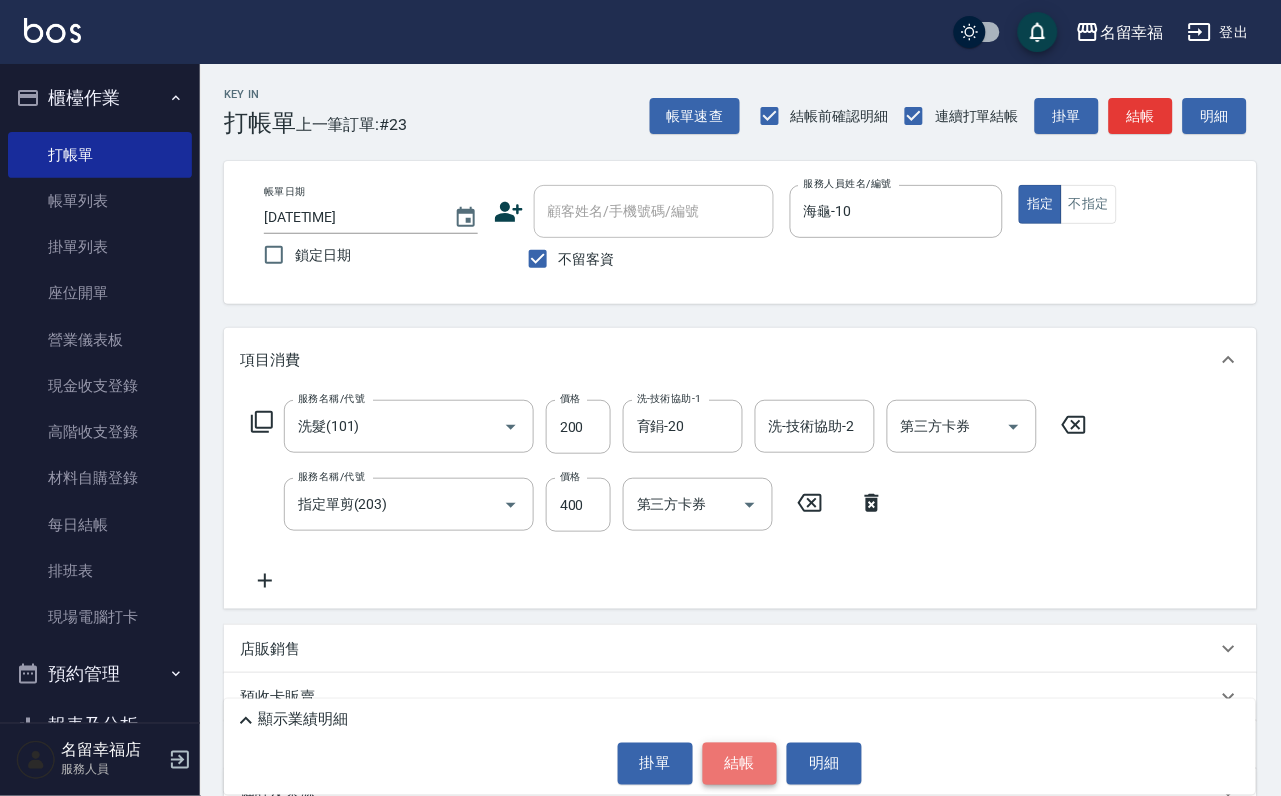click on "結帳" at bounding box center [740, 764] 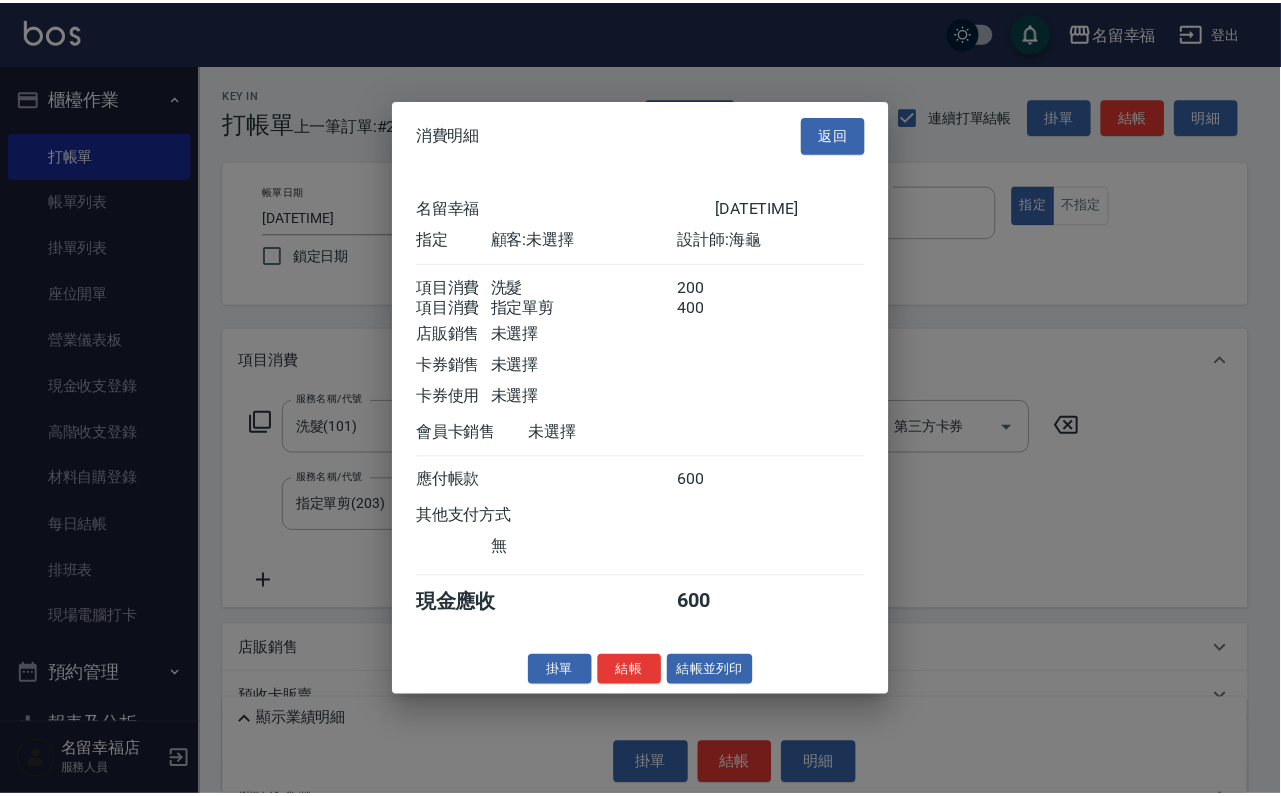 scroll, scrollTop: 322, scrollLeft: 0, axis: vertical 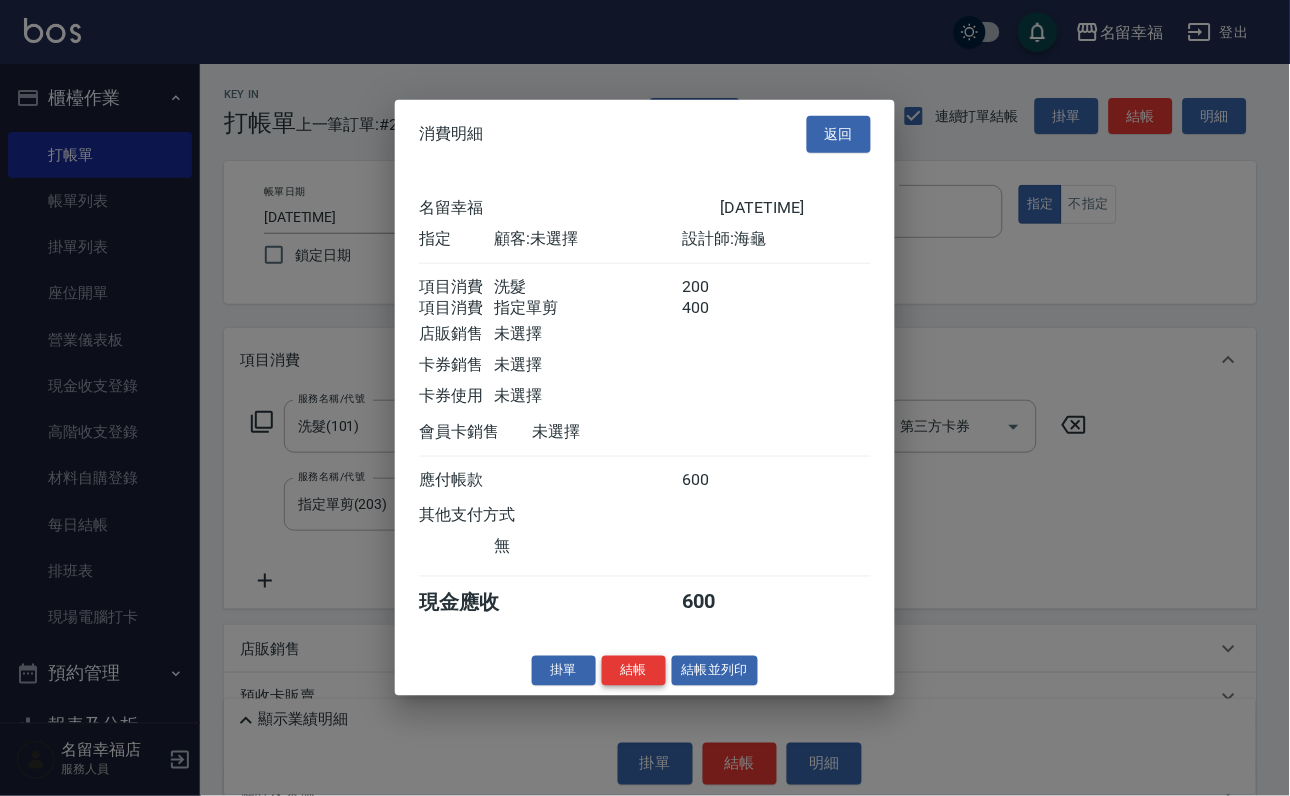 click on "結帳" at bounding box center (634, 670) 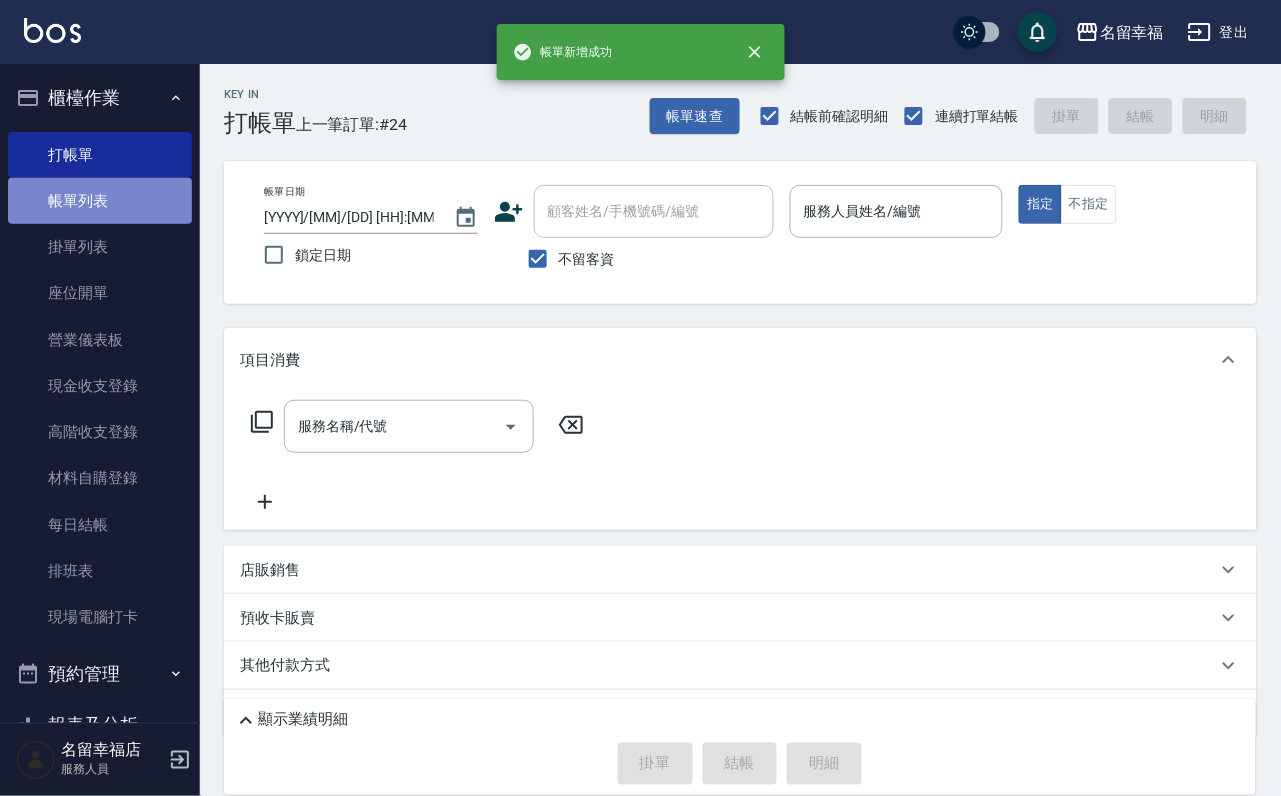 click on "帳單列表" at bounding box center (100, 201) 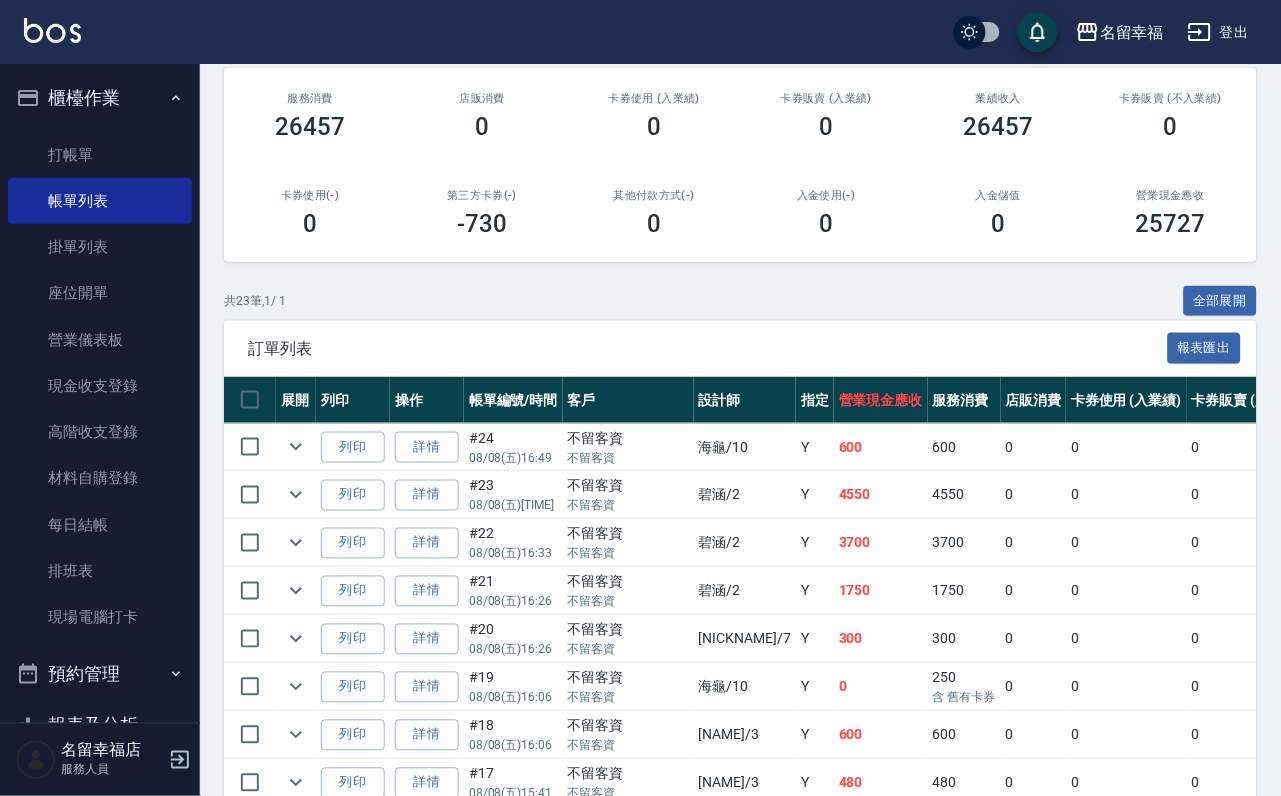 scroll, scrollTop: 300, scrollLeft: 0, axis: vertical 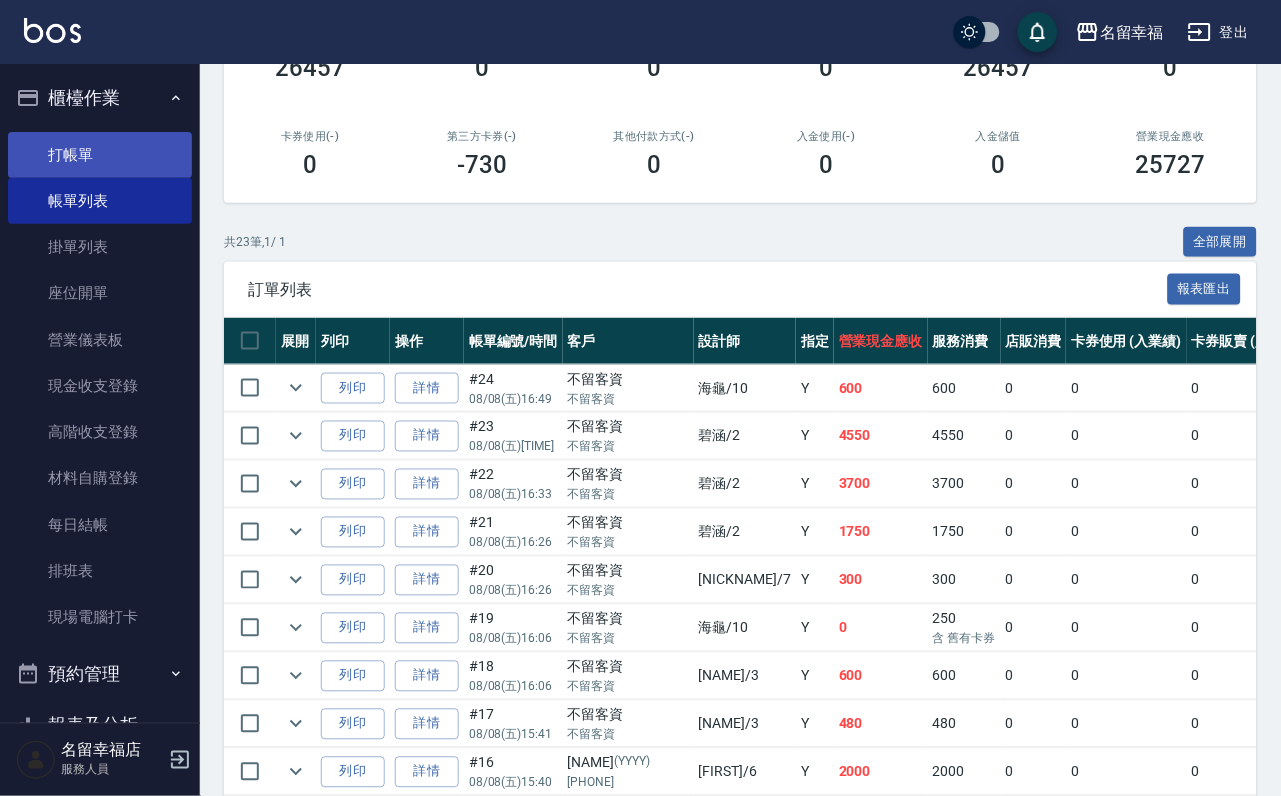 click on "打帳單" at bounding box center [100, 155] 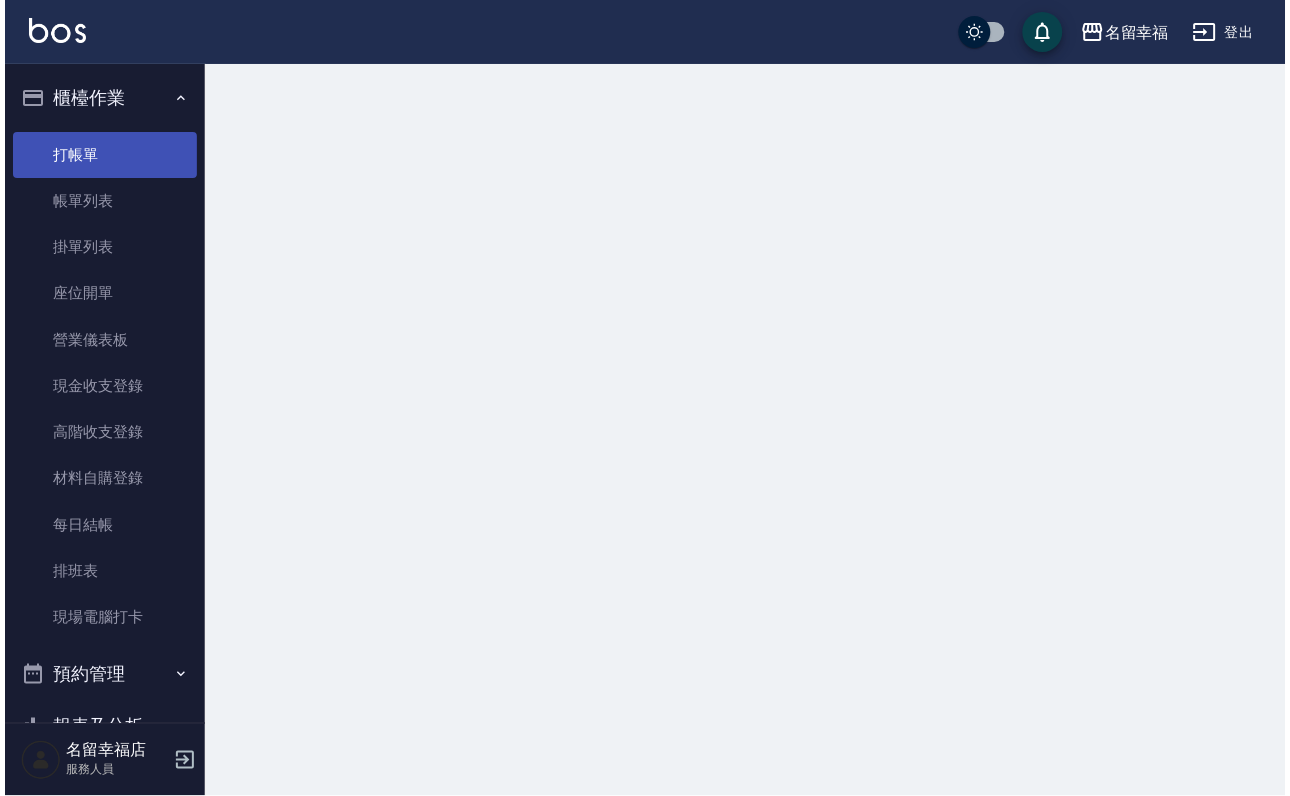 scroll, scrollTop: 0, scrollLeft: 0, axis: both 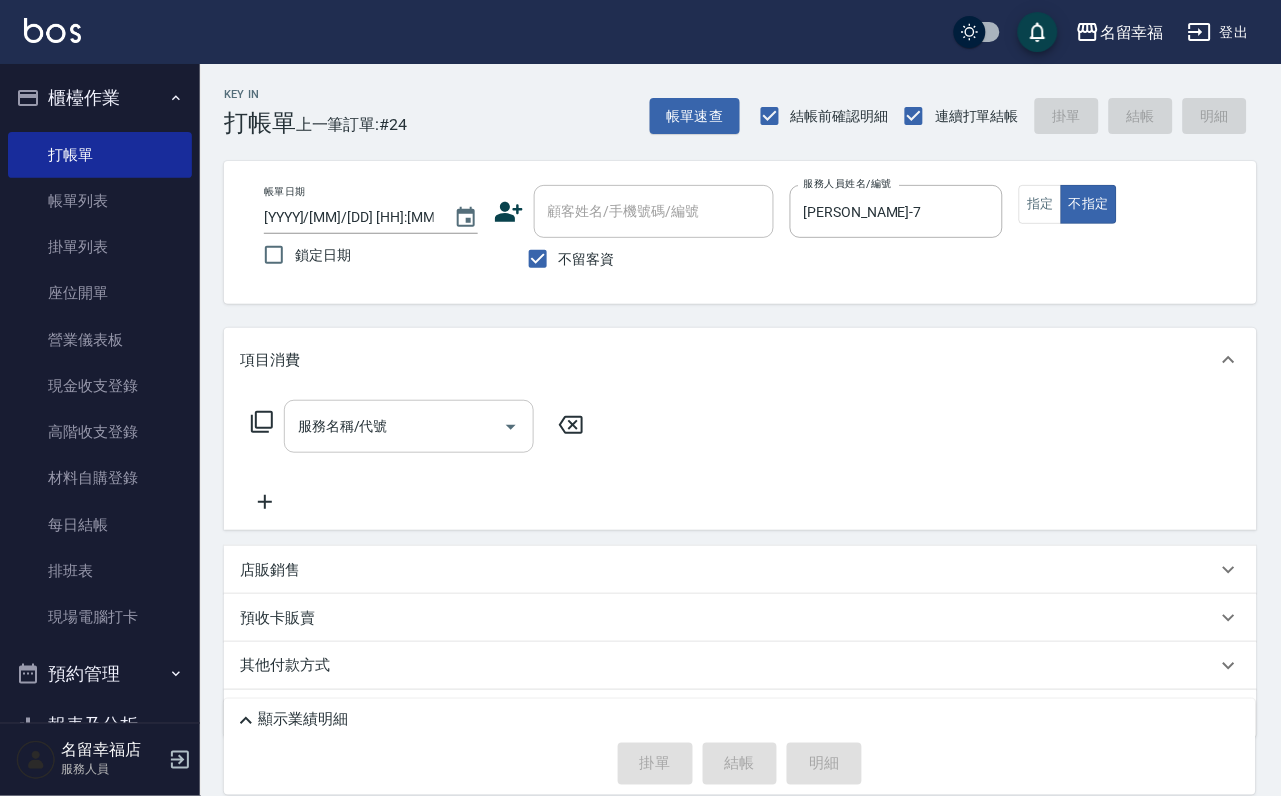 click on "服務名稱/代號" at bounding box center (394, 426) 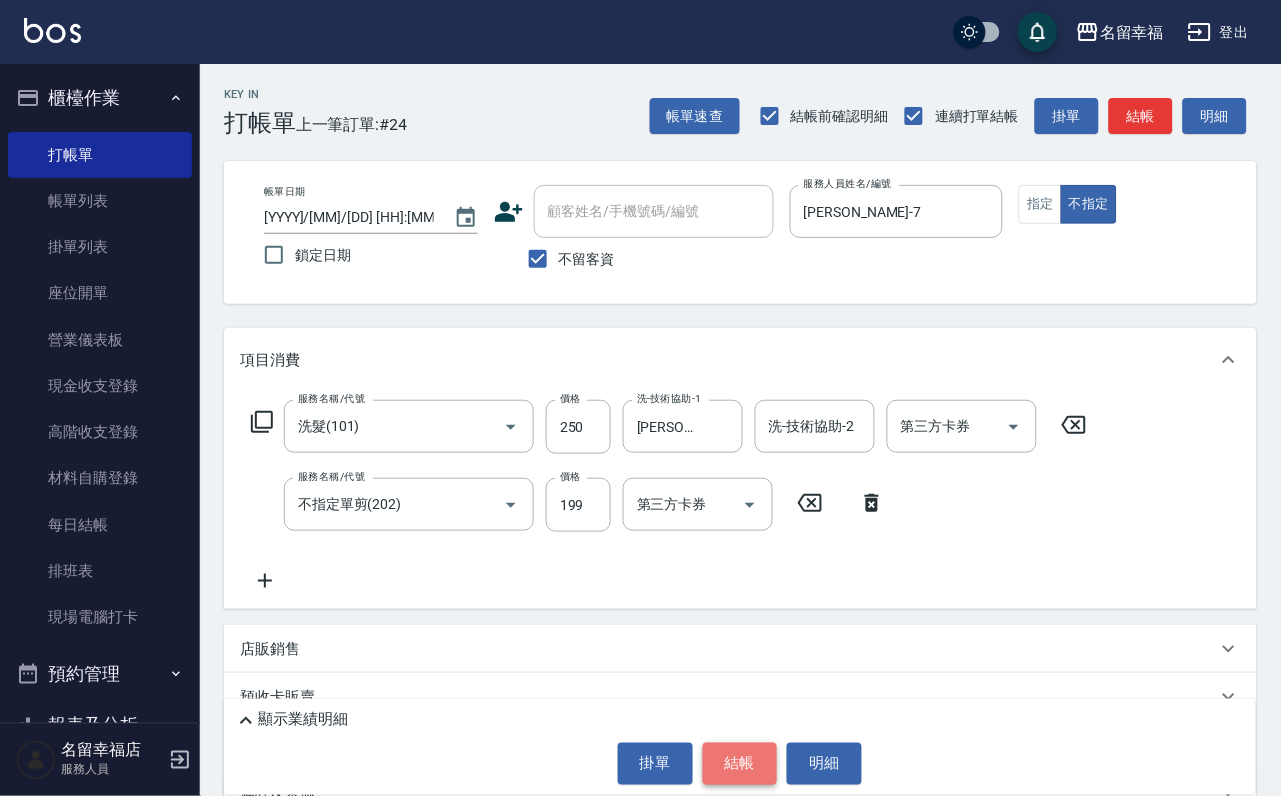 click on "結帳" at bounding box center (740, 764) 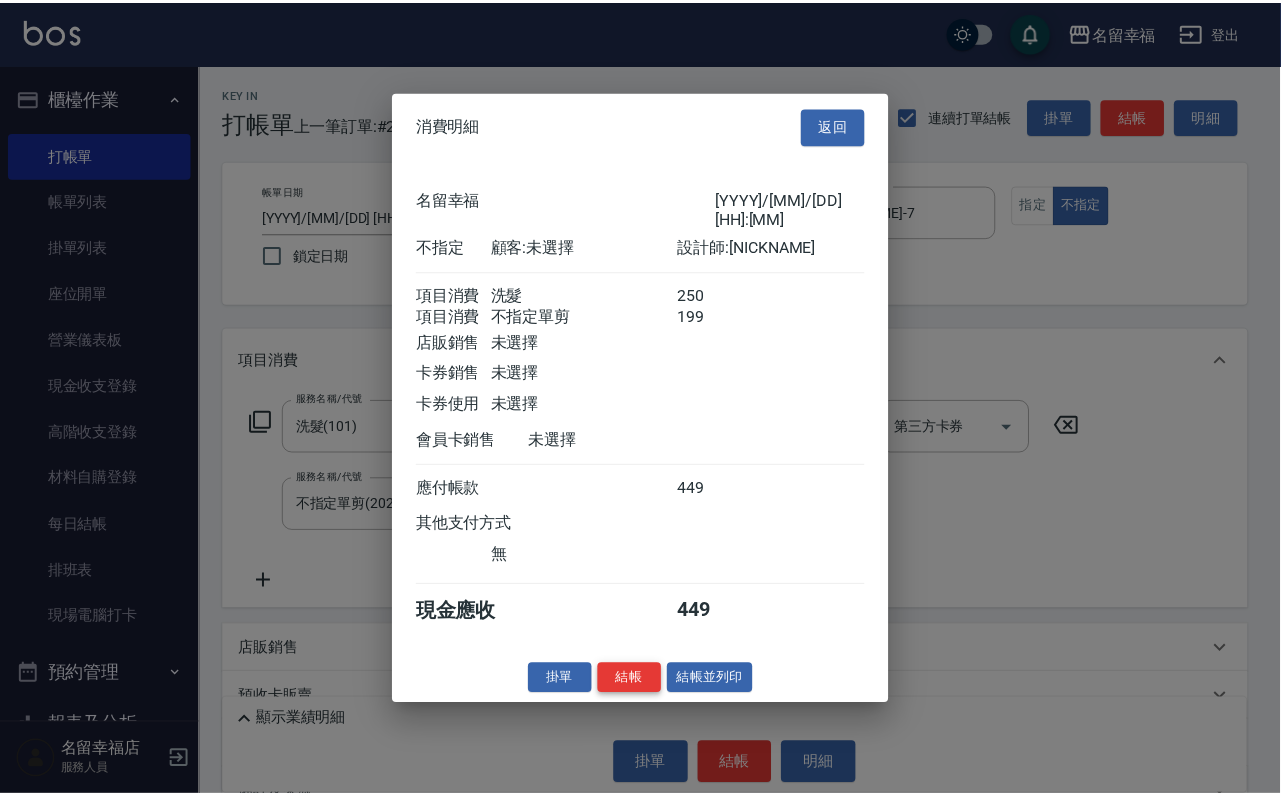 scroll, scrollTop: 359, scrollLeft: 0, axis: vertical 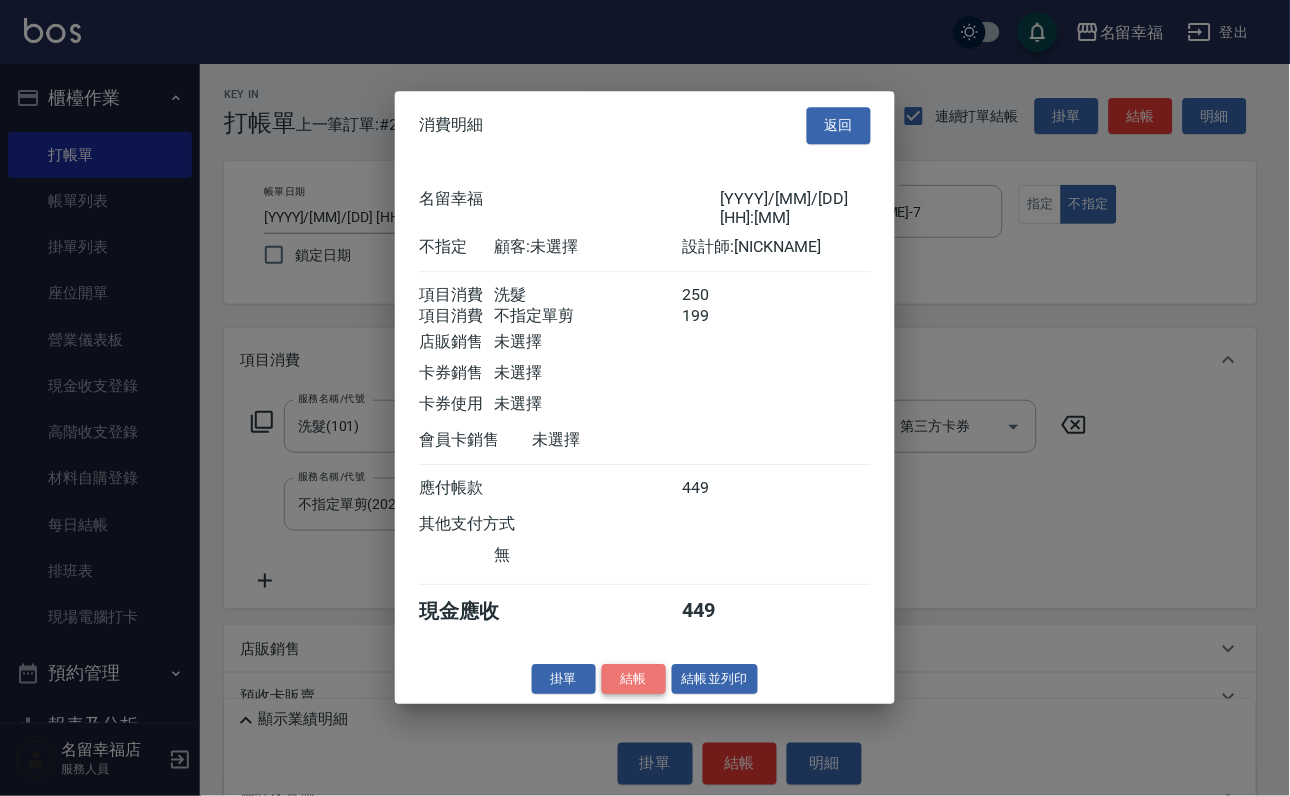 click on "結帳" at bounding box center (634, 679) 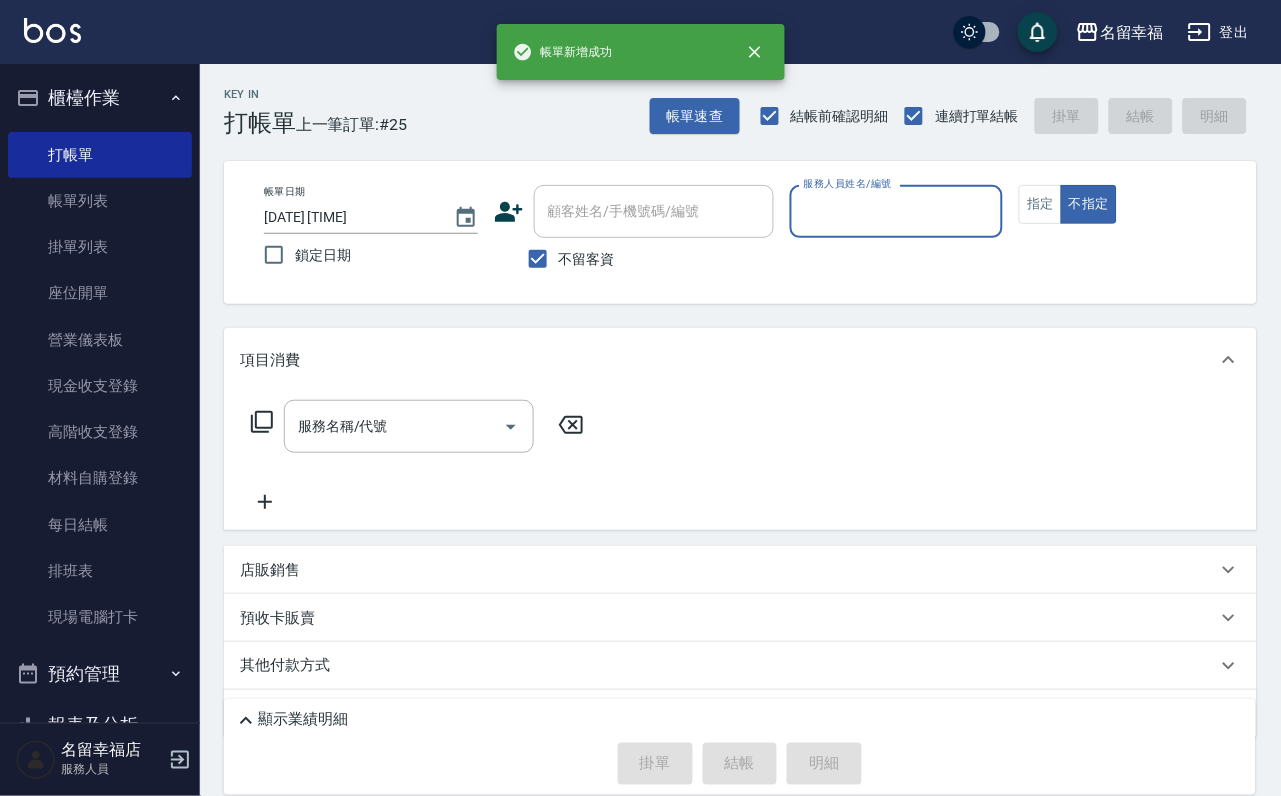 click on "帳單列表" at bounding box center (100, 201) 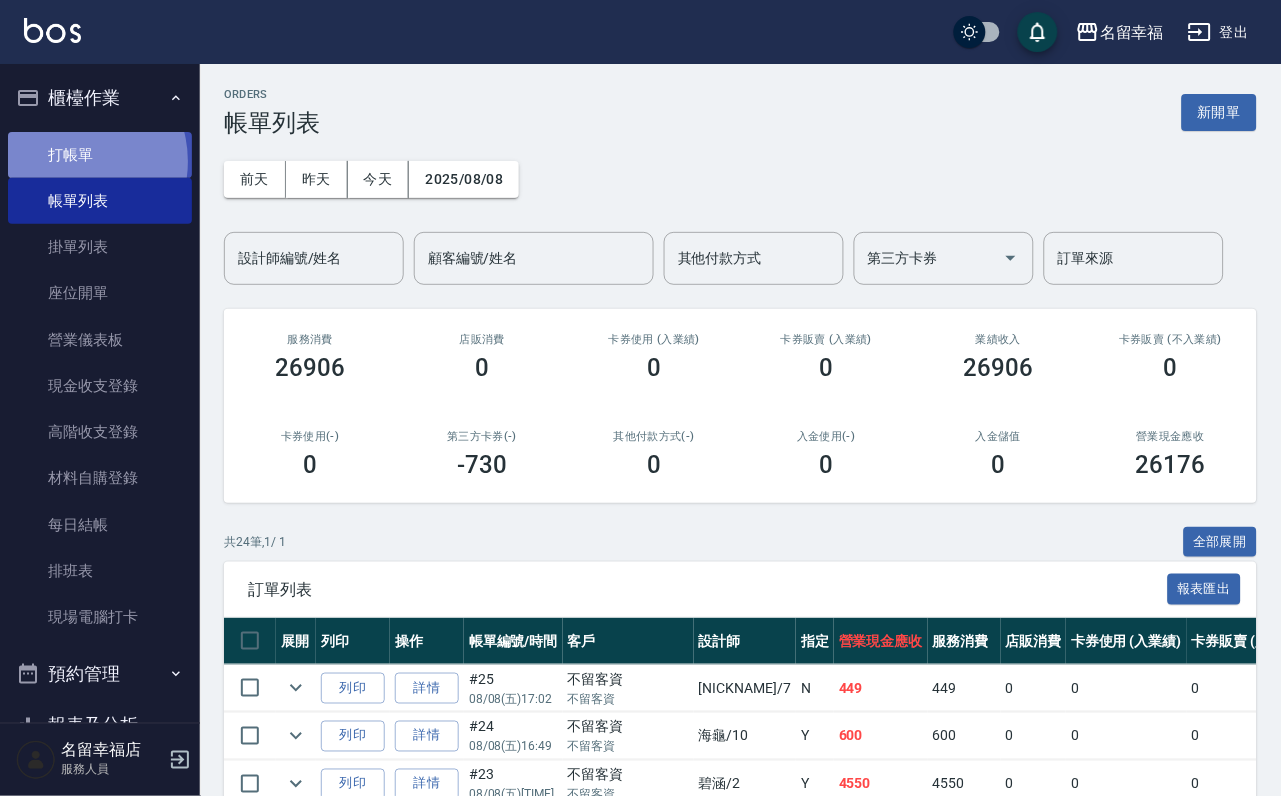click on "打帳單" at bounding box center [100, 155] 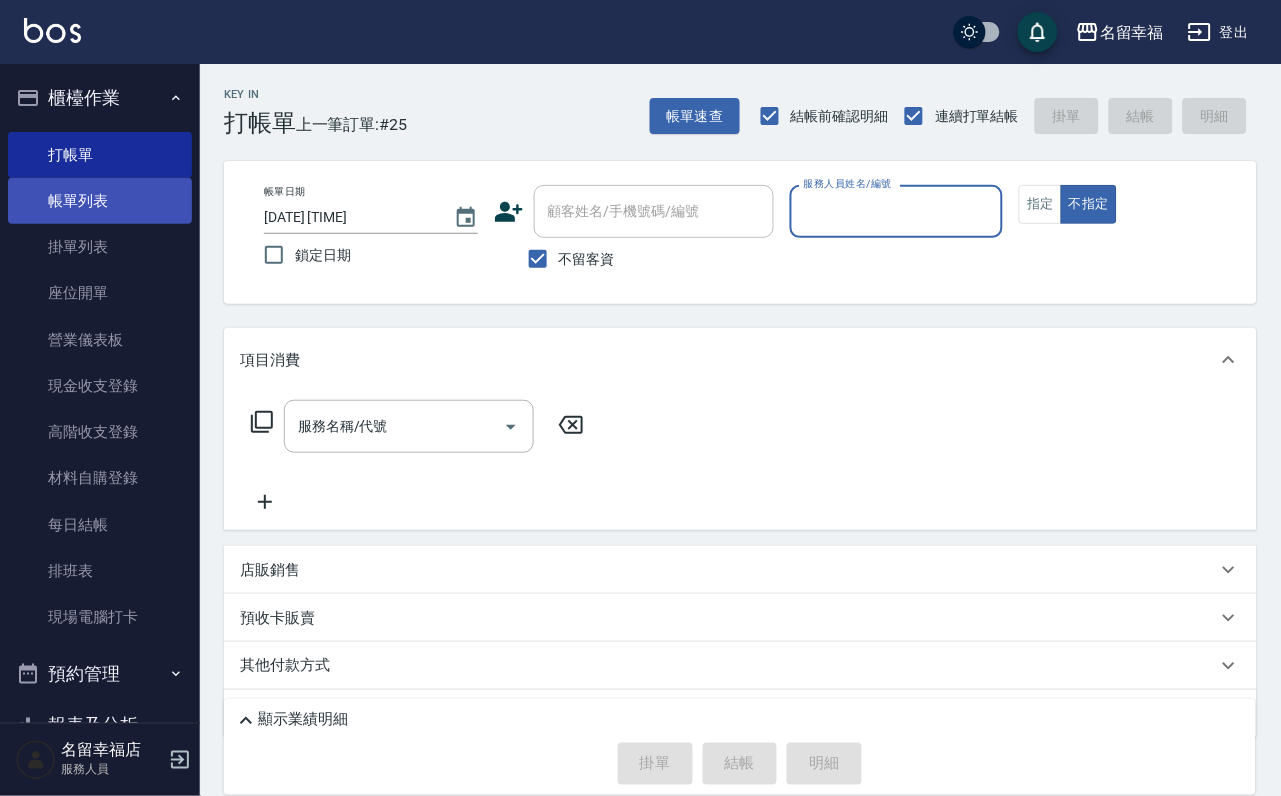 click on "帳單列表" at bounding box center (100, 201) 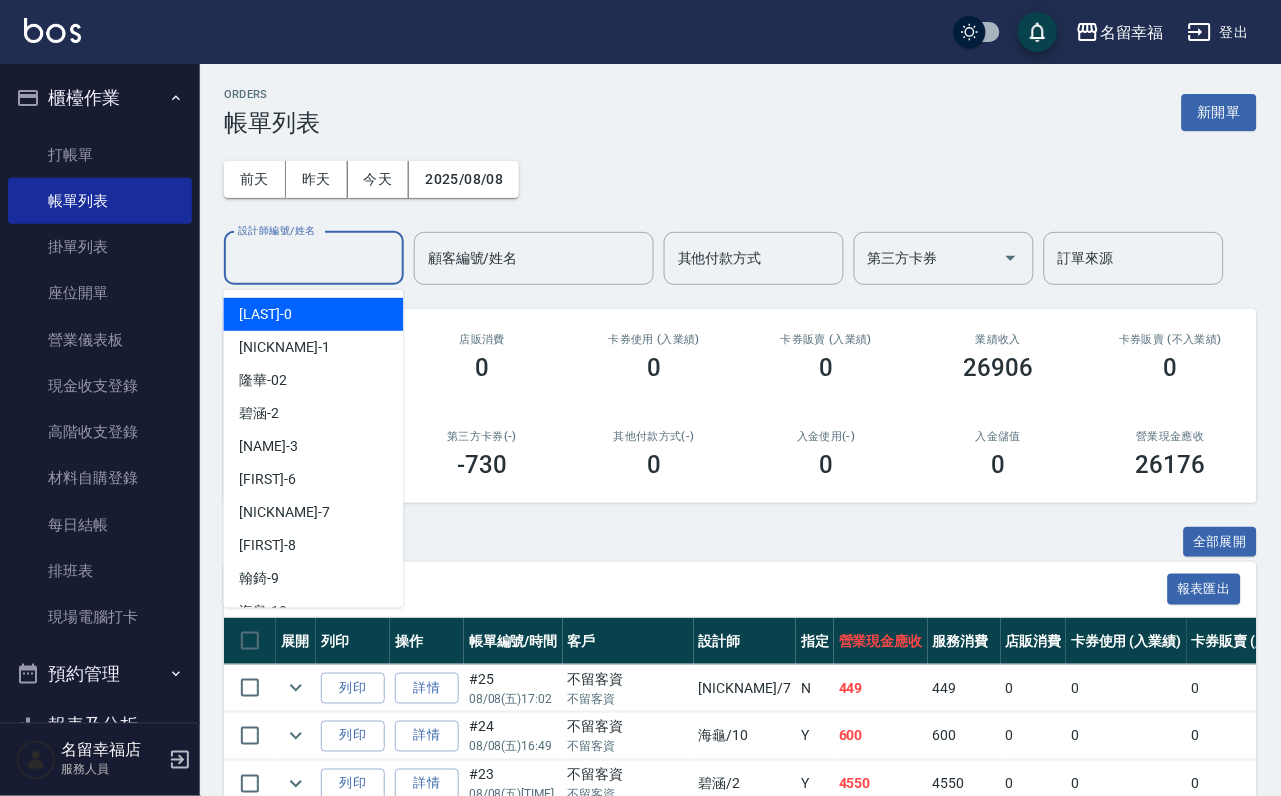 click on "設計師編號/姓名" at bounding box center [314, 258] 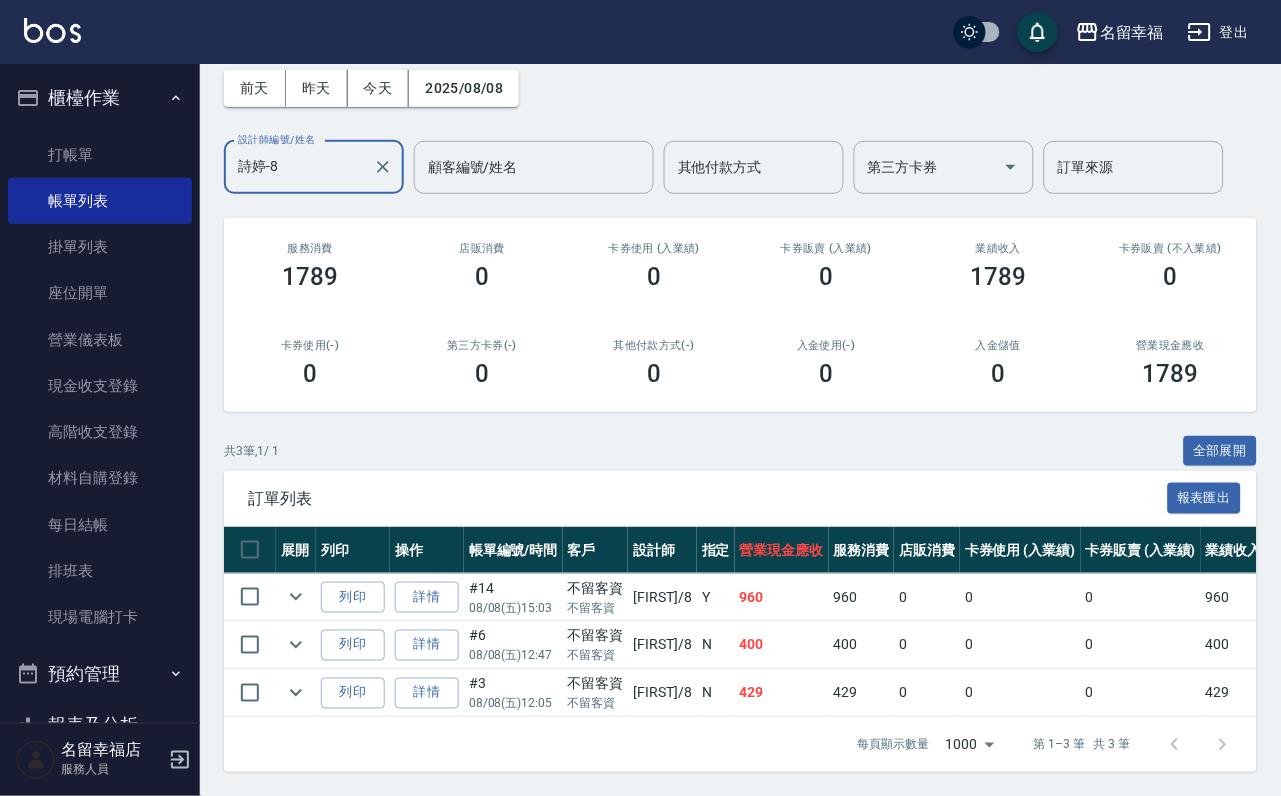scroll, scrollTop: 231, scrollLeft: 0, axis: vertical 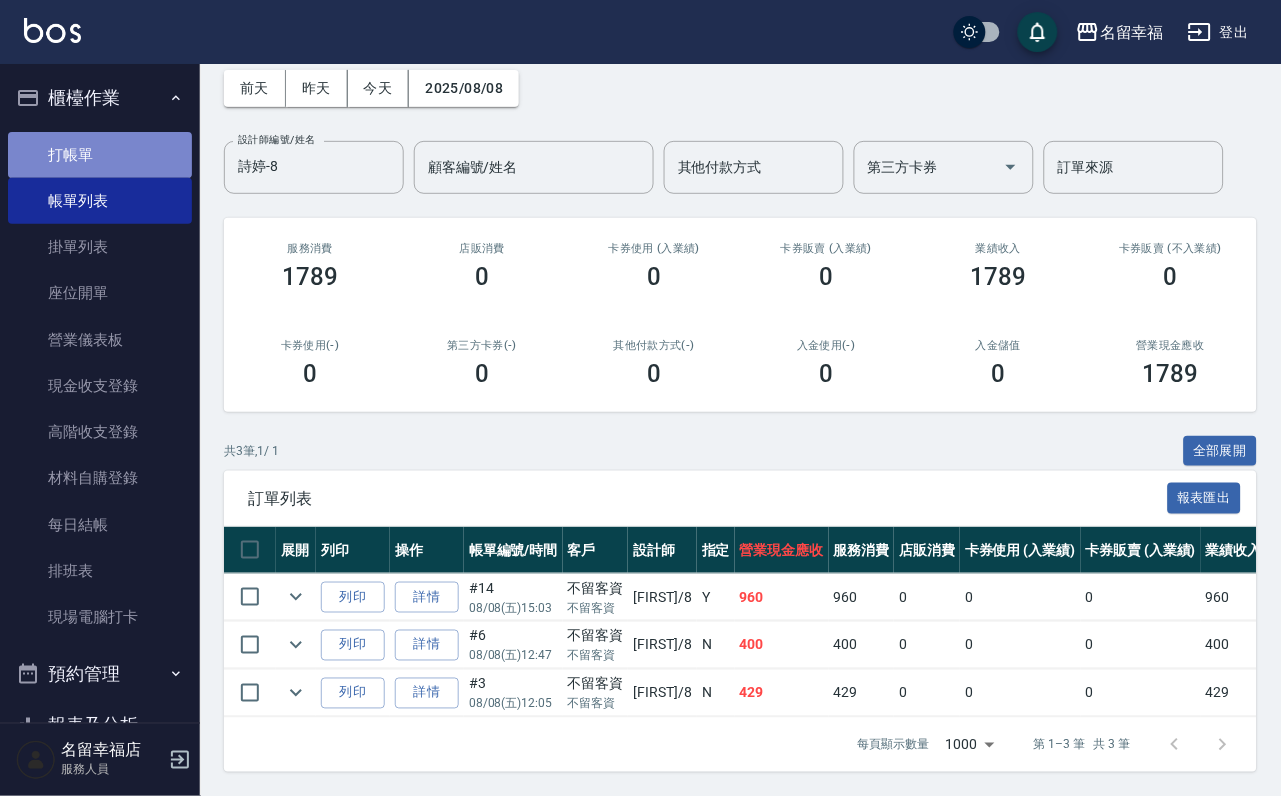 click on "打帳單" at bounding box center [100, 155] 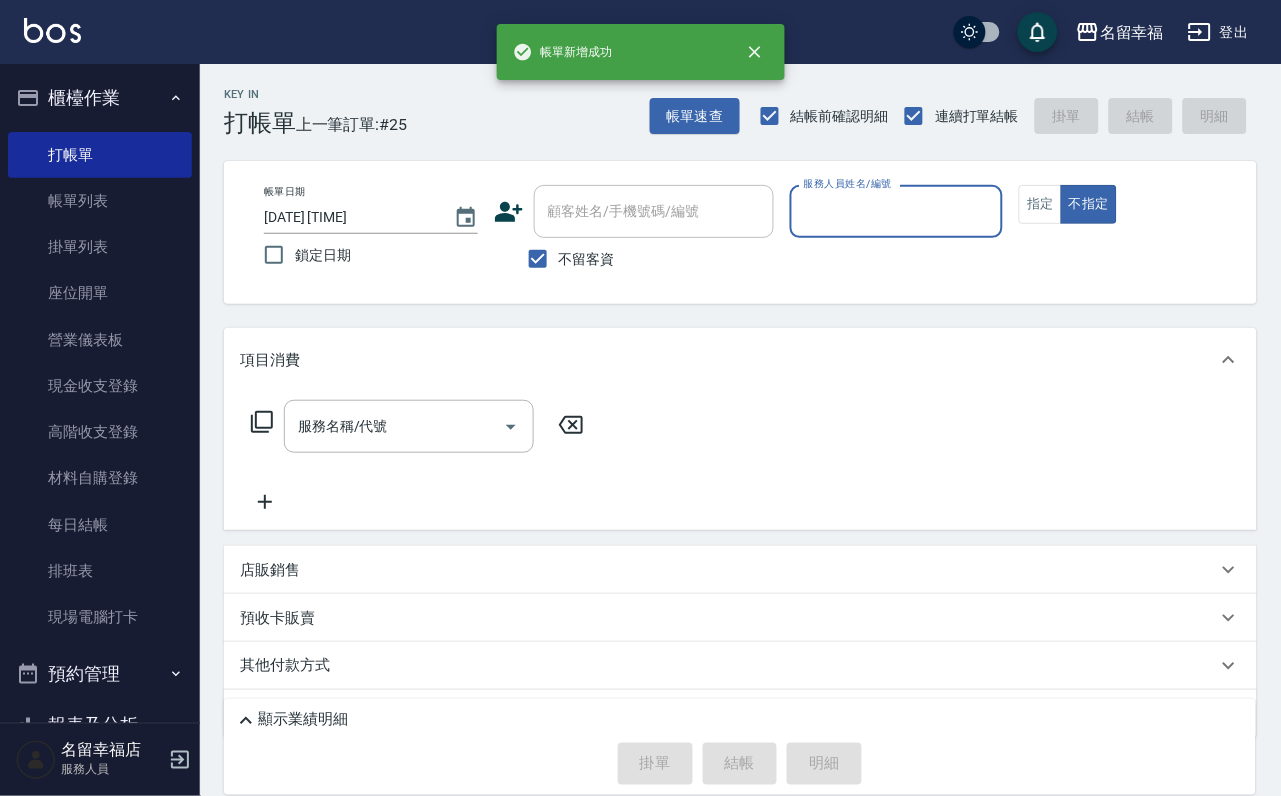 click at bounding box center (897, 248) 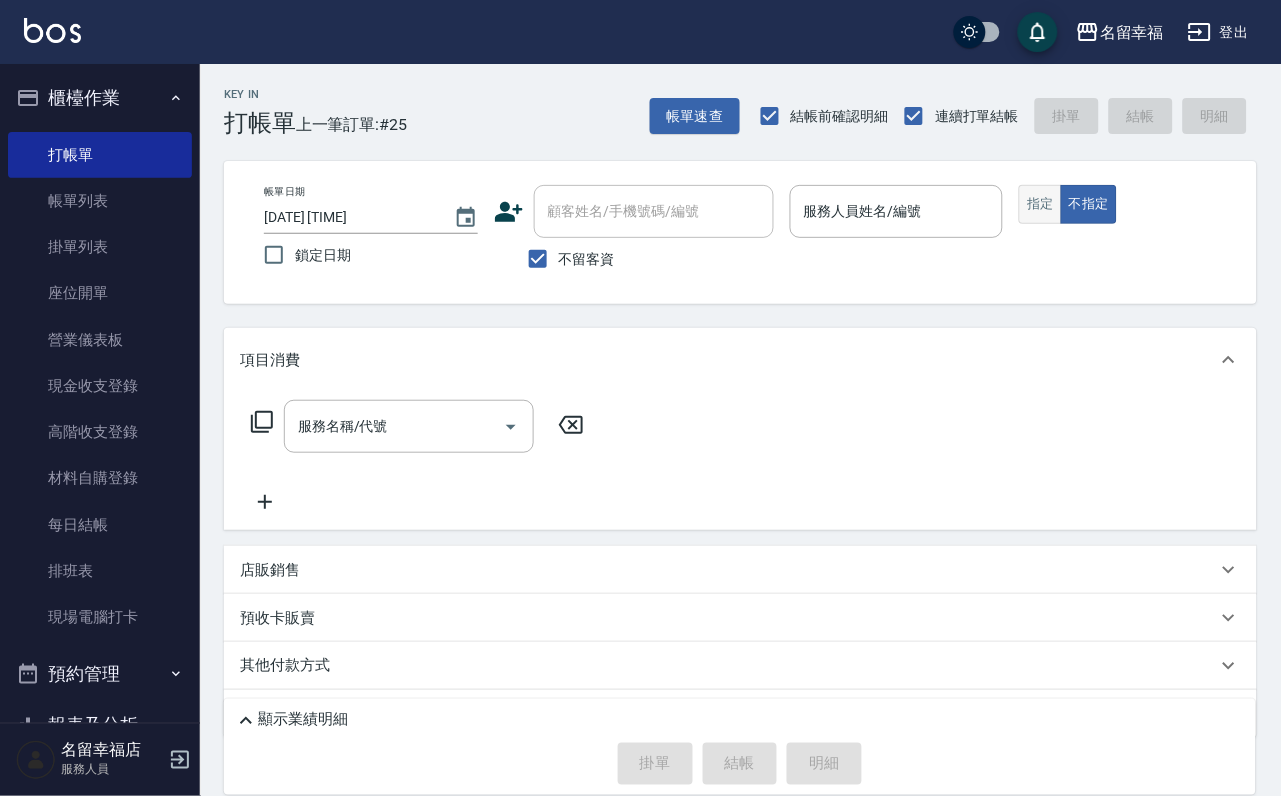 click on "指定" at bounding box center [1040, 204] 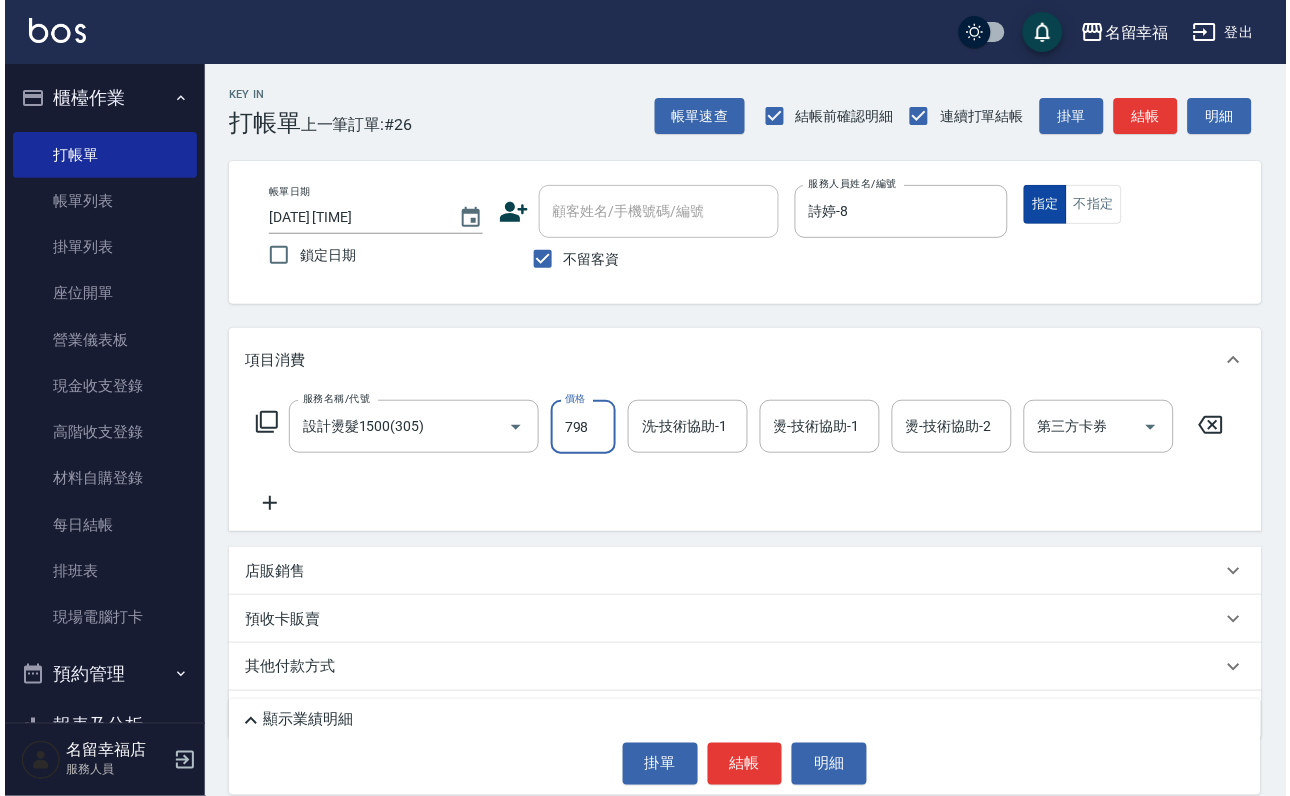 scroll, scrollTop: 0, scrollLeft: 0, axis: both 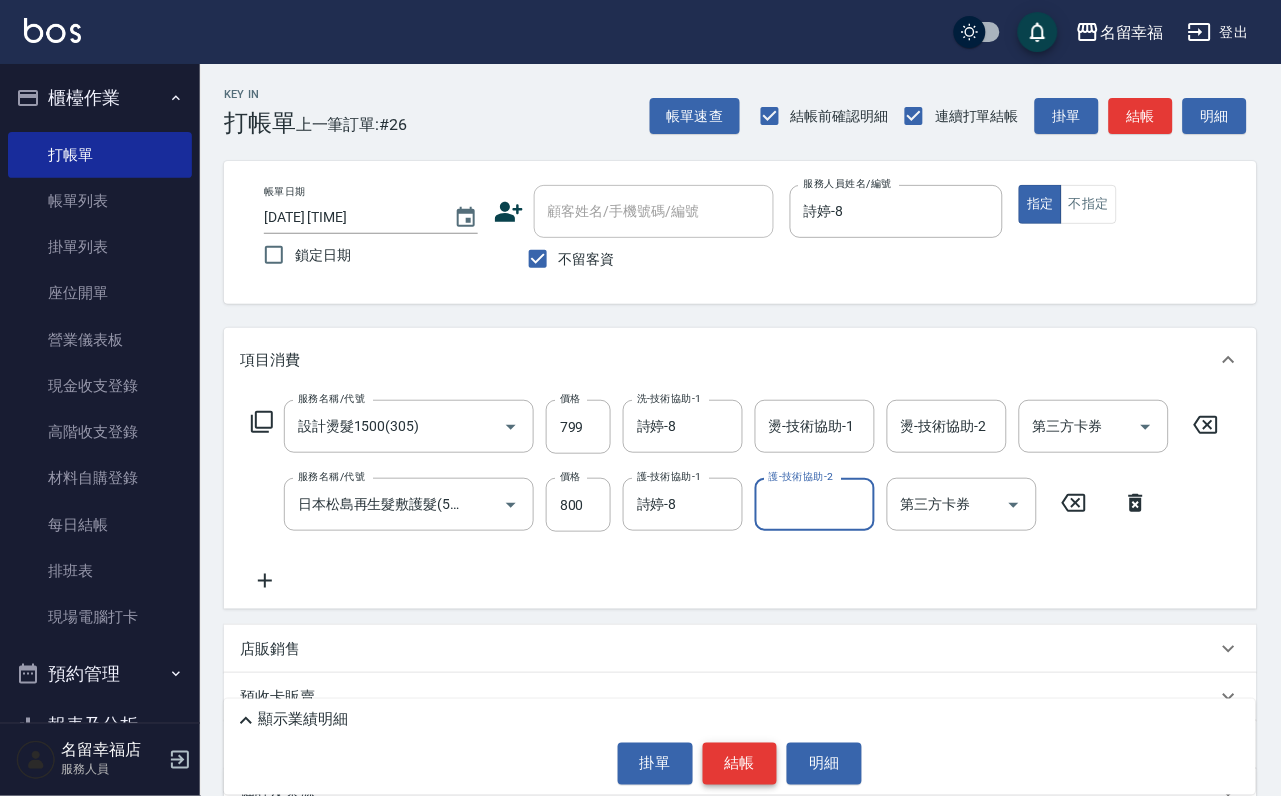click on "結帳" at bounding box center [740, 764] 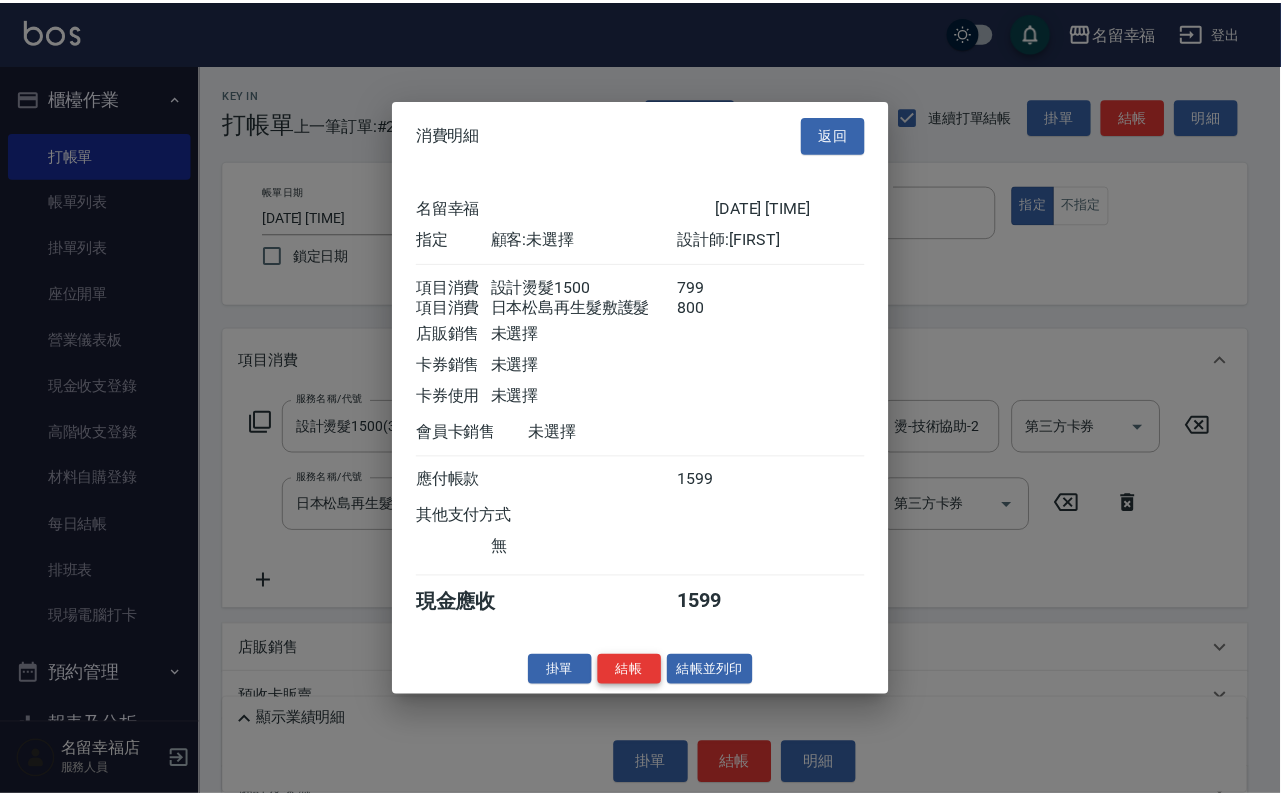 scroll, scrollTop: 322, scrollLeft: 0, axis: vertical 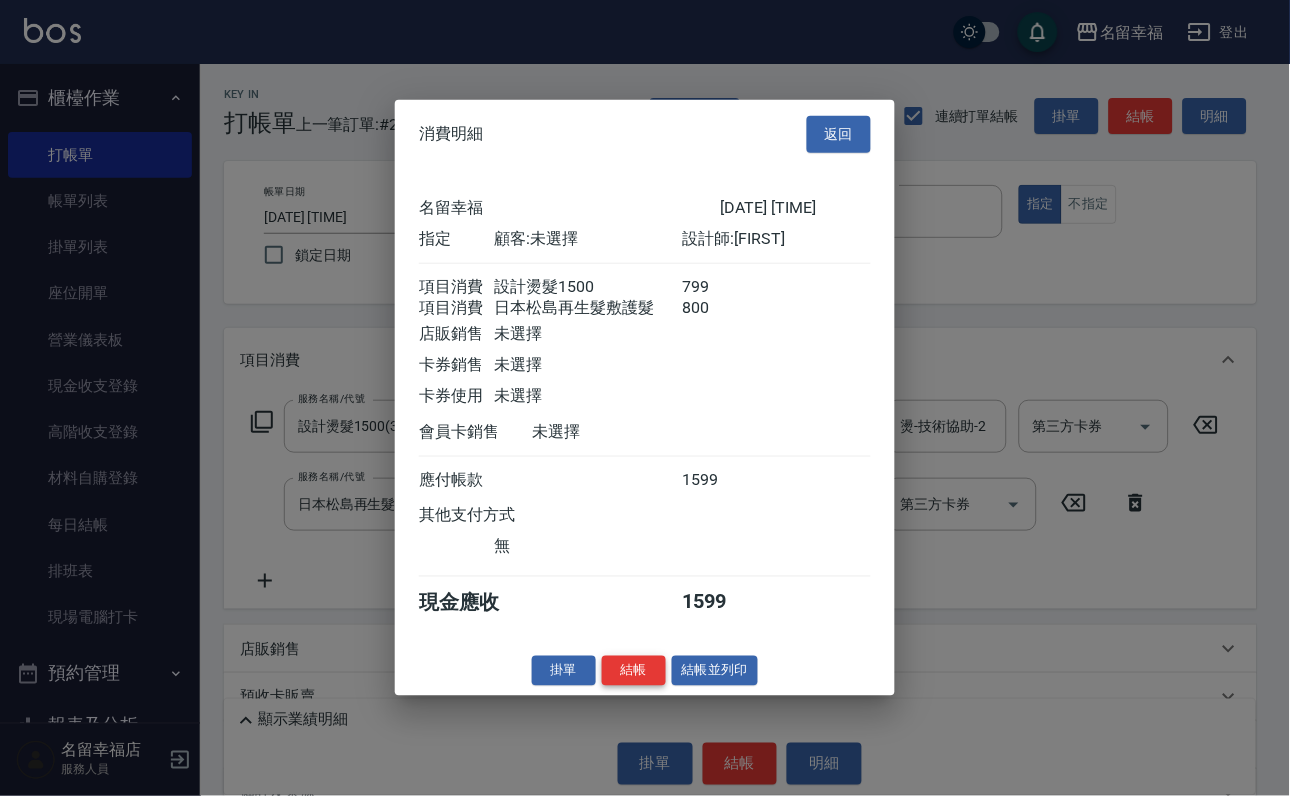 click on "結帳" at bounding box center (634, 670) 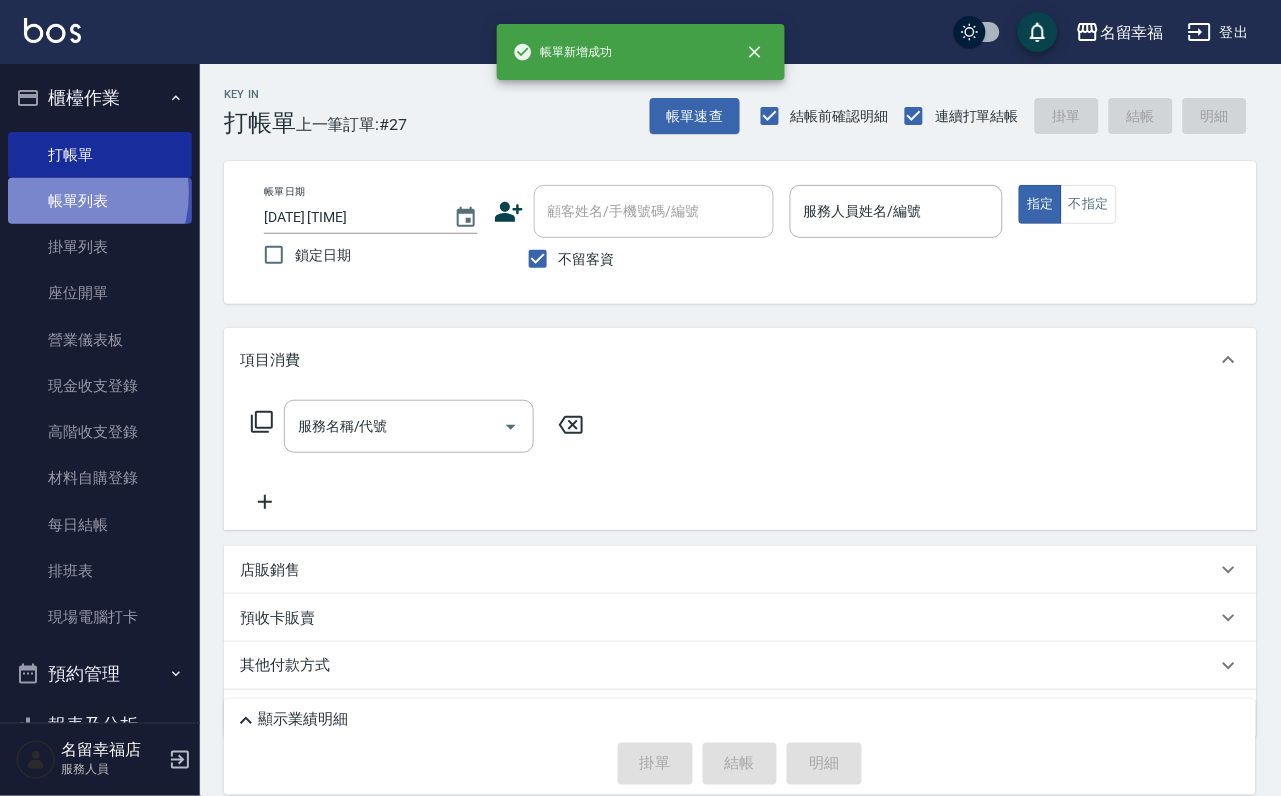 click on "帳單列表" at bounding box center [100, 201] 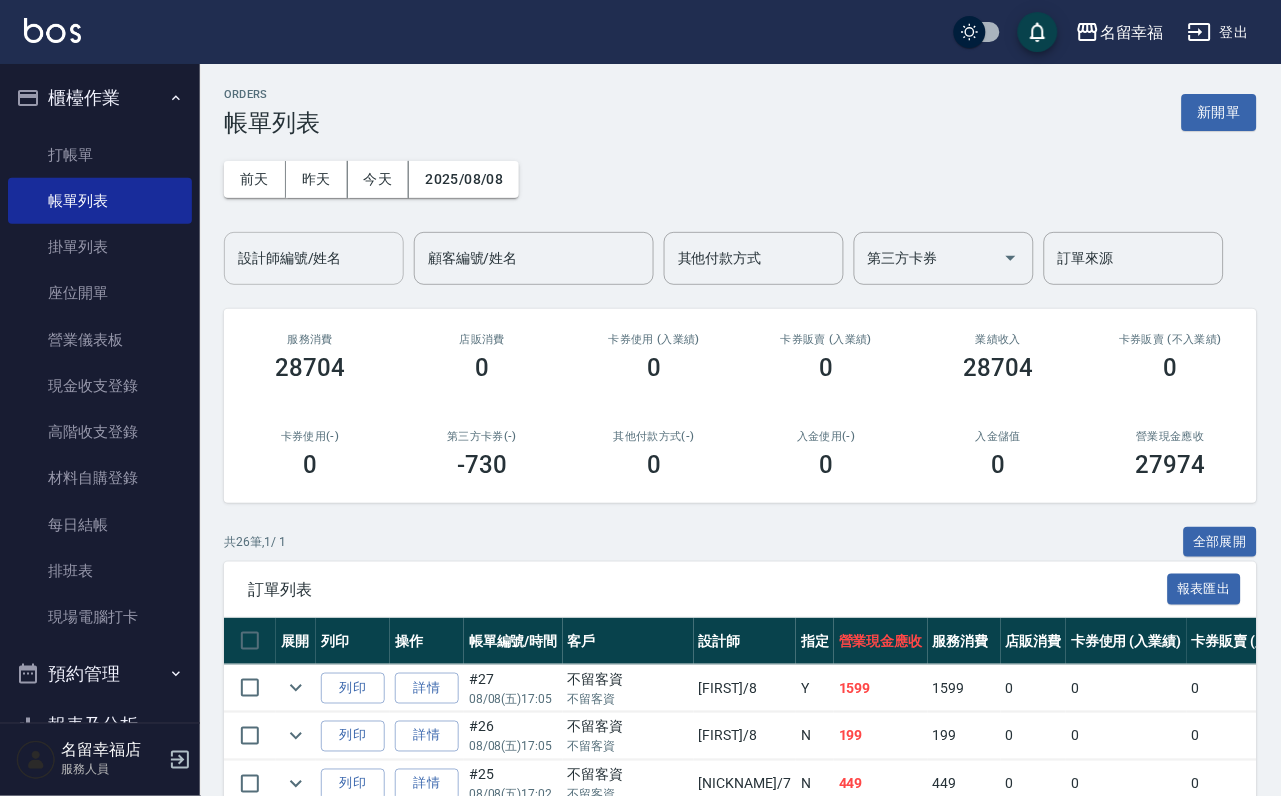 click on "設計師編號/姓名 設計師編號/姓名" at bounding box center (314, 258) 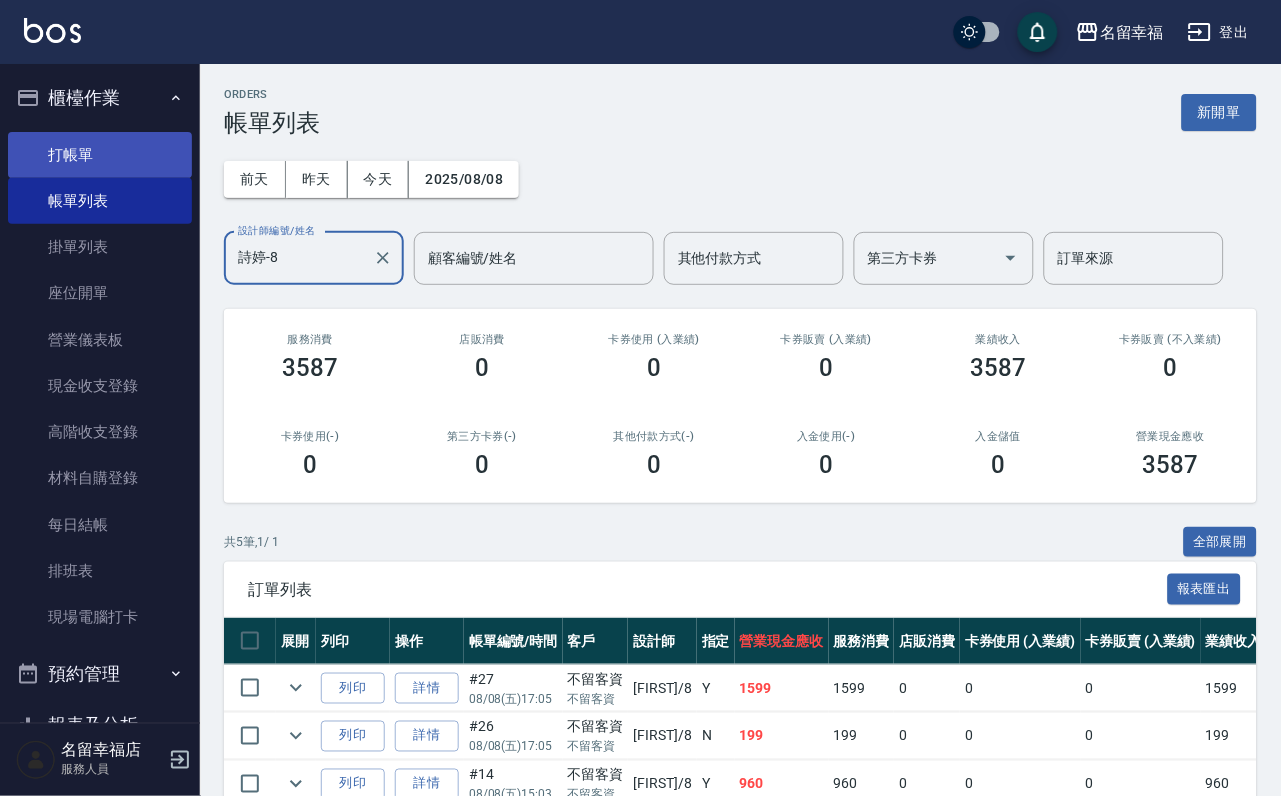 click on "打帳單" at bounding box center [100, 155] 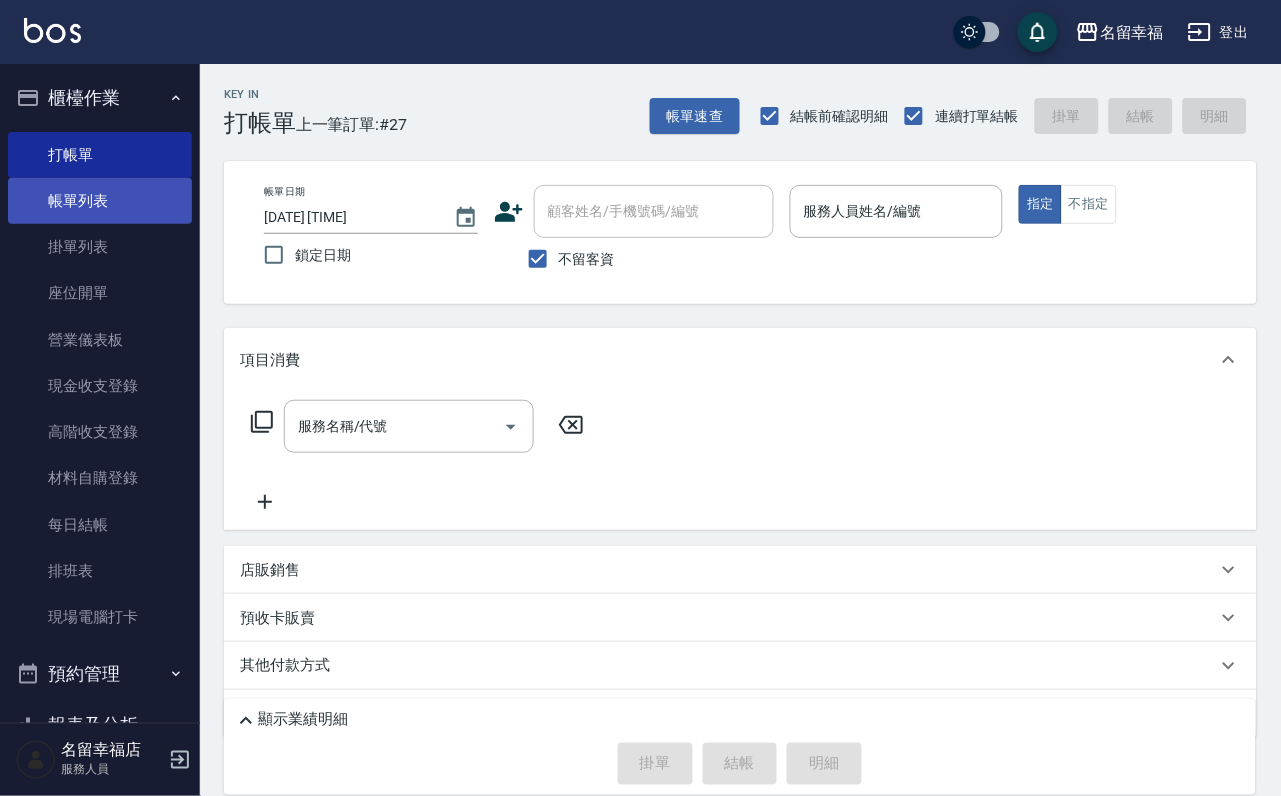 click on "帳單列表" at bounding box center [100, 201] 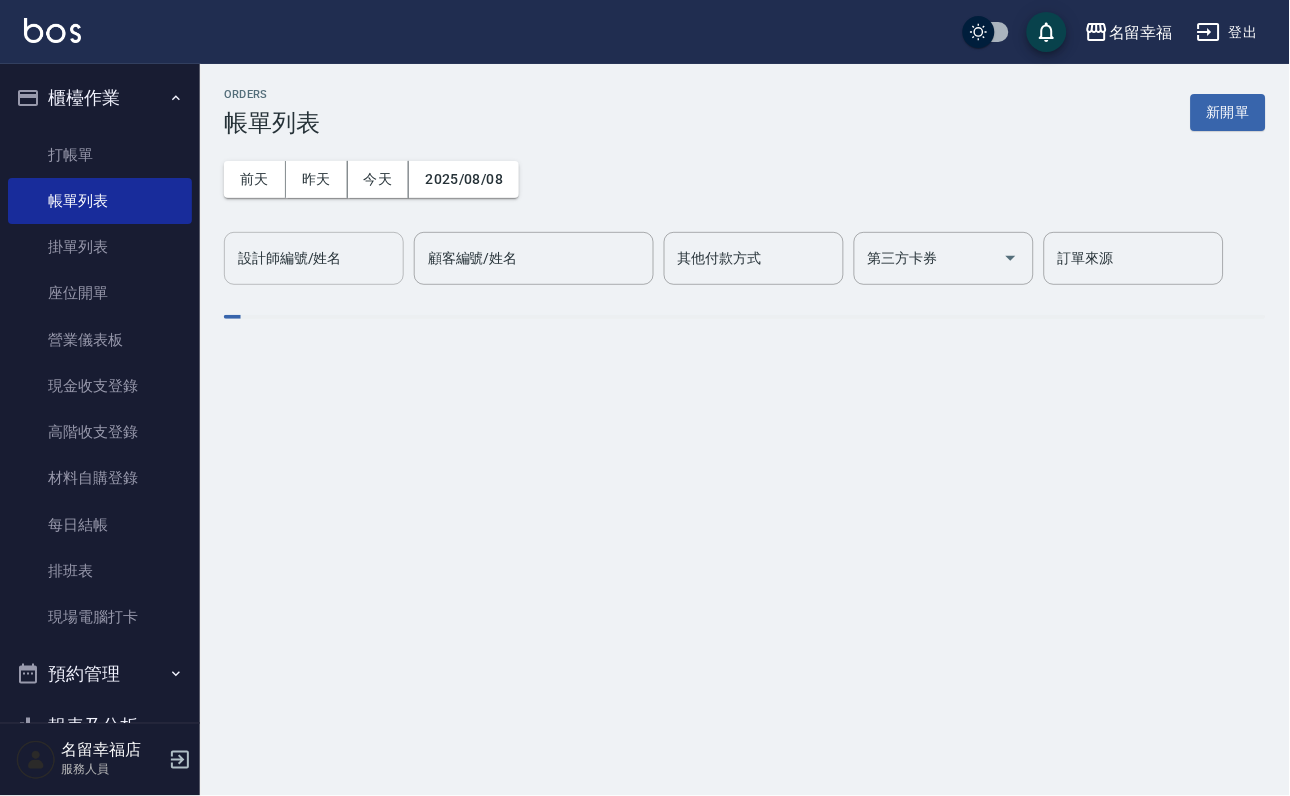 click on "設計師編號/姓名" at bounding box center [314, 258] 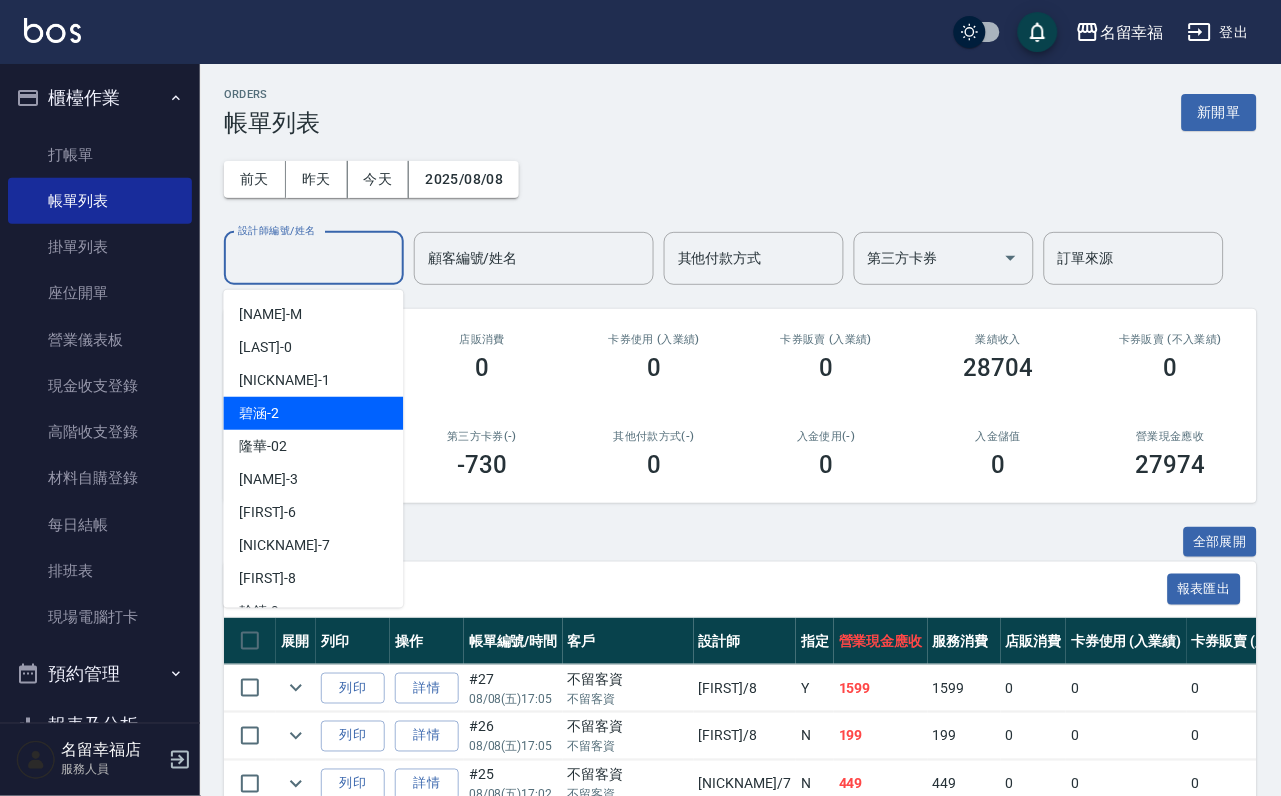 click on "[FIRST] - 2" at bounding box center (314, 413) 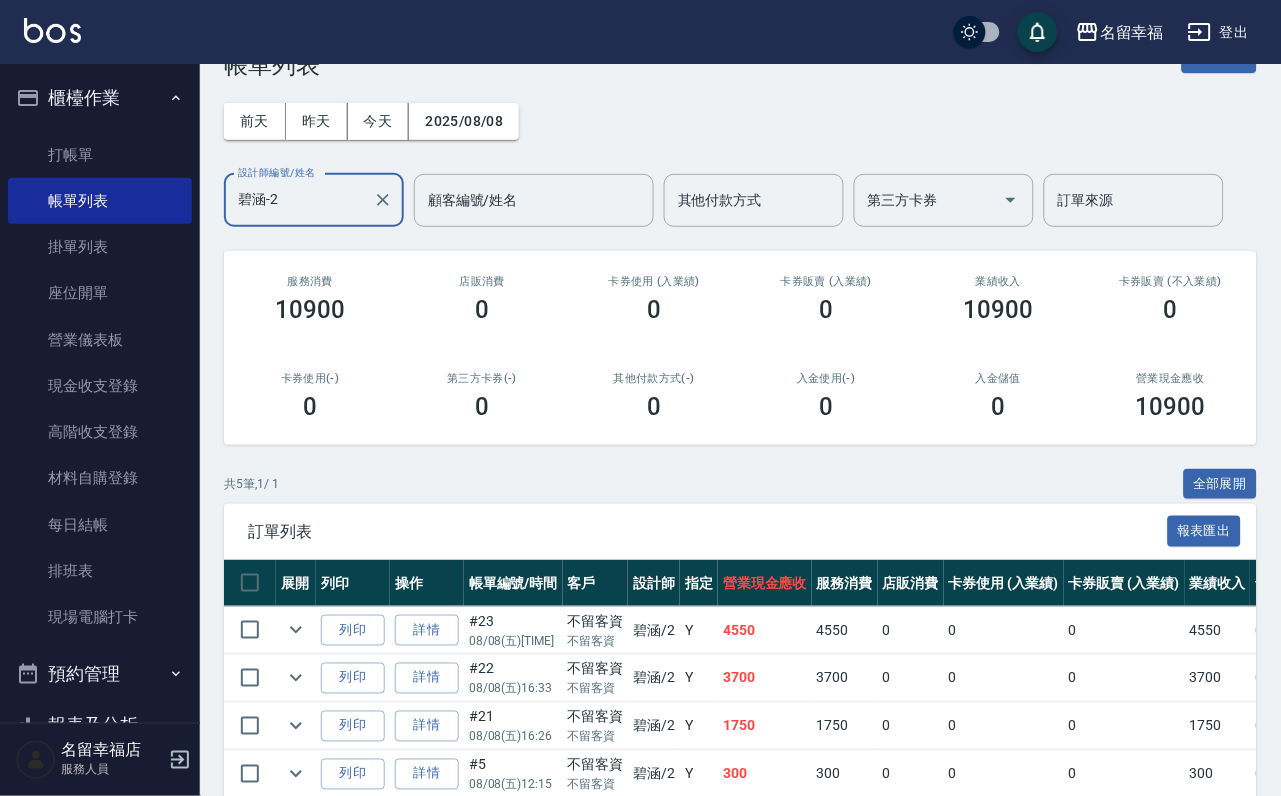 scroll, scrollTop: 57, scrollLeft: 0, axis: vertical 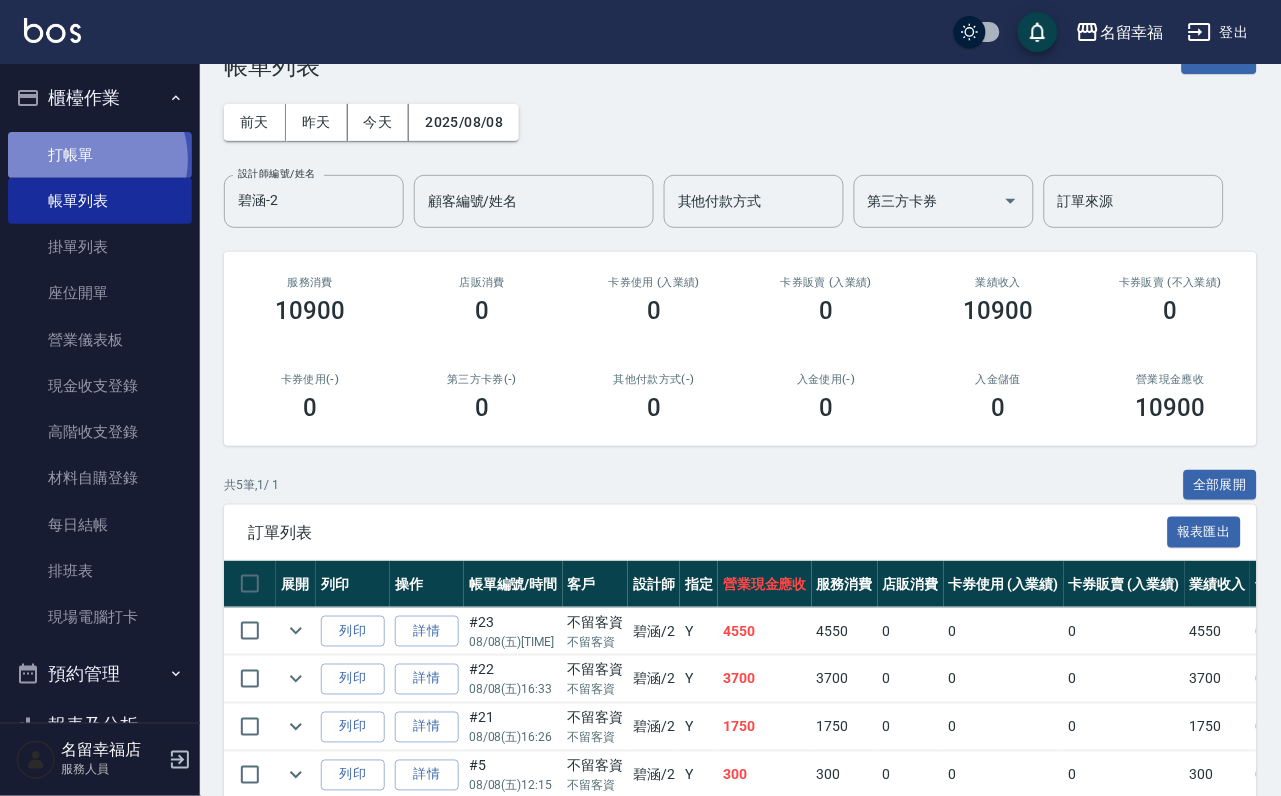 click on "打帳單" at bounding box center (100, 155) 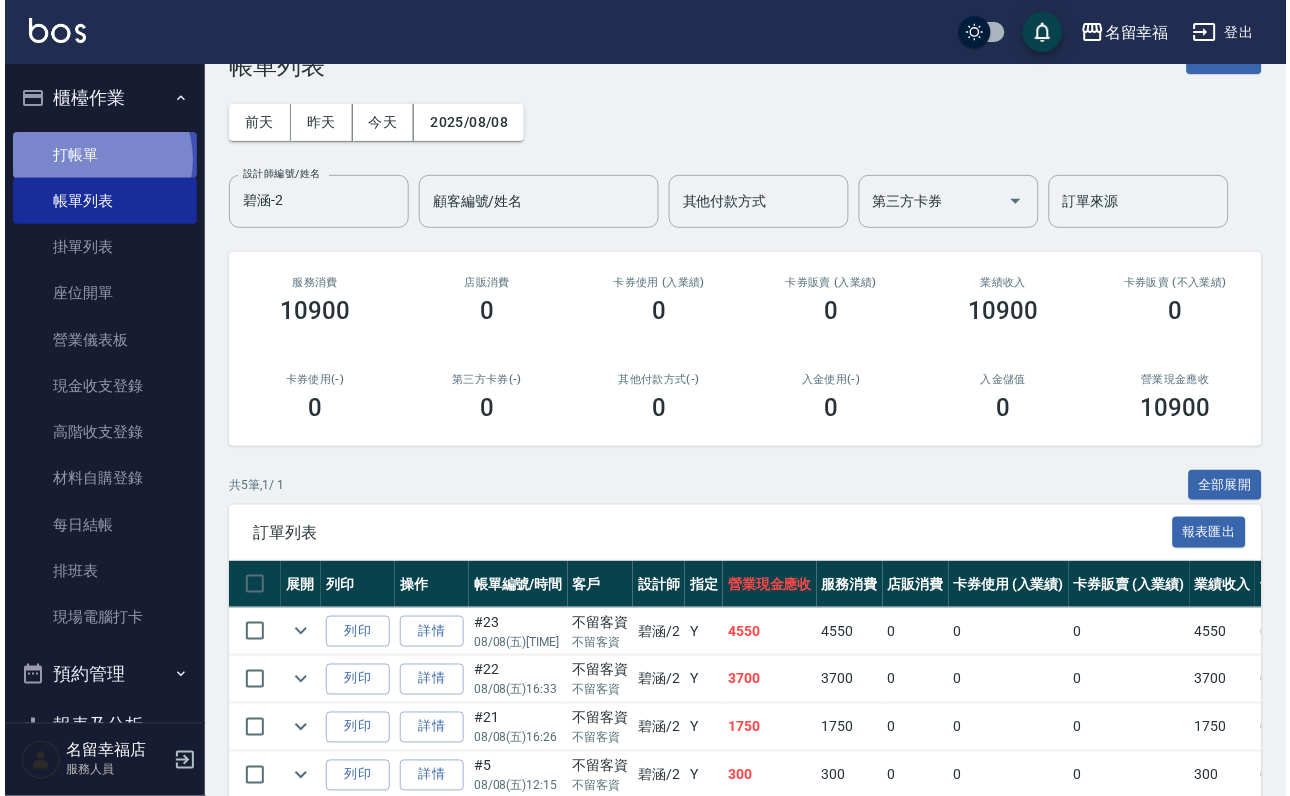 scroll, scrollTop: 0, scrollLeft: 0, axis: both 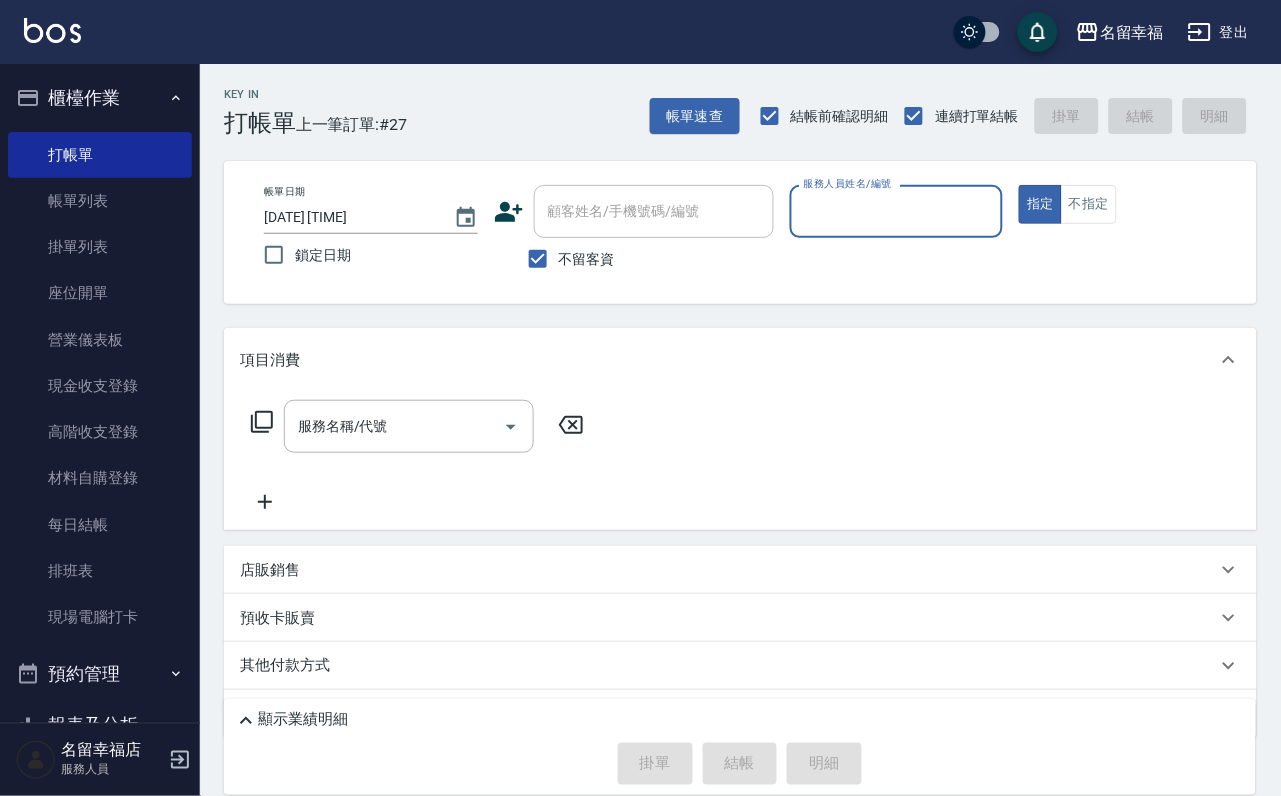 click on "服務人員姓名/編號" at bounding box center (897, 211) 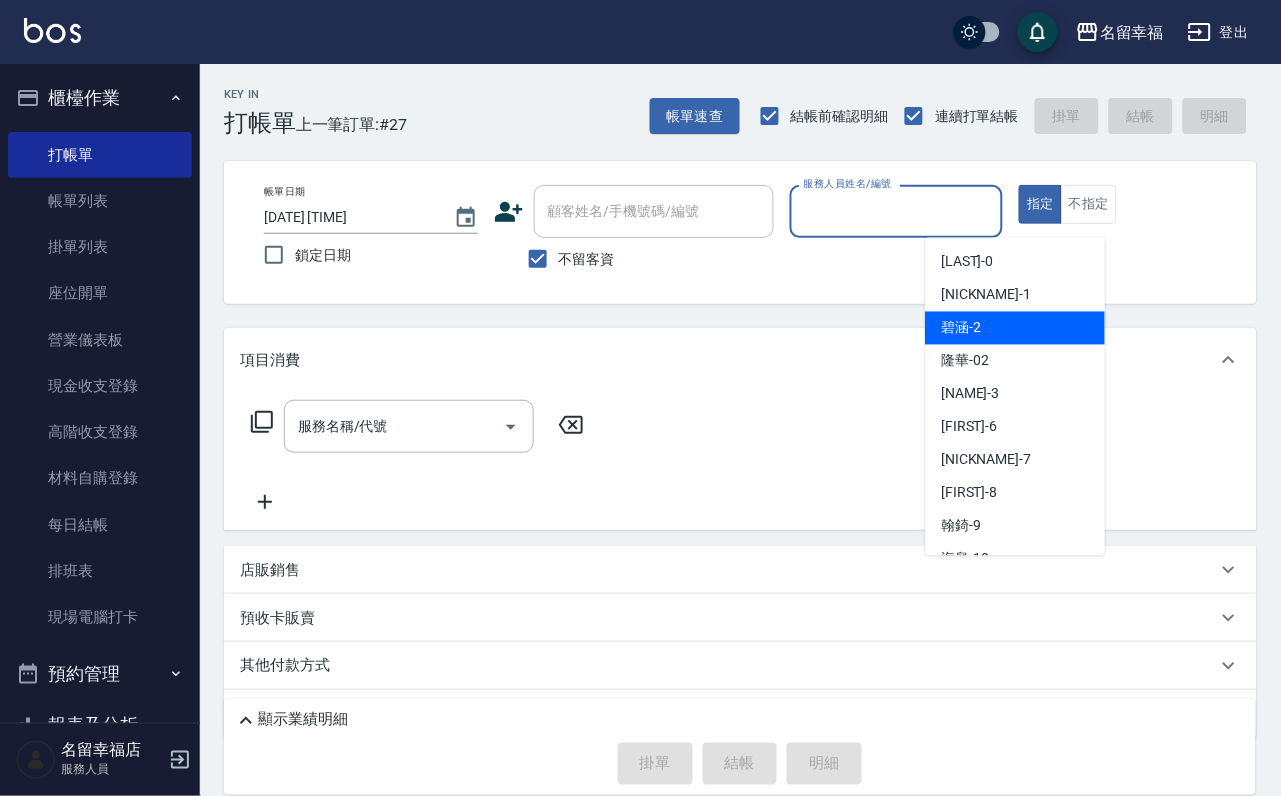 click on "[FIRST] - 2" at bounding box center [961, 328] 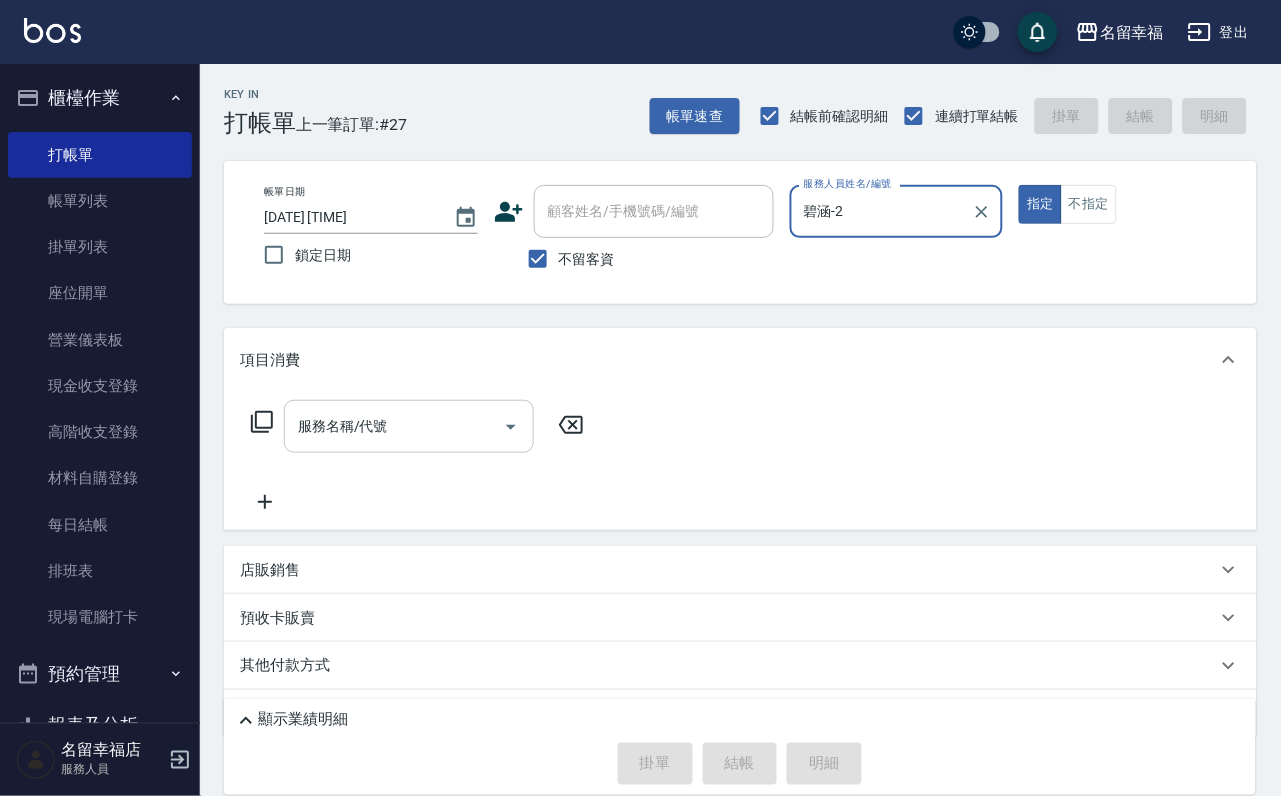 click 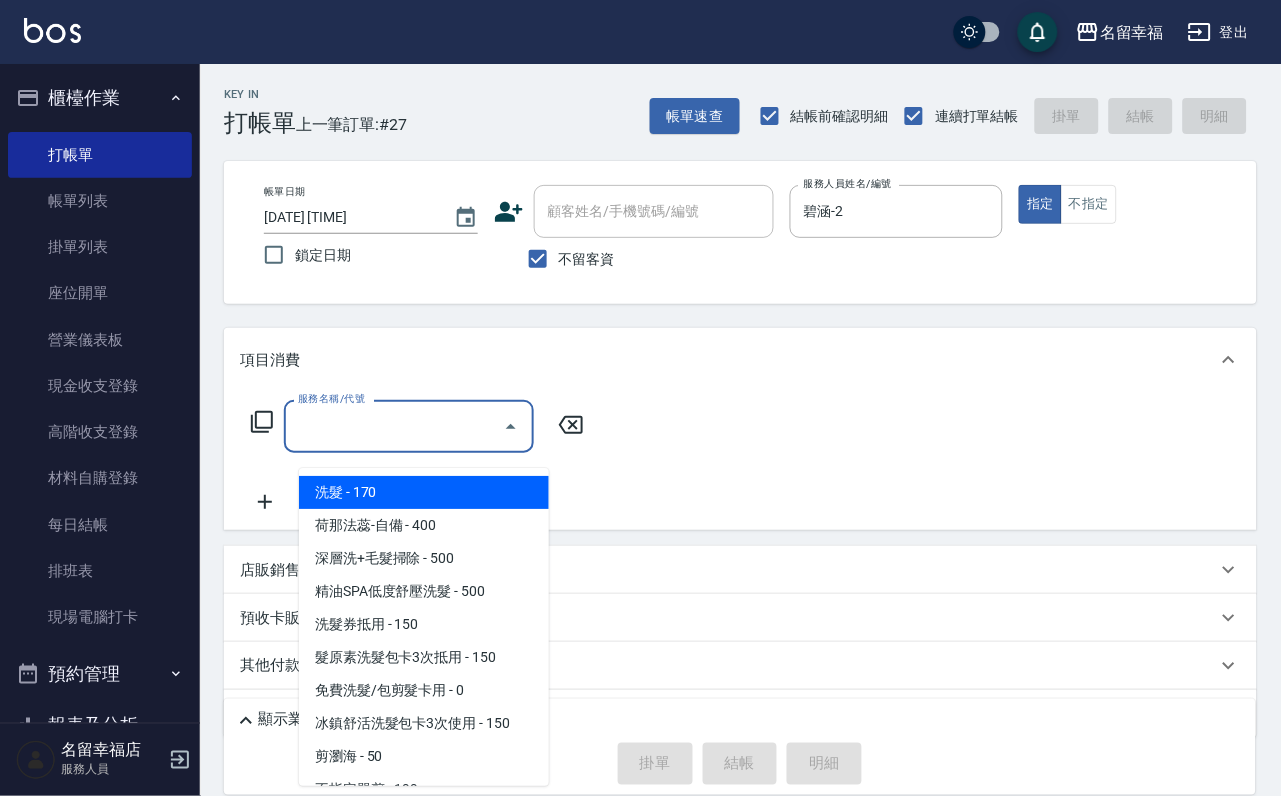 click on "洗髮 - 170" at bounding box center [424, 492] 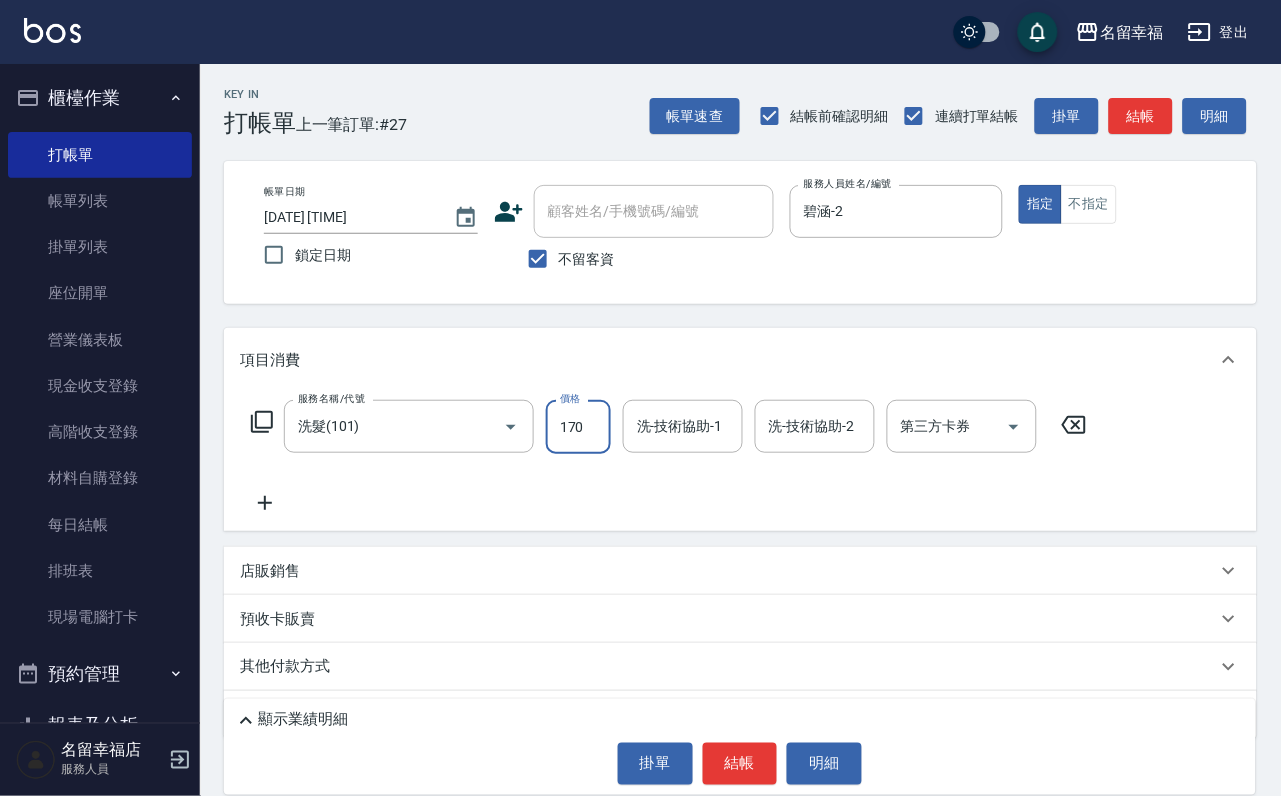 click on "170" at bounding box center (578, 427) 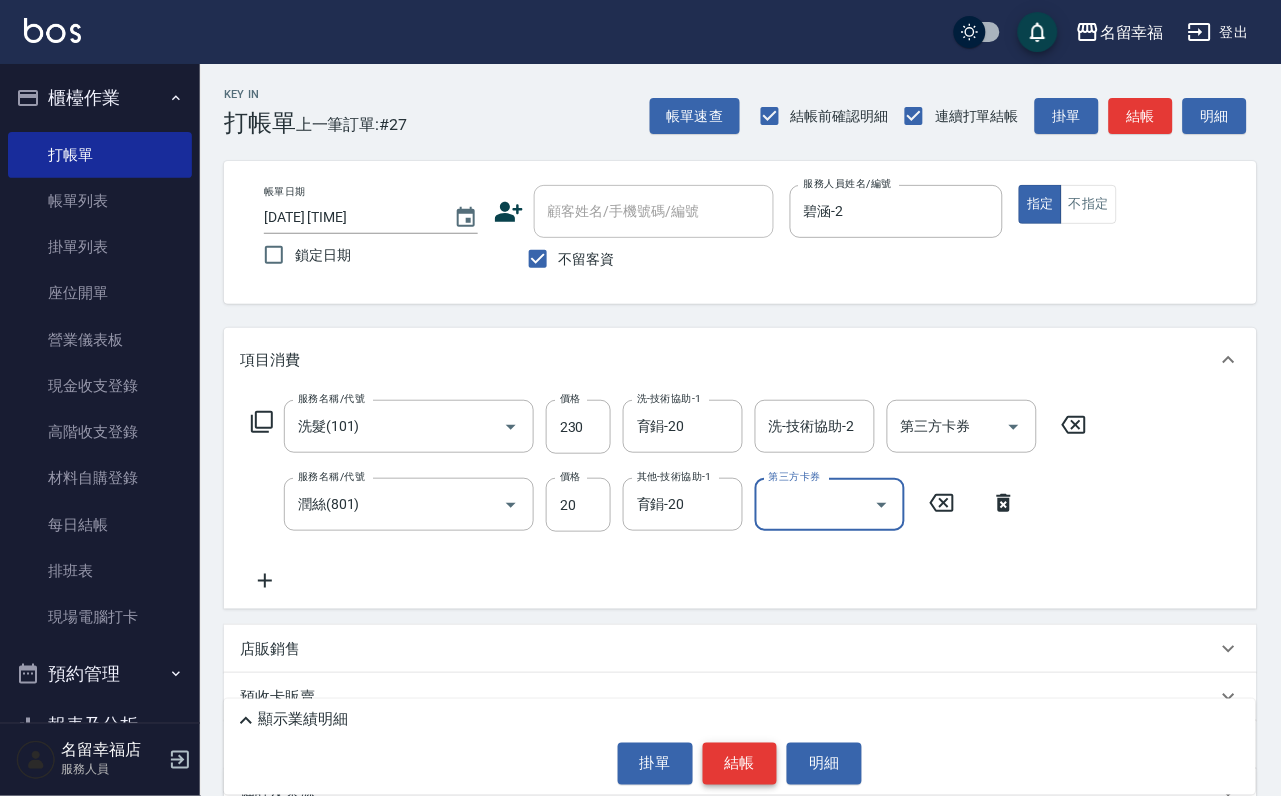 click on "結帳" at bounding box center (740, 764) 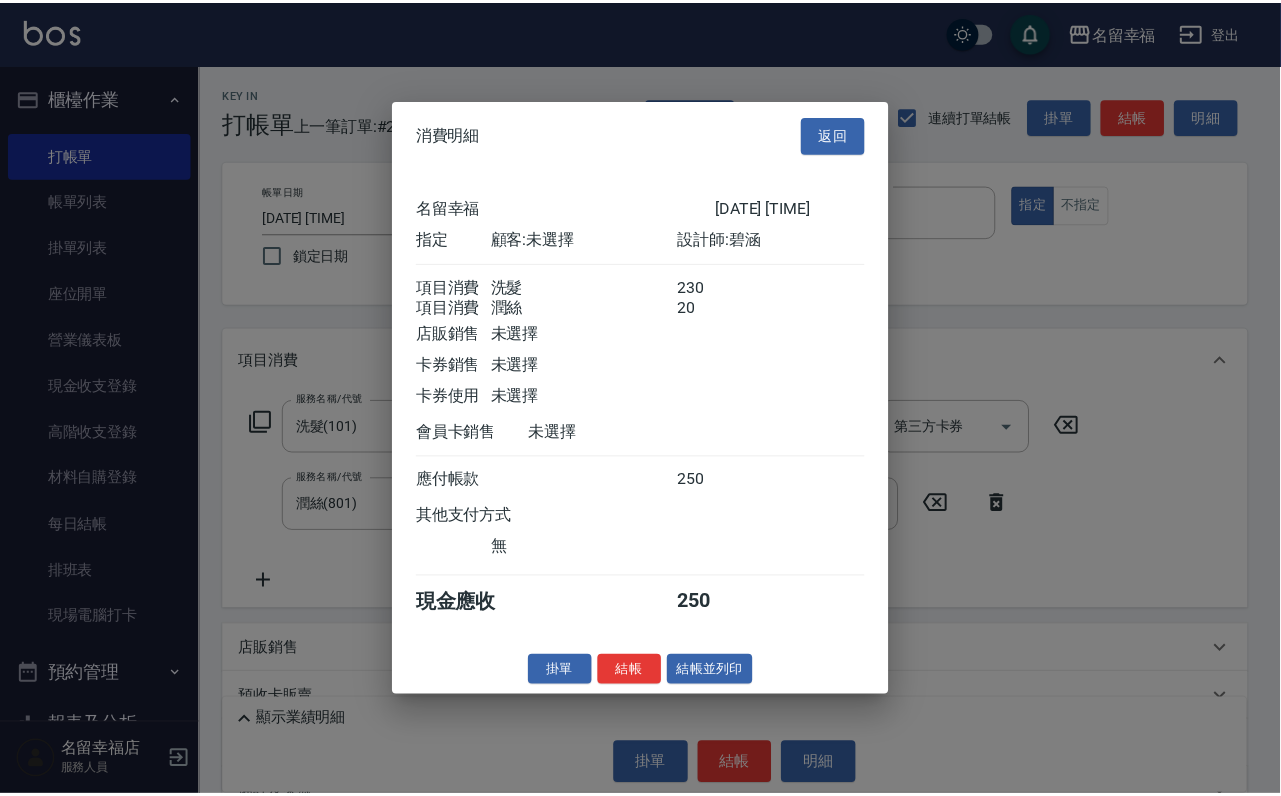 scroll, scrollTop: 322, scrollLeft: 0, axis: vertical 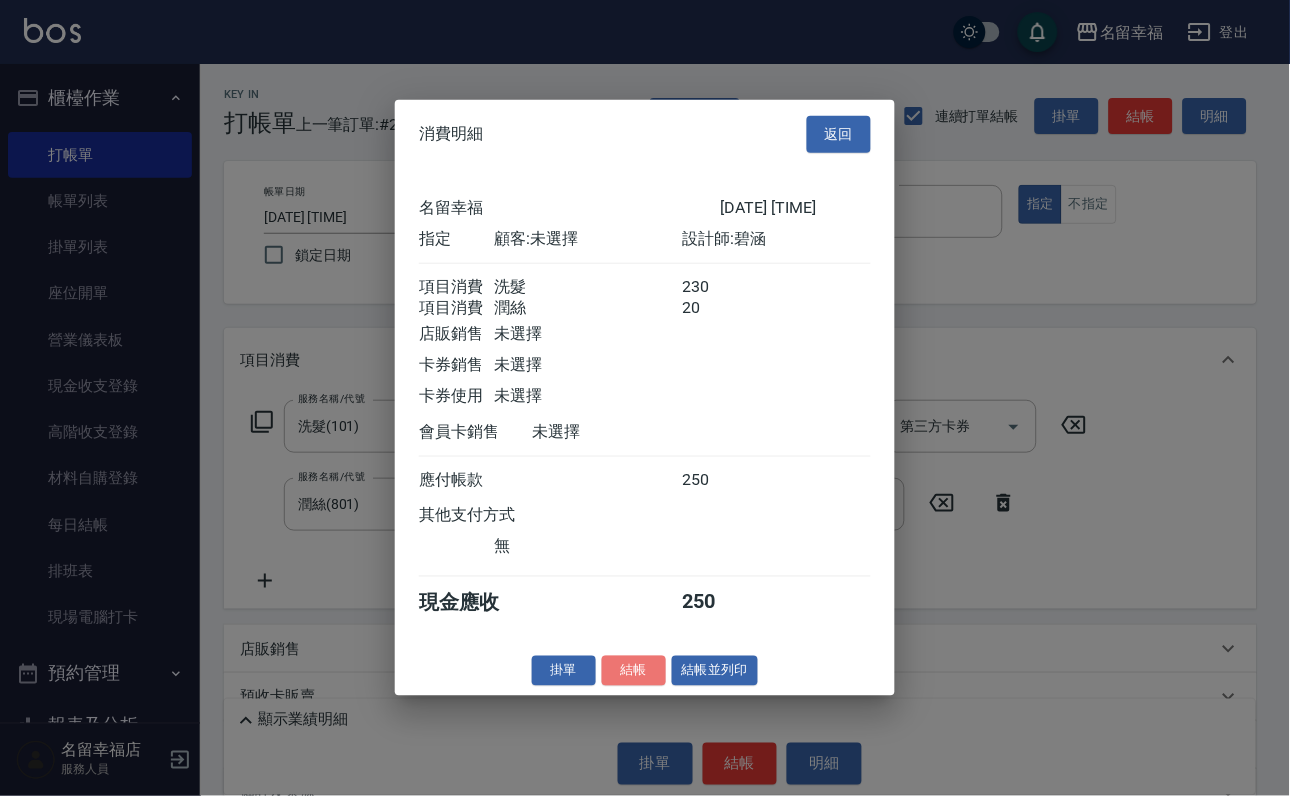 click on "結帳" at bounding box center [634, 670] 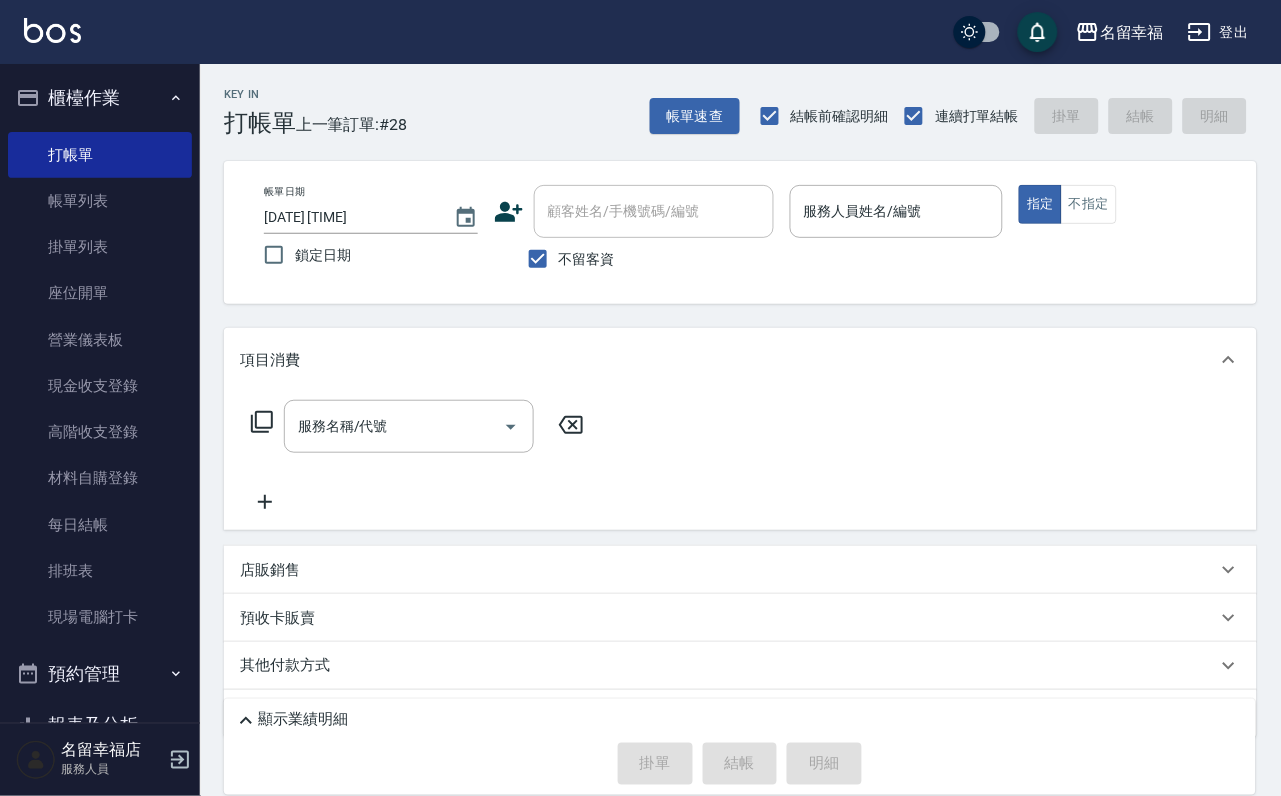 click 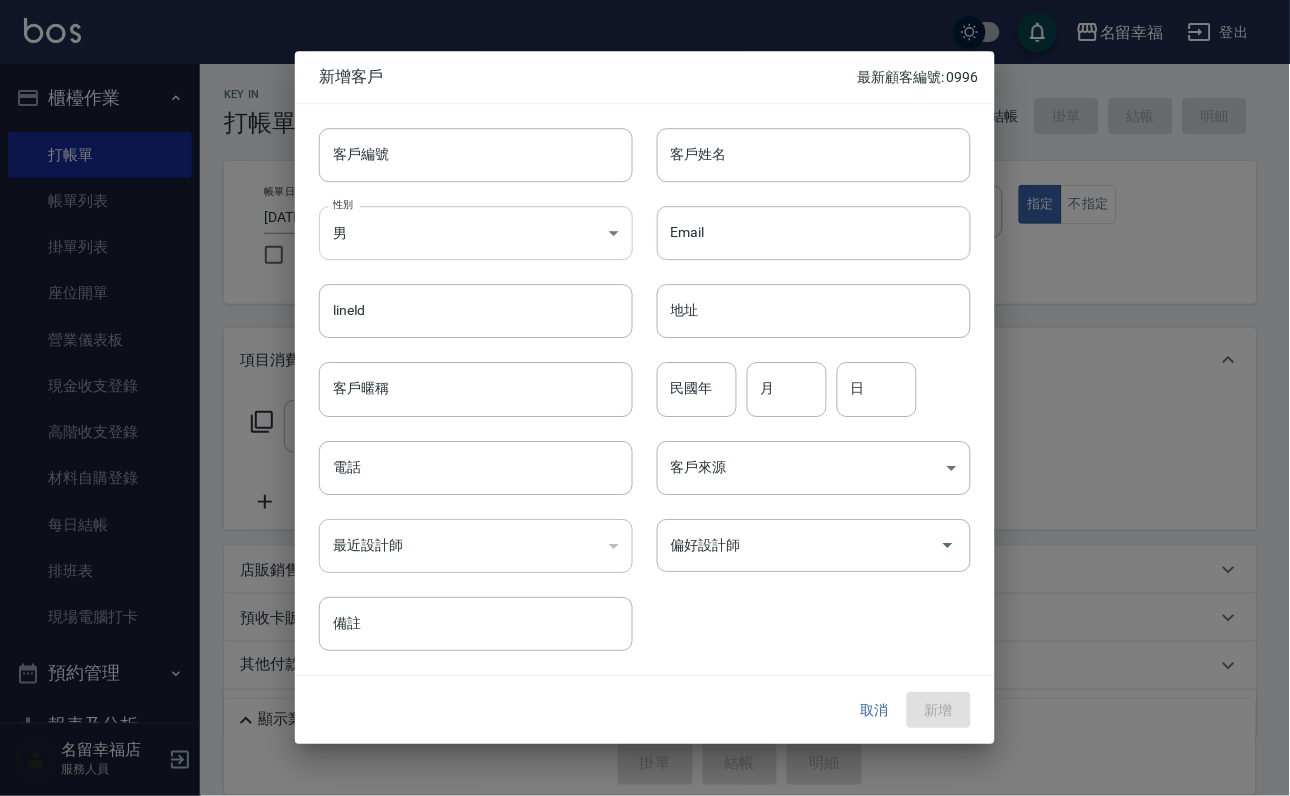 drag, startPoint x: 462, startPoint y: 235, endPoint x: 490, endPoint y: 253, distance: 33.286633 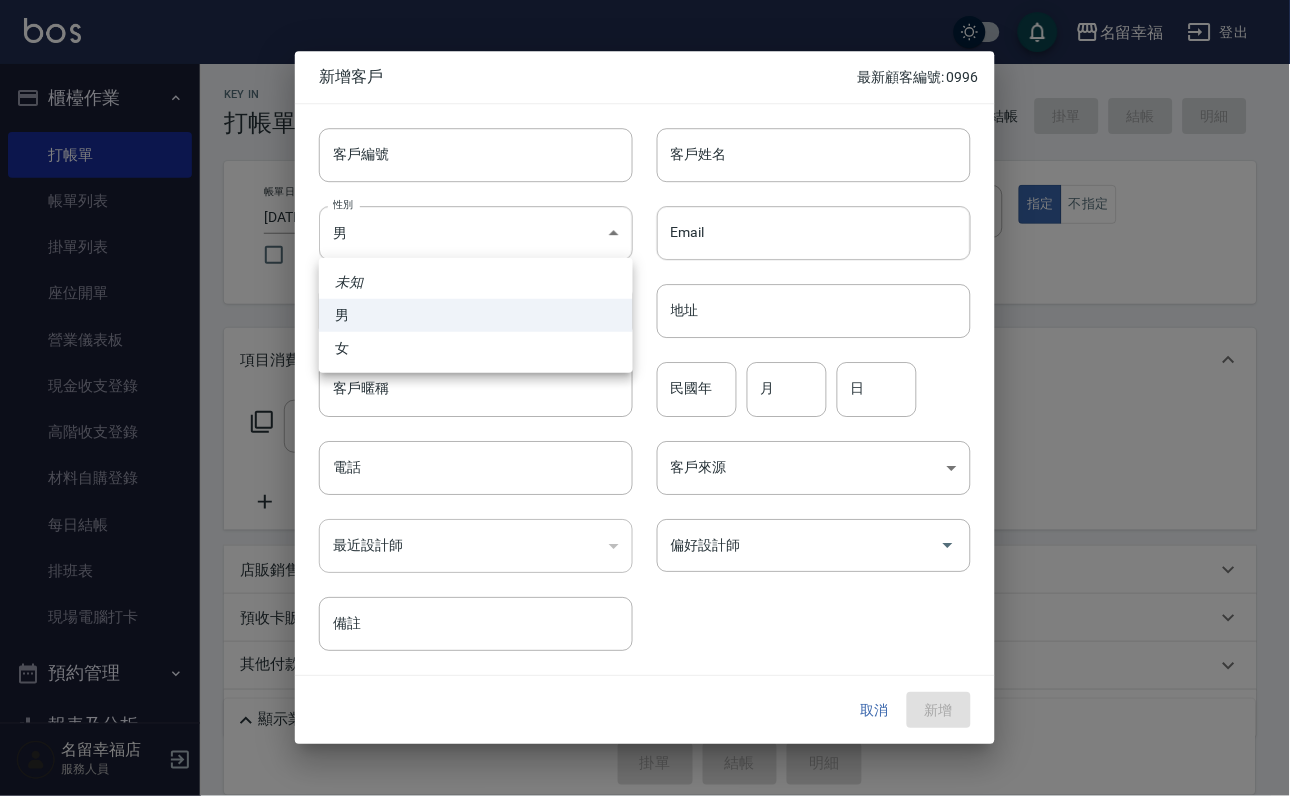 click on "女" at bounding box center [476, 348] 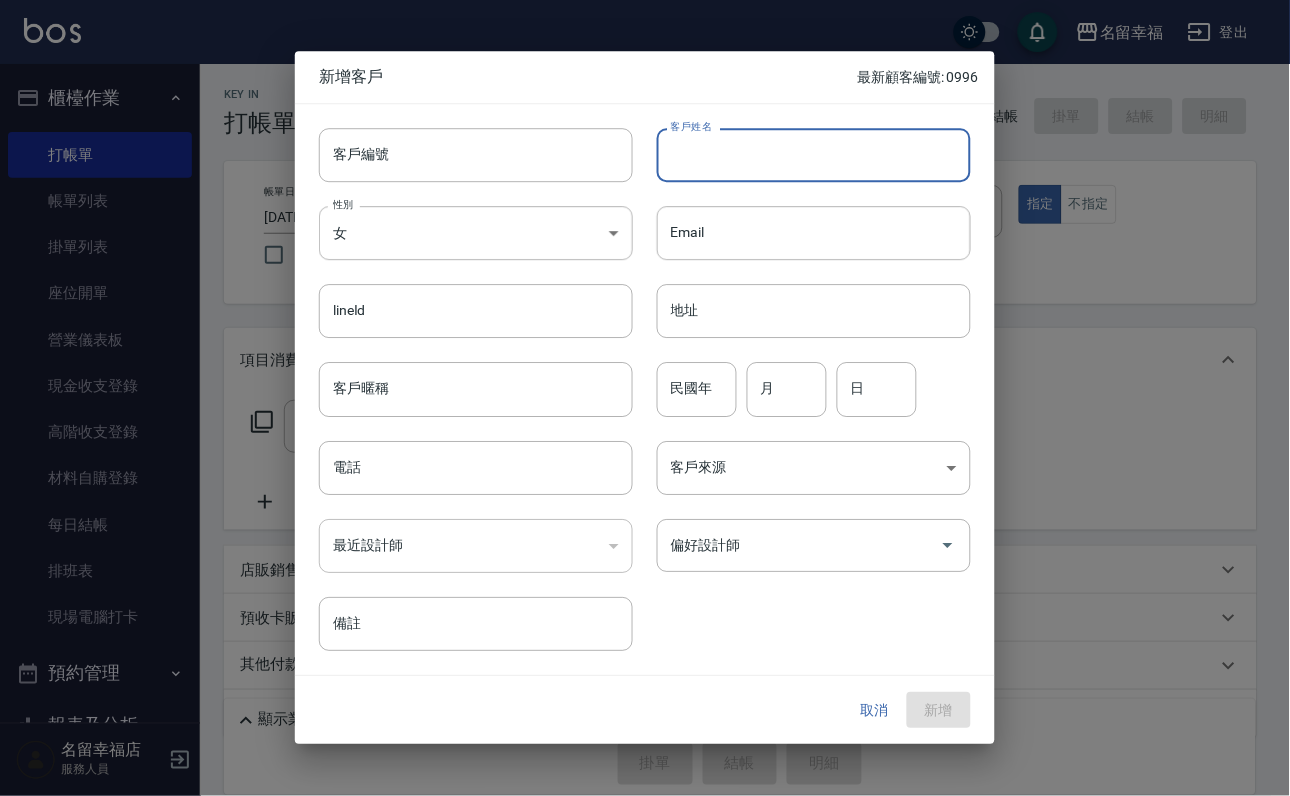 click on "客戶姓名" at bounding box center (814, 155) 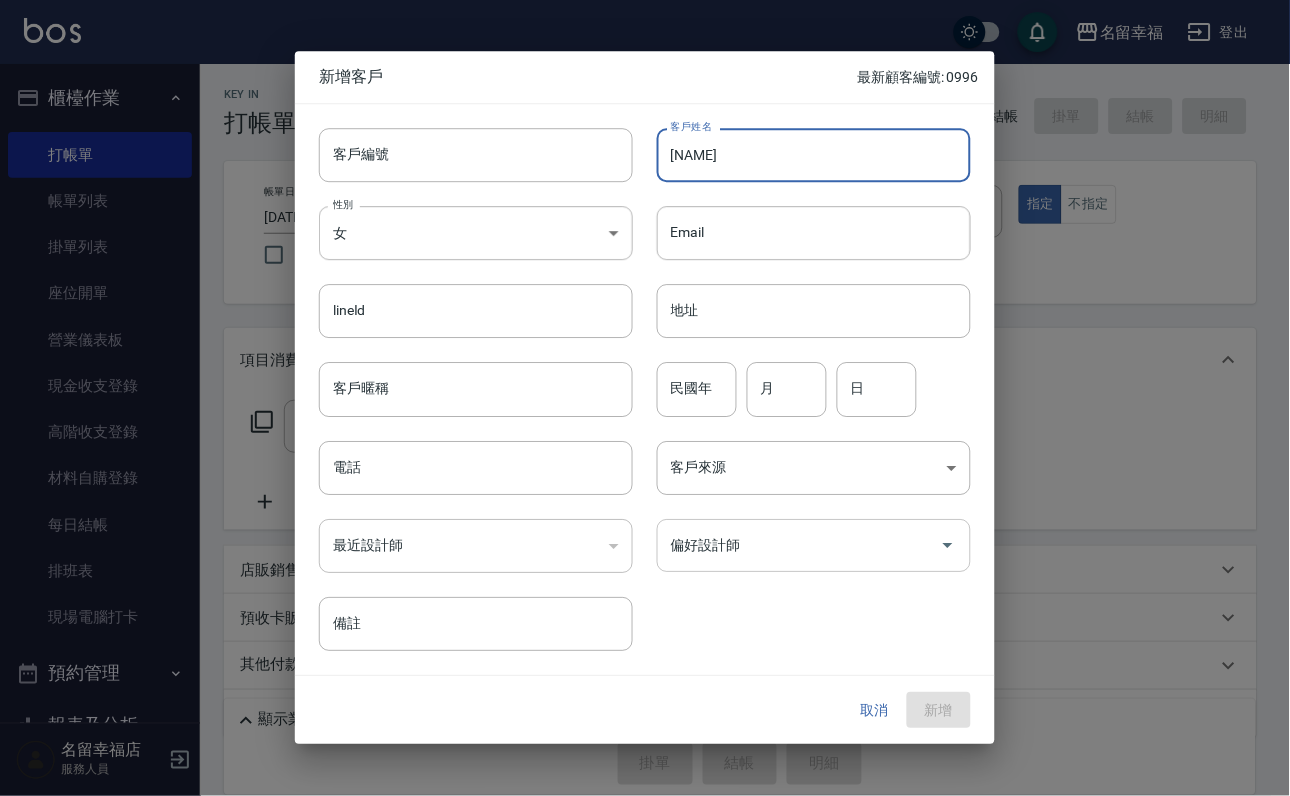 click on "偏好設計師" at bounding box center (799, 545) 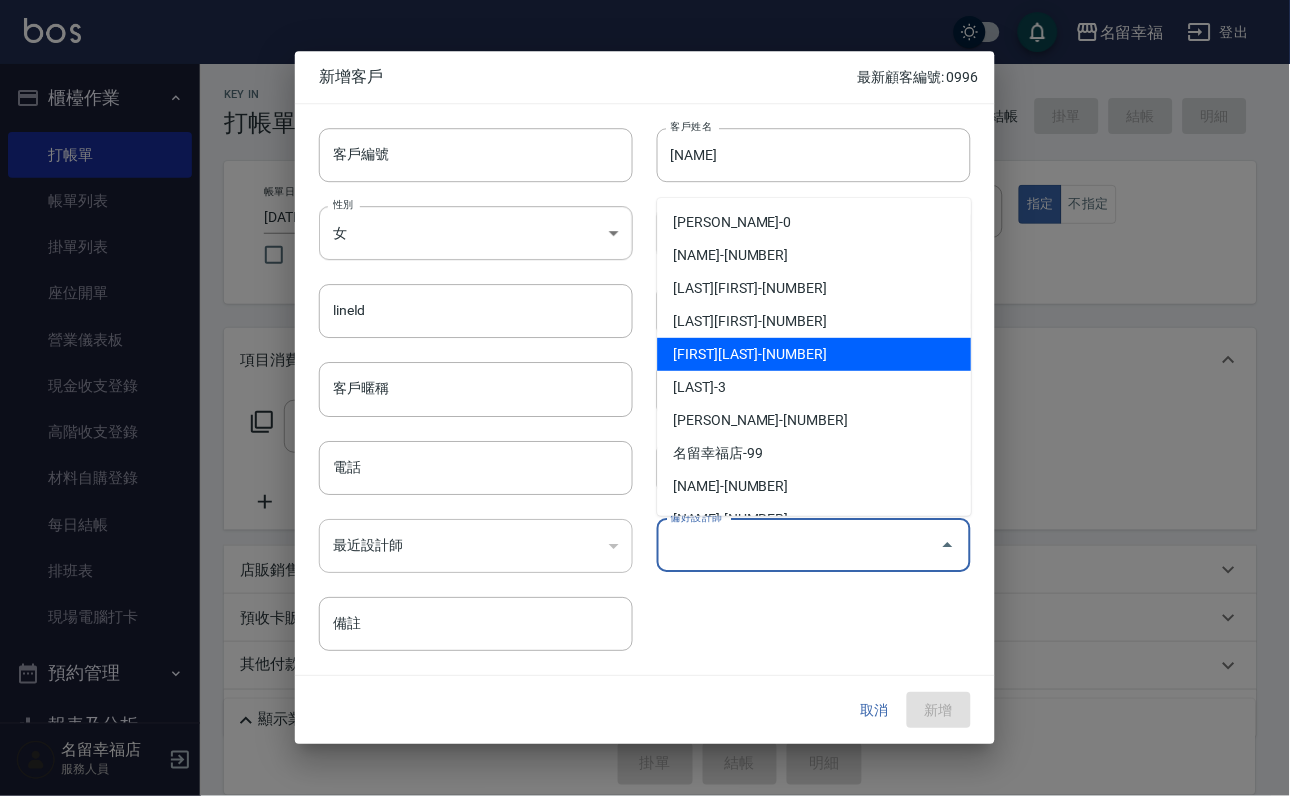 click on "[FIRST][LAST]-[NUMBER]" at bounding box center [815, 354] 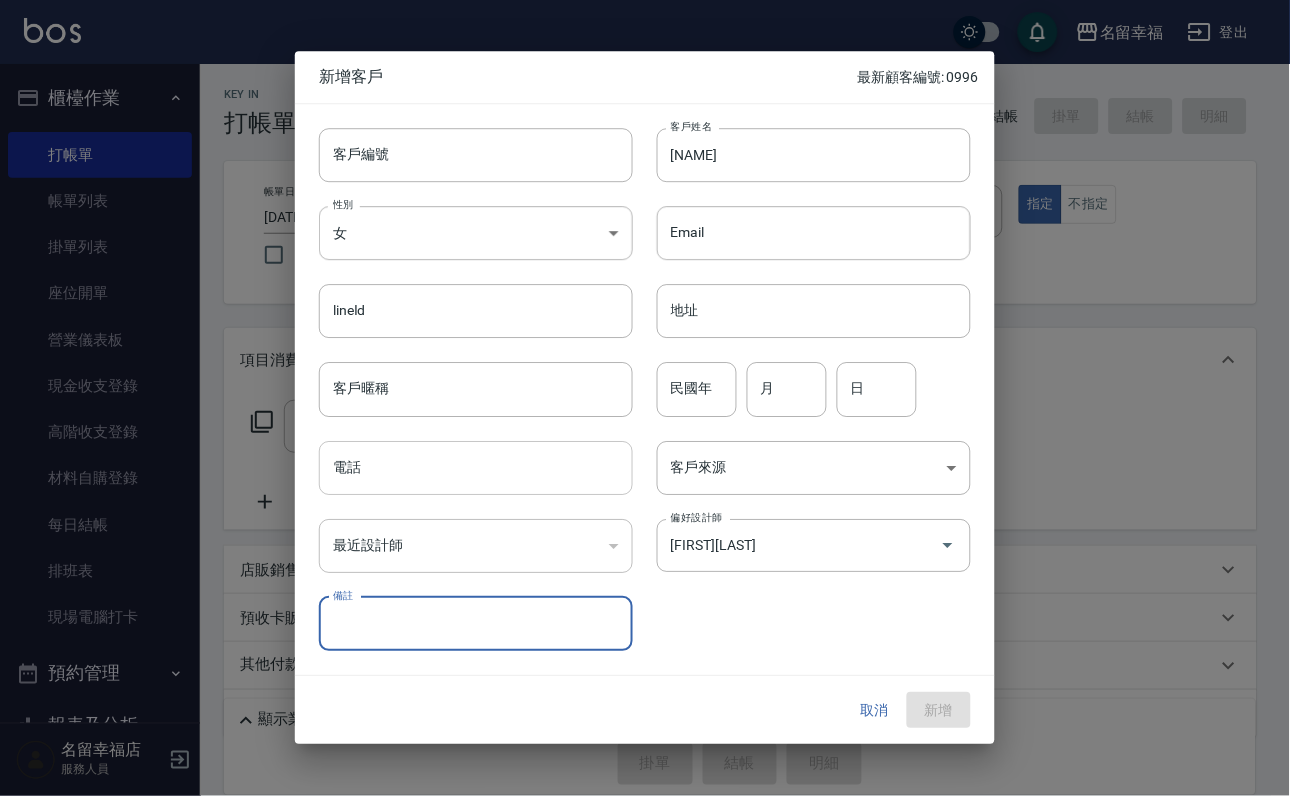 click on "電話" at bounding box center (476, 468) 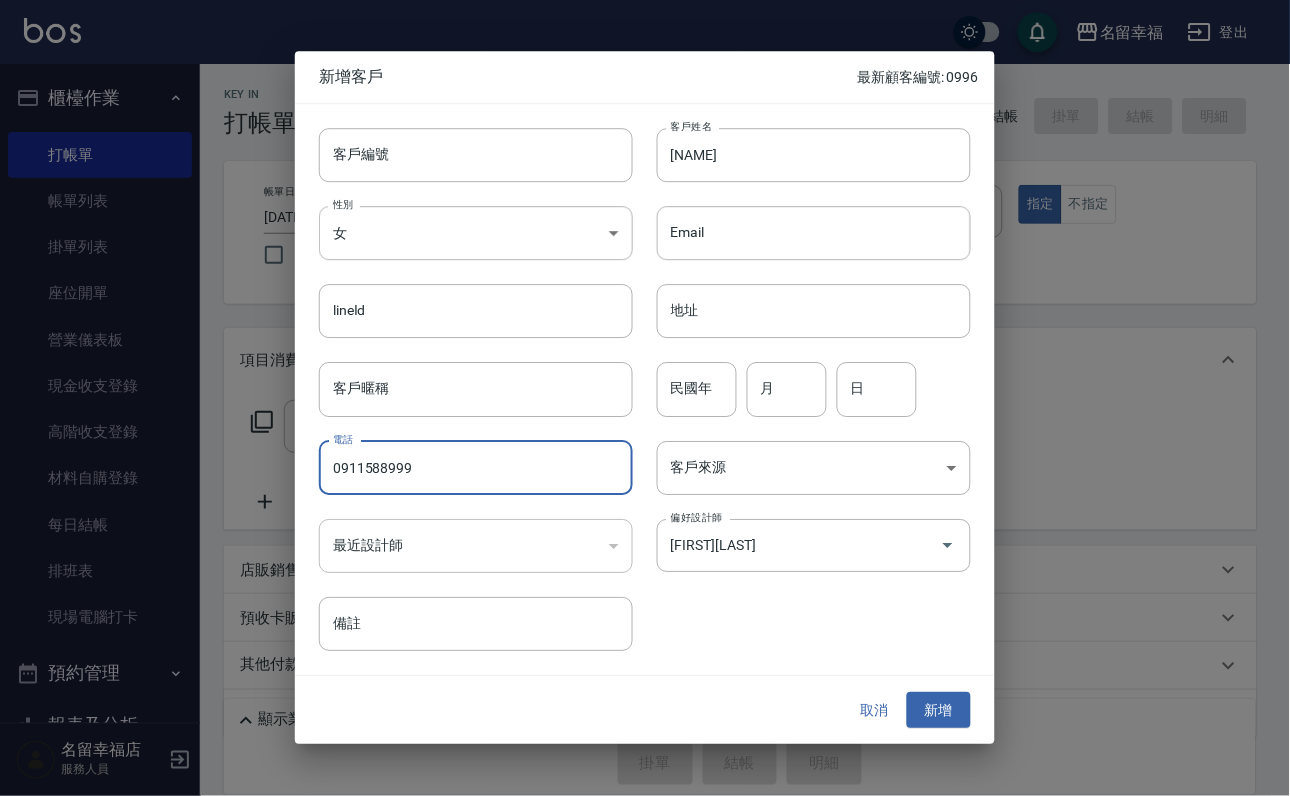click on "新增" at bounding box center [939, 710] 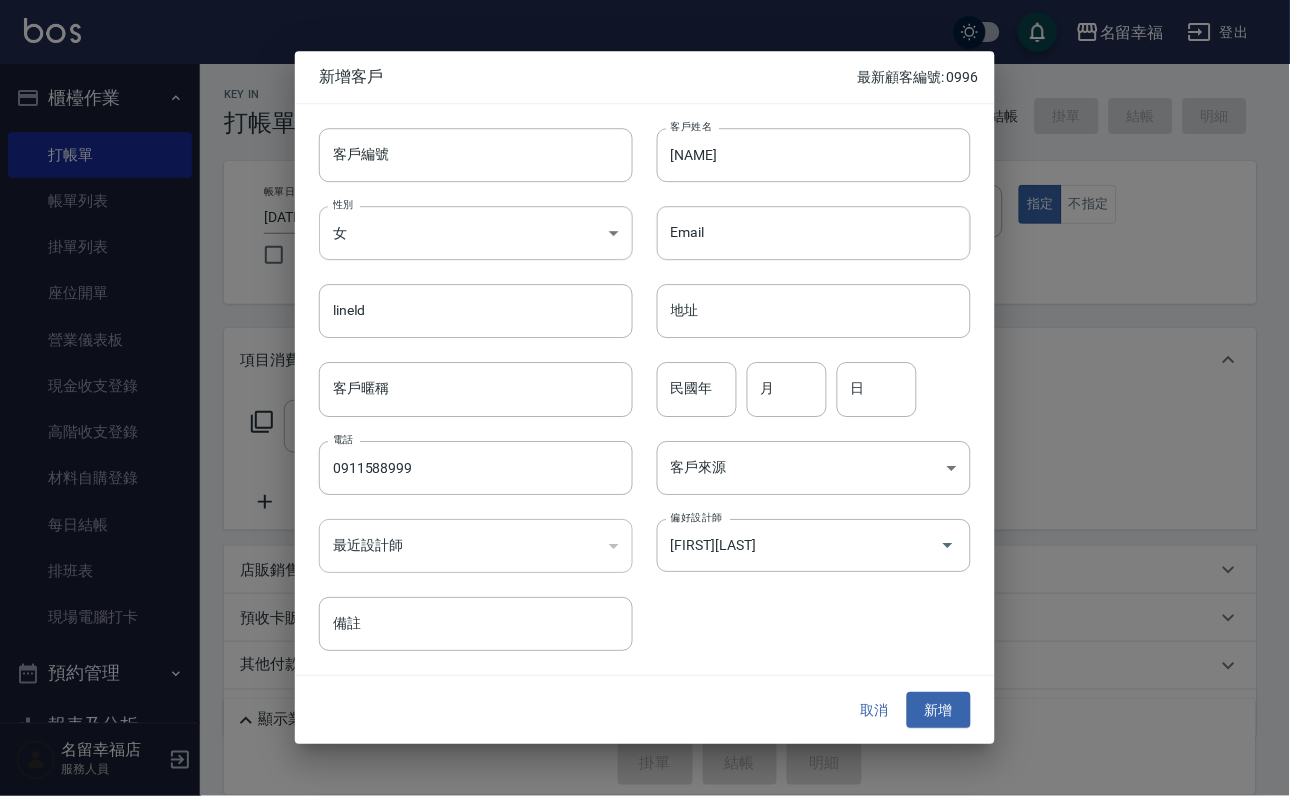 click at bounding box center [645, 398] 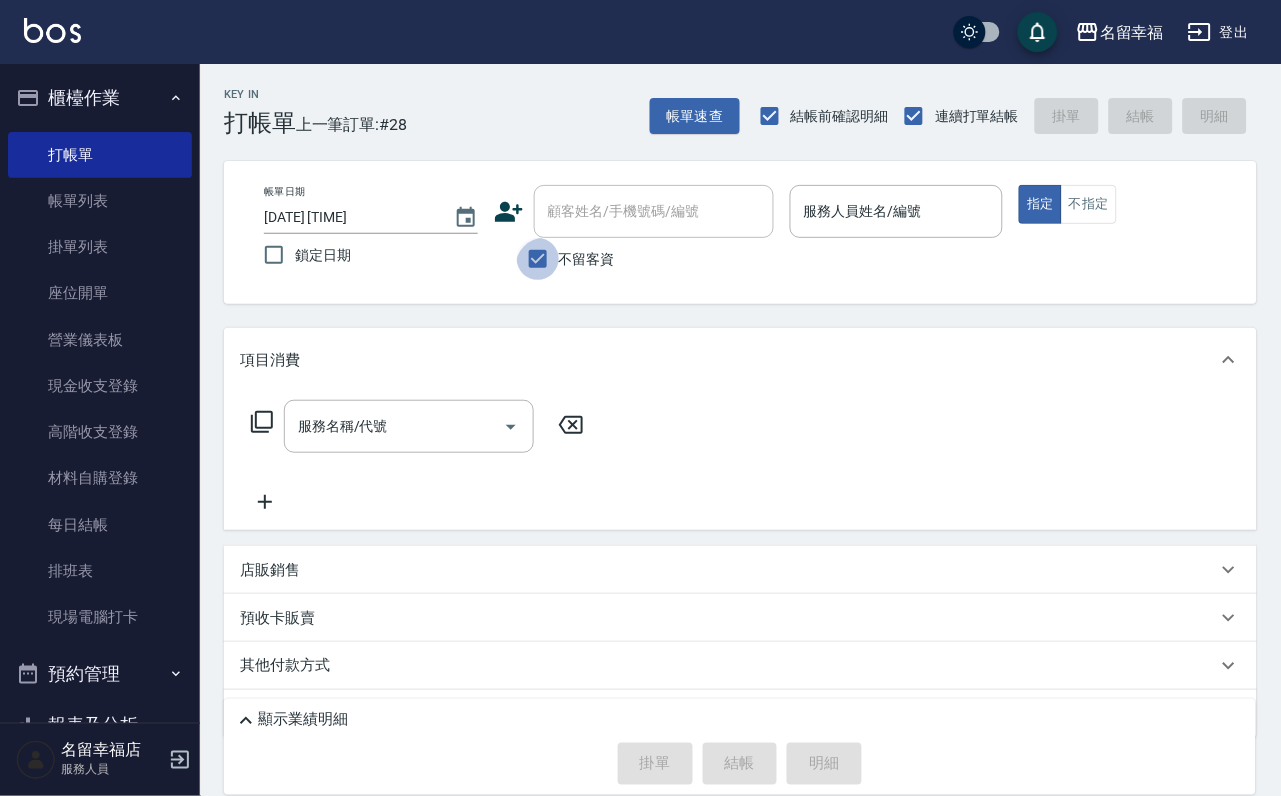 click on "不留客資" at bounding box center [538, 259] 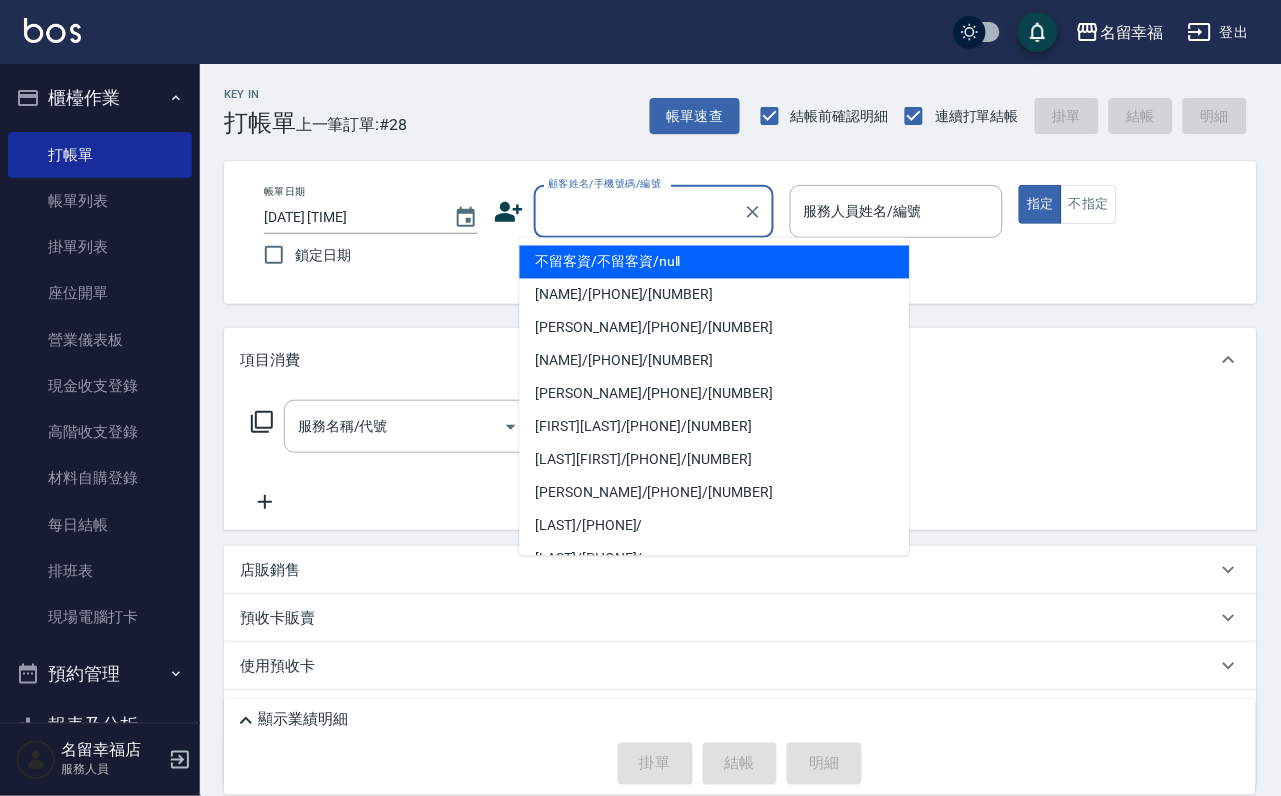 click on "顧客姓名/手機號碼/編號" at bounding box center [639, 211] 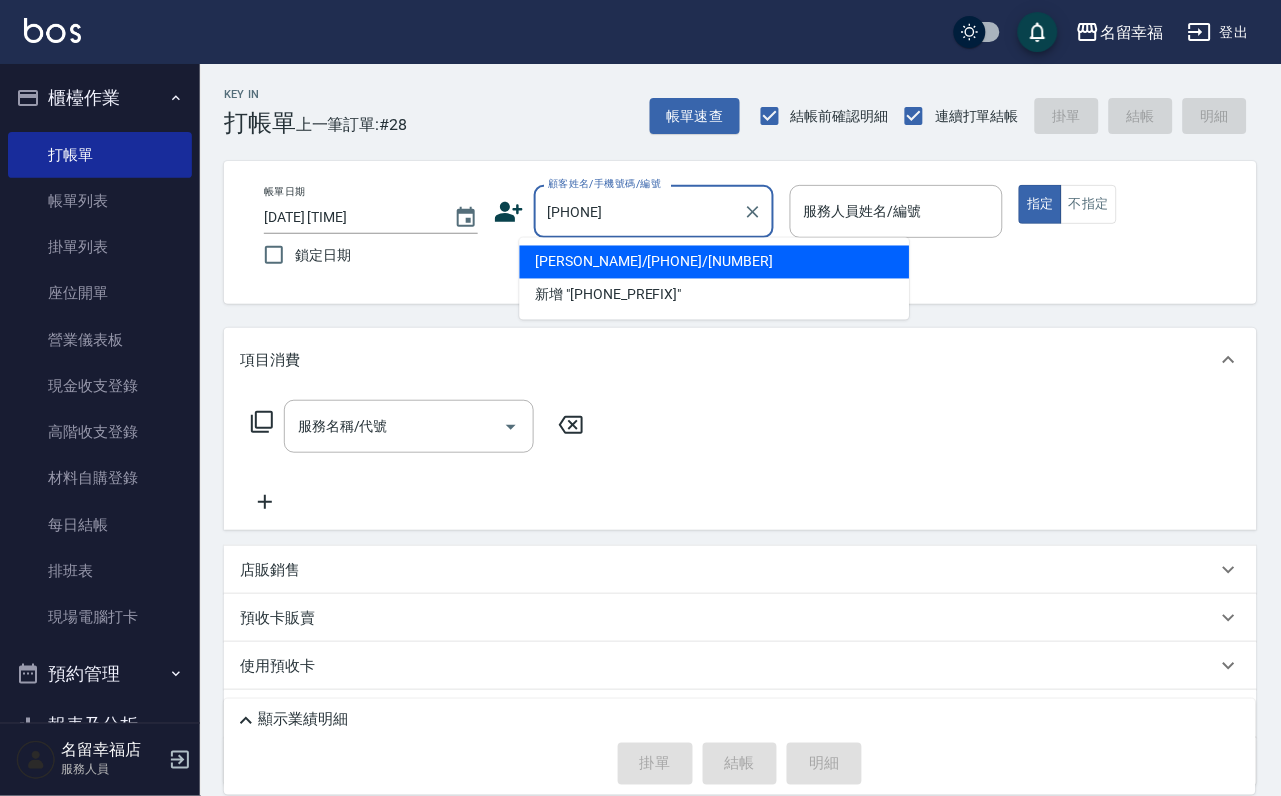 click on "[PERSON_NAME]/[PHONE]/[NUMBER]" at bounding box center (715, 262) 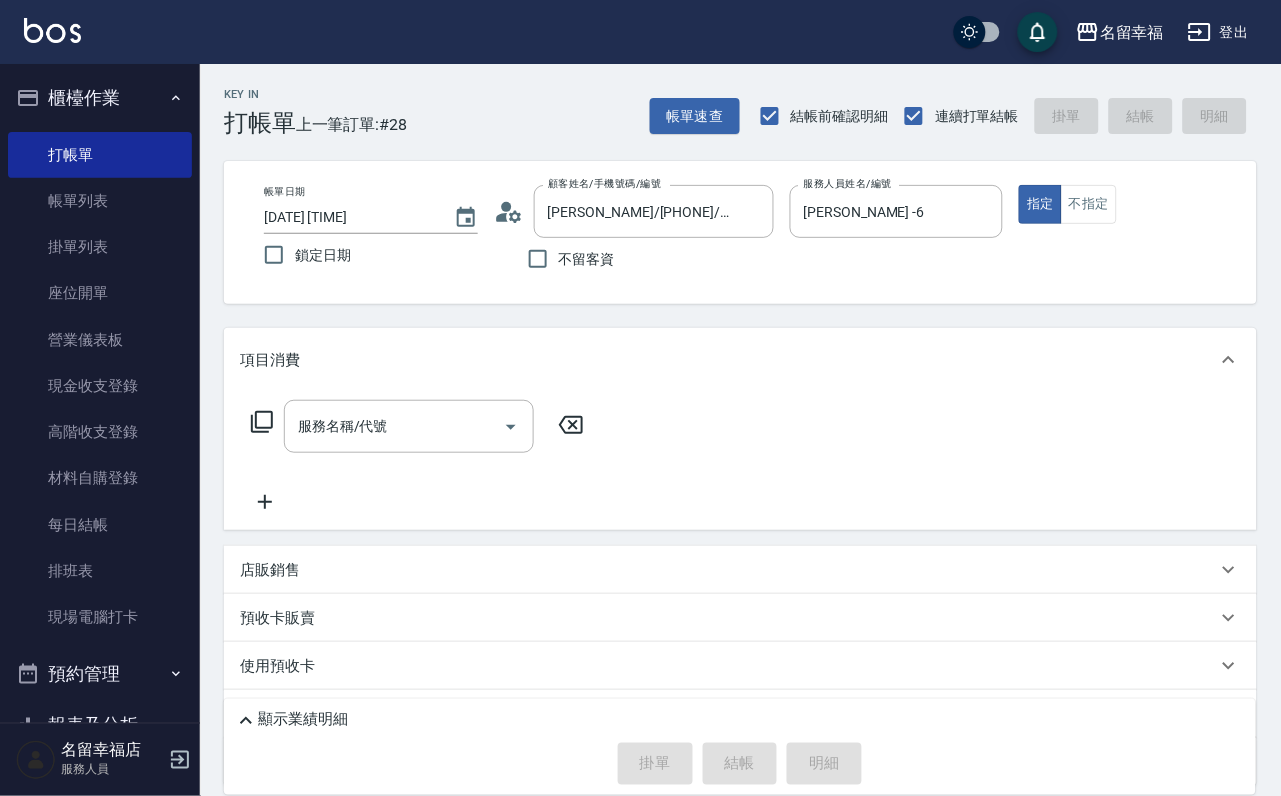 click 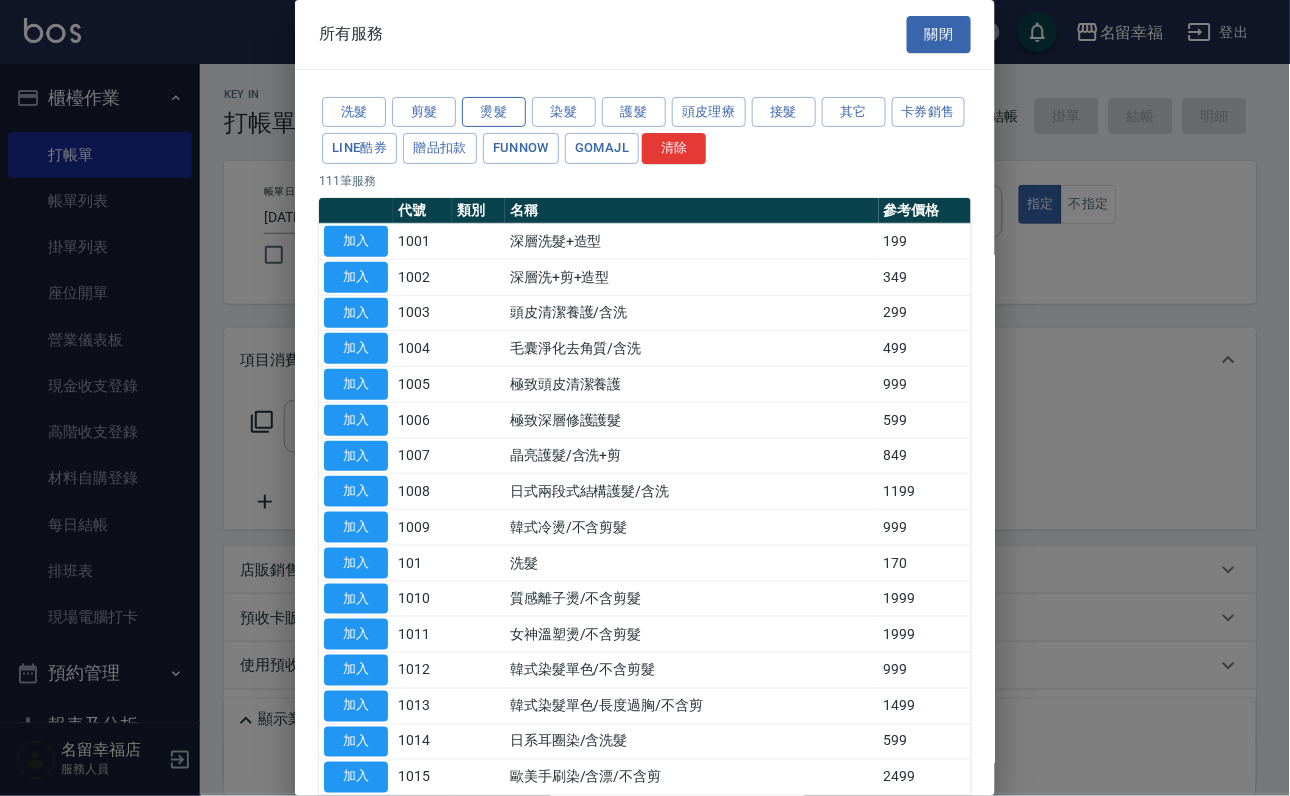 click on "燙髮" at bounding box center (494, 112) 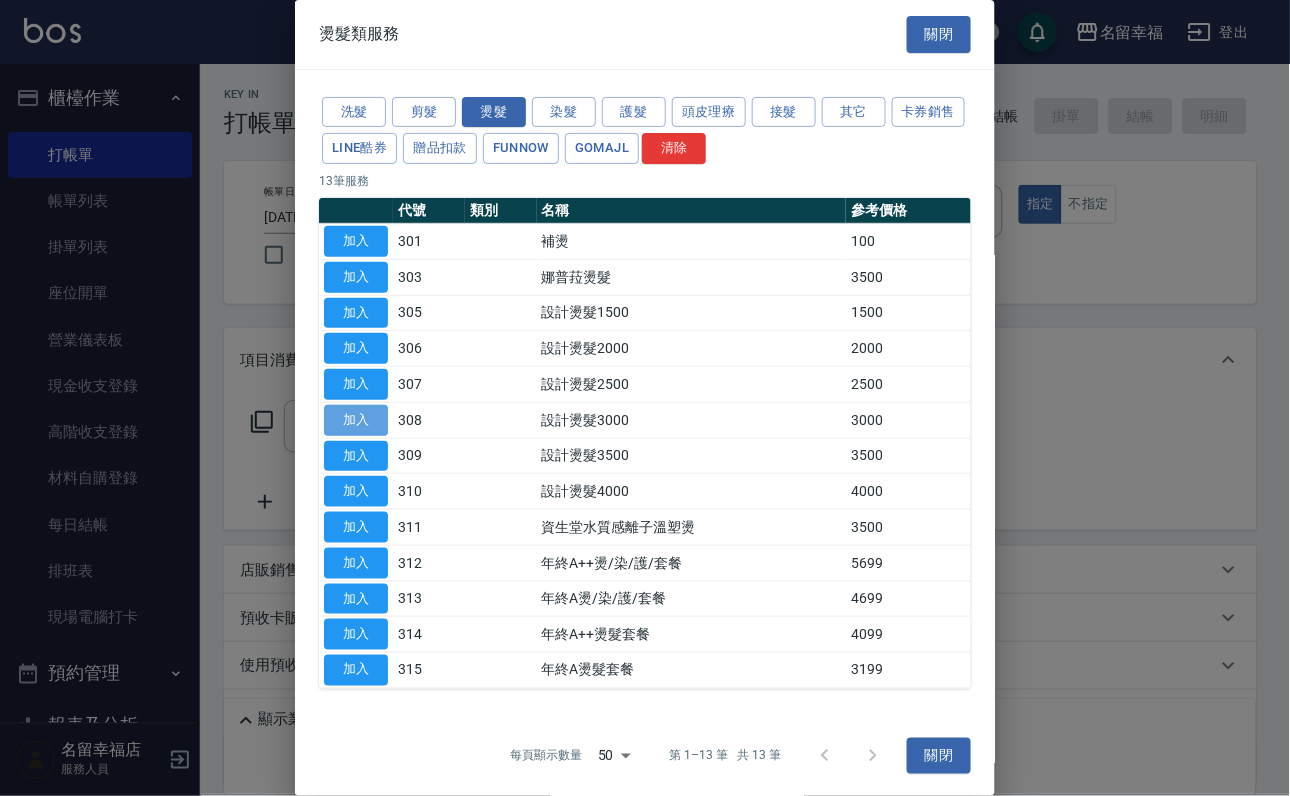 click on "加入" at bounding box center [356, 420] 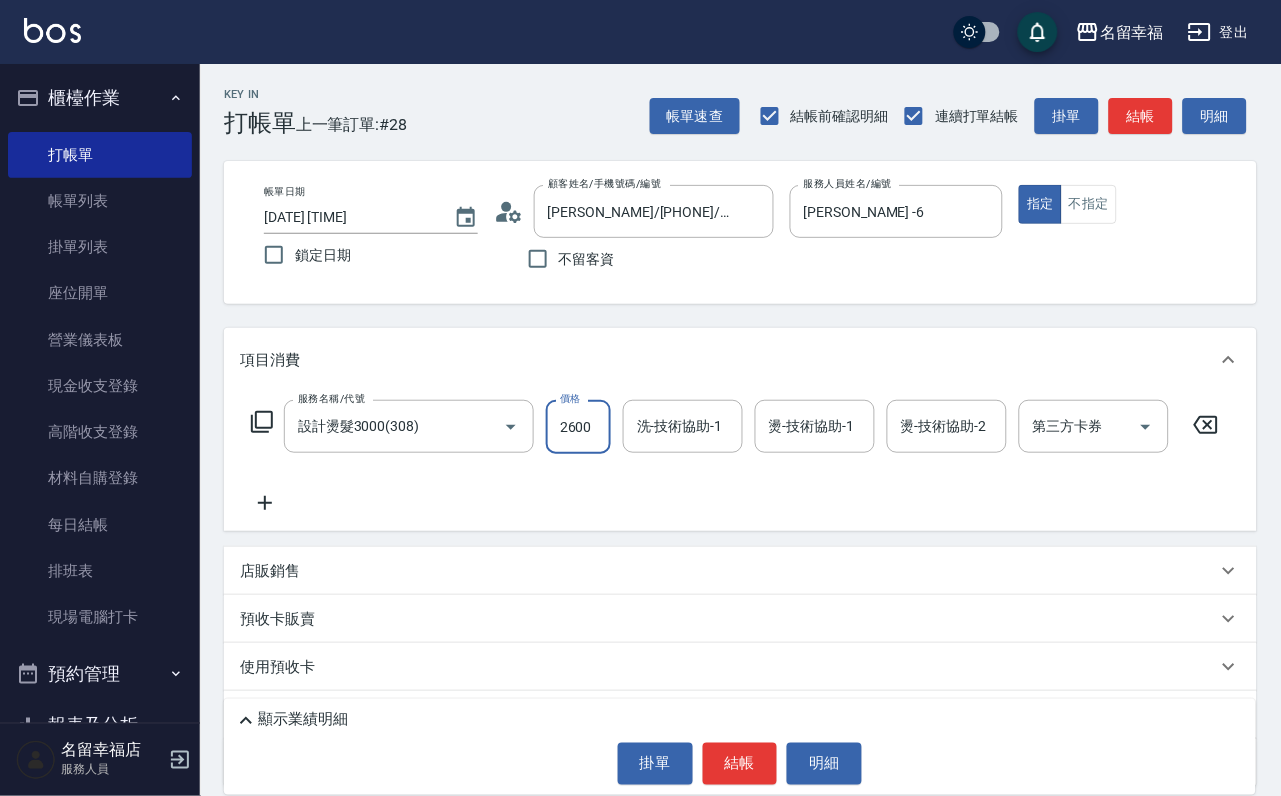 scroll, scrollTop: 0, scrollLeft: 1, axis: horizontal 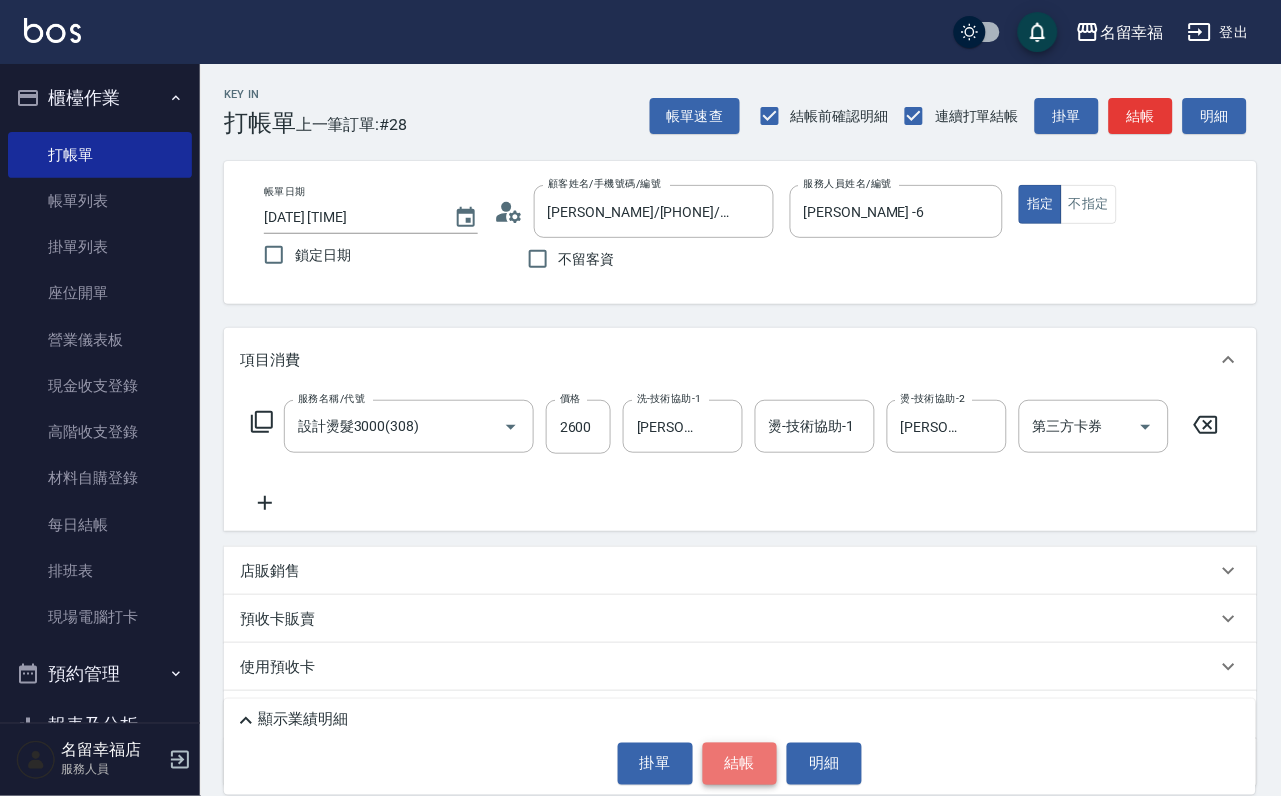 click on "結帳" at bounding box center (740, 764) 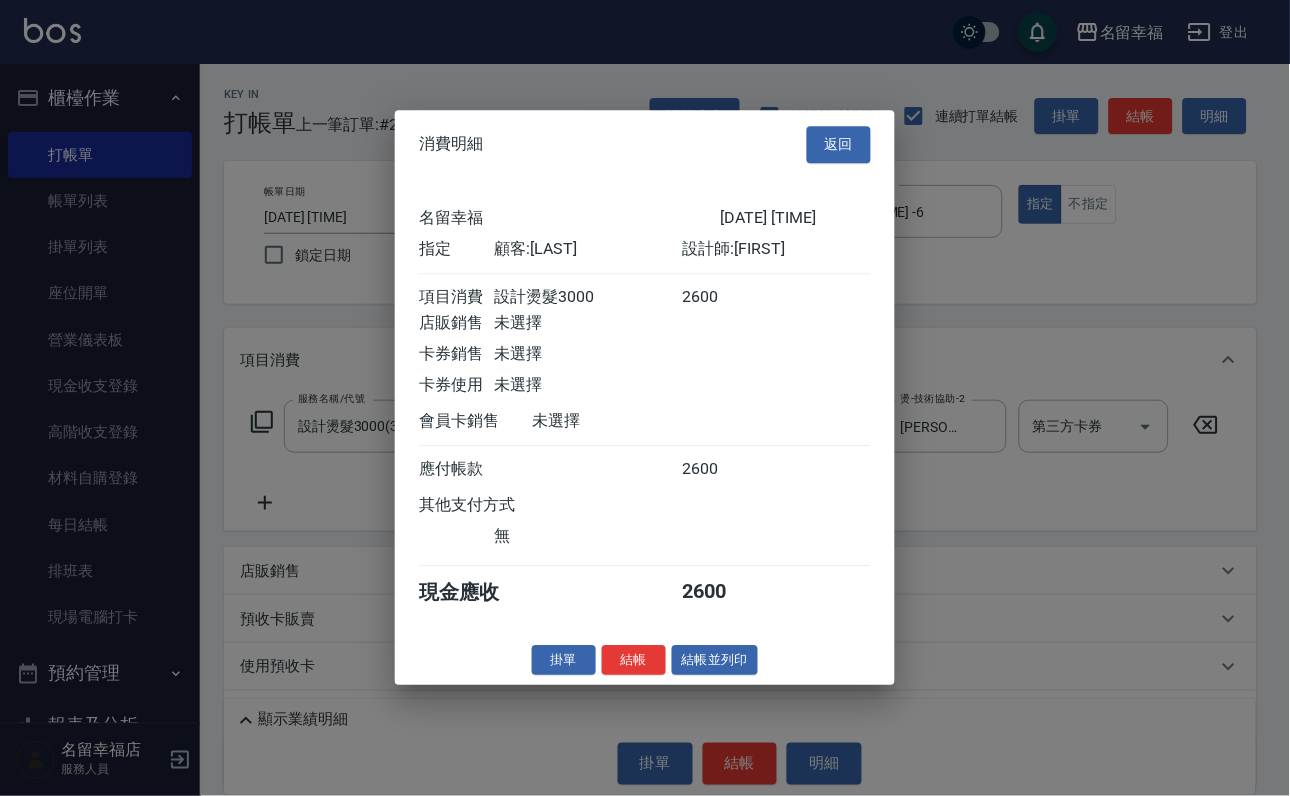 scroll, scrollTop: 247, scrollLeft: 0, axis: vertical 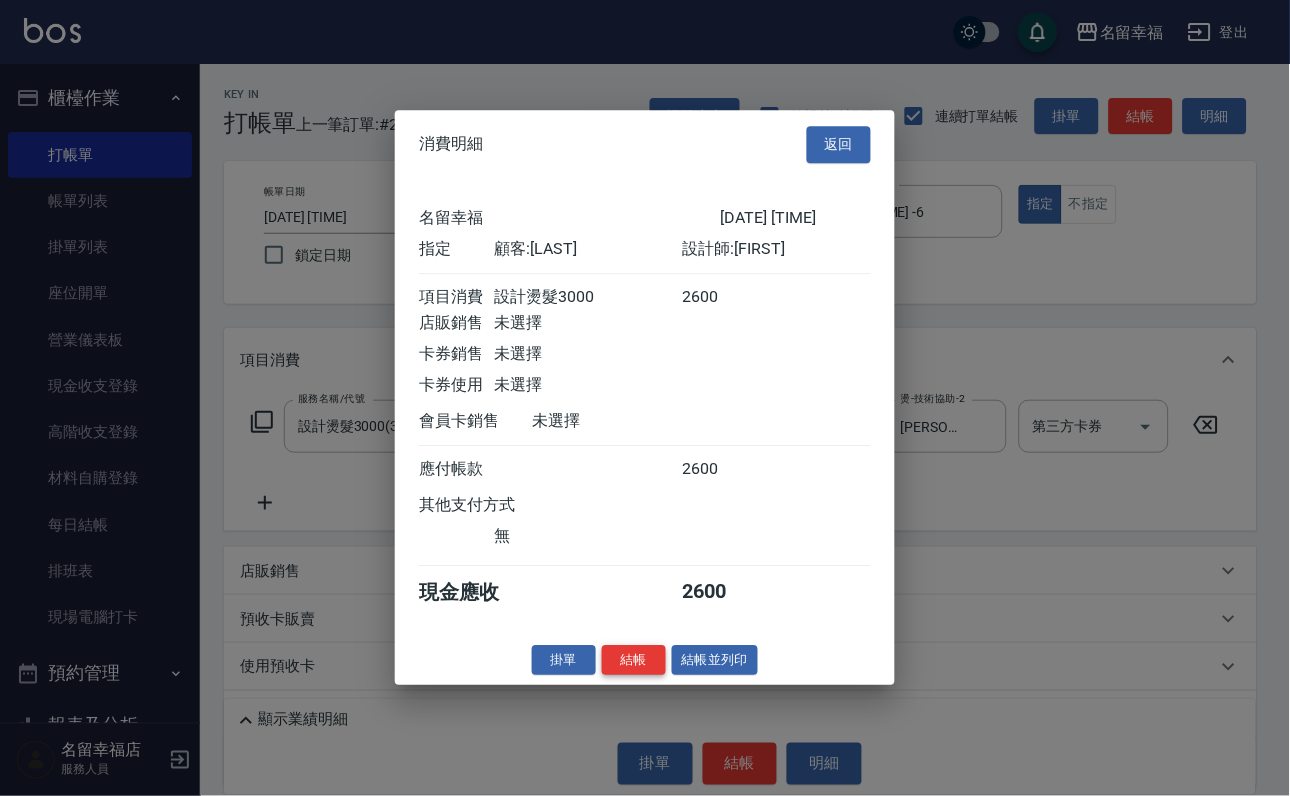 click on "結帳" at bounding box center (634, 660) 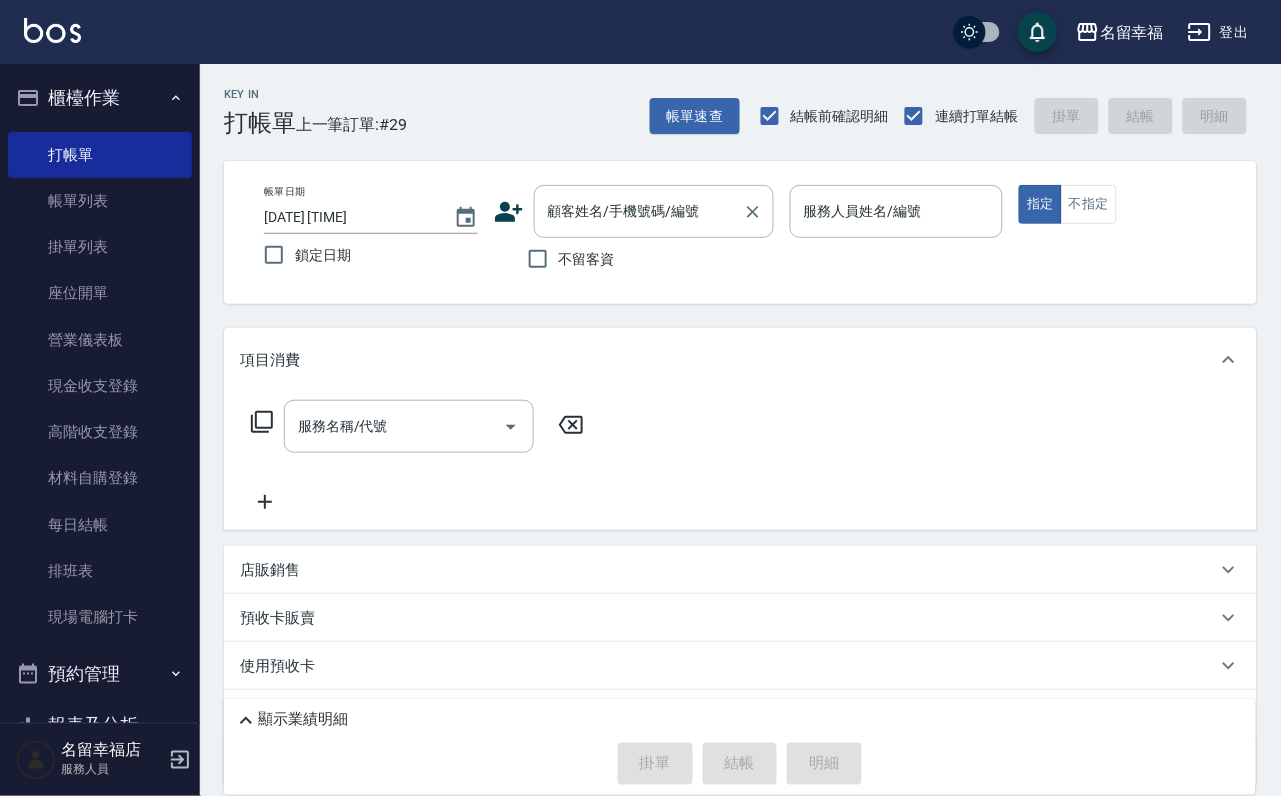 click on "顧客姓名/手機號碼/編號" at bounding box center (639, 211) 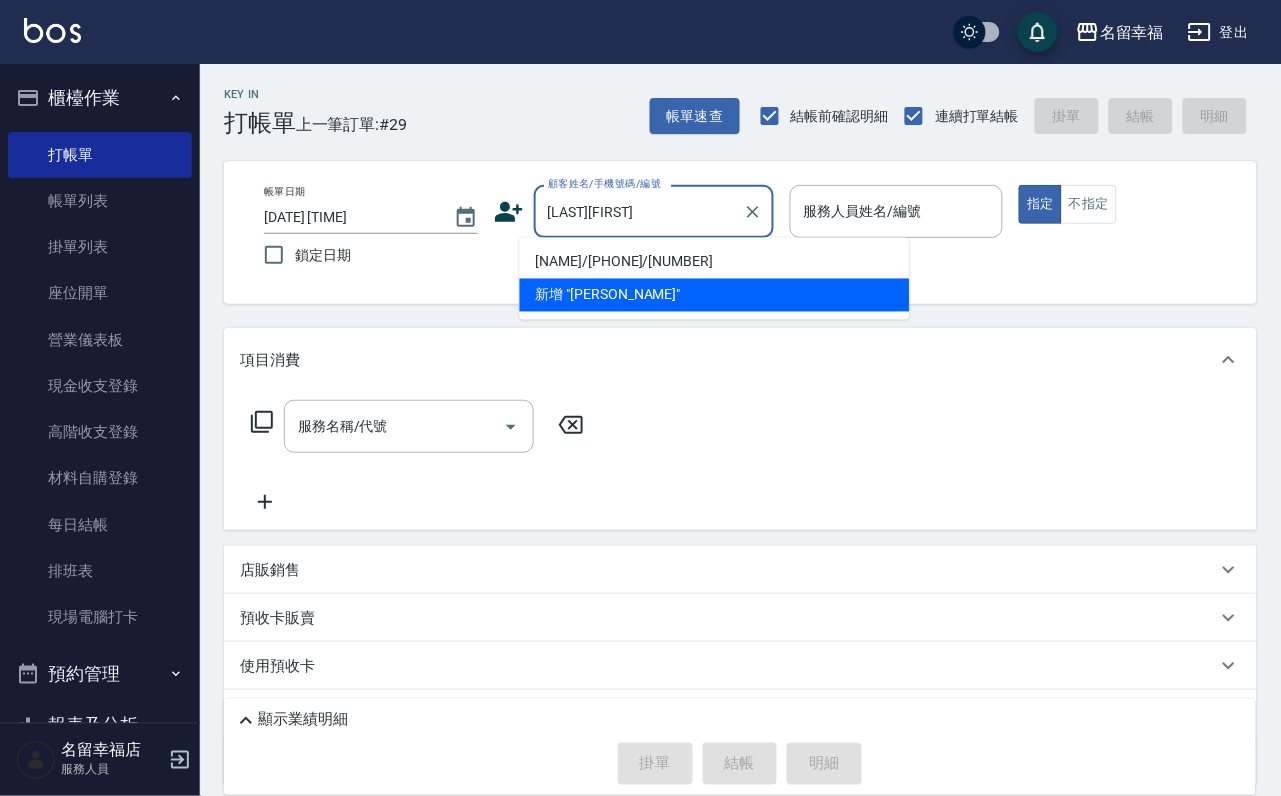 click on "[NAME]/[PHONE]/[NUMBER]" at bounding box center (715, 262) 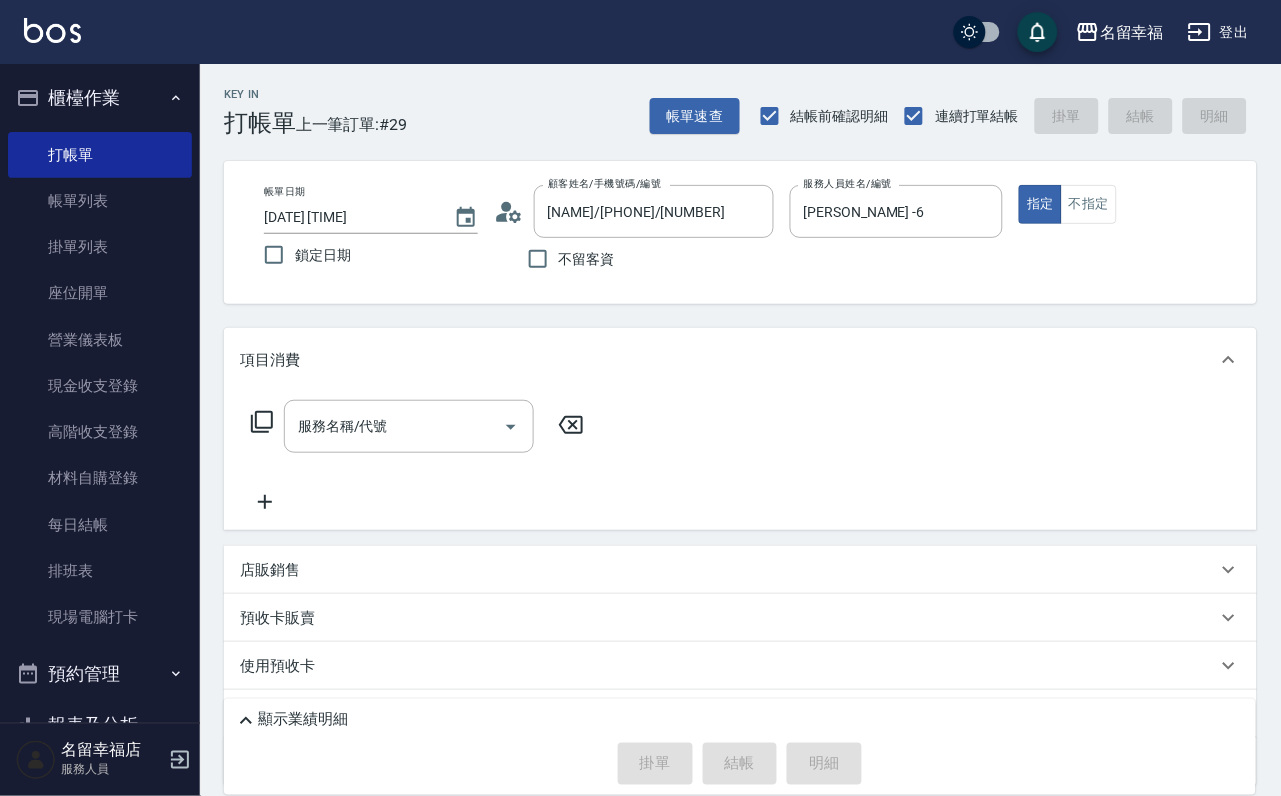 click 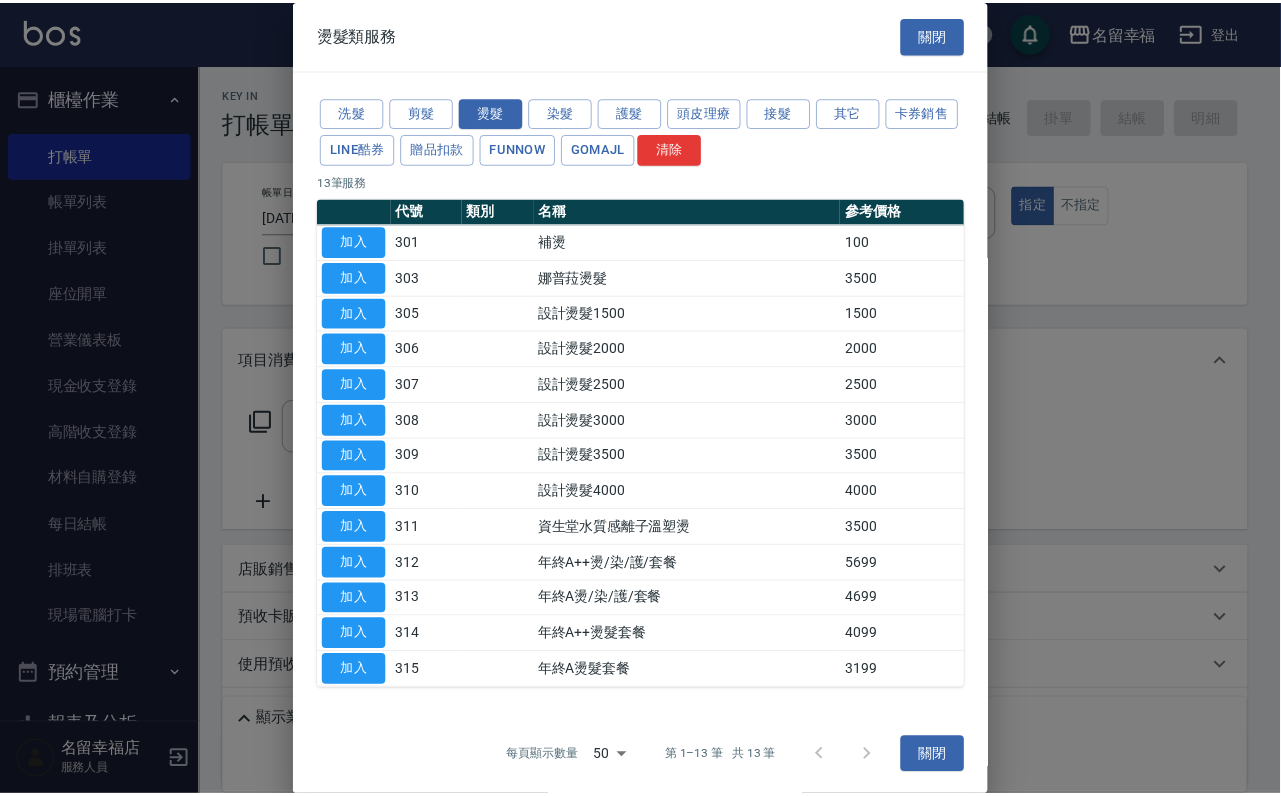 scroll, scrollTop: 150, scrollLeft: 0, axis: vertical 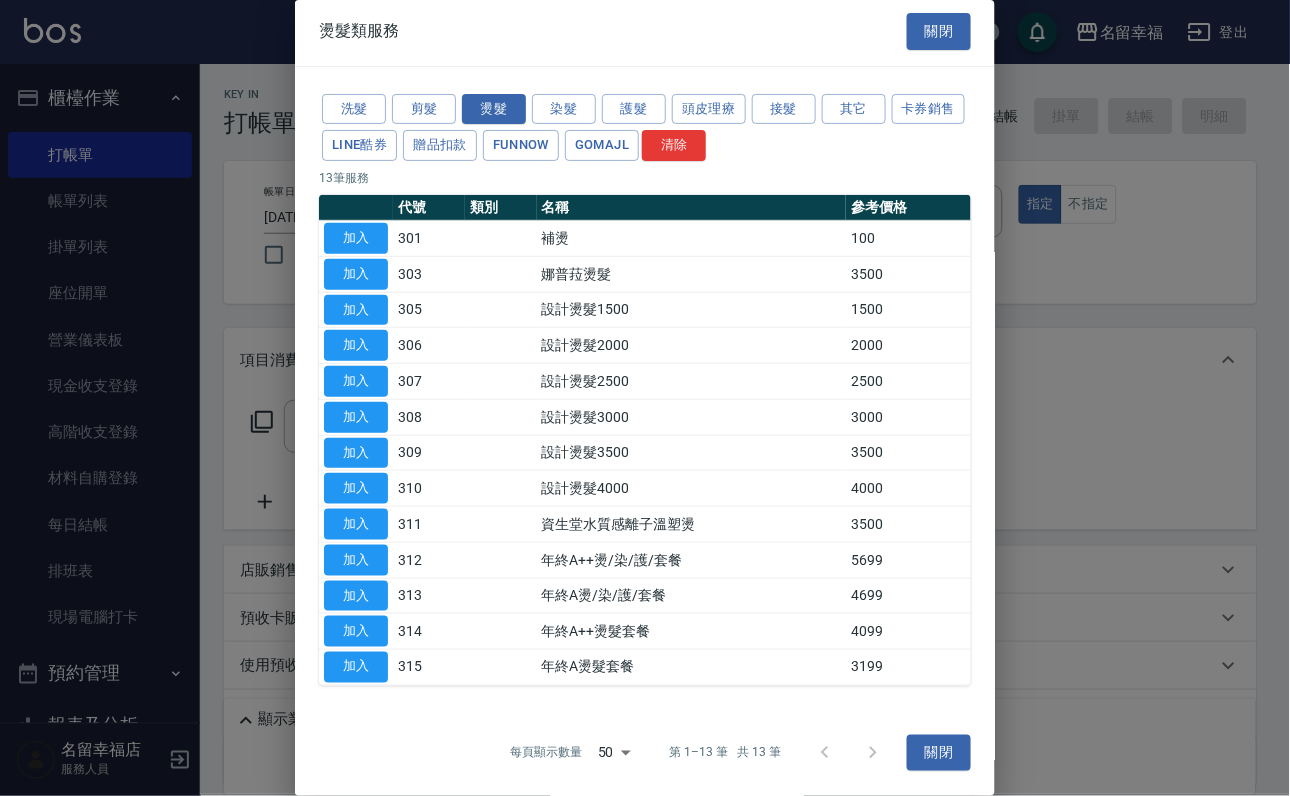 click on "加入" at bounding box center (356, 489) 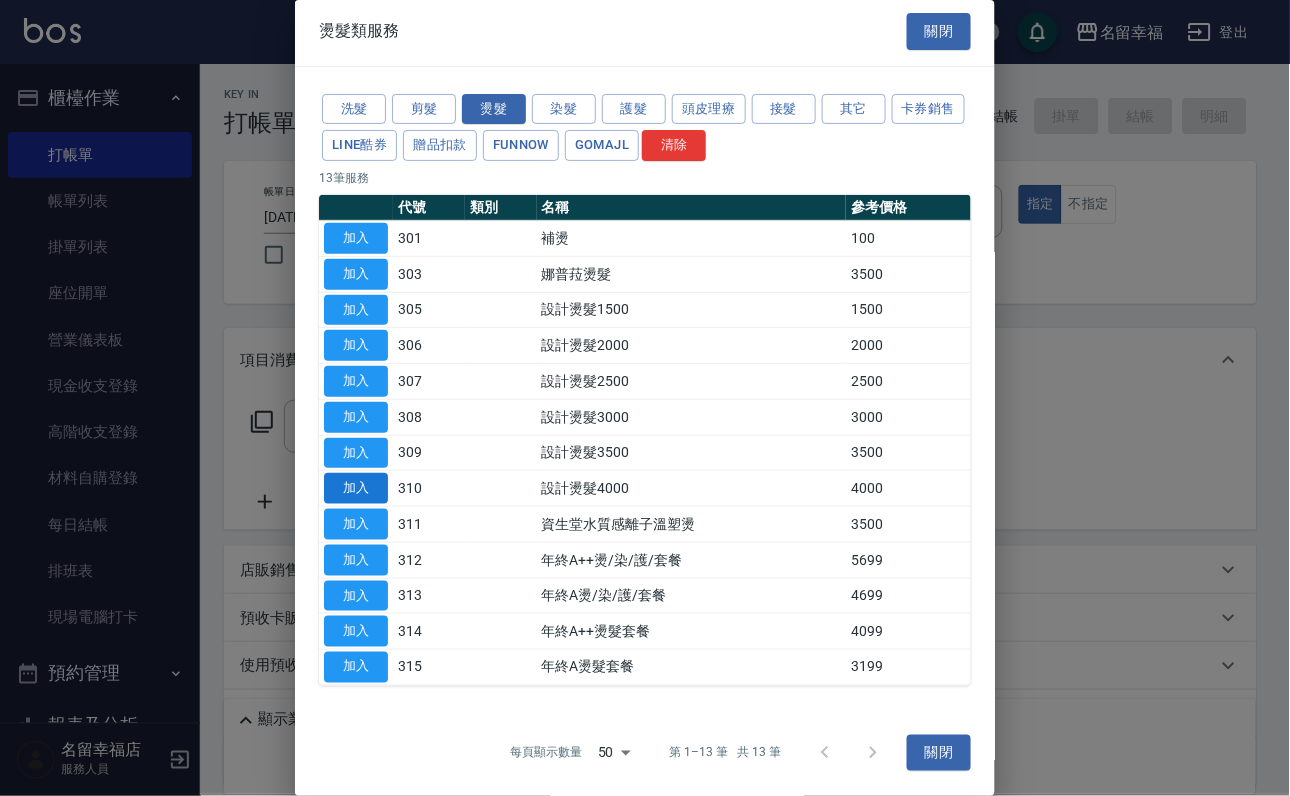 drag, startPoint x: 368, startPoint y: 481, endPoint x: 383, endPoint y: 489, distance: 17 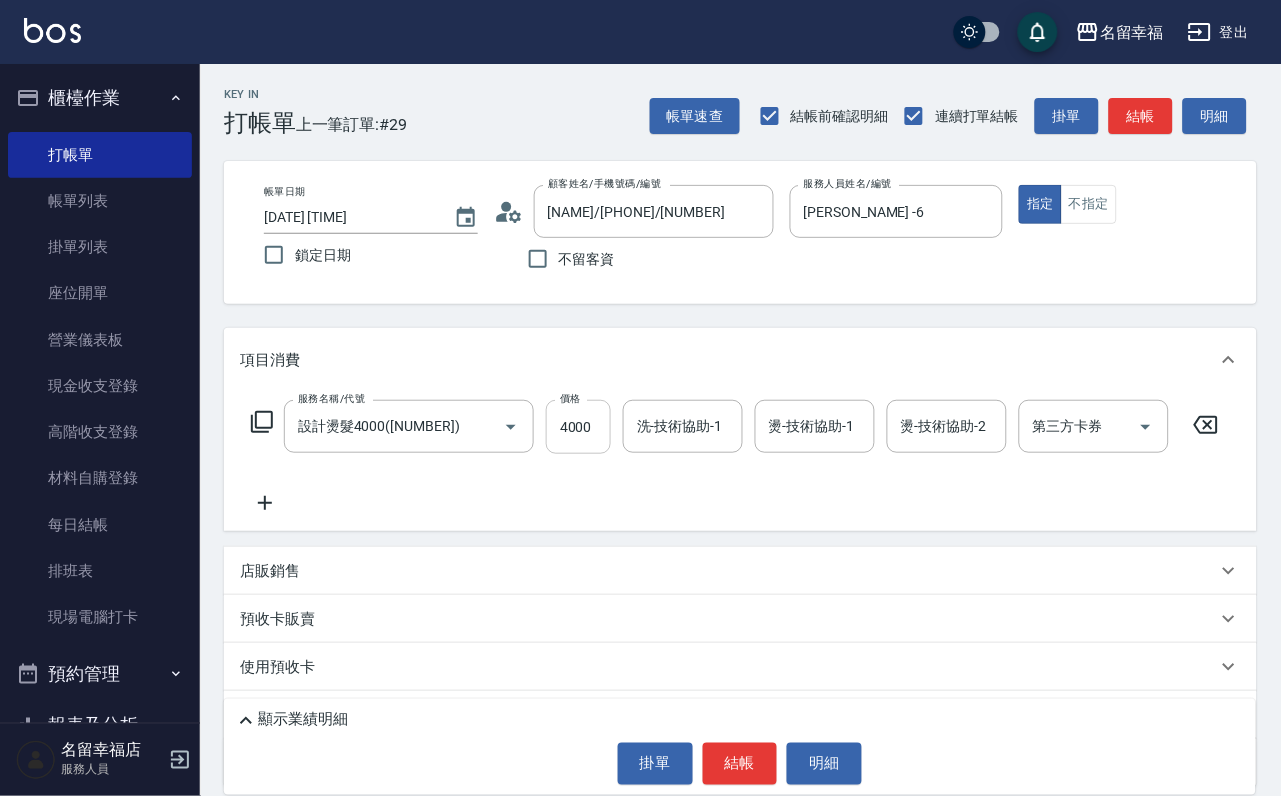 click on "4000" at bounding box center [578, 427] 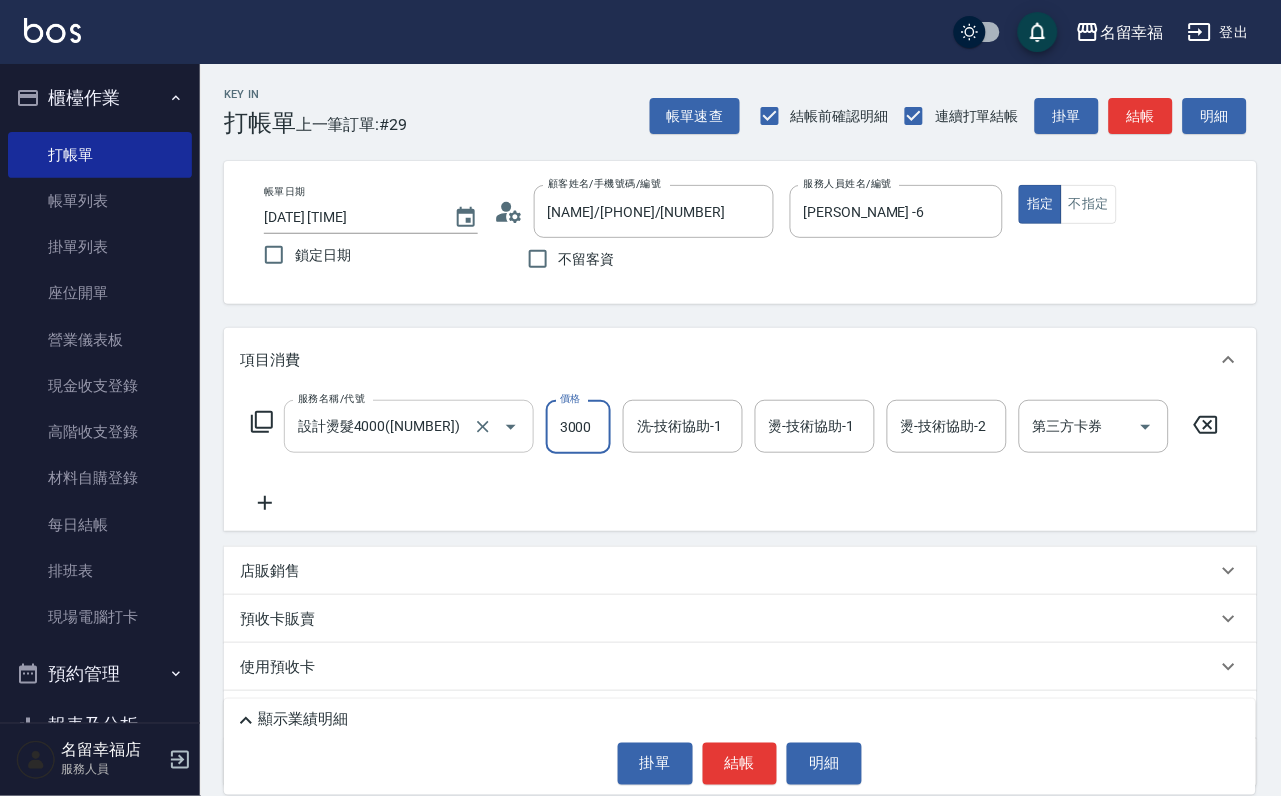 scroll, scrollTop: 0, scrollLeft: 1, axis: horizontal 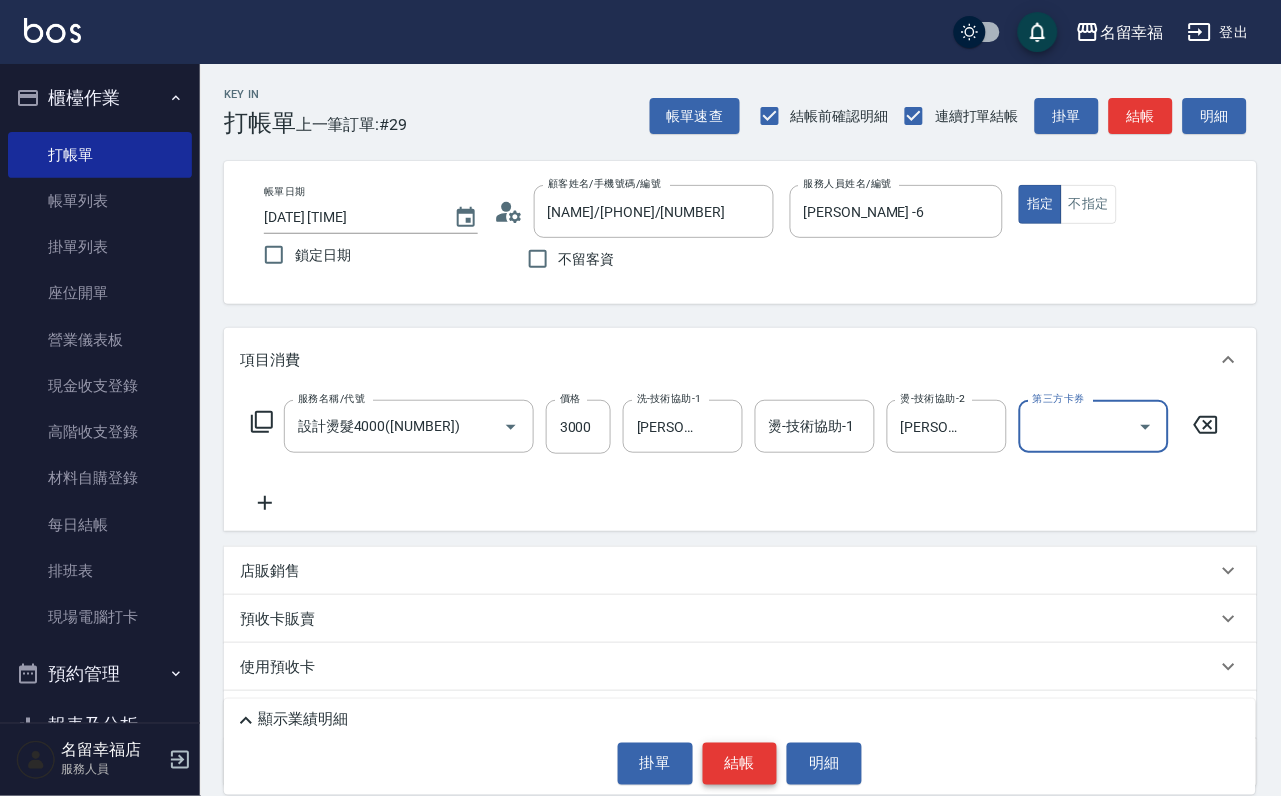 click on "結帳" at bounding box center [740, 764] 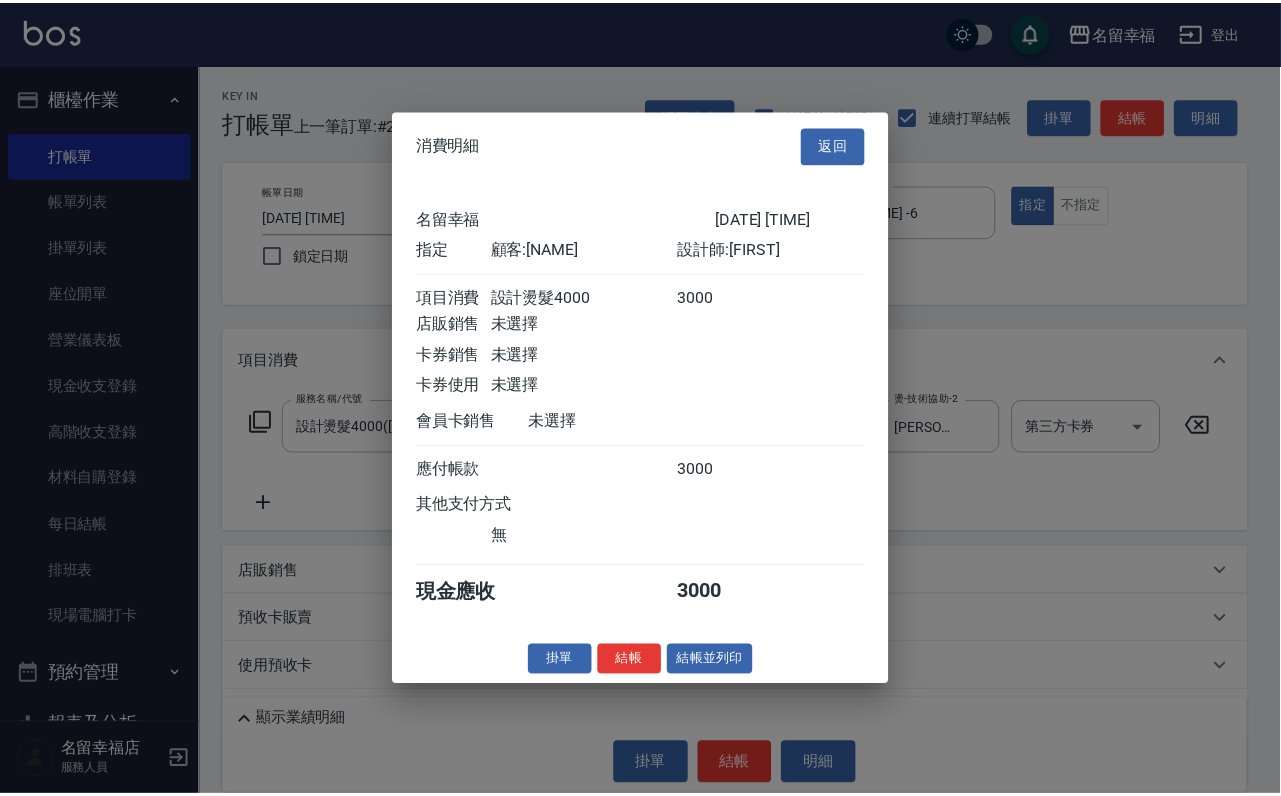 scroll, scrollTop: 247, scrollLeft: 0, axis: vertical 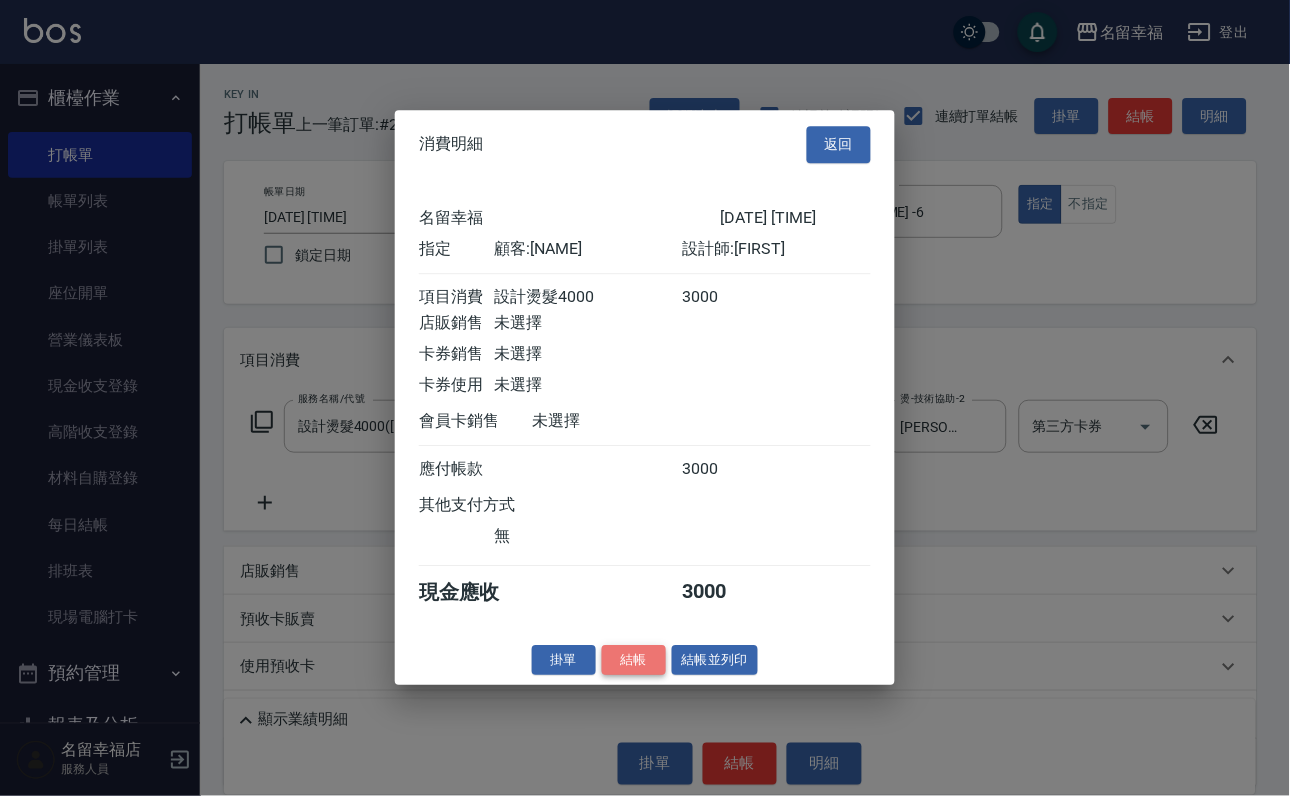 click on "結帳" at bounding box center [634, 660] 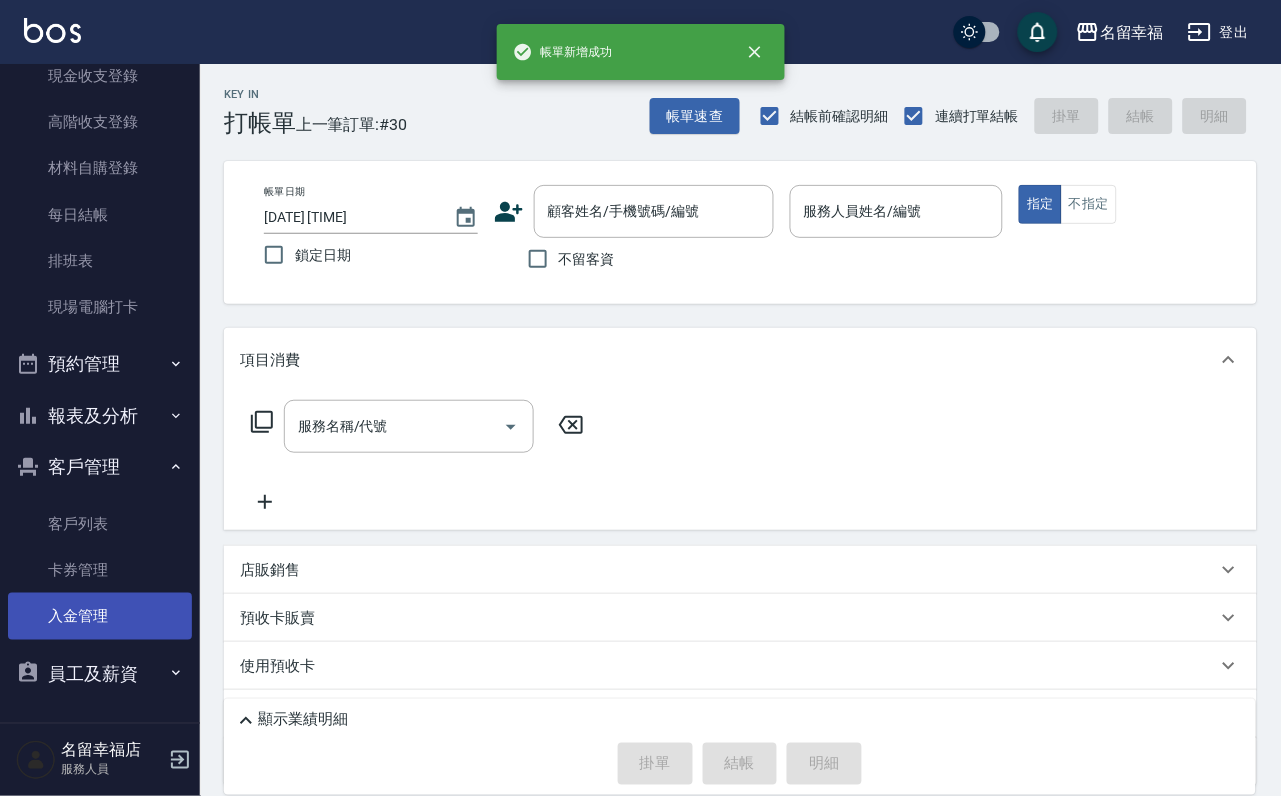 scroll, scrollTop: 394, scrollLeft: 0, axis: vertical 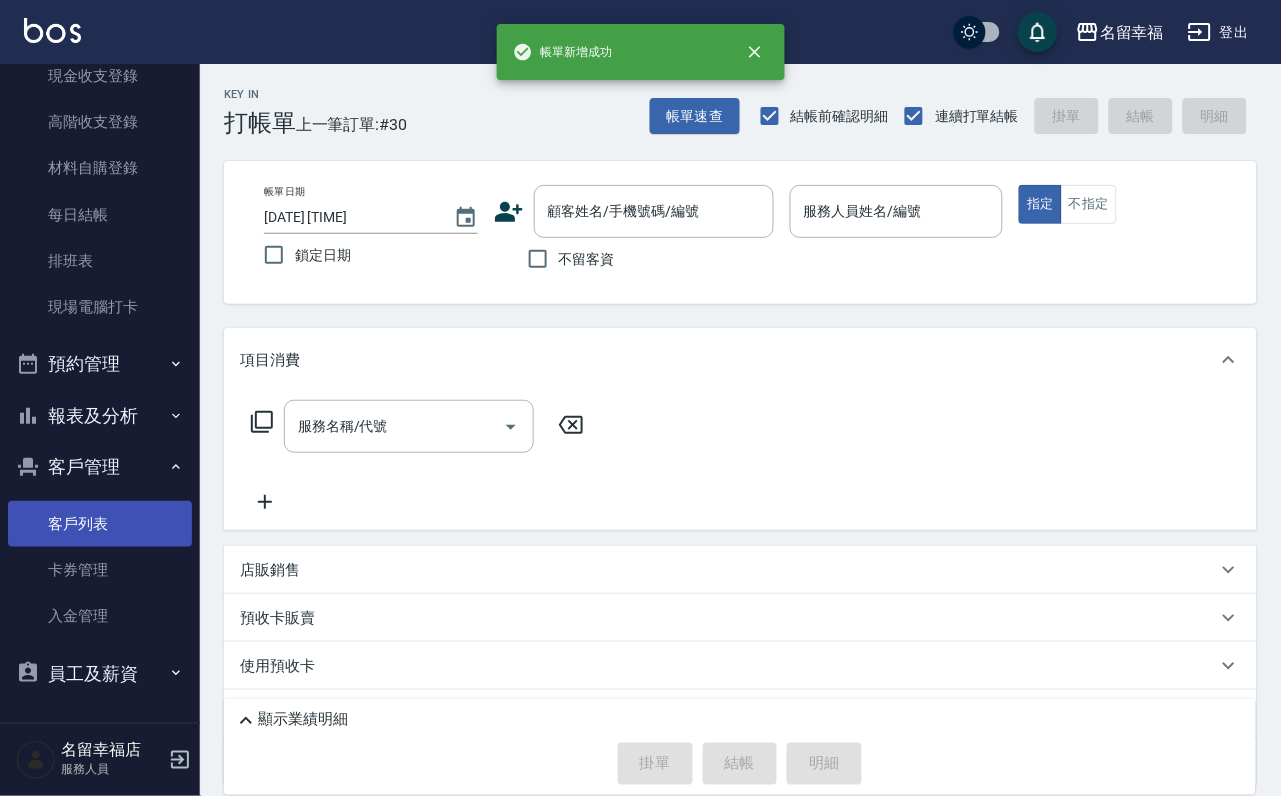 click on "客戶列表" at bounding box center (100, 524) 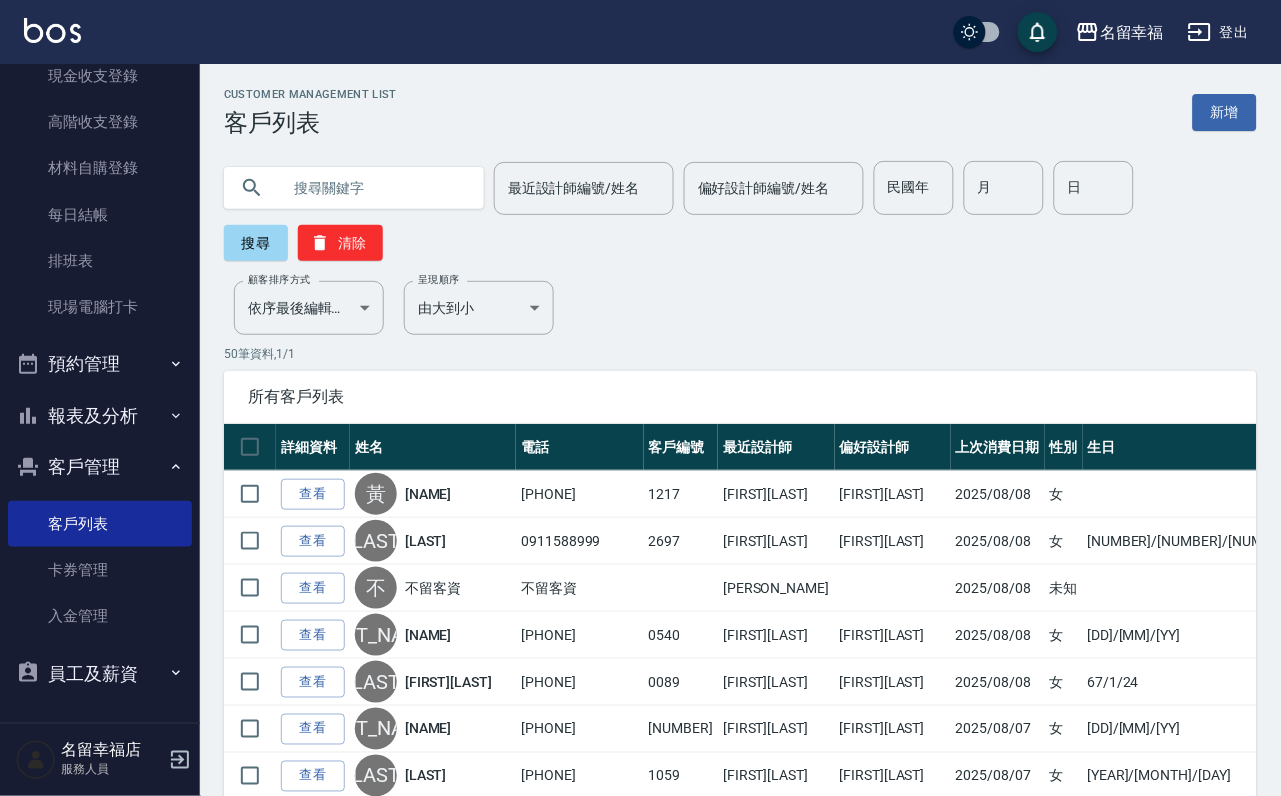 click at bounding box center [374, 188] 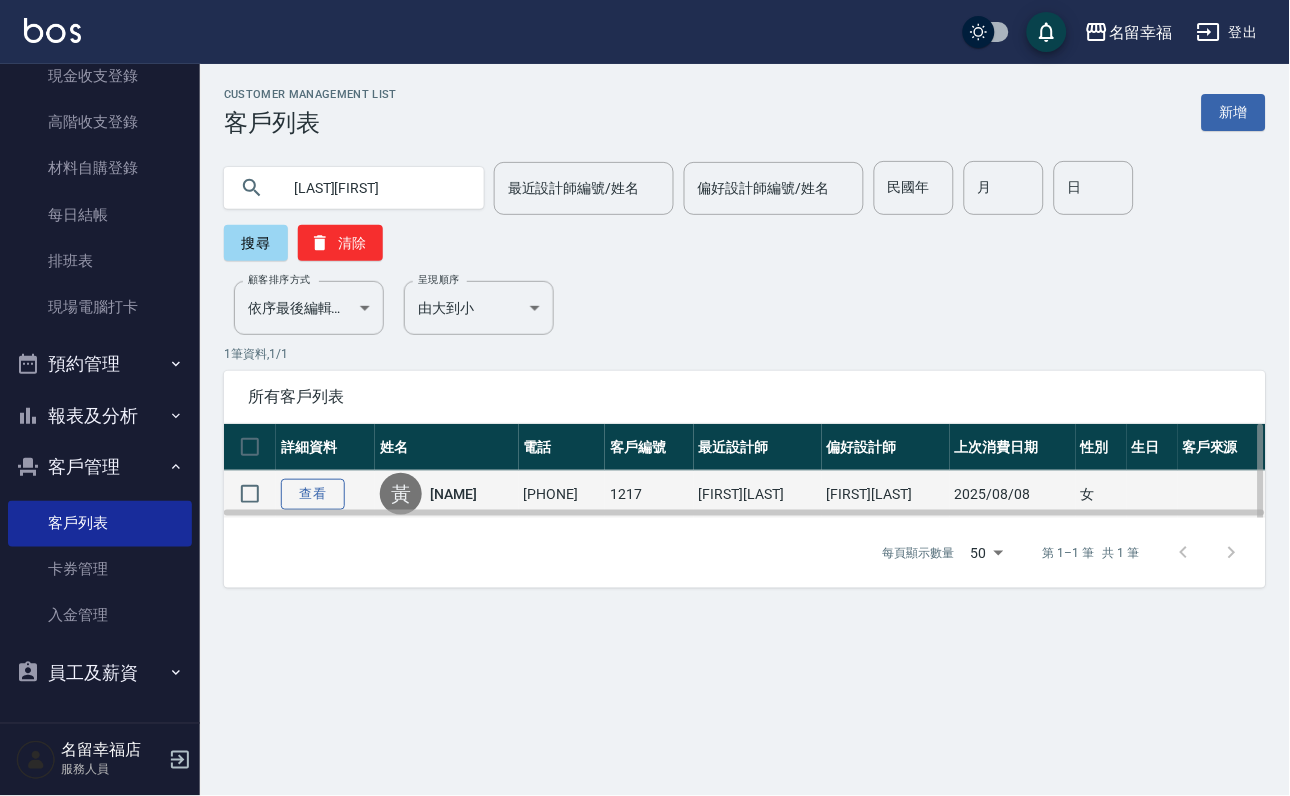 click on "查看" at bounding box center (313, 494) 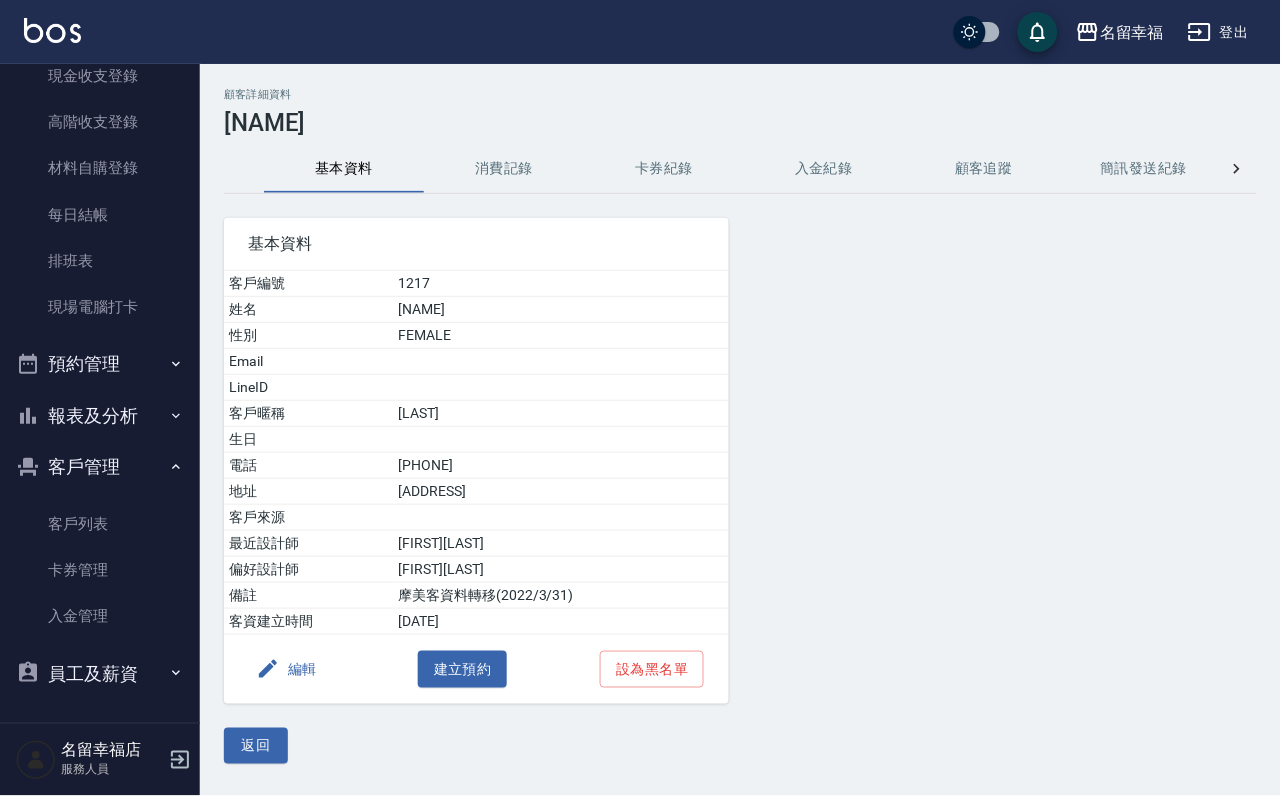 click on "消費記錄" at bounding box center [504, 169] 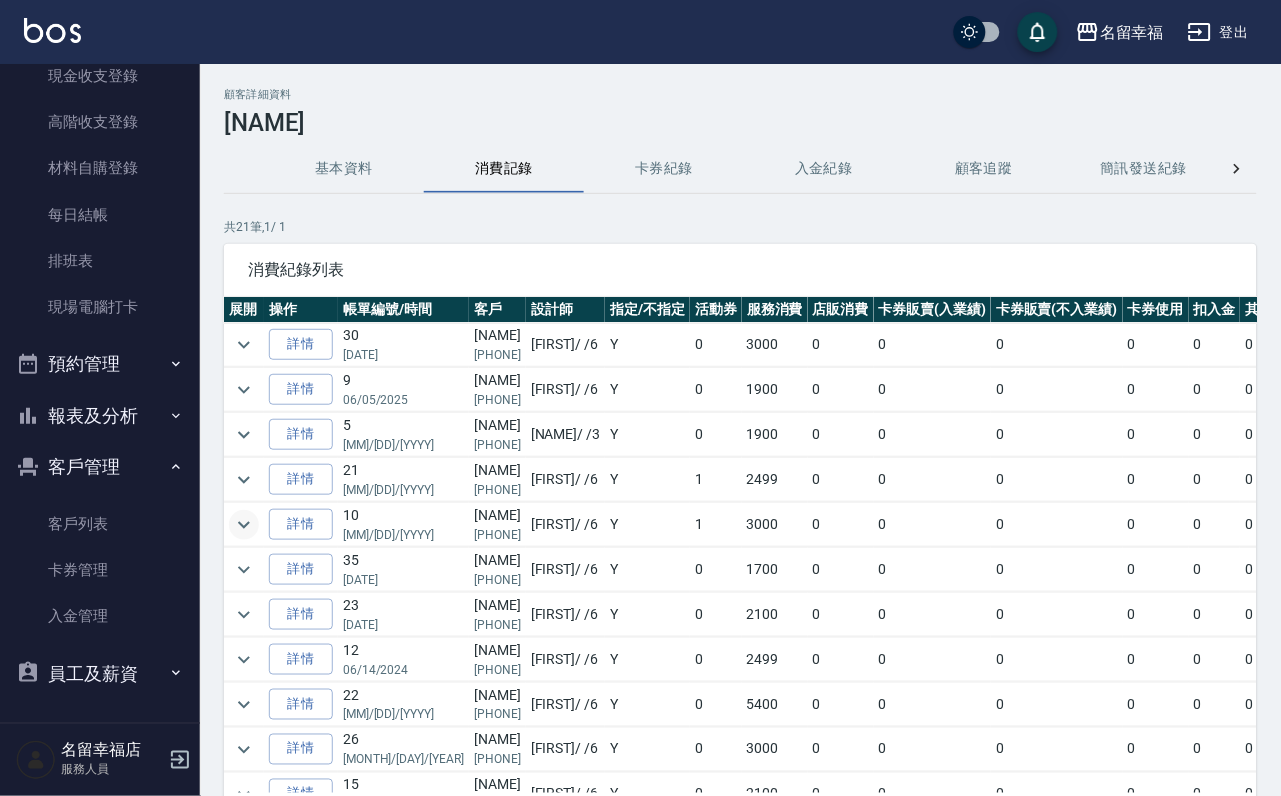 click 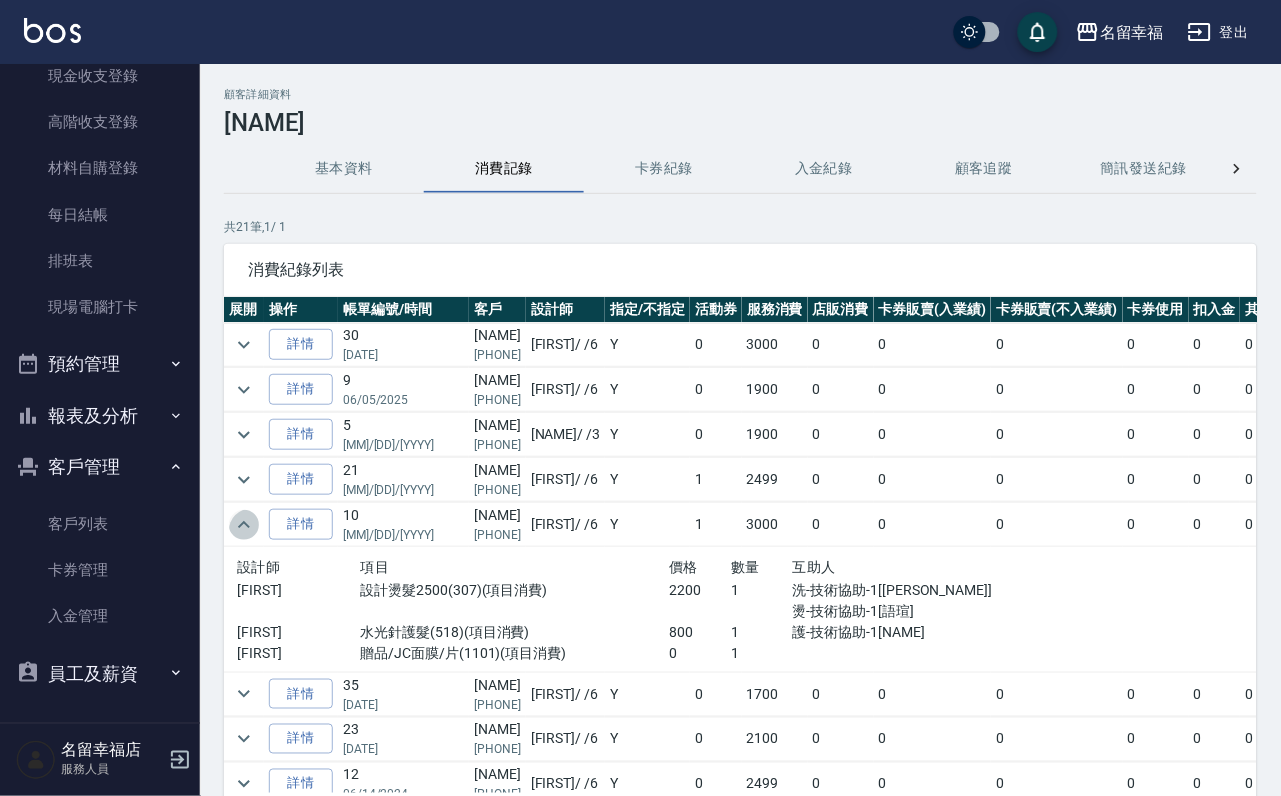 click 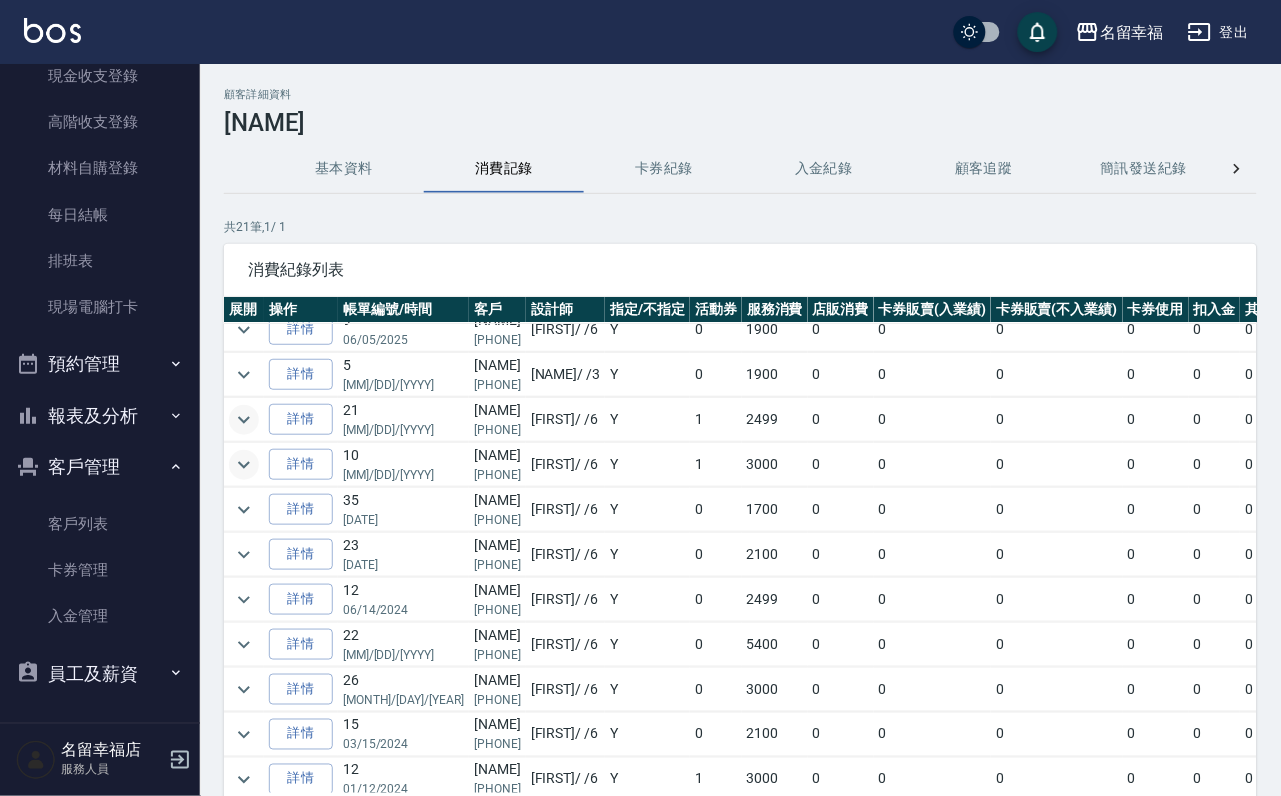 scroll, scrollTop: 0, scrollLeft: 0, axis: both 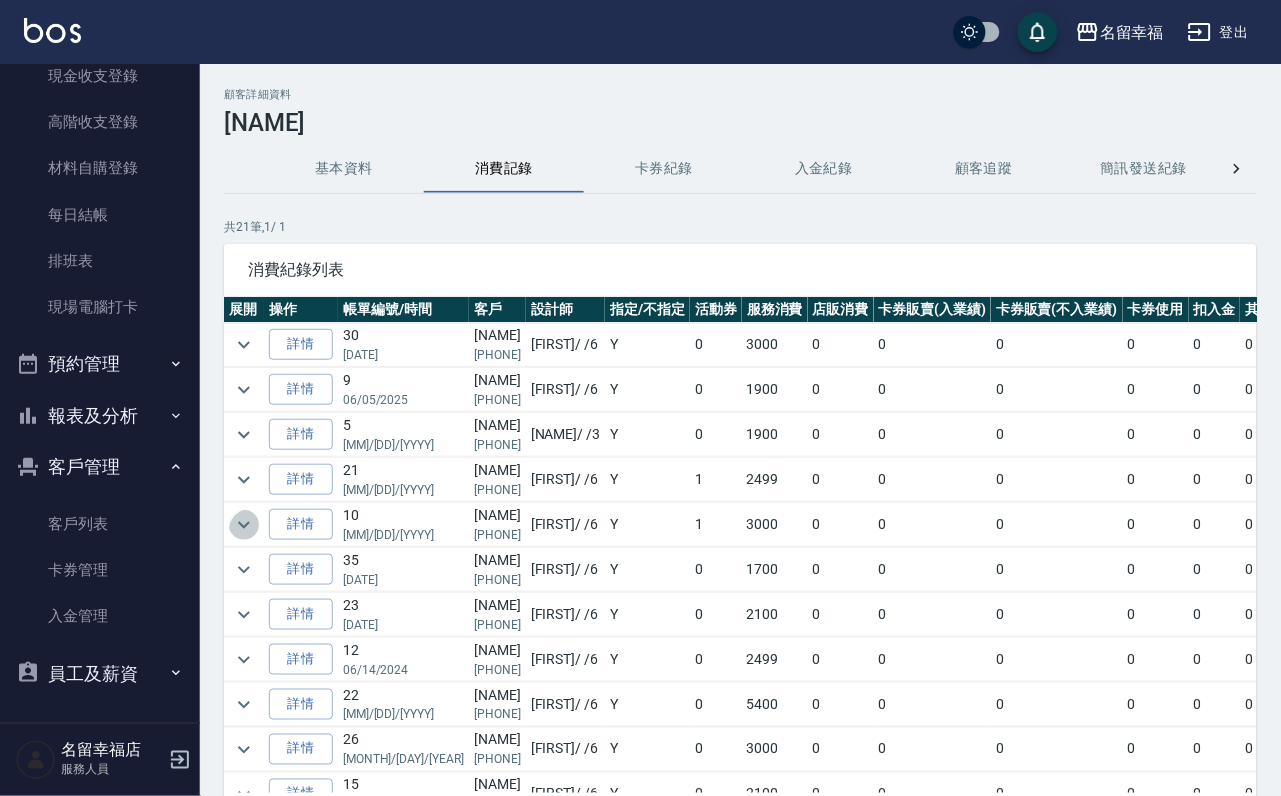 click 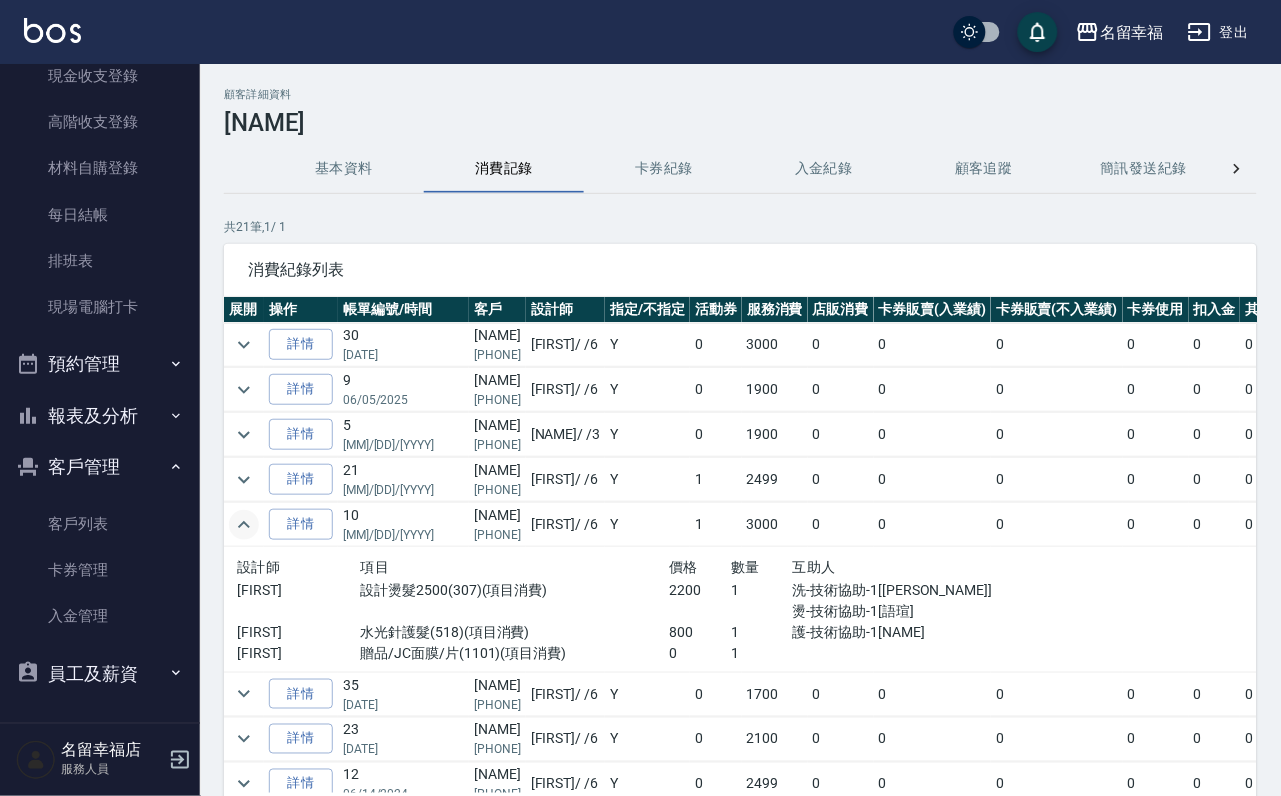 click 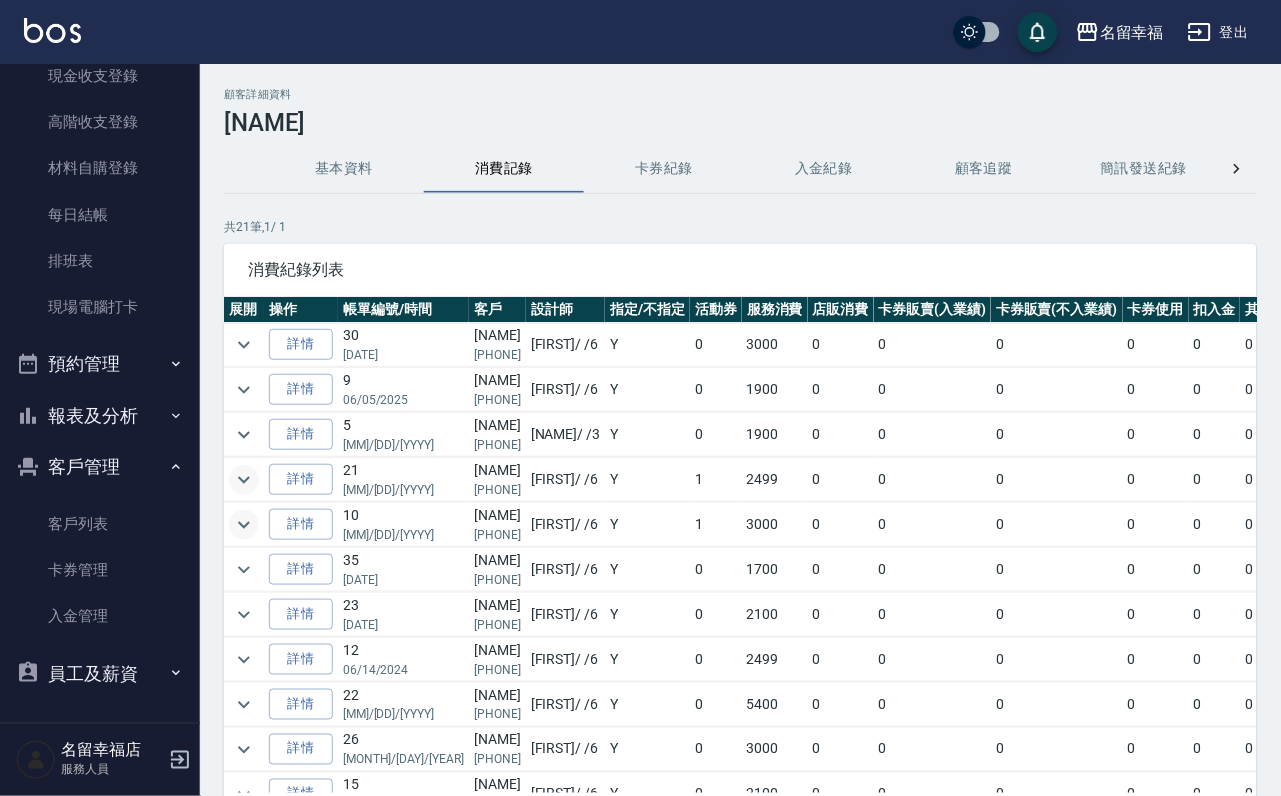 click 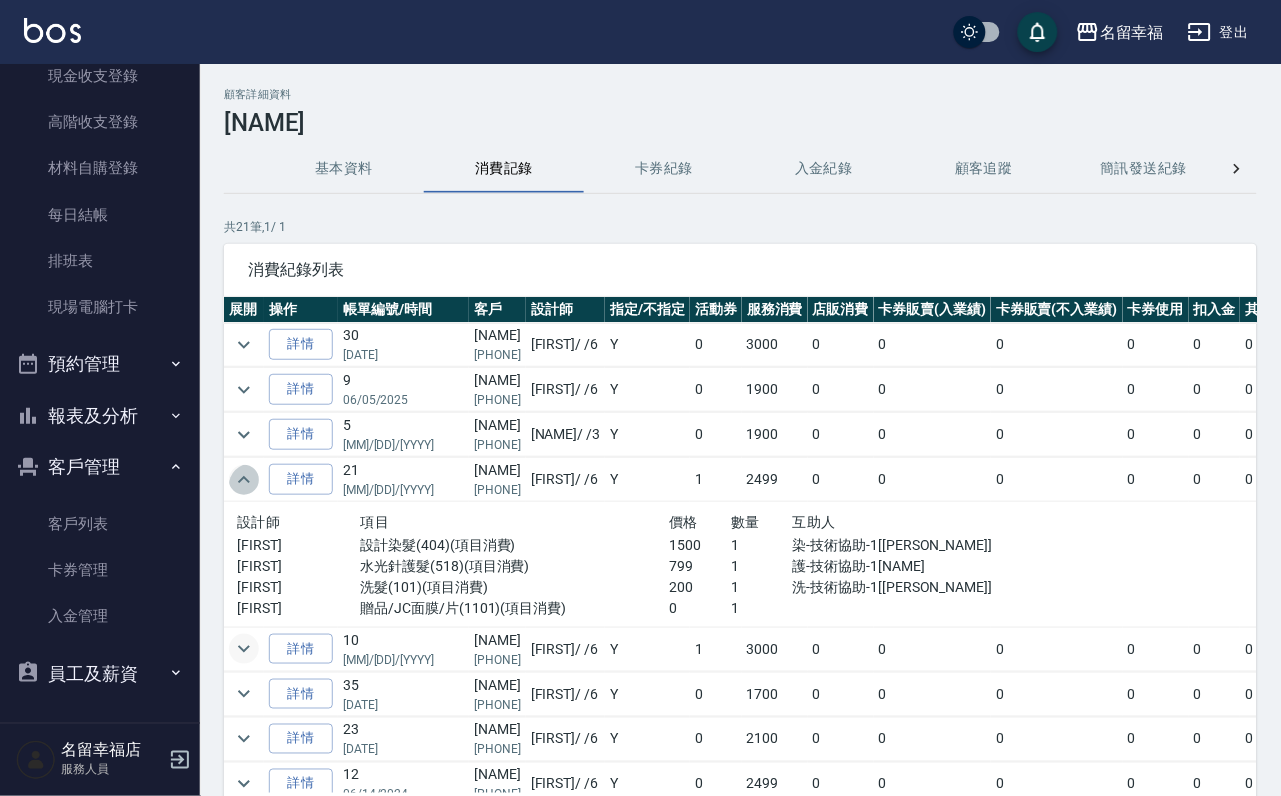 click 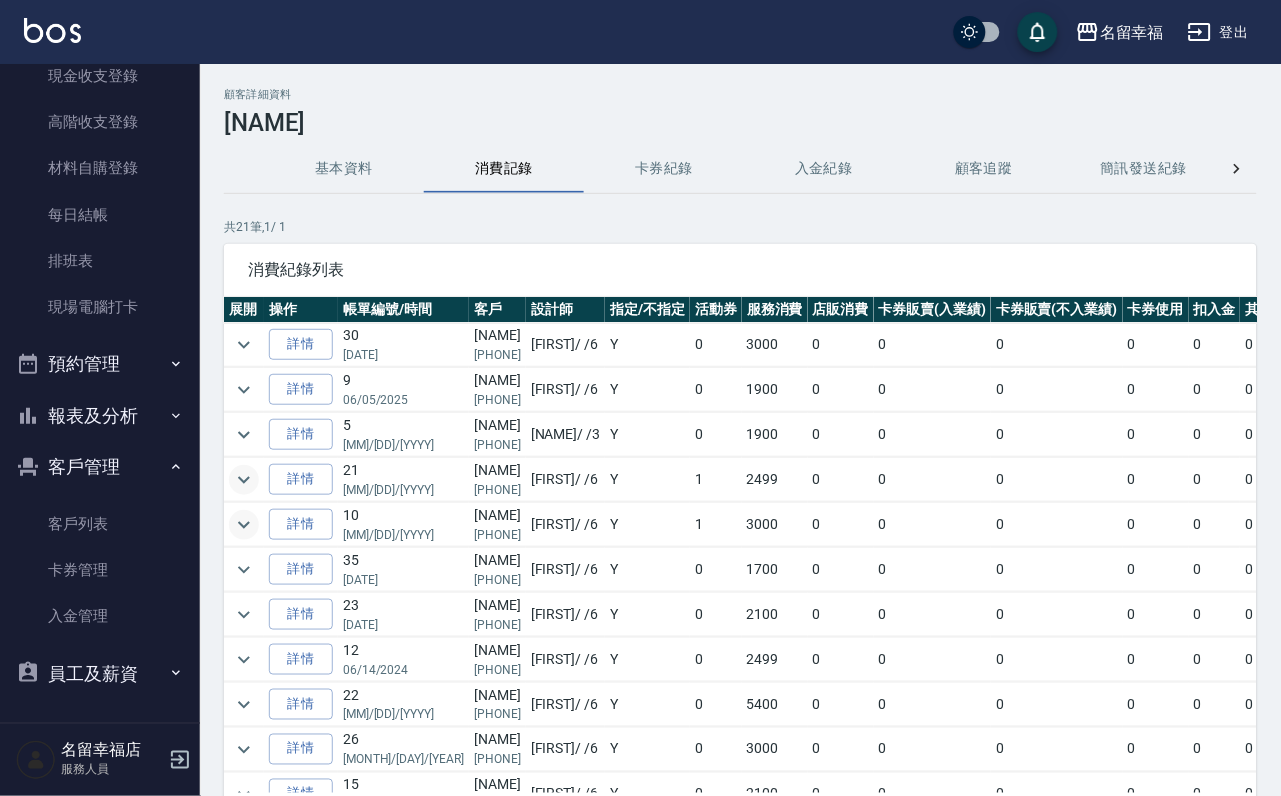 scroll, scrollTop: 150, scrollLeft: 0, axis: vertical 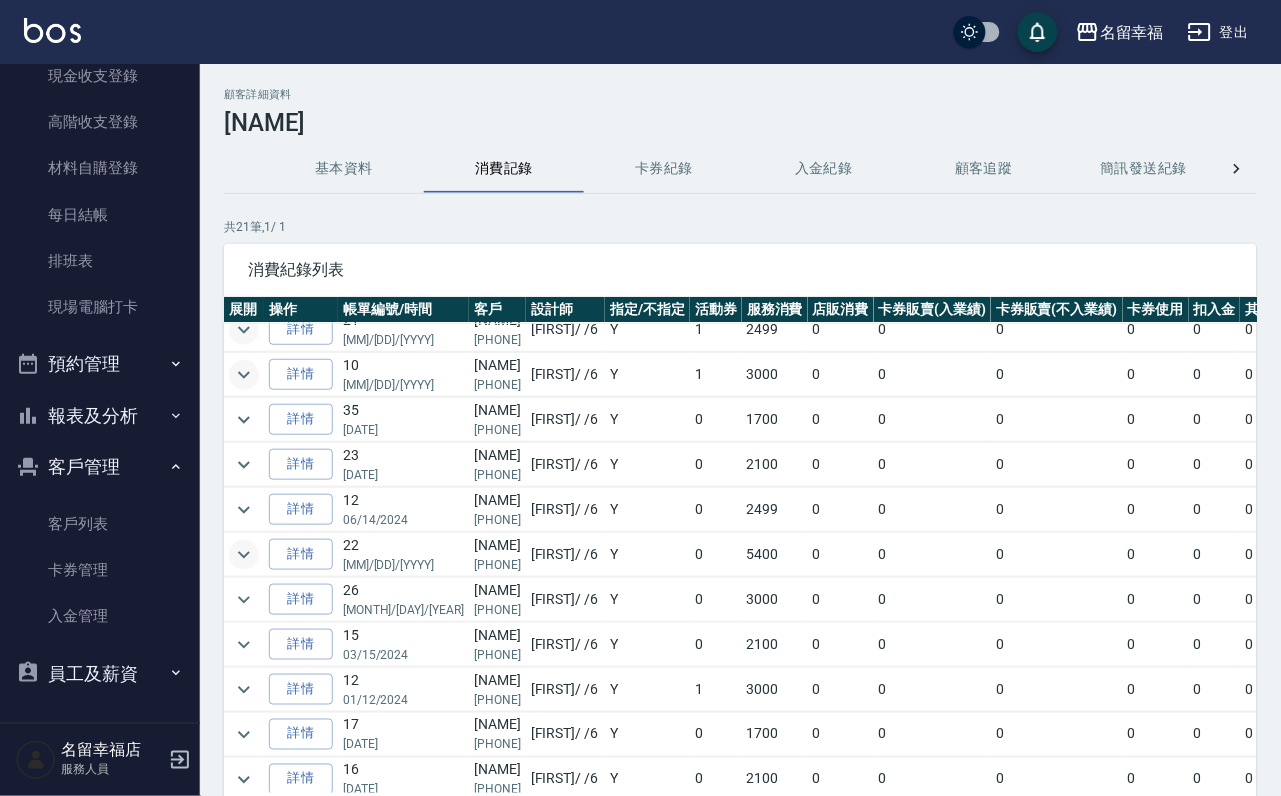 click 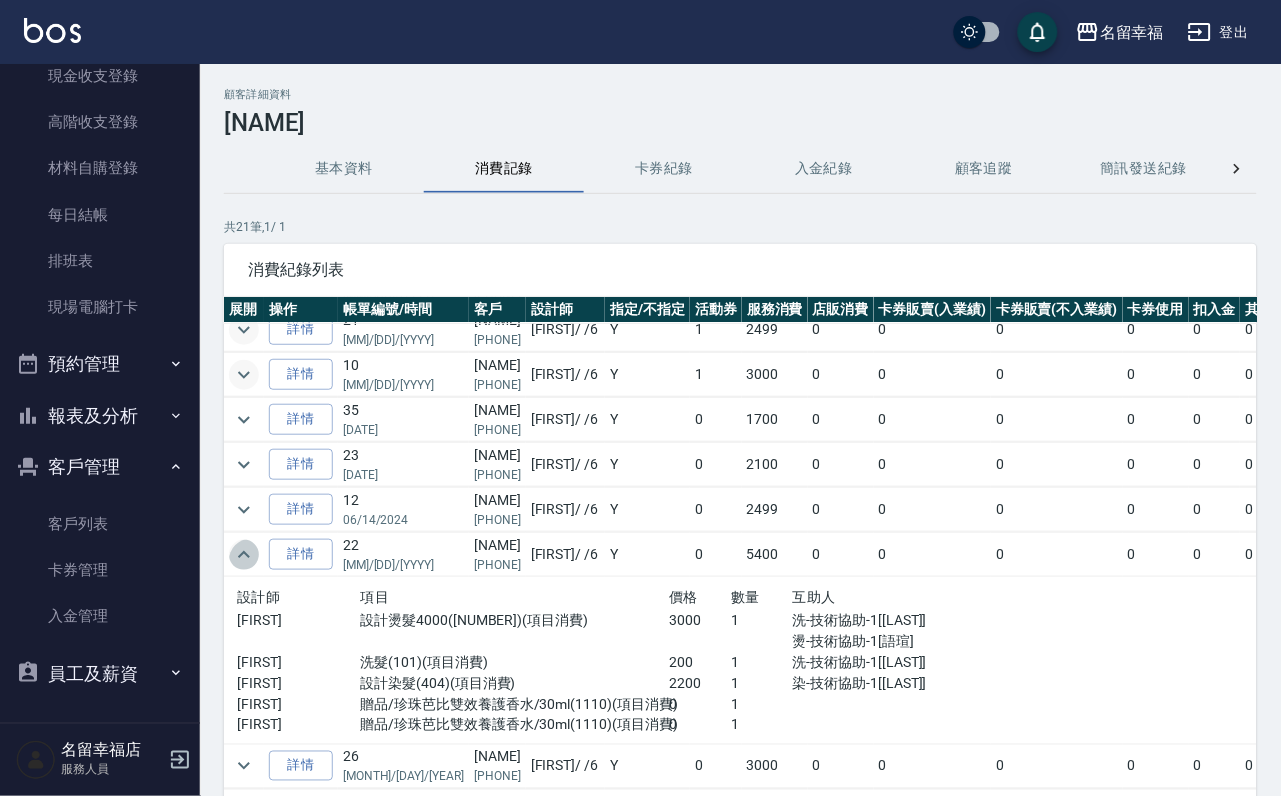 click 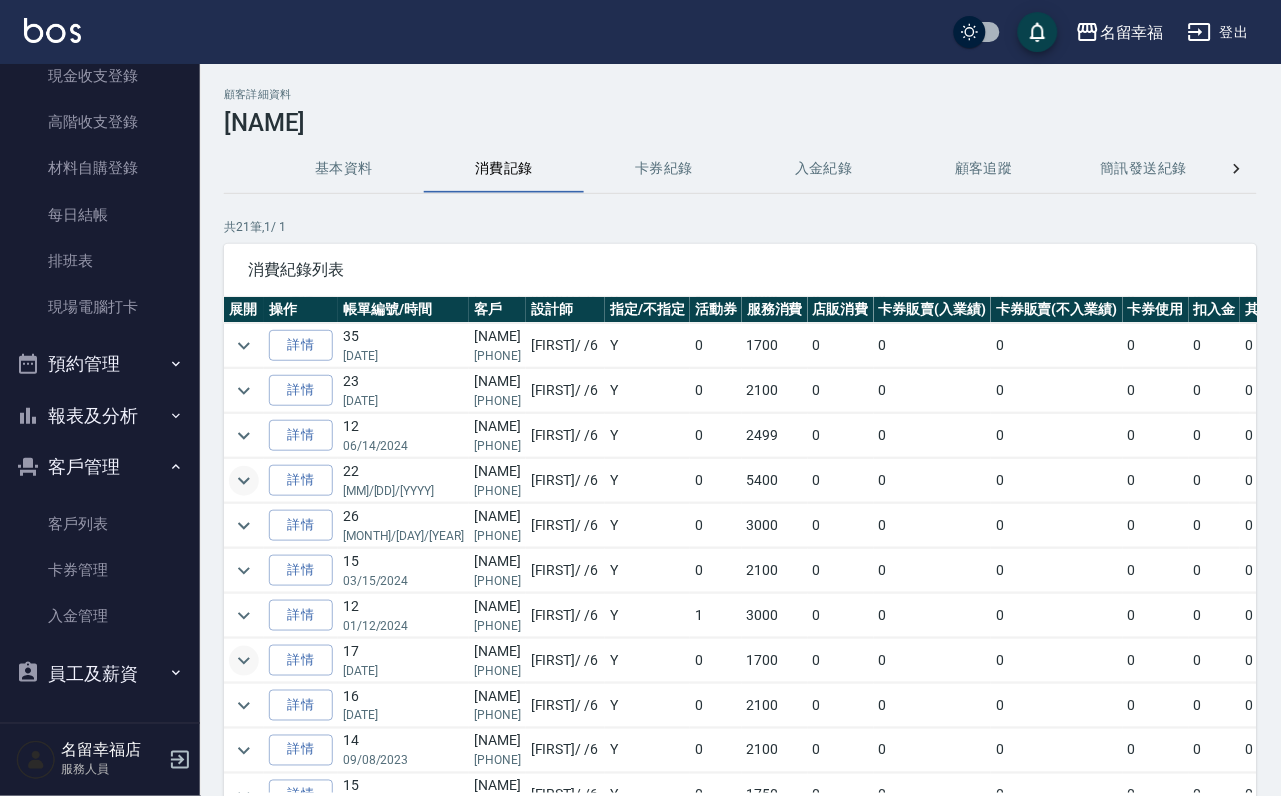 scroll, scrollTop: 300, scrollLeft: 0, axis: vertical 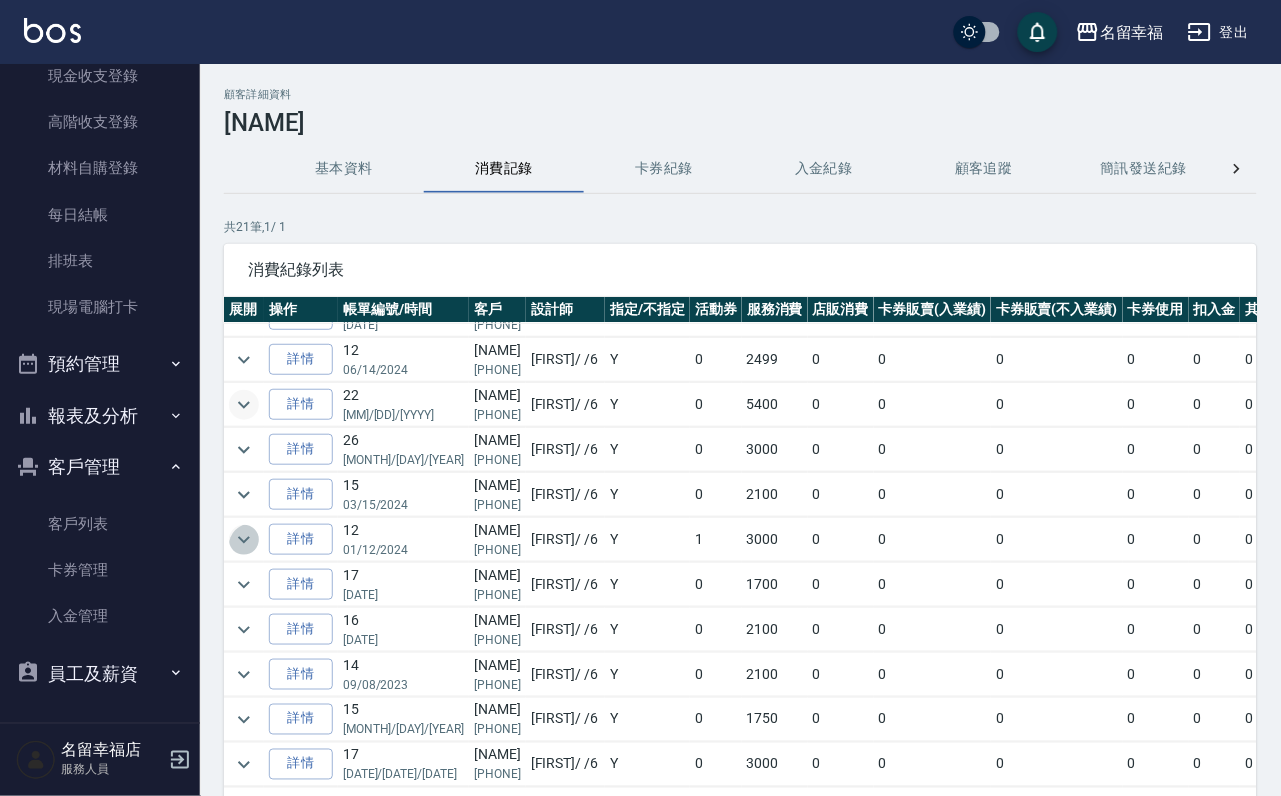 click 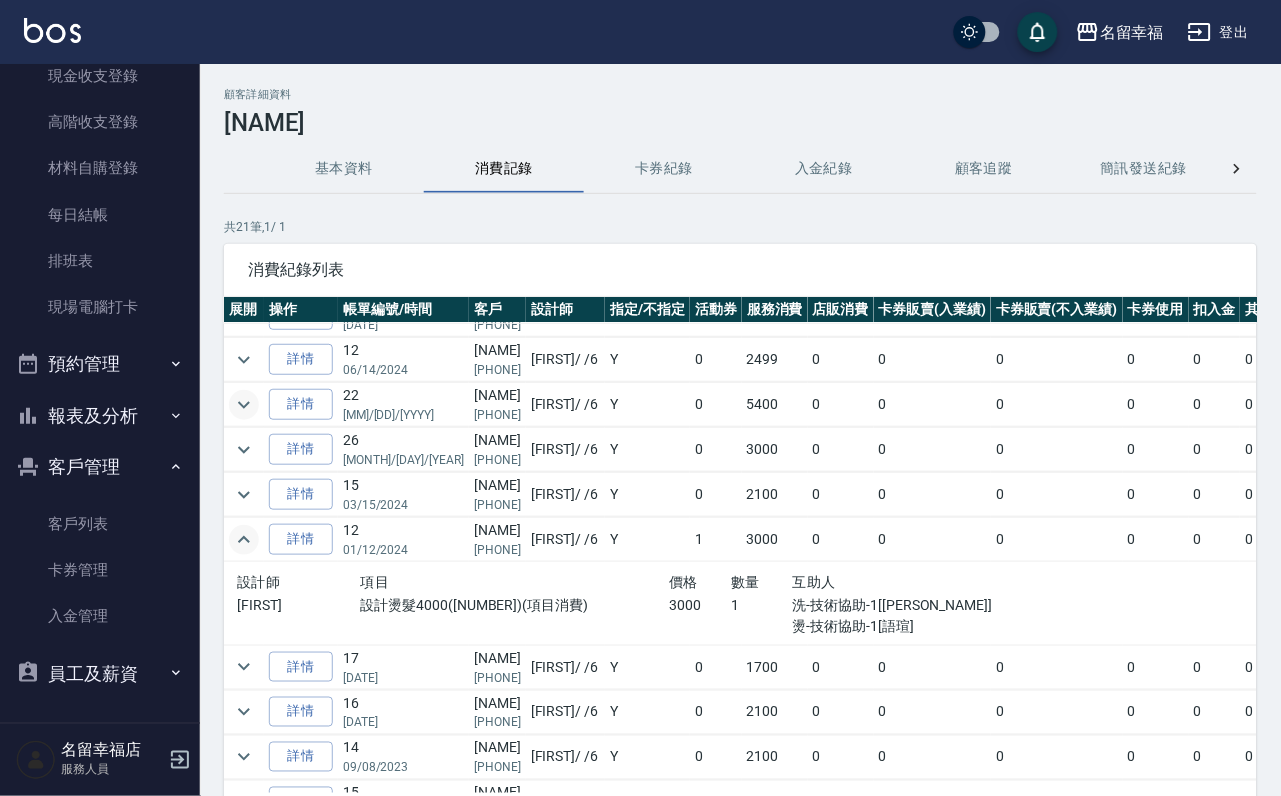 click 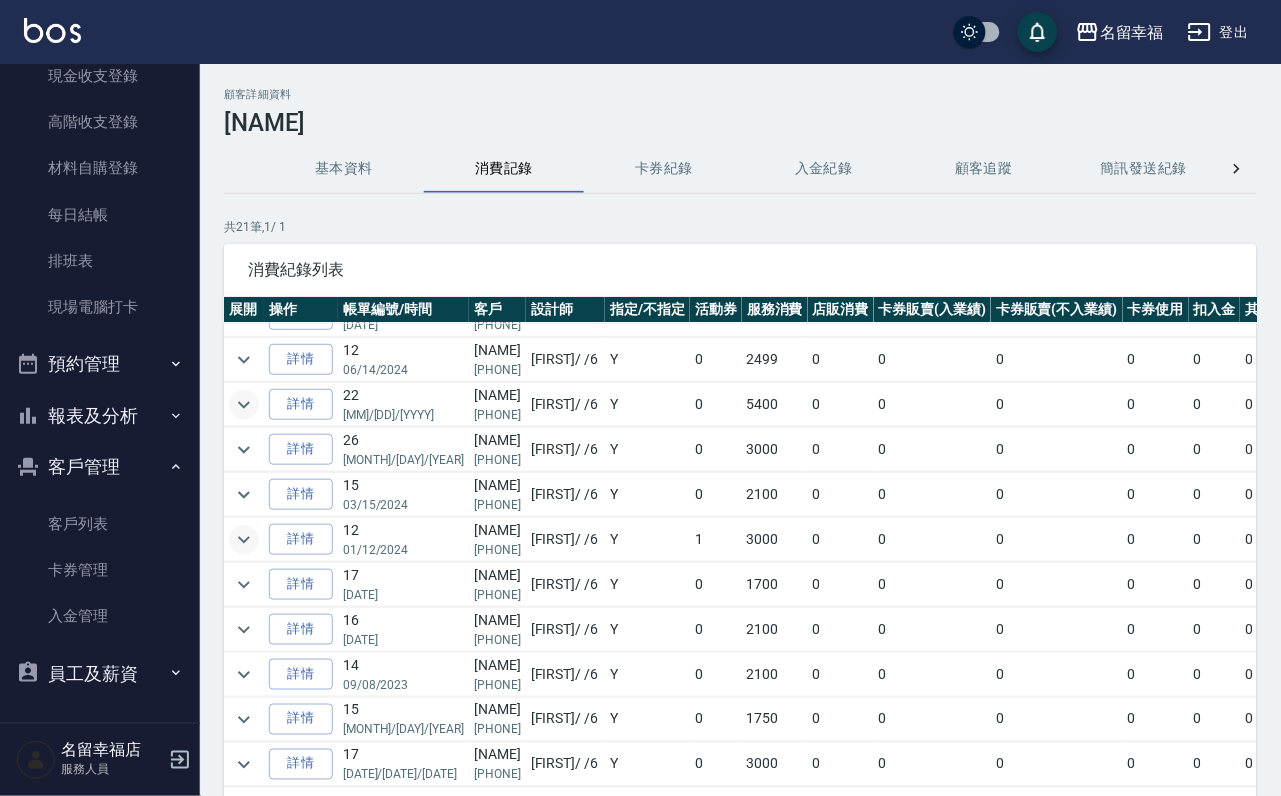scroll, scrollTop: 0, scrollLeft: 0, axis: both 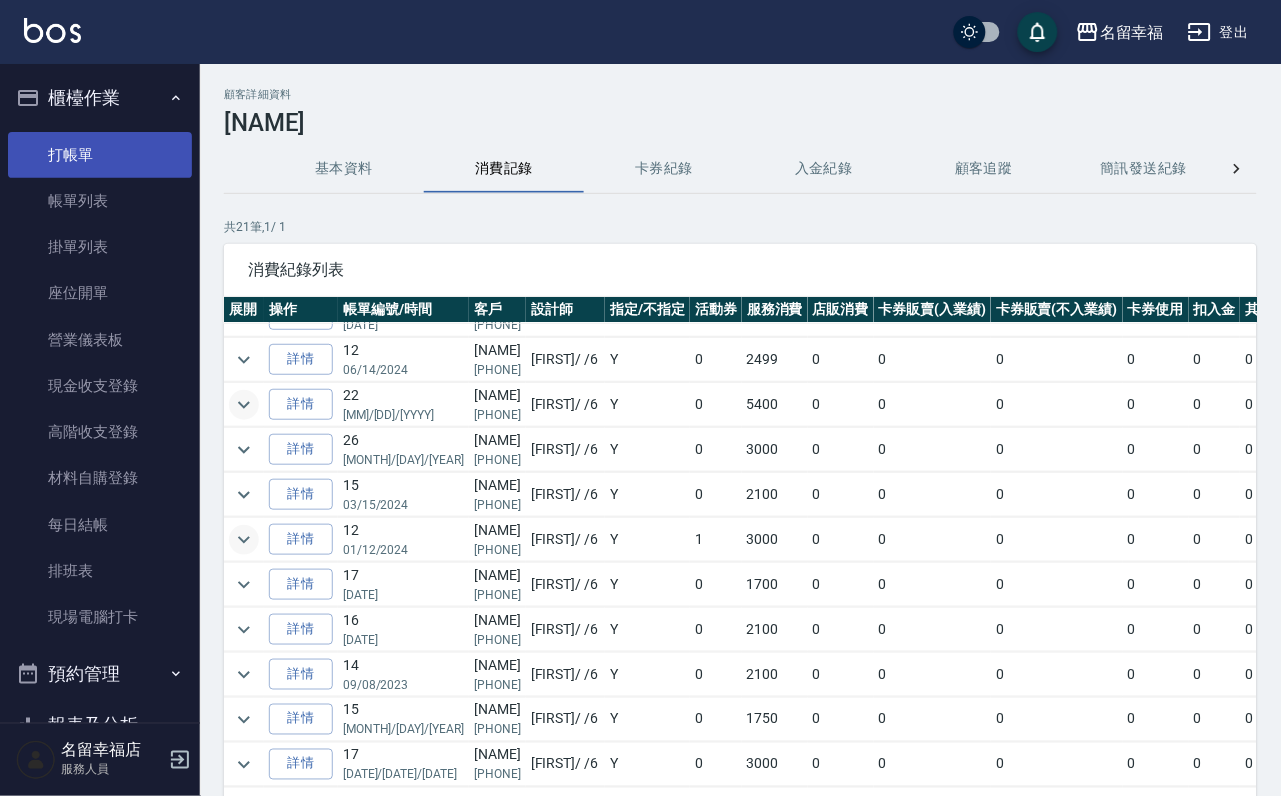 click on "打帳單" at bounding box center (100, 155) 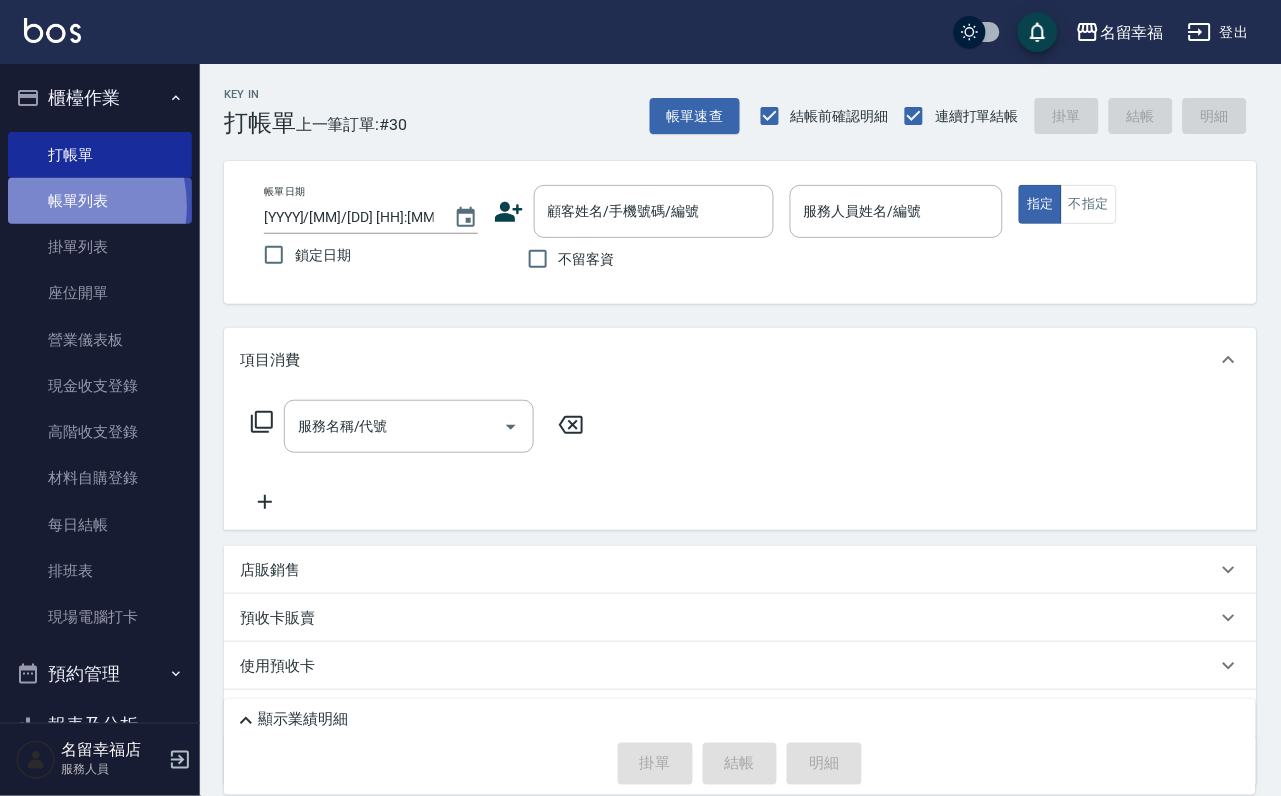 click on "帳單列表" at bounding box center (100, 201) 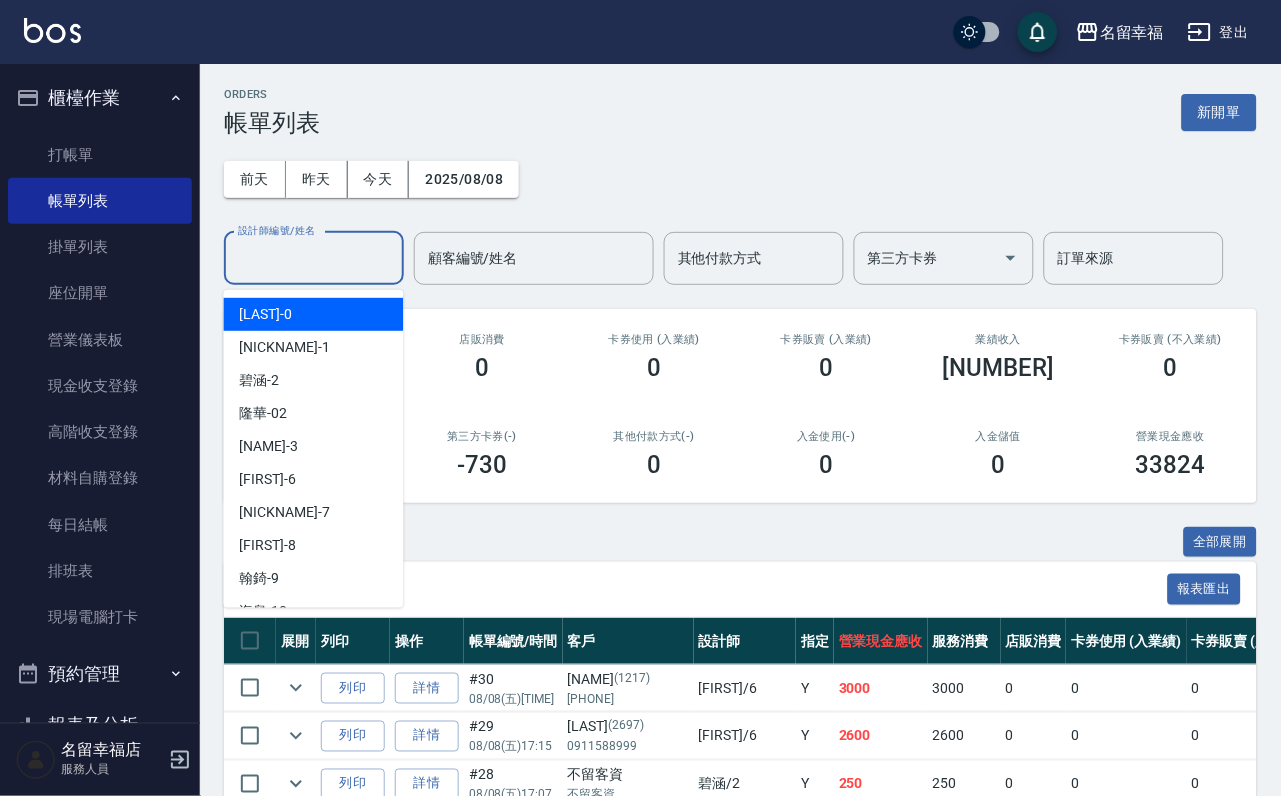 click on "設計師編號/姓名" at bounding box center (314, 258) 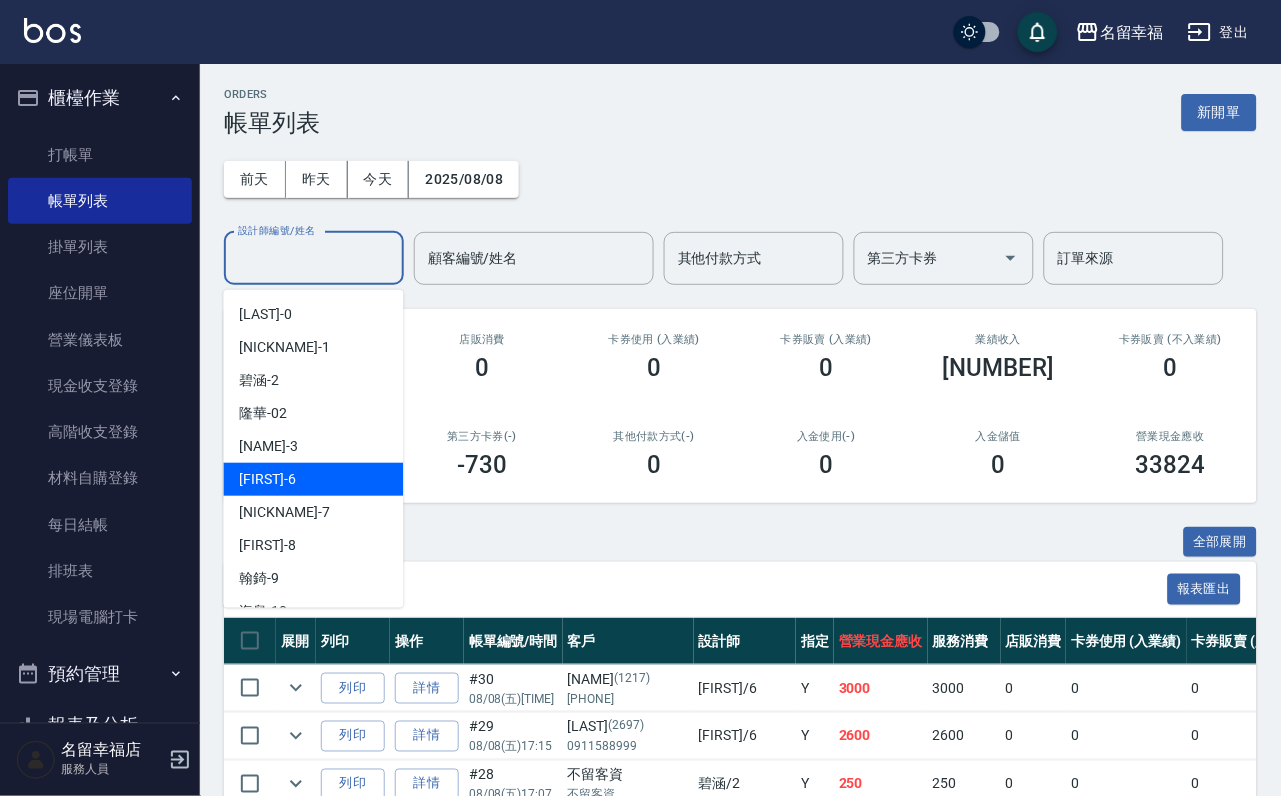 click on "[PERSON_NAME] -6" at bounding box center [314, 479] 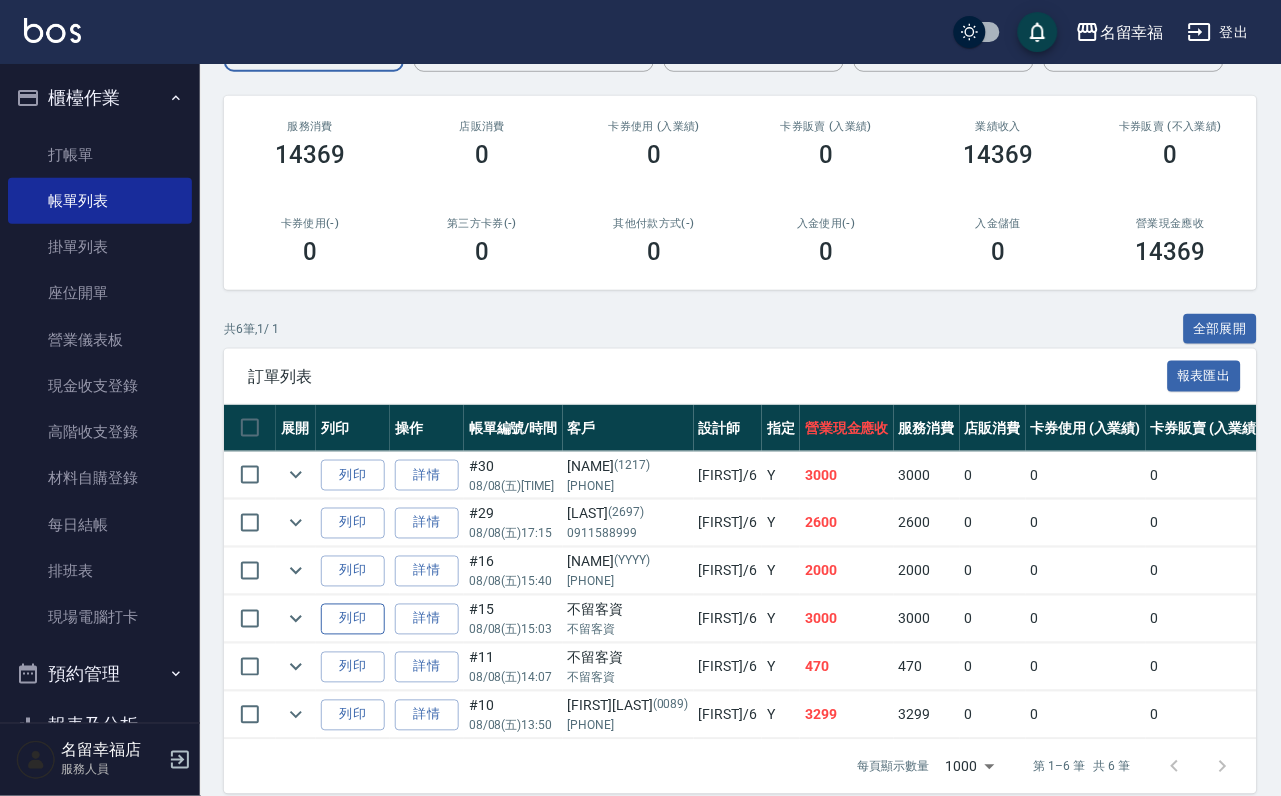 scroll, scrollTop: 420, scrollLeft: 0, axis: vertical 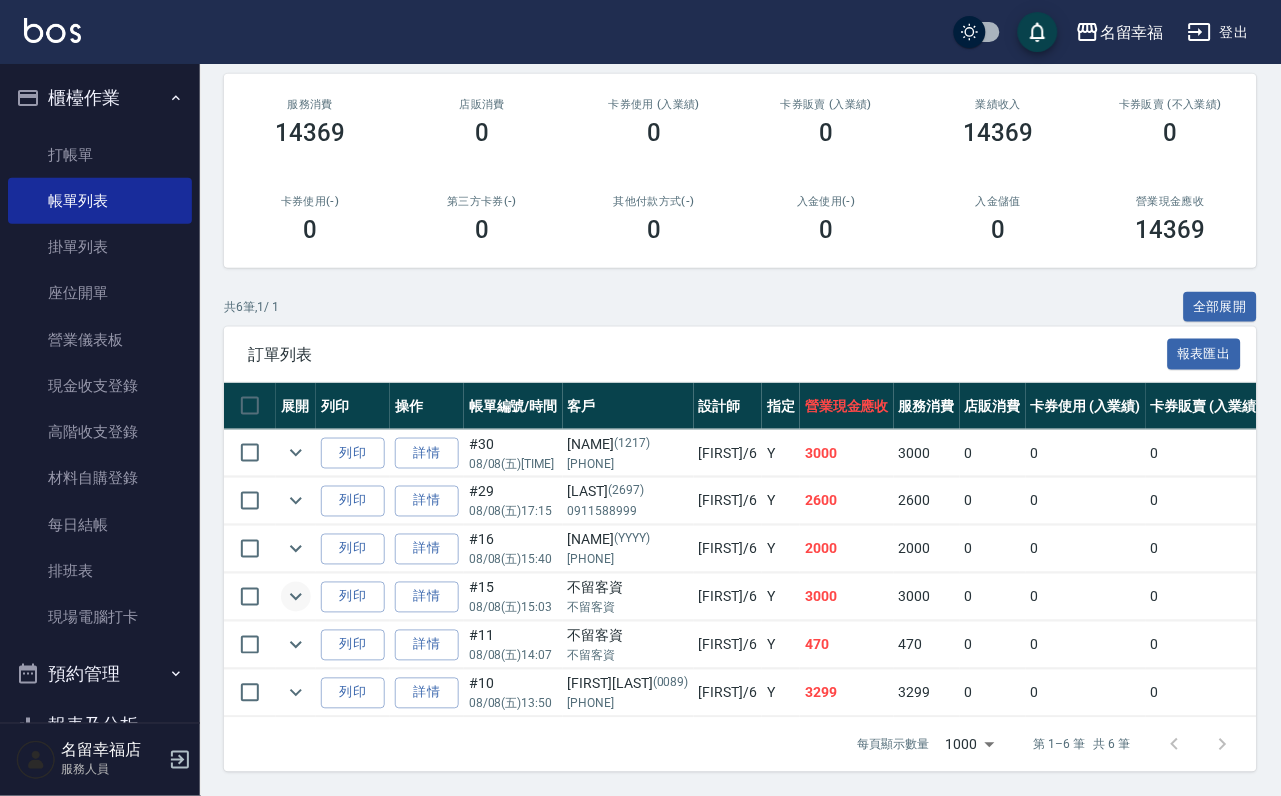 click 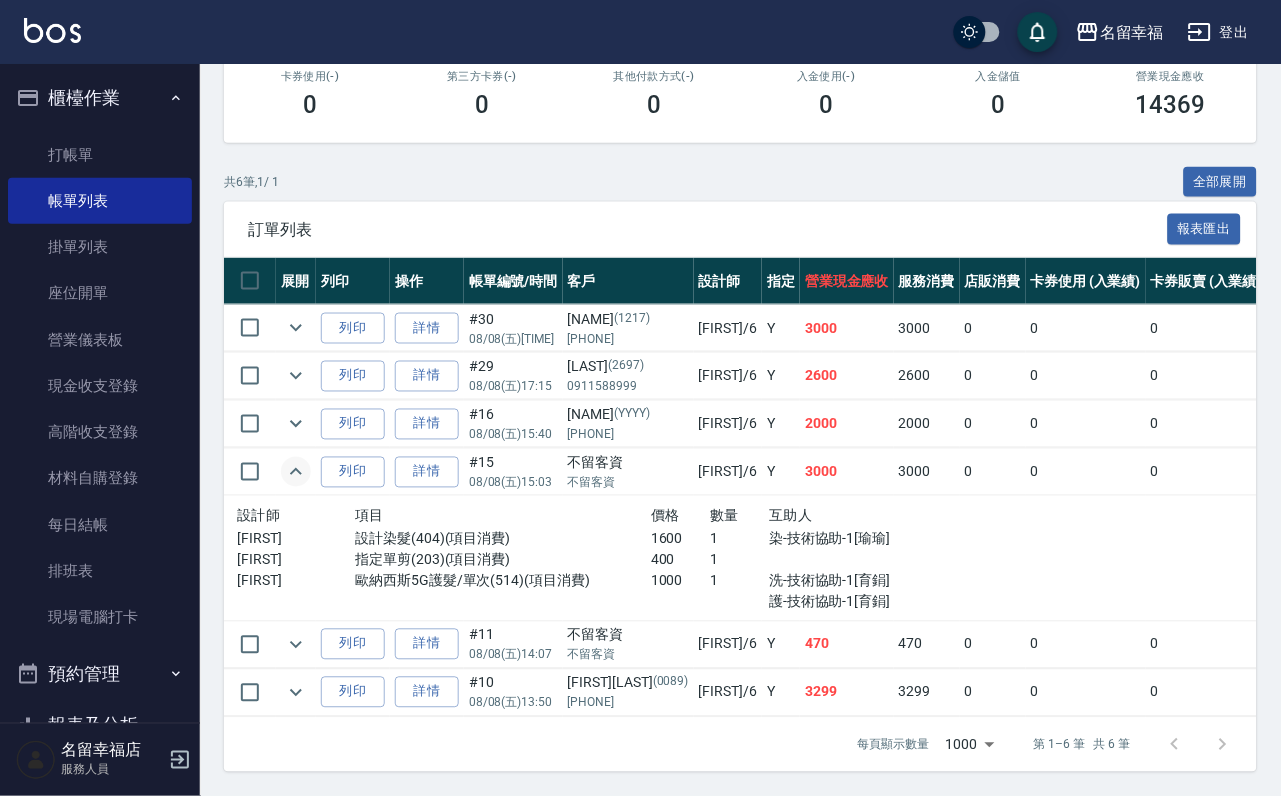 click 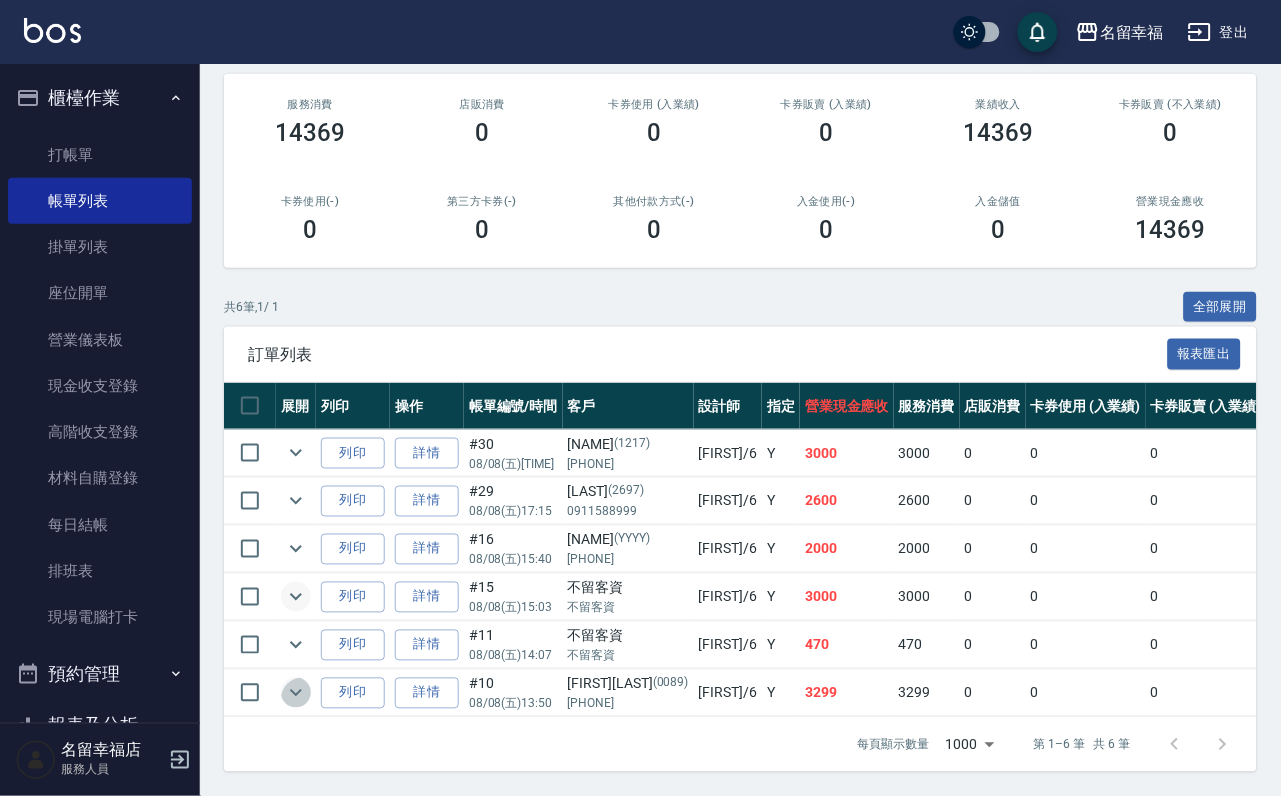 click 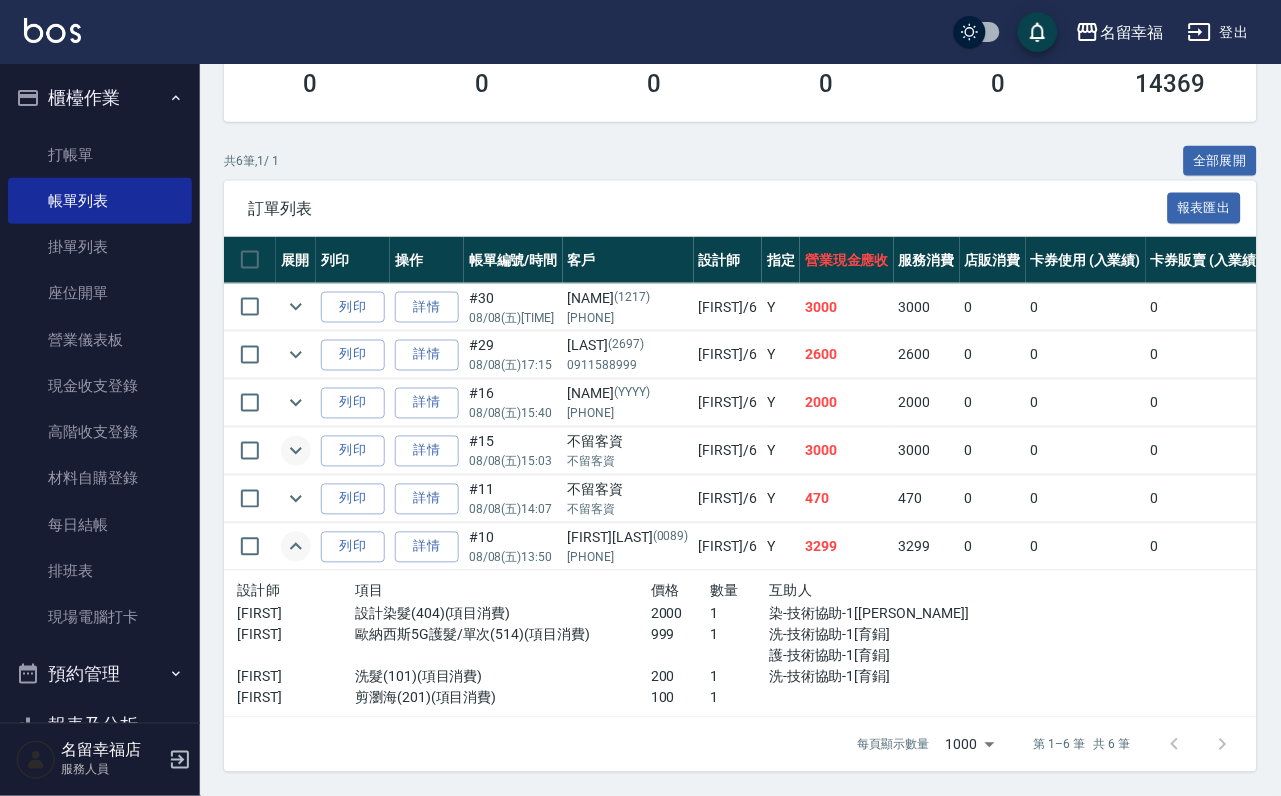 scroll, scrollTop: 570, scrollLeft: 0, axis: vertical 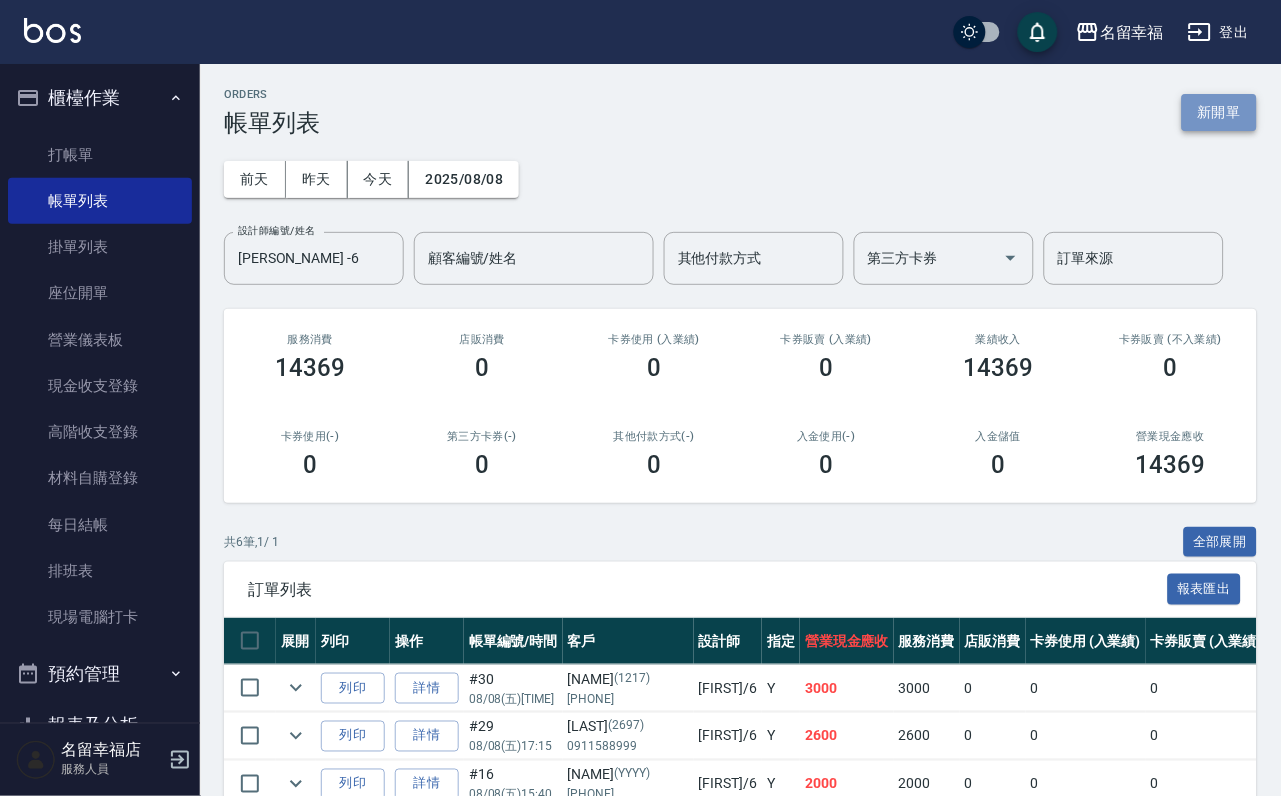 click on "新開單" at bounding box center (1219, 112) 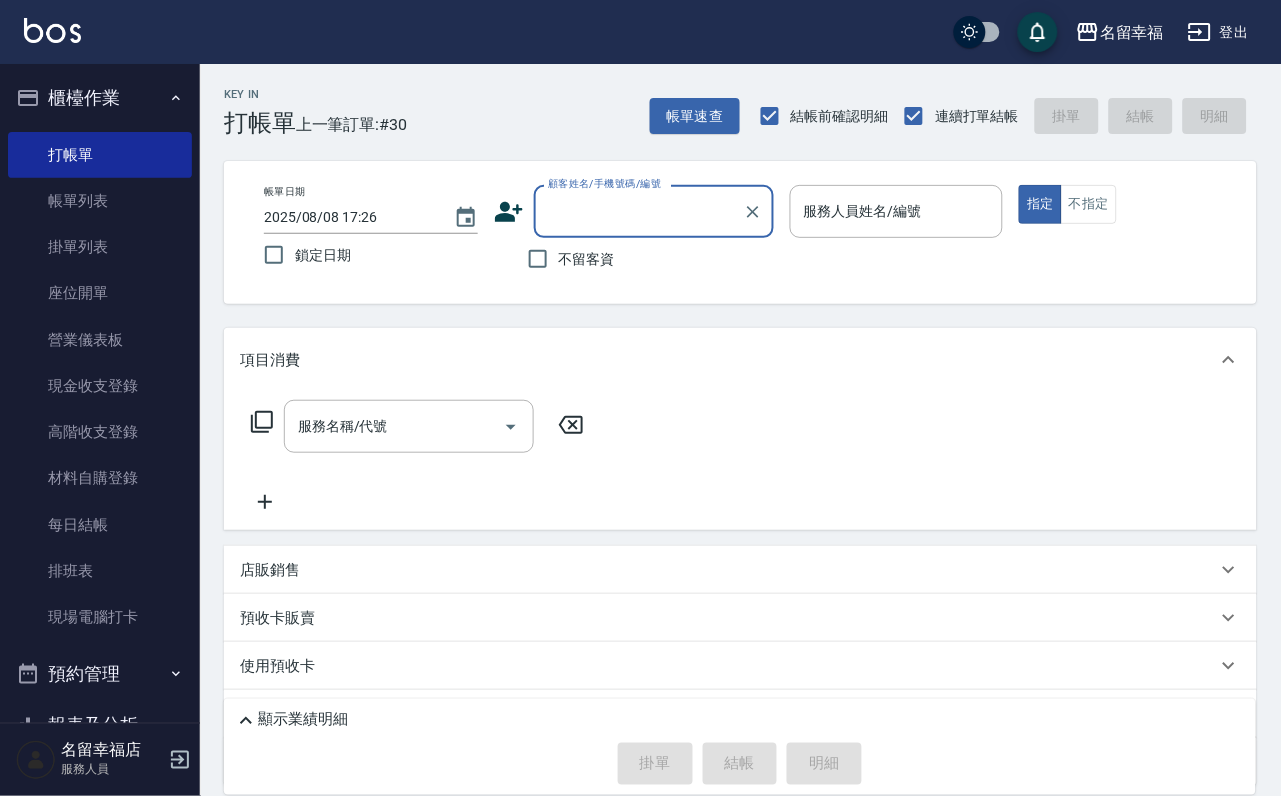click on "顧客姓名/手機號碼/編號" at bounding box center (639, 211) 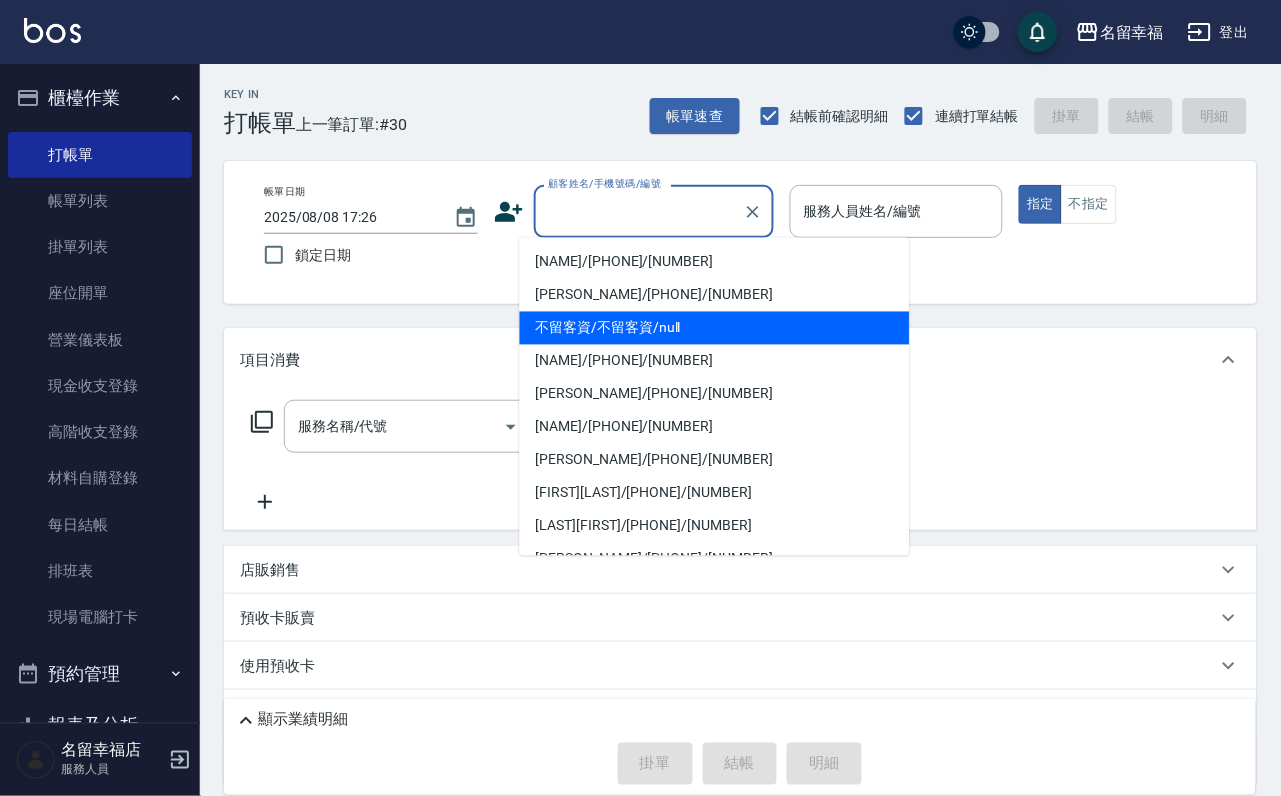click on "帳單日期 [DATE] [TIME] 鎖定日期 顧客姓名/手機號碼/編號 顧客姓名/手機號碼/編號 不留客資 服務人員姓名/編號 服務人員姓名/編號 指定 不指定" at bounding box center (740, 232) 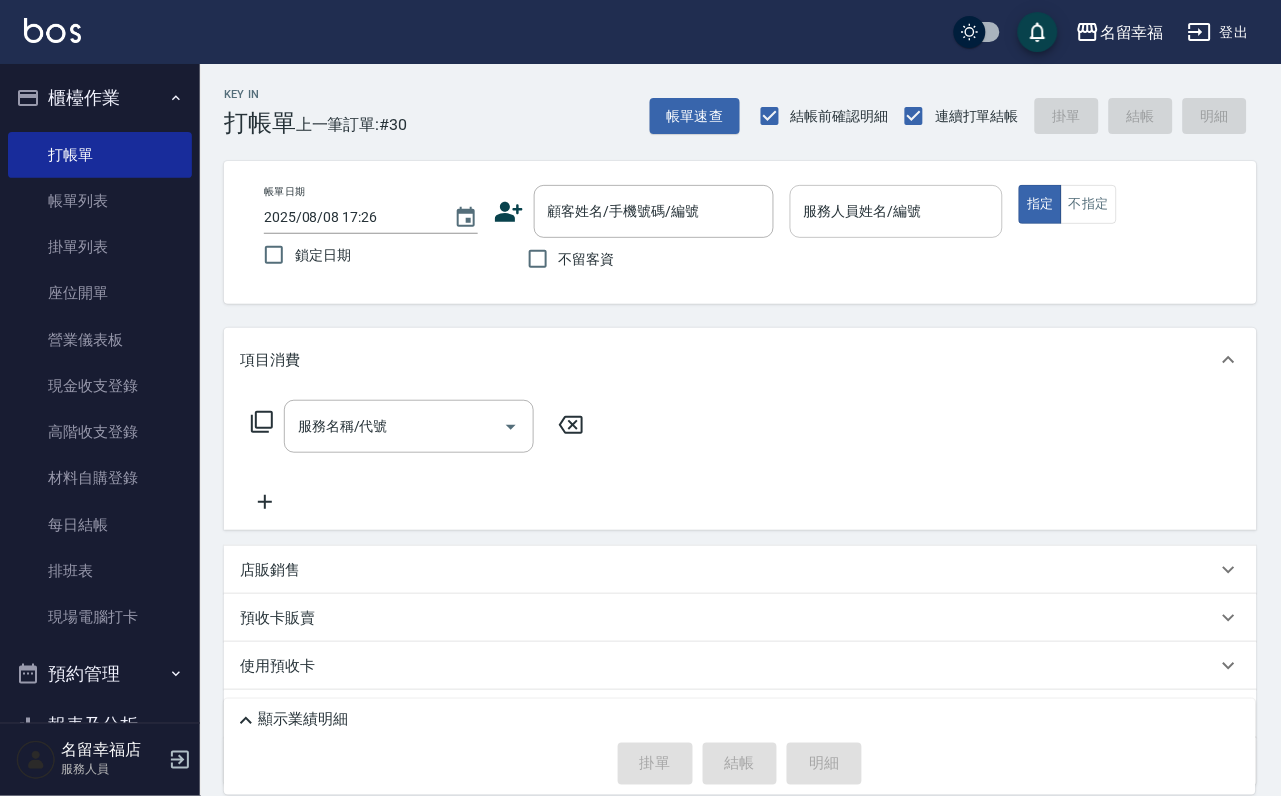 click on "服務人員姓名/編號" at bounding box center (897, 211) 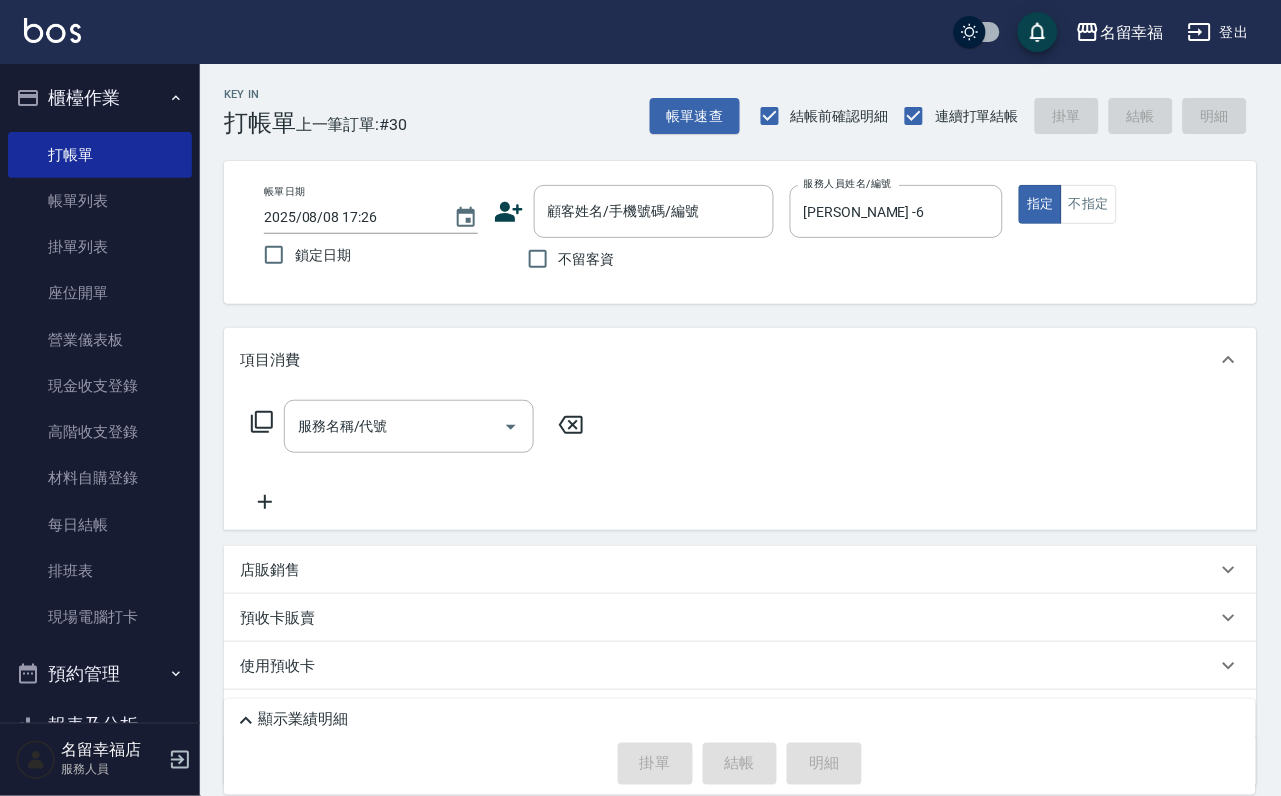 click 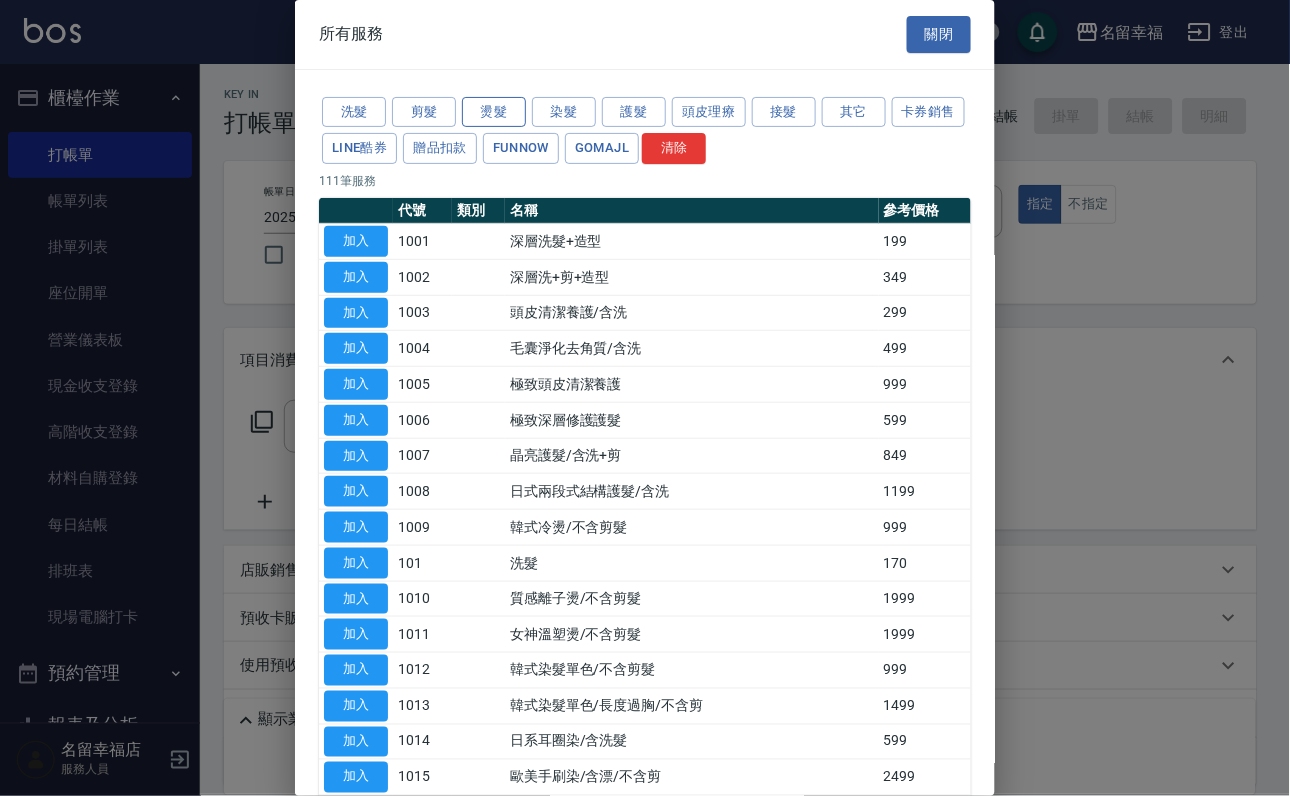 drag, startPoint x: 502, startPoint y: 127, endPoint x: 495, endPoint y: 144, distance: 18.384777 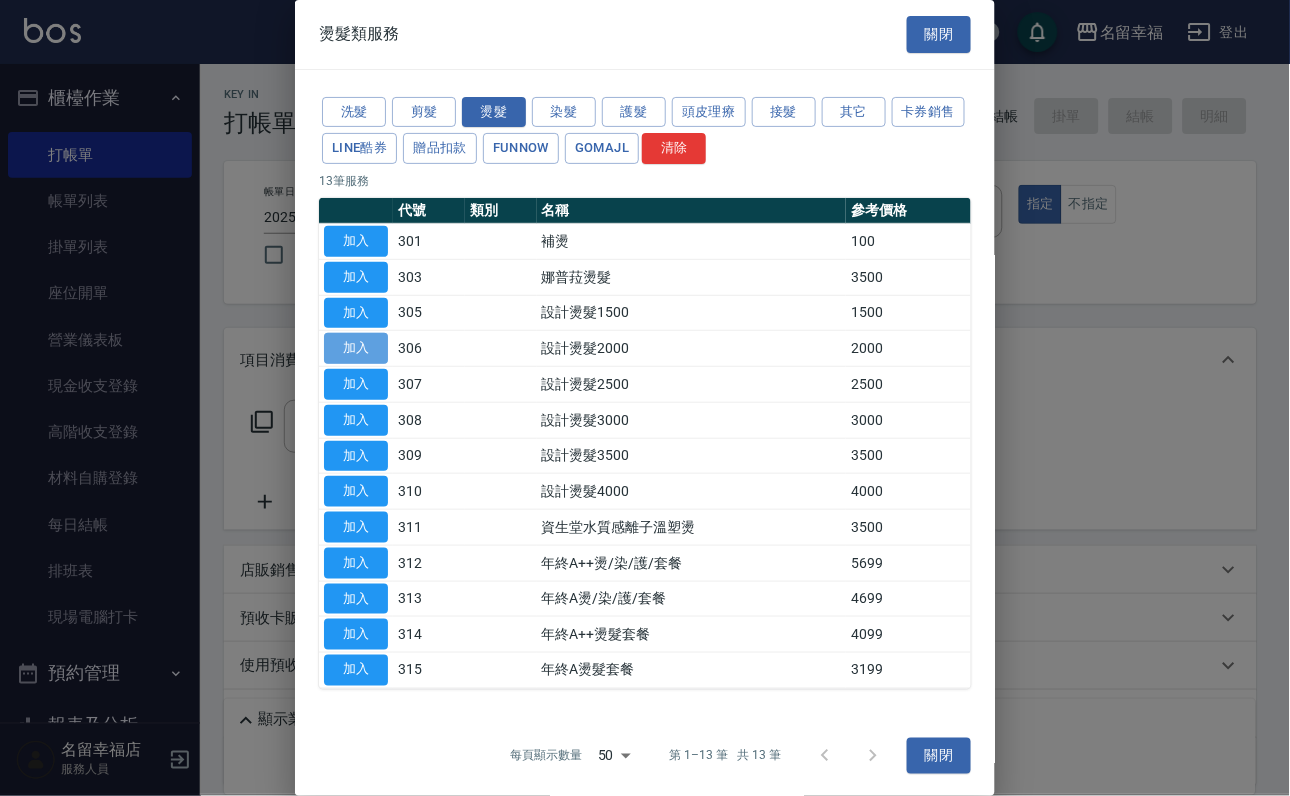 click on "加入" at bounding box center (356, 348) 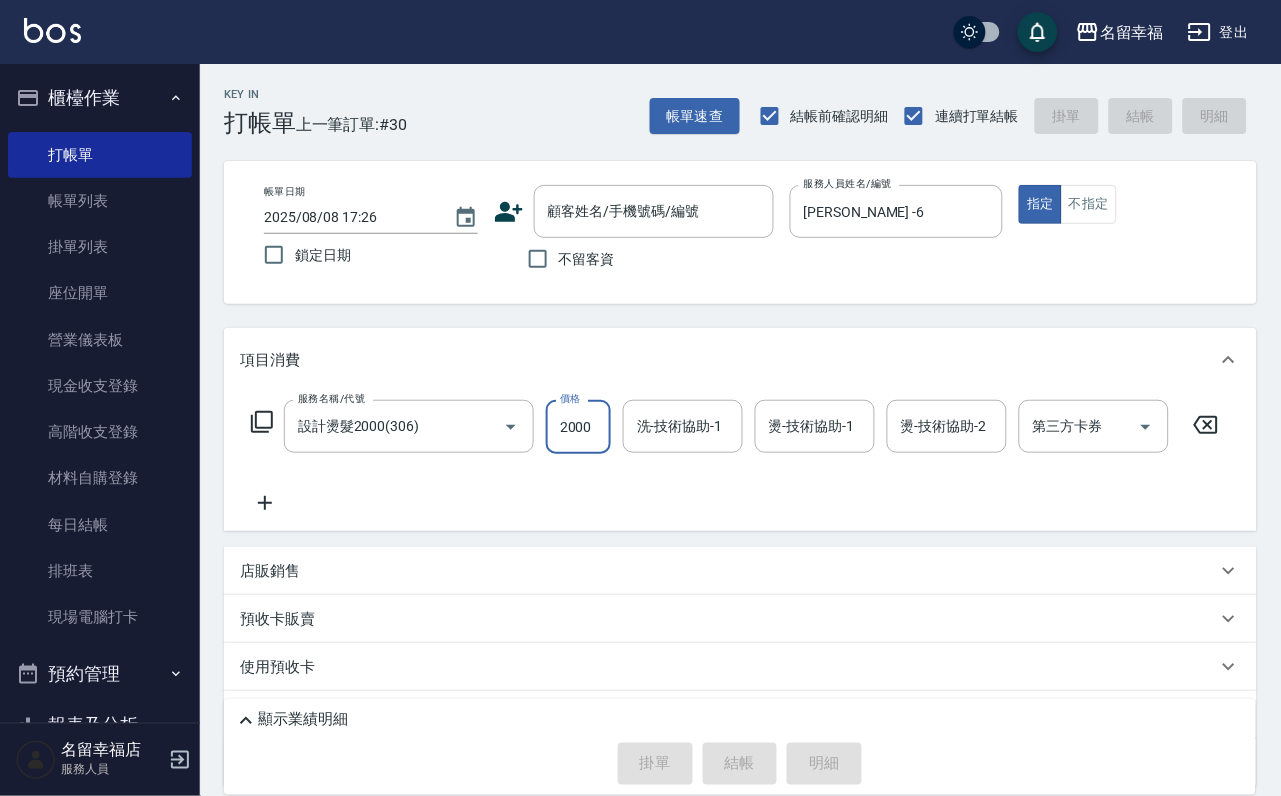 drag, startPoint x: 605, startPoint y: 448, endPoint x: 580, endPoint y: 451, distance: 25.179358 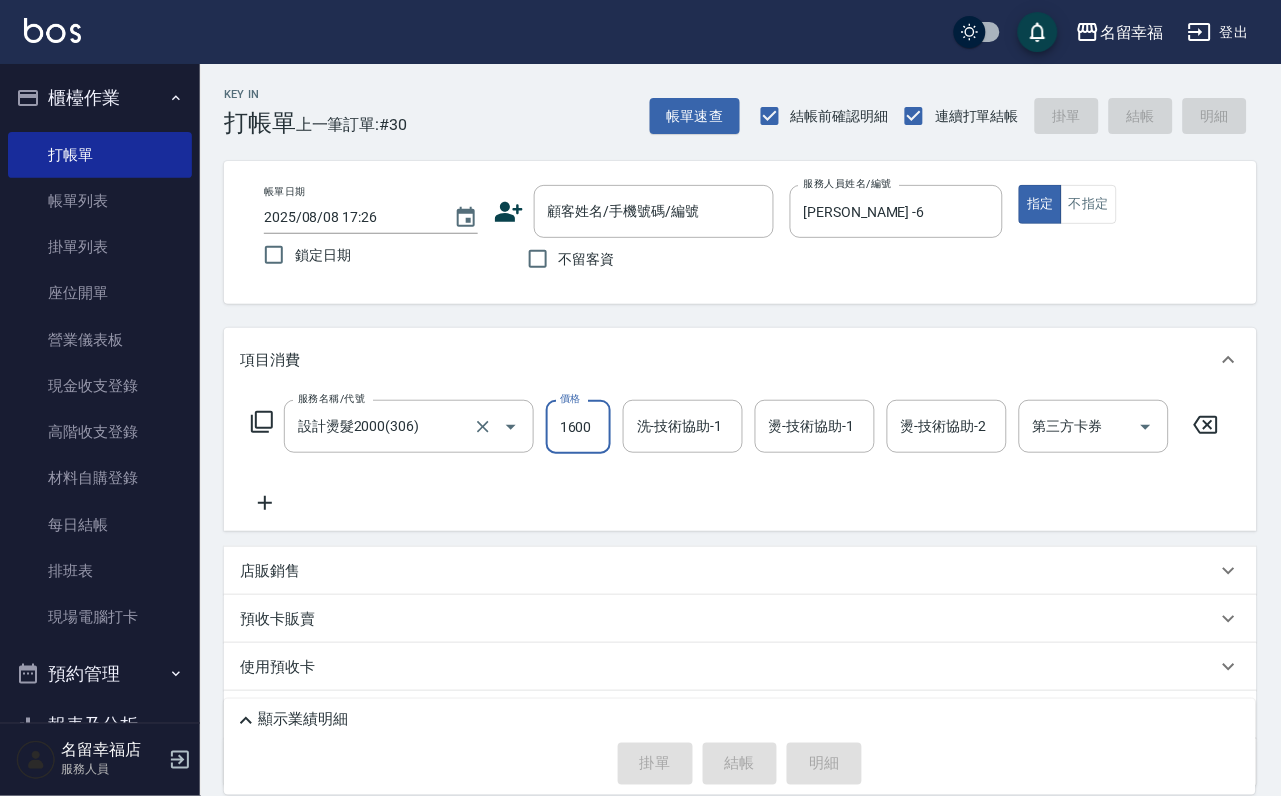 scroll, scrollTop: 0, scrollLeft: 1, axis: horizontal 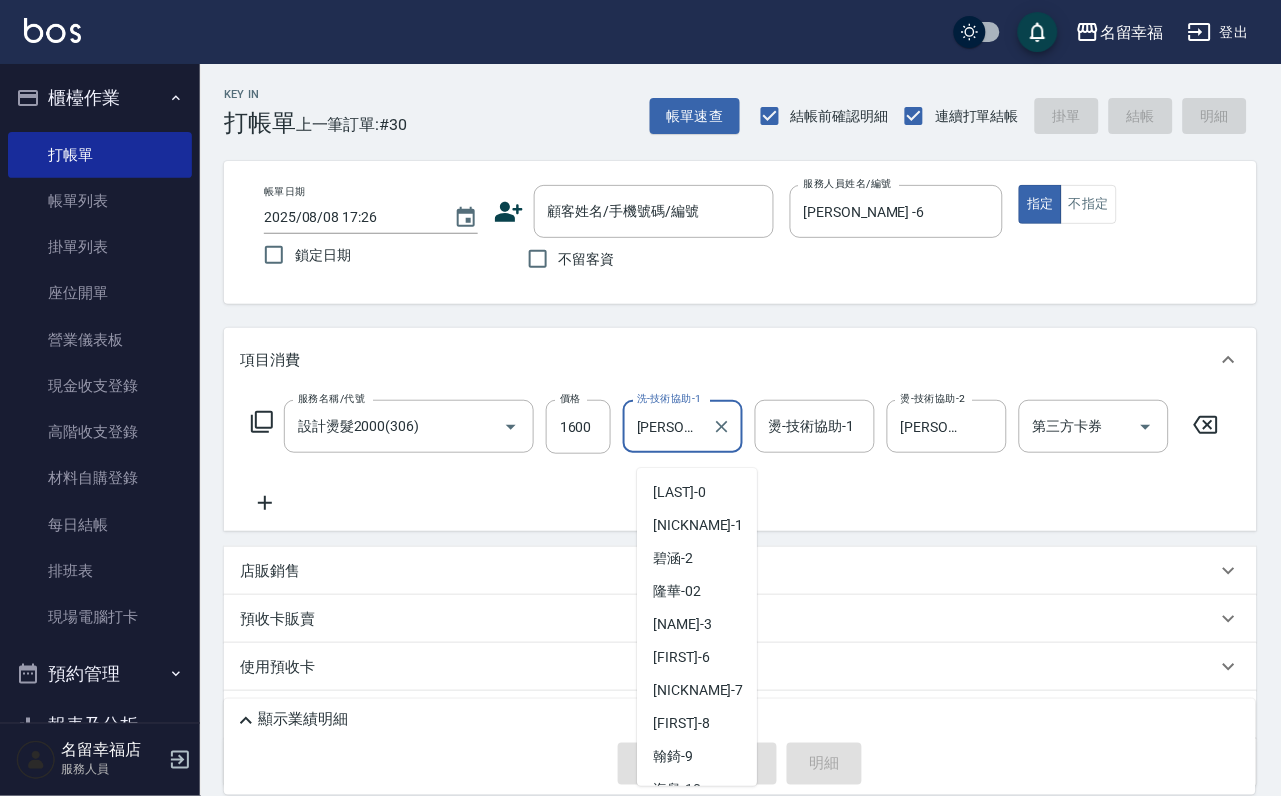 click on "[PERSON_NAME]-[NUMBER]" at bounding box center [668, 426] 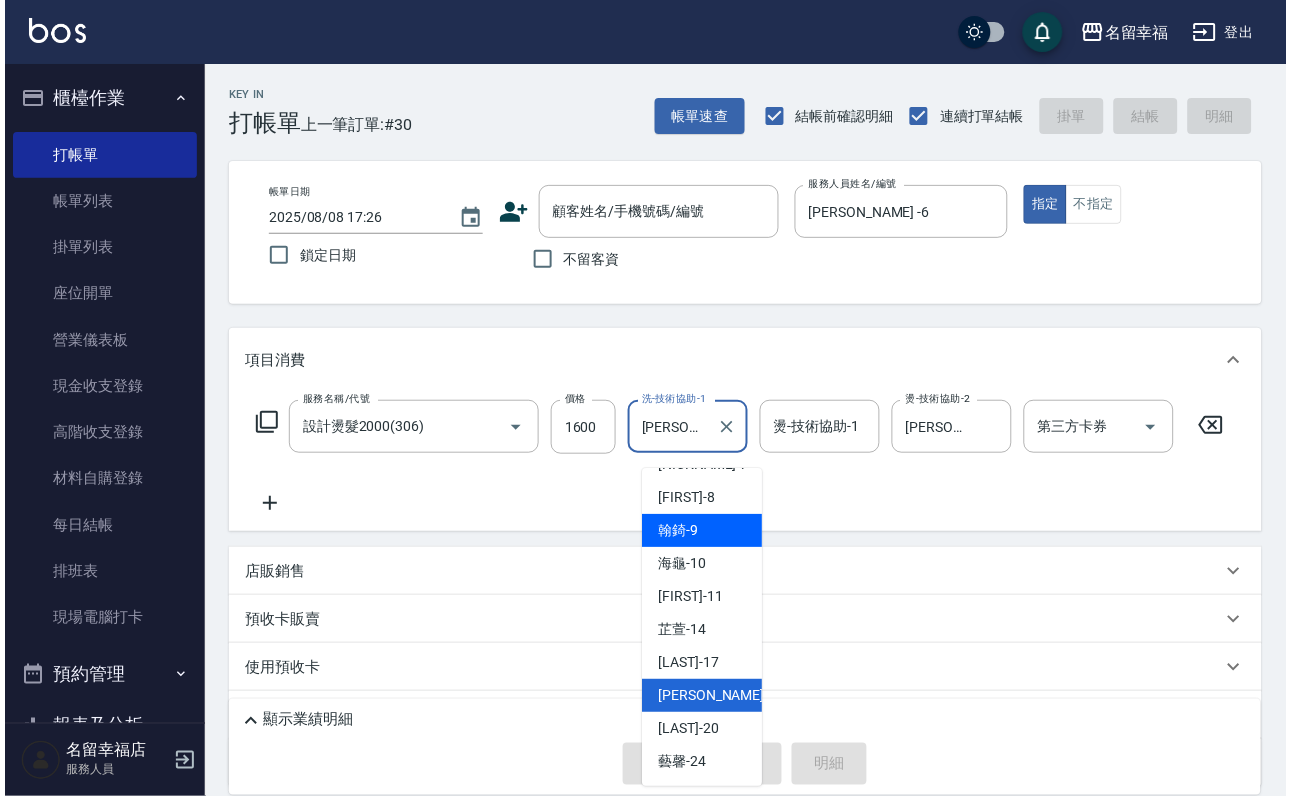 scroll, scrollTop: 301, scrollLeft: 0, axis: vertical 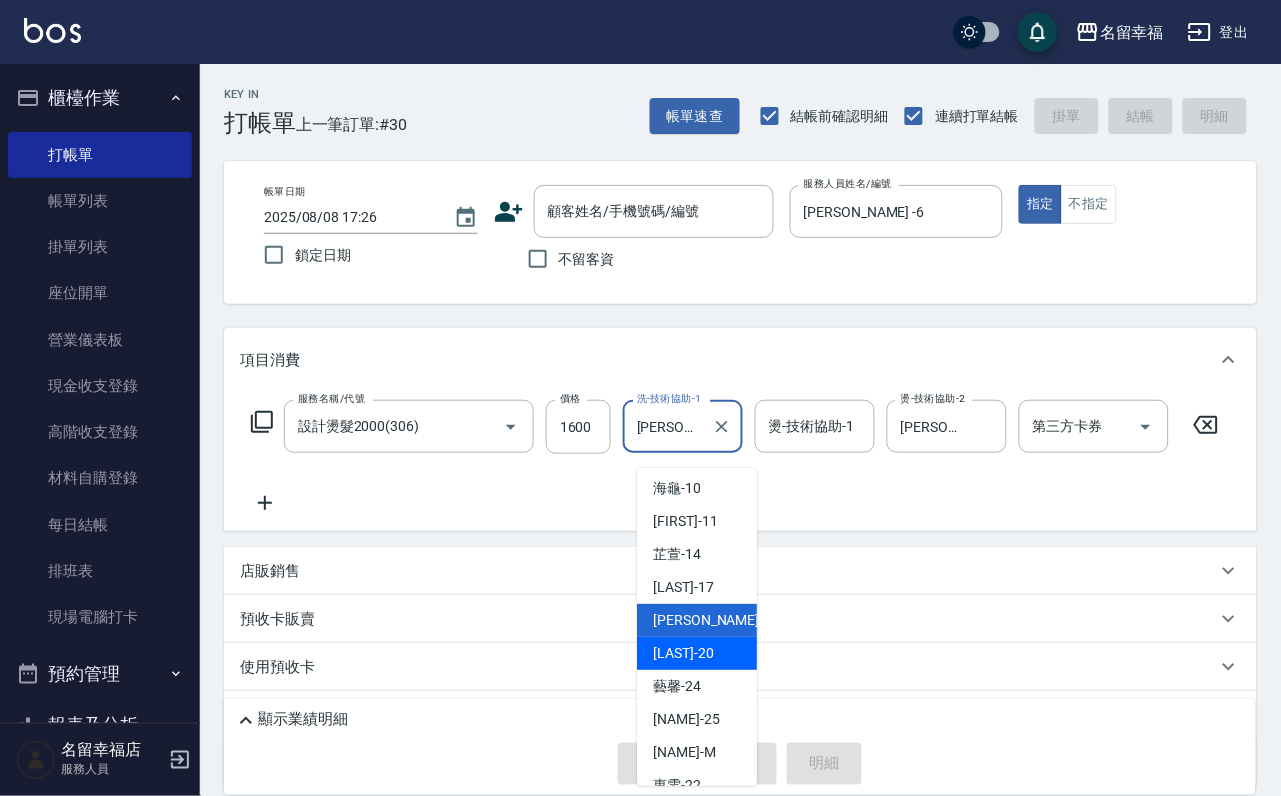 click on "育鋗 -20" at bounding box center (683, 653) 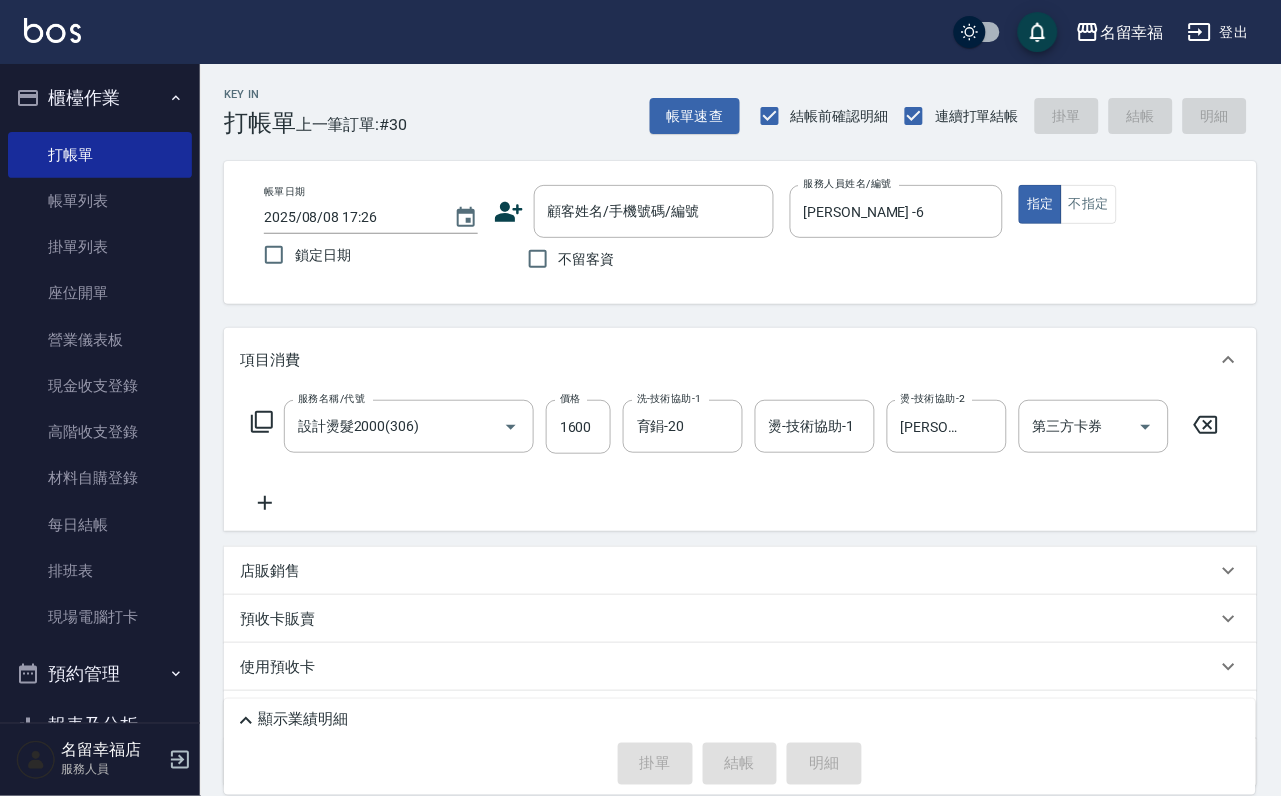 drag, startPoint x: 601, startPoint y: 271, endPoint x: 607, endPoint y: 280, distance: 10.816654 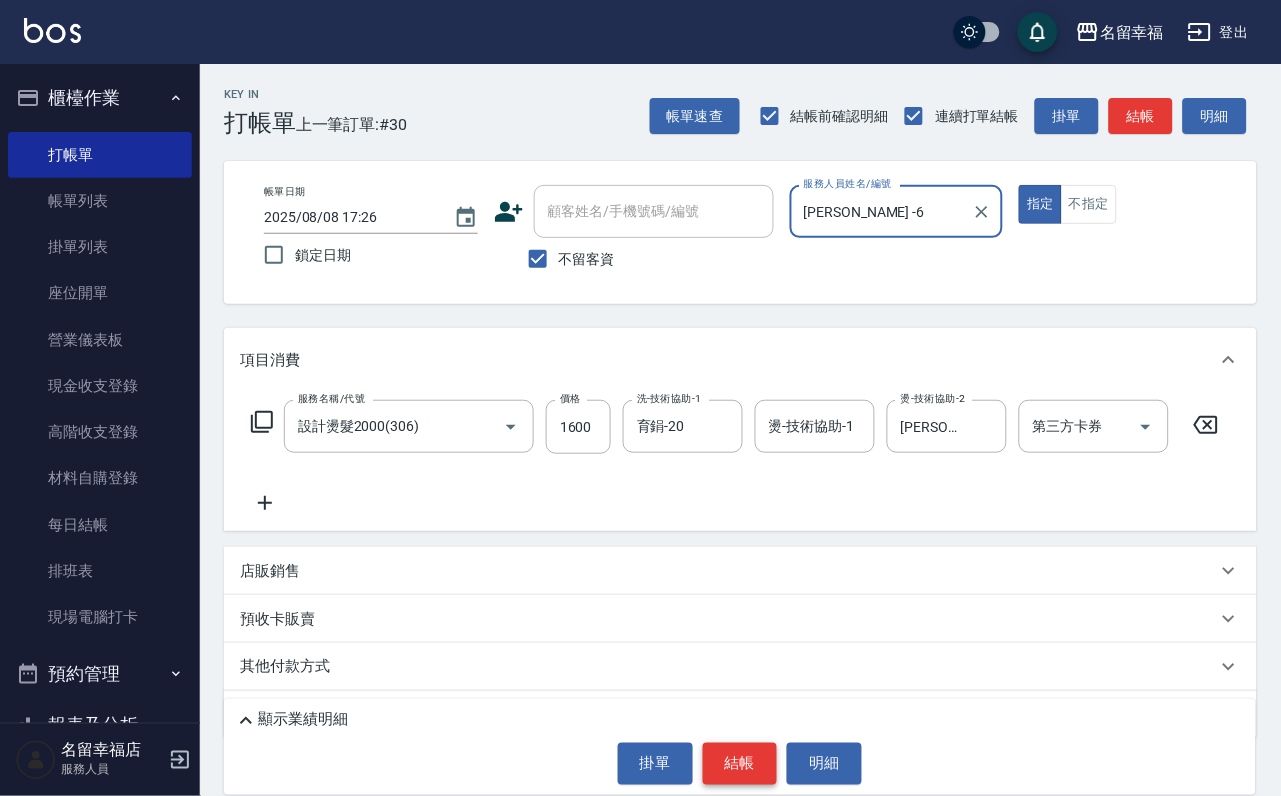 click on "結帳" at bounding box center [740, 764] 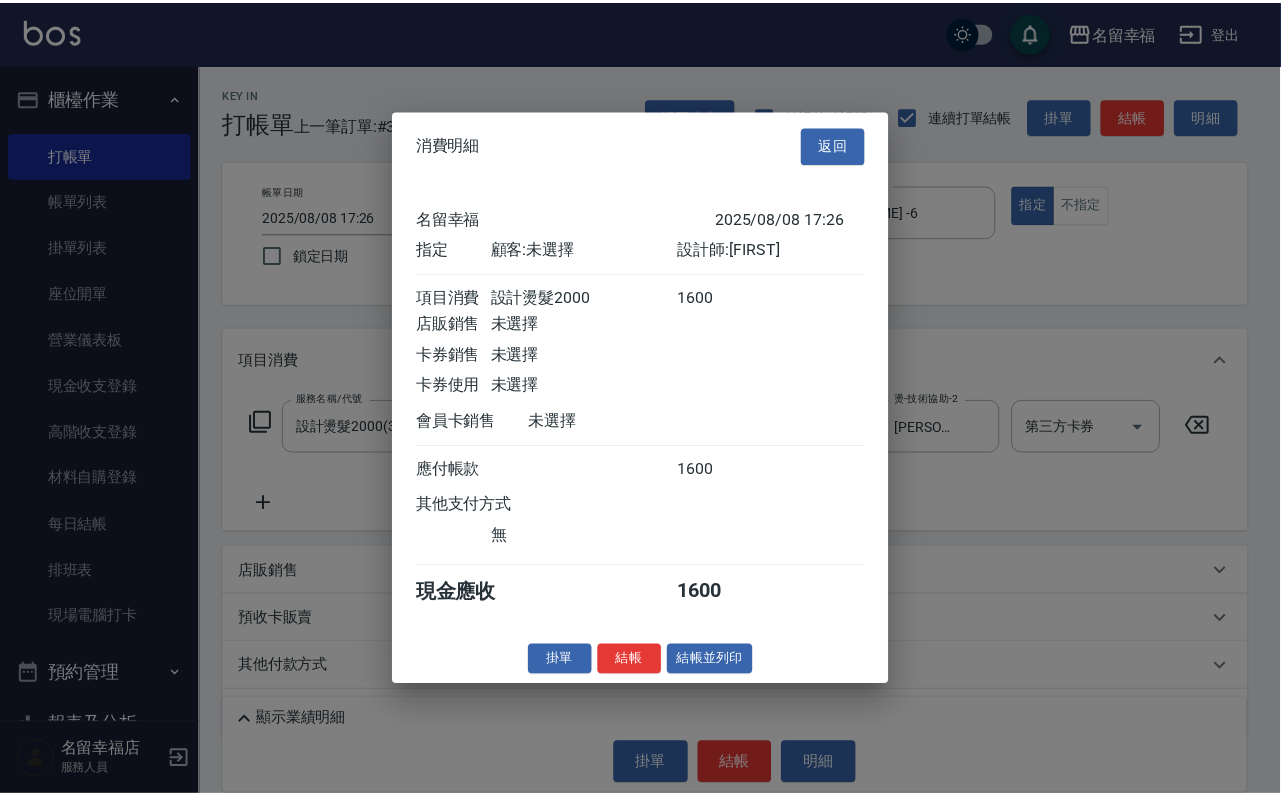 scroll, scrollTop: 247, scrollLeft: 0, axis: vertical 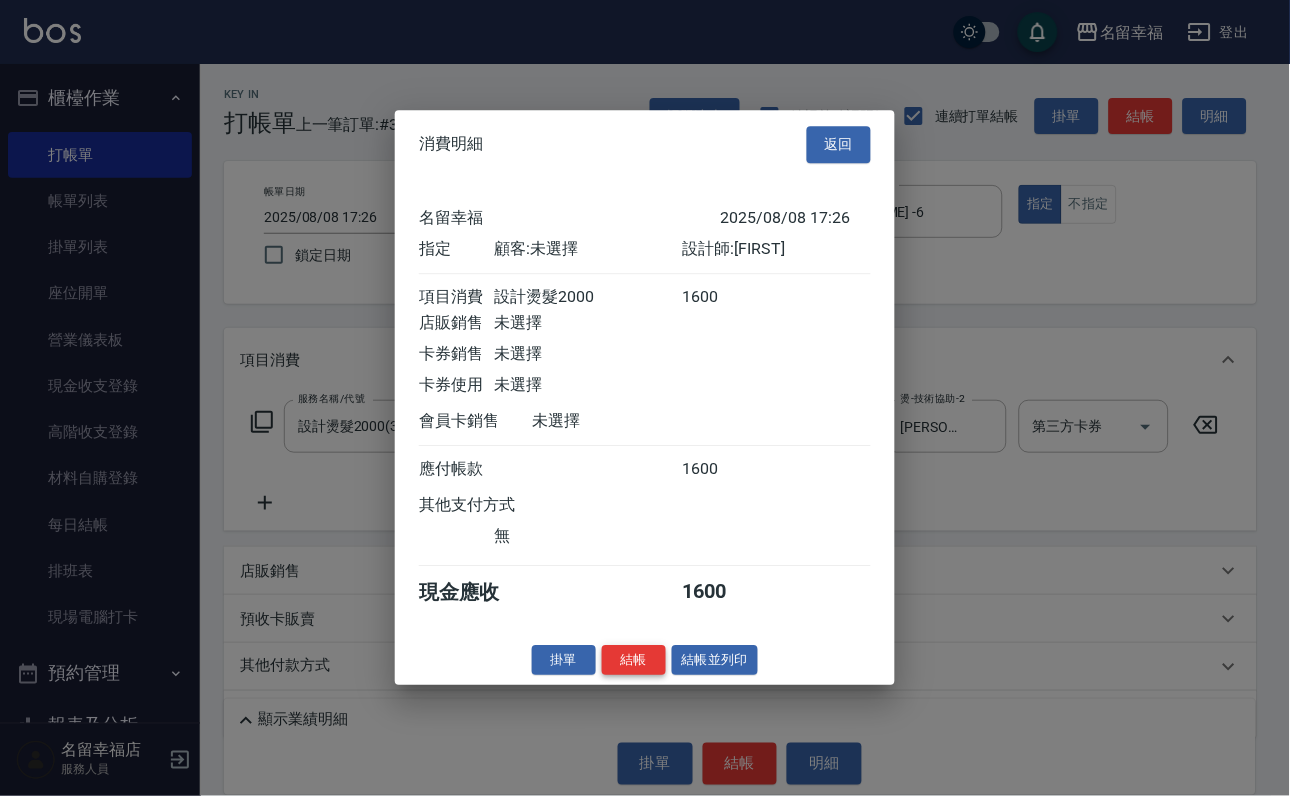 click on "結帳" at bounding box center (634, 660) 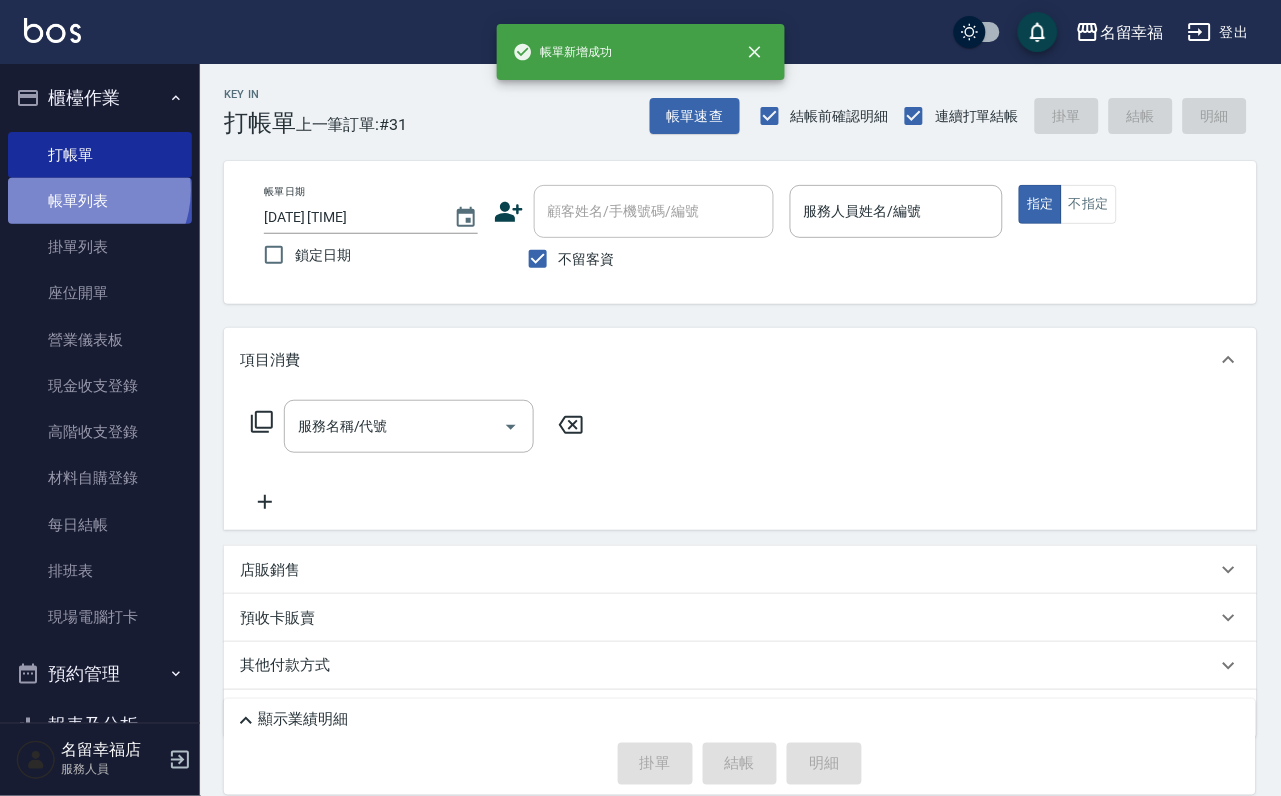 click on "帳單列表" at bounding box center [100, 201] 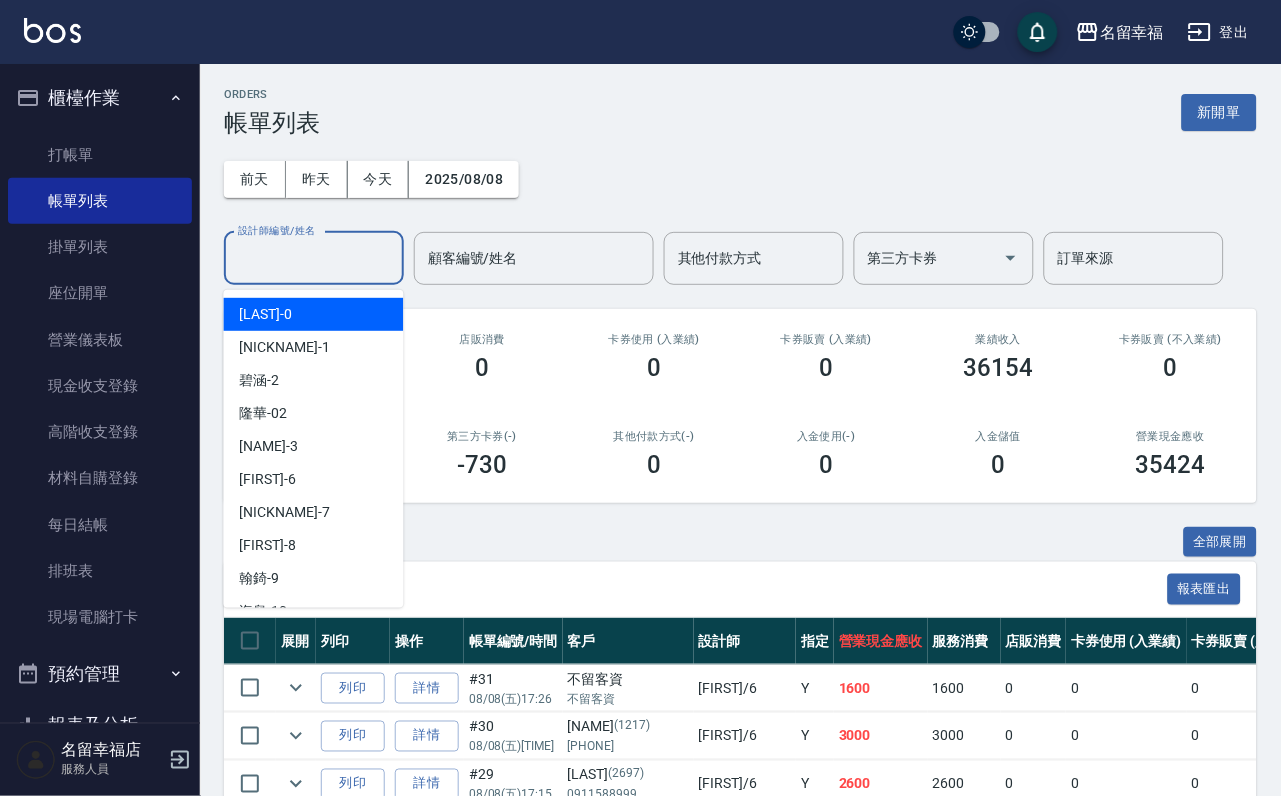 click on "設計師編號/姓名" at bounding box center [314, 258] 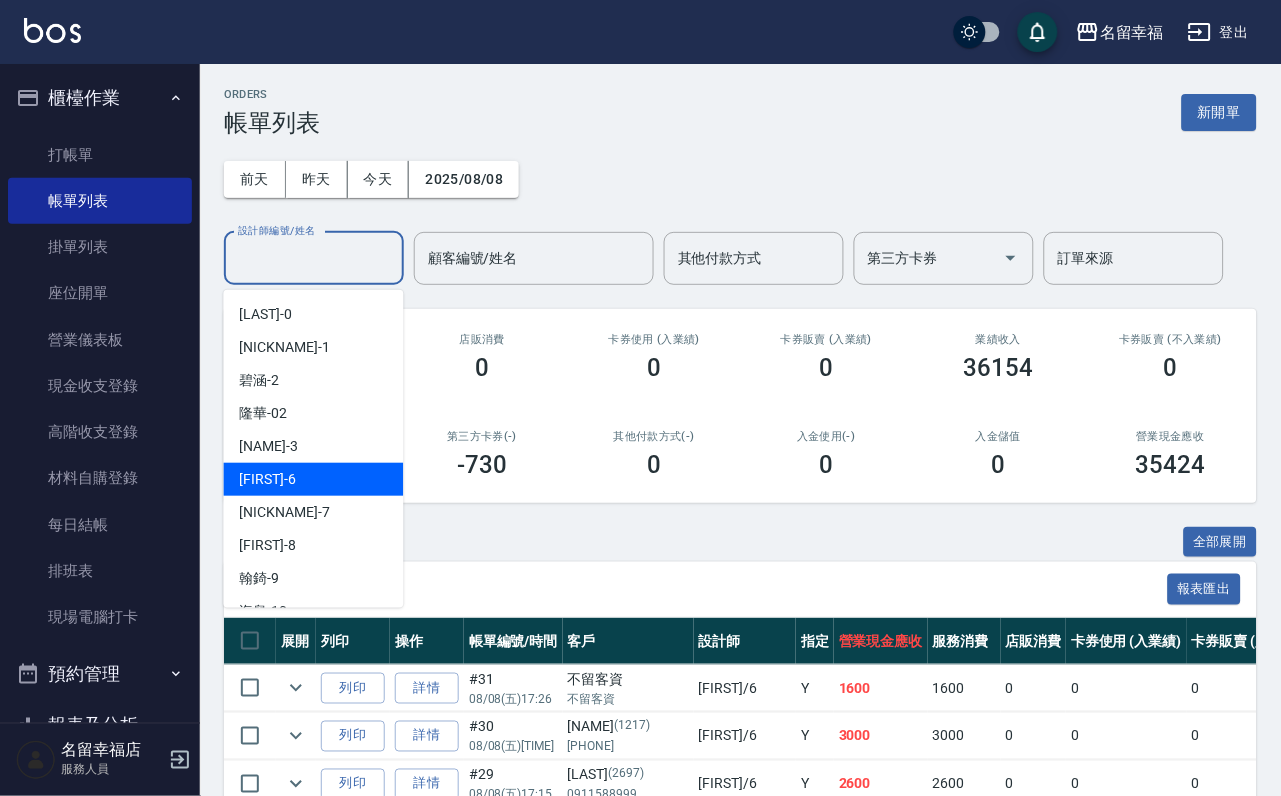 click on "[PERSON_NAME] -6" at bounding box center (314, 479) 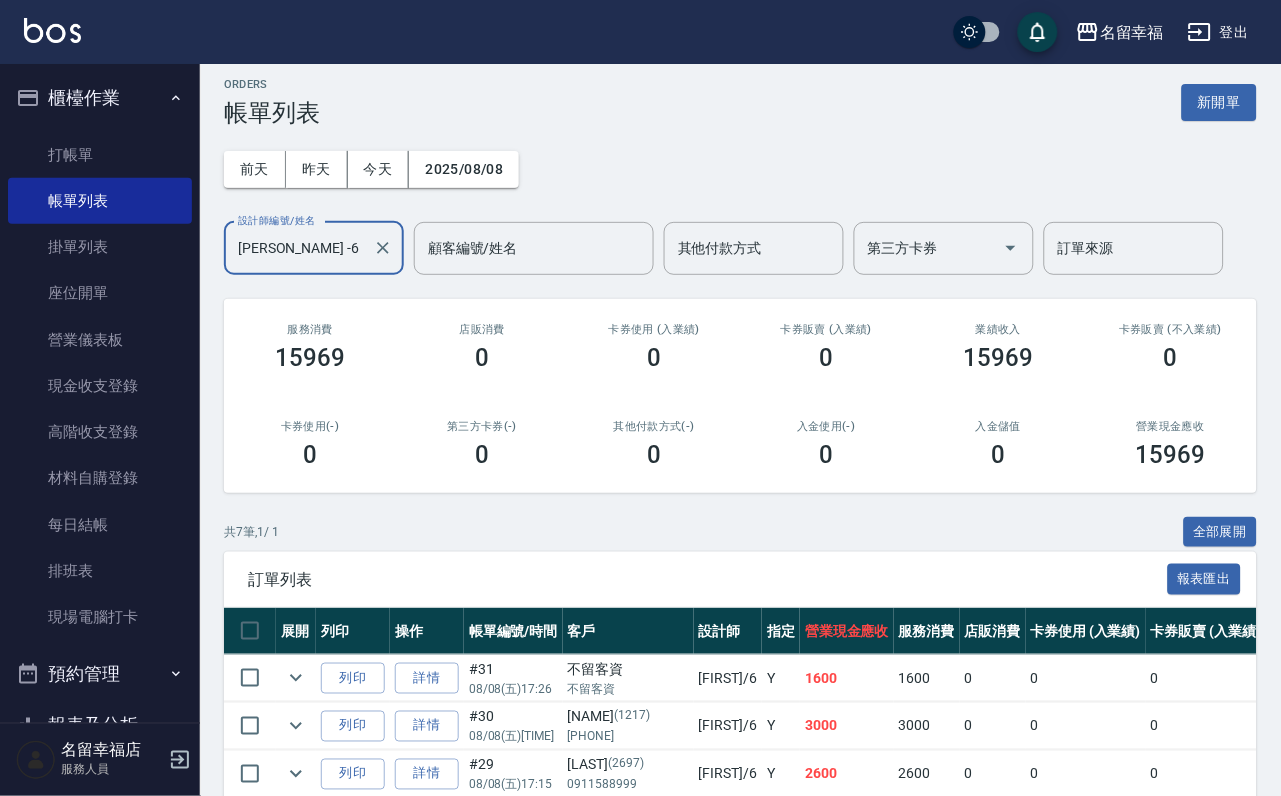 scroll, scrollTop: 0, scrollLeft: 0, axis: both 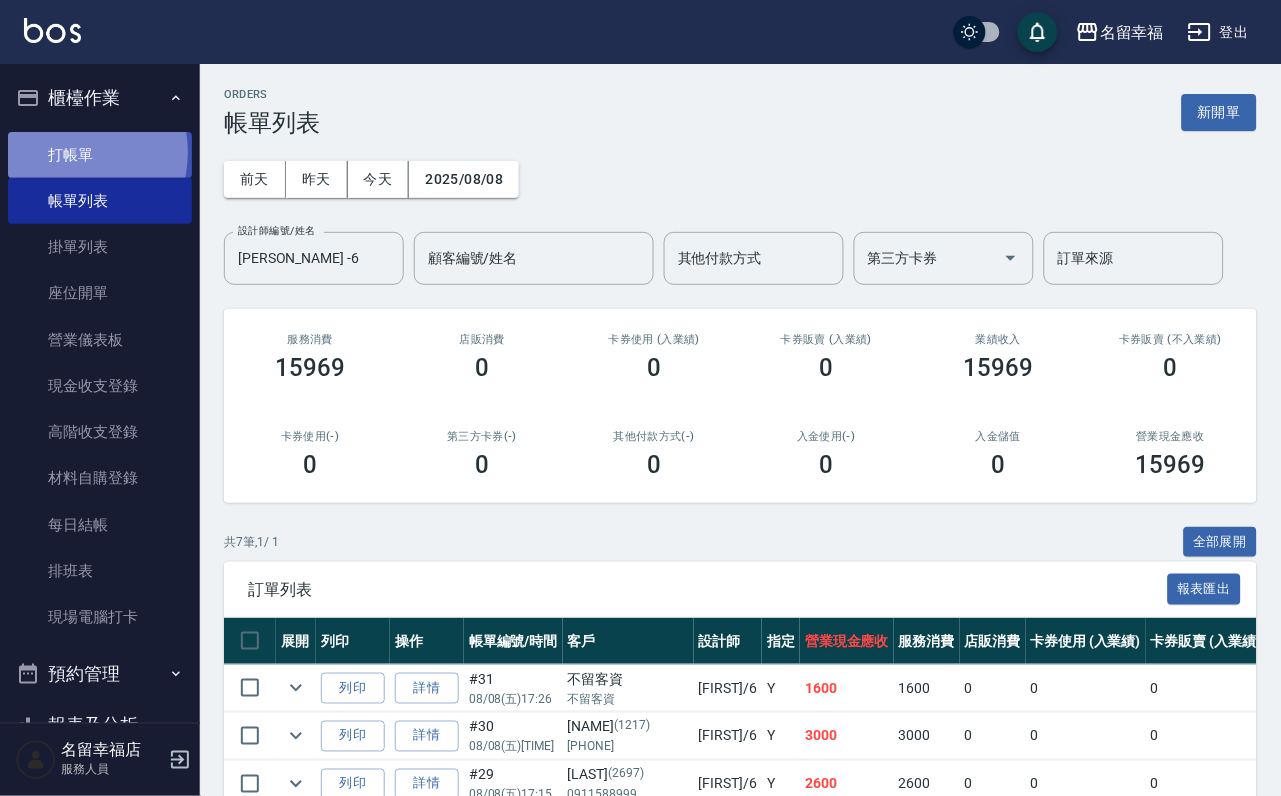 click on "打帳單" at bounding box center [100, 155] 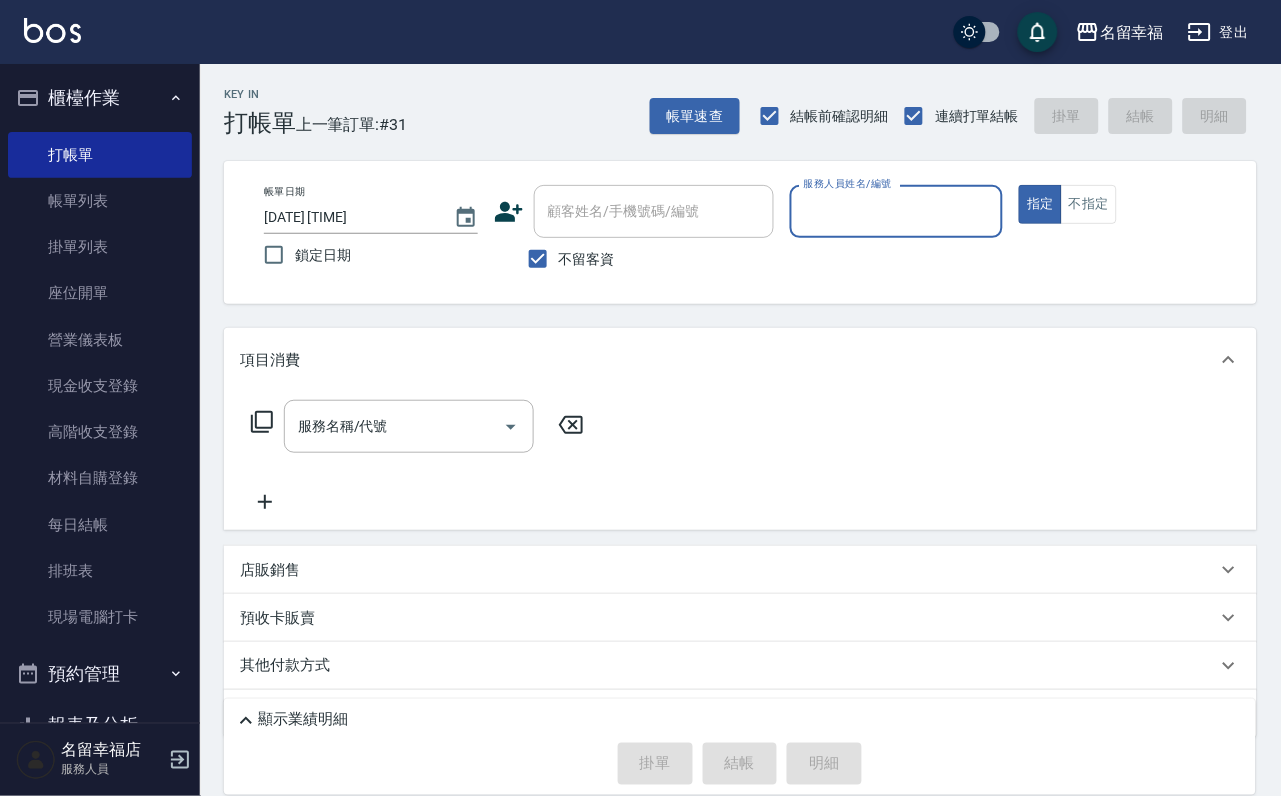 click on "服務人員姓名/編號" at bounding box center [897, 211] 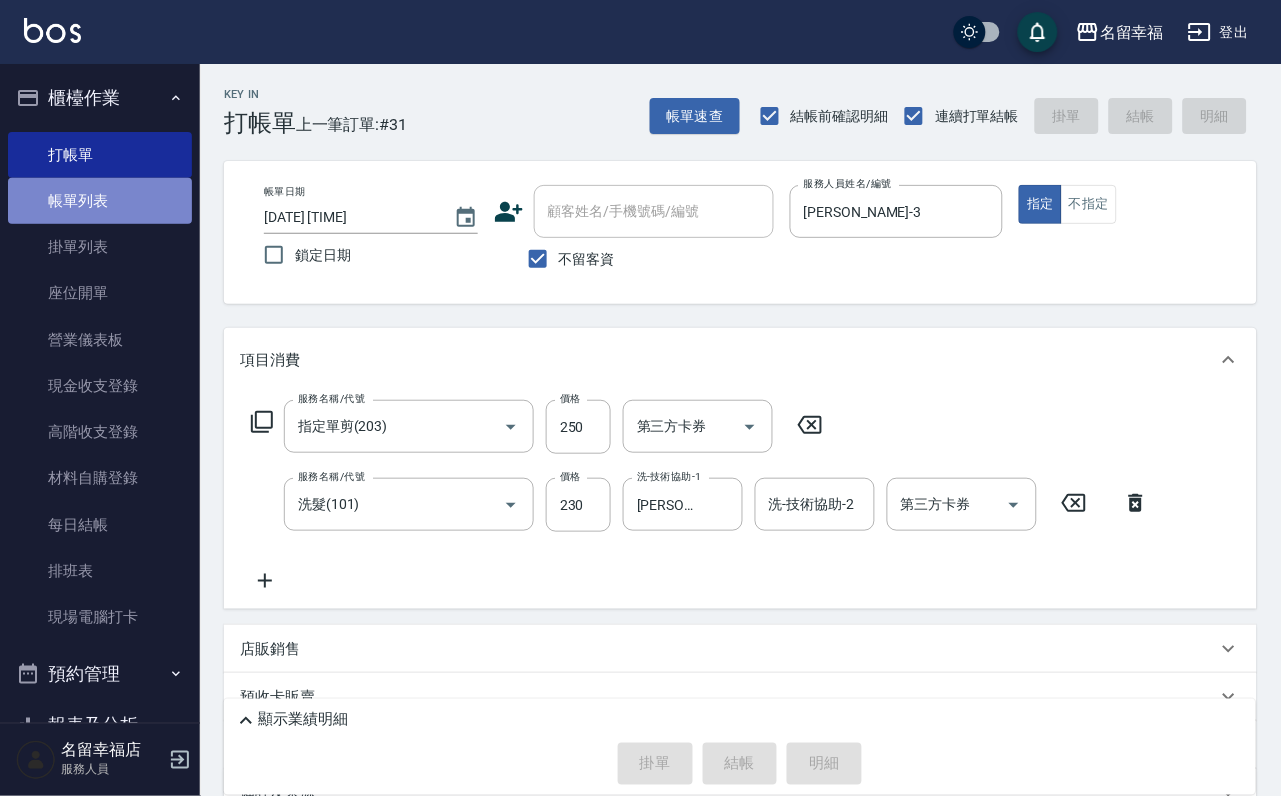 click on "帳單列表" at bounding box center (100, 201) 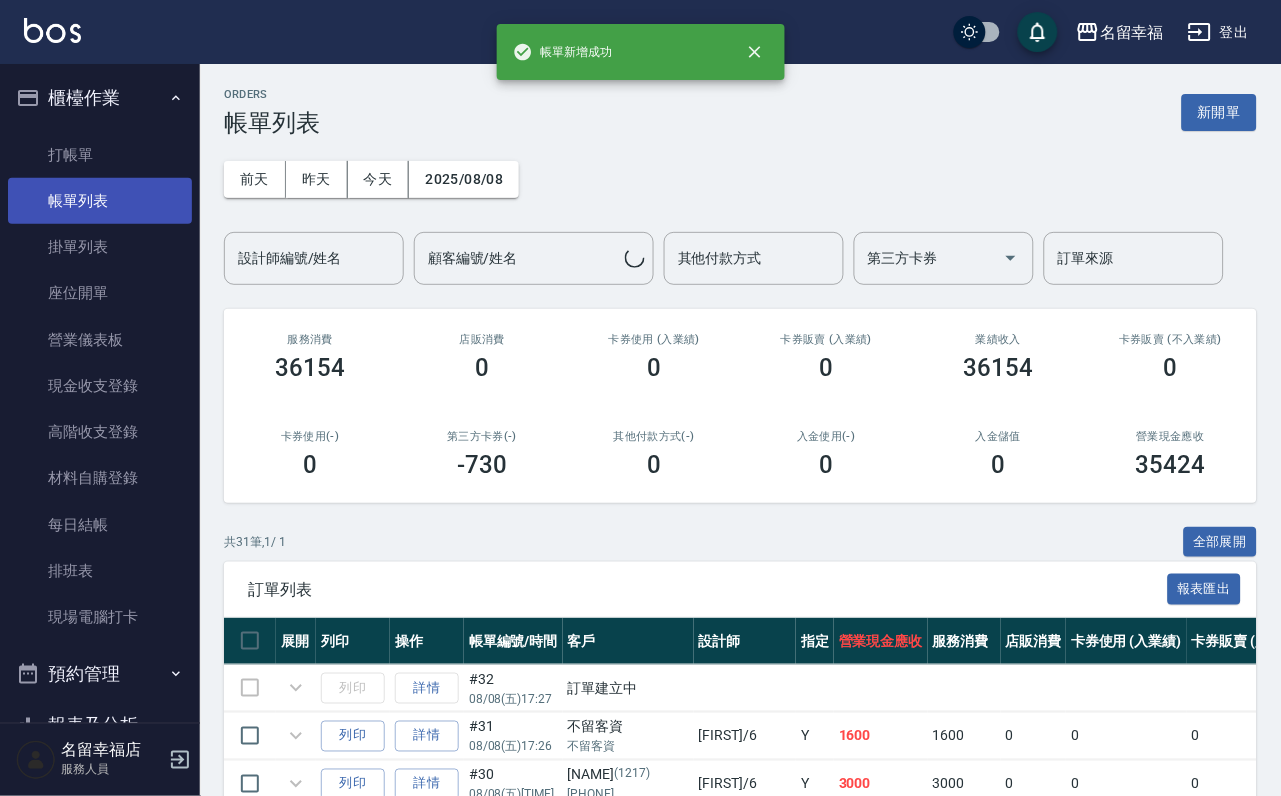 click on "帳單列表" at bounding box center (100, 201) 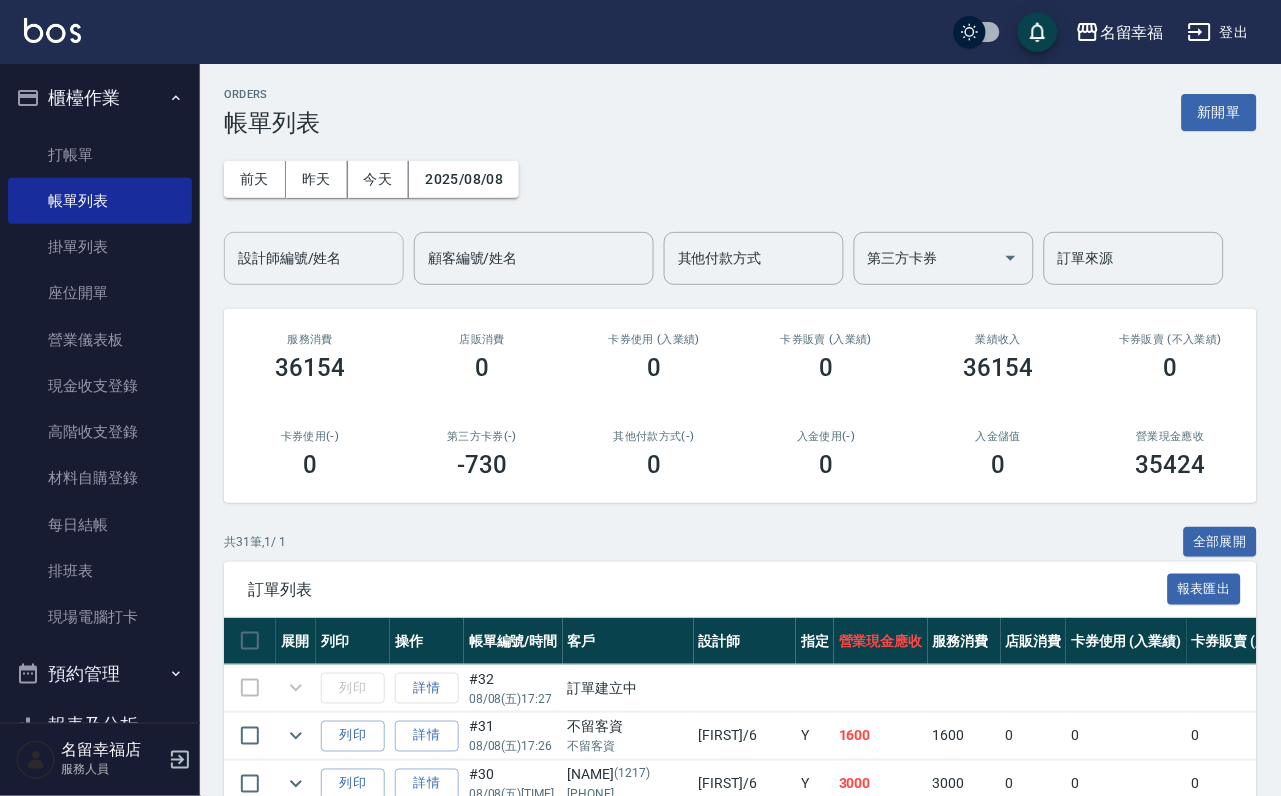 click on "設計師編號/姓名" at bounding box center [314, 258] 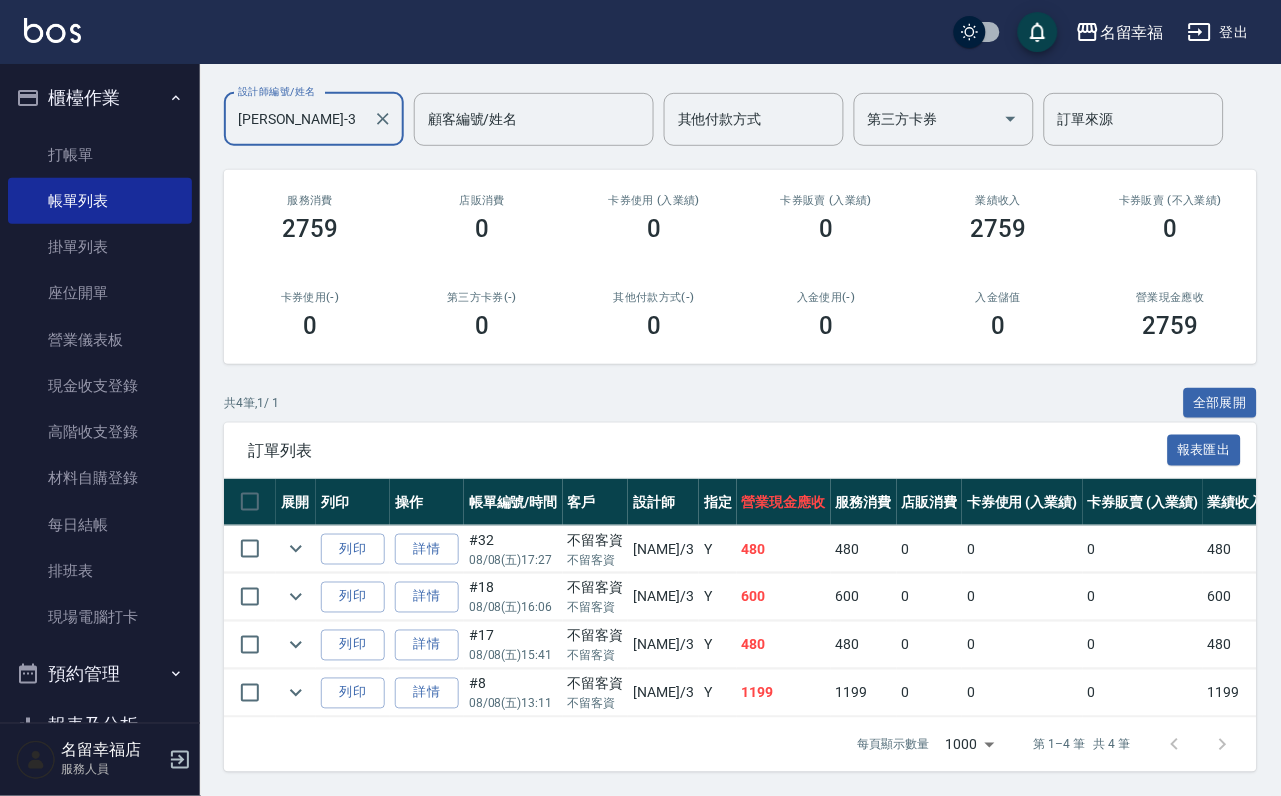 scroll, scrollTop: 295, scrollLeft: 0, axis: vertical 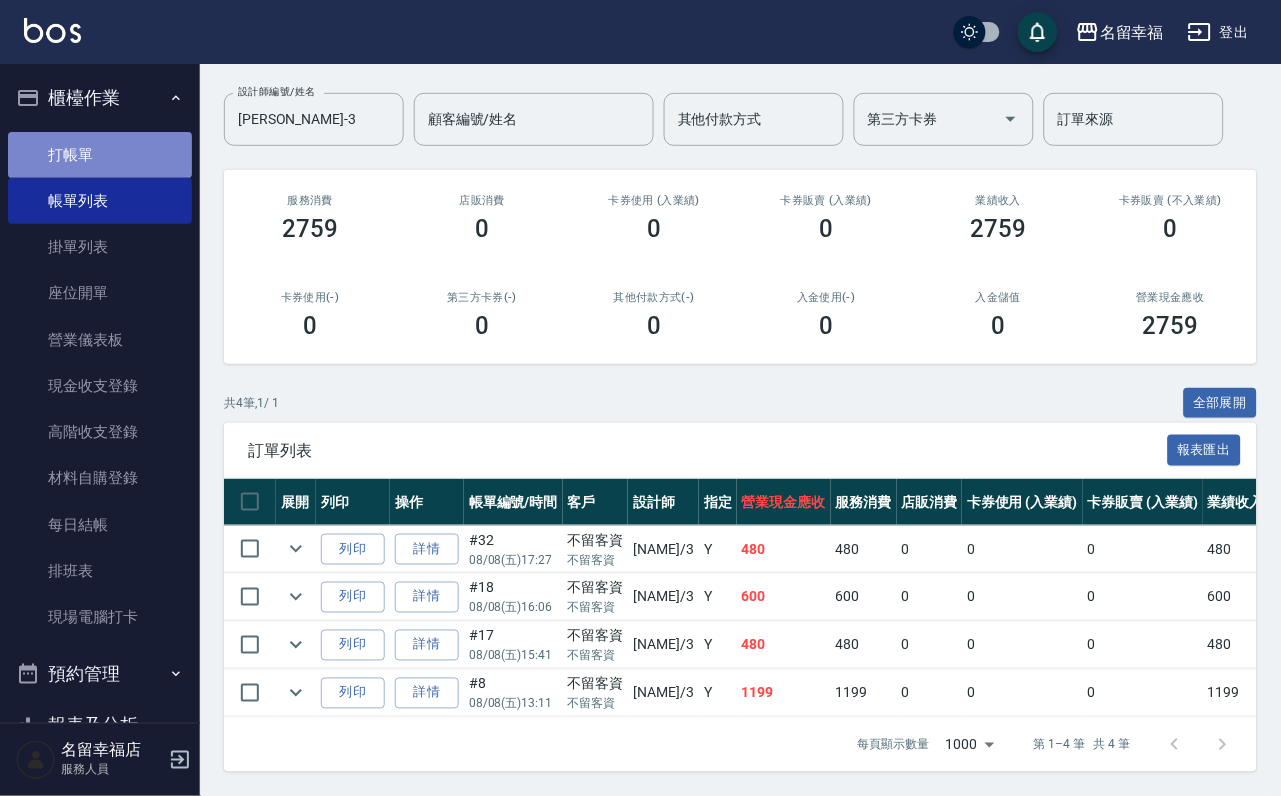 click on "打帳單" at bounding box center (100, 155) 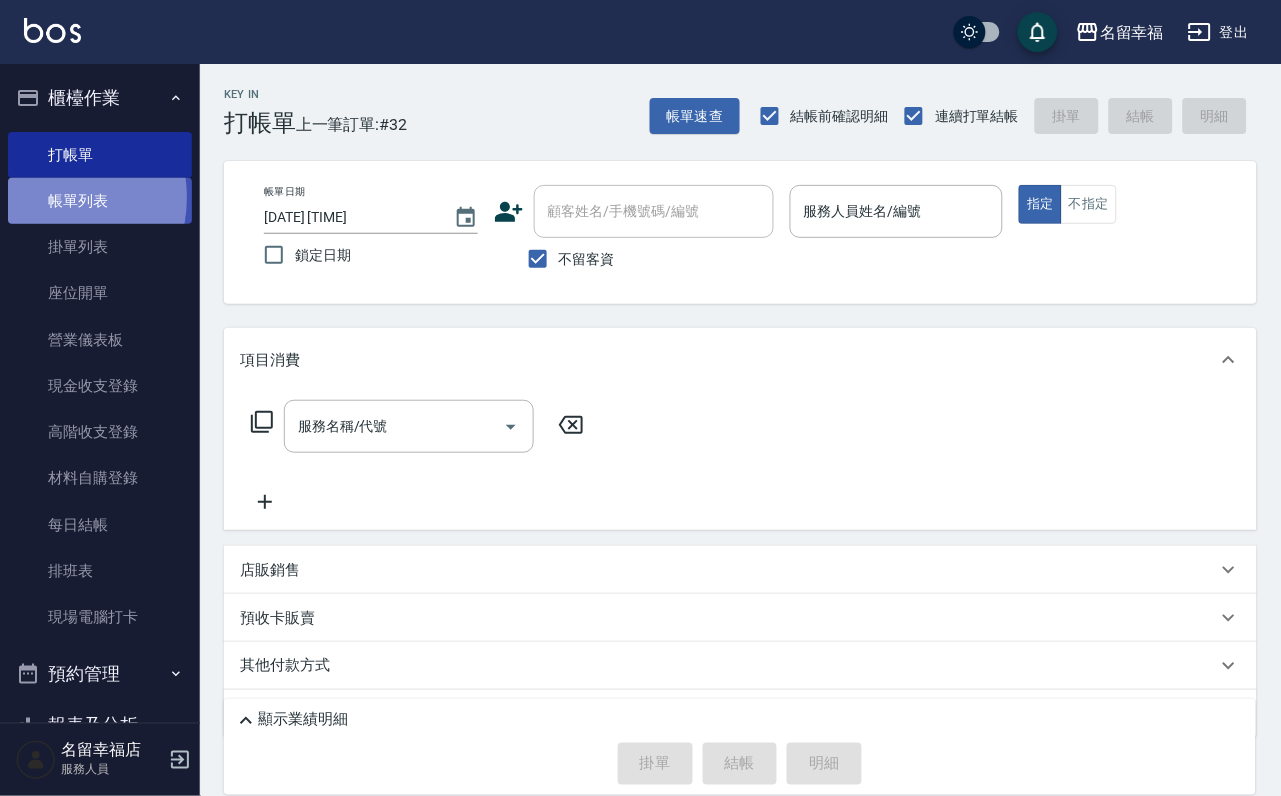 click on "帳單列表" at bounding box center [100, 201] 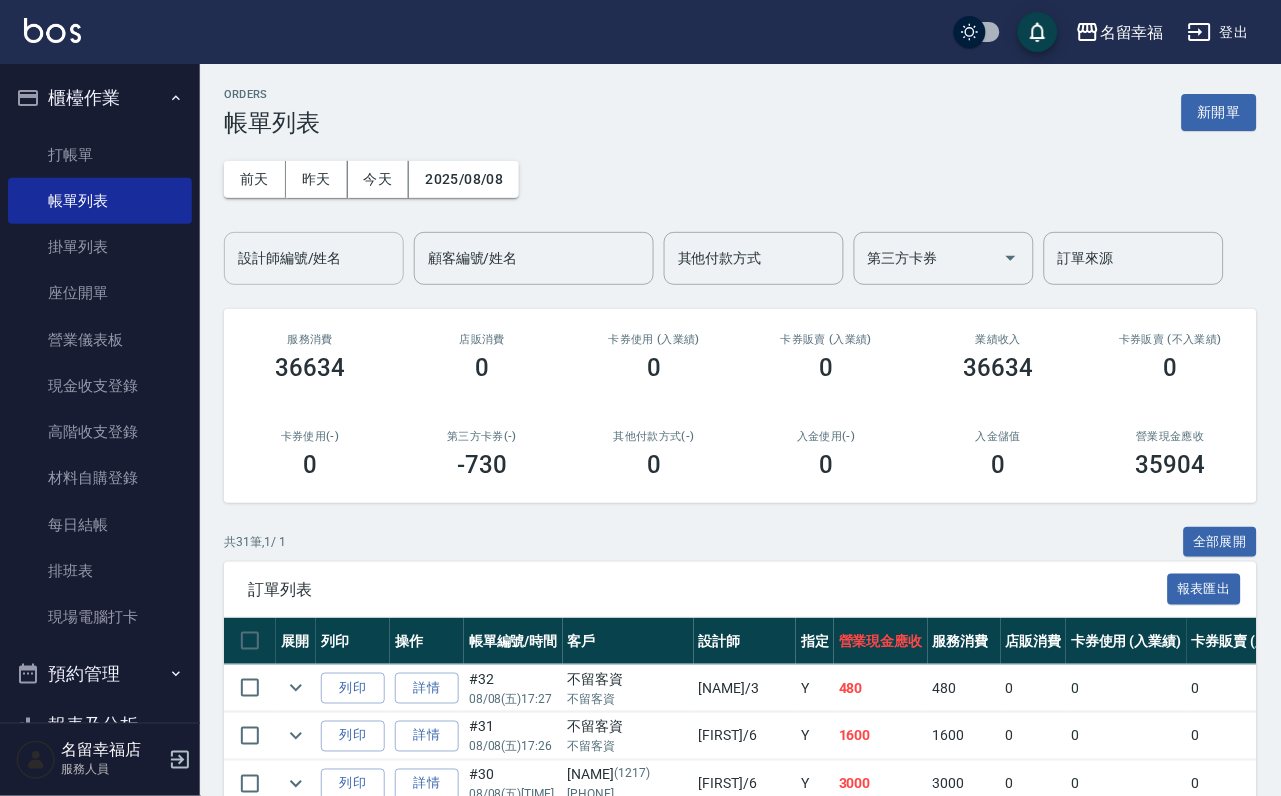 click on "設計師編號/姓名" at bounding box center (314, 258) 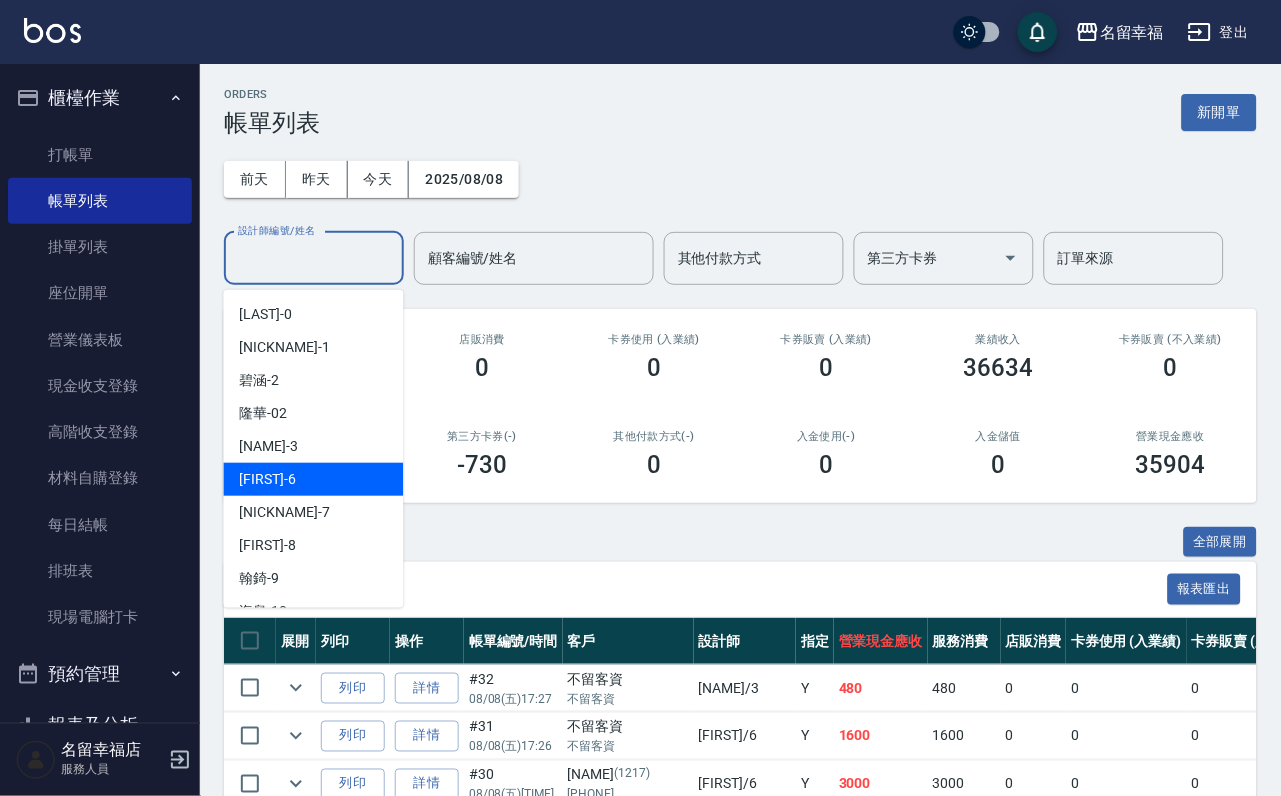click on "[PERSON_NAME] -6" at bounding box center [314, 479] 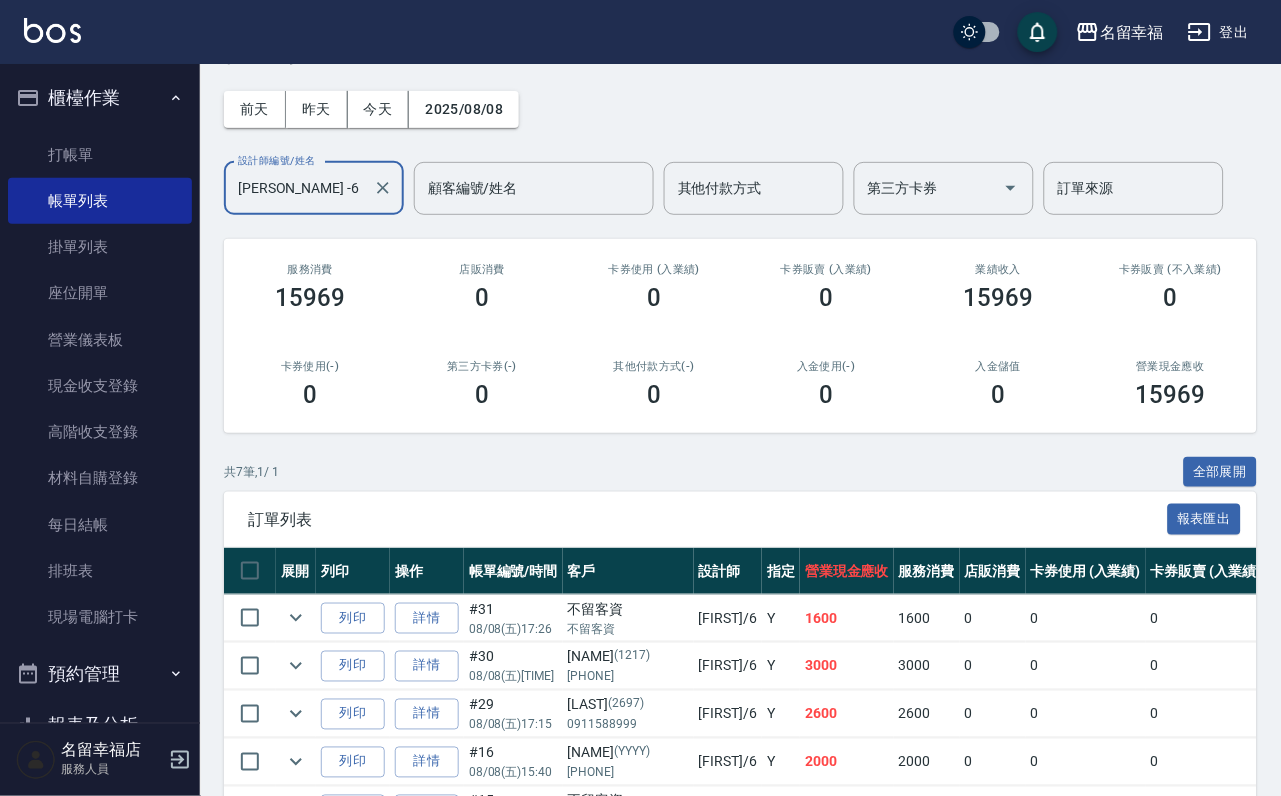scroll, scrollTop: 34, scrollLeft: 0, axis: vertical 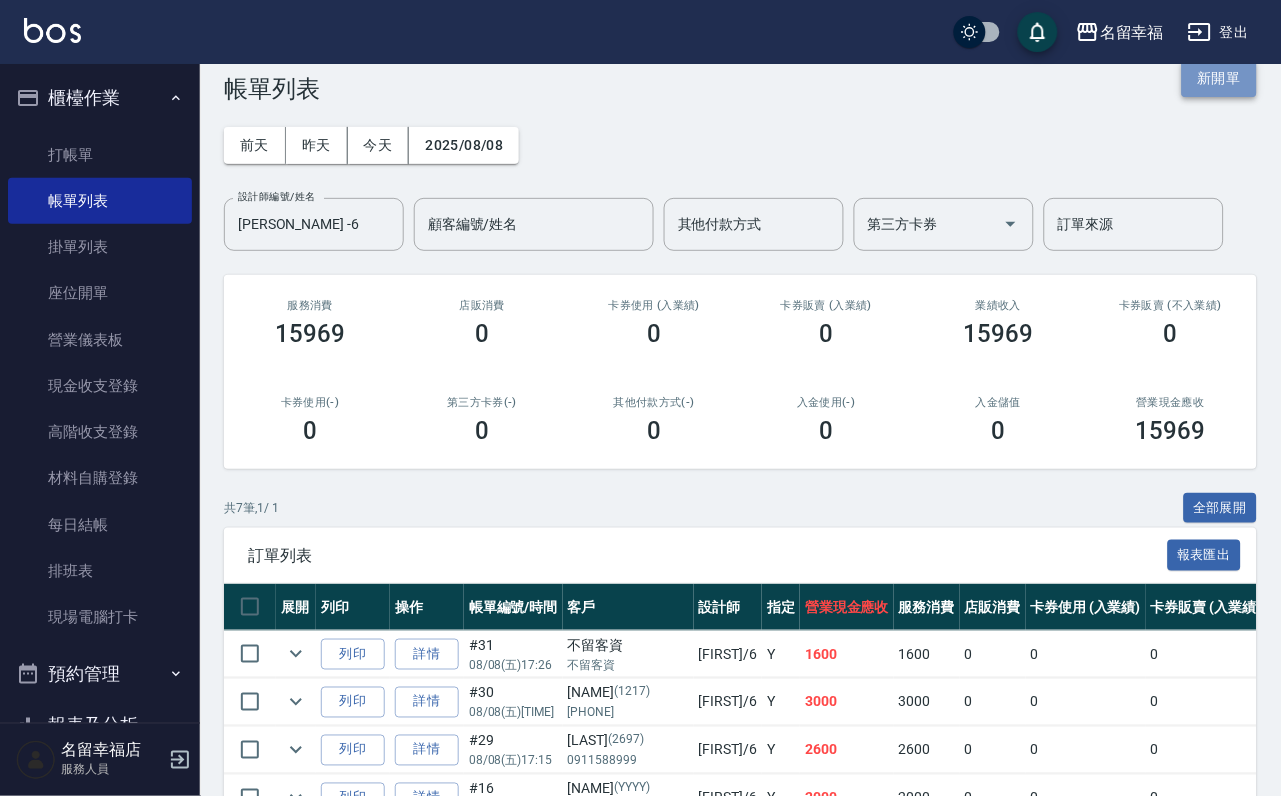 click on "新開單" at bounding box center (1219, 78) 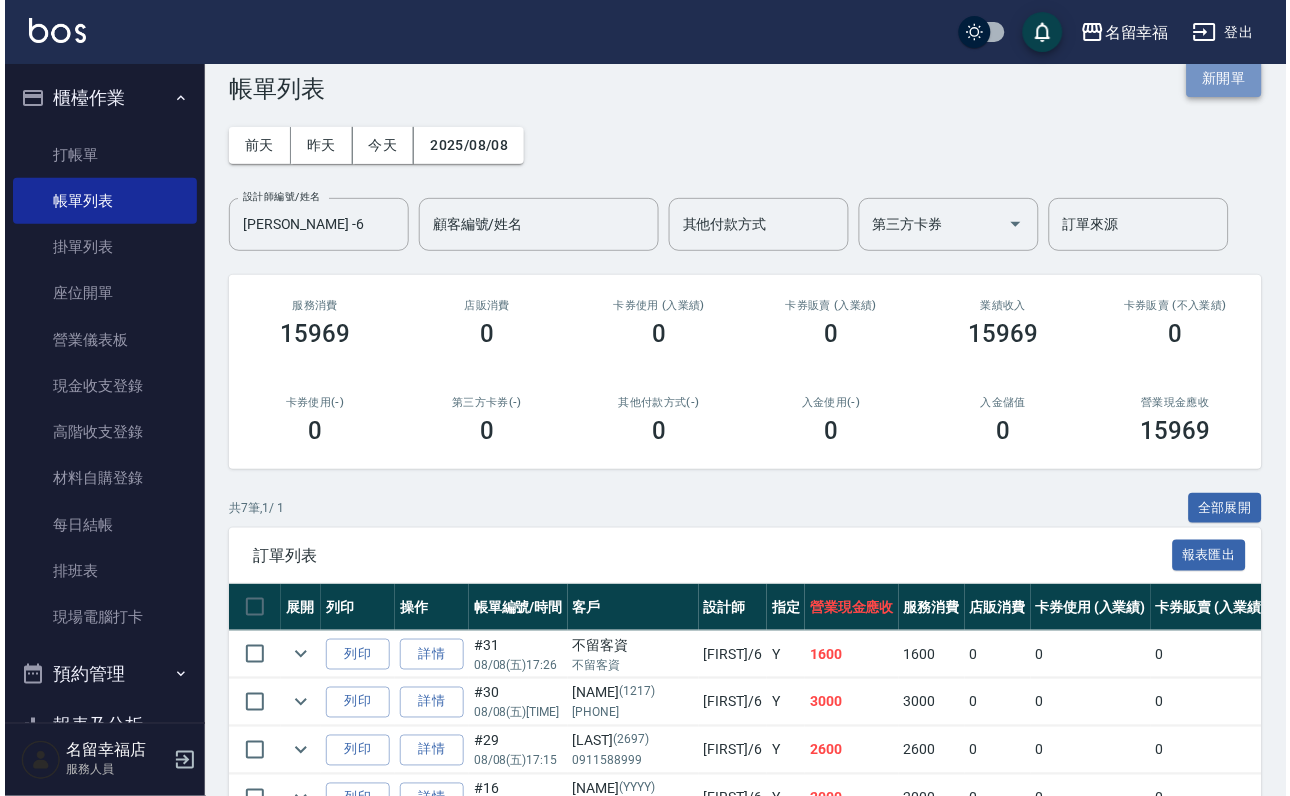 scroll, scrollTop: 0, scrollLeft: 0, axis: both 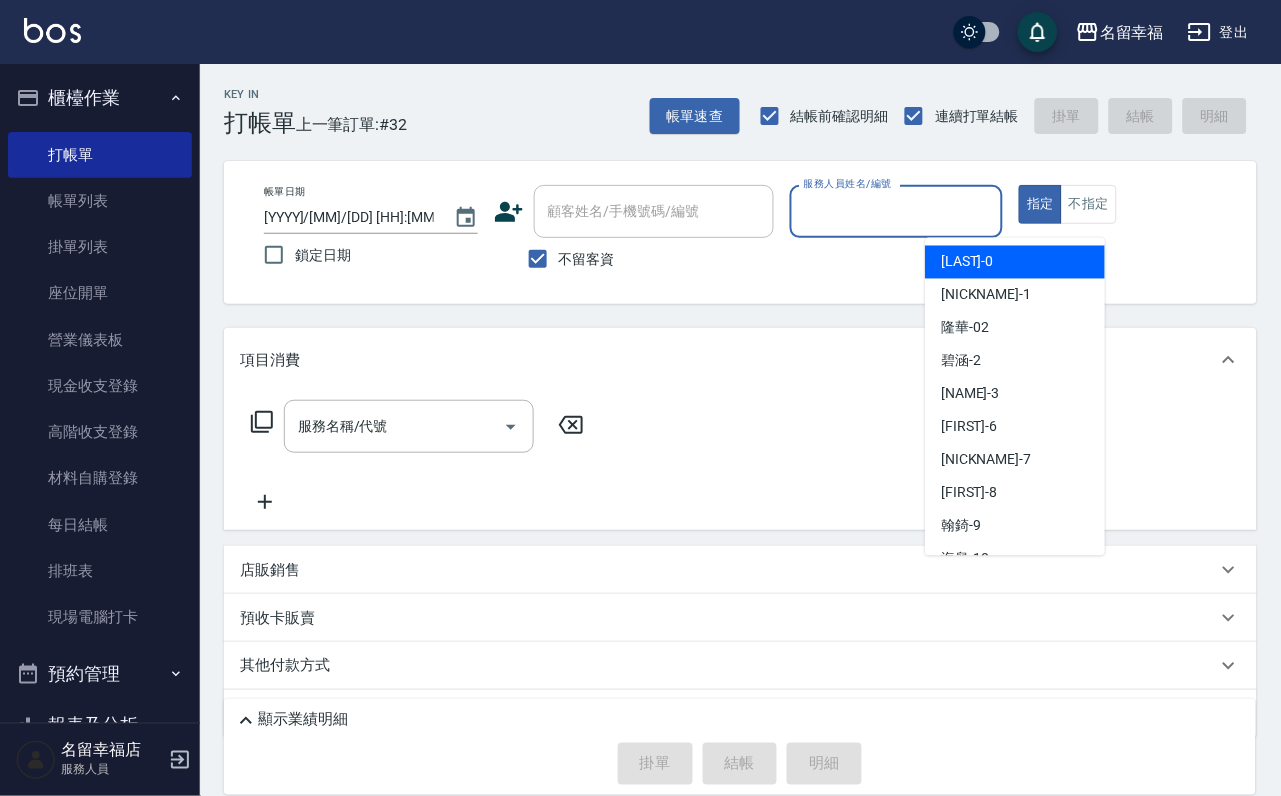 click on "服務人員姓名/編號" at bounding box center [897, 211] 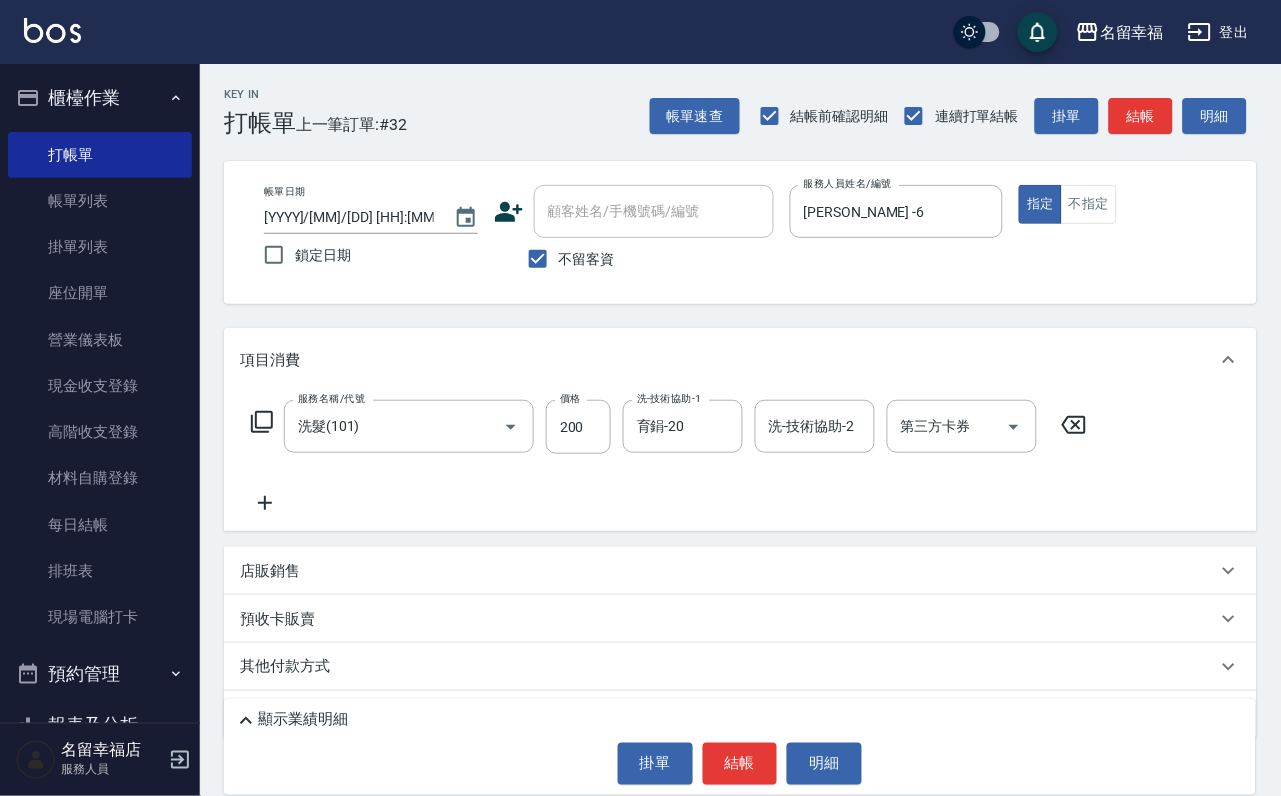 click on "服務名稱/代號 洗髮([NUMBER]) 服務名稱/代號 價格 200 價格 洗-技術協助-1 育鋗-[NUMBER] 洗-技術協助-1 洗-技術協助-2 洗-技術協助-2 第三方卡券 第三方卡券" at bounding box center [669, 427] 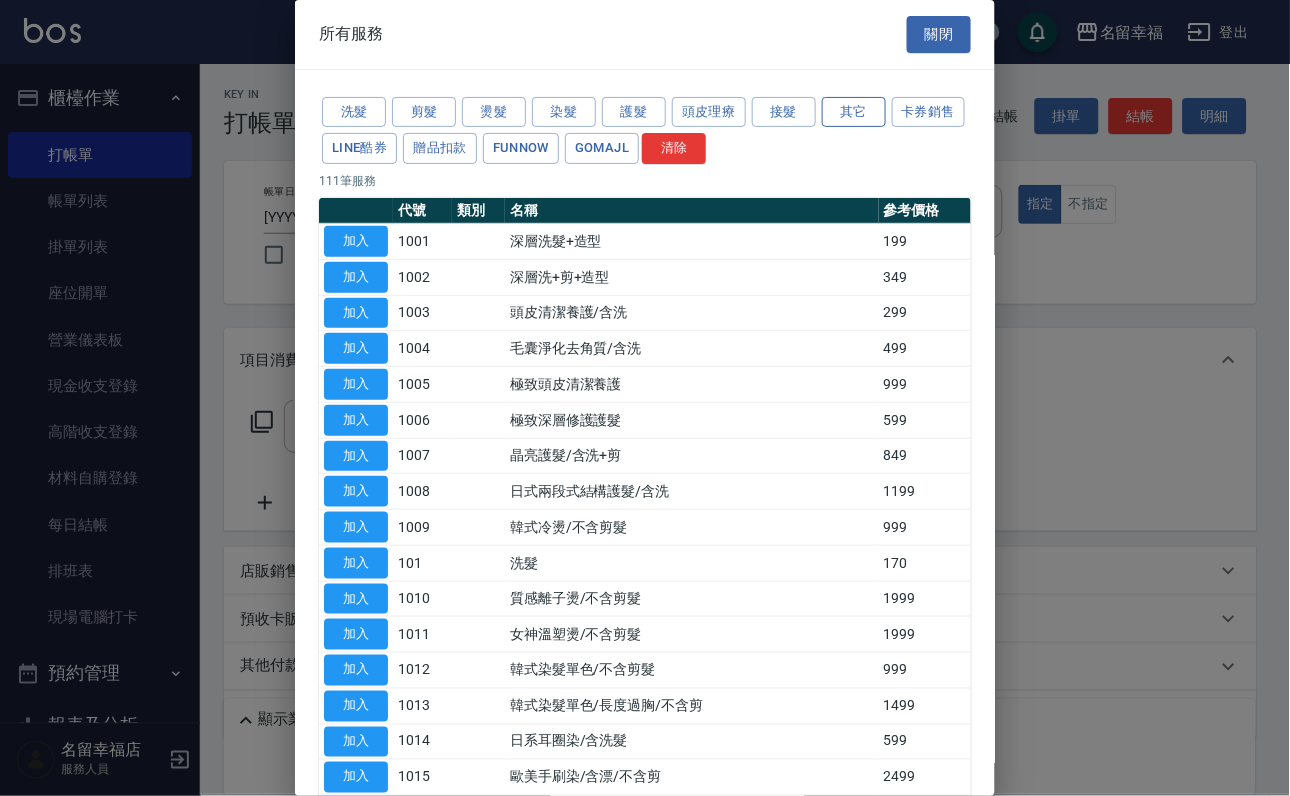 click on "其它" at bounding box center (854, 112) 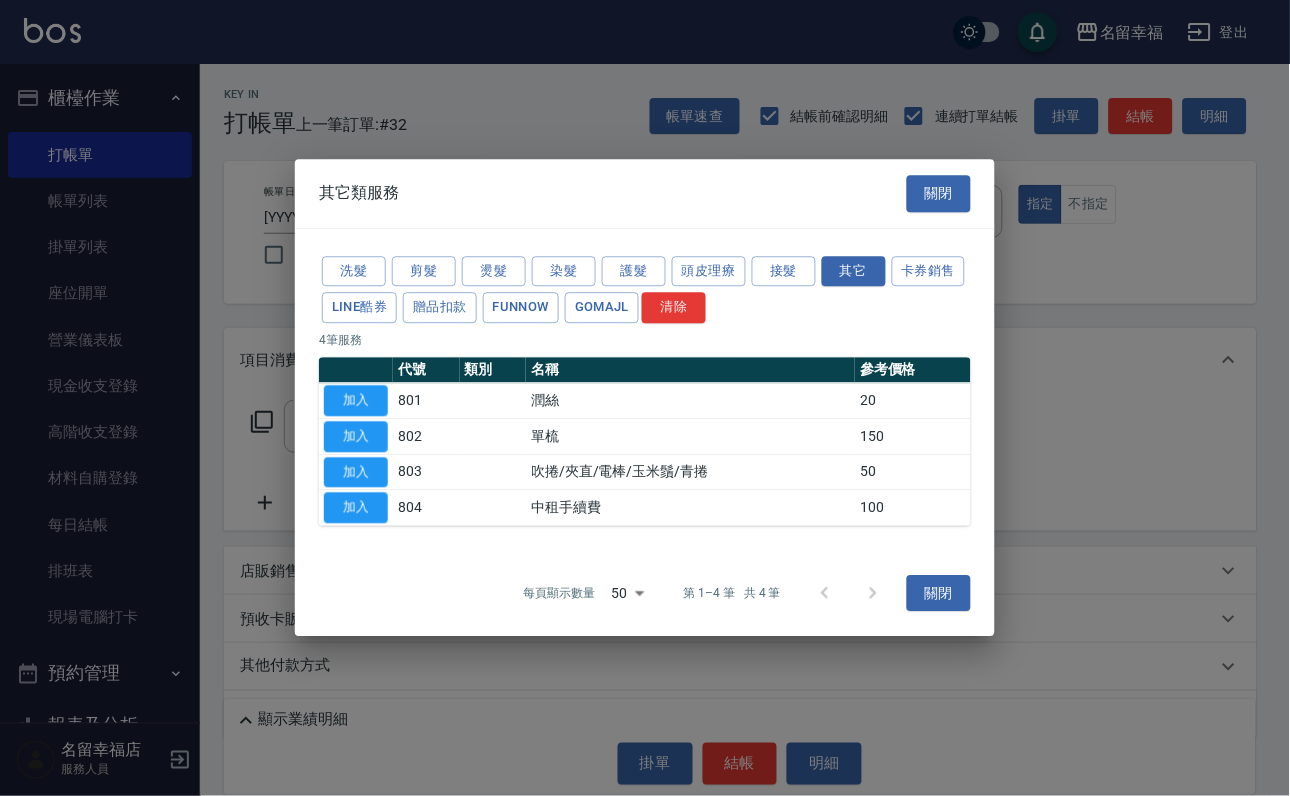 click on "加入" at bounding box center (356, 400) 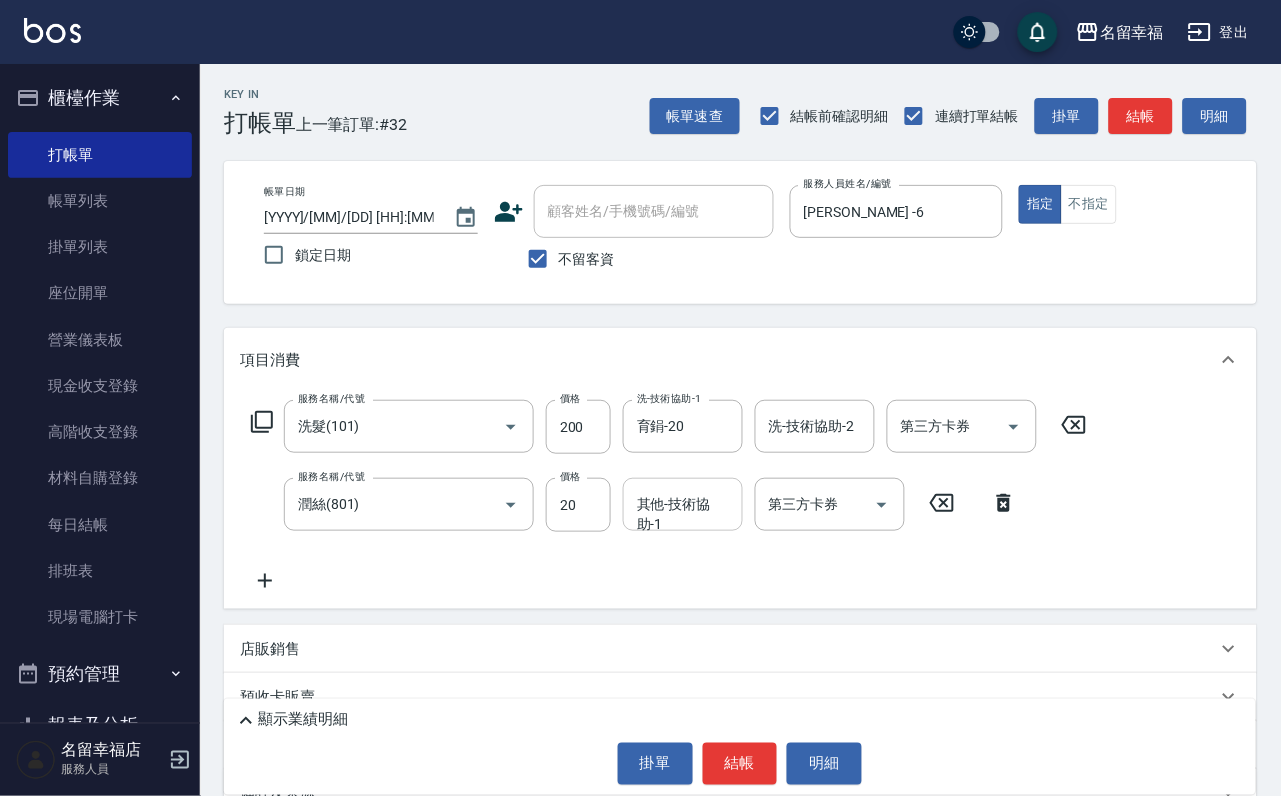 click on "其他-技術協助-1 其他-技術協助-1" at bounding box center (683, 504) 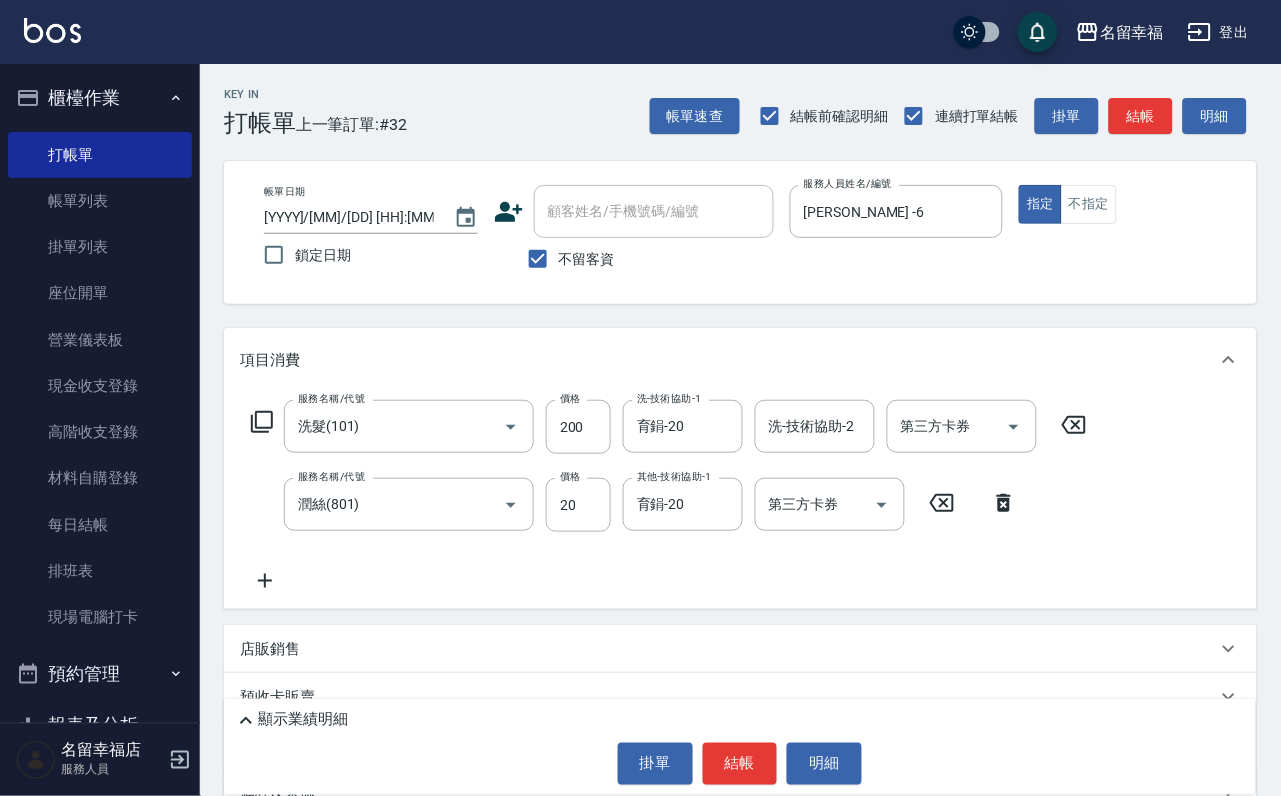 click 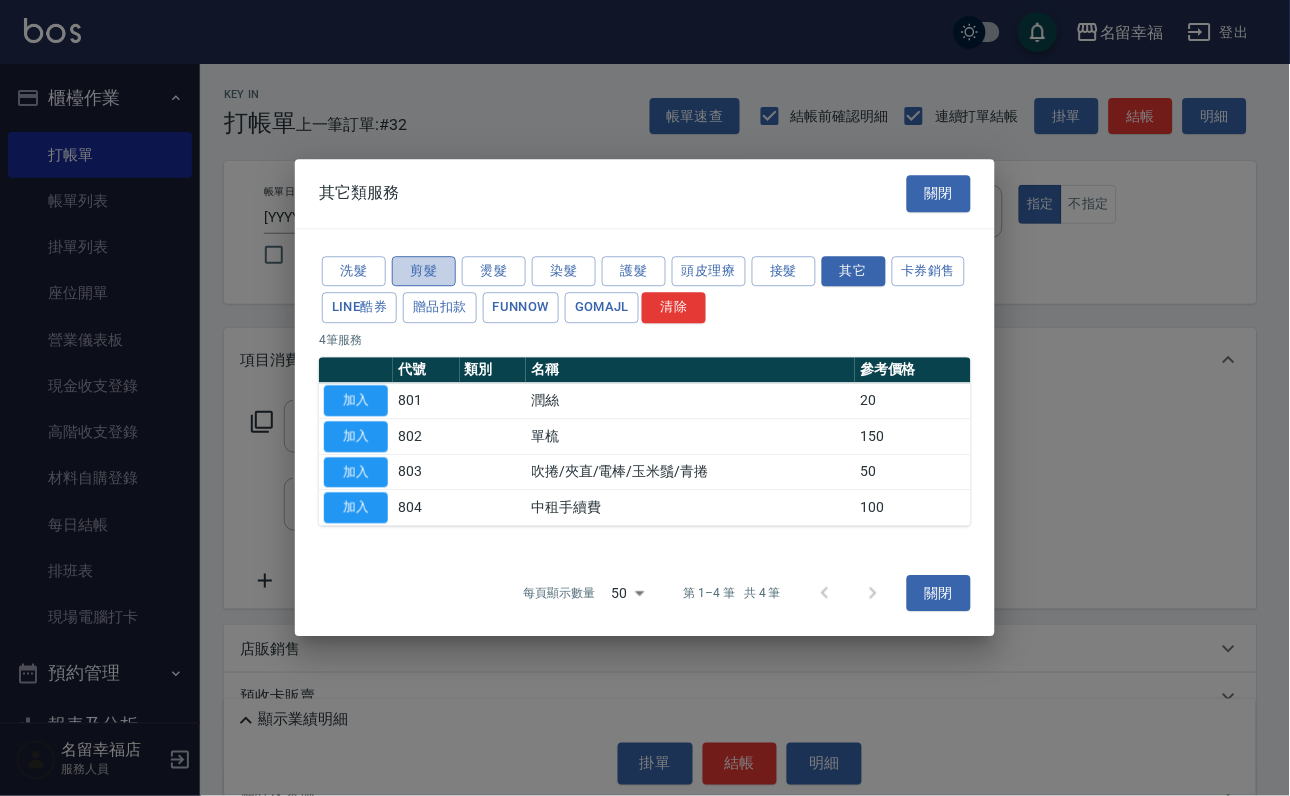 click on "剪髮" at bounding box center [424, 271] 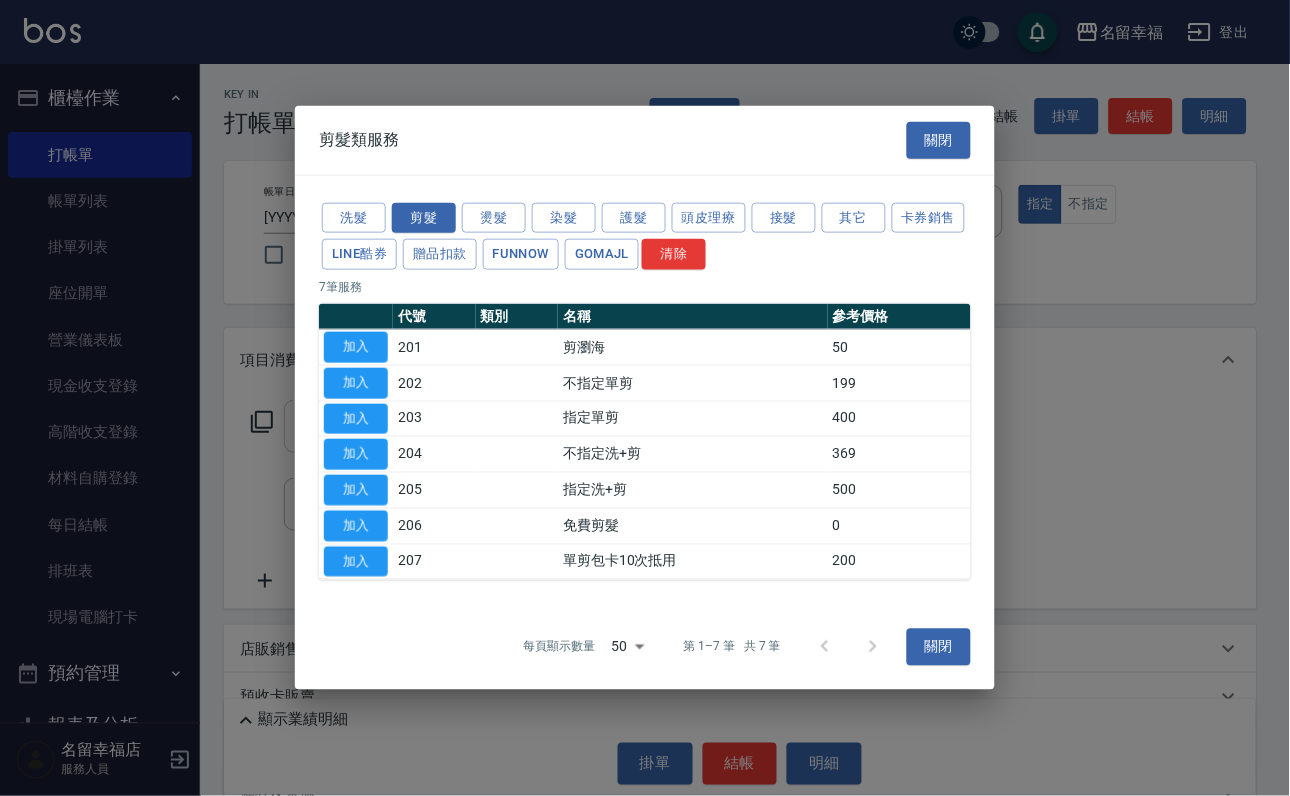 click on "加入" at bounding box center (356, 418) 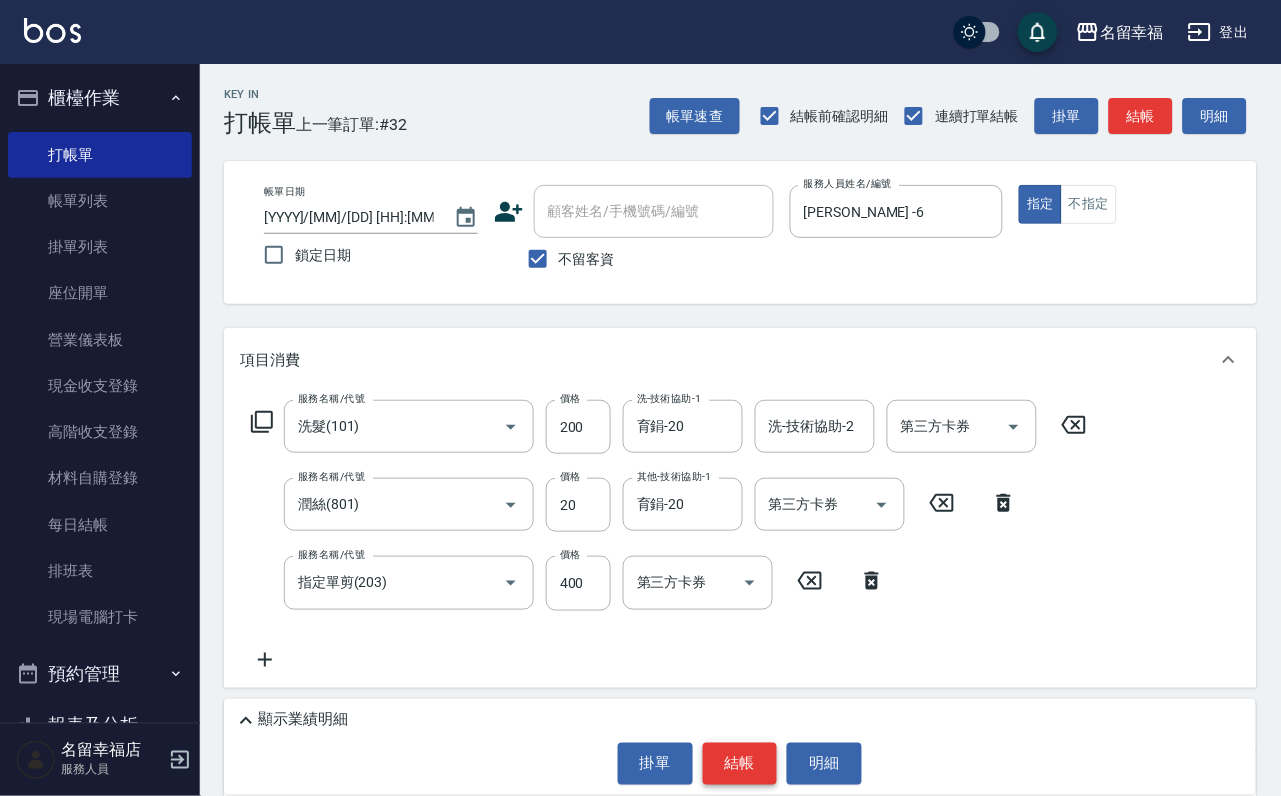 click on "結帳" at bounding box center (740, 764) 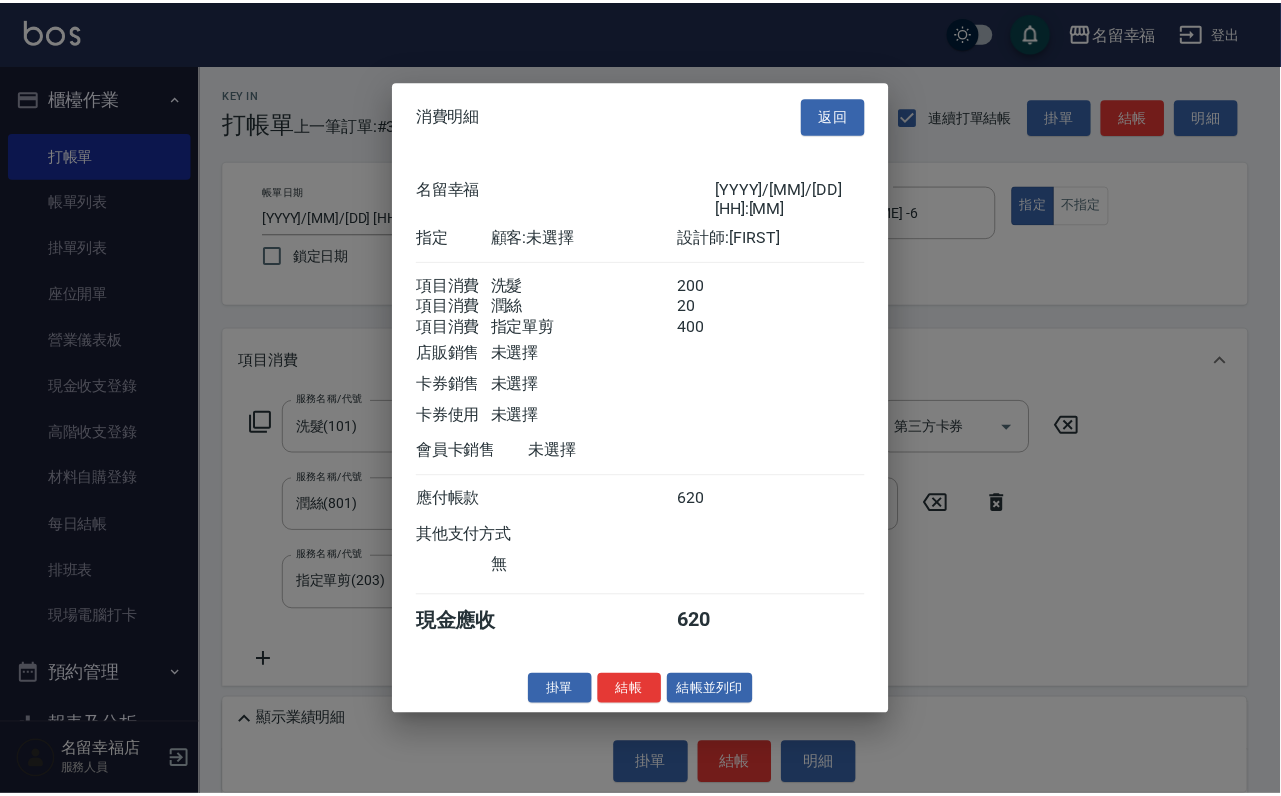 scroll, scrollTop: 396, scrollLeft: 0, axis: vertical 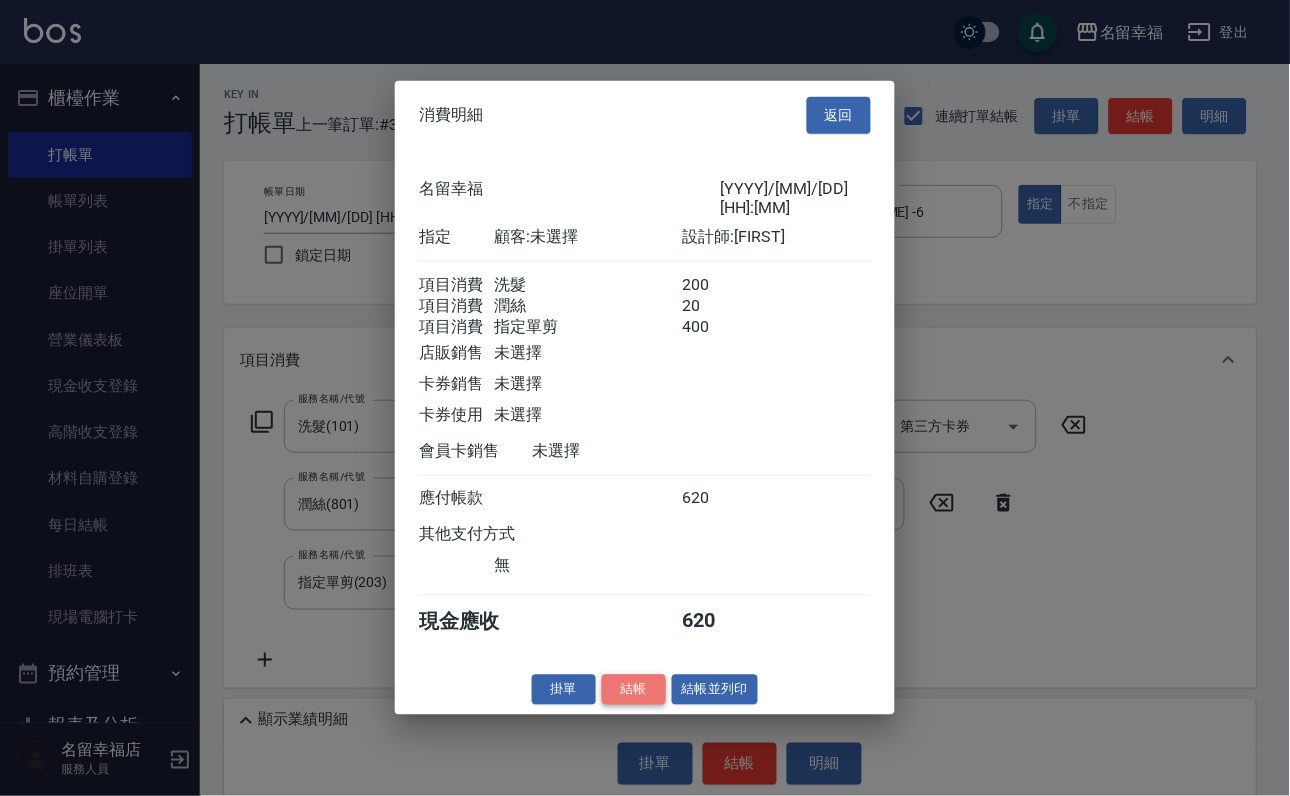 click on "結帳" at bounding box center (634, 689) 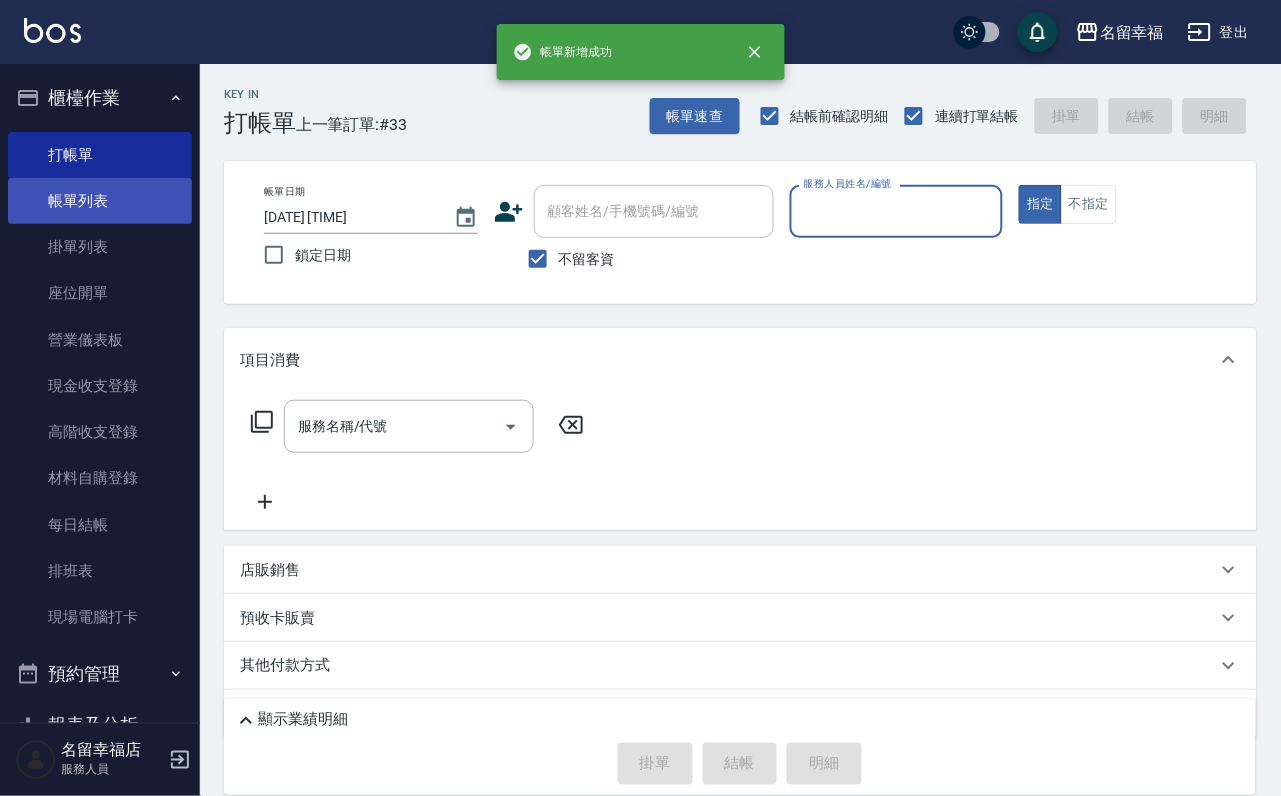 click on "帳單列表" at bounding box center (100, 201) 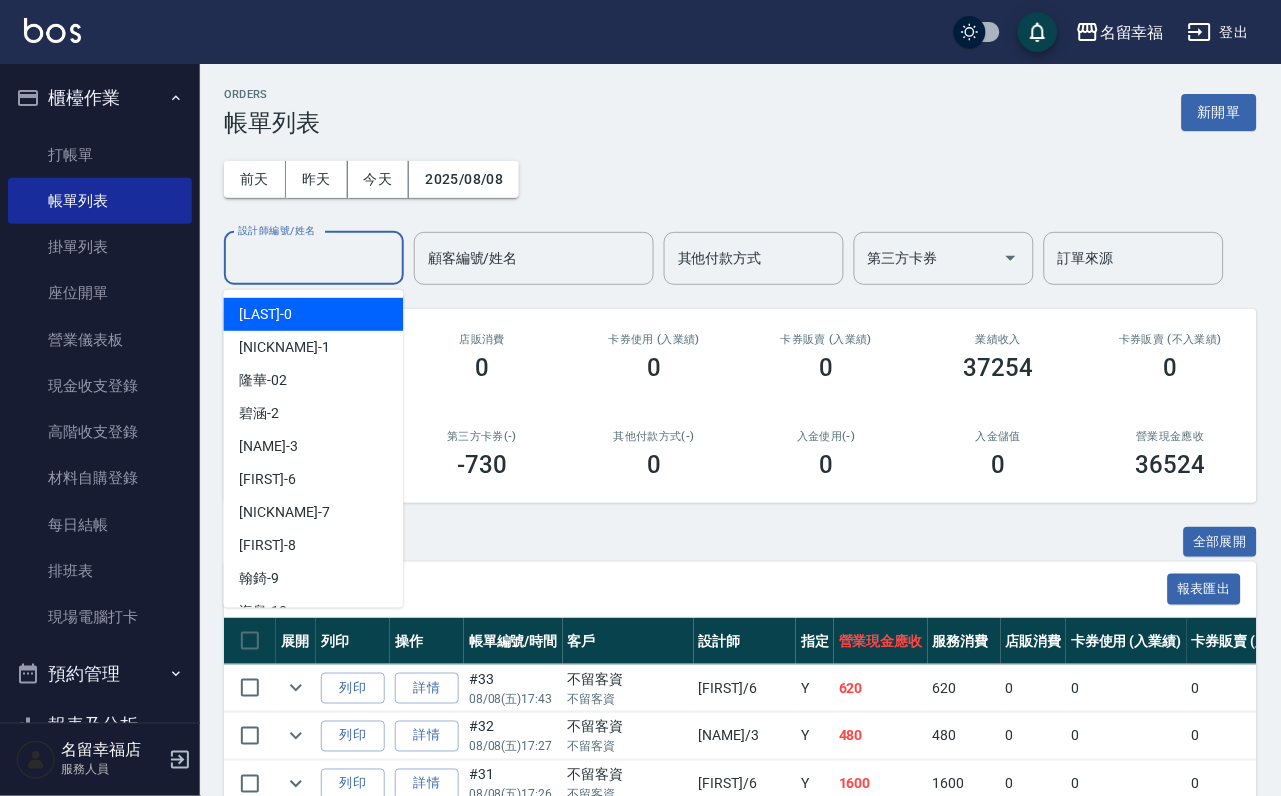 click on "設計師編號/姓名" at bounding box center (314, 258) 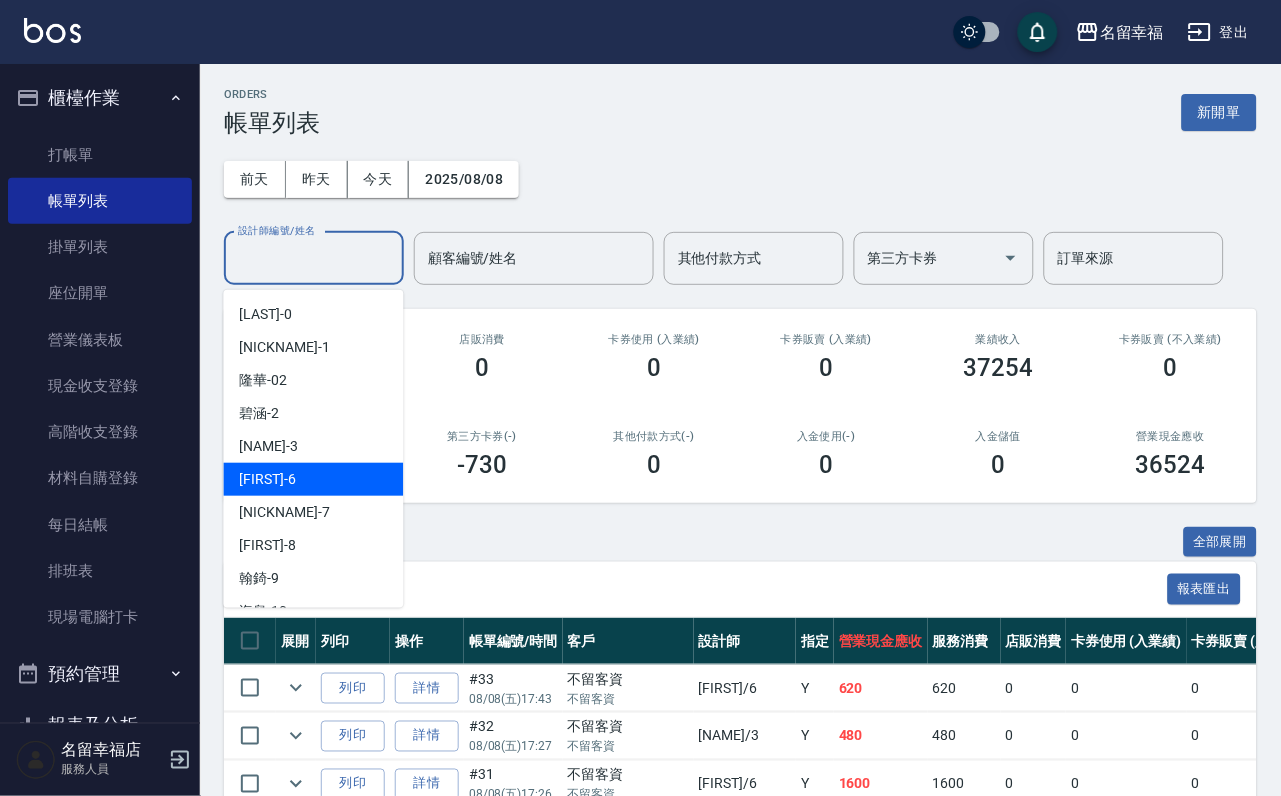 click on "[PERSON_NAME] -6" at bounding box center (314, 479) 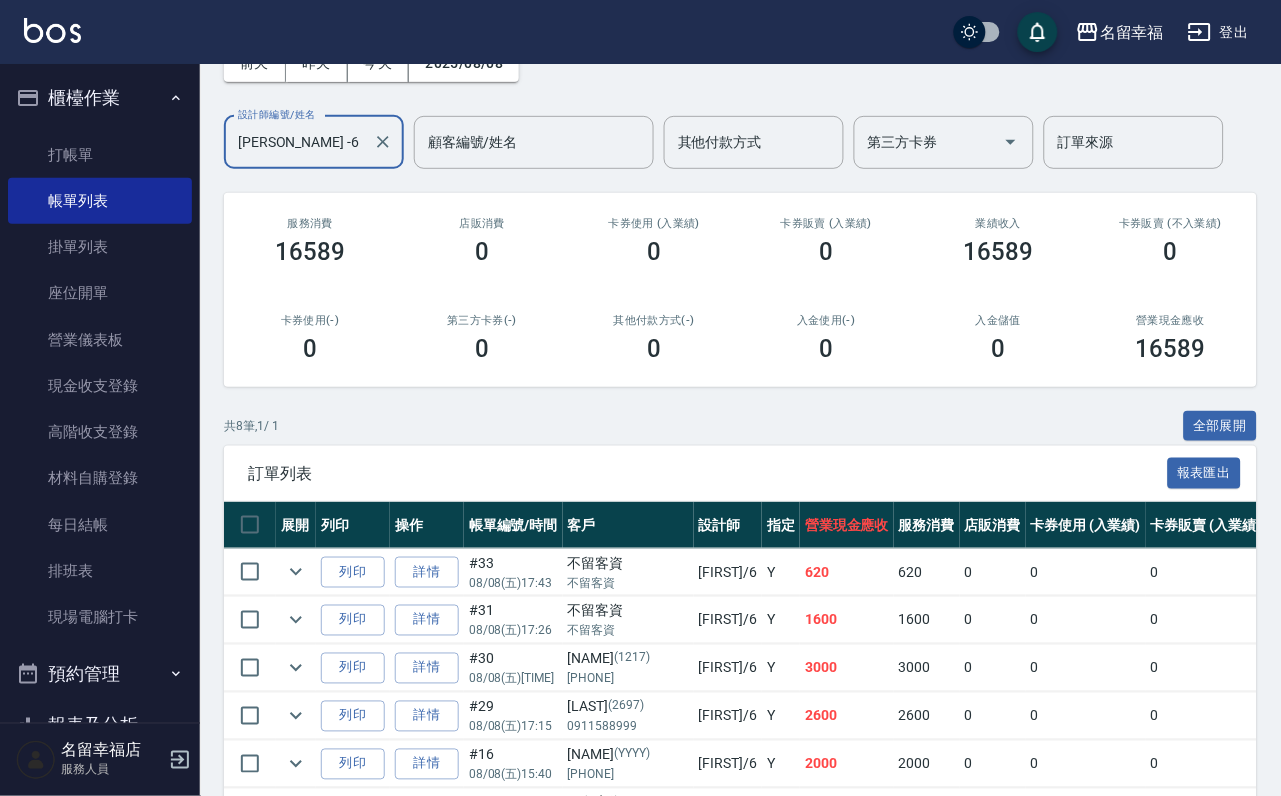 scroll, scrollTop: 300, scrollLeft: 0, axis: vertical 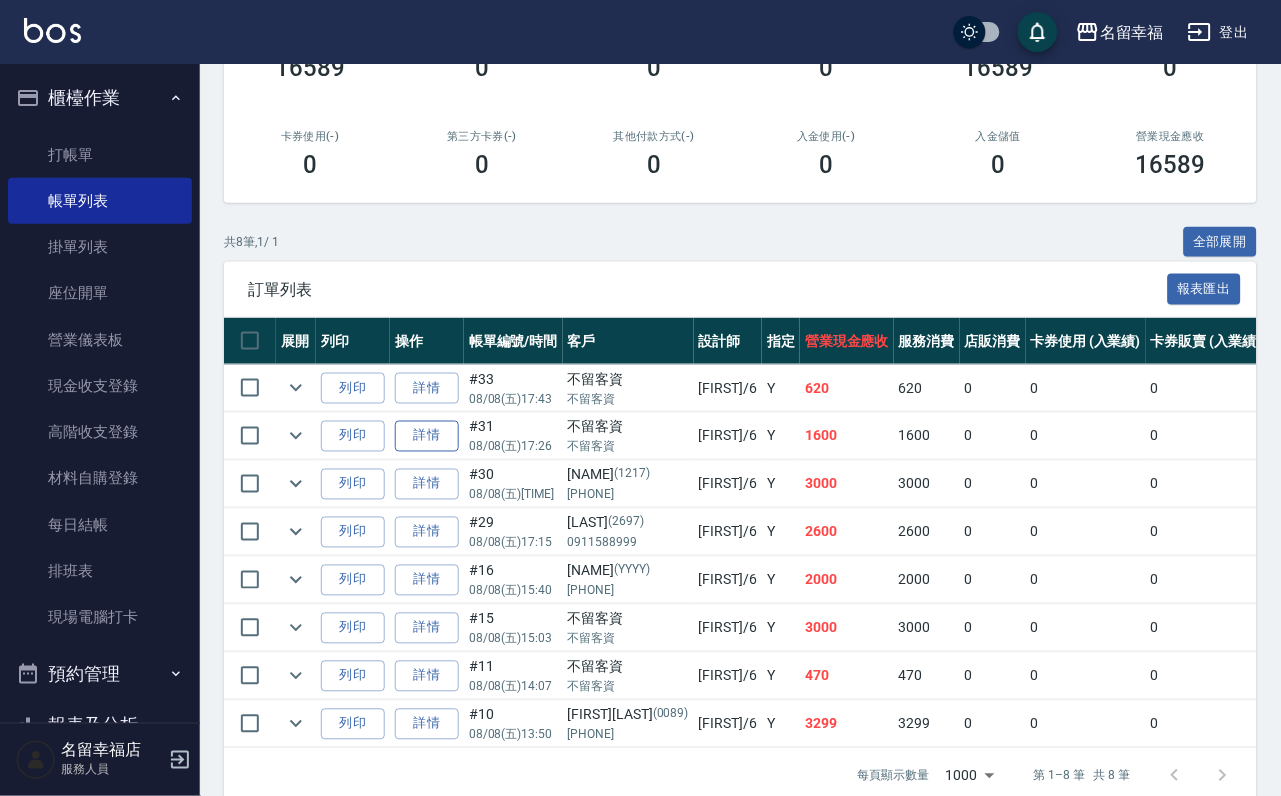 click on "詳情" at bounding box center (427, 436) 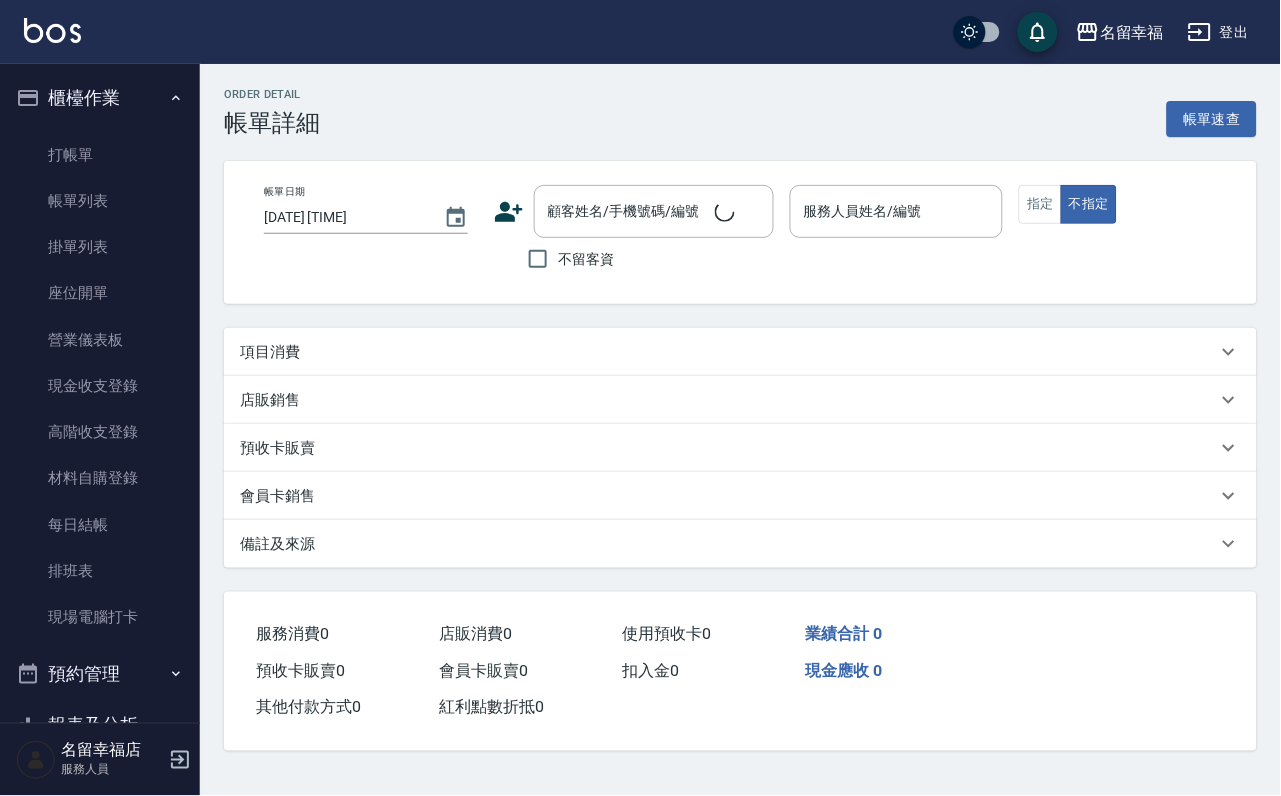 scroll, scrollTop: 0, scrollLeft: 0, axis: both 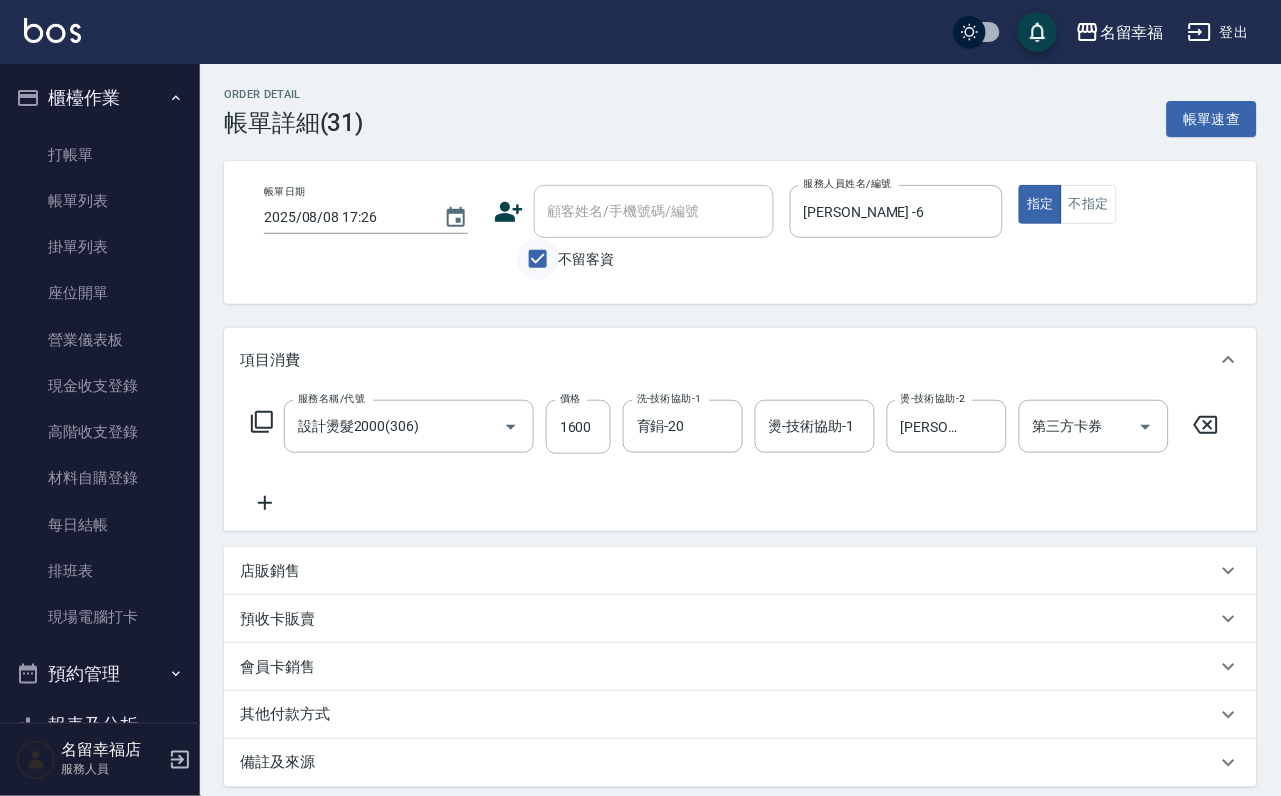 click on "不留客資" at bounding box center [538, 259] 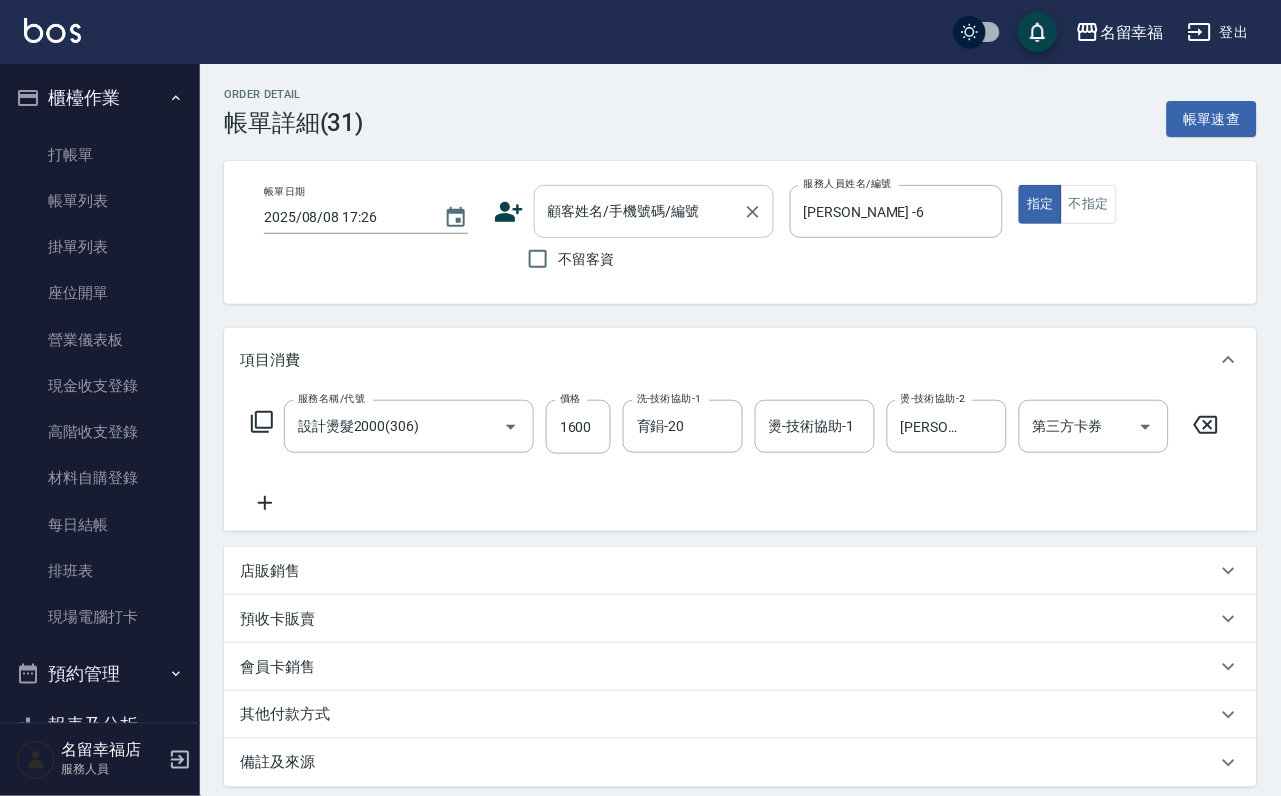 click on "顧客姓名/手機號碼/編號" at bounding box center (639, 211) 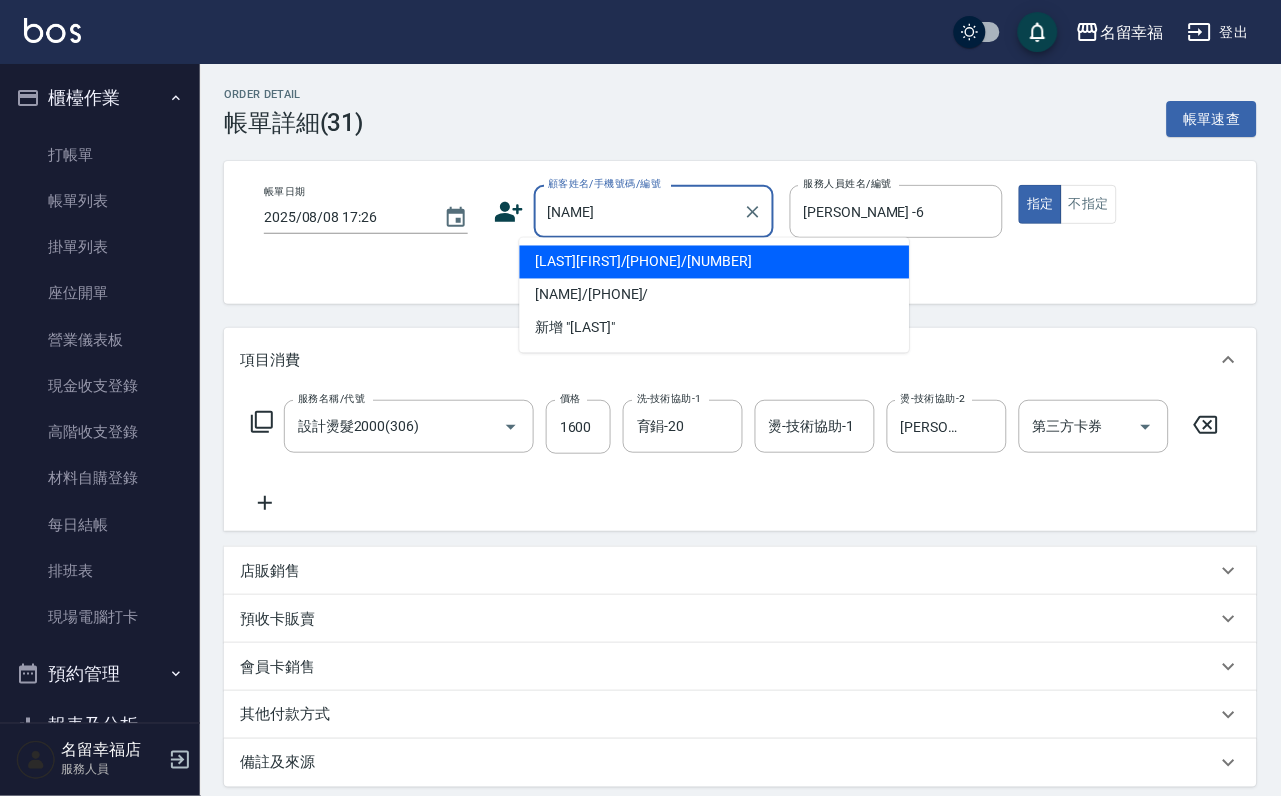 click on "[LAST][FIRST]/[PHONE]/[NUMBER]" at bounding box center [715, 262] 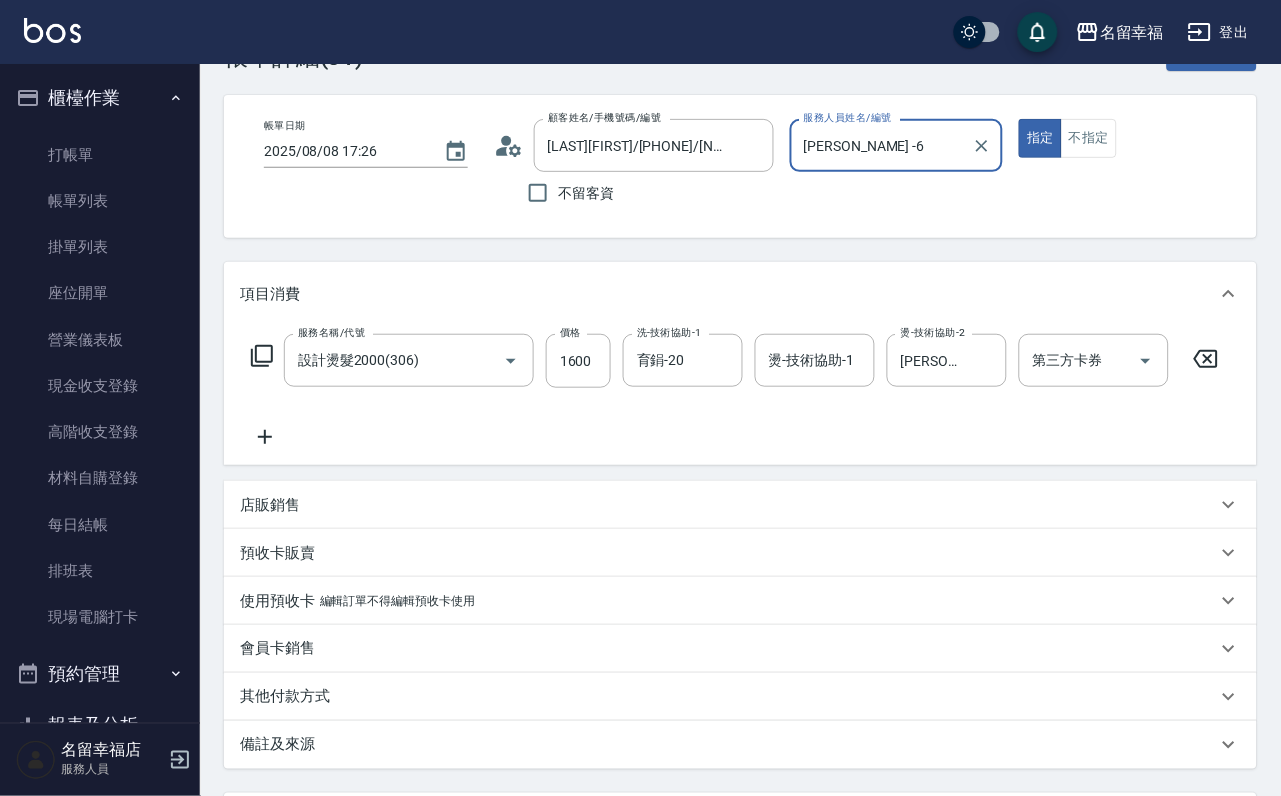 scroll, scrollTop: 351, scrollLeft: 0, axis: vertical 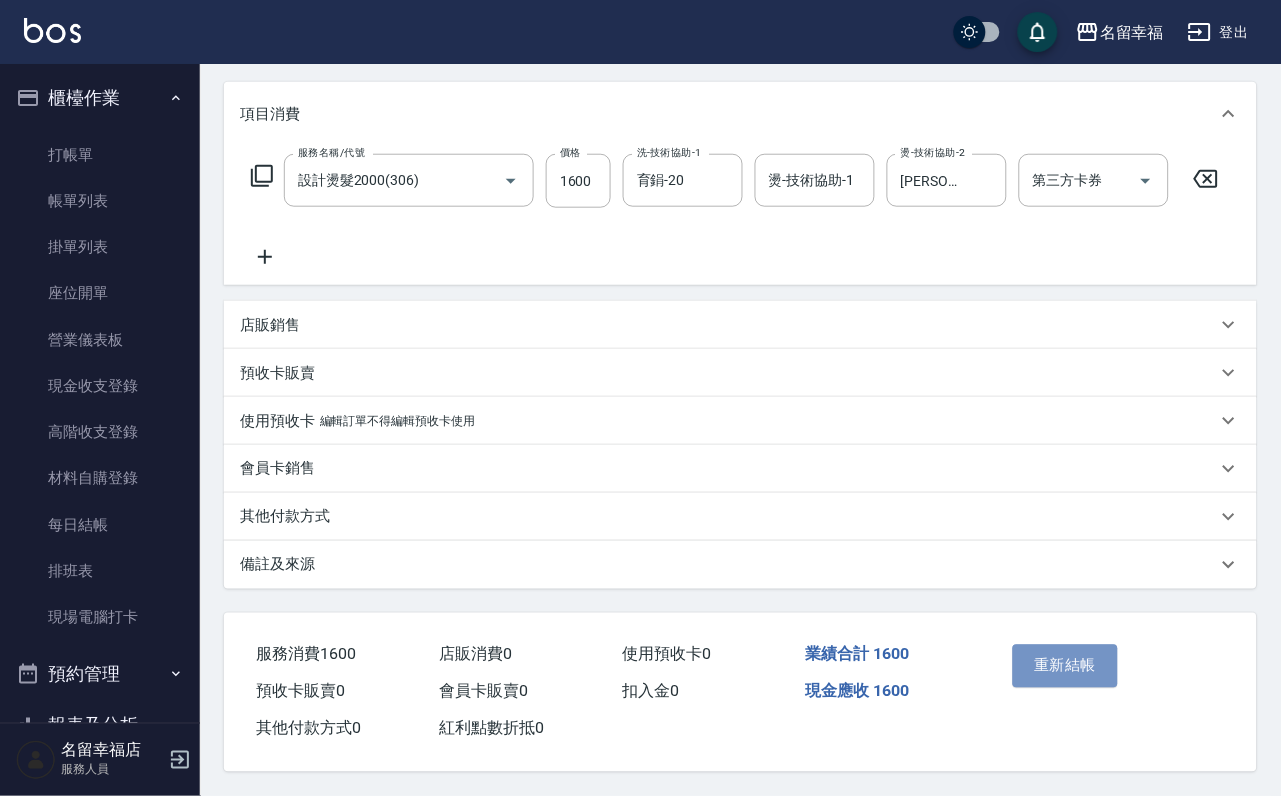 drag, startPoint x: 1080, startPoint y: 622, endPoint x: 1017, endPoint y: 645, distance: 67.06713 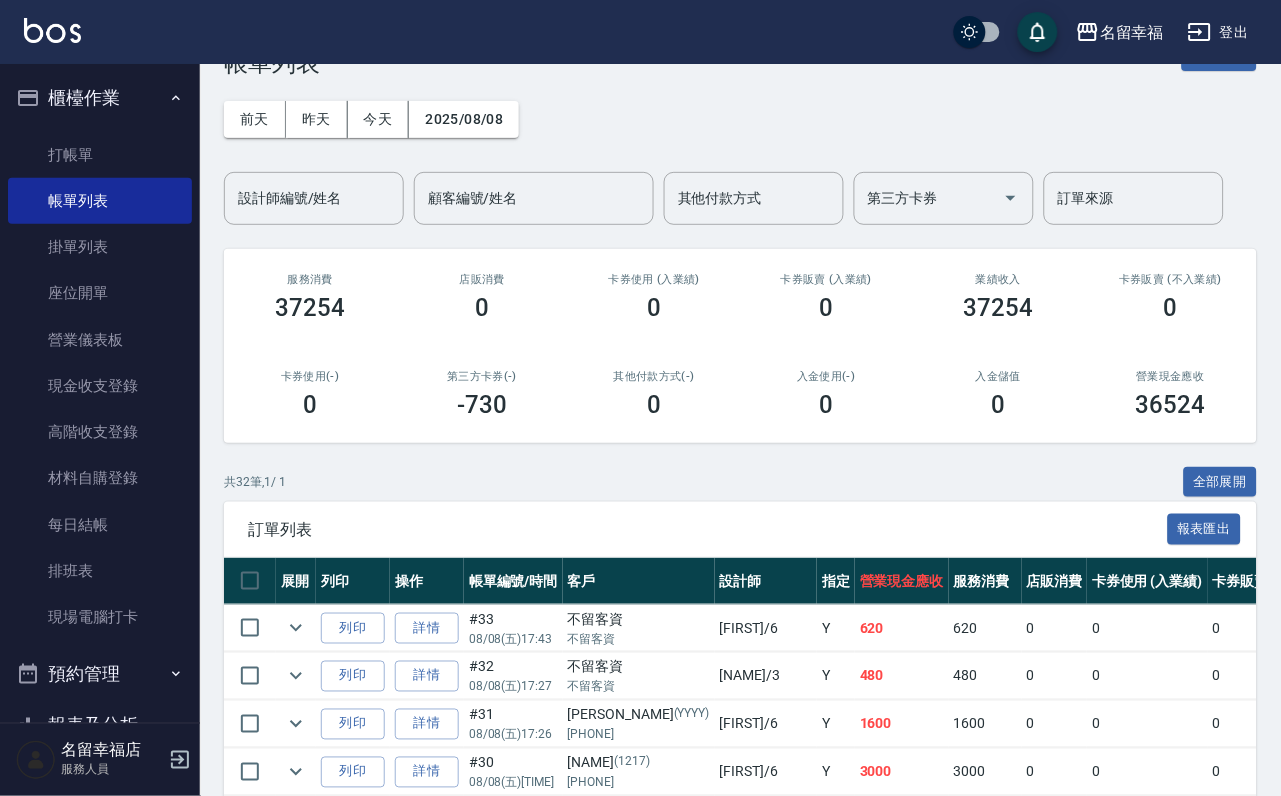 scroll, scrollTop: 0, scrollLeft: 0, axis: both 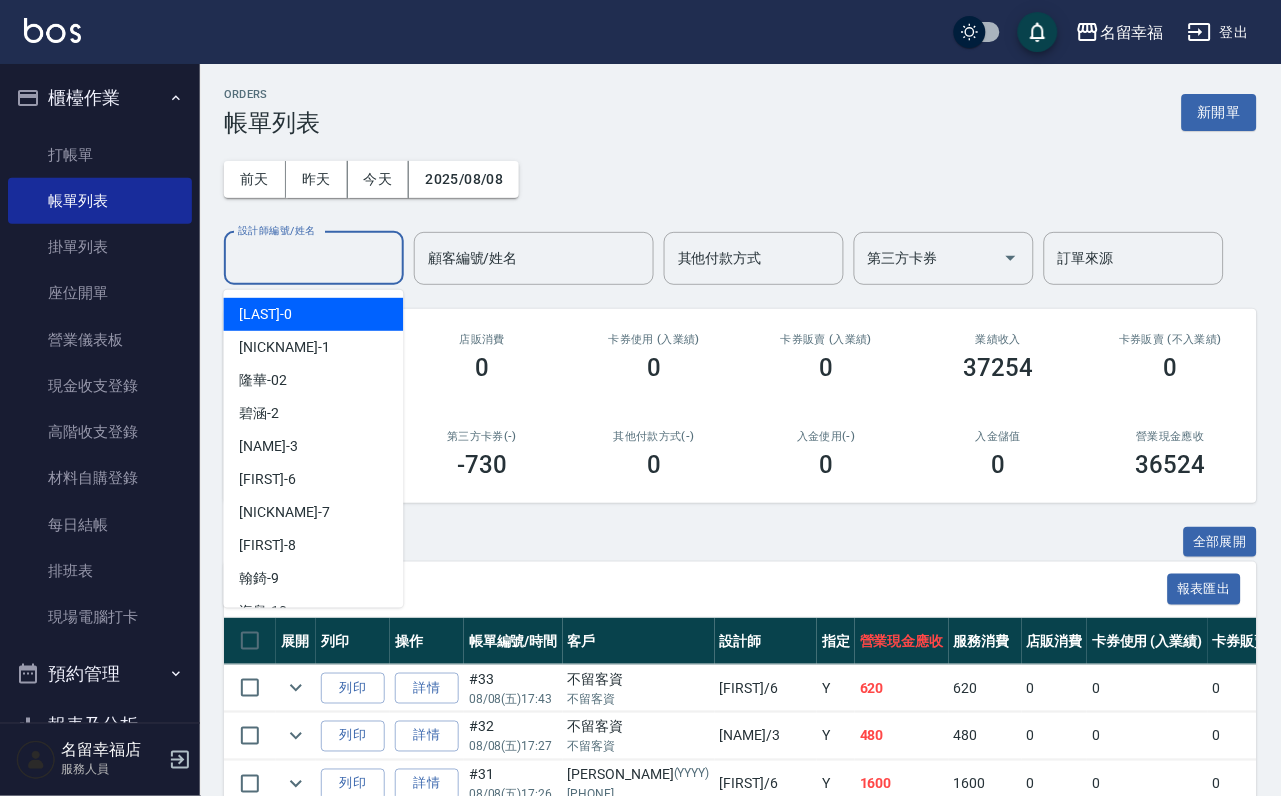 click on "設計師編號/姓名" at bounding box center (314, 258) 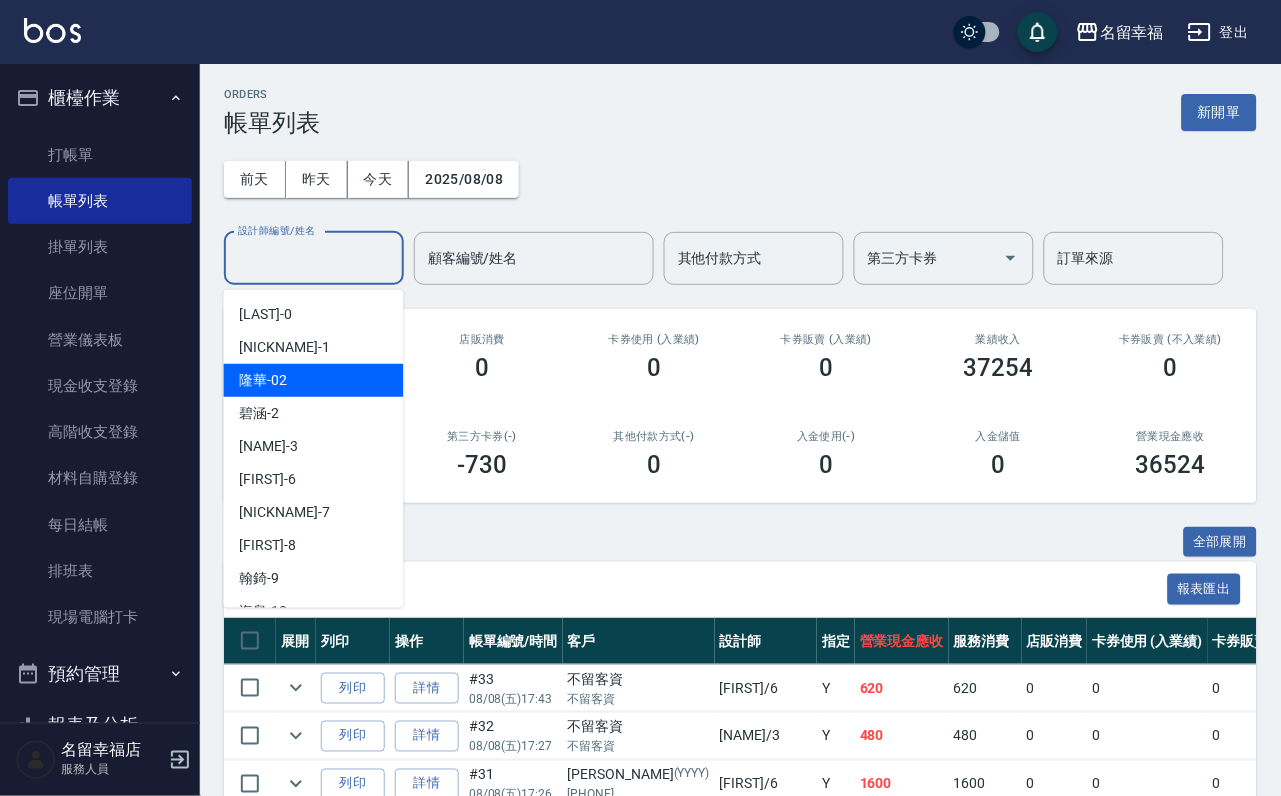 drag, startPoint x: 324, startPoint y: 382, endPoint x: 327, endPoint y: 399, distance: 17.262676 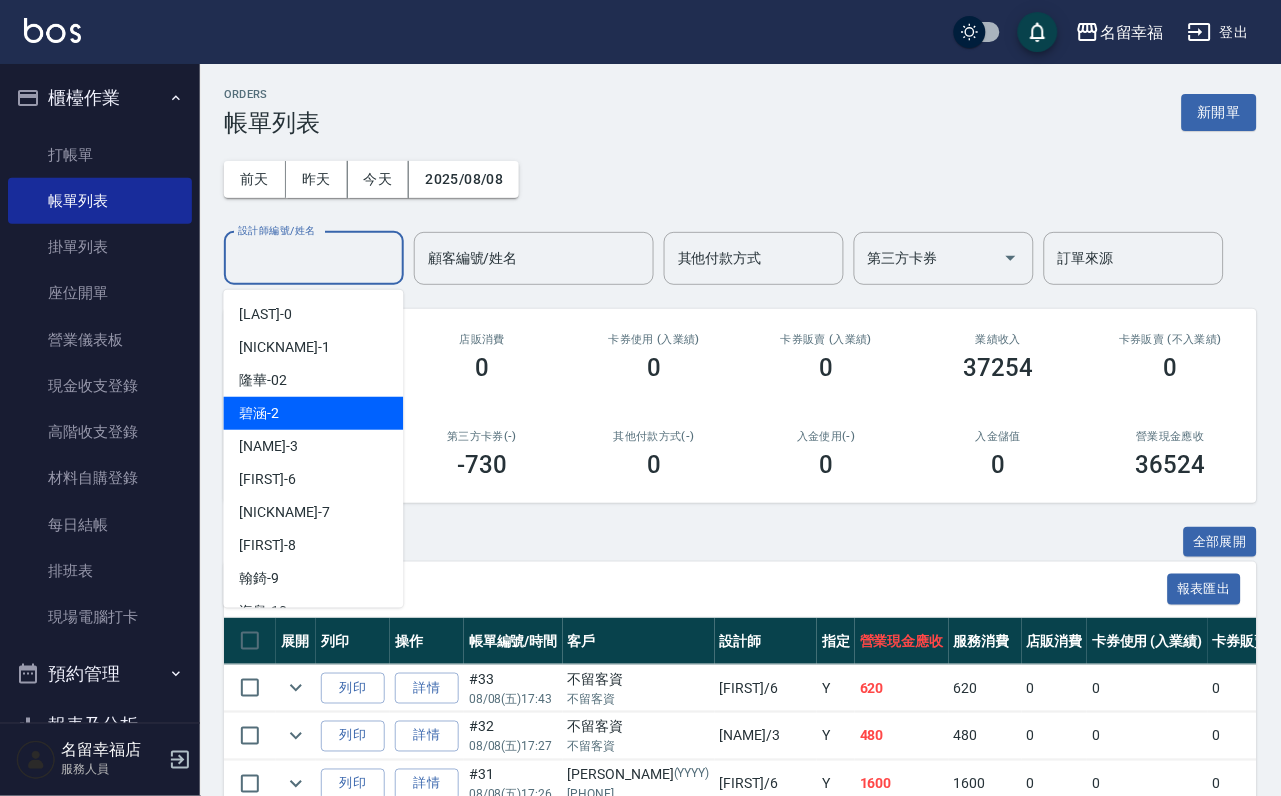 click on "[FIRST] - 2" at bounding box center [314, 413] 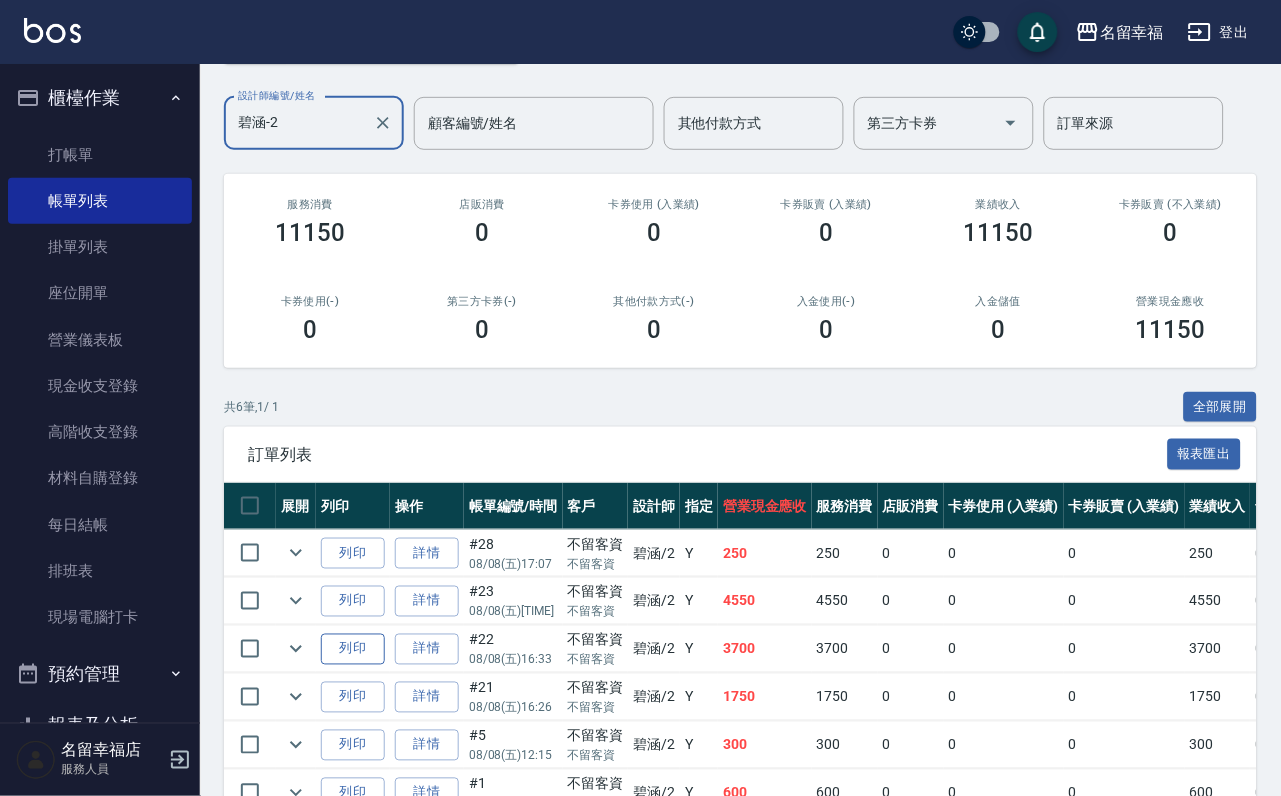 scroll, scrollTop: 420, scrollLeft: 0, axis: vertical 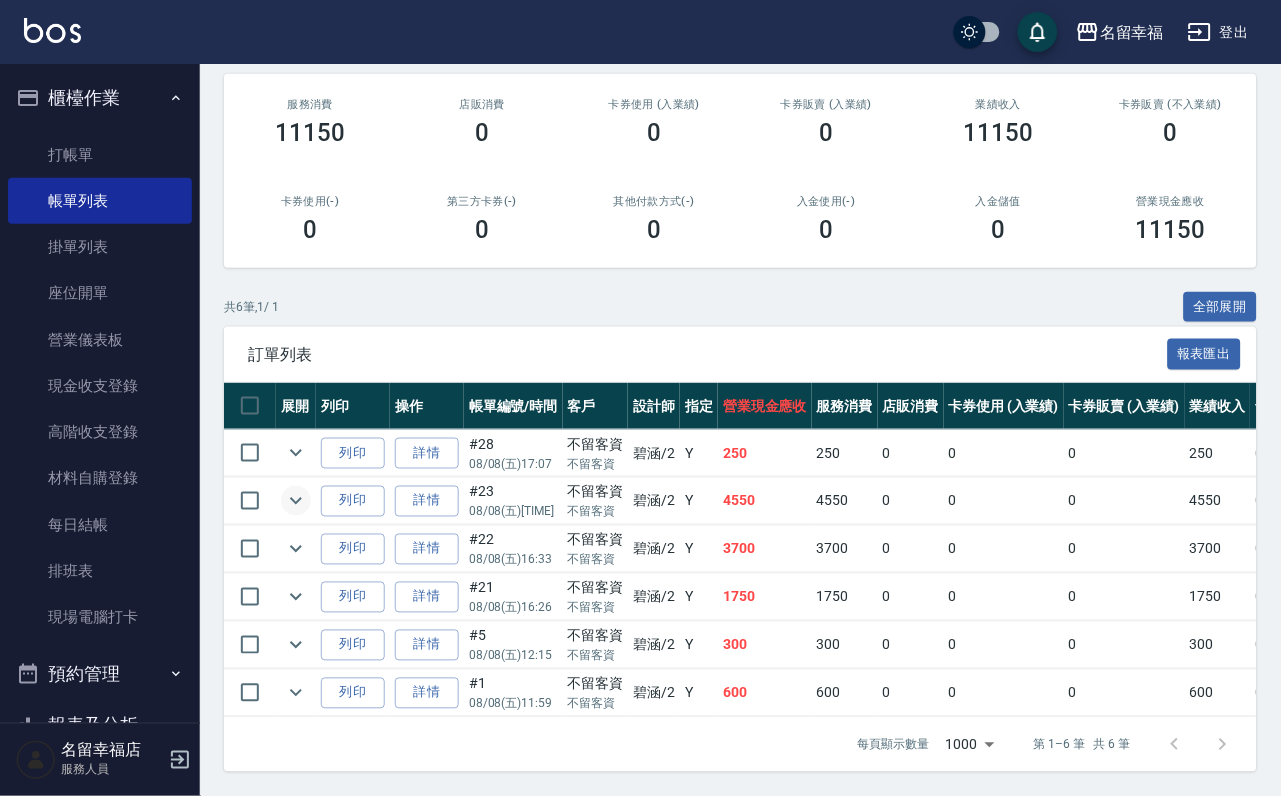 click 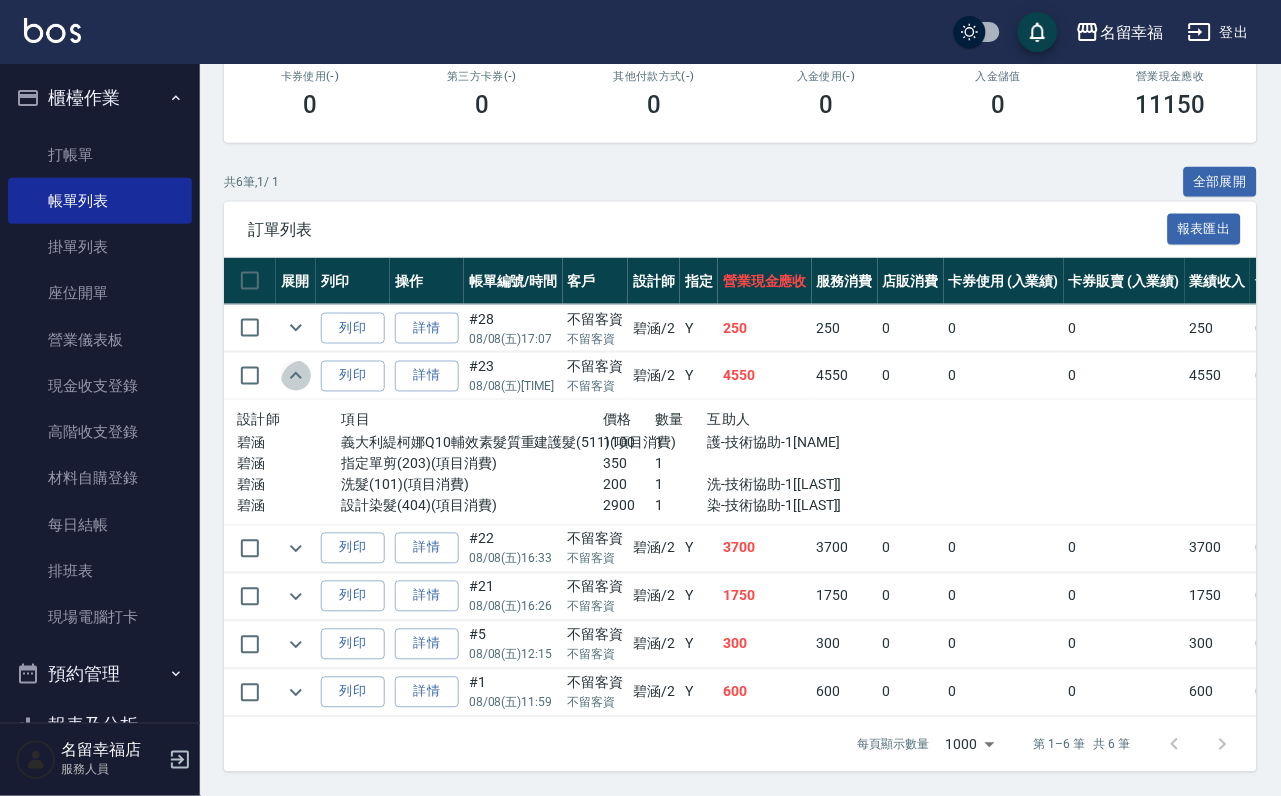 click 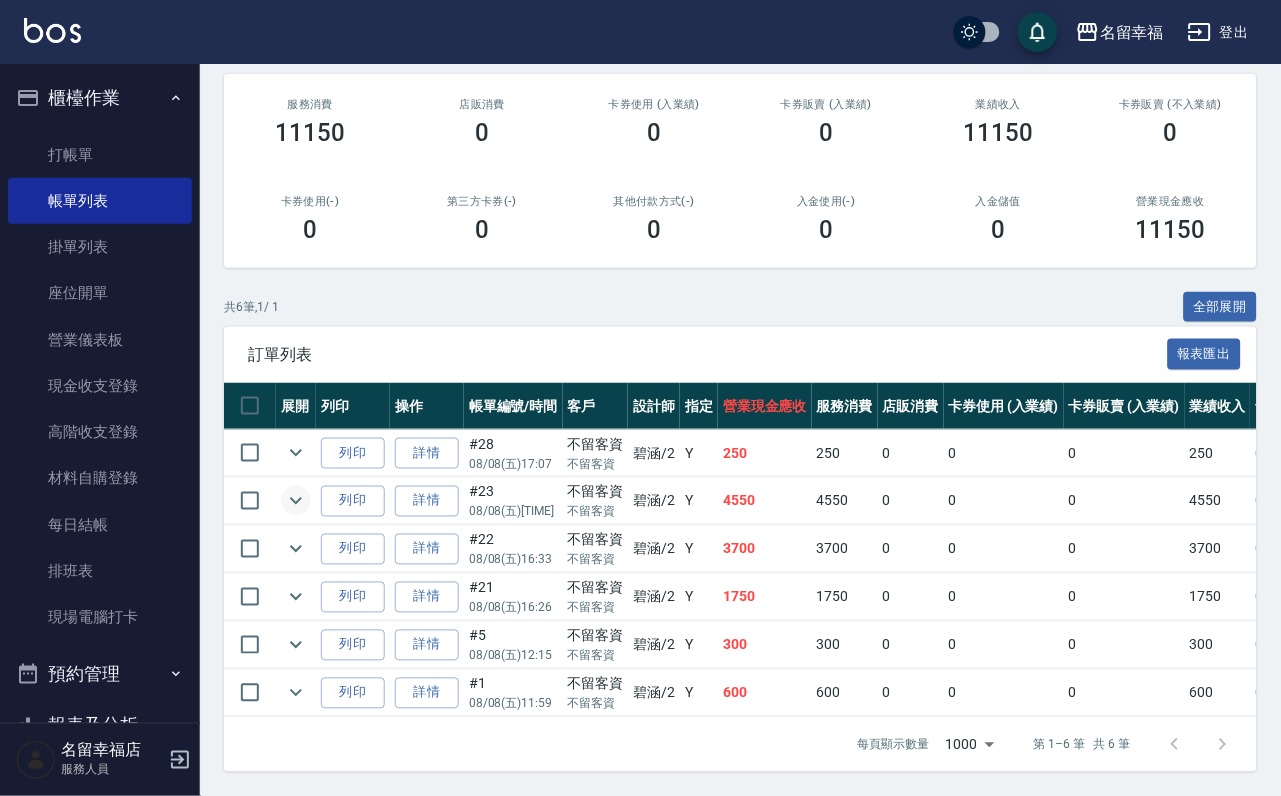 click 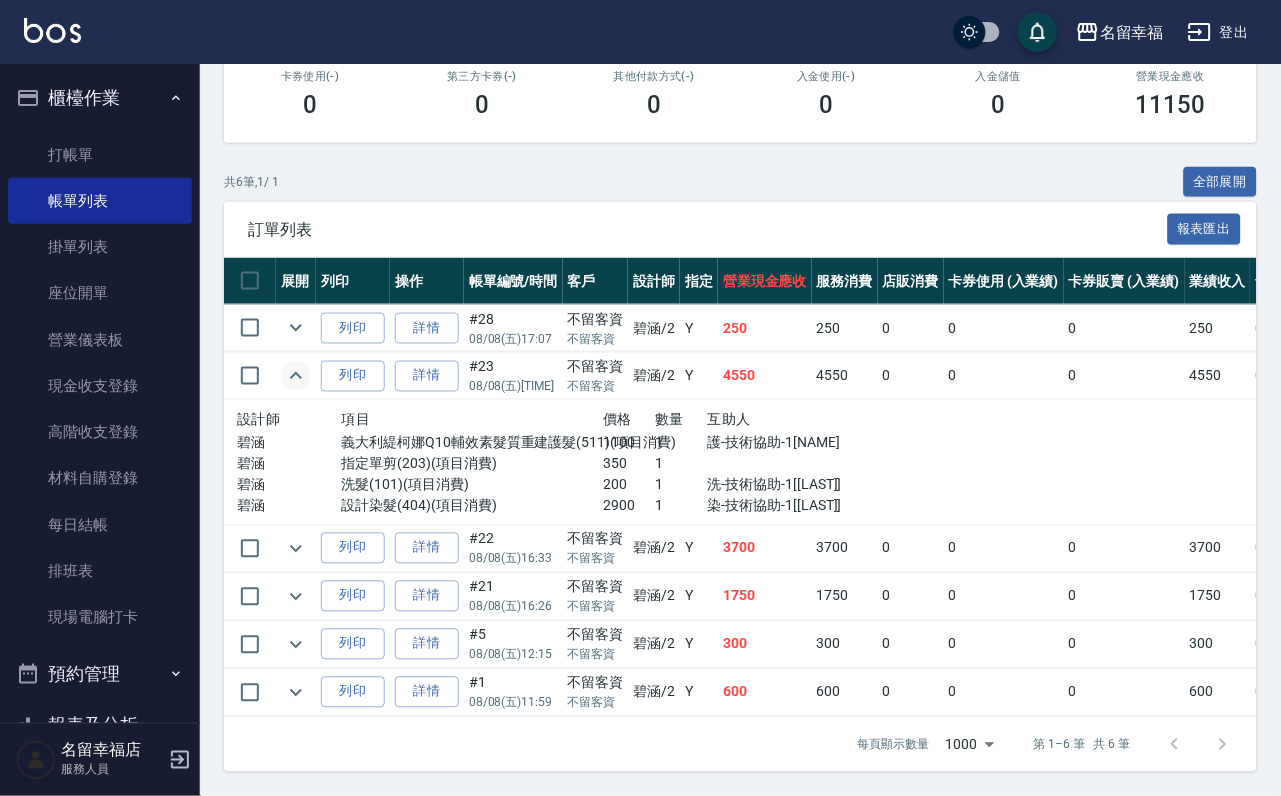 click 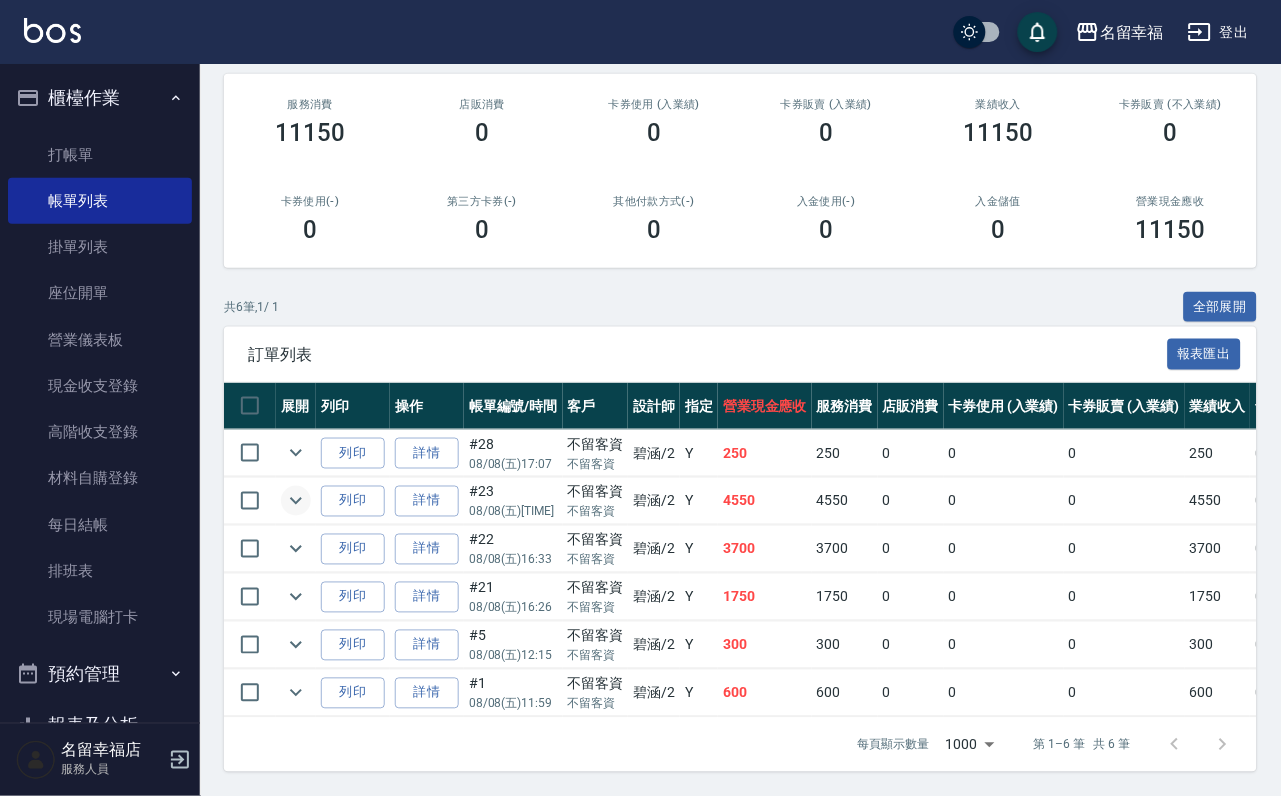 scroll, scrollTop: 0, scrollLeft: 0, axis: both 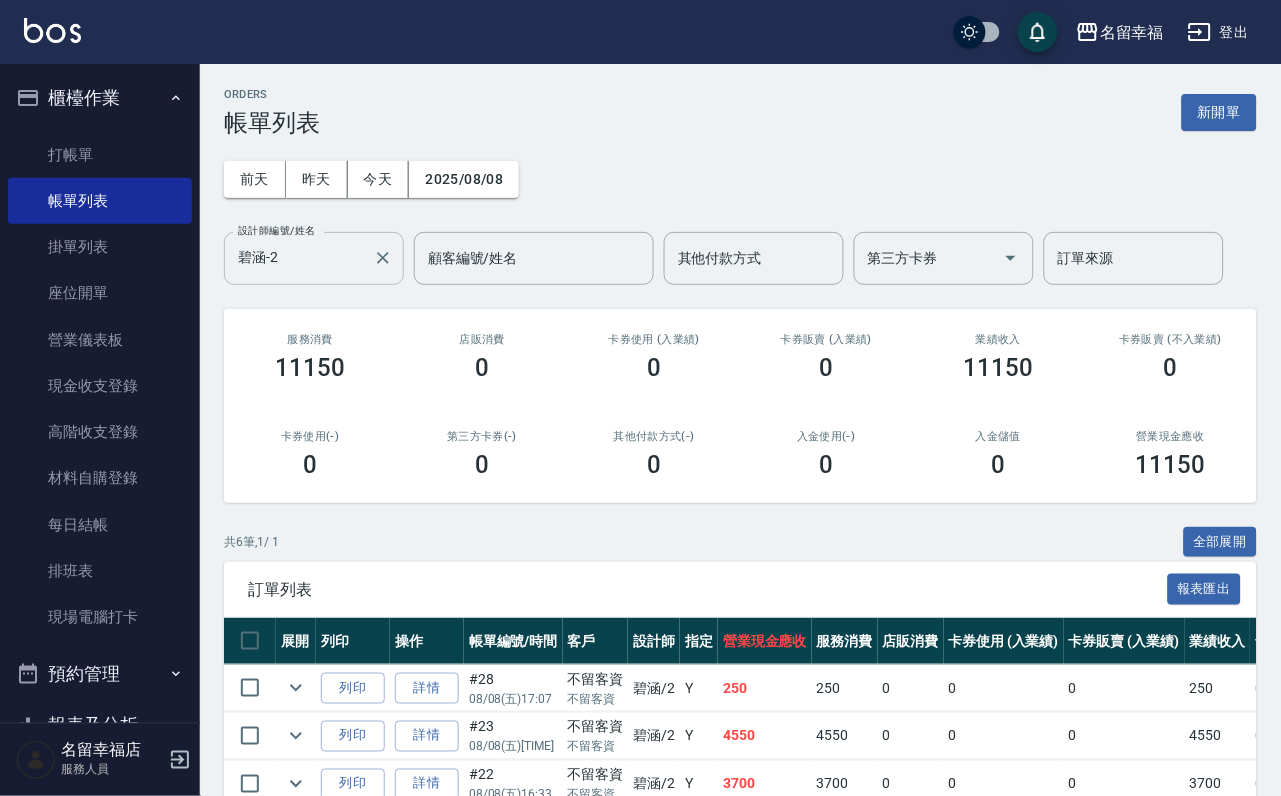 click on "[LAST]-2 設計師編號/姓名" at bounding box center (314, 258) 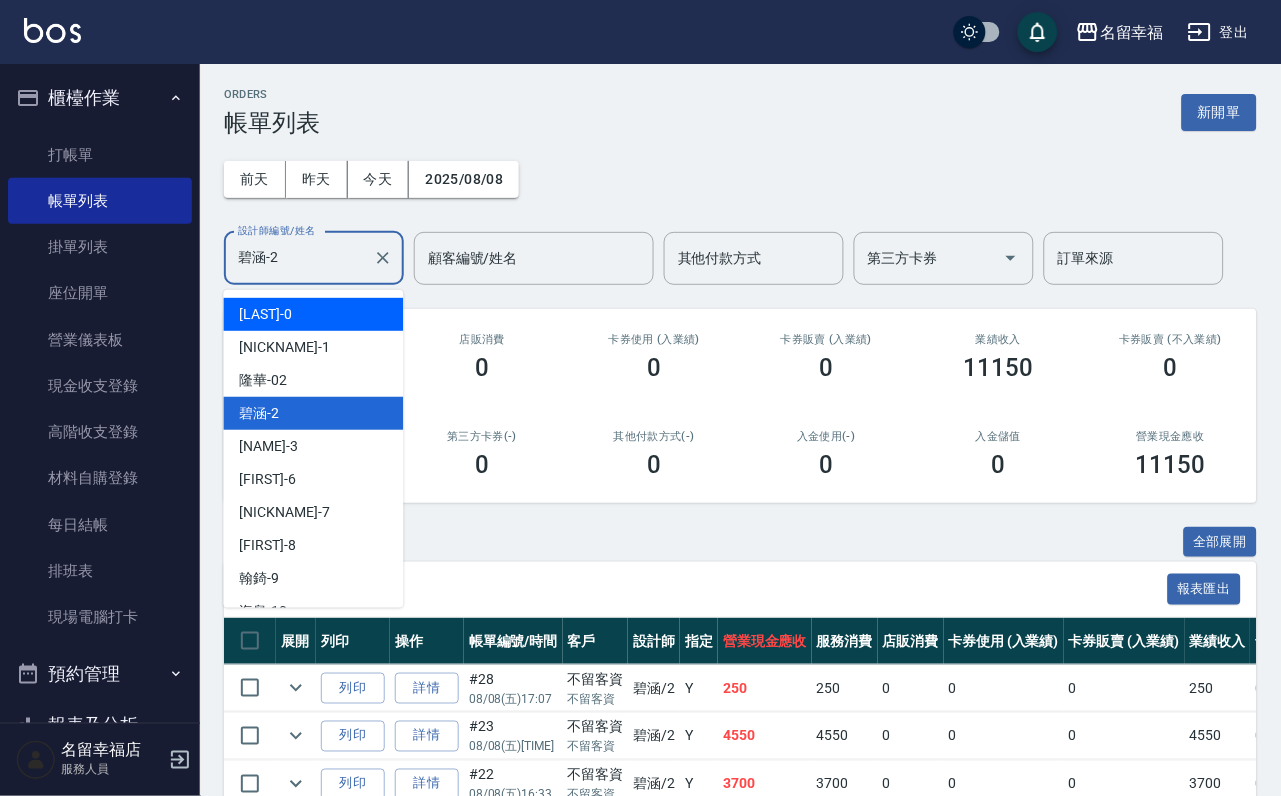 click on "小靜 -0" at bounding box center [314, 314] 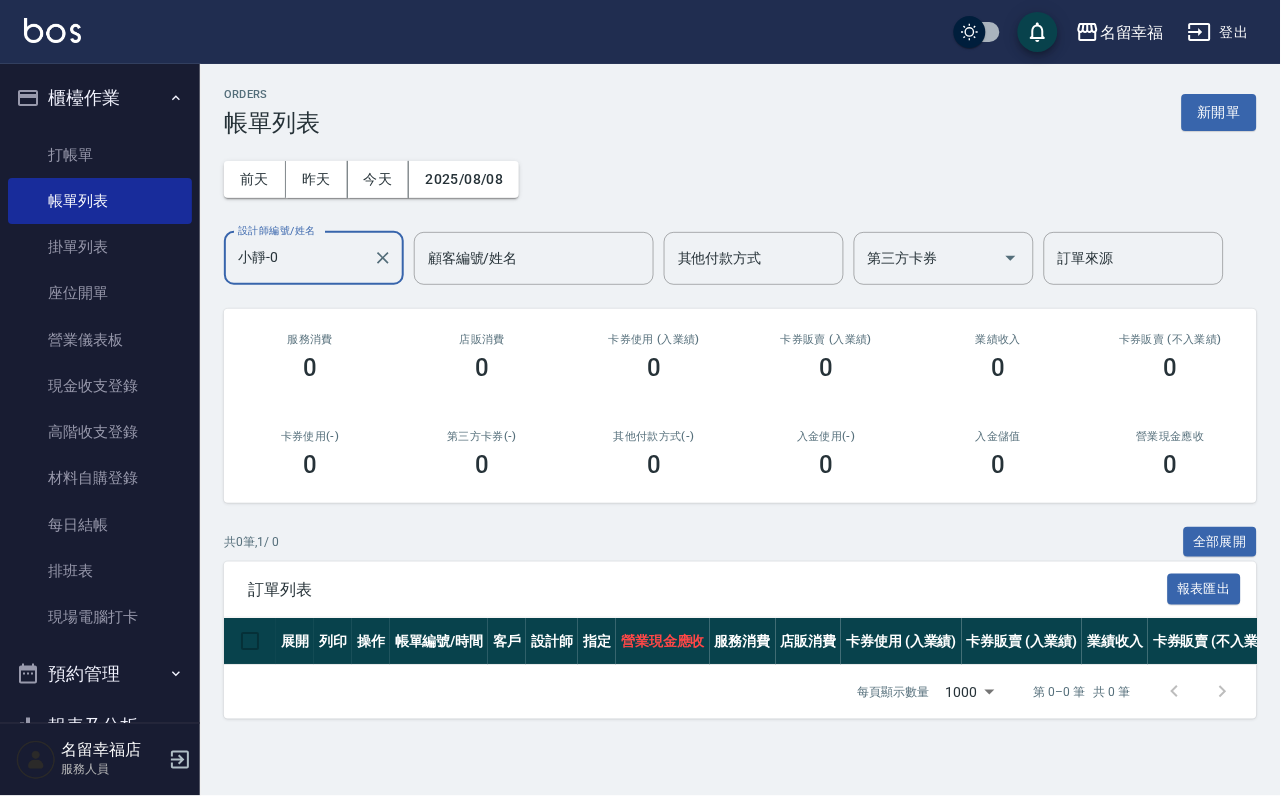 click on "小靜-0" at bounding box center (299, 258) 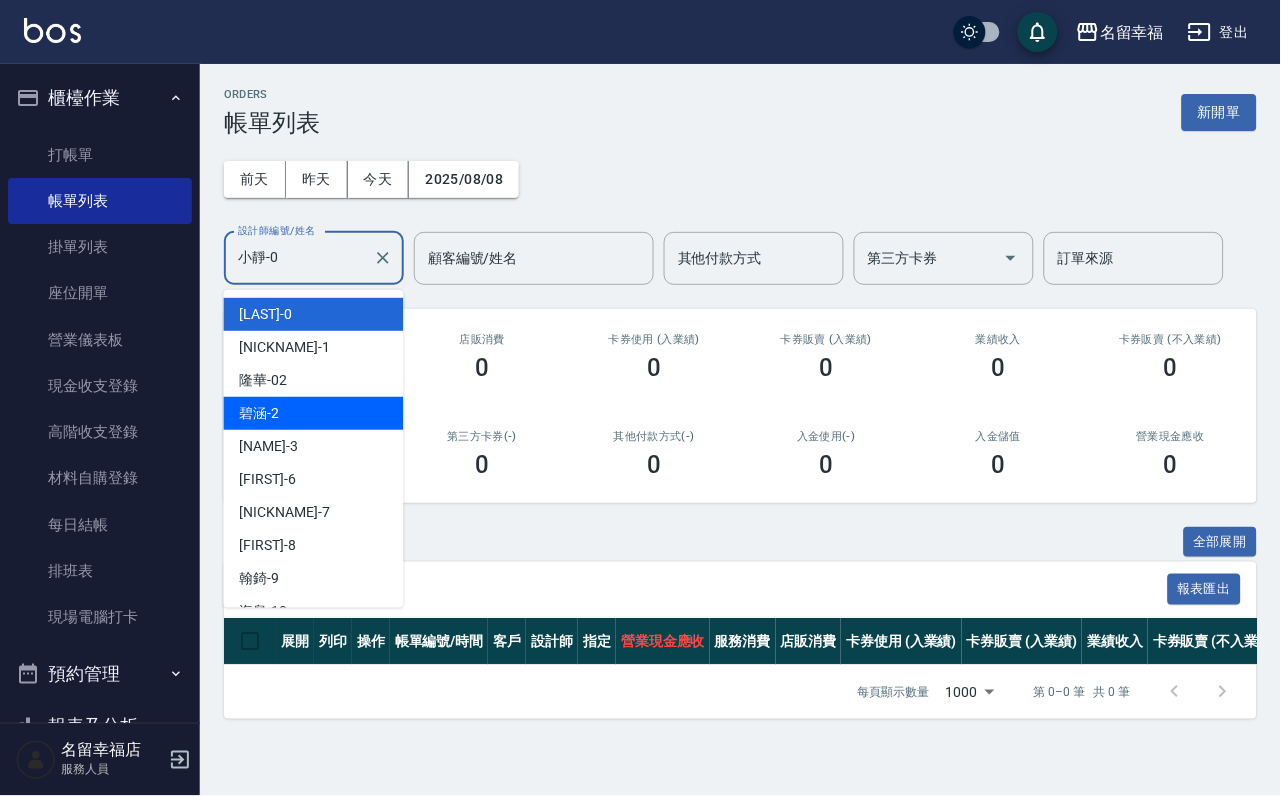 click on "[FIRST] - 2" at bounding box center [260, 413] 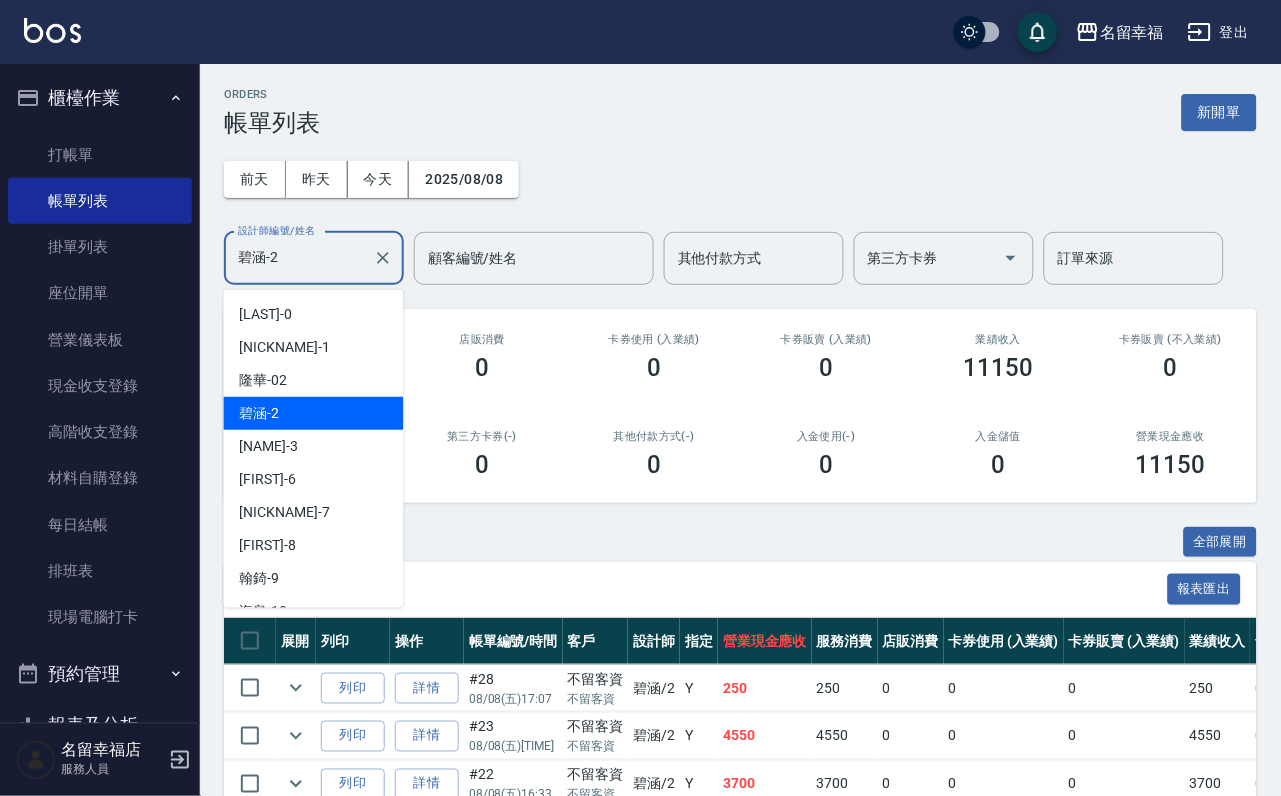 click on "碧涵-2" at bounding box center [299, 258] 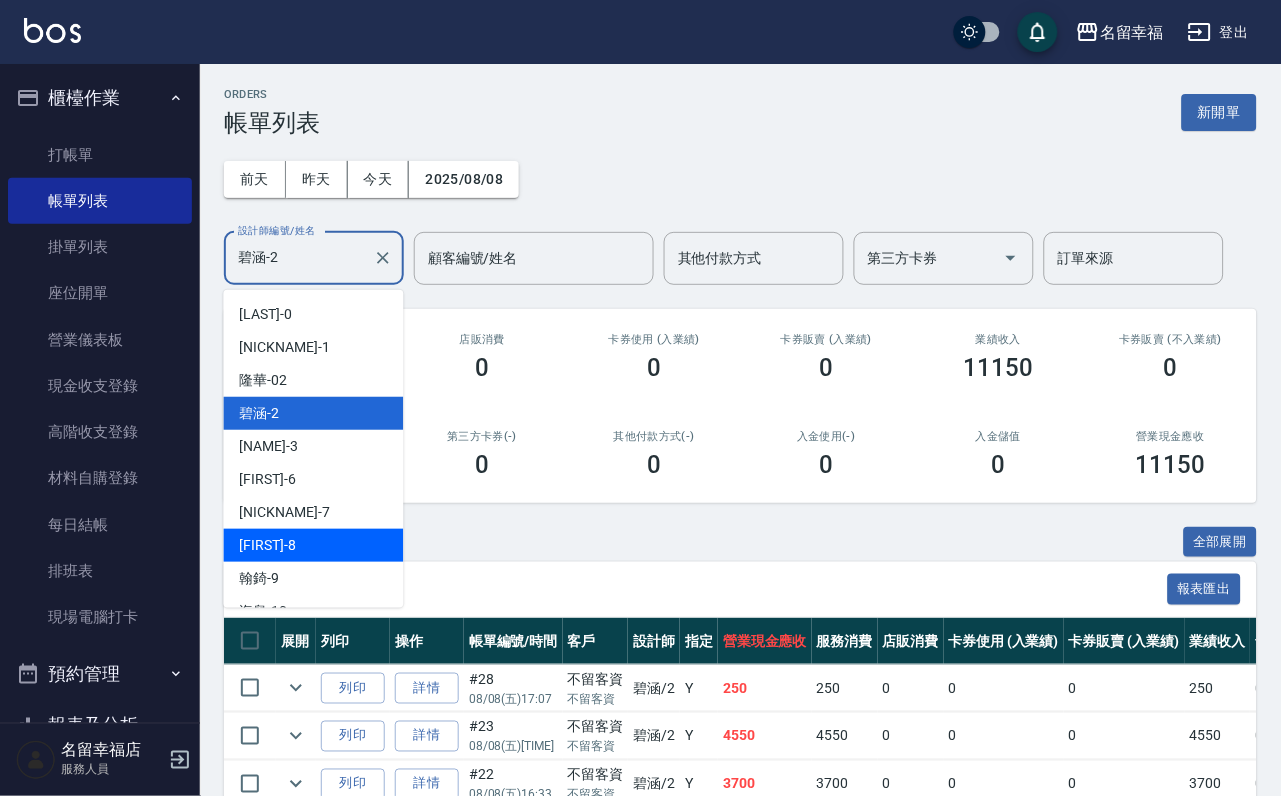 click on "[NAME] -[AGE]" at bounding box center [268, 545] 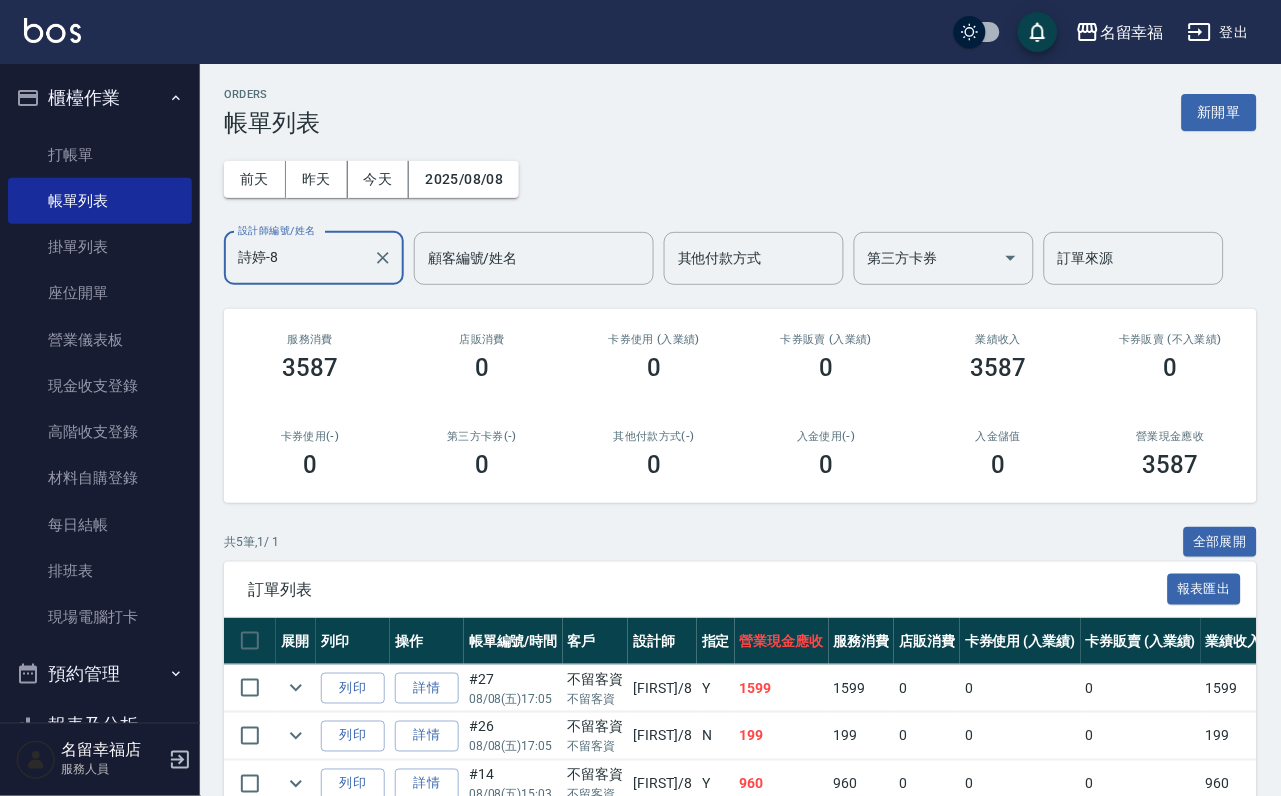 click on "詩婷-8" at bounding box center (299, 258) 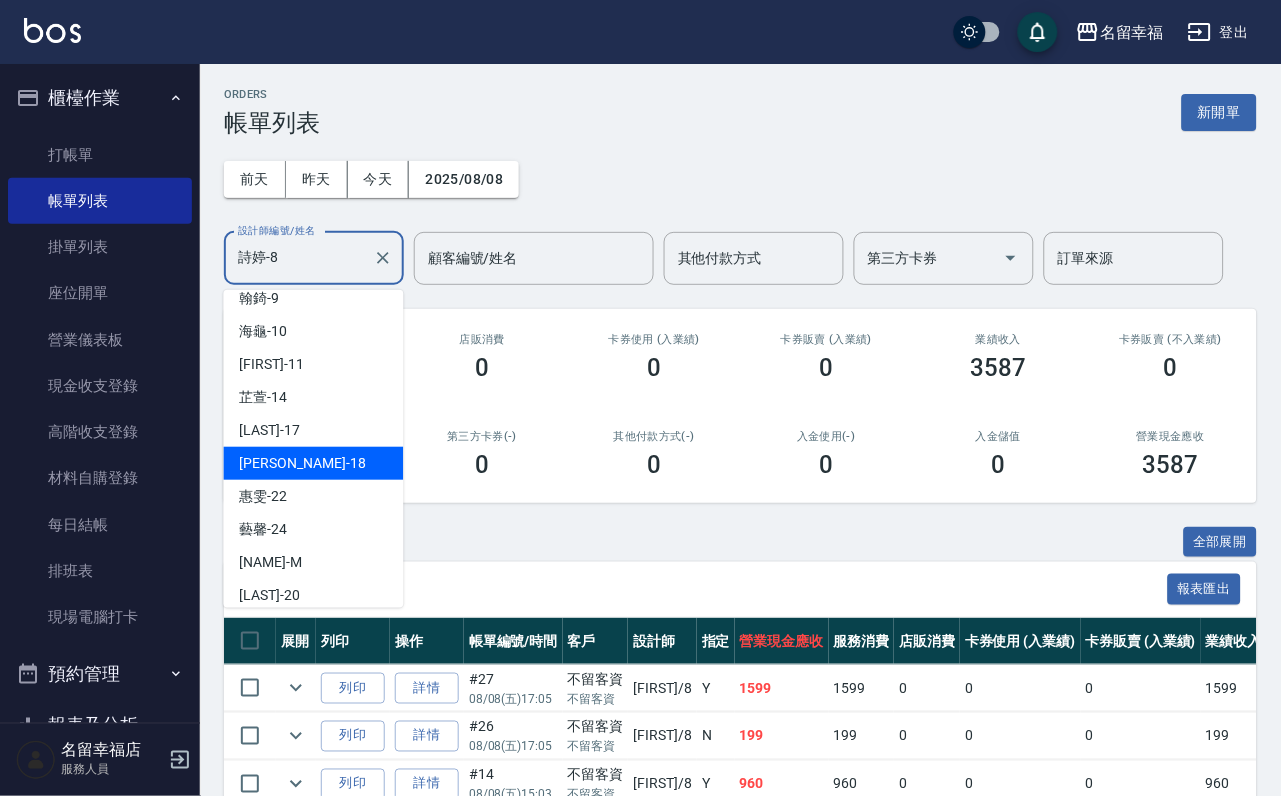 scroll, scrollTop: 207, scrollLeft: 0, axis: vertical 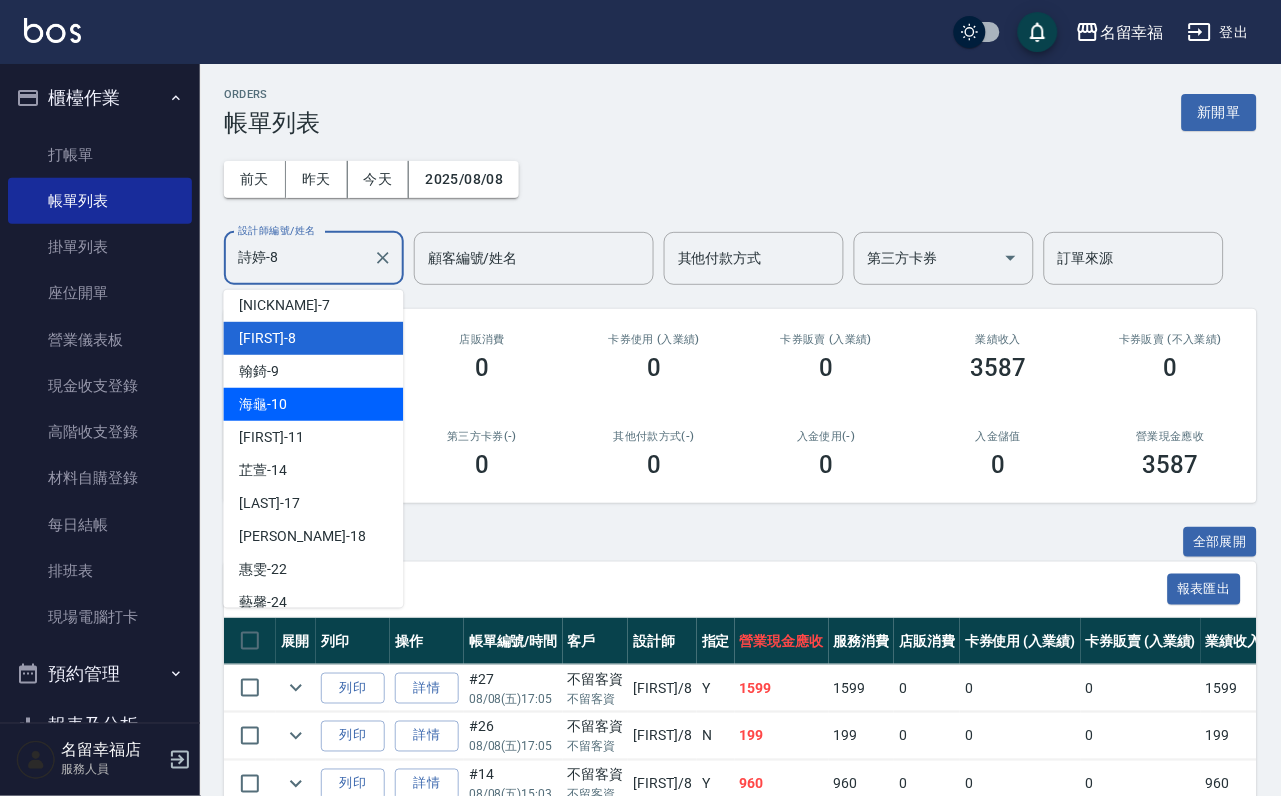 click on "[NAME] -[NUMBER]" at bounding box center [314, 404] 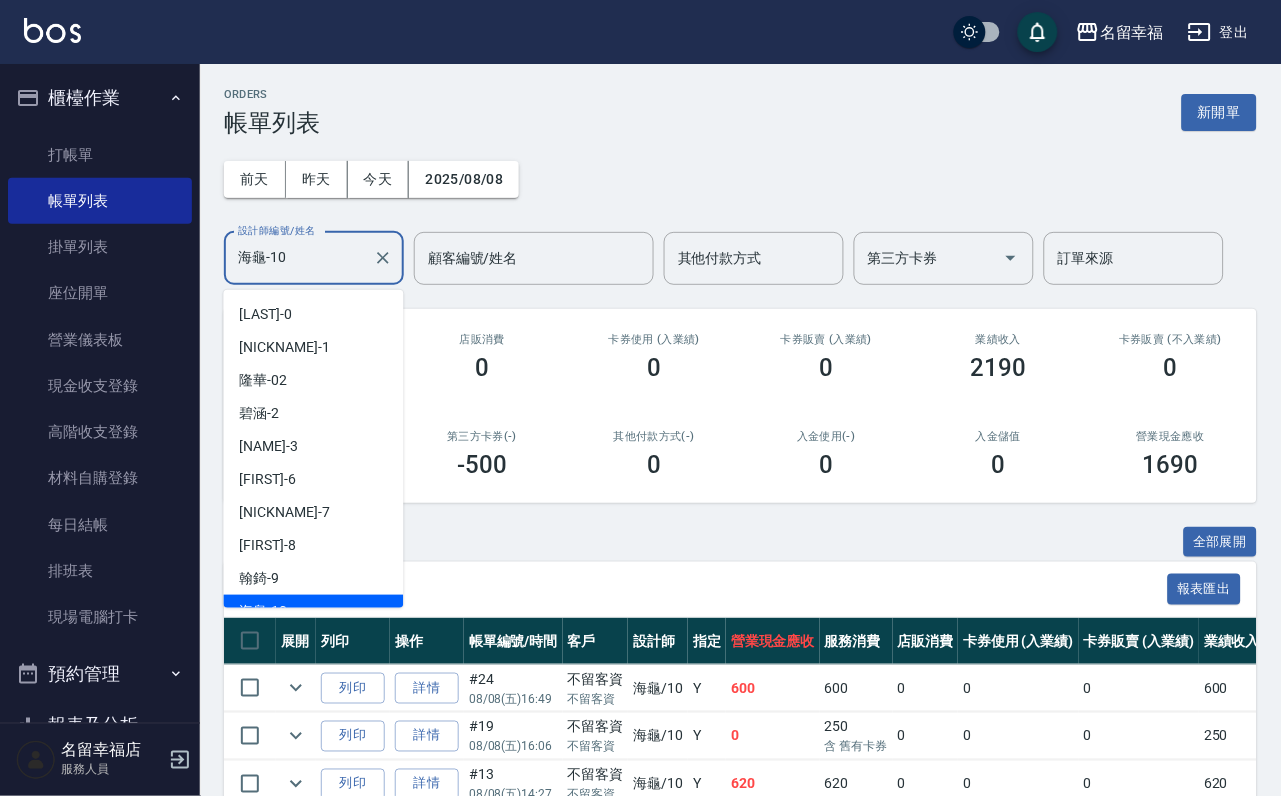 click on "海龜-10" at bounding box center (299, 258) 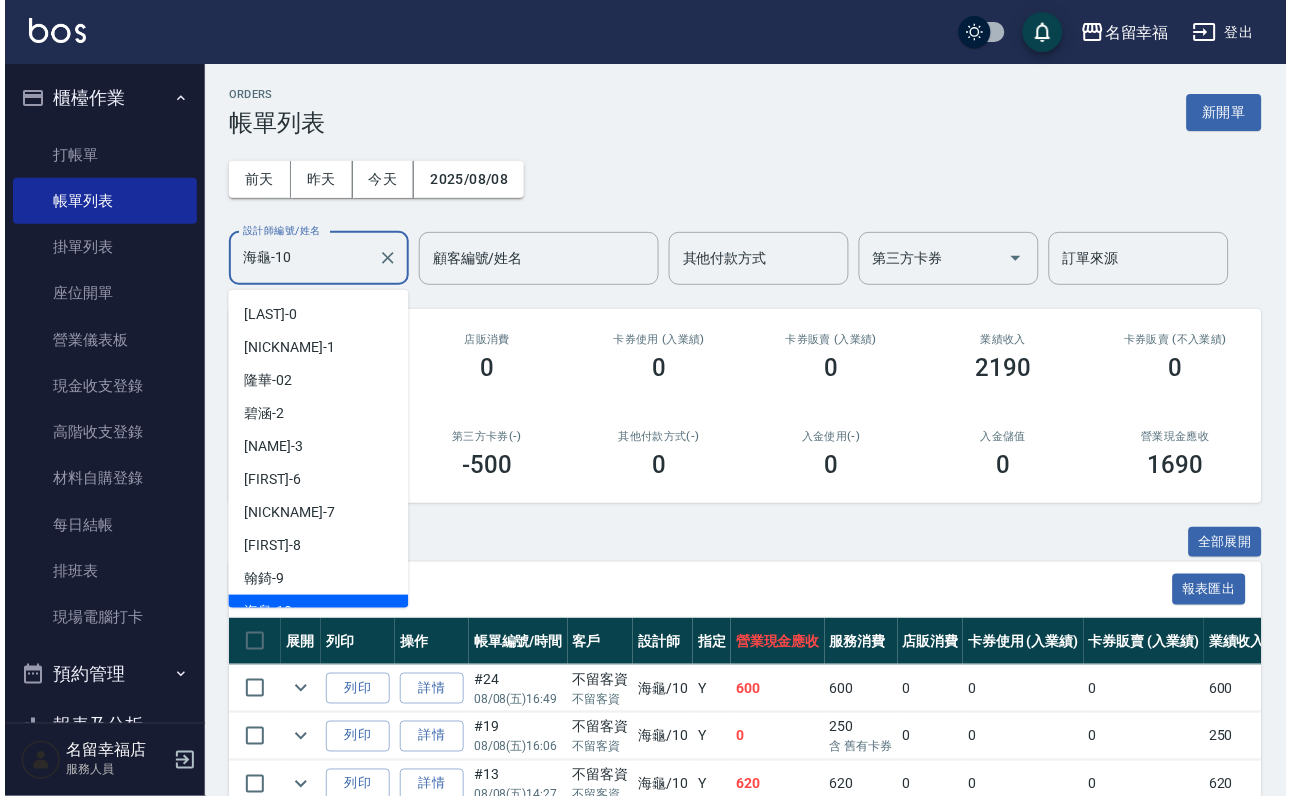 scroll, scrollTop: 19, scrollLeft: 0, axis: vertical 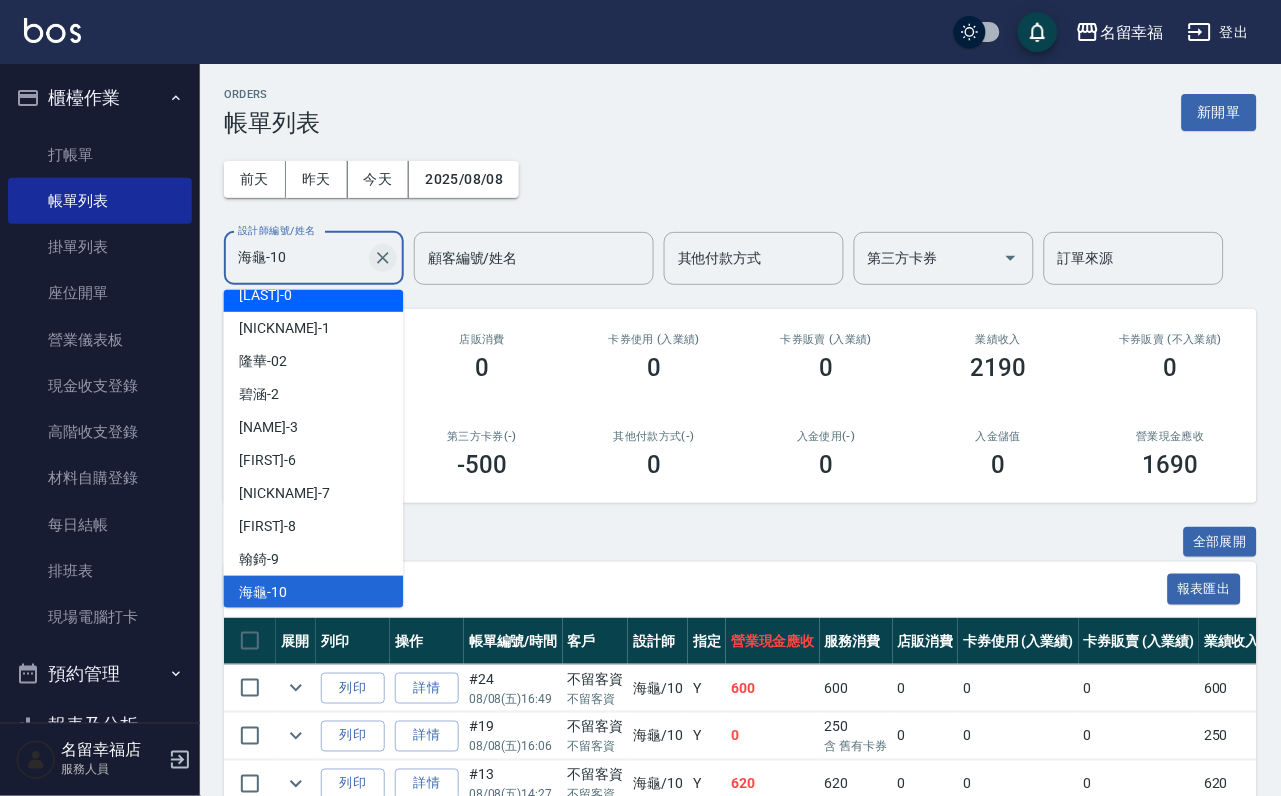 click 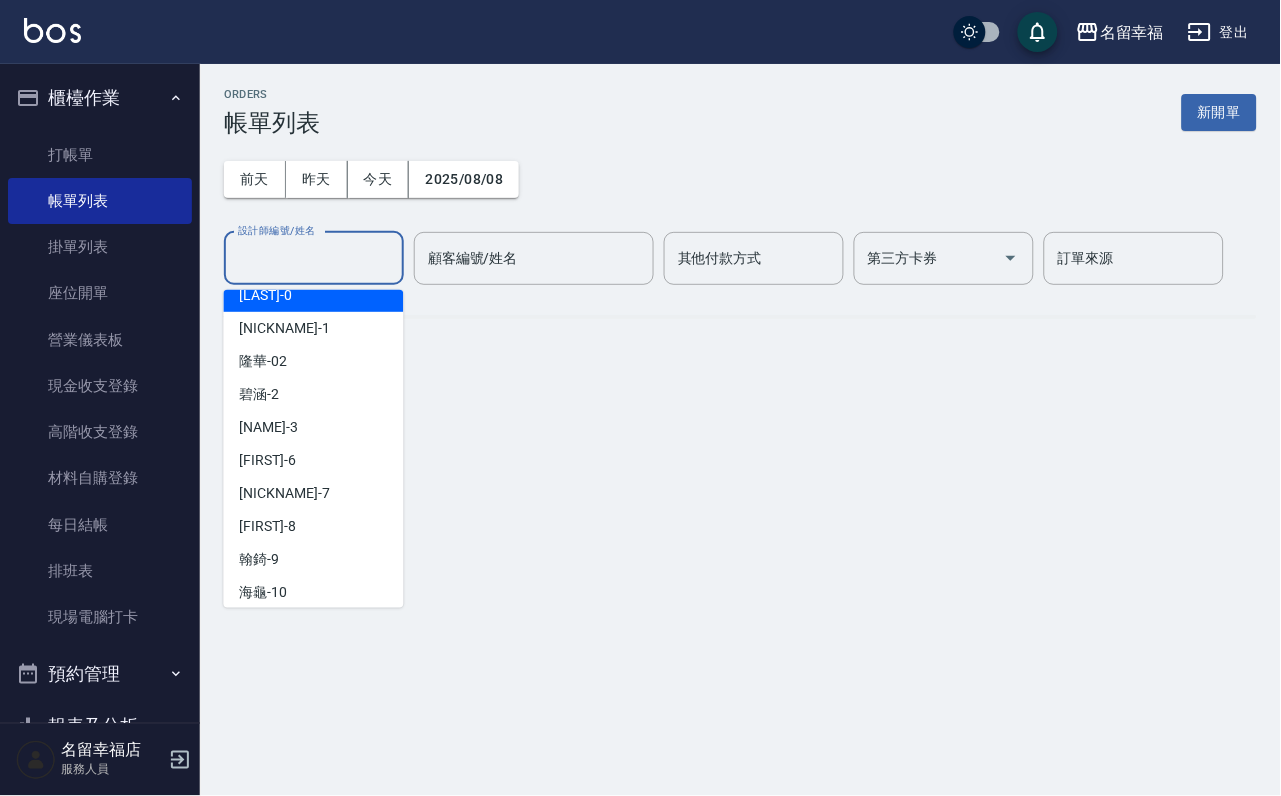 scroll, scrollTop: 8, scrollLeft: 0, axis: vertical 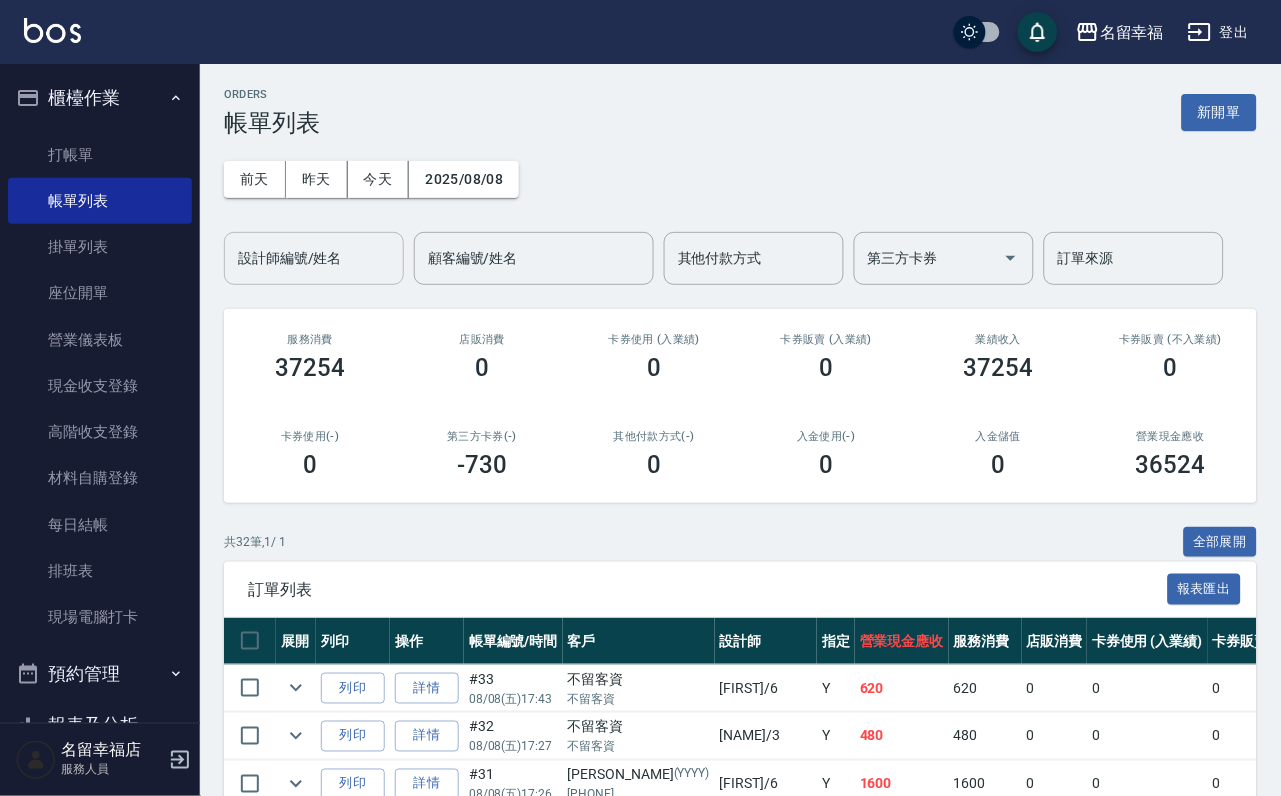 click on "訂單列表" at bounding box center (708, 590) 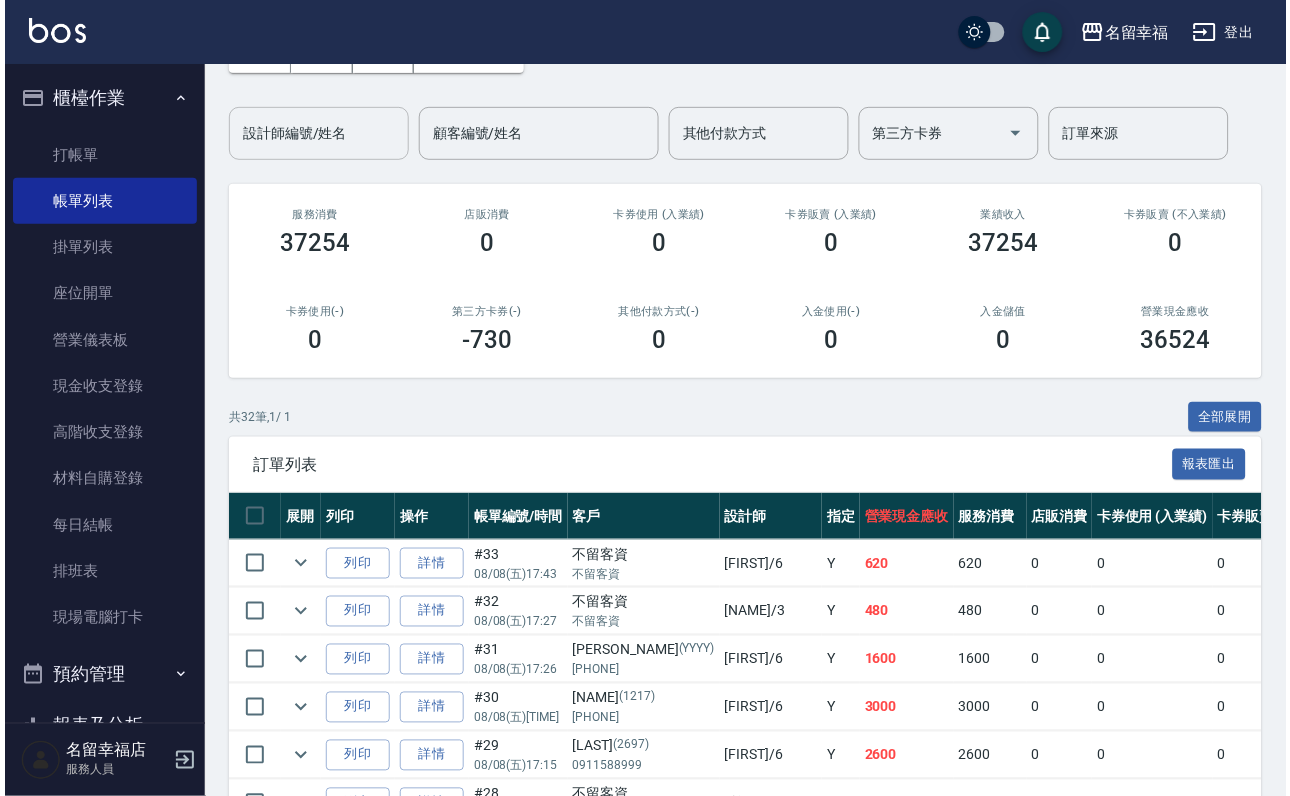 scroll, scrollTop: 0, scrollLeft: 0, axis: both 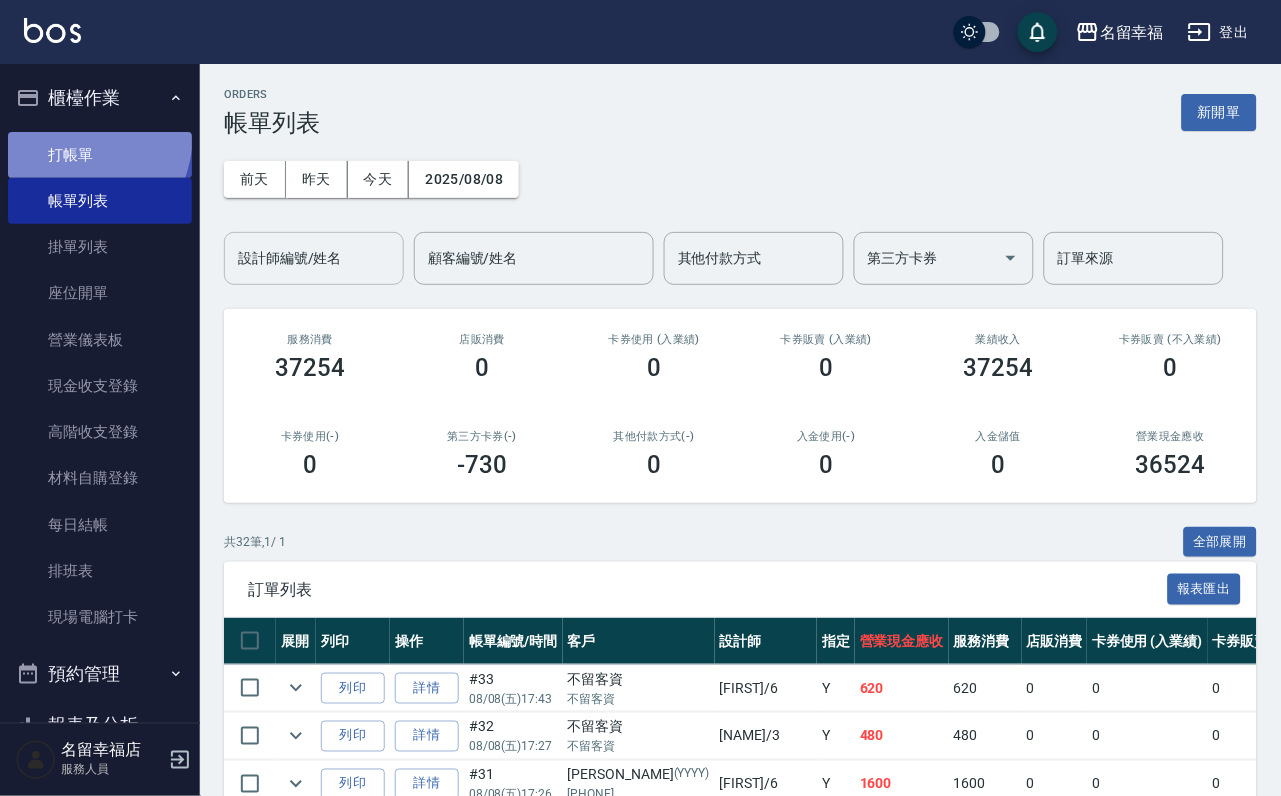 click on "打帳單" at bounding box center [100, 155] 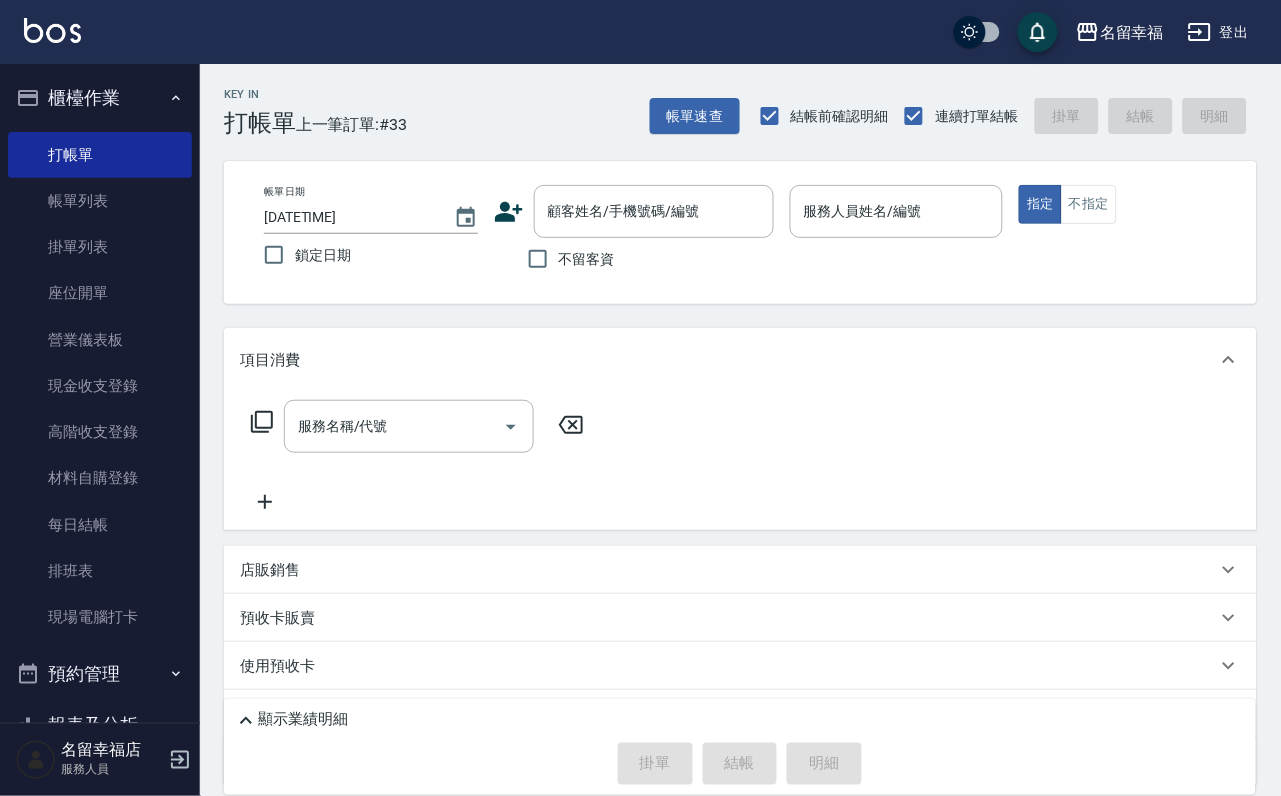 click on "不留客資" at bounding box center [566, 259] 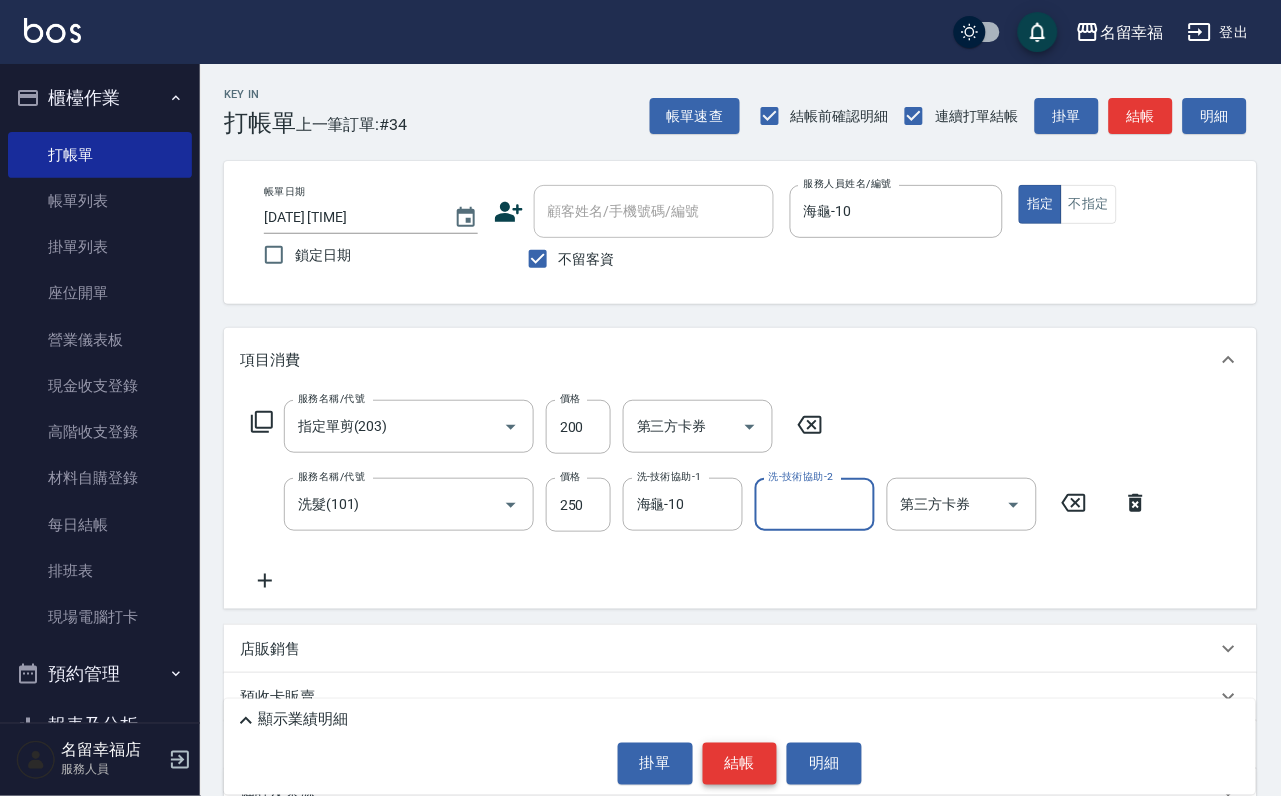 click on "結帳" at bounding box center (740, 764) 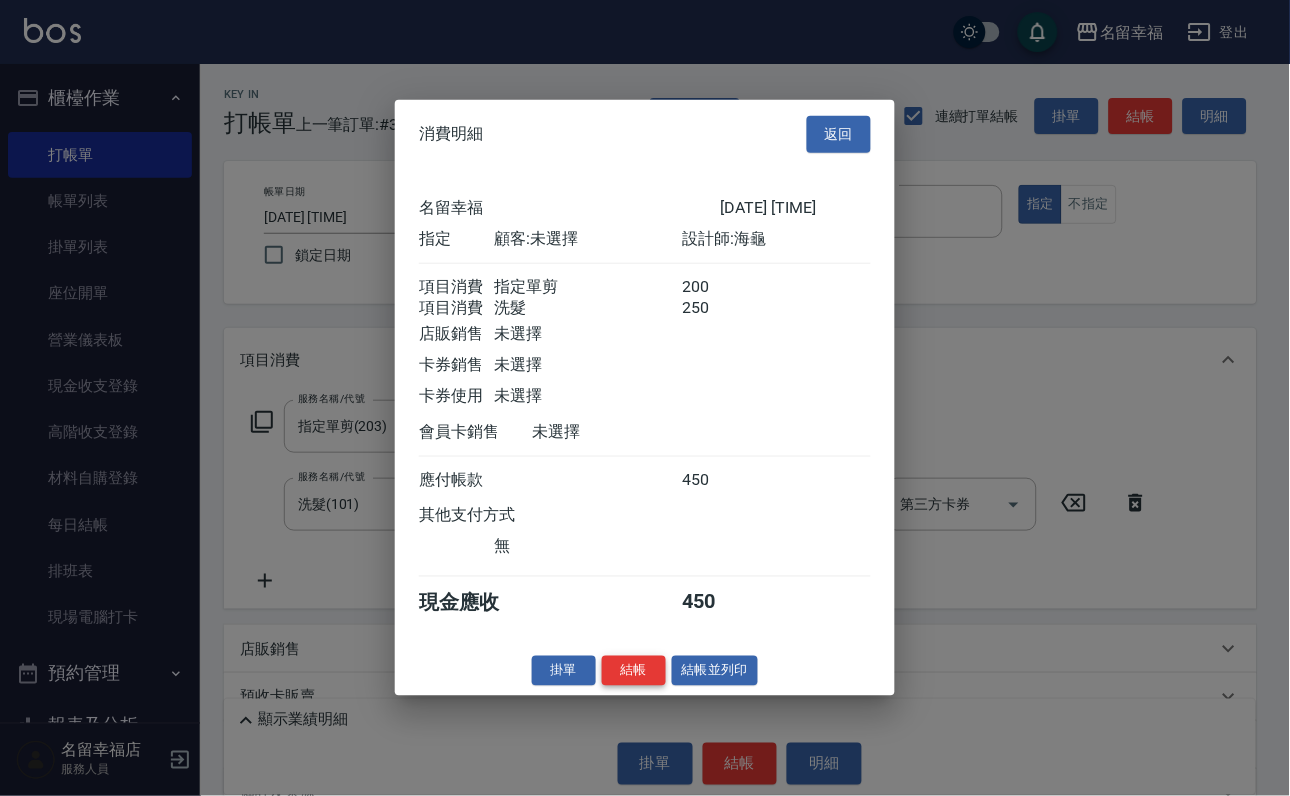 scroll, scrollTop: 322, scrollLeft: 0, axis: vertical 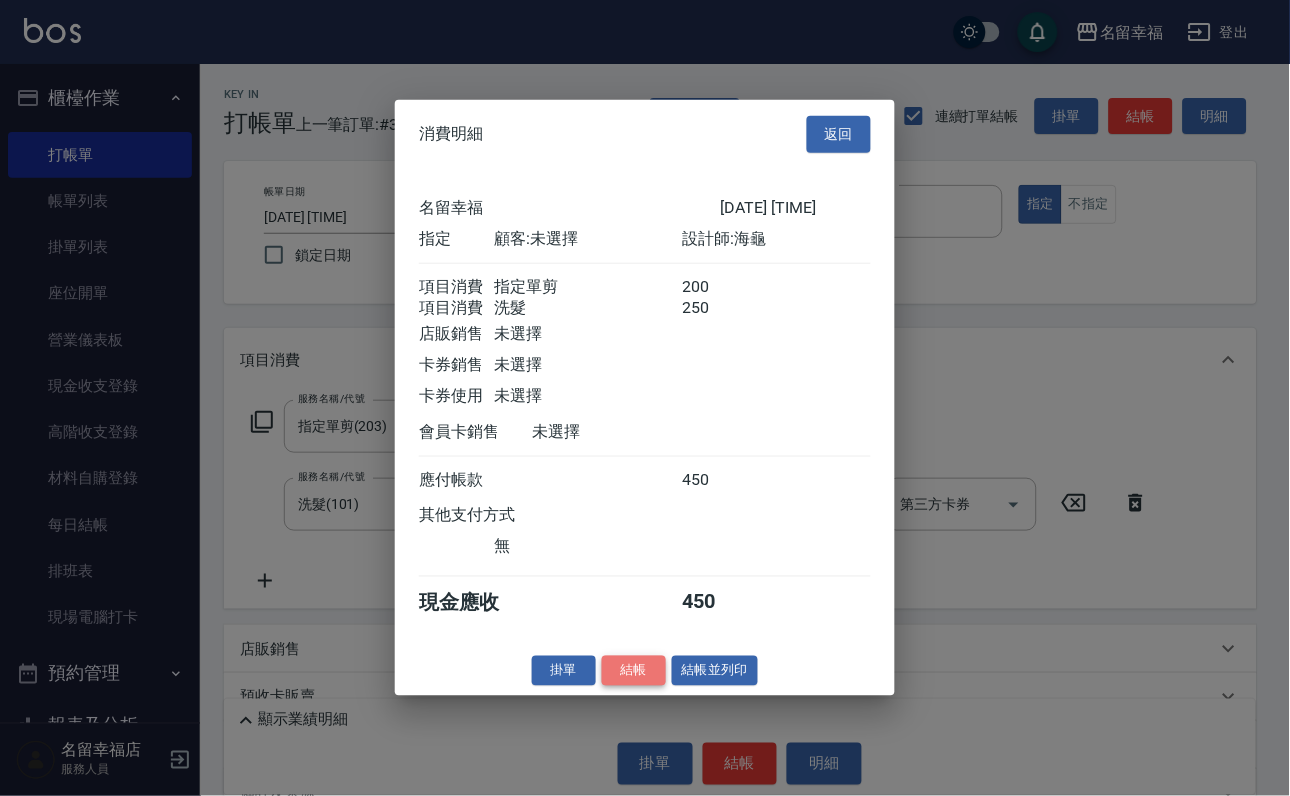 click on "結帳" at bounding box center (634, 670) 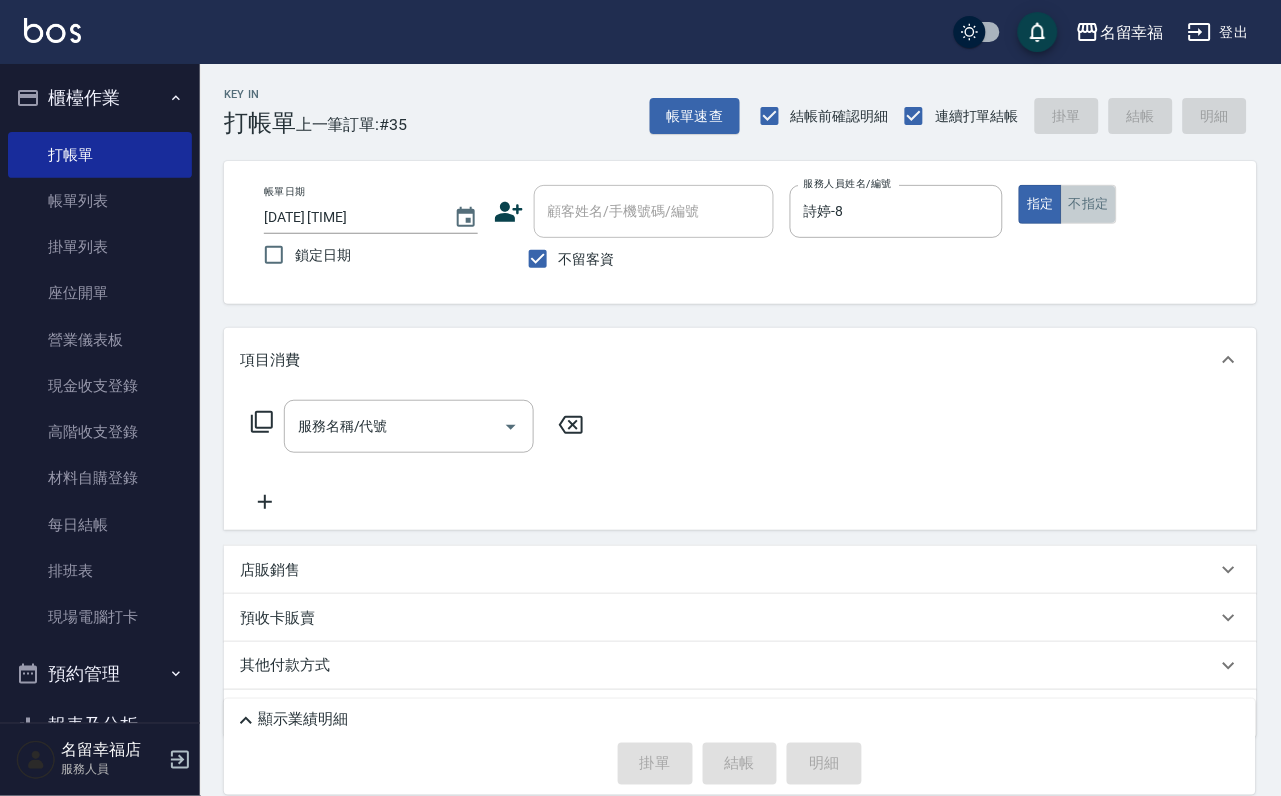 click on "不指定" at bounding box center [1089, 204] 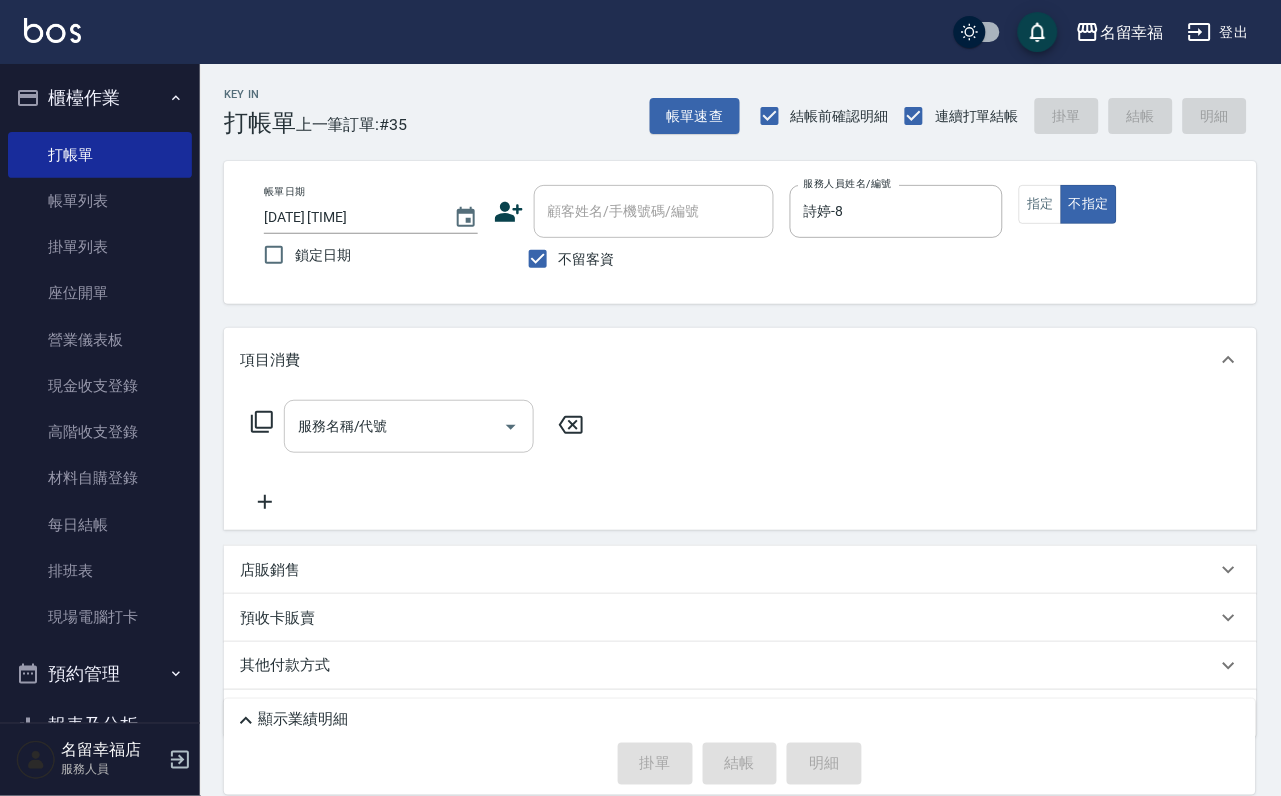 click on "服務名稱/代號" at bounding box center [409, 426] 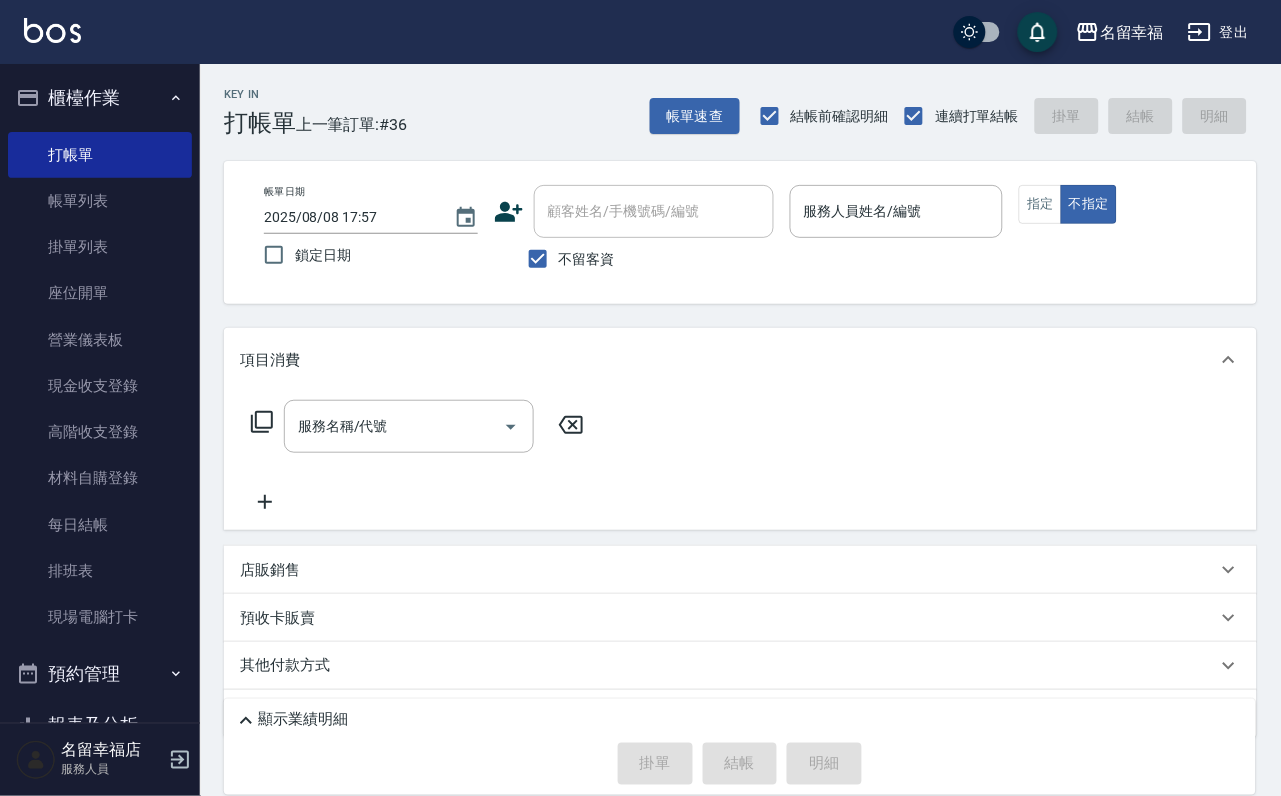 click on "項目消費 服務名稱/代號 服務名稱/代號" at bounding box center [740, 429] 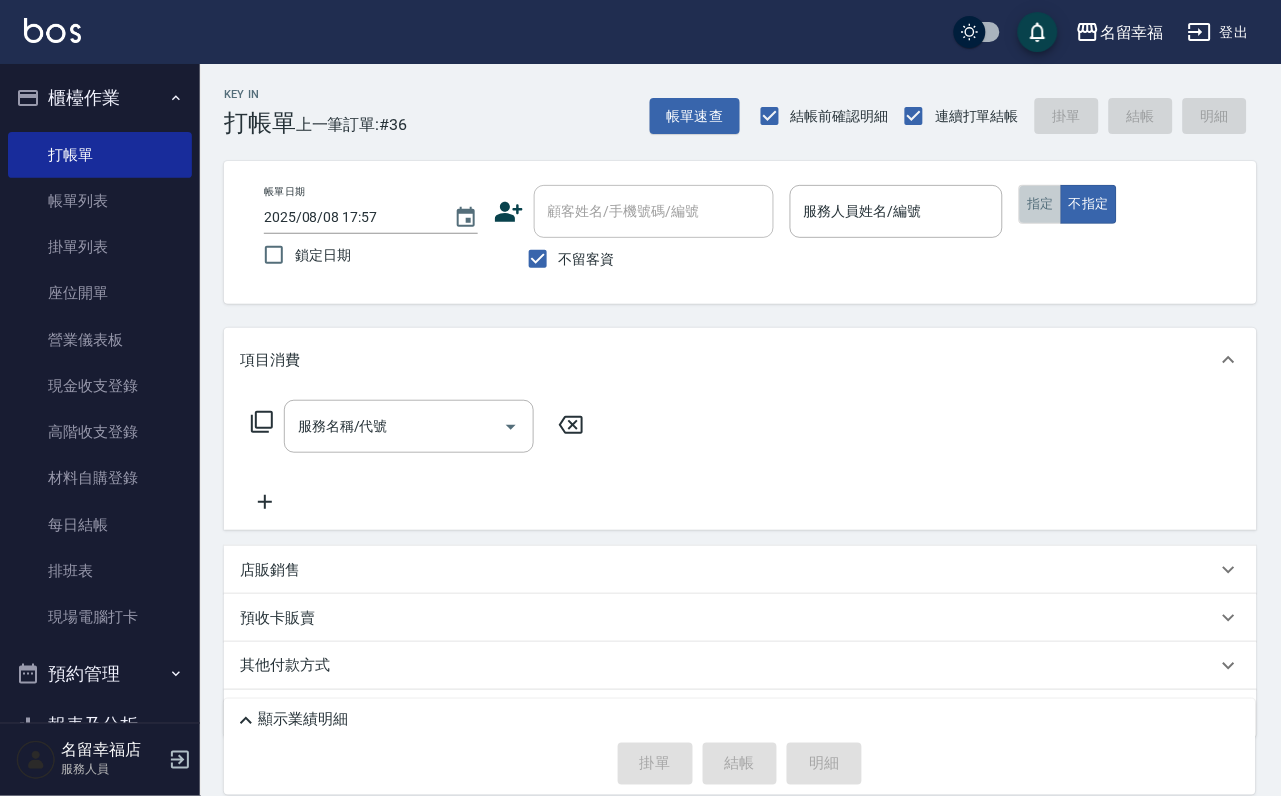 click on "指定" at bounding box center [1040, 204] 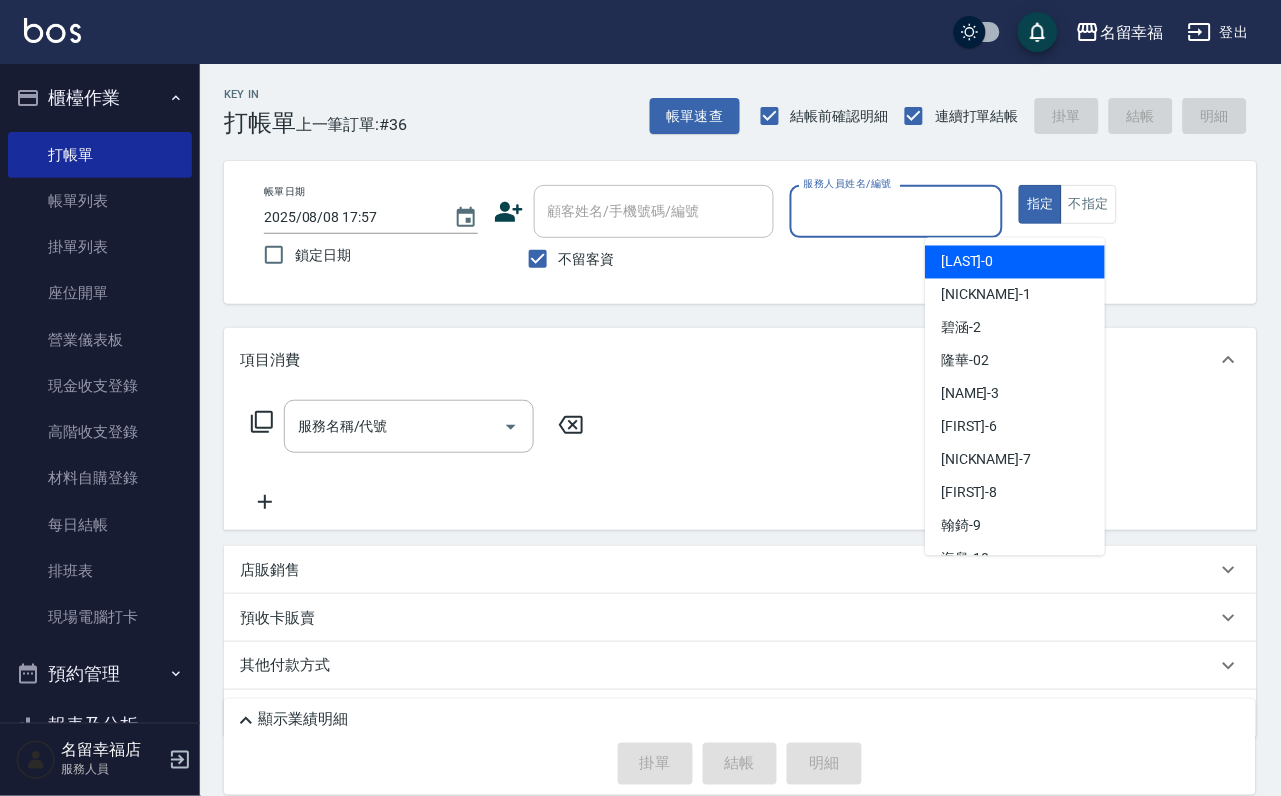 click on "服務人員姓名/編號" at bounding box center [897, 211] 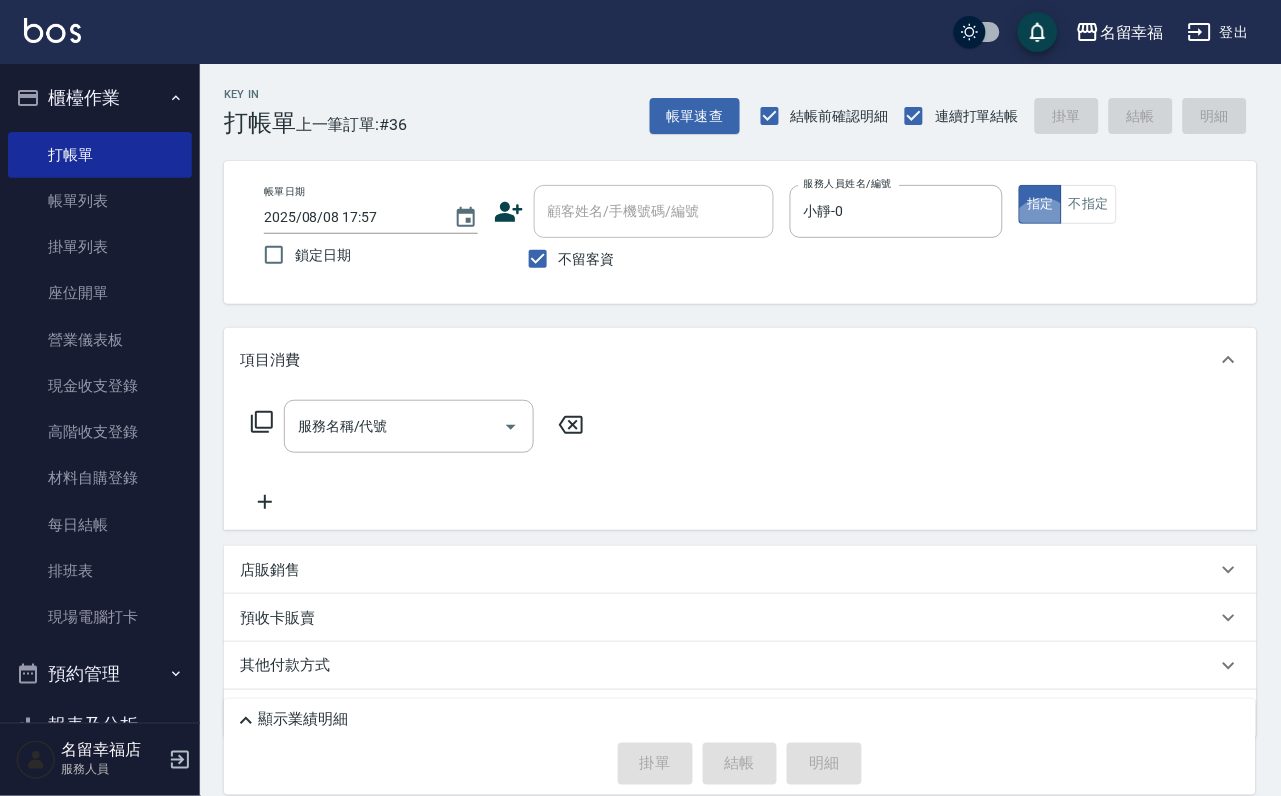 click 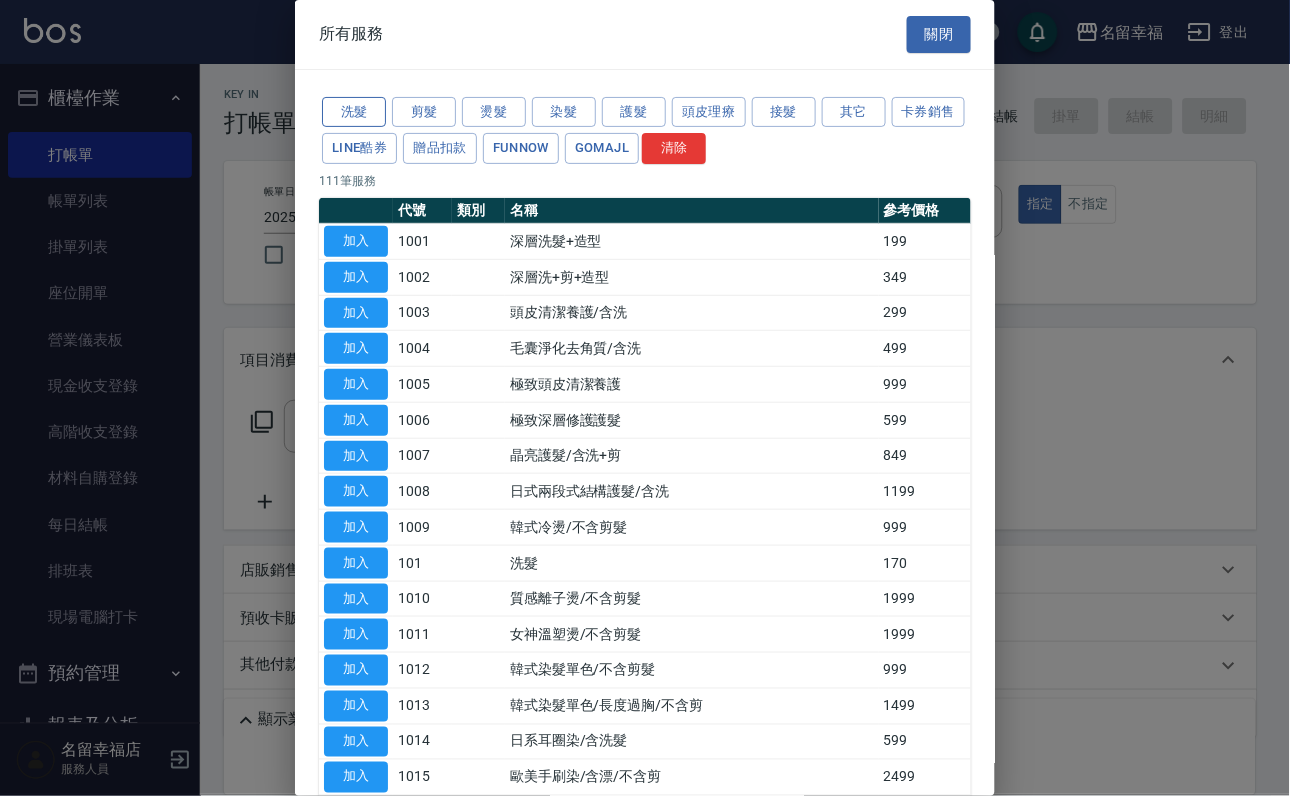 click on "洗髮" at bounding box center (354, 112) 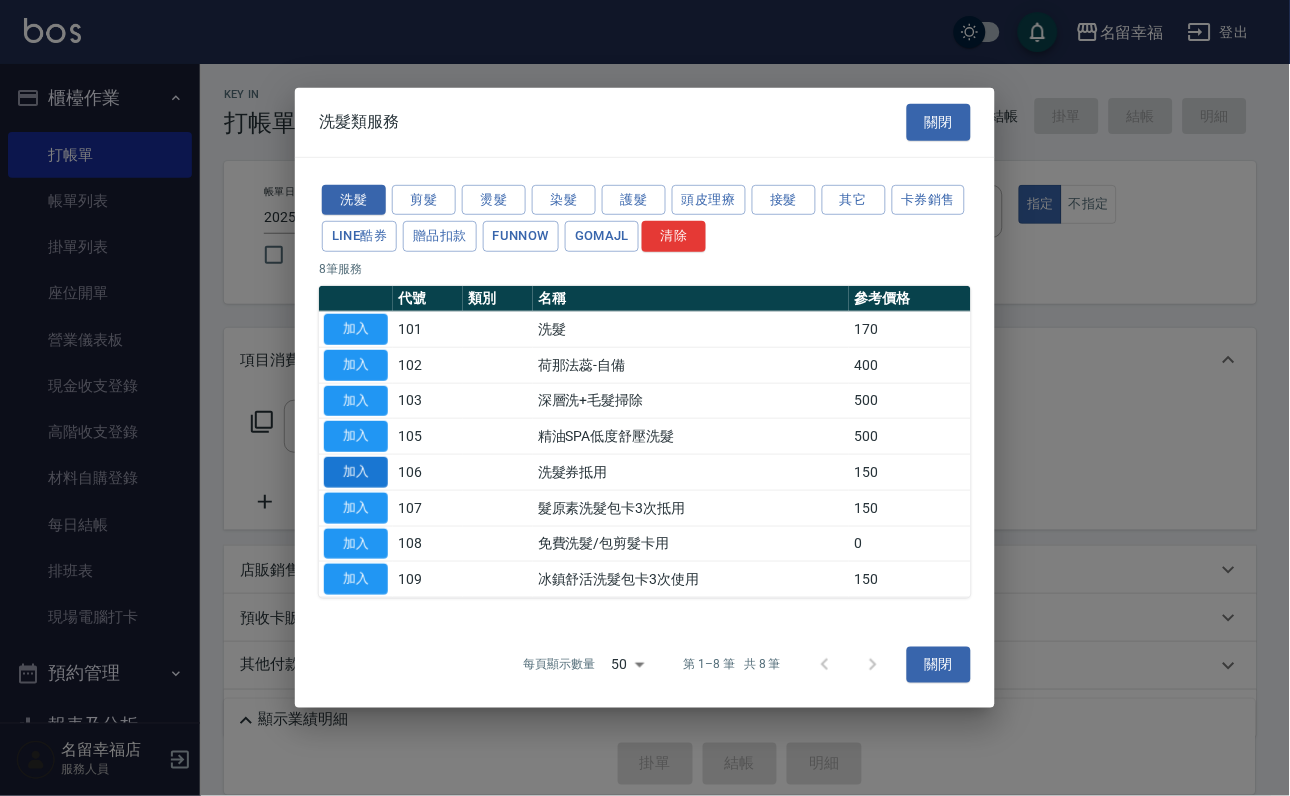 click on "加入" at bounding box center [356, 472] 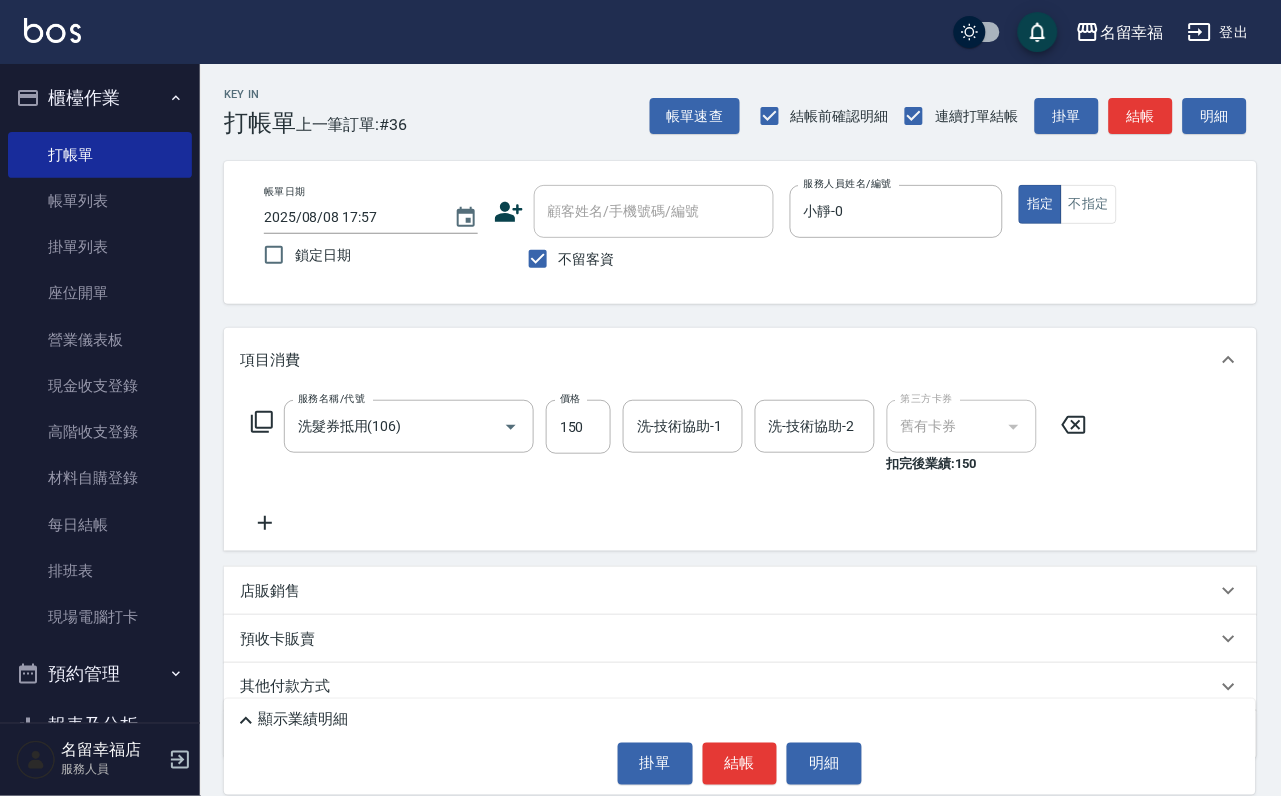 drag, startPoint x: 590, startPoint y: 447, endPoint x: 558, endPoint y: 447, distance: 32 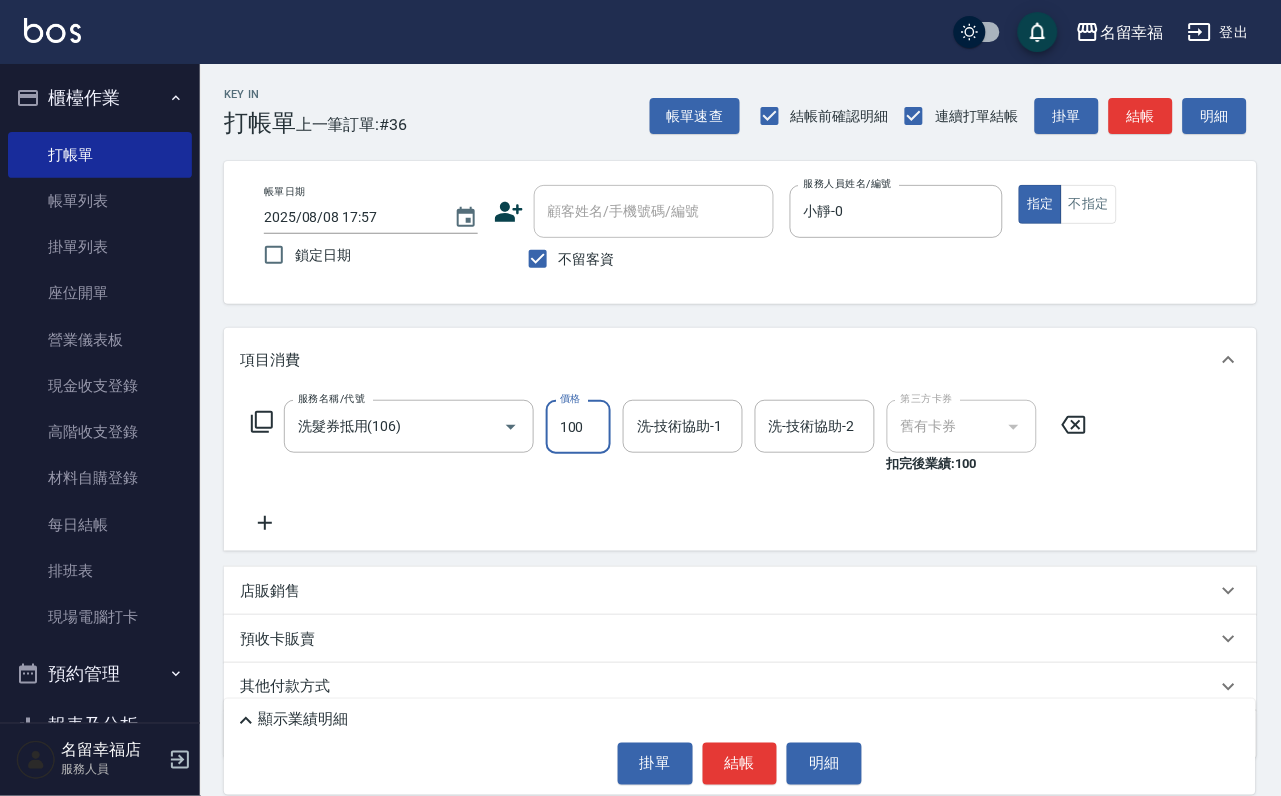click on "洗-技術協助-1" at bounding box center [683, 426] 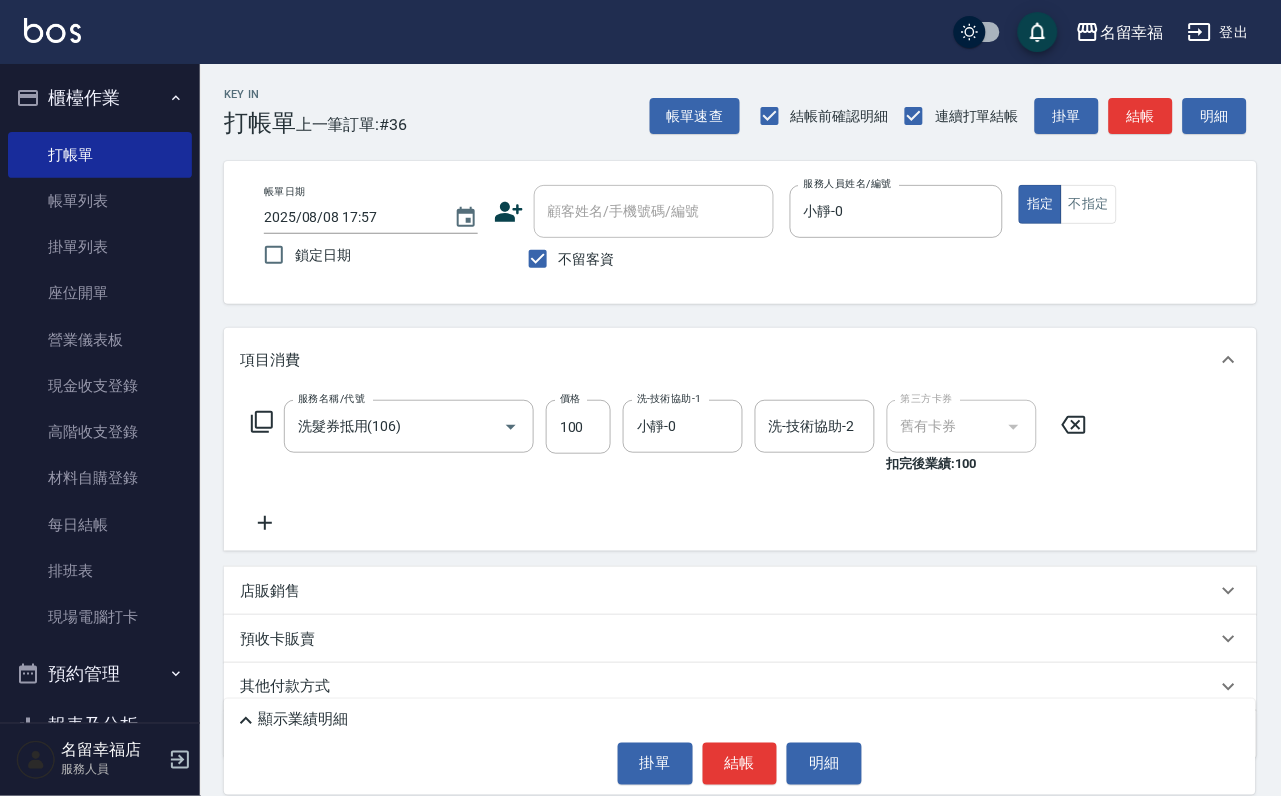 click 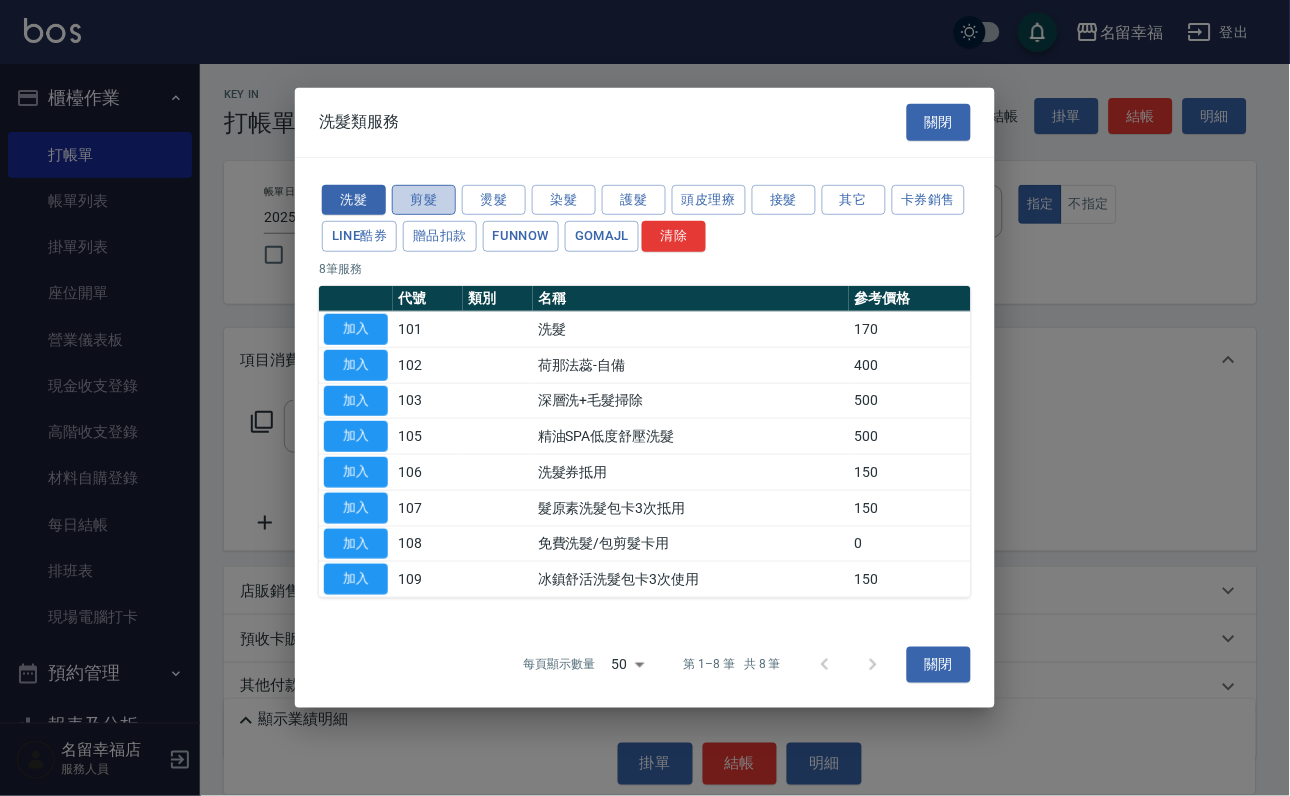 click on "剪髮" at bounding box center [424, 199] 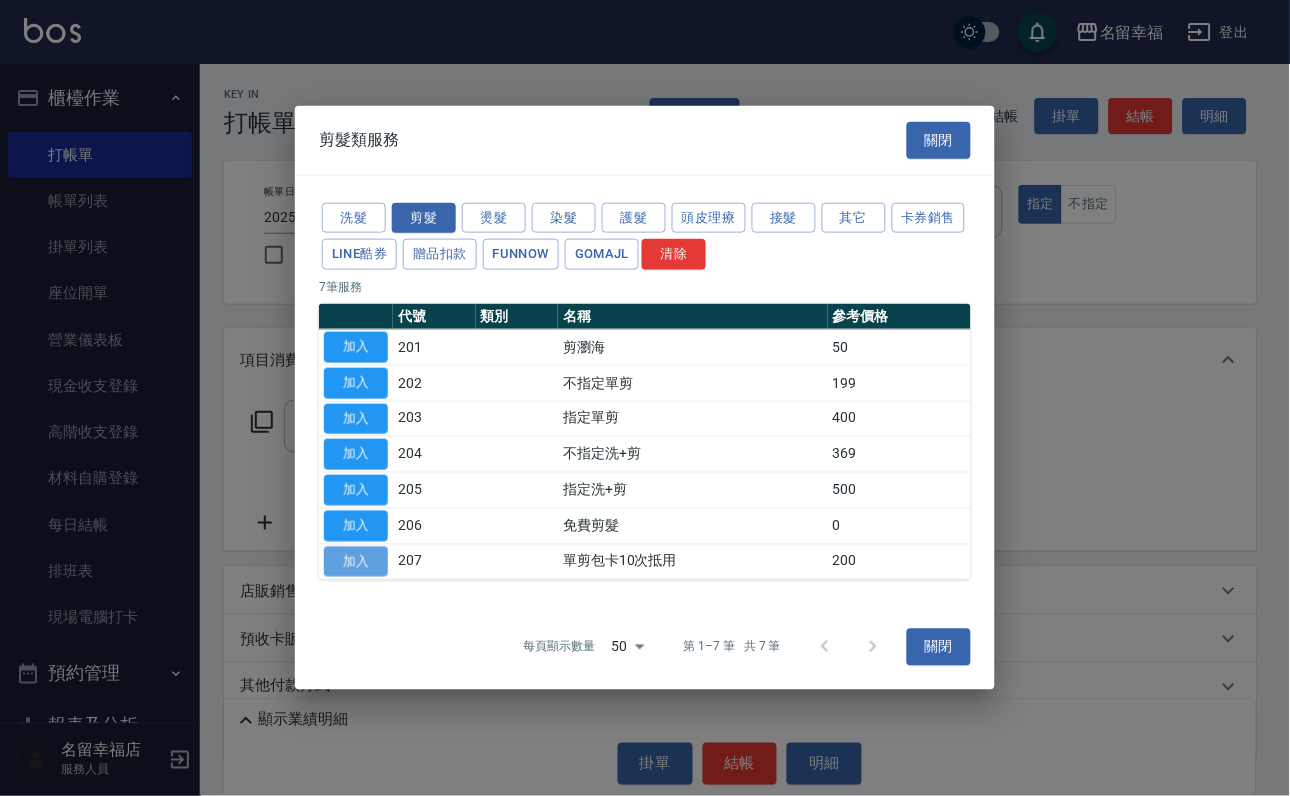 click on "加入" at bounding box center (356, 561) 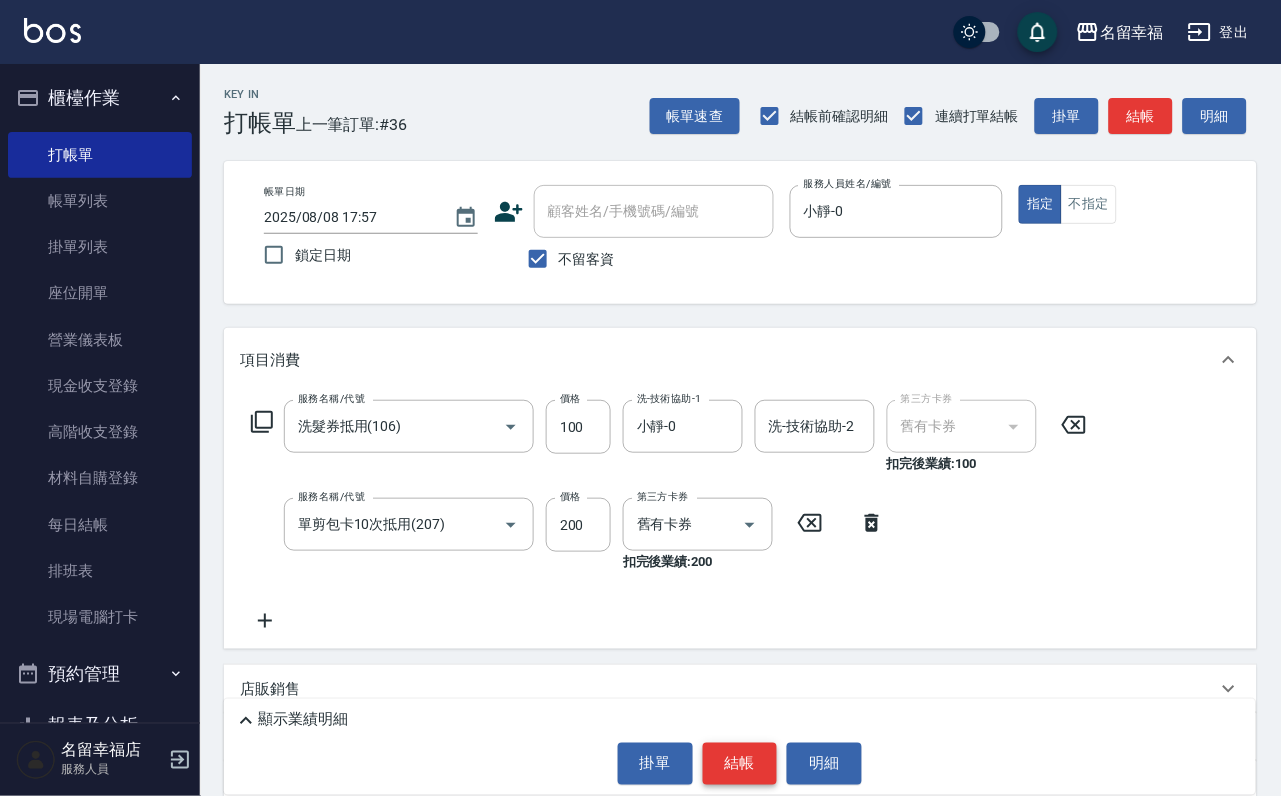 click on "結帳" at bounding box center (740, 764) 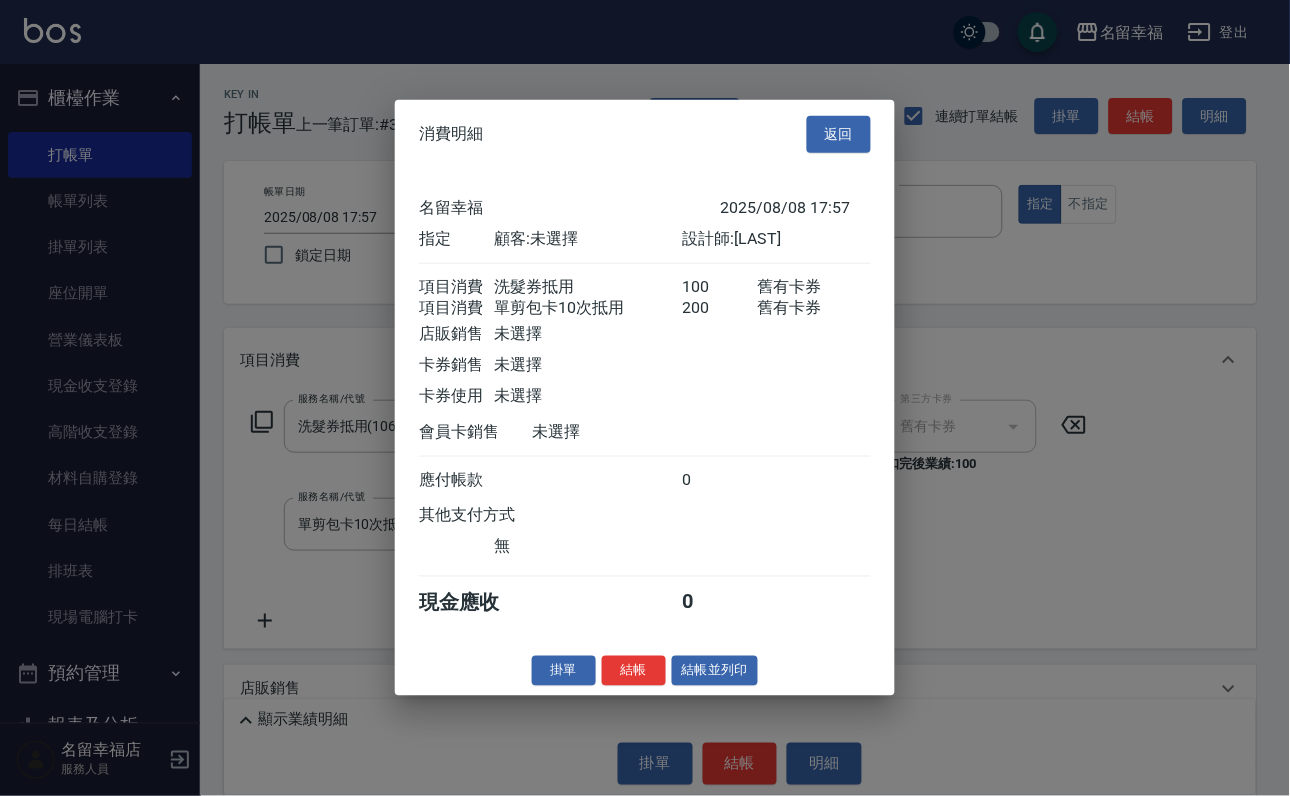 scroll, scrollTop: 322, scrollLeft: 0, axis: vertical 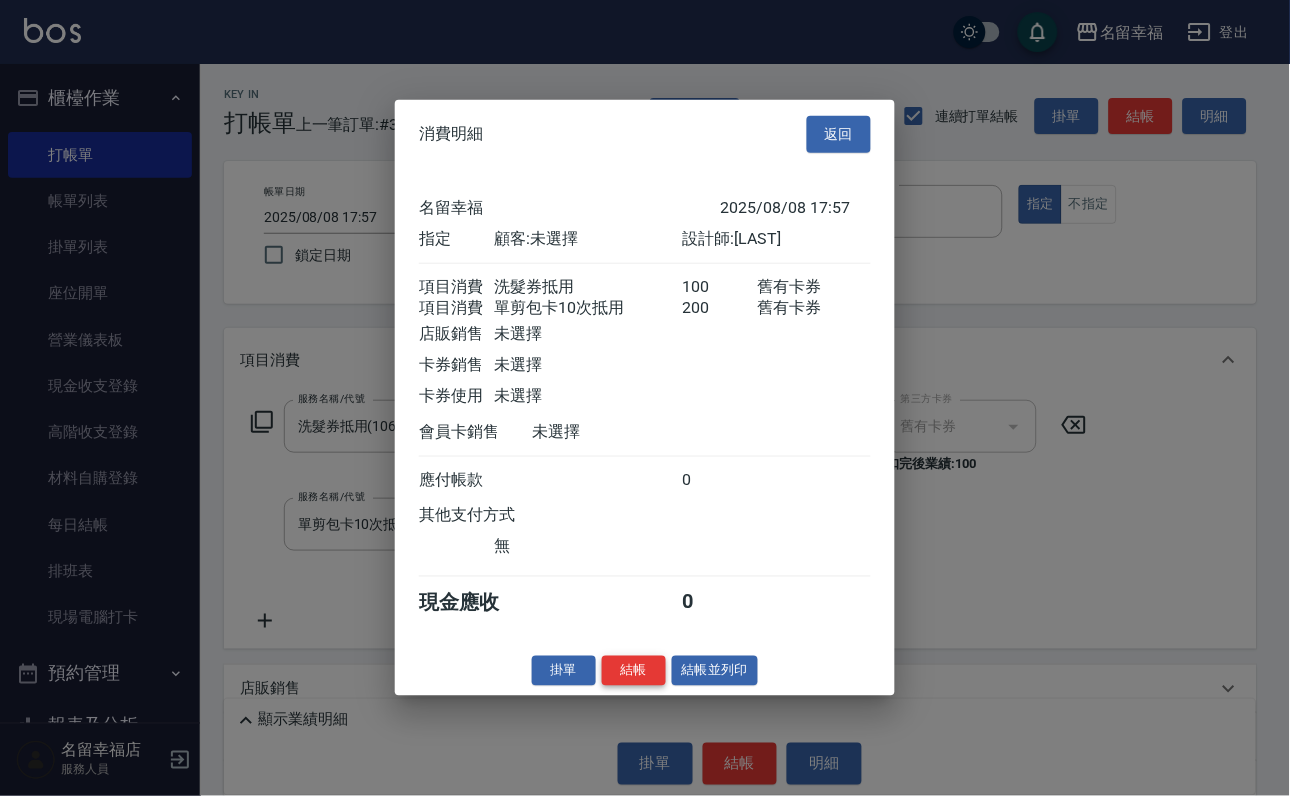 click on "結帳" at bounding box center (634, 670) 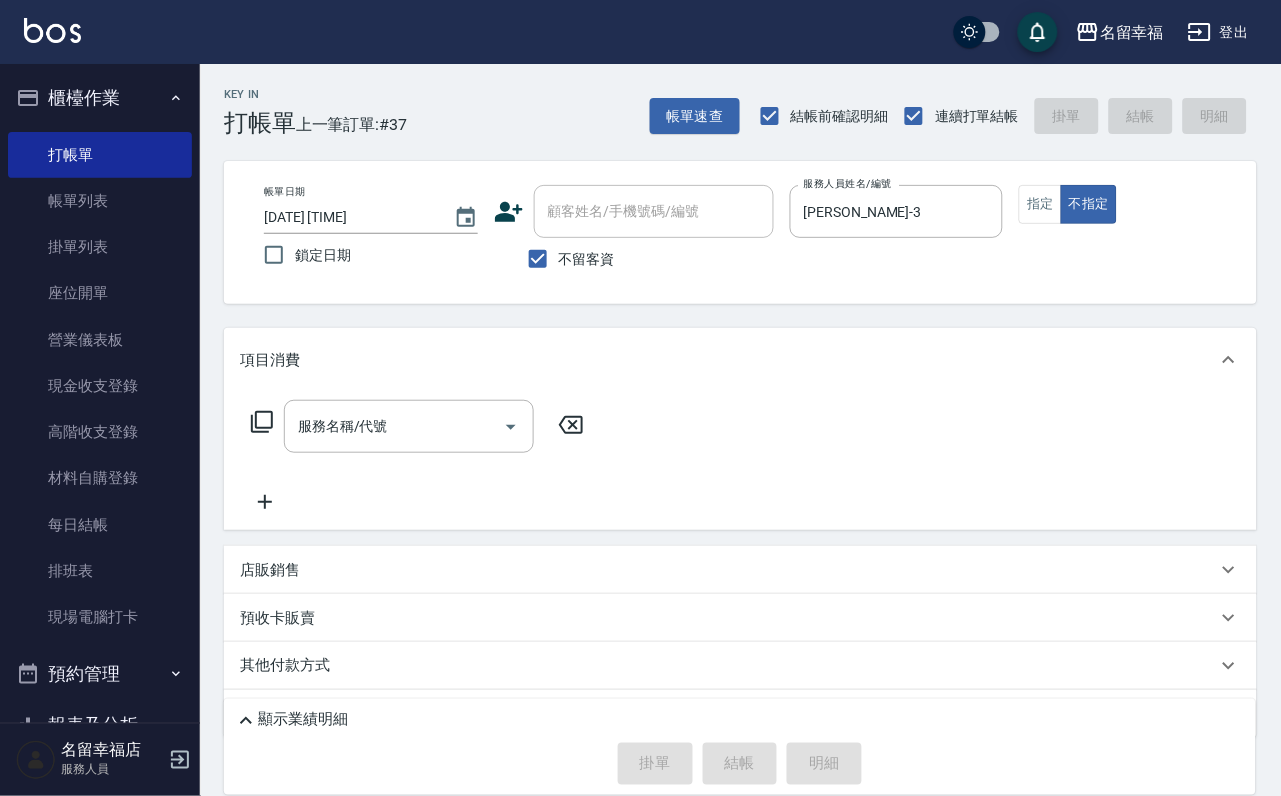drag, startPoint x: 456, startPoint y: 320, endPoint x: 463, endPoint y: 358, distance: 38.63936 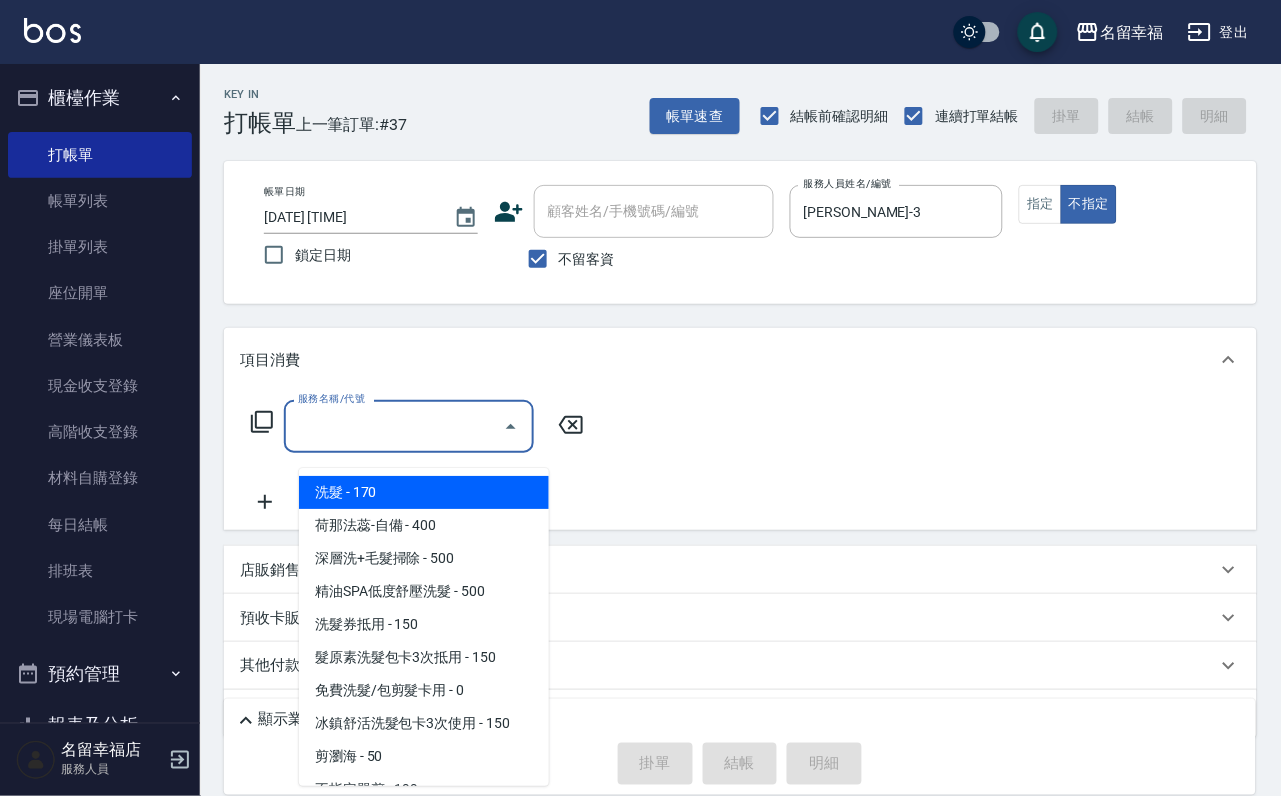 click on "服務名稱/代號" at bounding box center (394, 426) 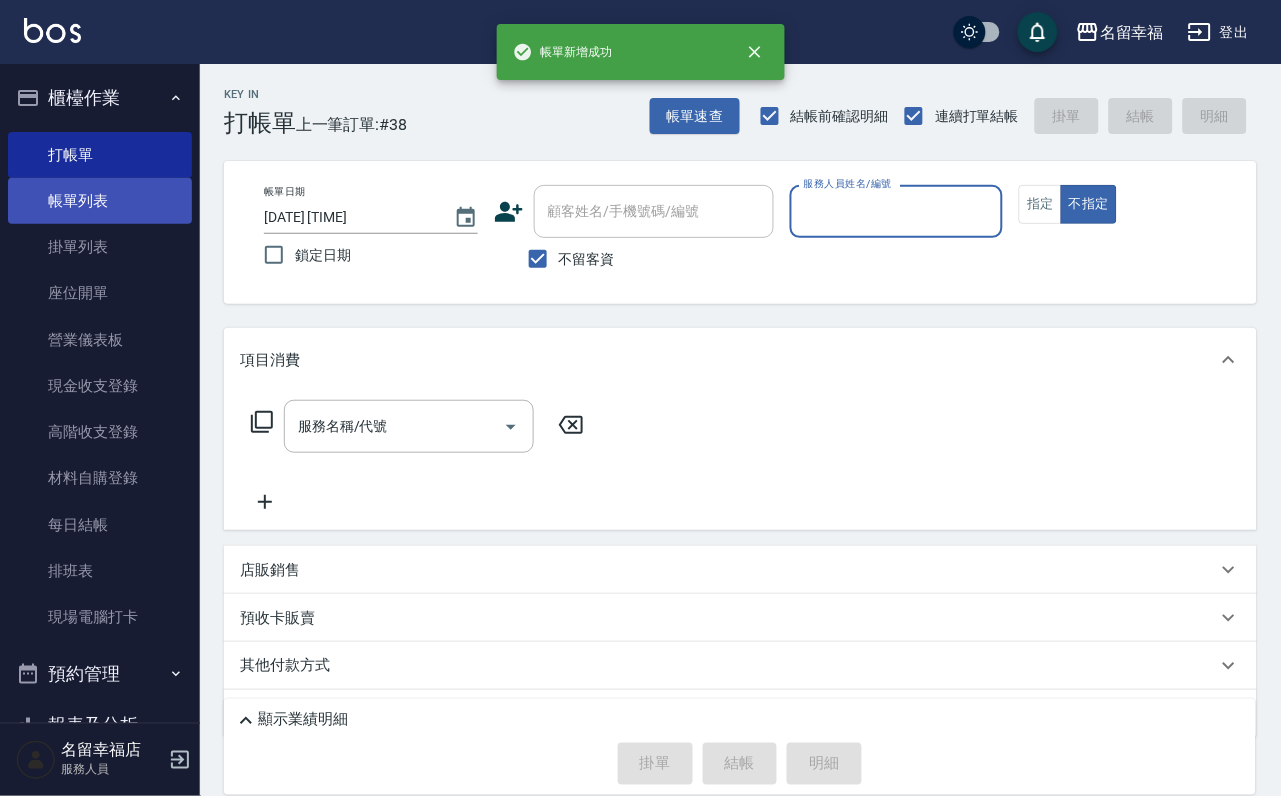 click on "櫃檯作業 打帳單 帳單列表 掛單列表 座位開單 營業儀表板 現金收支登錄 高階收支登錄 材料自購登錄 每日結帳 排班表 現場電腦打卡 預約管理 預約管理 單日預約紀錄 單週預約紀錄 報表及分析 報表目錄 店家日報表 互助日報表 互助排行榜 互助點數明細 互助業績報表 全店業績分析表 設計師日報表 設計師業績分析表 設計師業績月報表 設計師排行榜 商品銷售排行榜 商品消耗明細 店販抽成明細 顧客入金餘額表 每日非現金明細 每日收支明細 收支分類明細表 客戶管理 客戶列表 卡券管理 入金管理 員工及薪資 員工列表 全店打卡記錄" at bounding box center (100, 393) 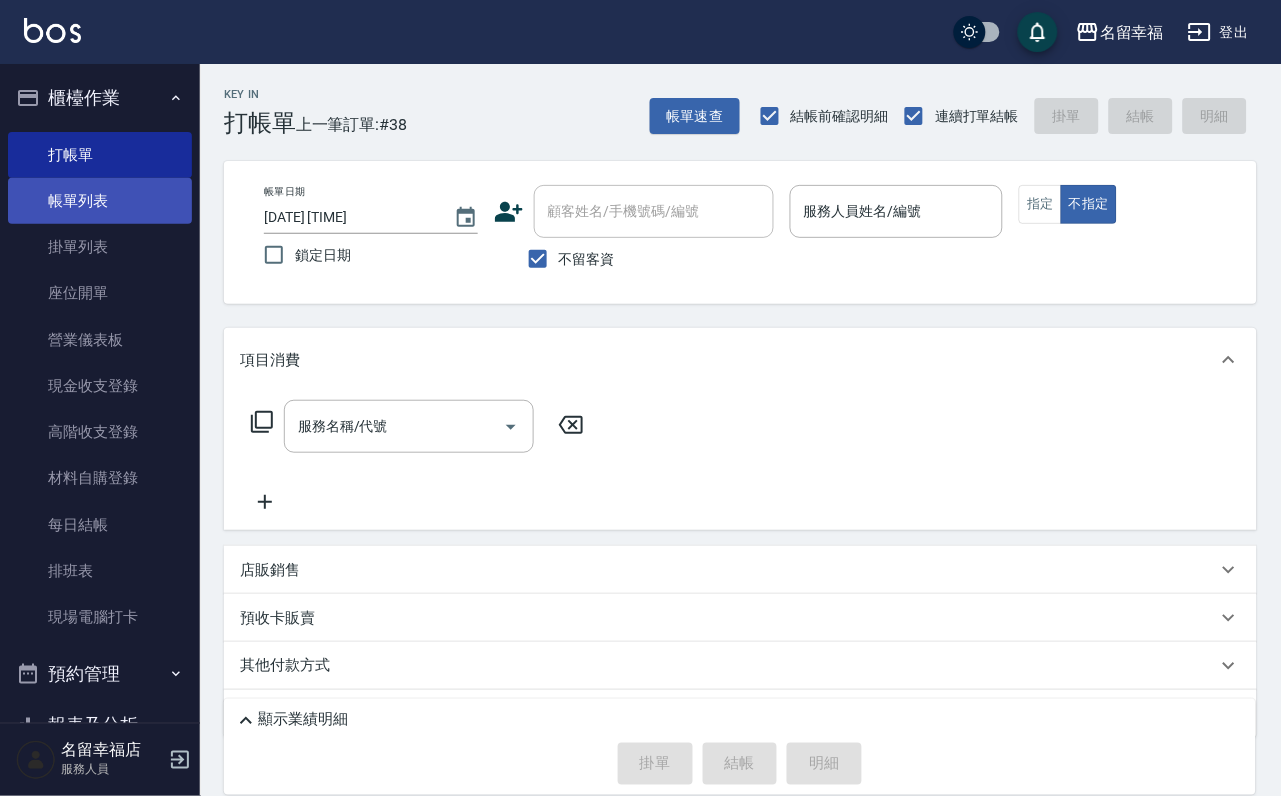 click on "帳單列表" at bounding box center (100, 201) 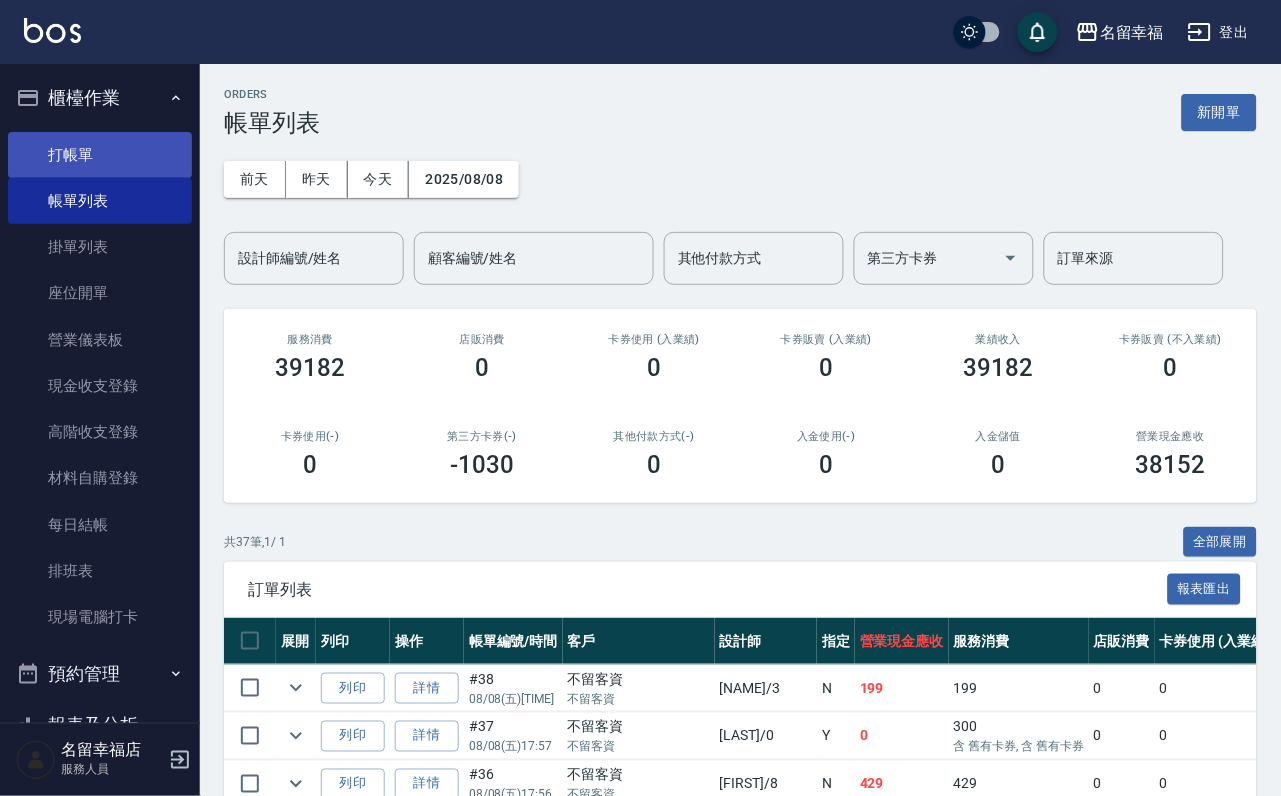 click on "打帳單" at bounding box center [100, 155] 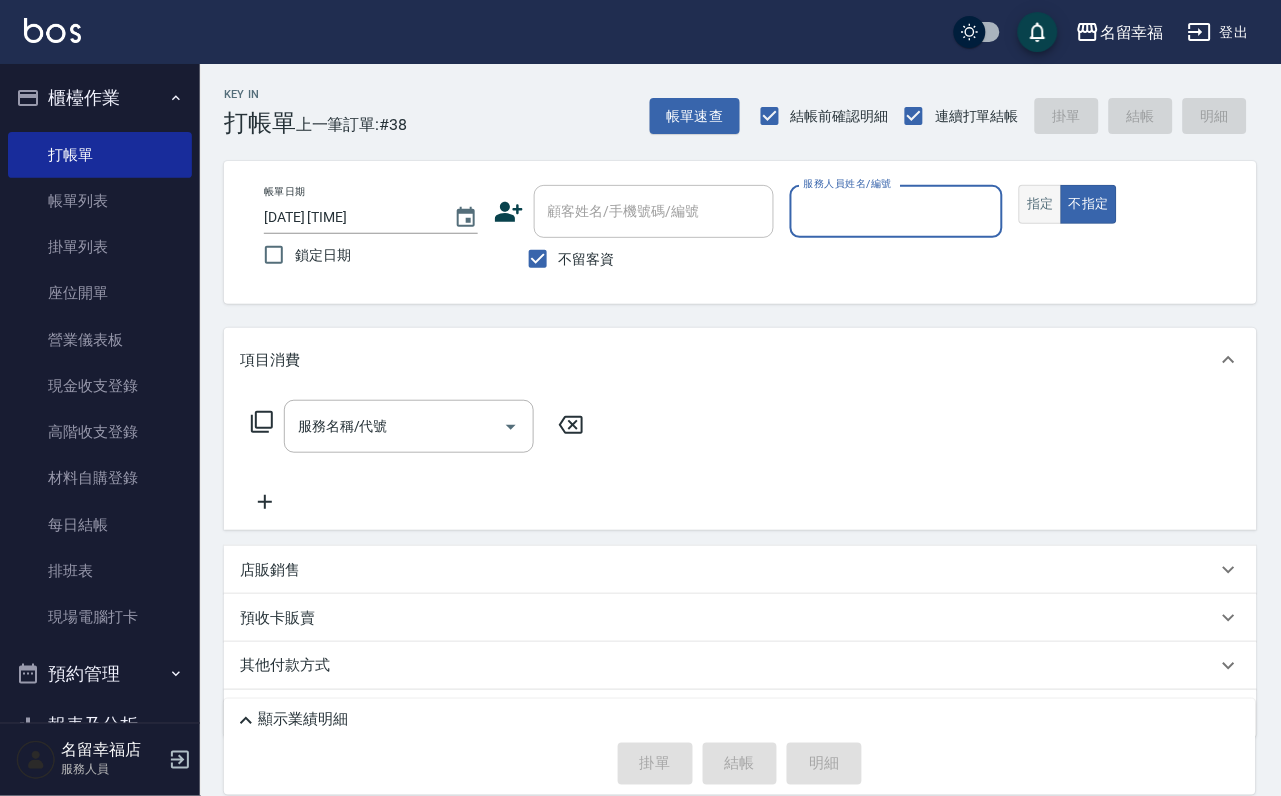 click on "指定" at bounding box center [1040, 204] 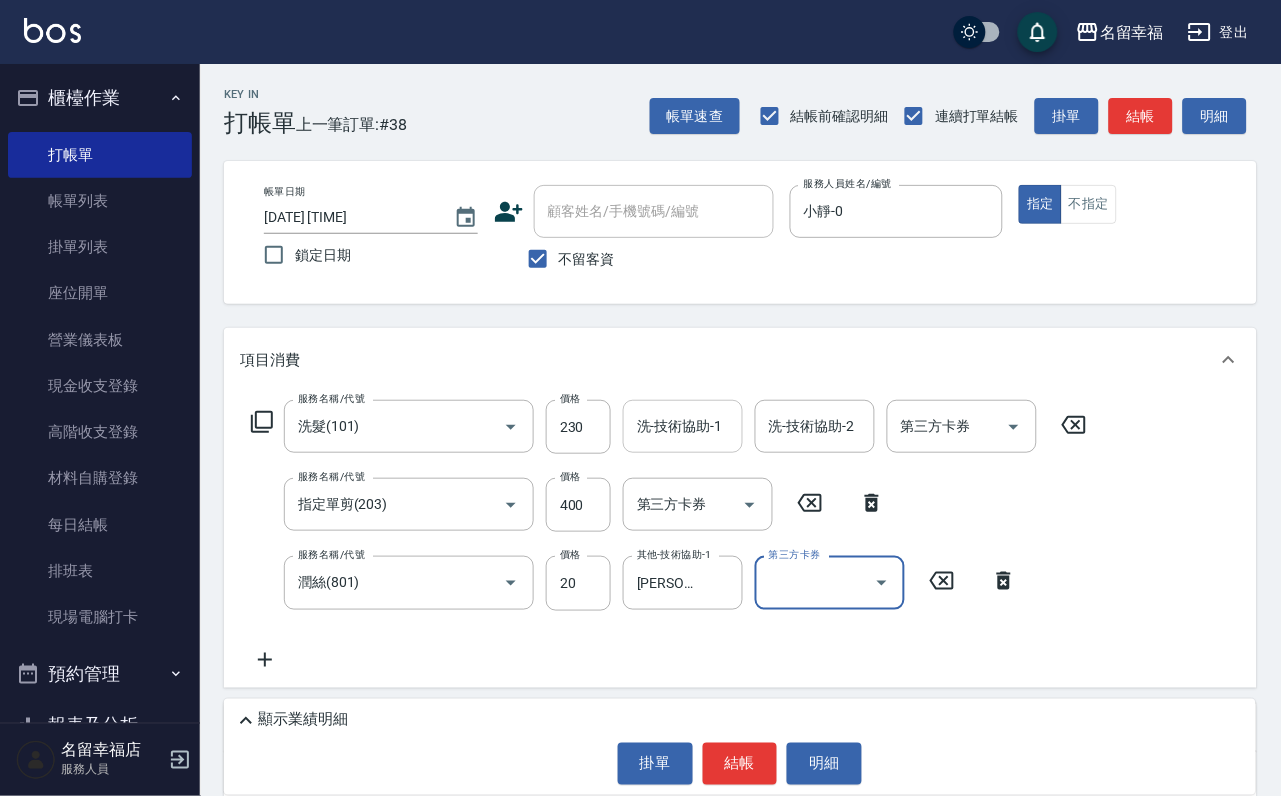 click on "洗-技術協助-1" at bounding box center (683, 426) 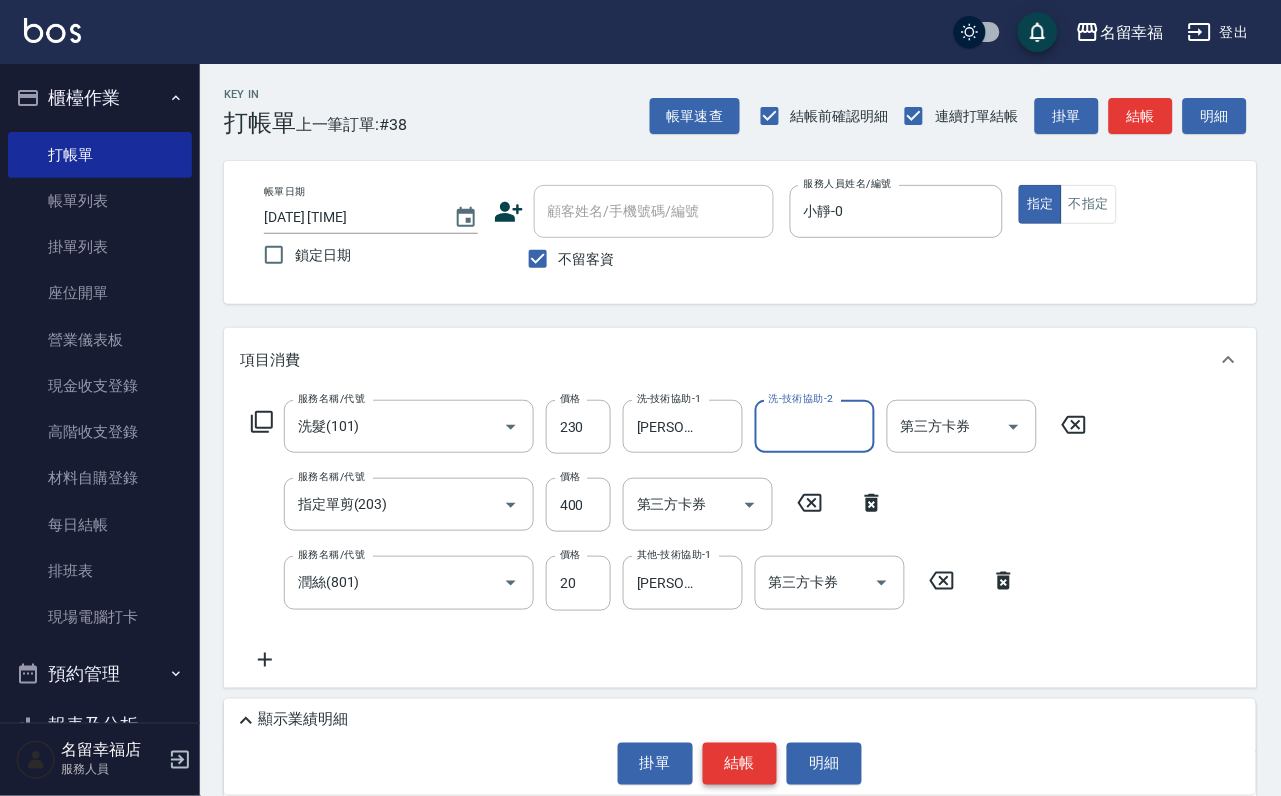 click on "結帳" at bounding box center [740, 764] 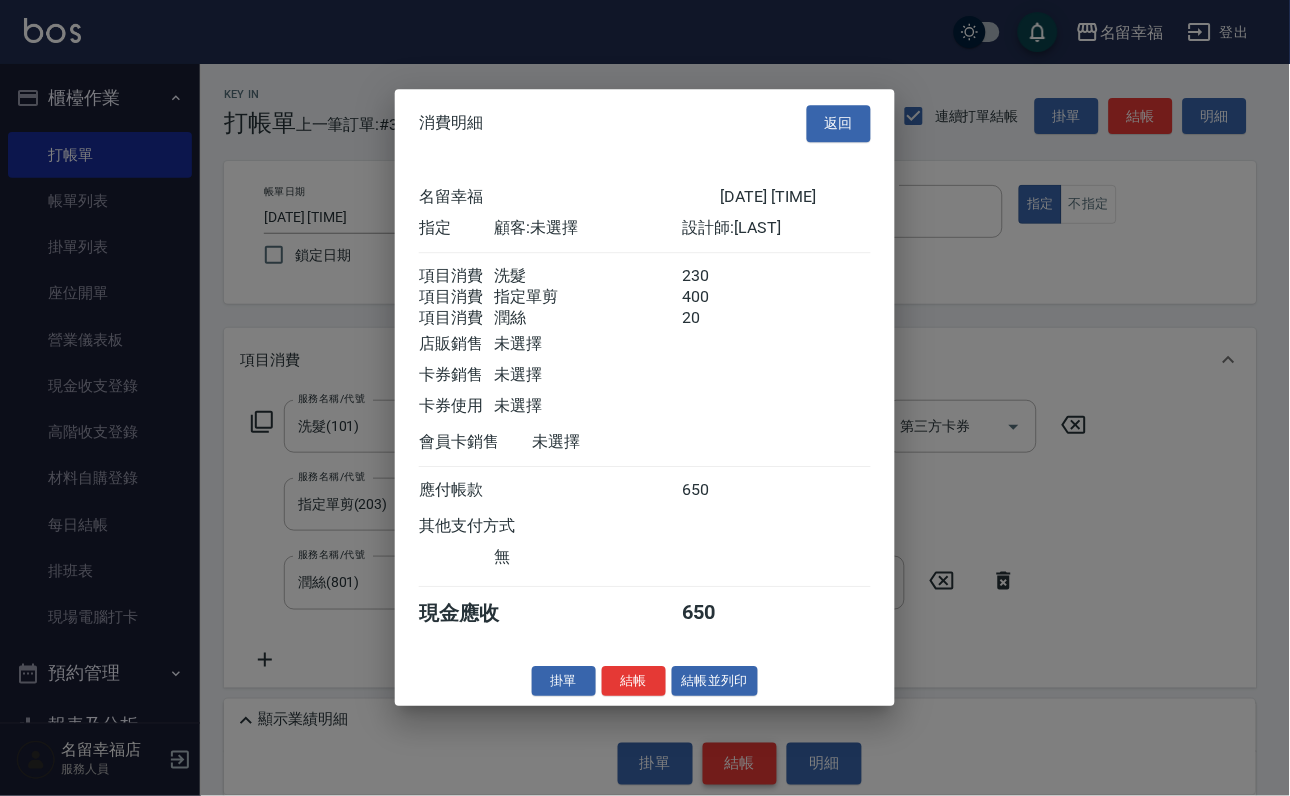 scroll, scrollTop: 396, scrollLeft: 0, axis: vertical 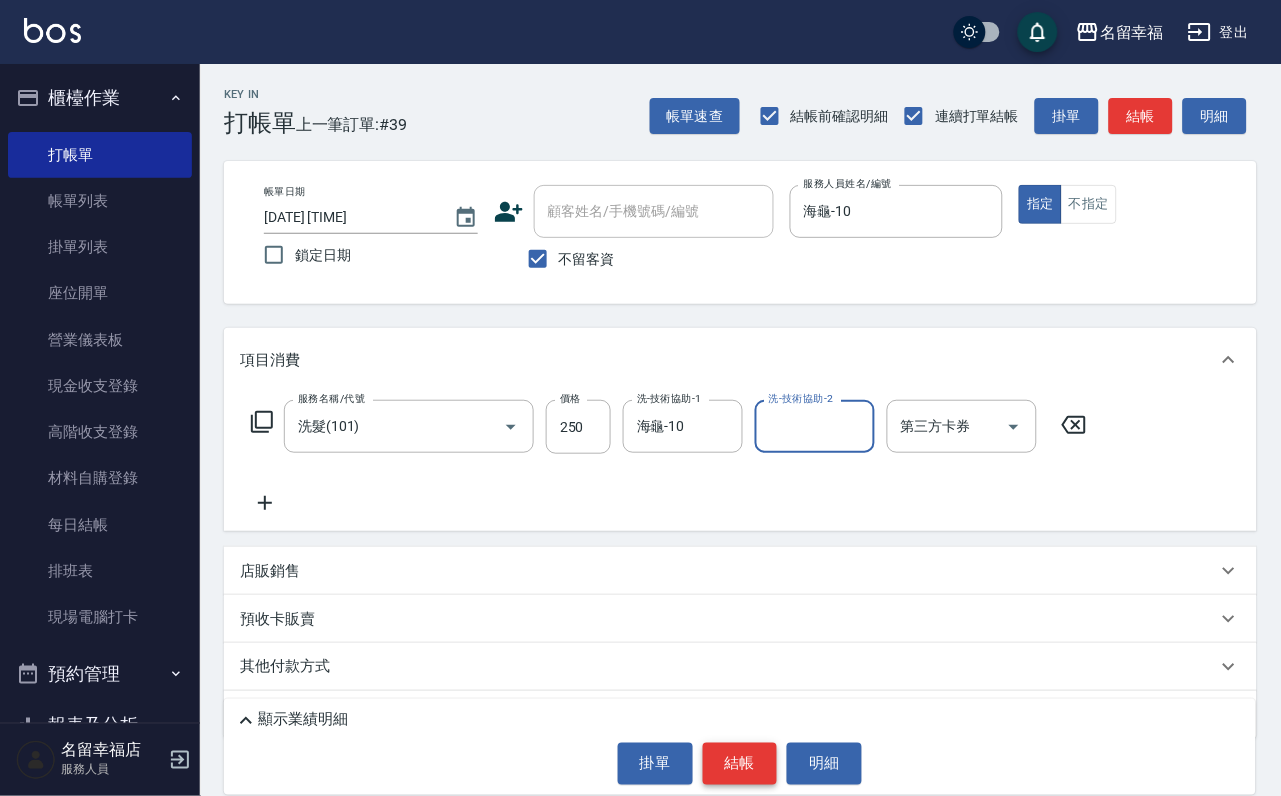 click on "結帳" at bounding box center [740, 764] 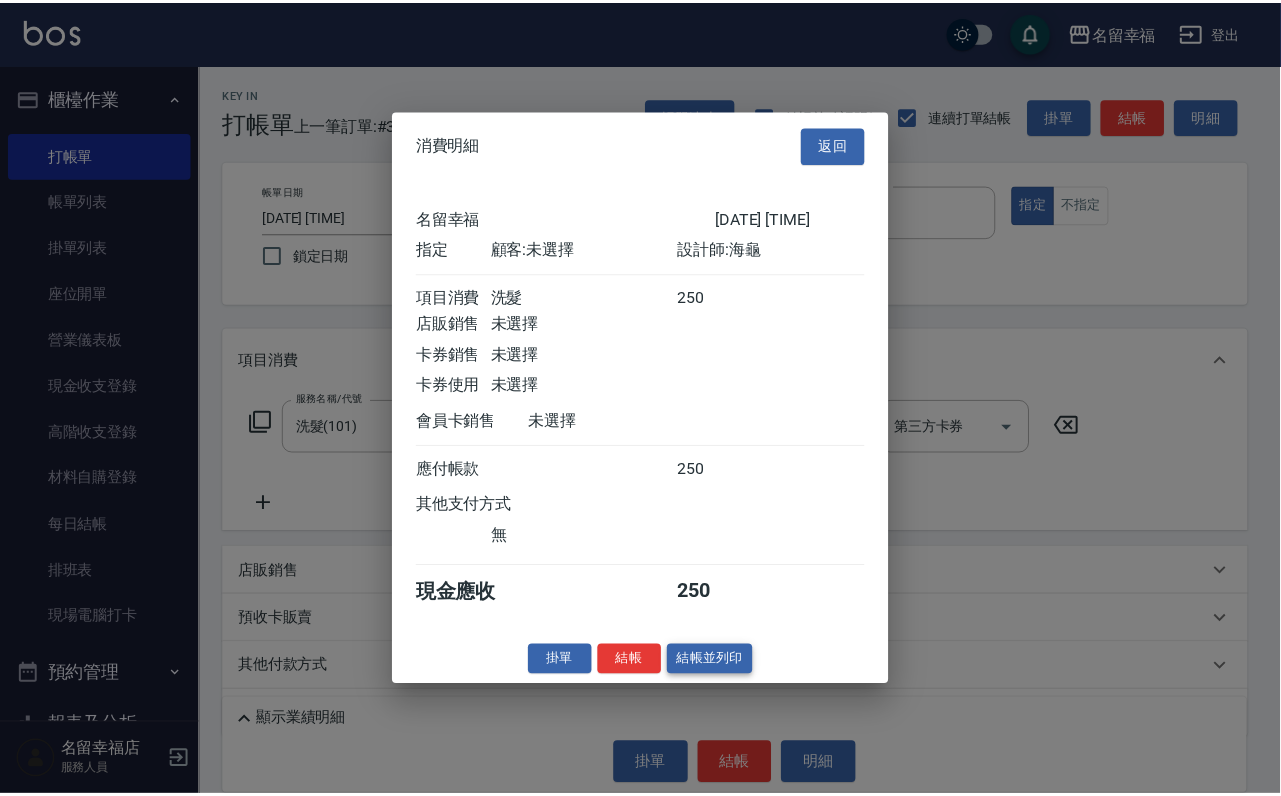 scroll, scrollTop: 247, scrollLeft: 0, axis: vertical 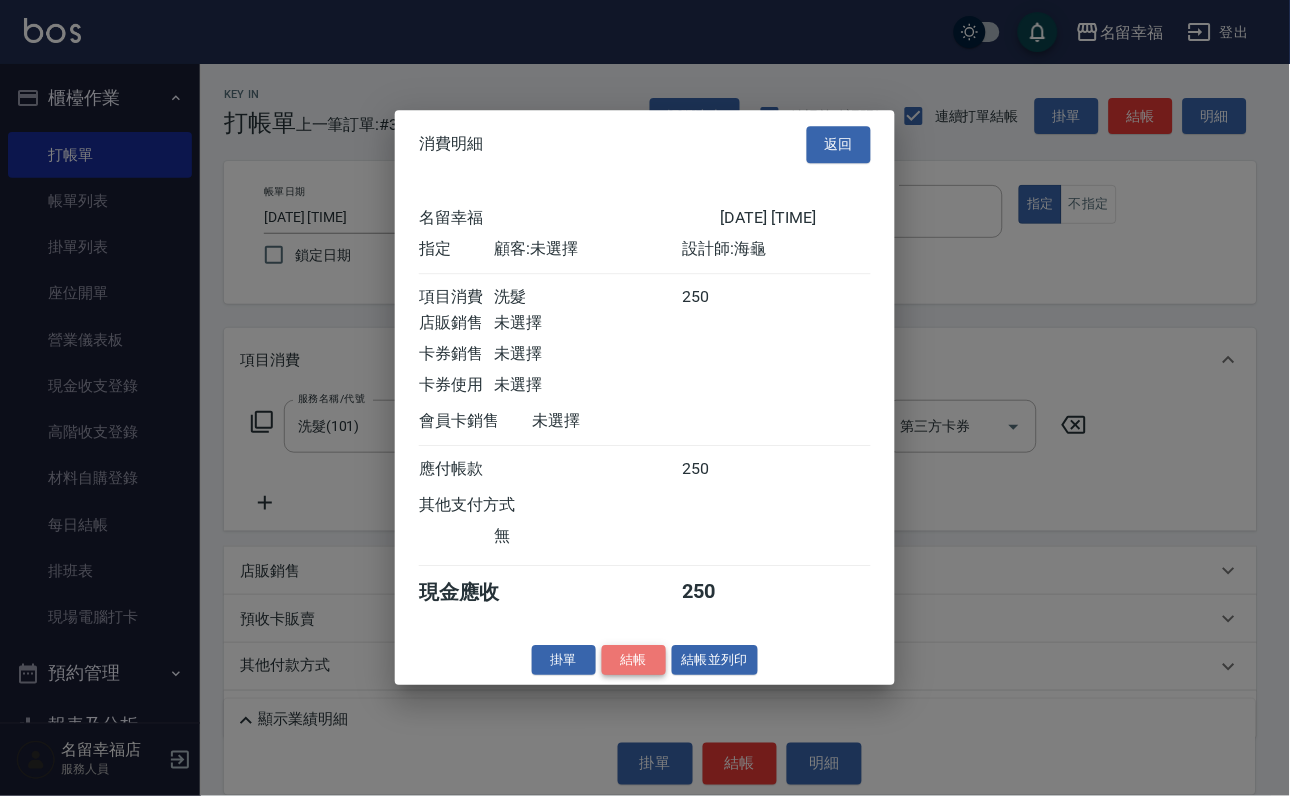 click on "結帳" at bounding box center (634, 660) 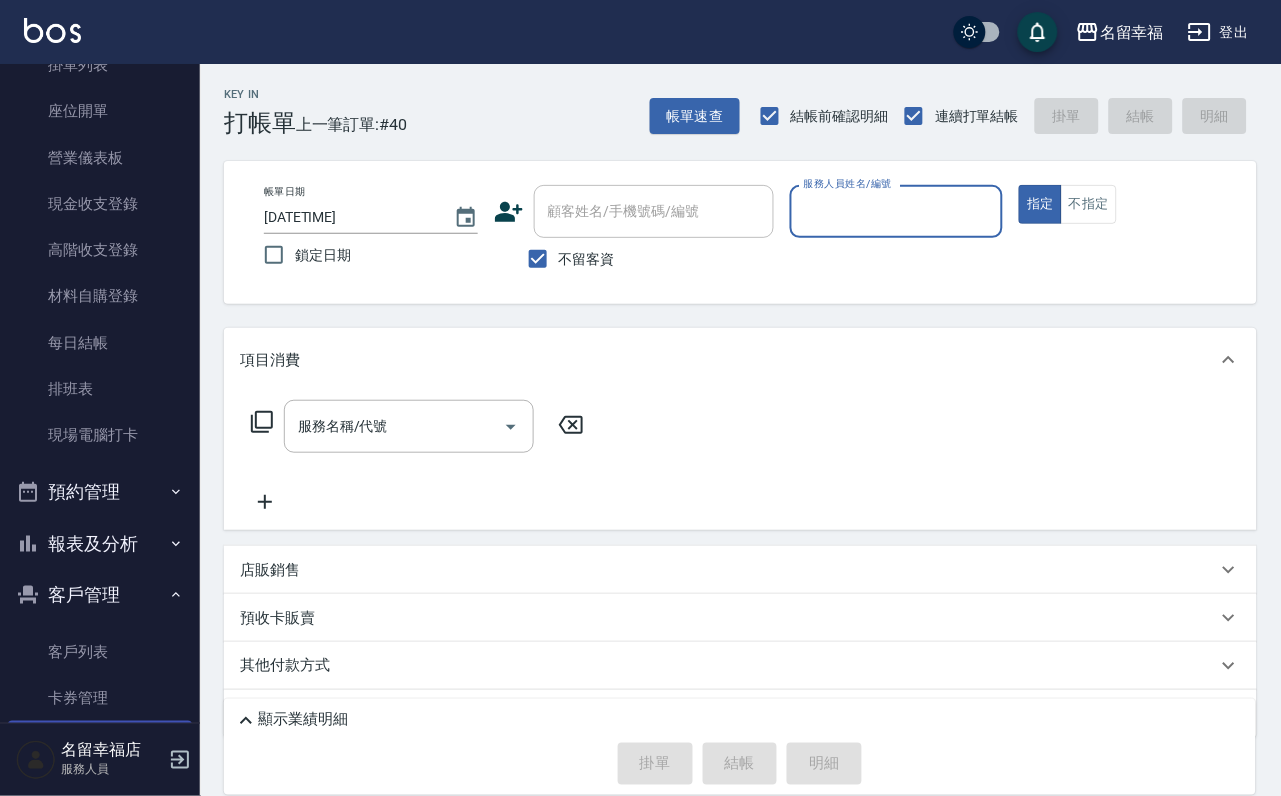 scroll, scrollTop: 394, scrollLeft: 0, axis: vertical 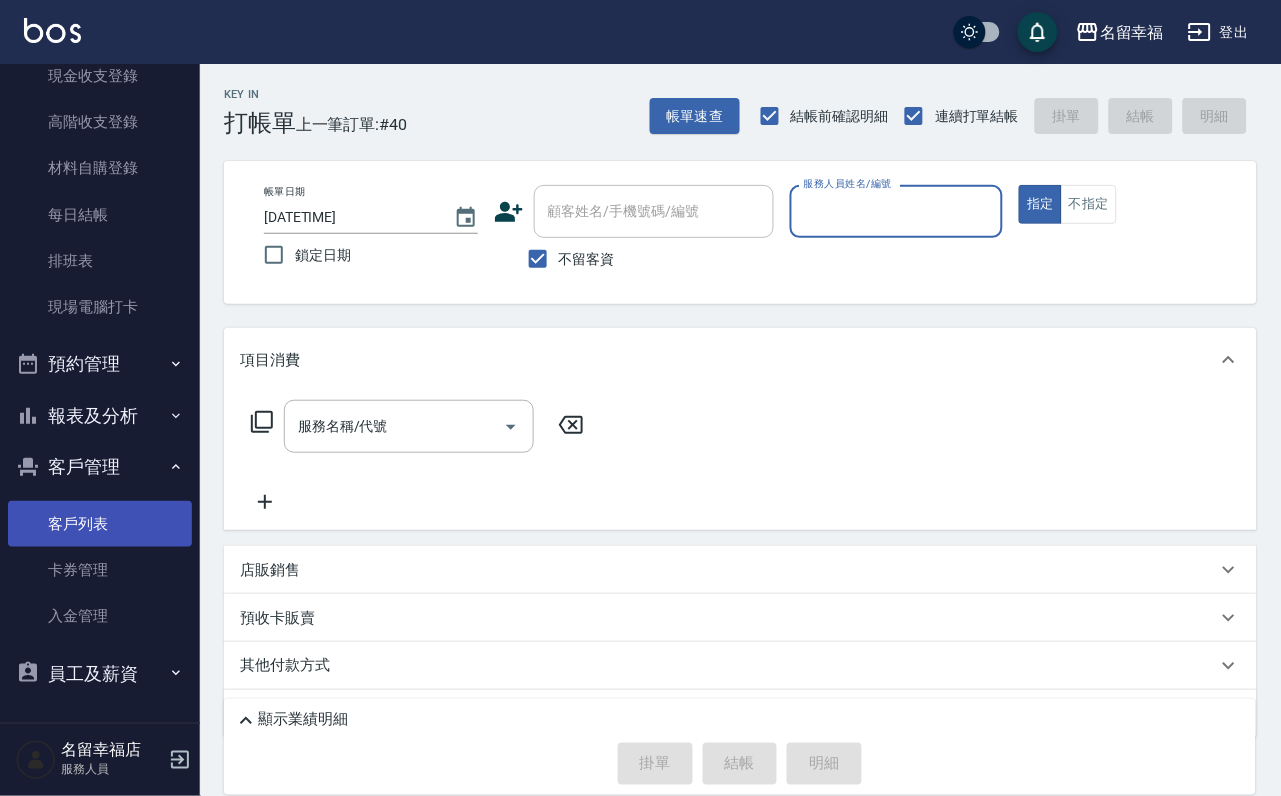 click on "客戶列表" at bounding box center (100, 524) 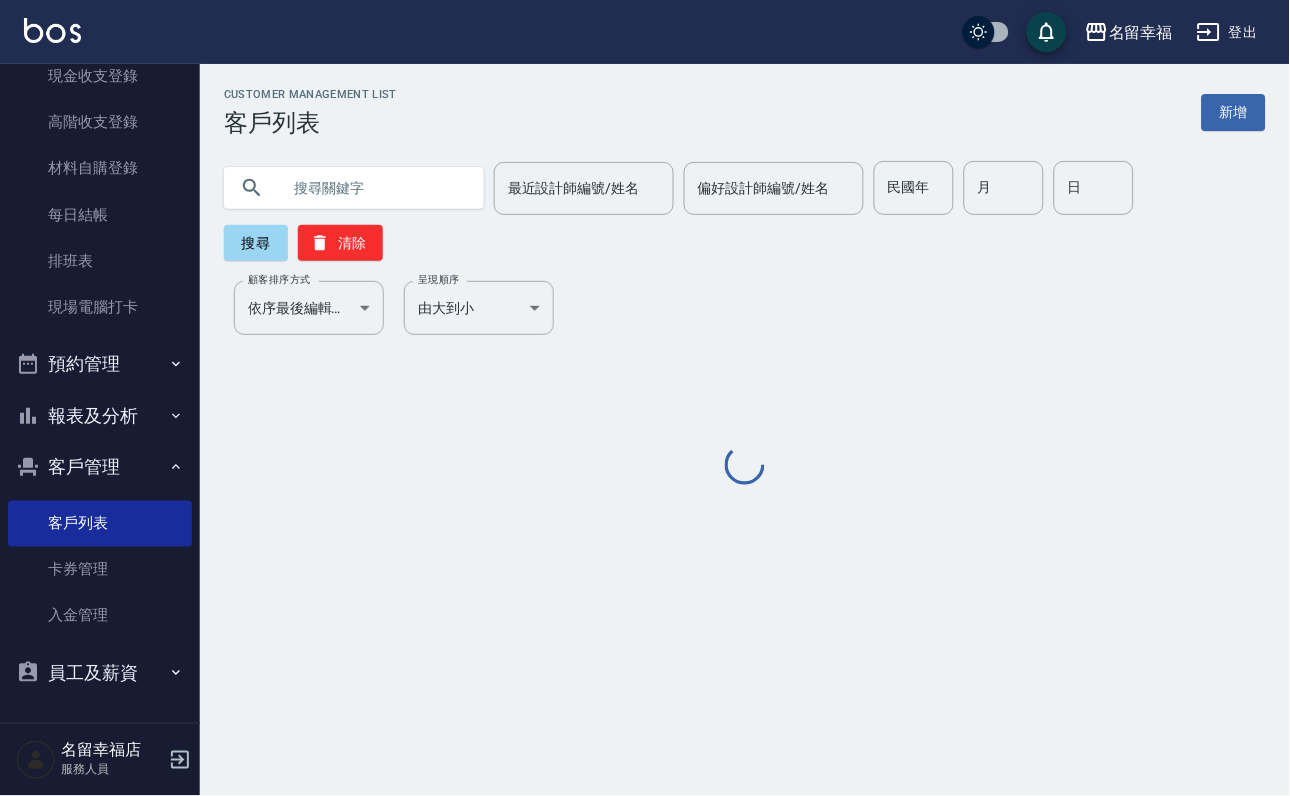 click on "最近設計師編號/姓名 最近設計師編號/姓名 偏好設計師編號/姓名 偏好設計師編號/姓名 民國年 民國年 月 月 日 日 搜尋 清除" at bounding box center (745, 211) 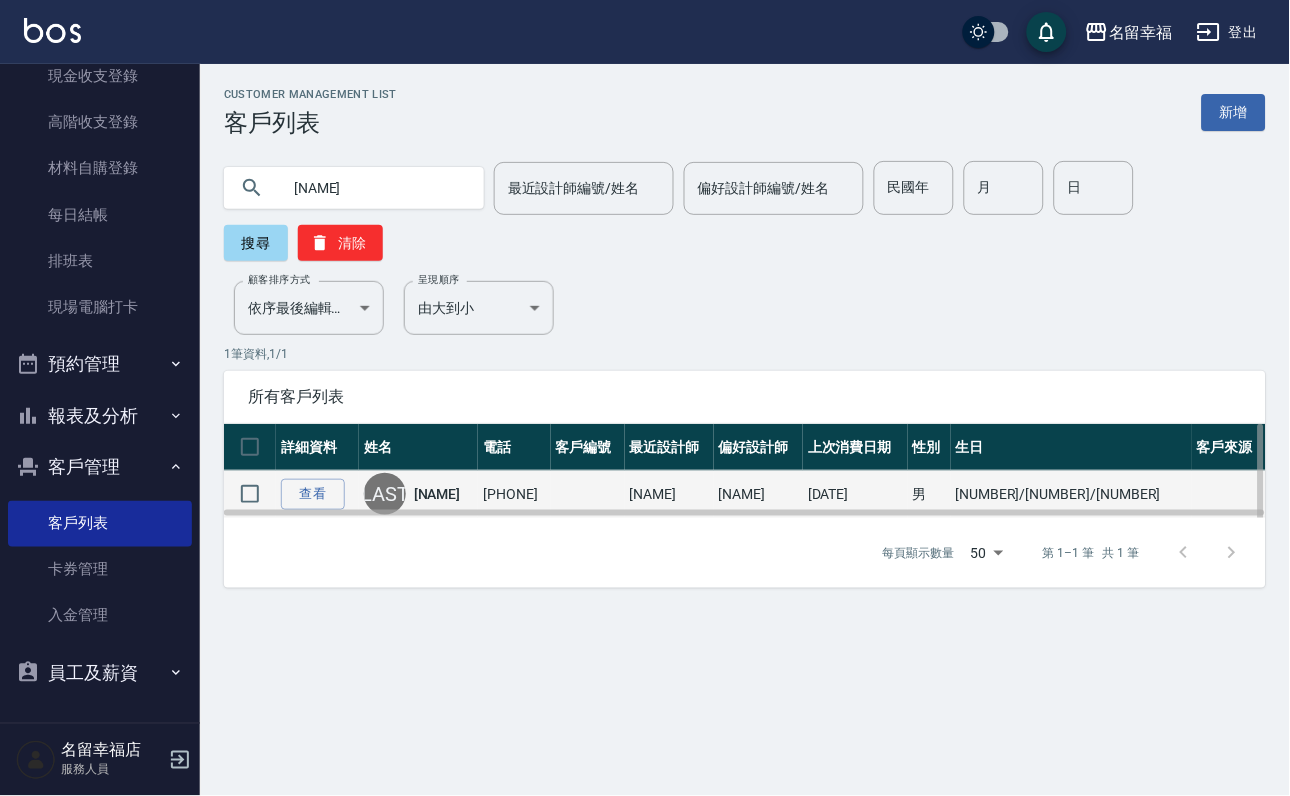 click on "[NAME]" at bounding box center (437, 494) 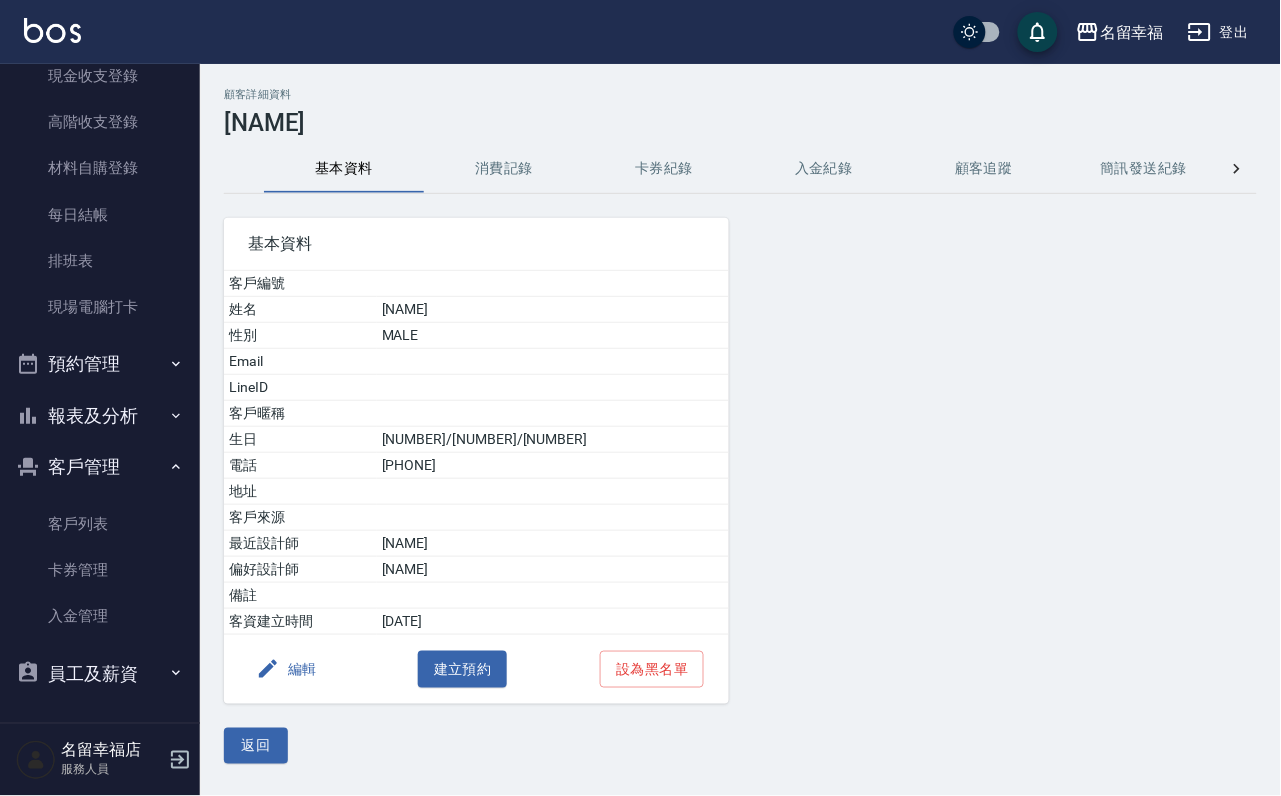 click on "消費記錄" at bounding box center (504, 169) 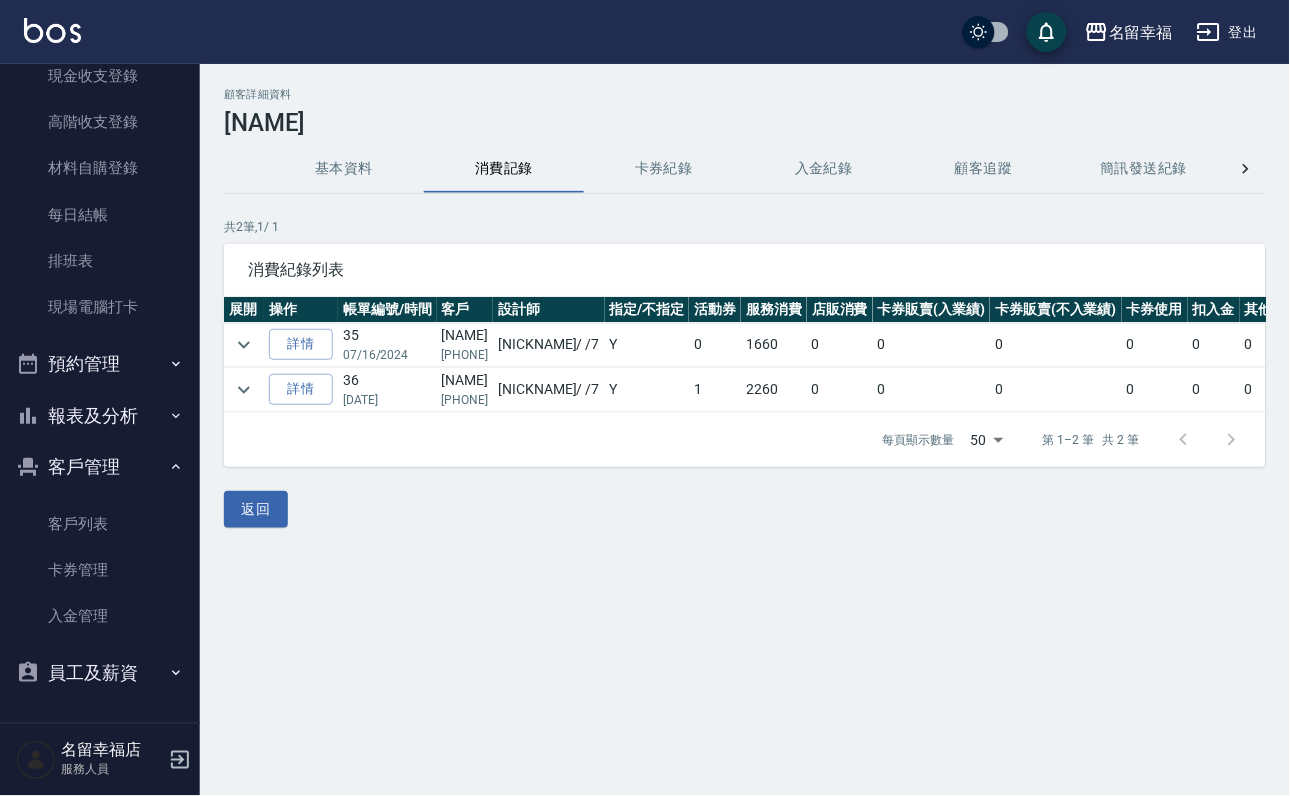 click at bounding box center [244, 345] 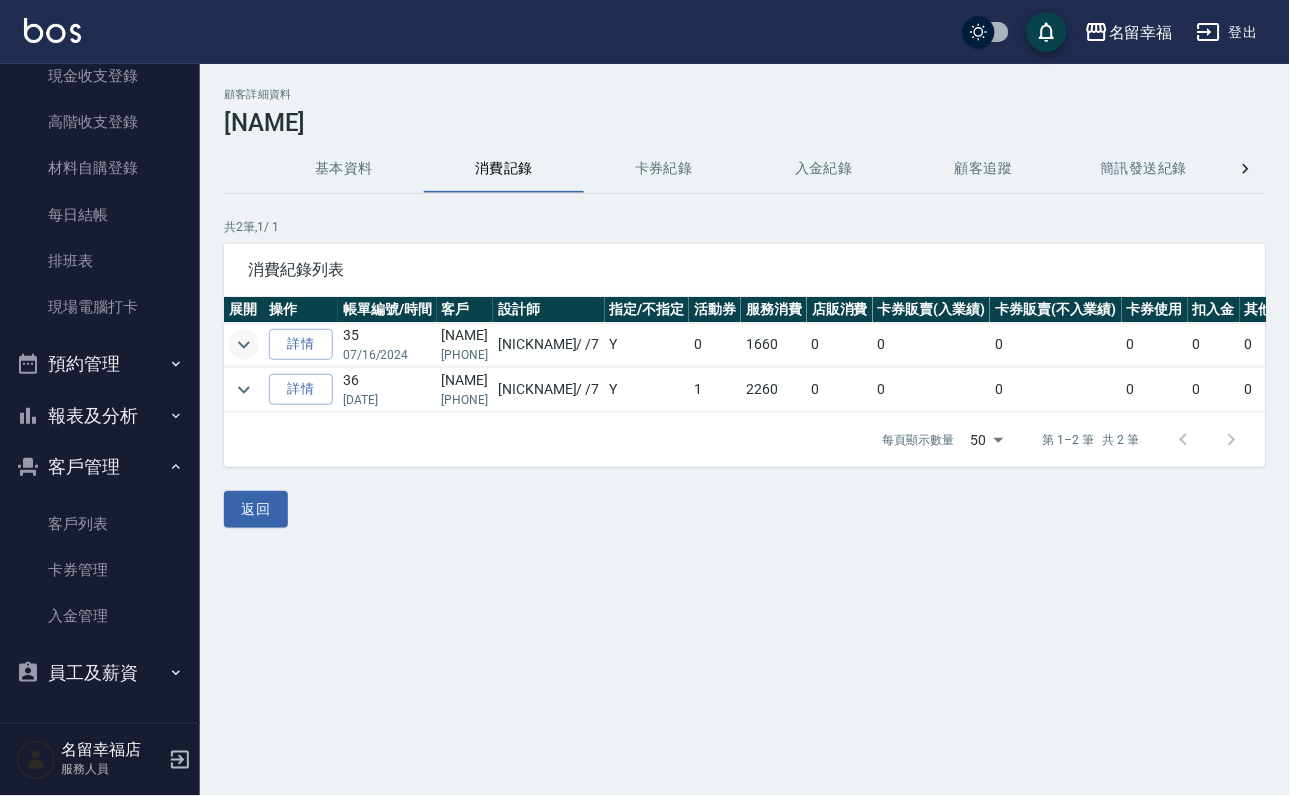click 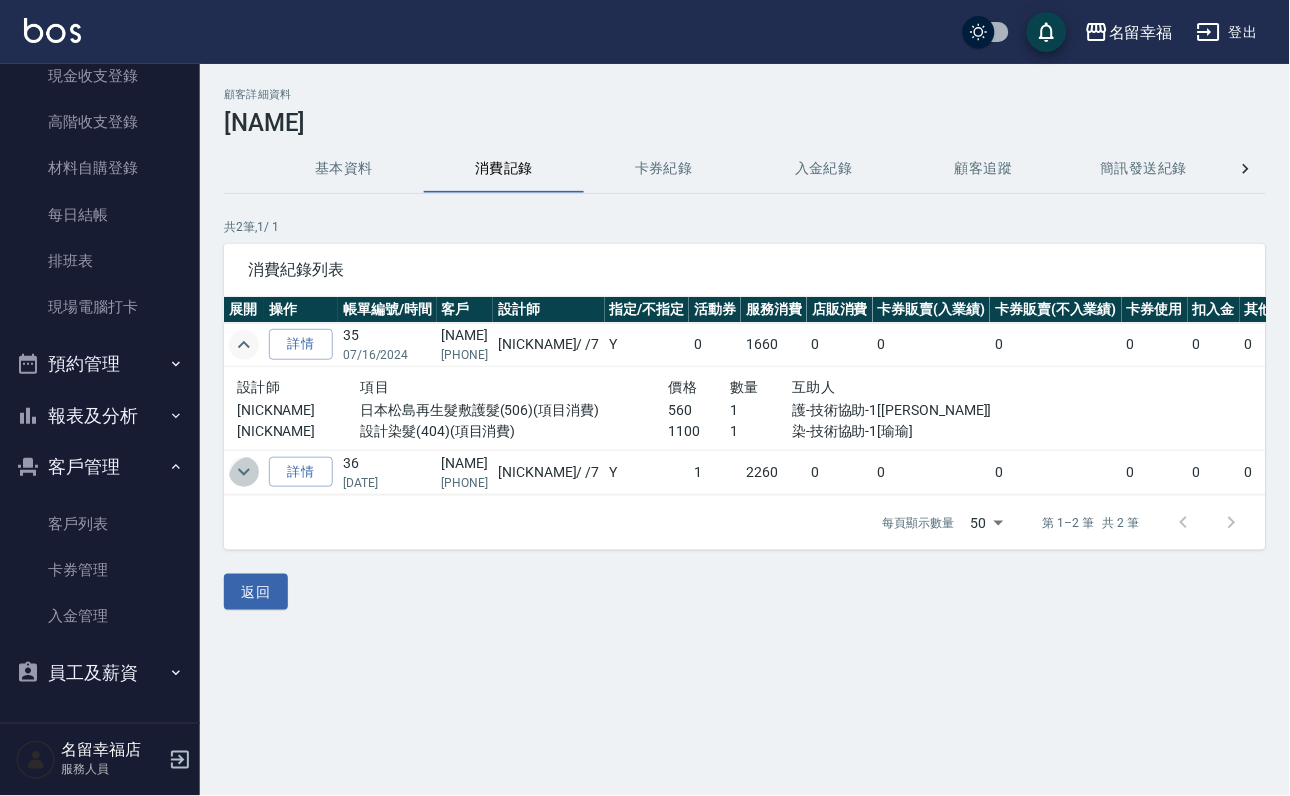 click 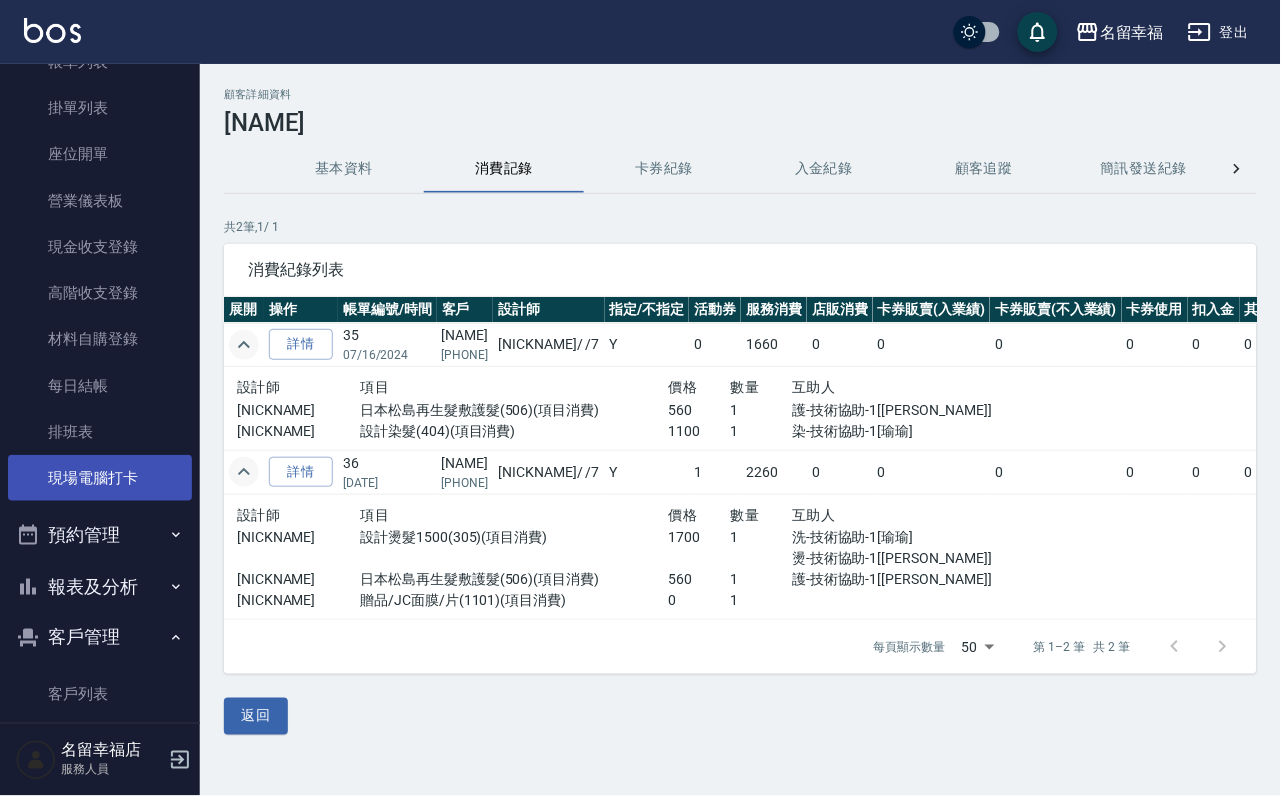 scroll, scrollTop: 0, scrollLeft: 0, axis: both 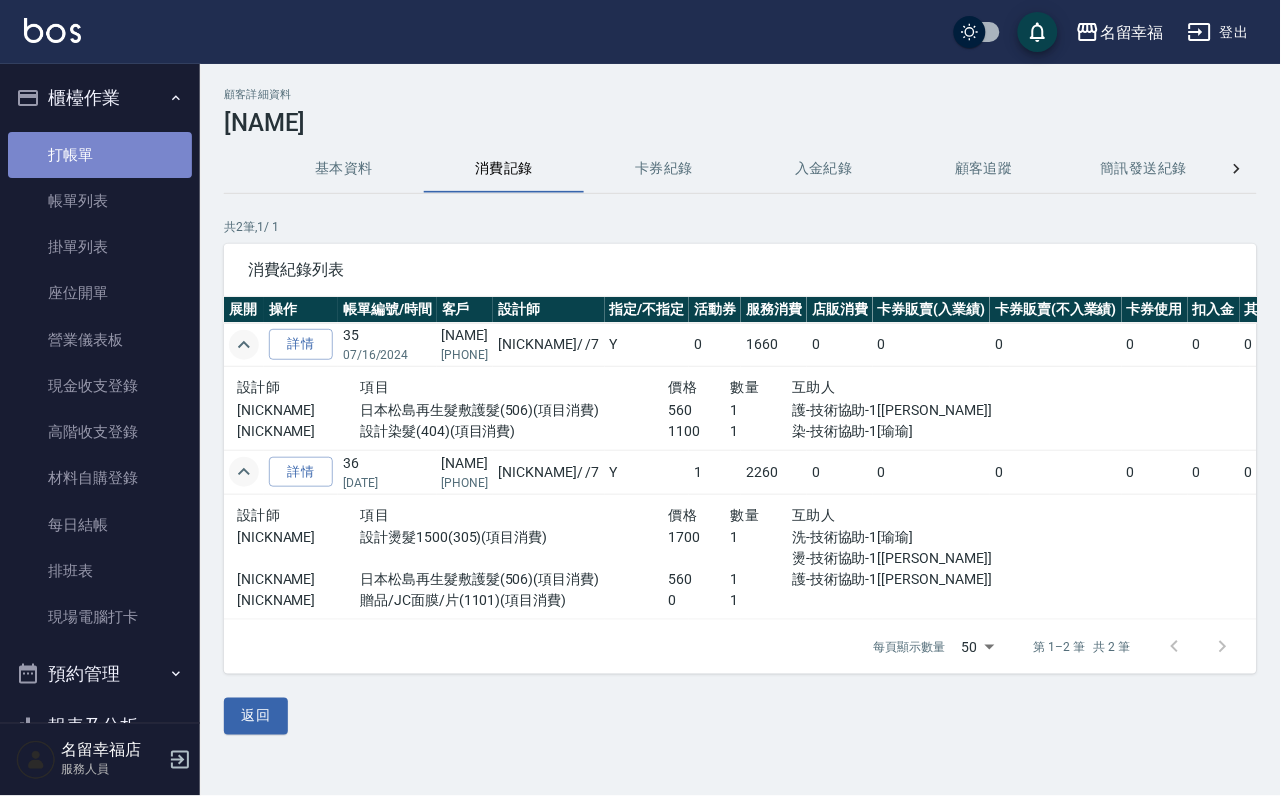 click on "打帳單" at bounding box center (100, 155) 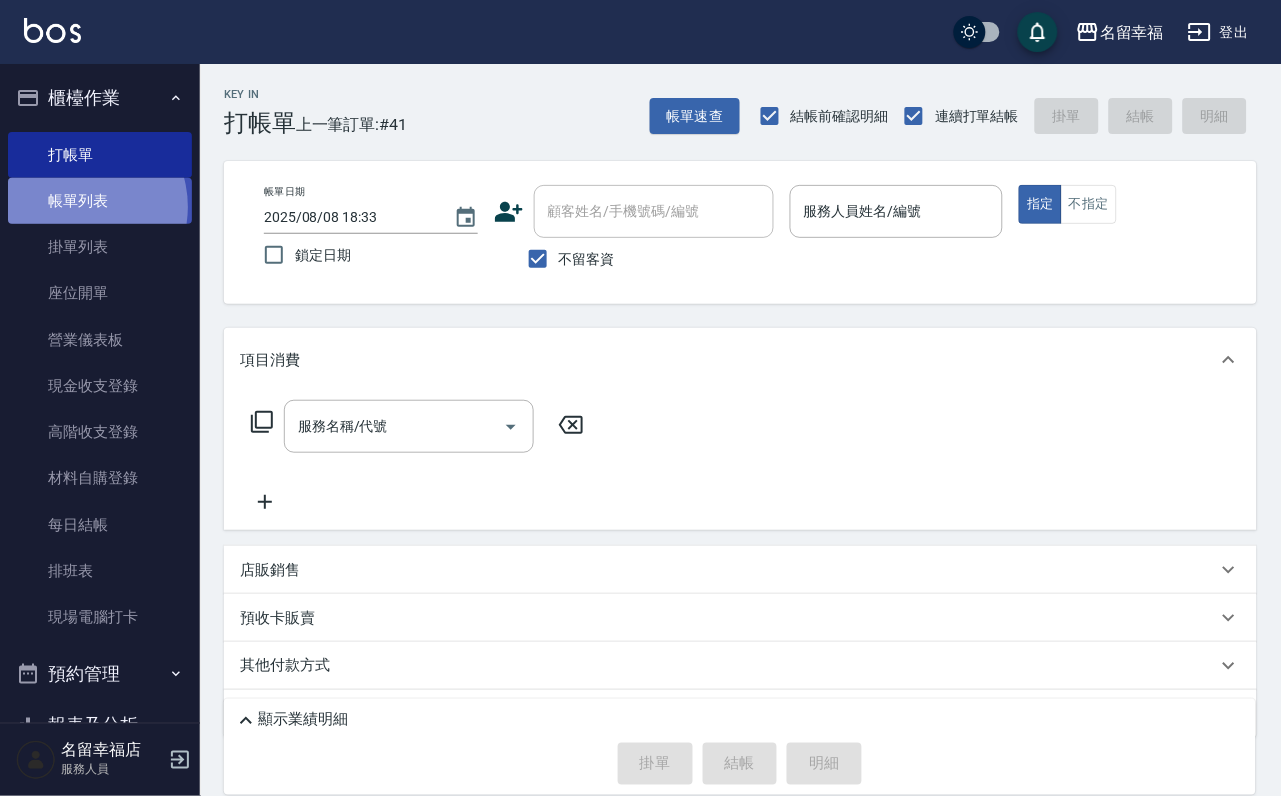 click on "帳單列表" at bounding box center (100, 201) 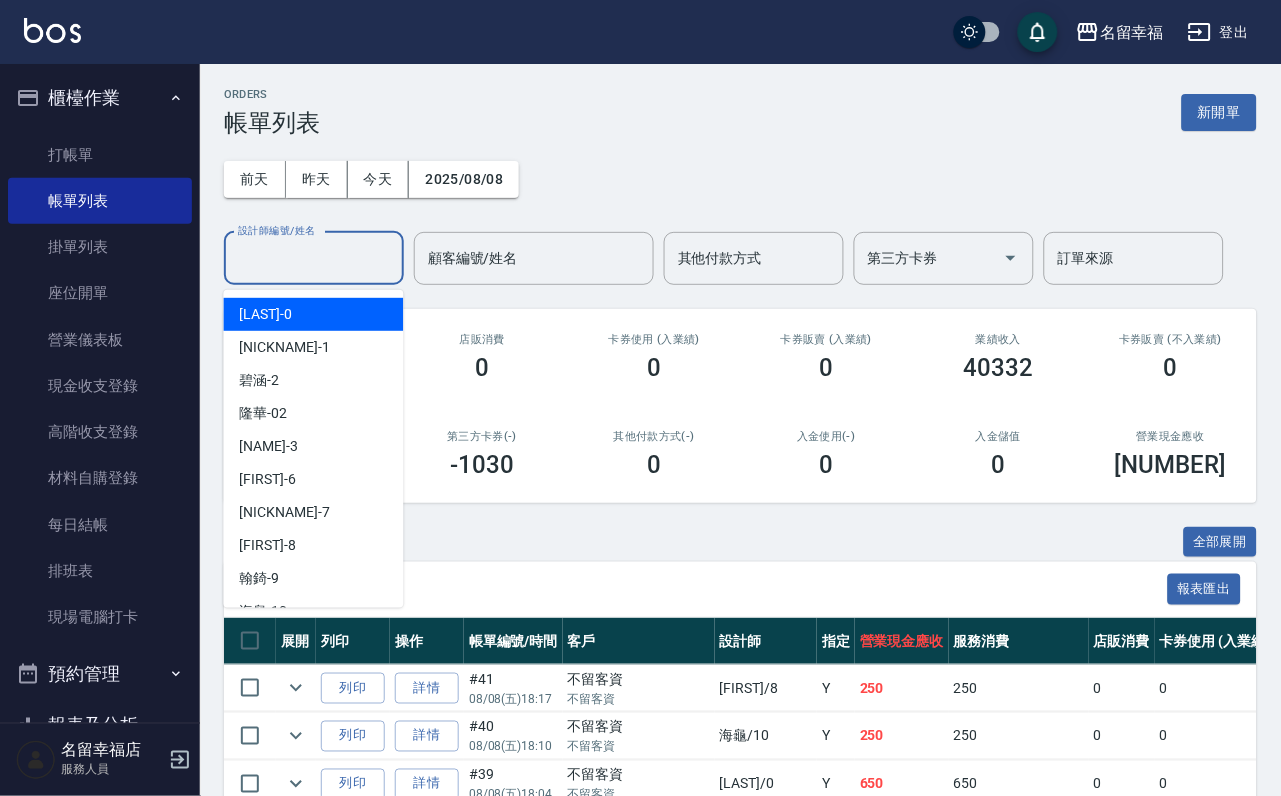 click on "設計師編號/姓名" at bounding box center [314, 258] 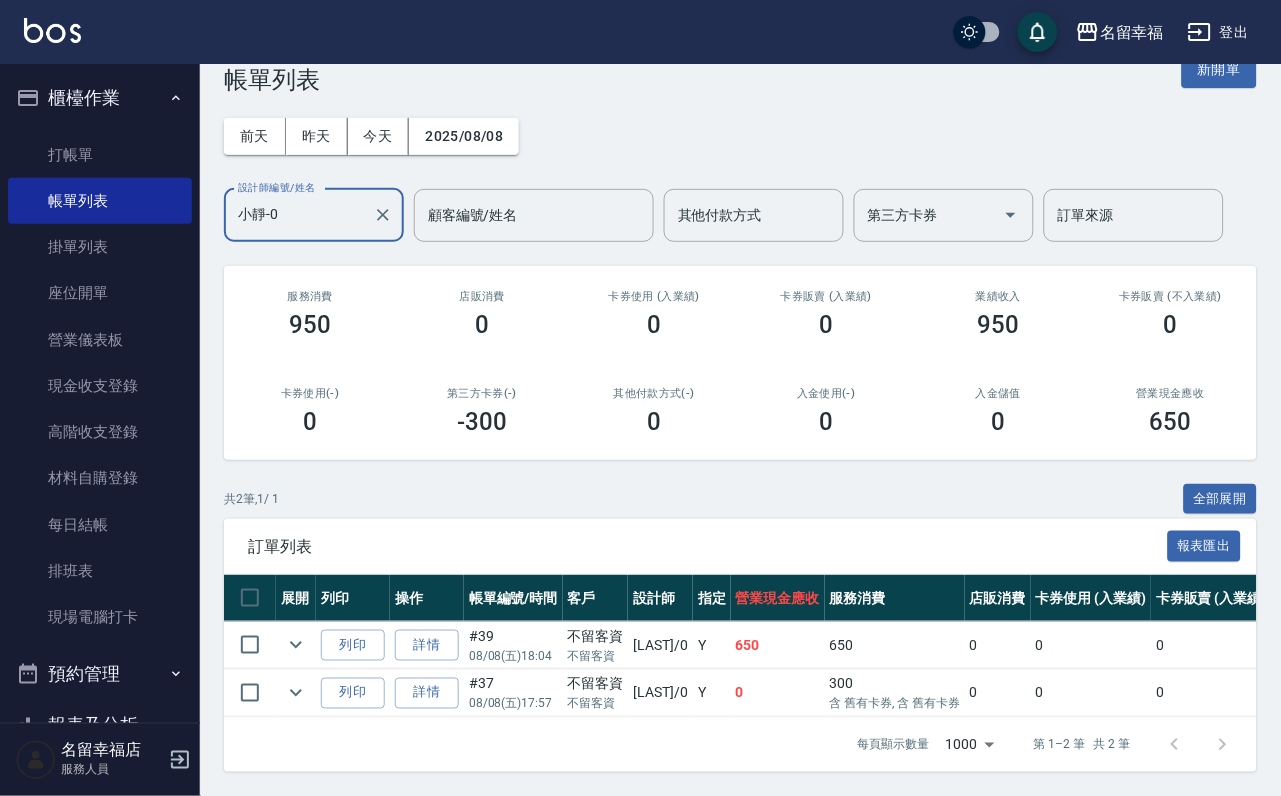 scroll, scrollTop: 169, scrollLeft: 0, axis: vertical 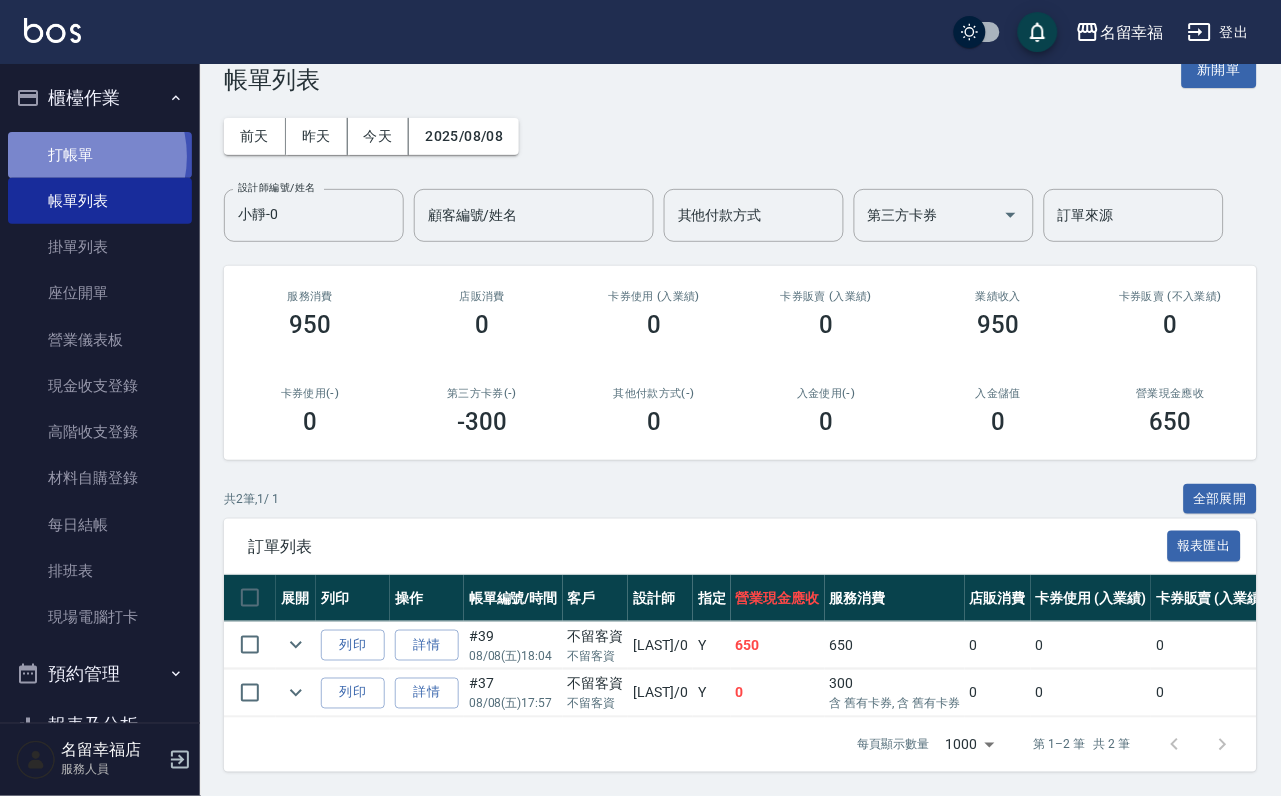 click on "打帳單" at bounding box center (100, 155) 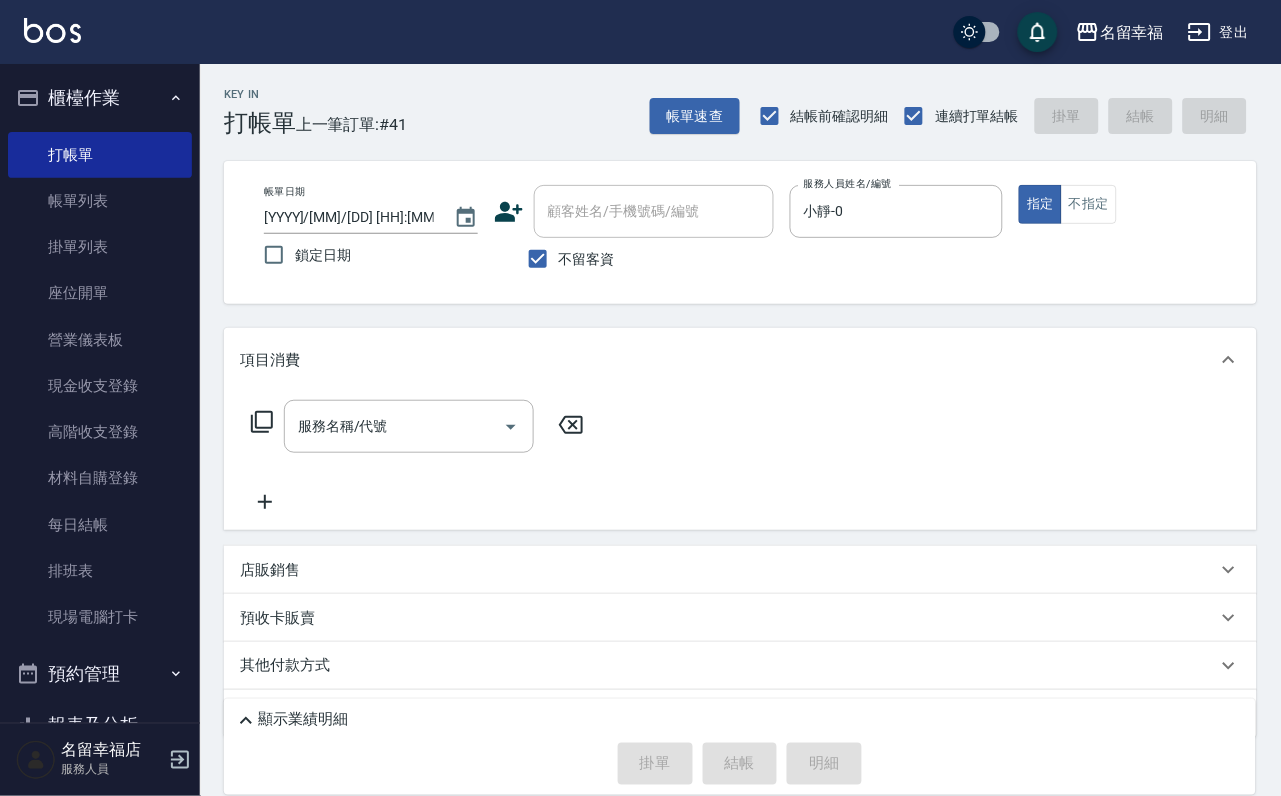 click 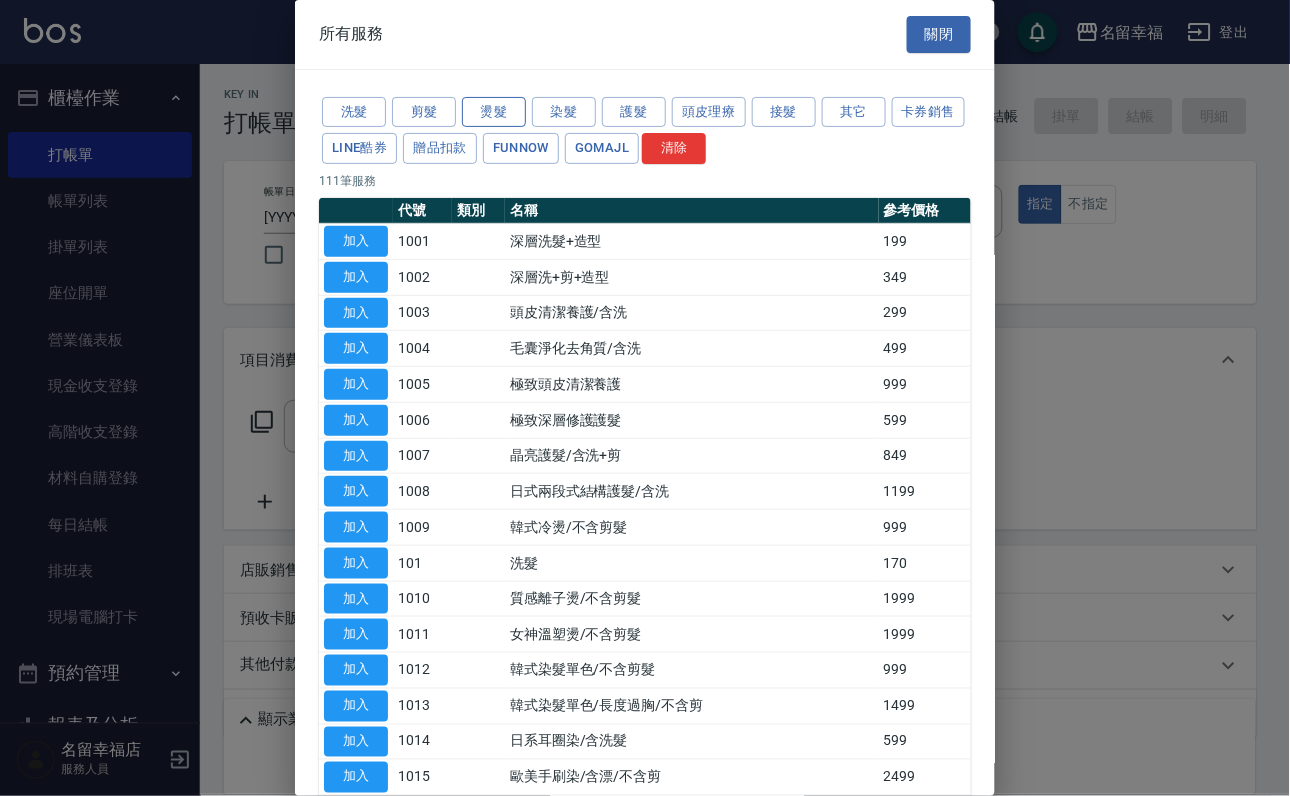 click on "燙髮" at bounding box center [494, 112] 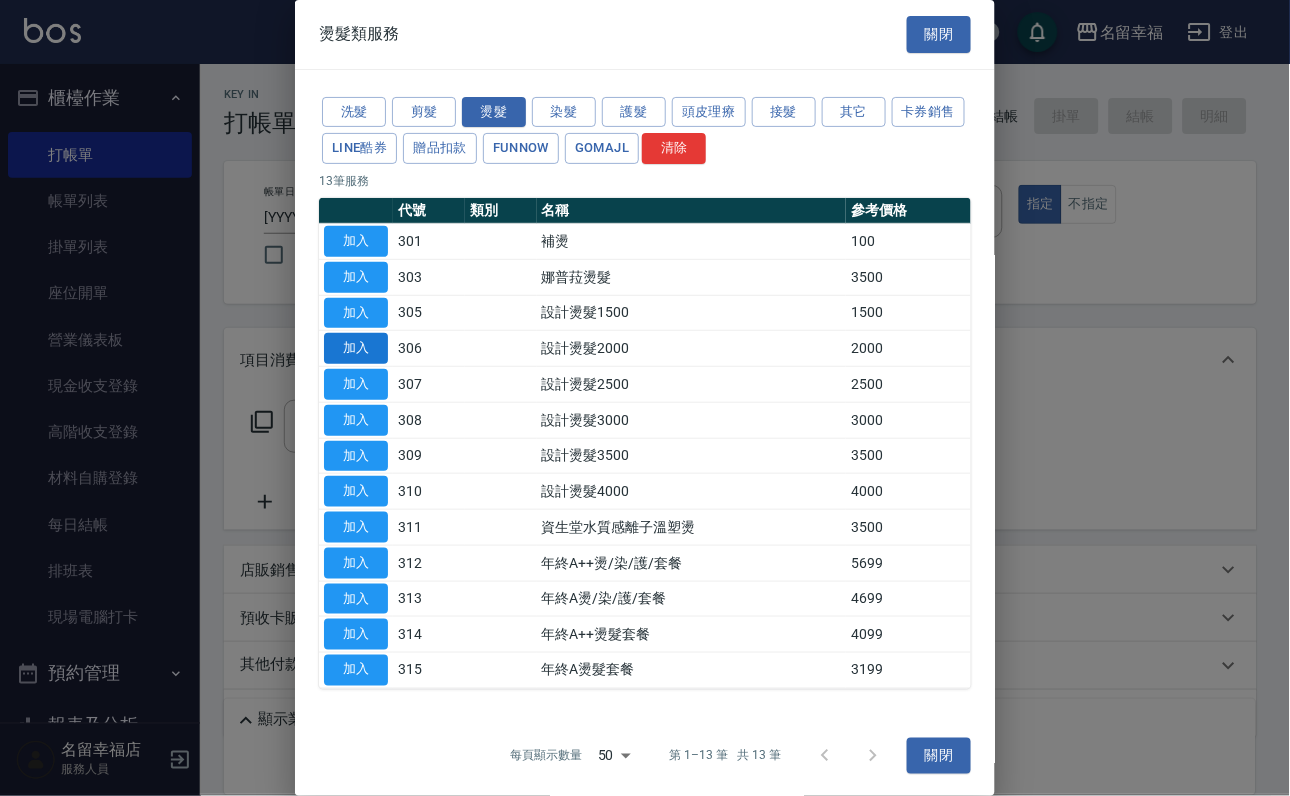 click on "加入" at bounding box center (356, 348) 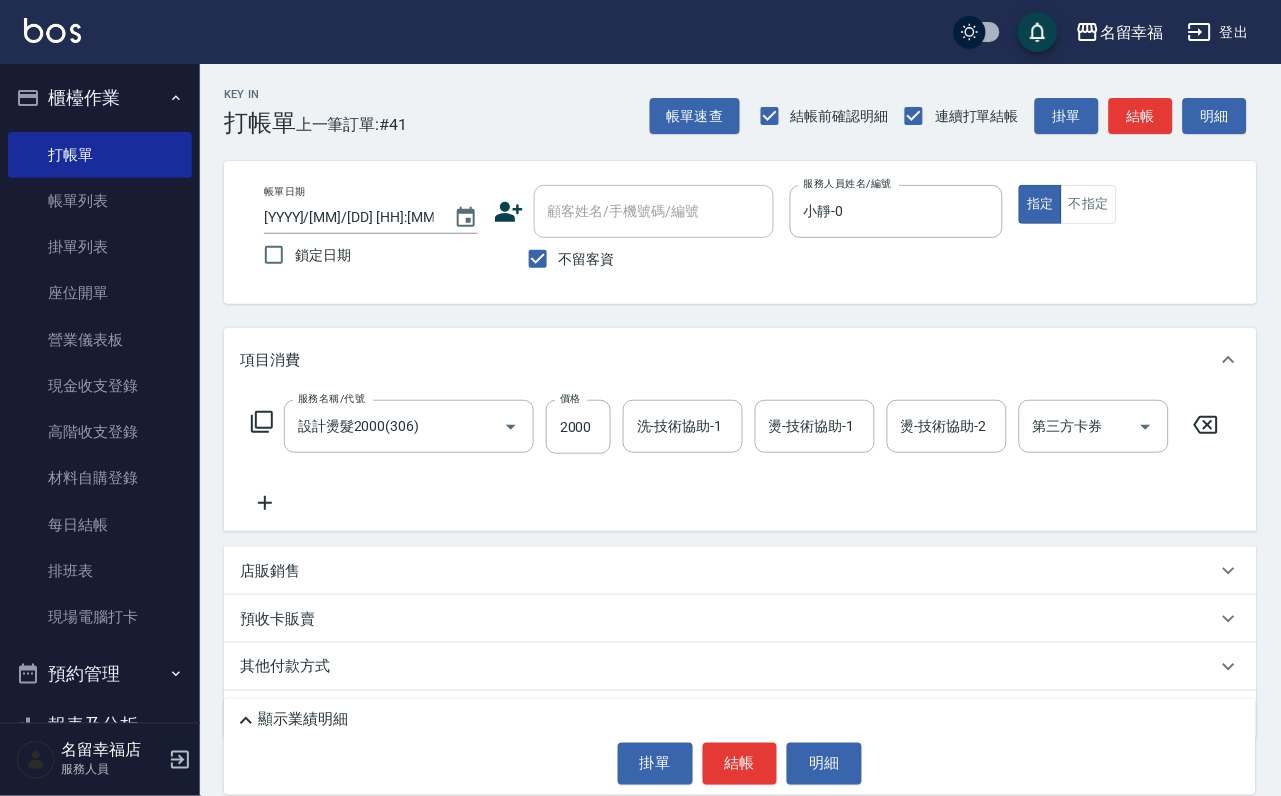 click 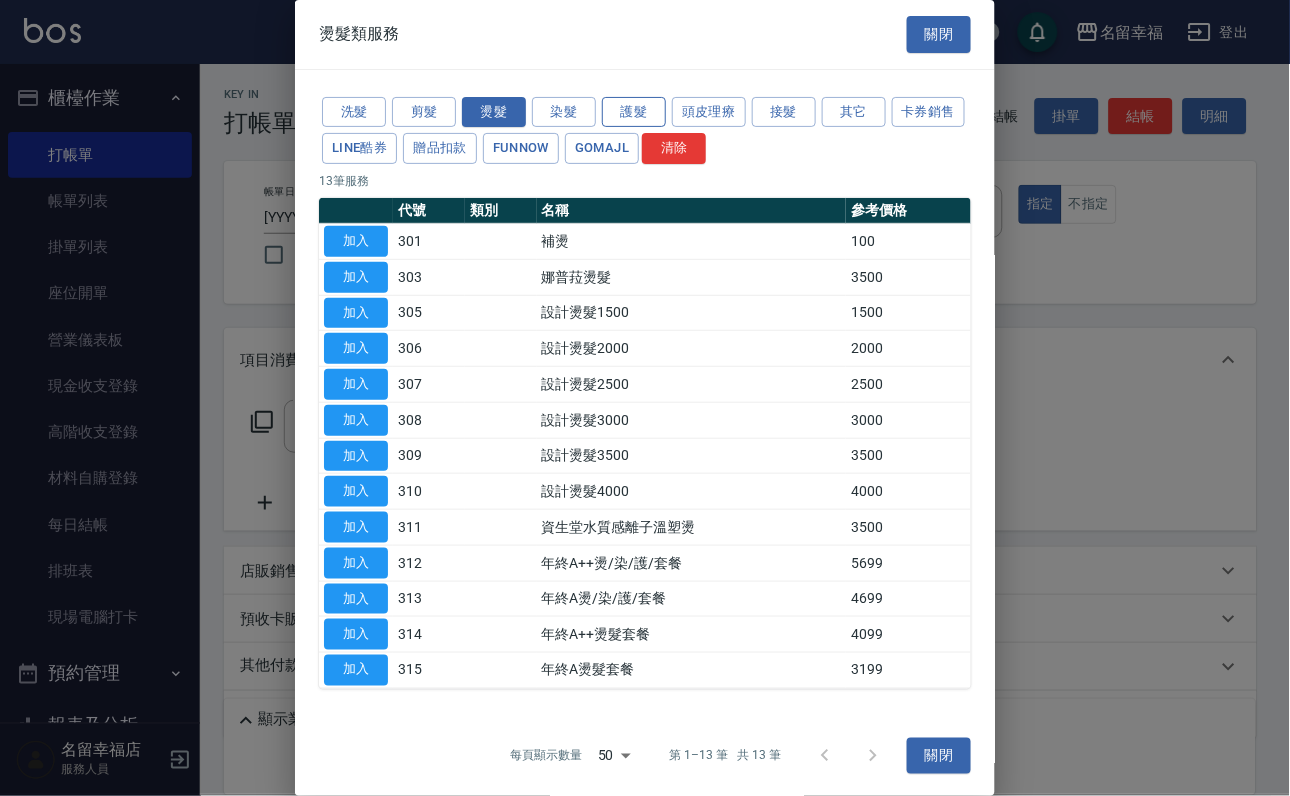 click on "護髮" at bounding box center [634, 112] 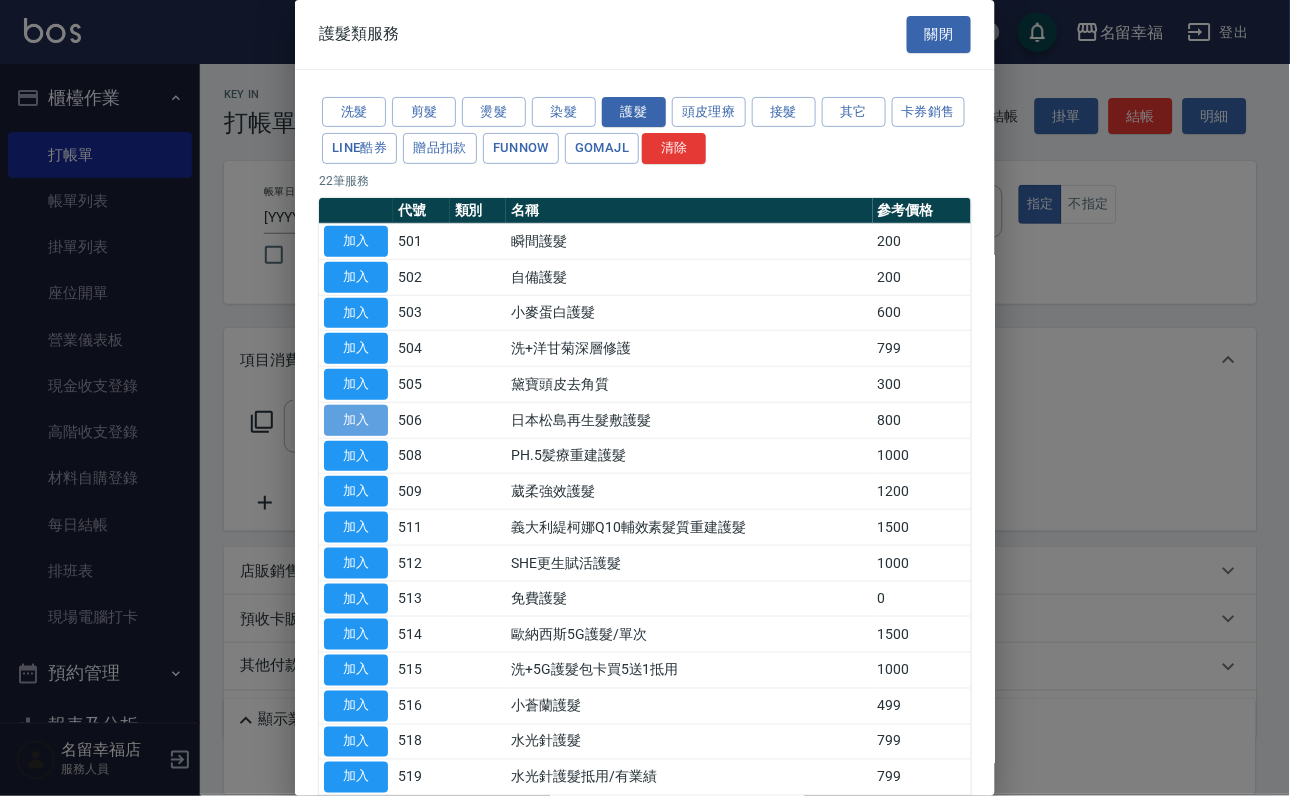 click on "加入" at bounding box center [356, 420] 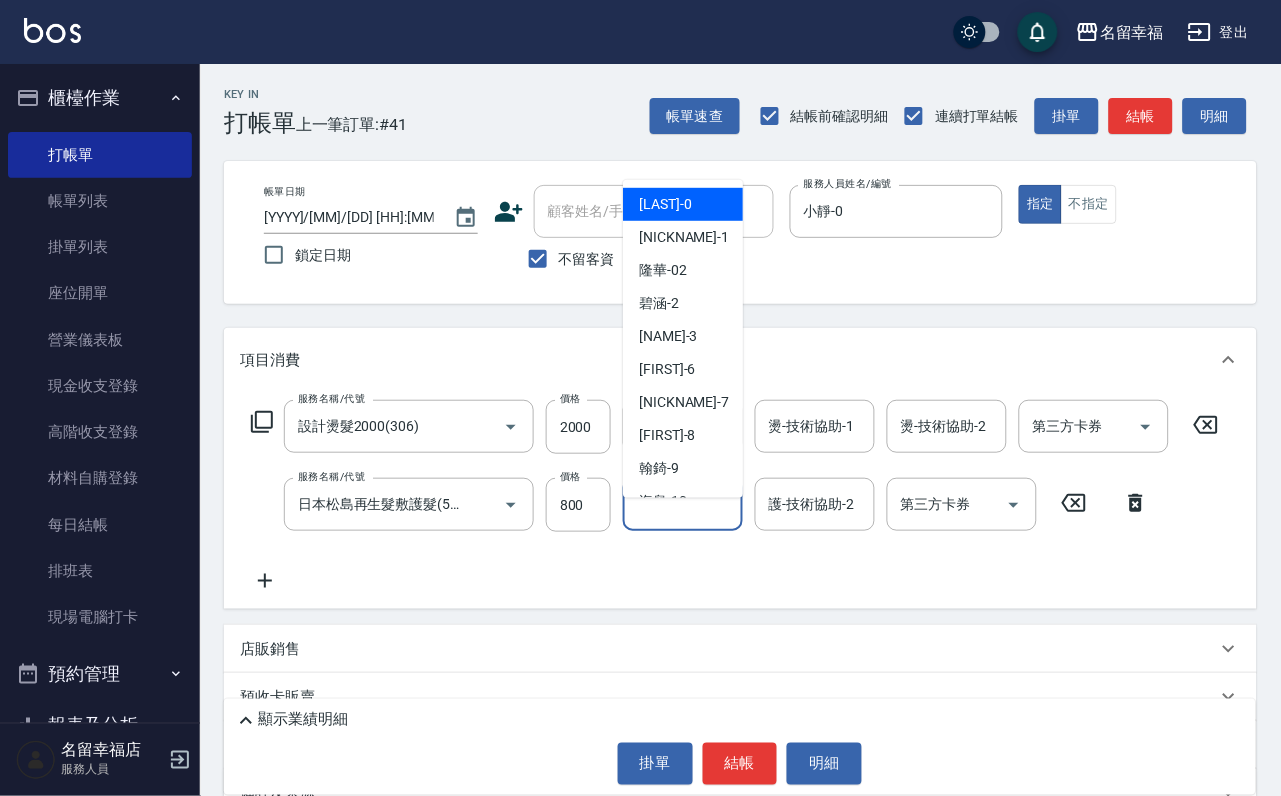 click on "護-技術協助-1" at bounding box center (683, 504) 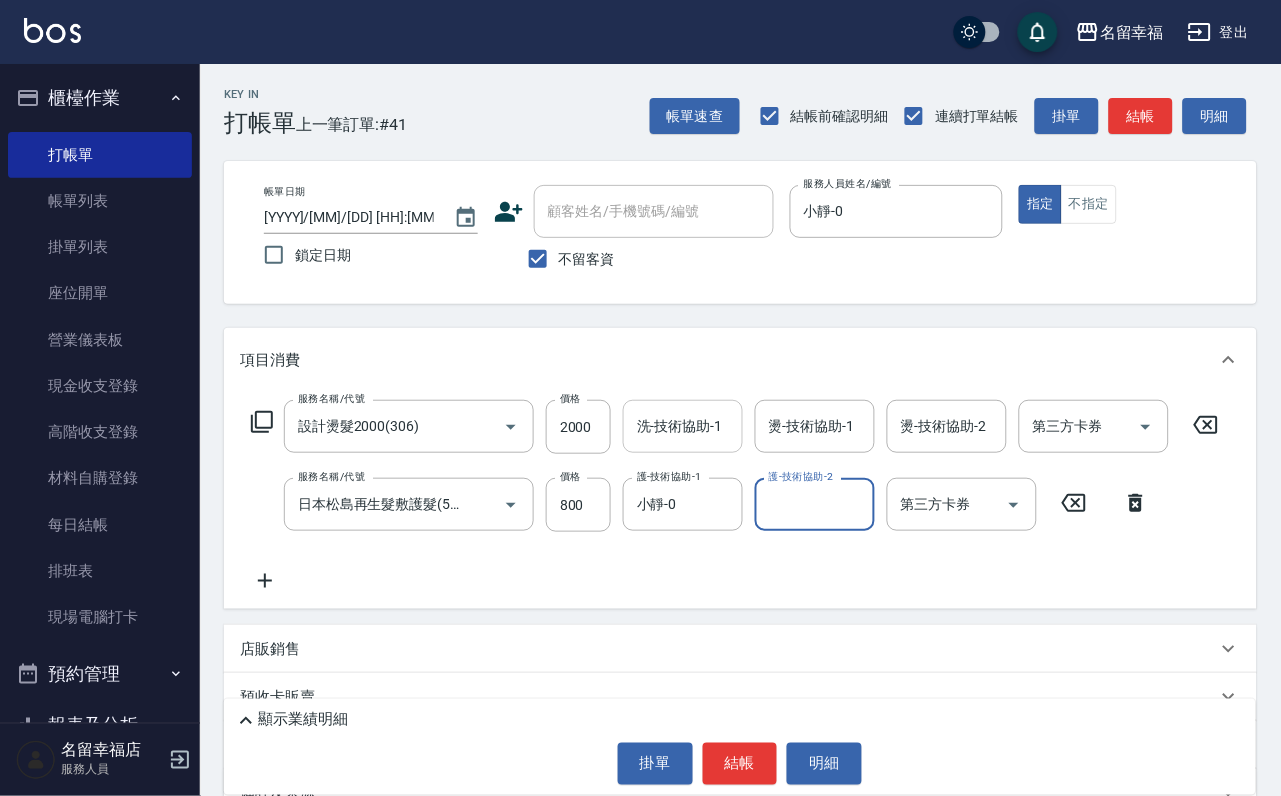 click on "洗-技術協助-1" at bounding box center (683, 426) 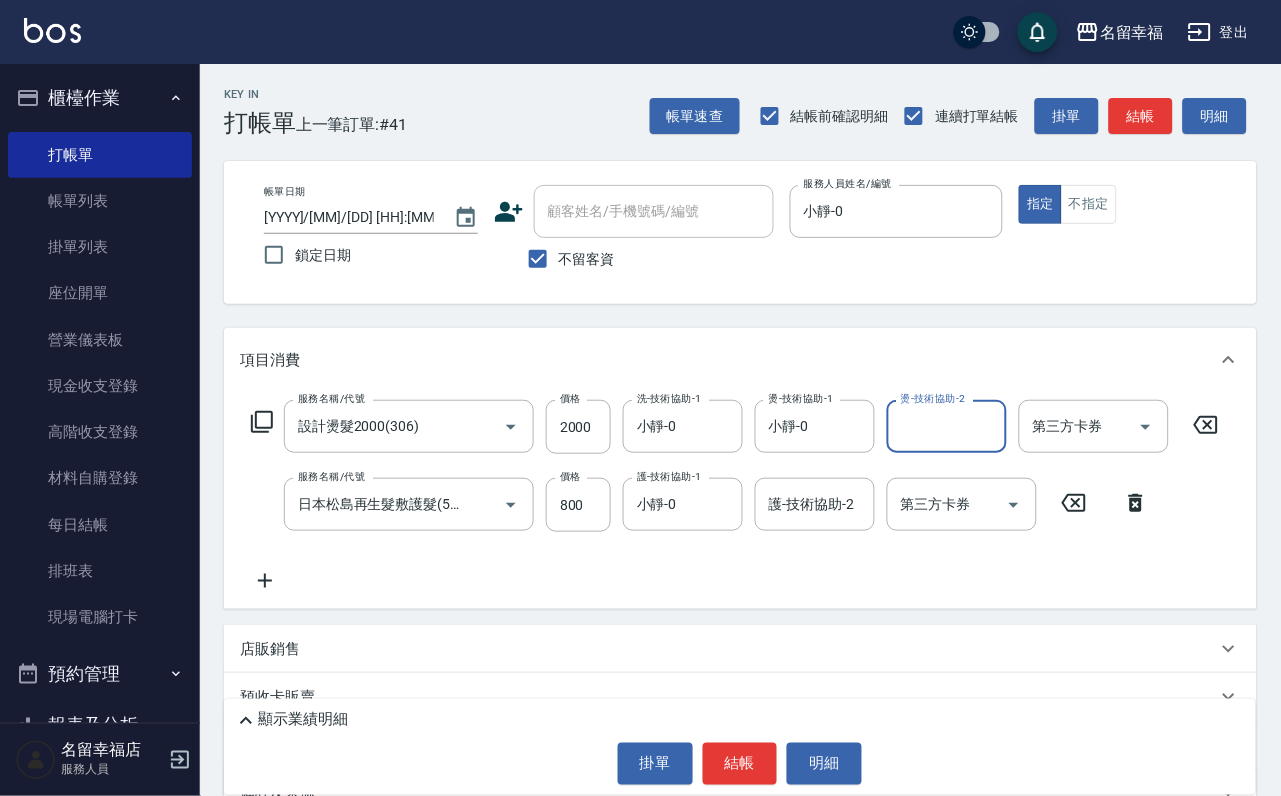 click 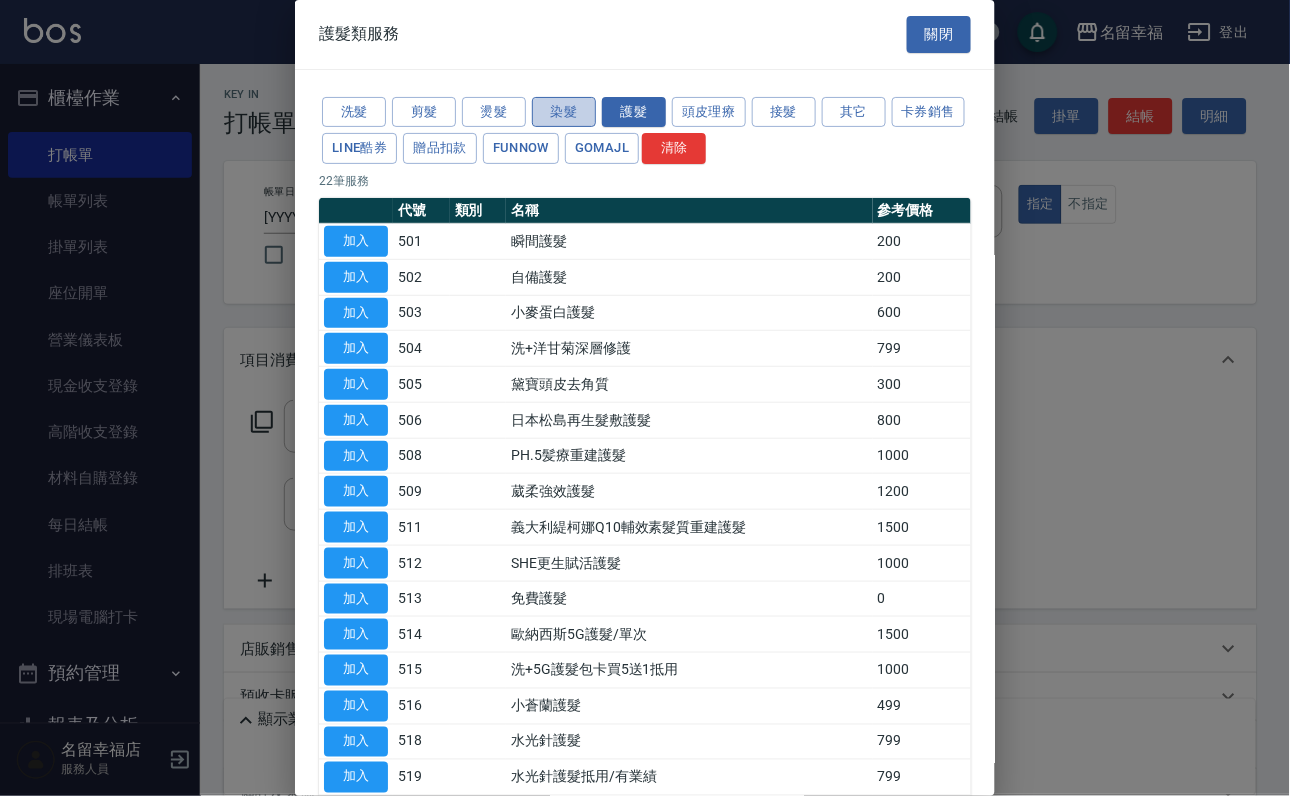 click on "染髮" at bounding box center (564, 112) 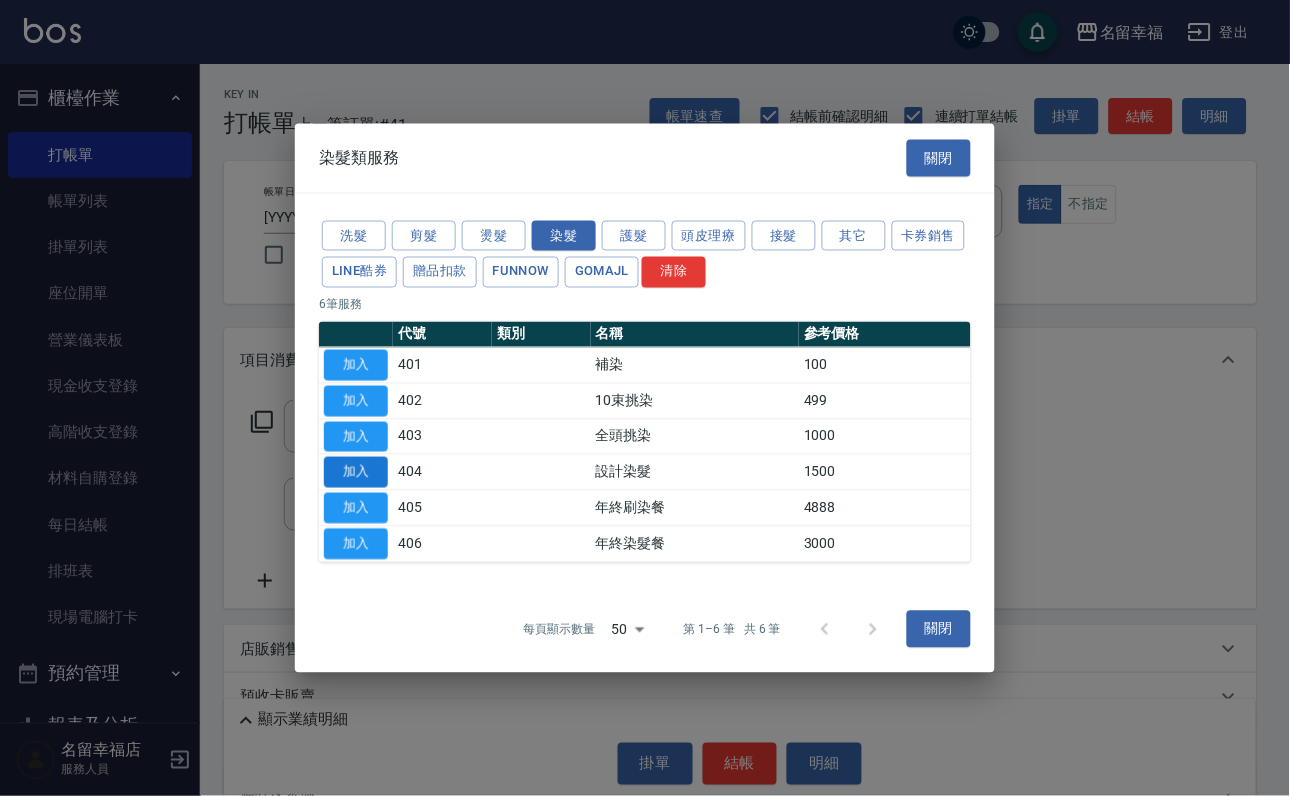 click on "加入" at bounding box center [356, 472] 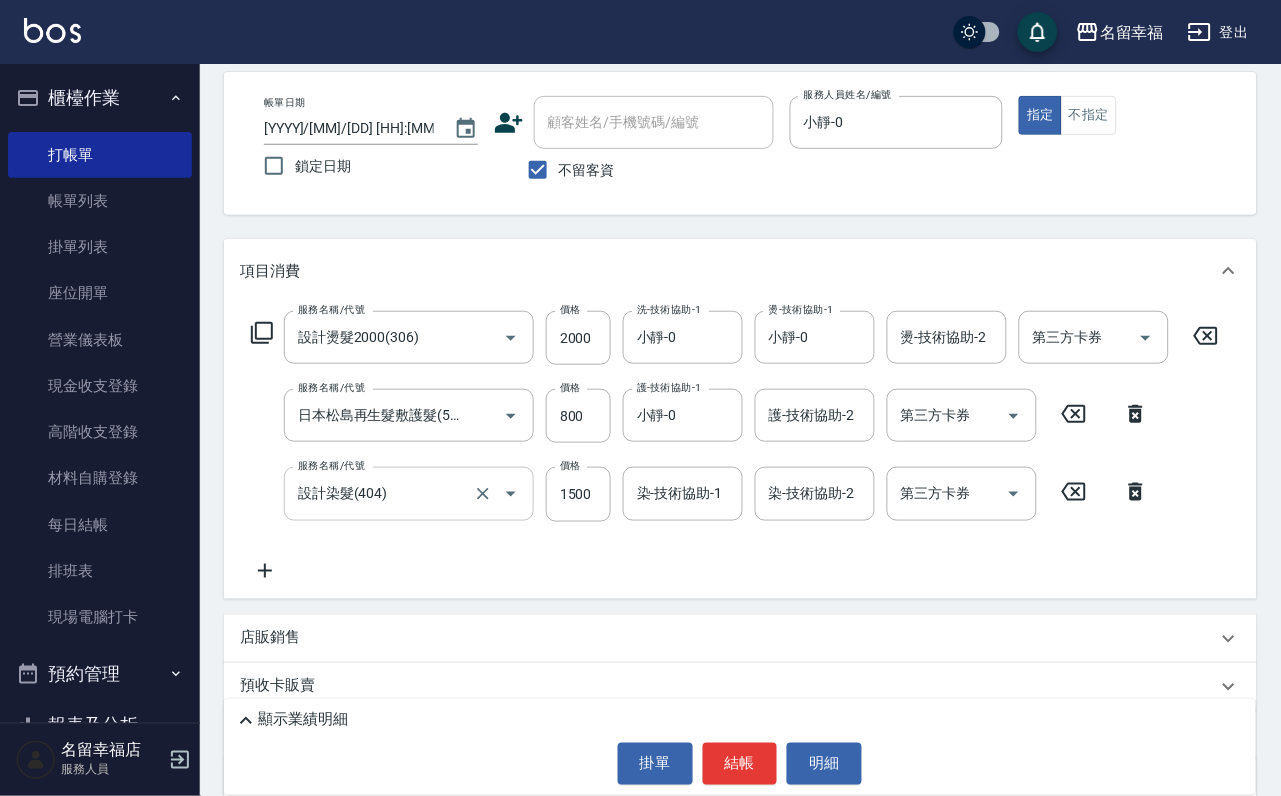 scroll, scrollTop: 150, scrollLeft: 0, axis: vertical 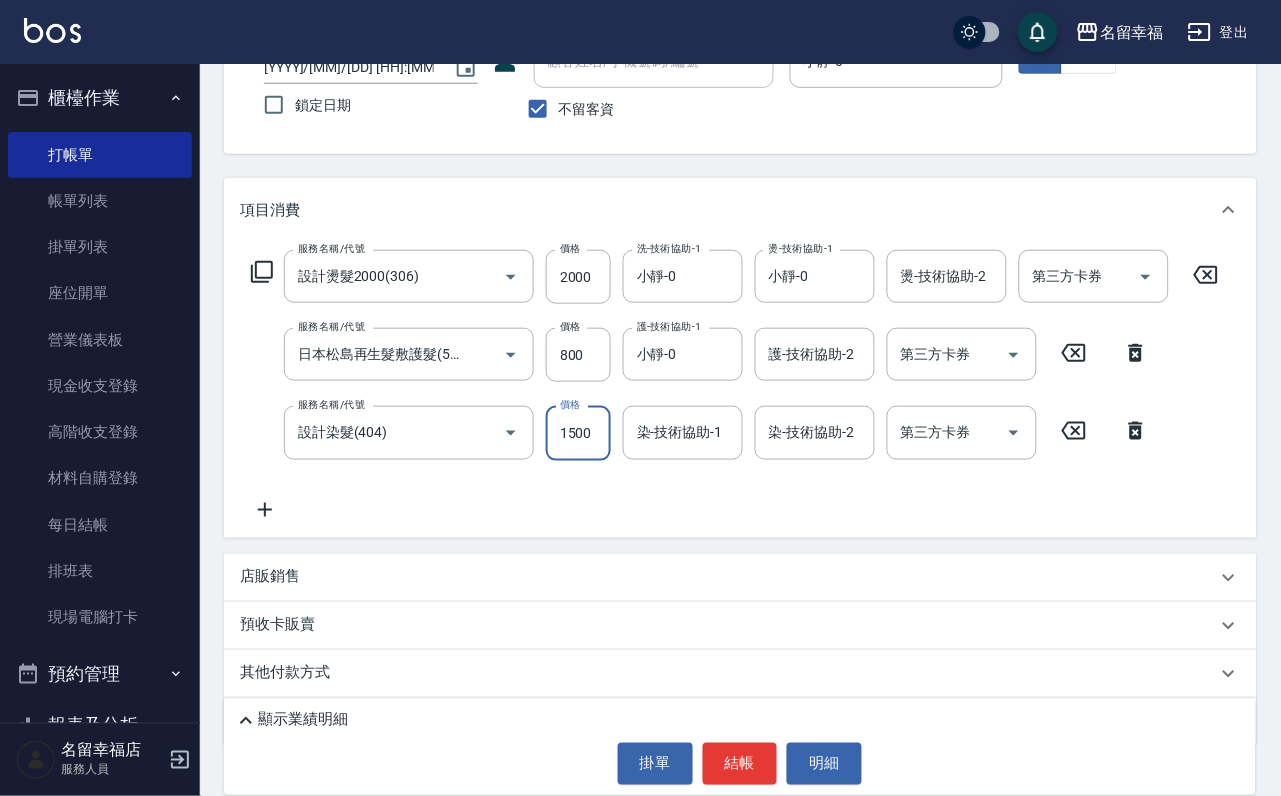 click on "1500" at bounding box center [578, 433] 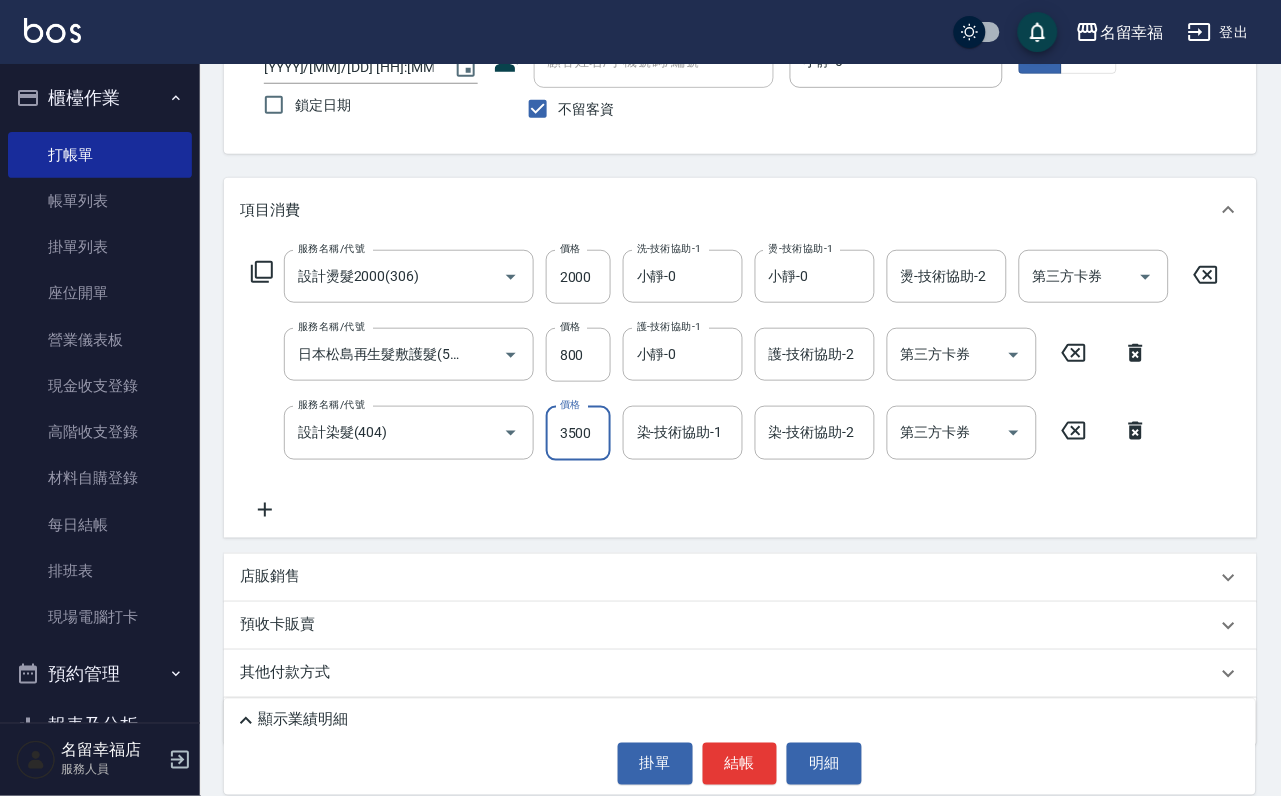 scroll, scrollTop: 0, scrollLeft: 1, axis: horizontal 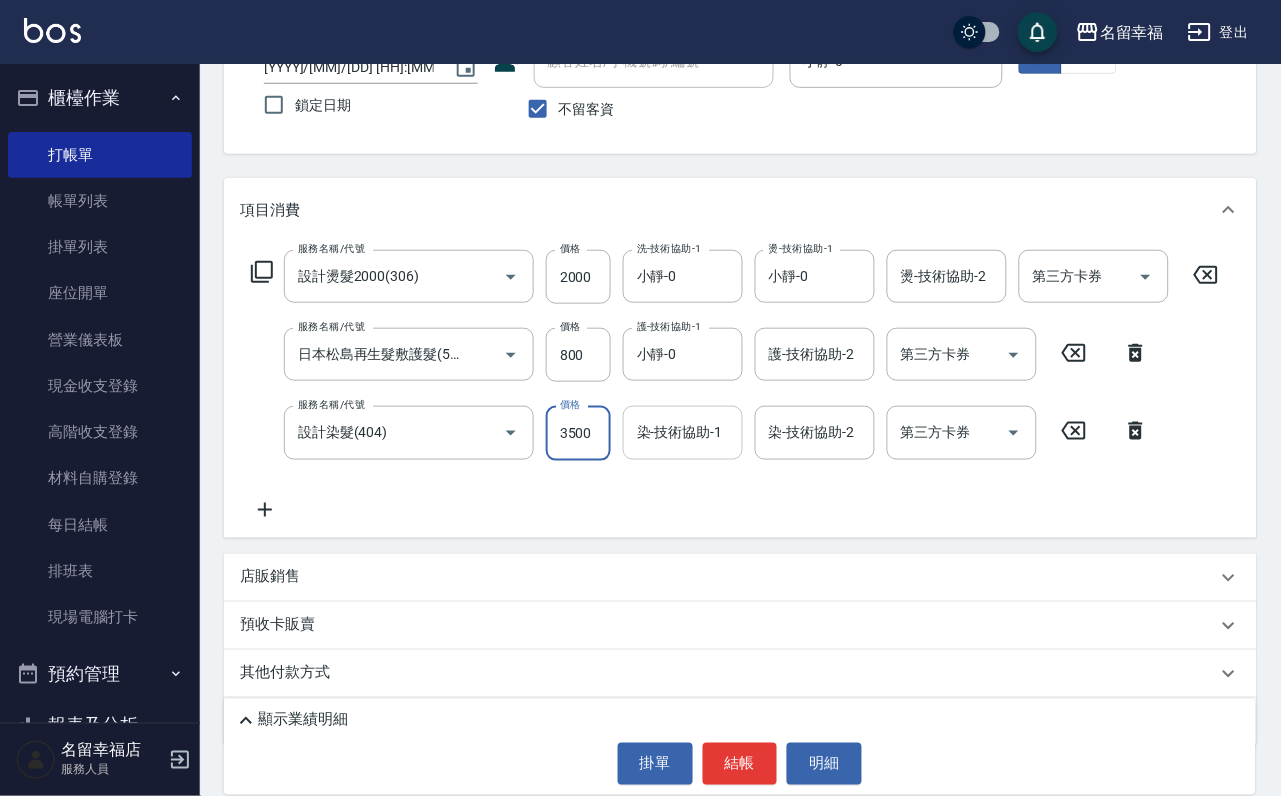 click on "染-技術協助-1" at bounding box center (683, 432) 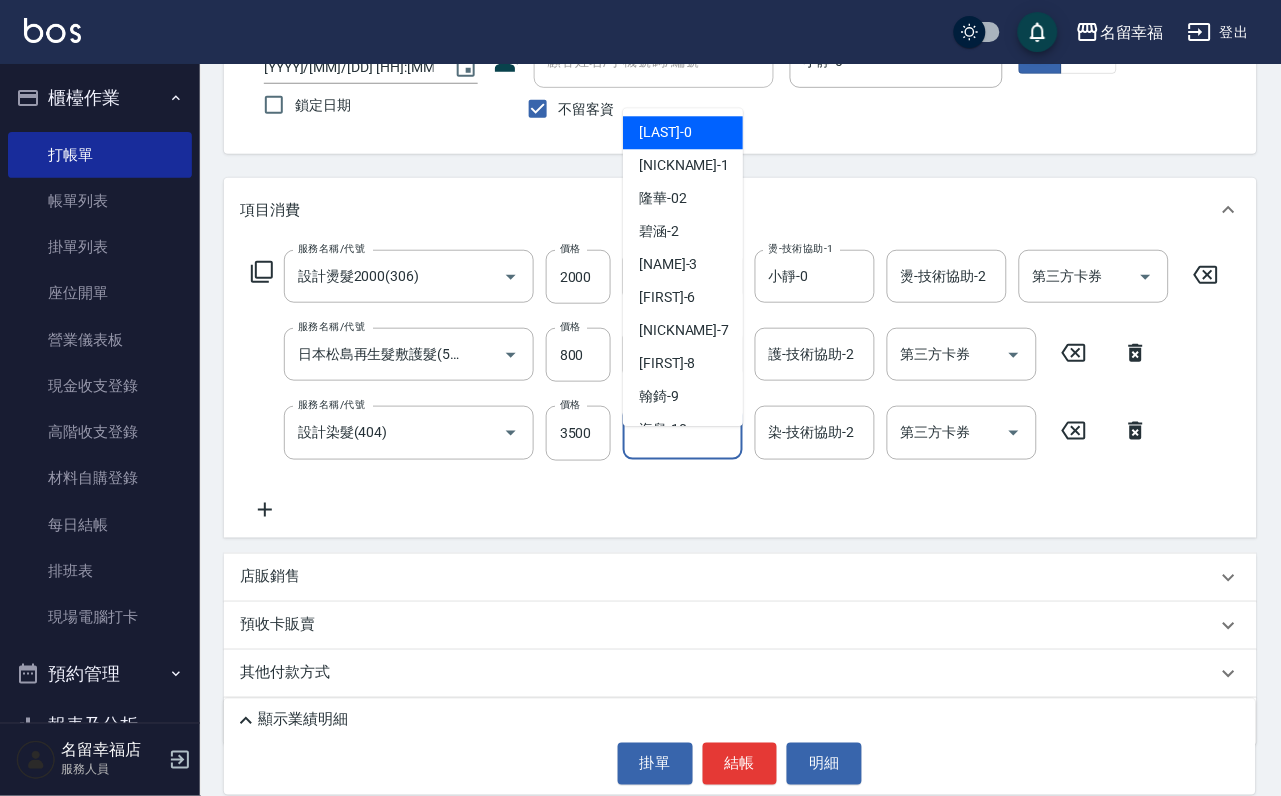 scroll, scrollTop: 0, scrollLeft: 0, axis: both 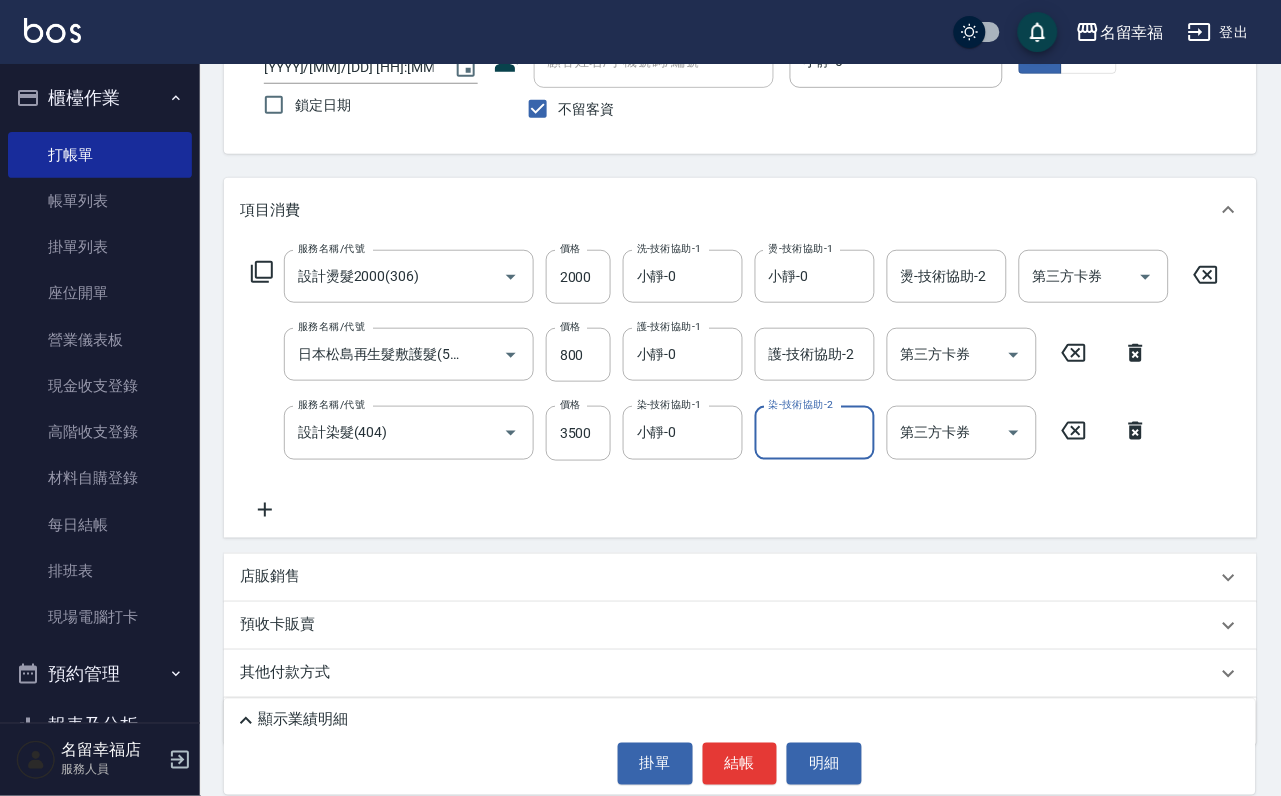 click 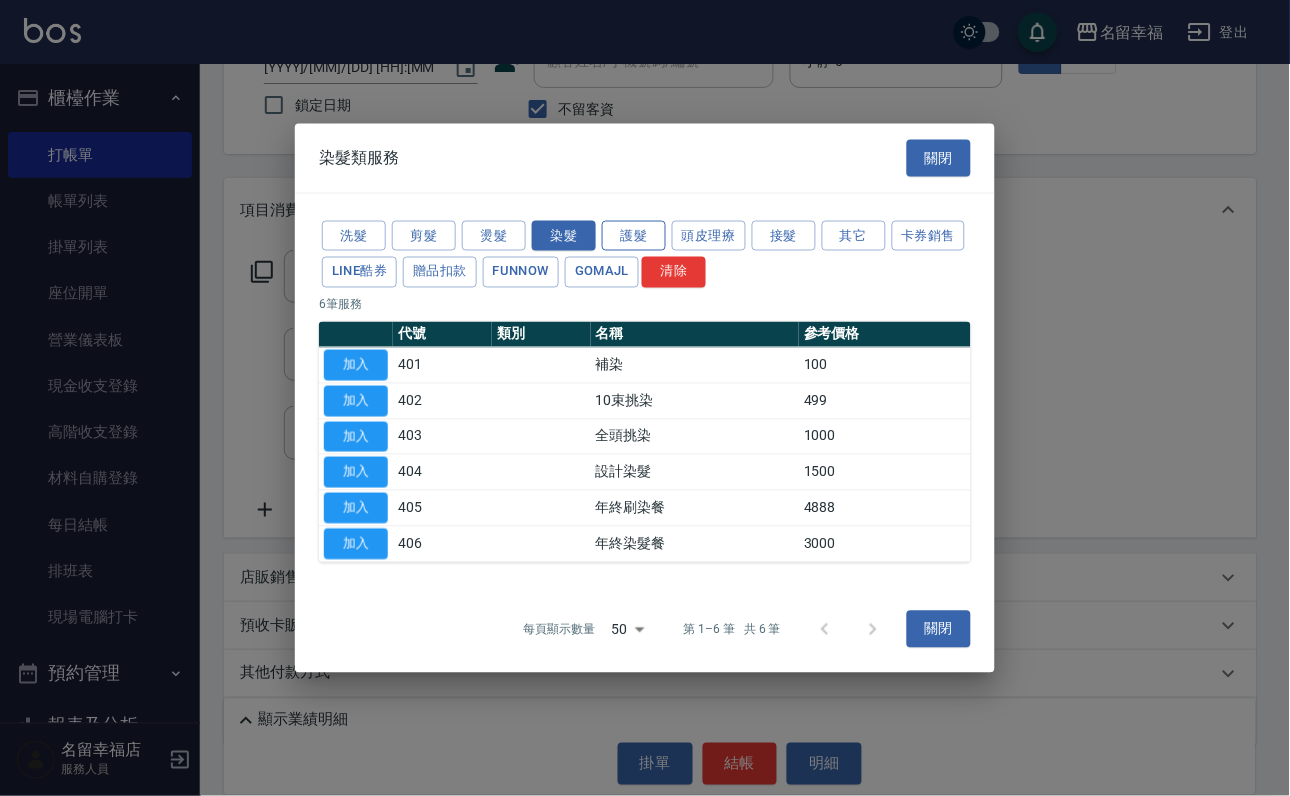 click on "護髮" at bounding box center (634, 235) 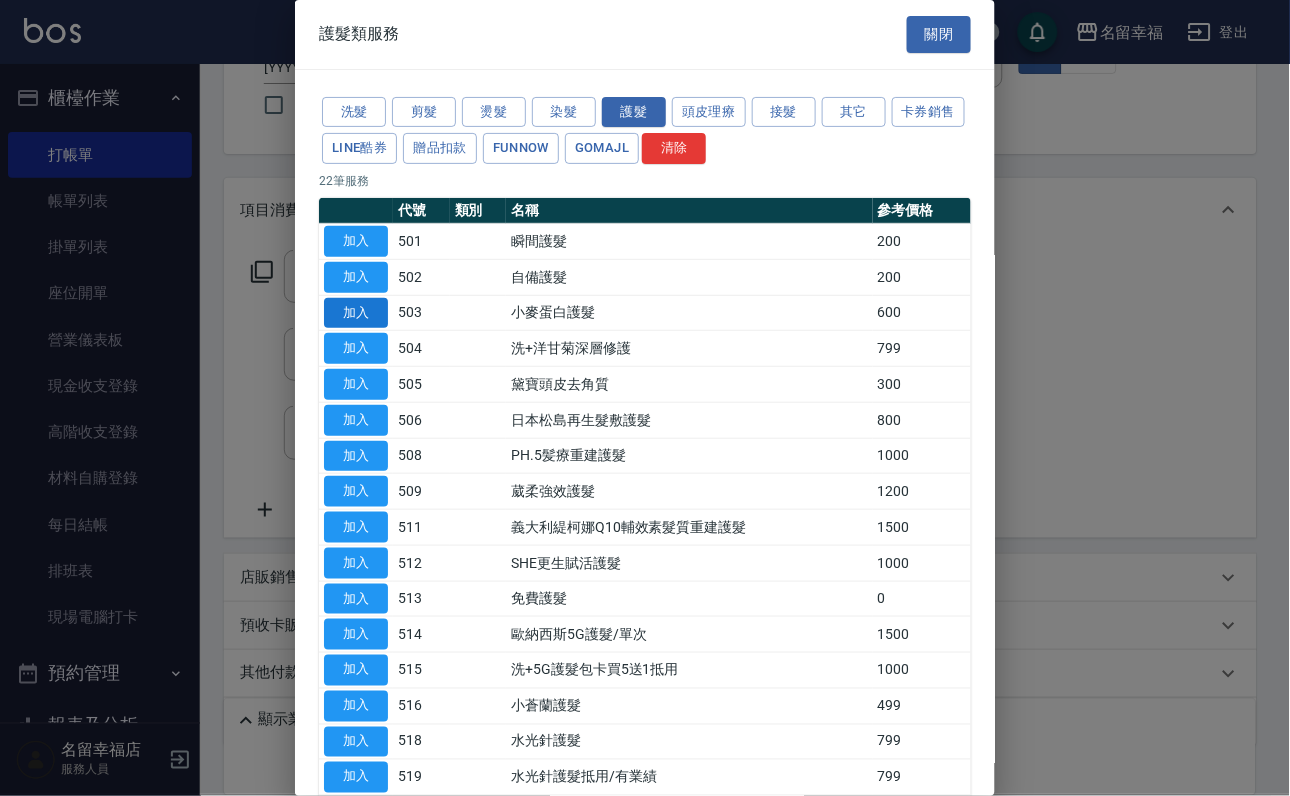 click on "加入" at bounding box center [356, 313] 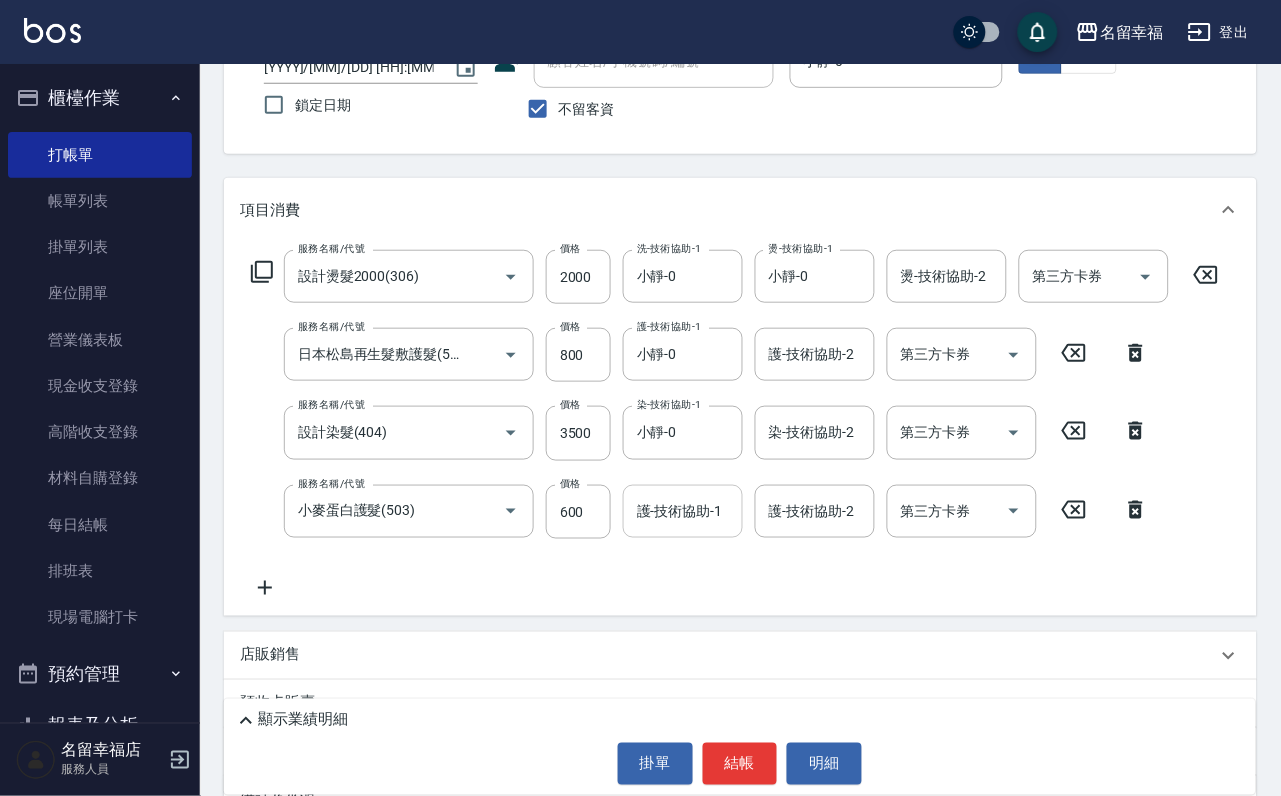 click on "護-技術協助-1" at bounding box center [683, 511] 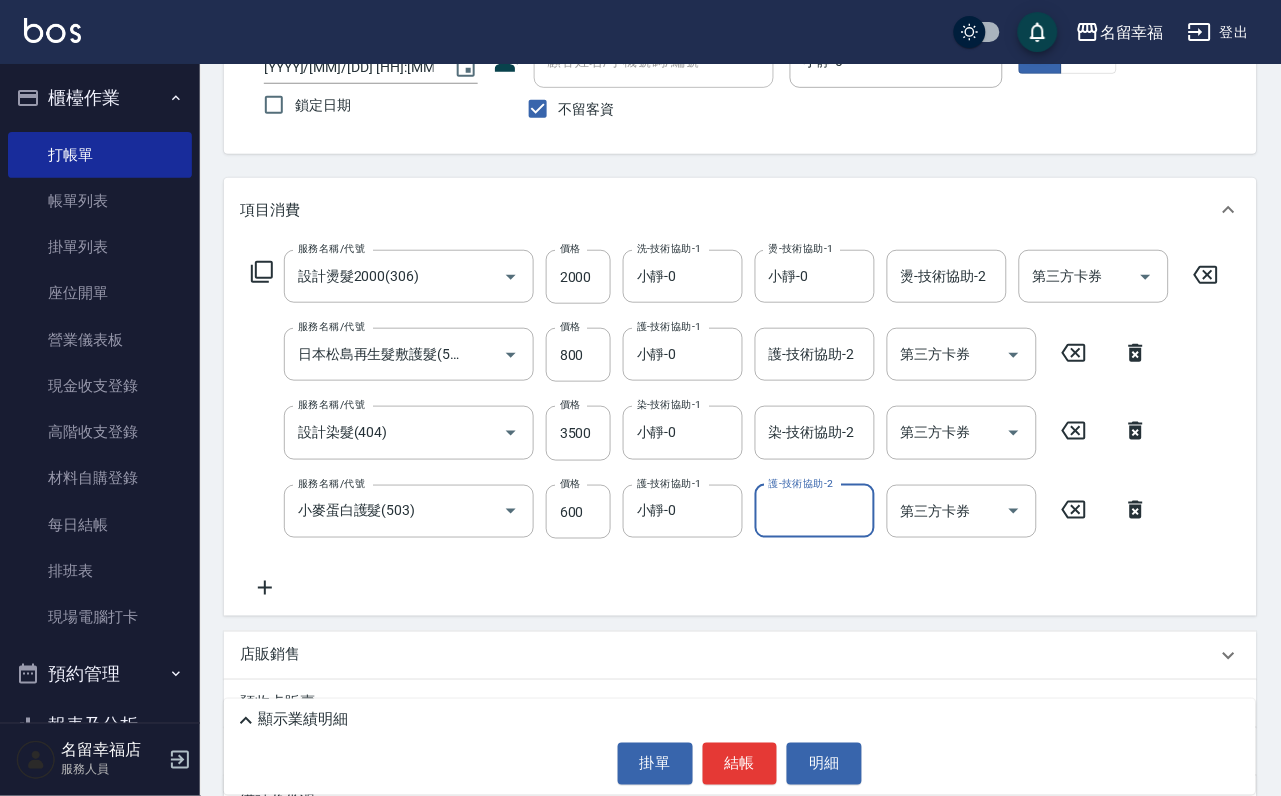 click 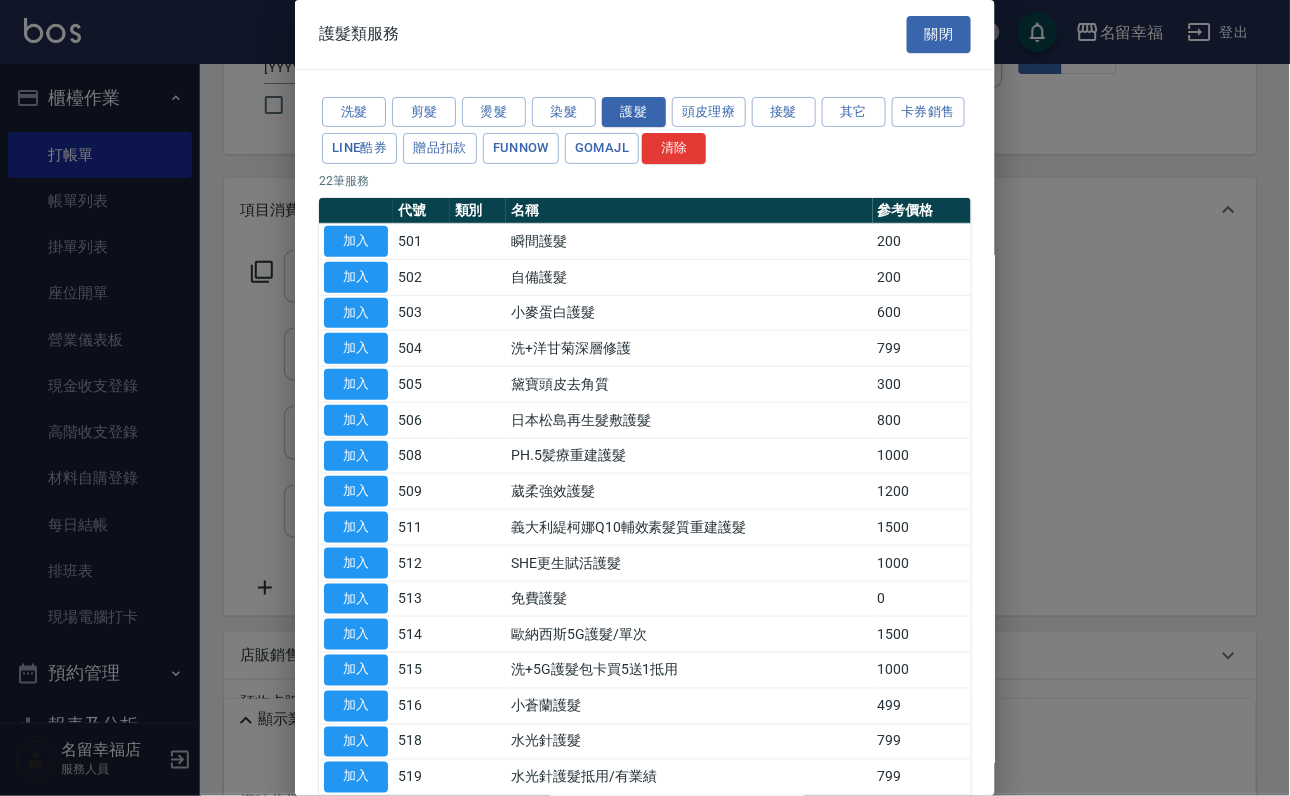 click on "關閉" at bounding box center [939, 34] 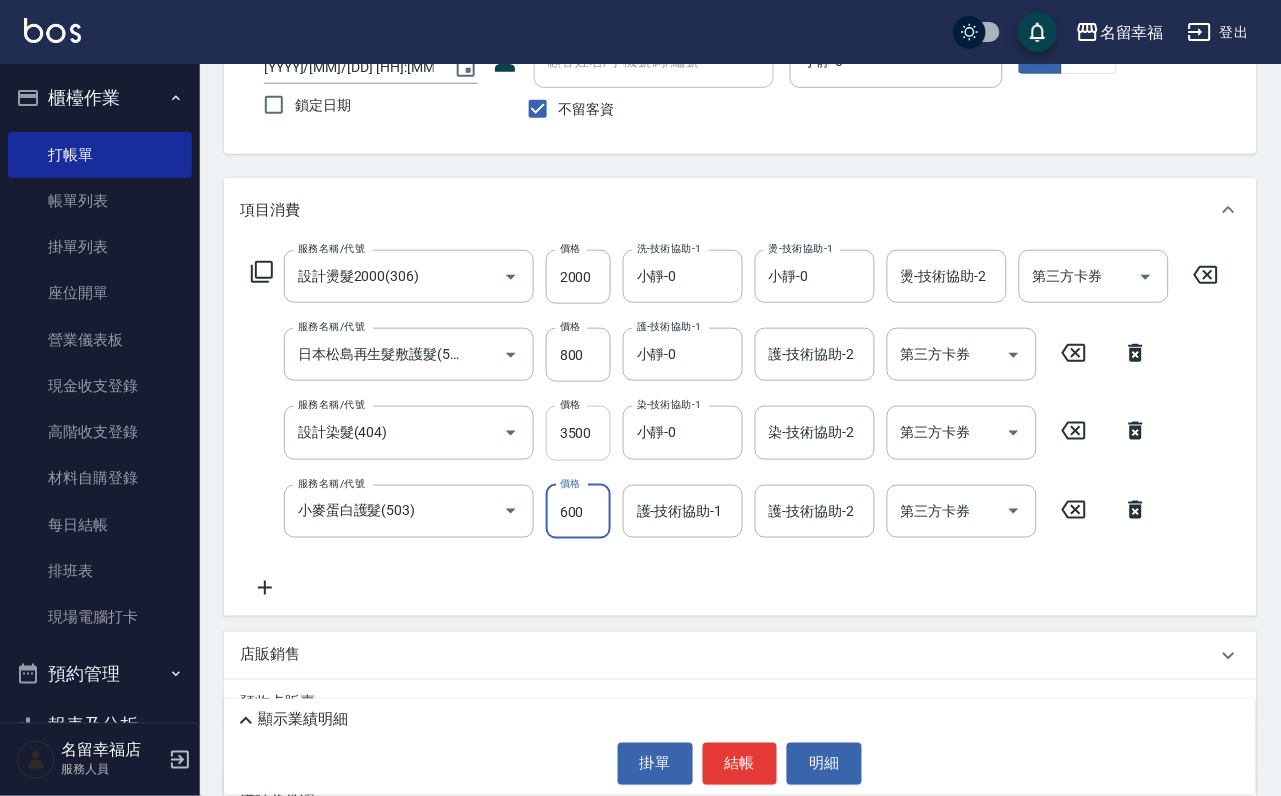 click on "3500" at bounding box center (578, 433) 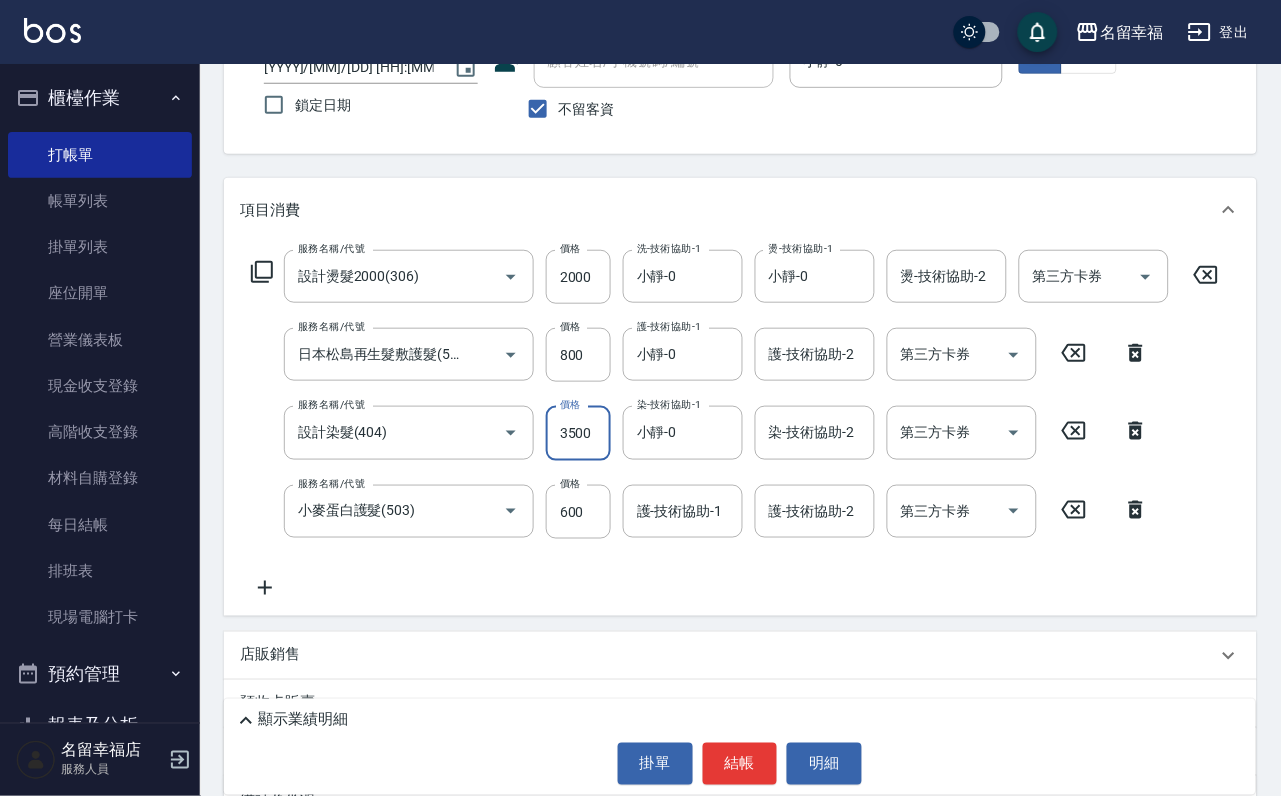 click on "3500" at bounding box center [578, 433] 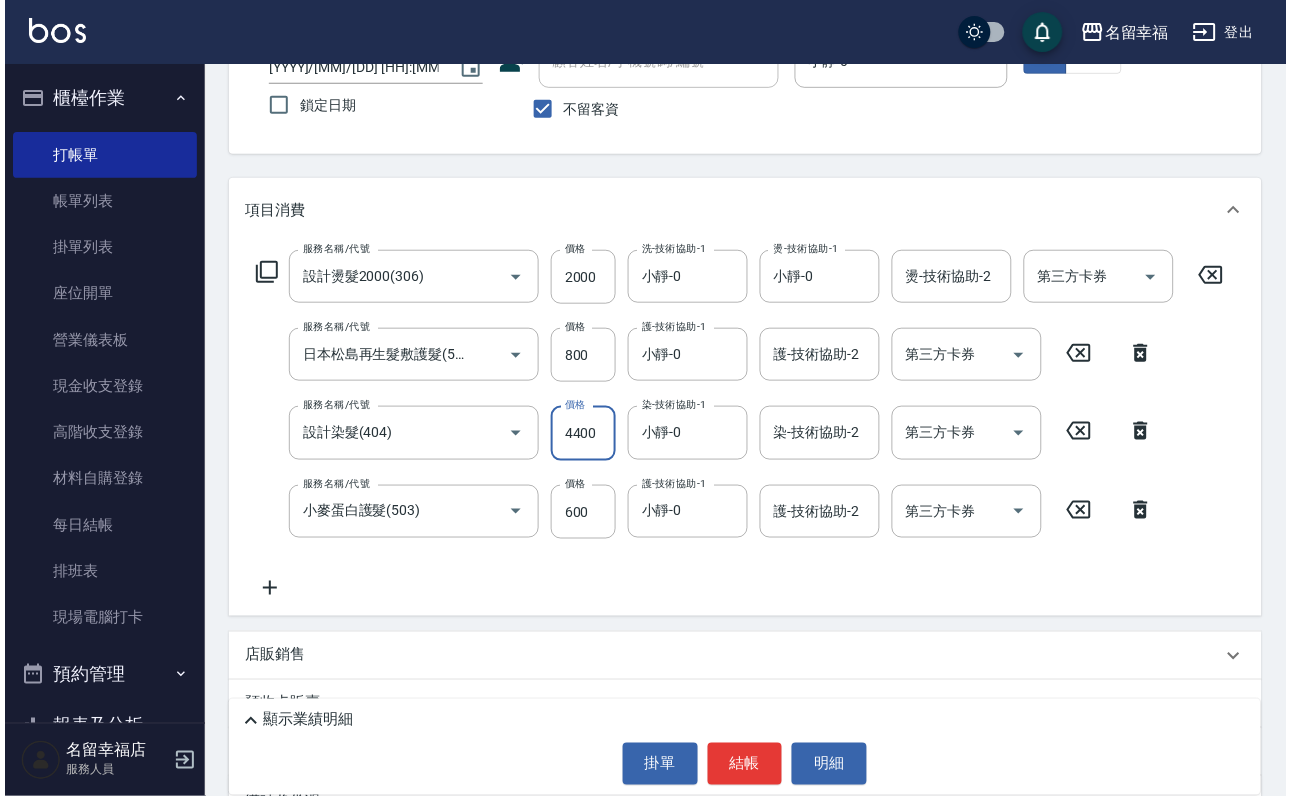 scroll, scrollTop: 0, scrollLeft: 0, axis: both 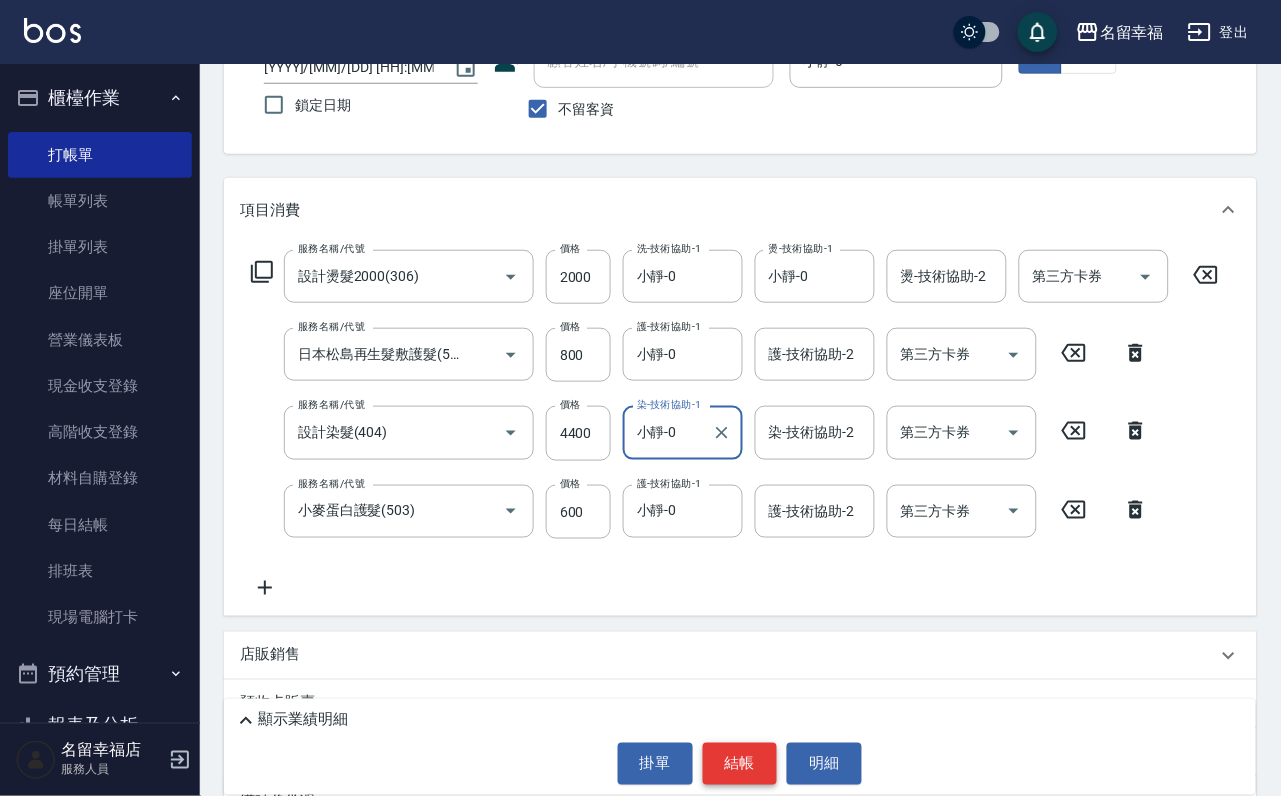 click on "結帳" at bounding box center [740, 764] 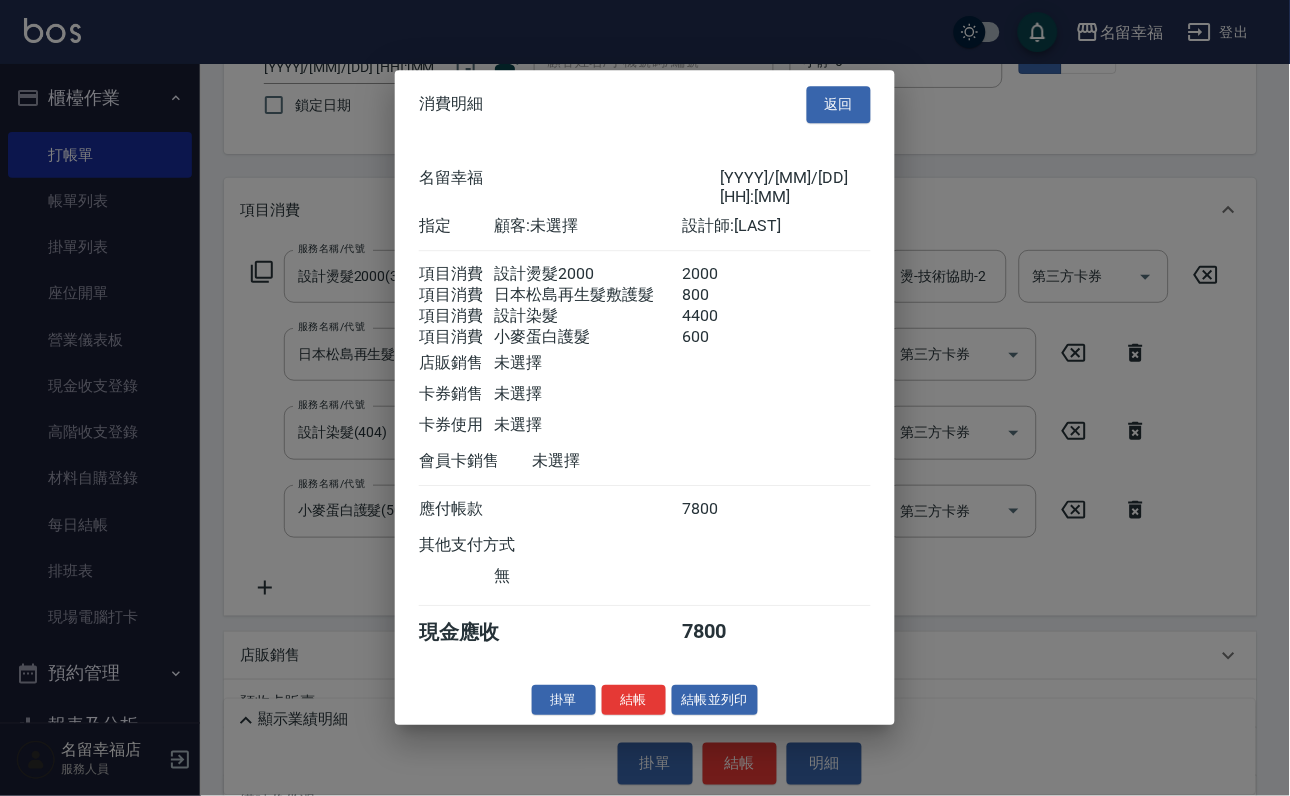 scroll, scrollTop: 471, scrollLeft: 0, axis: vertical 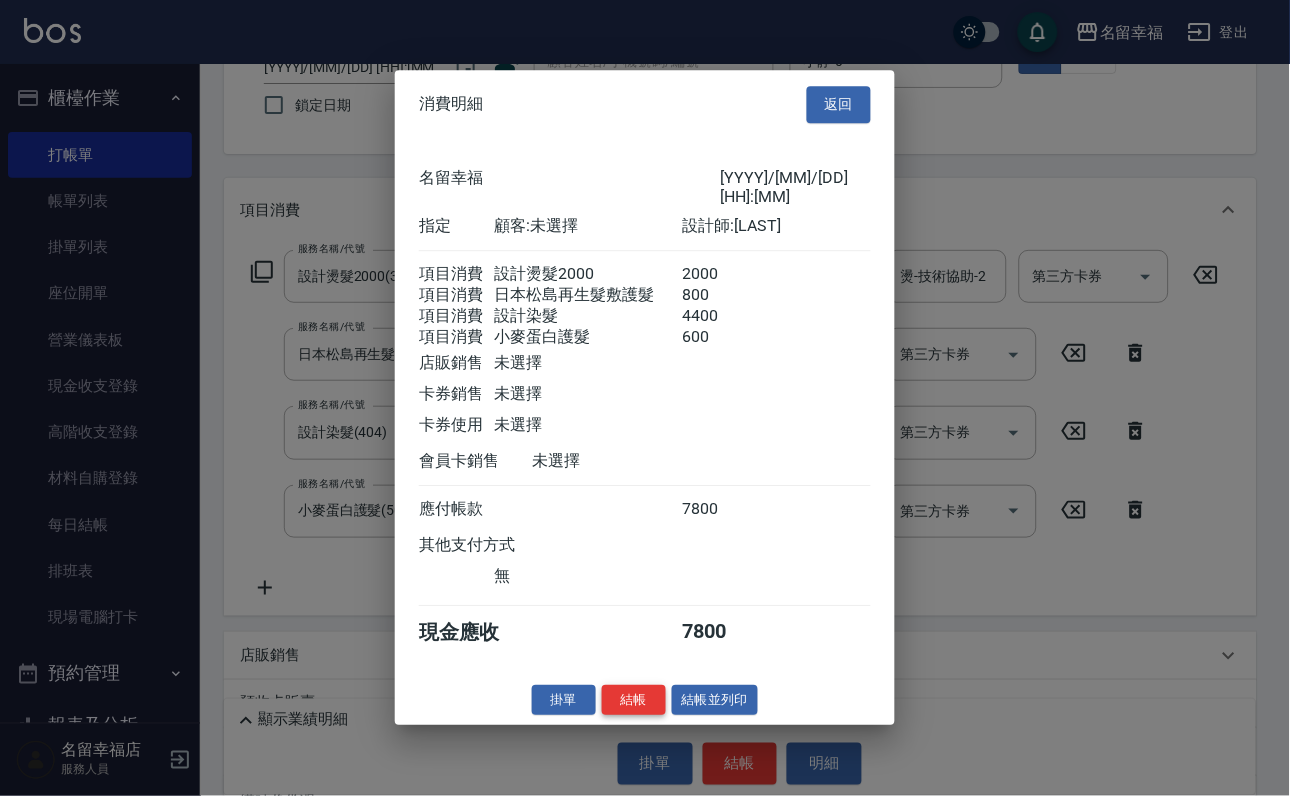 click on "結帳" at bounding box center (634, 700) 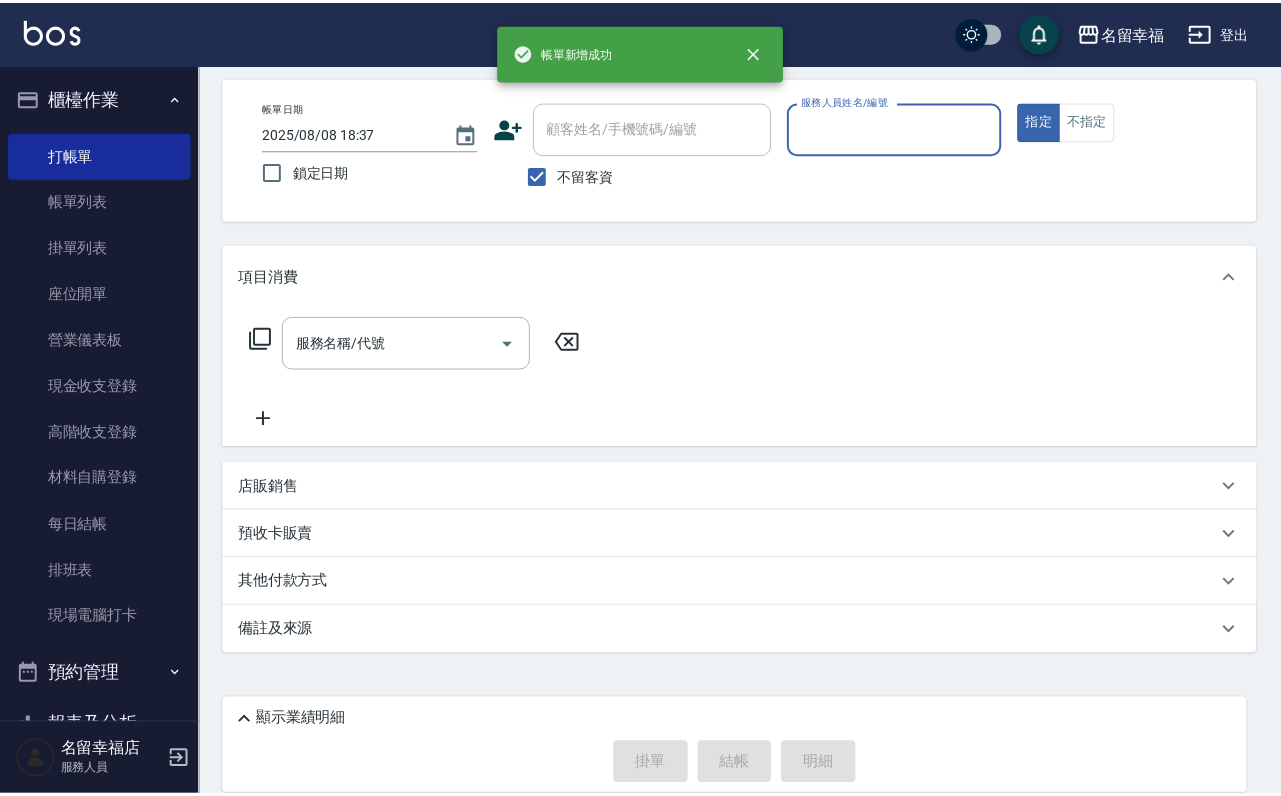scroll, scrollTop: 119, scrollLeft: 0, axis: vertical 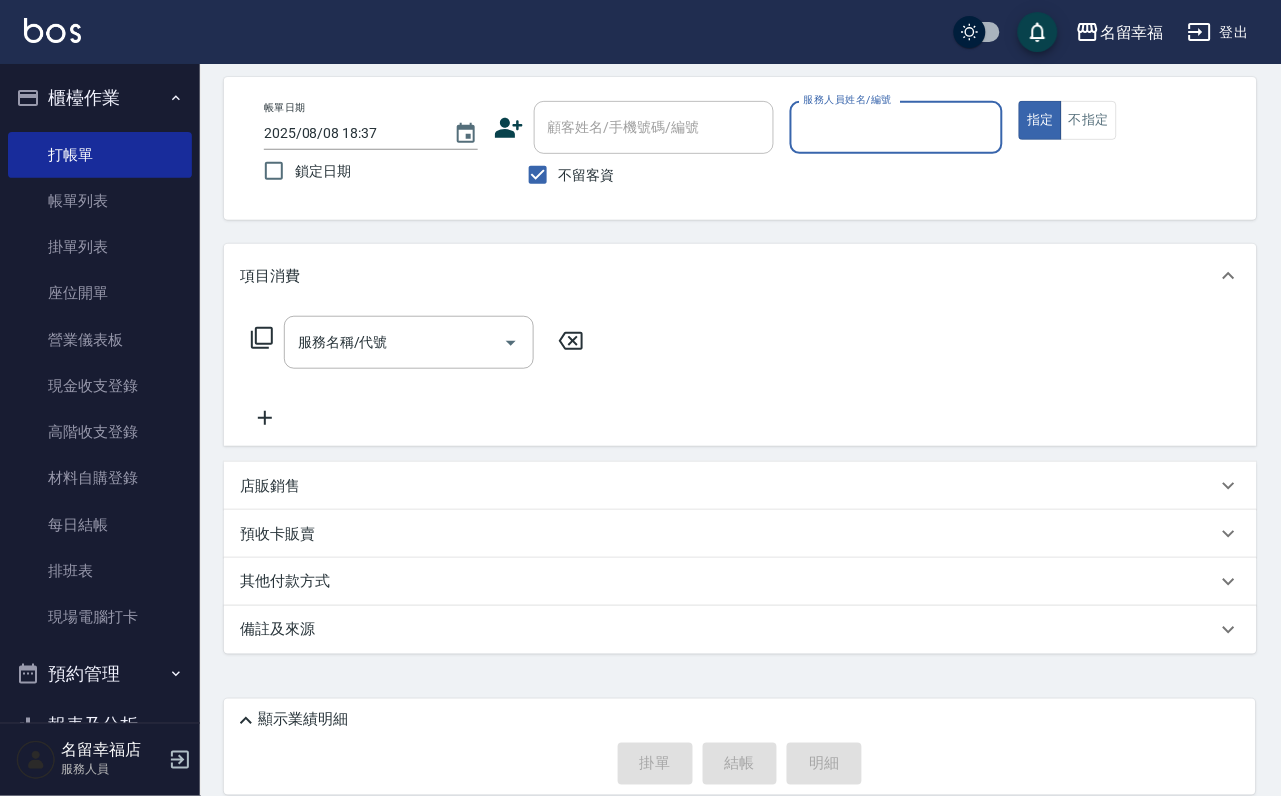 click on "服務人員姓名/編號" at bounding box center (897, 127) 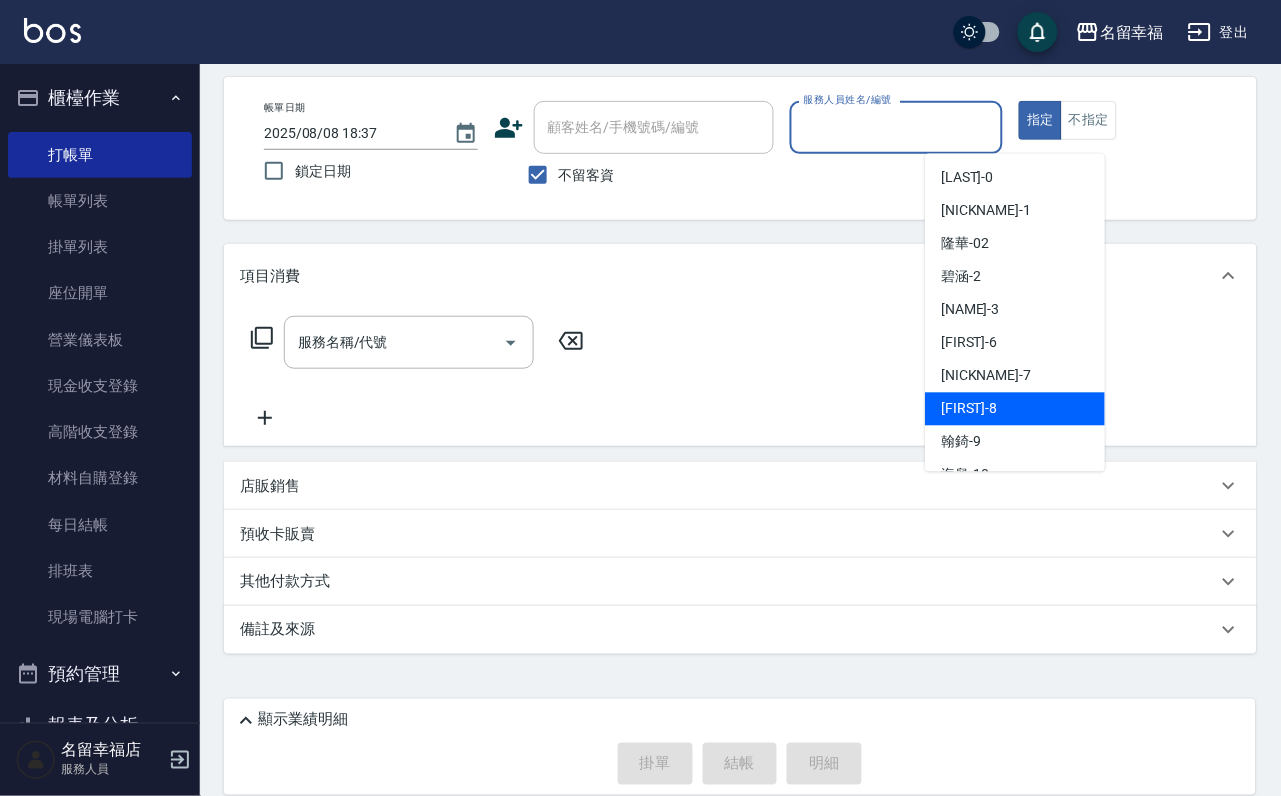 click on "[NAME] -[AGE]" at bounding box center [1015, 409] 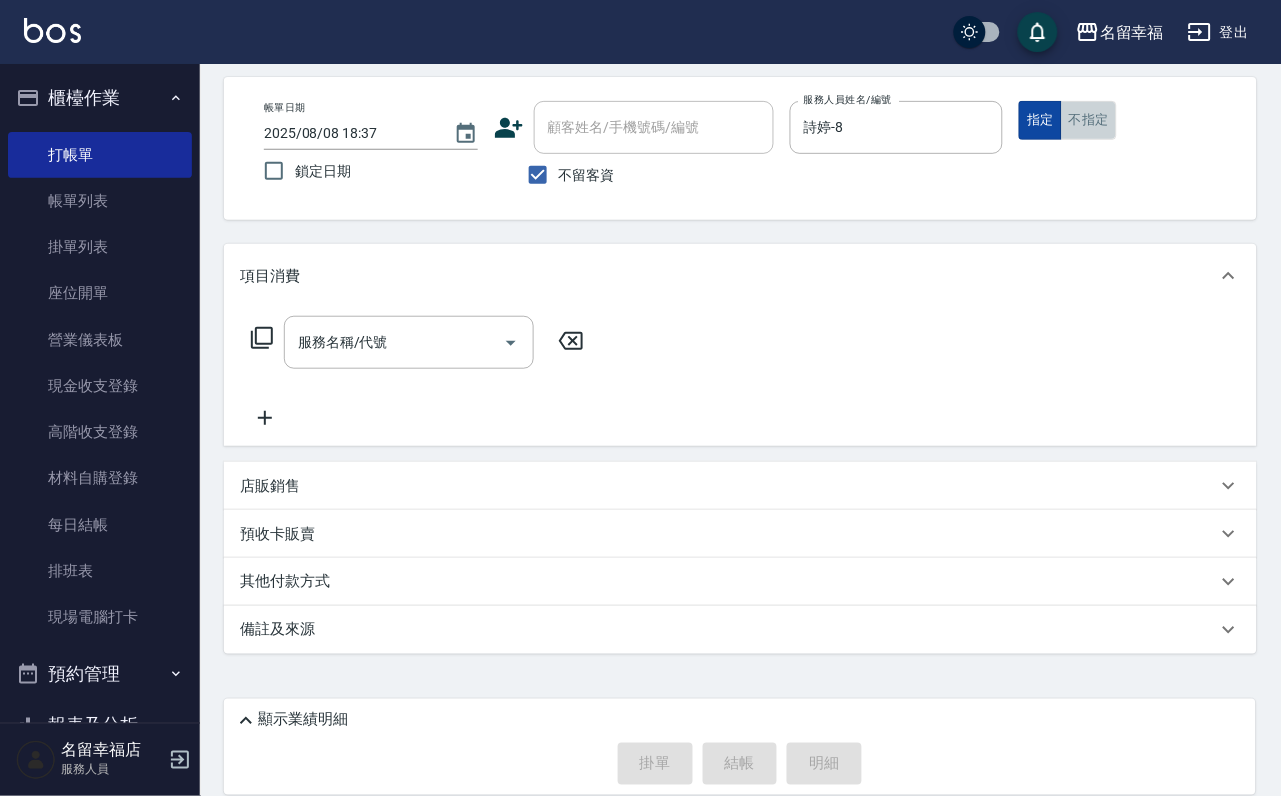 drag, startPoint x: 1211, startPoint y: 101, endPoint x: 1160, endPoint y: 137, distance: 62.425957 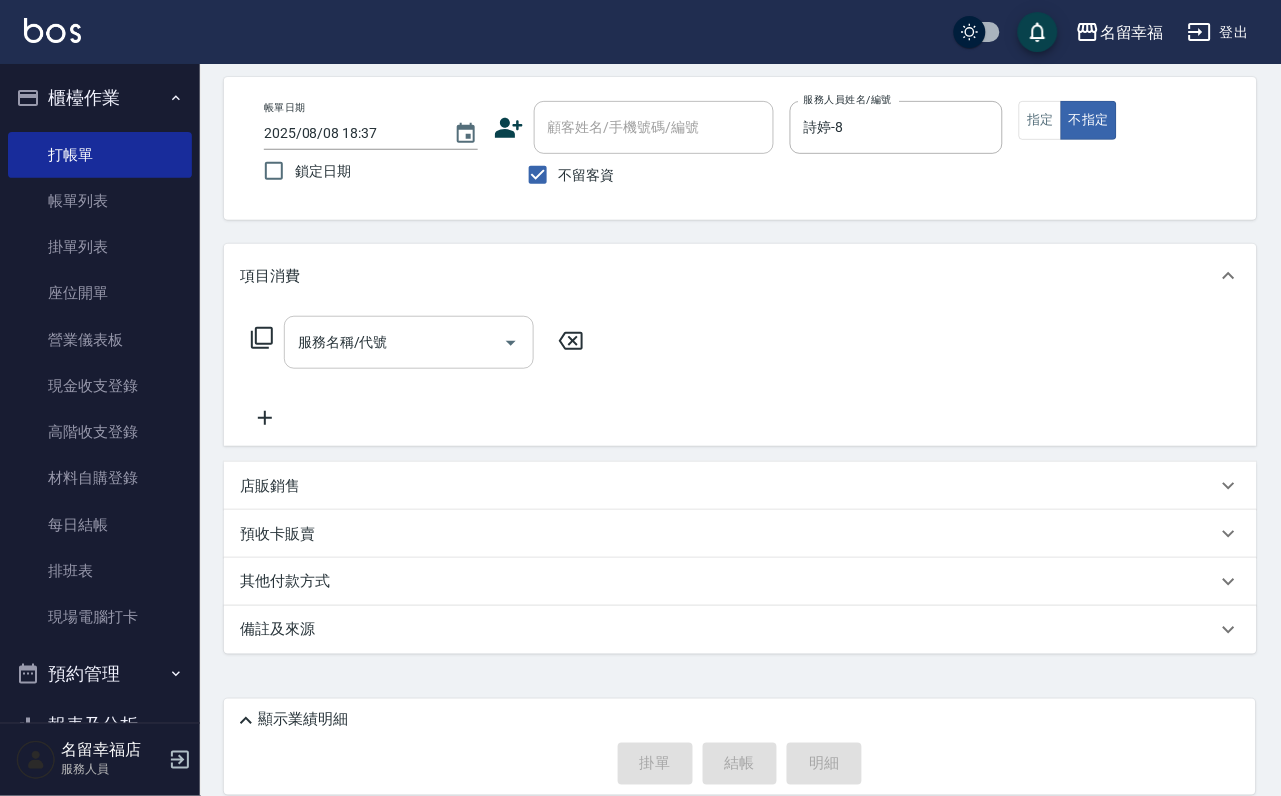 click on "服務名稱/代號" at bounding box center (394, 342) 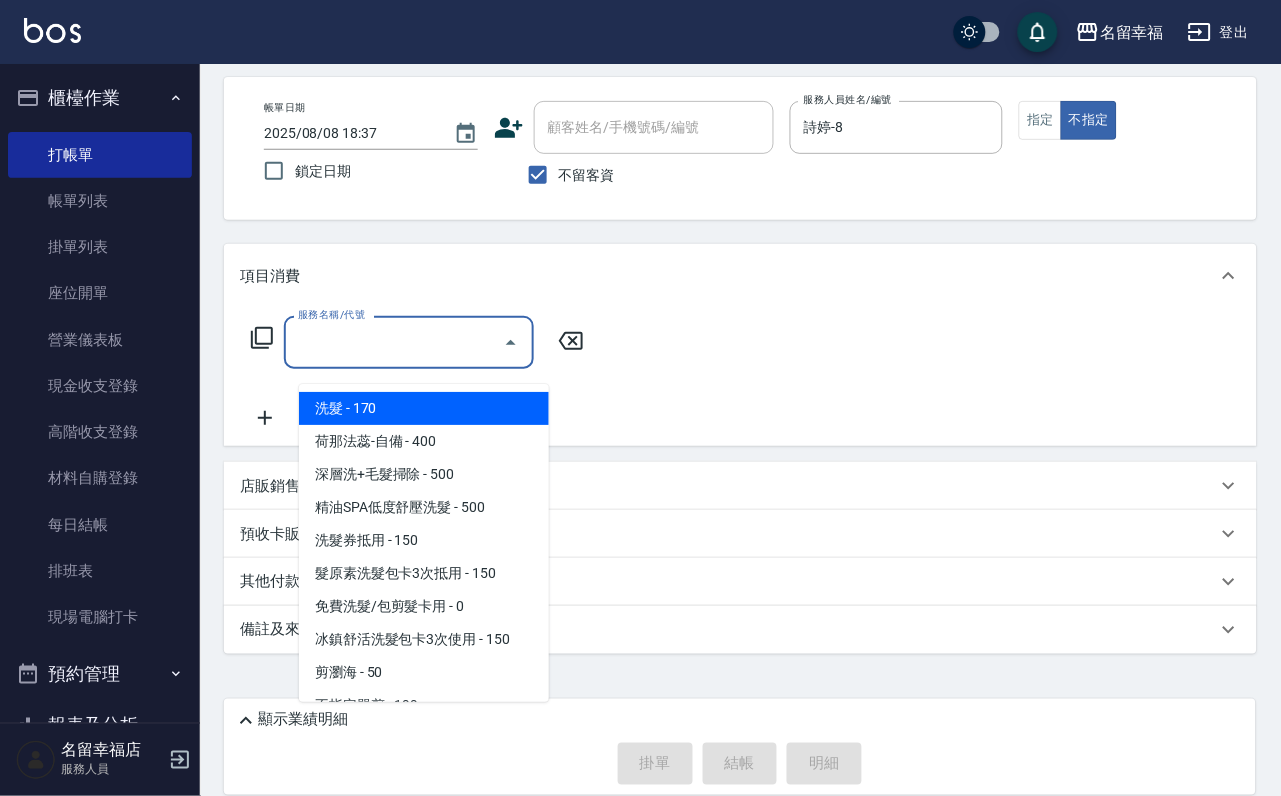 click on "洗髮 - 170" at bounding box center (424, 408) 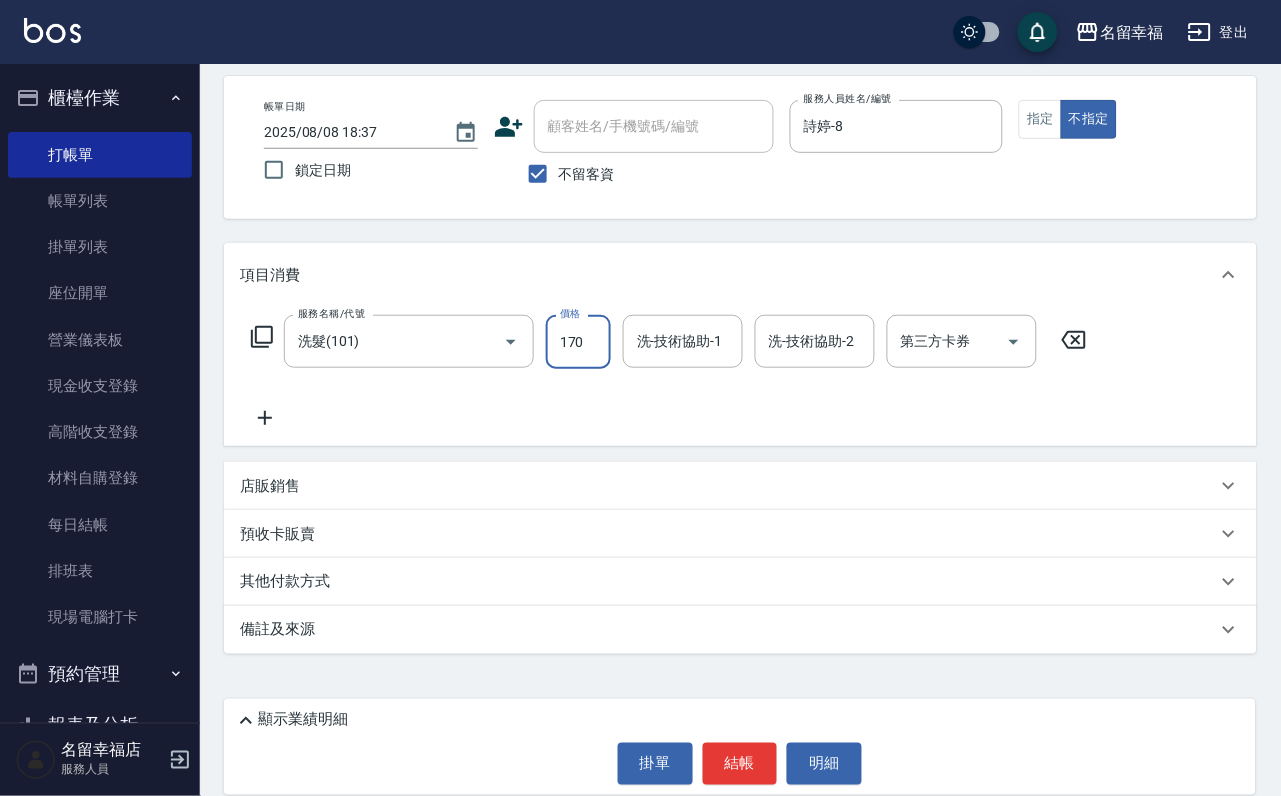 click on "170" at bounding box center [578, 342] 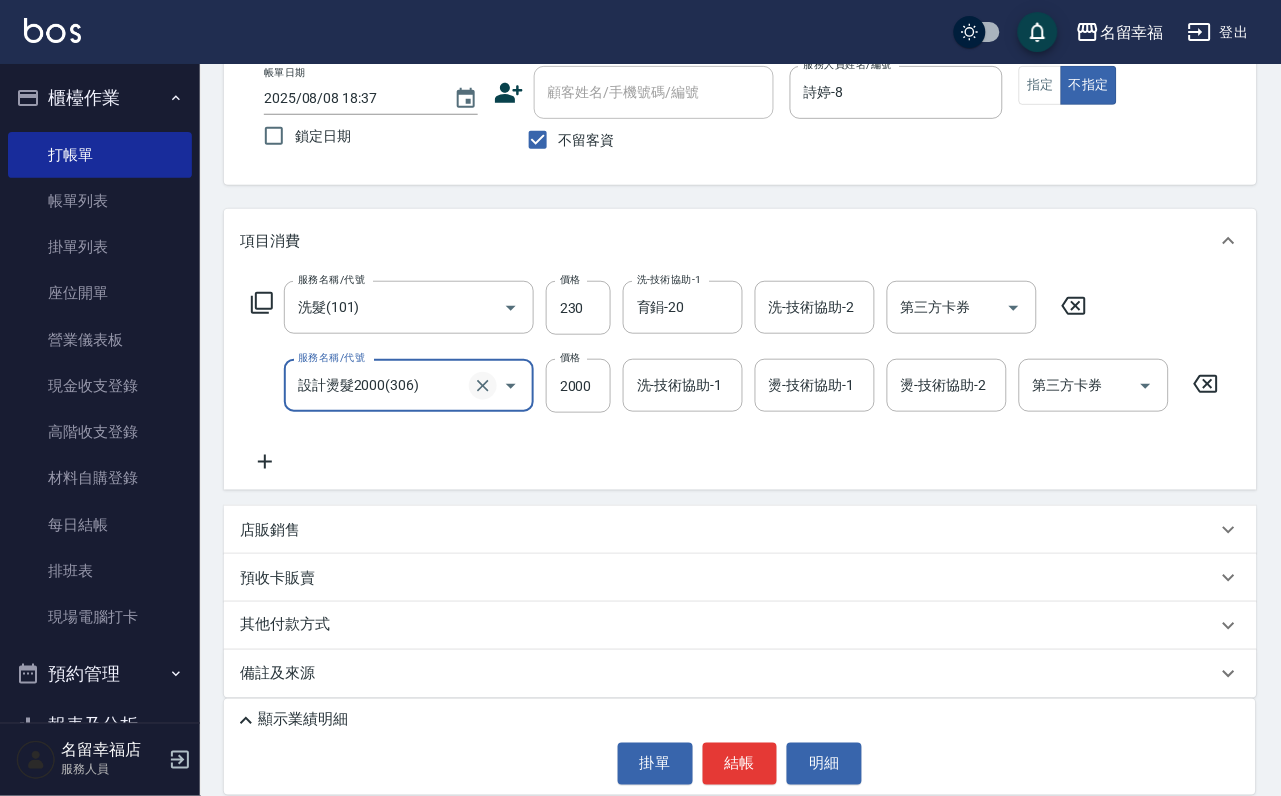 click 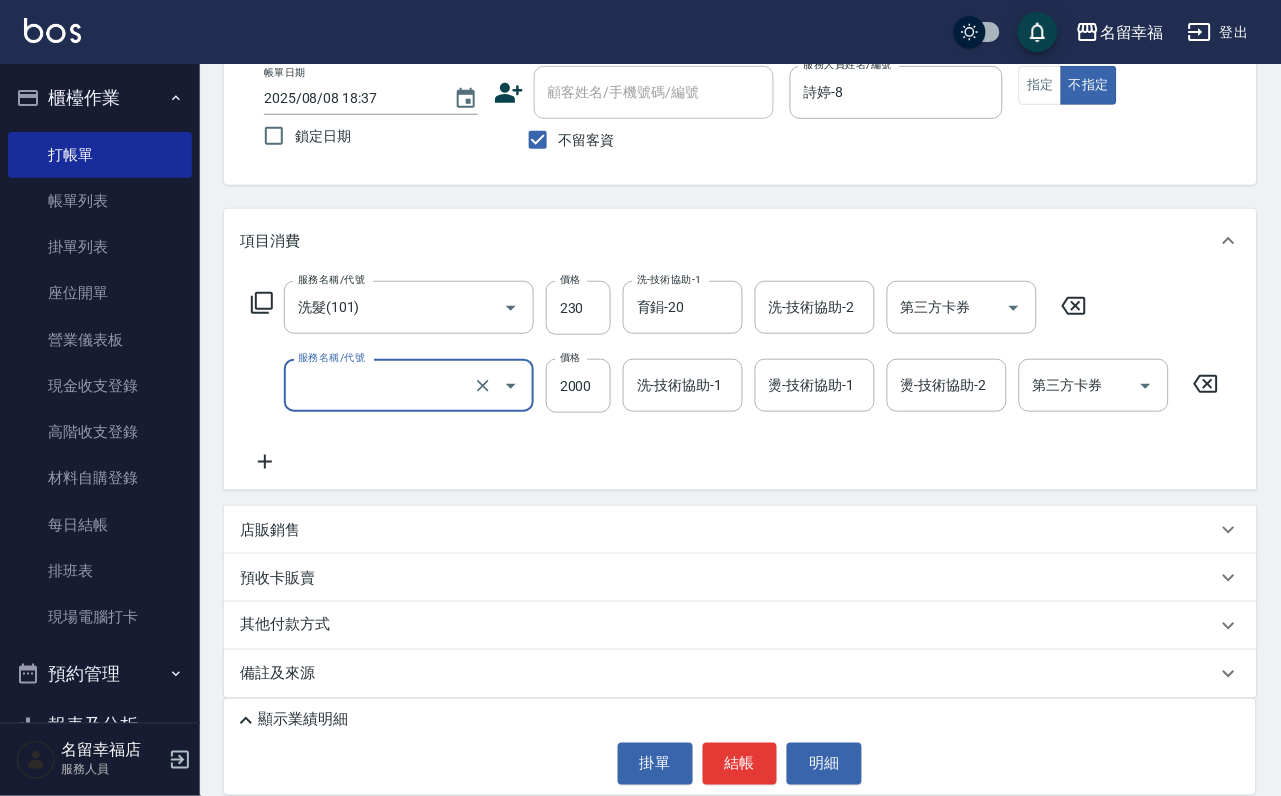 click on "服務名稱/代號" at bounding box center (381, 385) 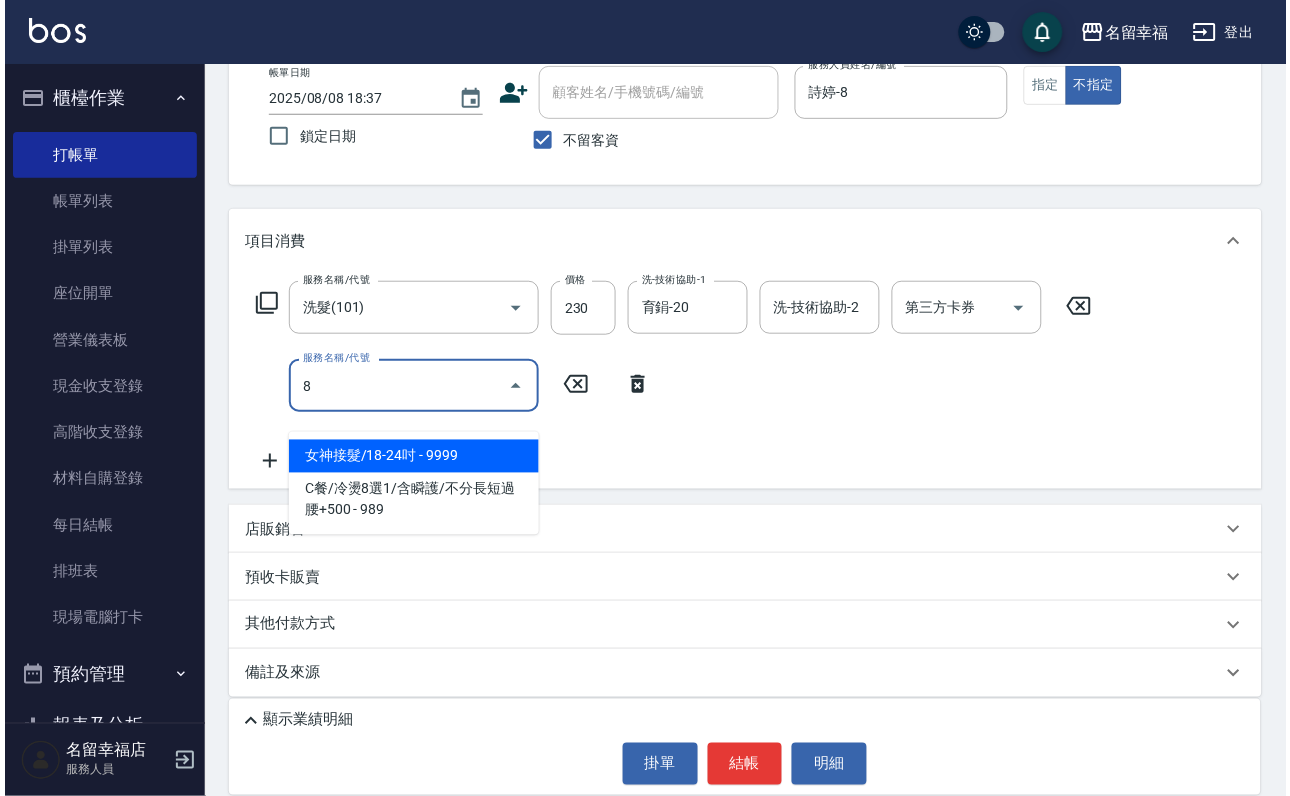 scroll, scrollTop: 0, scrollLeft: 0, axis: both 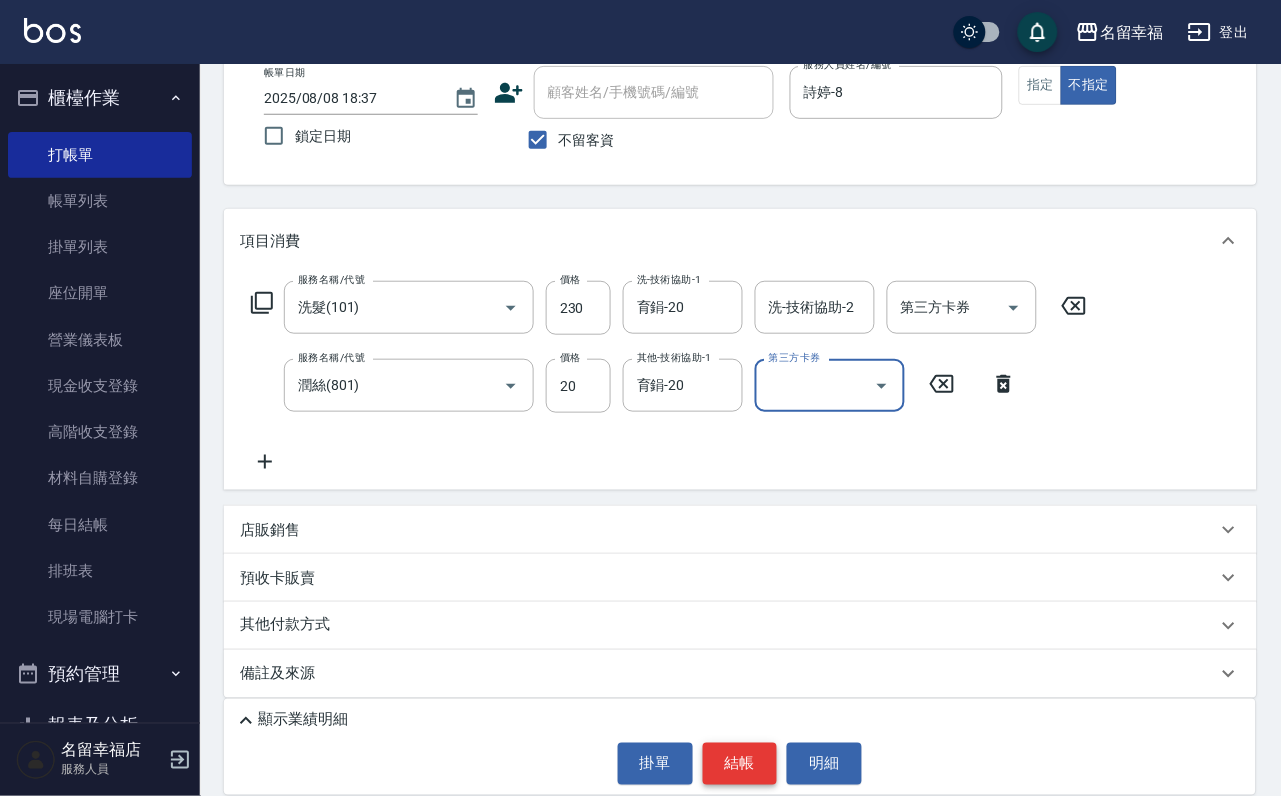 click on "結帳" at bounding box center [740, 764] 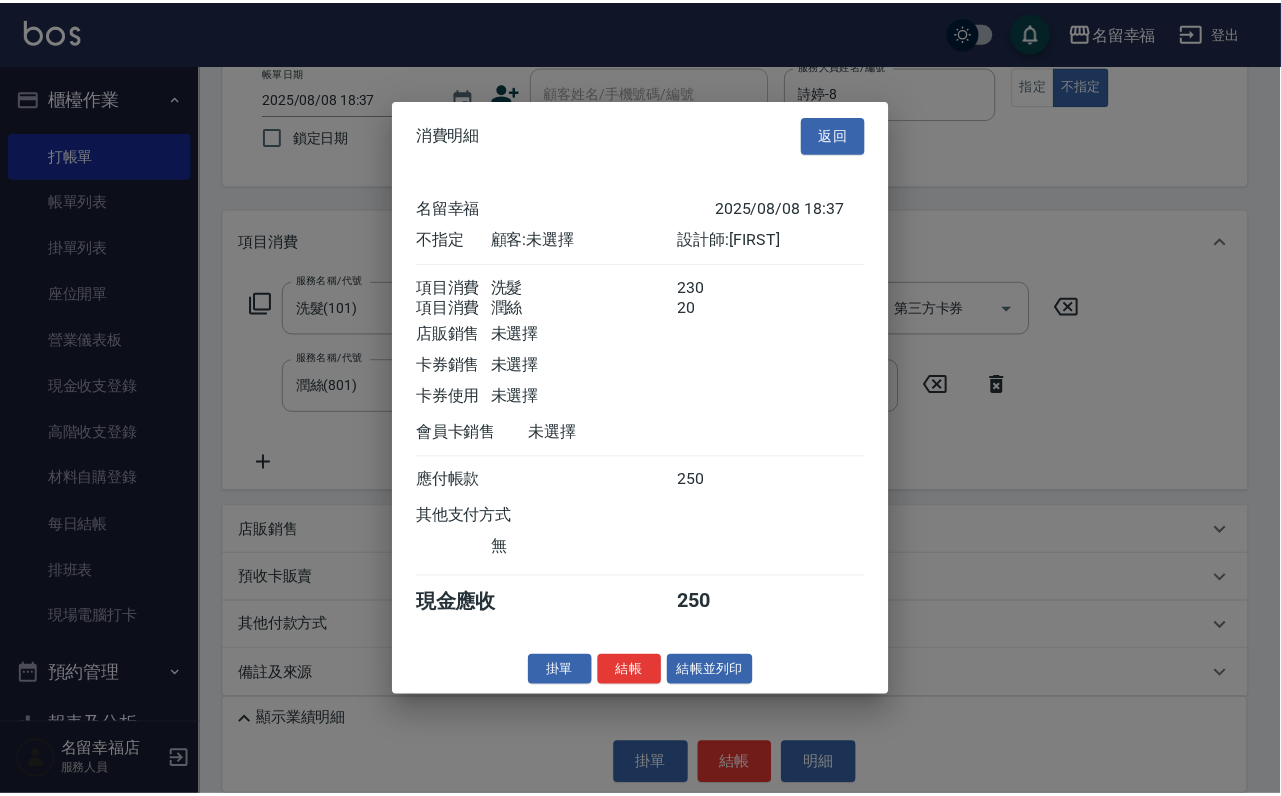 scroll, scrollTop: 359, scrollLeft: 0, axis: vertical 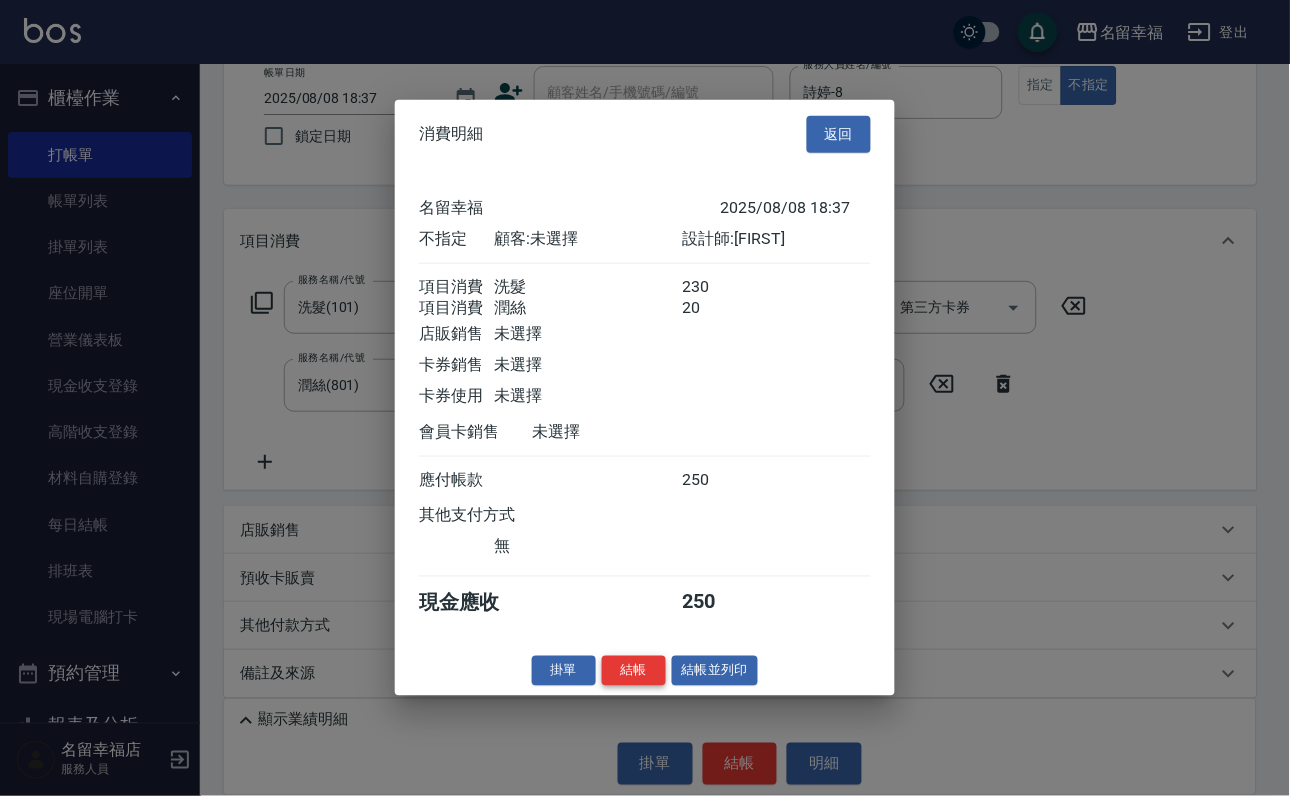 click on "結帳" at bounding box center [634, 670] 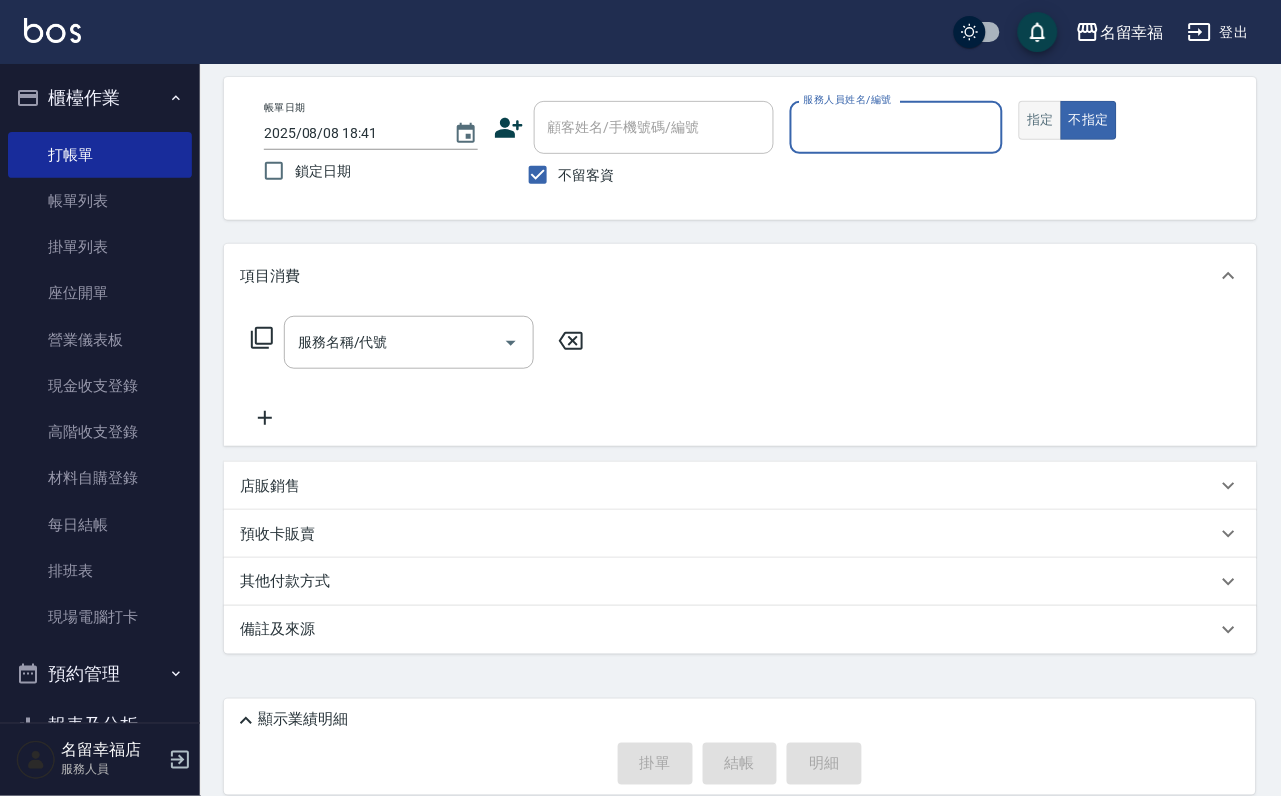 click on "指定" at bounding box center (1040, 120) 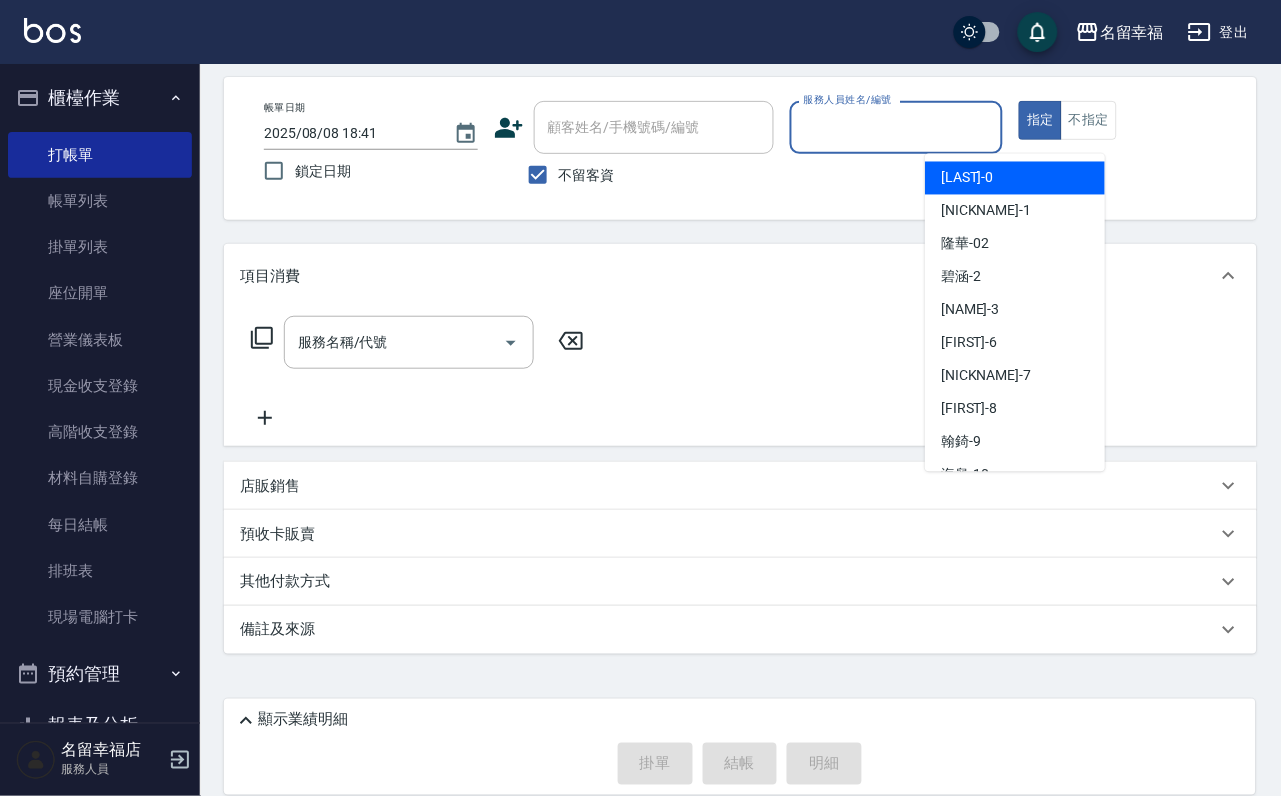 click on "服務人員姓名/編號" at bounding box center [897, 127] 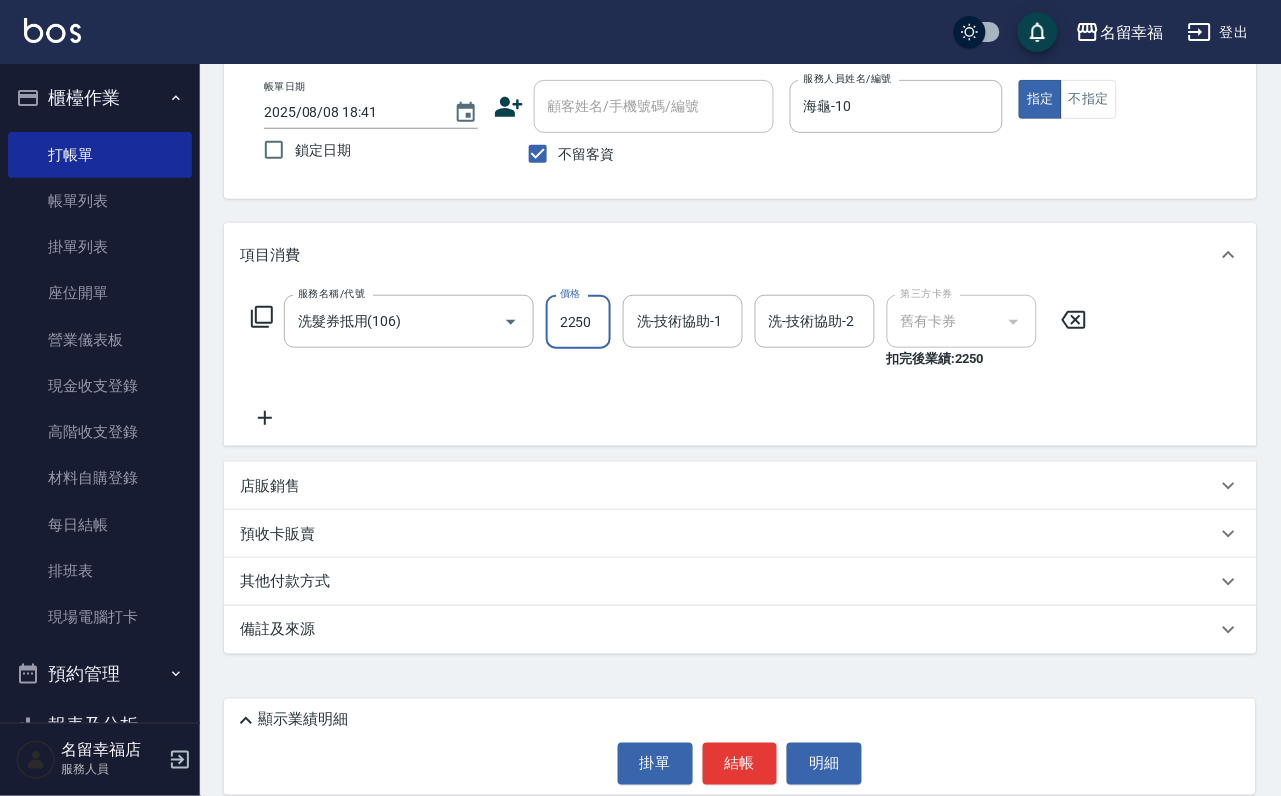 scroll, scrollTop: 0, scrollLeft: 1, axis: horizontal 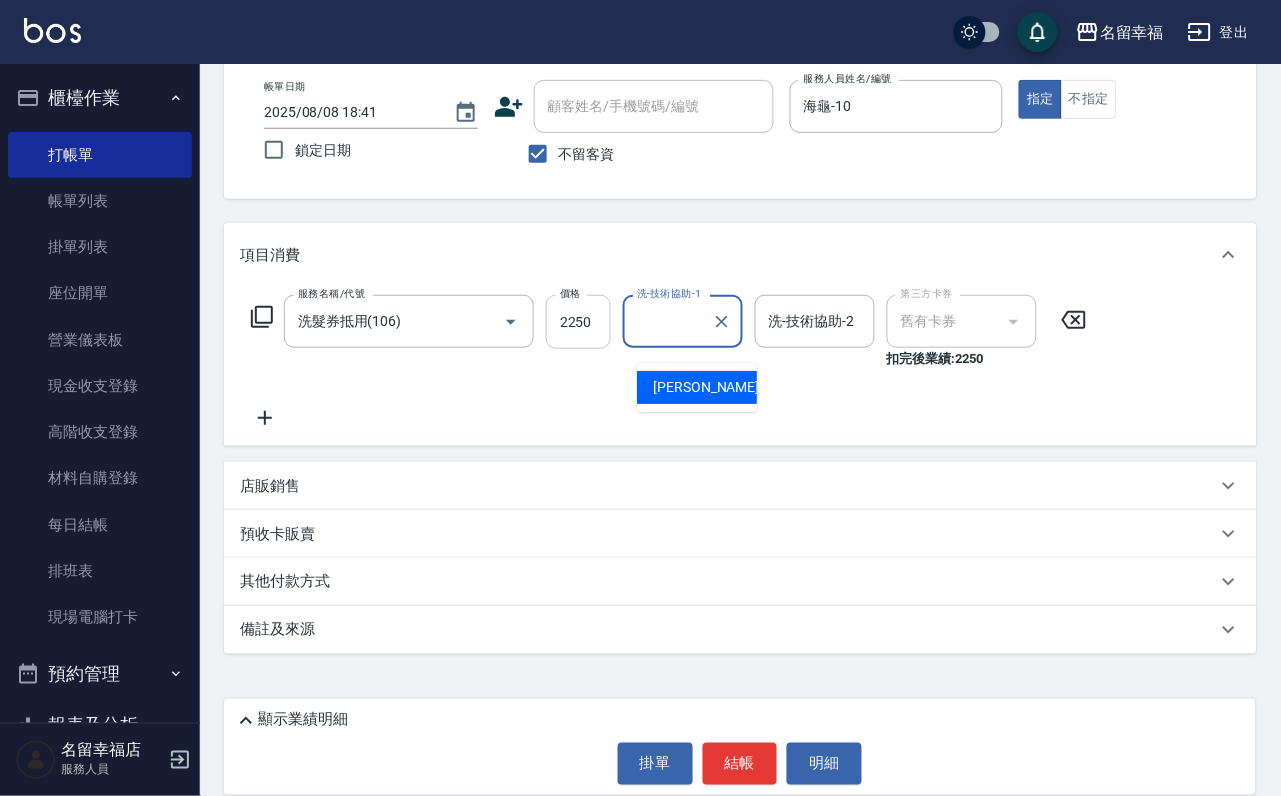 click on "2250" at bounding box center [578, 322] 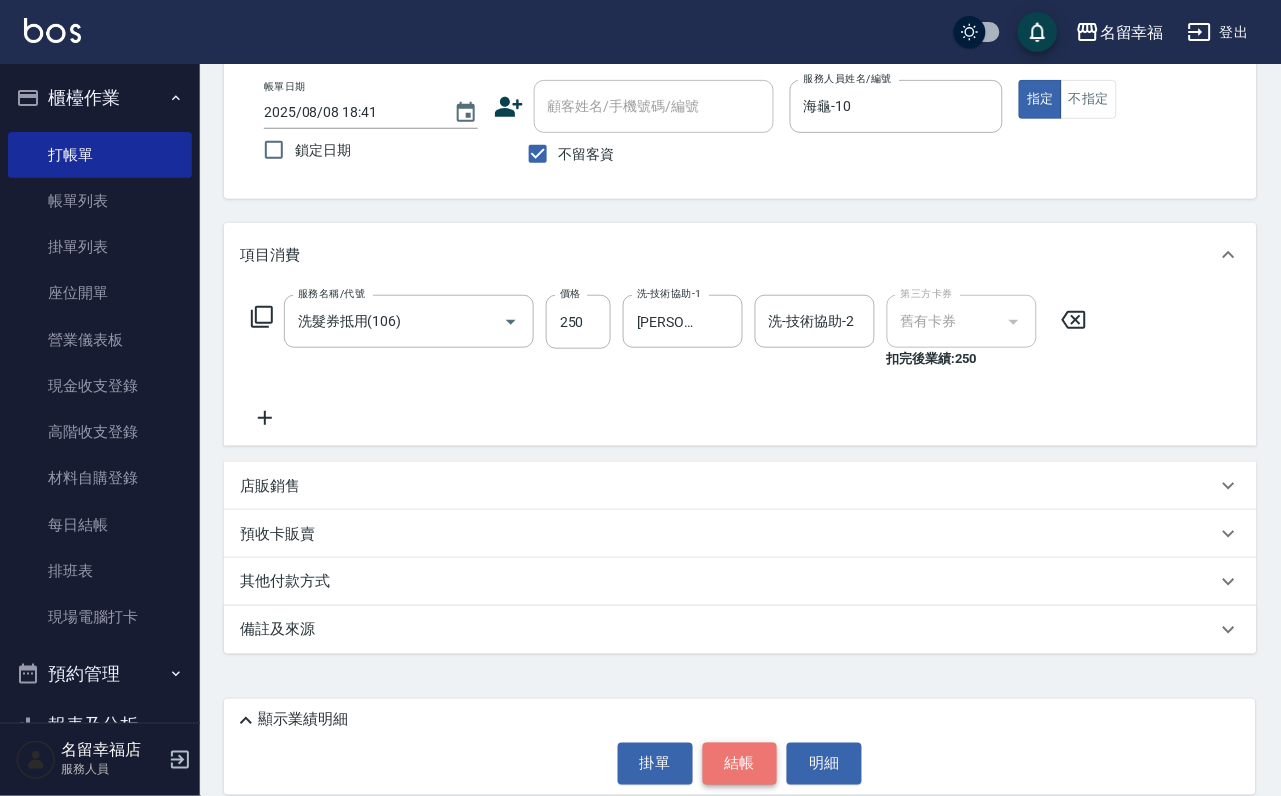 click on "結帳" at bounding box center [740, 764] 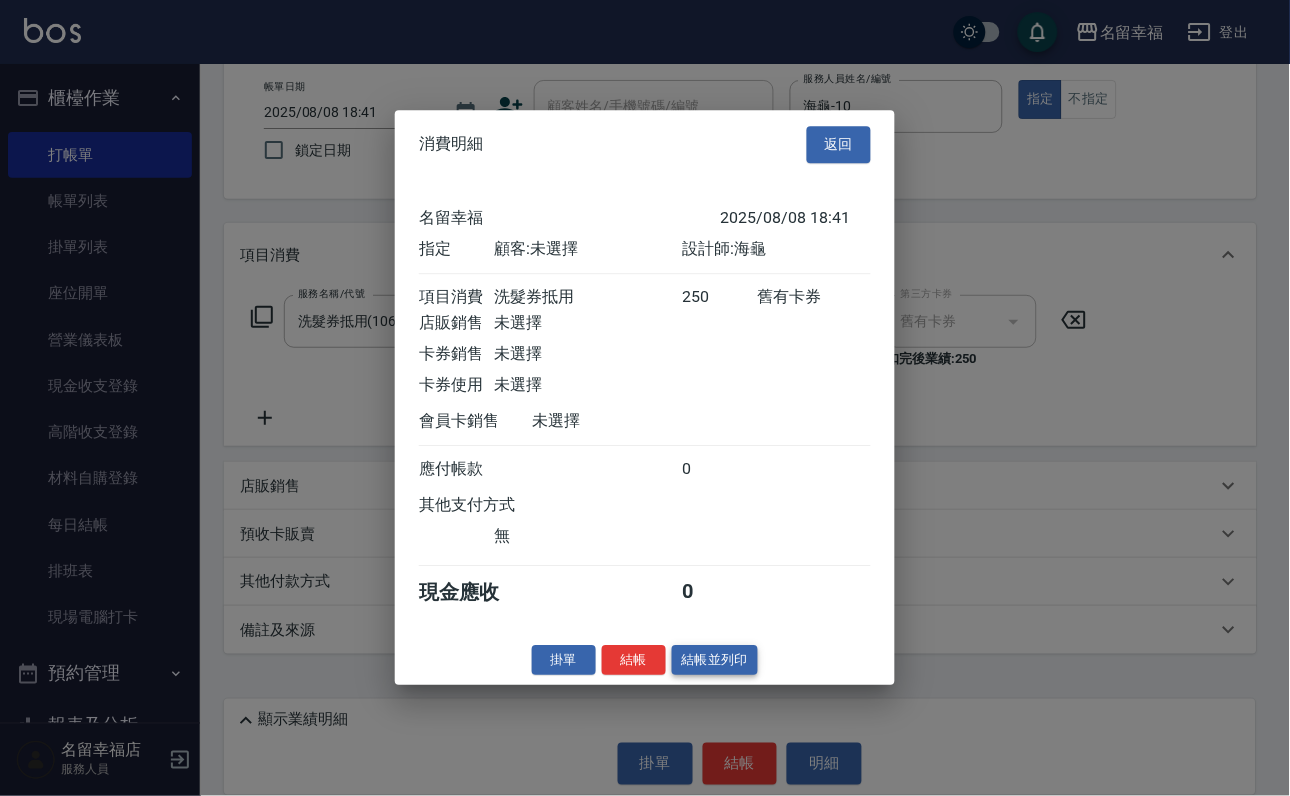 scroll, scrollTop: 247, scrollLeft: 0, axis: vertical 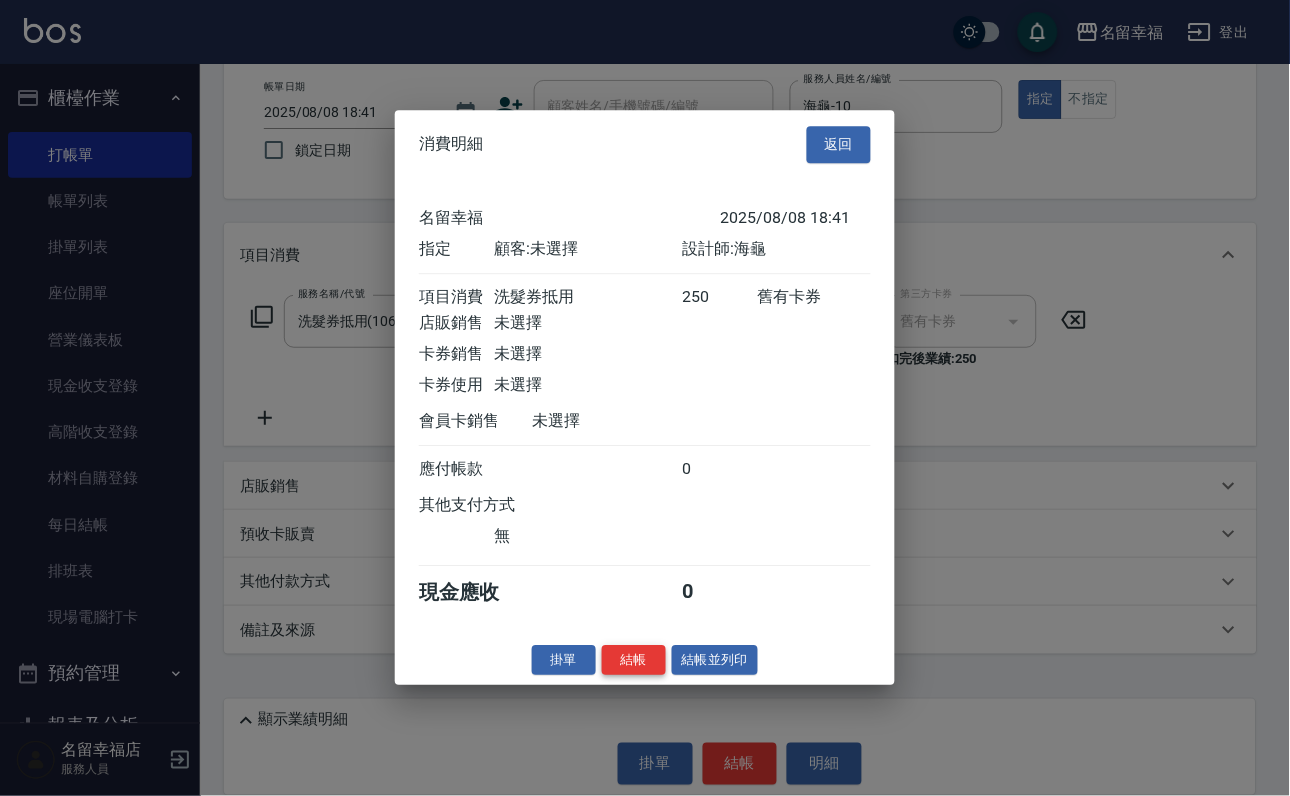 click on "結帳" at bounding box center (634, 660) 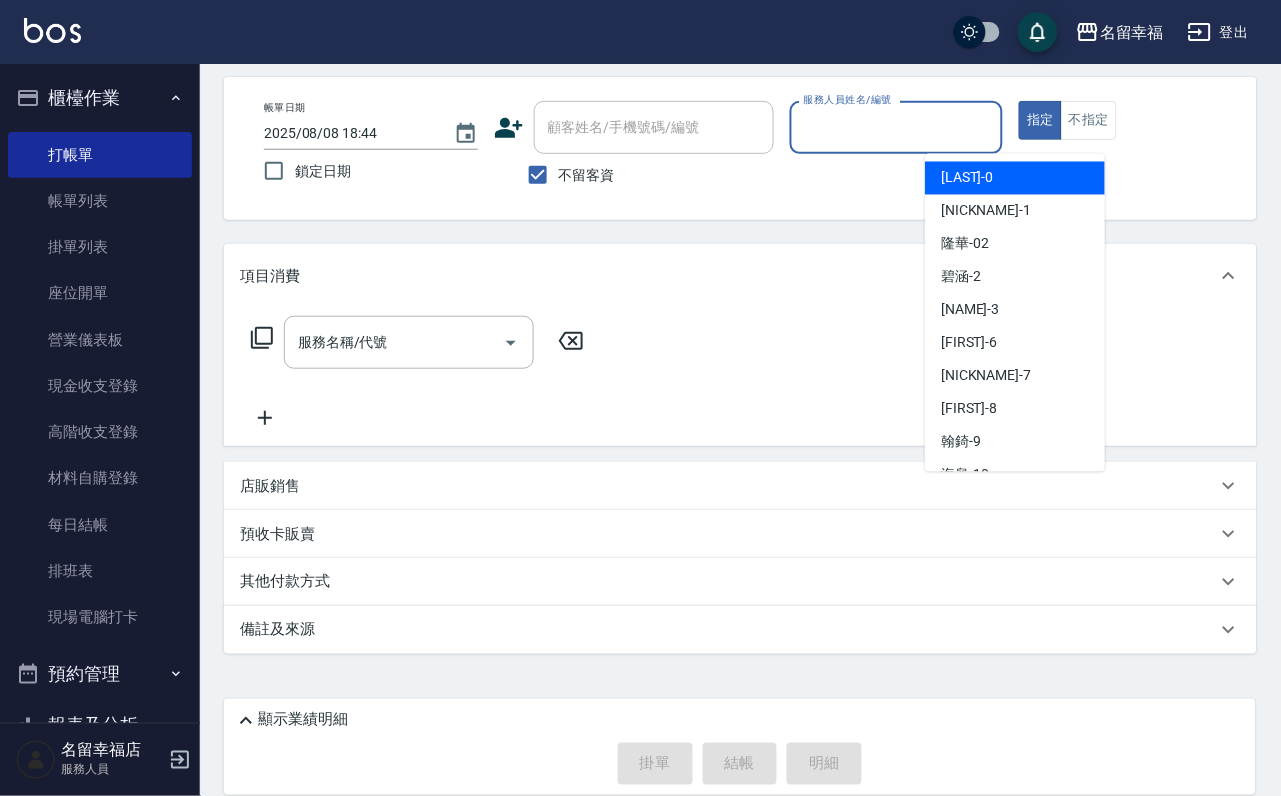 click on "服務人員姓名/編號" at bounding box center [897, 127] 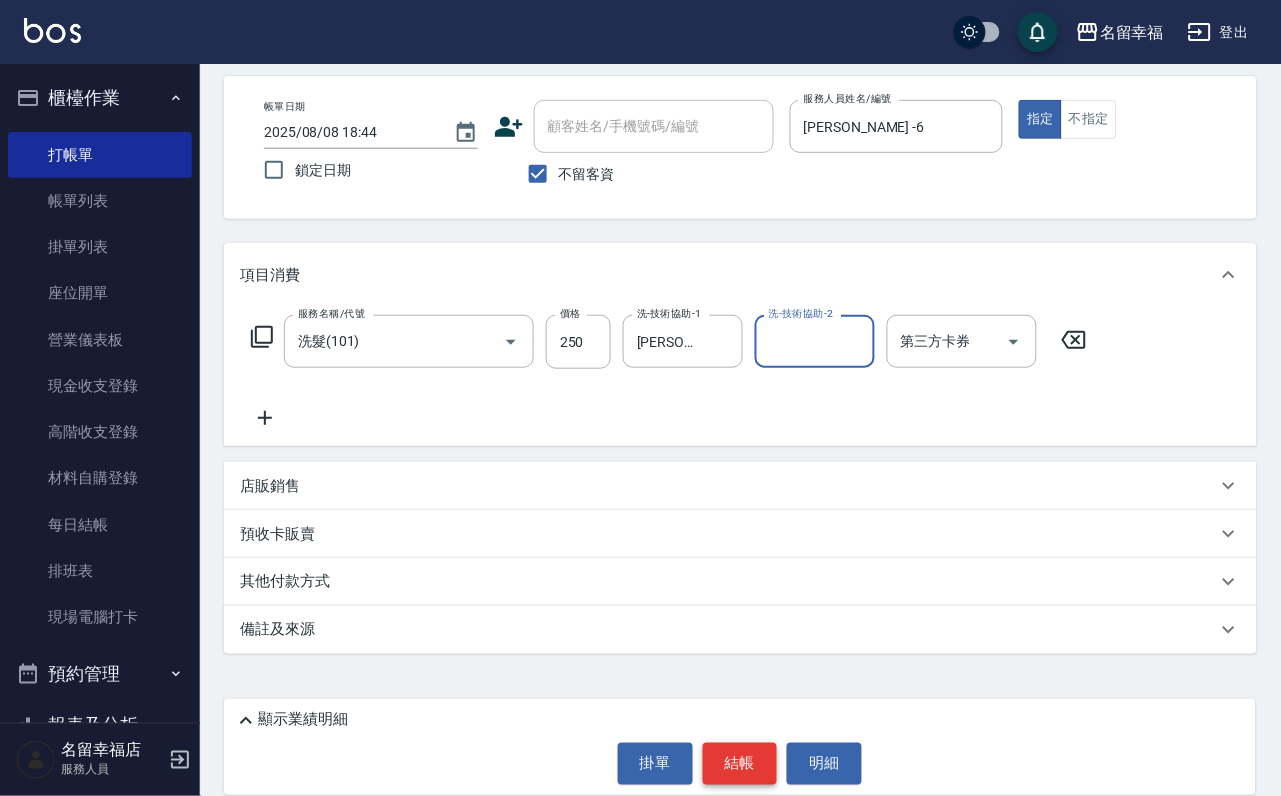 click on "結帳" at bounding box center [740, 764] 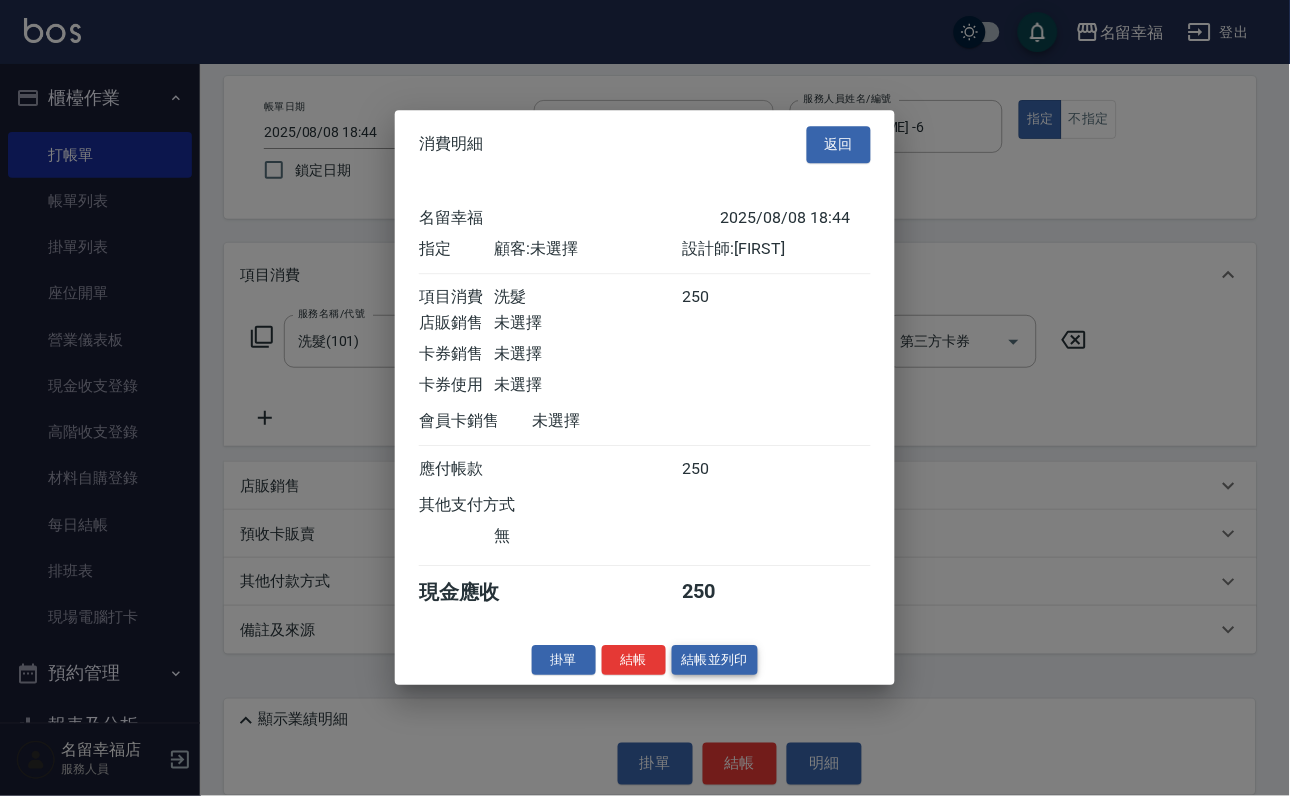 scroll, scrollTop: 247, scrollLeft: 0, axis: vertical 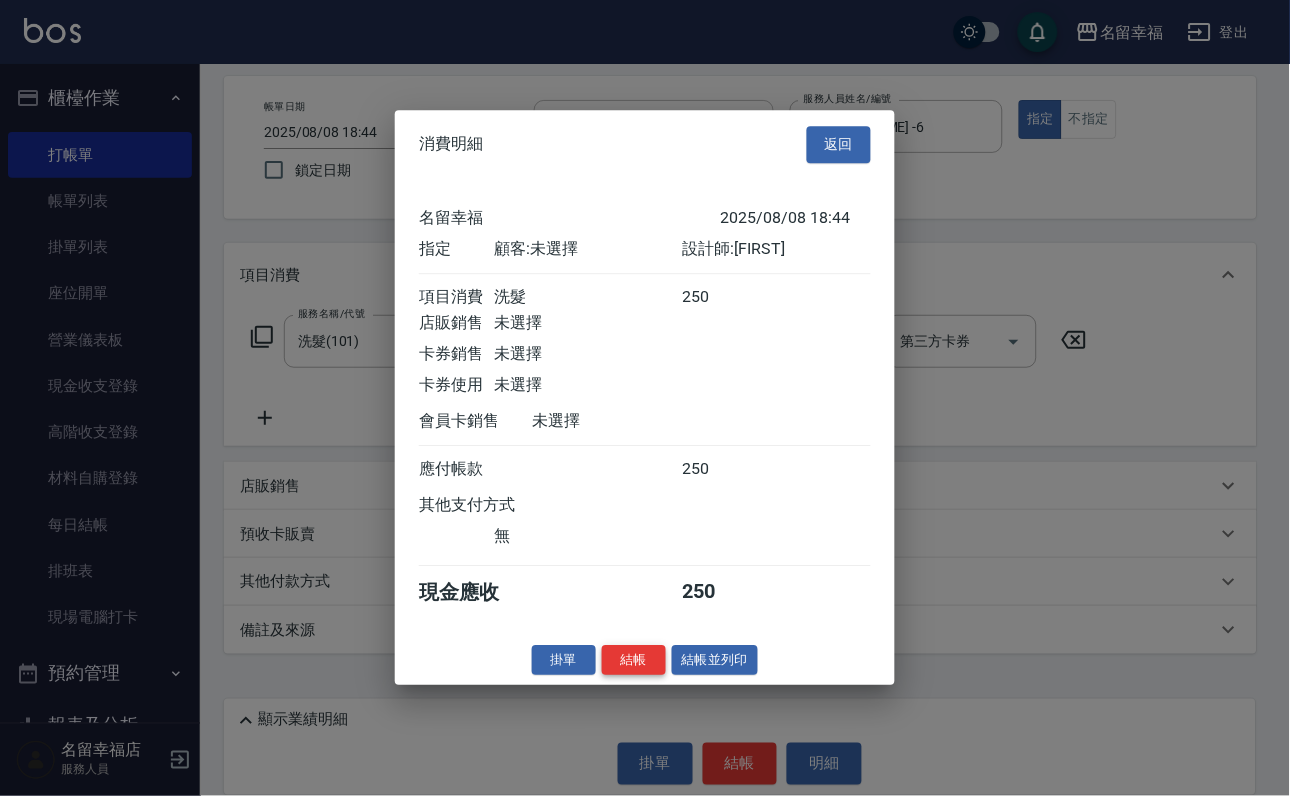 click on "結帳" at bounding box center [634, 660] 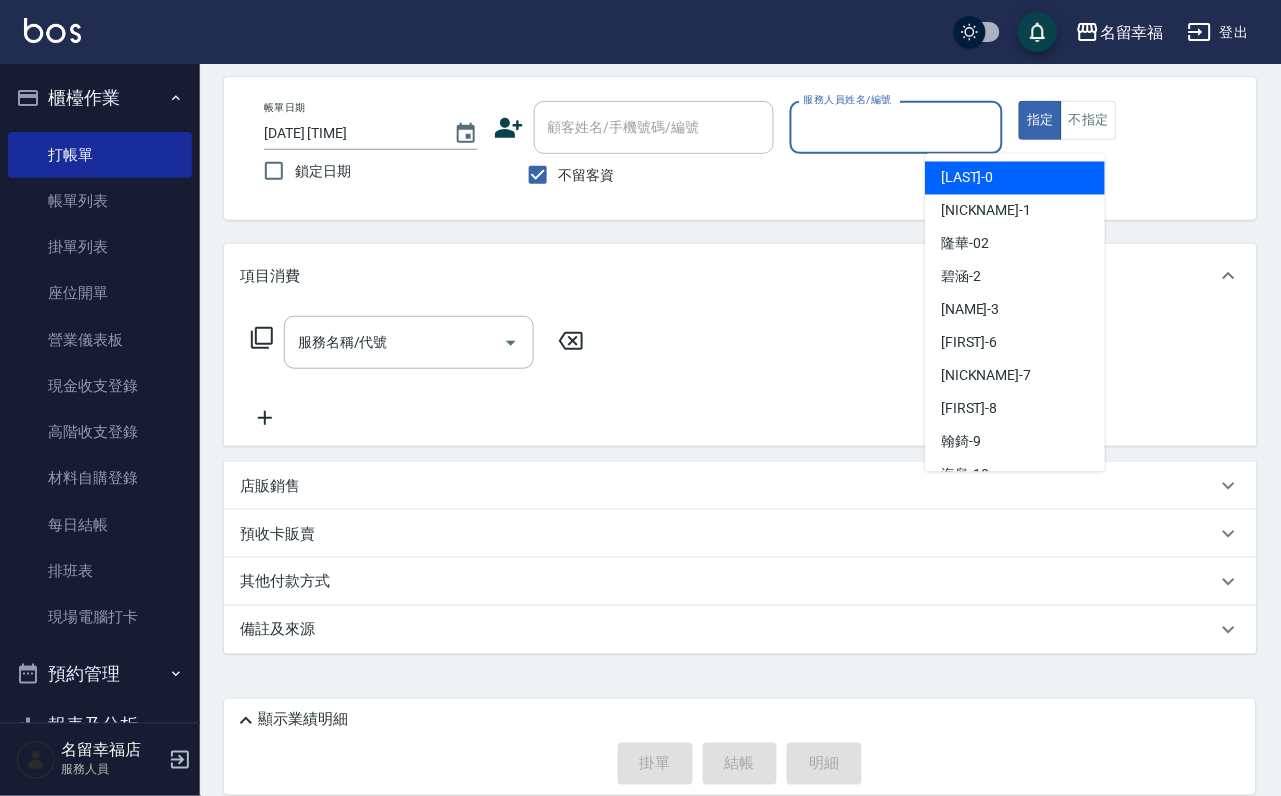 click on "服務人員姓名/編號" at bounding box center (897, 127) 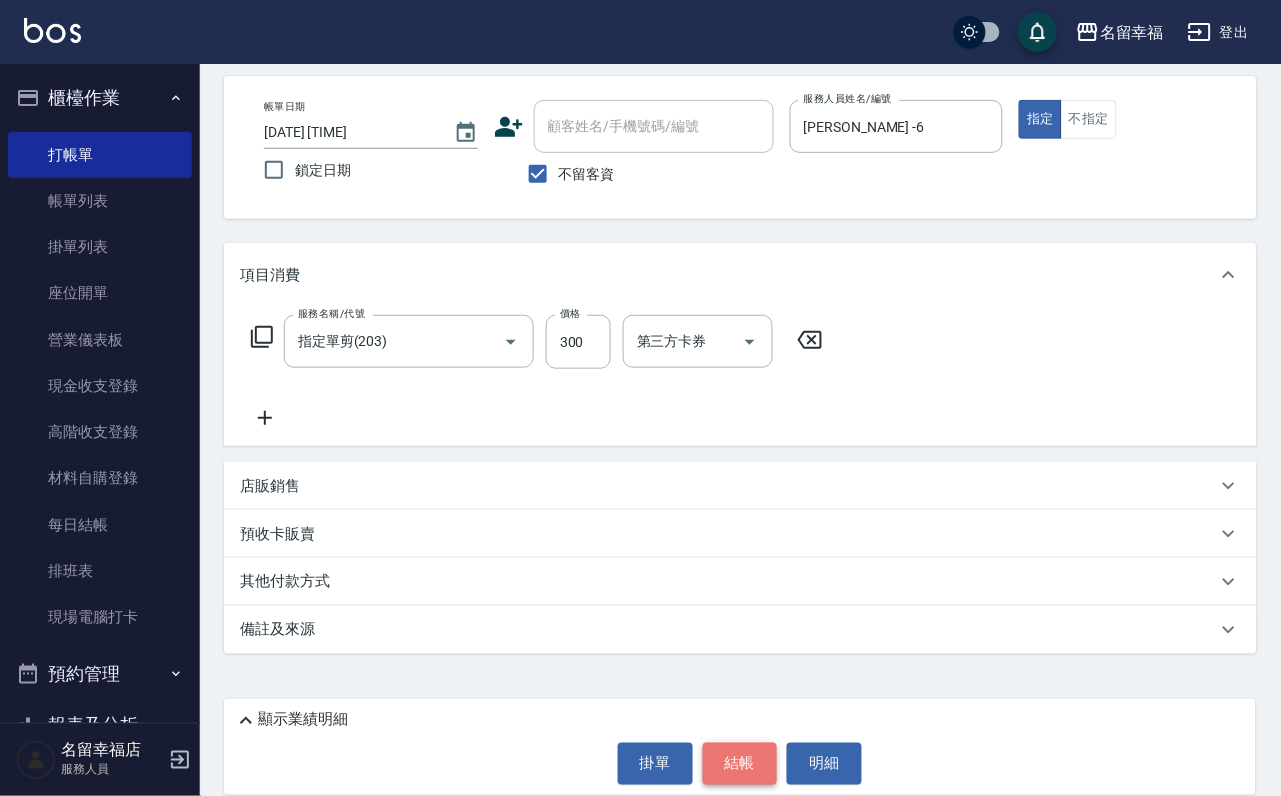 click on "結帳" at bounding box center [740, 764] 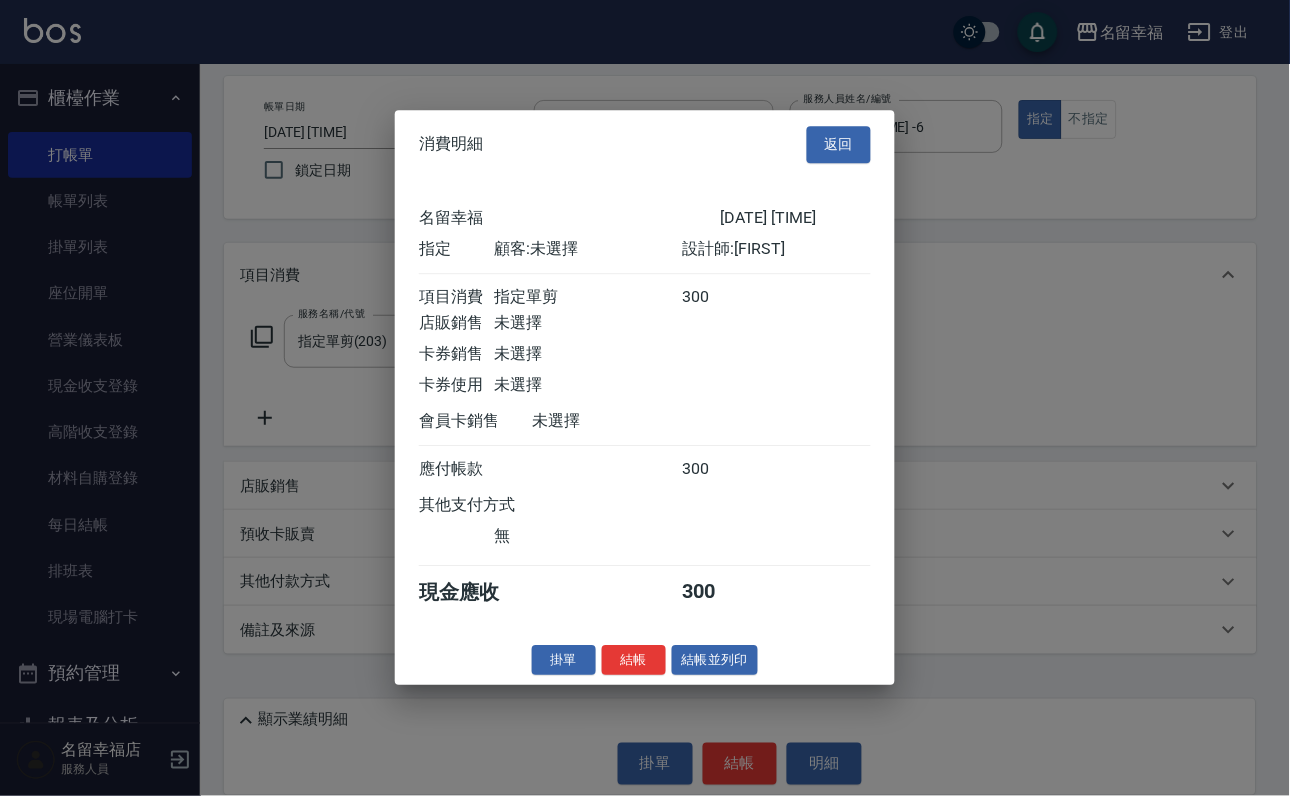 scroll, scrollTop: 247, scrollLeft: 0, axis: vertical 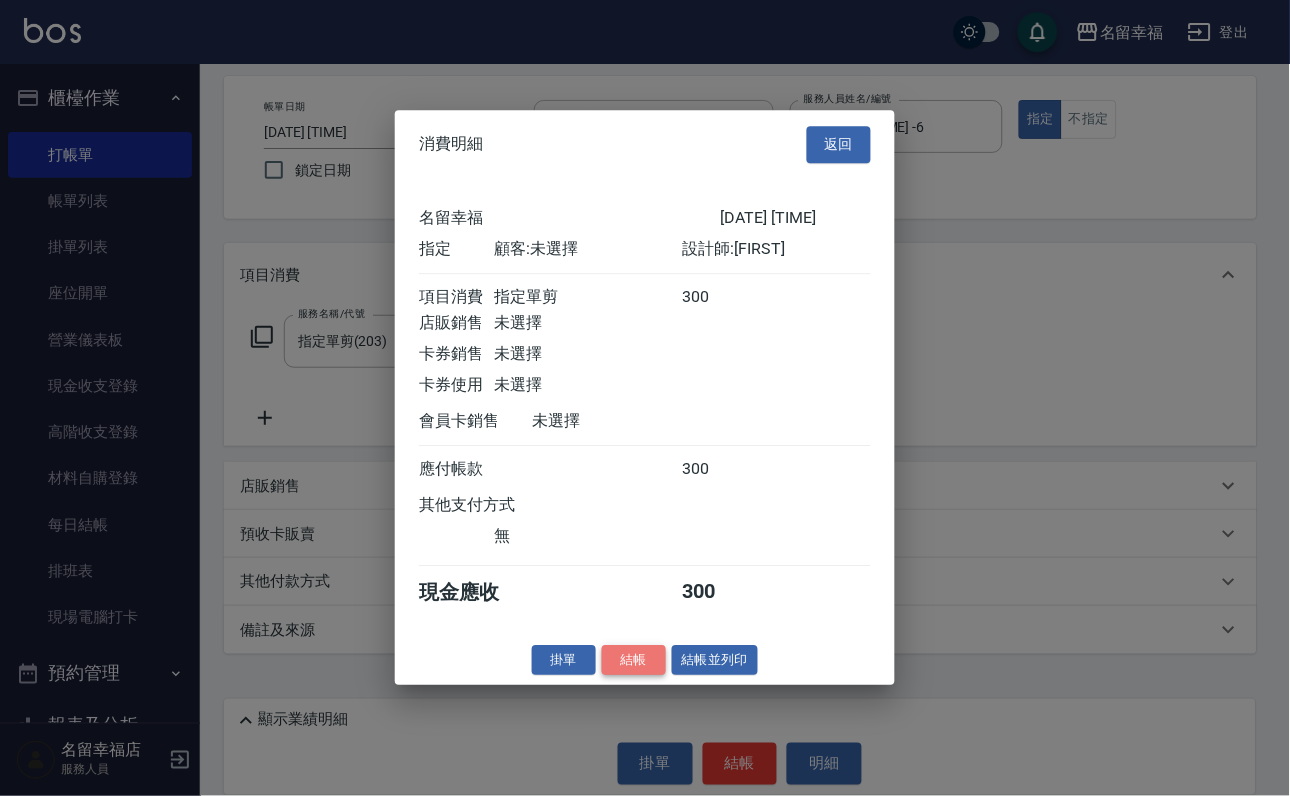 click on "結帳" at bounding box center [634, 660] 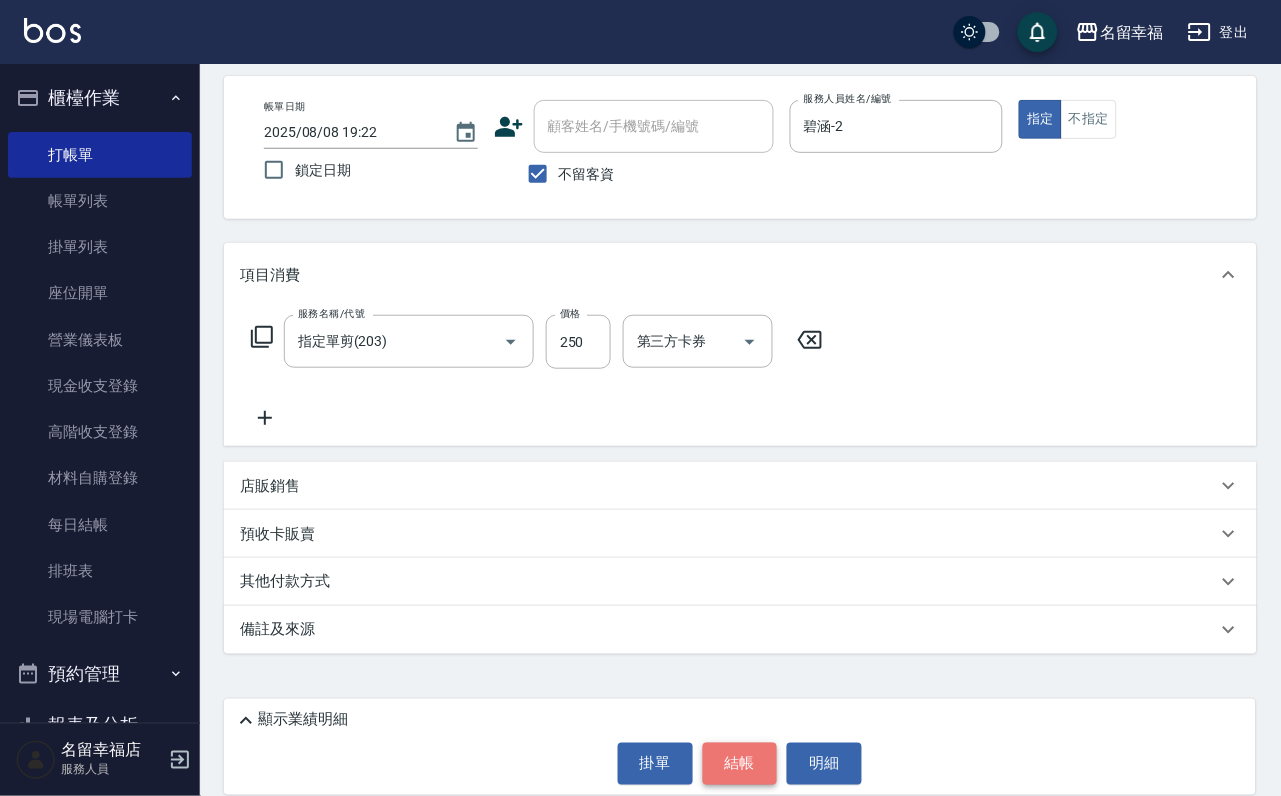 click on "結帳" at bounding box center (740, 764) 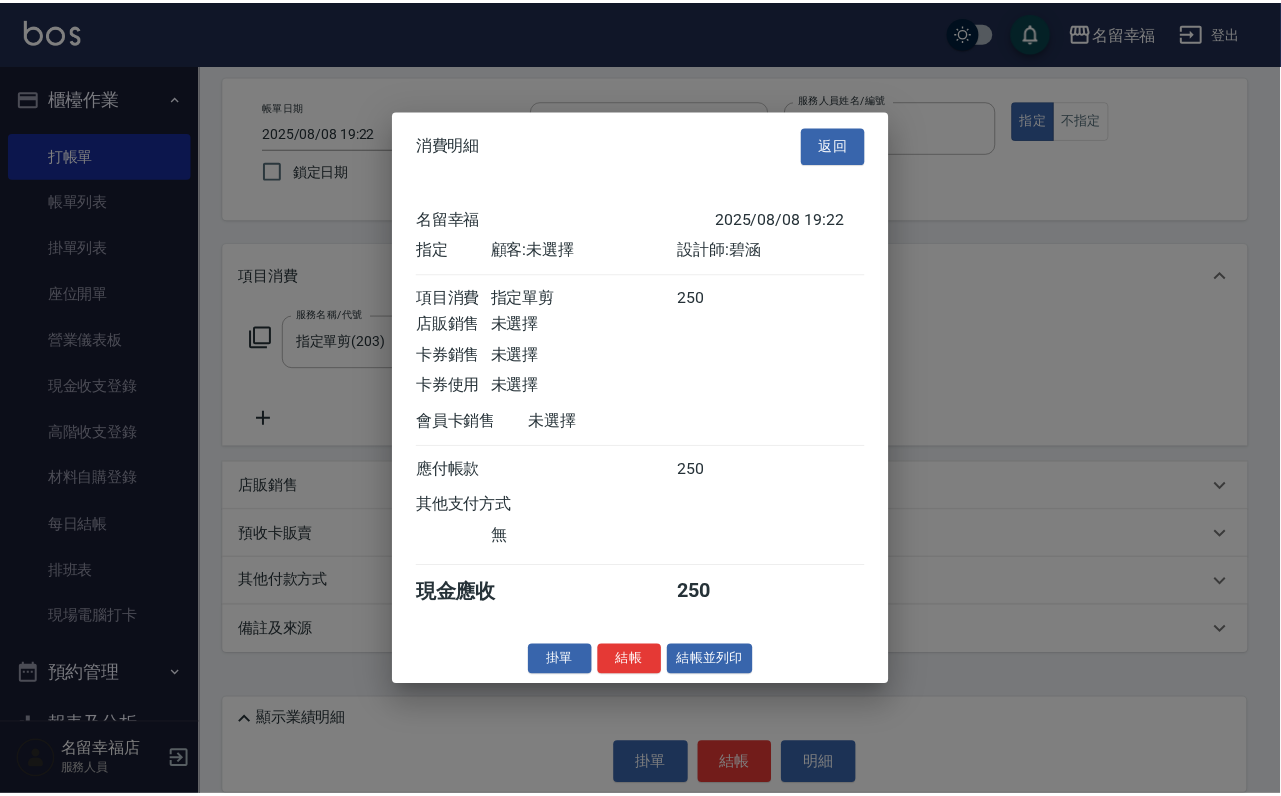 scroll, scrollTop: 247, scrollLeft: 0, axis: vertical 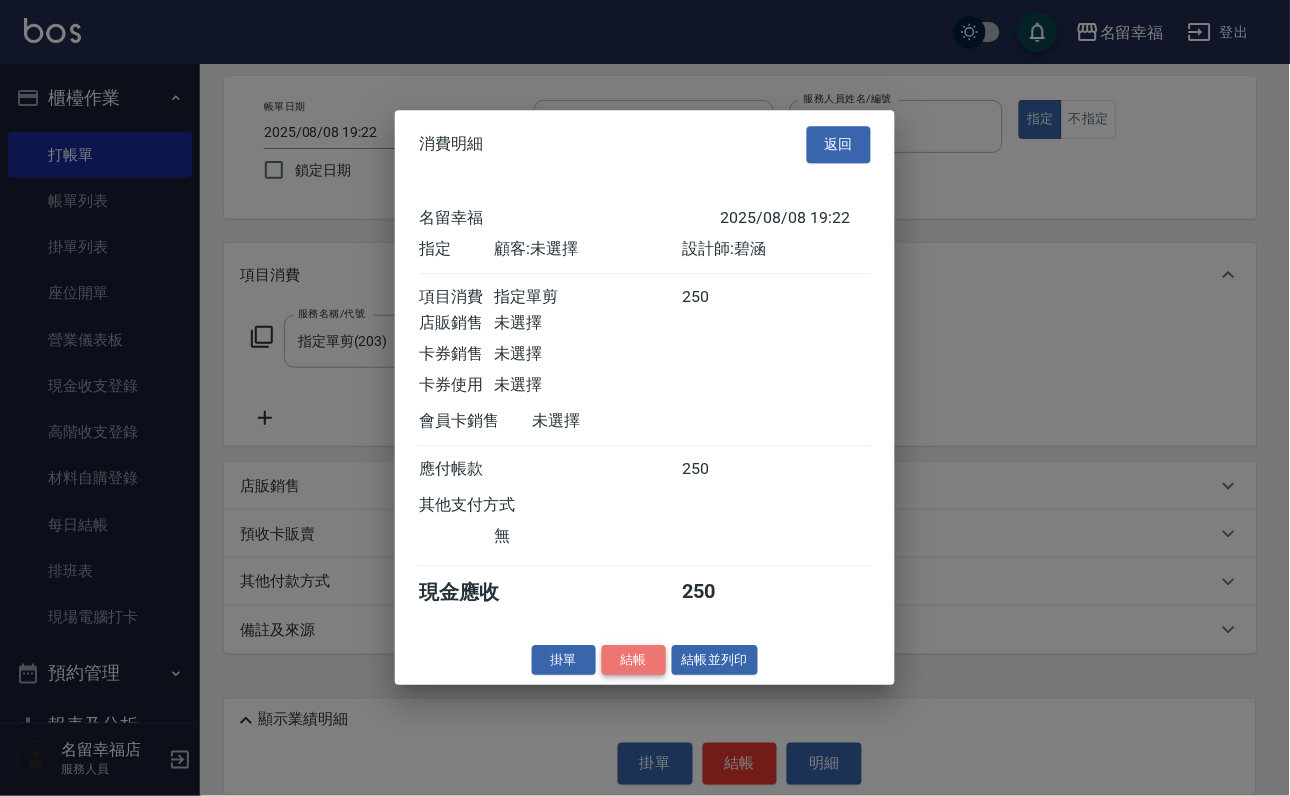 click on "結帳" at bounding box center [634, 660] 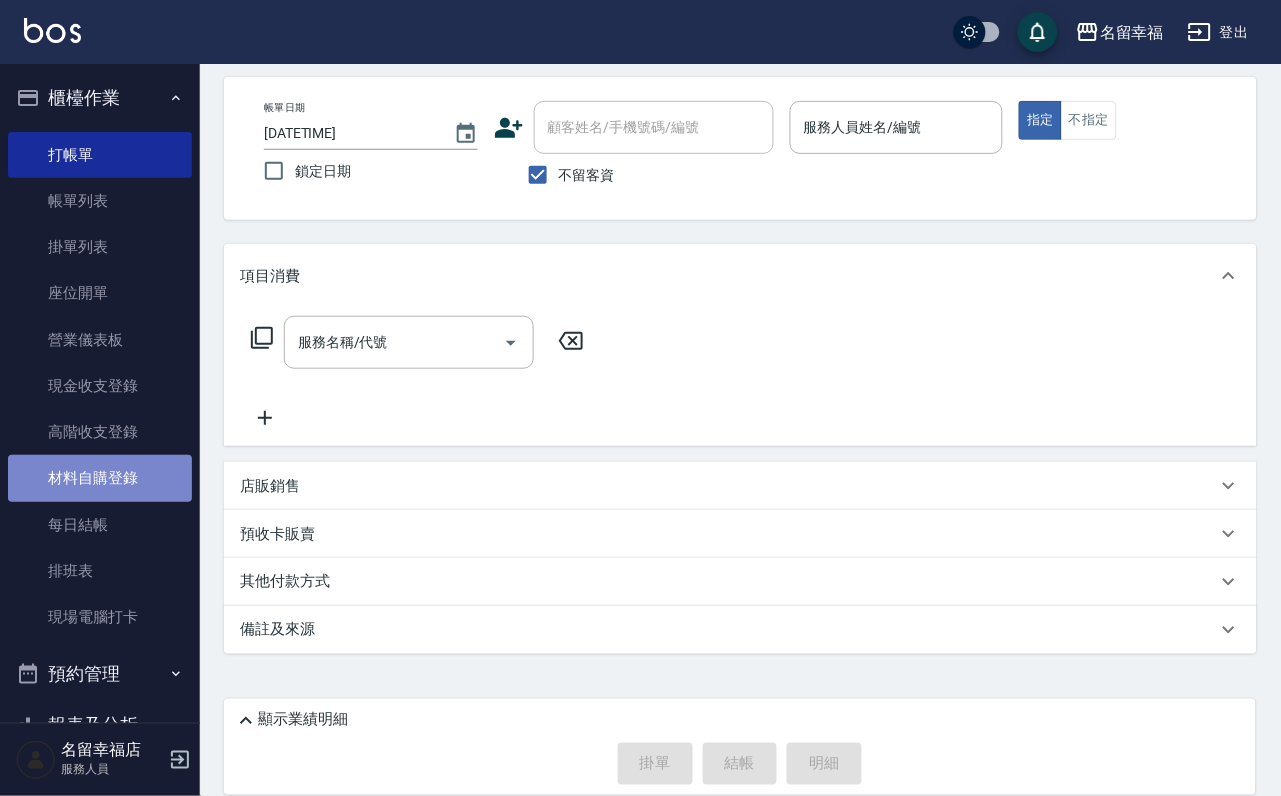 click on "材料自購登錄" at bounding box center (100, 478) 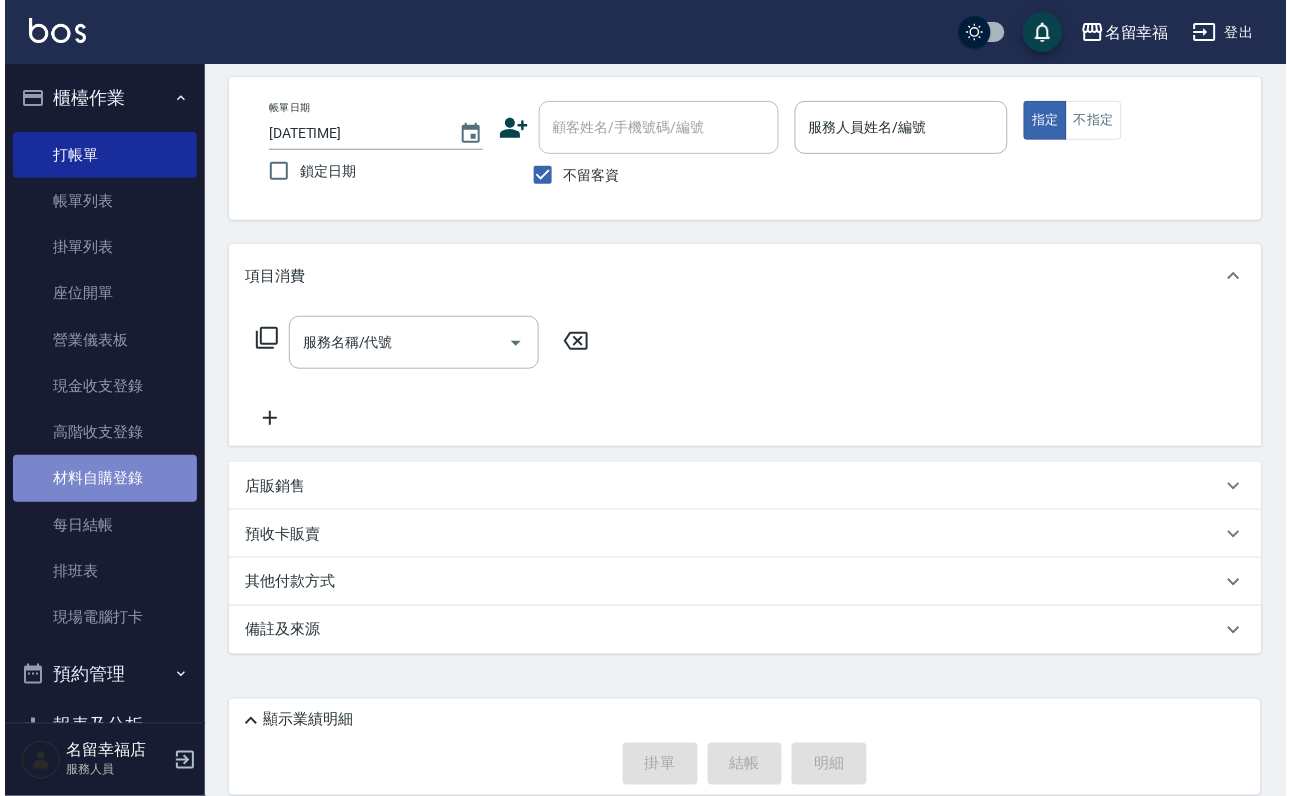scroll, scrollTop: 0, scrollLeft: 0, axis: both 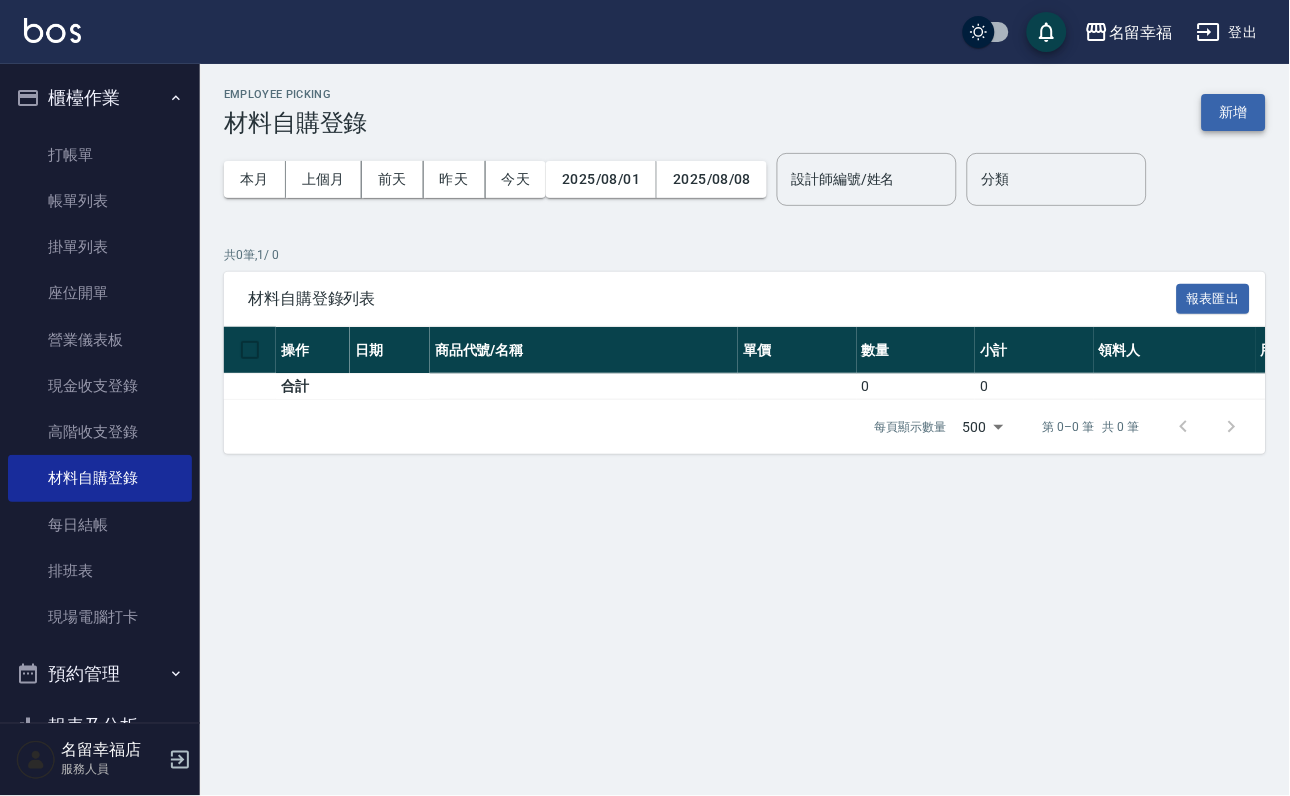 click on "新增" at bounding box center (1234, 112) 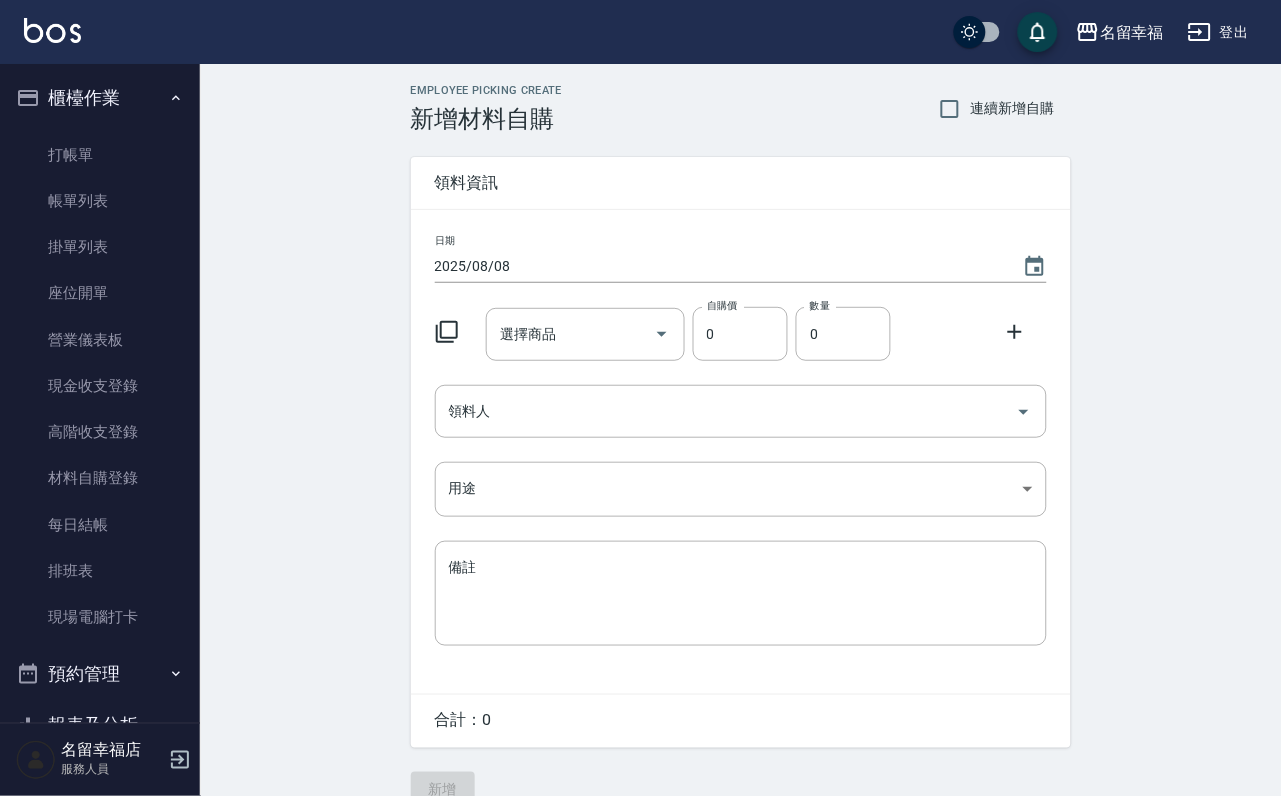 click 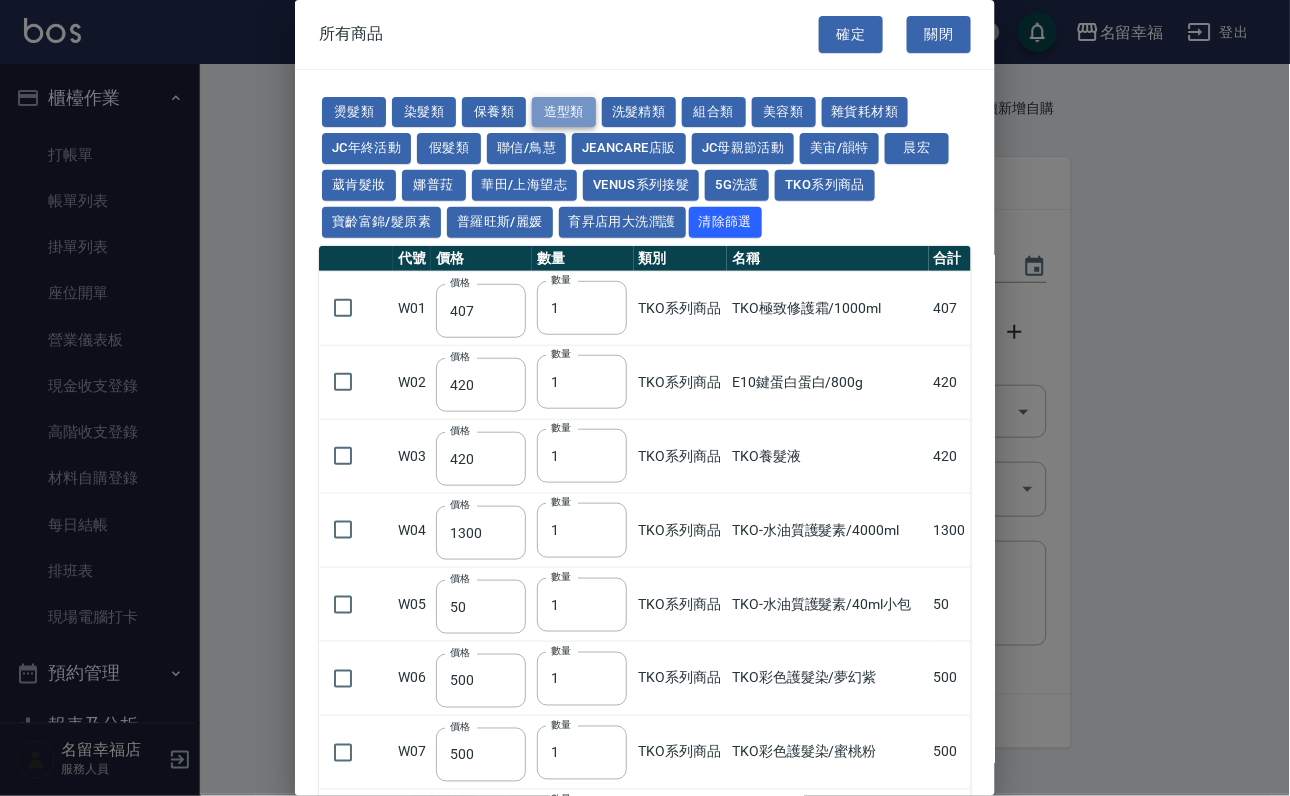 click on "造型類" at bounding box center (564, 112) 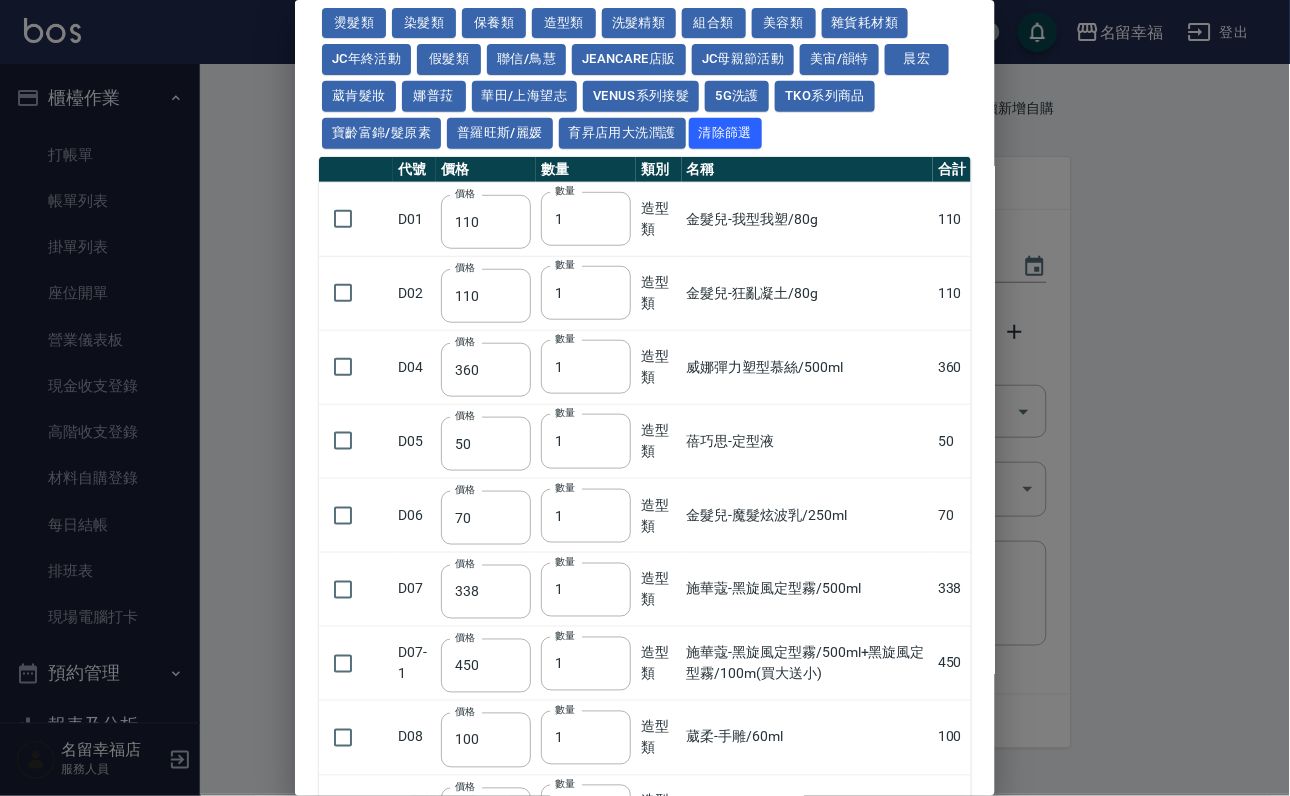 scroll, scrollTop: 150, scrollLeft: 0, axis: vertical 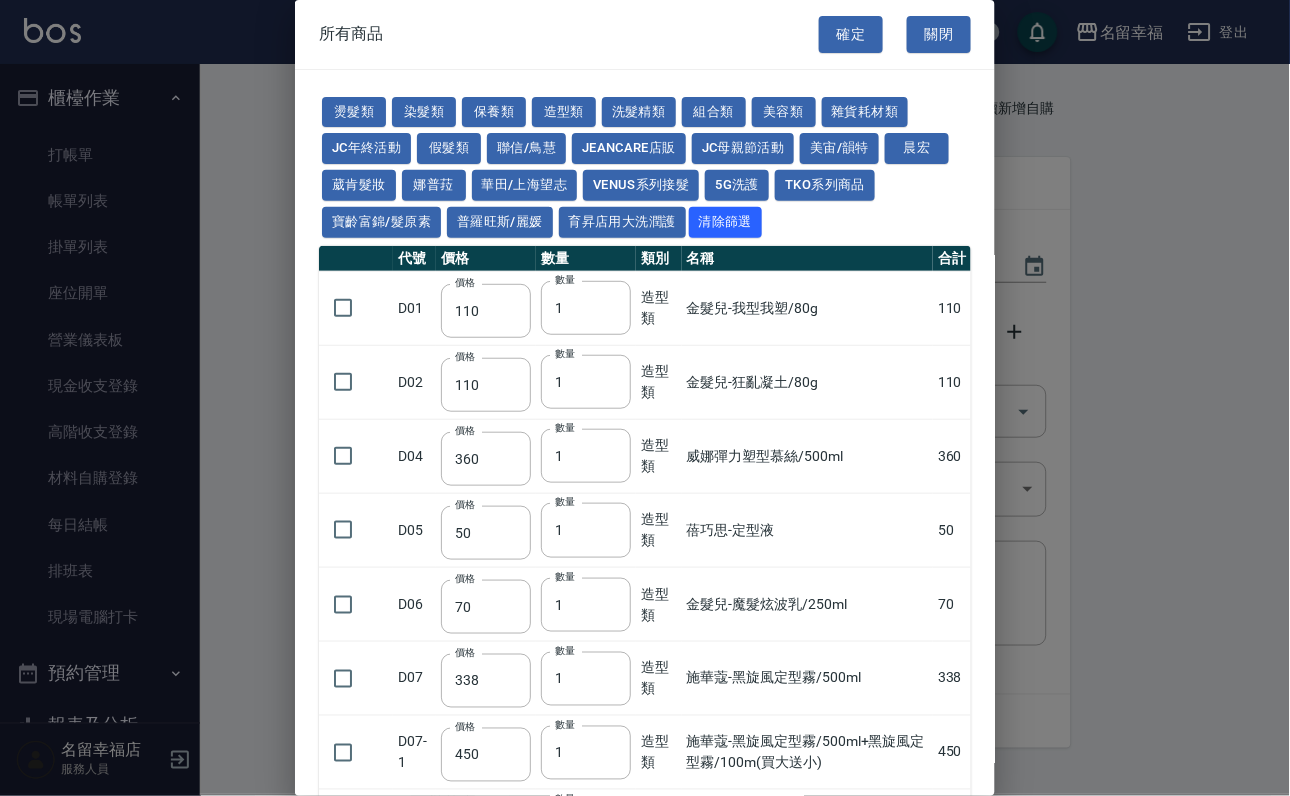click on "確定 關閉" at bounding box center [907, 34] 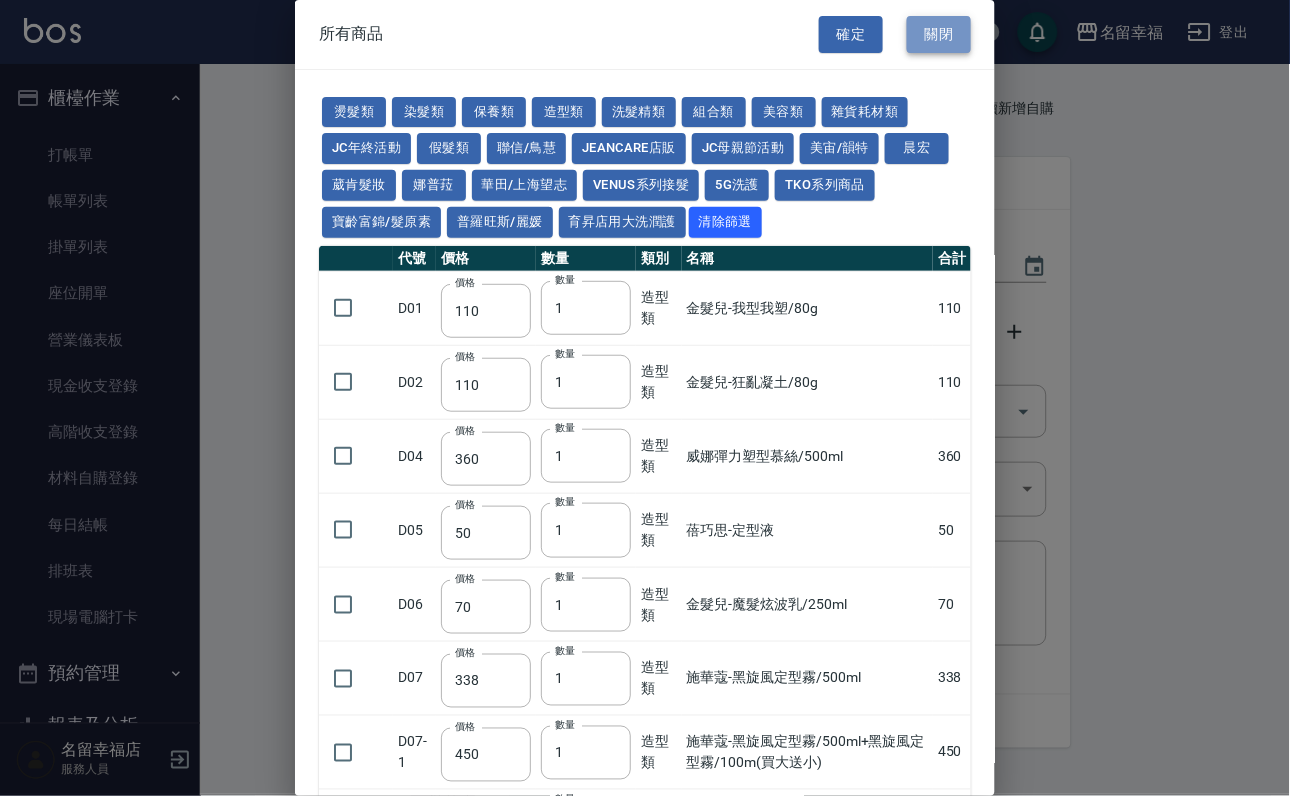 click on "關閉" at bounding box center [939, 34] 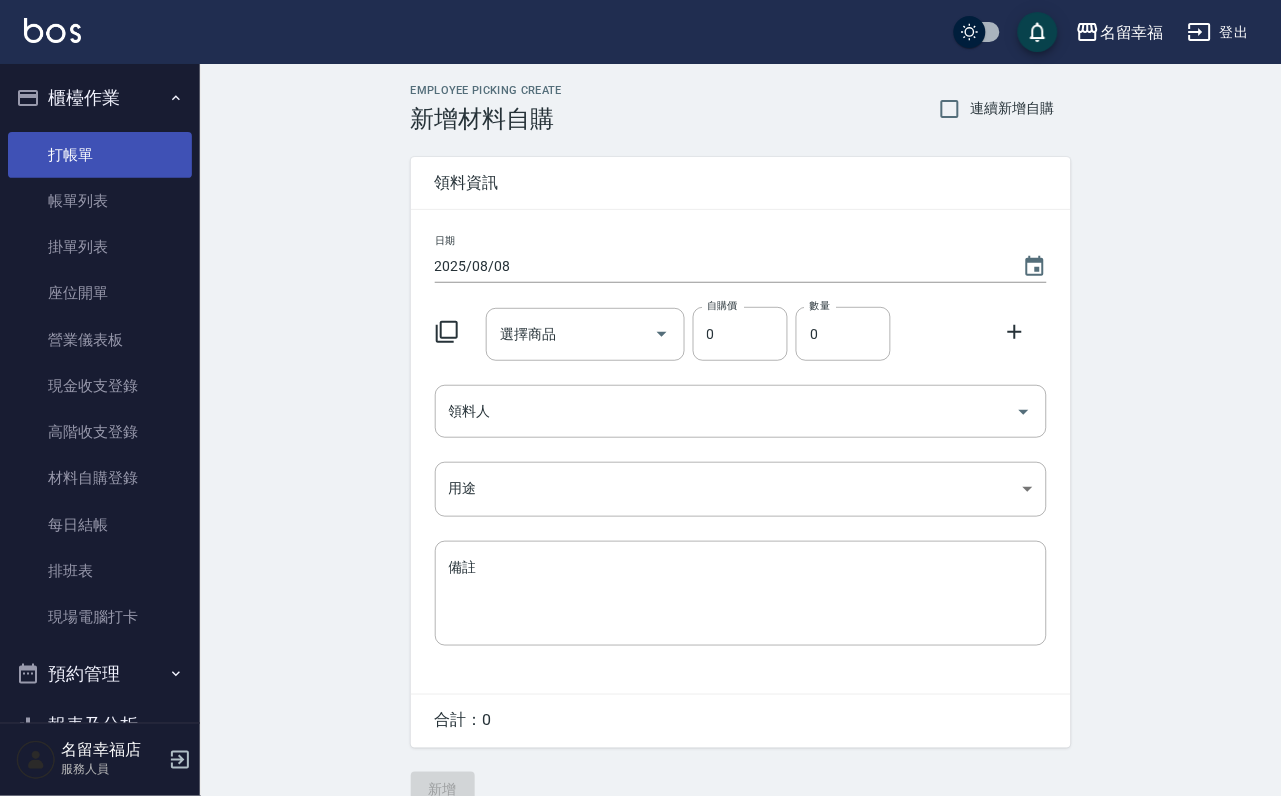 click on "打帳單" at bounding box center (100, 155) 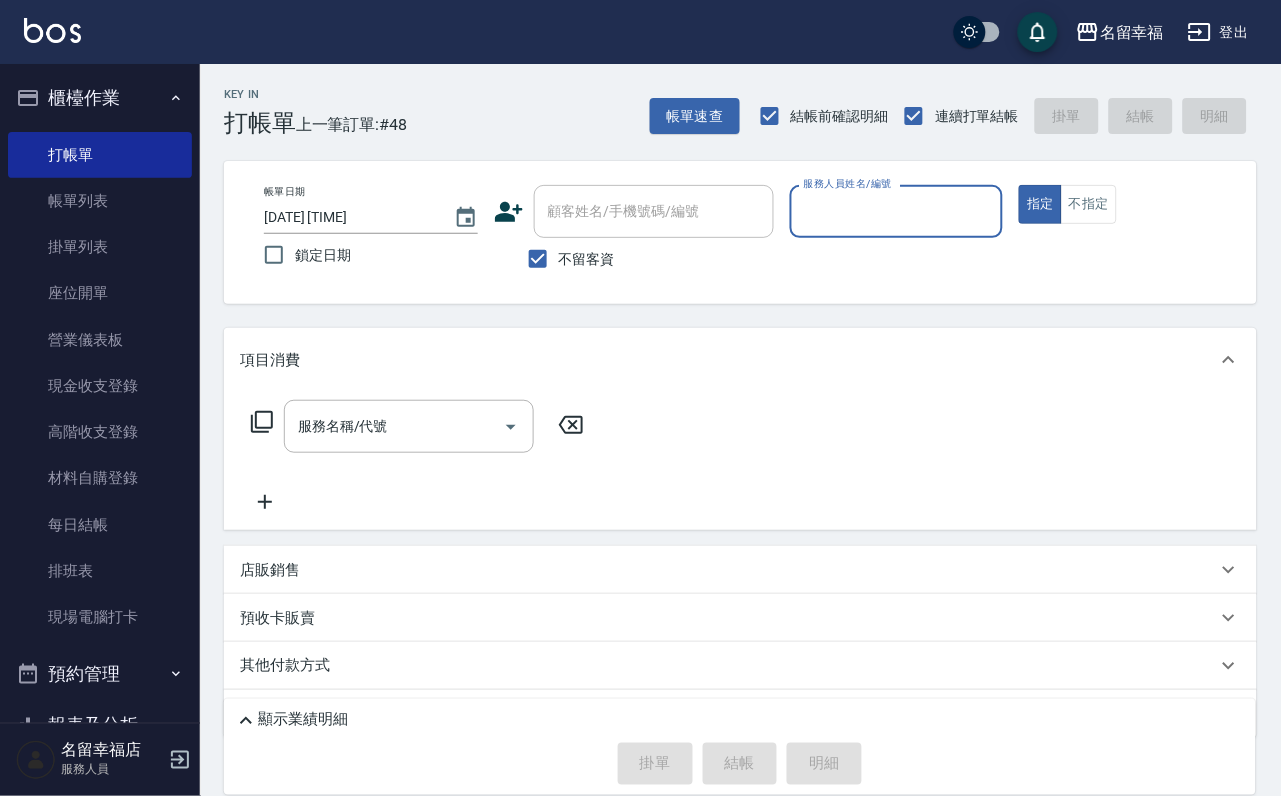click on "不留客資" at bounding box center (587, 259) 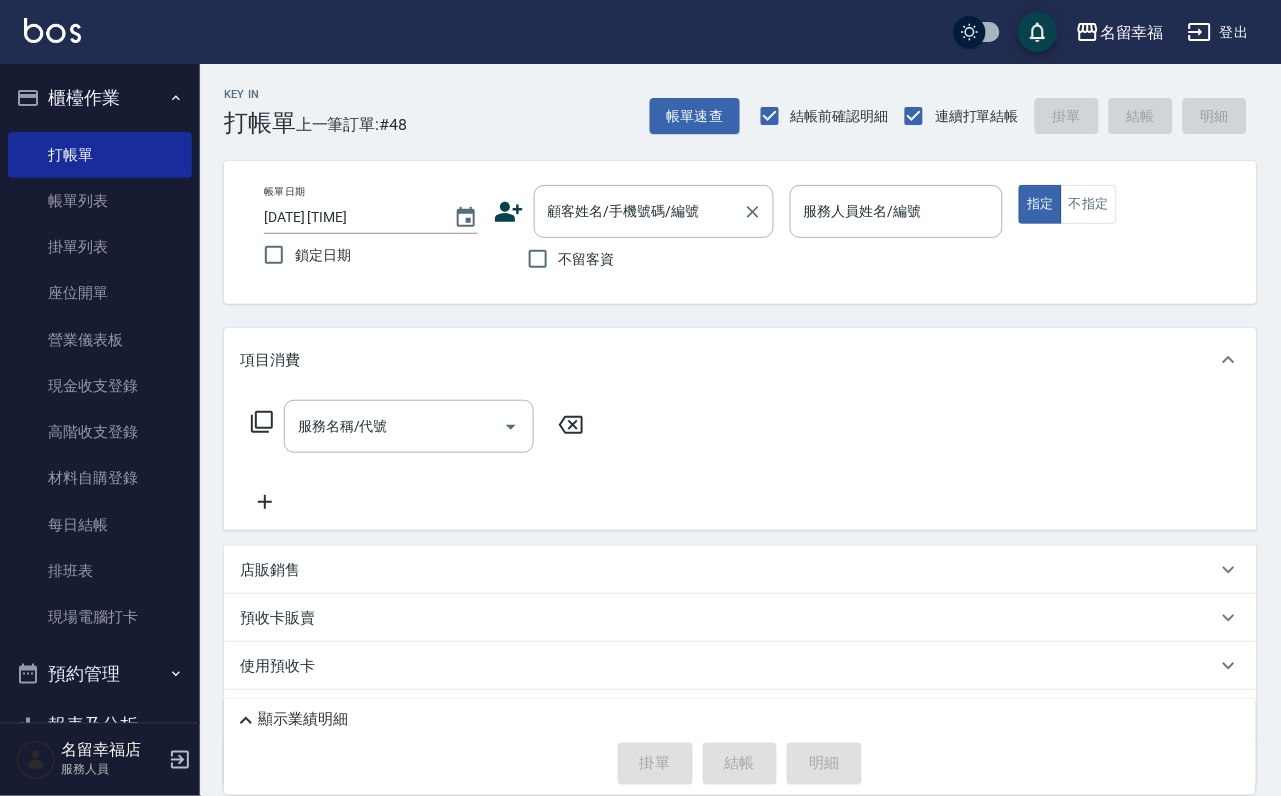 click on "顧客姓名/手機號碼/編號 顧客姓名/手機號碼/編號" at bounding box center (654, 211) 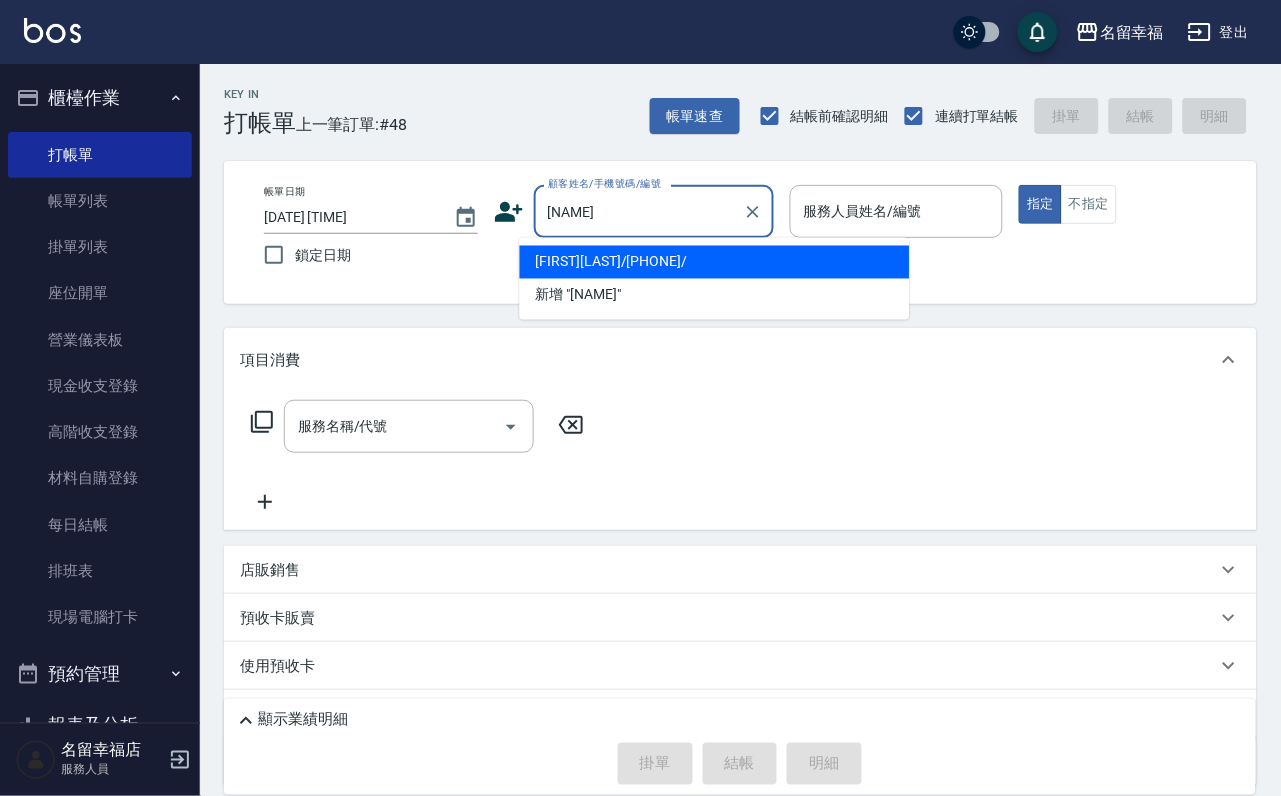 click on "[FIRST][LAST]/[PHONE]/" at bounding box center [715, 262] 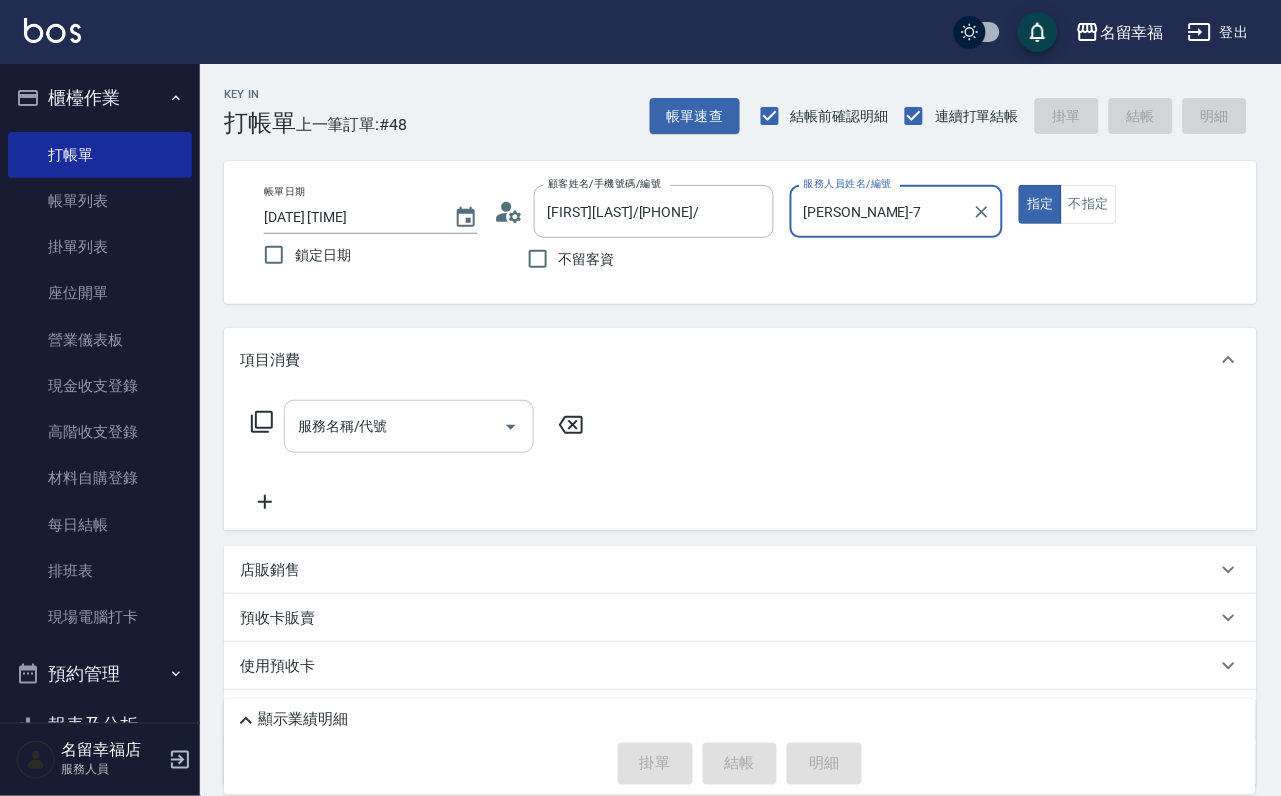 click on "服務名稱/代號" at bounding box center [409, 426] 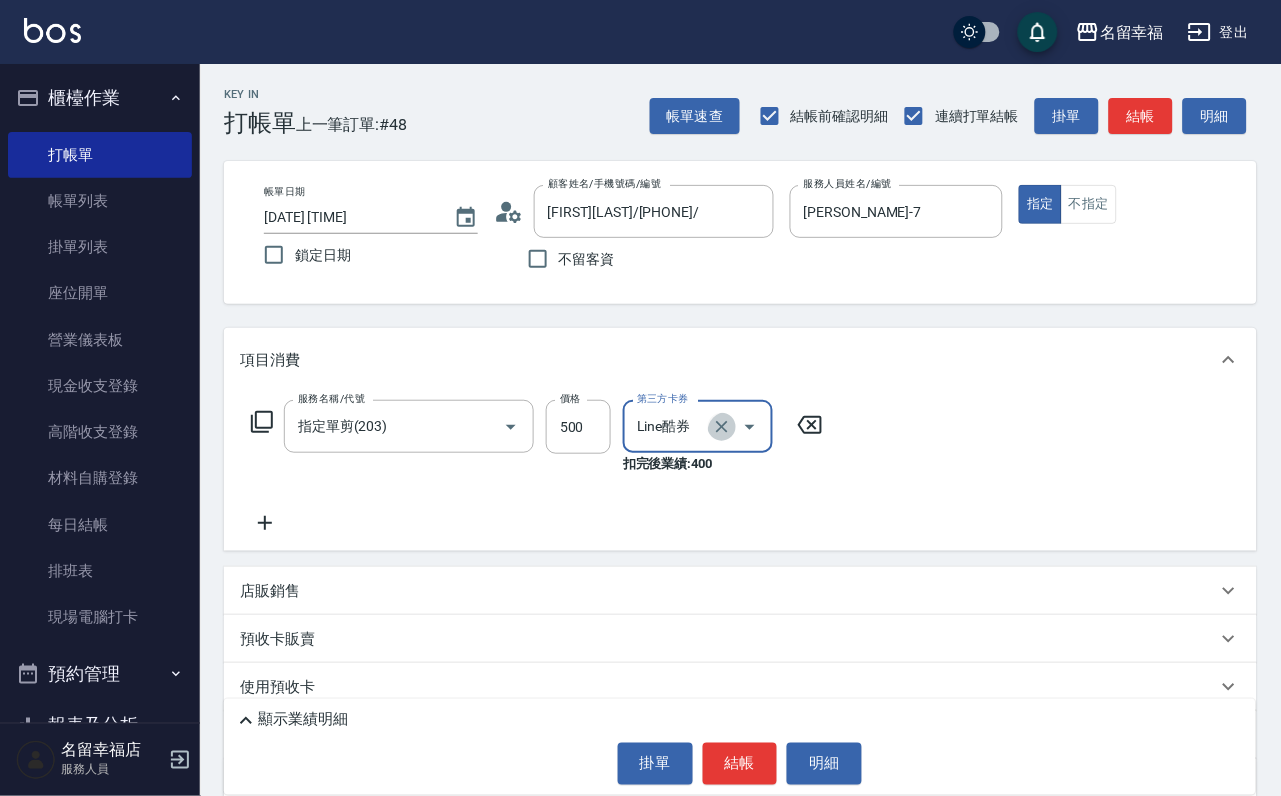 click 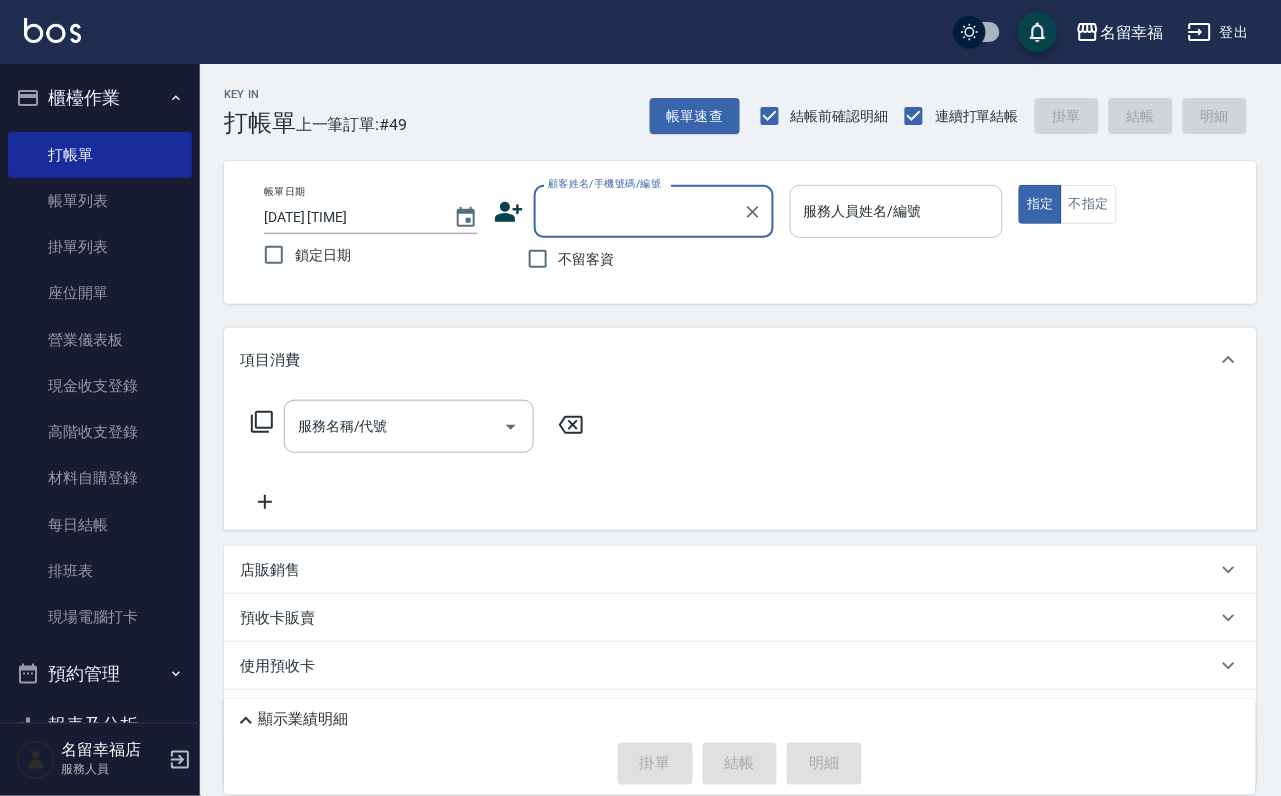 click on "服務人員姓名/編號" at bounding box center (897, 211) 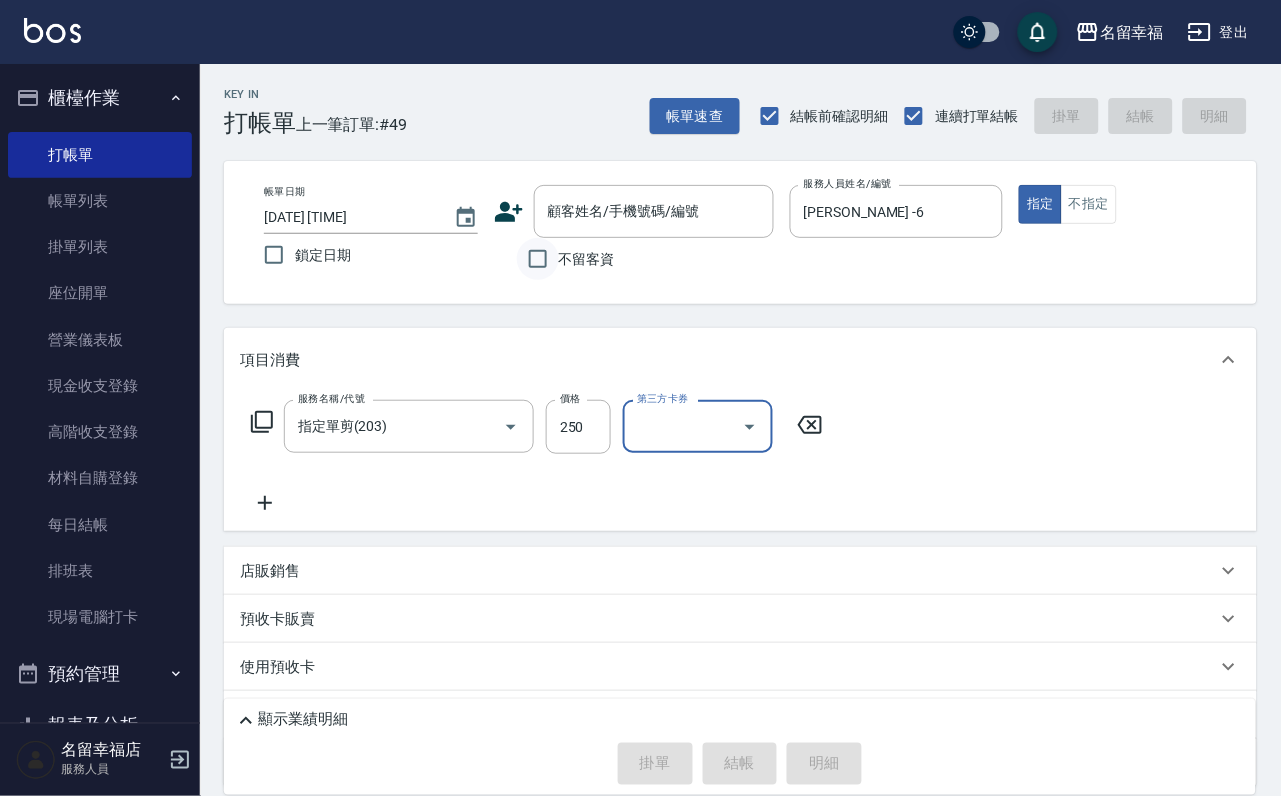 click on "不留客資" at bounding box center (538, 259) 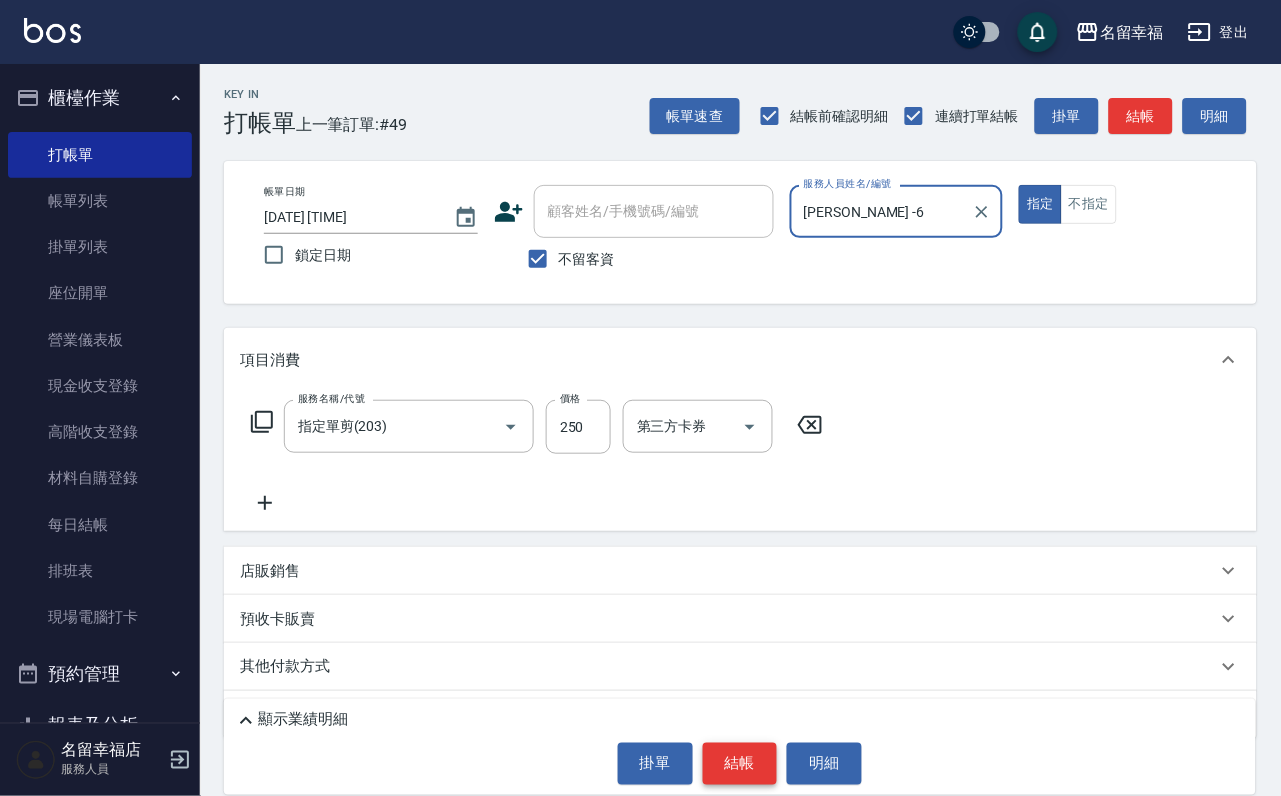 click on "結帳" at bounding box center (740, 764) 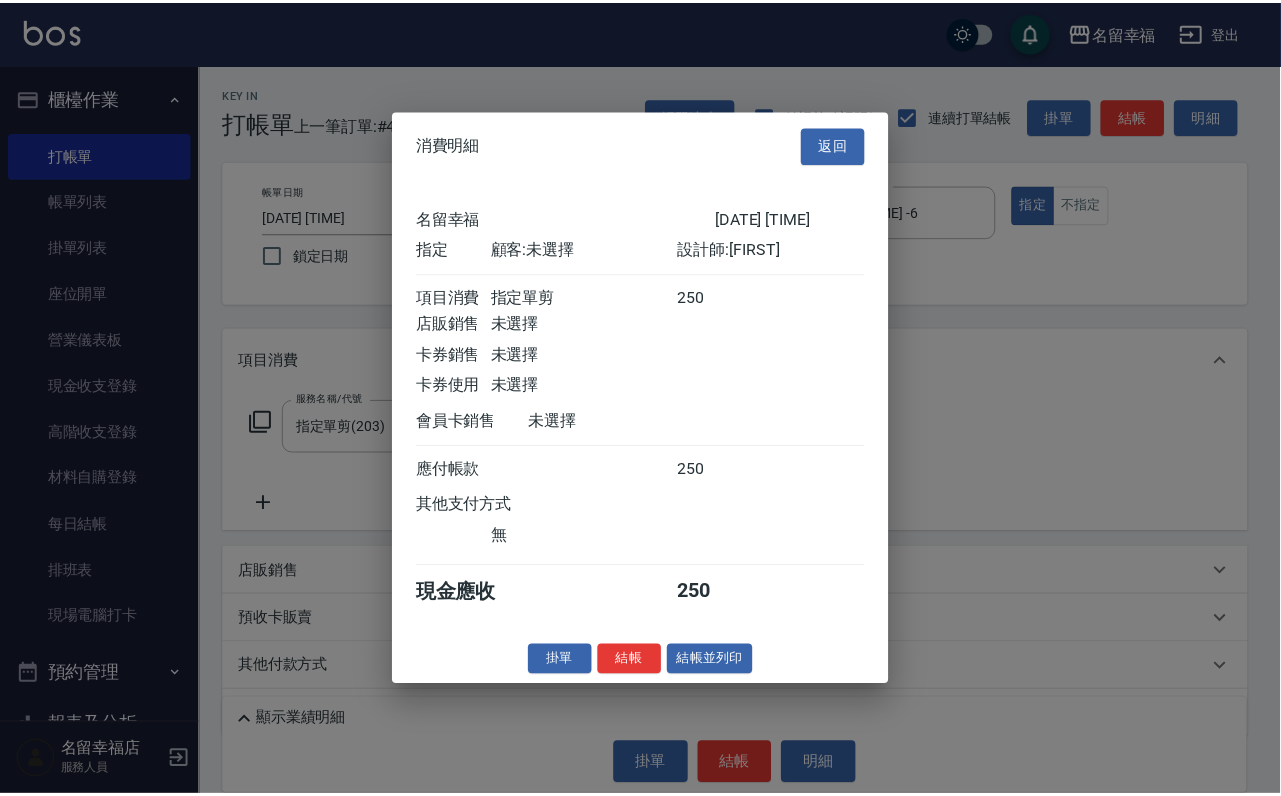 scroll, scrollTop: 247, scrollLeft: 0, axis: vertical 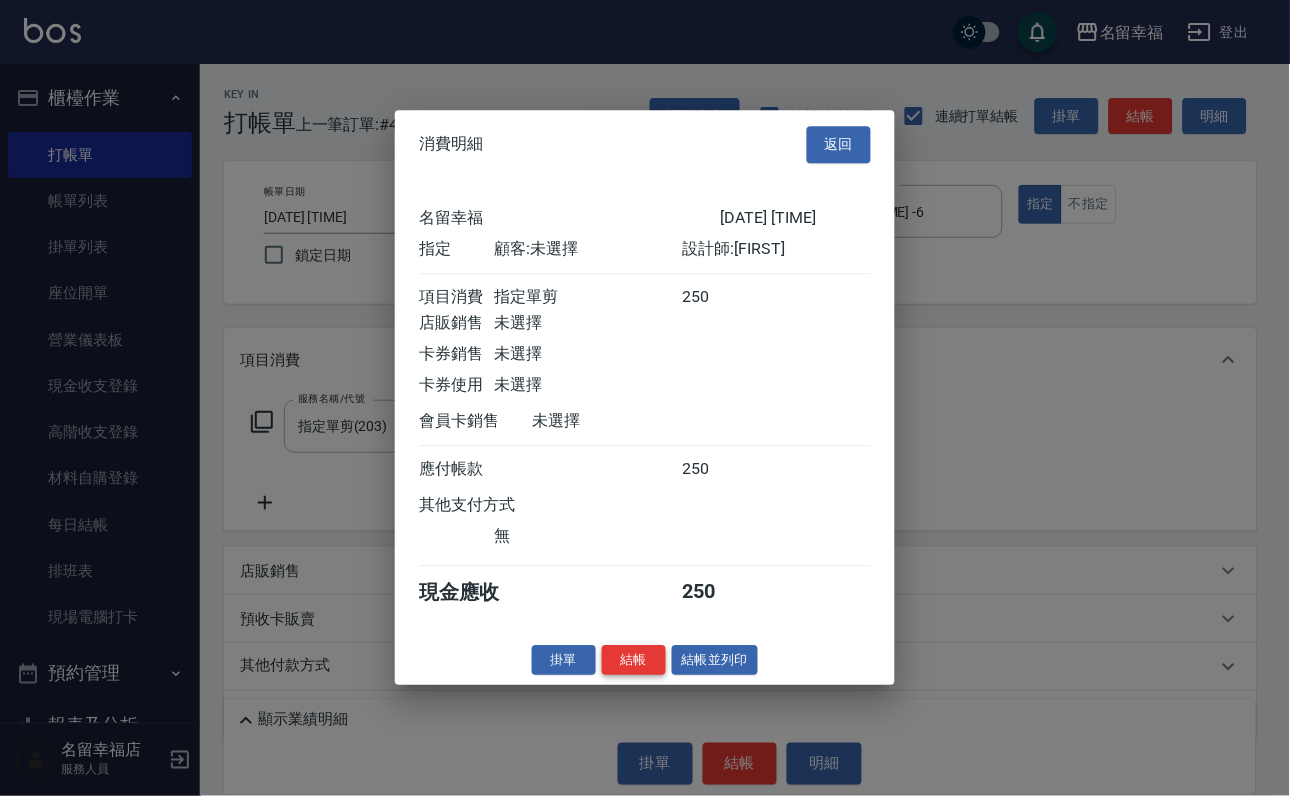click on "結帳" at bounding box center [634, 660] 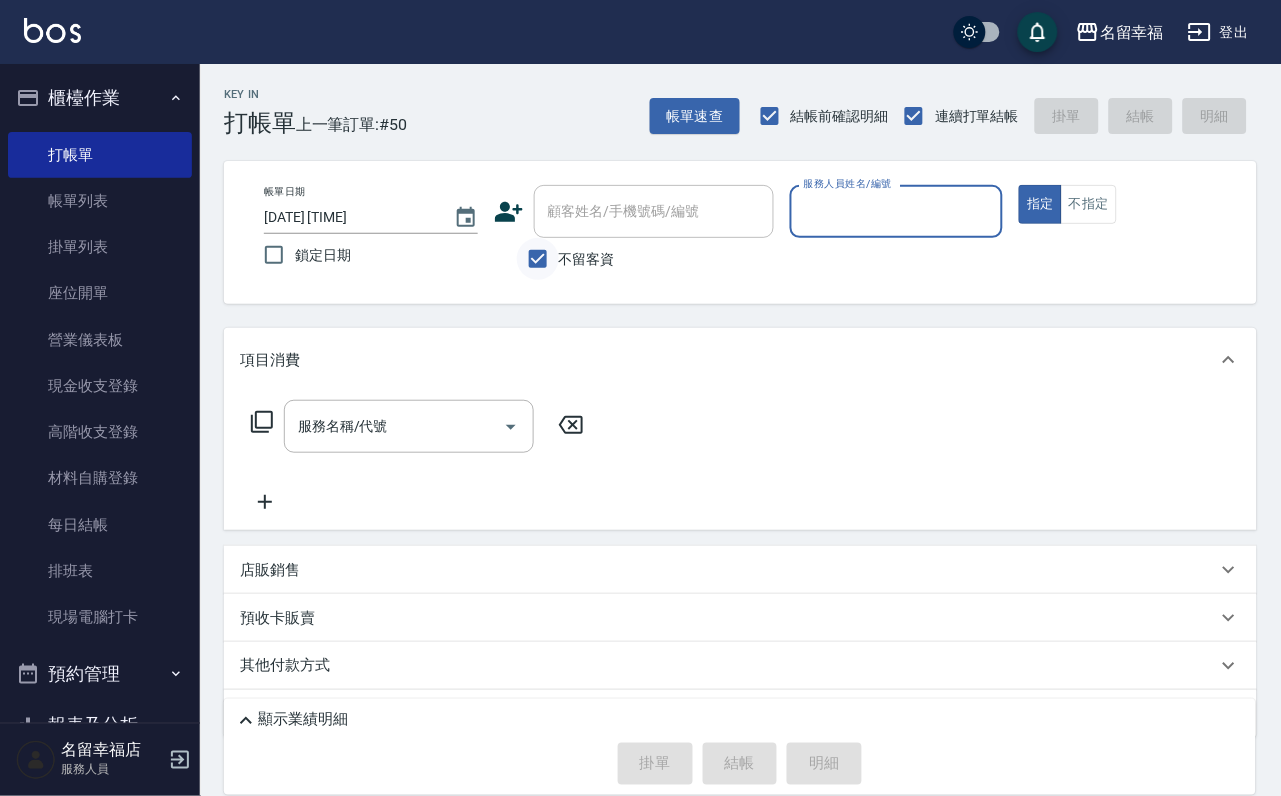 click on "不留客資" at bounding box center [538, 259] 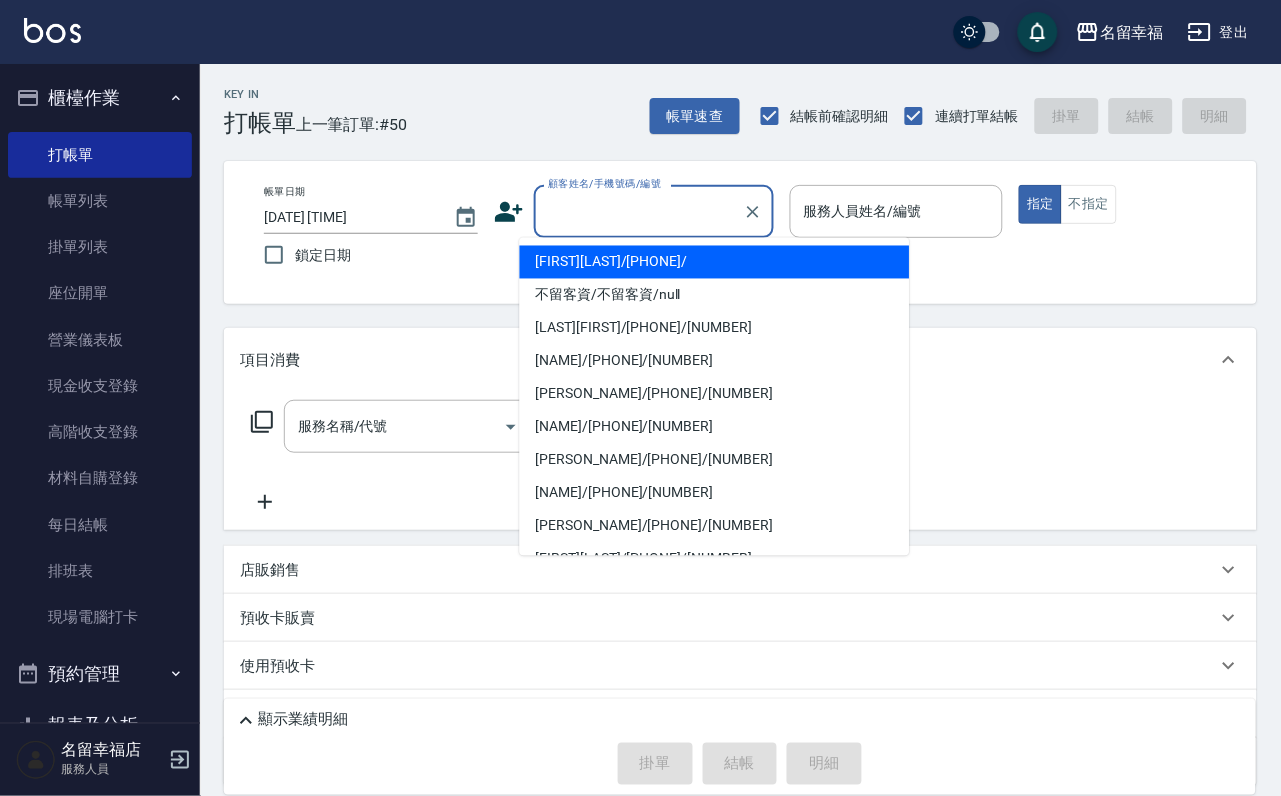 click on "顧客姓名/手機號碼/編號" at bounding box center (639, 211) 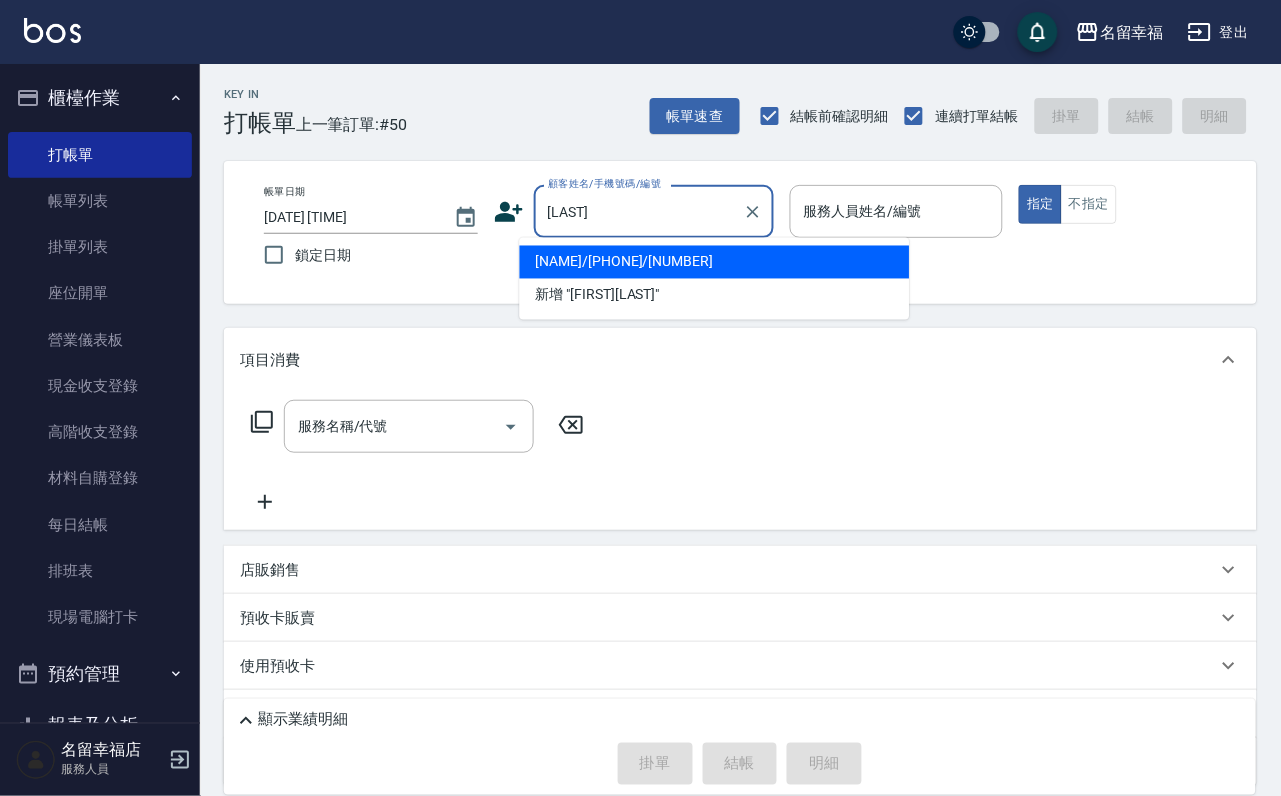 click on "[NAME]/[PHONE]/[NUMBER]" at bounding box center [715, 262] 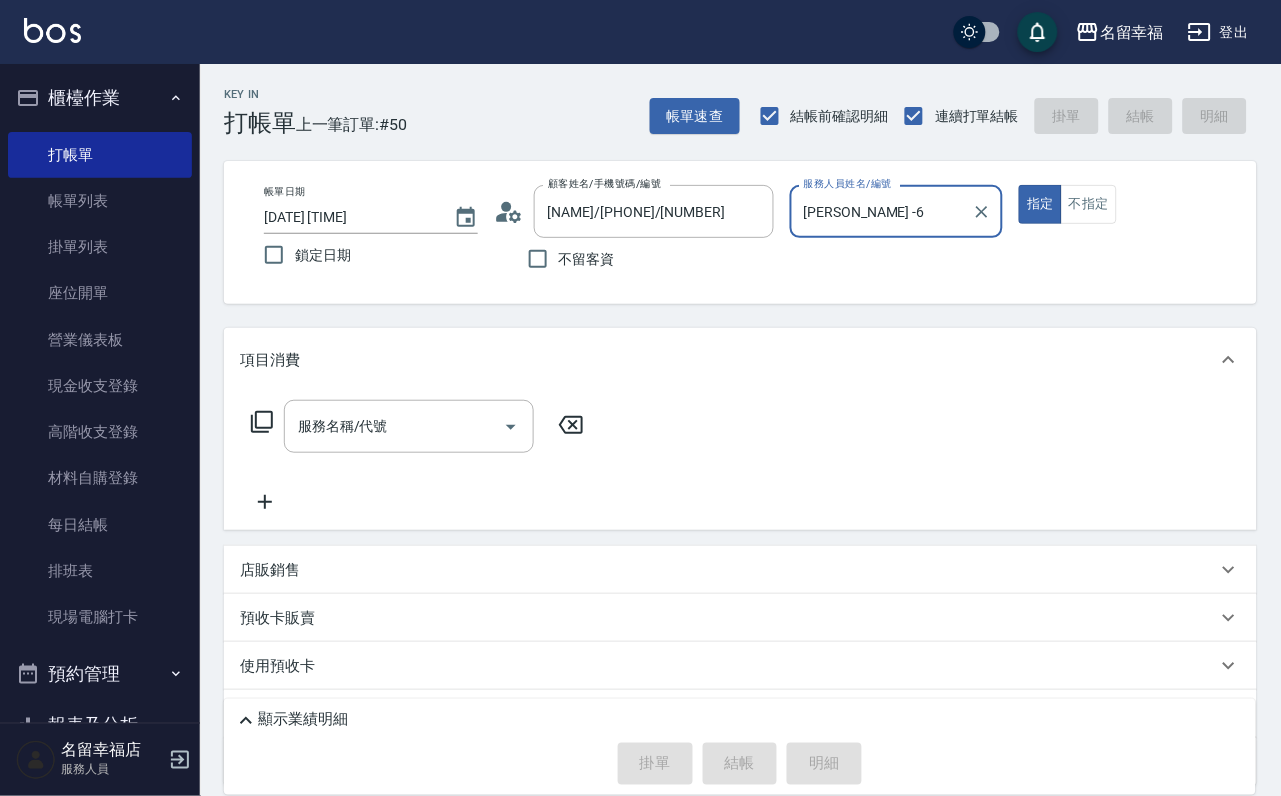 click 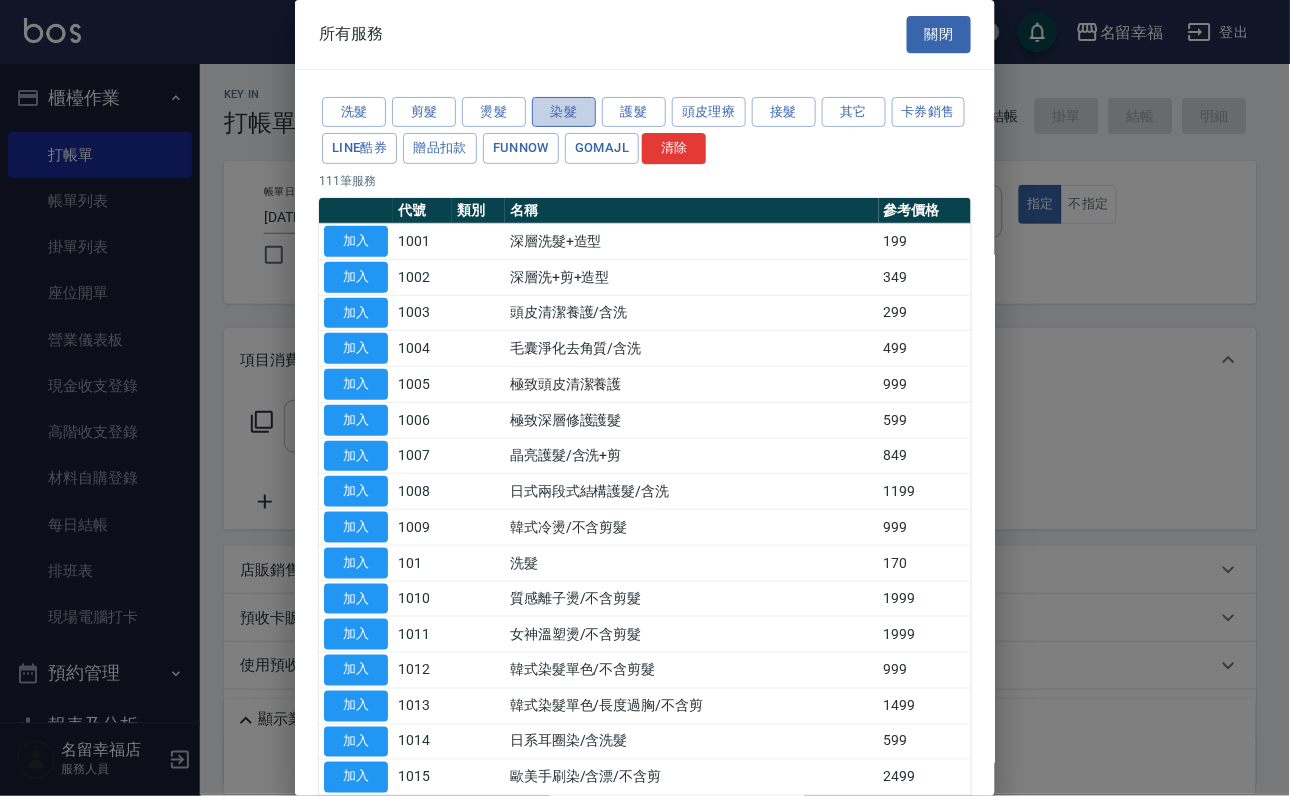 click on "染髮" at bounding box center [564, 112] 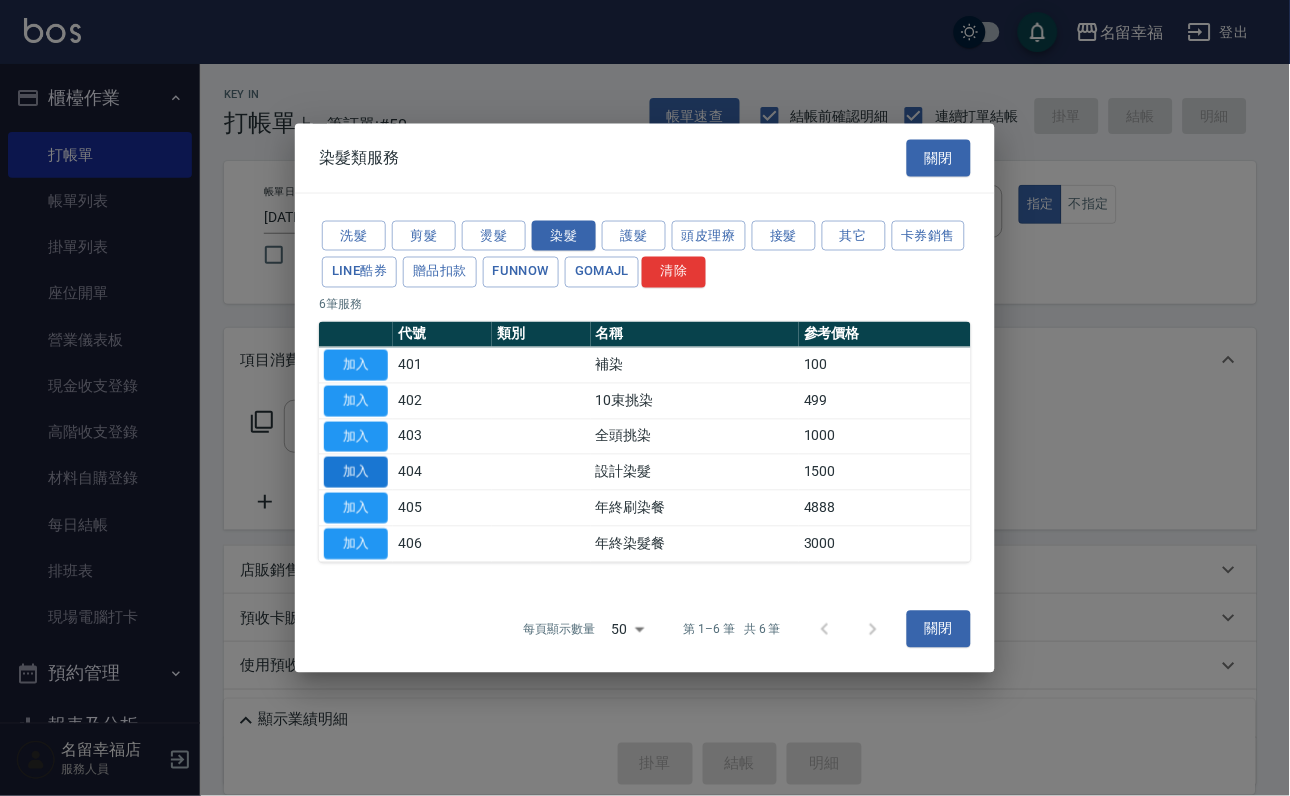 click on "加入" at bounding box center [356, 472] 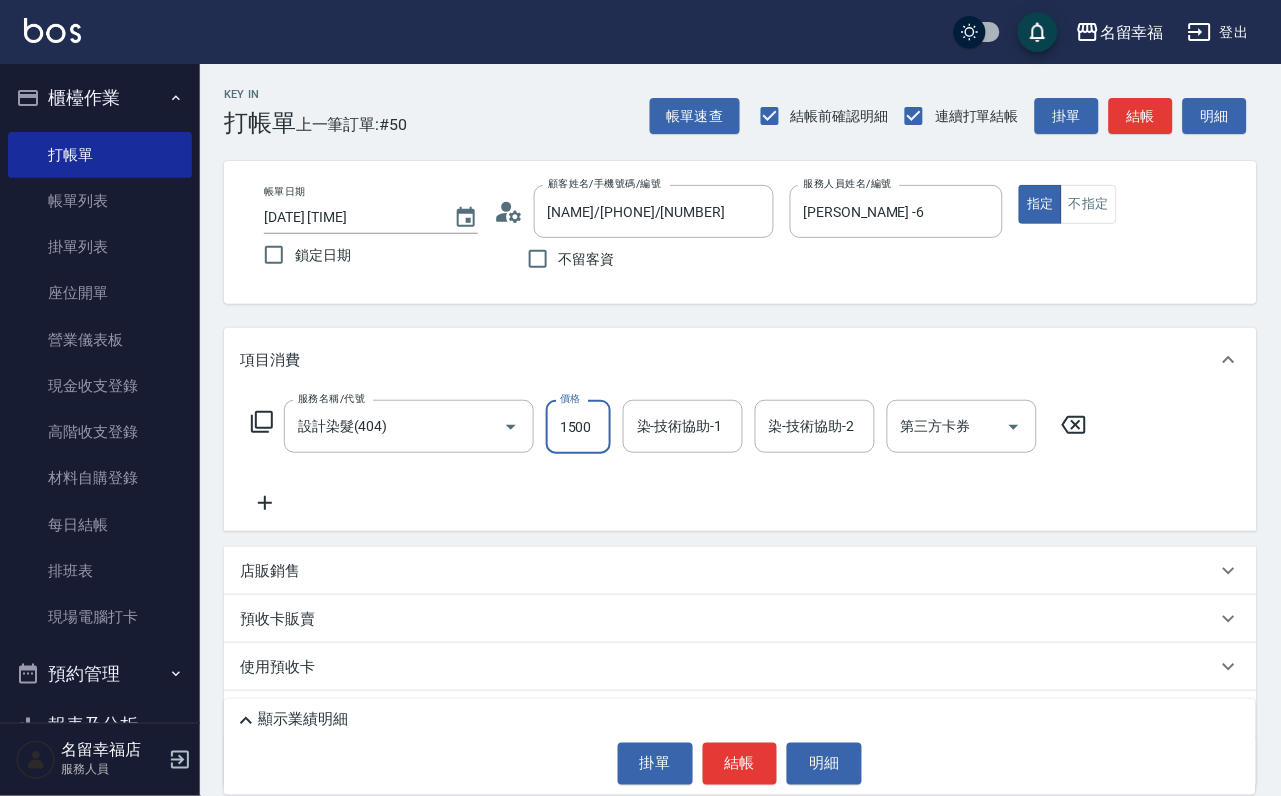 click on "1500" at bounding box center [578, 427] 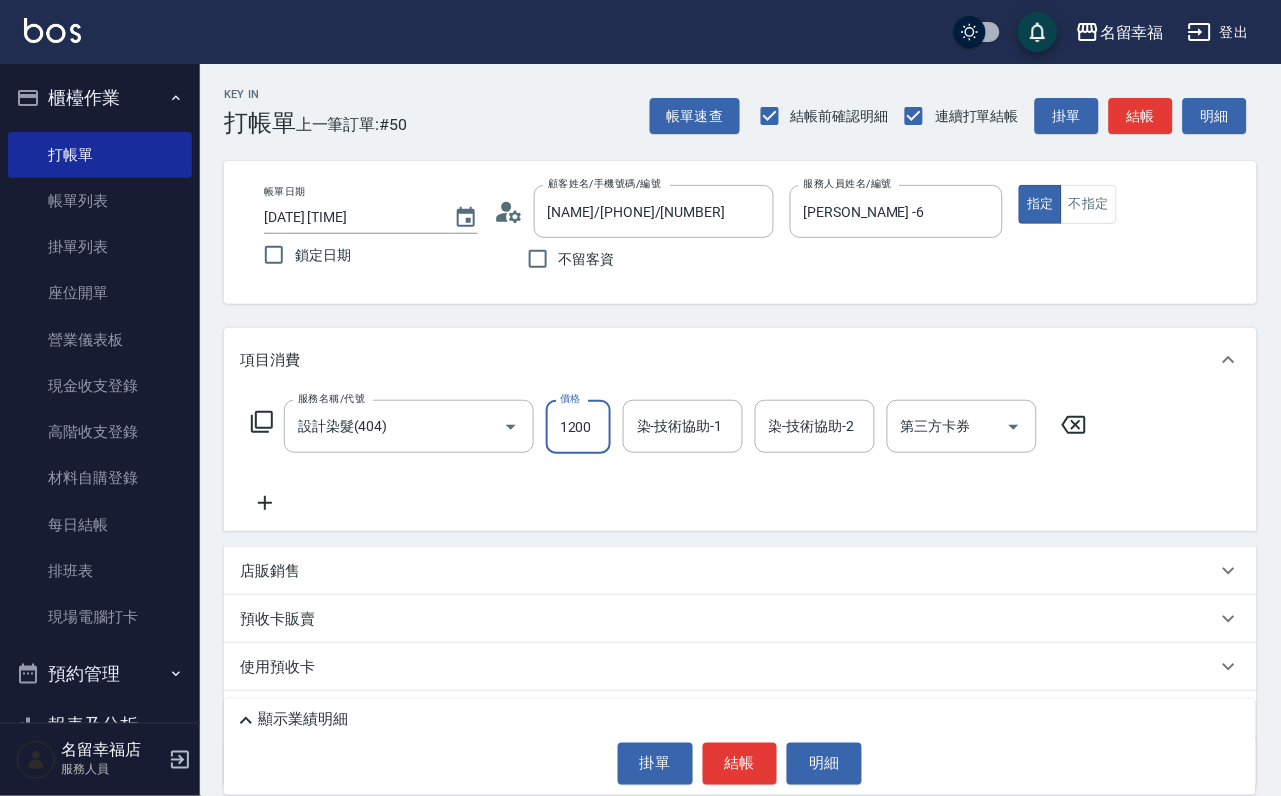 scroll, scrollTop: 0, scrollLeft: 1, axis: horizontal 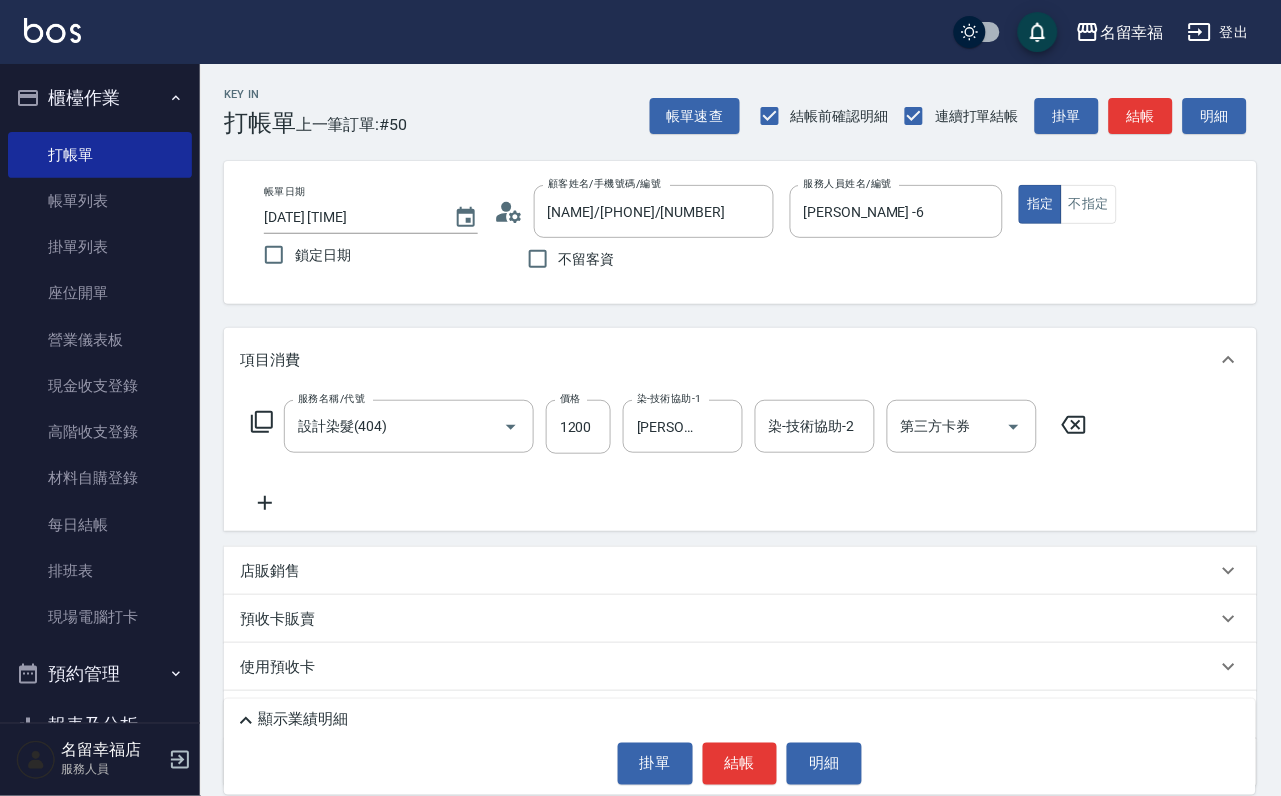 click 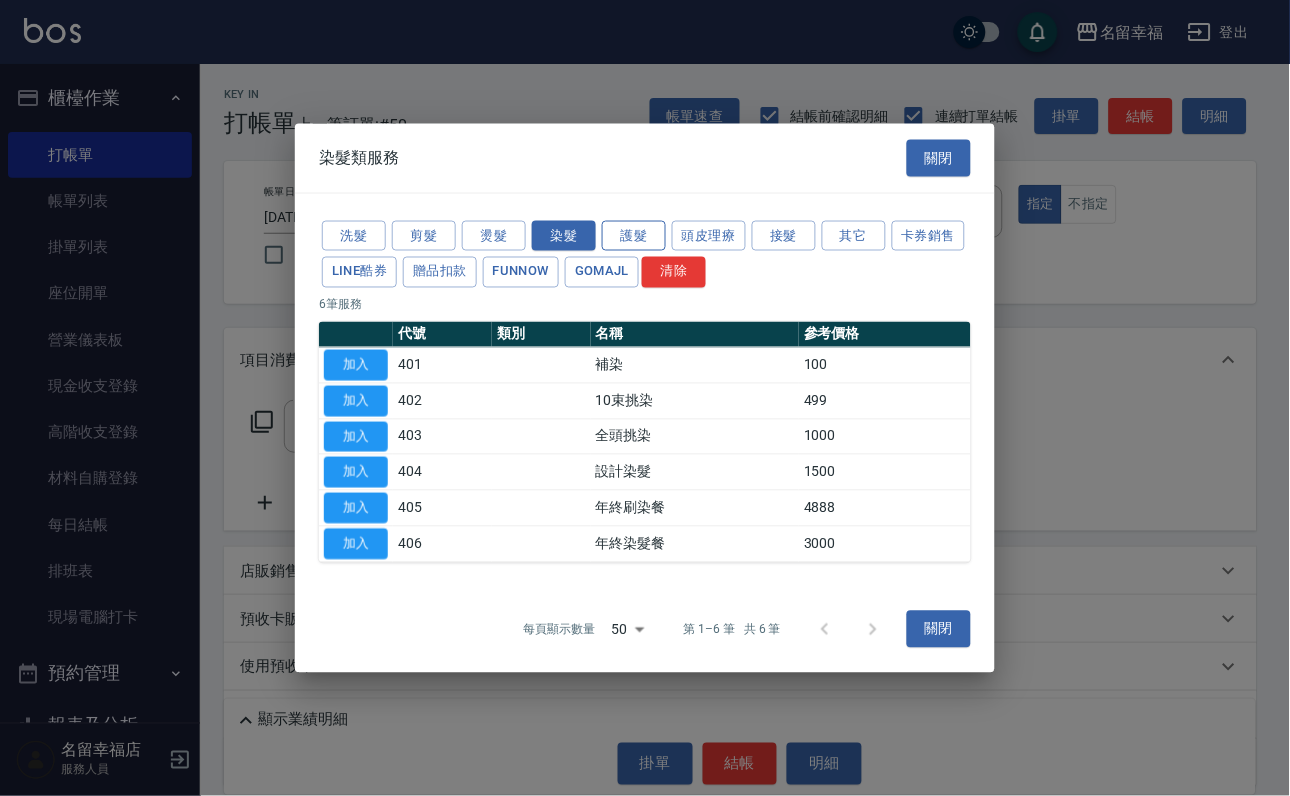 click on "護髮" at bounding box center (634, 235) 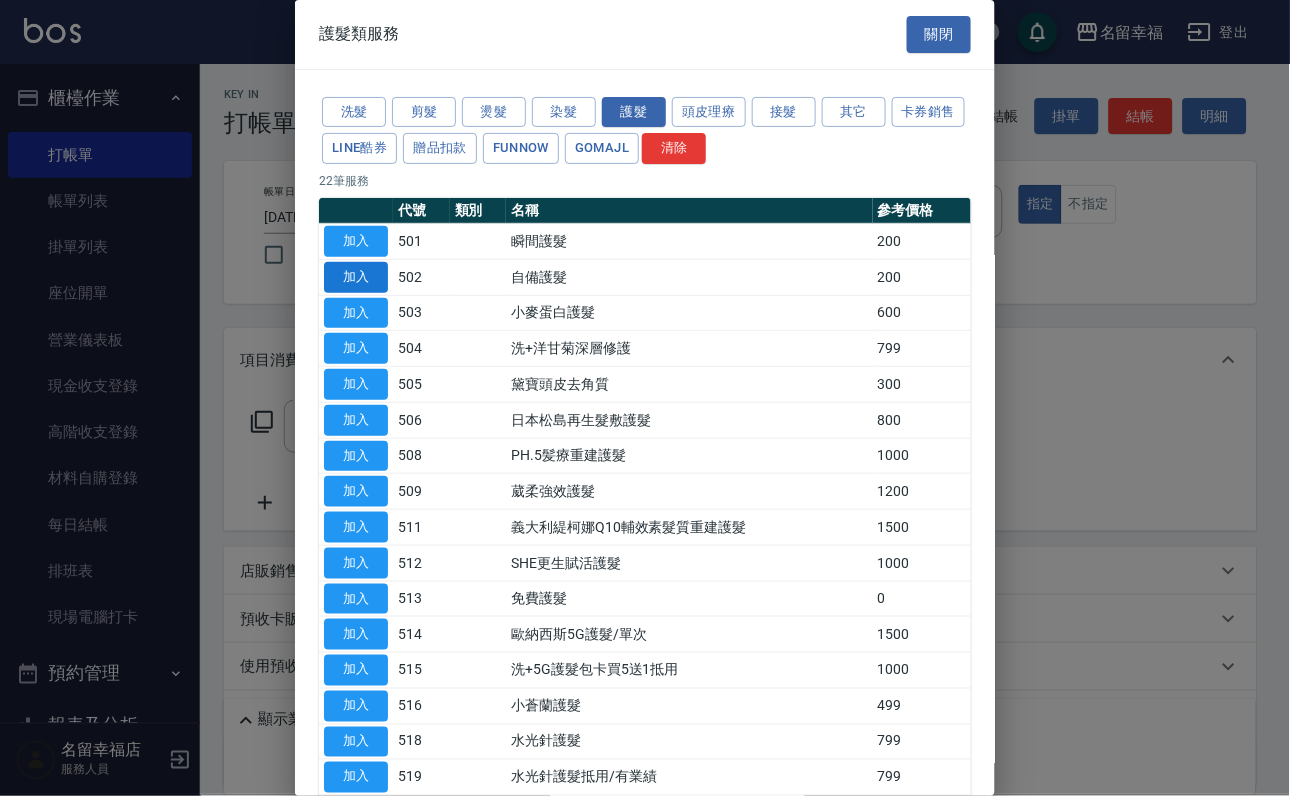 click on "加入" at bounding box center (356, 277) 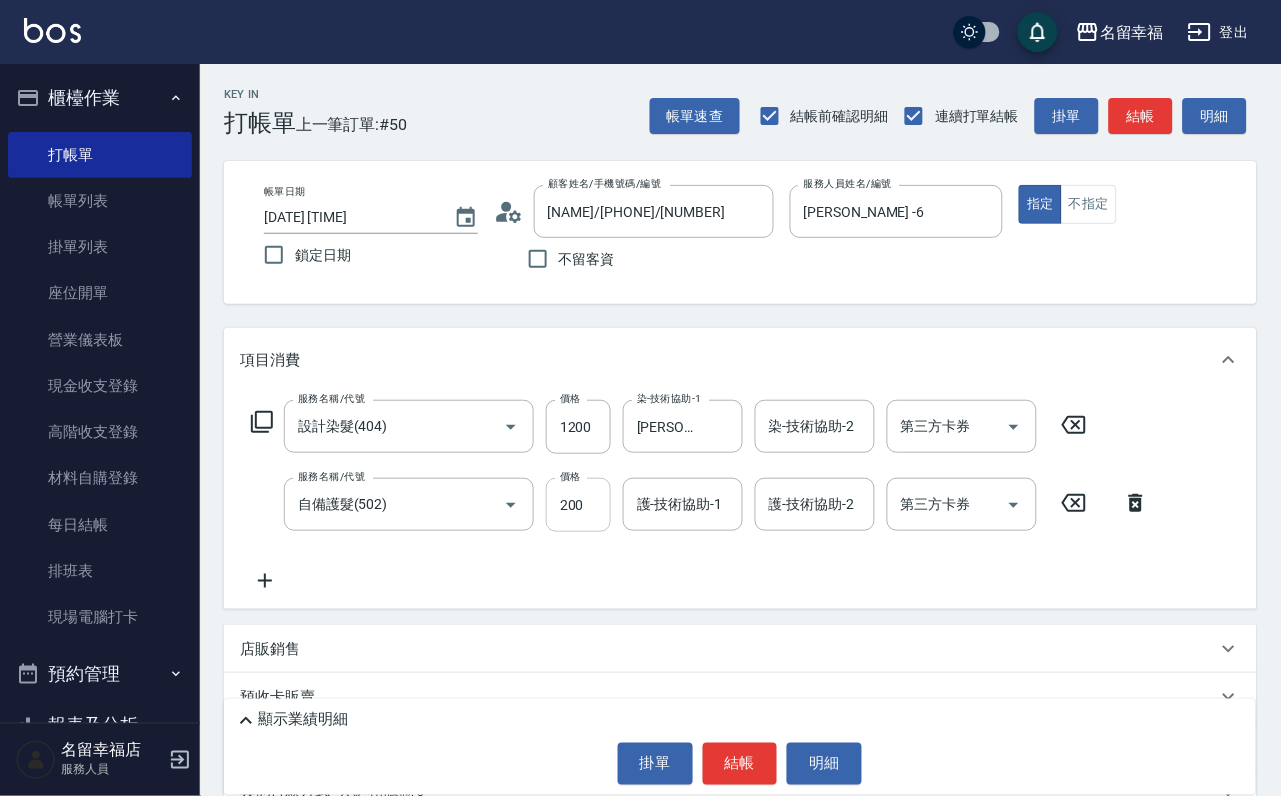 drag, startPoint x: 564, startPoint y: 524, endPoint x: 552, endPoint y: 535, distance: 16.27882 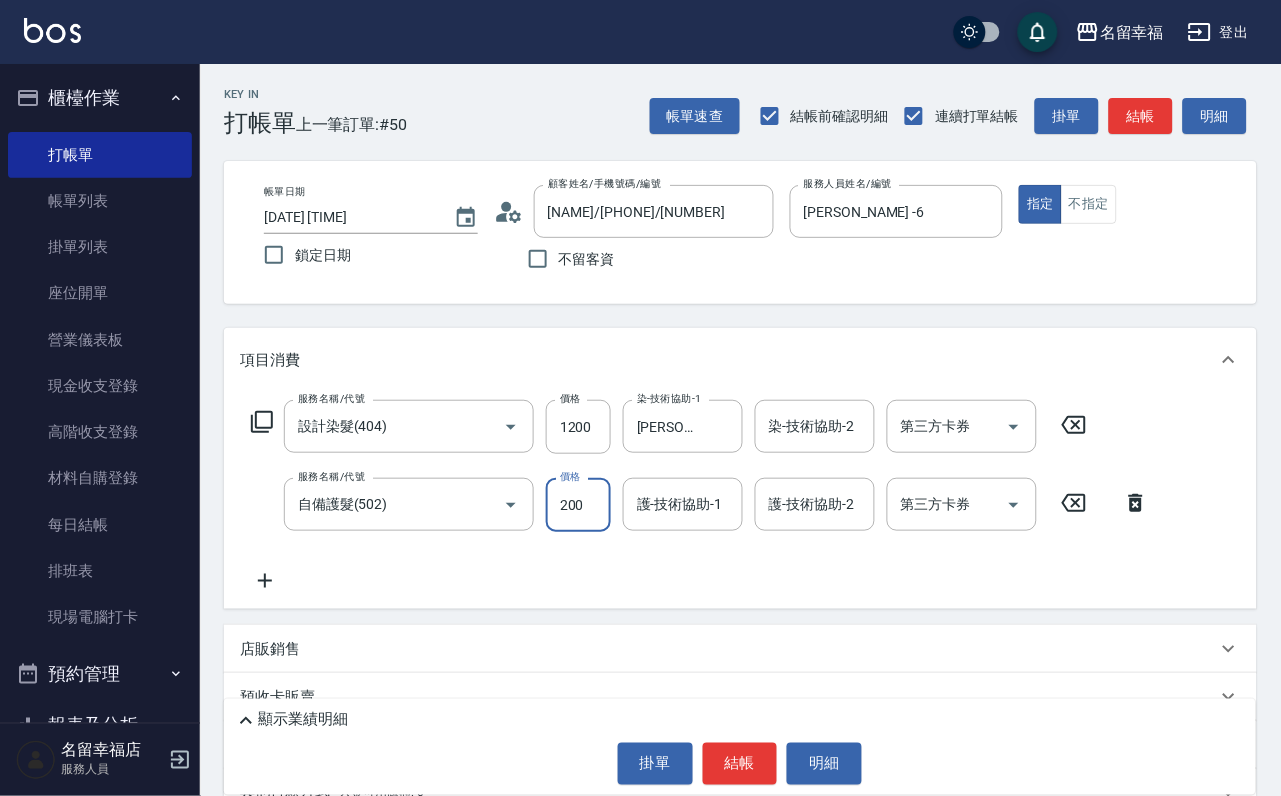 scroll, scrollTop: 0, scrollLeft: 0, axis: both 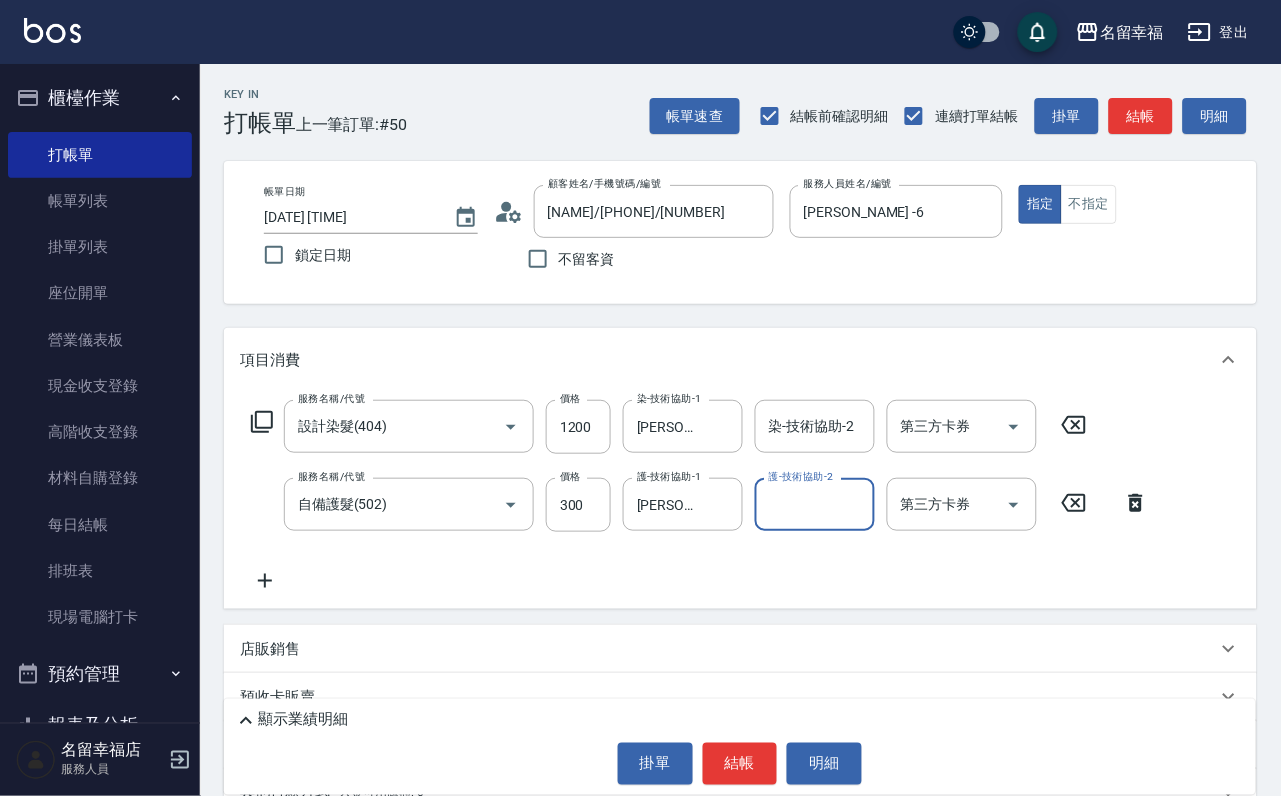 click 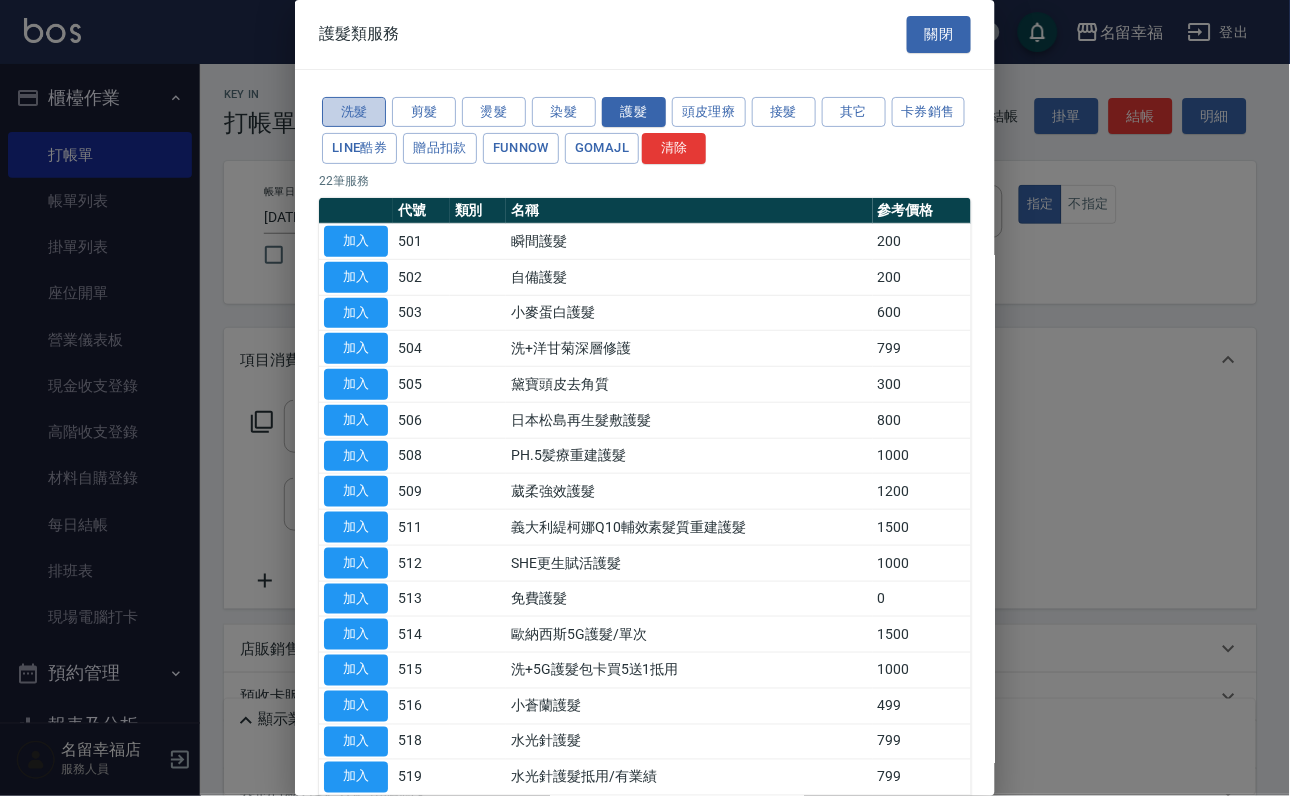 click on "洗髮" at bounding box center (354, 112) 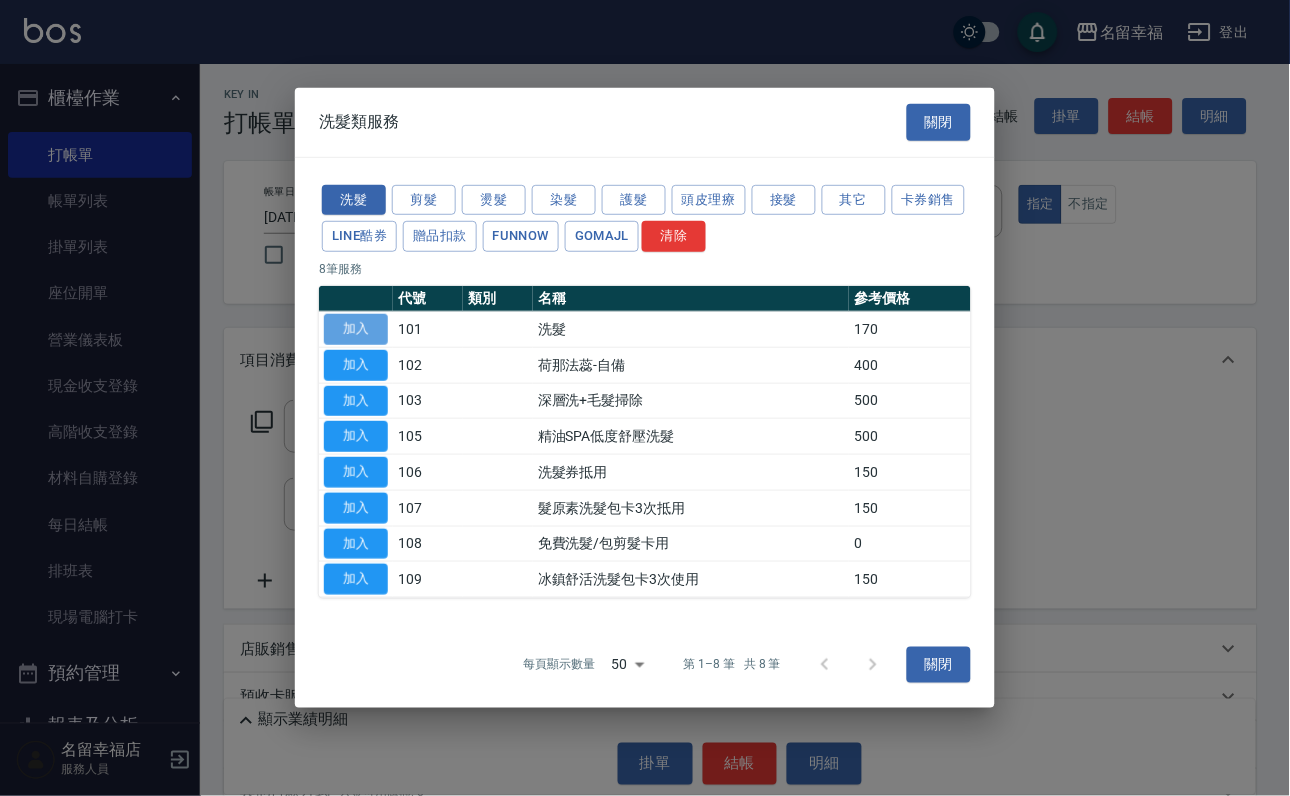 click on "加入" at bounding box center [356, 329] 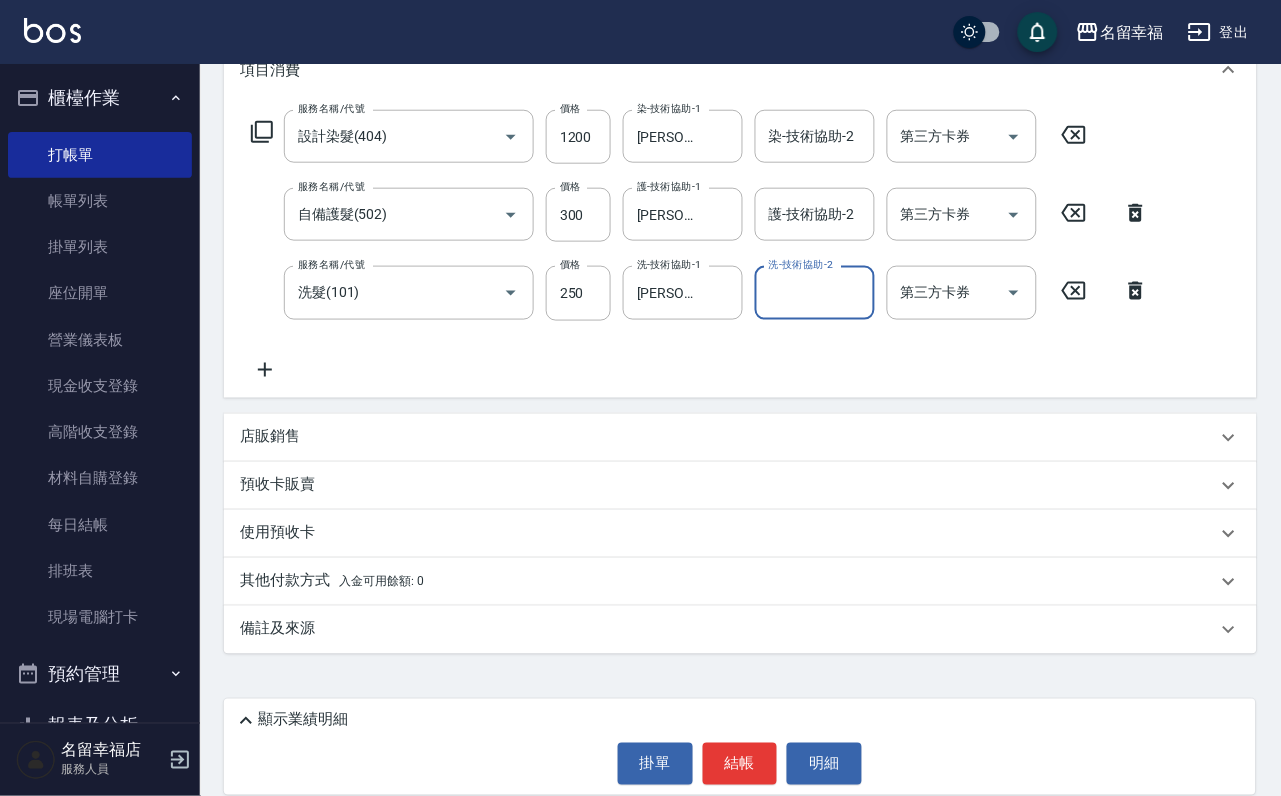 scroll, scrollTop: 300, scrollLeft: 0, axis: vertical 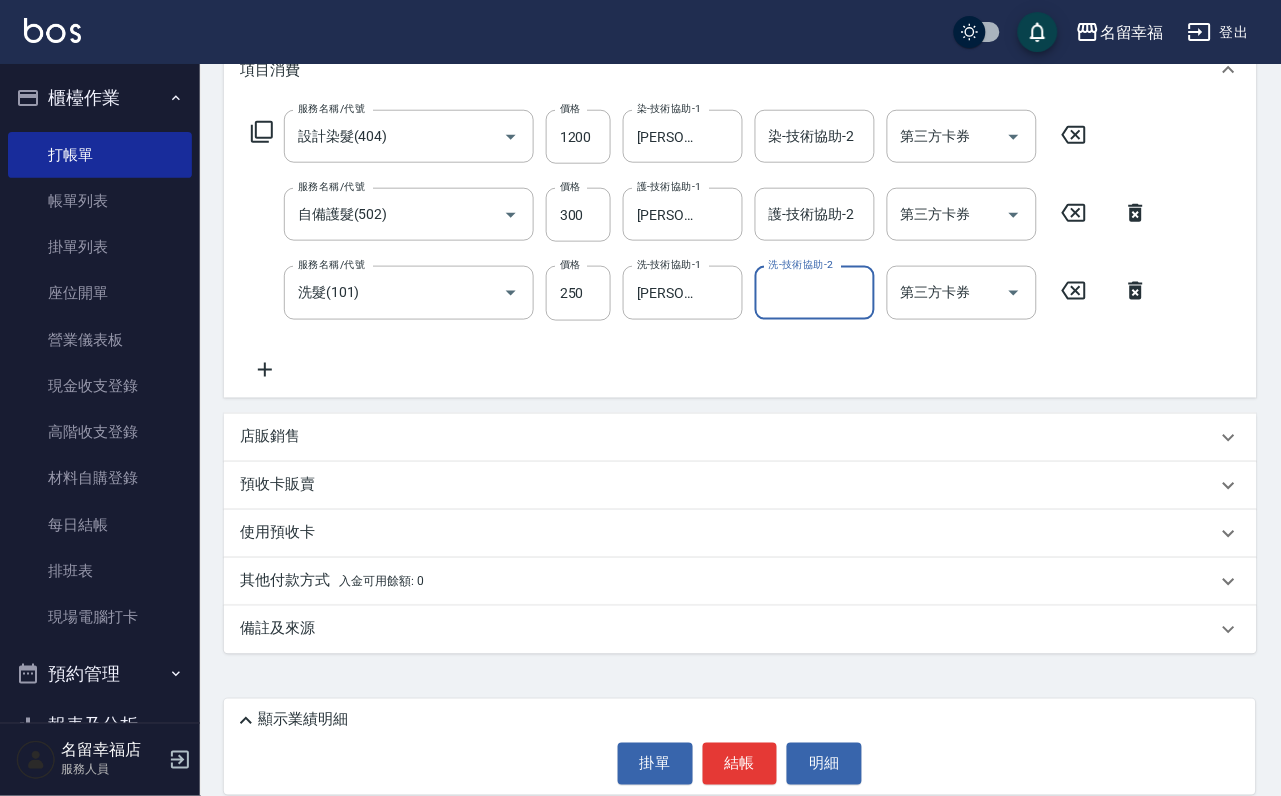 click on "店販銷售" at bounding box center [728, 437] 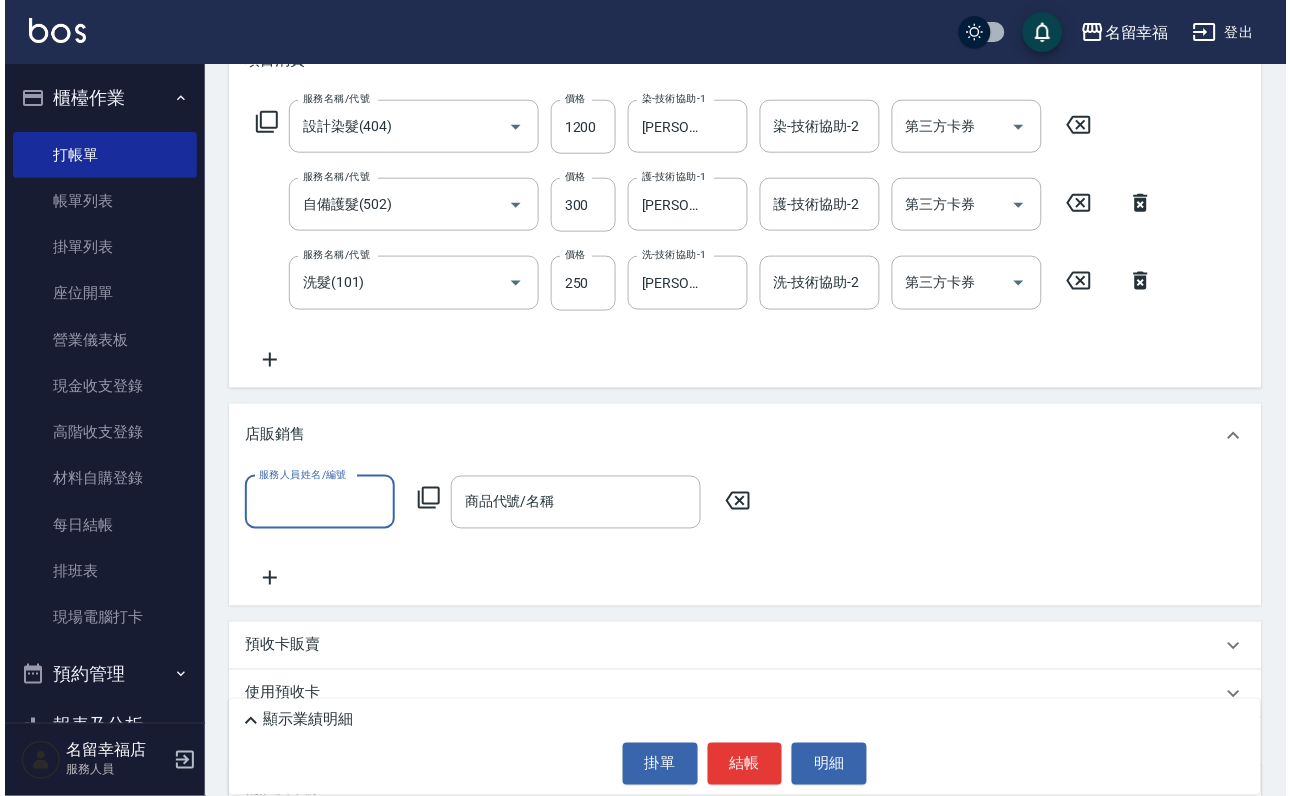scroll, scrollTop: 0, scrollLeft: 0, axis: both 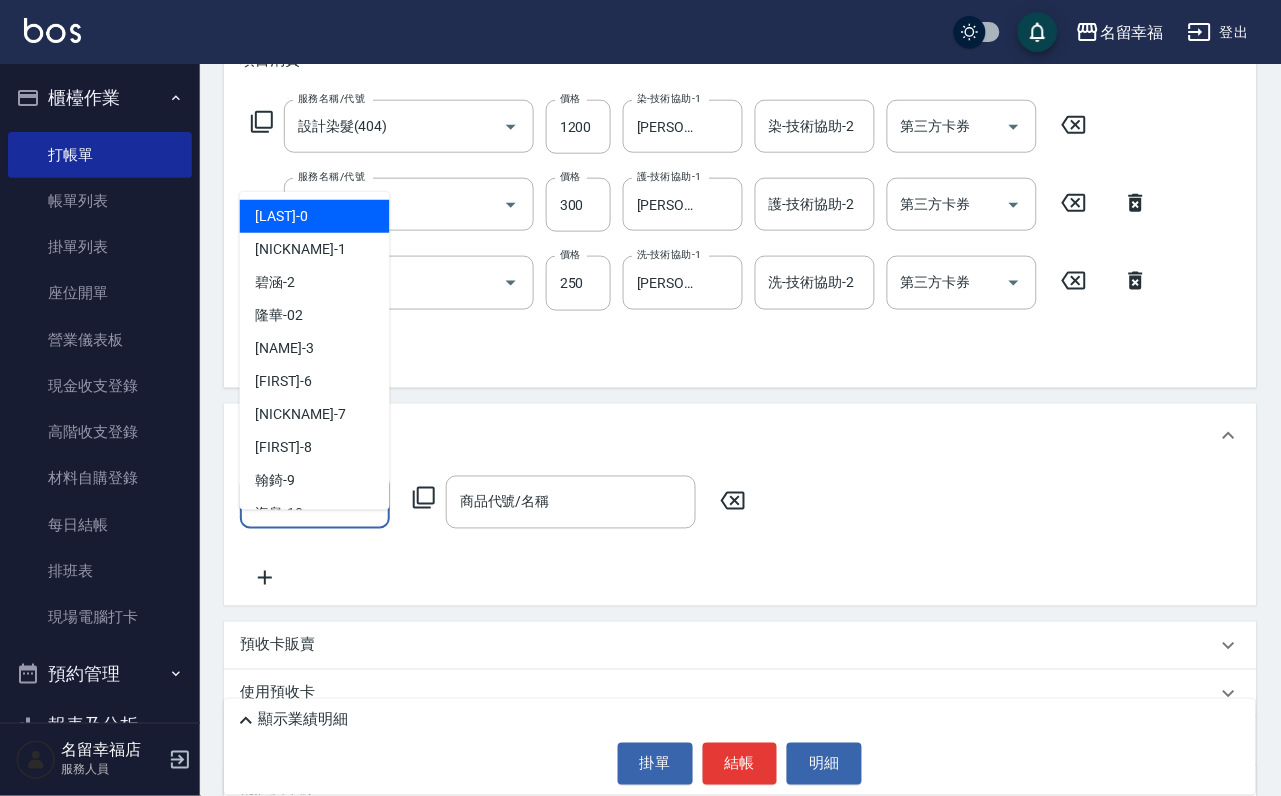 click on "服務人員姓名/編號" at bounding box center [315, 502] 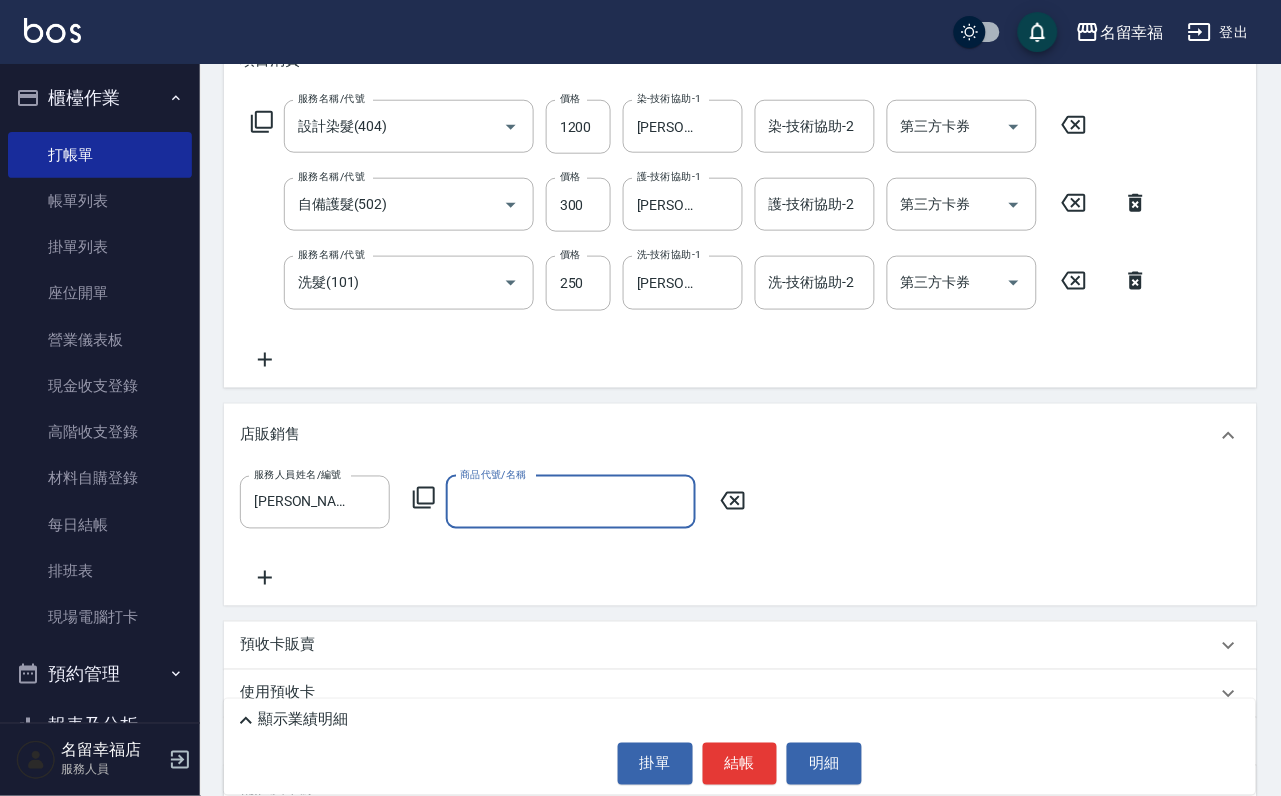 click 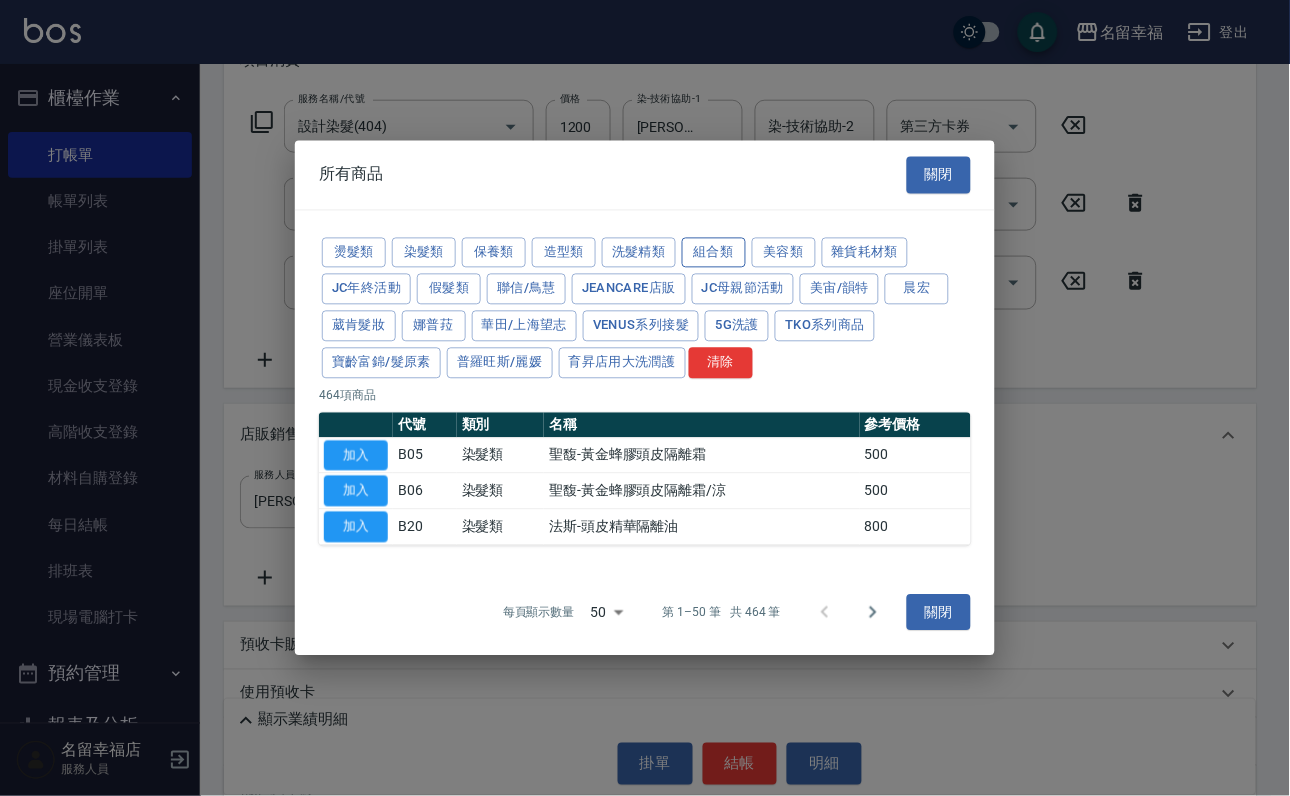click on "組合類" at bounding box center (714, 252) 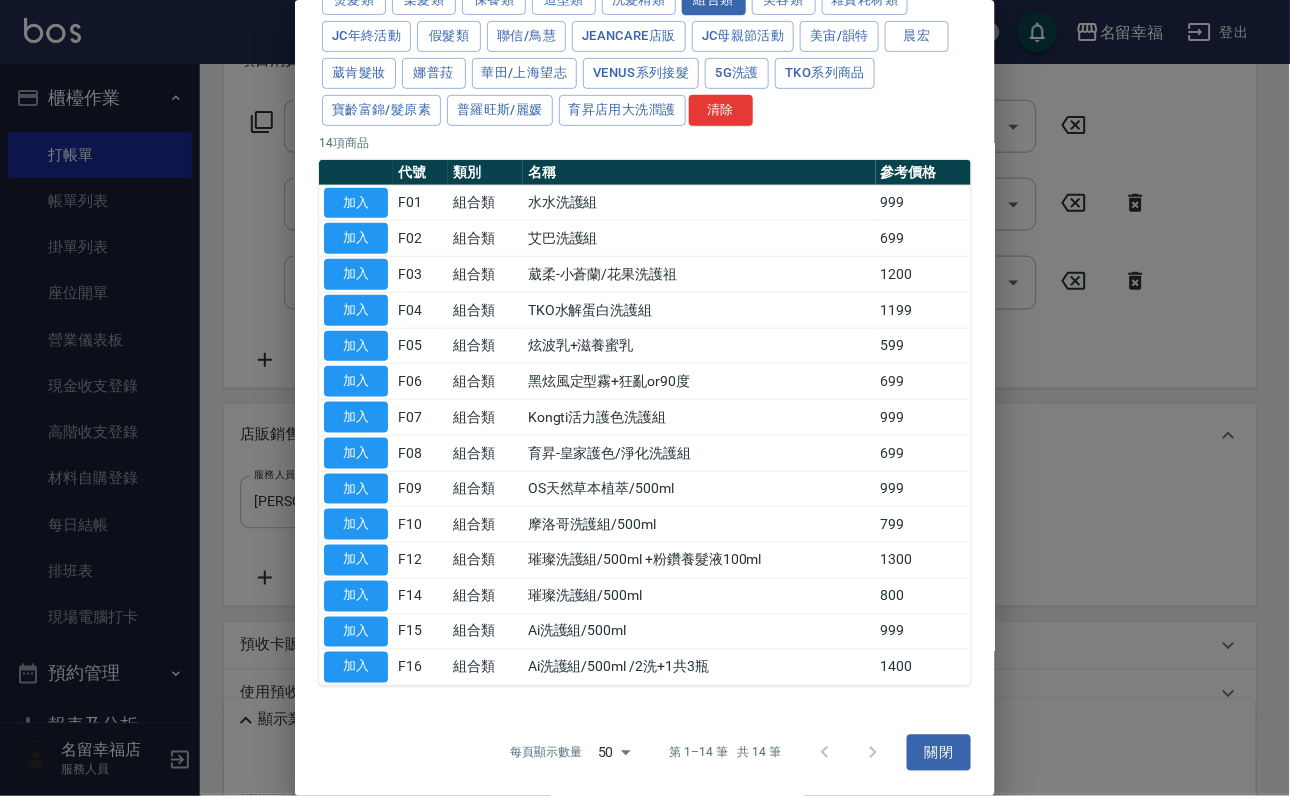 scroll, scrollTop: 450, scrollLeft: 0, axis: vertical 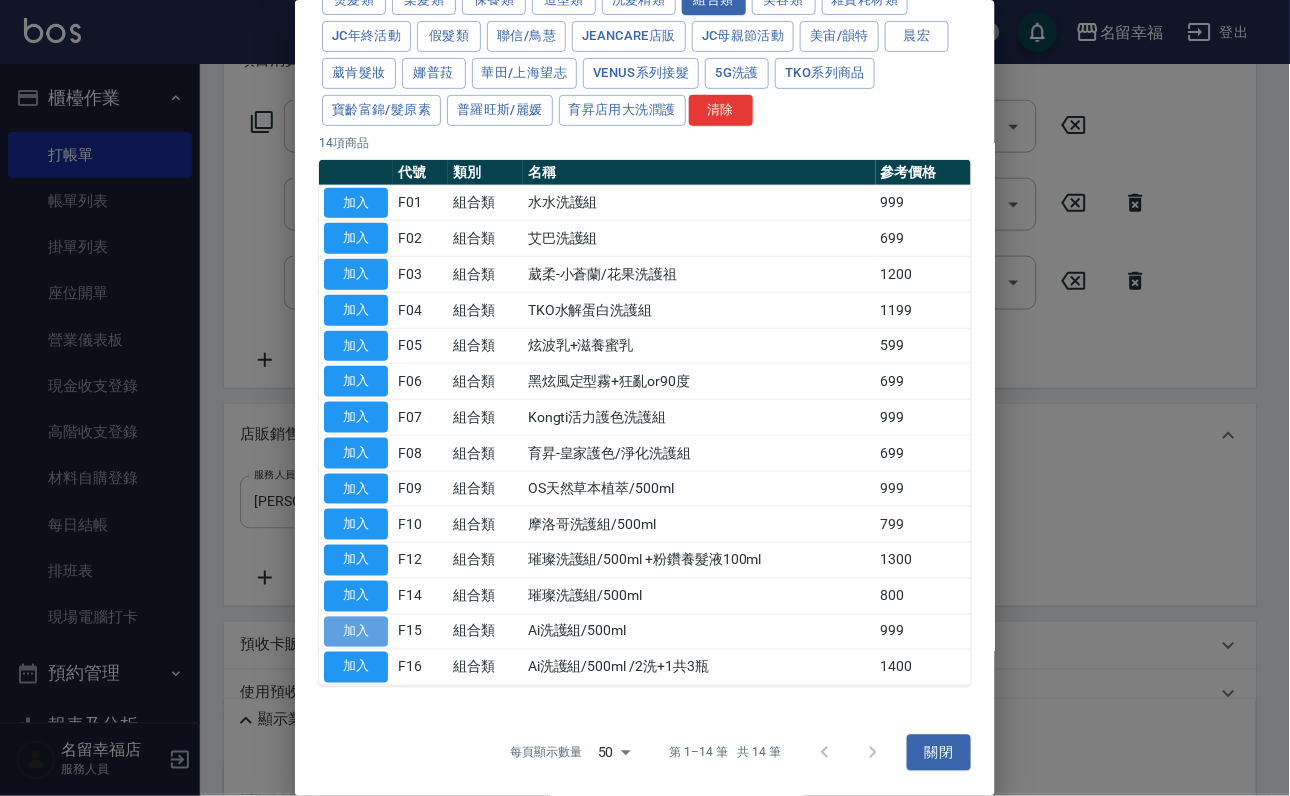 click on "加入" at bounding box center [356, 632] 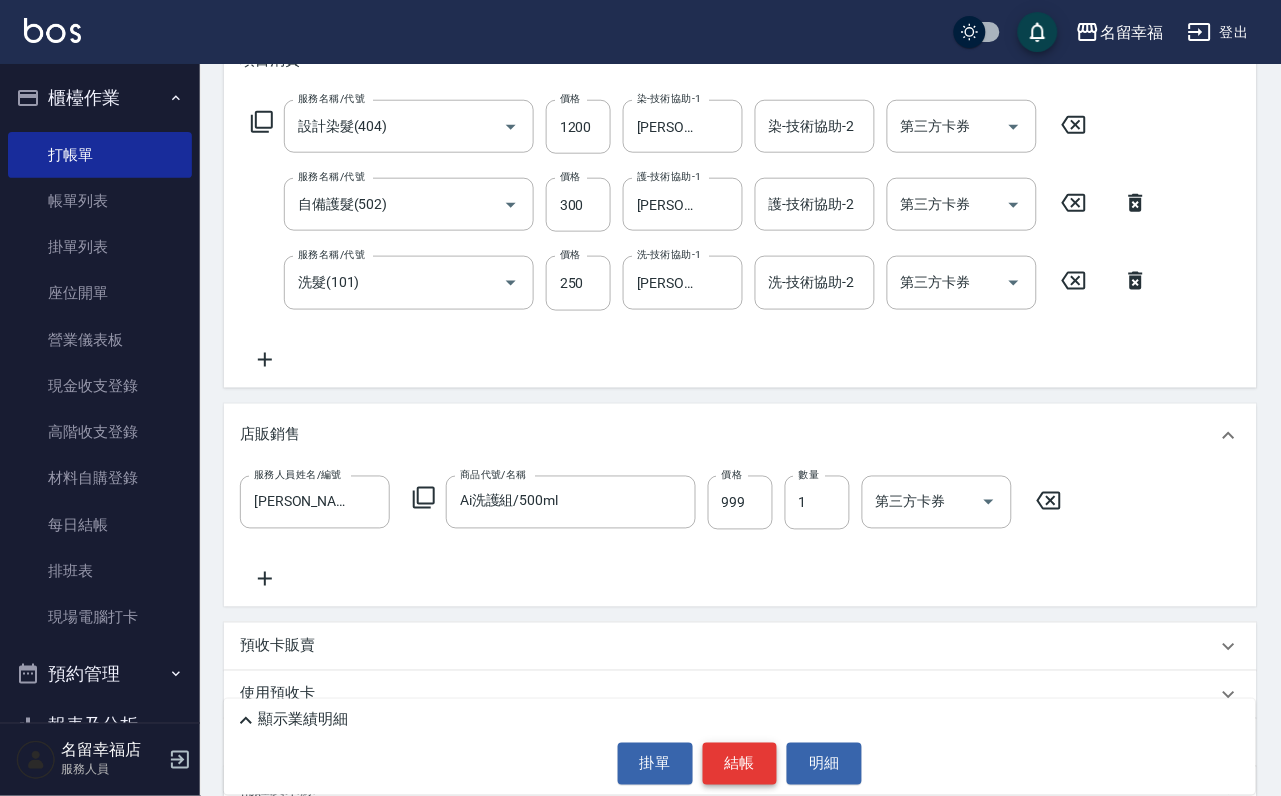 click on "結帳" at bounding box center [740, 764] 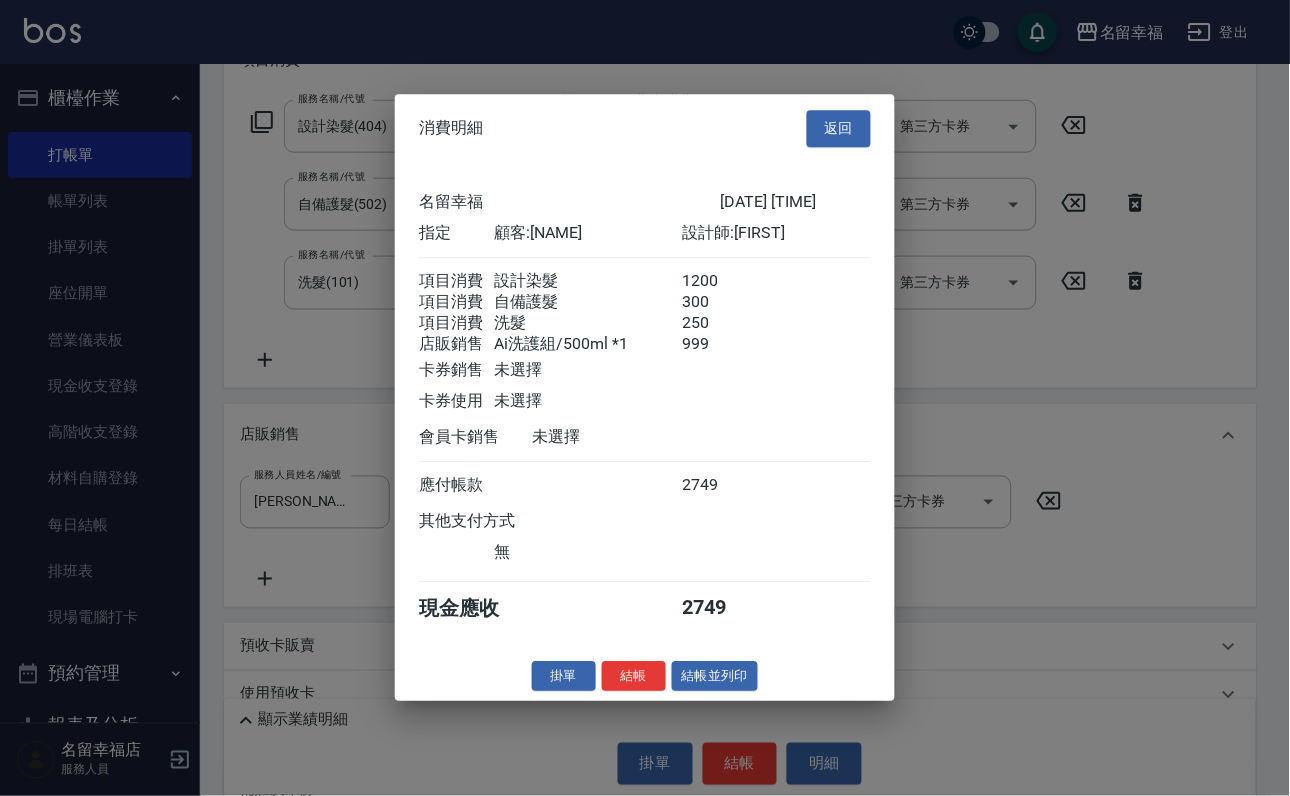 scroll, scrollTop: 386, scrollLeft: 0, axis: vertical 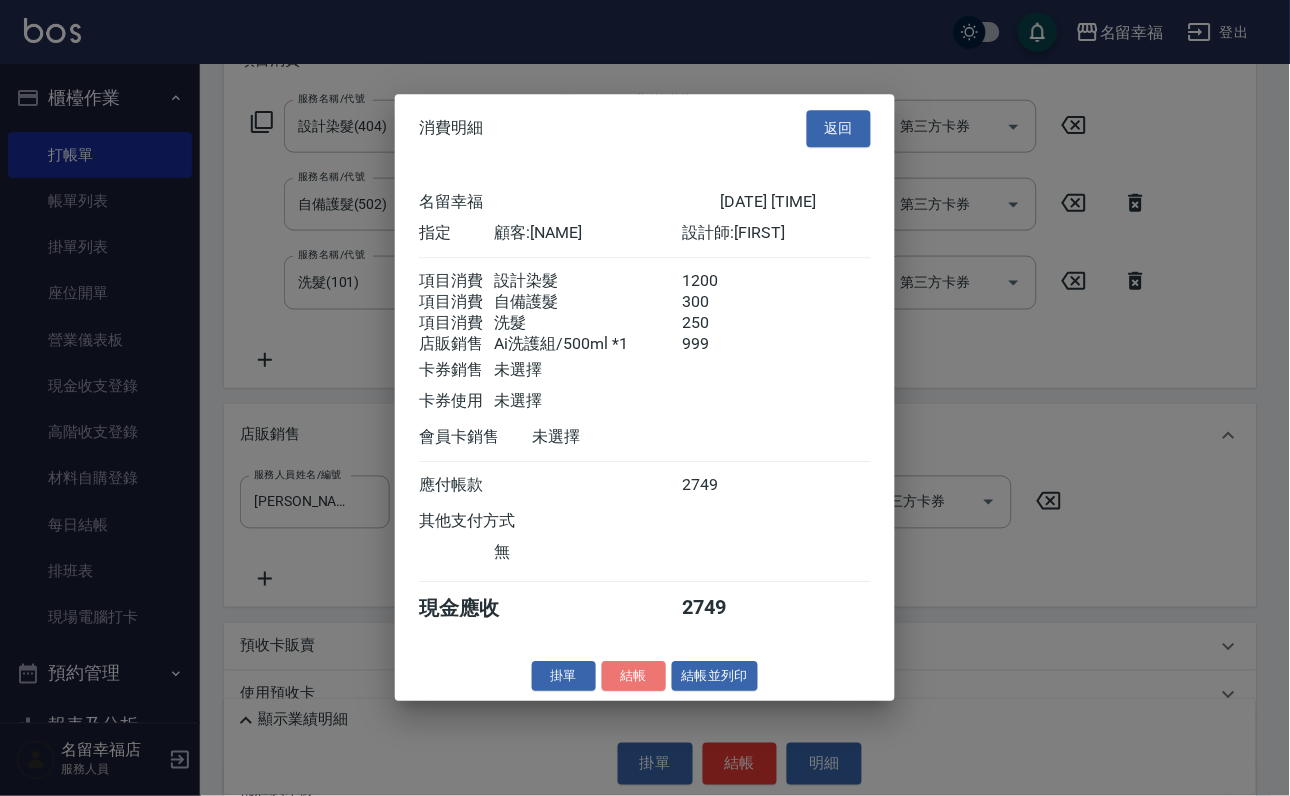 click on "結帳" at bounding box center [634, 676] 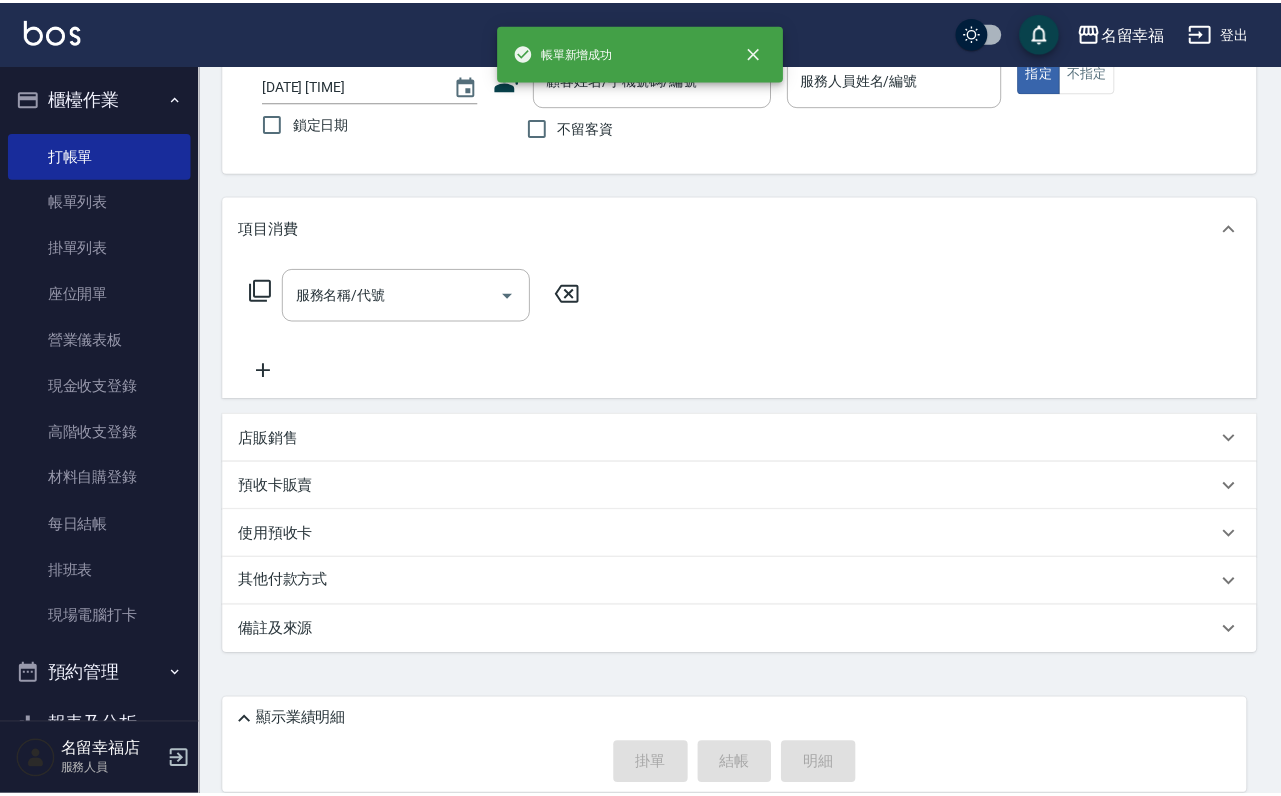 scroll, scrollTop: 0, scrollLeft: 0, axis: both 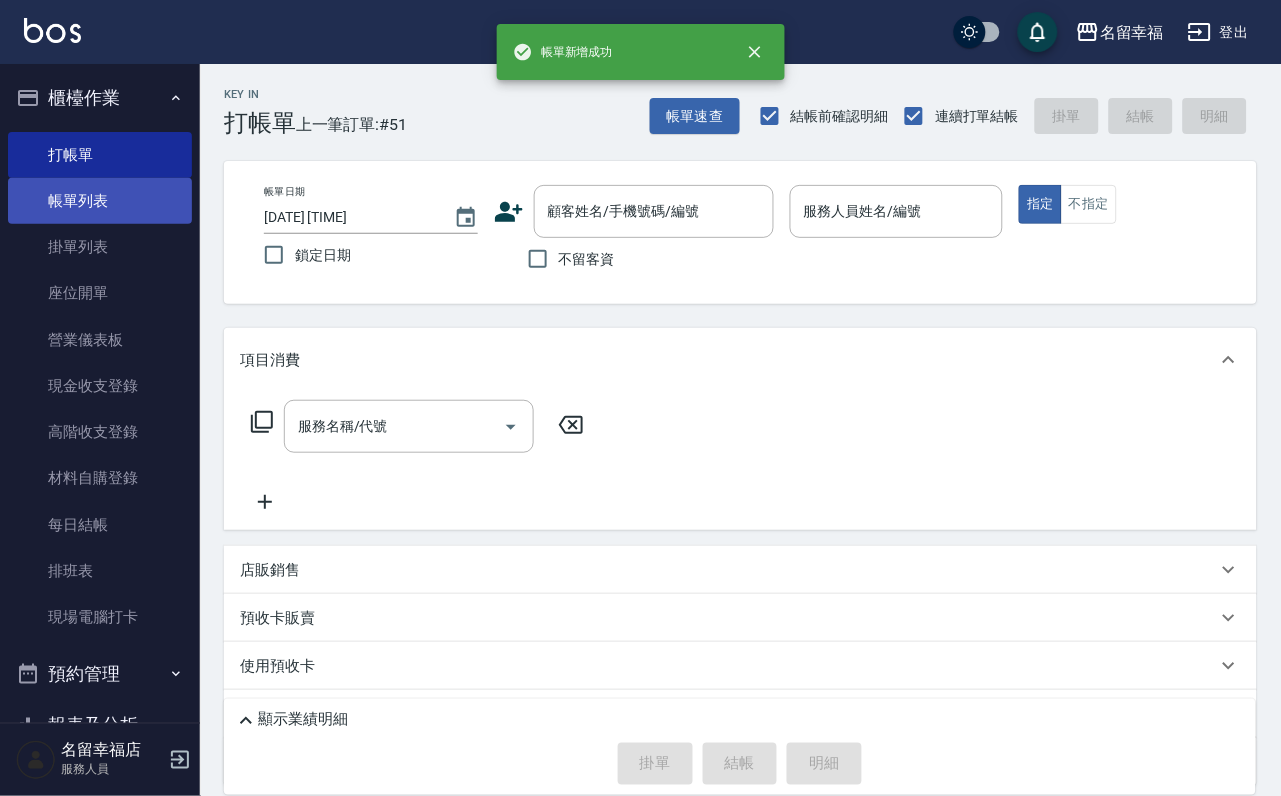 click on "帳單列表" at bounding box center (100, 201) 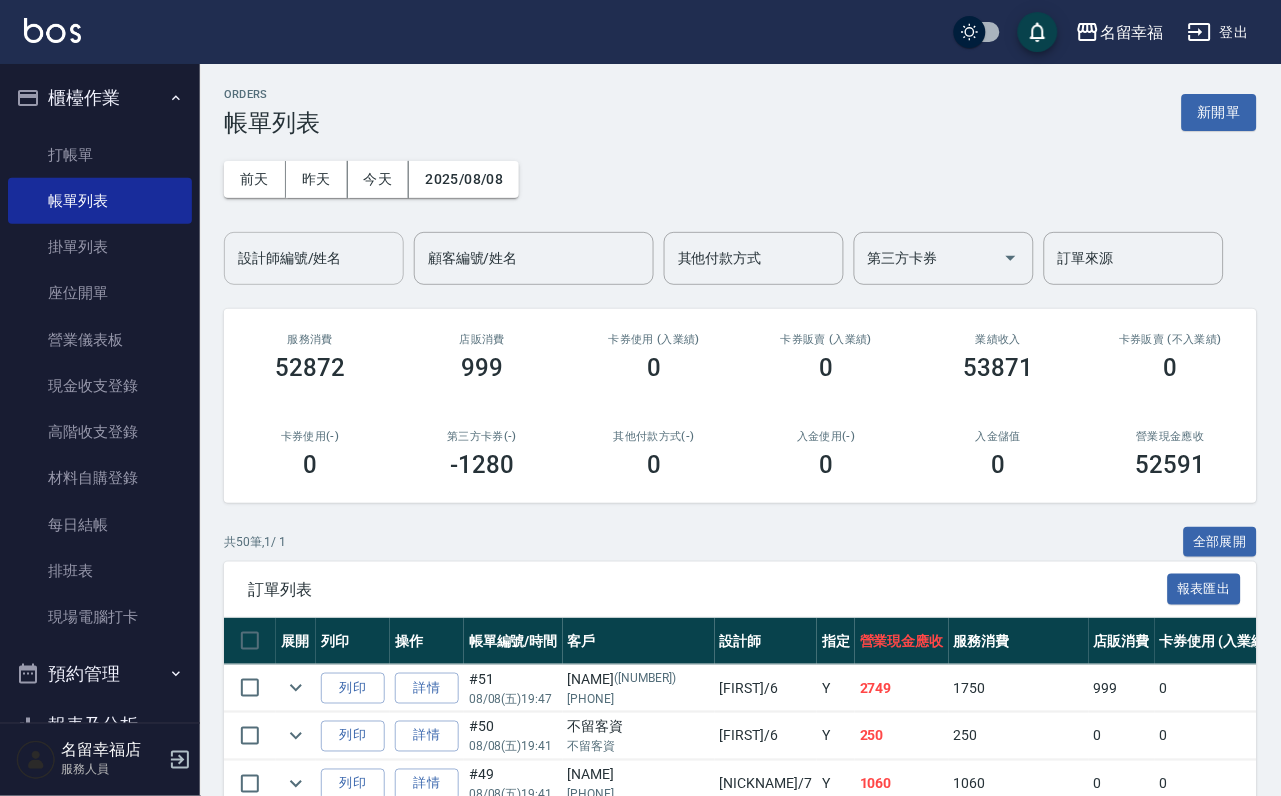 click on "設計師編號/姓名" at bounding box center (314, 258) 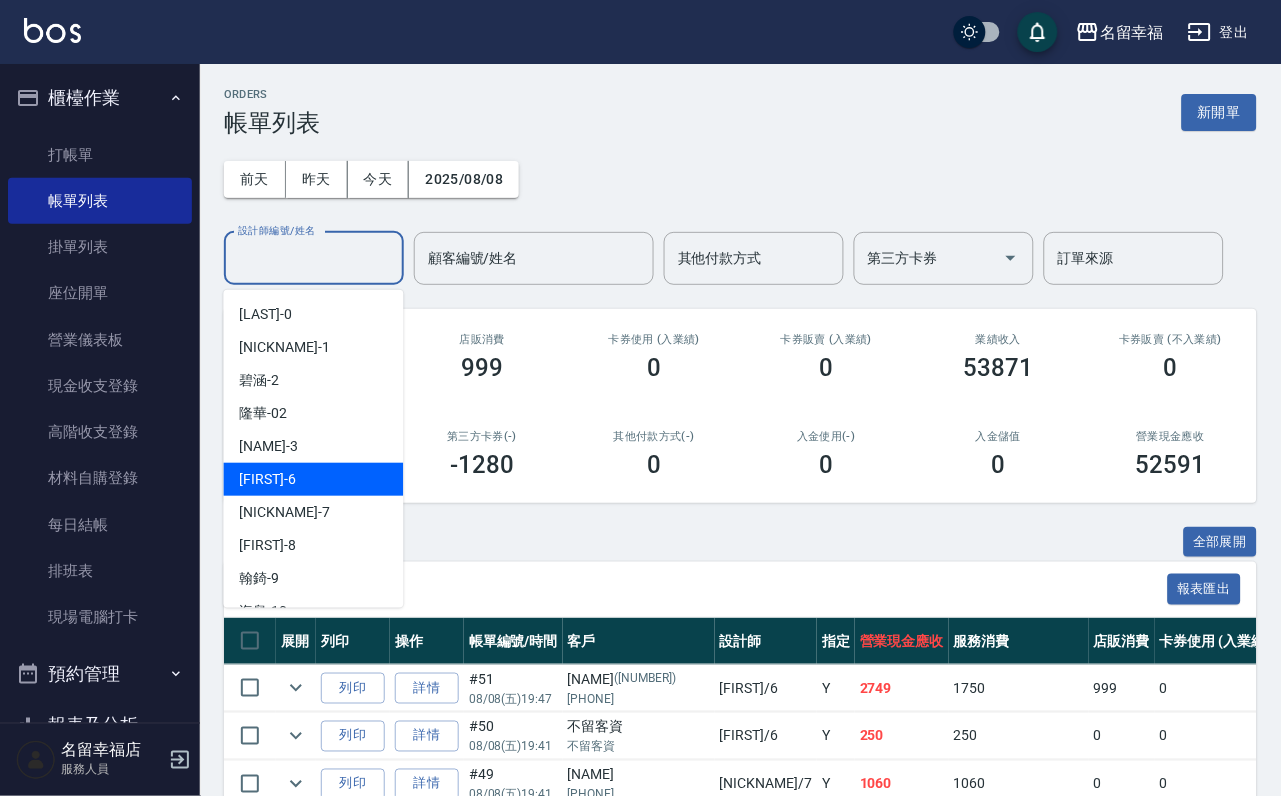 click on "[PERSON_NAME] -6" at bounding box center [314, 479] 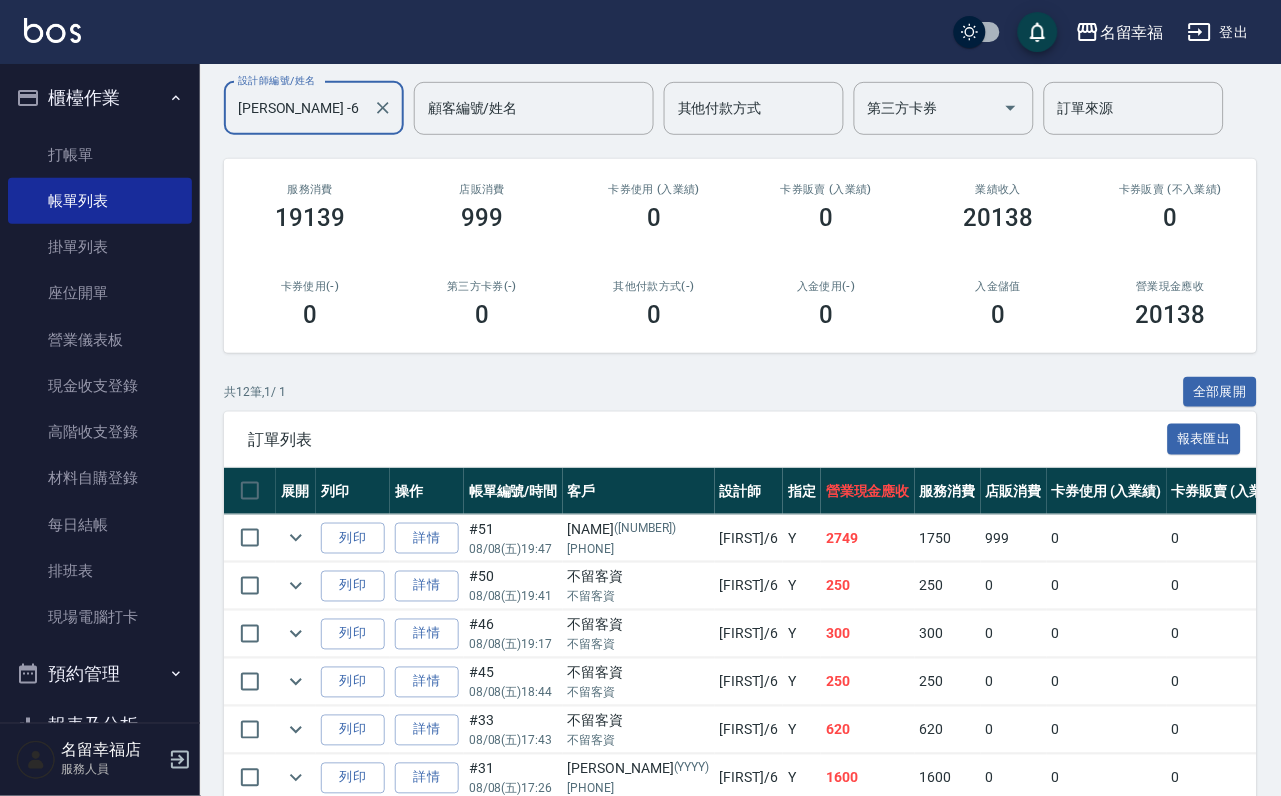 scroll, scrollTop: 300, scrollLeft: 0, axis: vertical 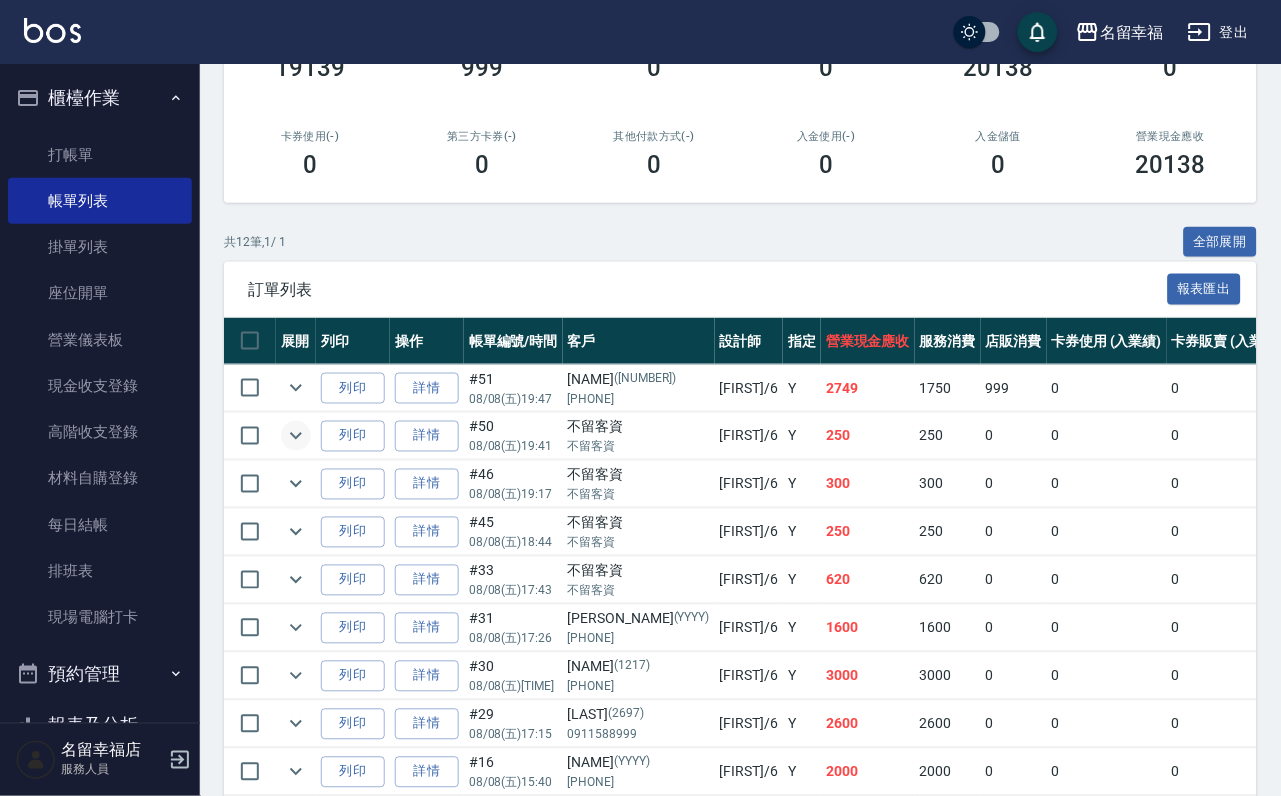 click 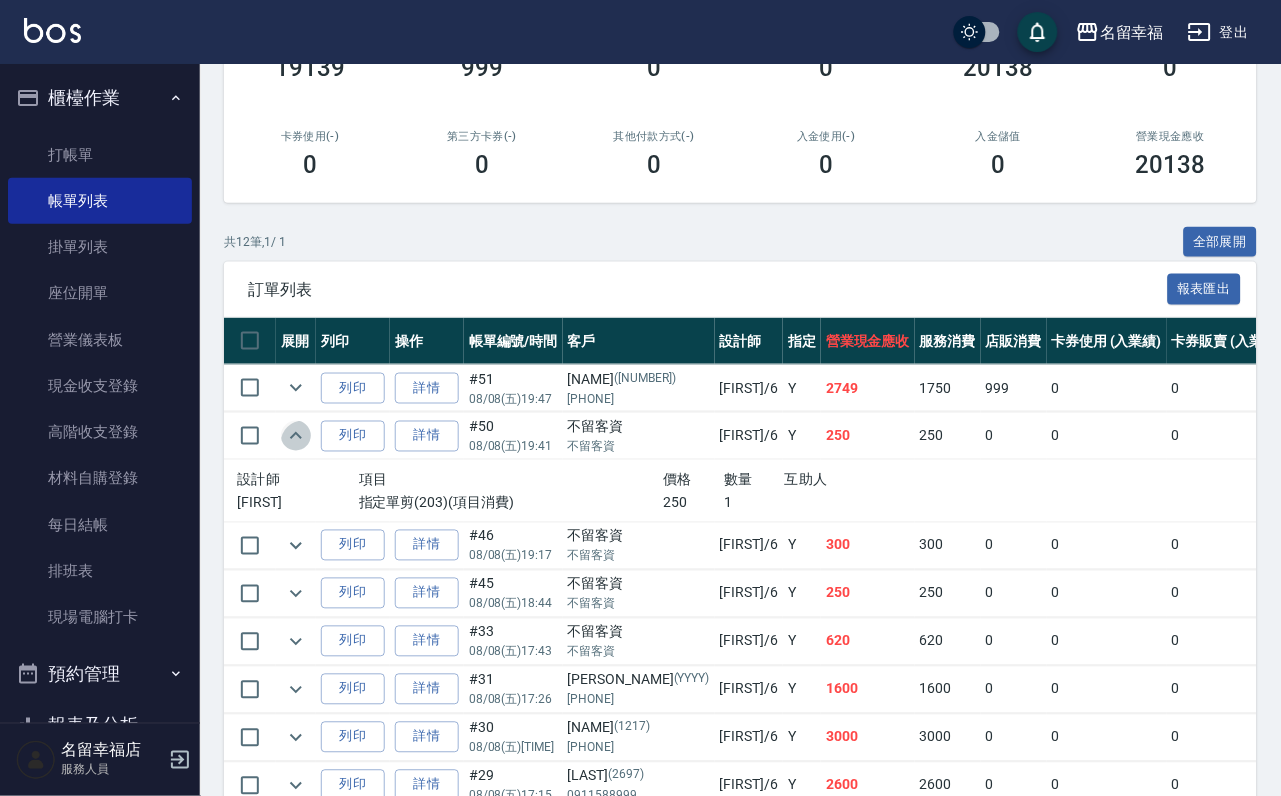 click 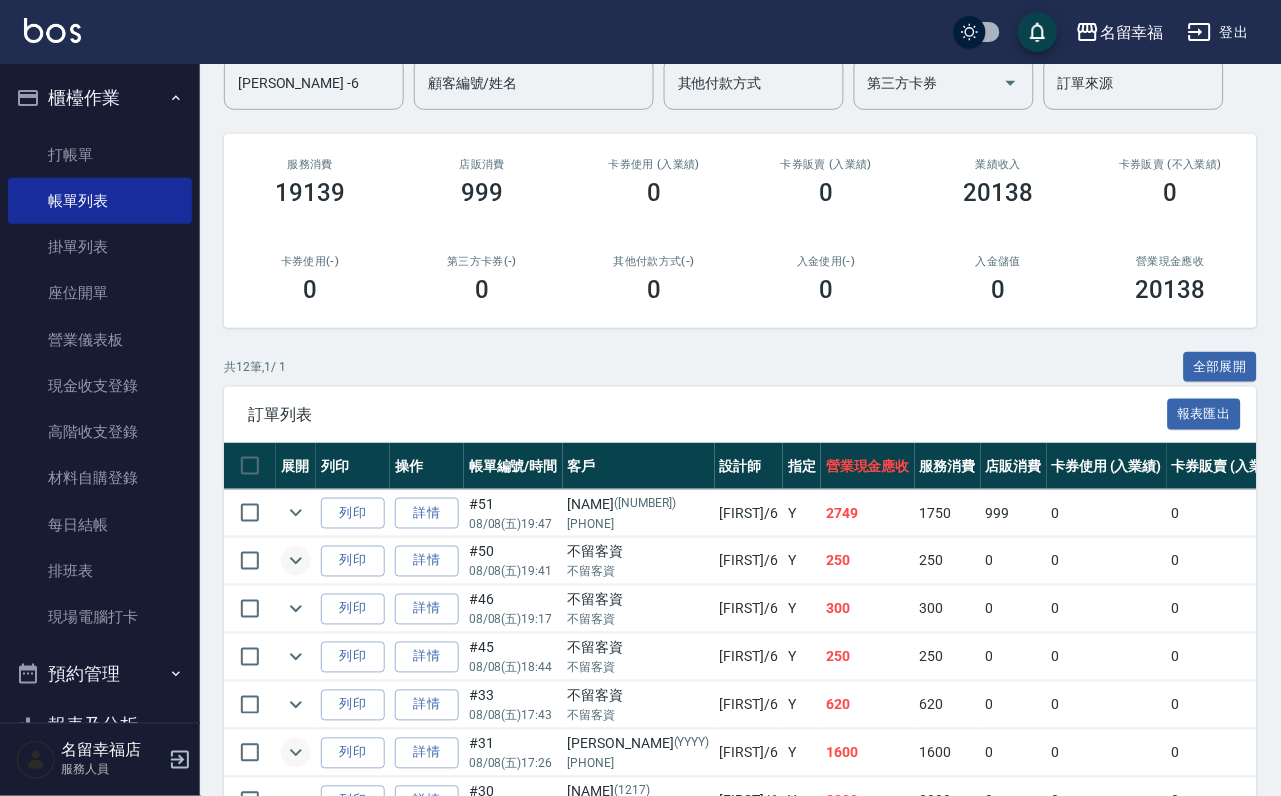 scroll, scrollTop: 0, scrollLeft: 0, axis: both 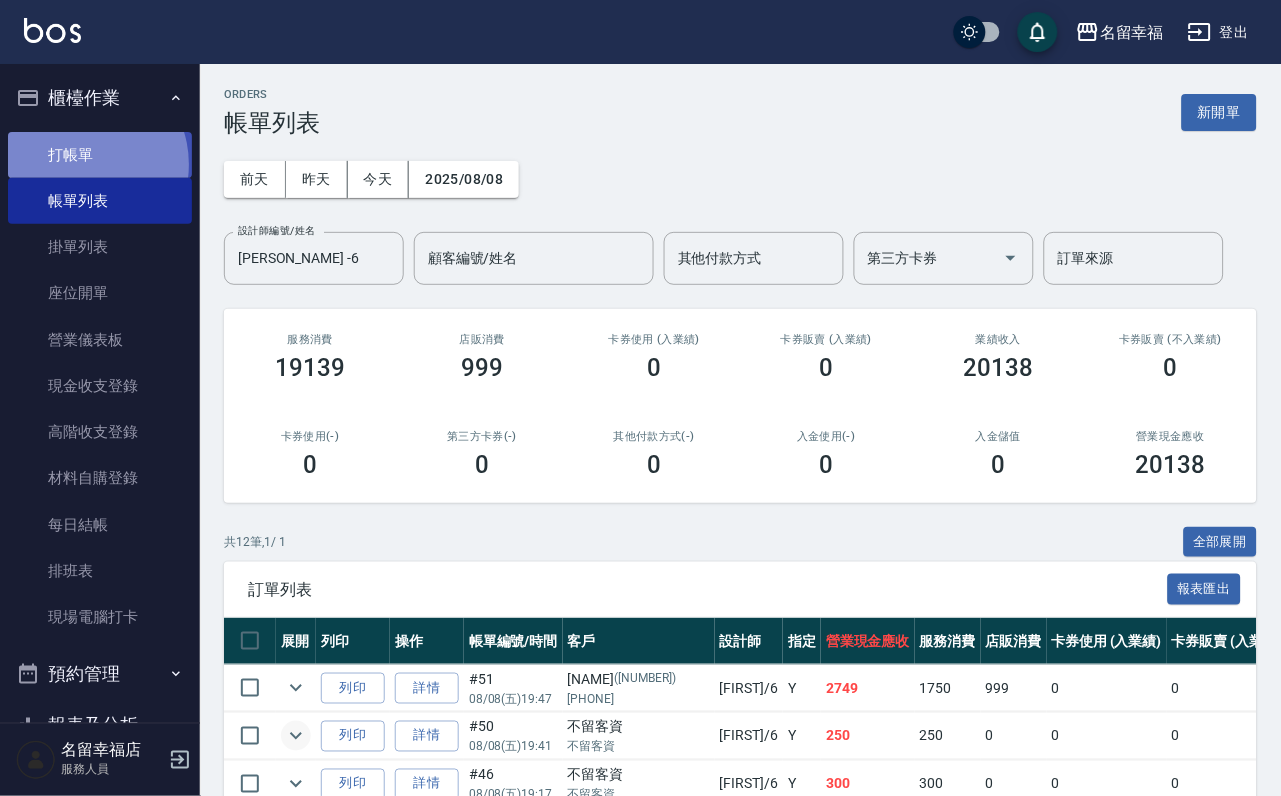 click on "打帳單" at bounding box center [100, 155] 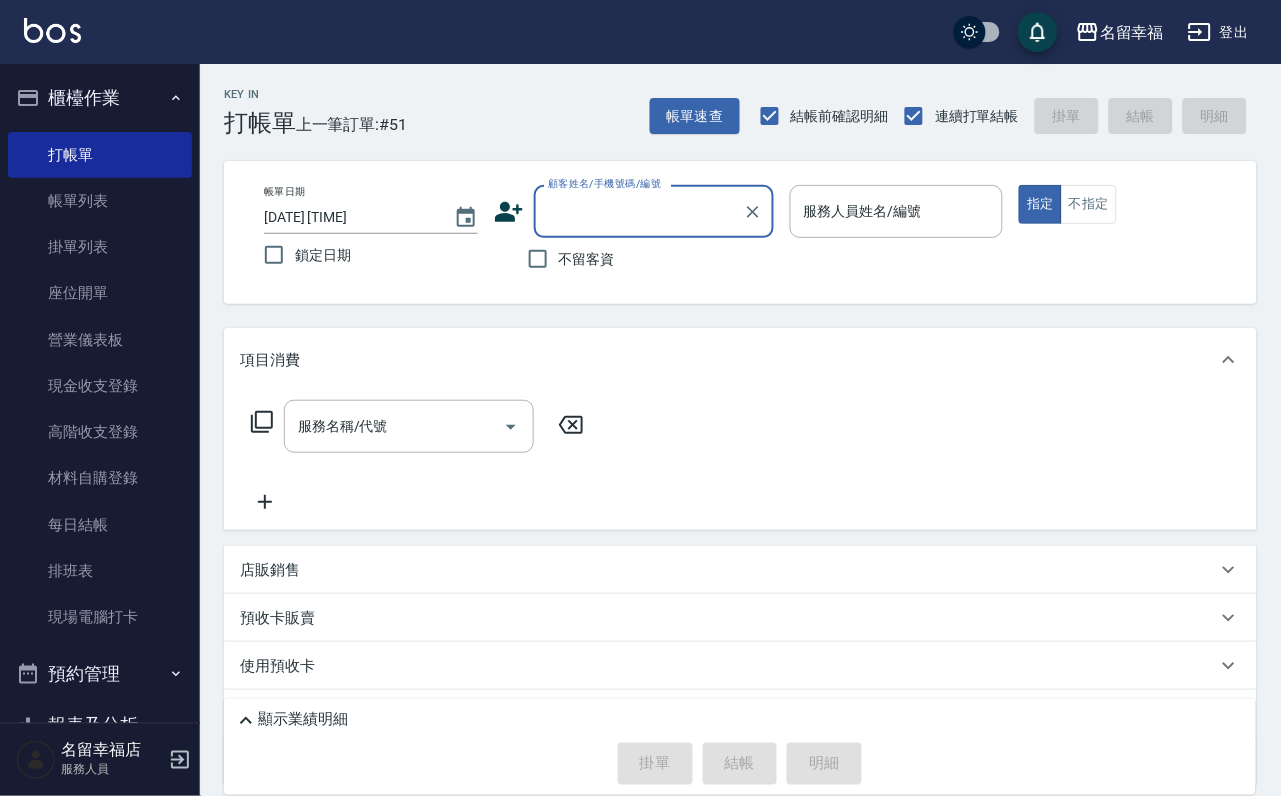 click on "店販銷售" at bounding box center [270, 570] 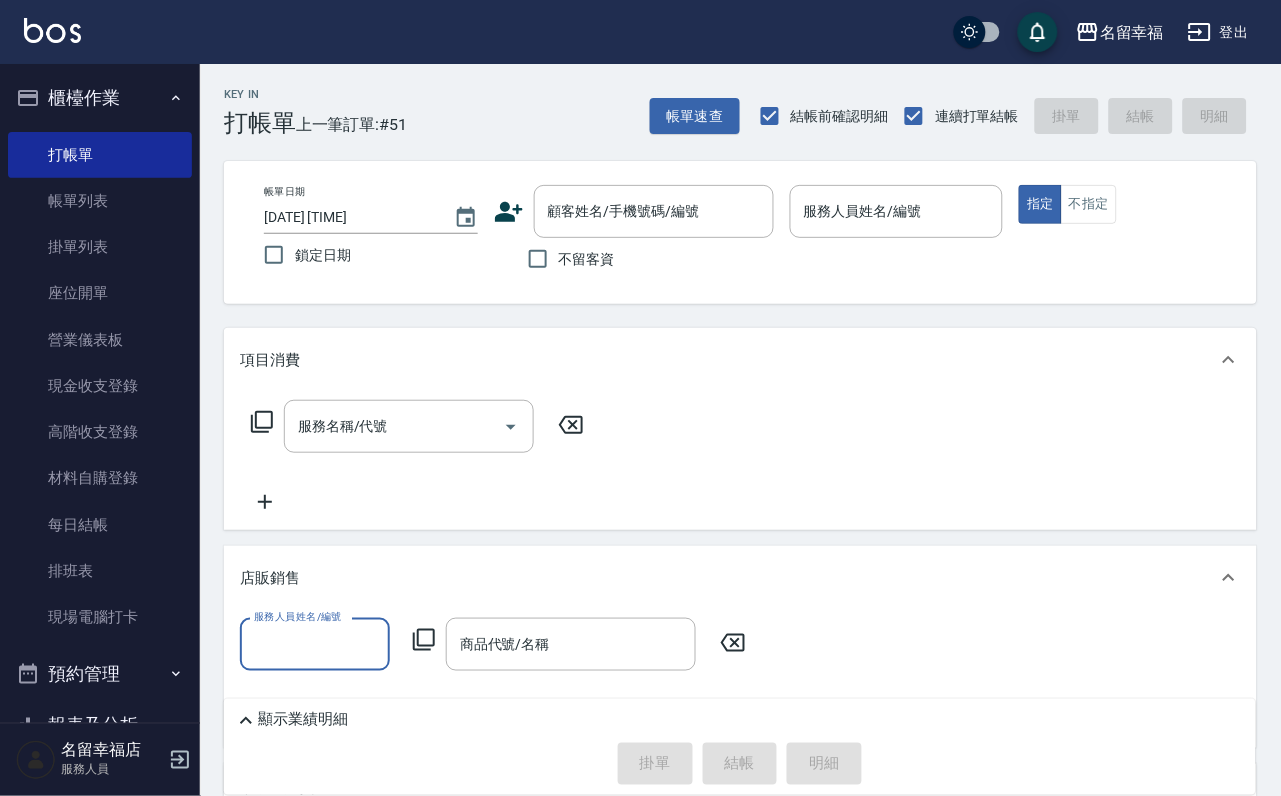scroll, scrollTop: 0, scrollLeft: 0, axis: both 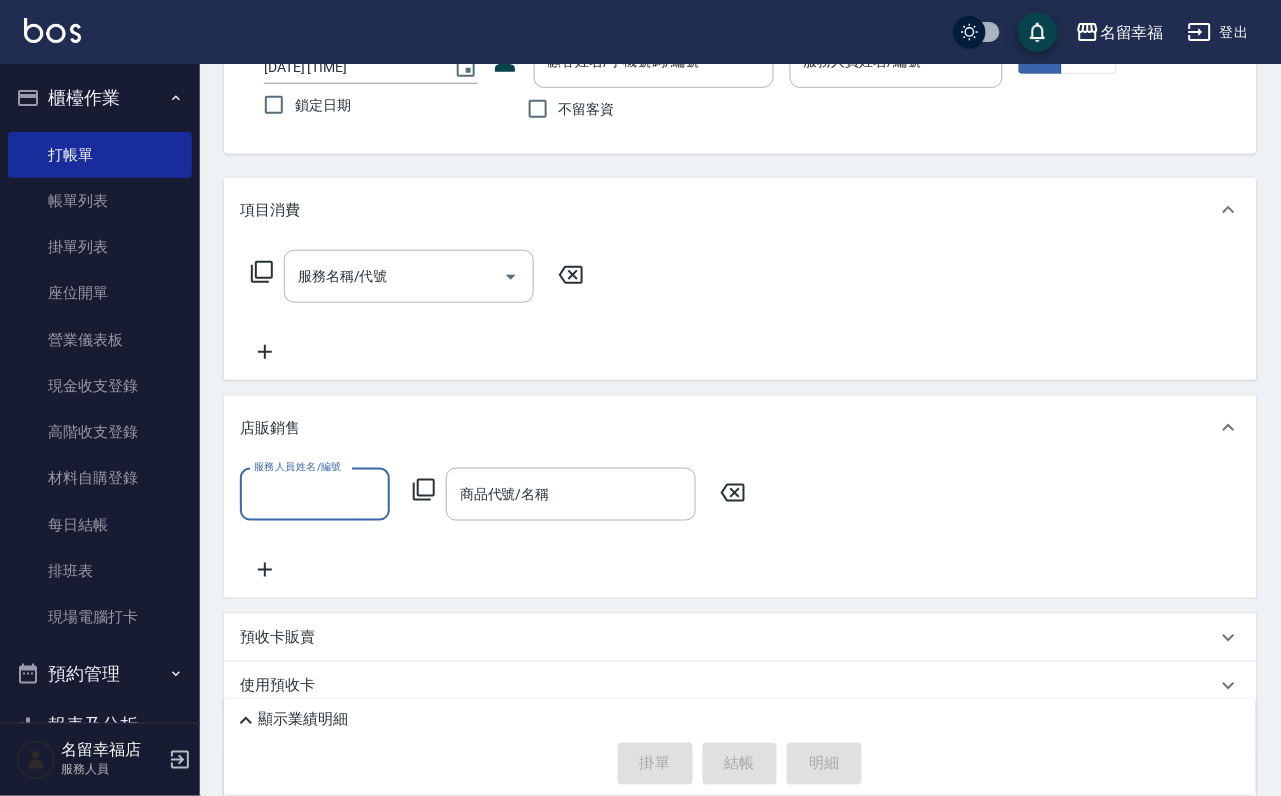 click 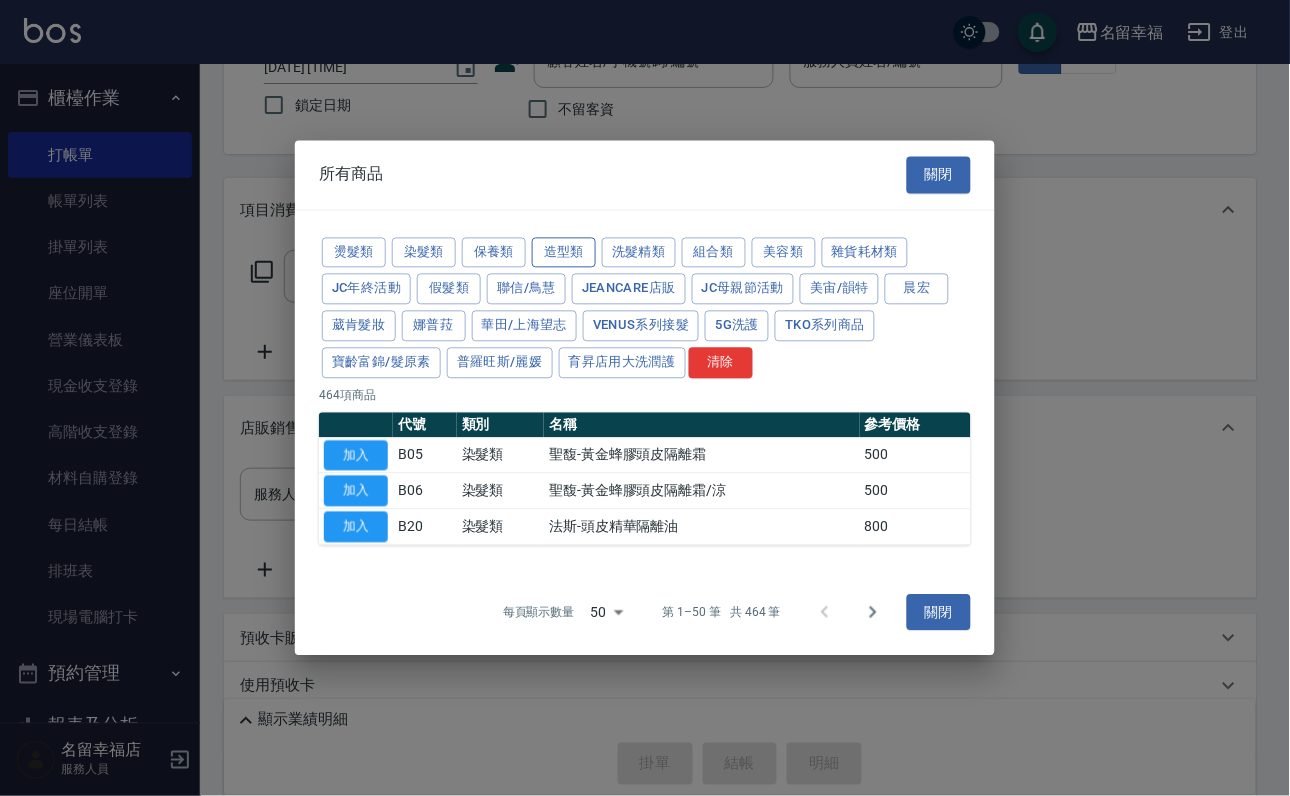 click on "造型類" at bounding box center (564, 252) 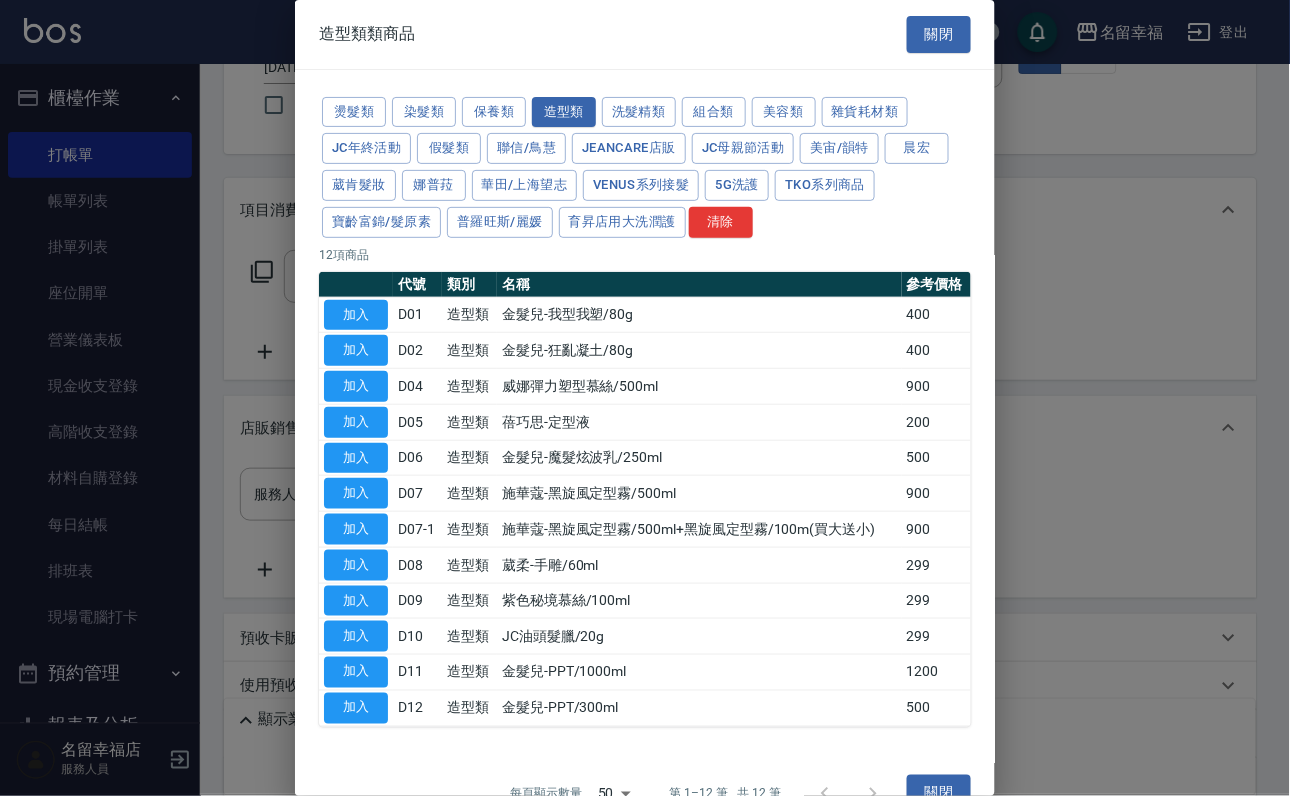 scroll, scrollTop: 150, scrollLeft: 0, axis: vertical 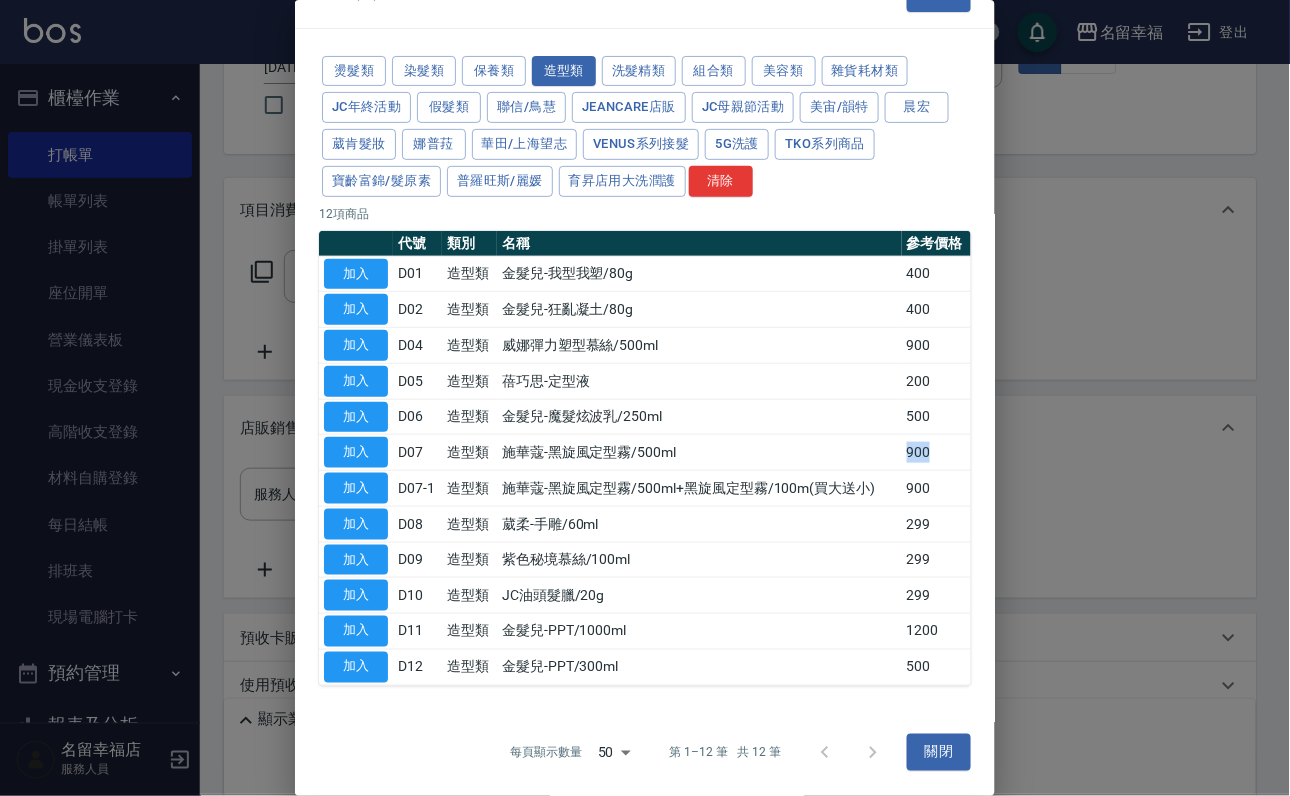drag, startPoint x: 885, startPoint y: 585, endPoint x: 922, endPoint y: 584, distance: 37.01351 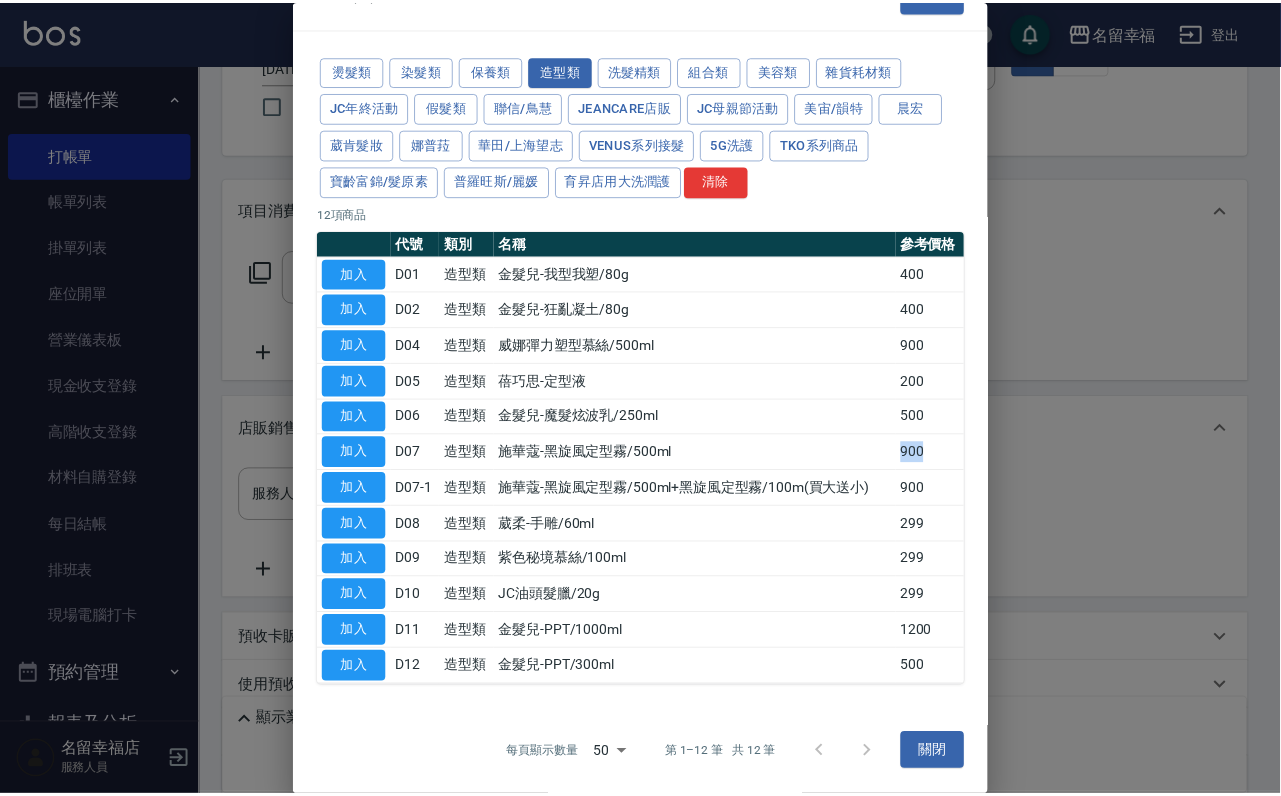 scroll, scrollTop: 0, scrollLeft: 0, axis: both 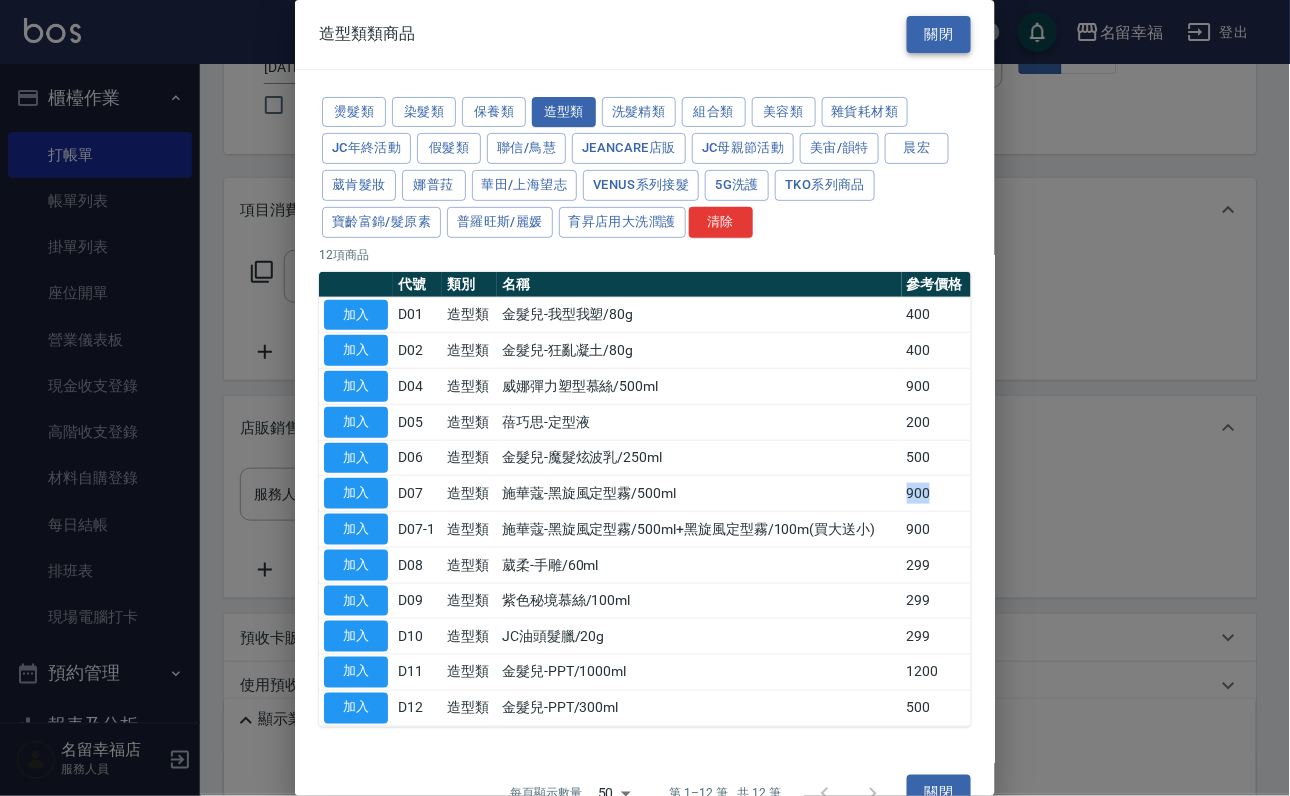 click on "關閉" at bounding box center [939, 34] 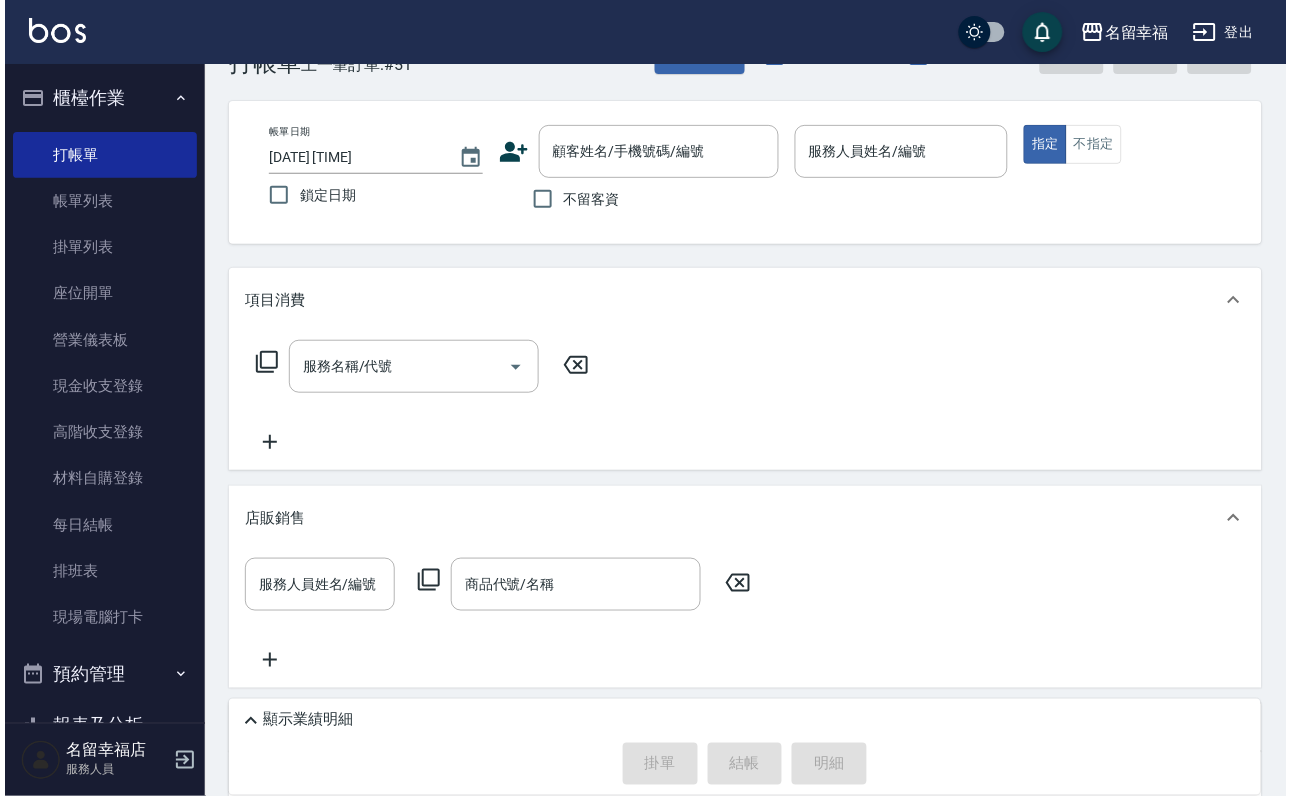 scroll, scrollTop: 0, scrollLeft: 0, axis: both 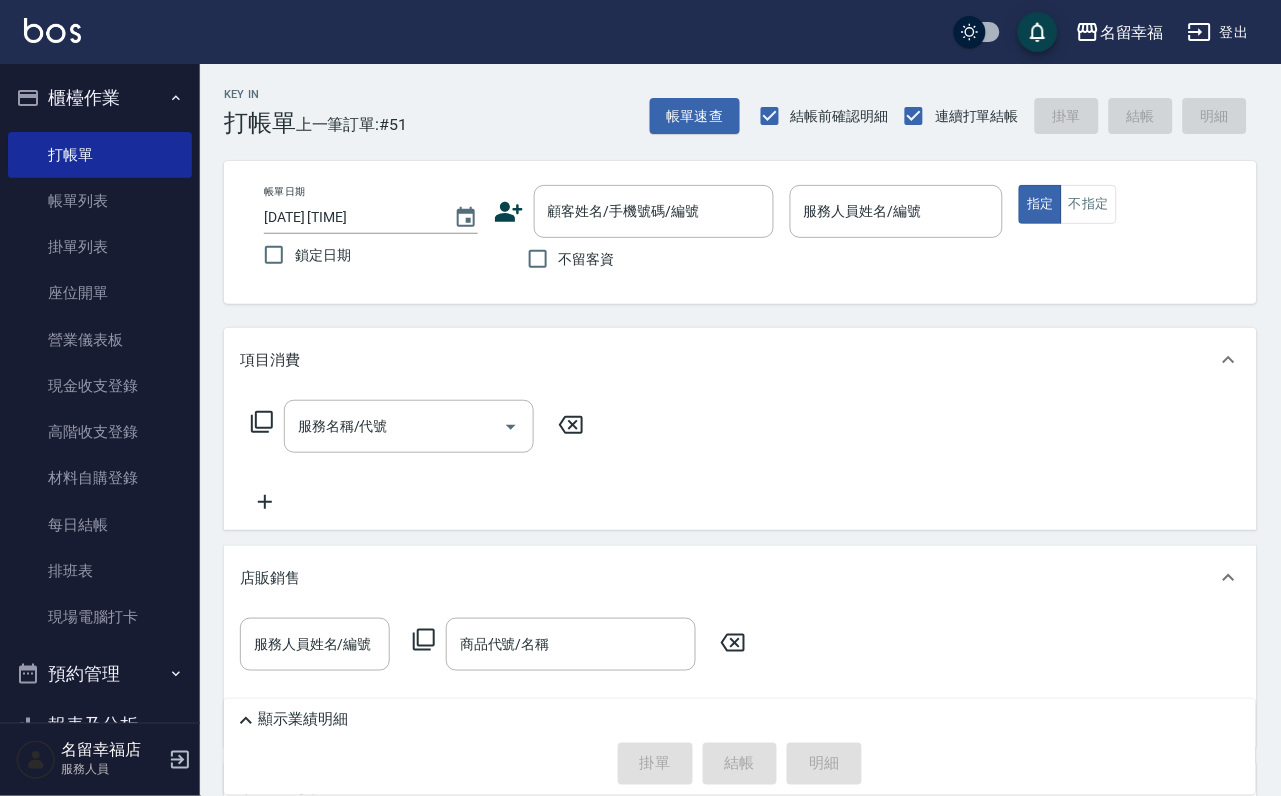 click on "不留客資" at bounding box center (587, 259) 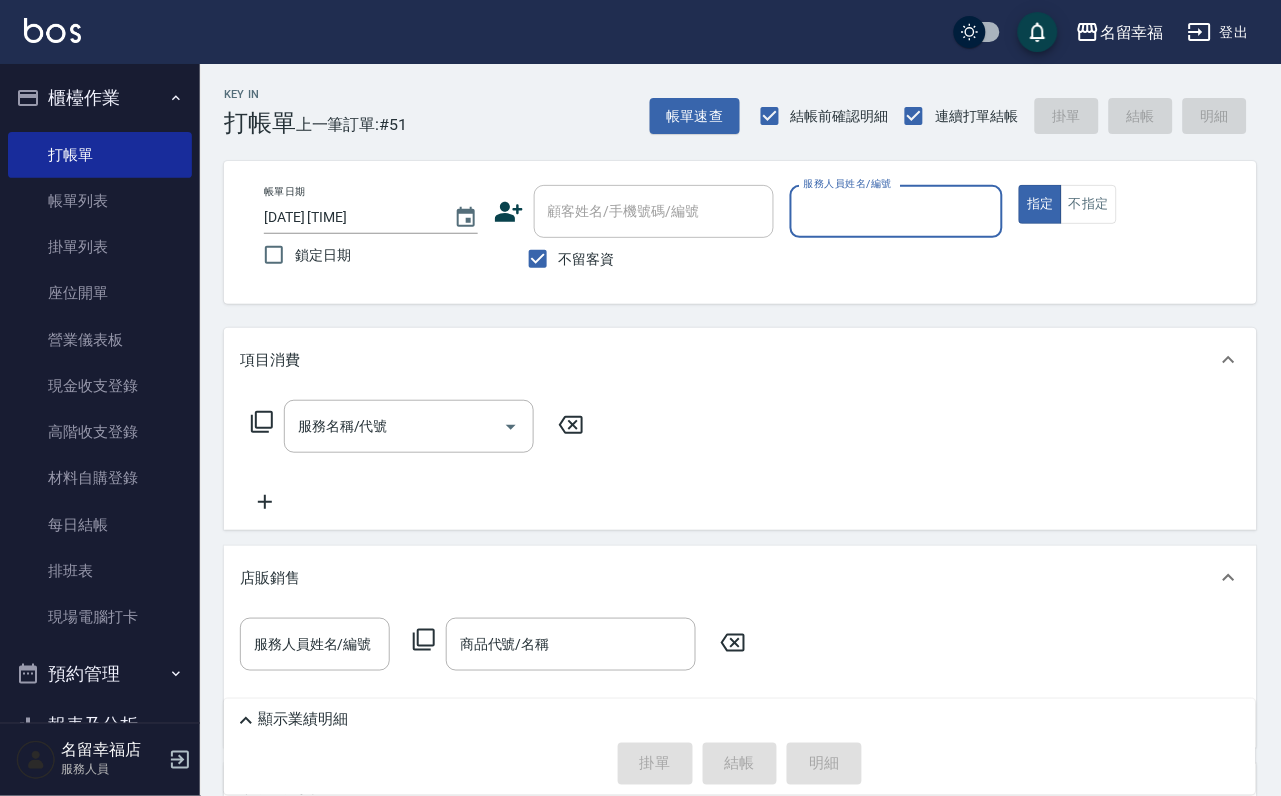 click on "服務人員姓名/編號" at bounding box center (897, 211) 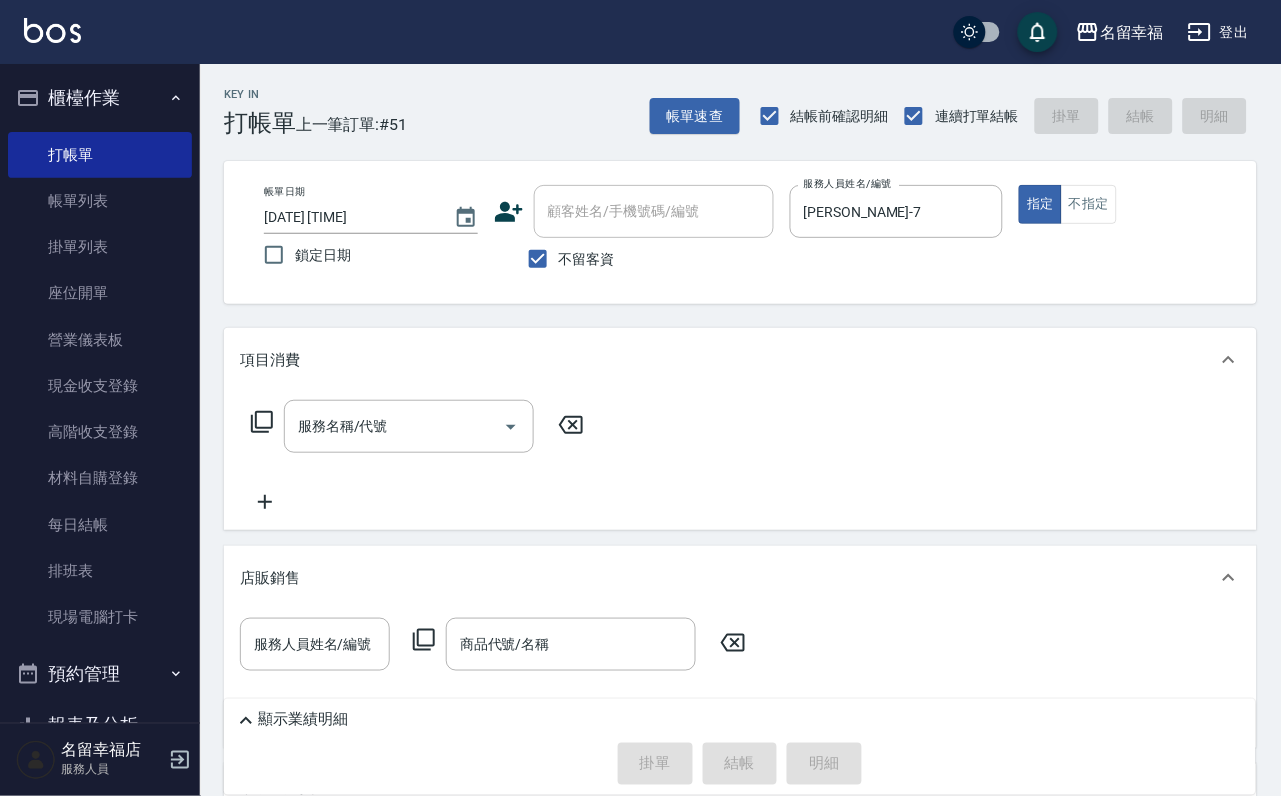 click on "服務人員姓名/編號 服務人員姓名/編號 商品代號/名稱 商品代號/名稱" at bounding box center (499, 644) 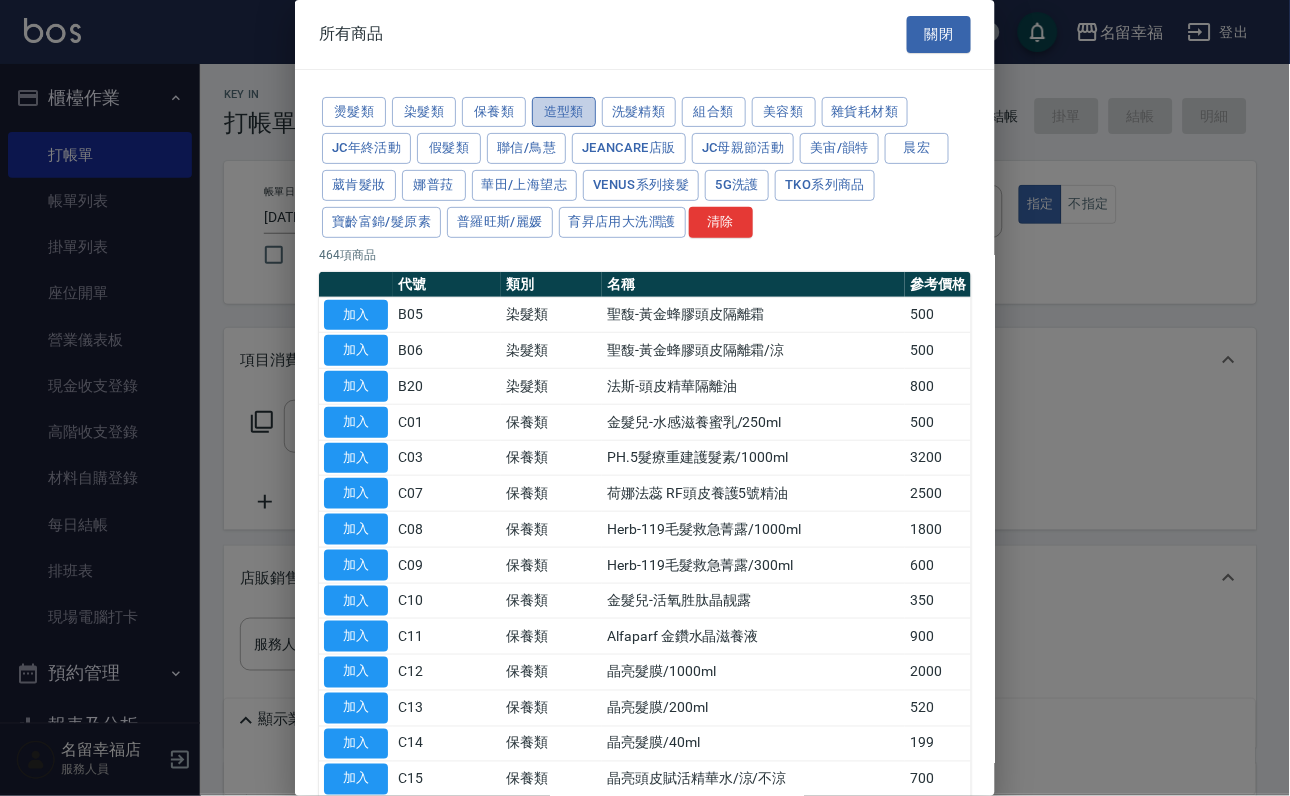 click on "造型類" at bounding box center (564, 112) 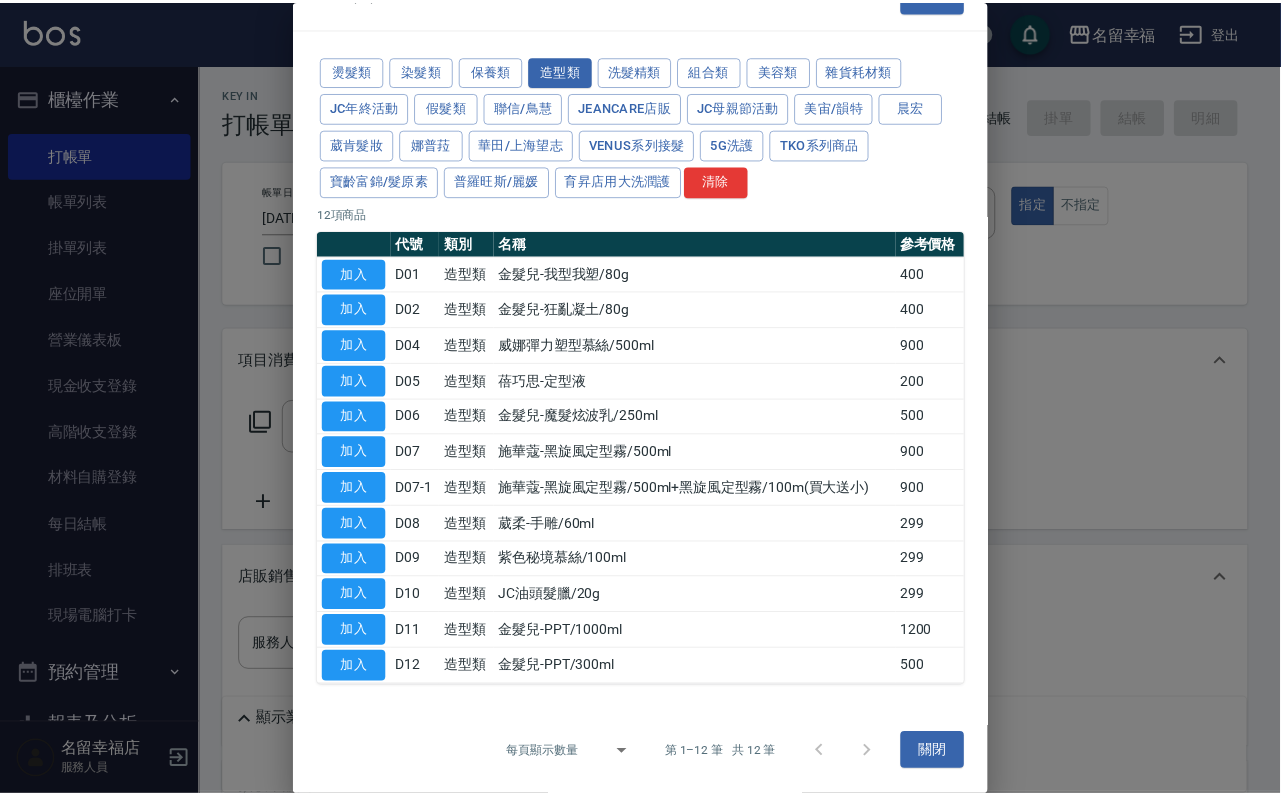 scroll, scrollTop: 300, scrollLeft: 0, axis: vertical 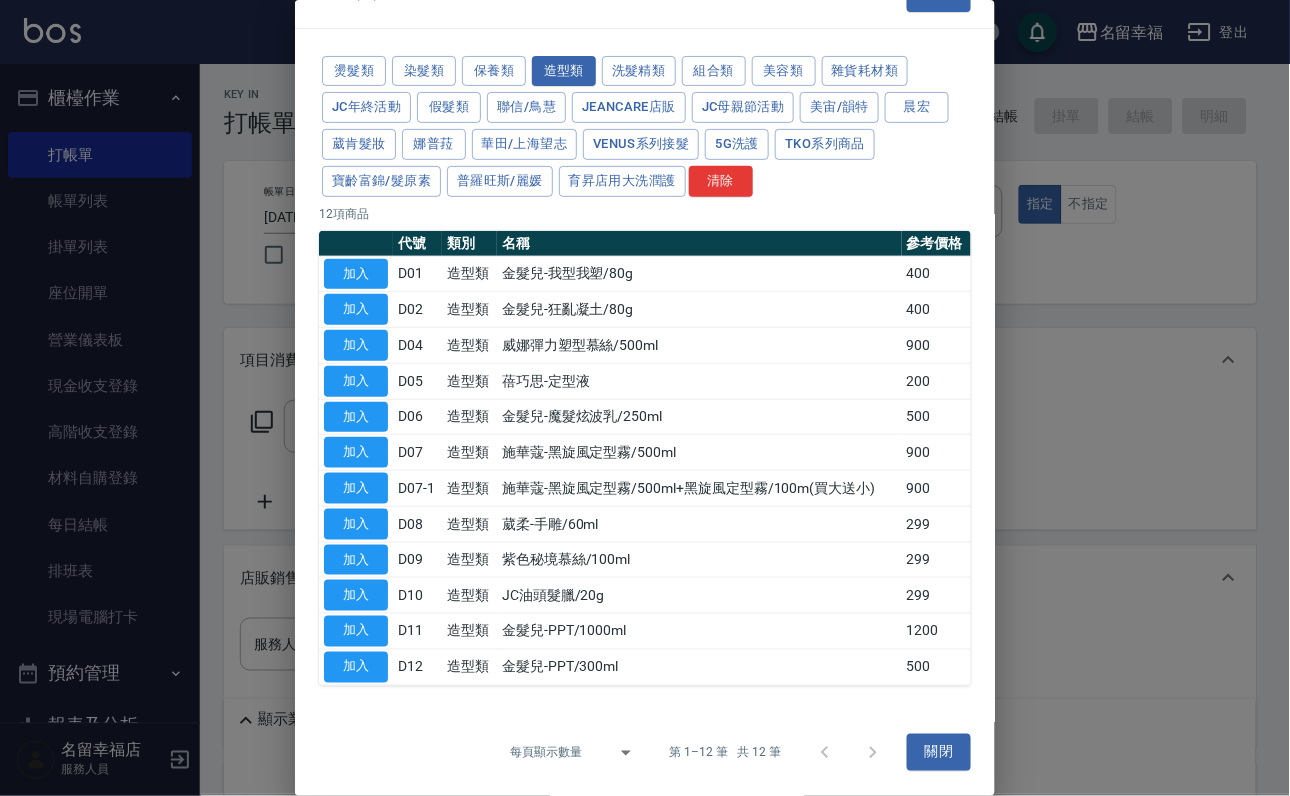 click on "施華蔻-黑旋風定型霧/500ml" at bounding box center [699, 453] 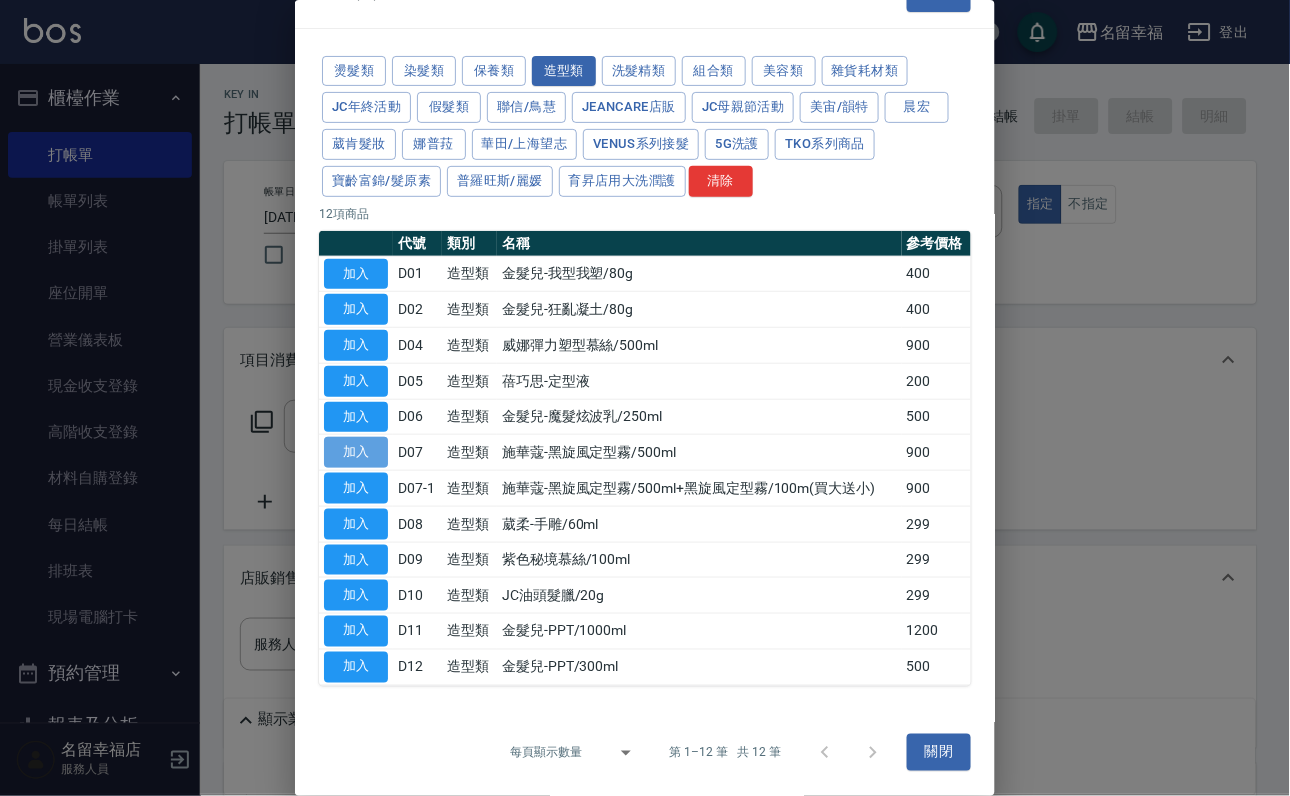 click on "加入" at bounding box center (356, 452) 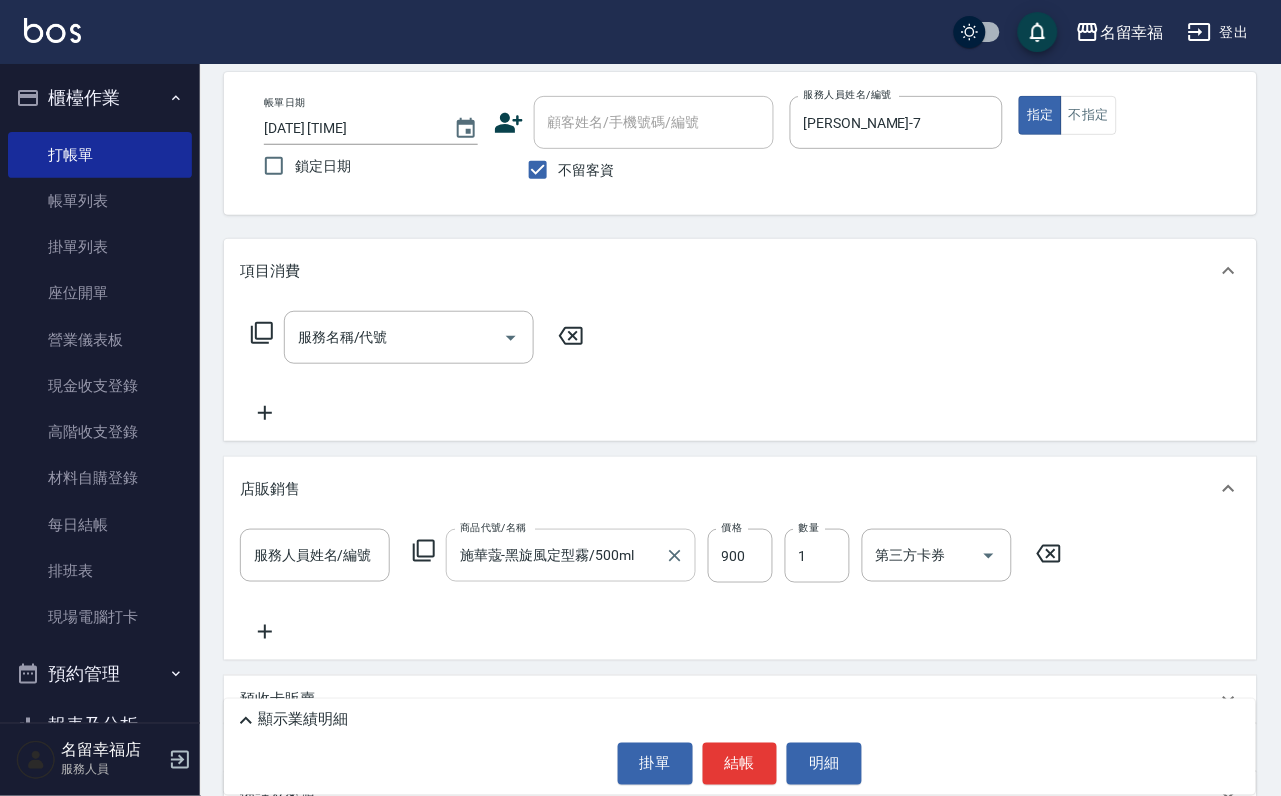 scroll, scrollTop: 150, scrollLeft: 0, axis: vertical 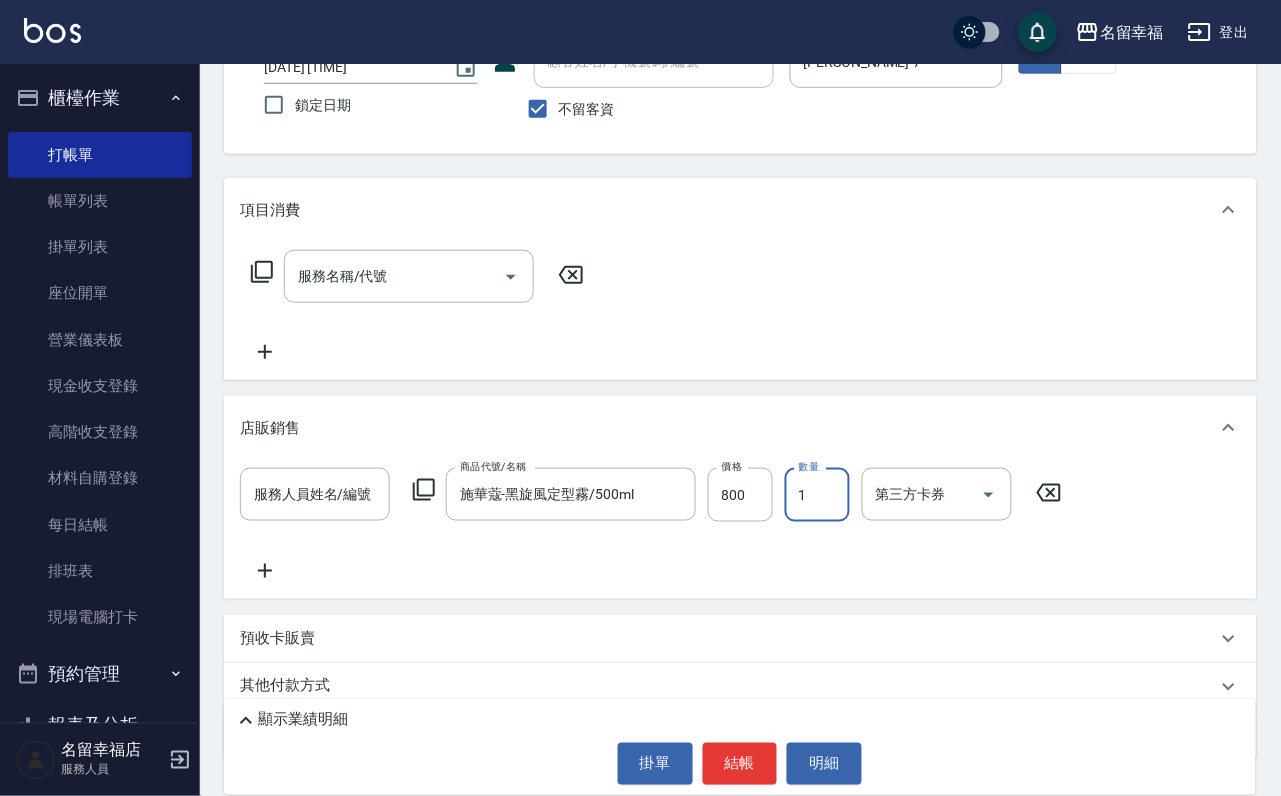 click on "服務人員姓名/編號 服務人員姓名/編號" at bounding box center [315, 495] 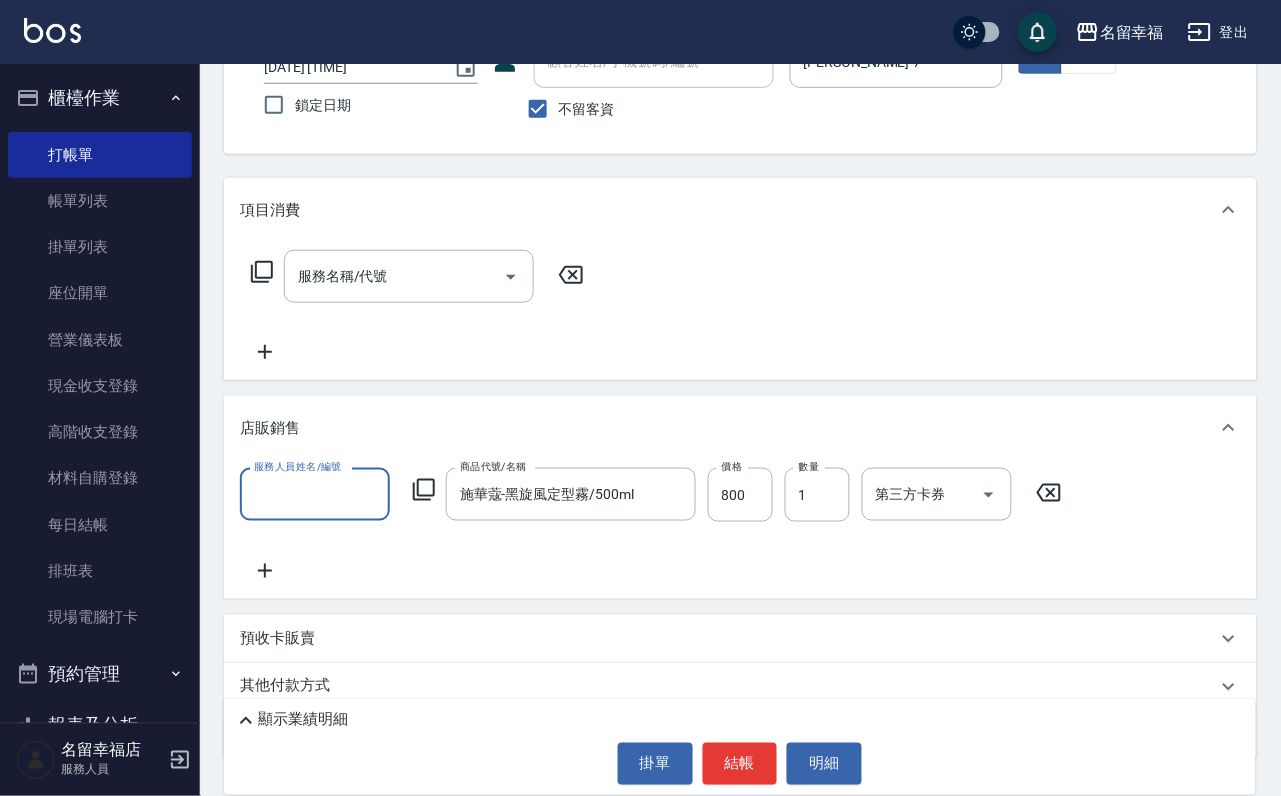 click on "服務人員姓名/編號" at bounding box center (315, 494) 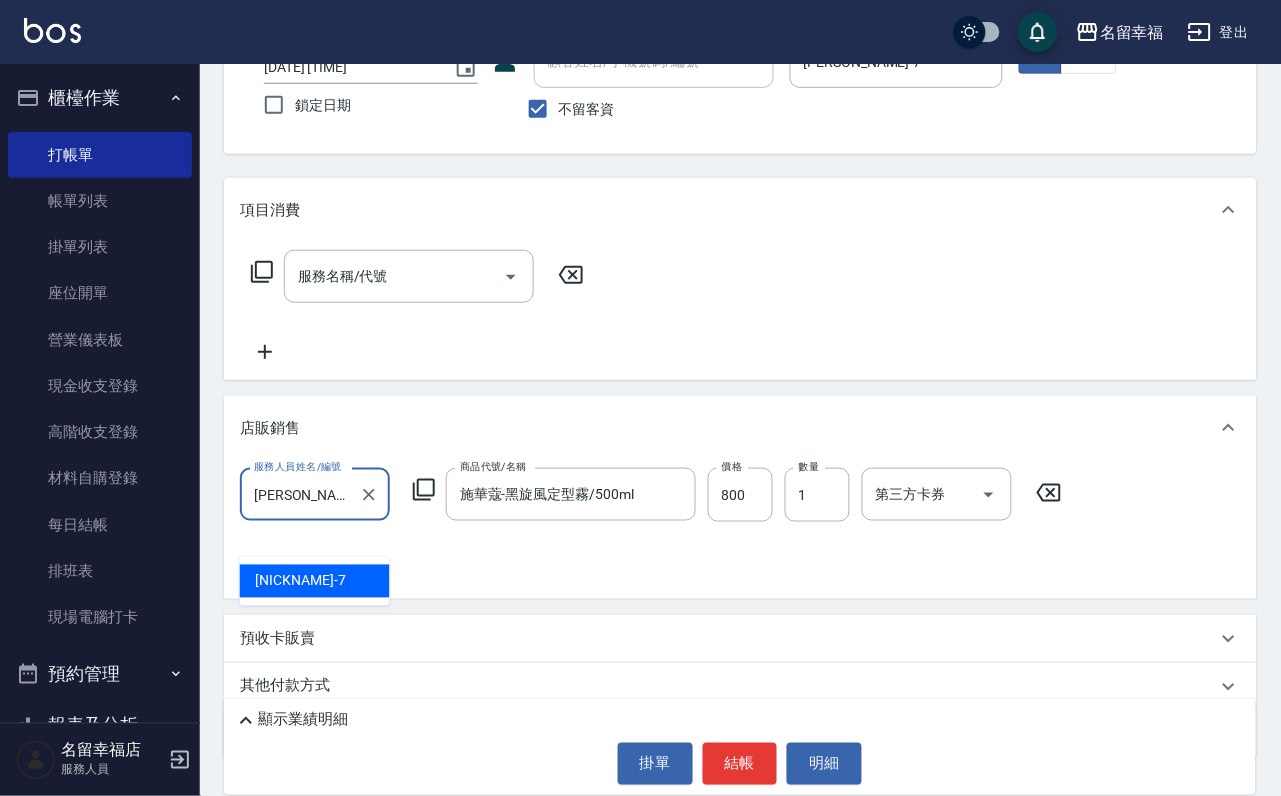 scroll, scrollTop: 0, scrollLeft: 18, axis: horizontal 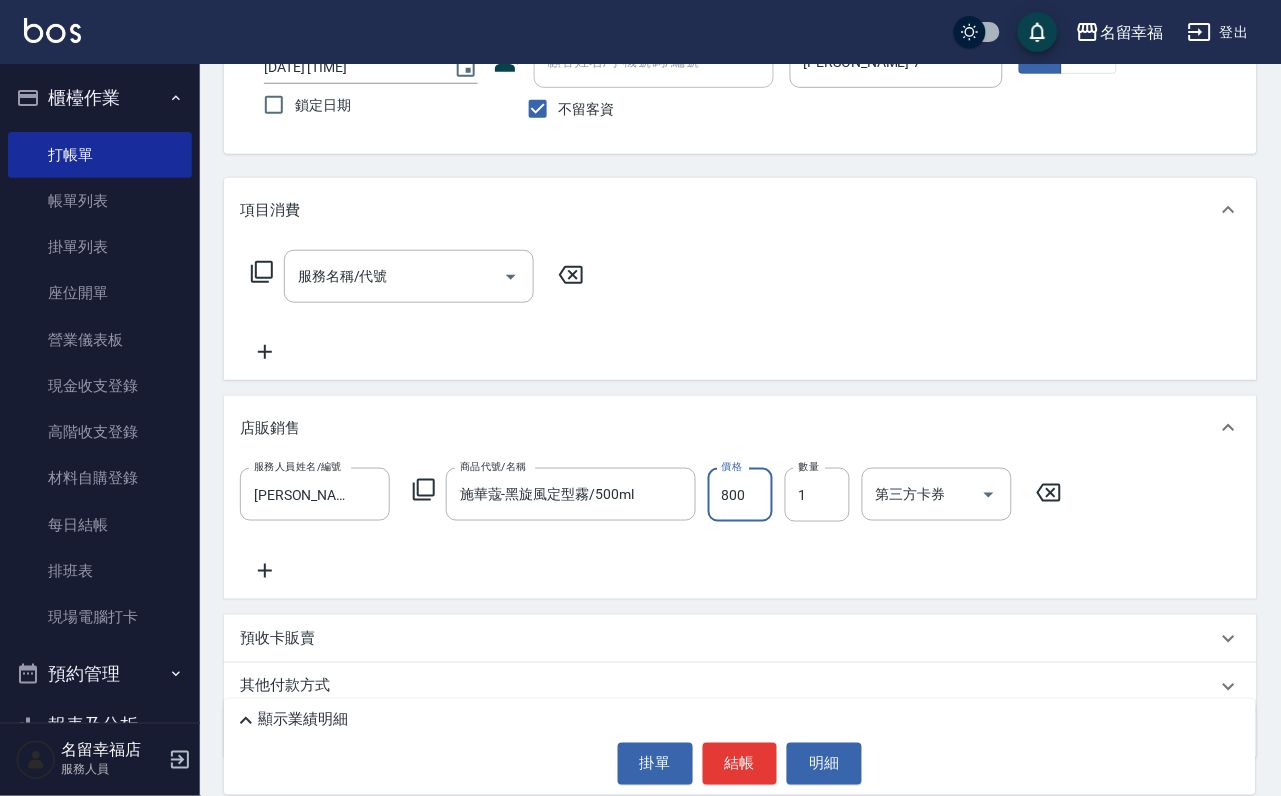 click on "服務名稱/代號 服務名稱/代號" at bounding box center (409, 276) 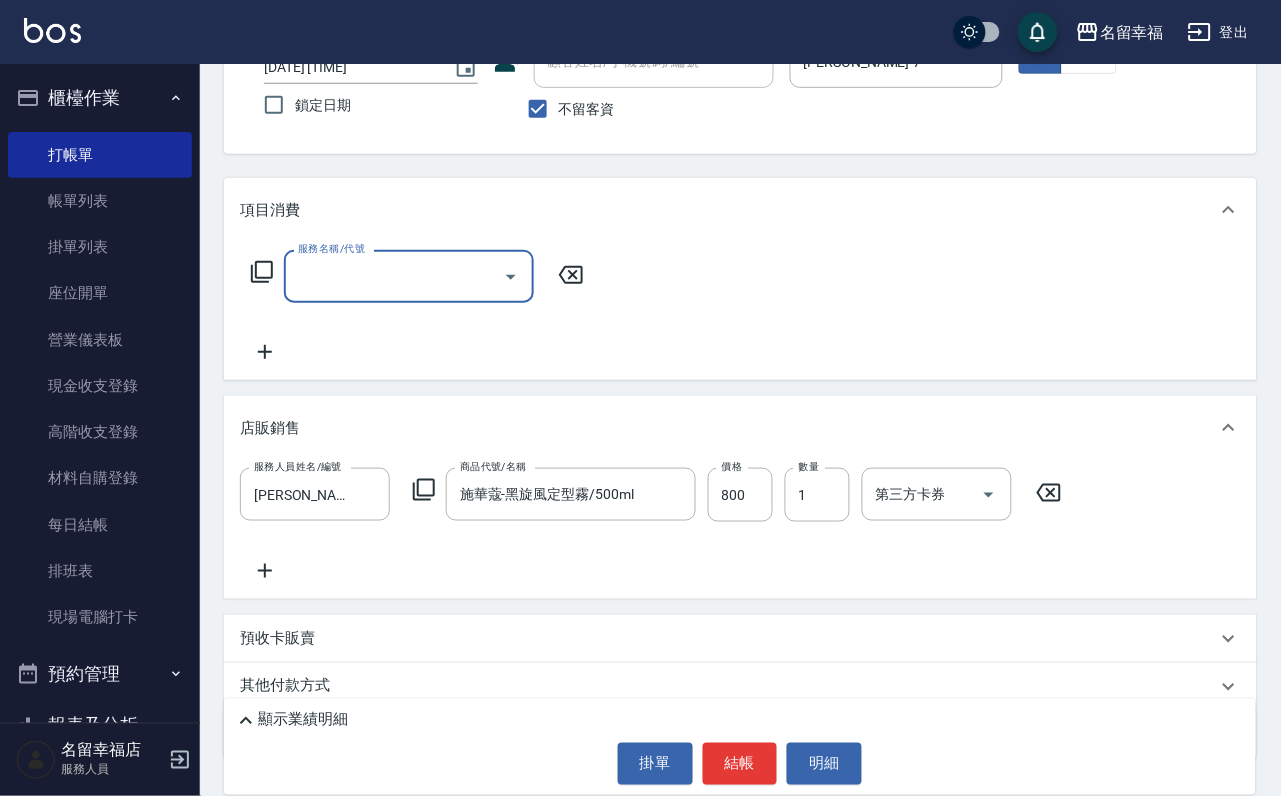 drag, startPoint x: 373, startPoint y: 313, endPoint x: 378, endPoint y: 303, distance: 11.18034 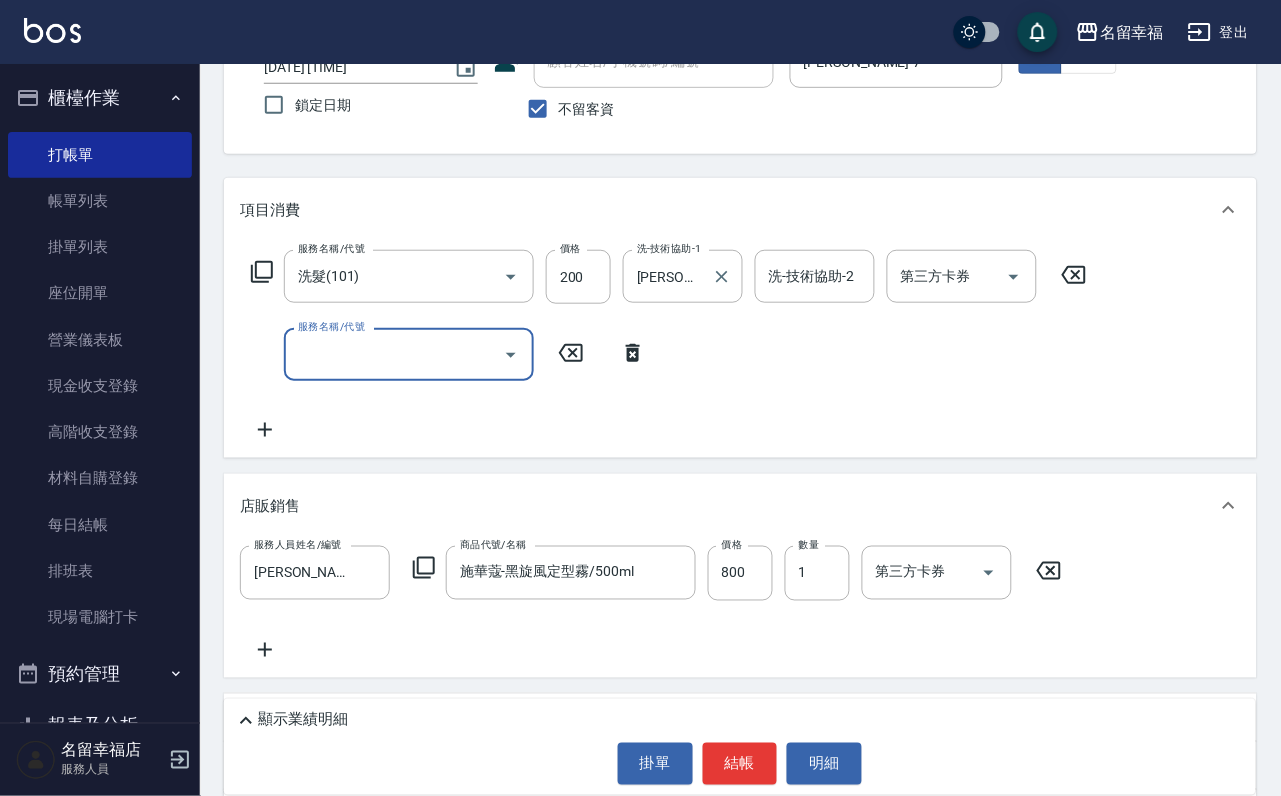 click on "洗-技術協助-1" at bounding box center [669, 248] 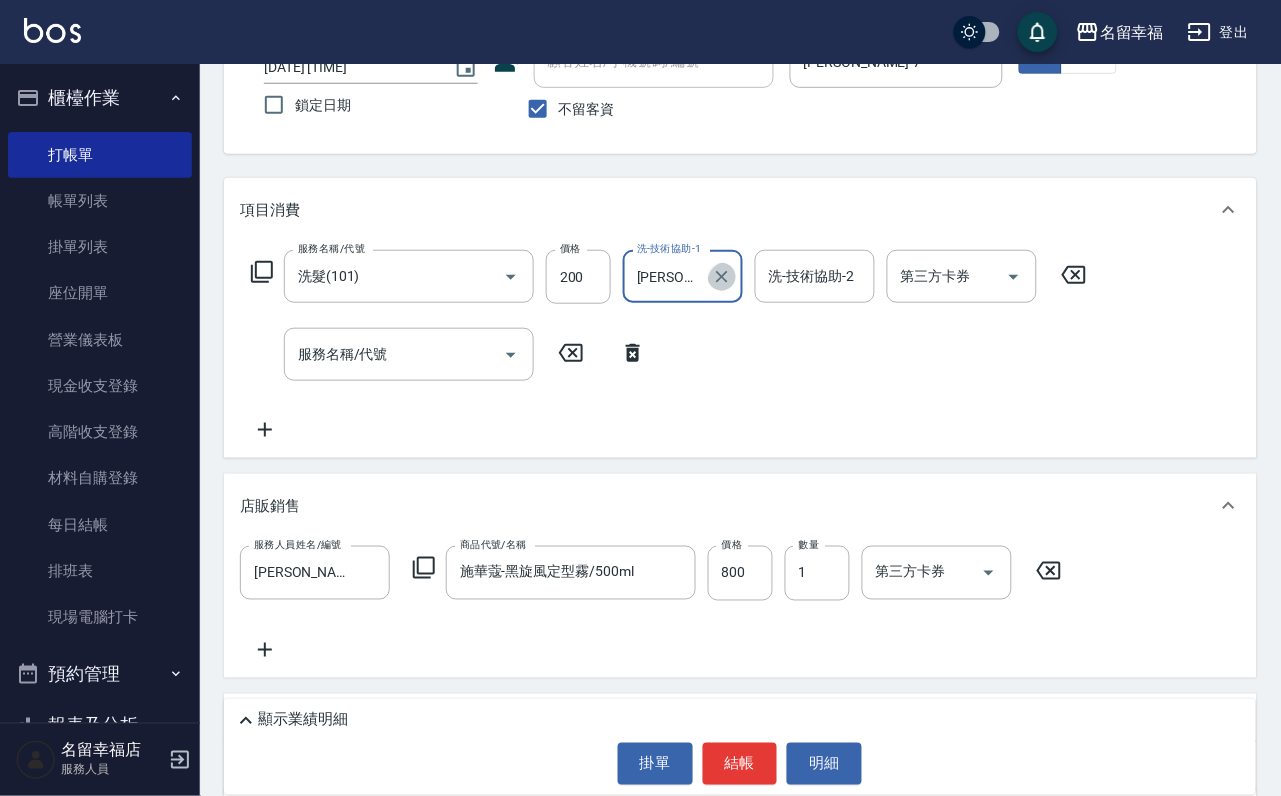 click 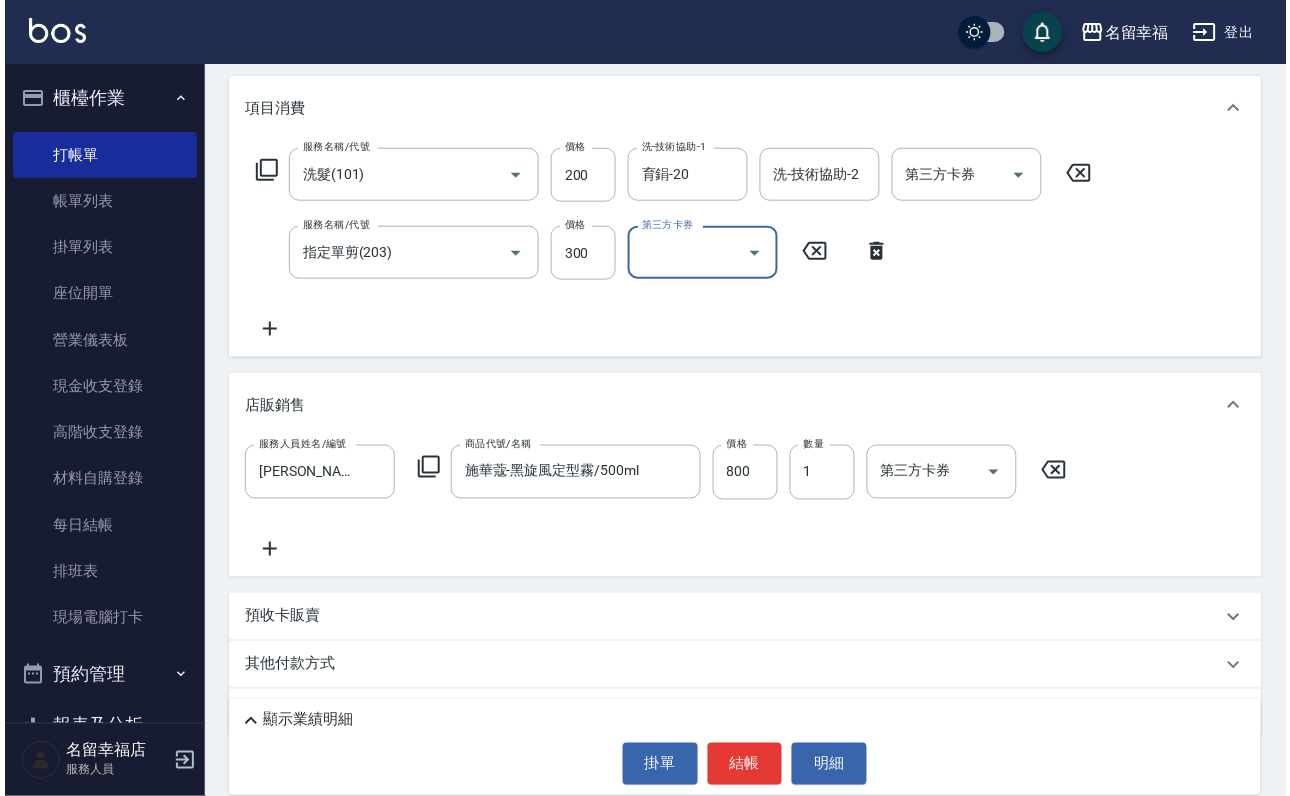 scroll, scrollTop: 0, scrollLeft: 0, axis: both 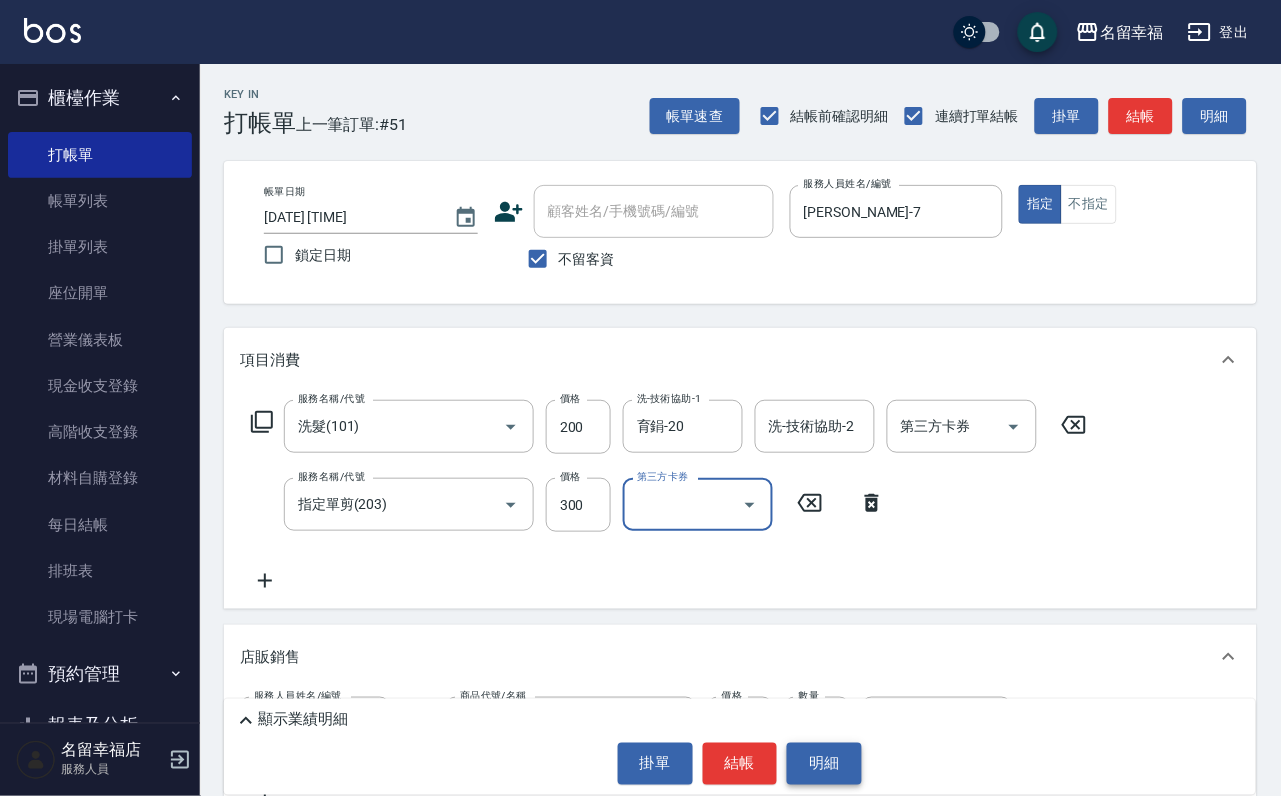 click on "明細" at bounding box center (824, 764) 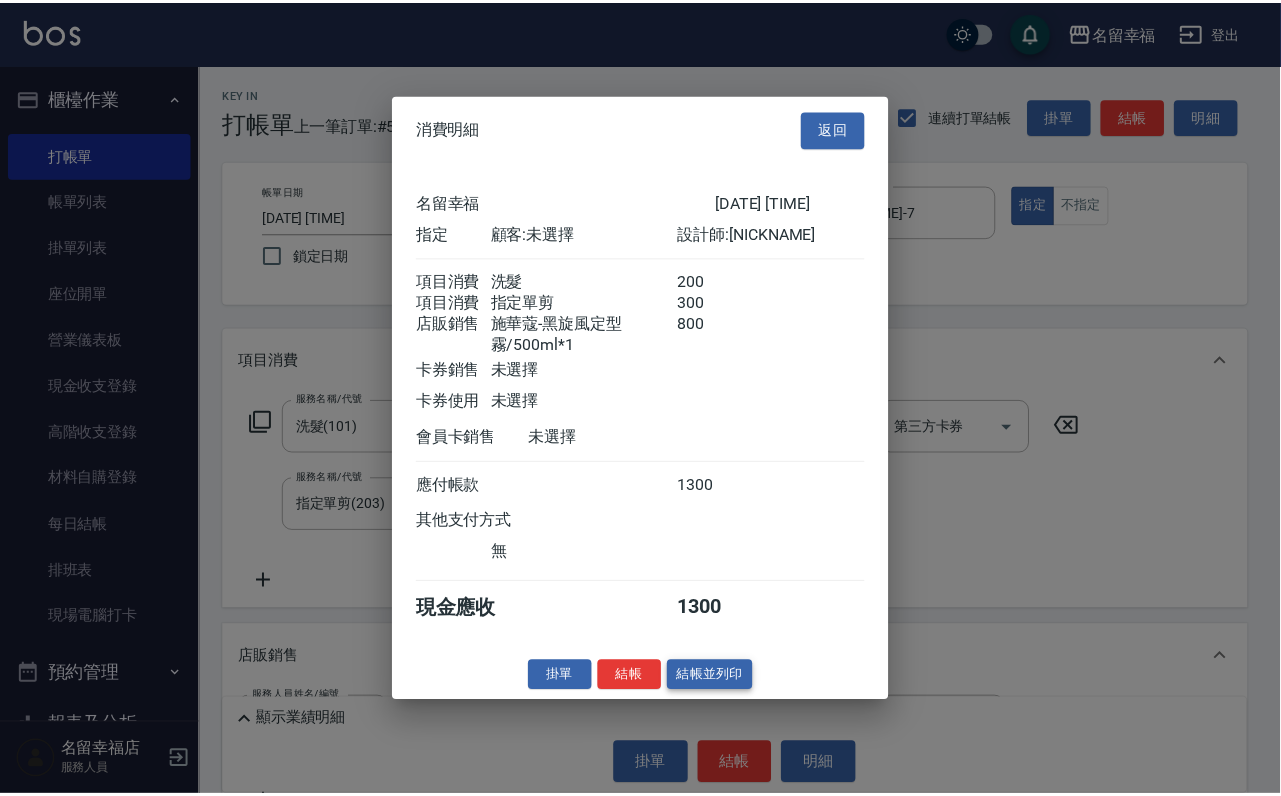 scroll, scrollTop: 349, scrollLeft: 0, axis: vertical 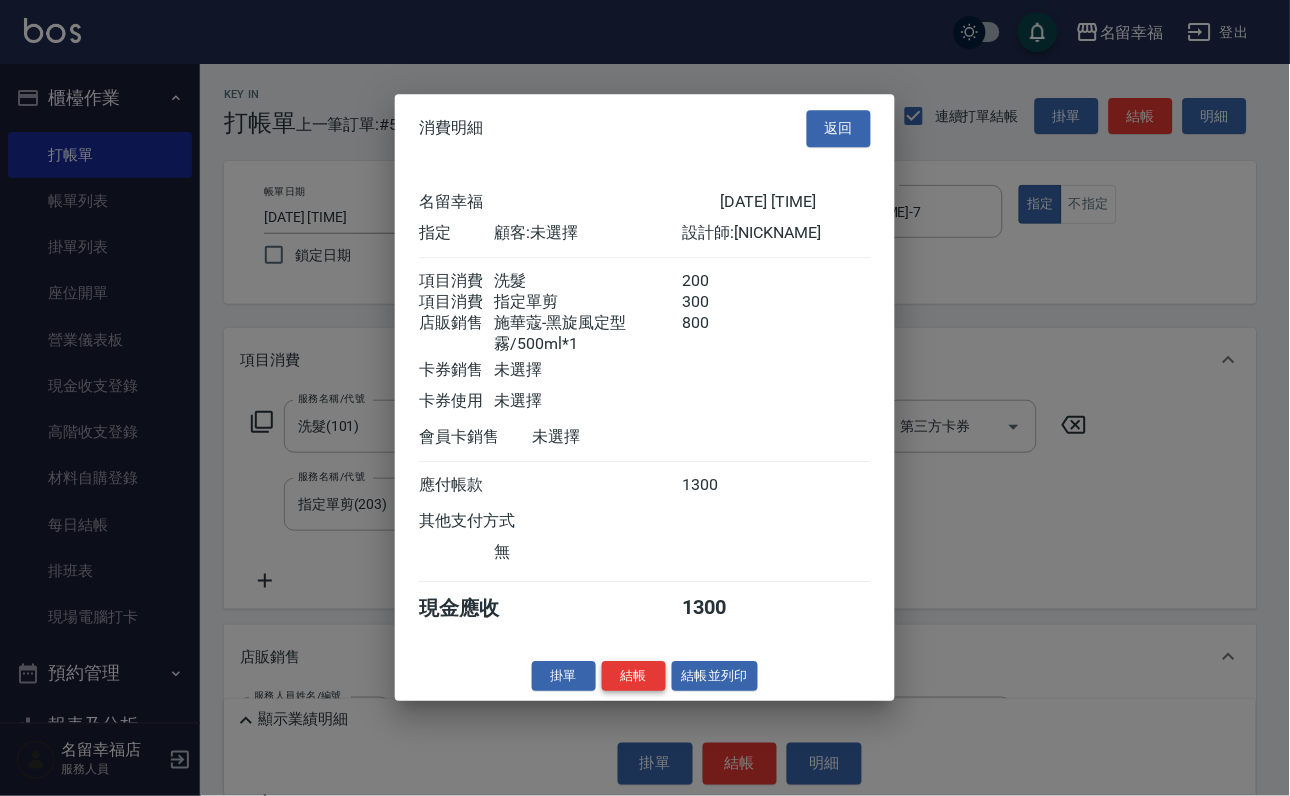 click on "結帳" at bounding box center (634, 676) 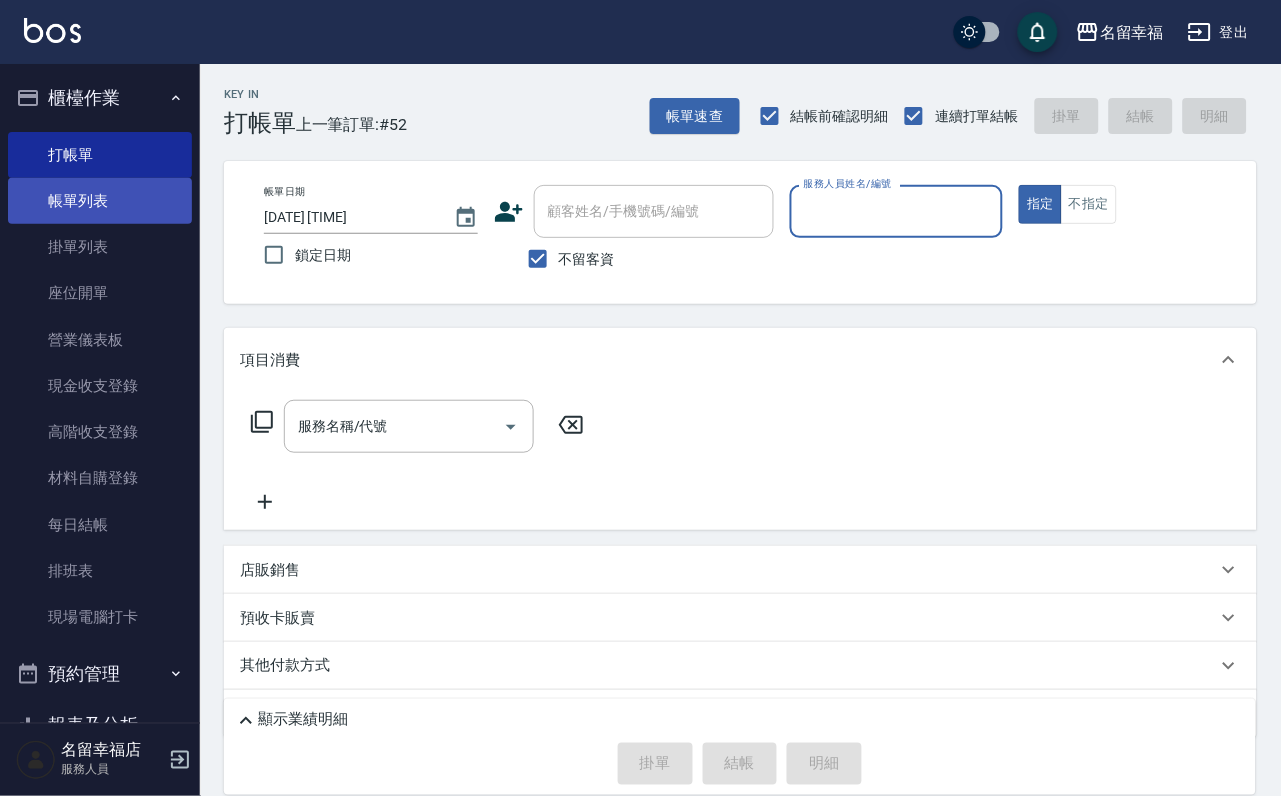 click on "帳單列表" at bounding box center (100, 201) 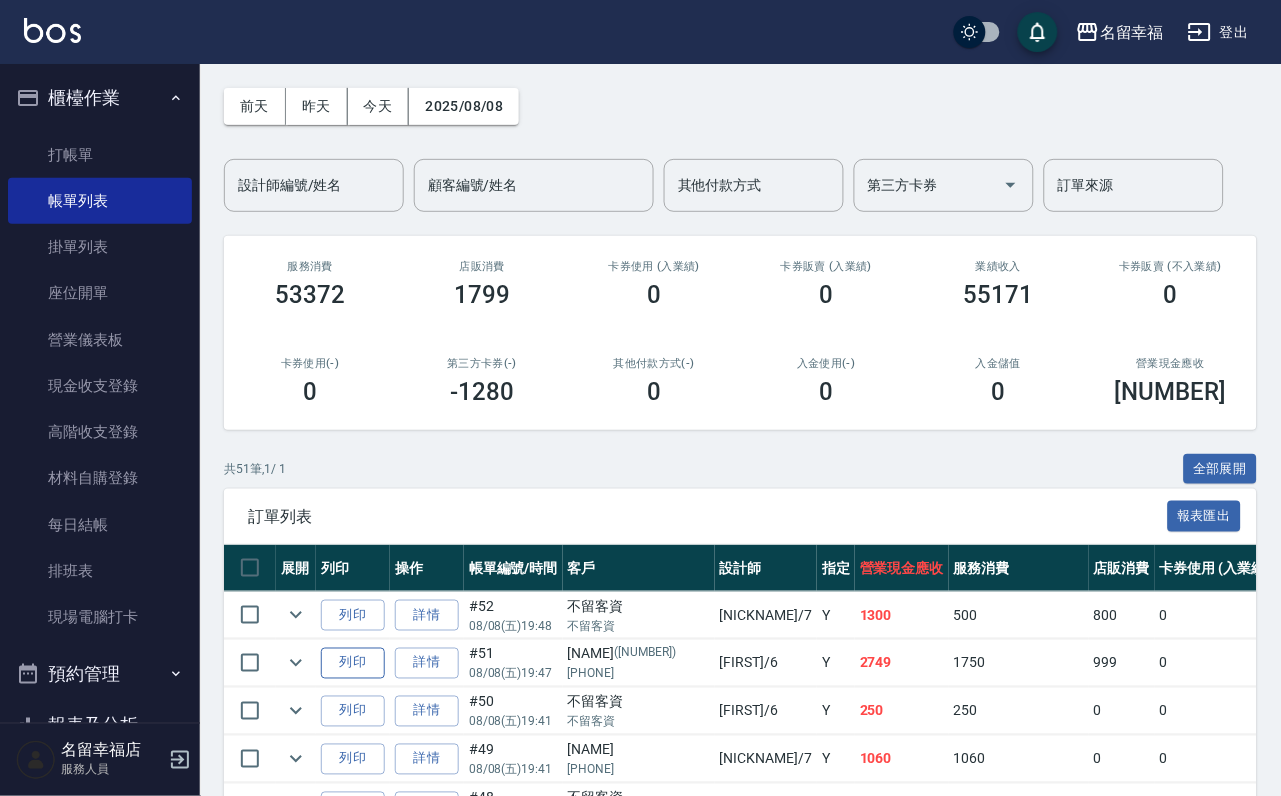 scroll, scrollTop: 150, scrollLeft: 0, axis: vertical 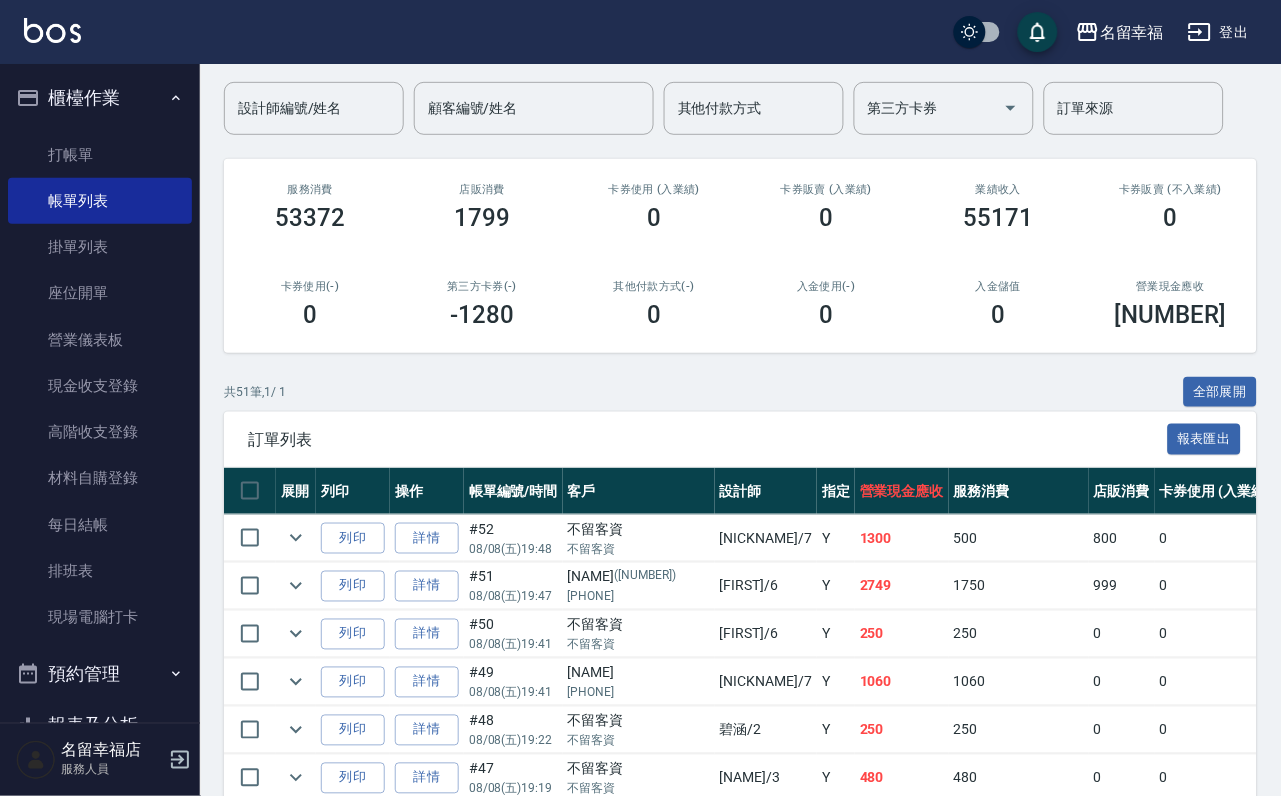 click at bounding box center (250, 586) 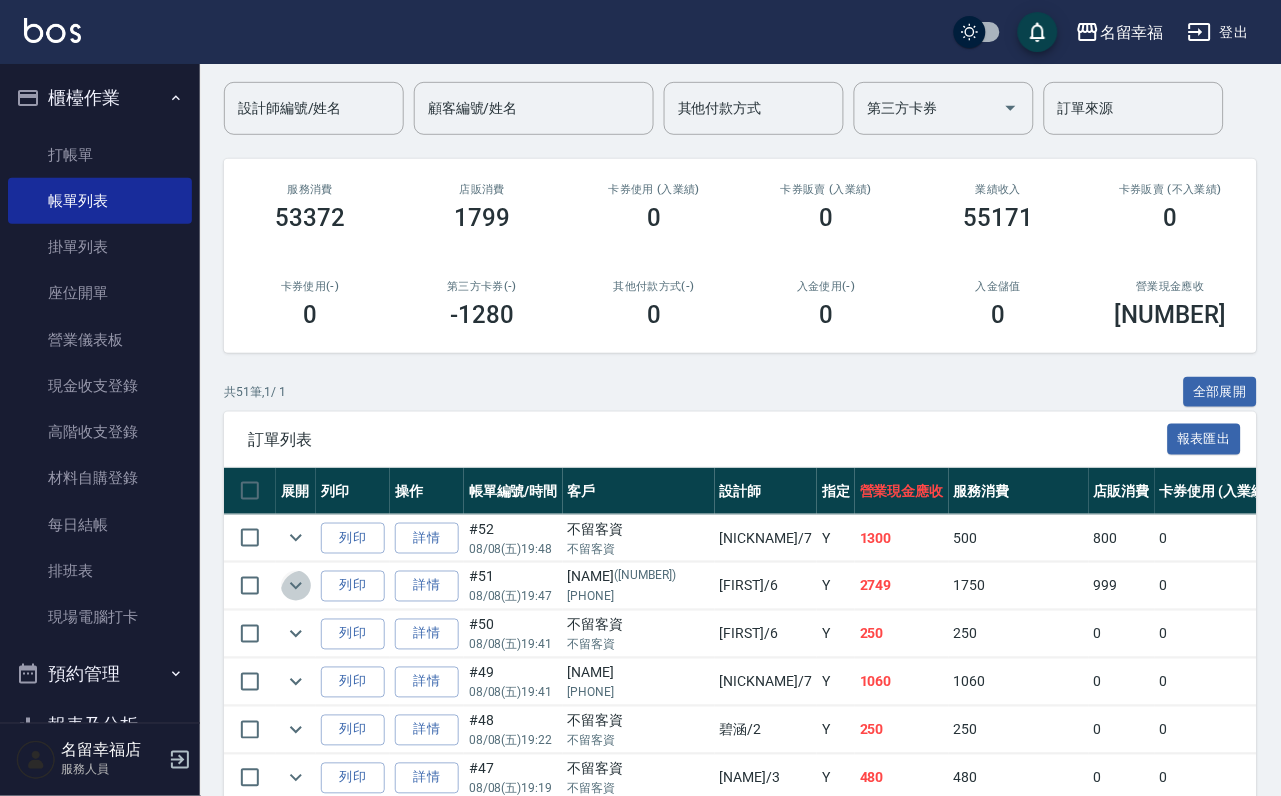 click 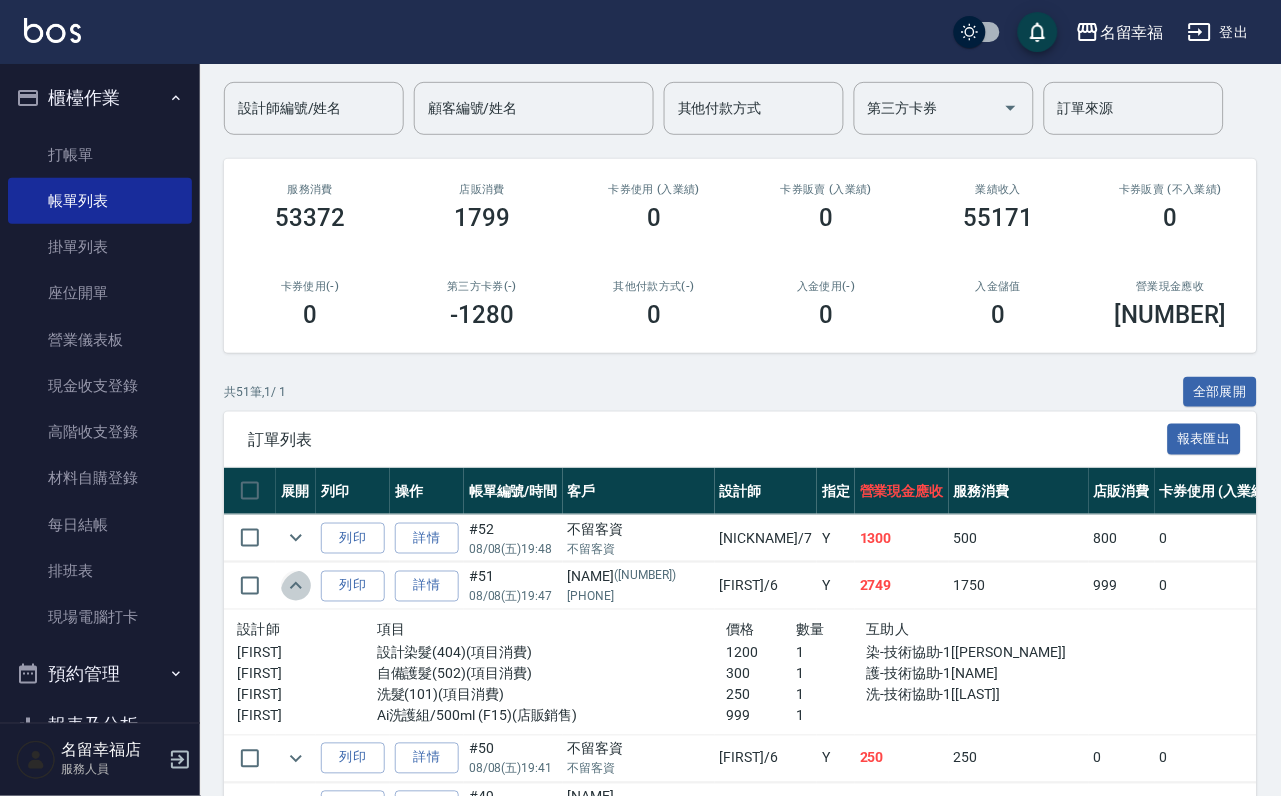click 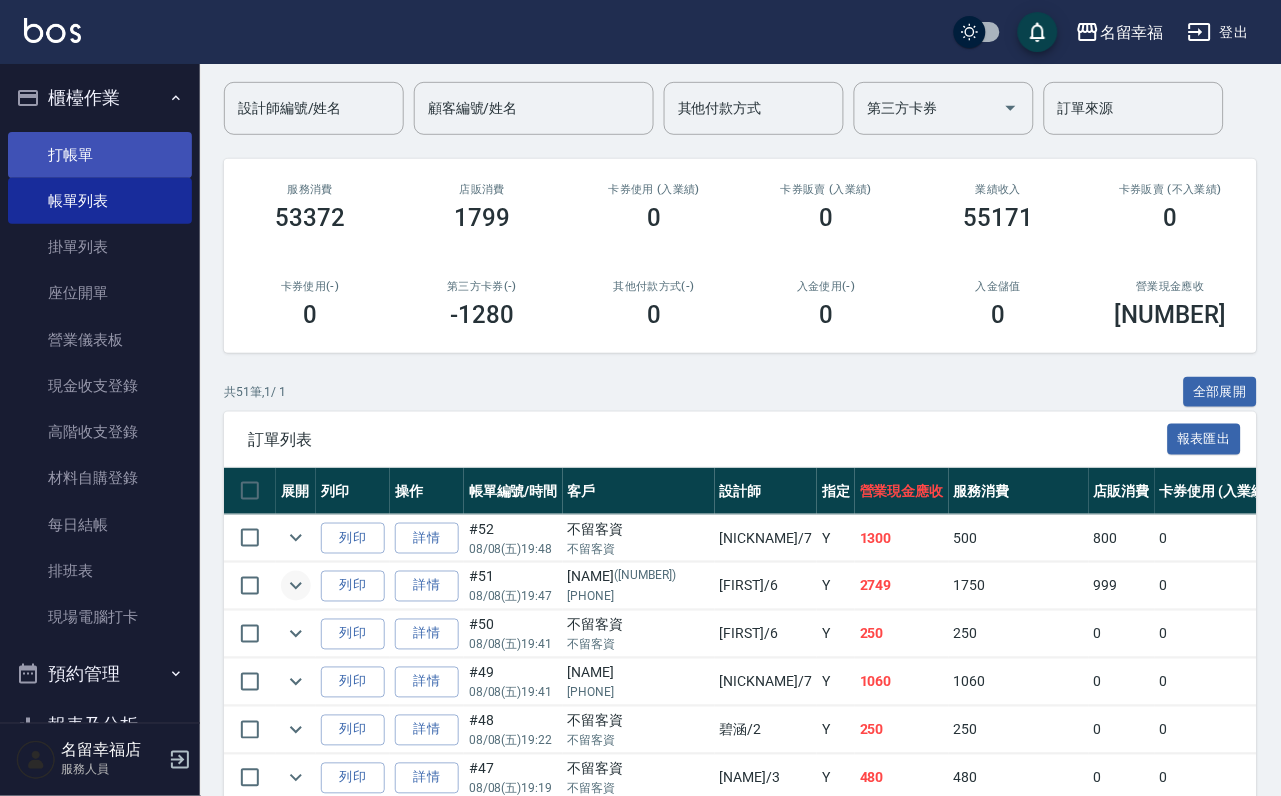click on "打帳單" at bounding box center [100, 155] 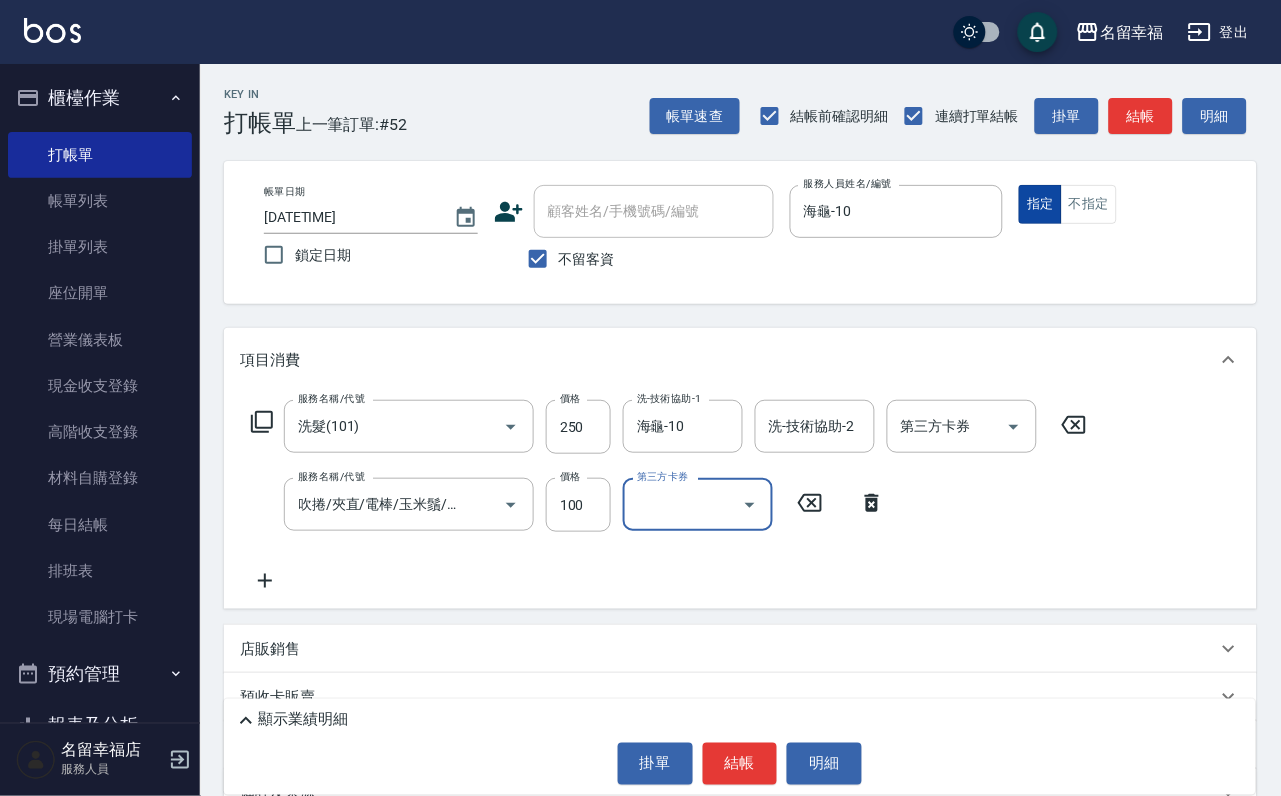 scroll, scrollTop: 0, scrollLeft: 0, axis: both 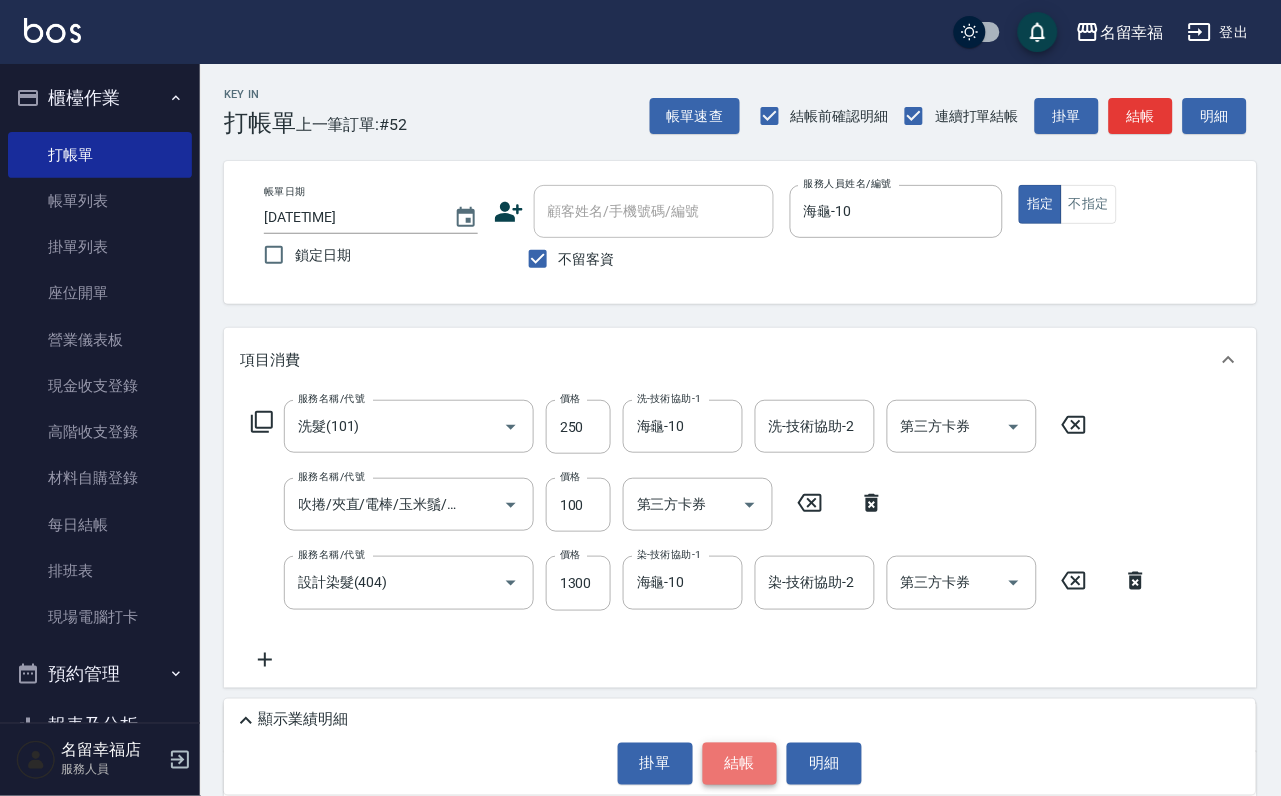 click on "結帳" at bounding box center (740, 764) 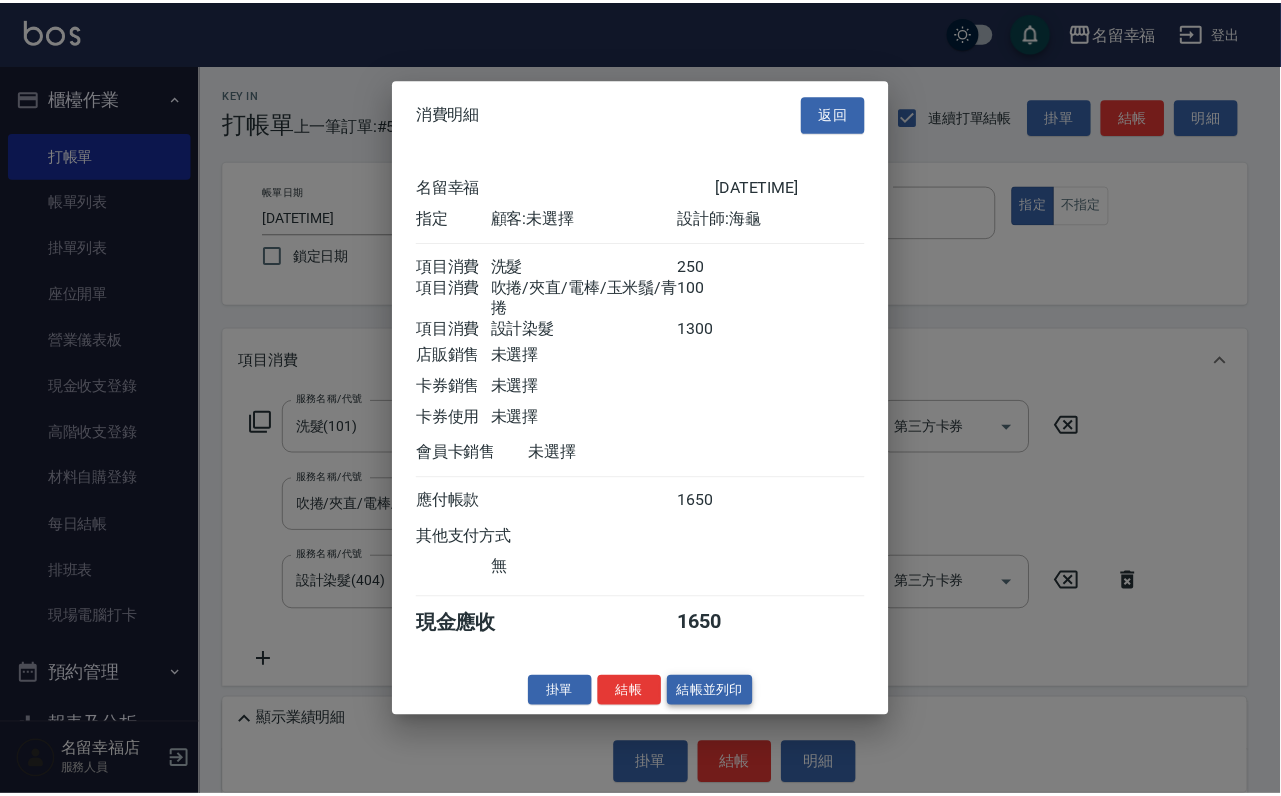 scroll, scrollTop: 396, scrollLeft: 0, axis: vertical 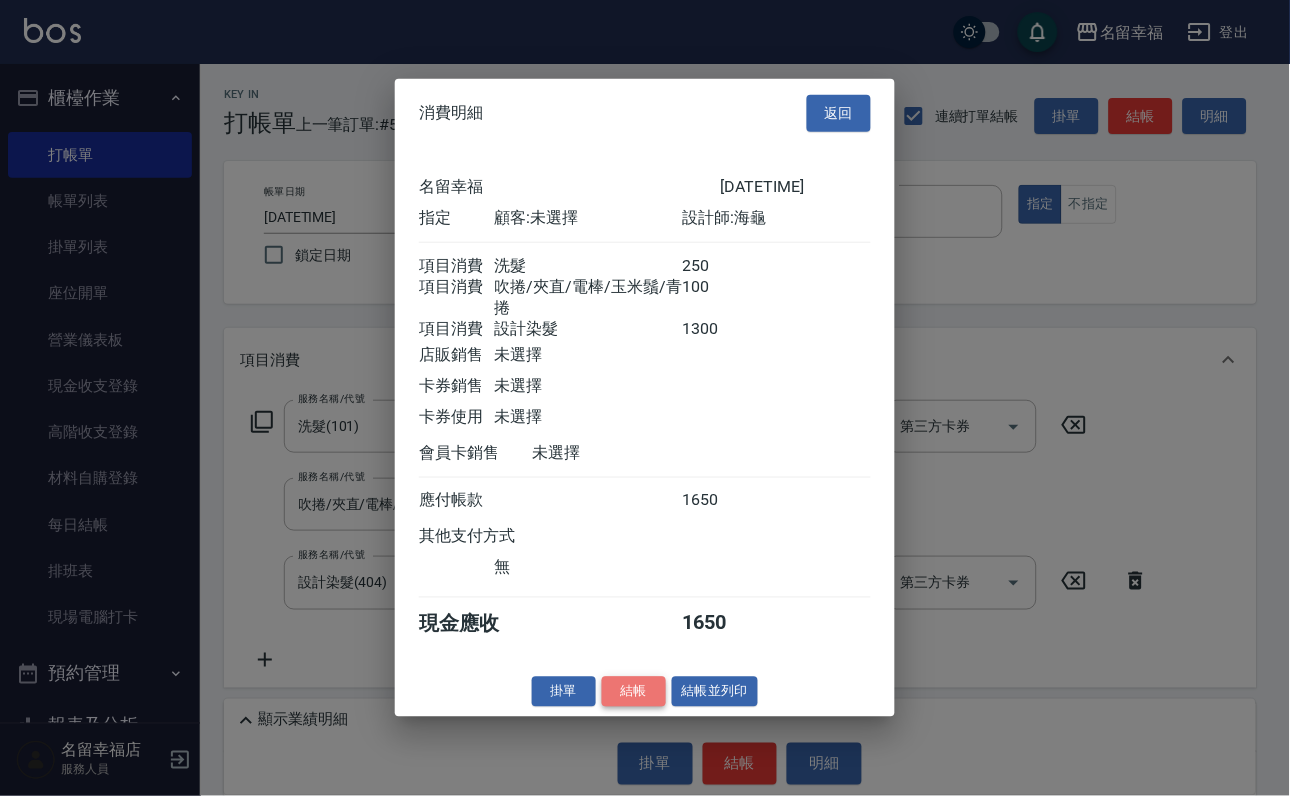 click on "結帳" at bounding box center (634, 691) 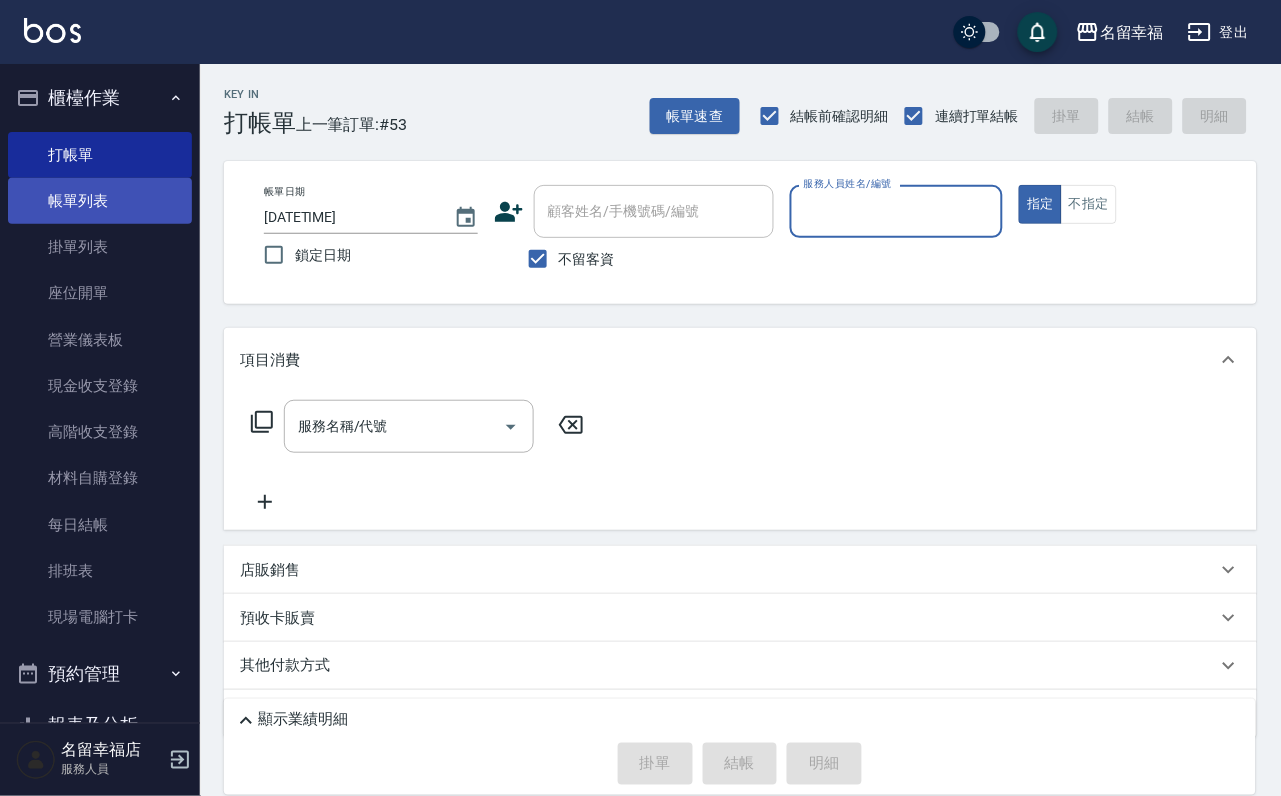 click on "帳單列表" at bounding box center (100, 201) 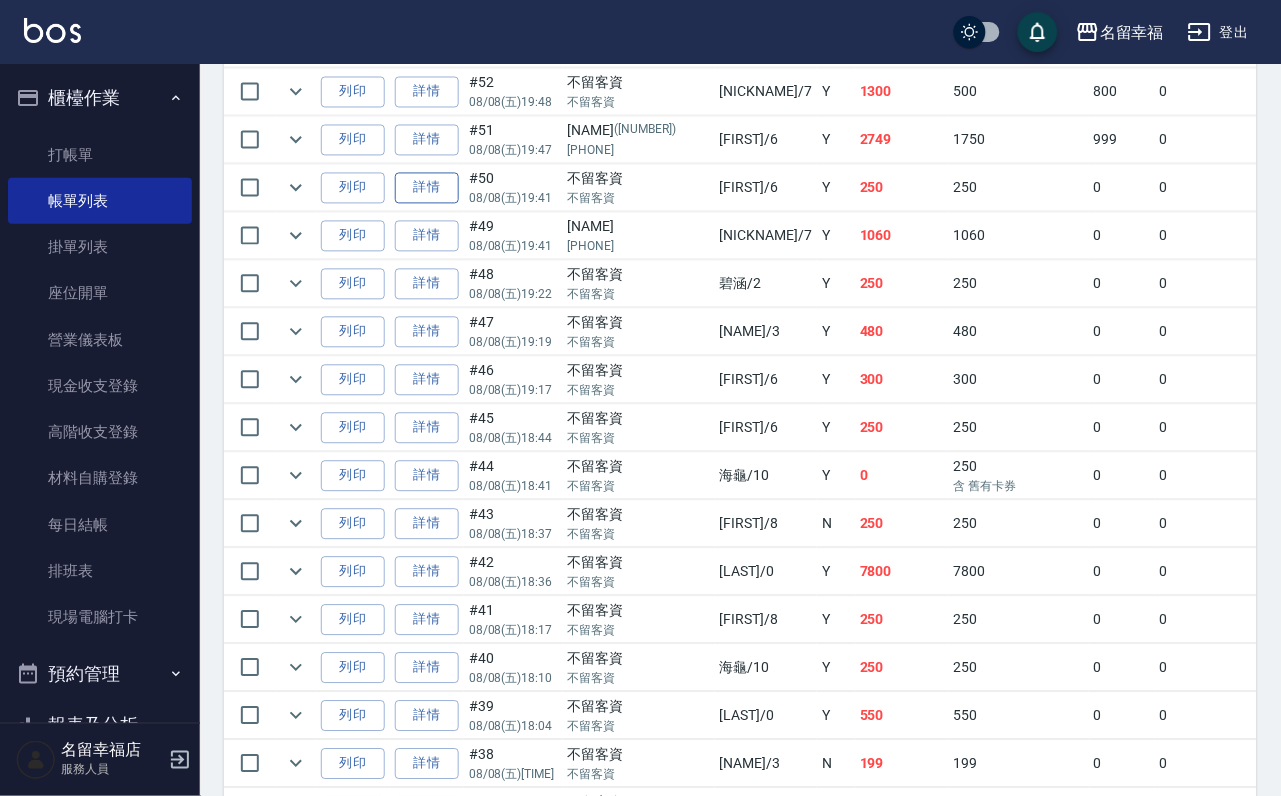 scroll, scrollTop: 900, scrollLeft: 0, axis: vertical 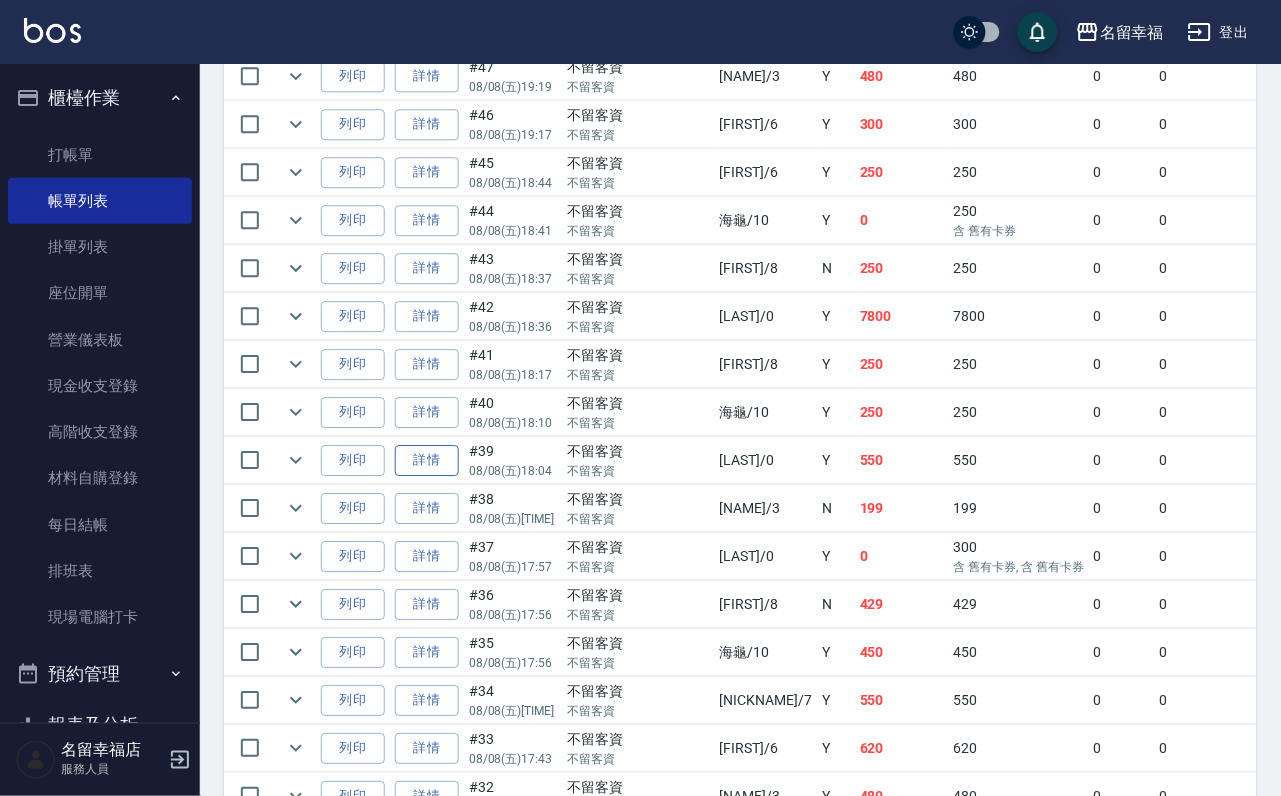 click on "詳情" at bounding box center (427, 460) 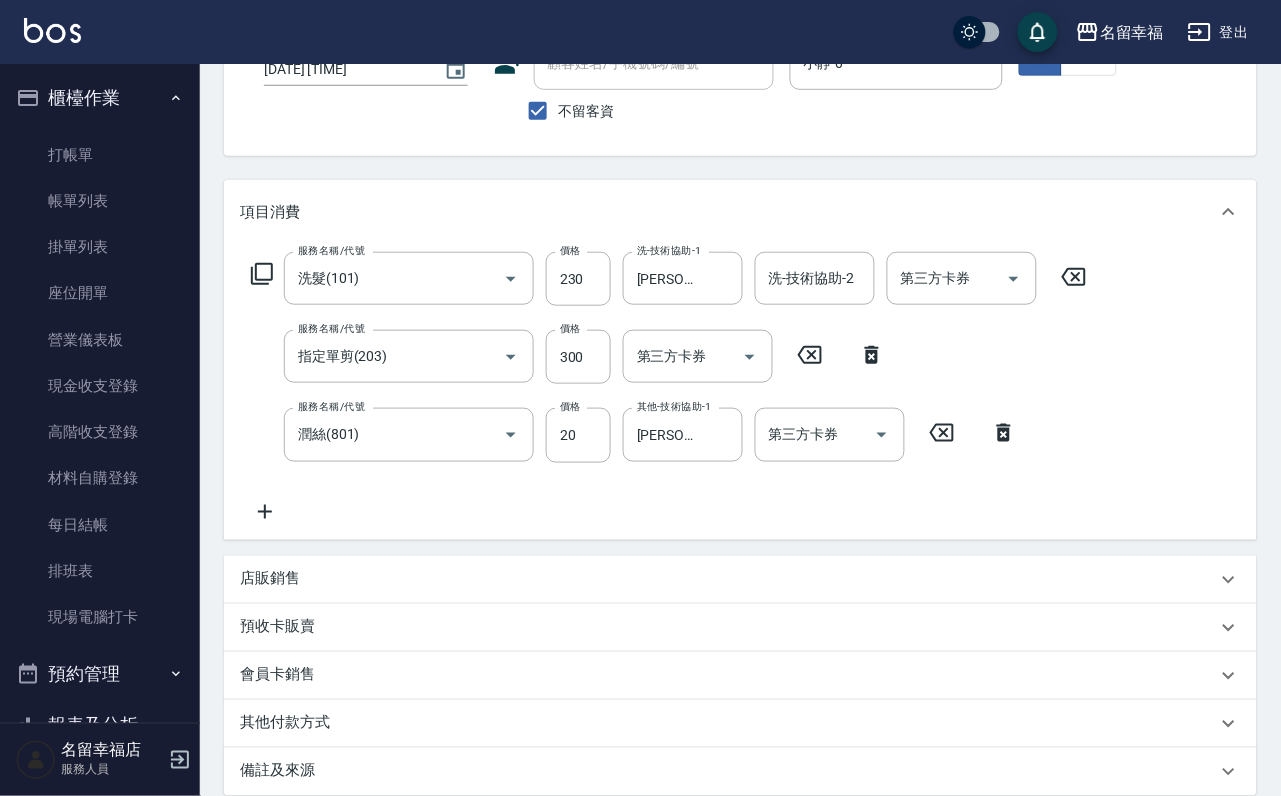 scroll, scrollTop: 437, scrollLeft: 0, axis: vertical 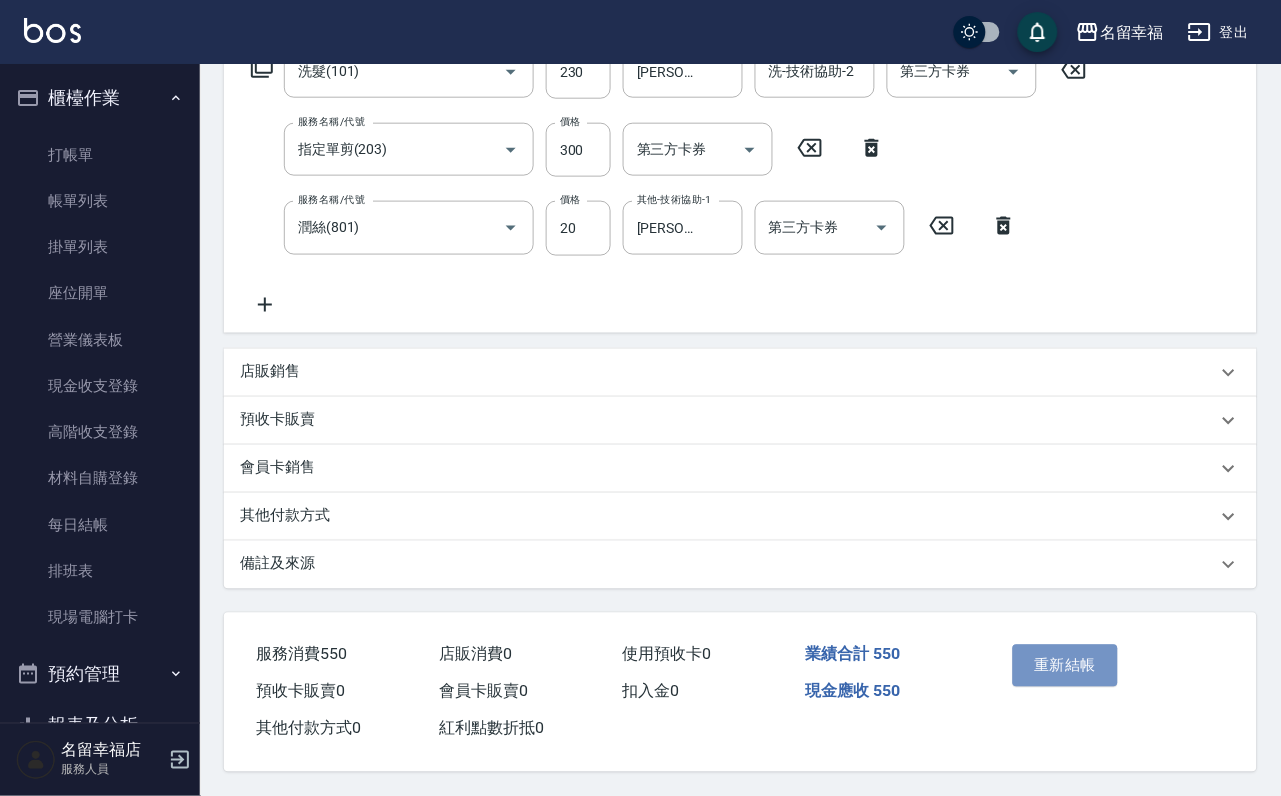 click on "重新結帳" at bounding box center (1066, 666) 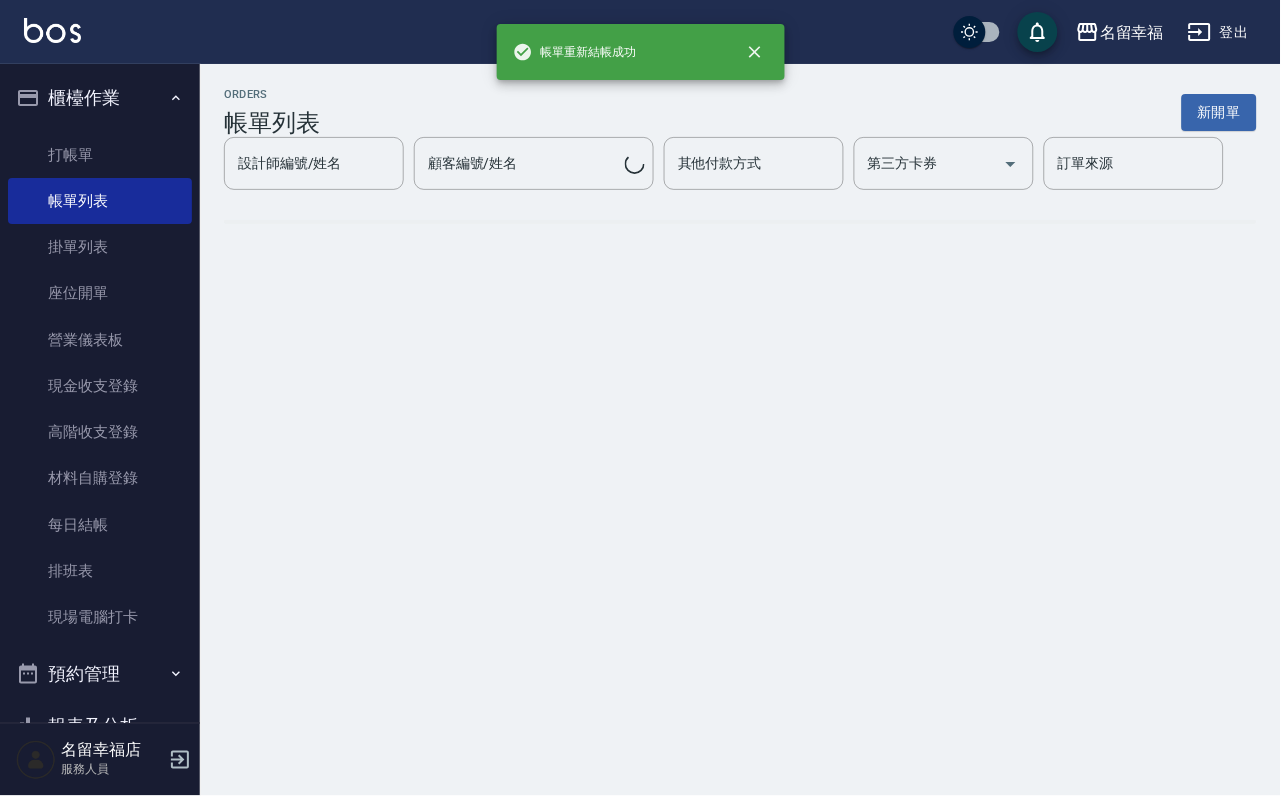 scroll, scrollTop: 0, scrollLeft: 0, axis: both 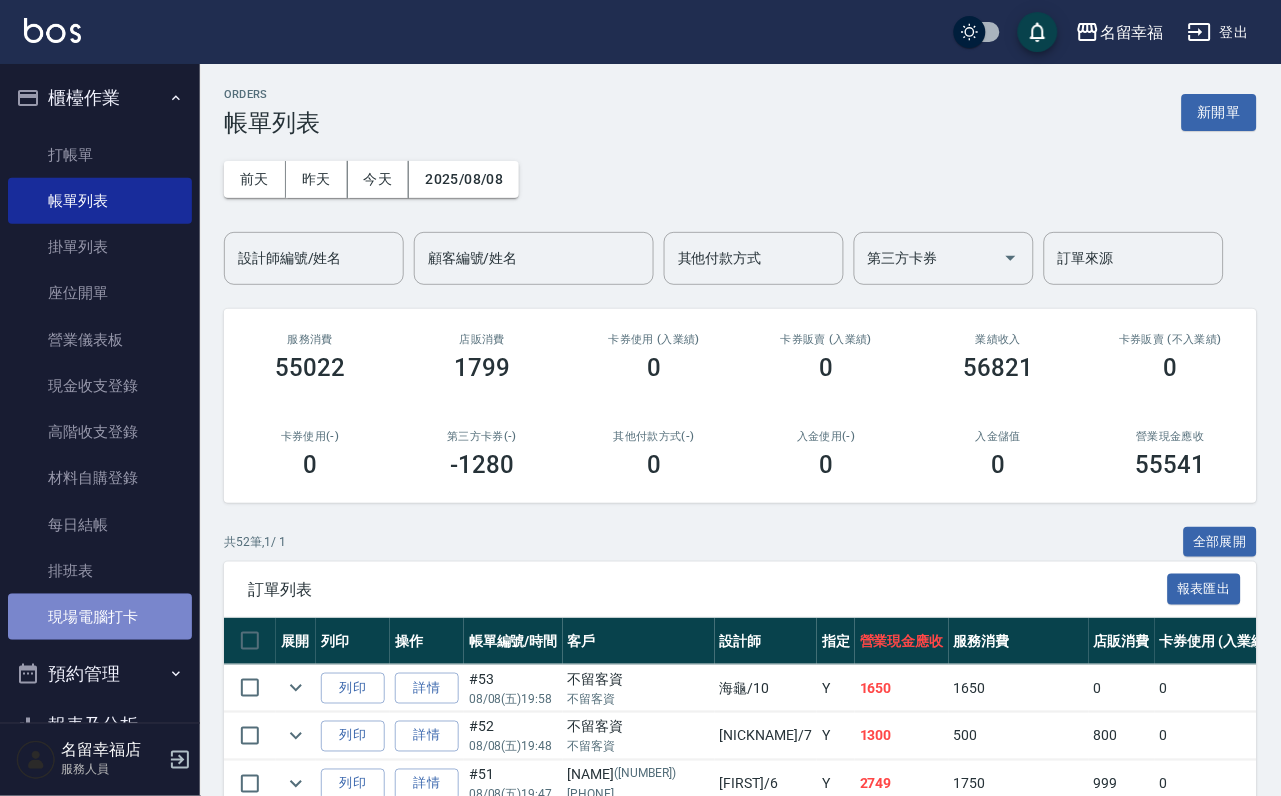 click on "現場電腦打卡" at bounding box center (100, 617) 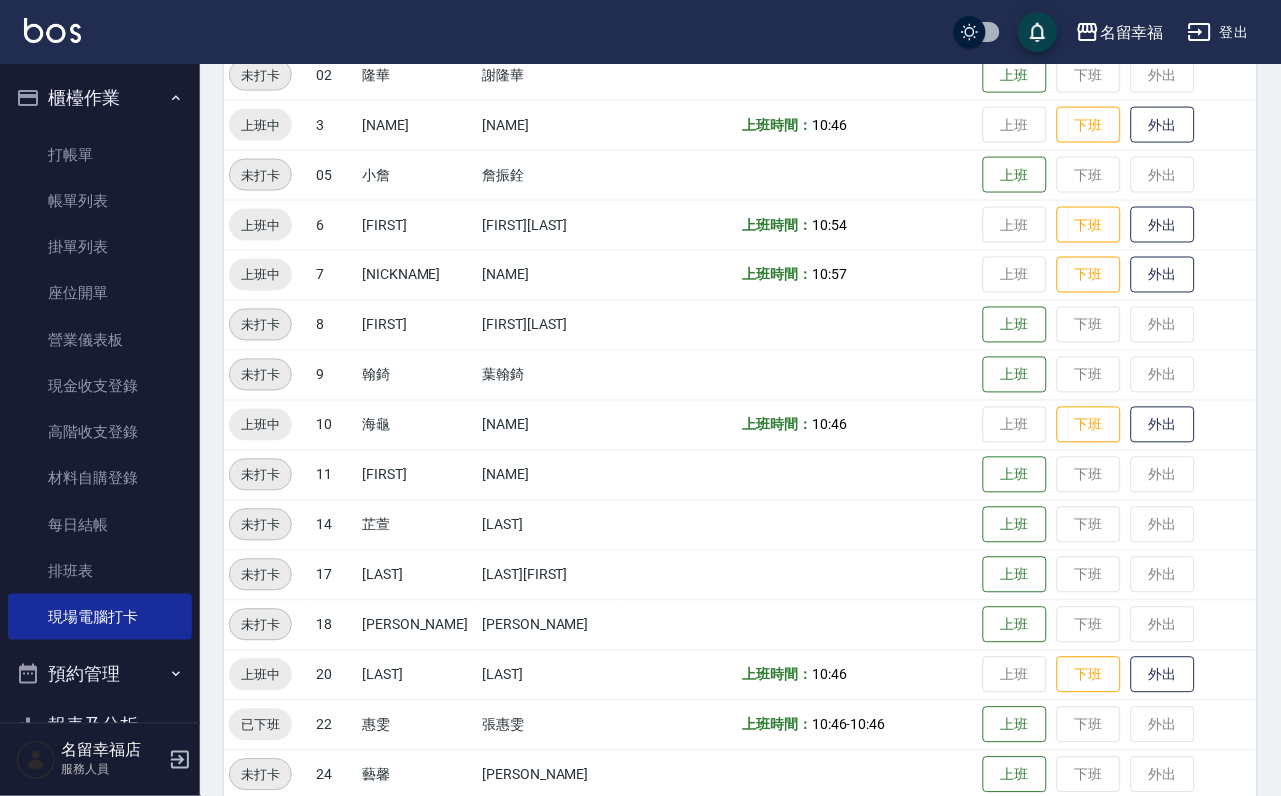 scroll, scrollTop: 655, scrollLeft: 0, axis: vertical 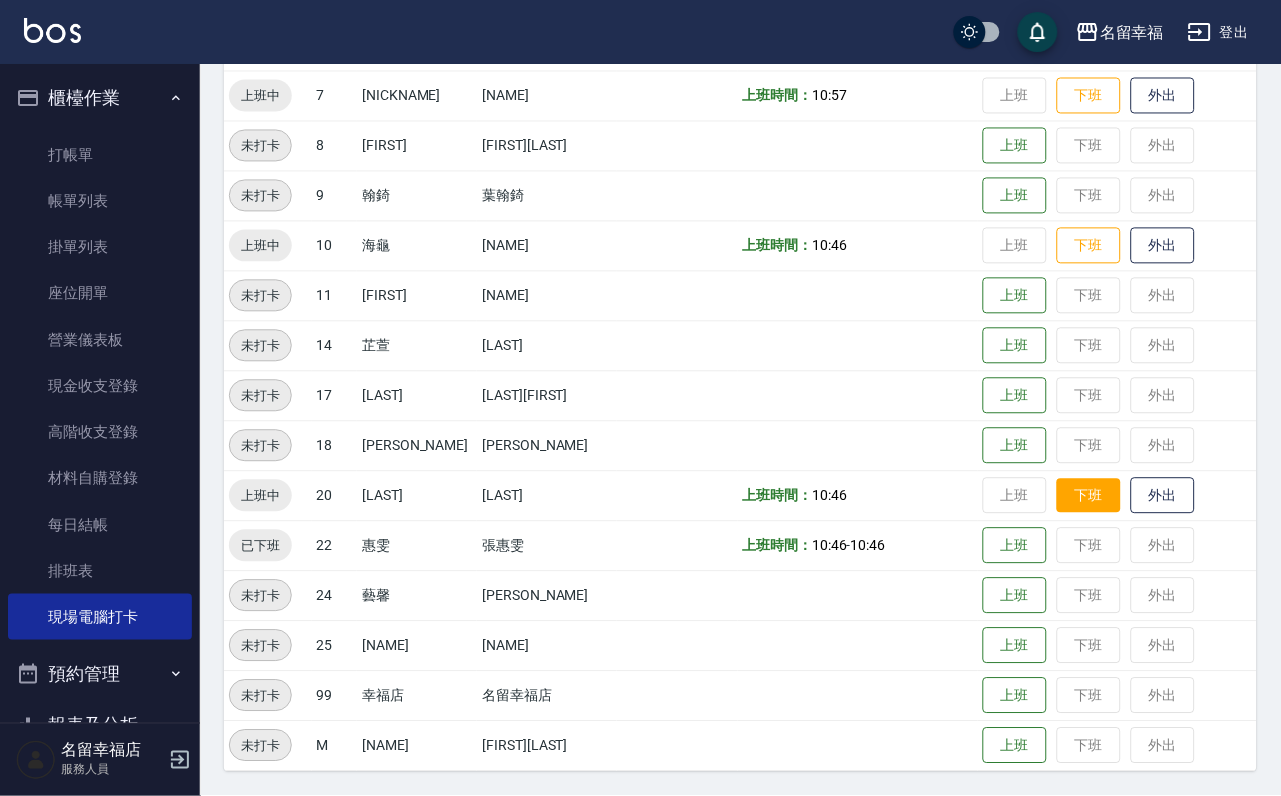 click on "下班" at bounding box center [1089, 496] 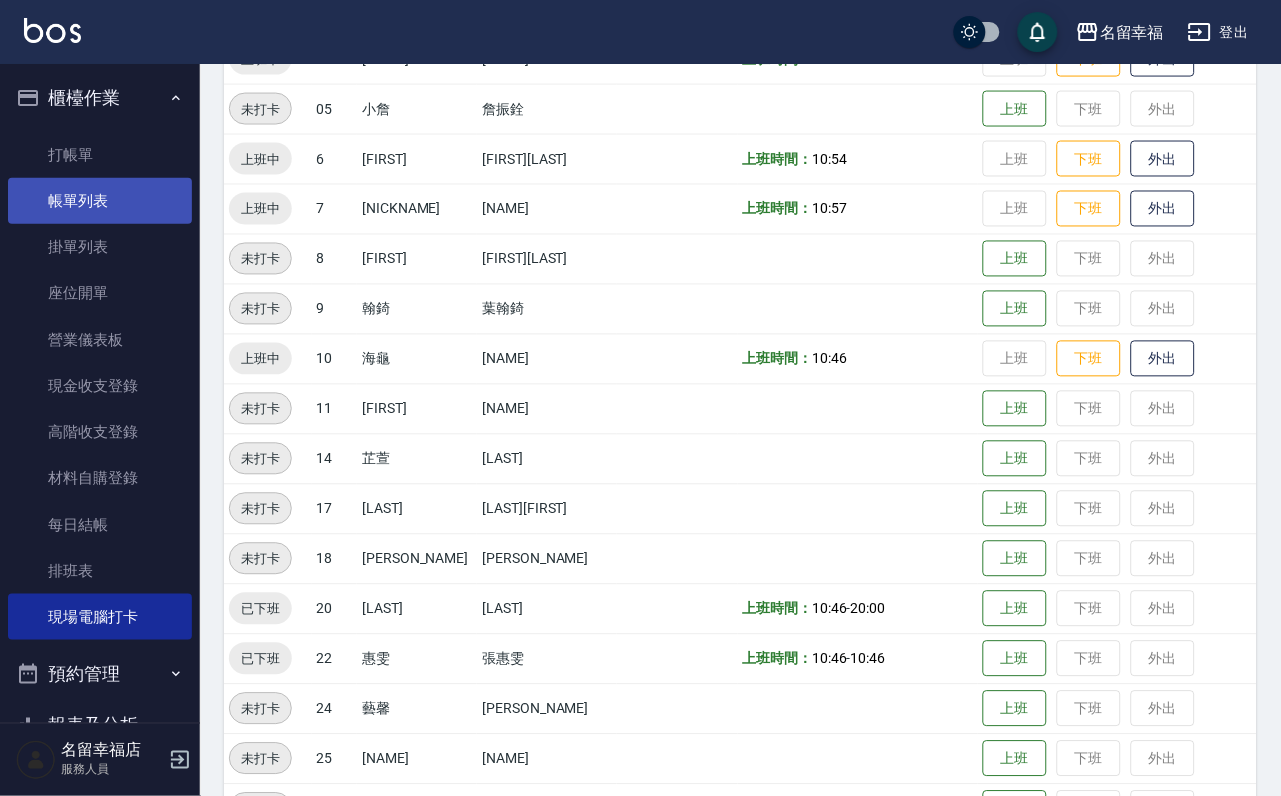 scroll, scrollTop: 355, scrollLeft: 0, axis: vertical 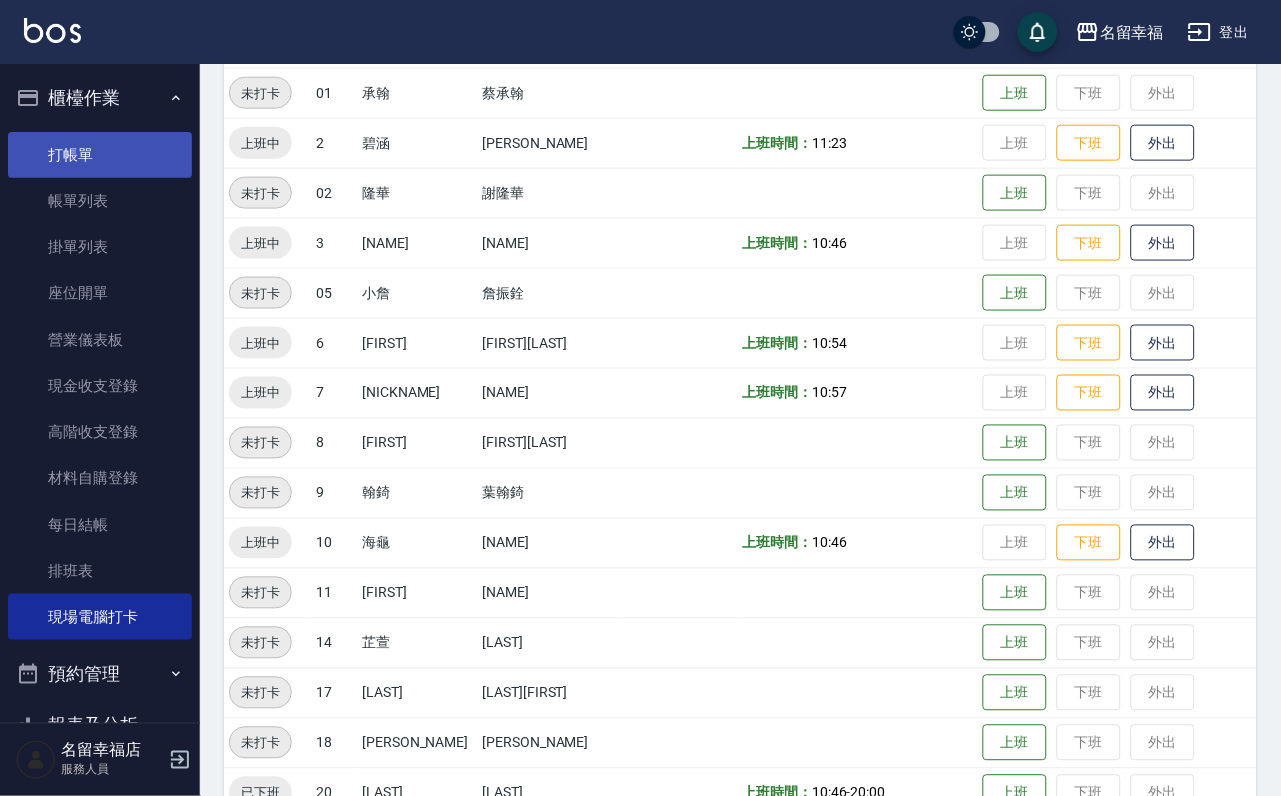 click on "打帳單" at bounding box center [100, 155] 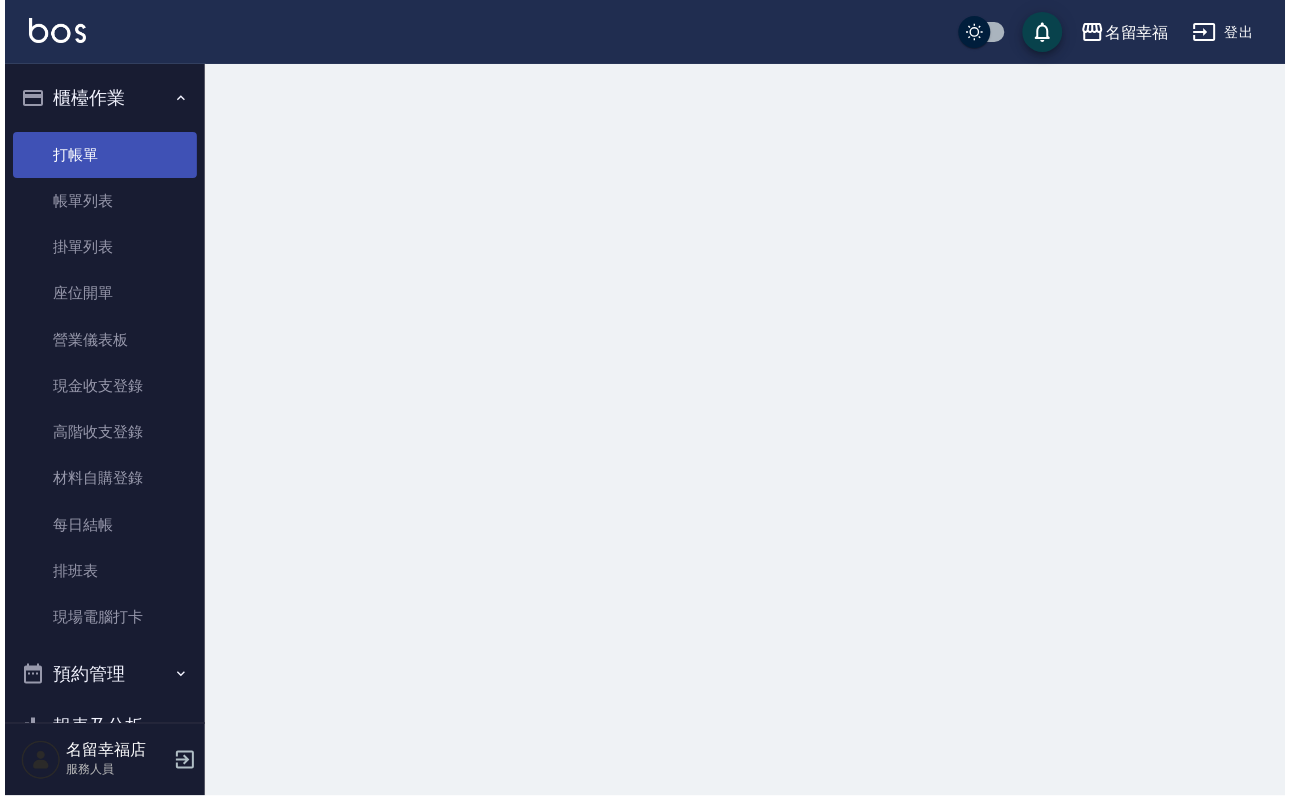 scroll, scrollTop: 0, scrollLeft: 0, axis: both 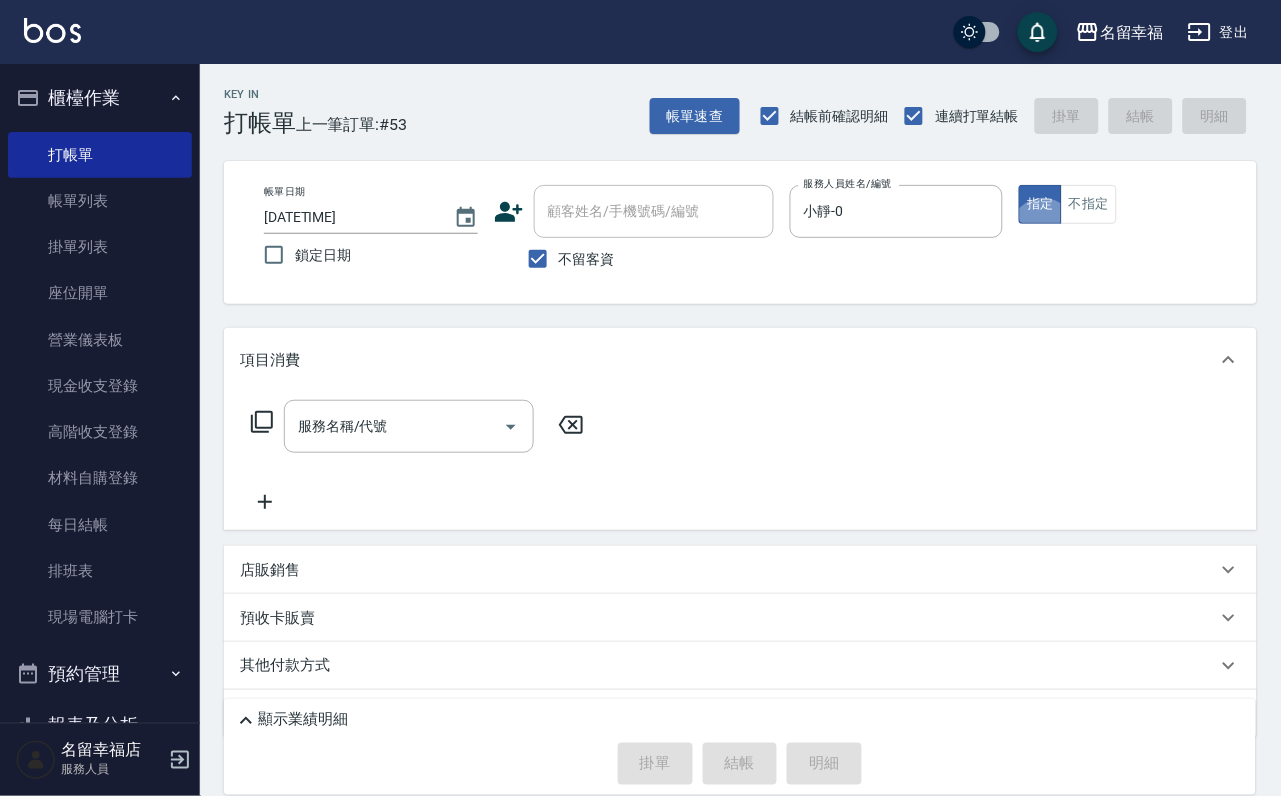 click 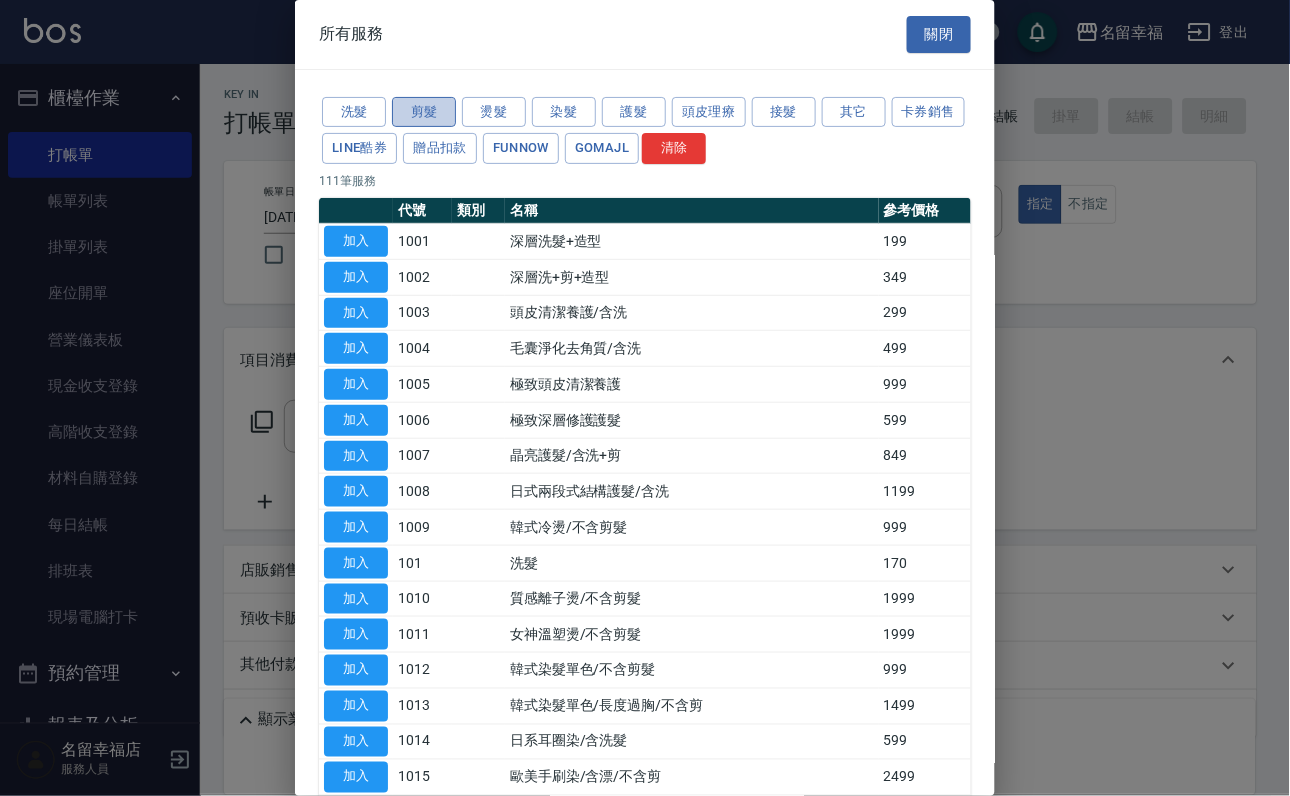 click on "剪髮" at bounding box center (424, 112) 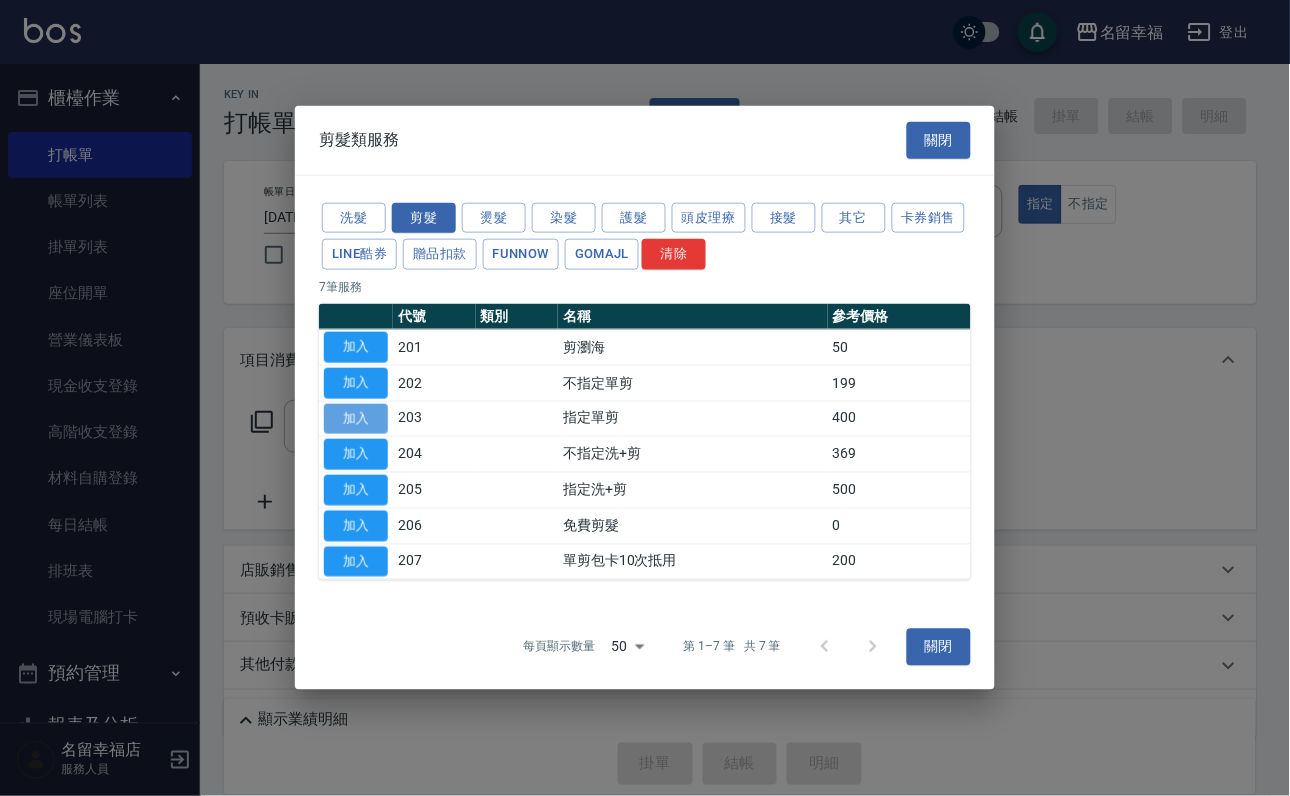 click on "加入" at bounding box center (356, 418) 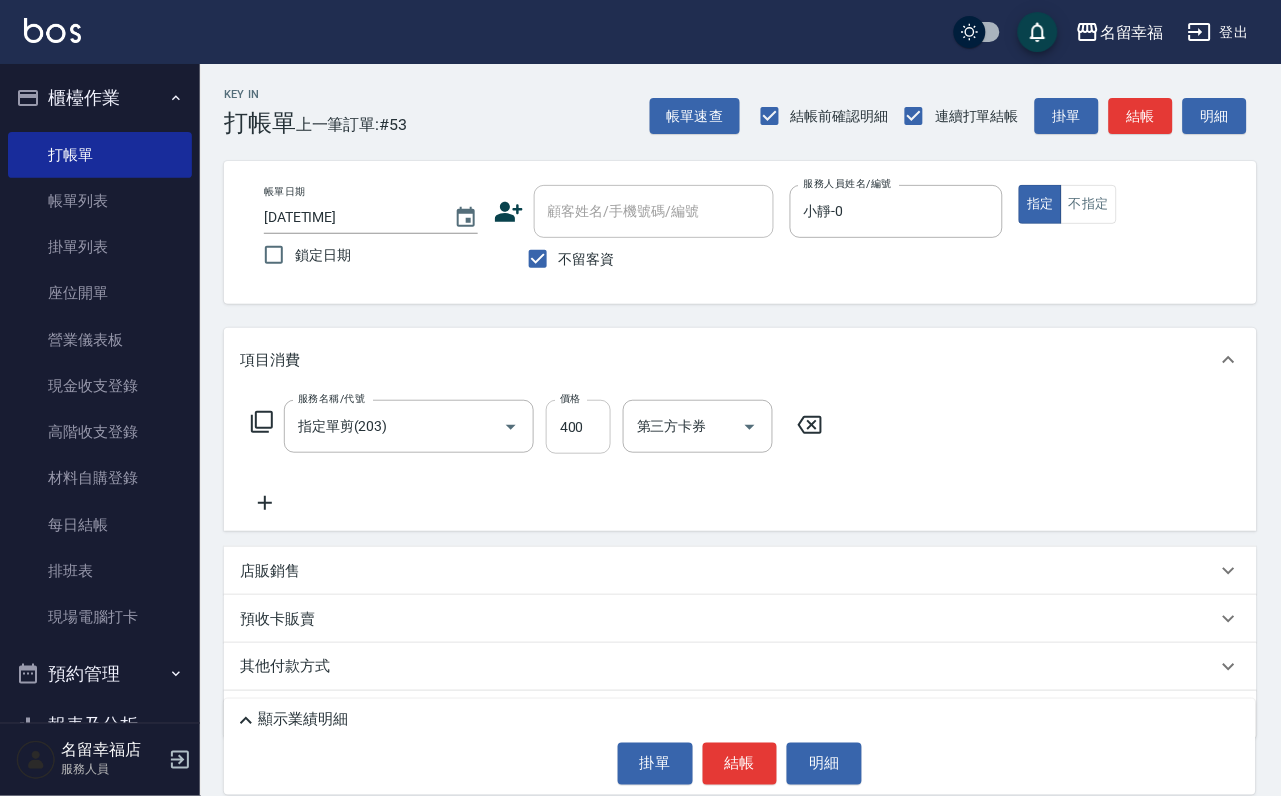 click on "400" at bounding box center (578, 427) 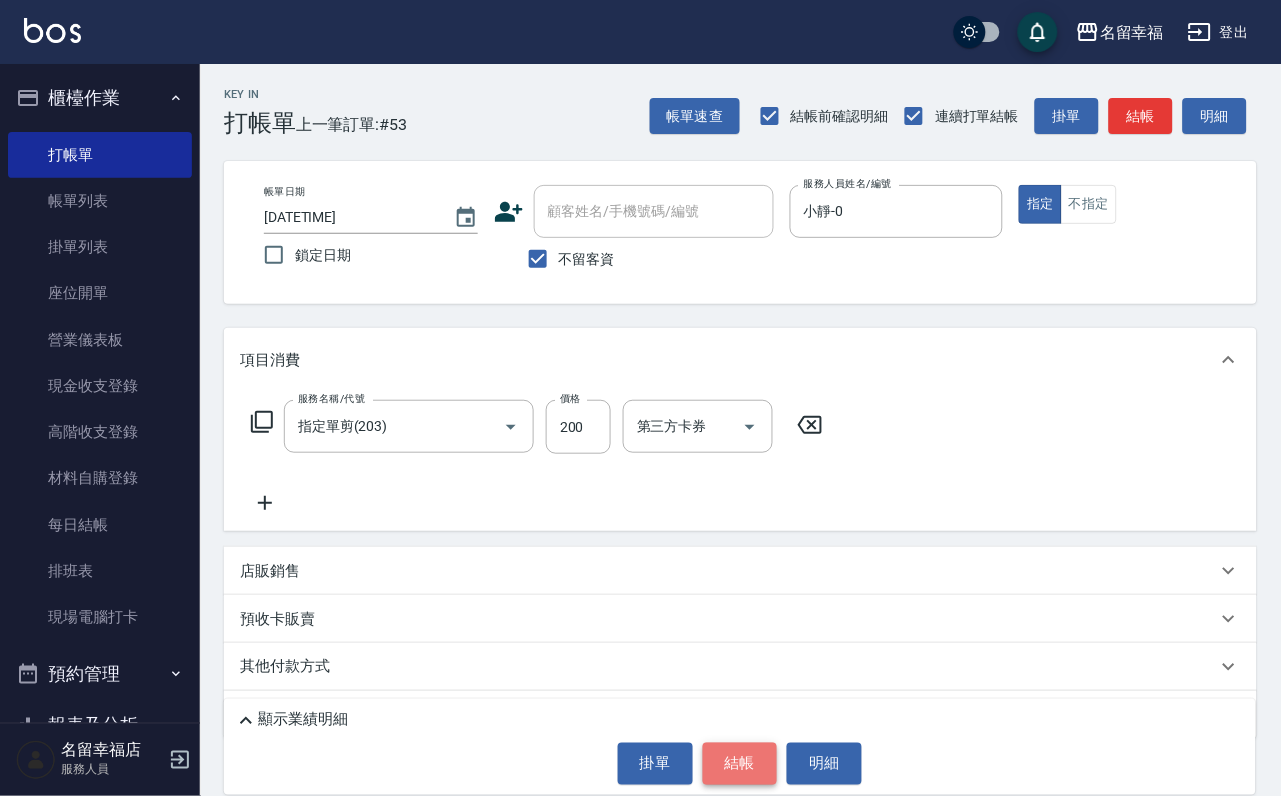 click on "結帳" at bounding box center (740, 764) 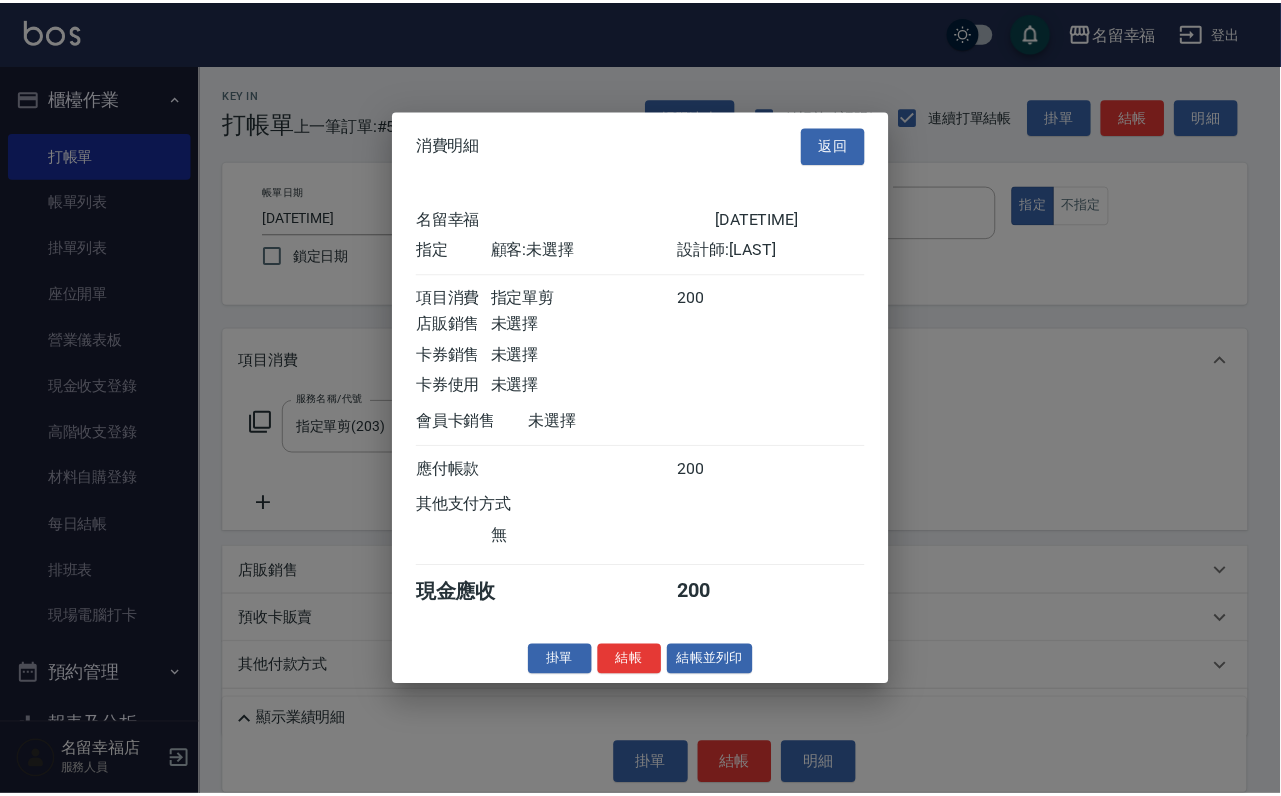 scroll, scrollTop: 247, scrollLeft: 0, axis: vertical 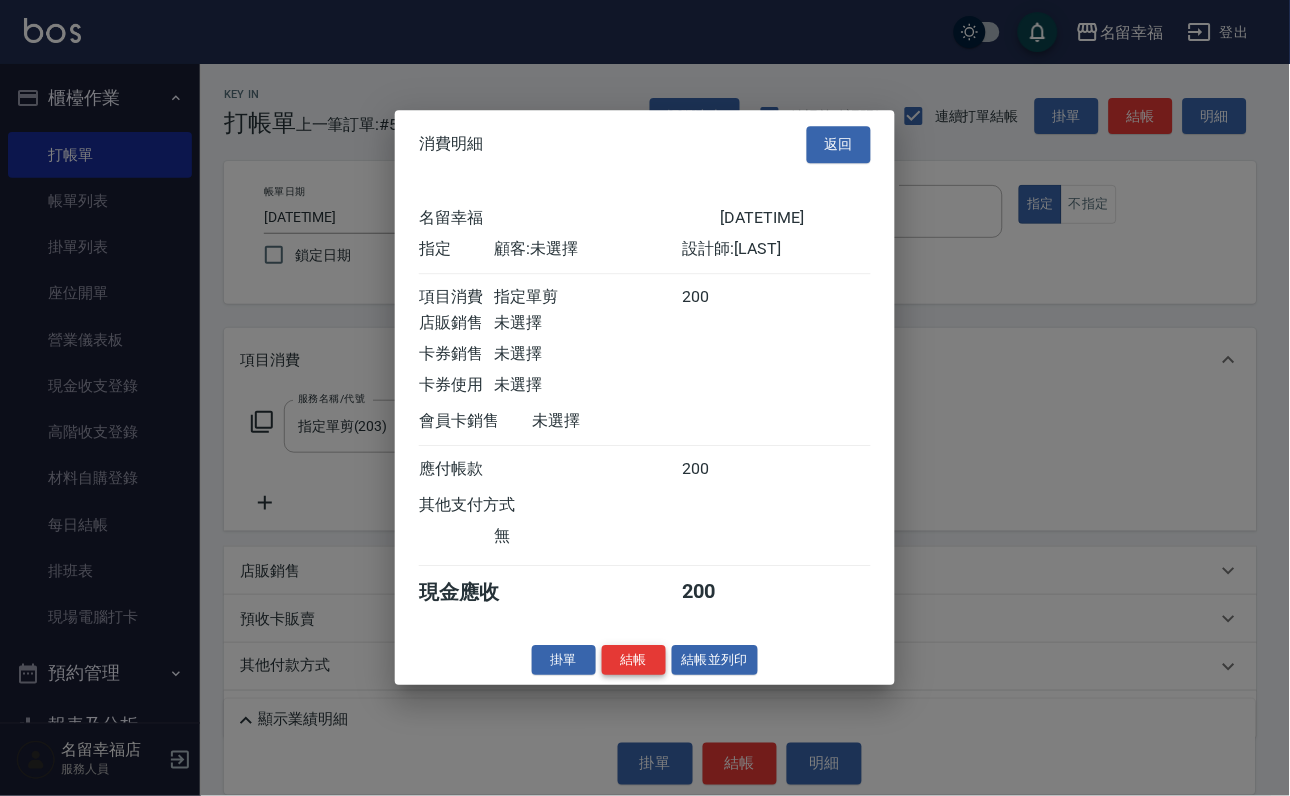 click on "結帳" at bounding box center [634, 660] 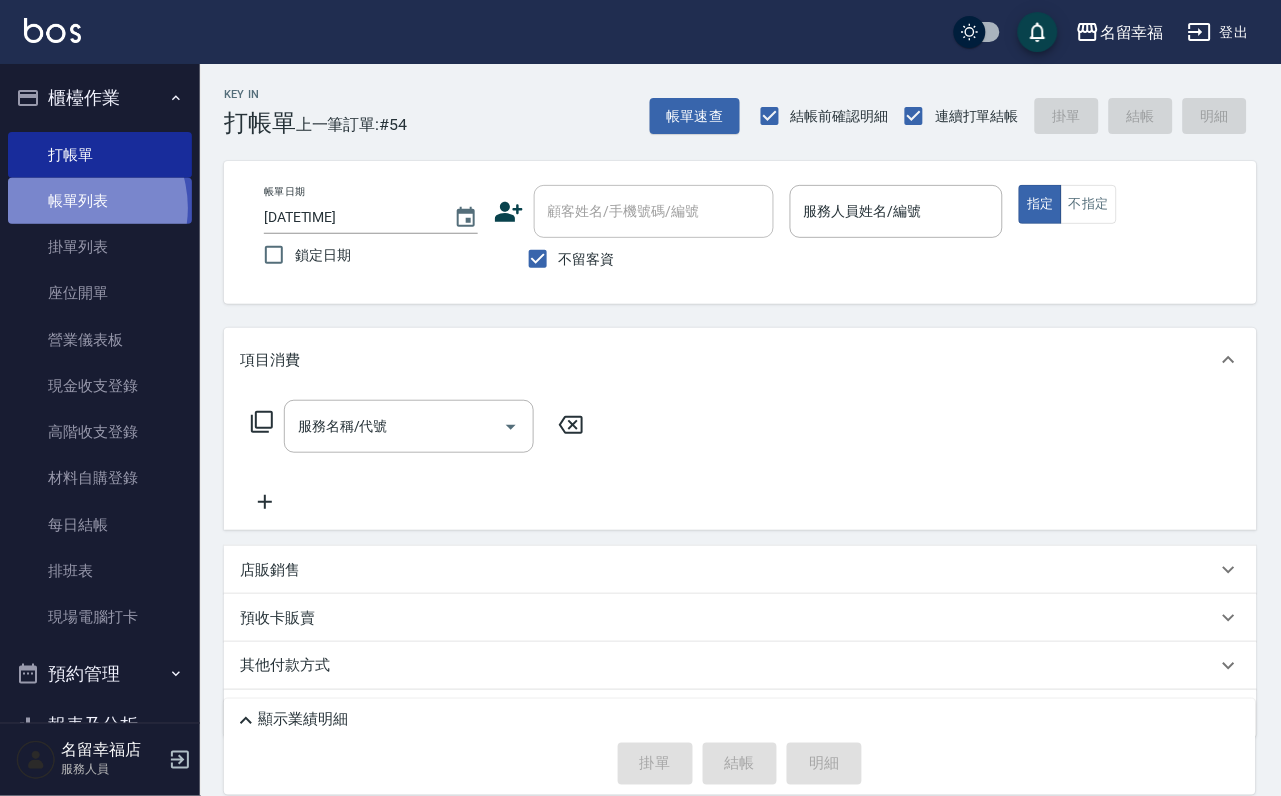 click on "帳單列表" at bounding box center (100, 201) 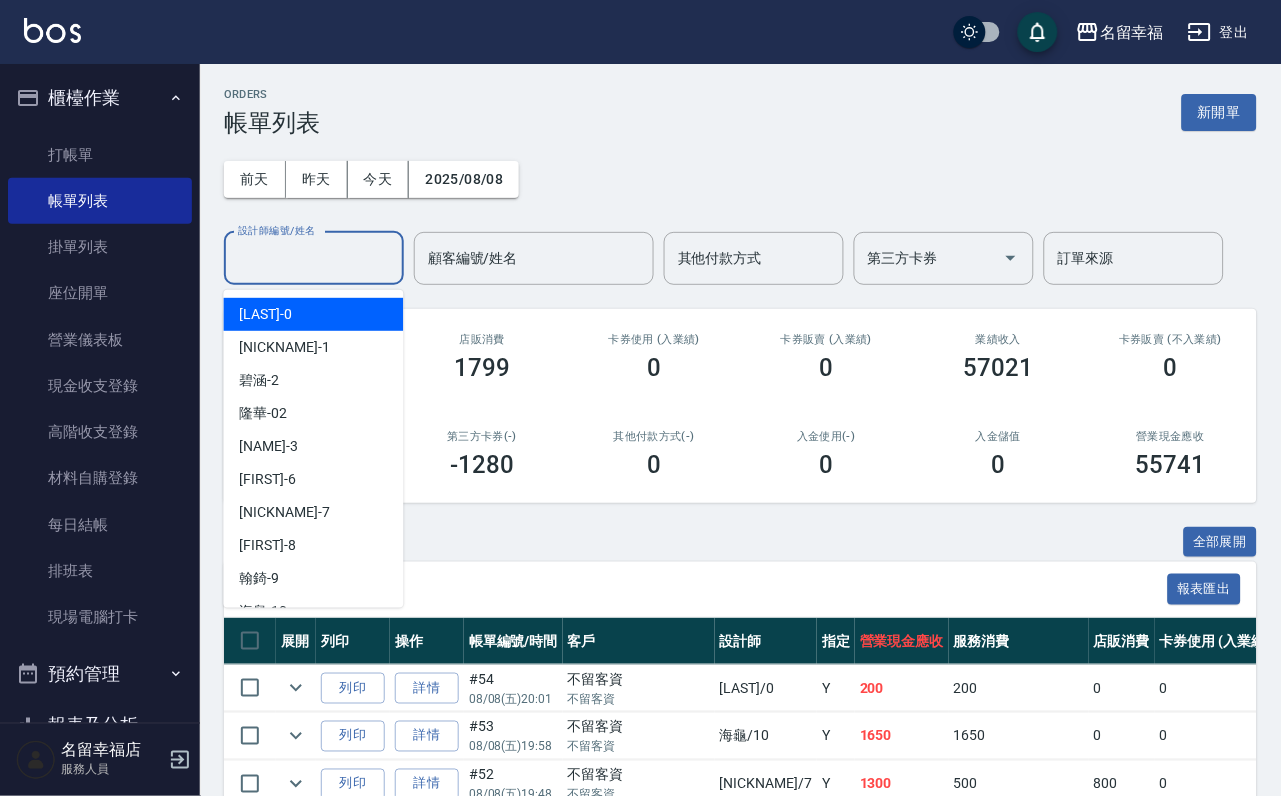 click on "設計師編號/姓名" at bounding box center [314, 258] 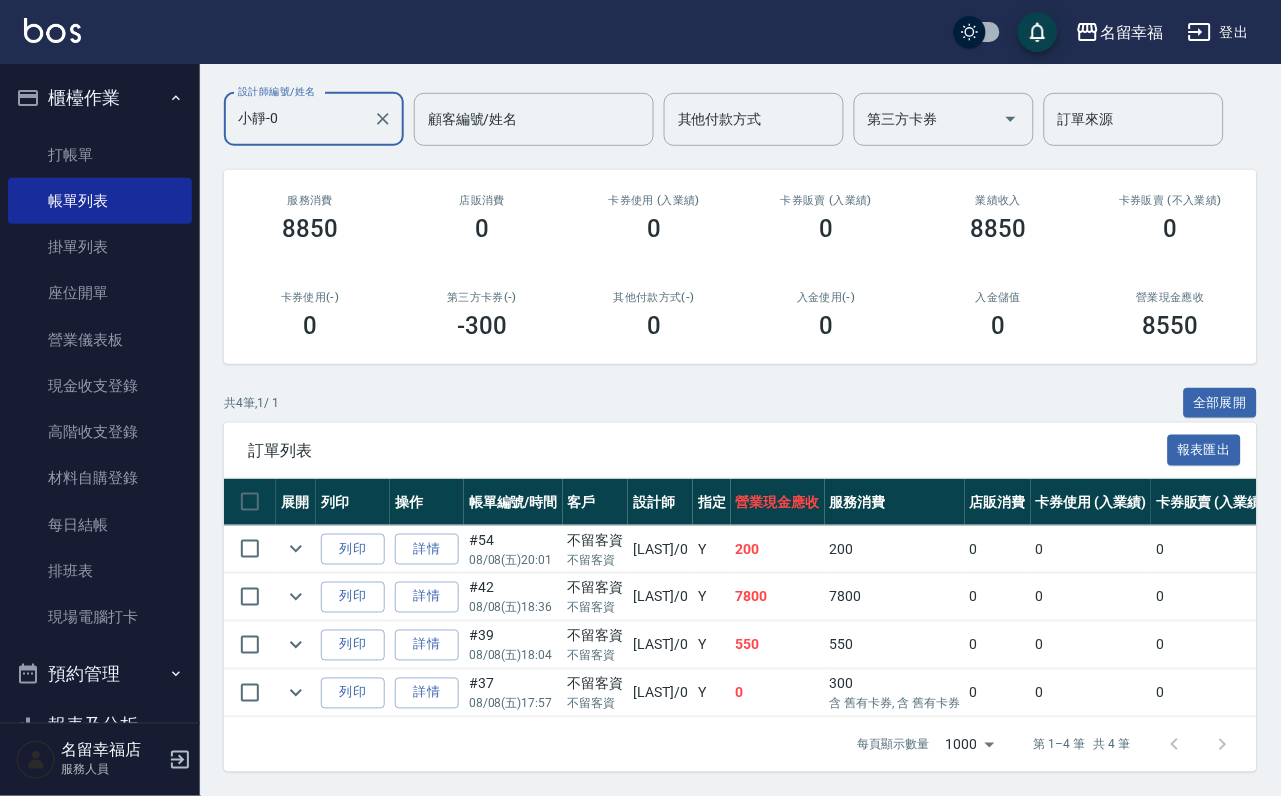 scroll, scrollTop: 295, scrollLeft: 0, axis: vertical 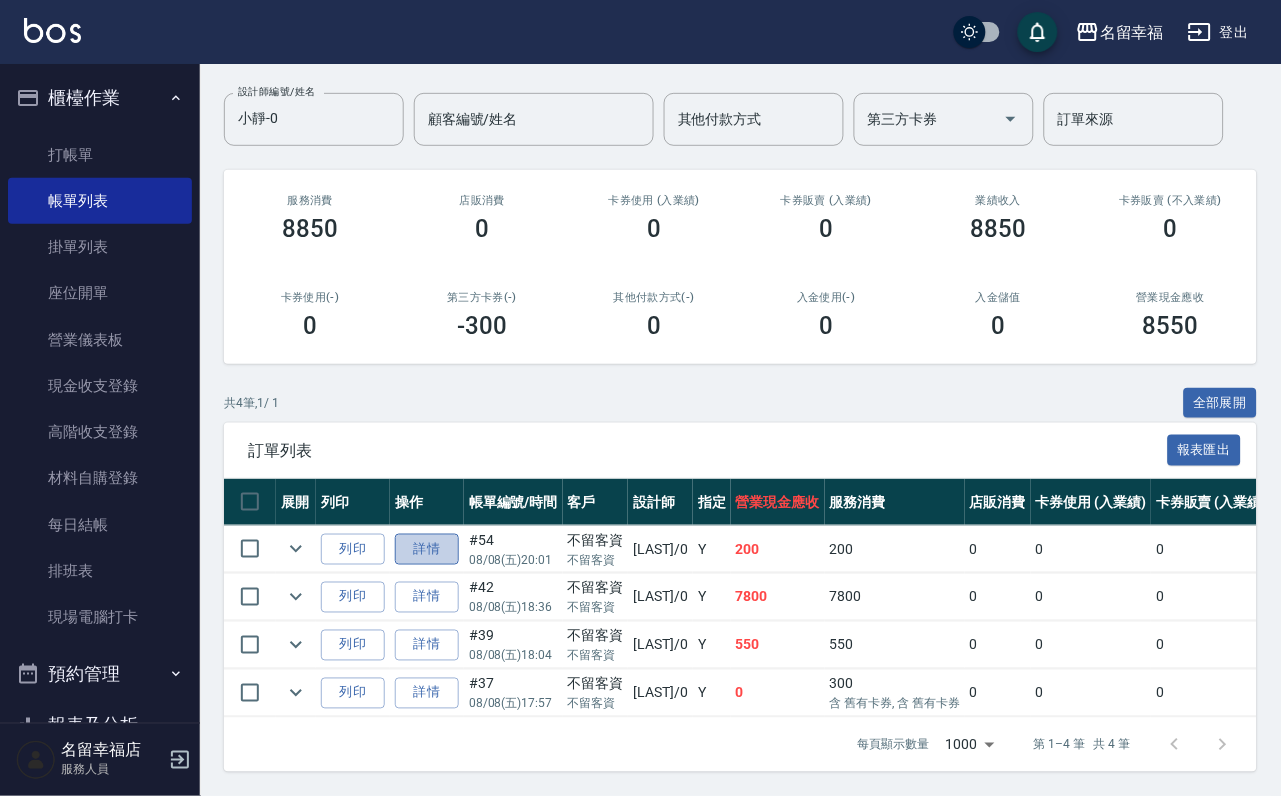 click on "詳情" at bounding box center [427, 549] 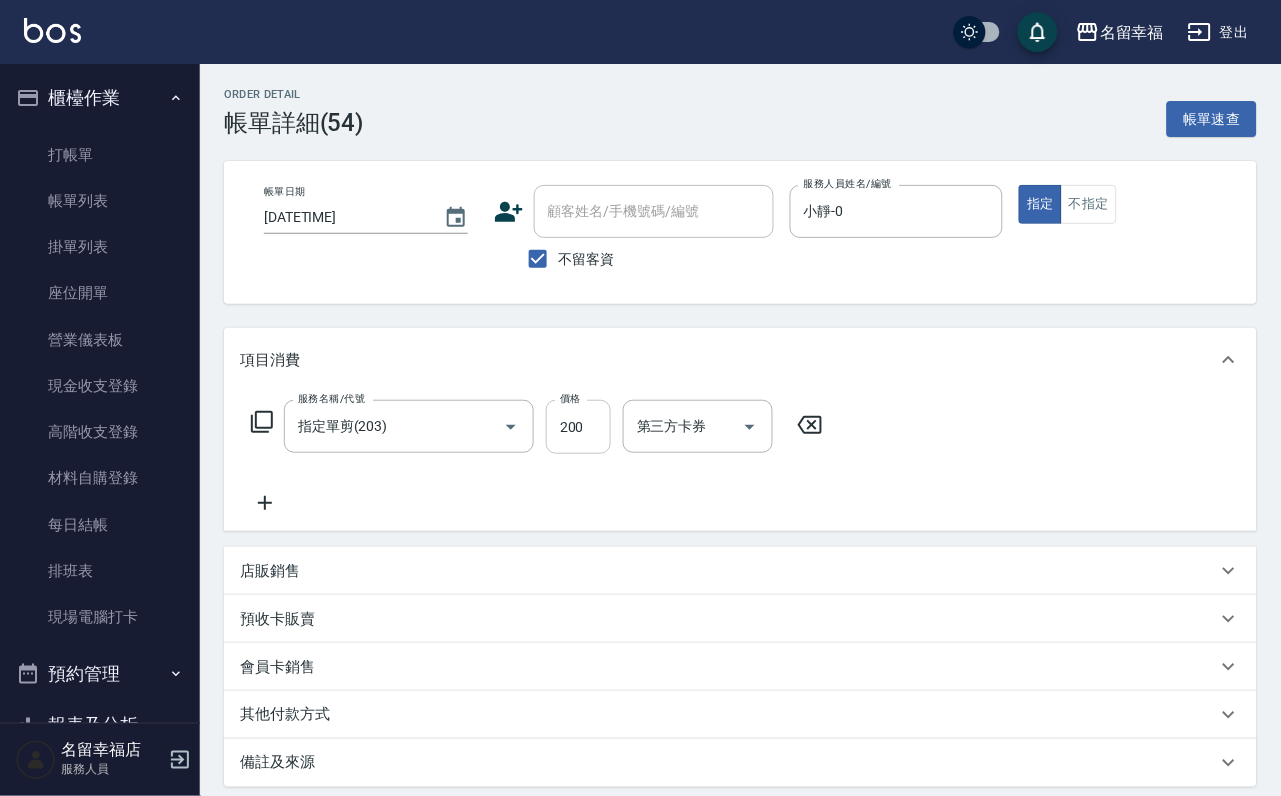 click on "200" at bounding box center (578, 427) 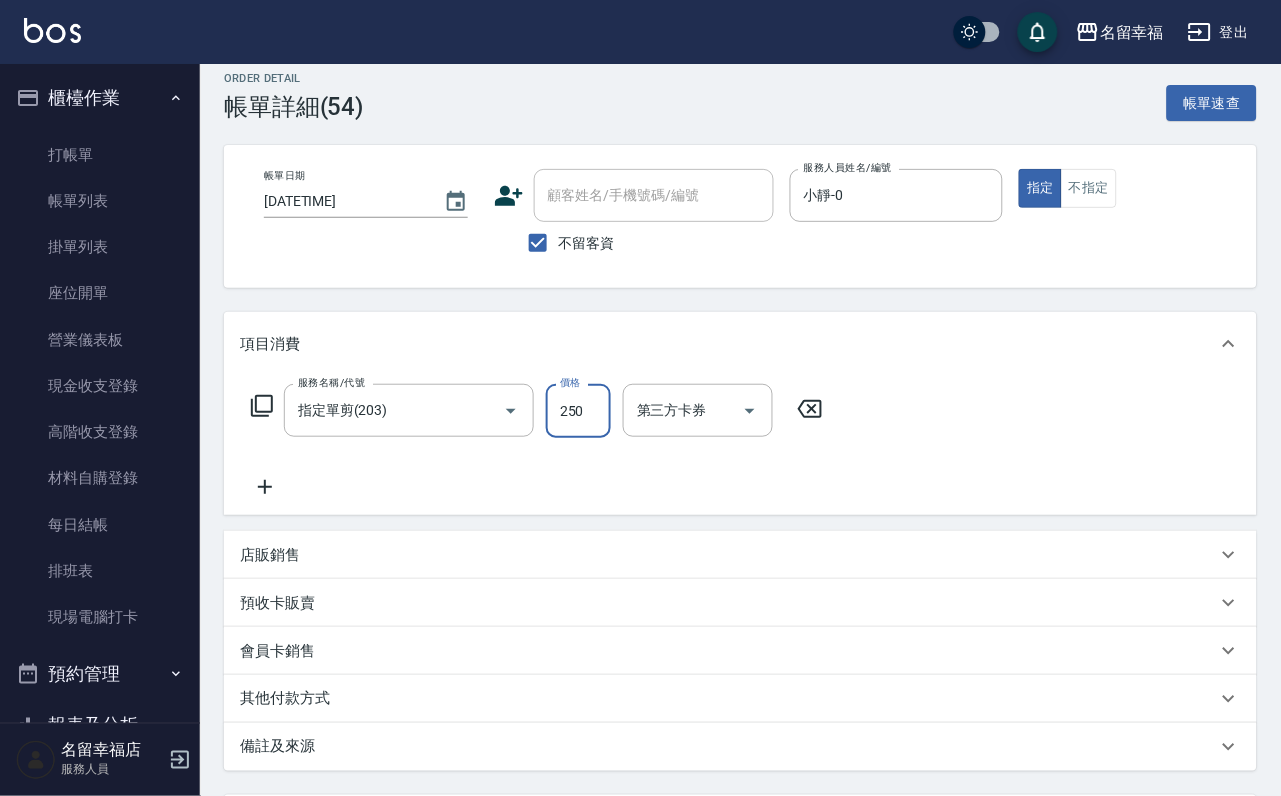 scroll, scrollTop: 280, scrollLeft: 0, axis: vertical 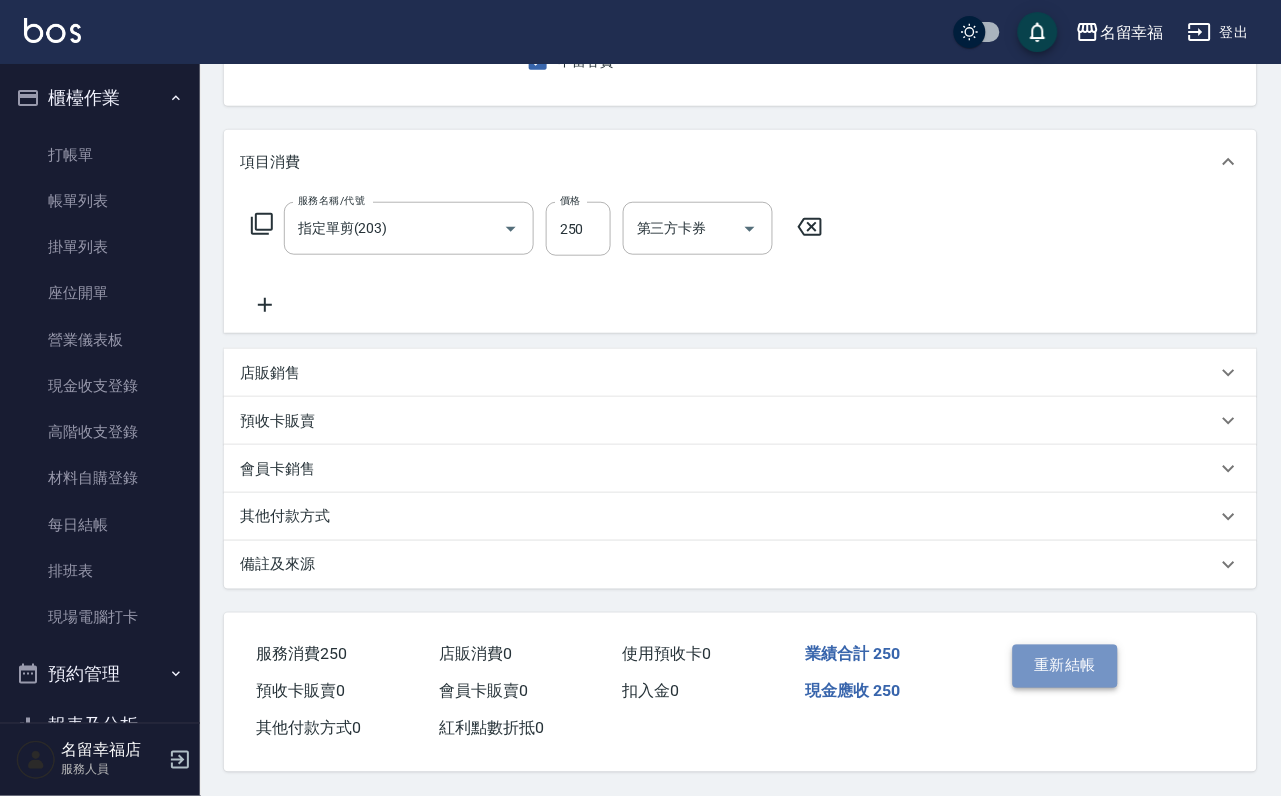 click on "重新結帳" at bounding box center [1066, 666] 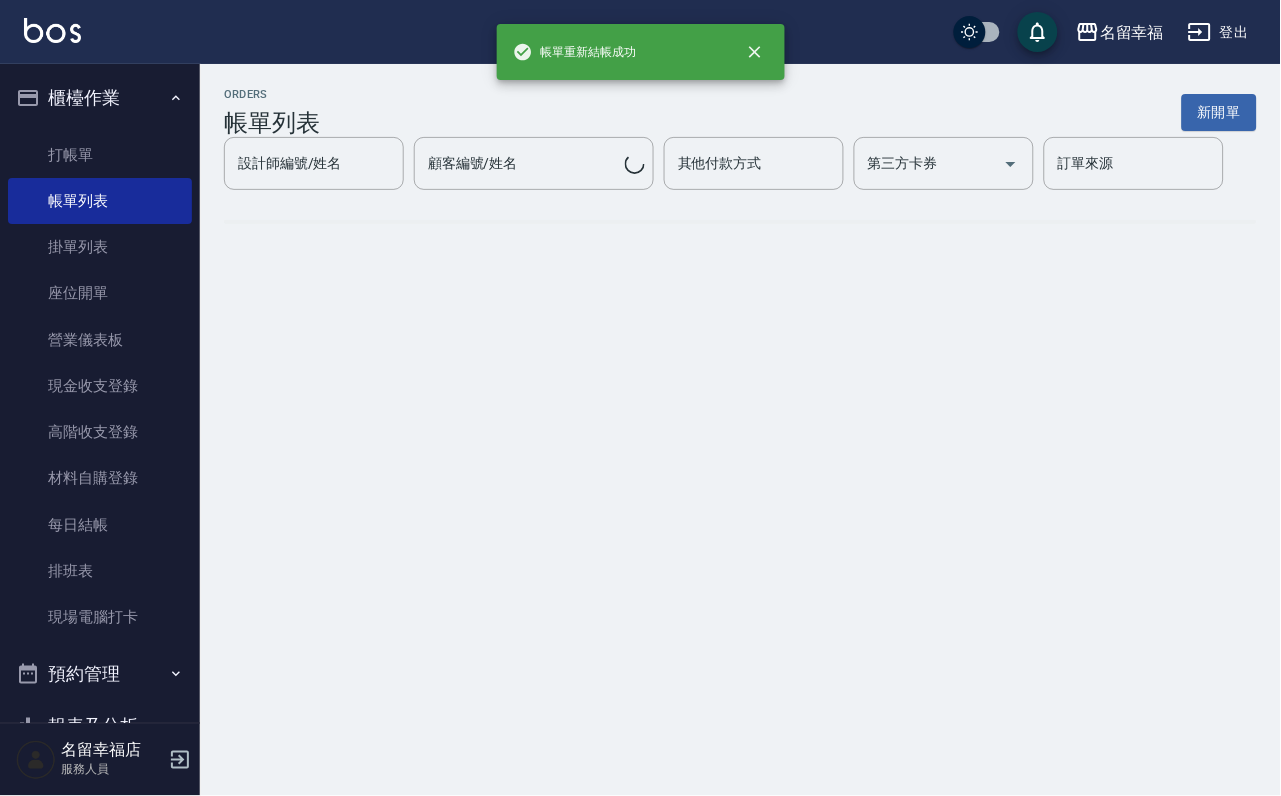 scroll, scrollTop: 0, scrollLeft: 0, axis: both 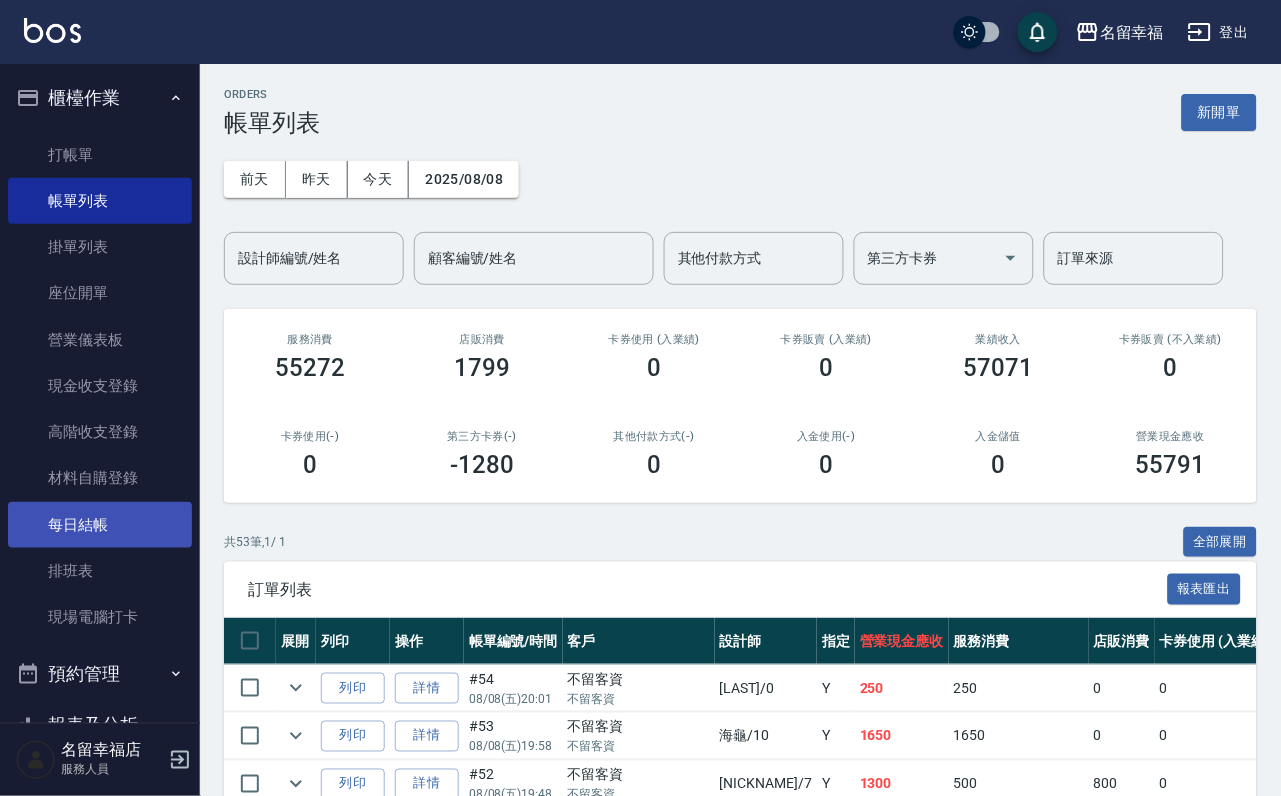 click on "每日結帳" at bounding box center [100, 525] 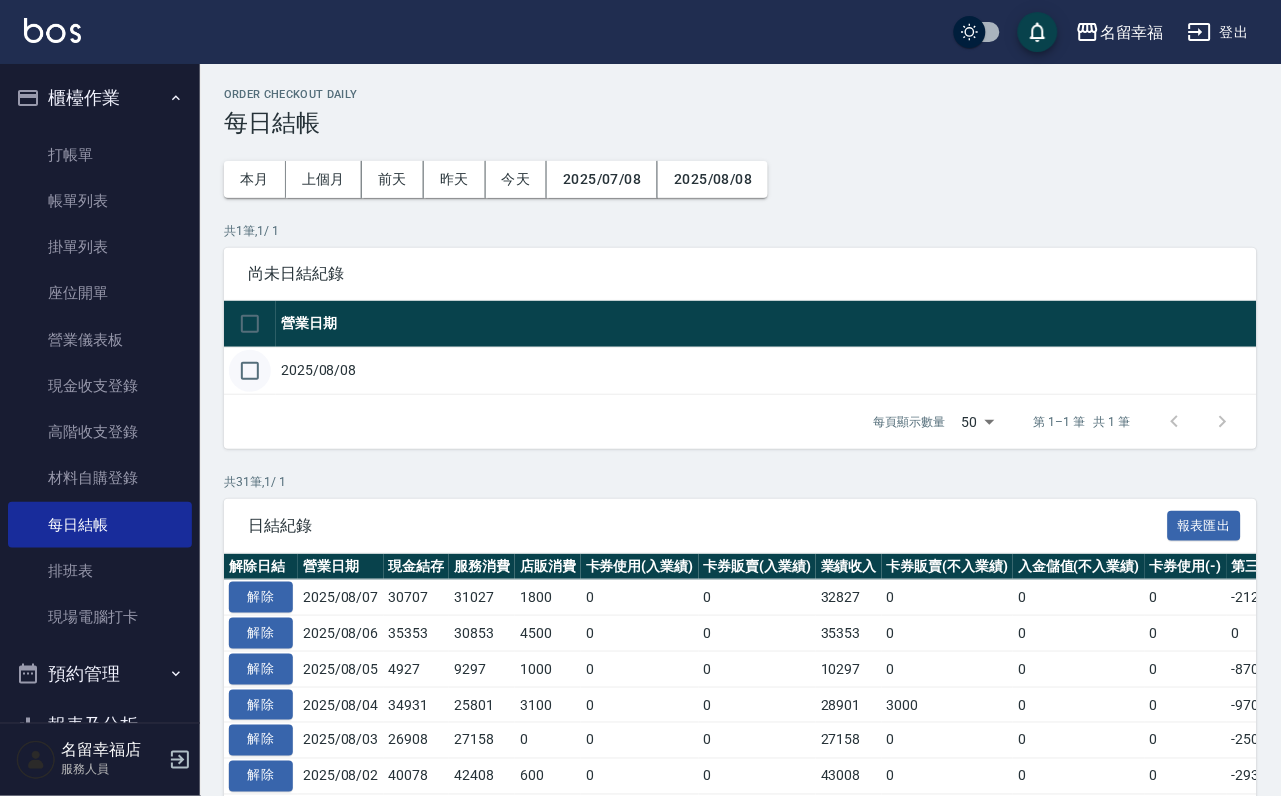 click at bounding box center [250, 371] 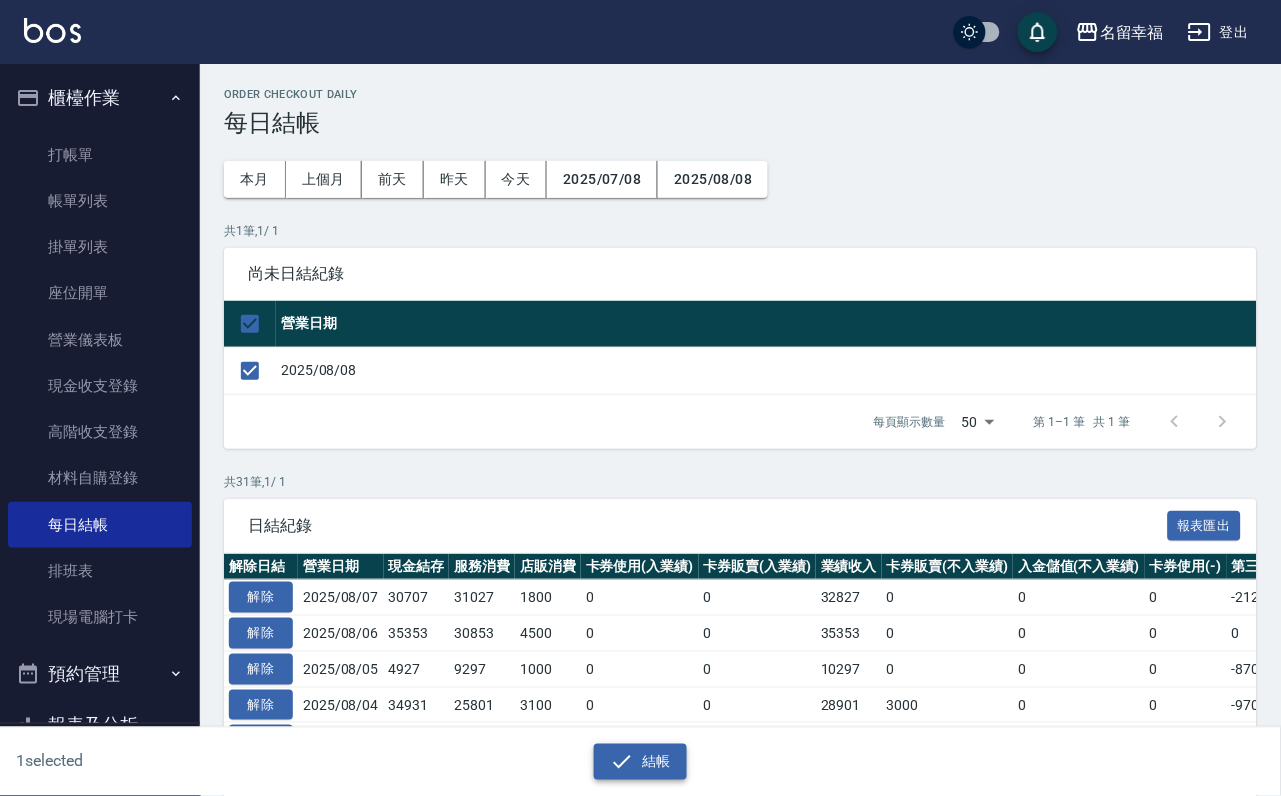 click 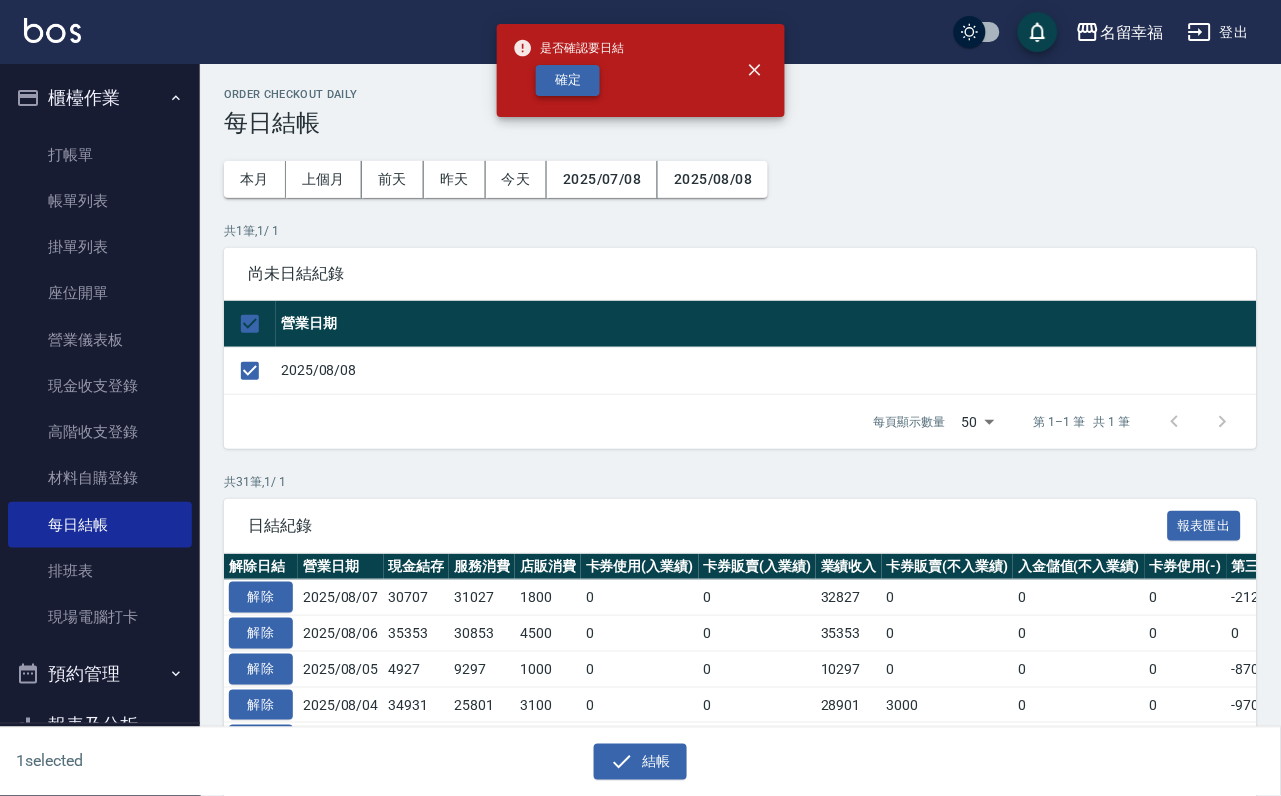 click on "確定" at bounding box center [568, 80] 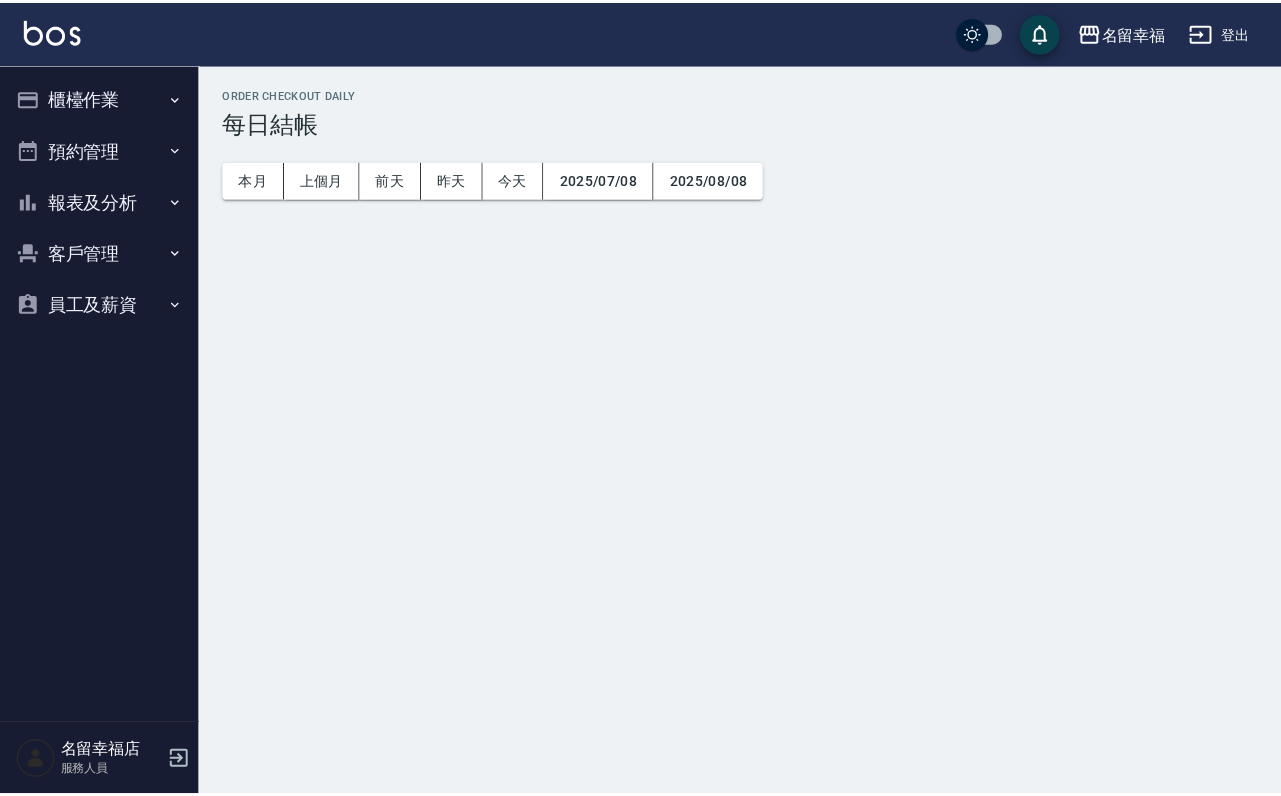 scroll, scrollTop: 0, scrollLeft: 0, axis: both 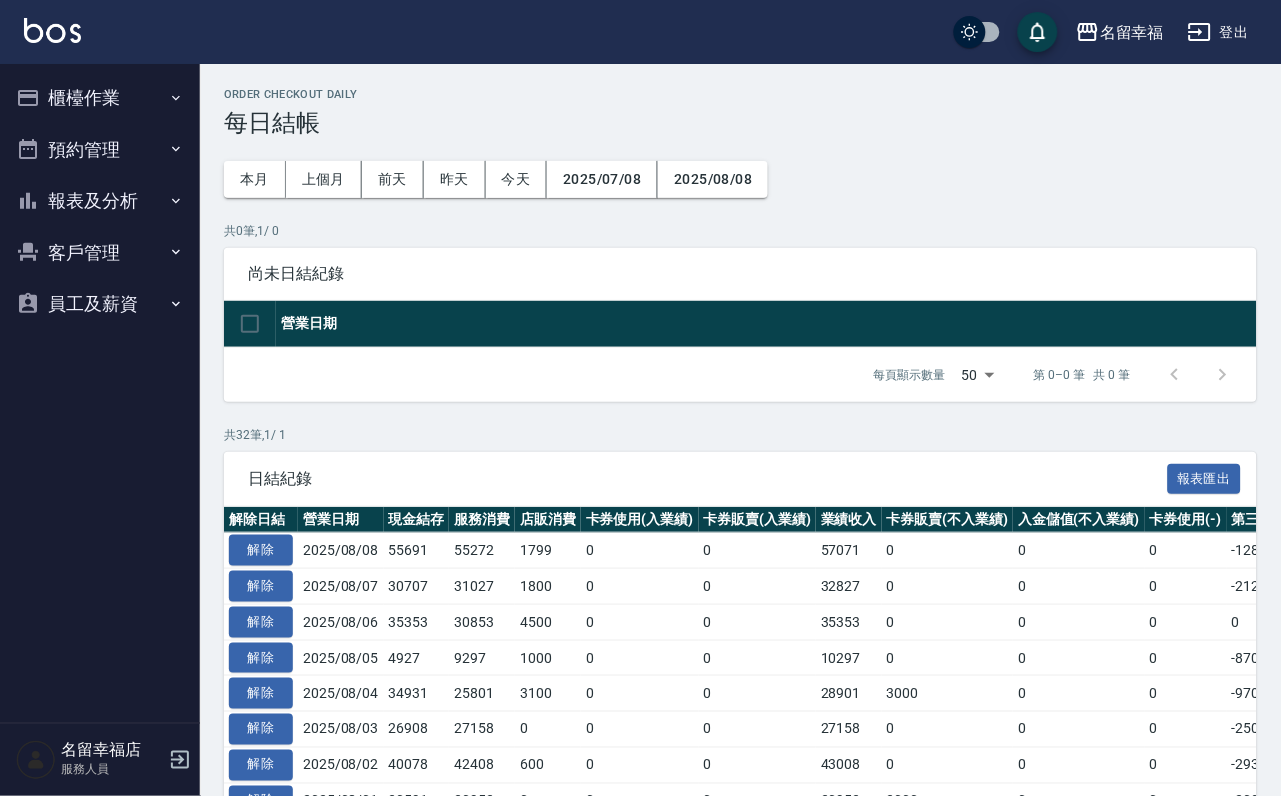 click on "報表及分析" at bounding box center (100, 201) 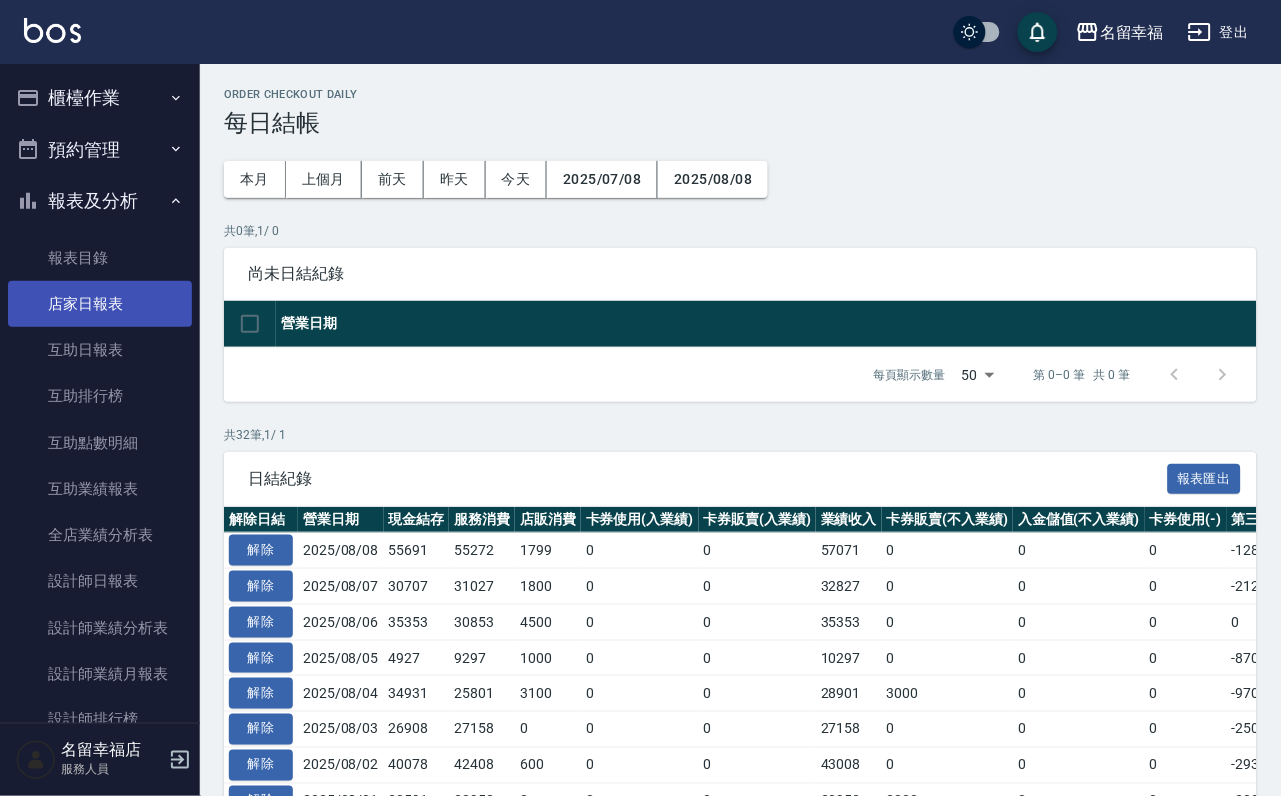 click on "店家日報表" at bounding box center [100, 304] 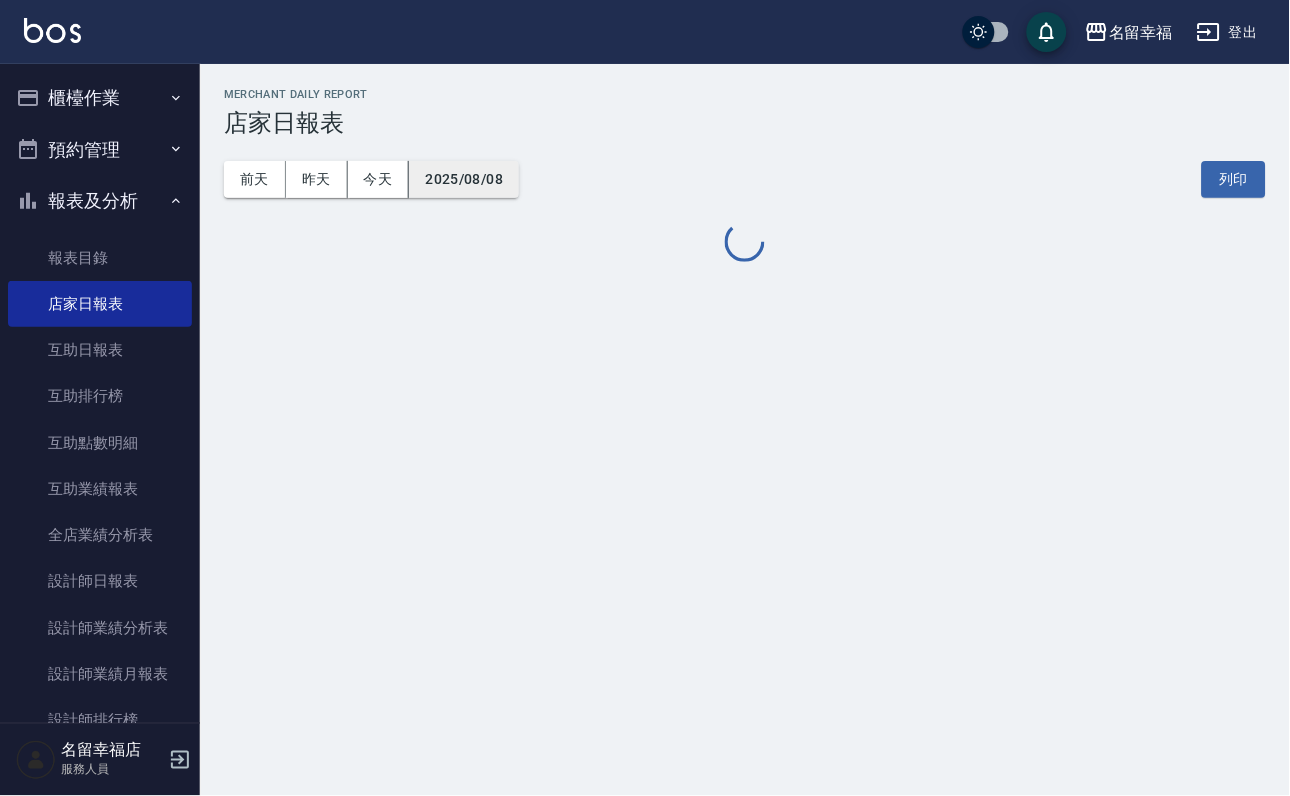 click on "2025/08/08" at bounding box center (464, 179) 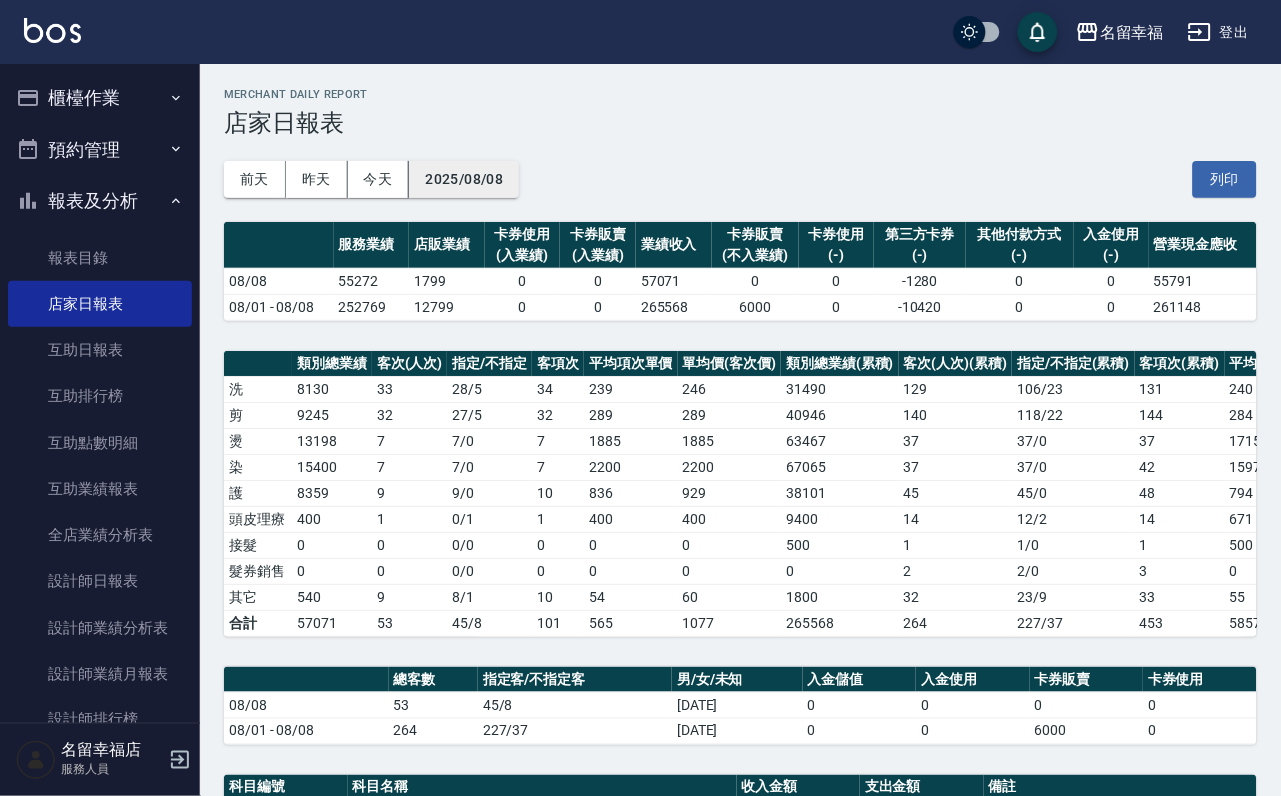 click on "2025/08/08" at bounding box center (464, 179) 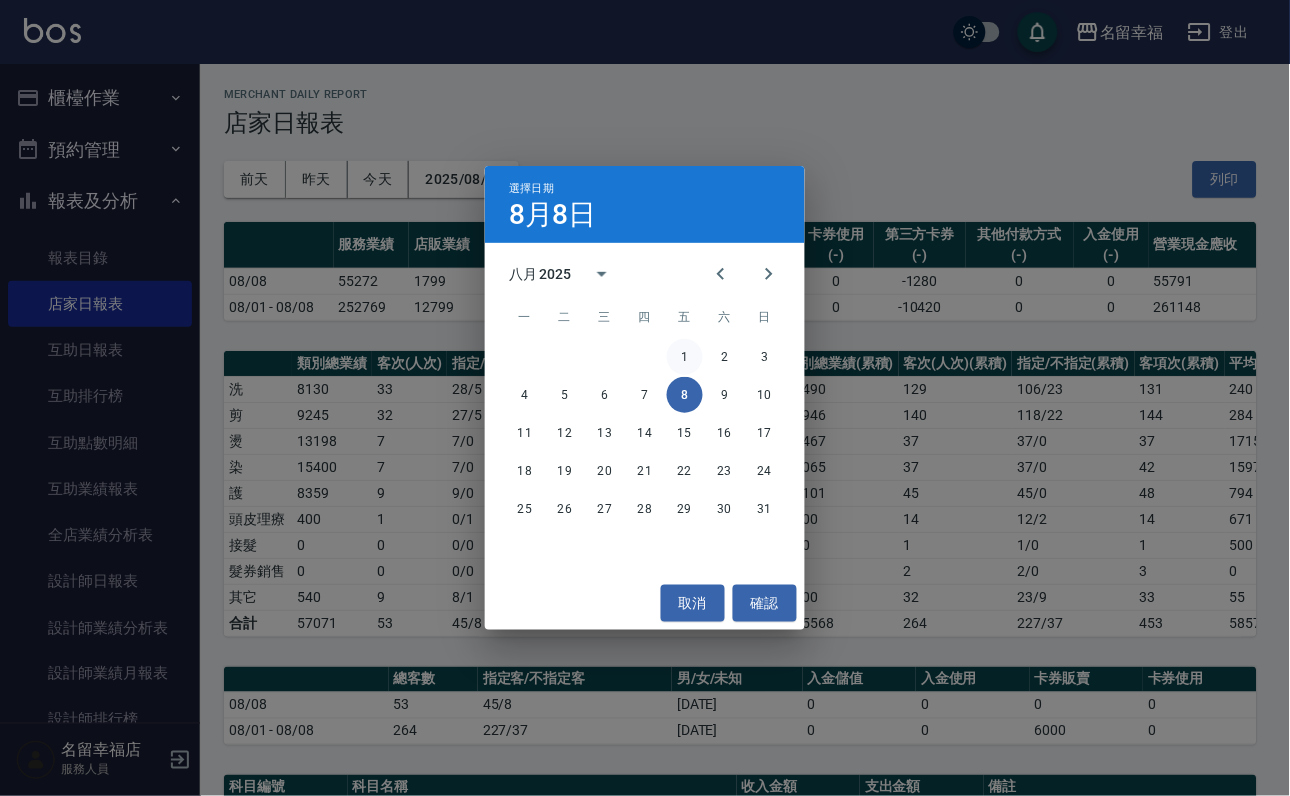 click on "1" at bounding box center (685, 357) 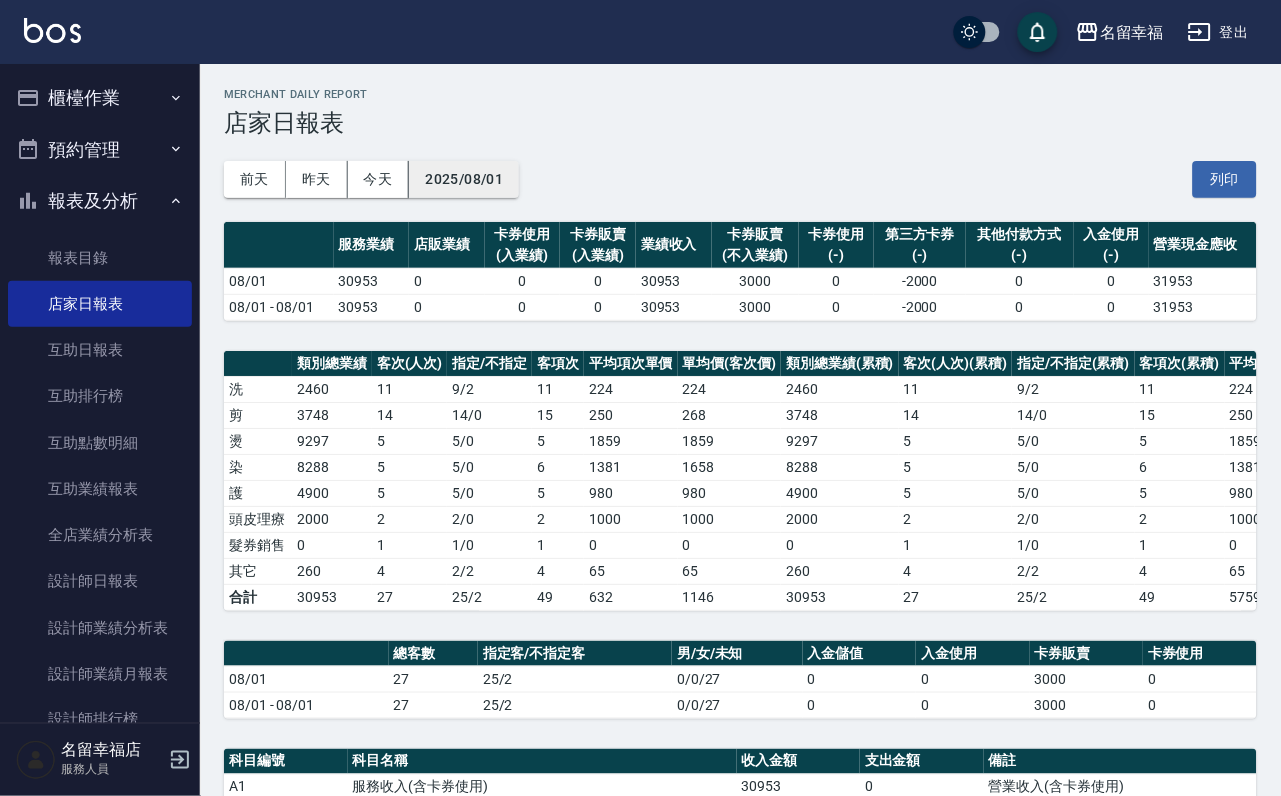 click on "2025/08/01" at bounding box center [464, 179] 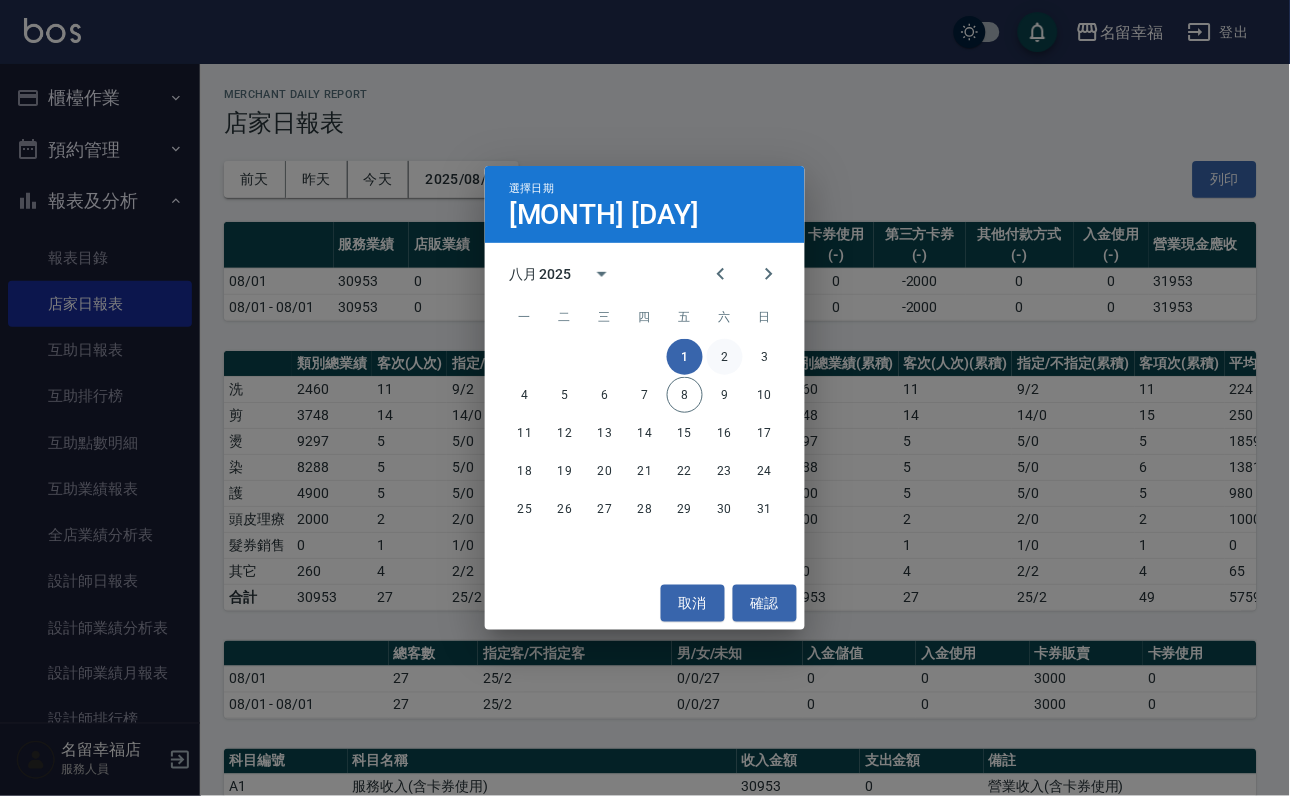 click on "2" at bounding box center (725, 357) 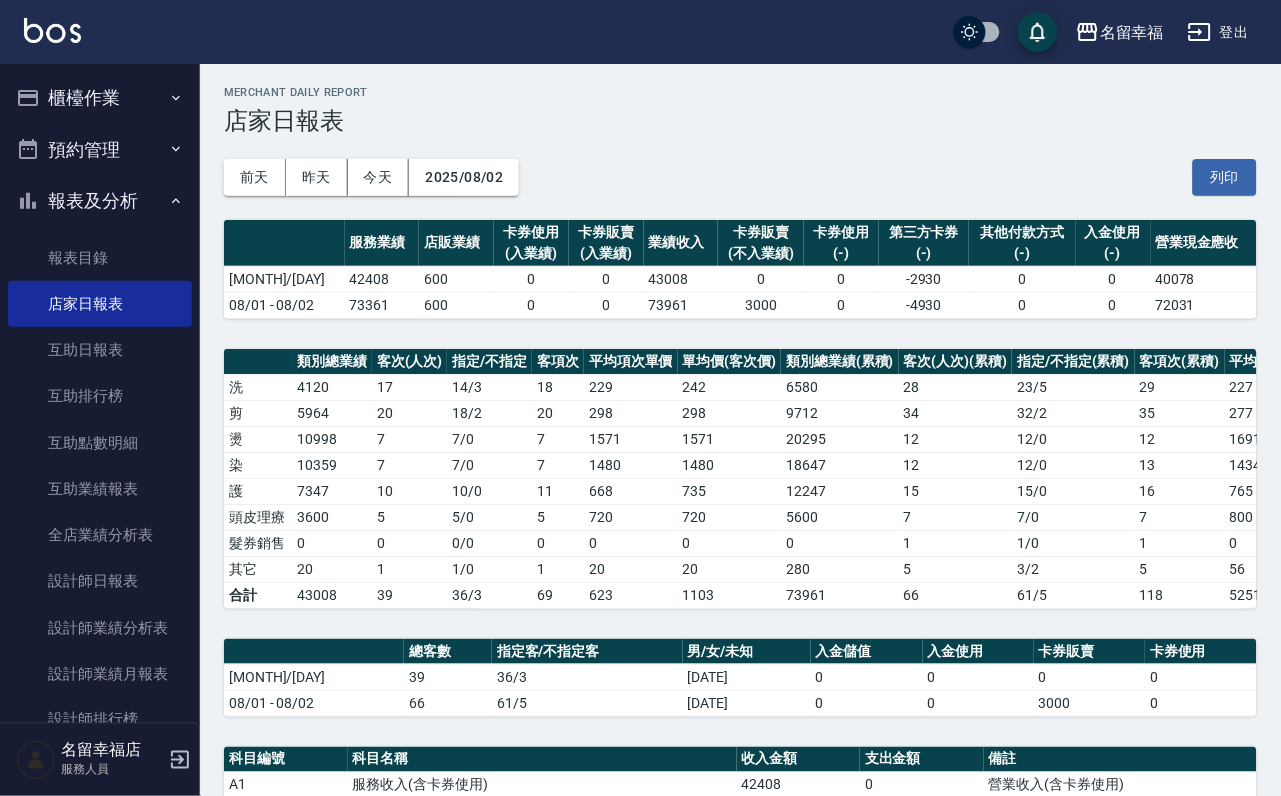scroll, scrollTop: 0, scrollLeft: 0, axis: both 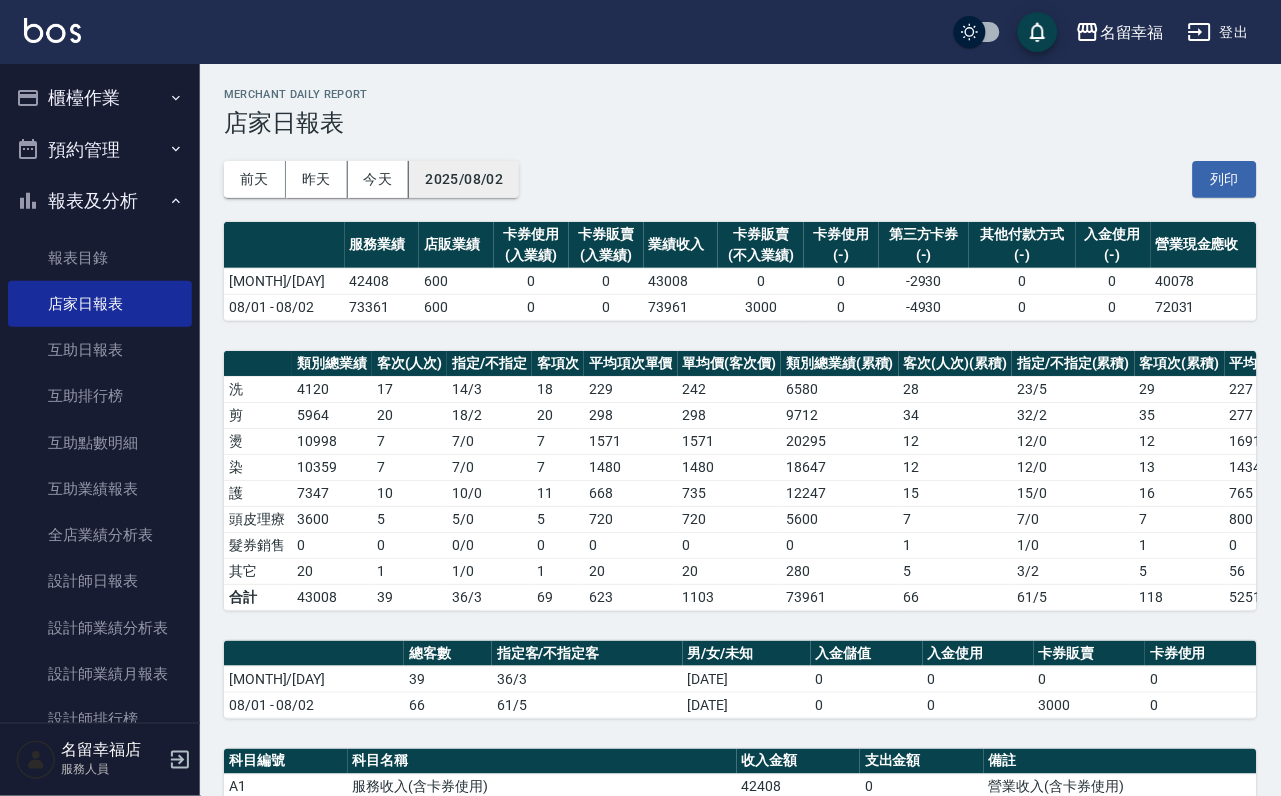 click on "2025/08/02" at bounding box center (464, 179) 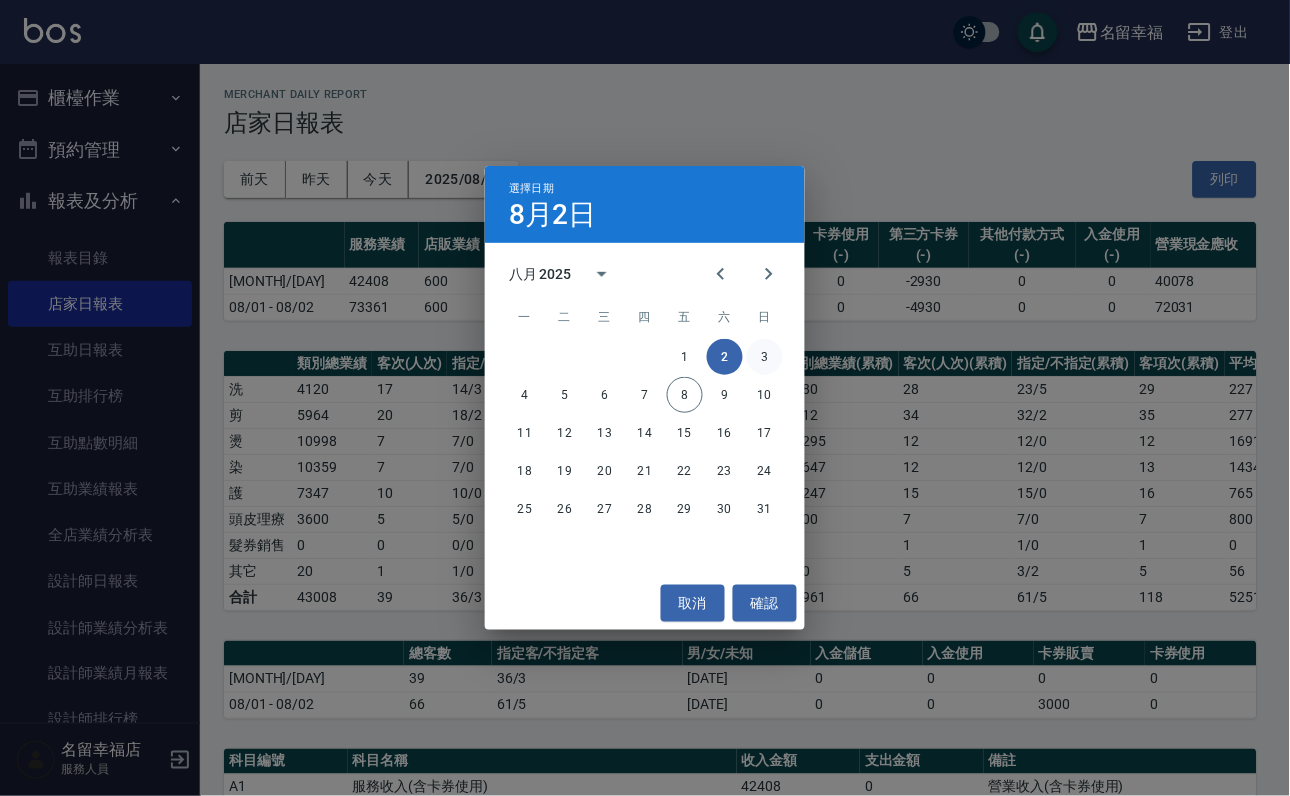 click on "3" at bounding box center [765, 357] 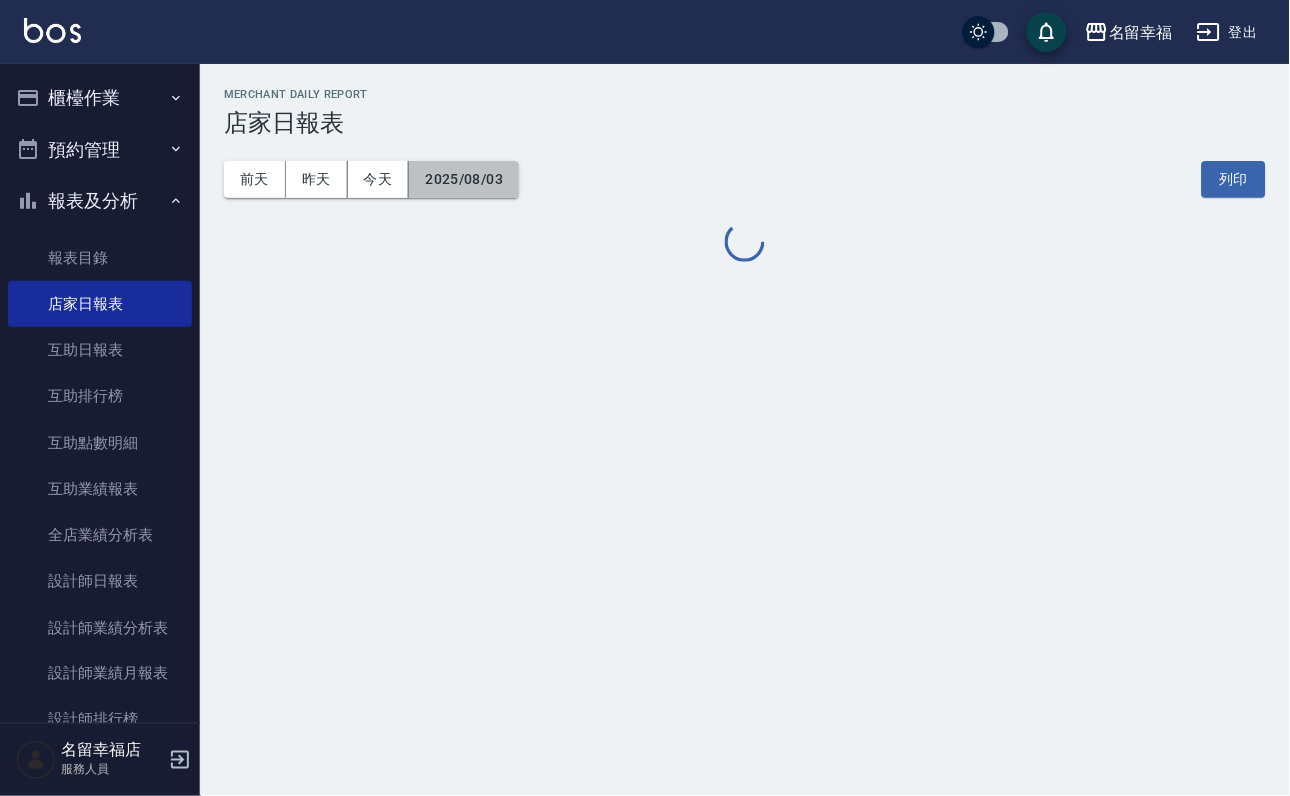 click on "2025/08/03" at bounding box center (464, 179) 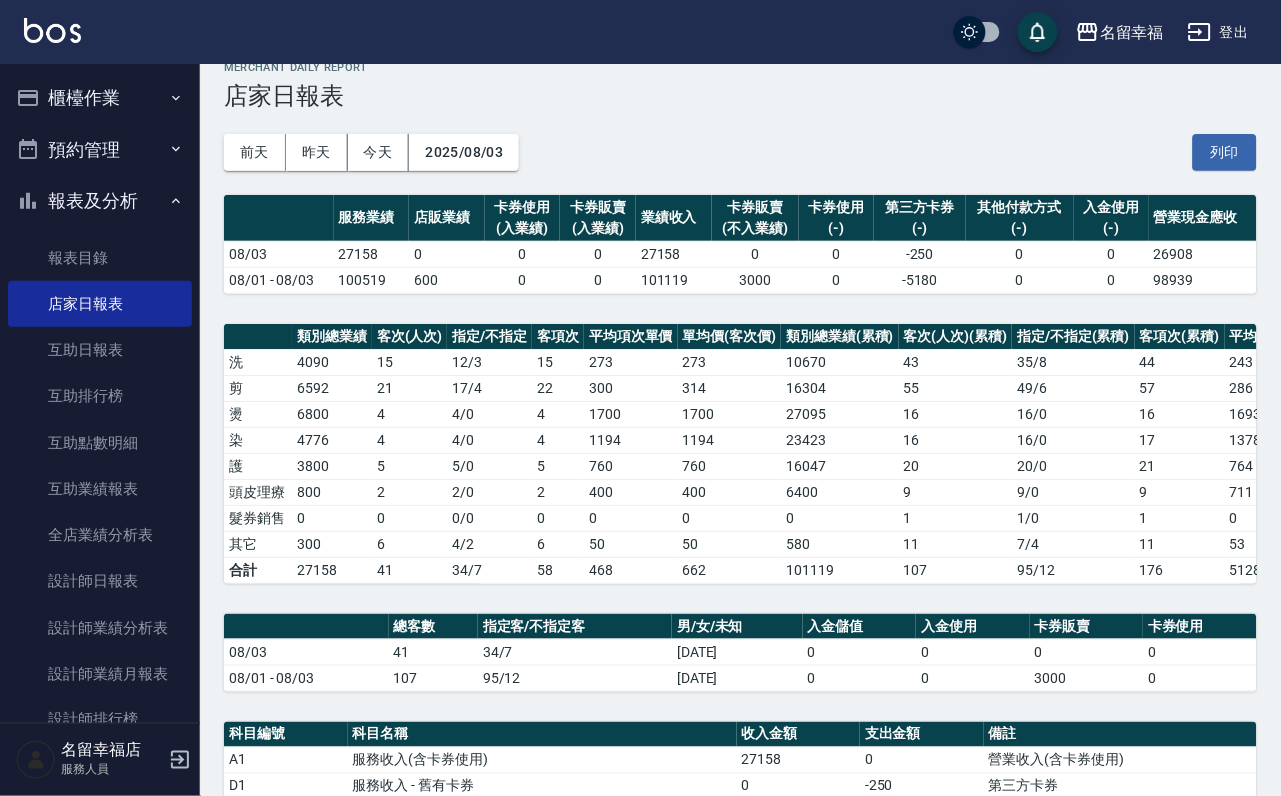 scroll, scrollTop: 0, scrollLeft: 0, axis: both 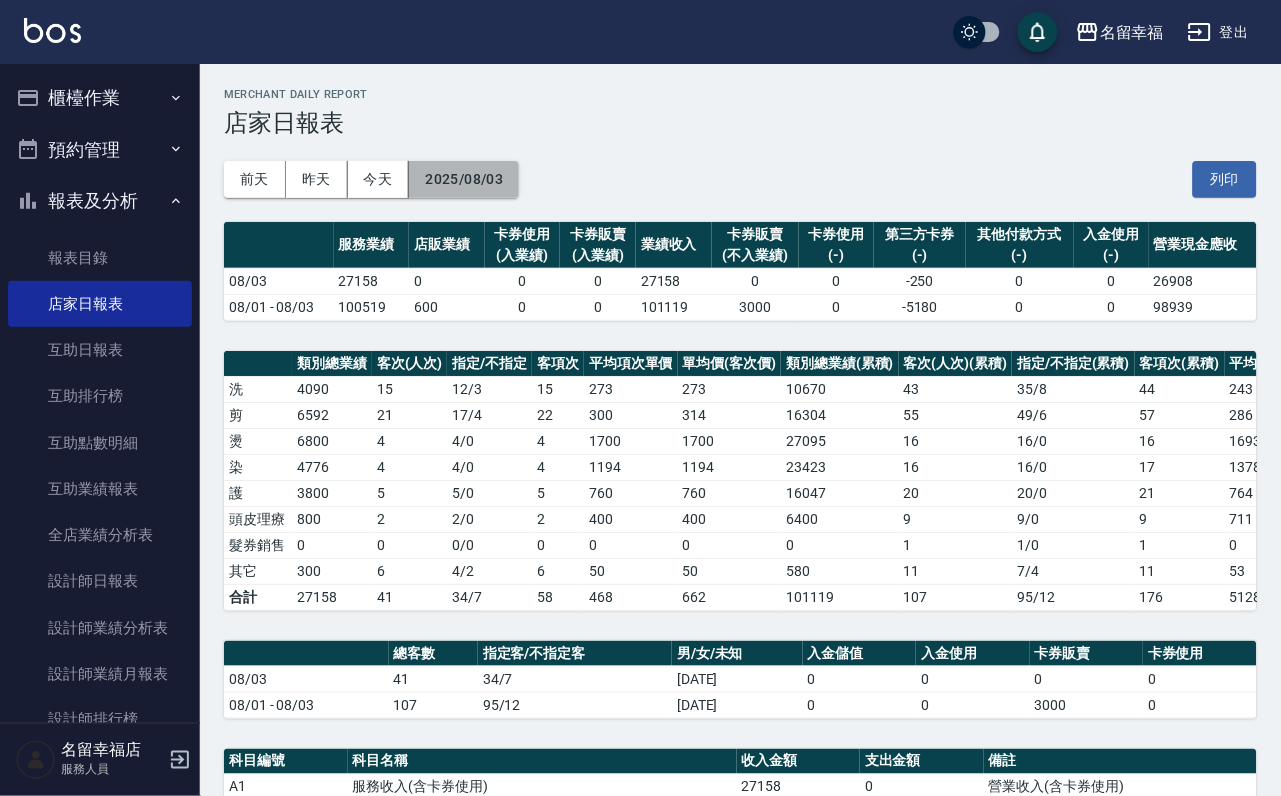 click on "2025/08/03" at bounding box center [464, 179] 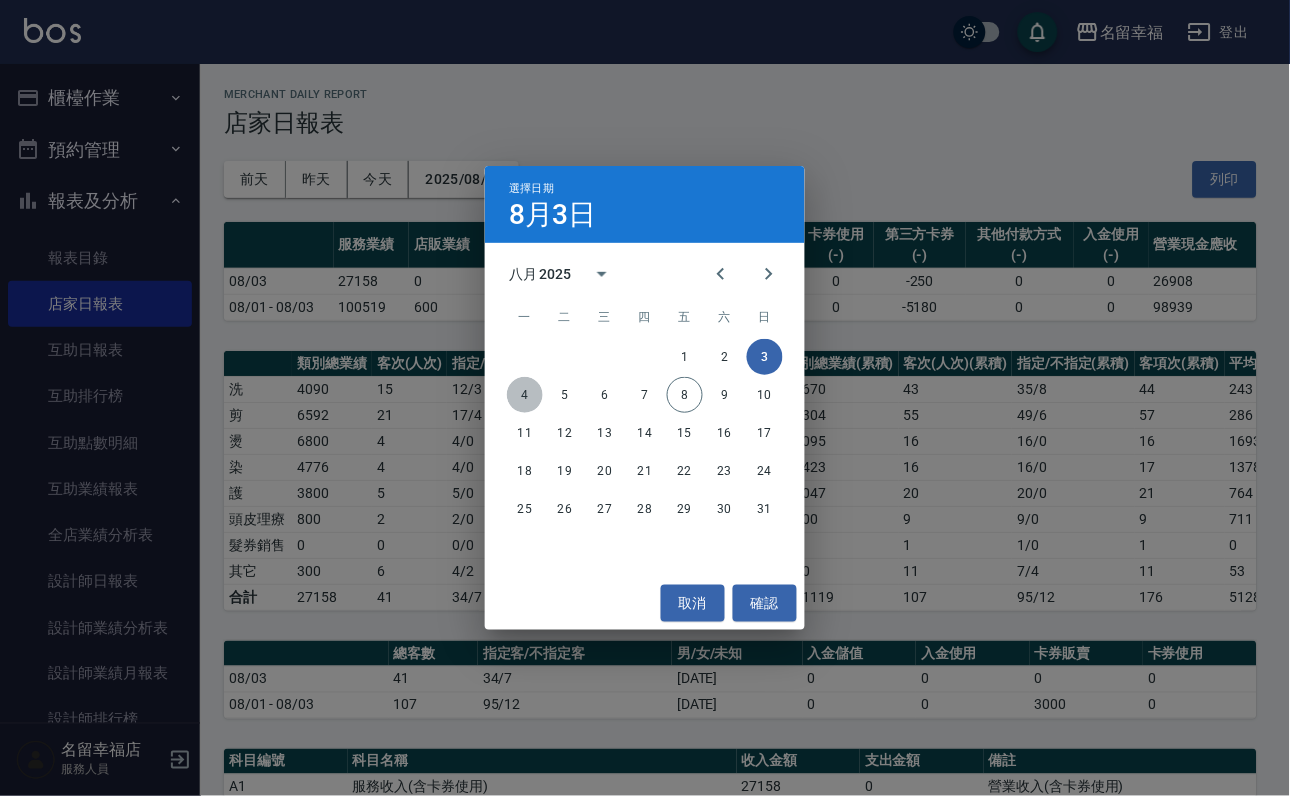 click on "4" at bounding box center (525, 395) 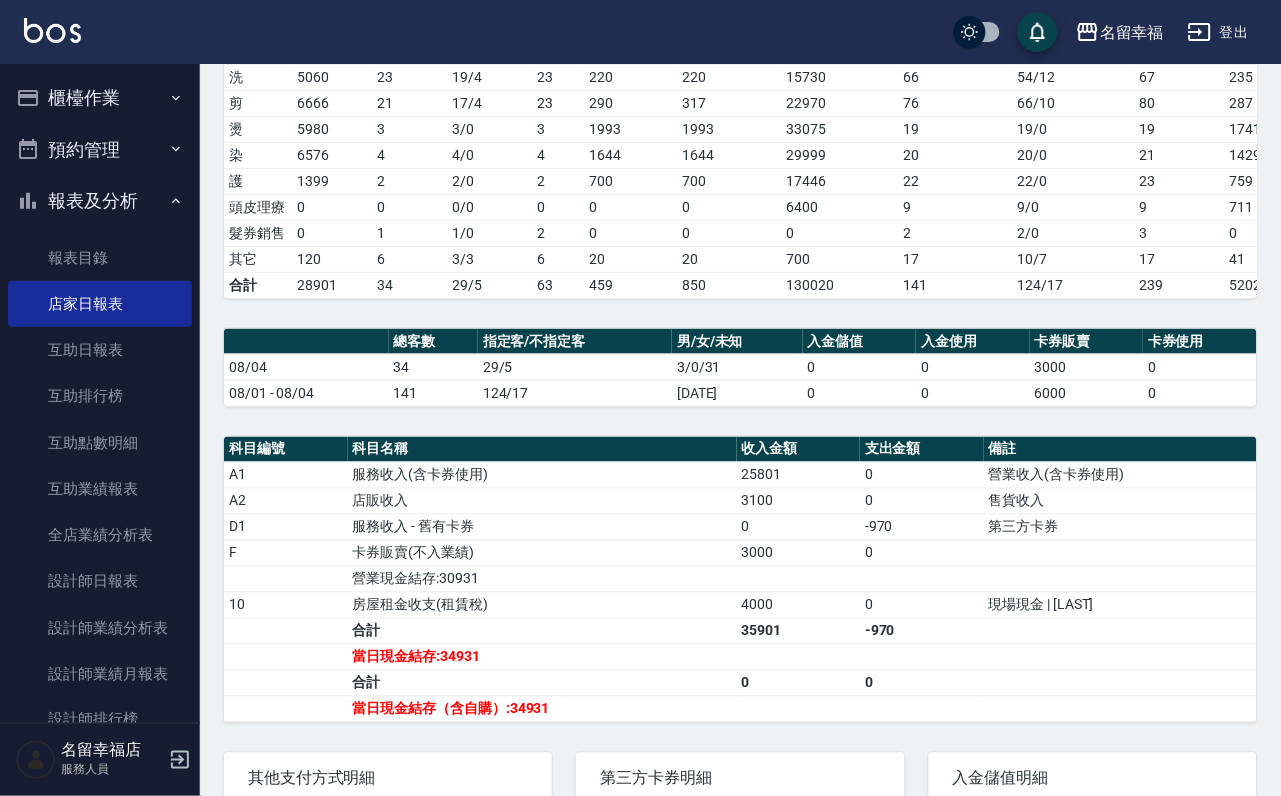 scroll, scrollTop: 0, scrollLeft: 0, axis: both 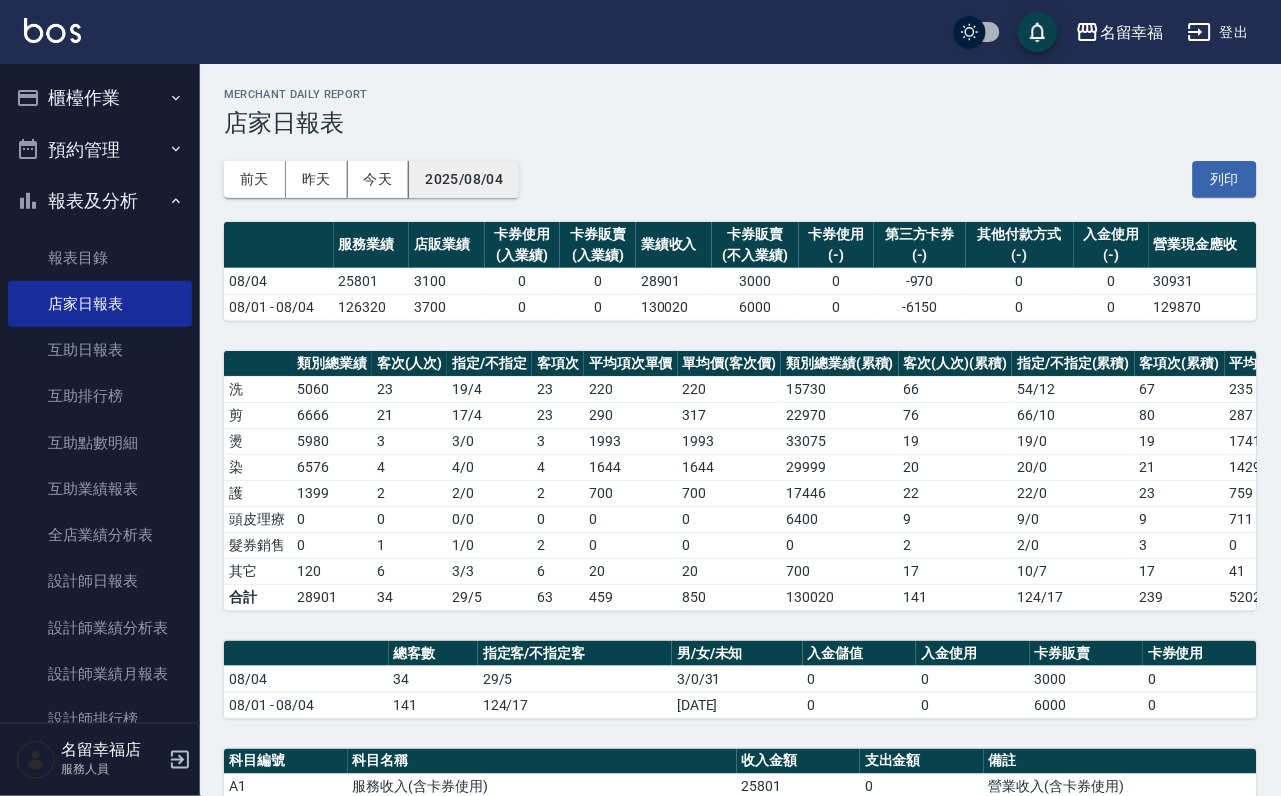 click on "2025/08/04" at bounding box center (464, 179) 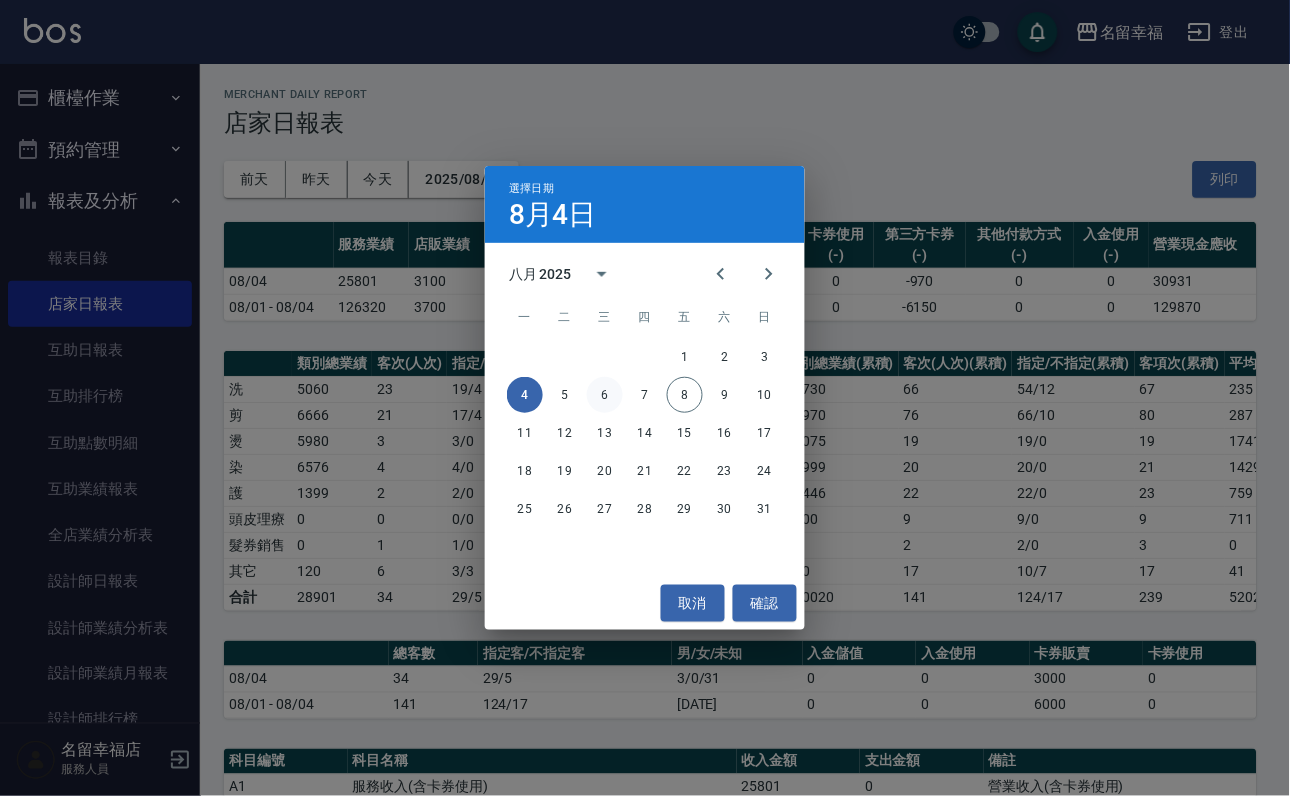 click on "6" at bounding box center (605, 395) 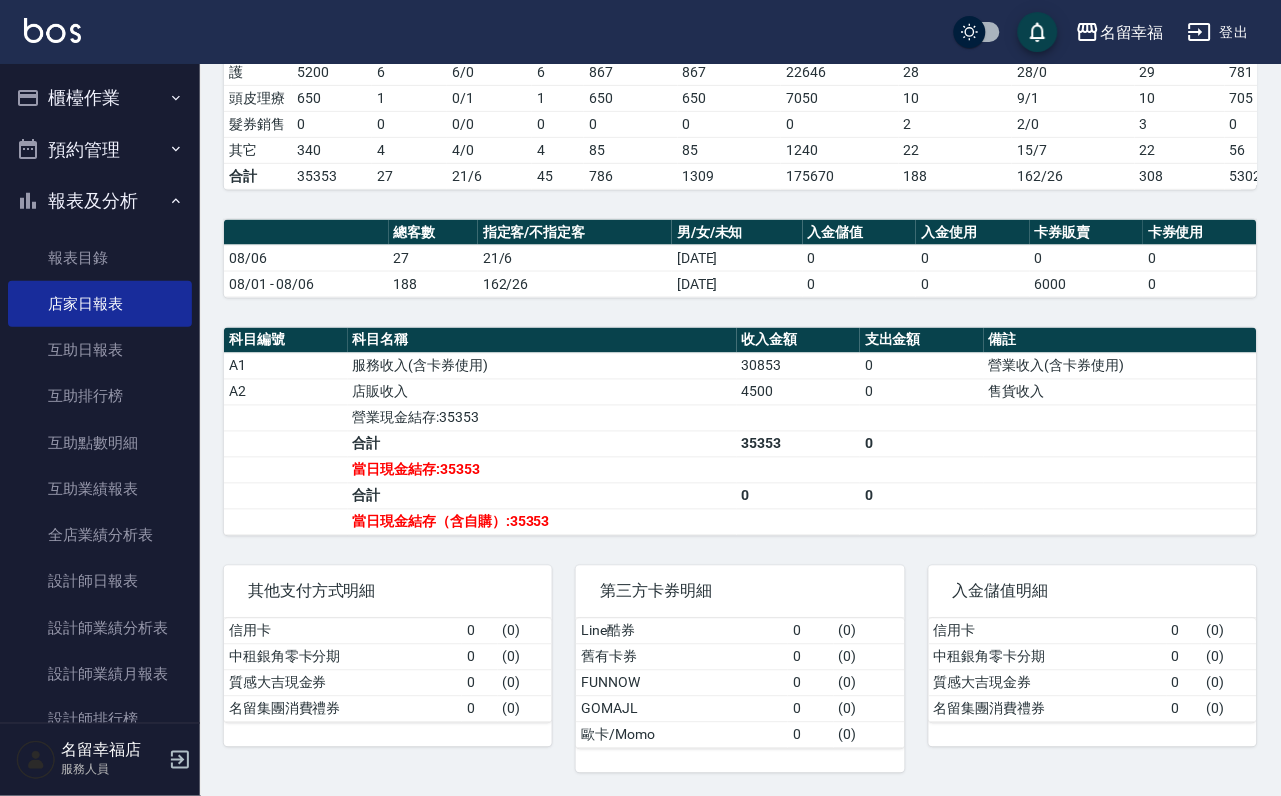 scroll, scrollTop: 361, scrollLeft: 0, axis: vertical 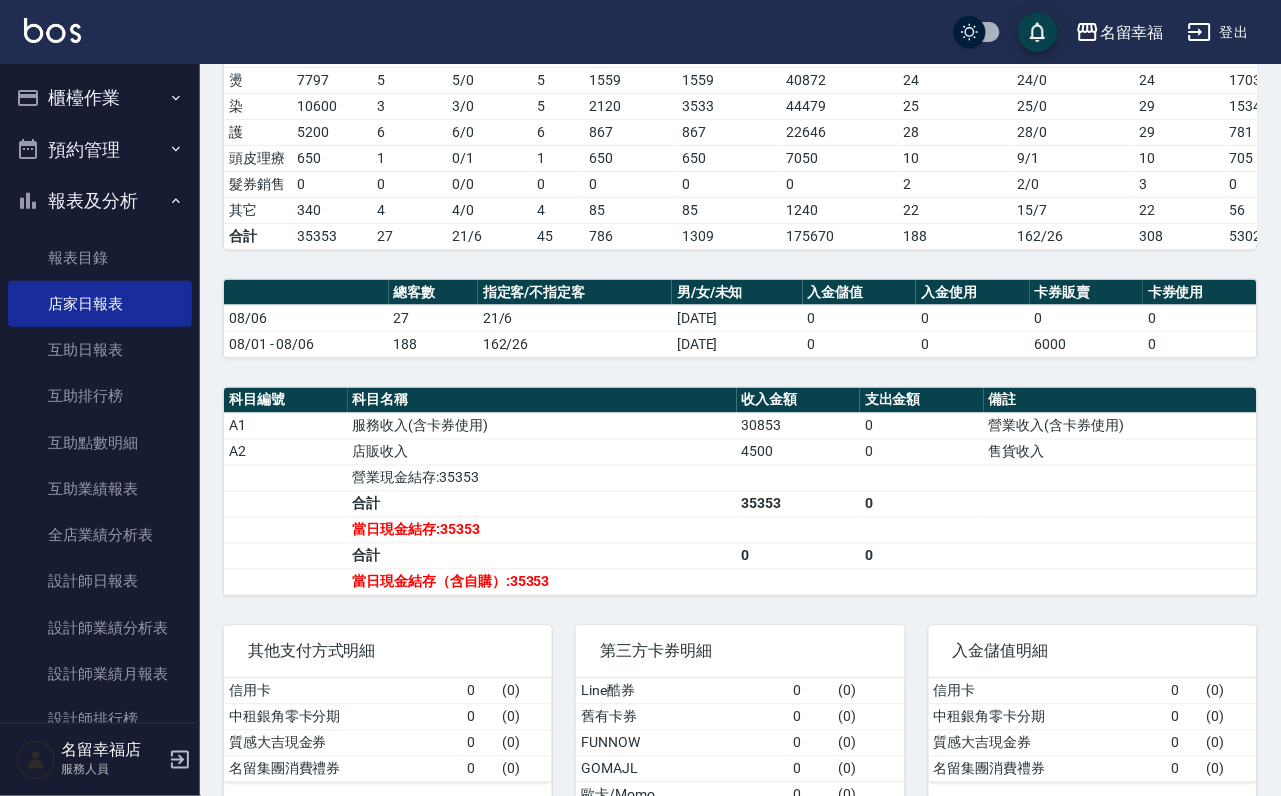 click on "櫃檯作業" at bounding box center [100, 98] 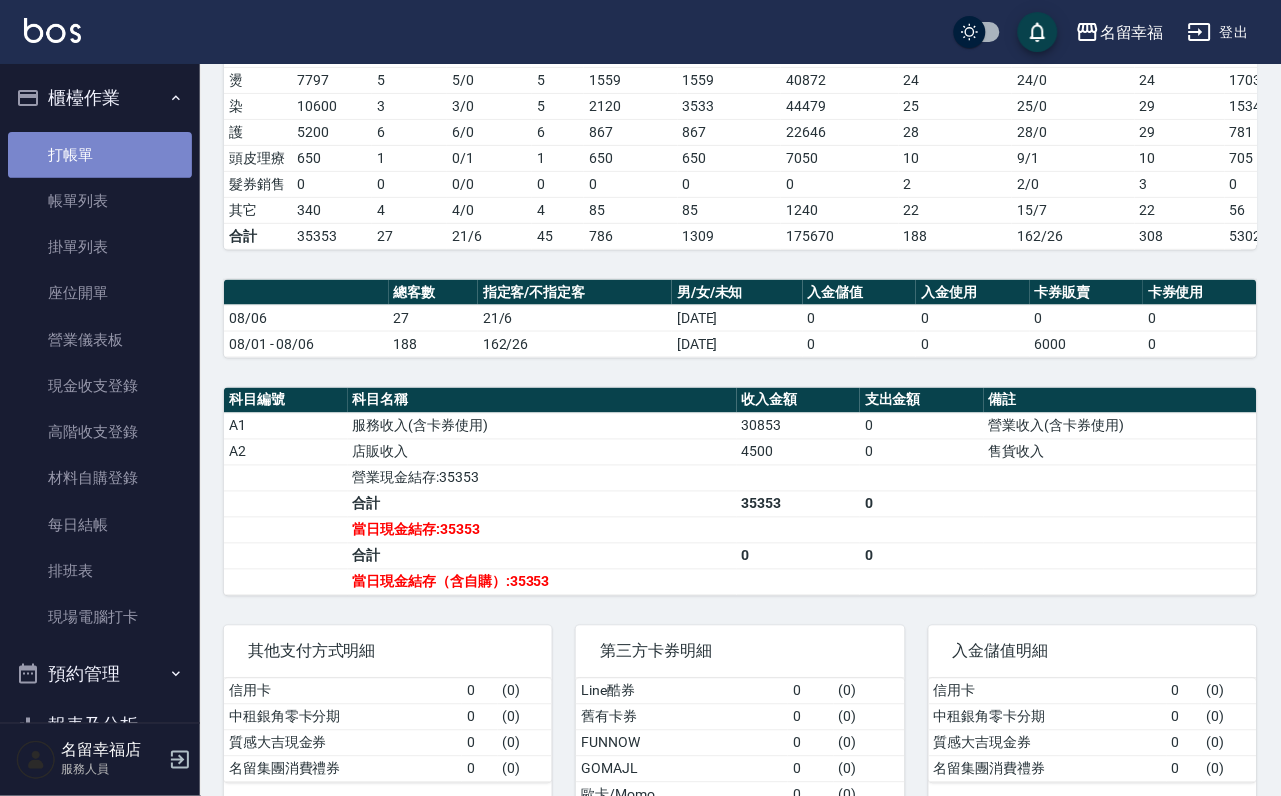 click on "打帳單" at bounding box center [100, 155] 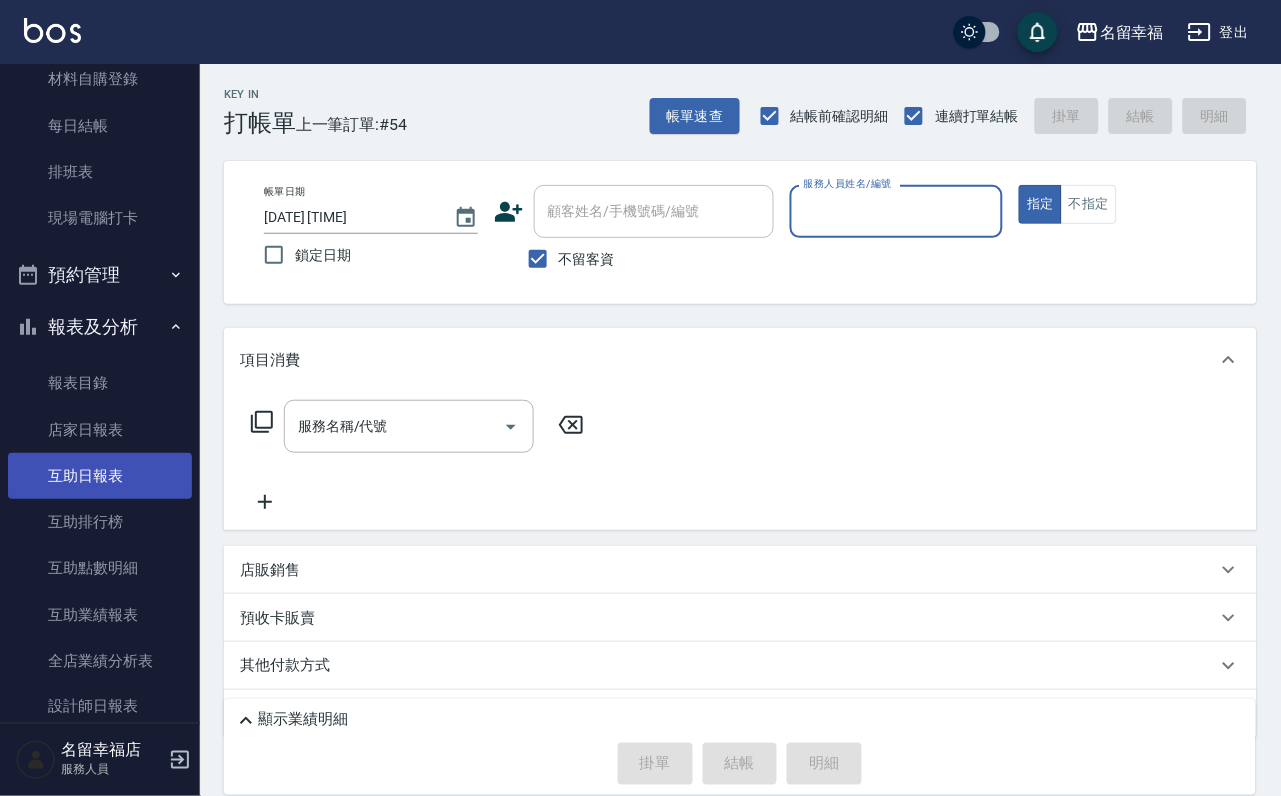scroll, scrollTop: 600, scrollLeft: 0, axis: vertical 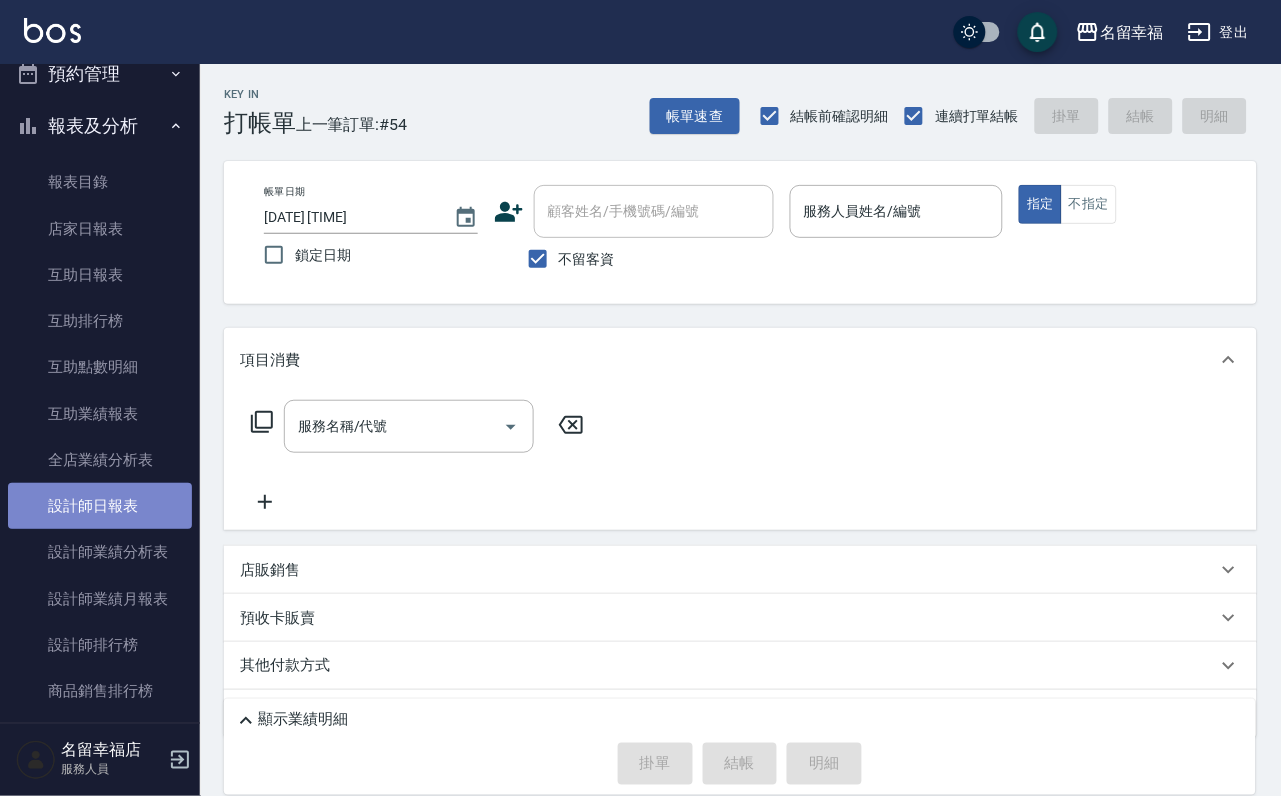 click on "設計師日報表" at bounding box center (100, 506) 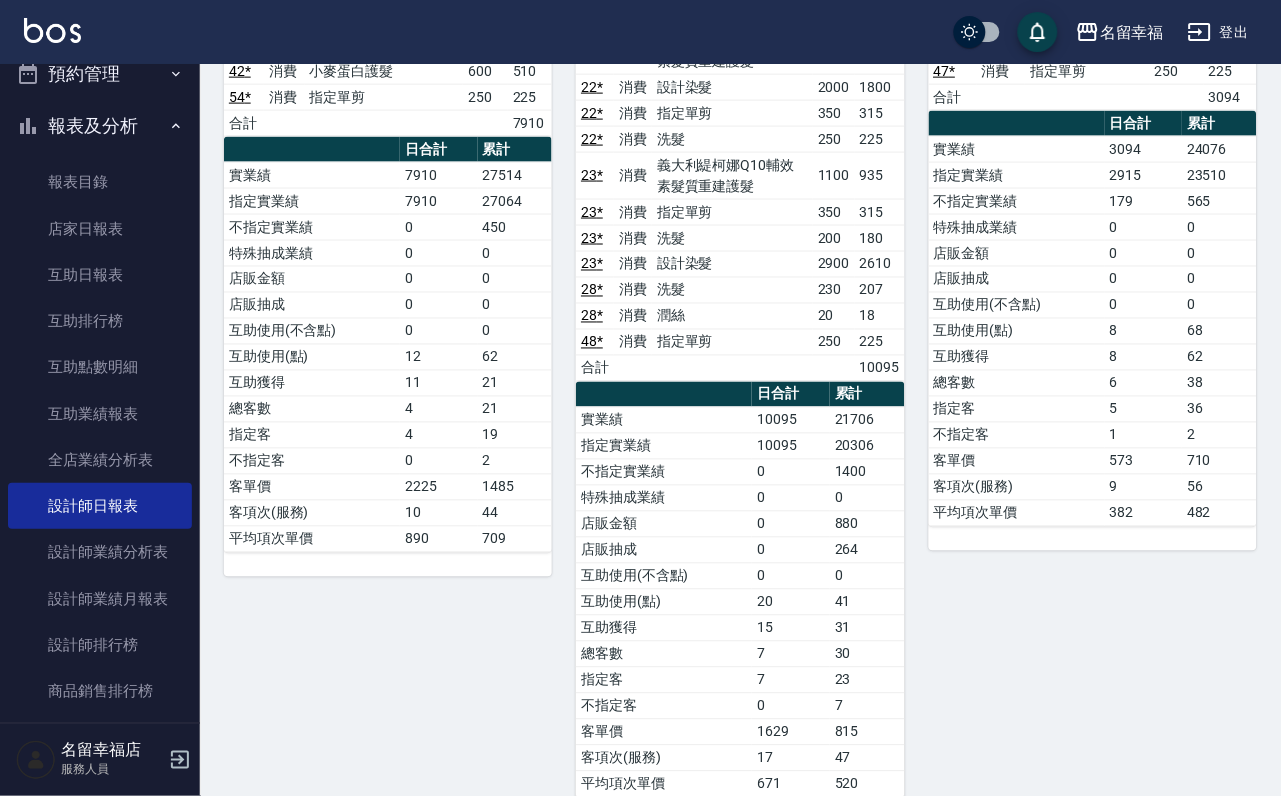 scroll, scrollTop: 0, scrollLeft: 0, axis: both 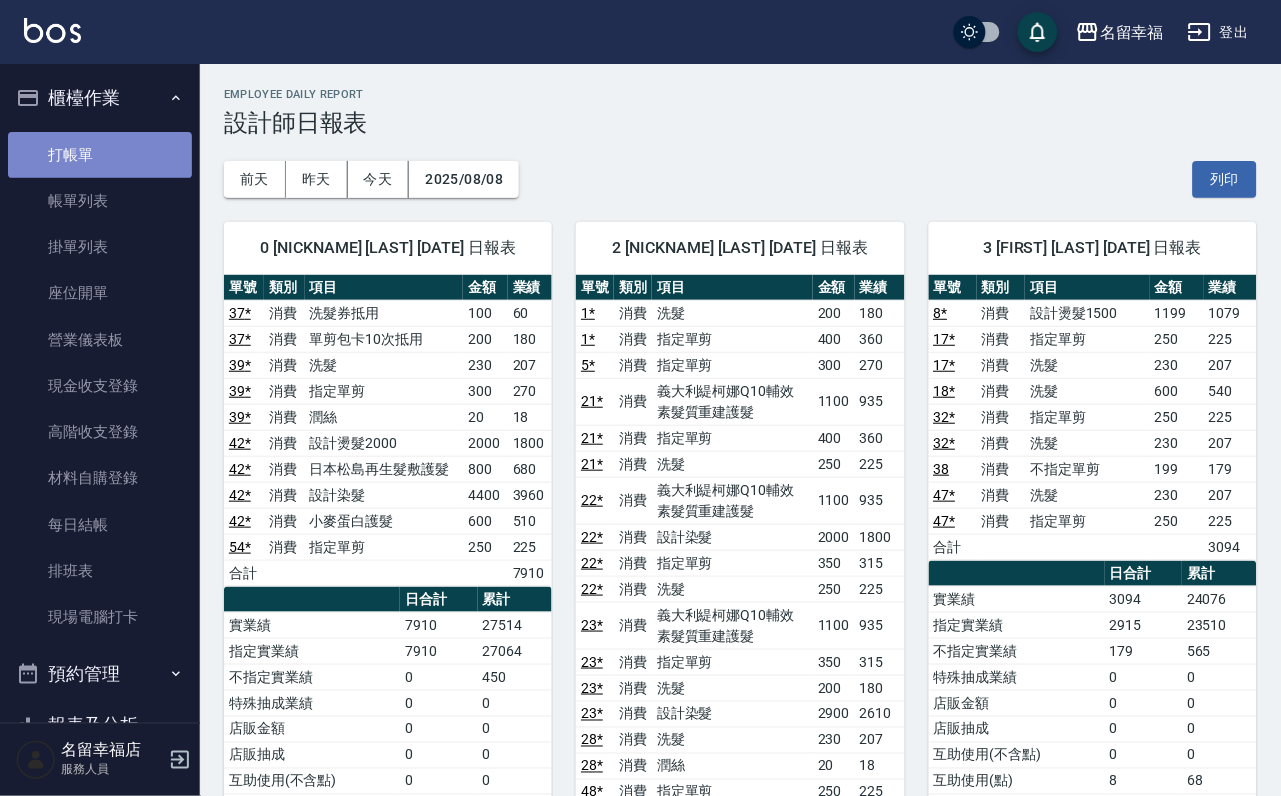 click on "打帳單" at bounding box center [100, 155] 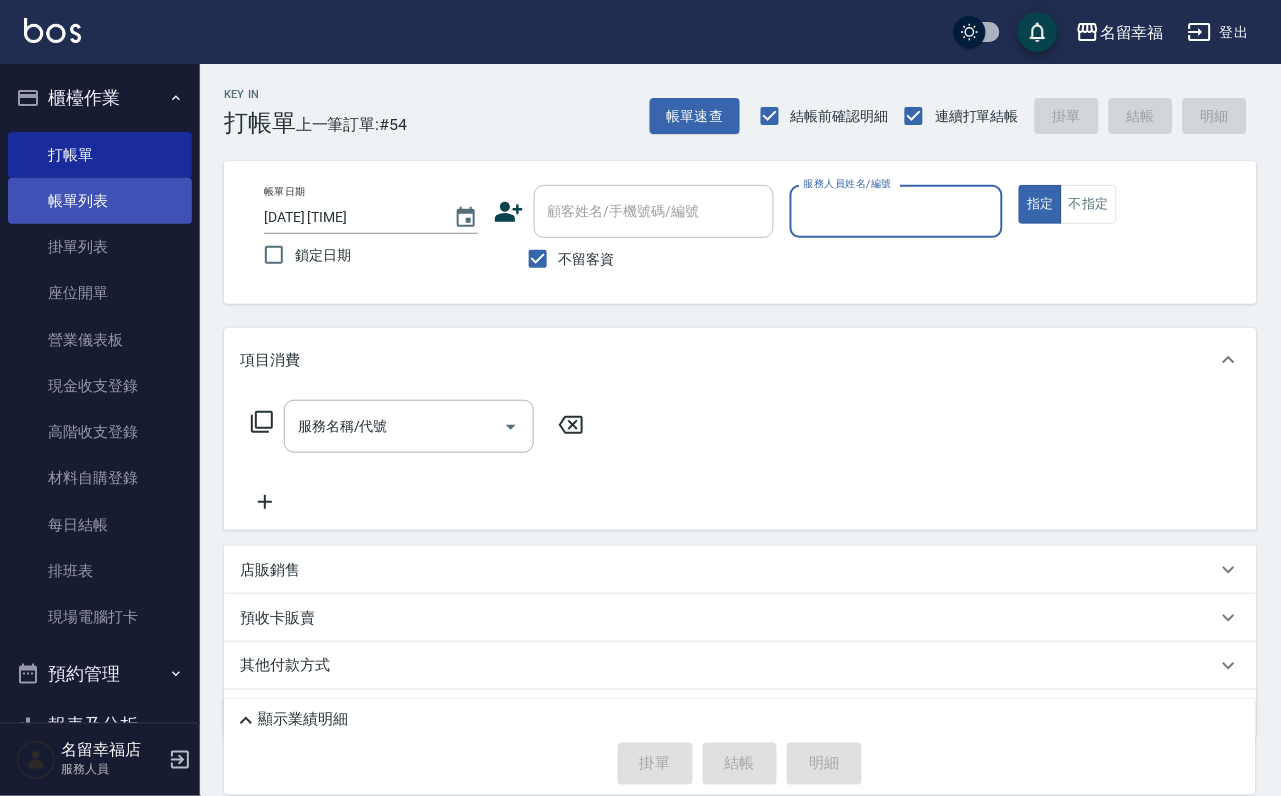 click on "帳單列表" at bounding box center [100, 201] 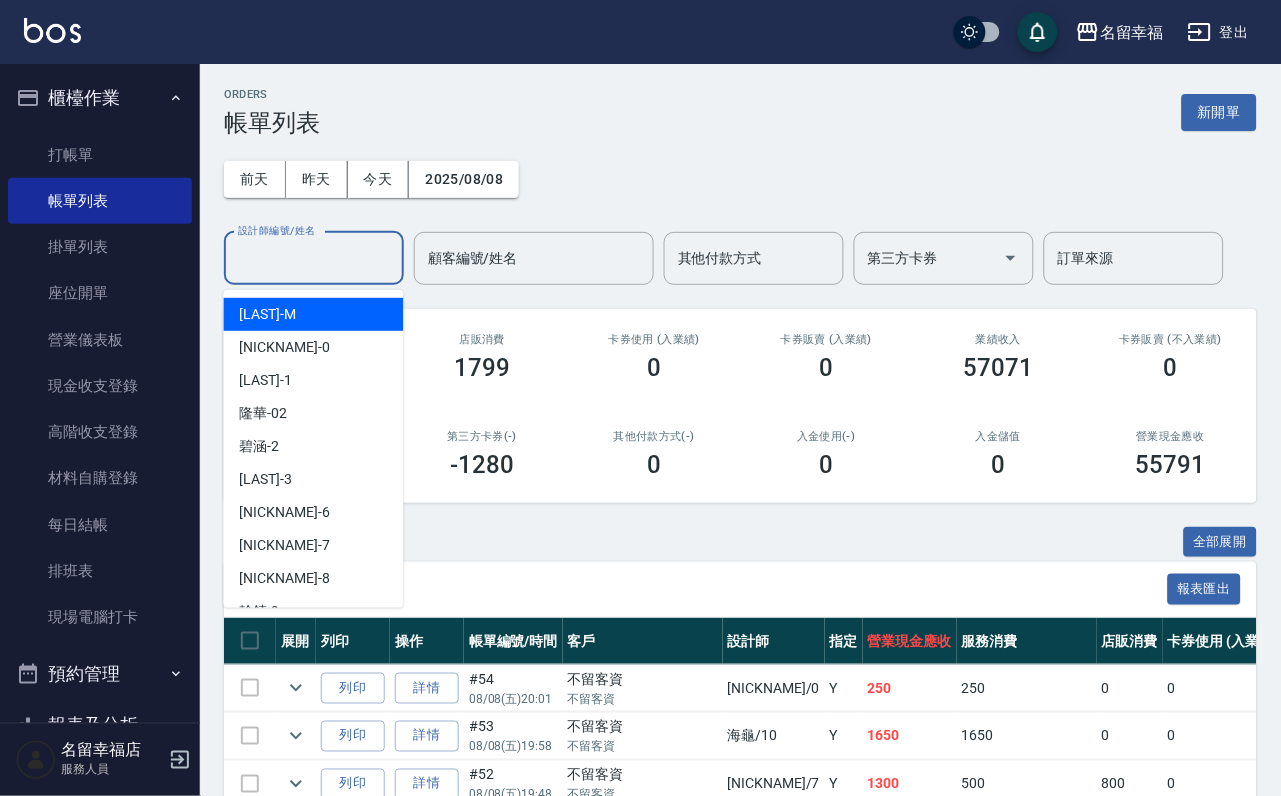 click on "設計師編號/姓名" at bounding box center (314, 258) 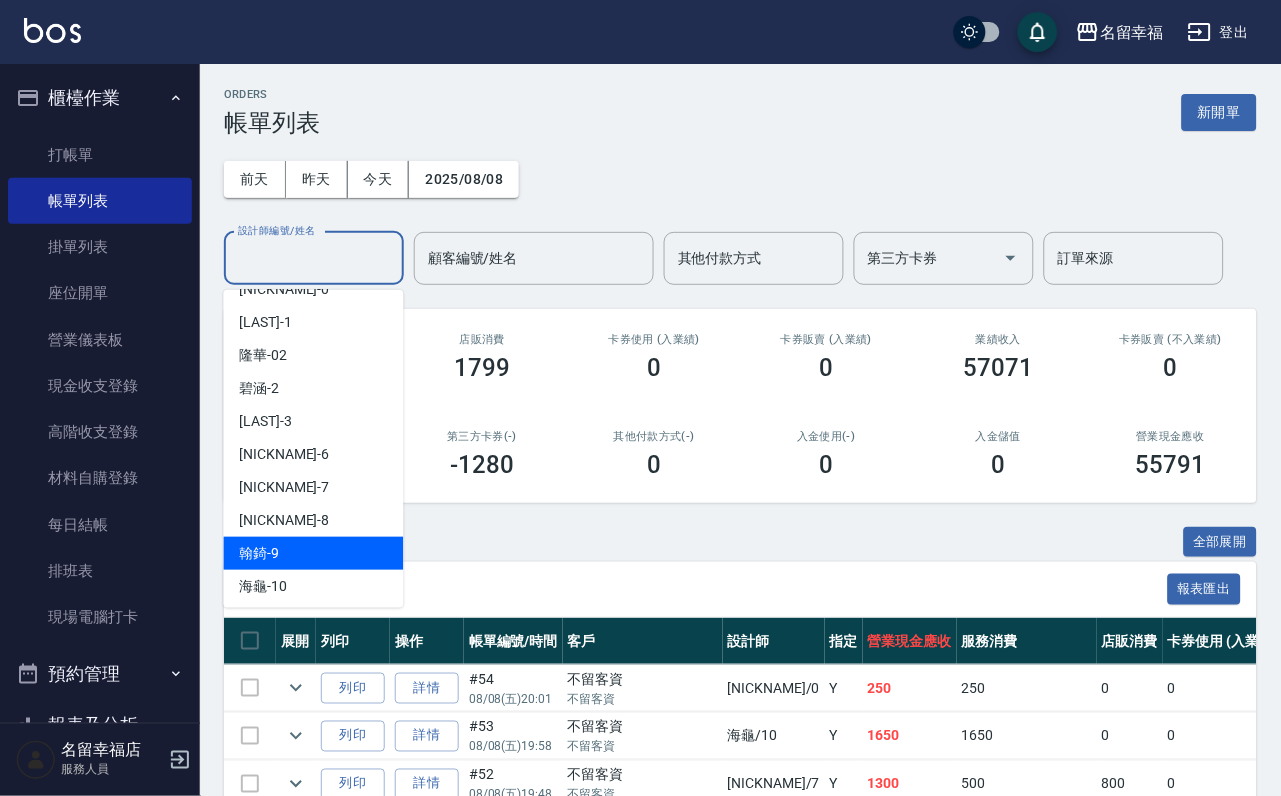 scroll, scrollTop: 0, scrollLeft: 0, axis: both 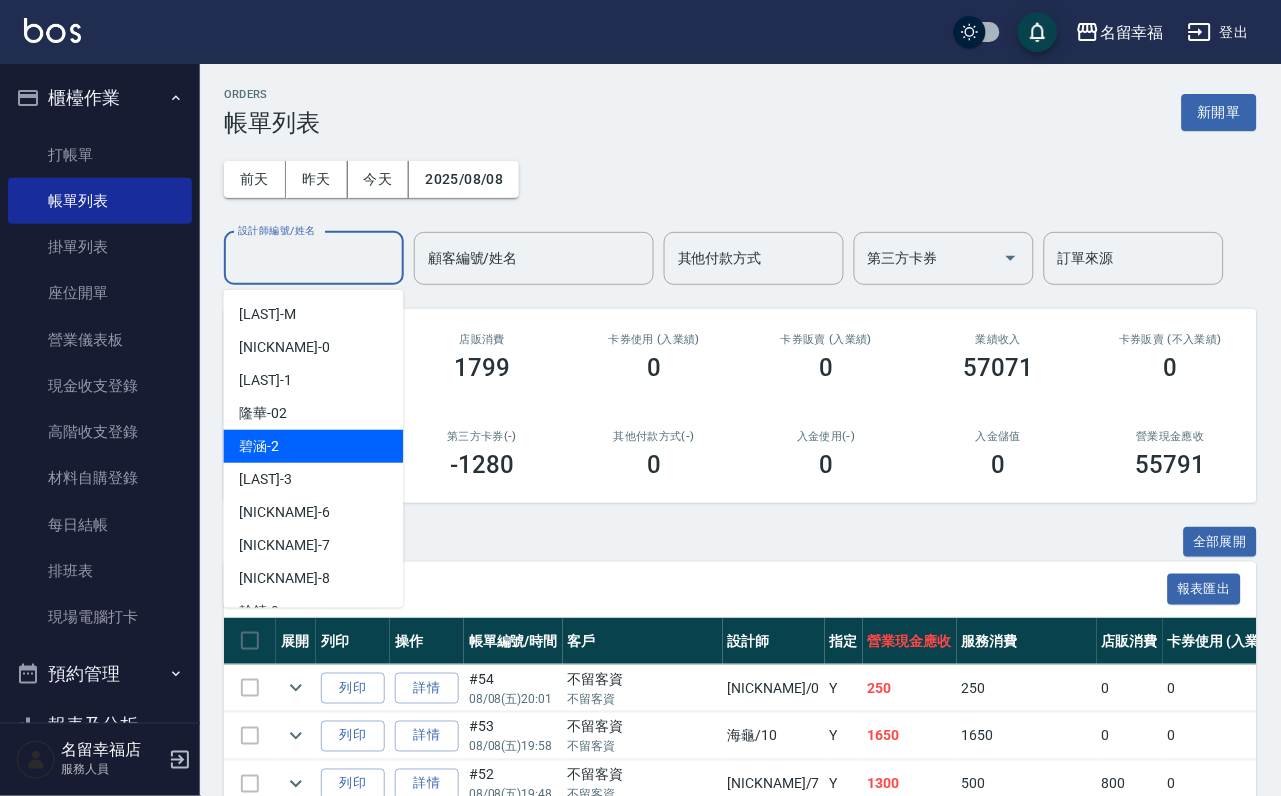 click on "[FIRST] - 2" at bounding box center [314, 446] 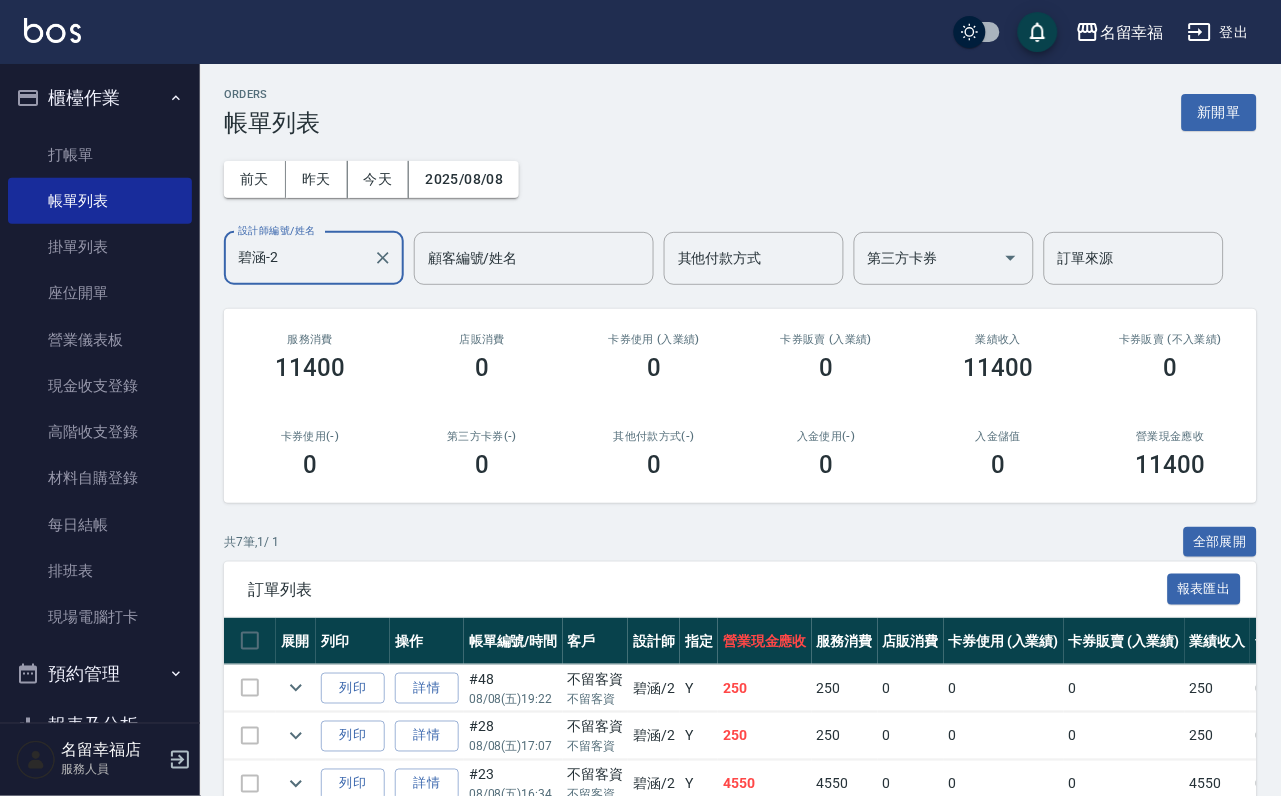 click on "設計師編號/姓名" at bounding box center [277, 230] 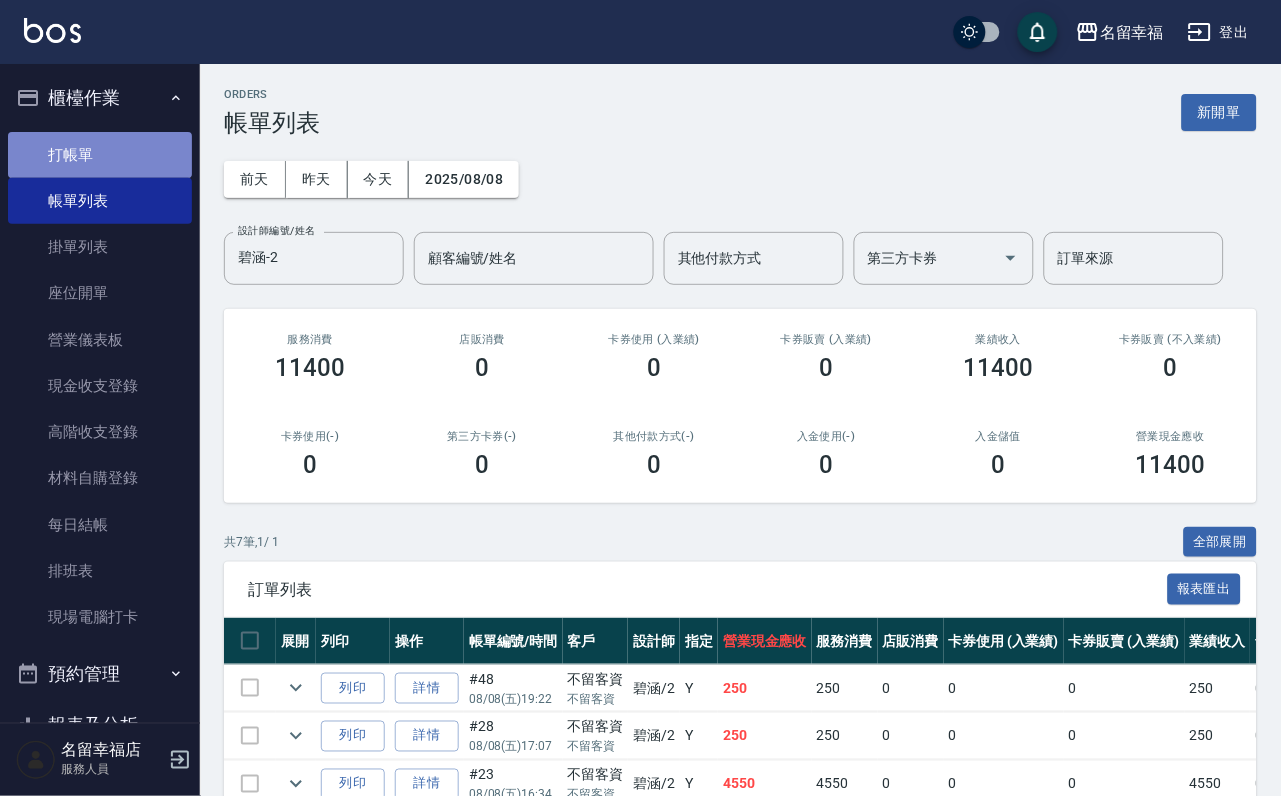 click on "打帳單" at bounding box center (100, 155) 